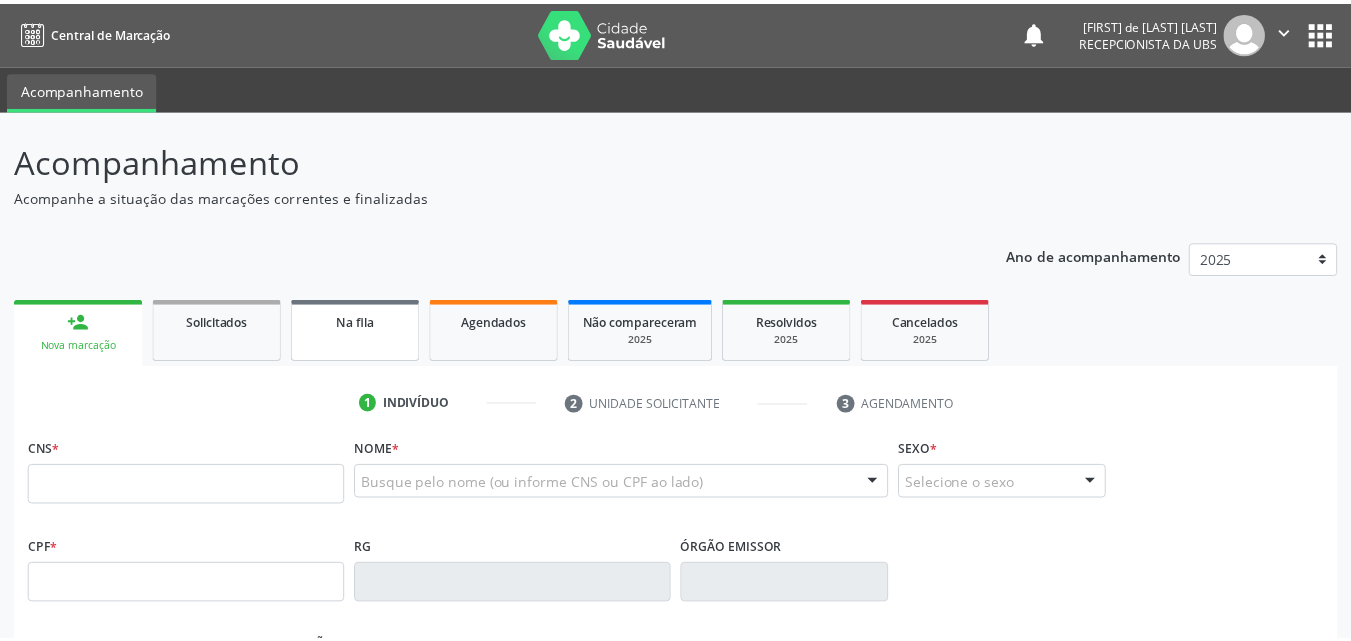 scroll, scrollTop: 0, scrollLeft: 0, axis: both 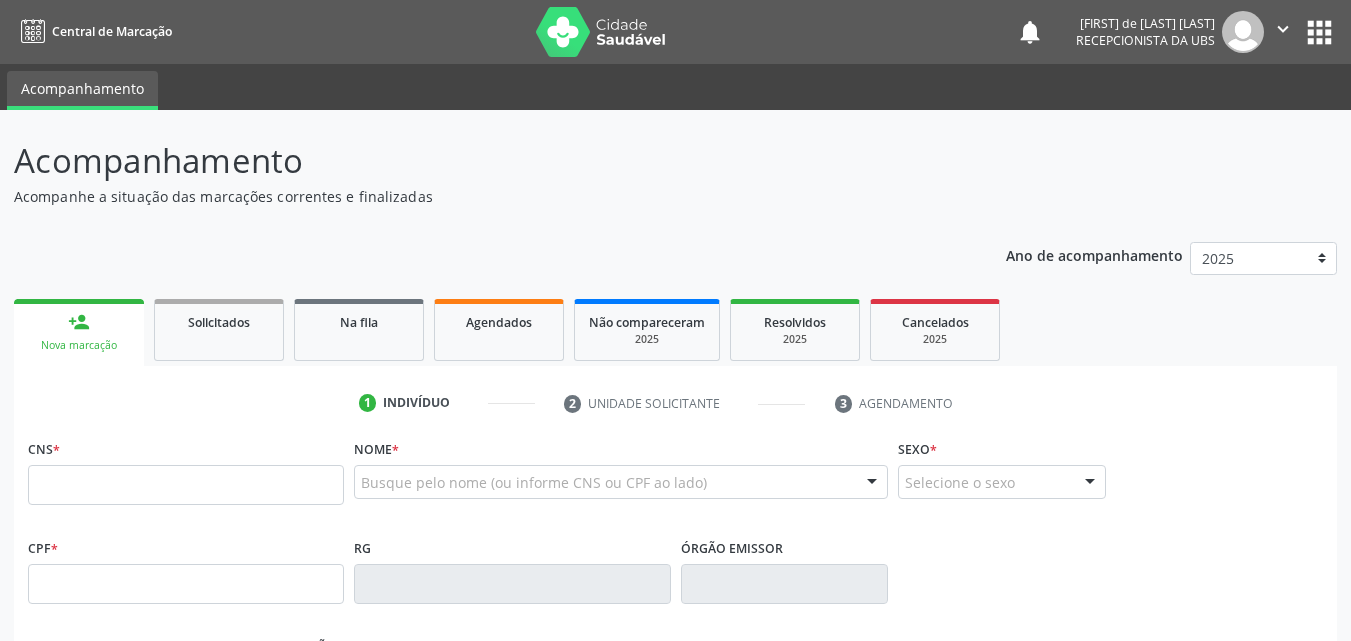 click at bounding box center [186, 485] 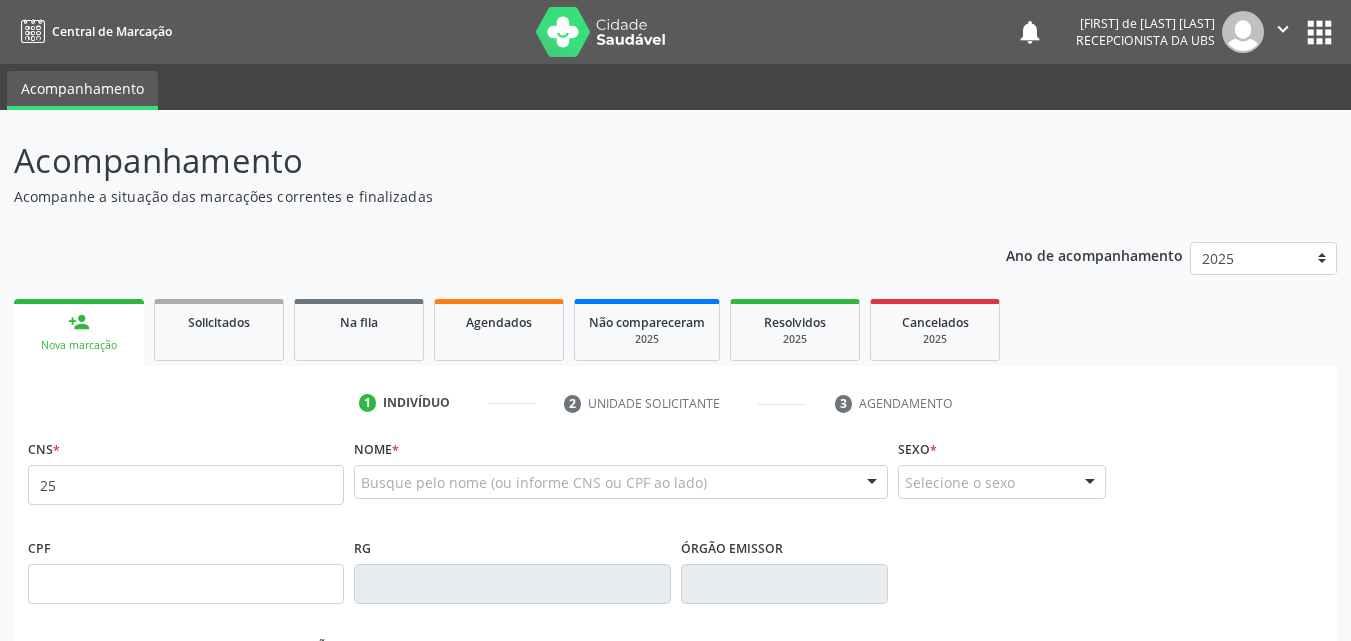 type on "2" 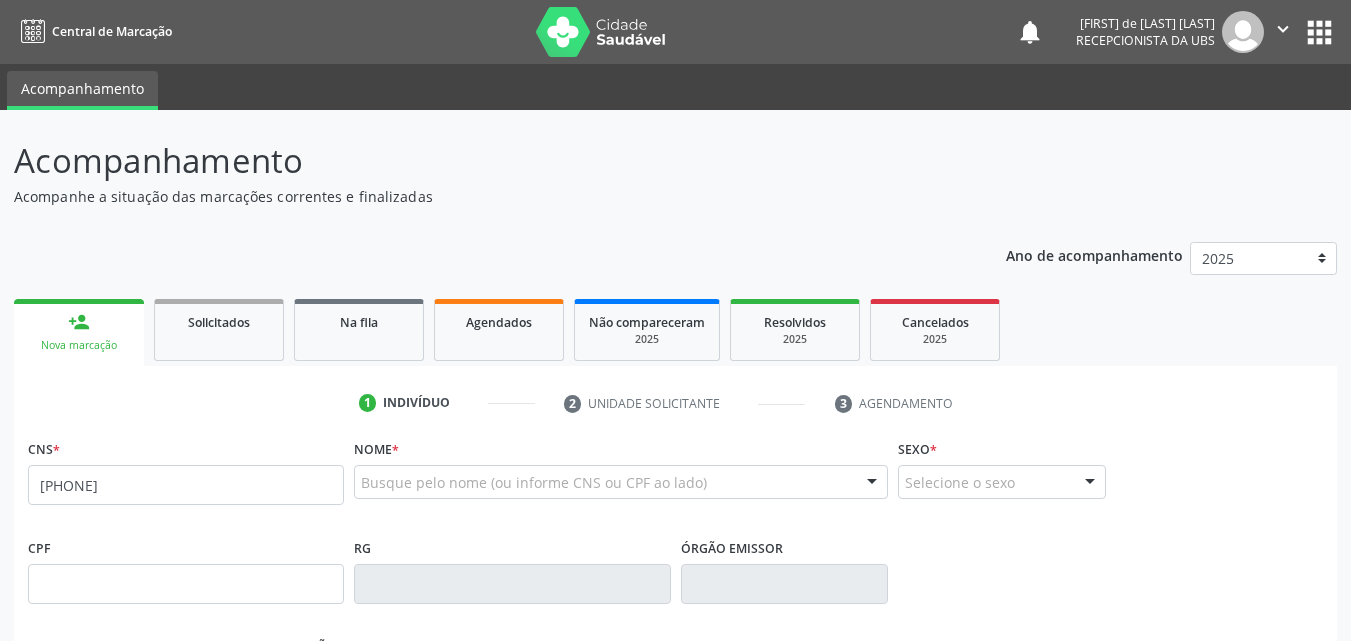 type on "898 0046 6902 4142" 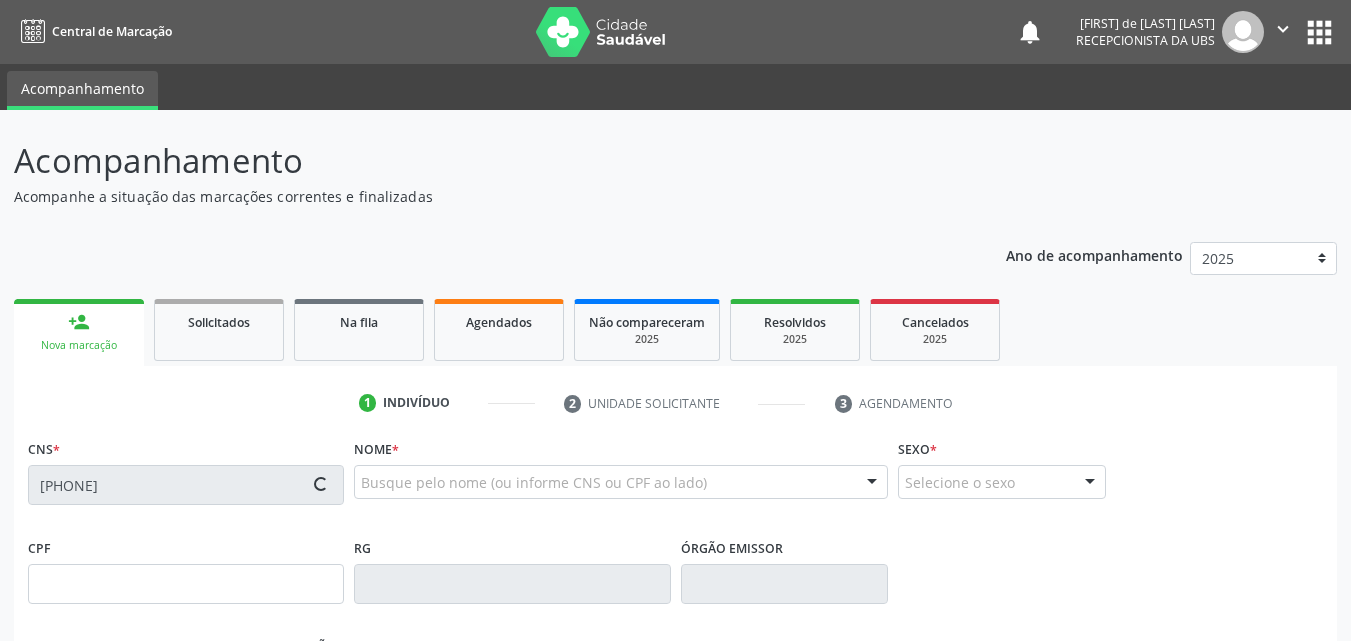 type on "25/06/1999" 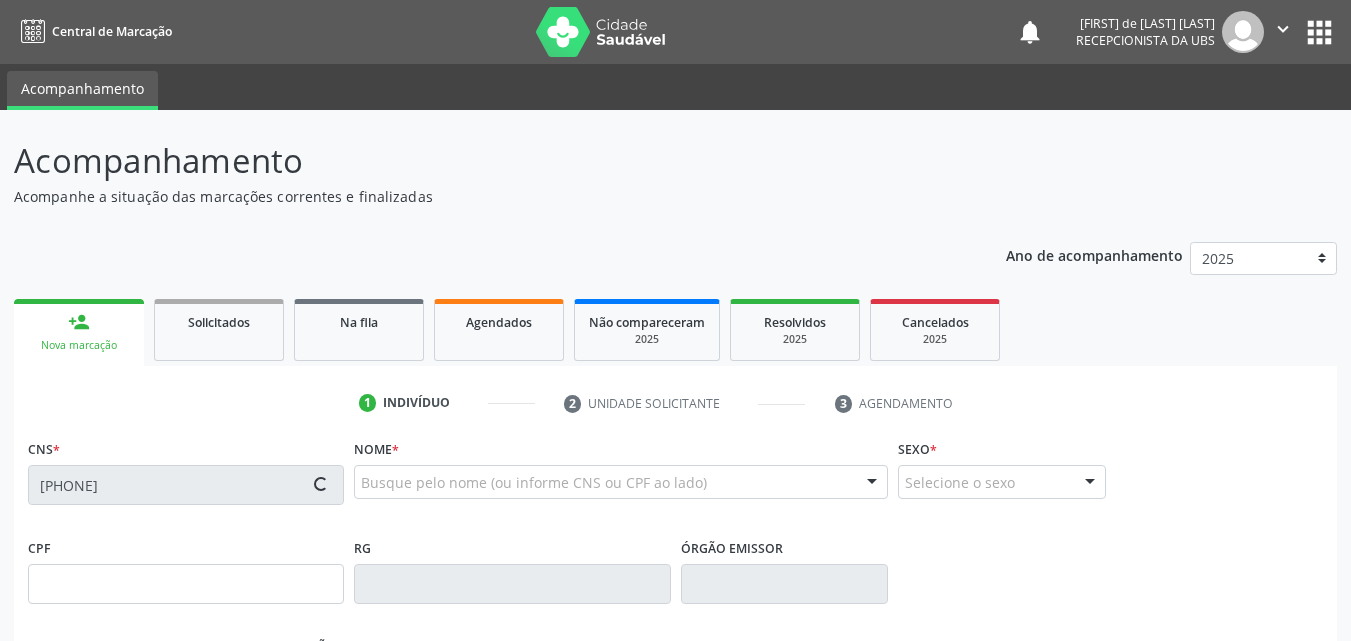 type on "[FIRST]do [LAST] [LAST] da [LAST]" 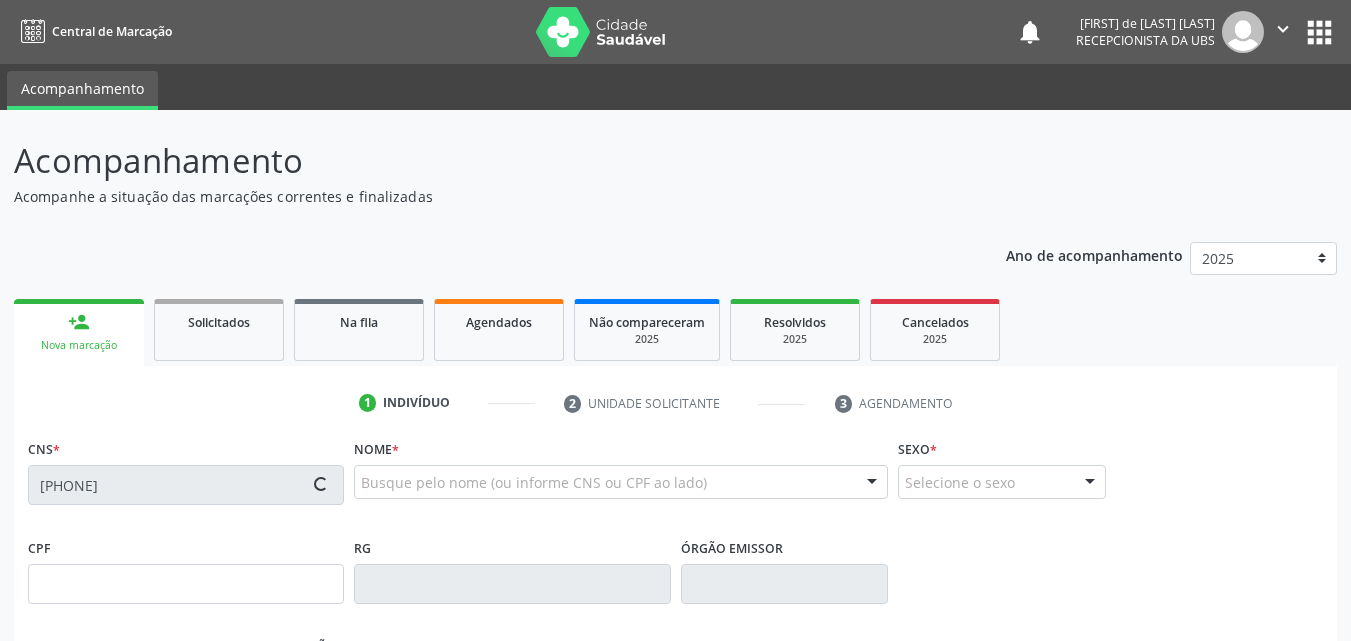 type on "(87) 99999-9999" 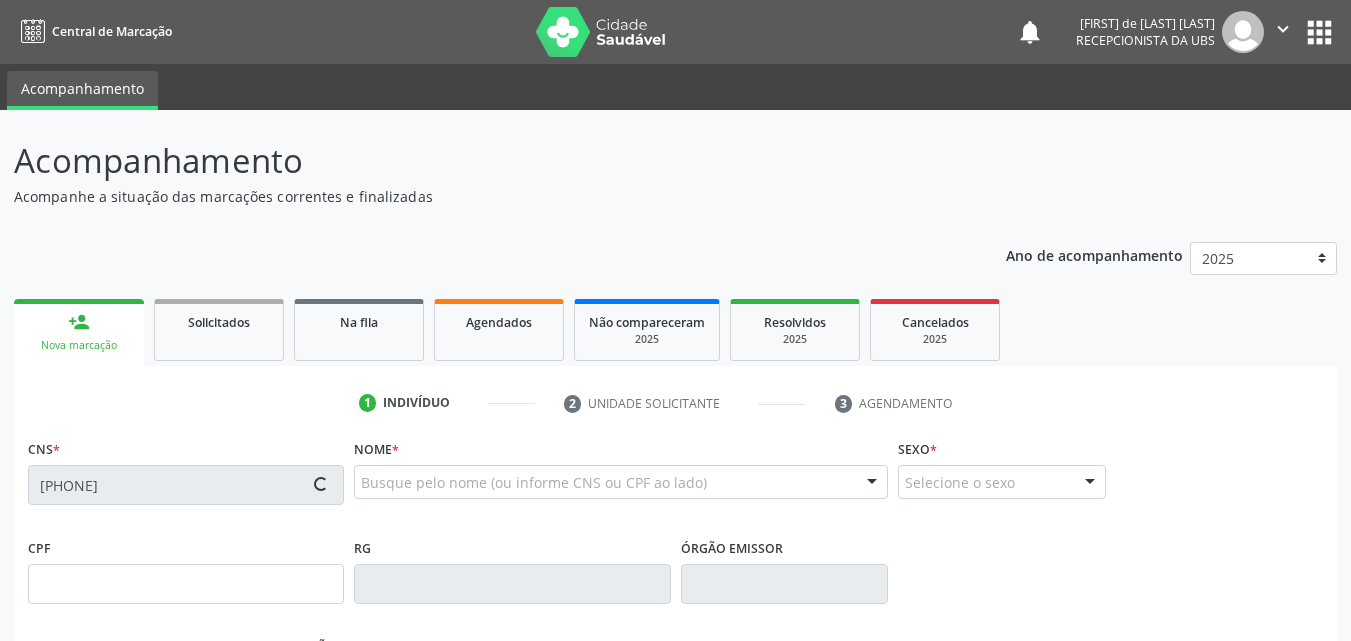 type on "1" 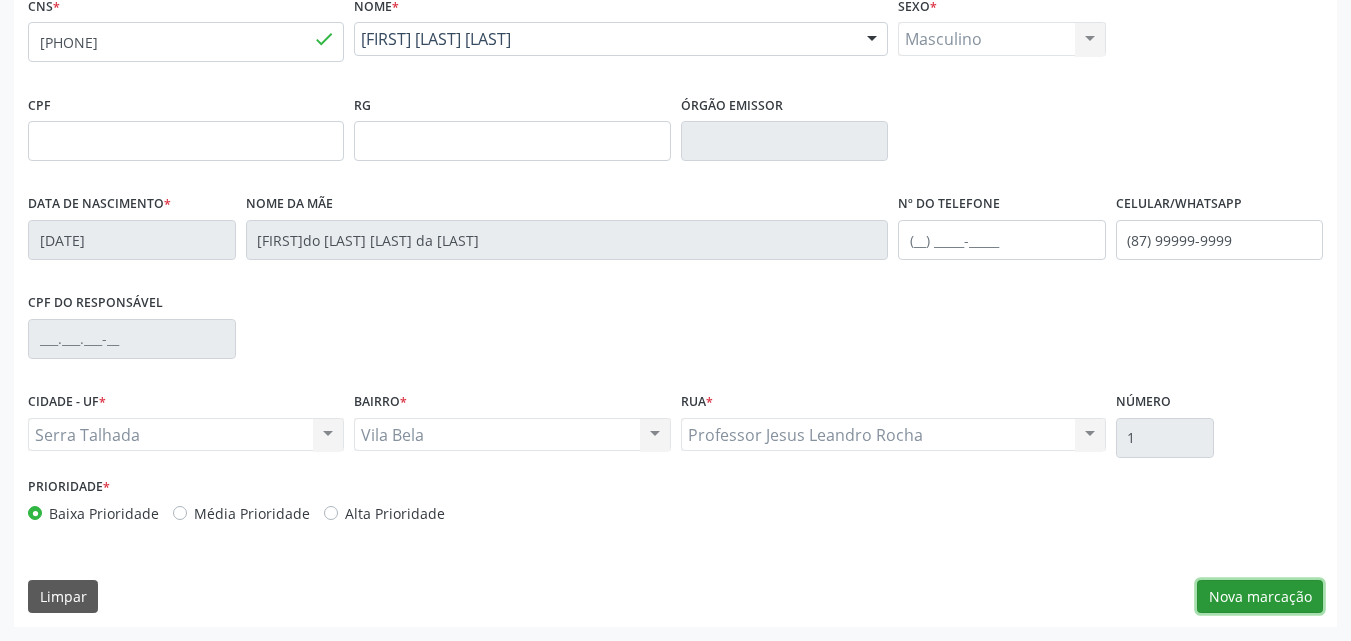 click on "Nova marcação" at bounding box center [1260, 597] 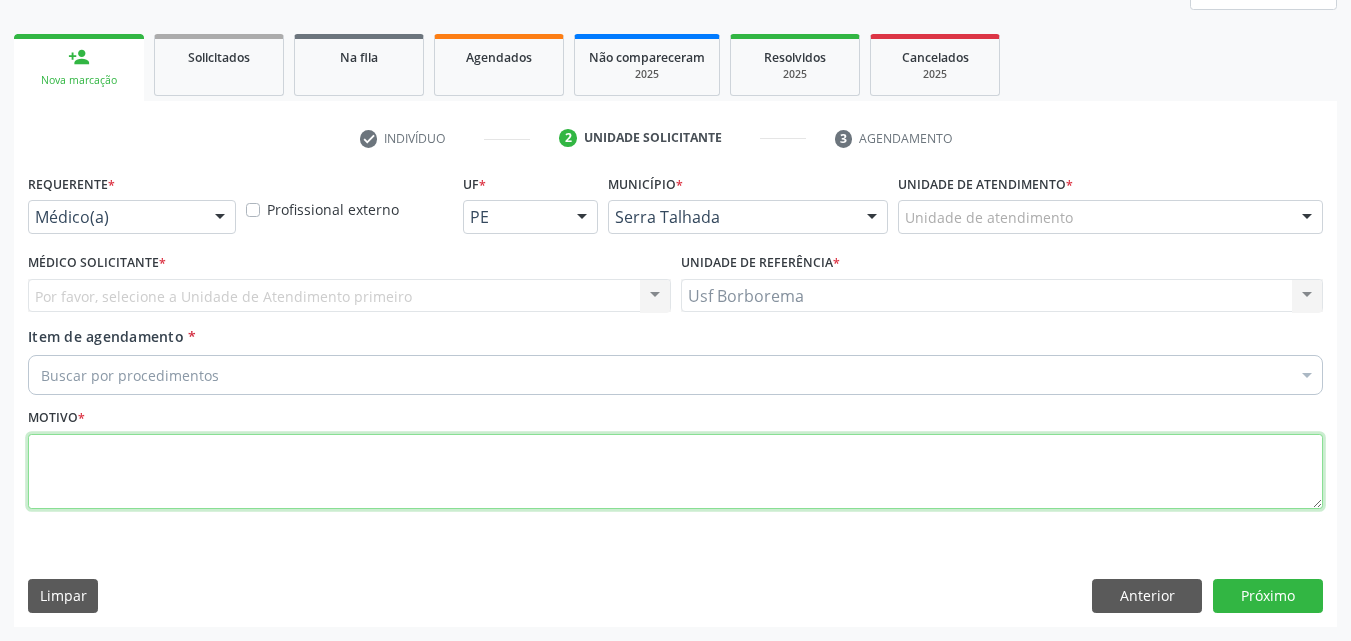 click at bounding box center [675, 472] 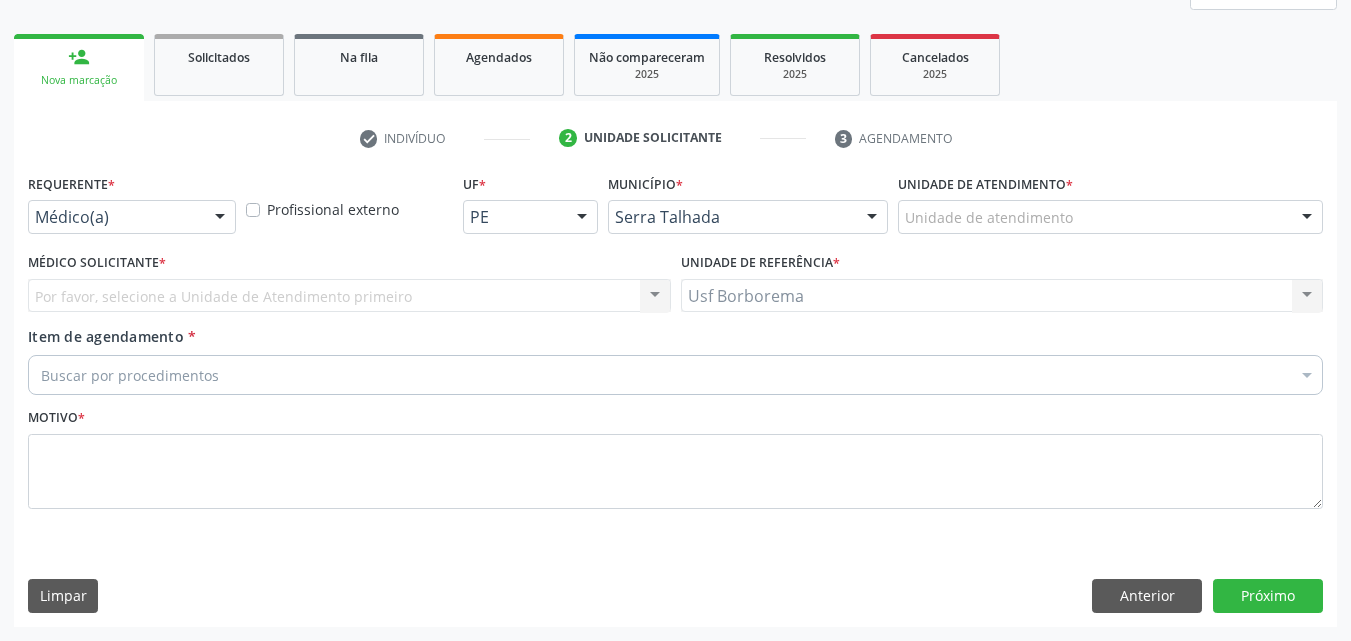 click on "Unidade de atendimento" at bounding box center [1110, 217] 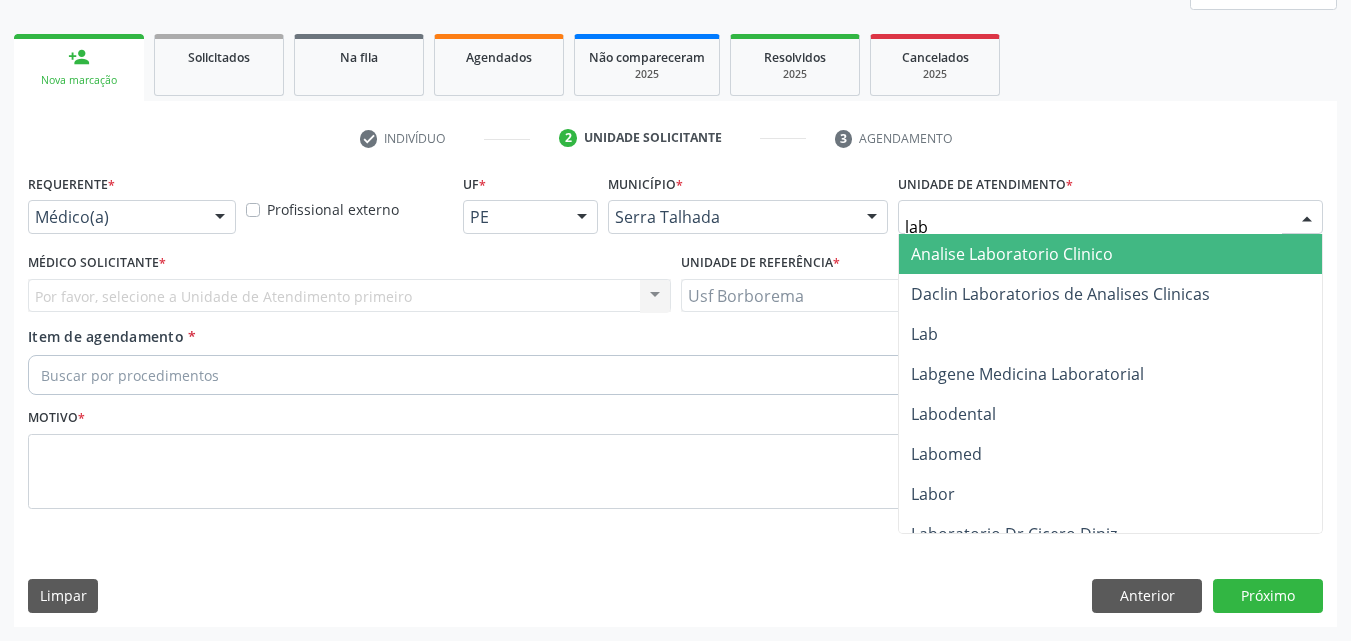 type on "labg" 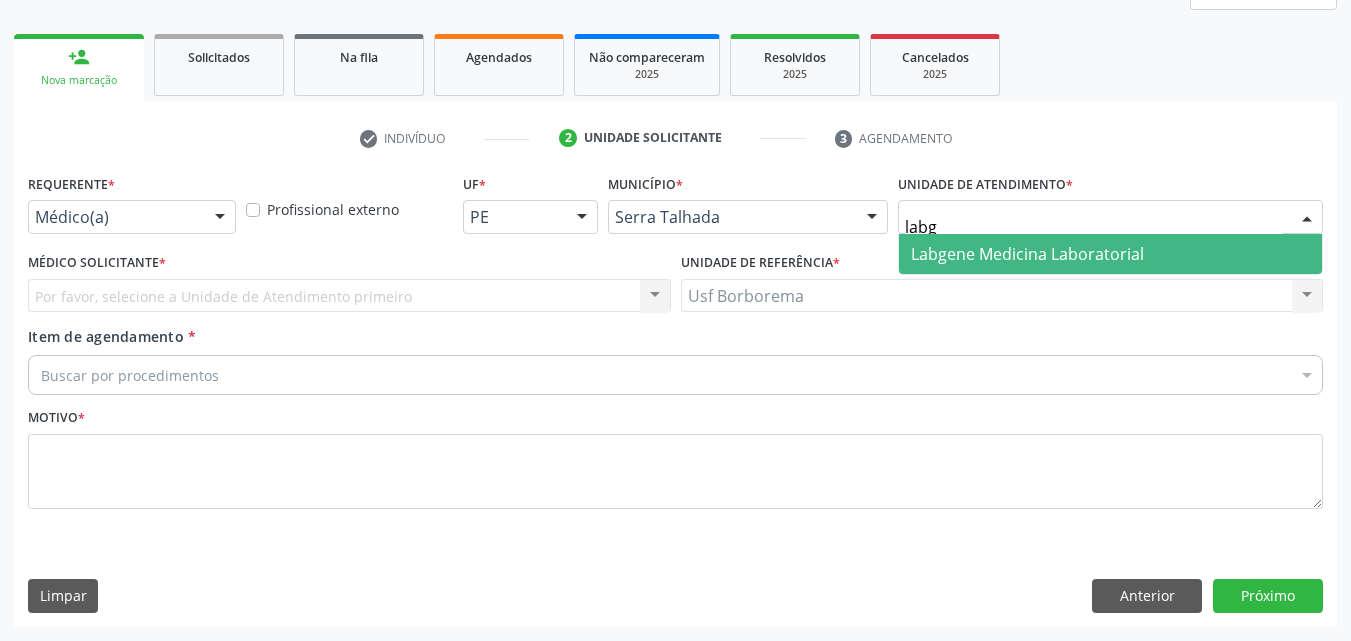 click on "Labgene Medicina Laboratorial" at bounding box center (1027, 254) 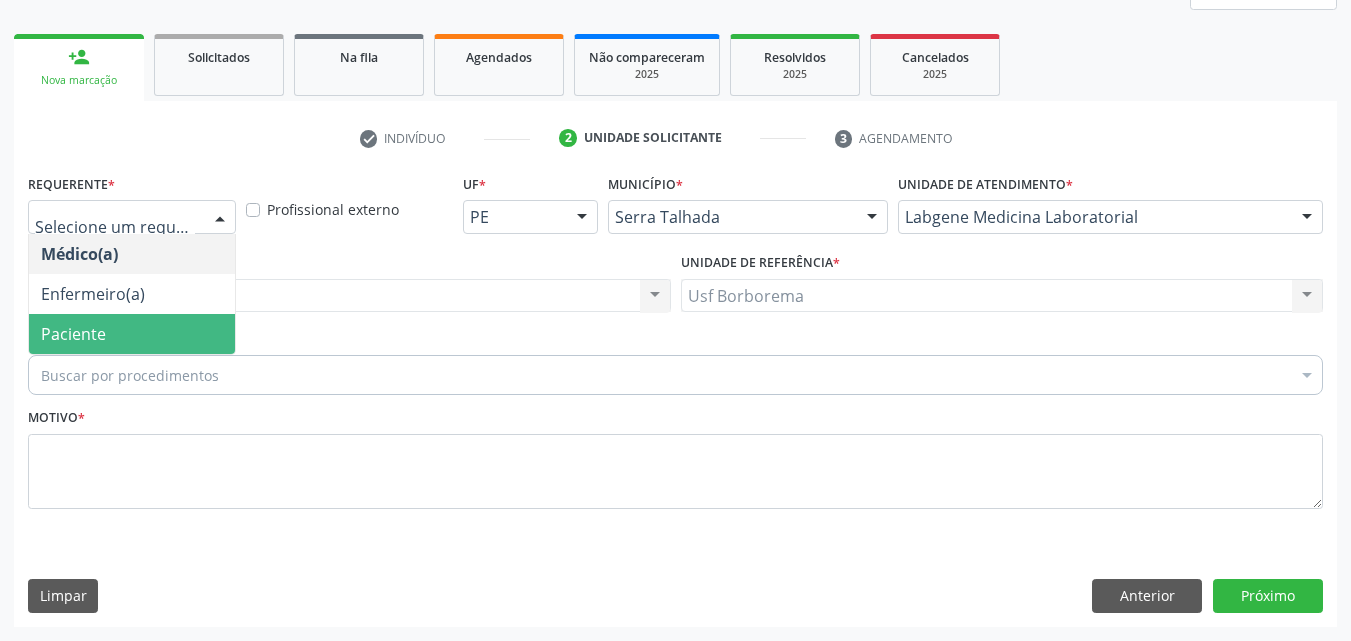 click on "Paciente" at bounding box center (132, 334) 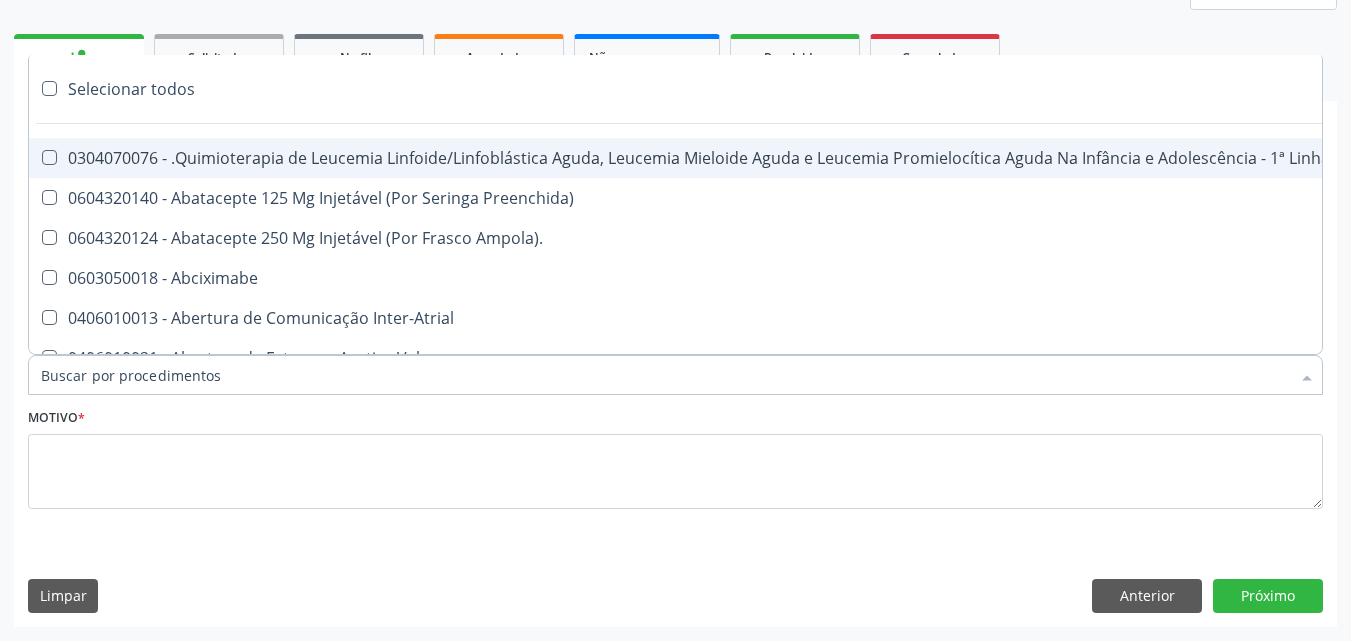 click on "Item de agendamento
*" at bounding box center (665, 375) 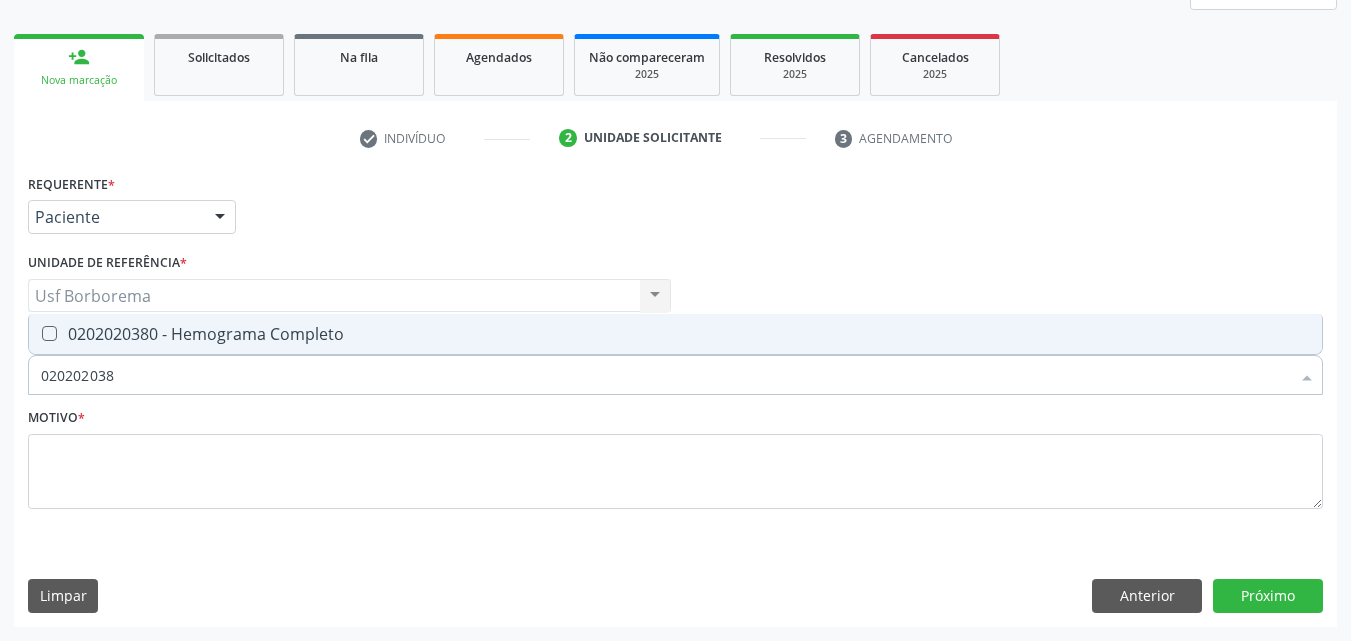 type on "0202020380" 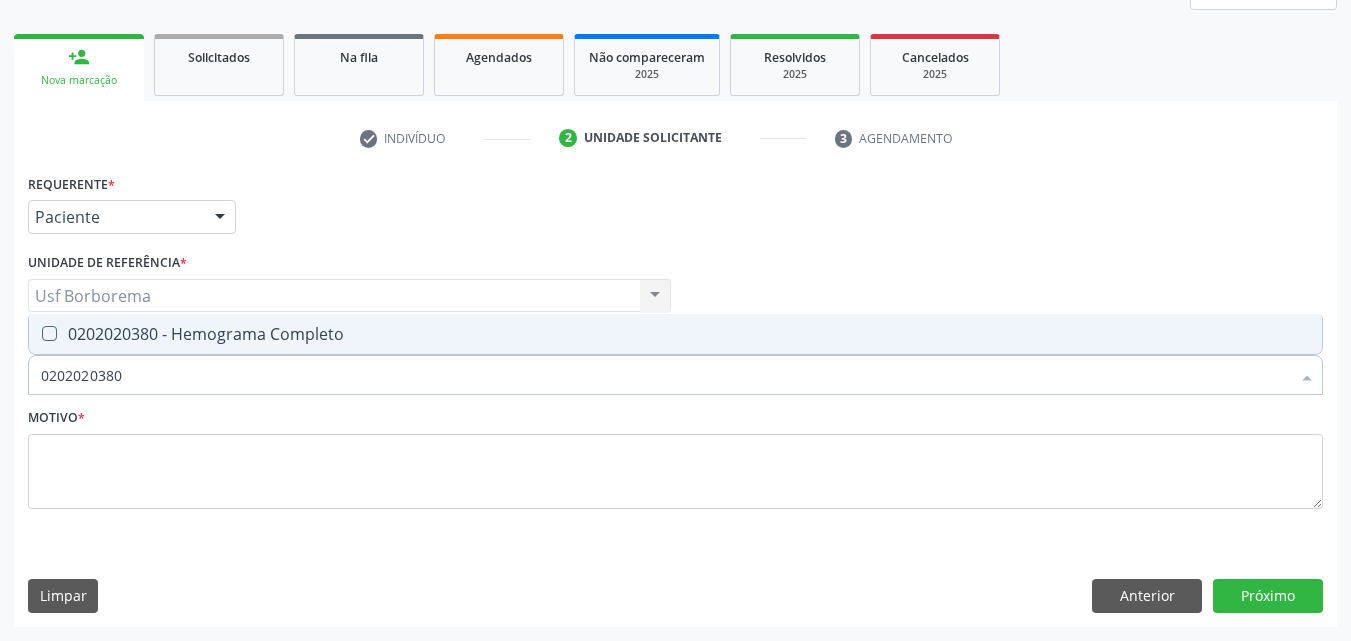click on "0202020380 - Hemograma Completo" at bounding box center [675, 334] 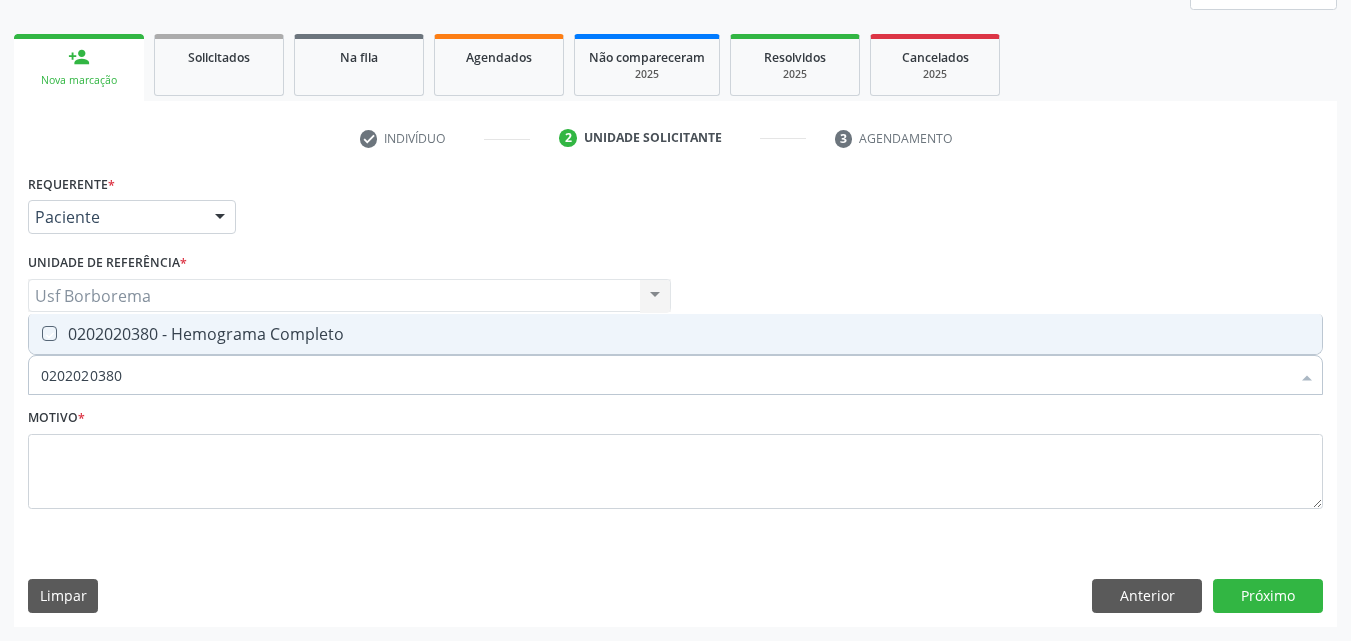 checkbox on "true" 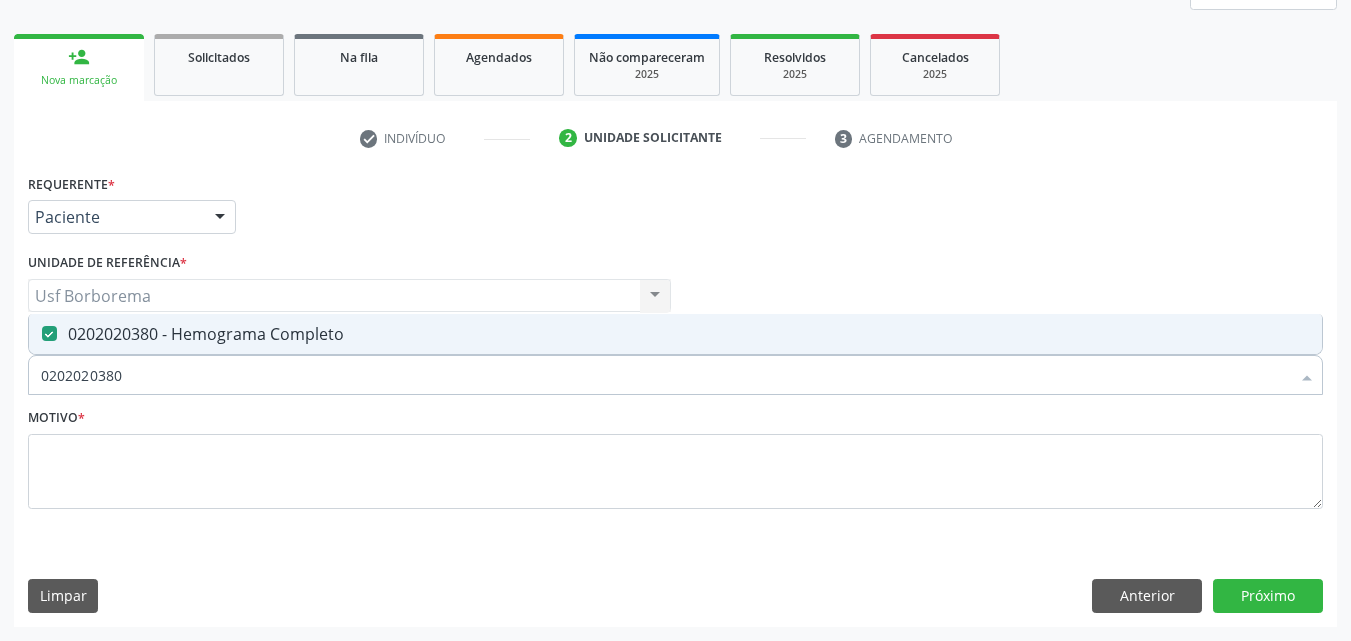 click on "0202020380" at bounding box center (665, 375) 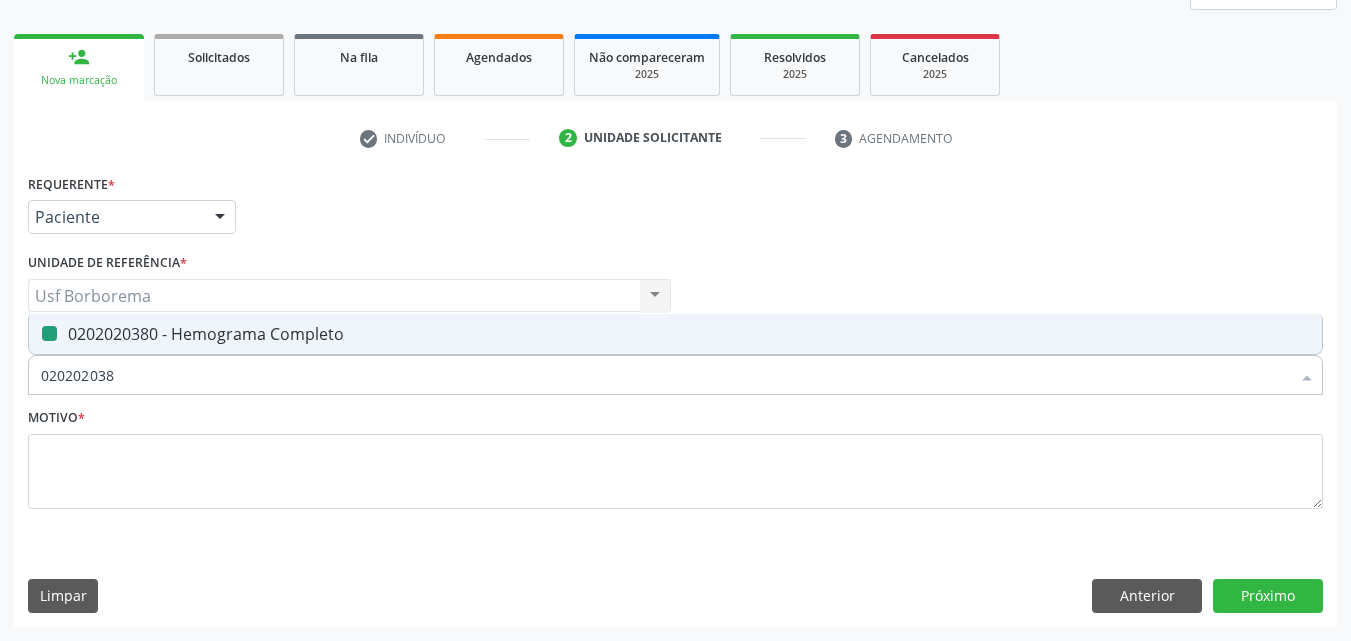type on "02020203" 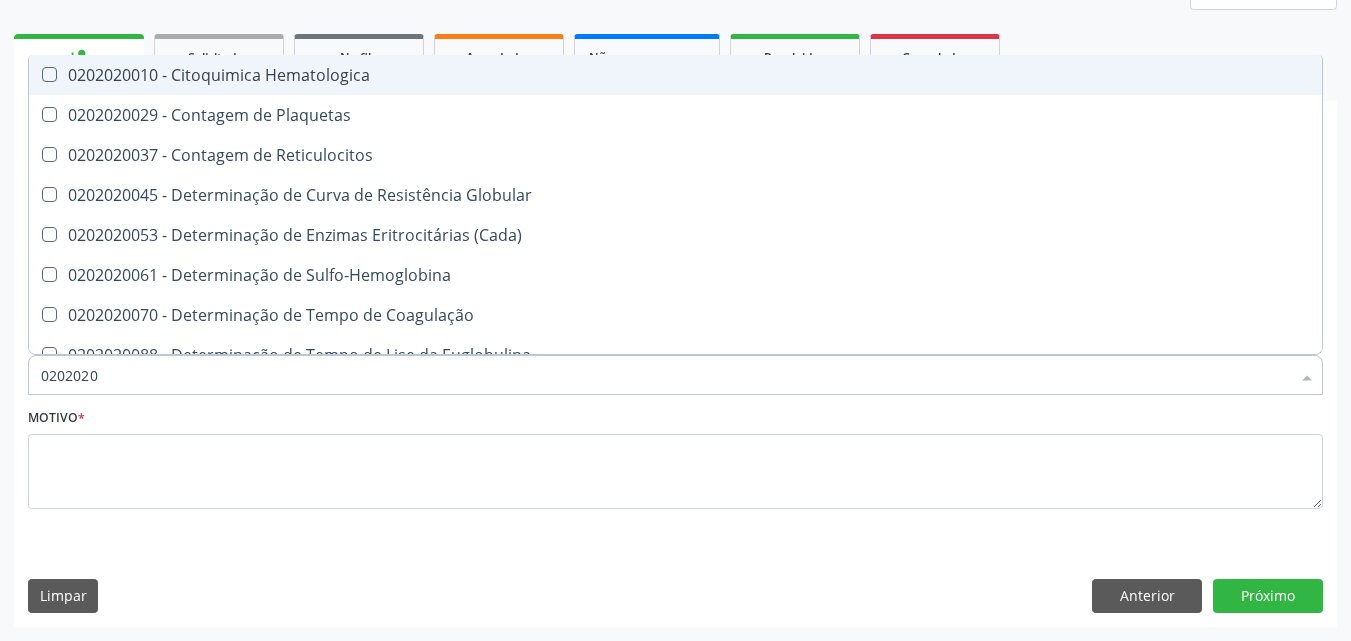 type on "020202" 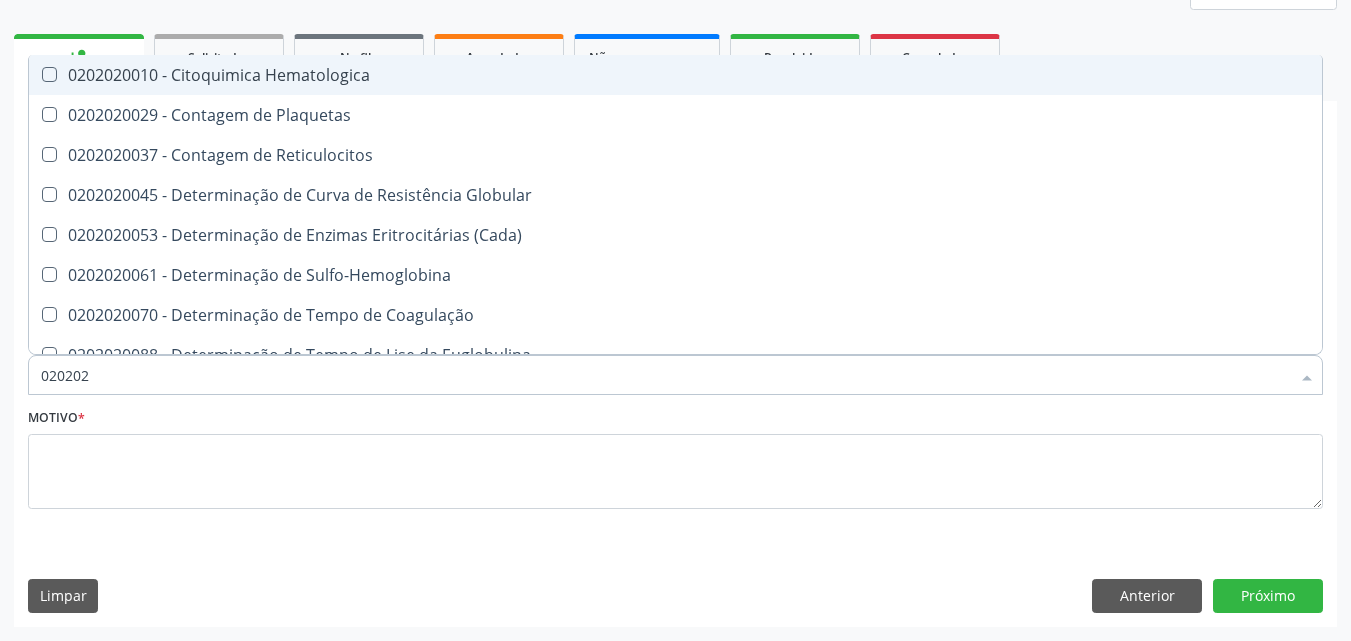 type on "02020" 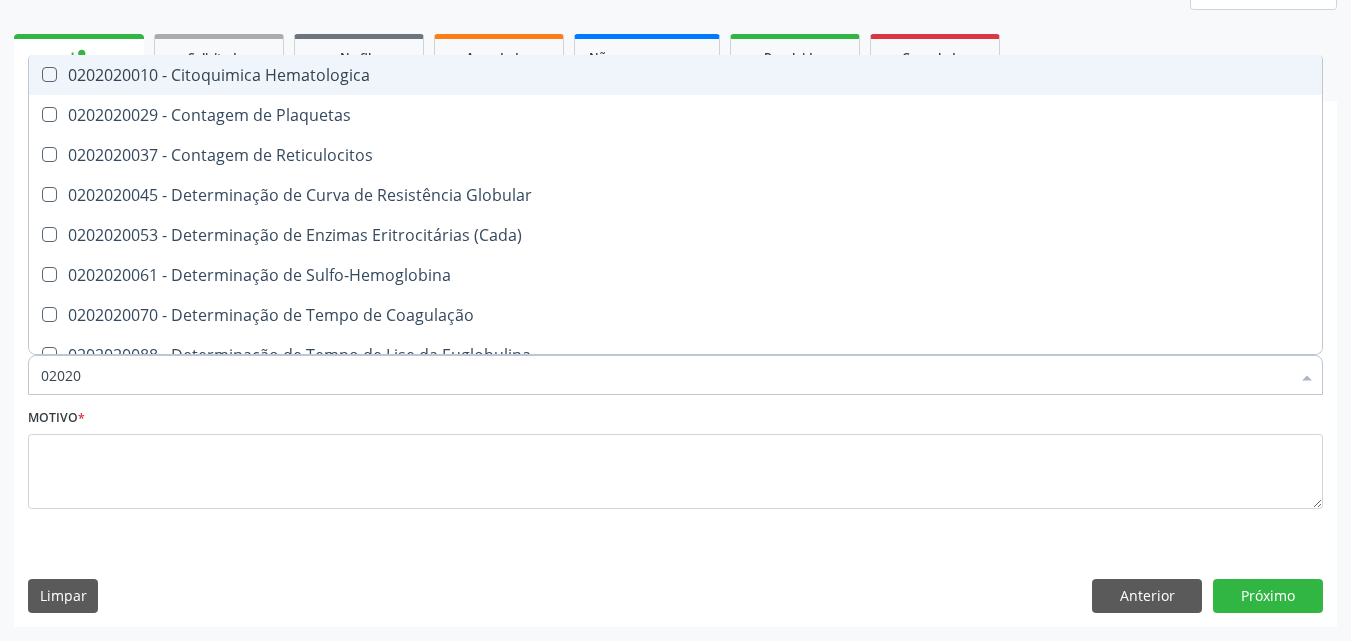 checkbox on "false" 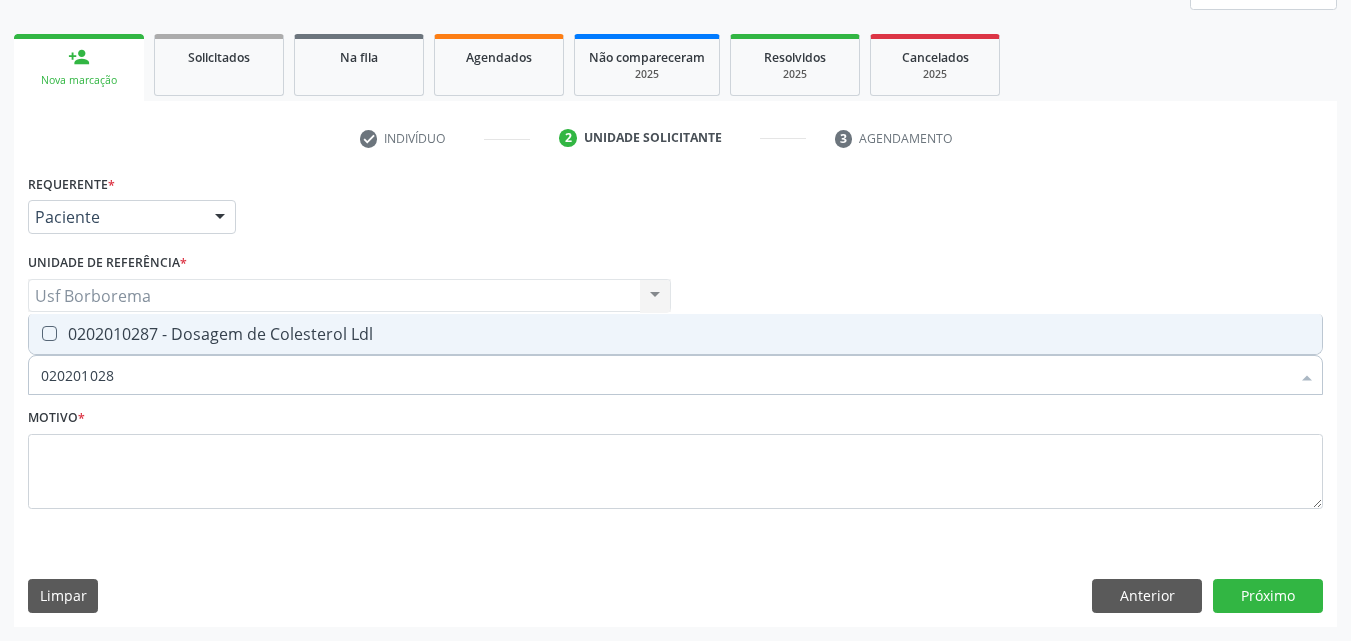 type on "[NUMBER]" 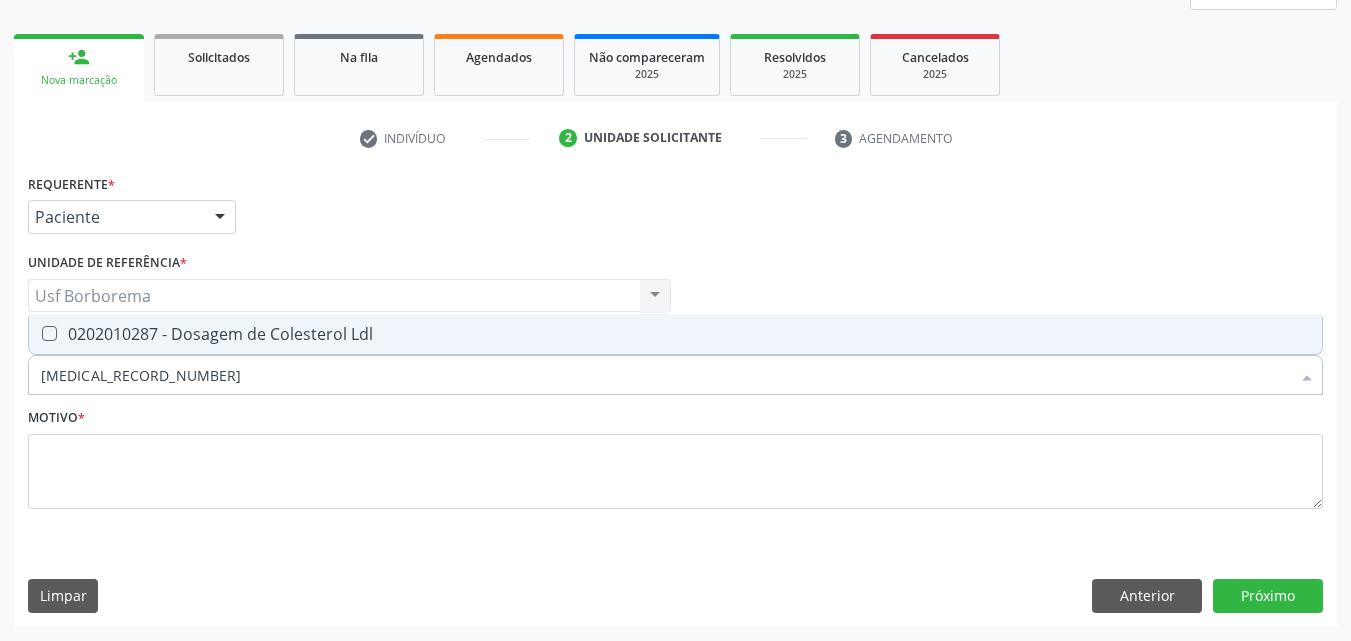 click on "0202010287 - Dosagem de Colesterol Ldl" at bounding box center (675, 334) 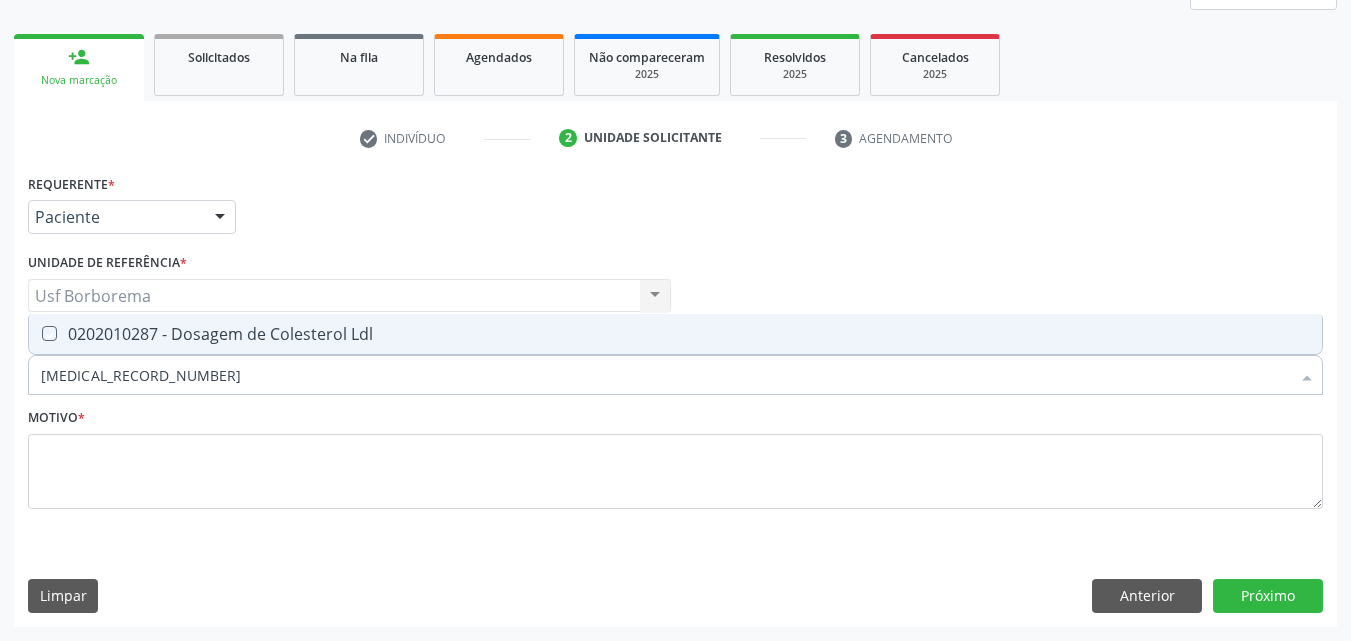 checkbox on "true" 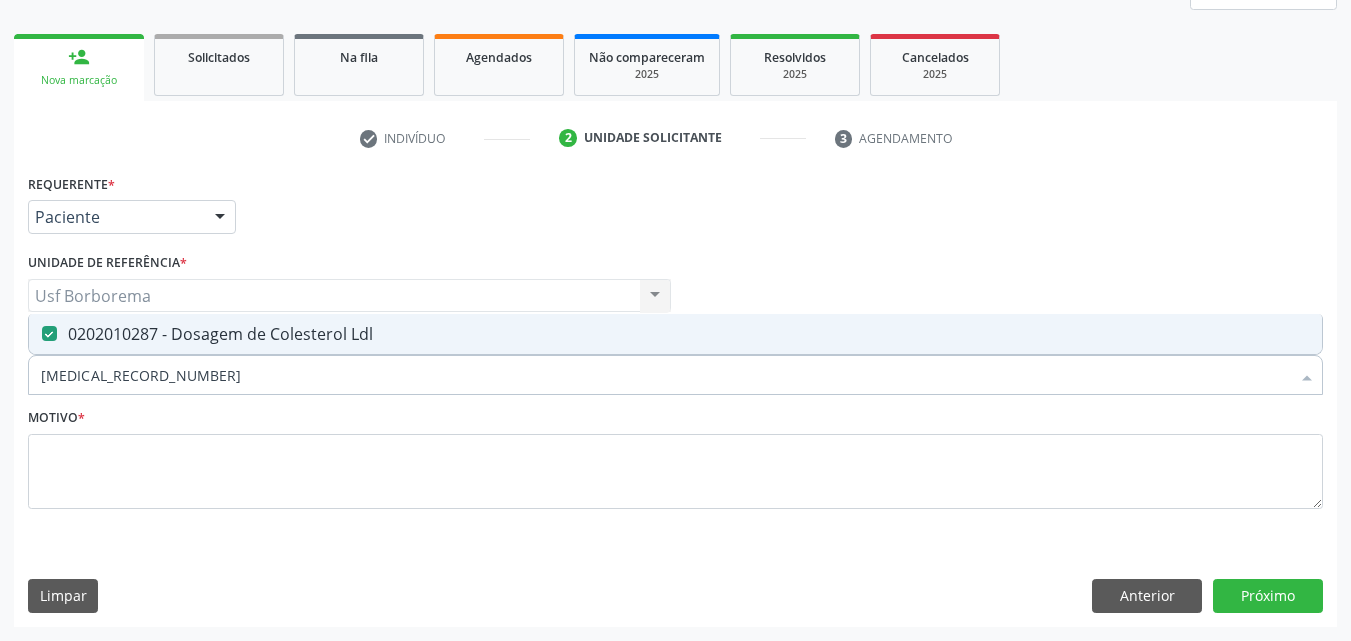 click on "[NUMBER]" at bounding box center (665, 375) 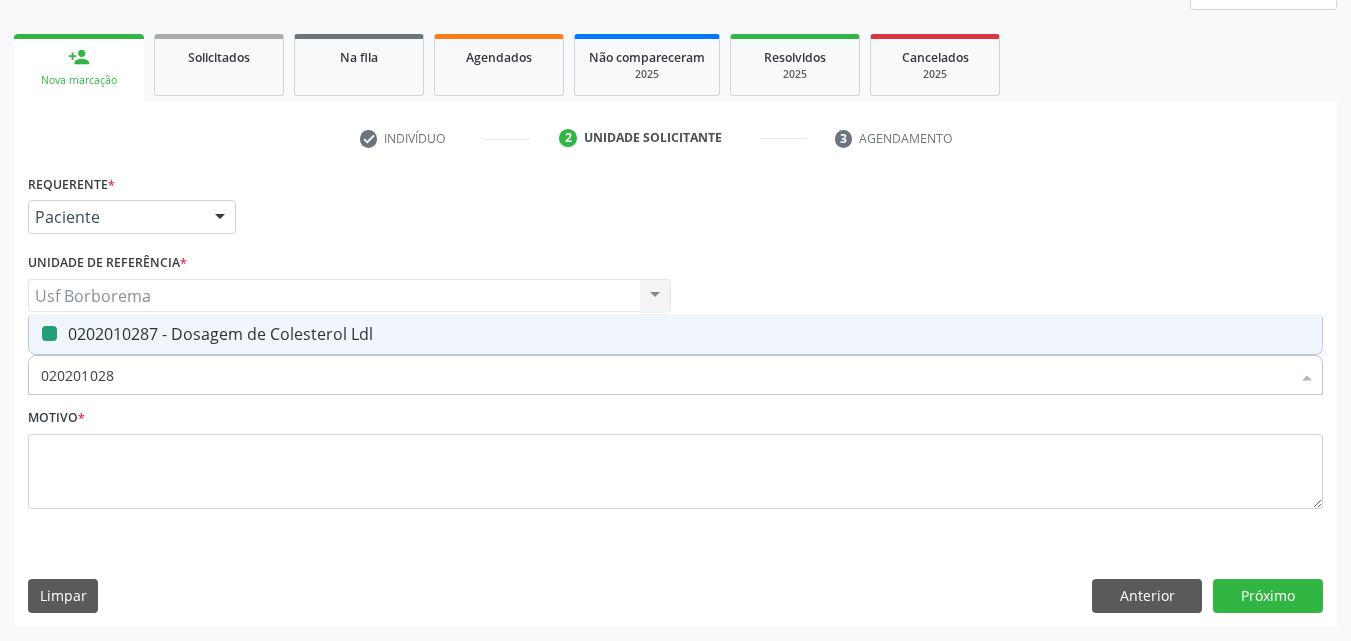 type on "02020102" 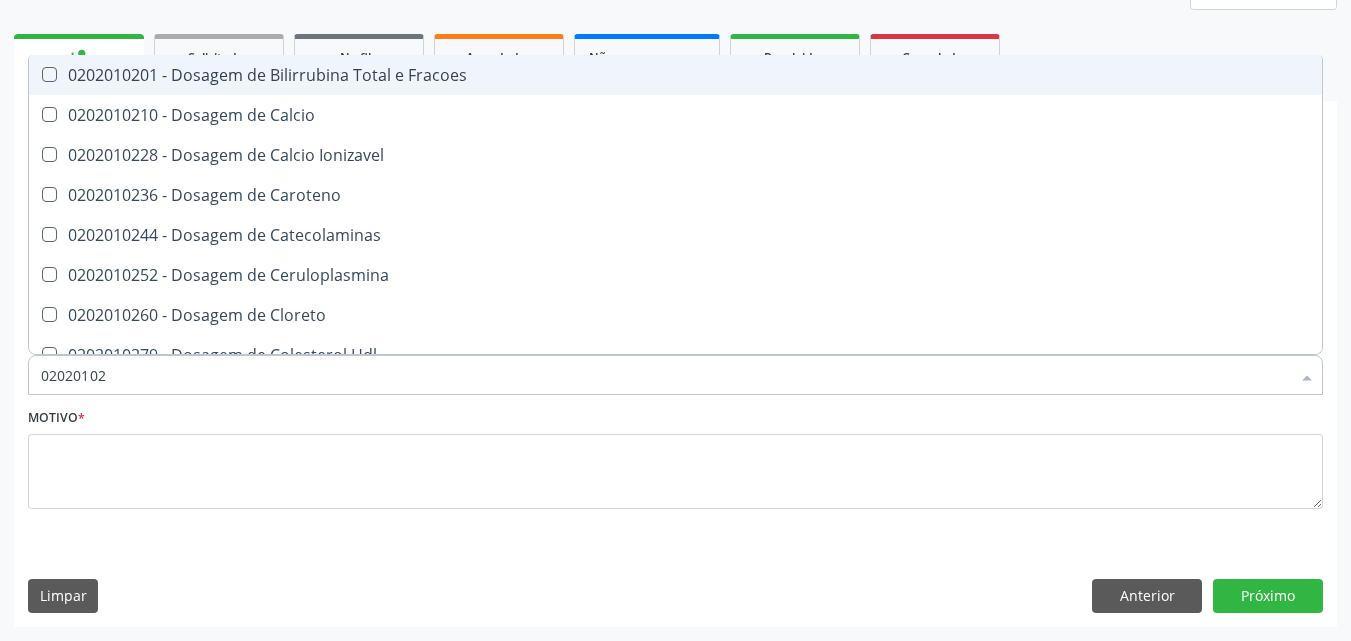 type on "0202010" 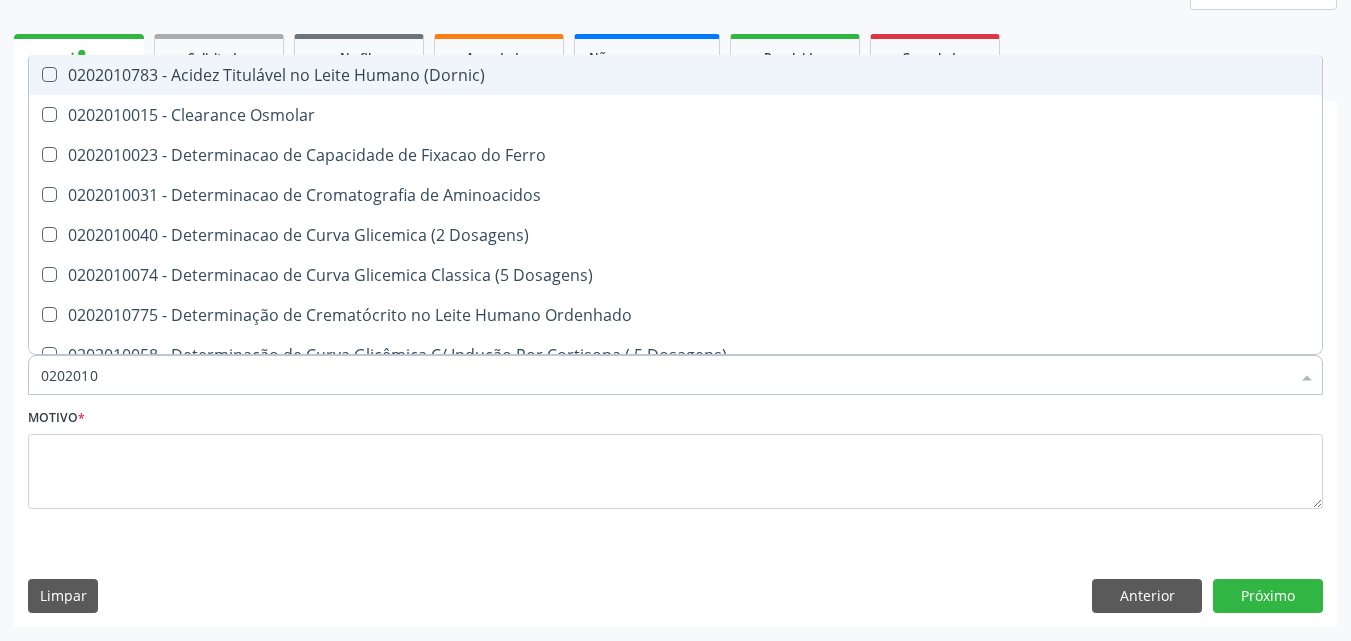 type on "020201" 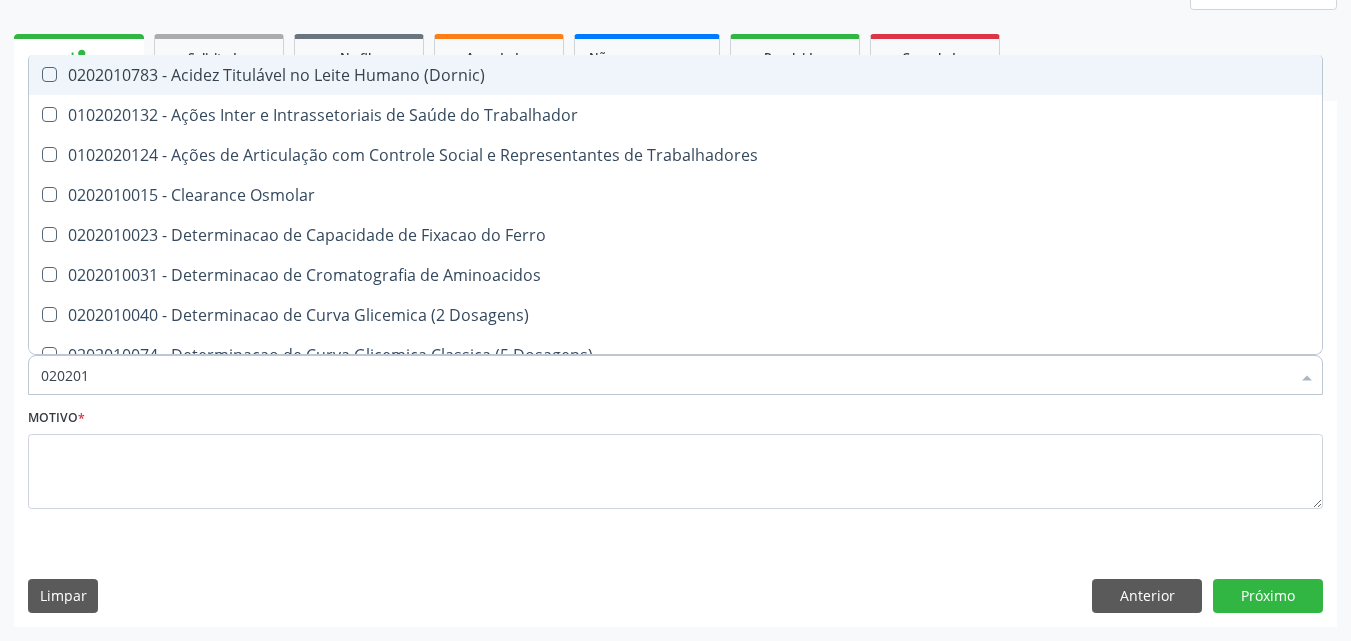 type on "02020" 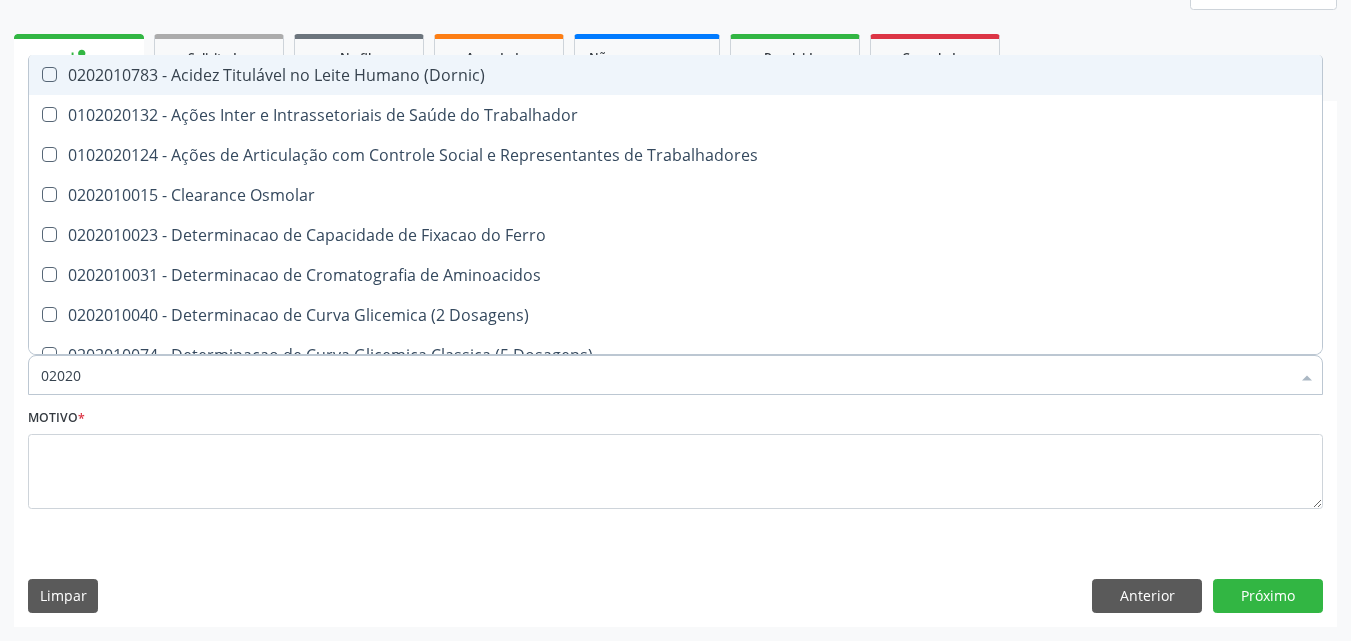 checkbox on "false" 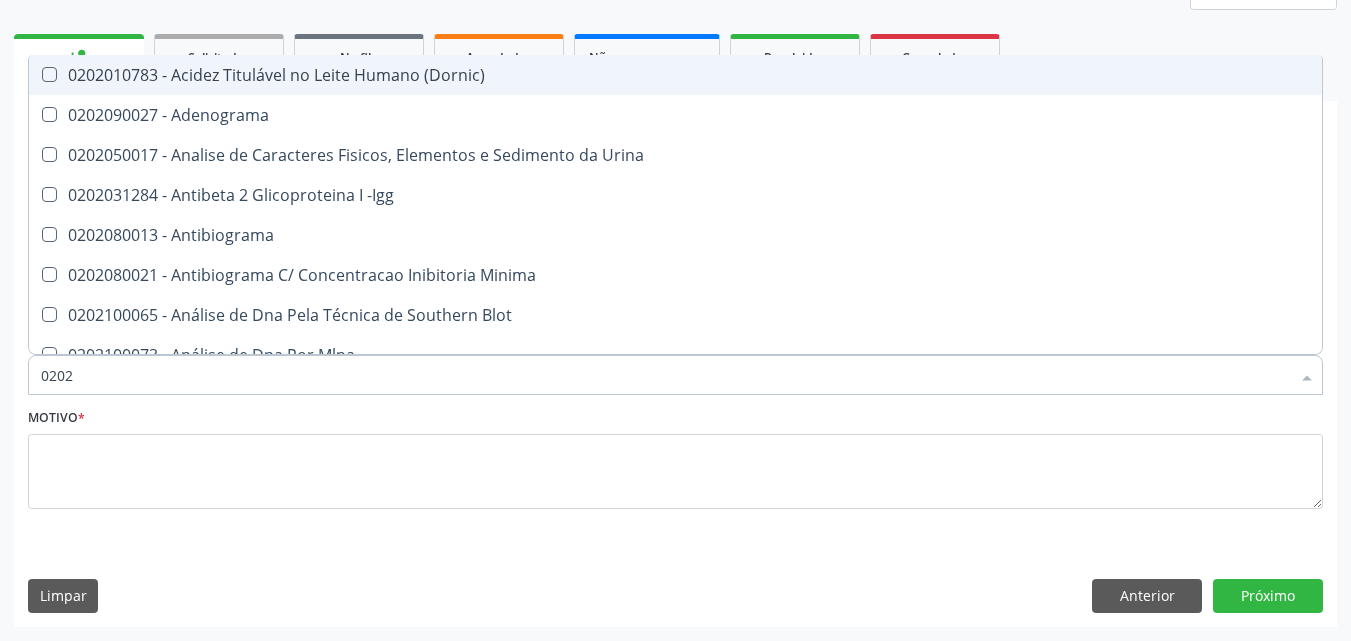 type on "02020" 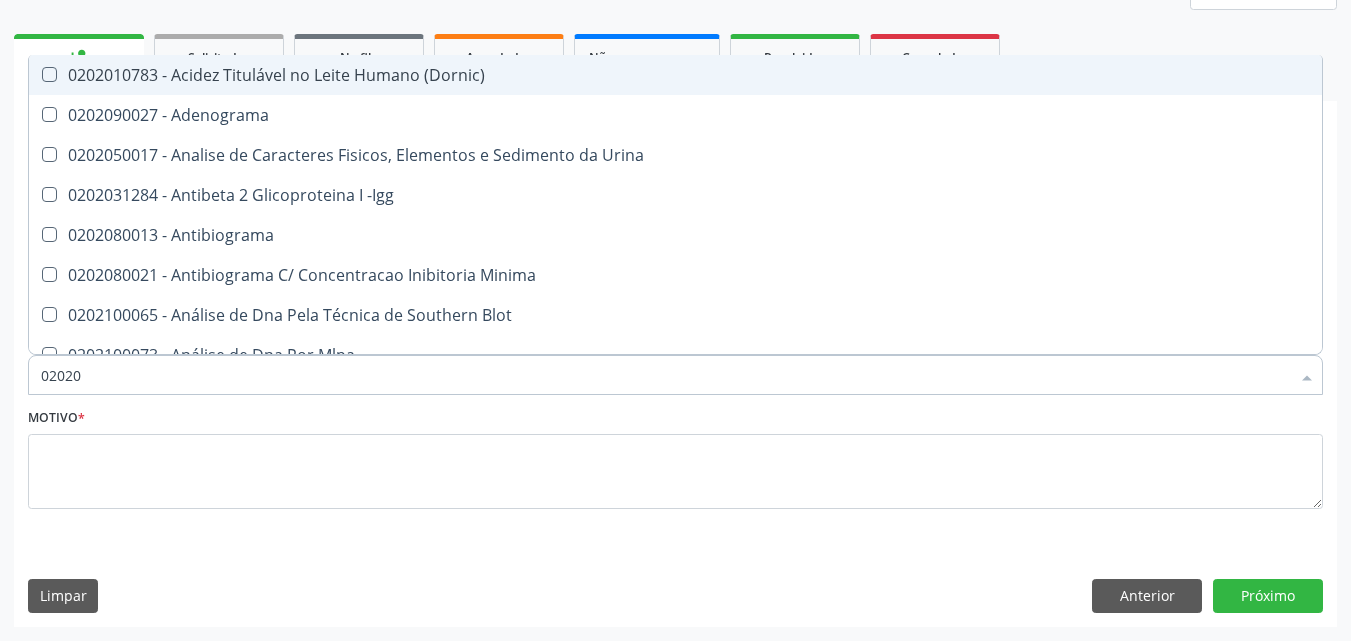 checkbox on "true" 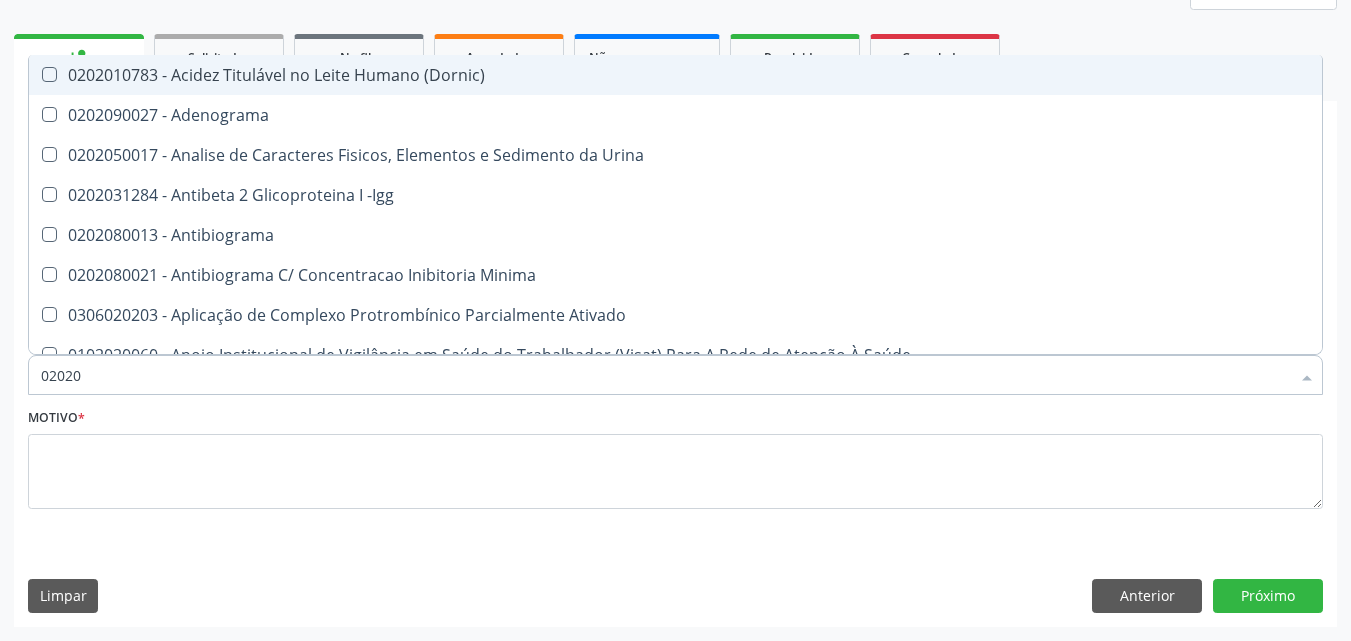 type on "020201" 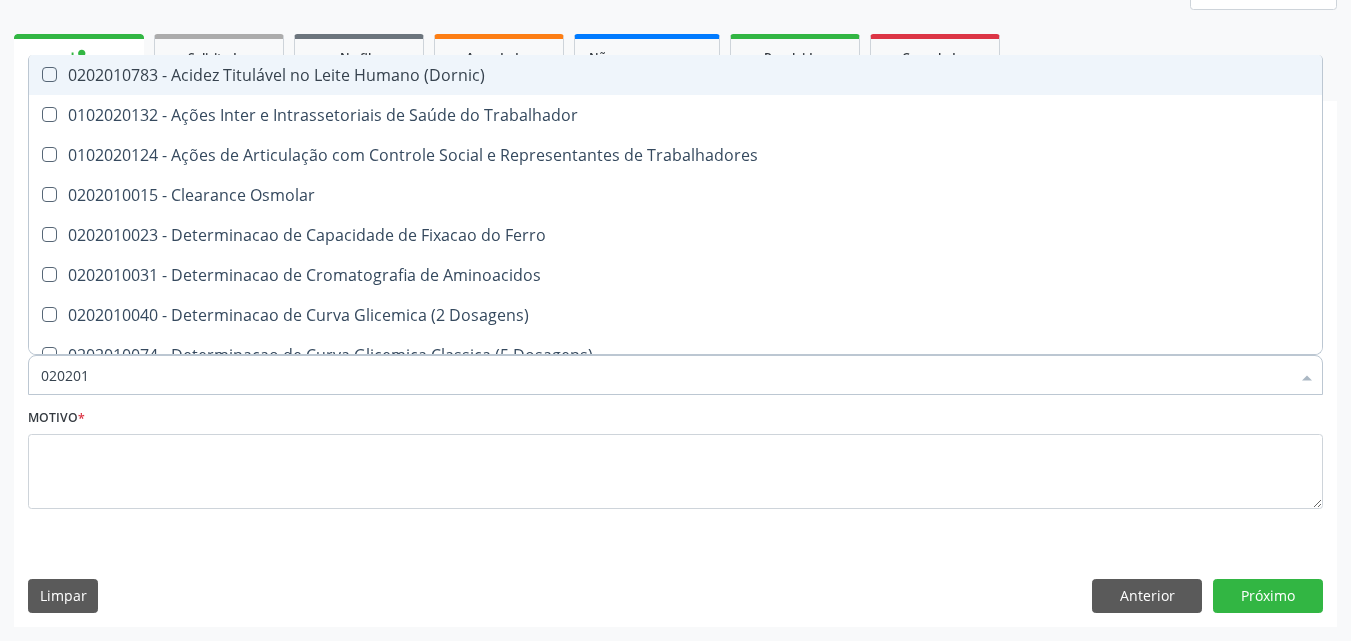type on "0202010" 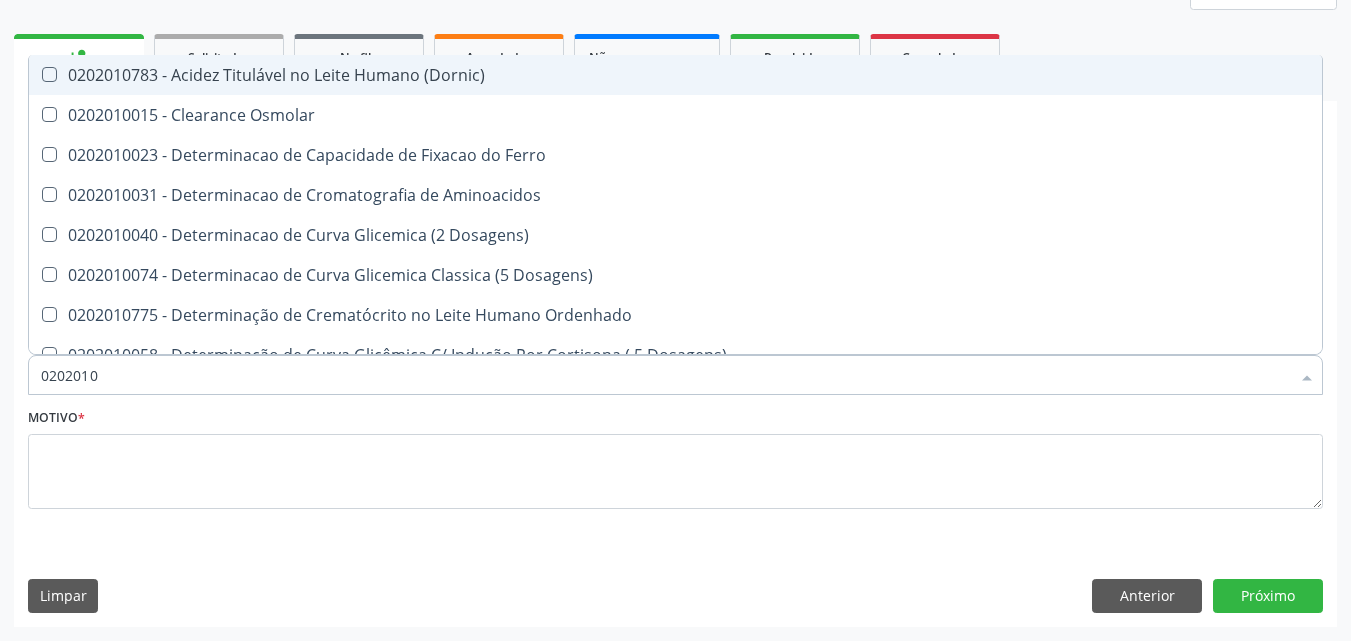 type on "02020102" 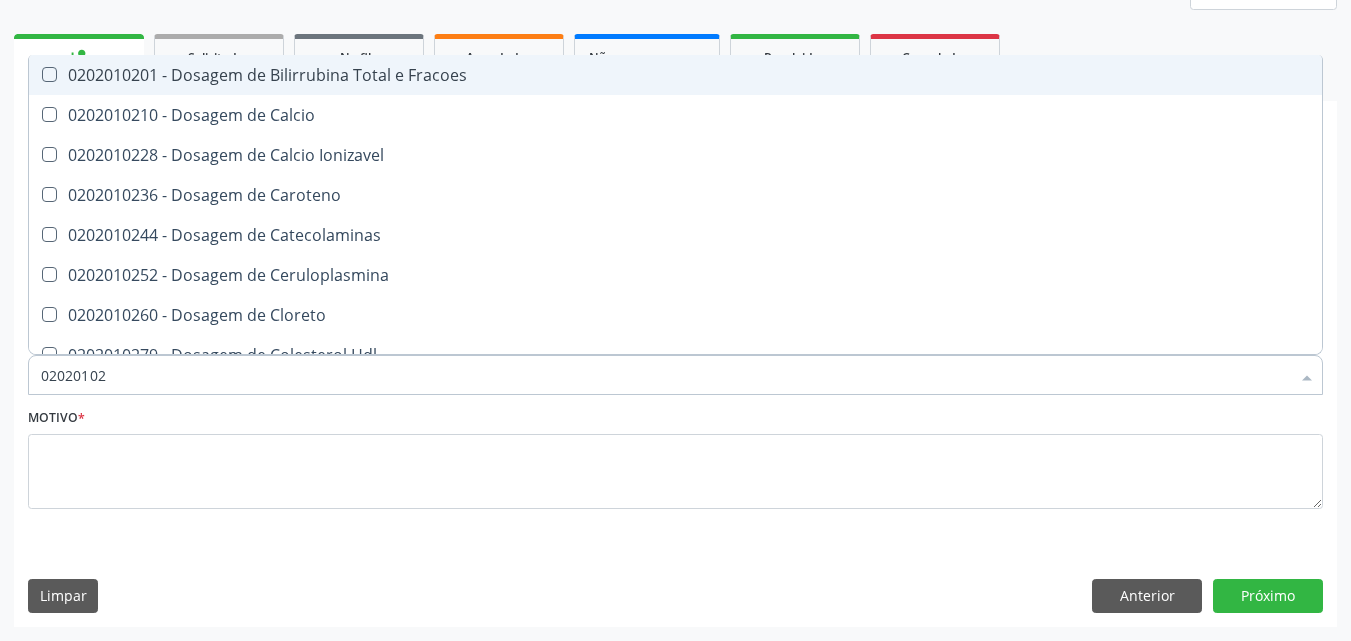 type on "0202010" 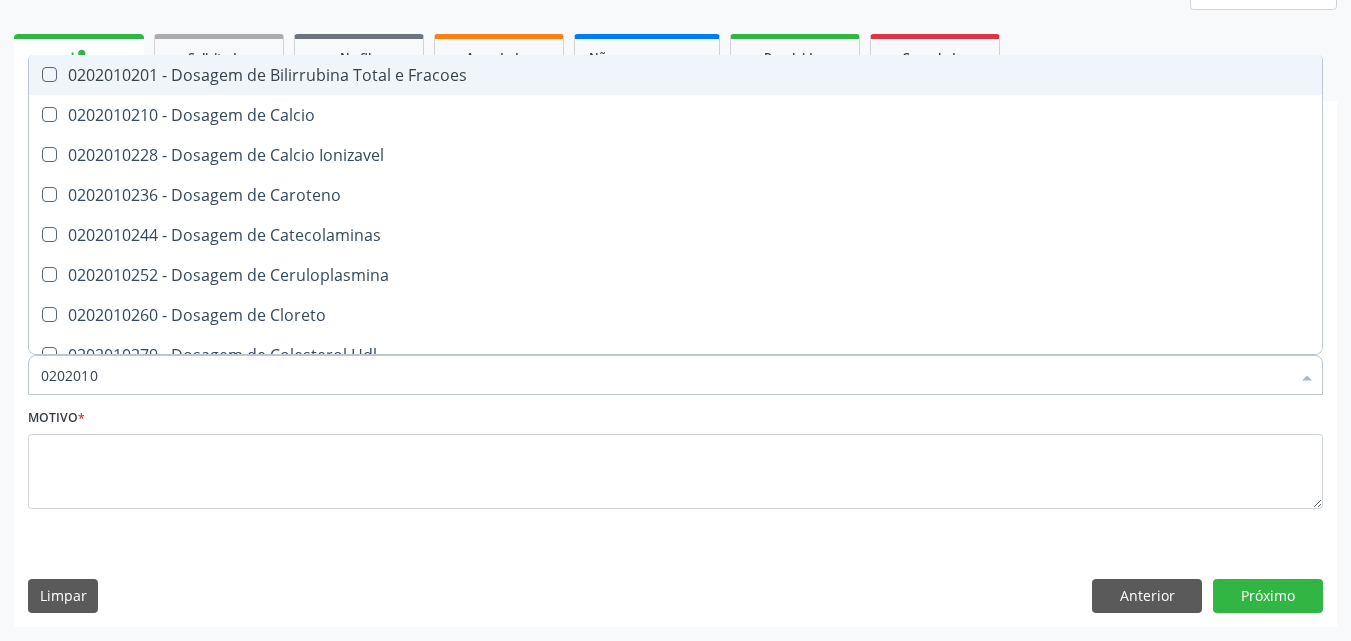 checkbox on "false" 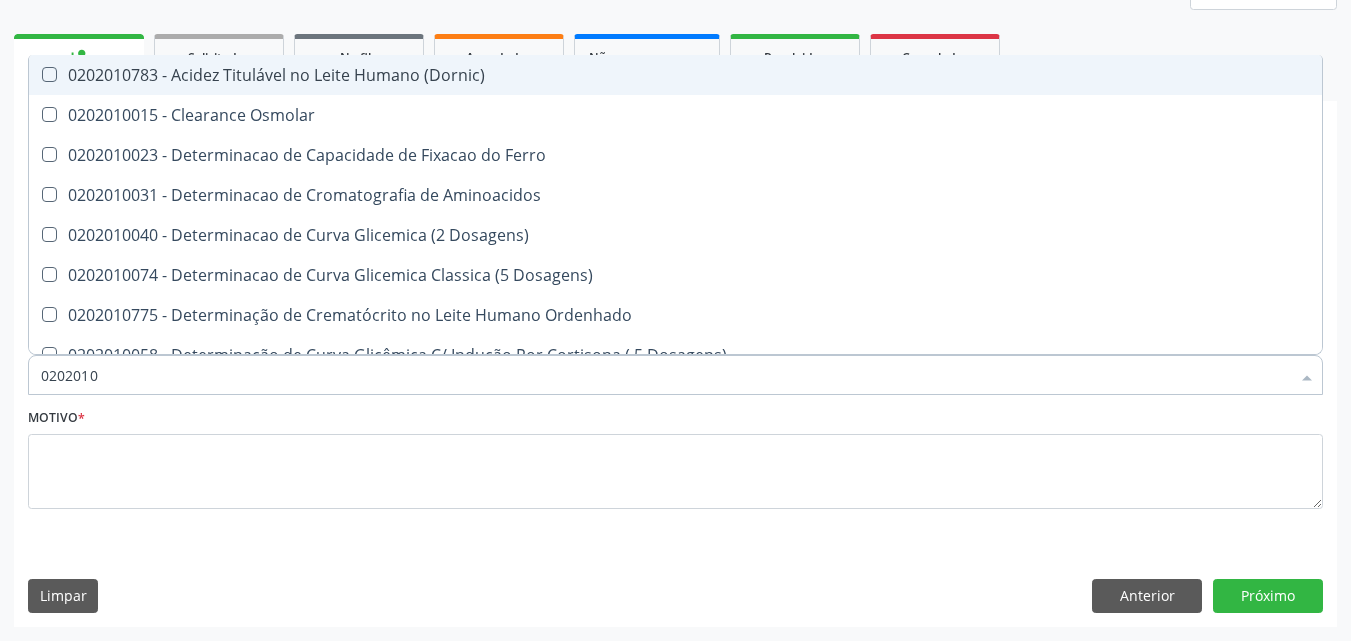 type on "020201" 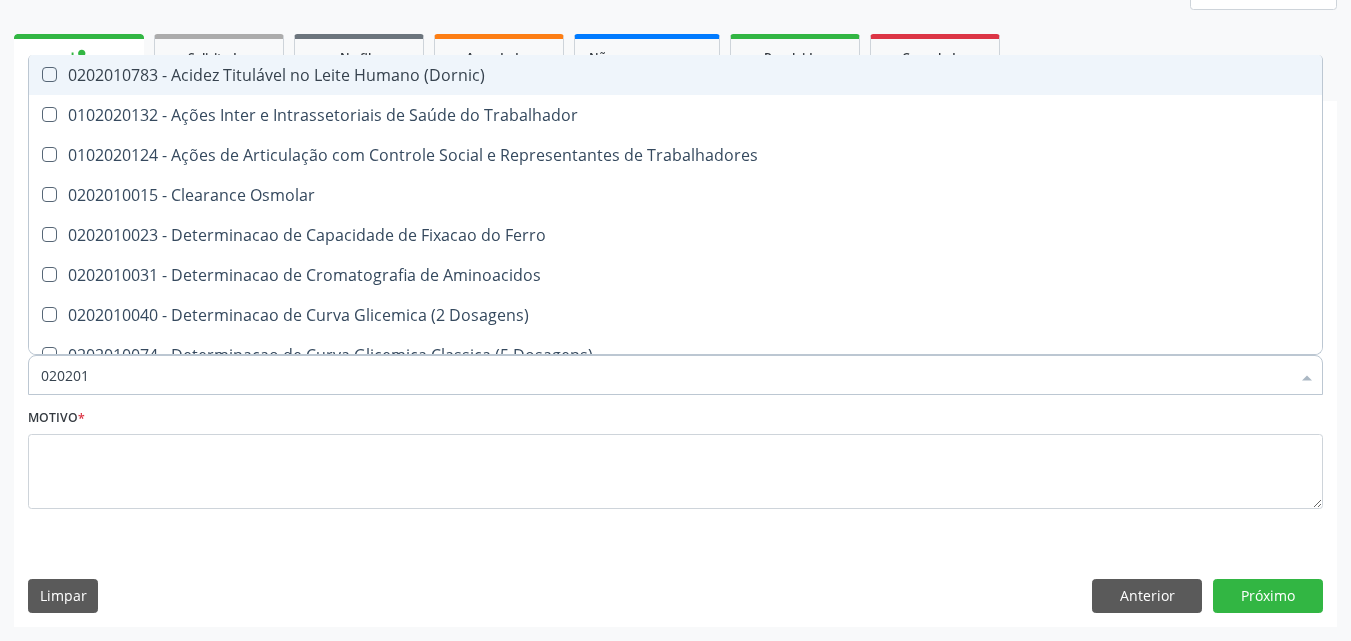 type on "02020" 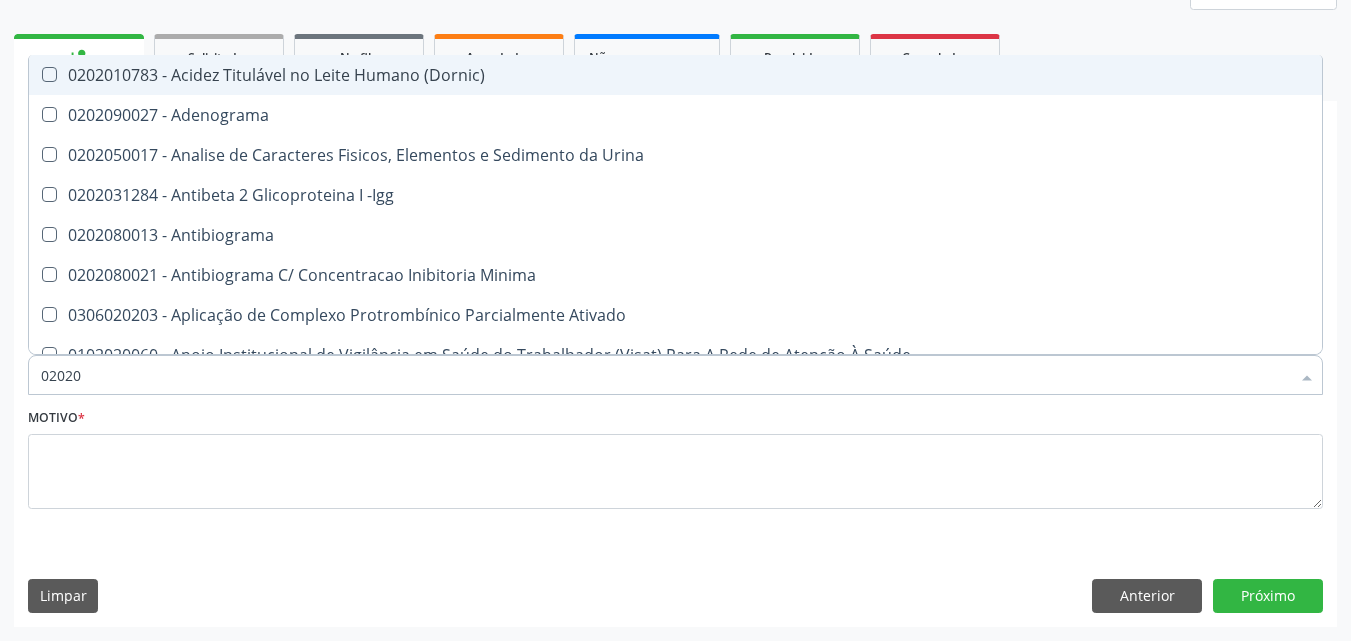 type on "0202" 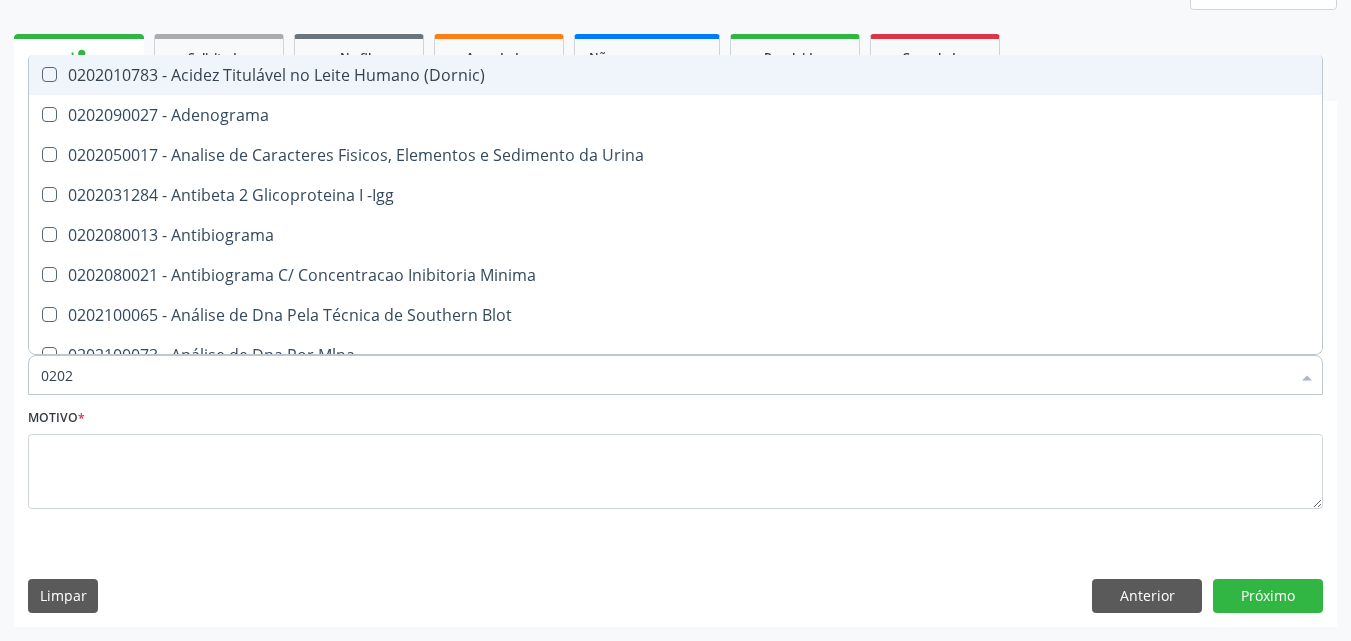 type on "020" 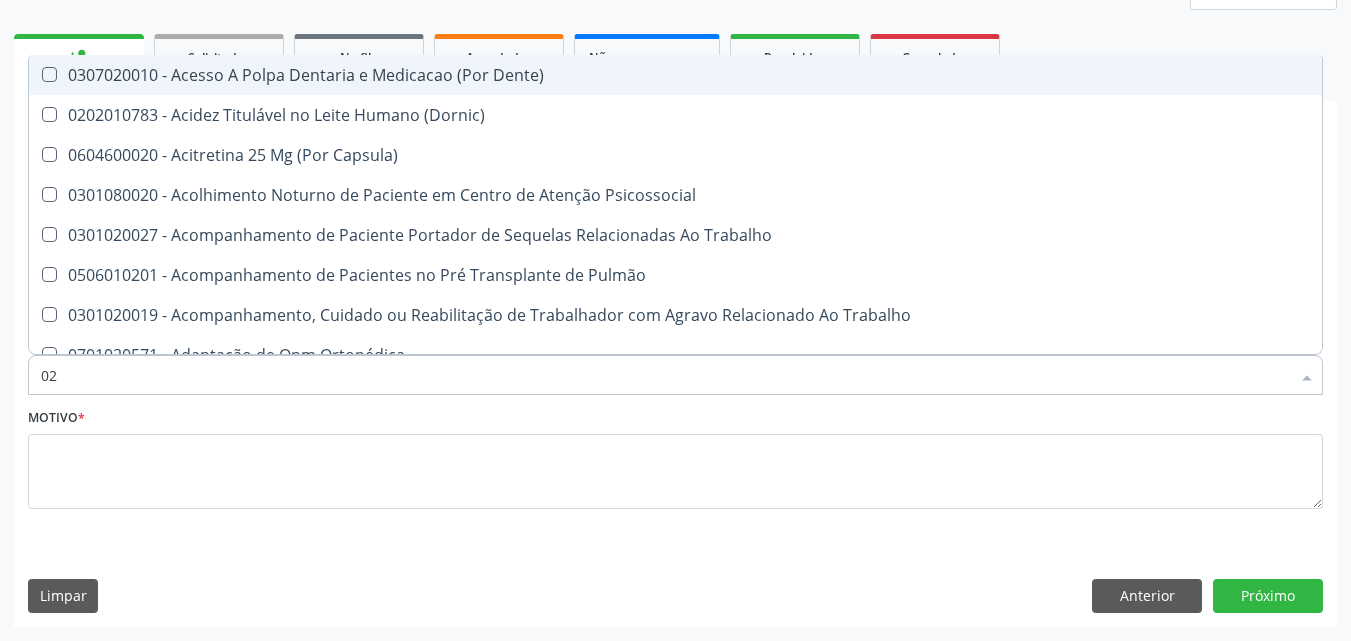 type on "0" 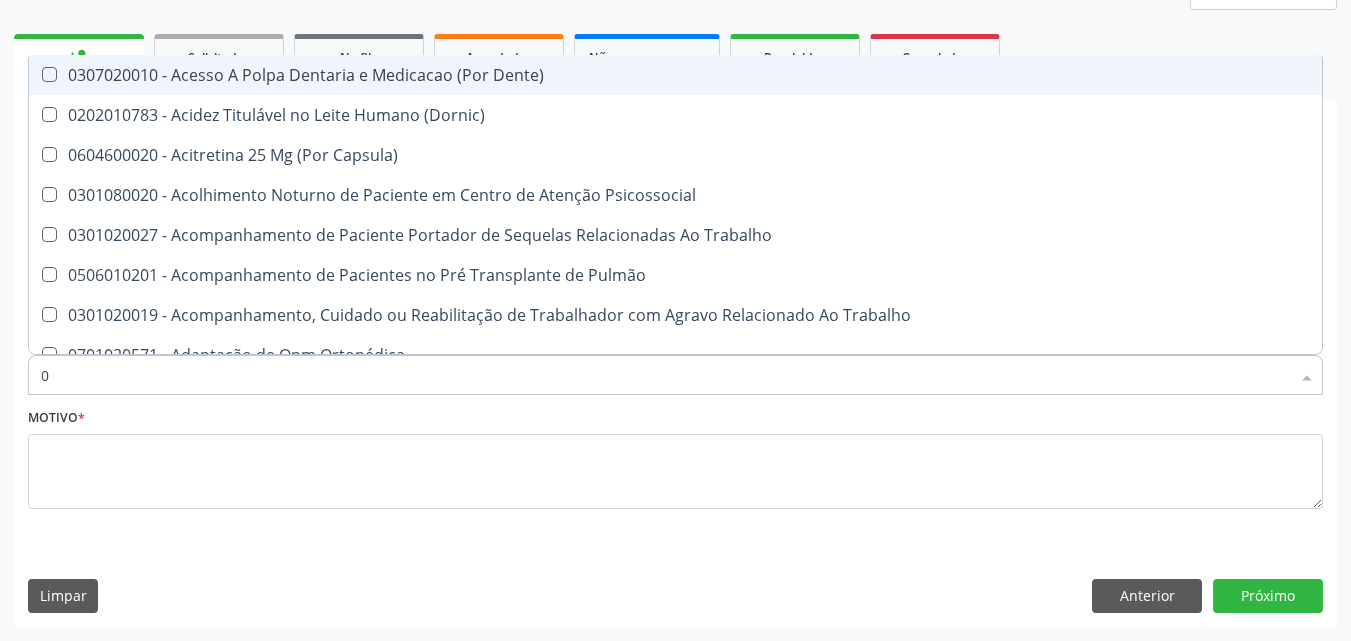type 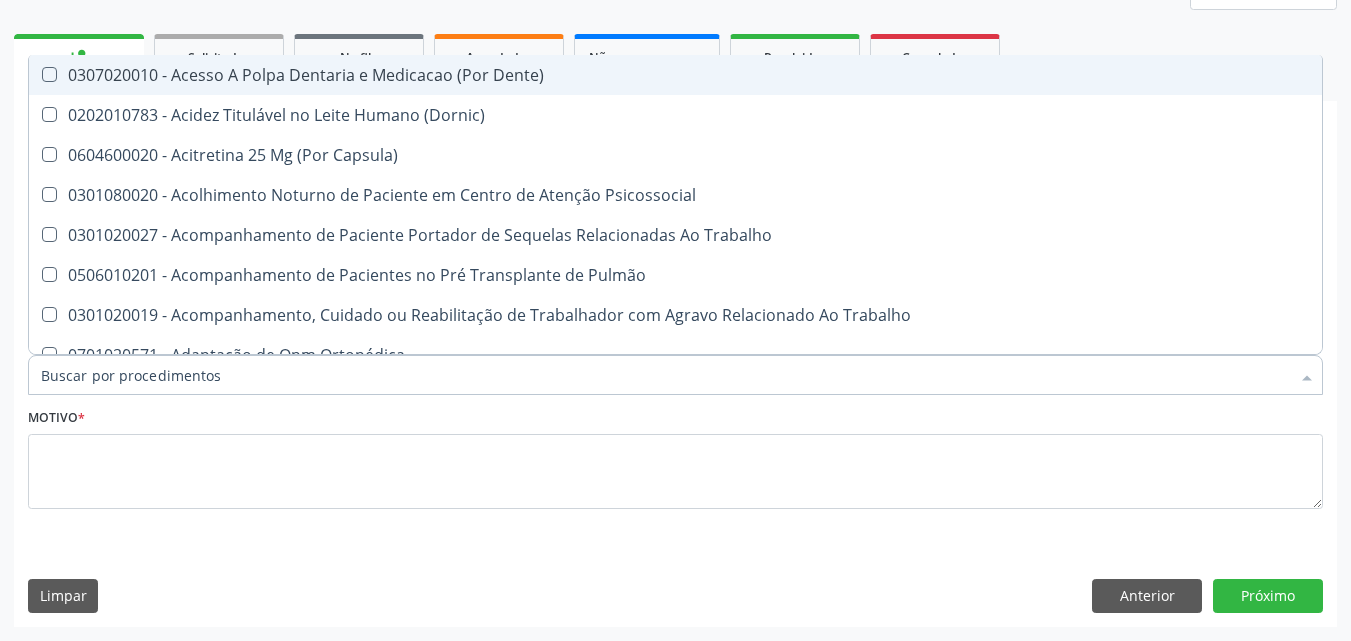 checkbox on "false" 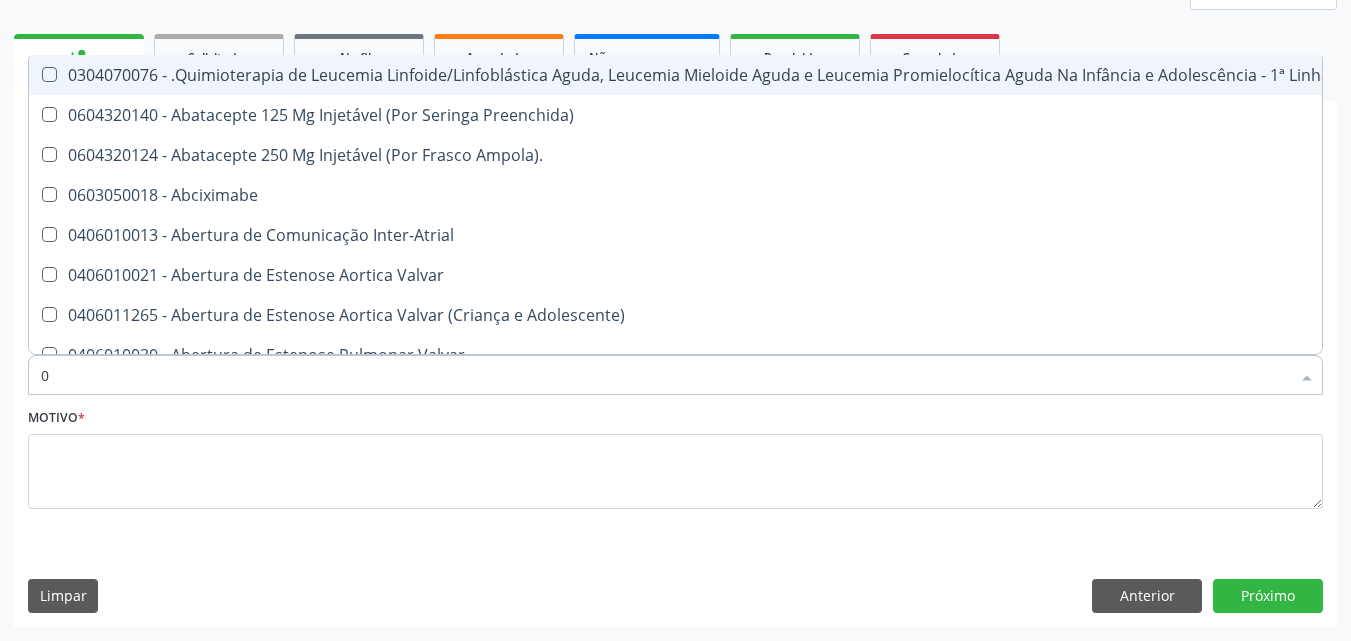 type on "02" 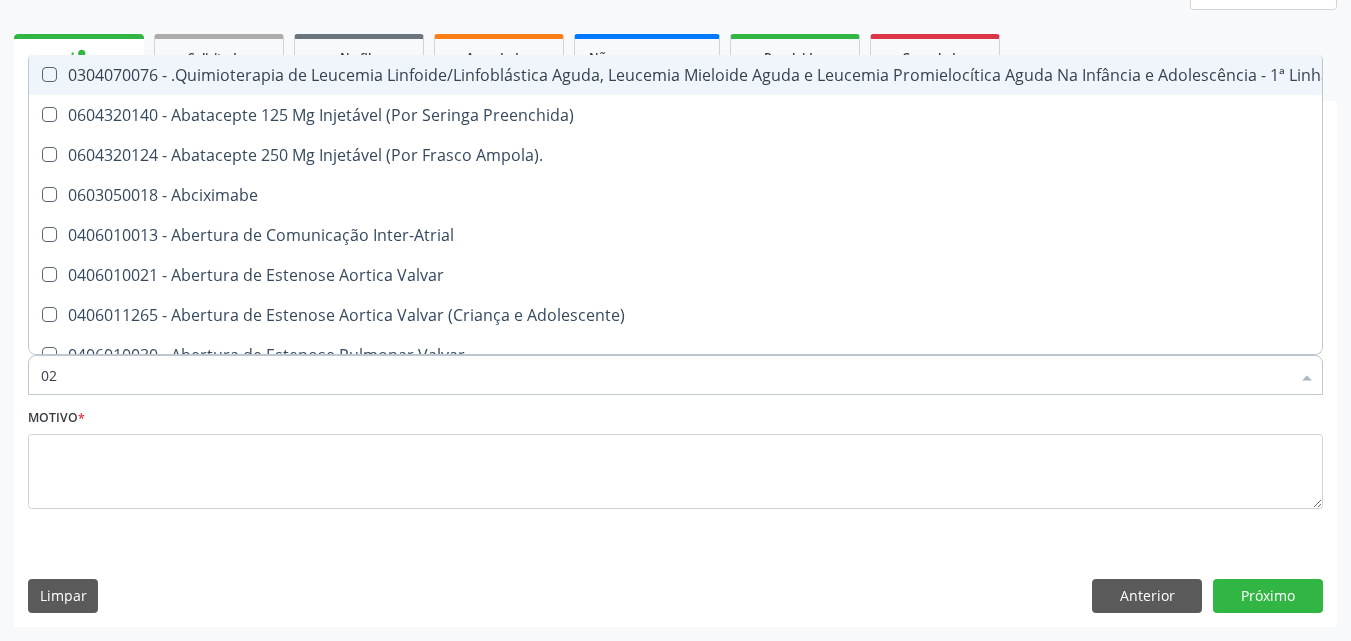 checkbox on "true" 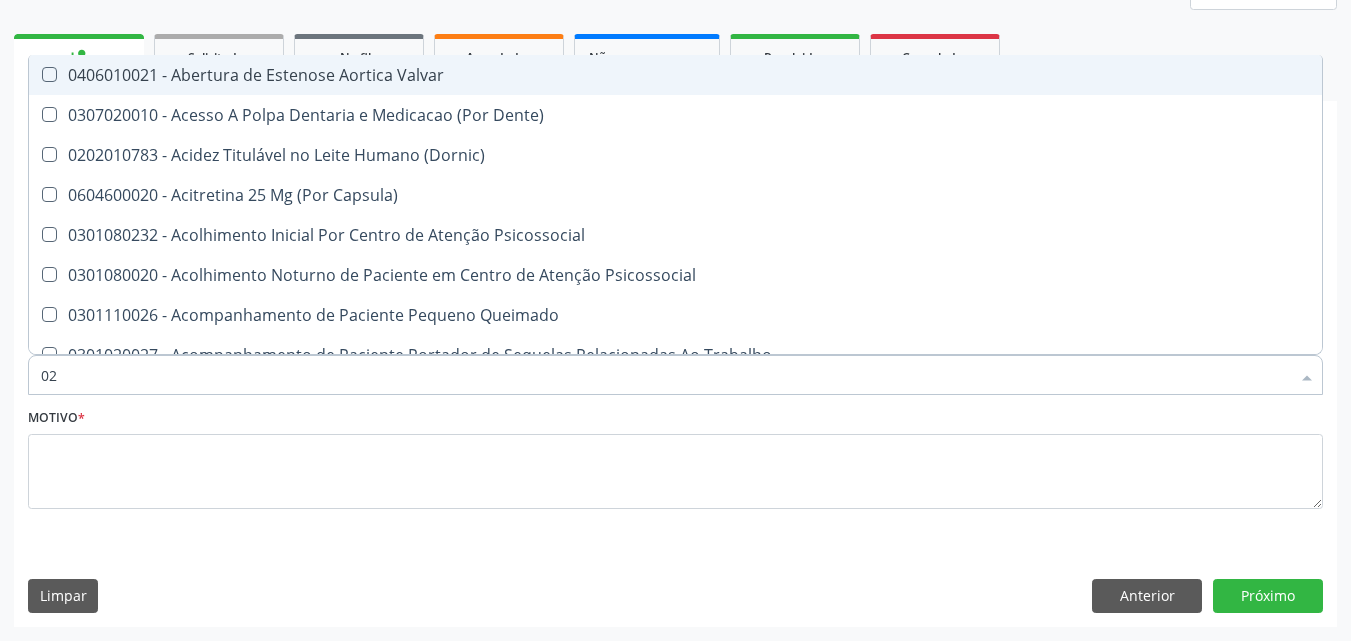type on "020" 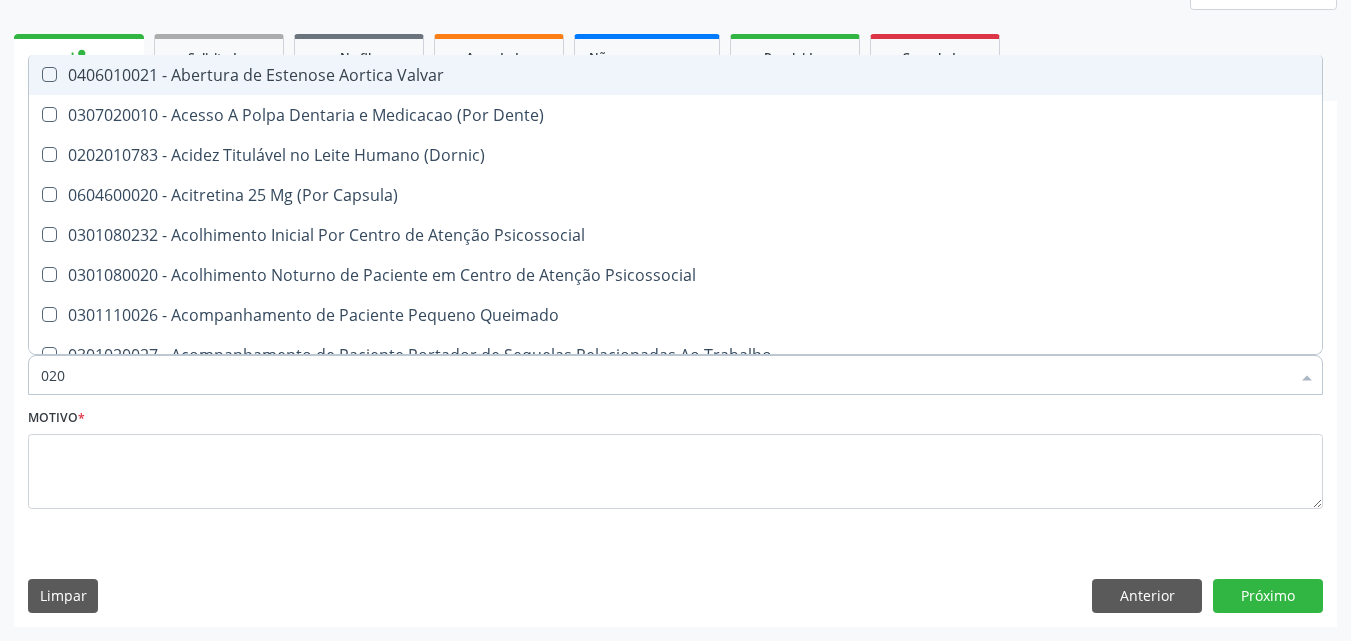 checkbox on "true" 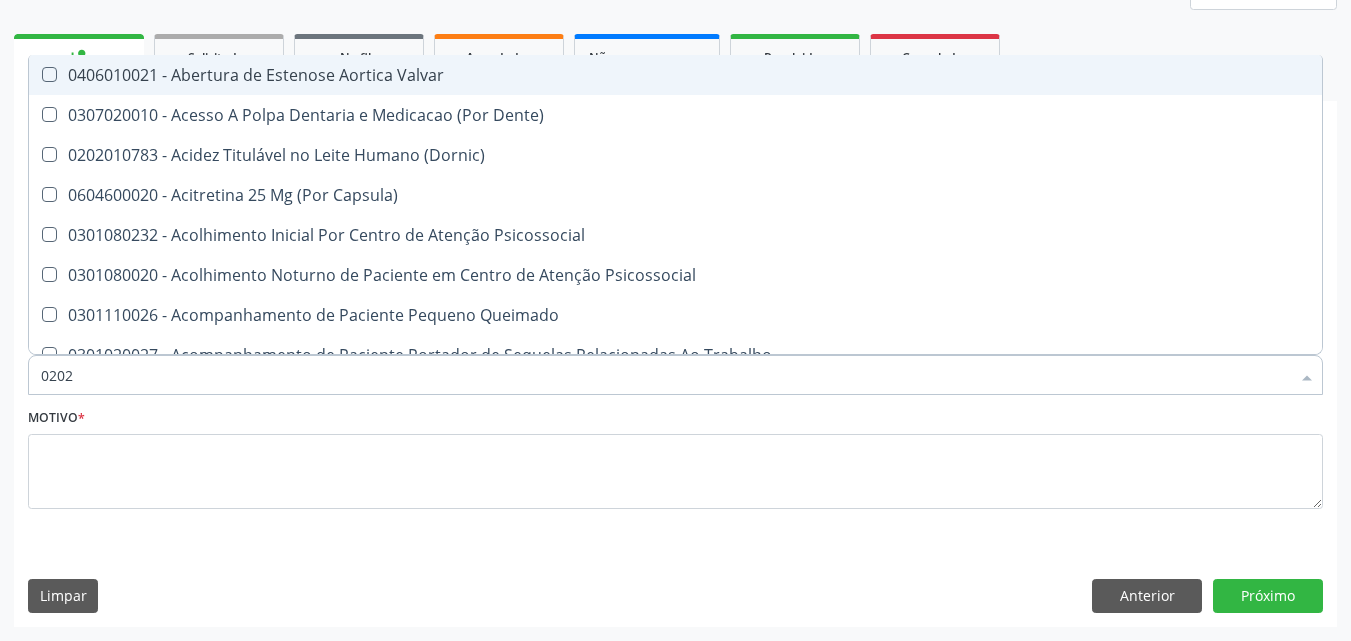 checkbox on "true" 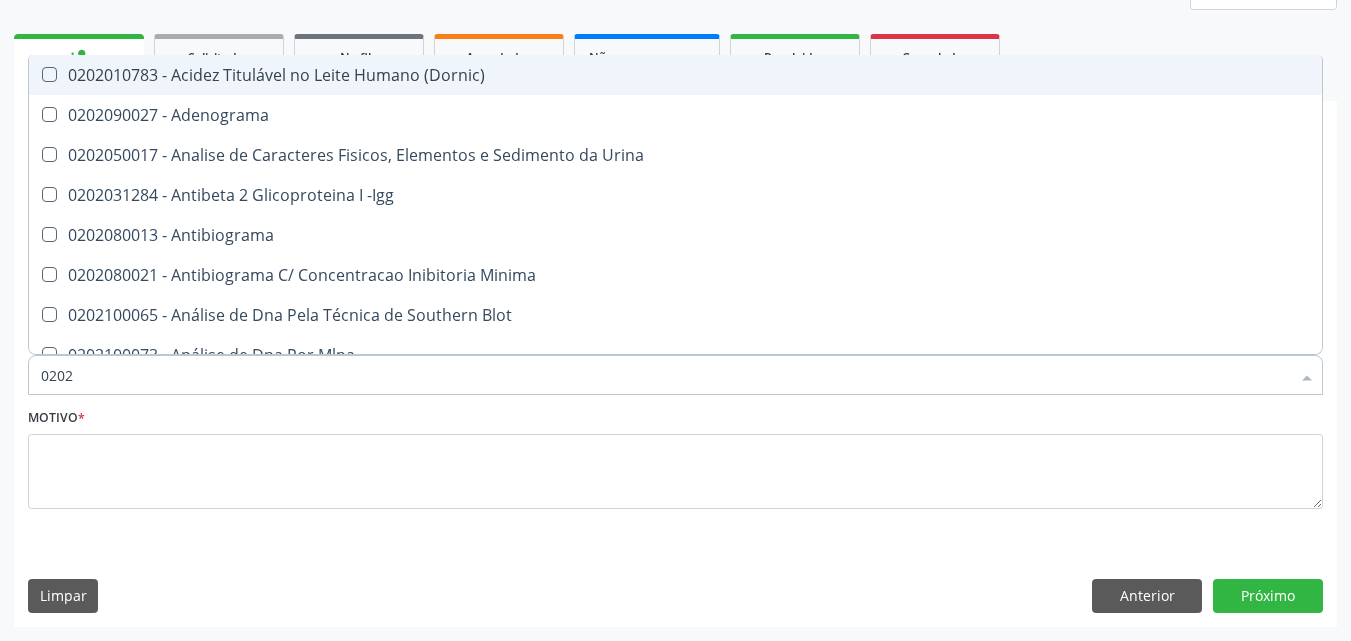 type on "02020" 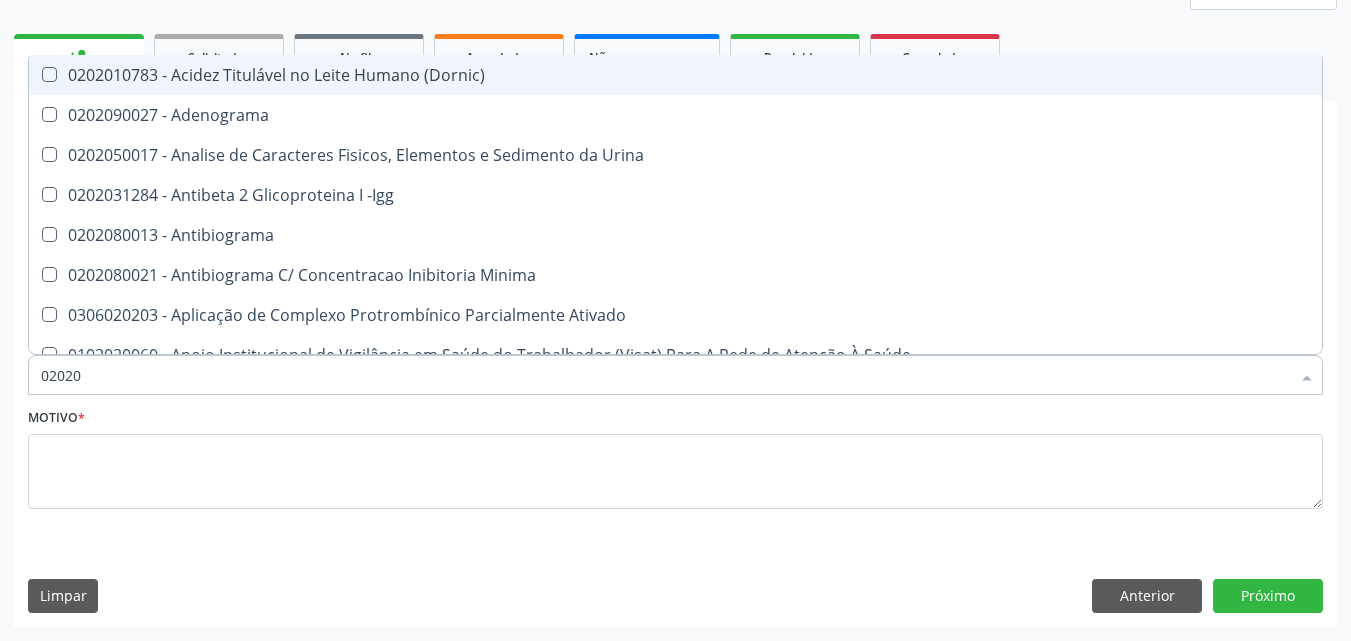 type on "020201" 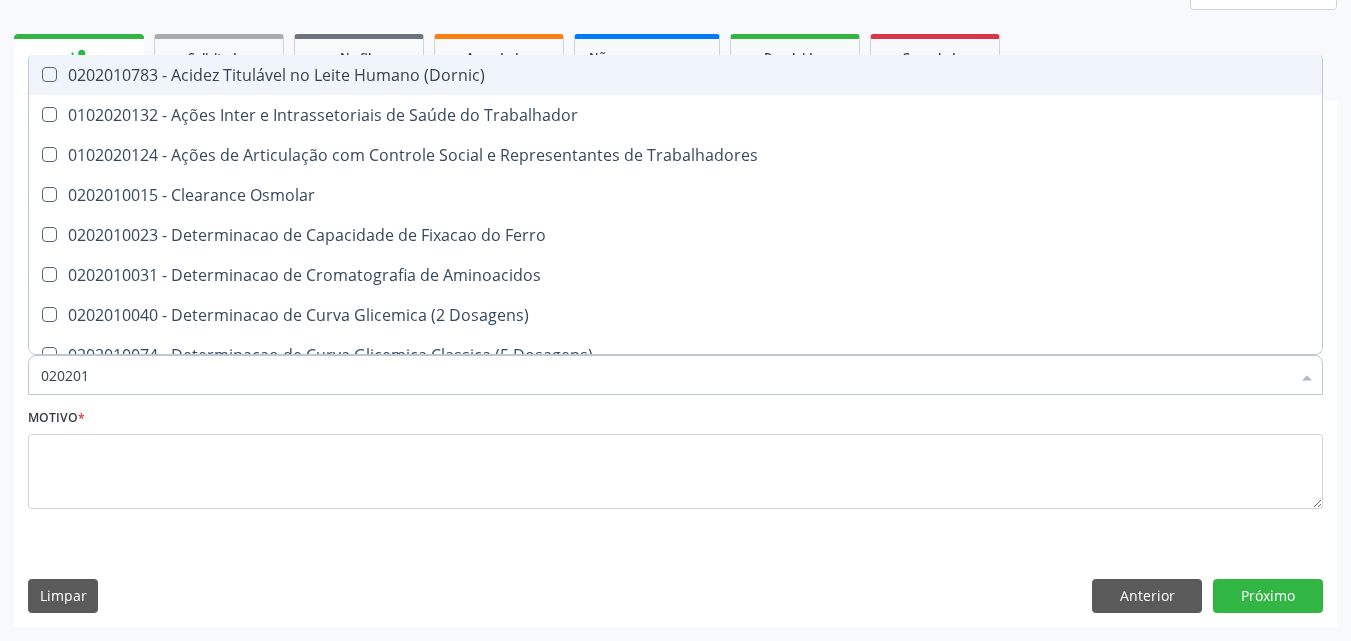 type on "0202010" 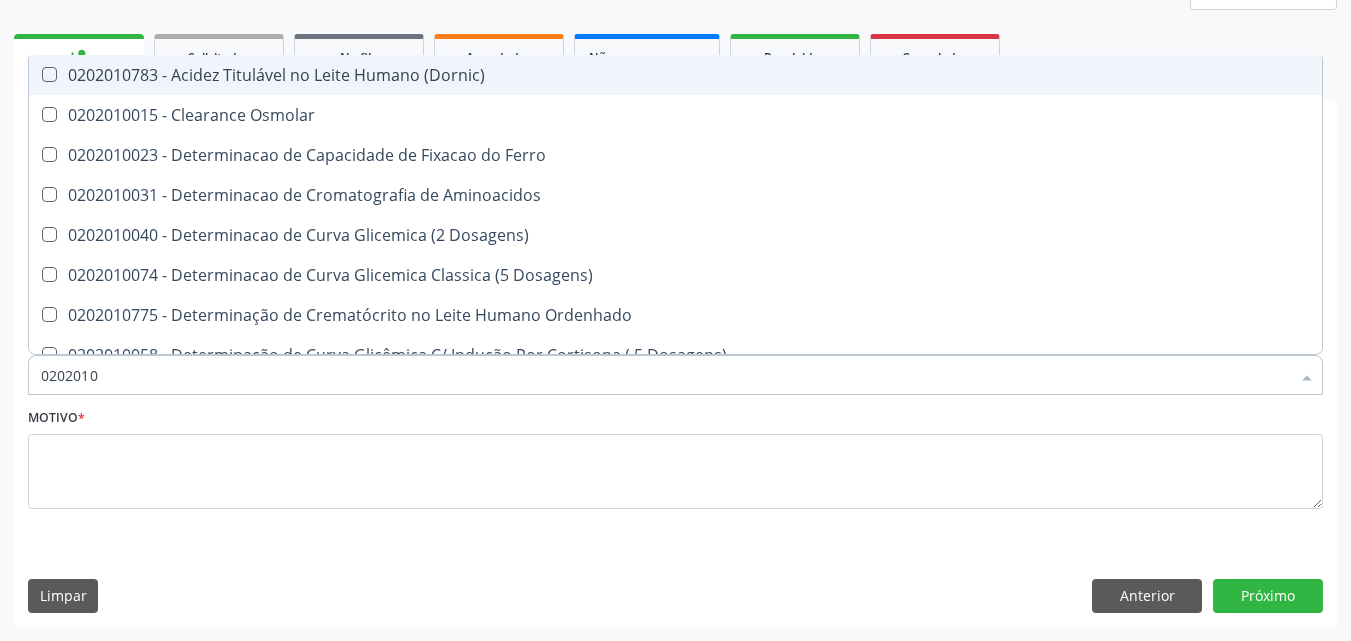 type on "02020102" 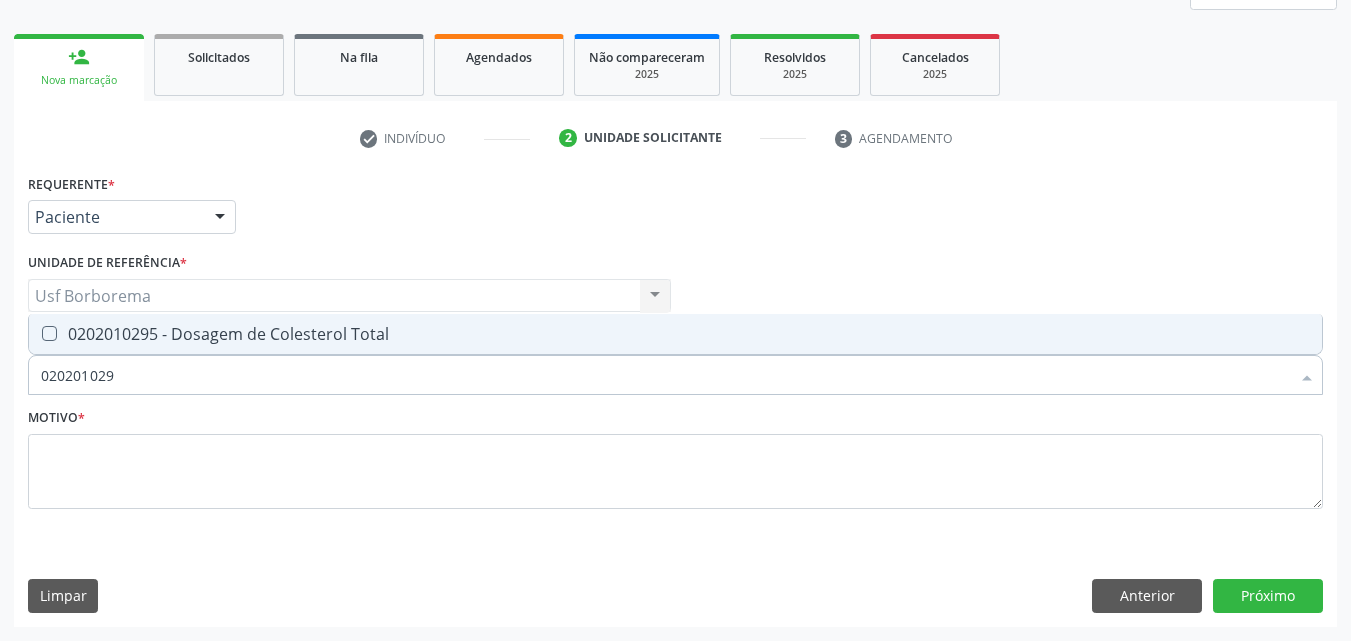 type on "0202010295" 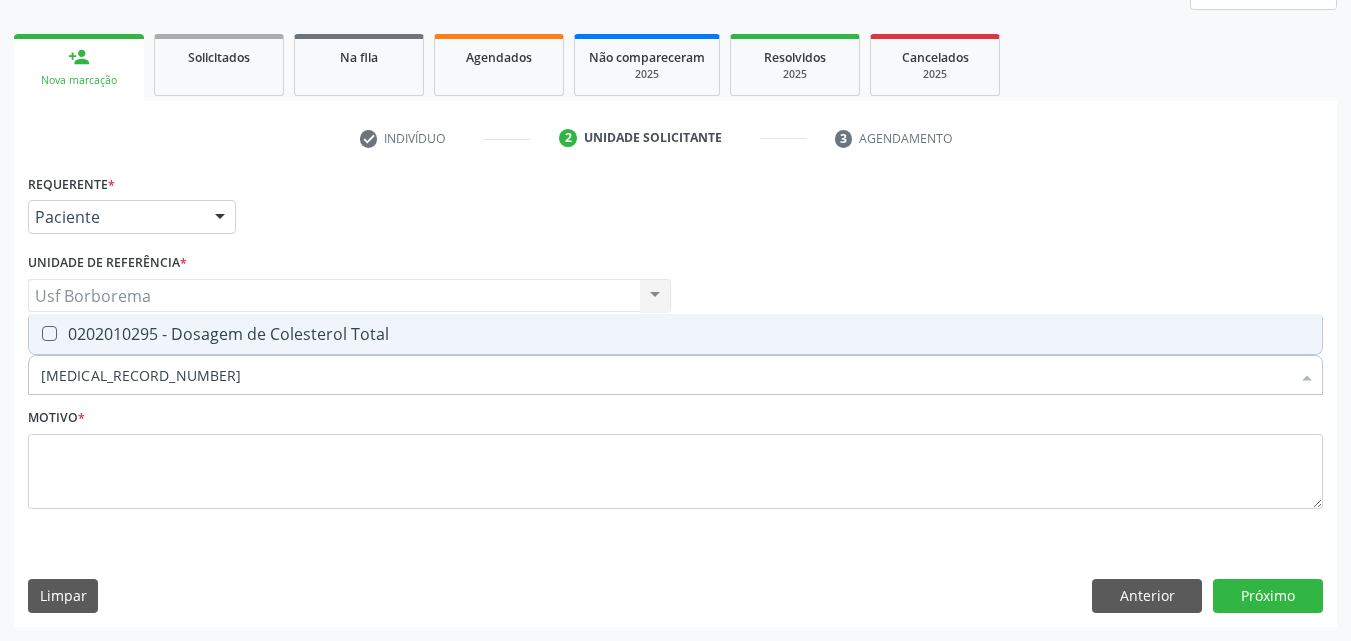 click on "0202010295 - Dosagem de Colesterol Total" at bounding box center [675, 334] 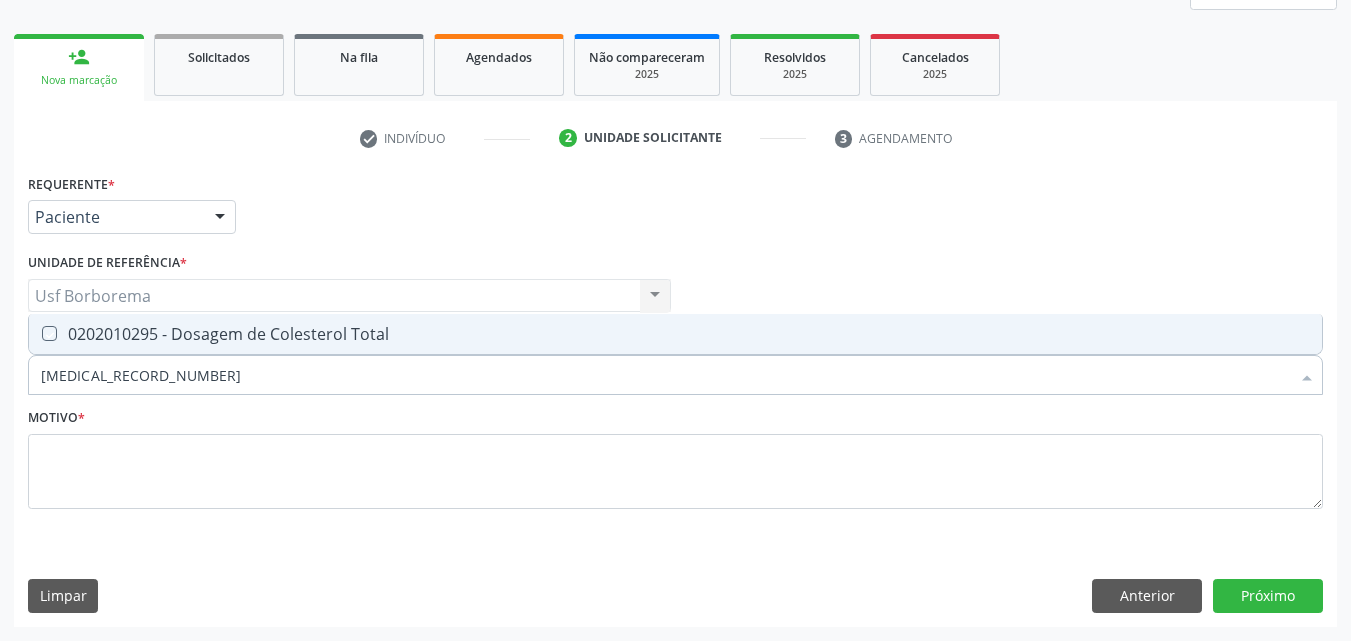 checkbox on "true" 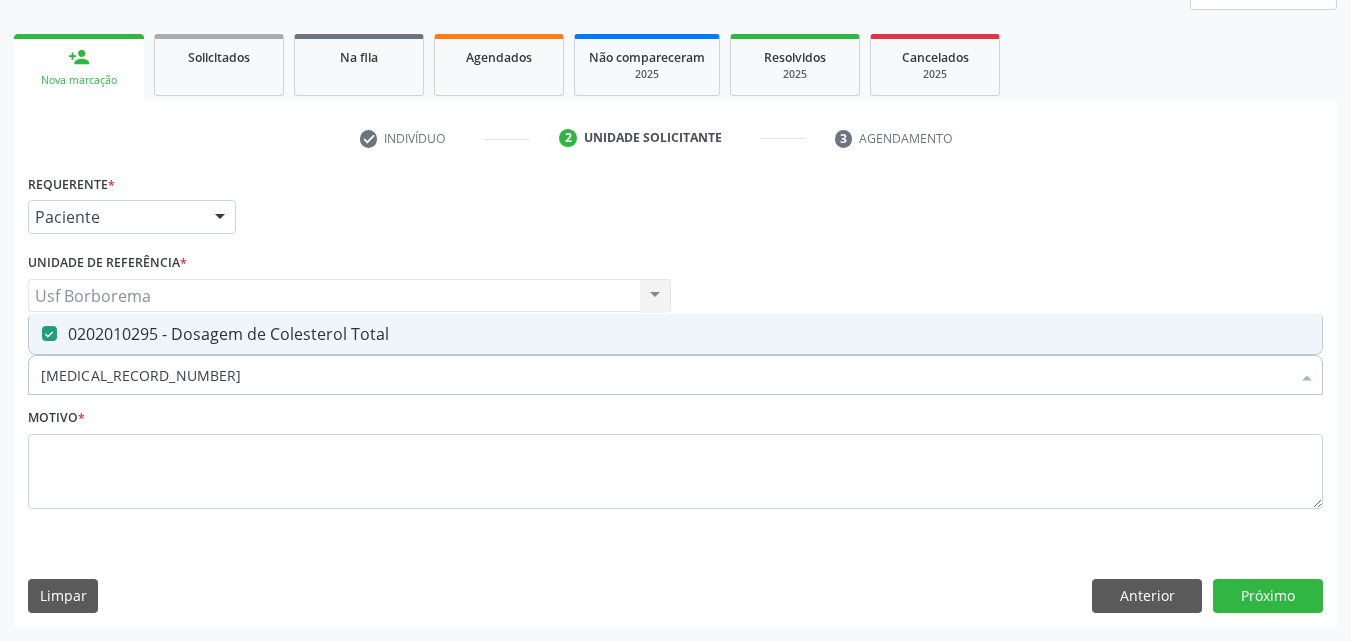 click on "0202010295" at bounding box center (665, 375) 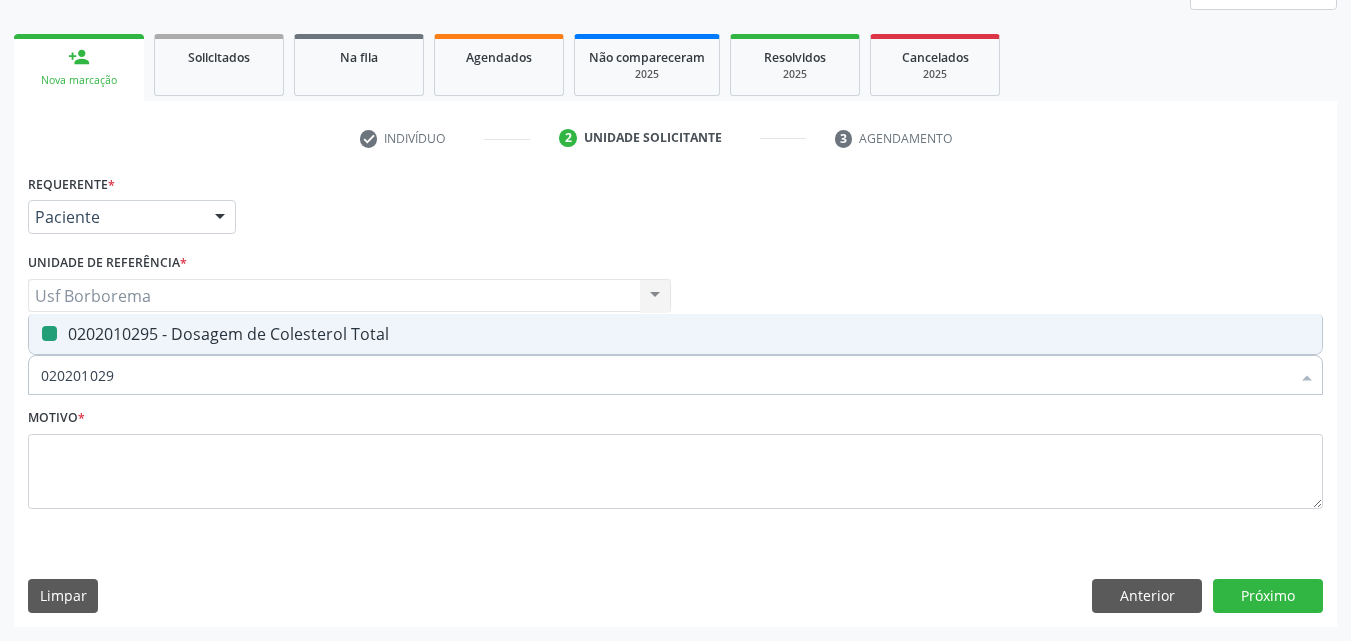 type on "02020102" 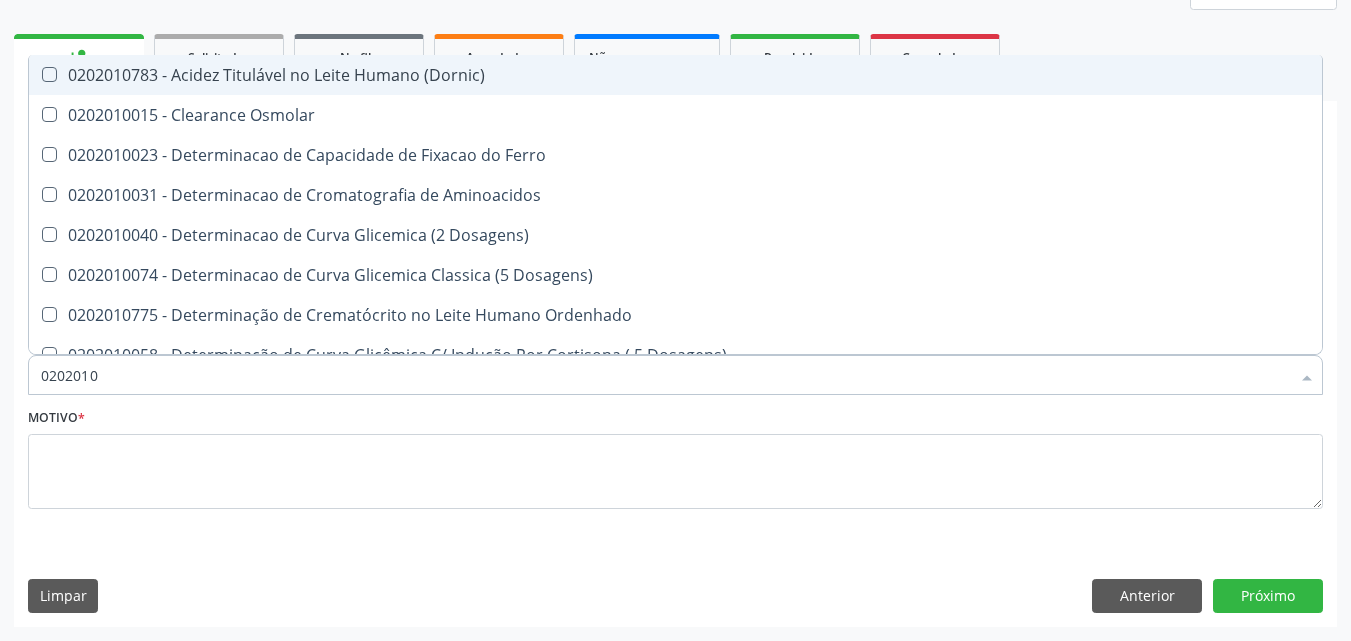 type on "02020102" 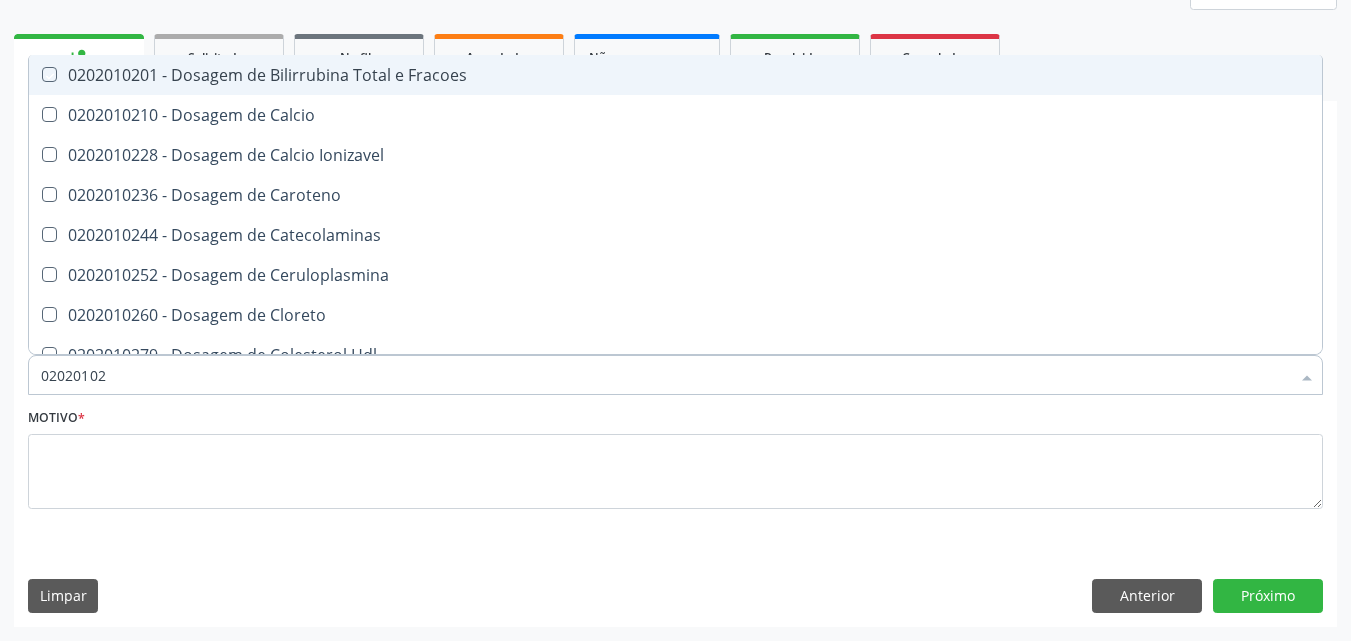 type on "020201029" 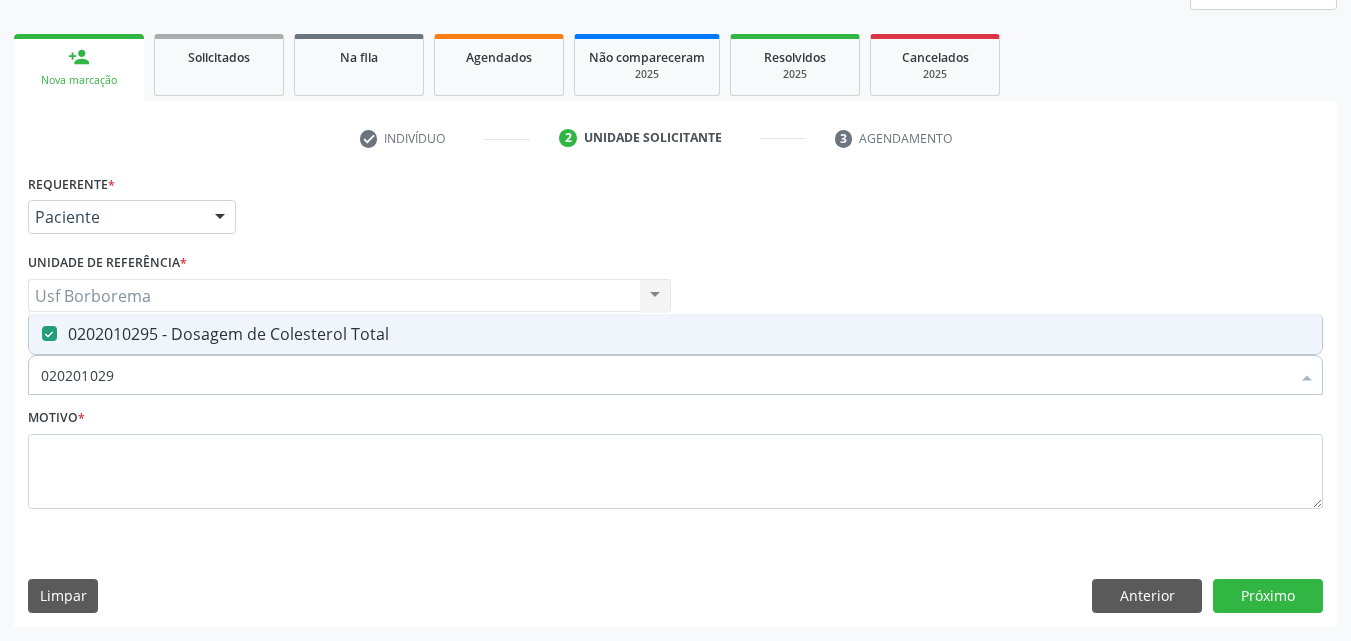 type on "02020102" 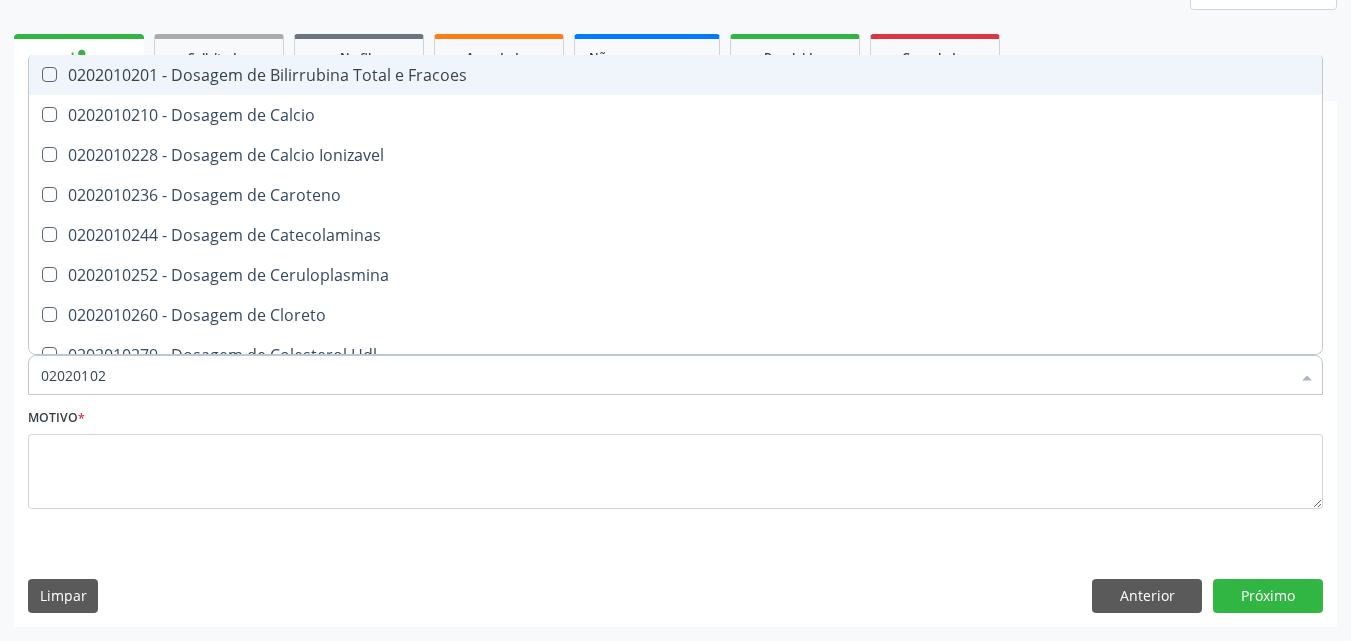 type on "0202010" 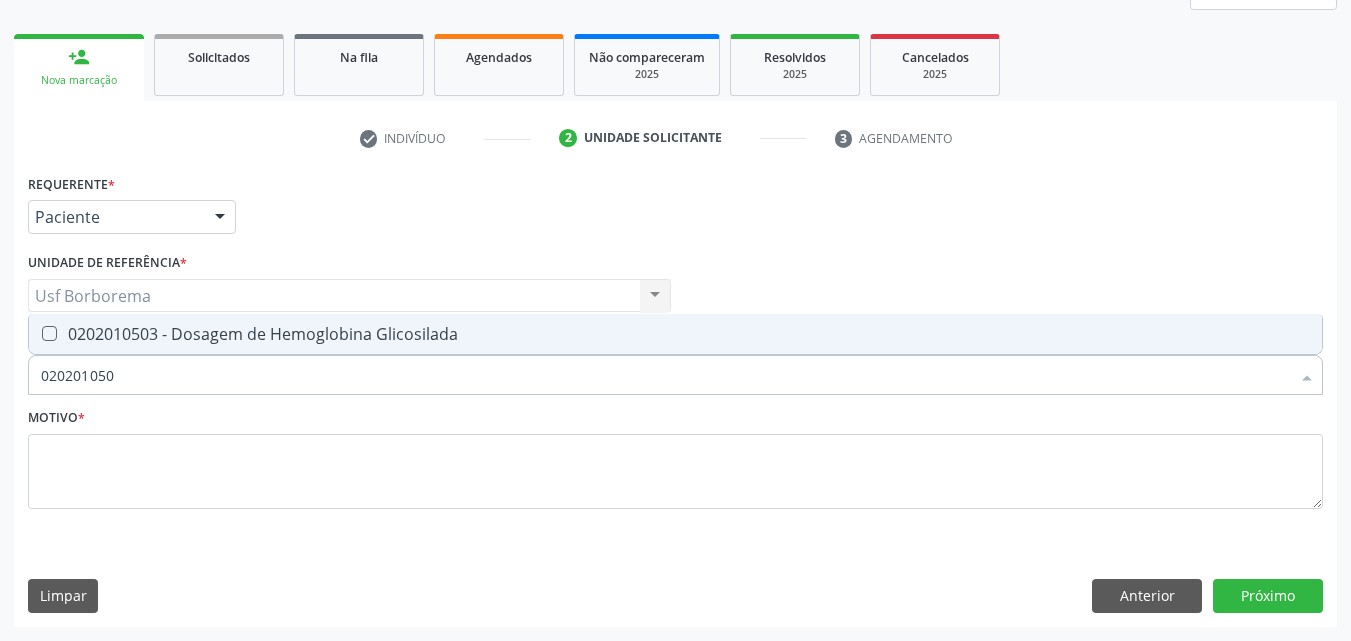 type on "0202010503" 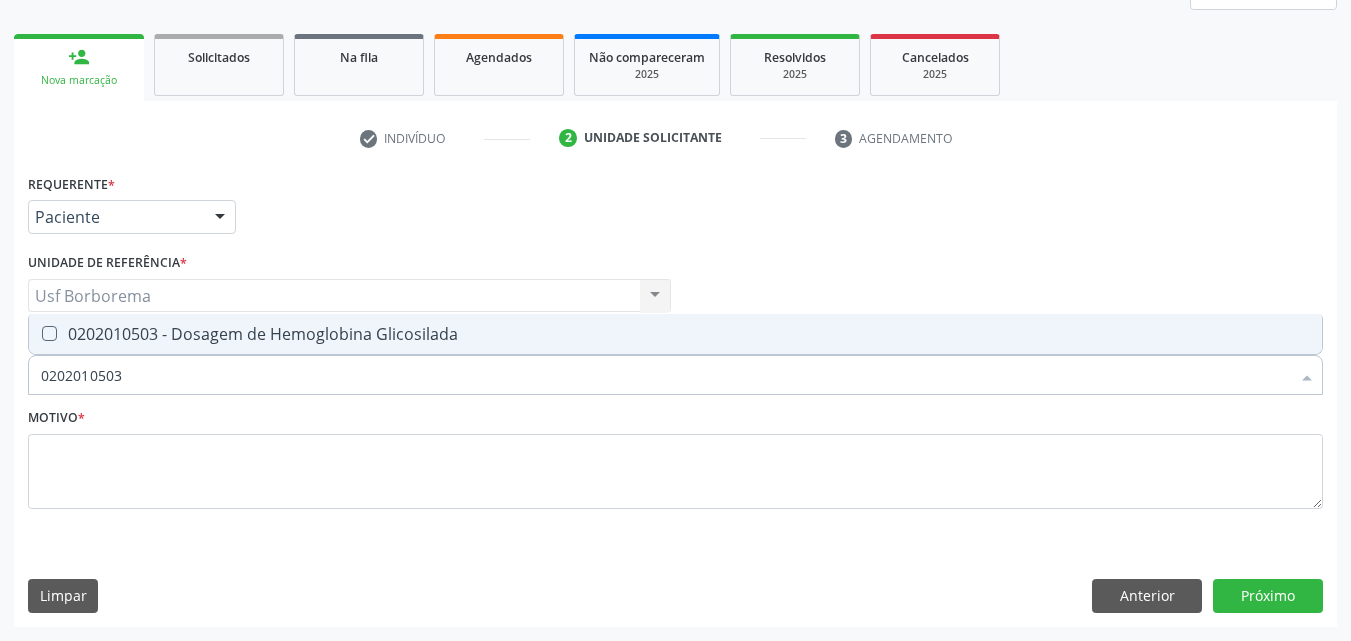click on "0202010503 - Dosagem de Hemoglobina Glicosilada" at bounding box center (675, 334) 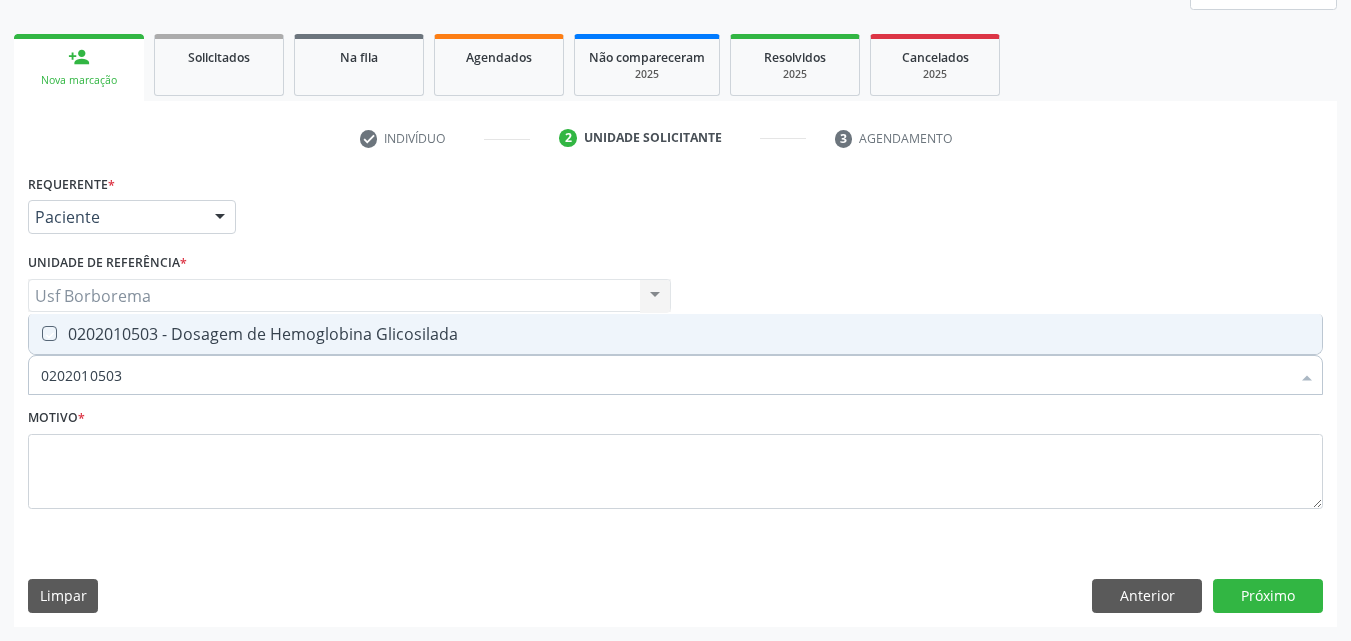 checkbox on "true" 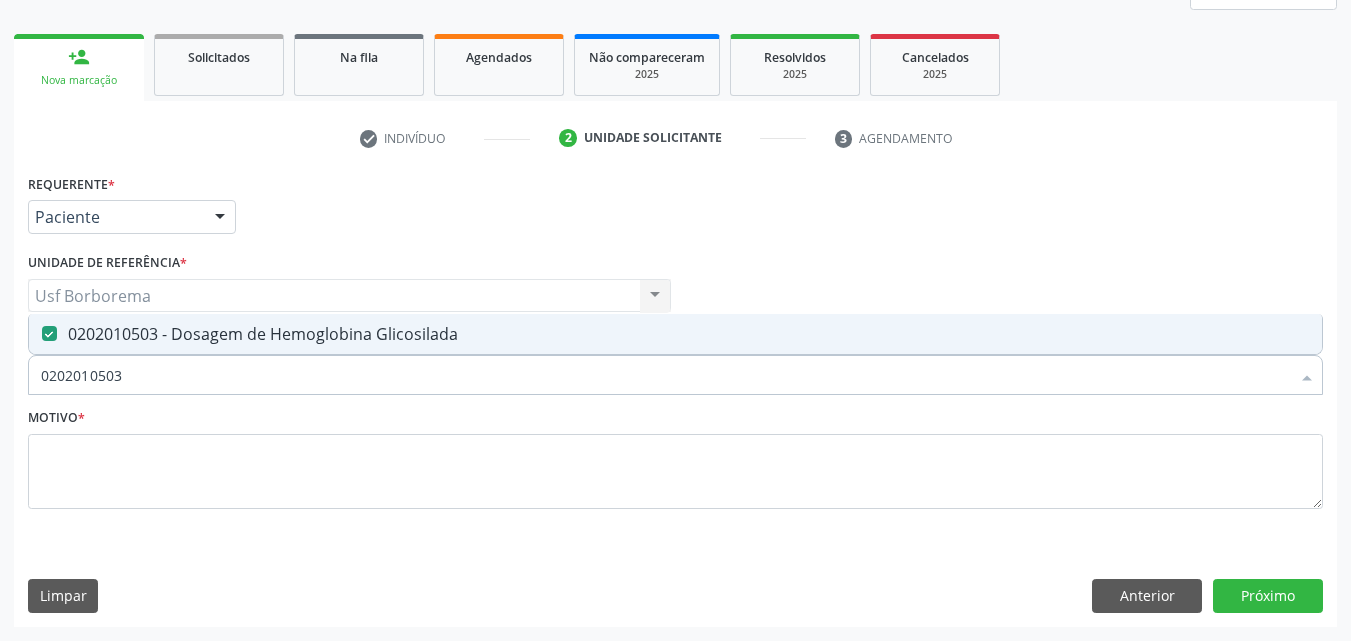 click on "0202010503" at bounding box center [665, 375] 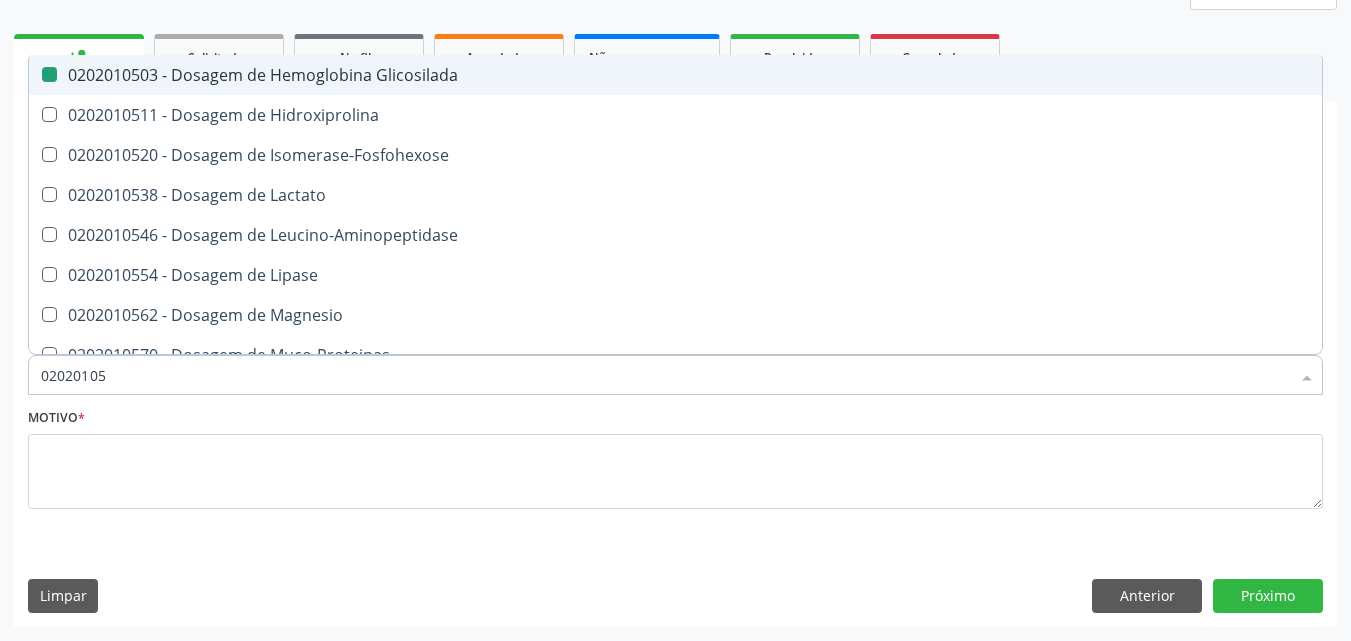 type on "0202010" 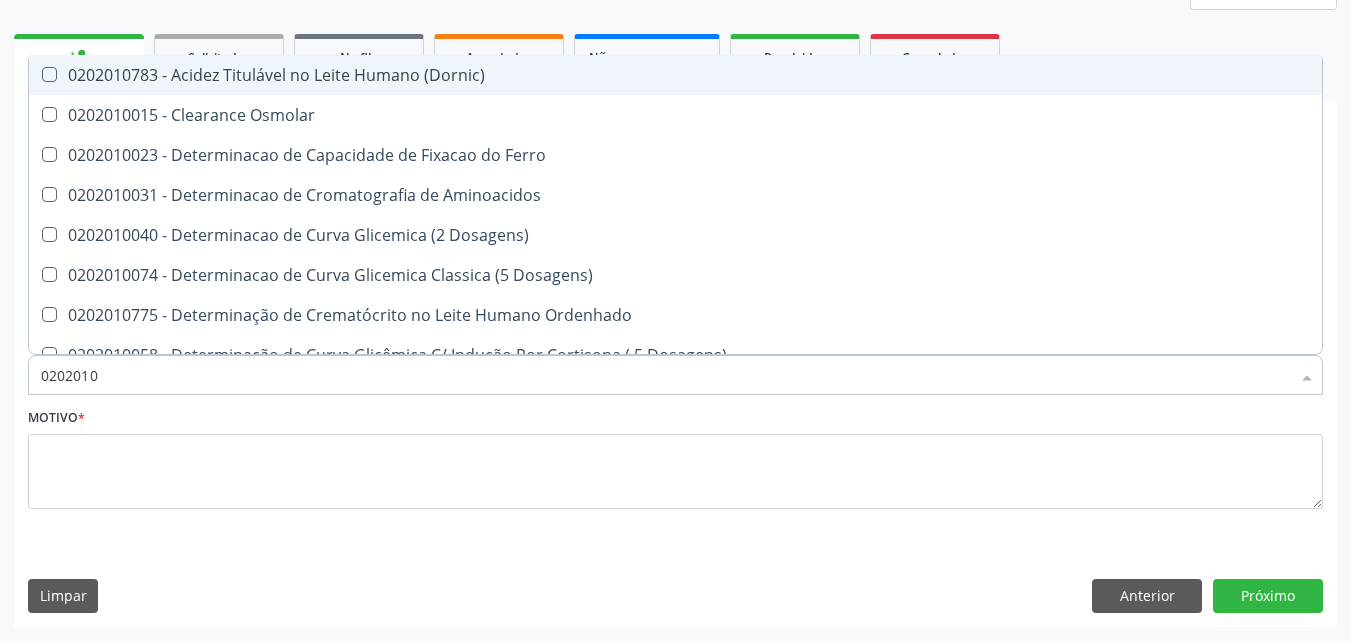 type on "020201" 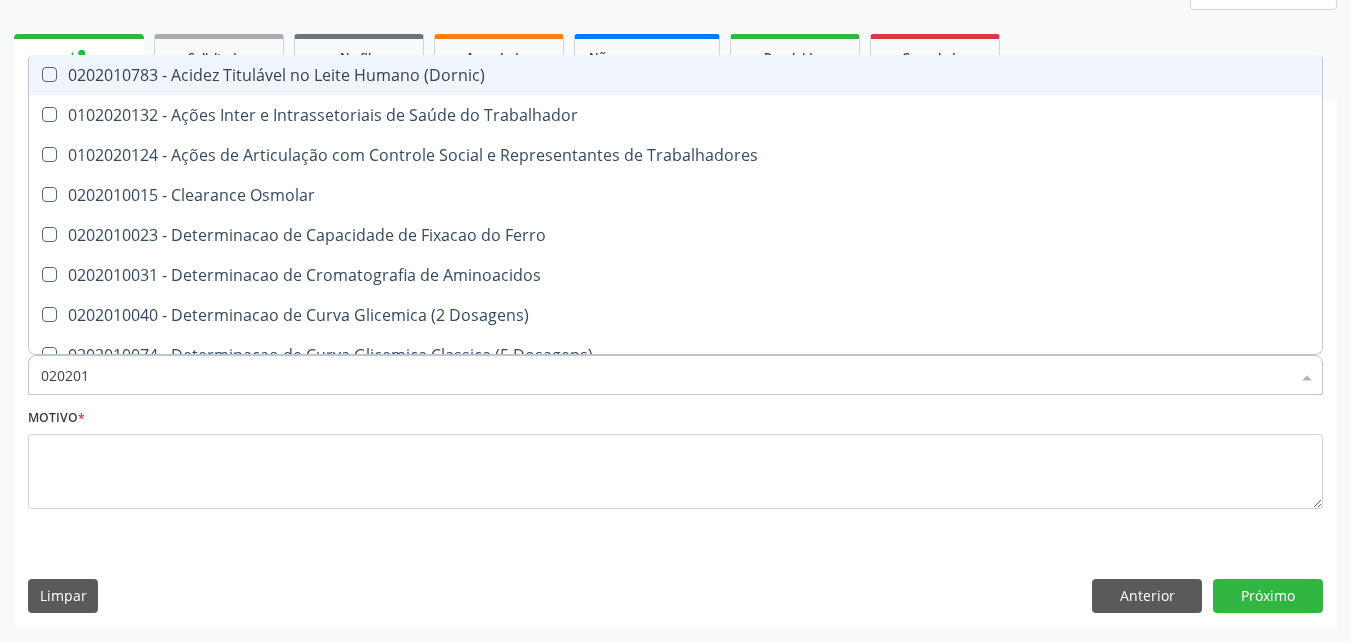 type on "0202010" 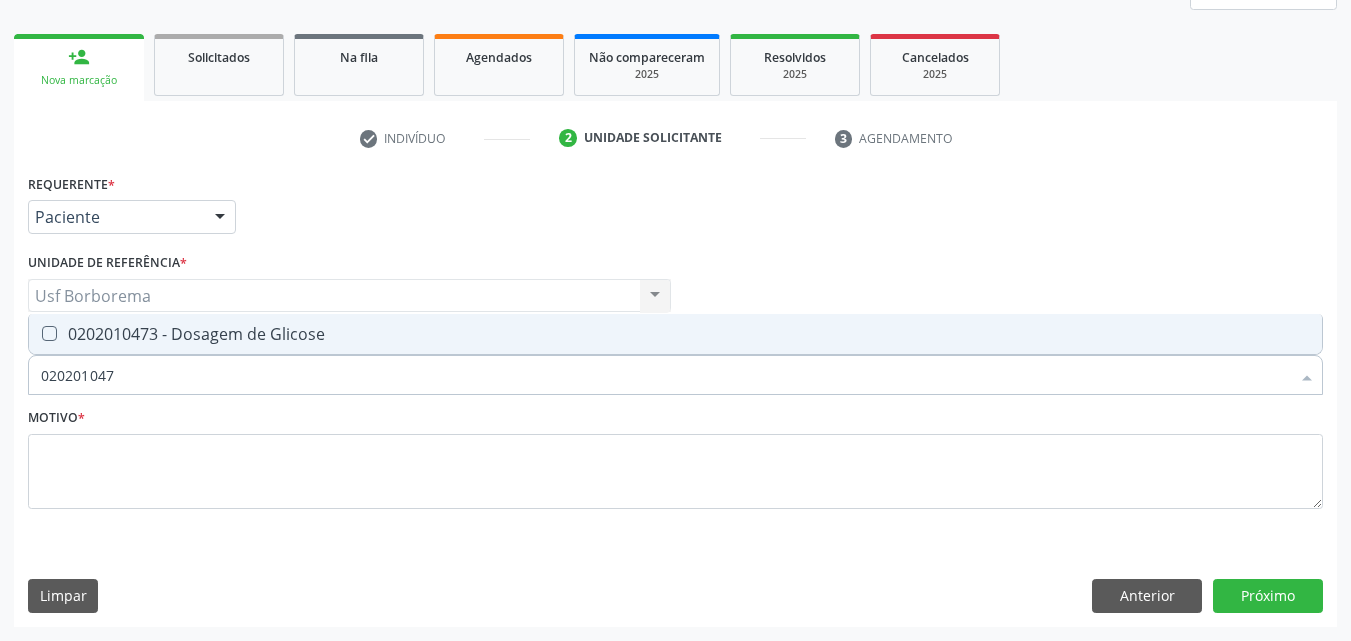 type on "0202010473" 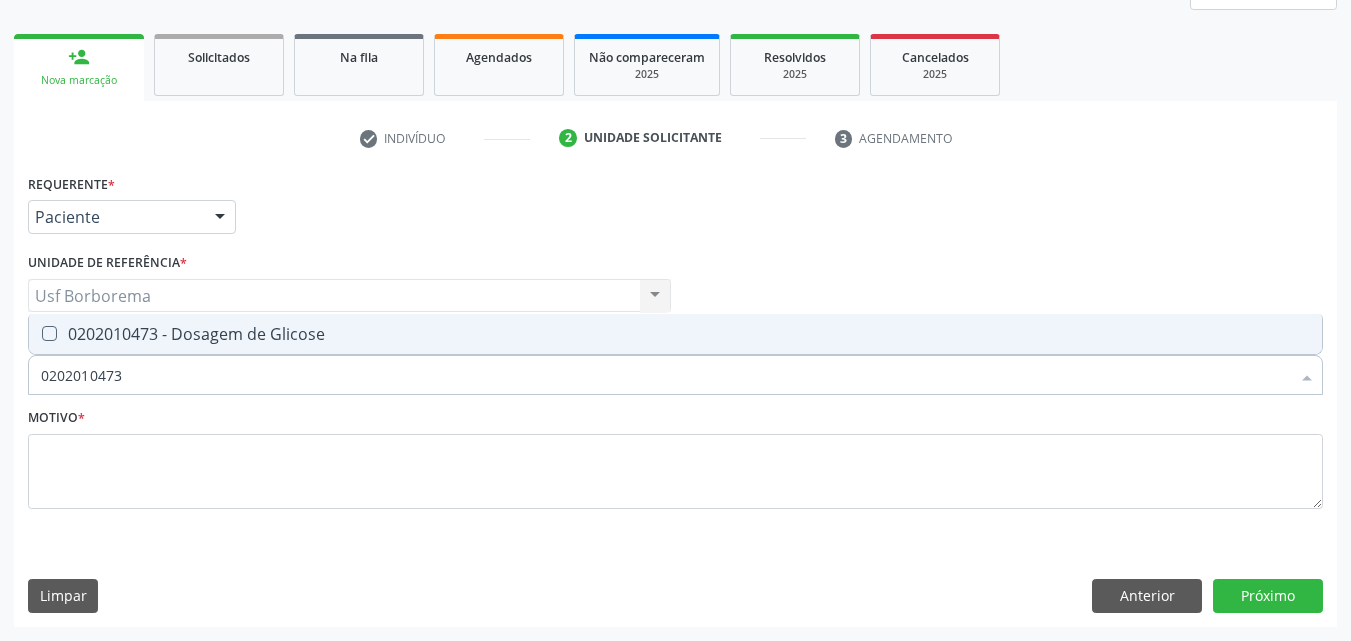 click on "0202010473 - Dosagem de Glicose" at bounding box center (675, 334) 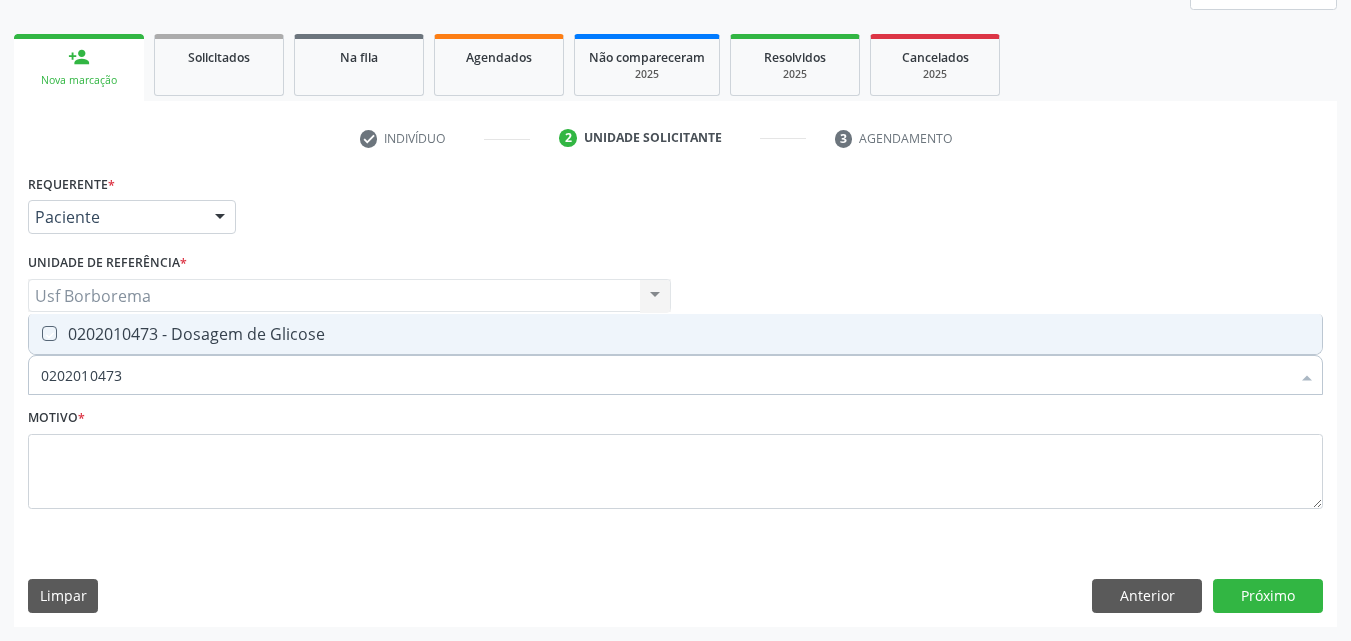 checkbox on "true" 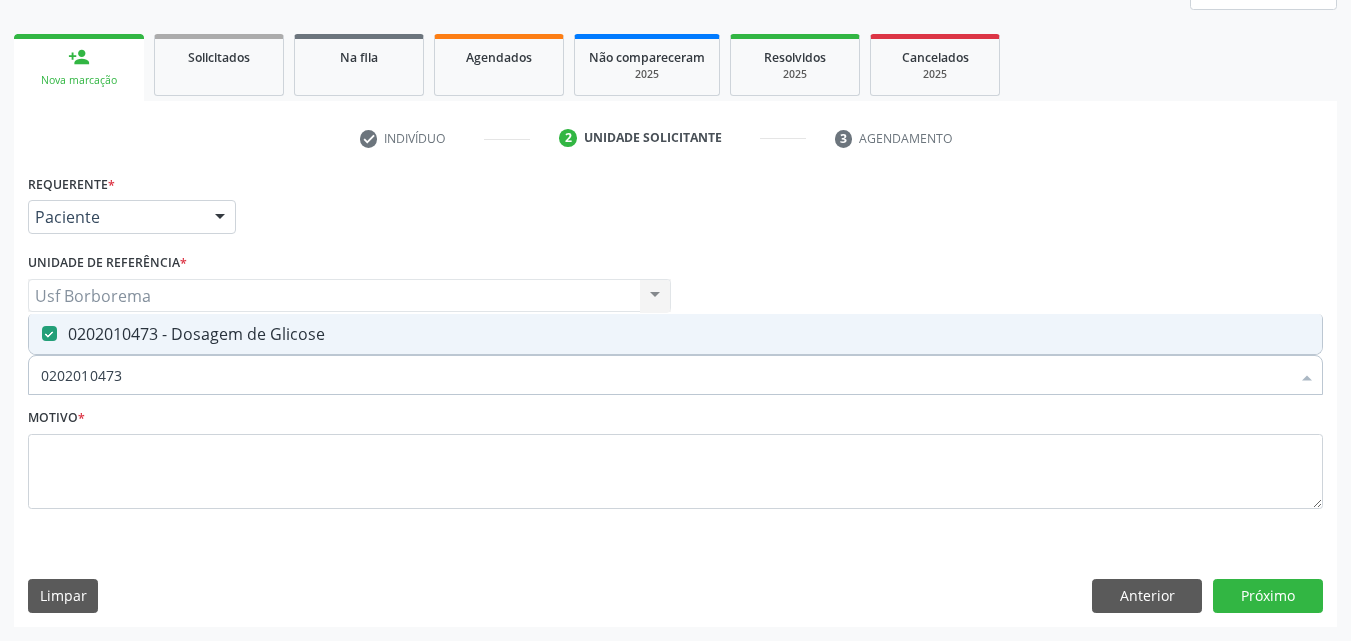 click on "0202010473" at bounding box center (665, 375) 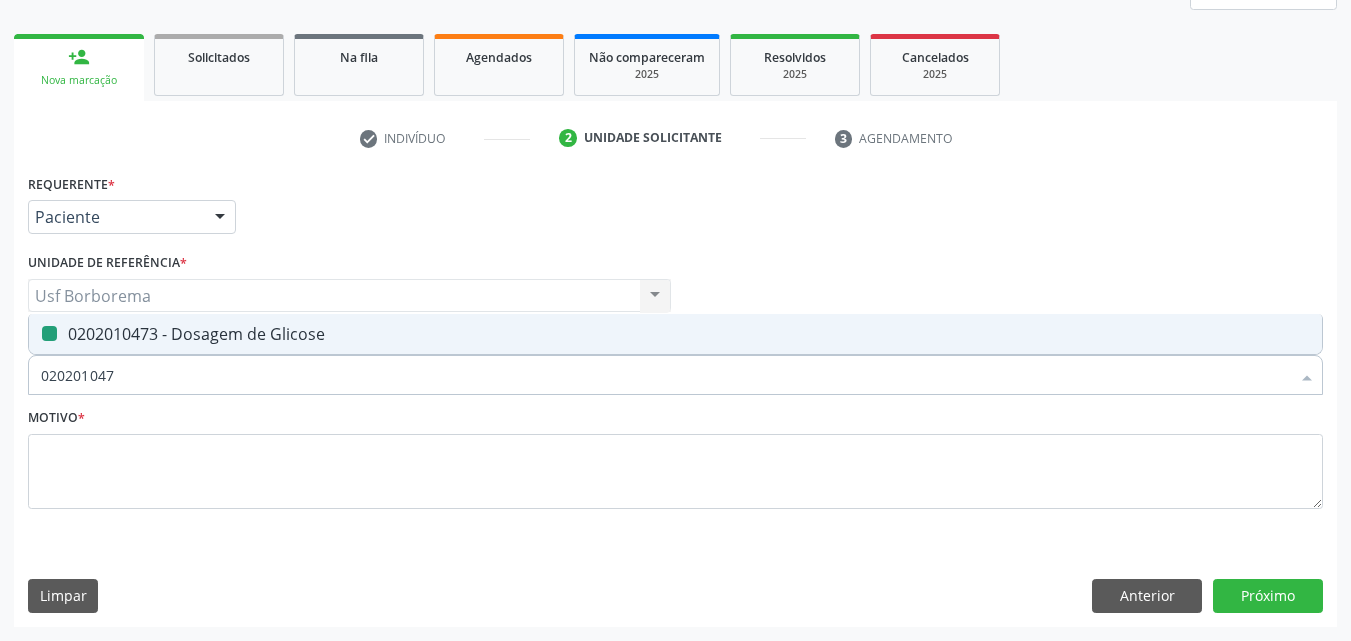 type on "02020104" 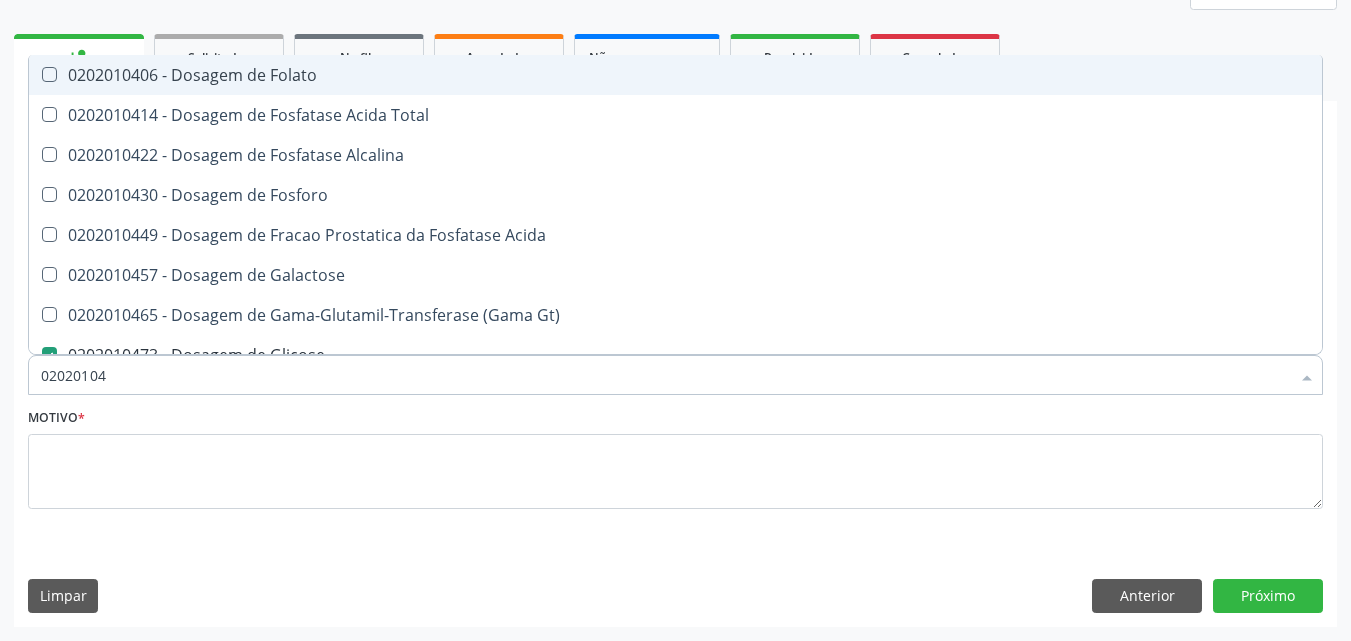 type on "0202010" 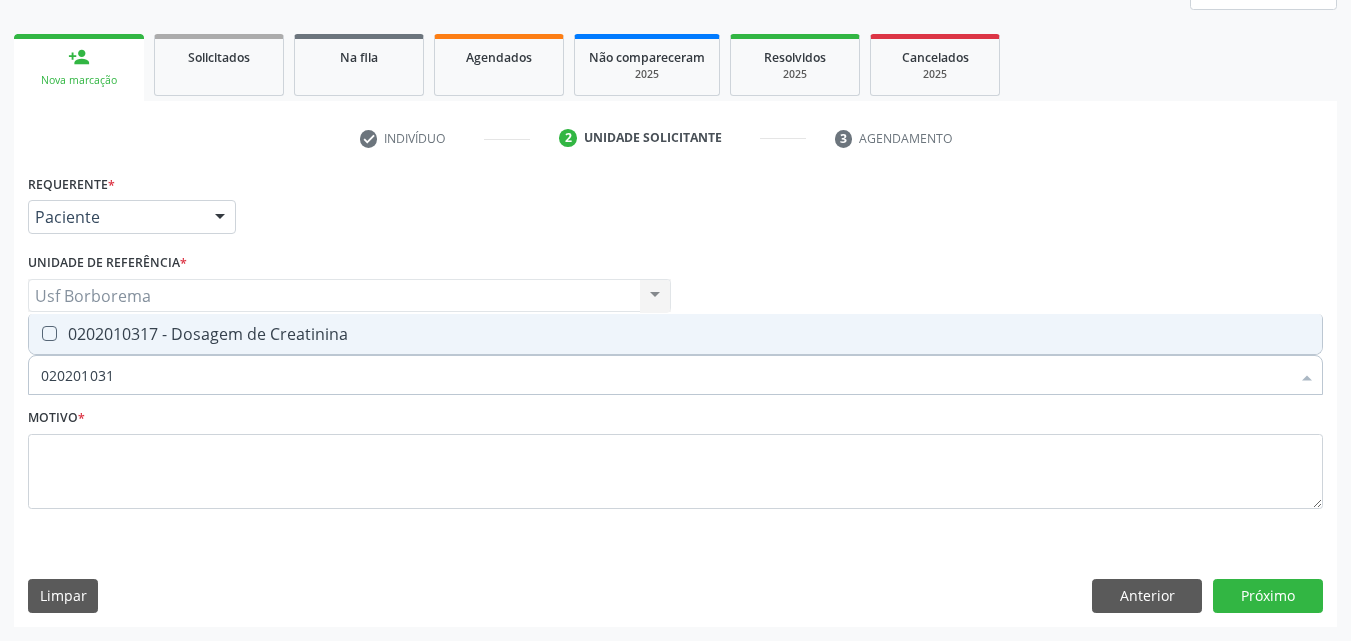 type on "0202010317" 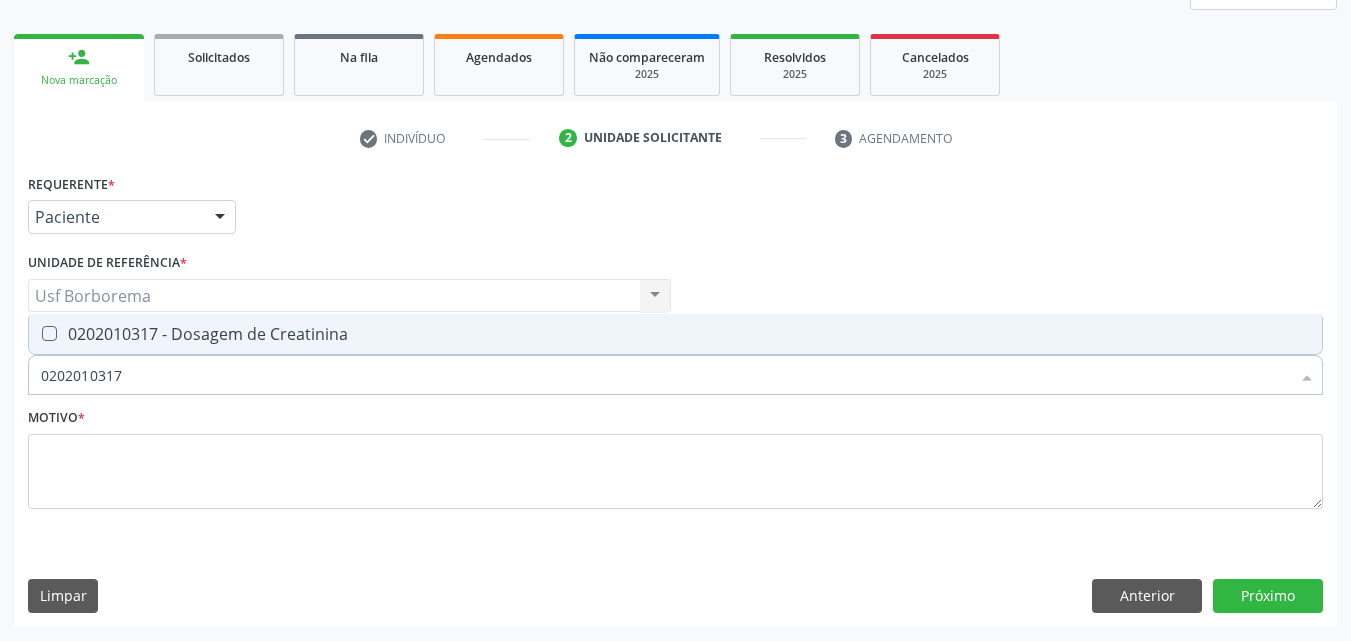 click on "0202010317 - Dosagem de Creatinina" at bounding box center [675, 334] 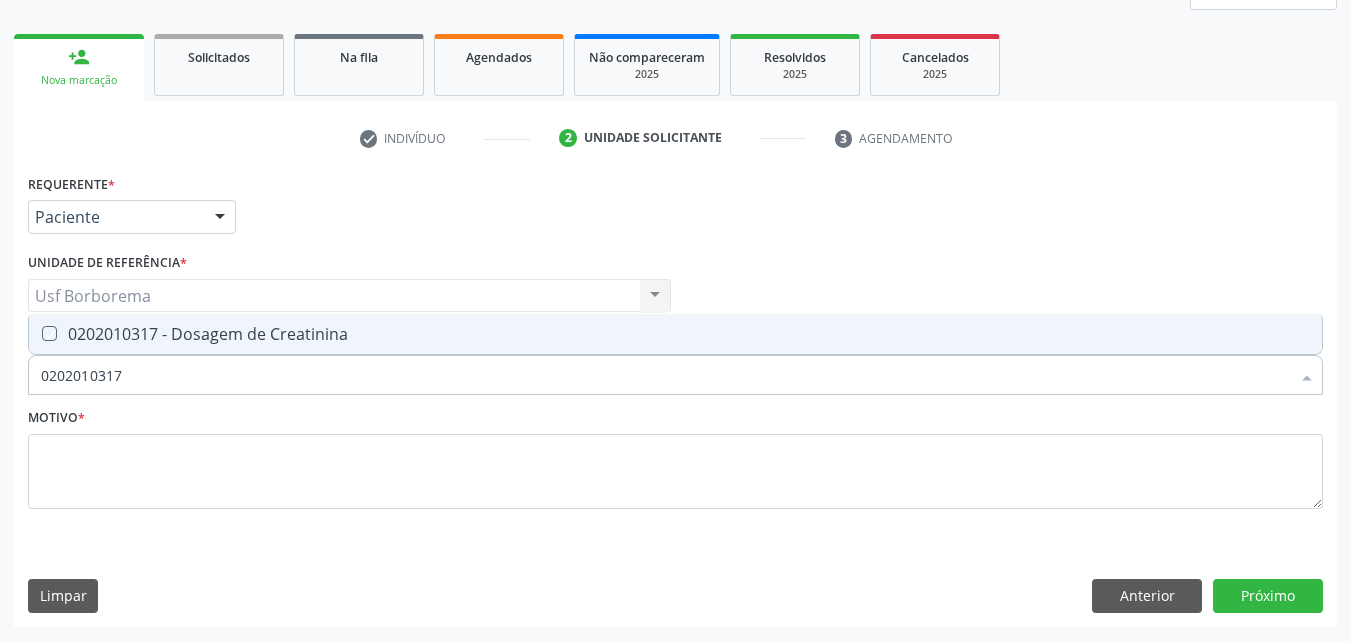 checkbox on "true" 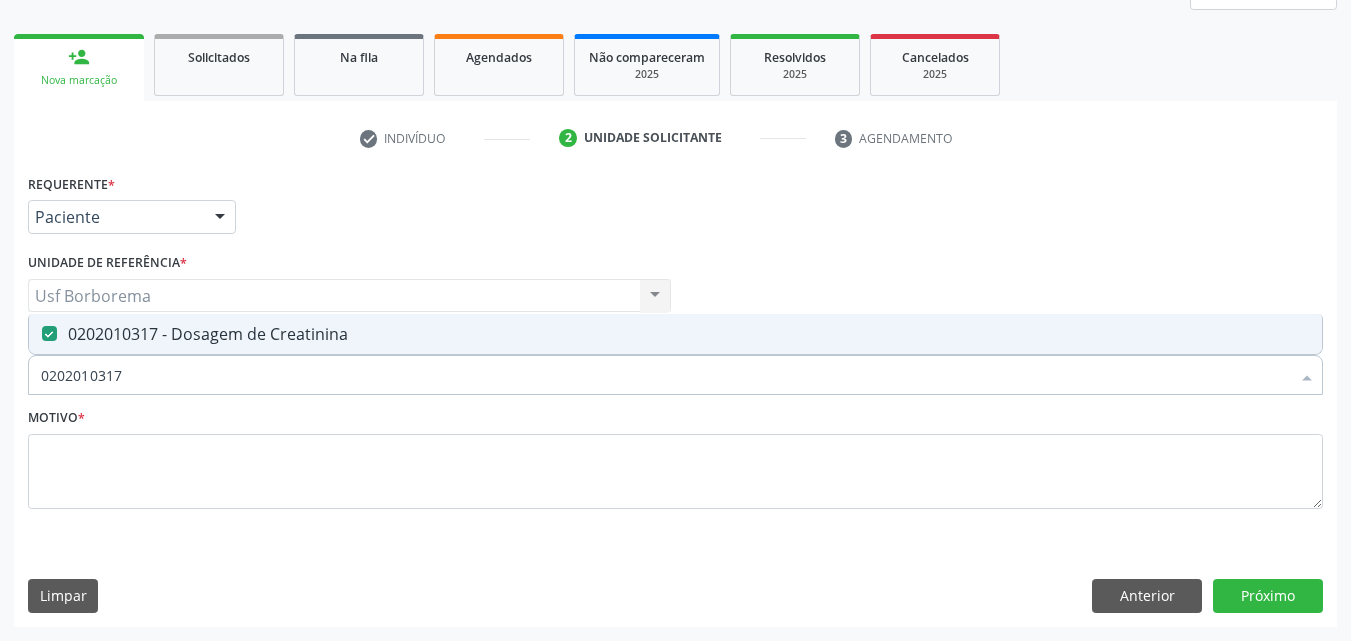 click on "0202010317" at bounding box center [665, 375] 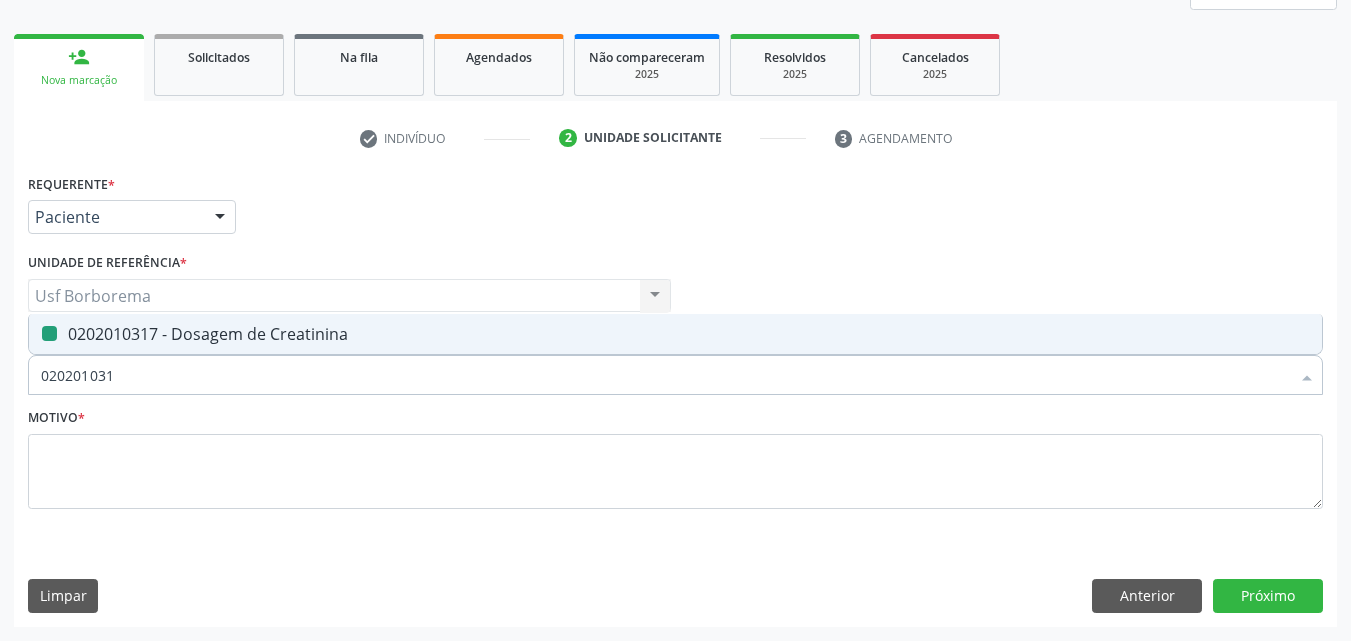 type on "02020103" 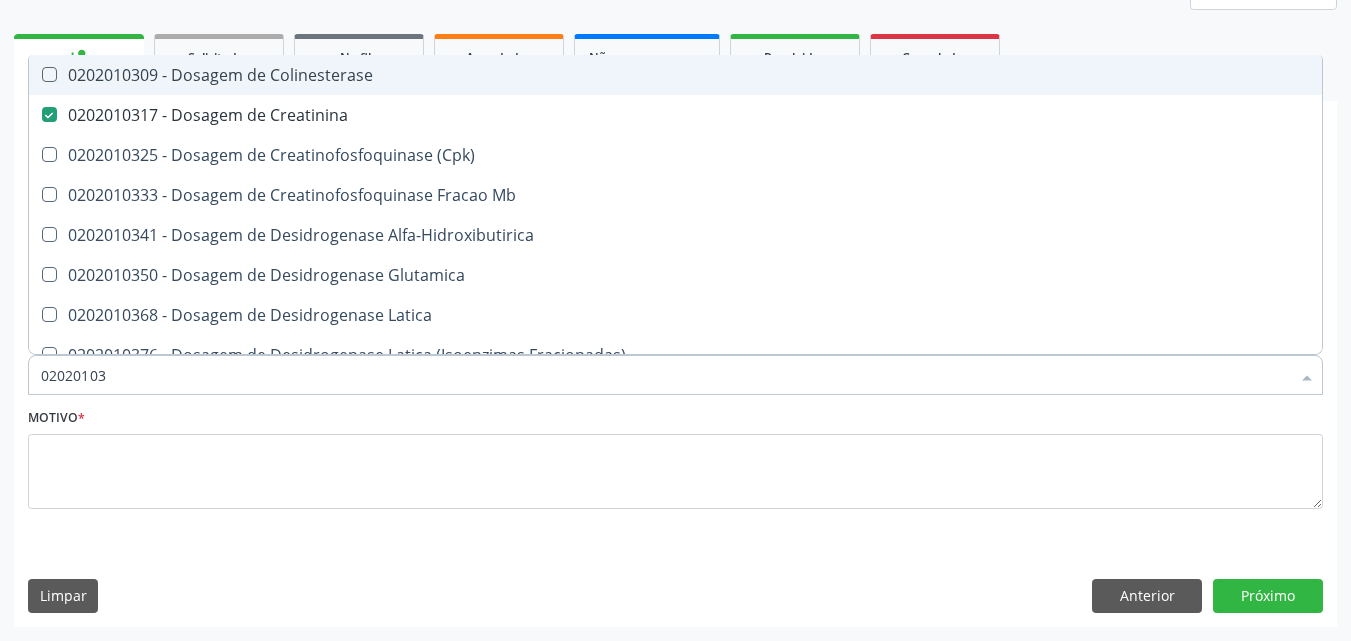 type on "0202010" 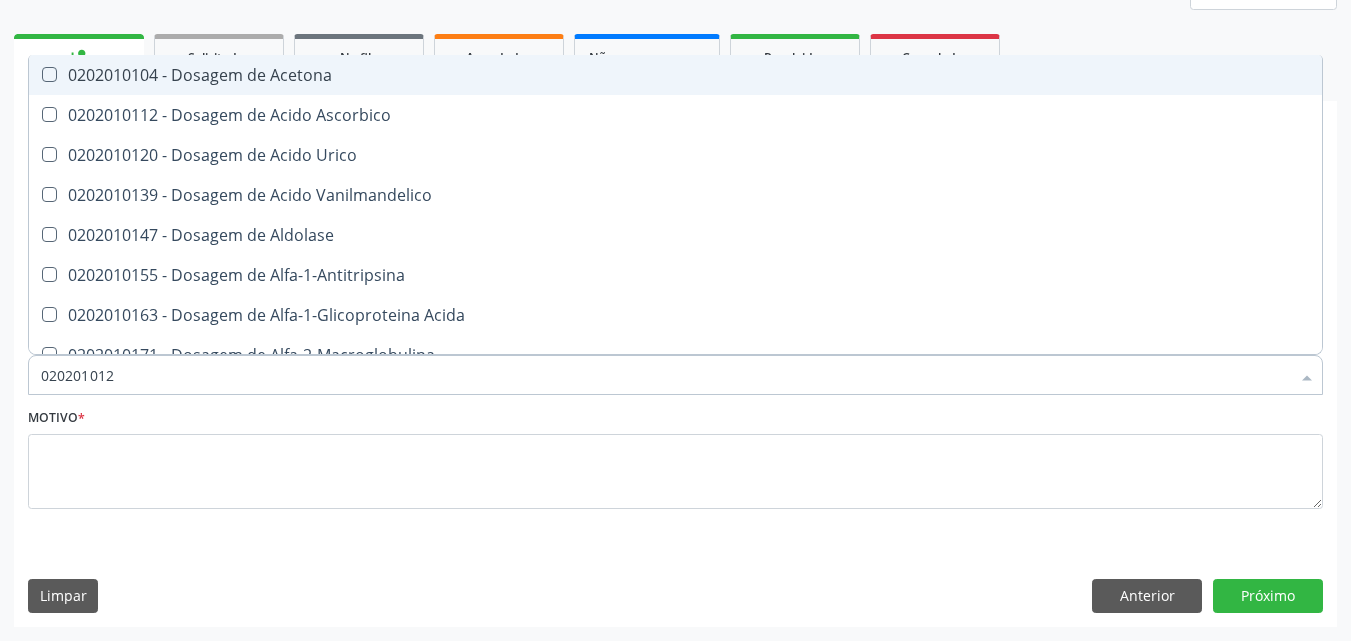 type on "0202010120" 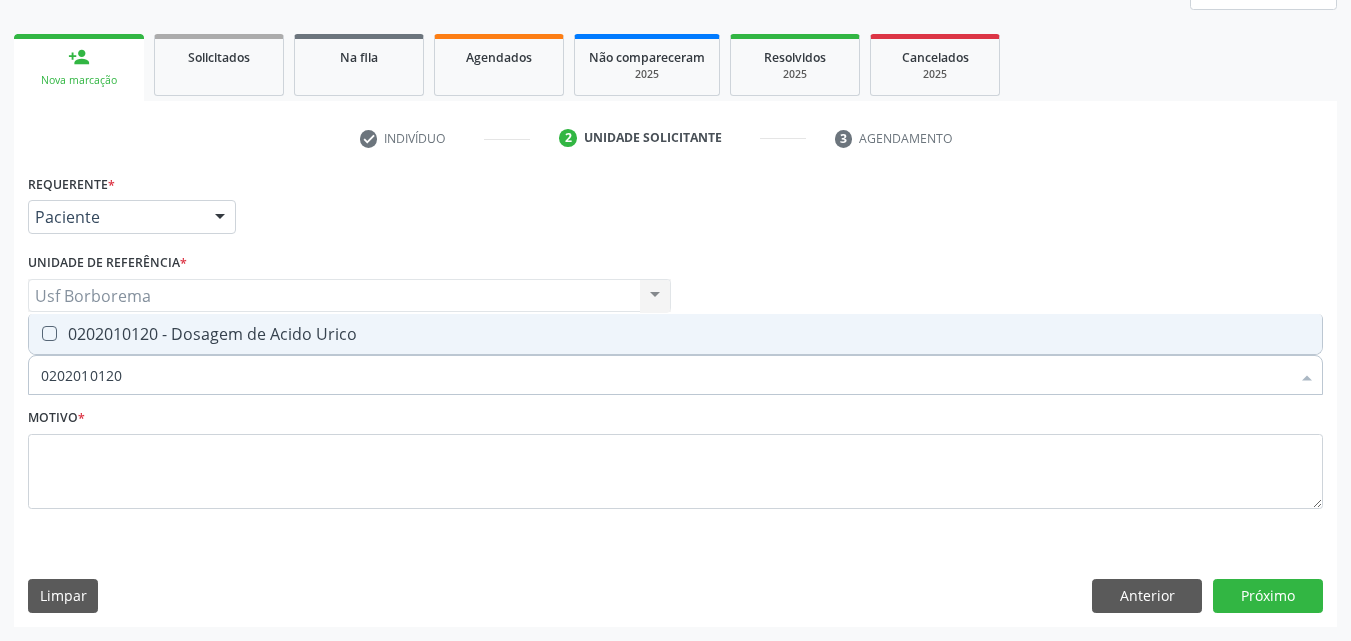 click on "0202010120 - Dosagem de Acido Urico" at bounding box center [675, 334] 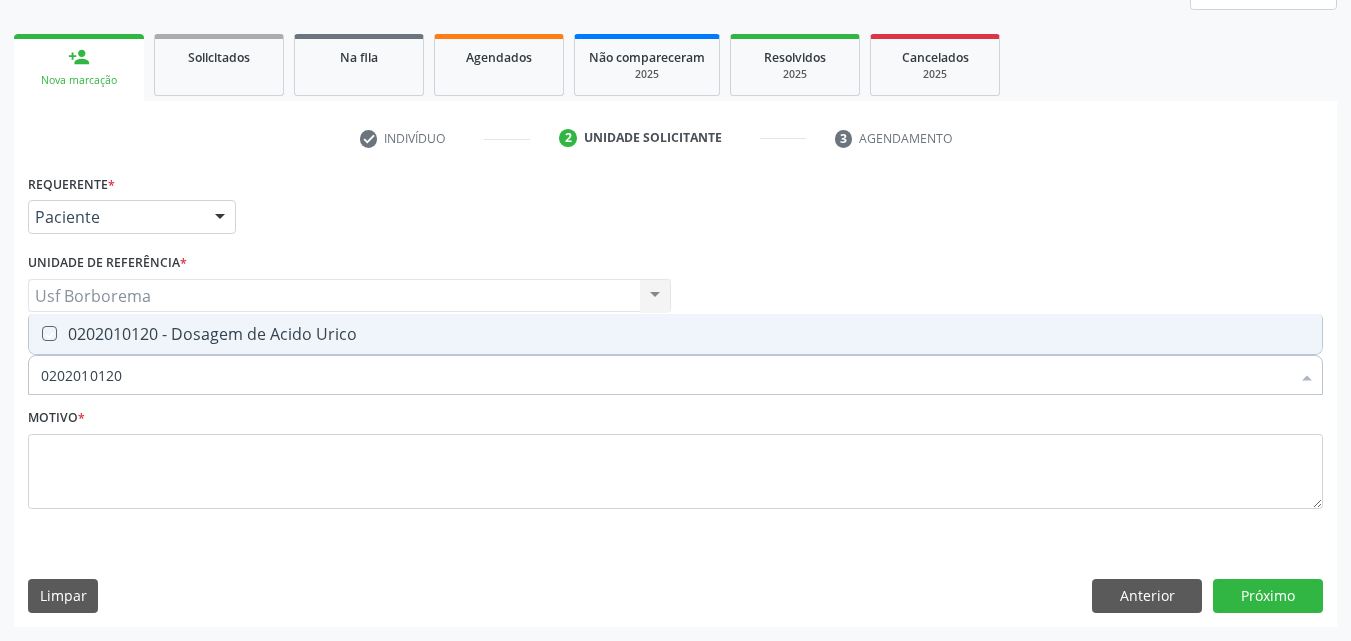 checkbox on "true" 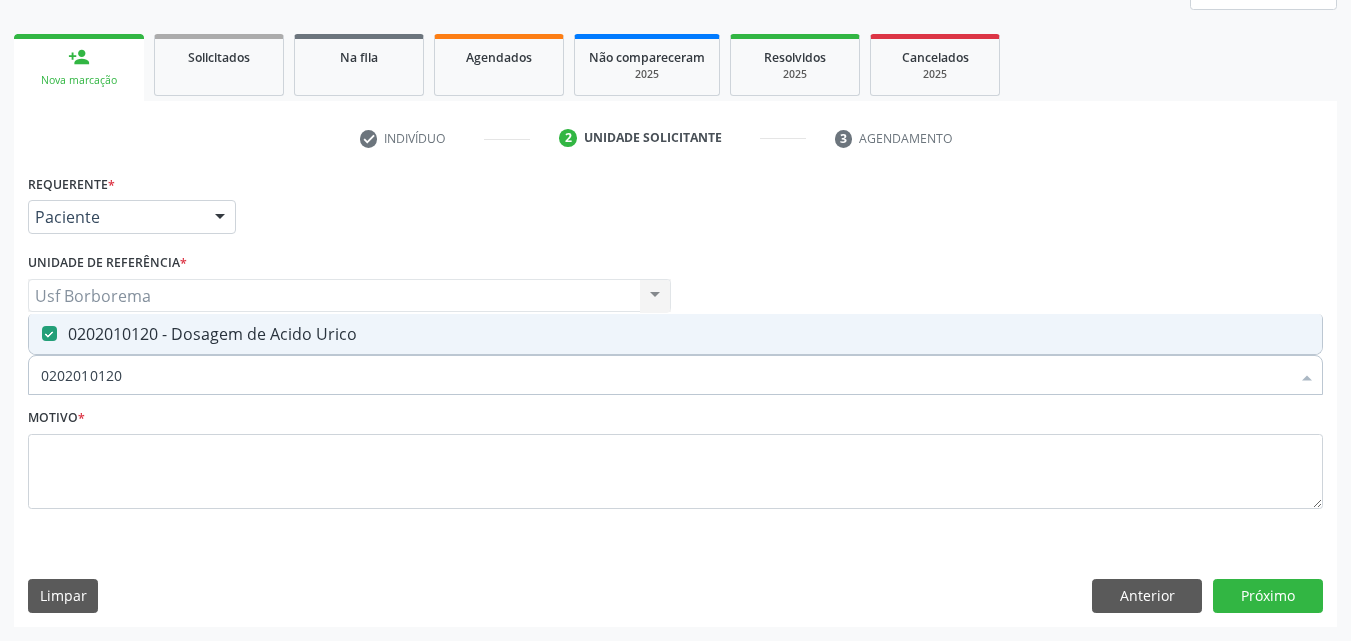 drag, startPoint x: 170, startPoint y: 366, endPoint x: 168, endPoint y: 382, distance: 16.124516 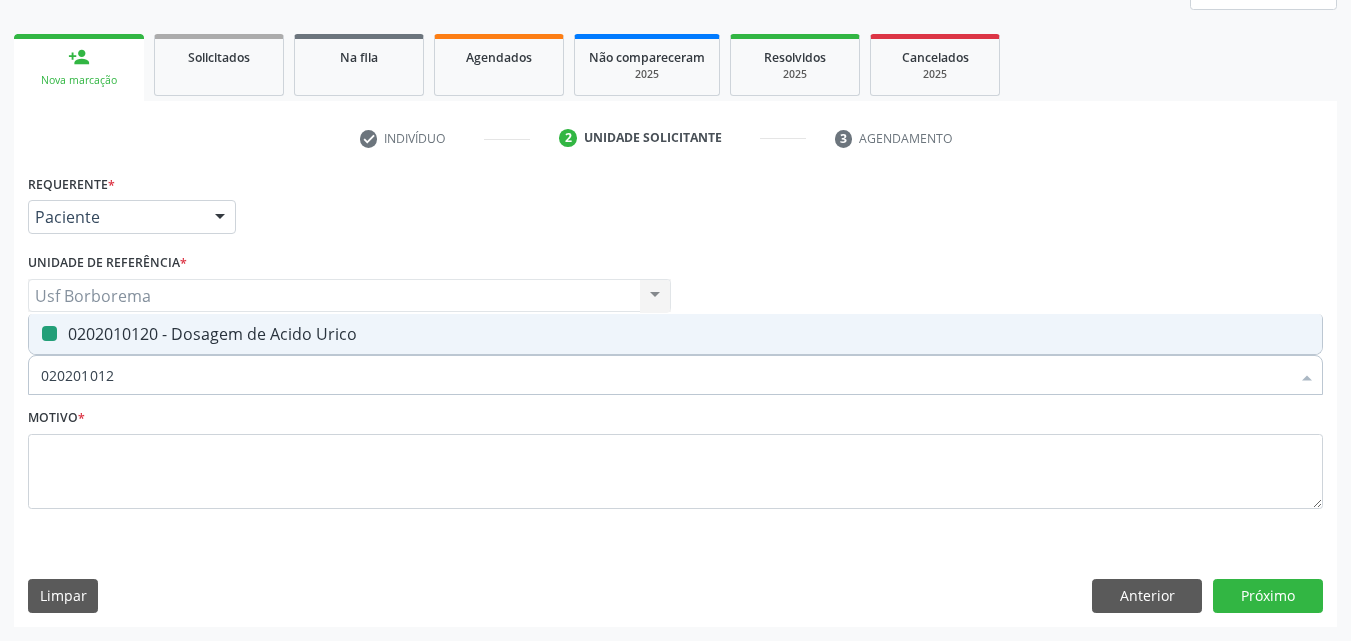 type on "02020101" 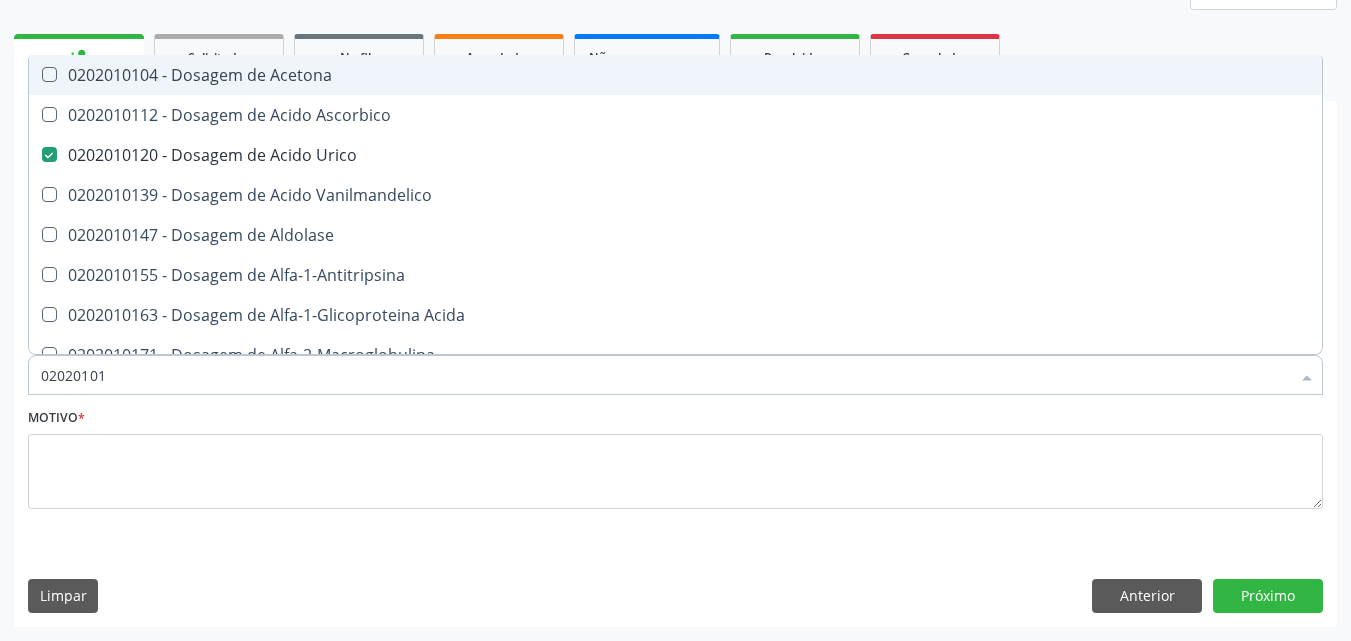 type on "0202010" 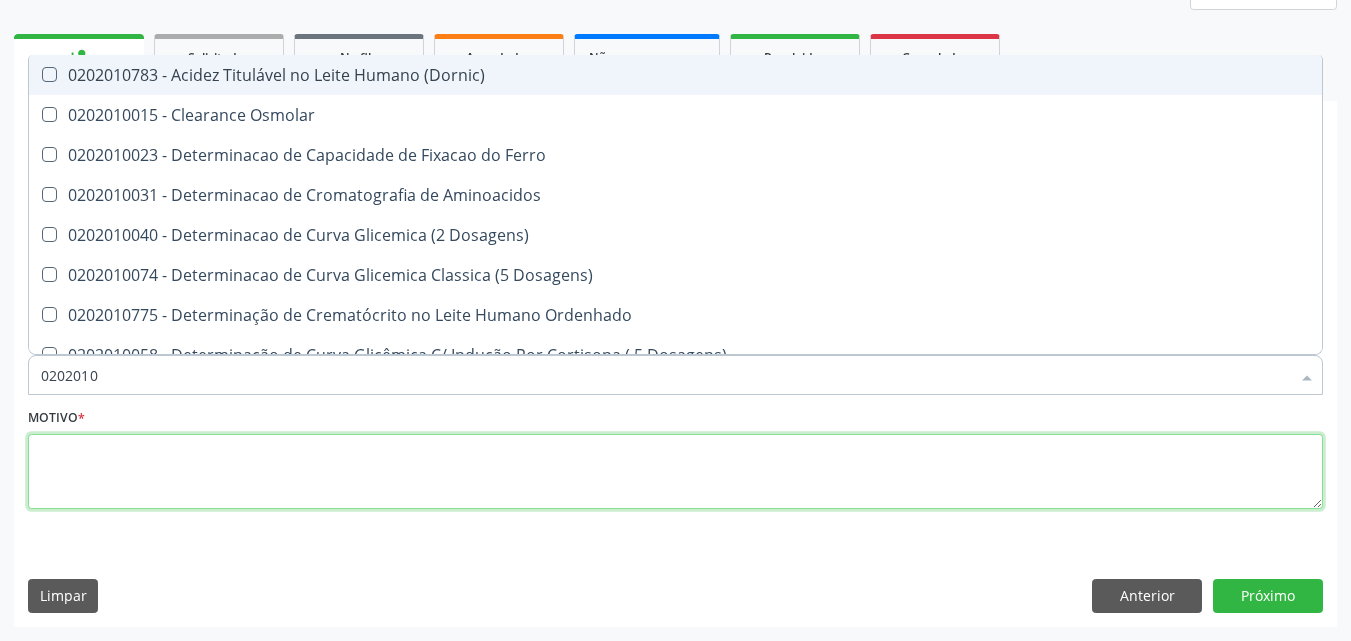 click at bounding box center (675, 472) 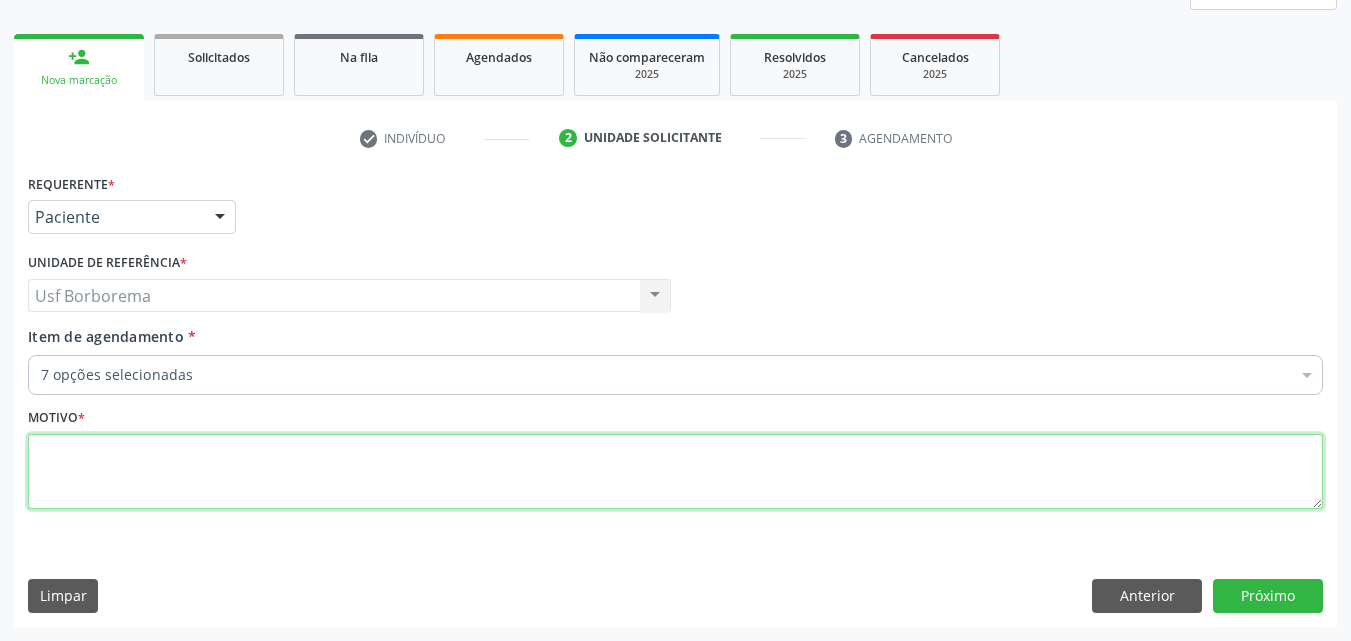 click at bounding box center [675, 472] 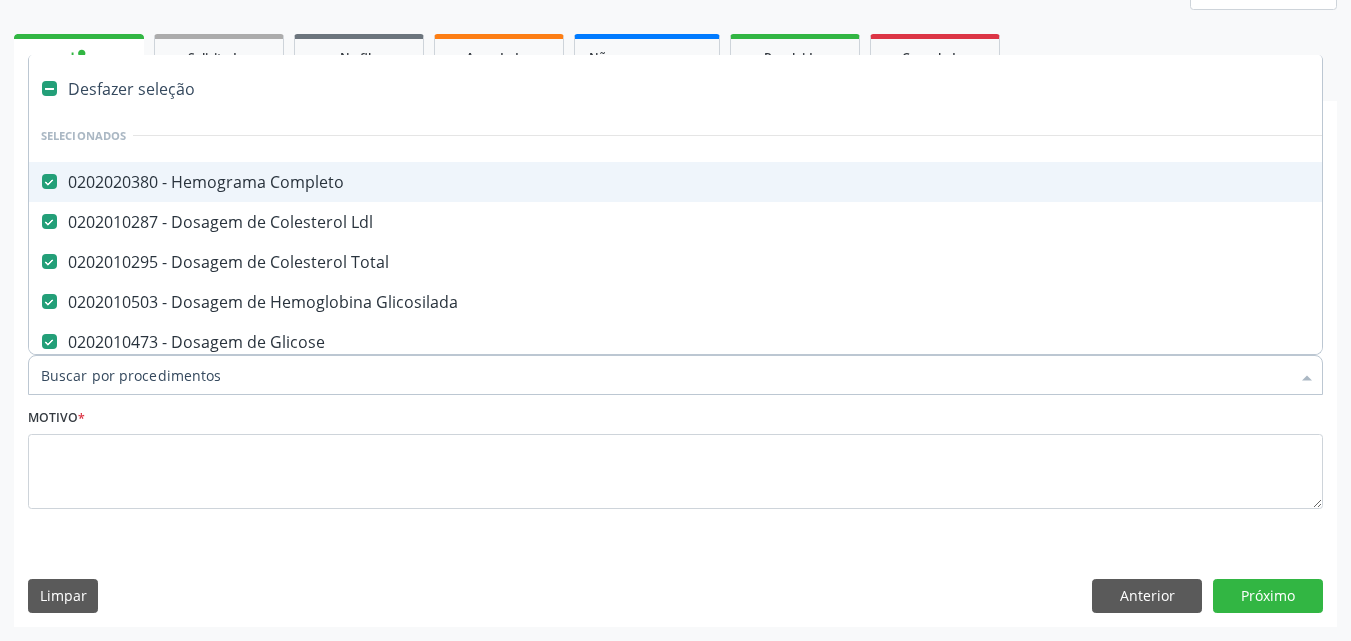 click on "Item de agendamento
*" at bounding box center [665, 375] 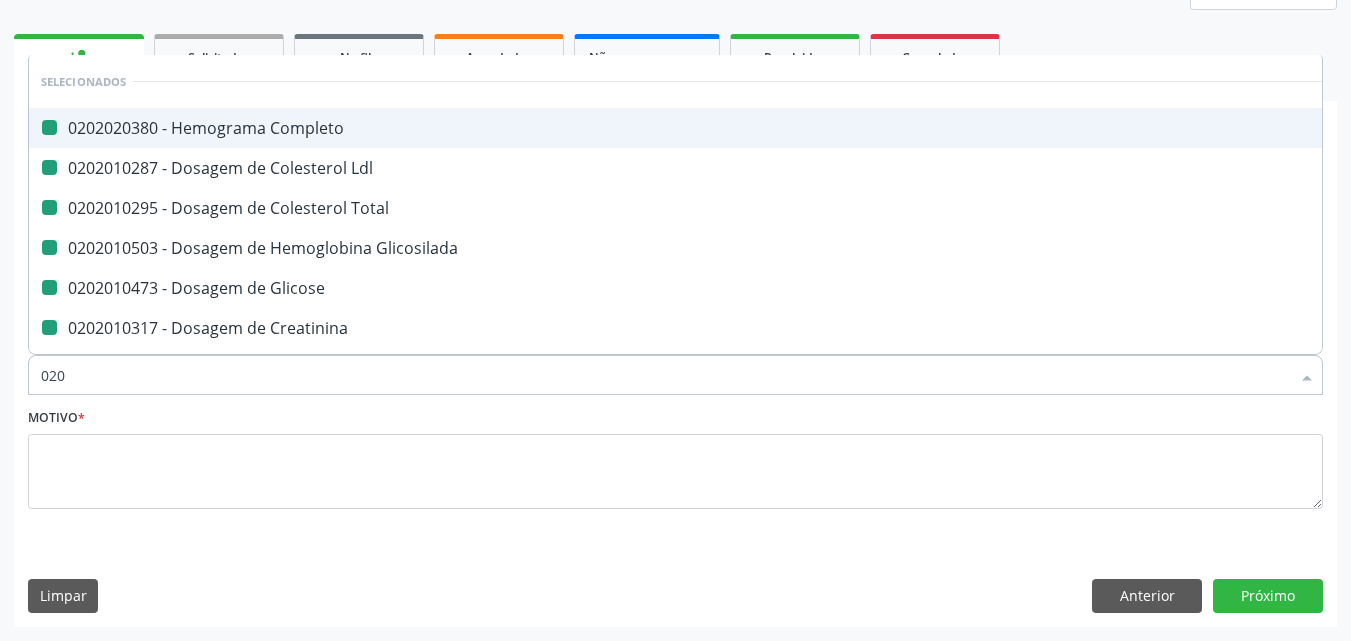 type on "0200" 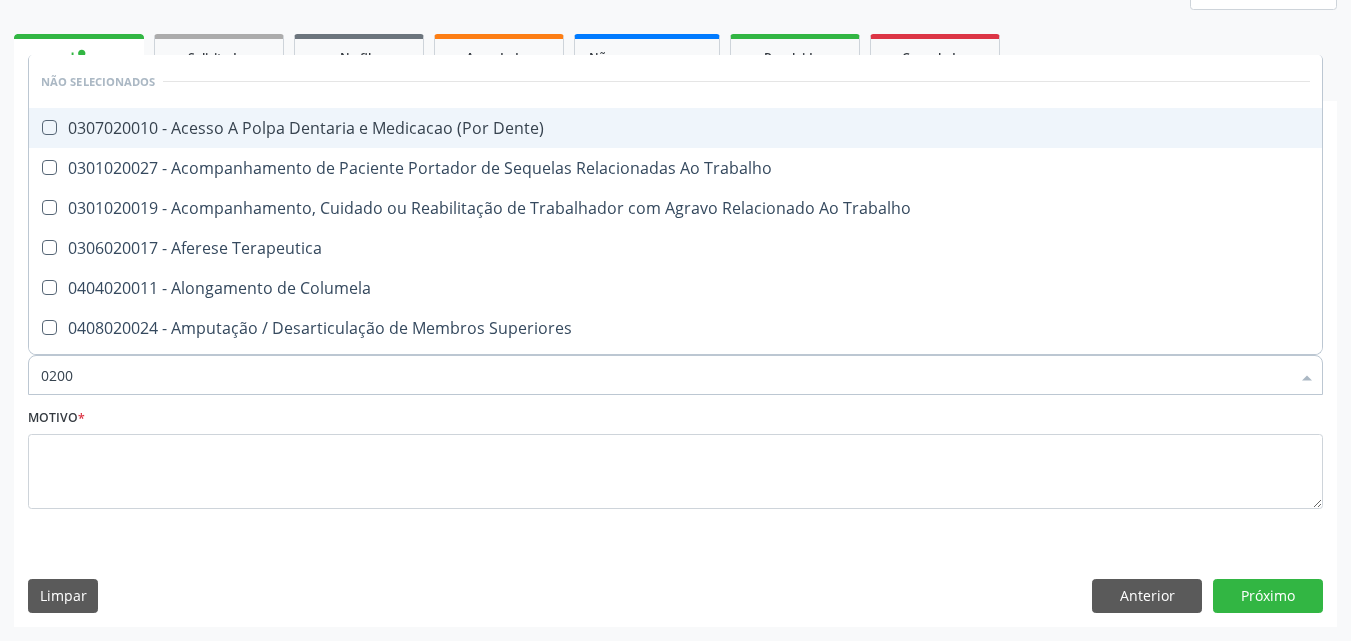 type on "020" 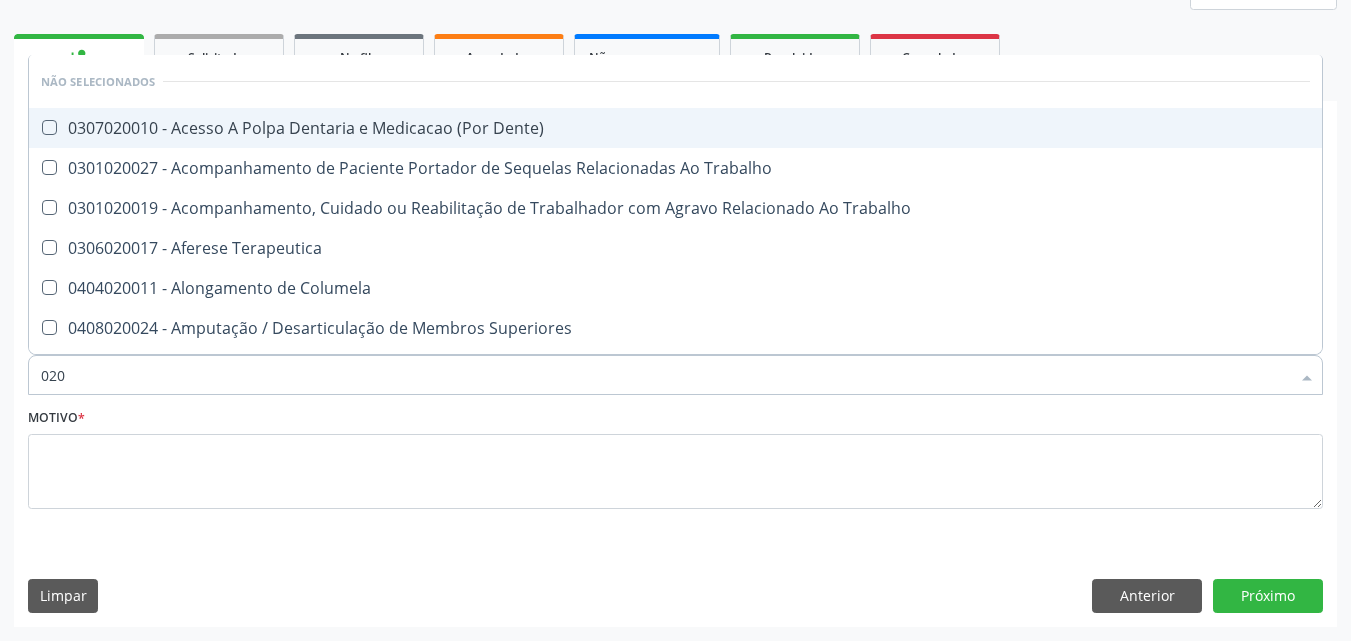 checkbox on "true" 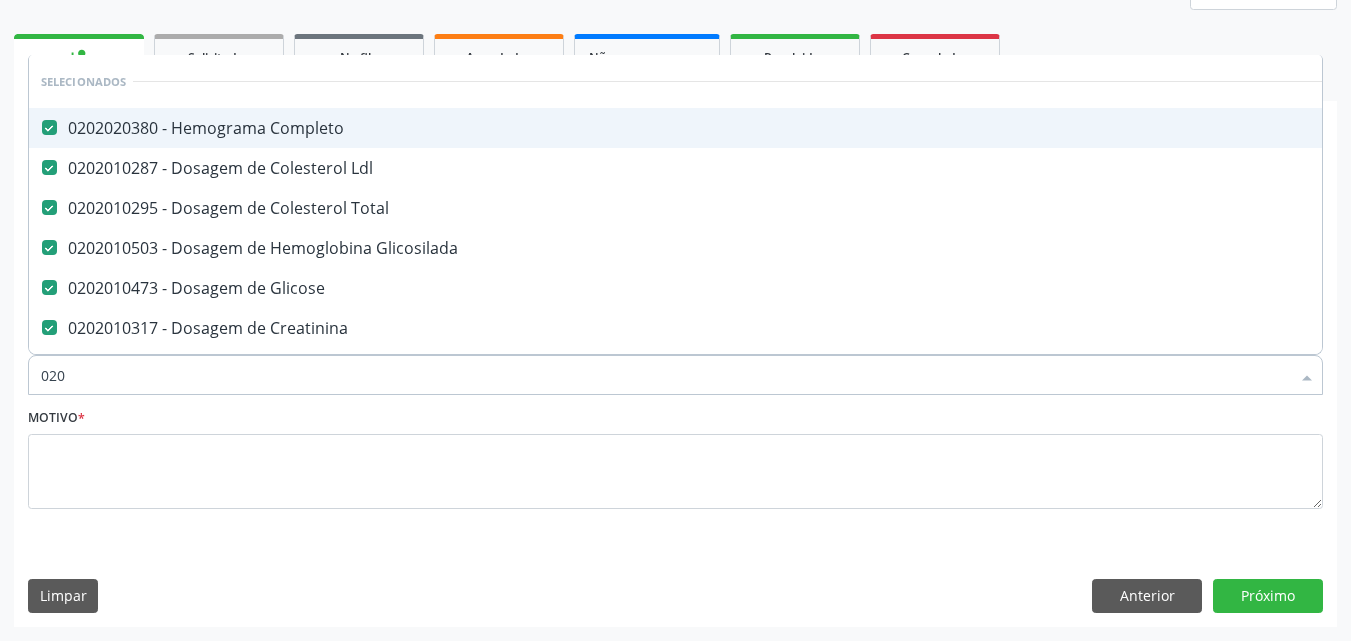 type on "0200" 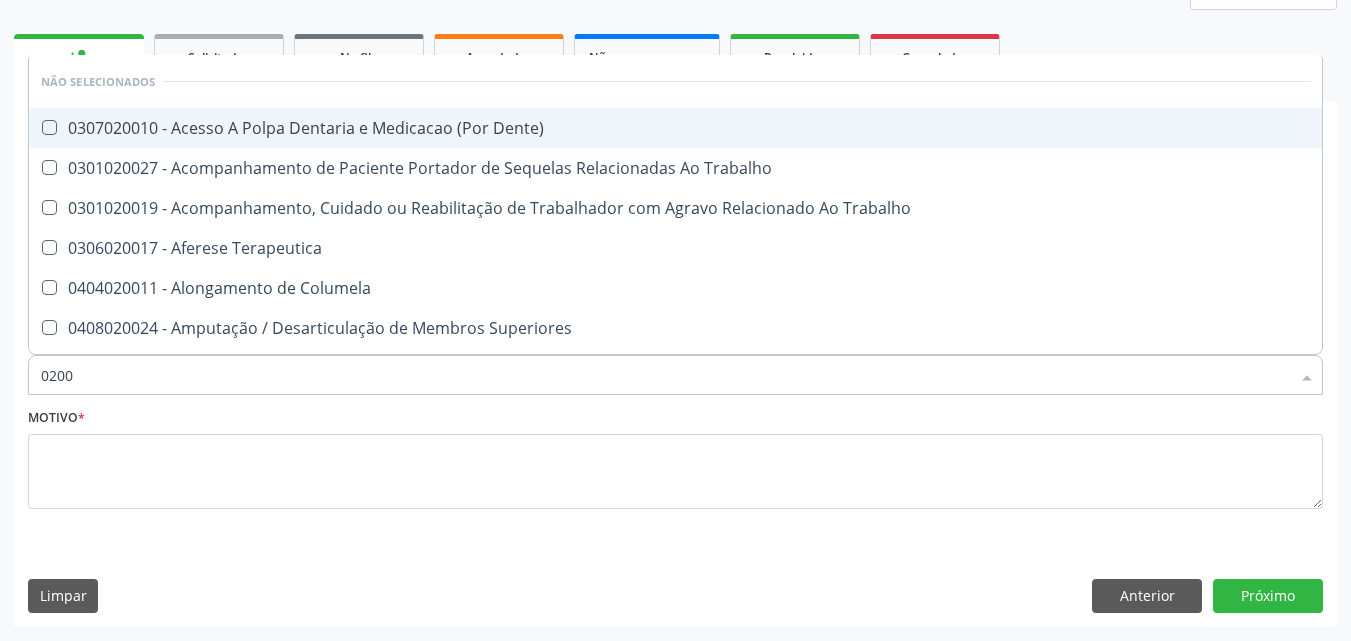 type on "020" 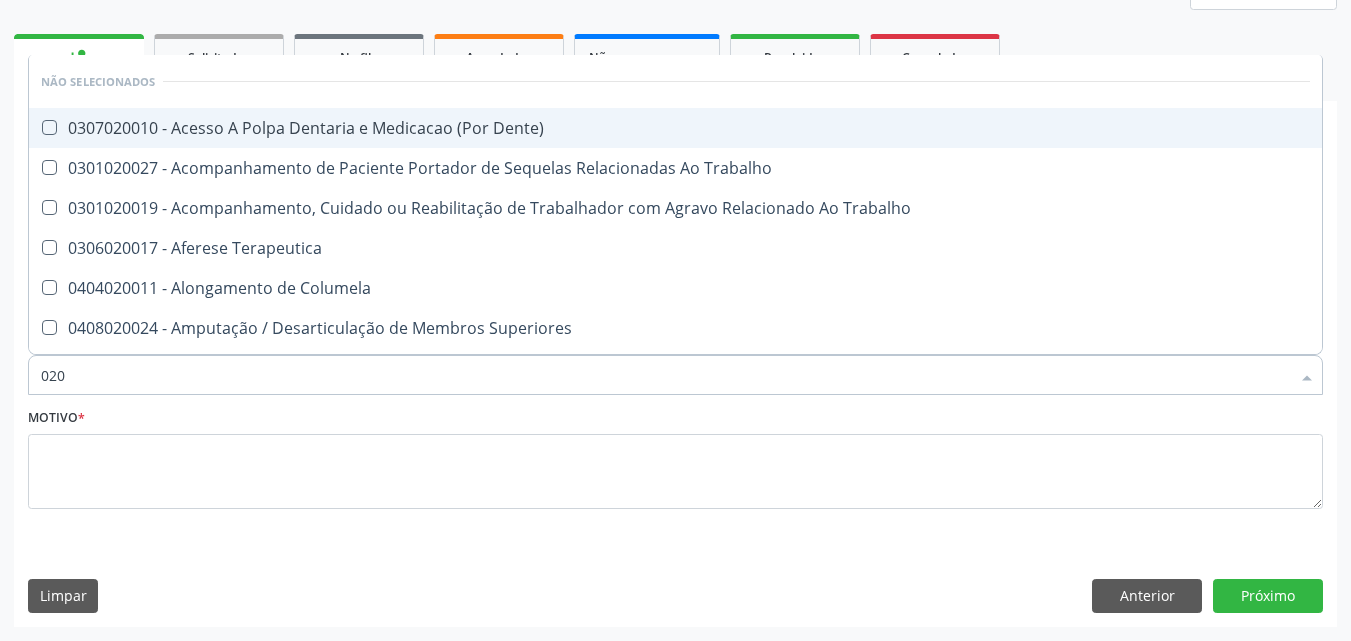 checkbox on "true" 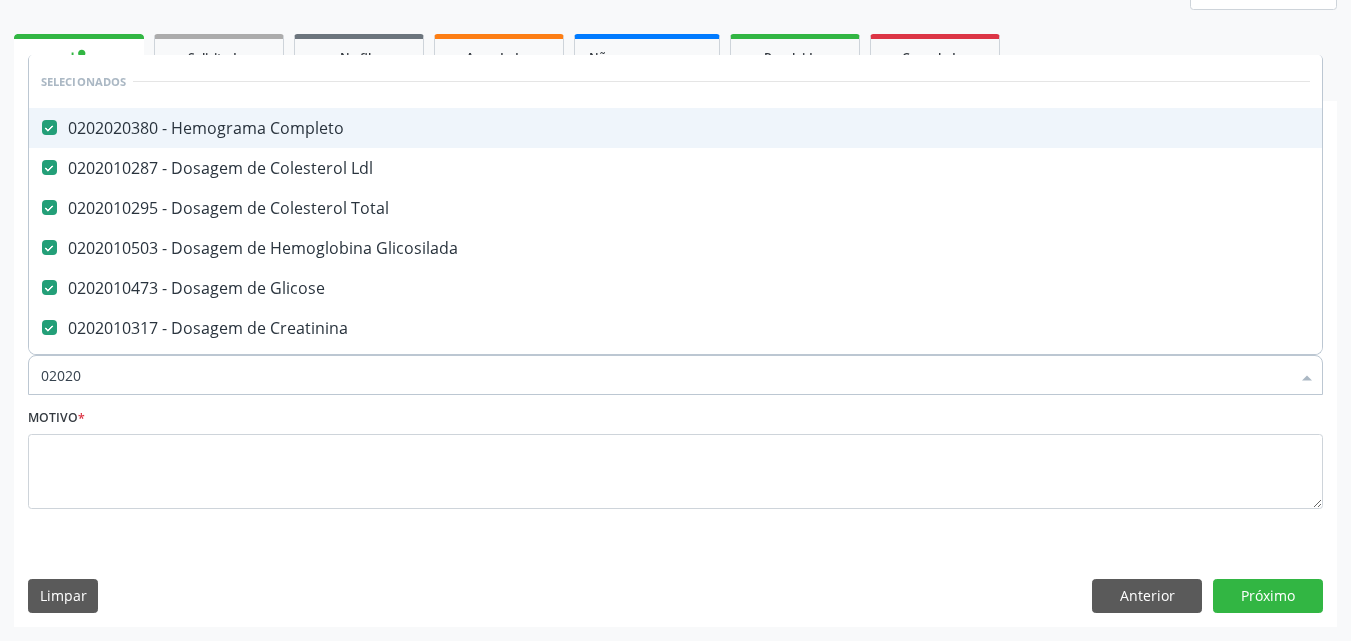 type on "020205" 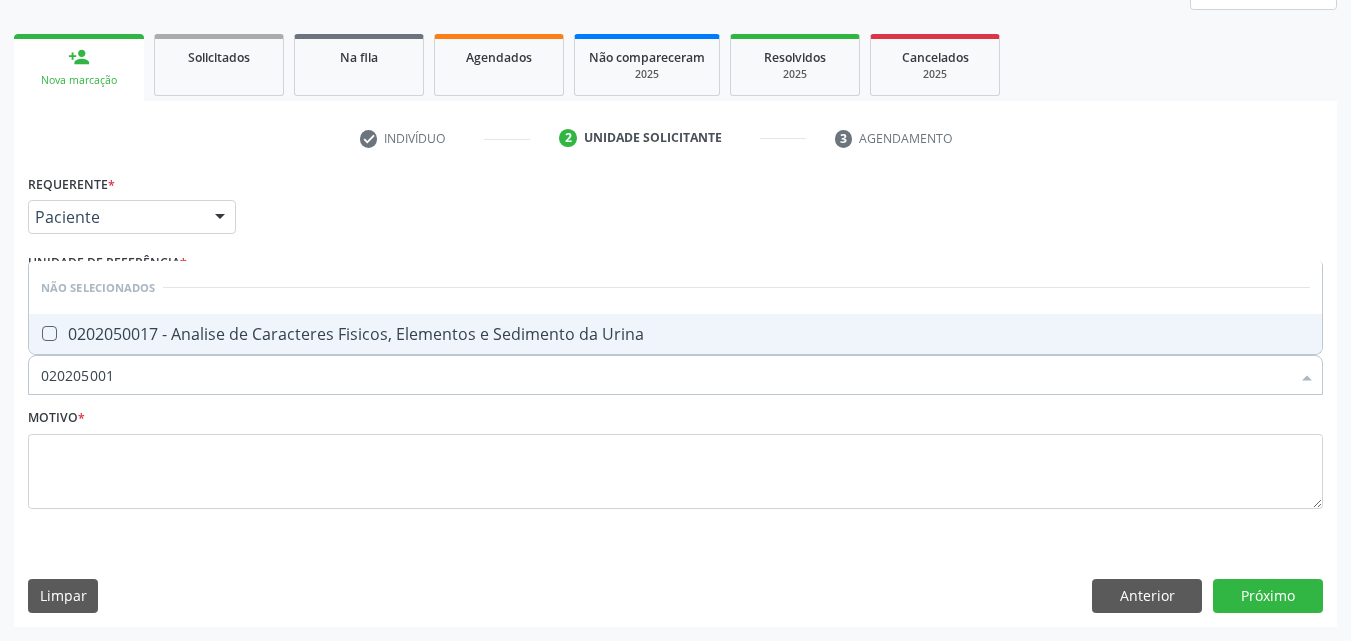 type on "0202050017" 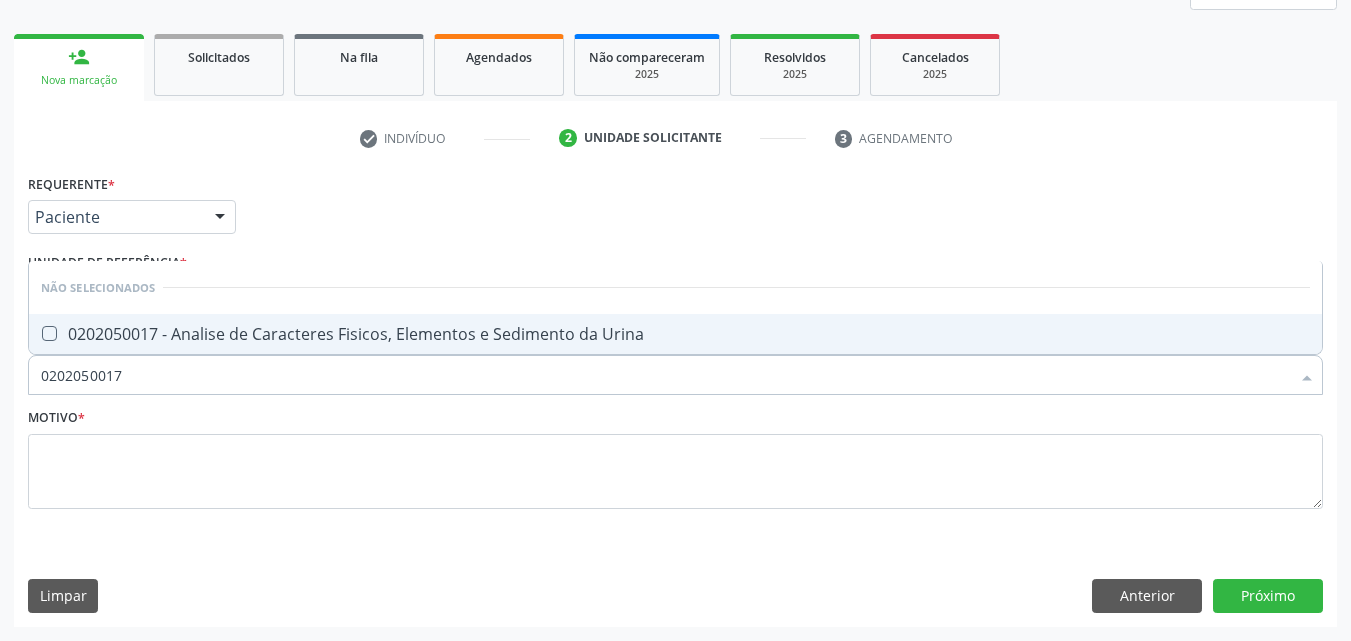 click on "0202050017 - Analise de Caracteres Fisicos, Elementos e Sedimento da Urina" at bounding box center [675, 334] 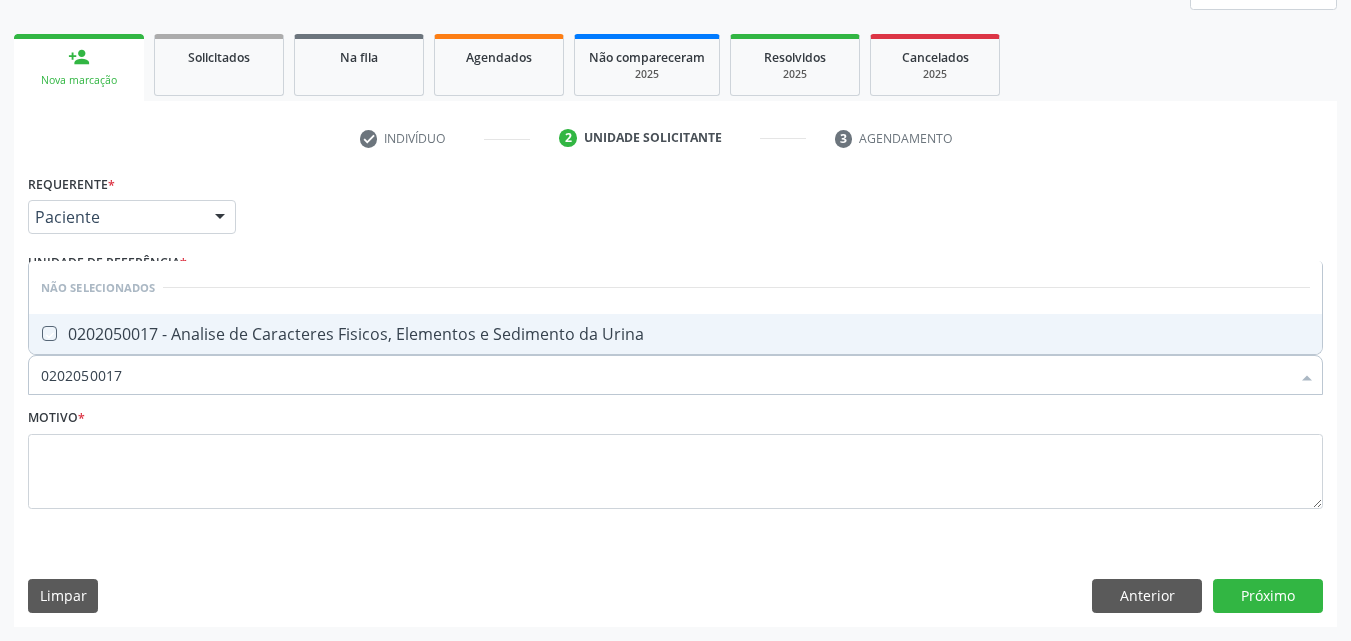 checkbox on "true" 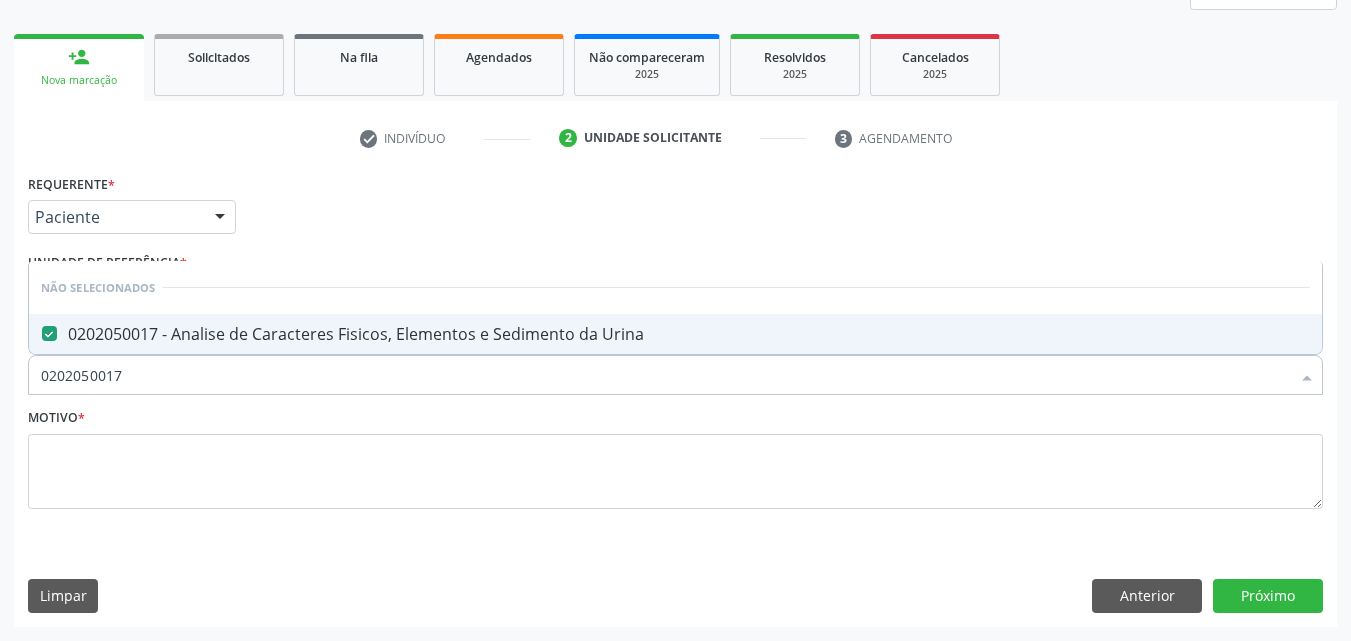 click on "0202050017" at bounding box center [665, 375] 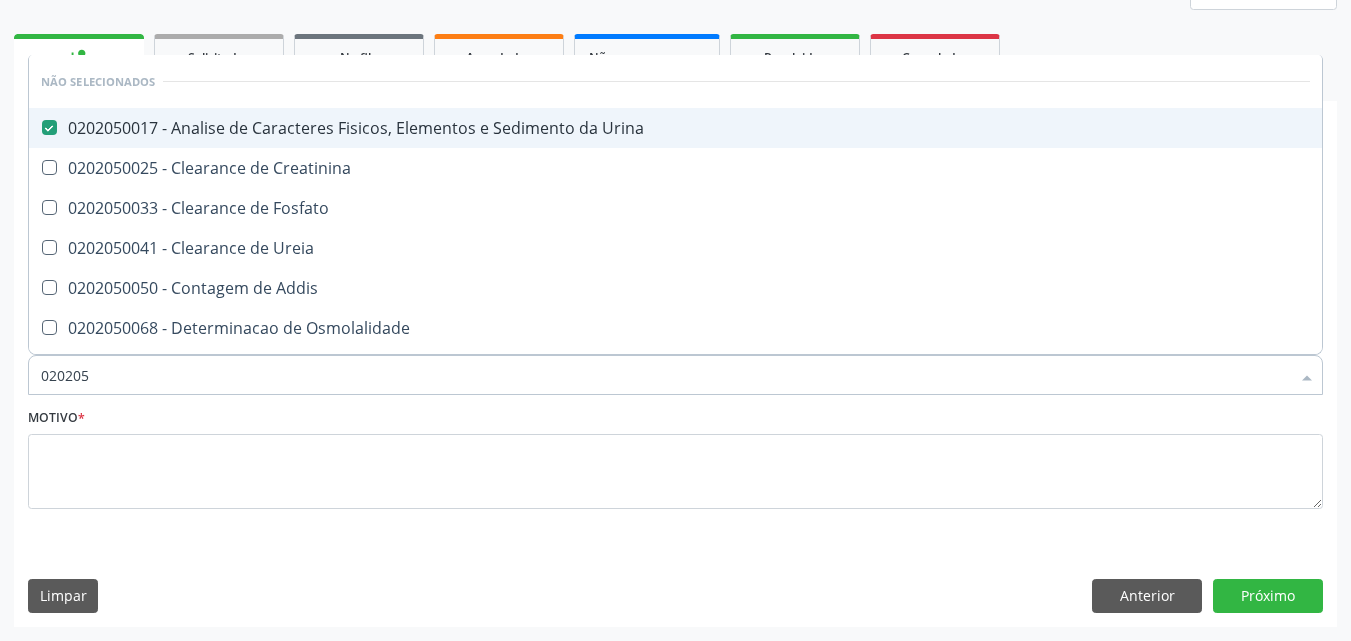 type on "02020" 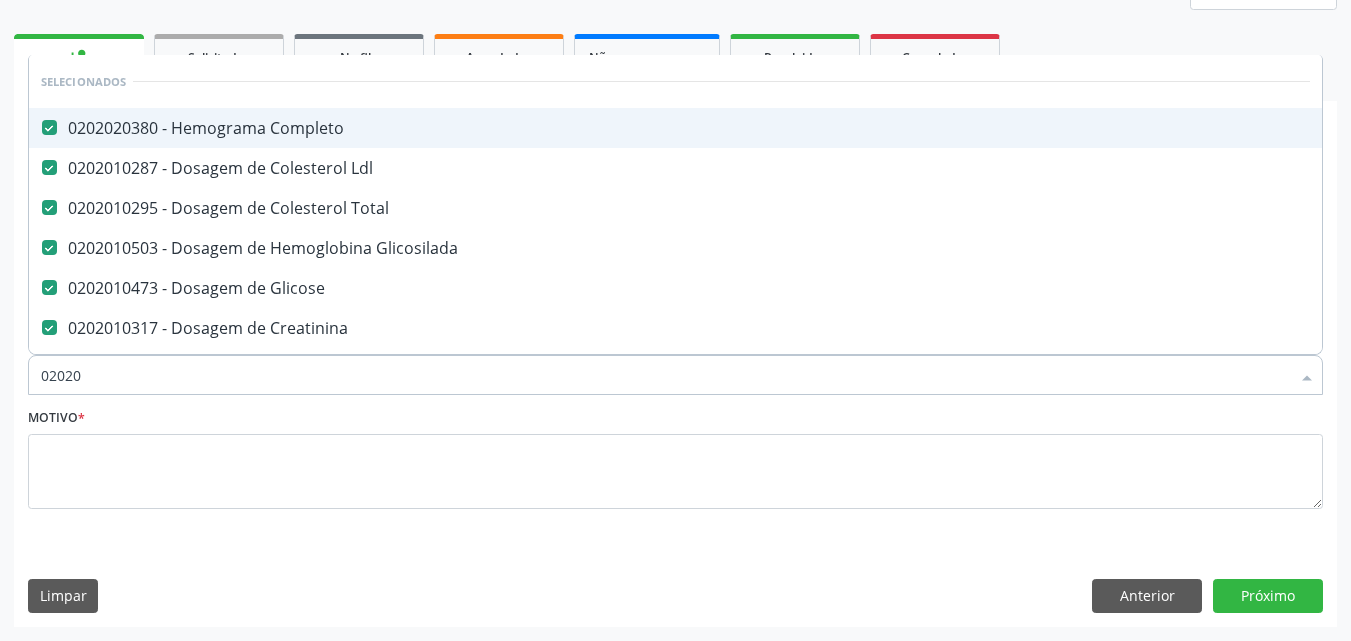 type on "020201" 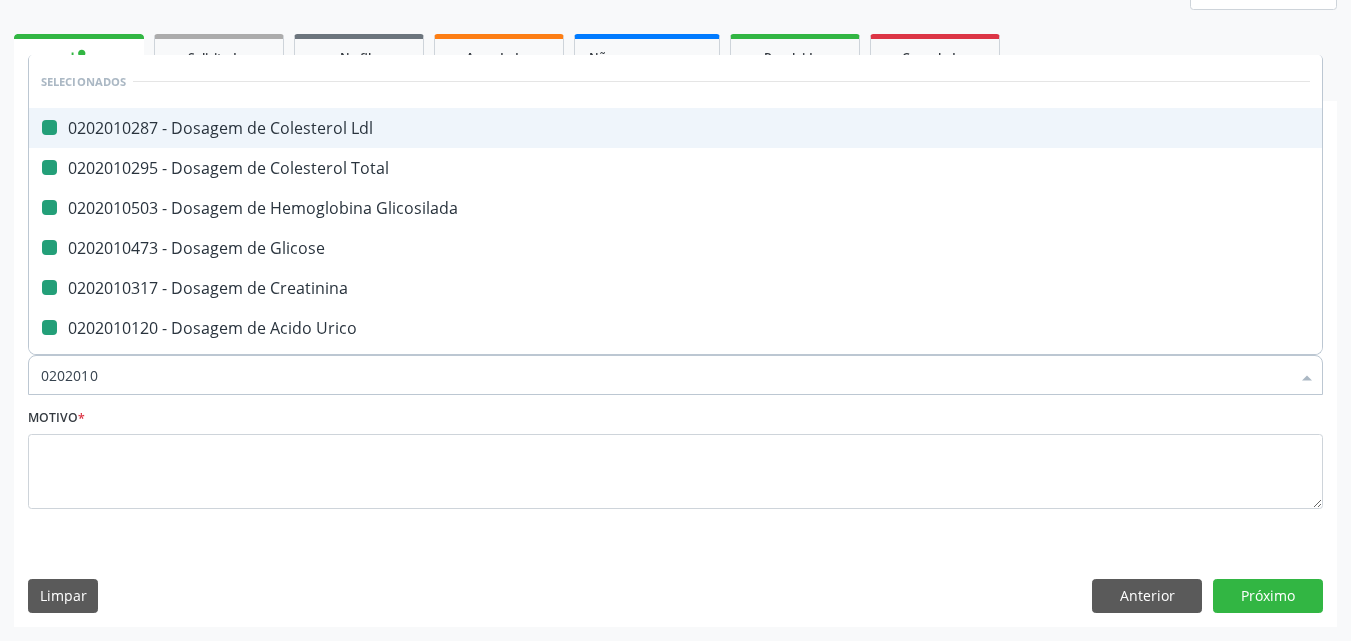 type on "02020106" 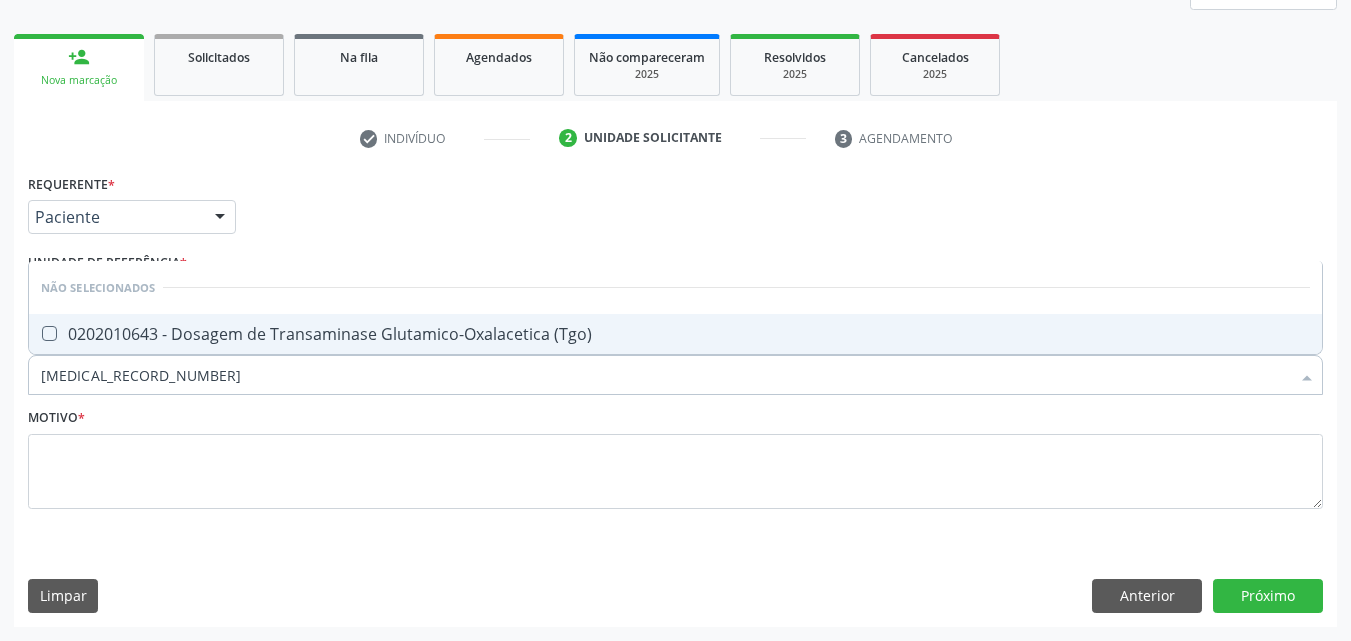 click on "0202010643 - Dosagem de Transaminase Glutamico-Oxalacetica (Tgo)" at bounding box center [675, 334] 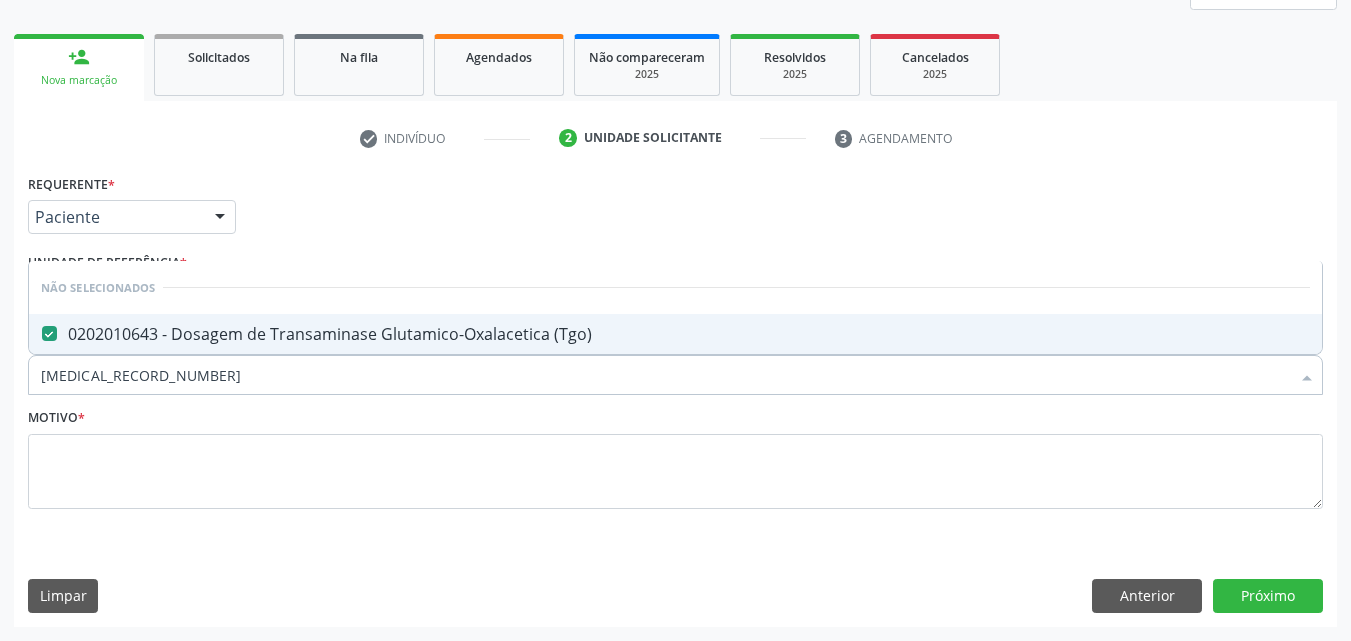 click on "0202010643" at bounding box center [665, 375] 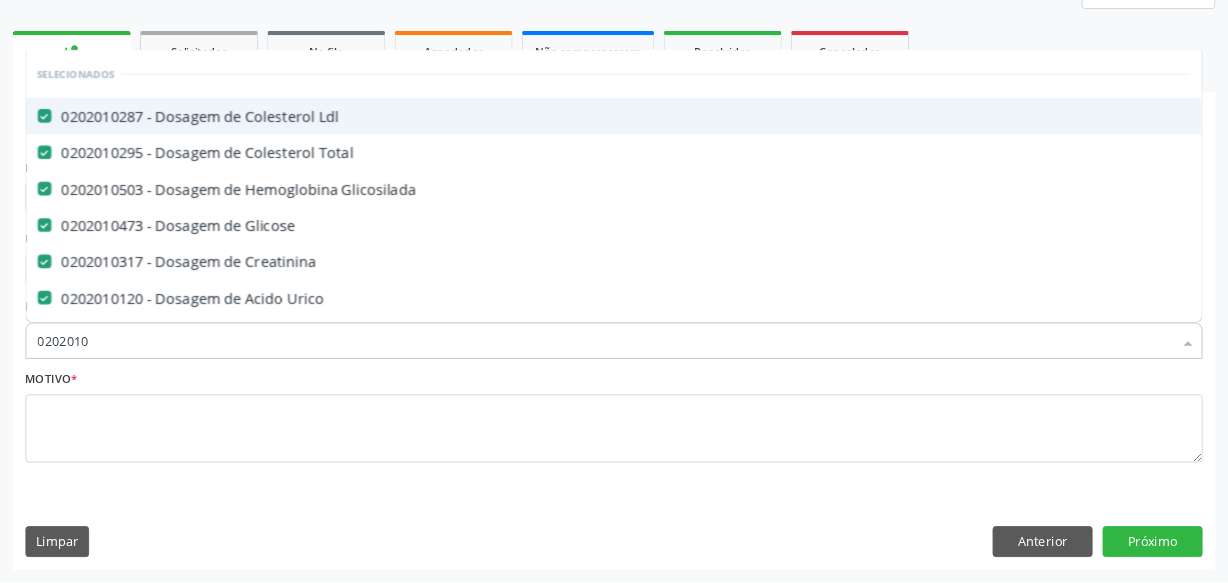scroll, scrollTop: 265, scrollLeft: 0, axis: vertical 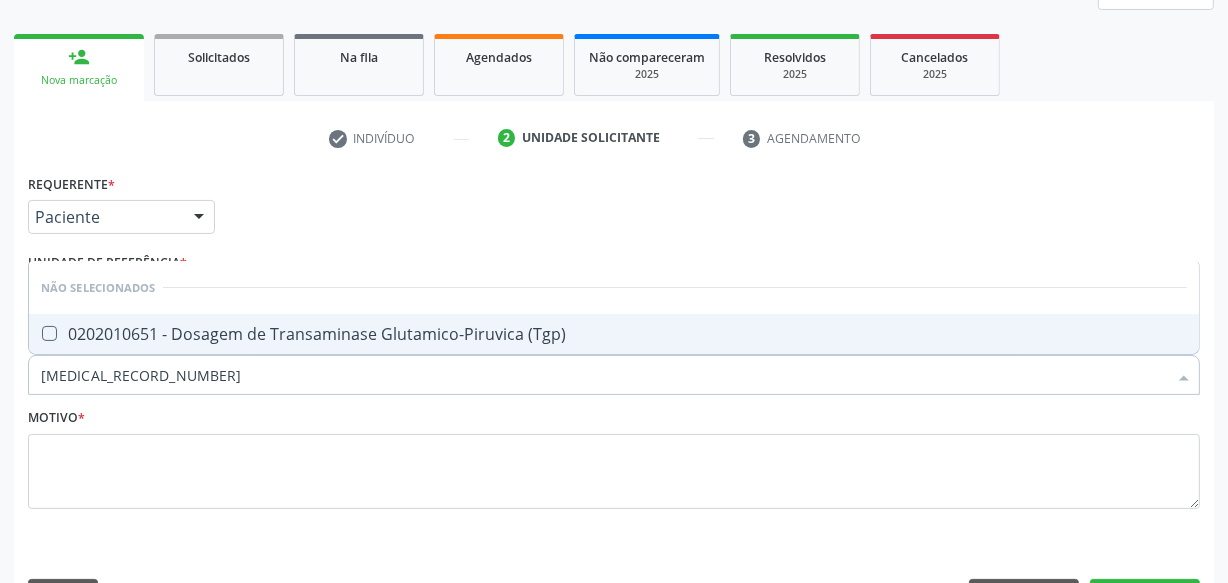 click on "0202010651 - Dosagem de Transaminase Glutamico-Piruvica (Tgp)" at bounding box center (614, 334) 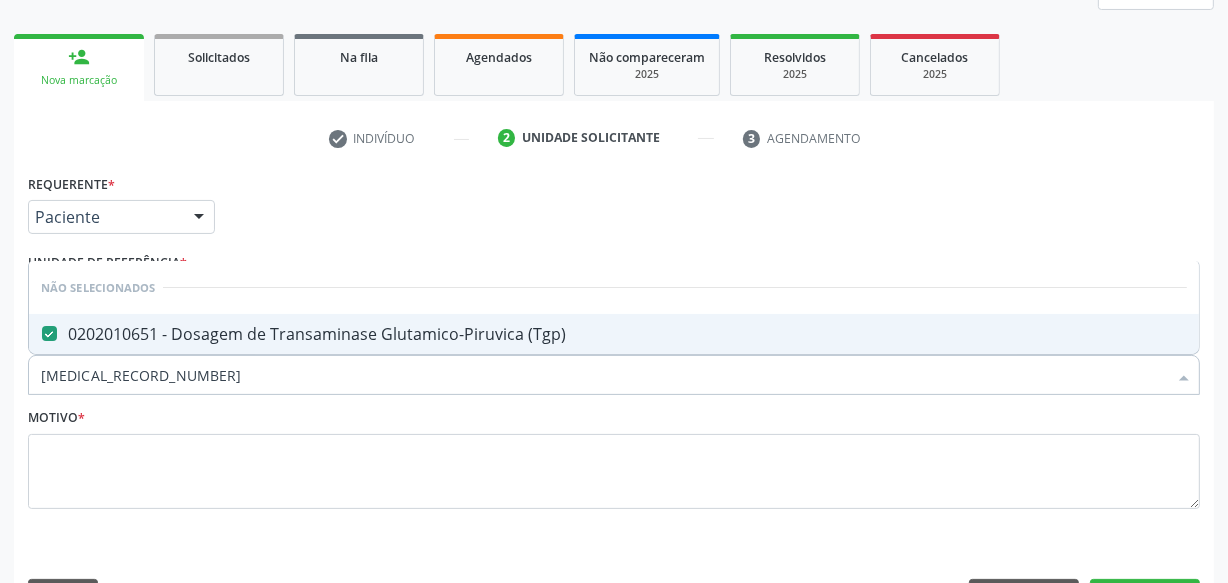 click on "0202010651" at bounding box center [604, 375] 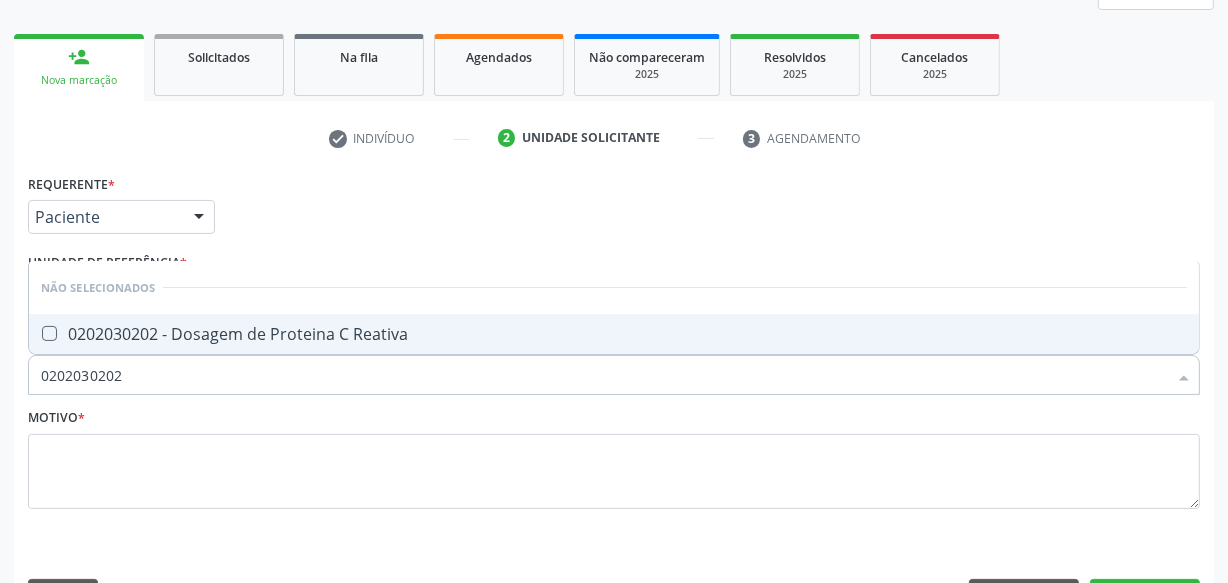click on "0202030202 - Dosagem de Proteina C Reativa" at bounding box center (614, 334) 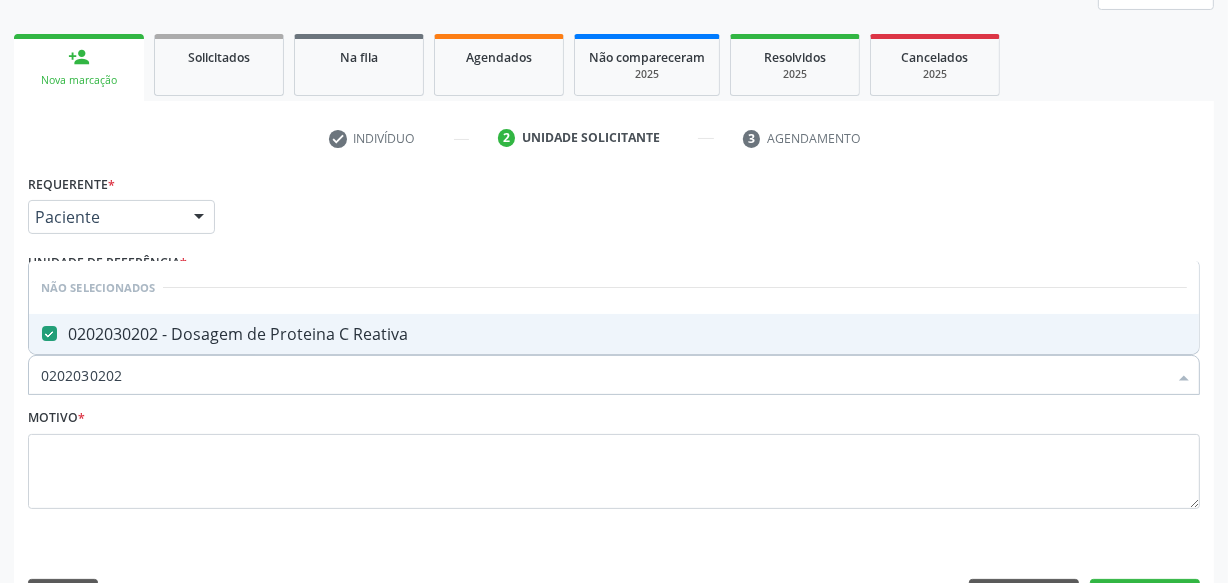 click on "0202030202" at bounding box center [604, 375] 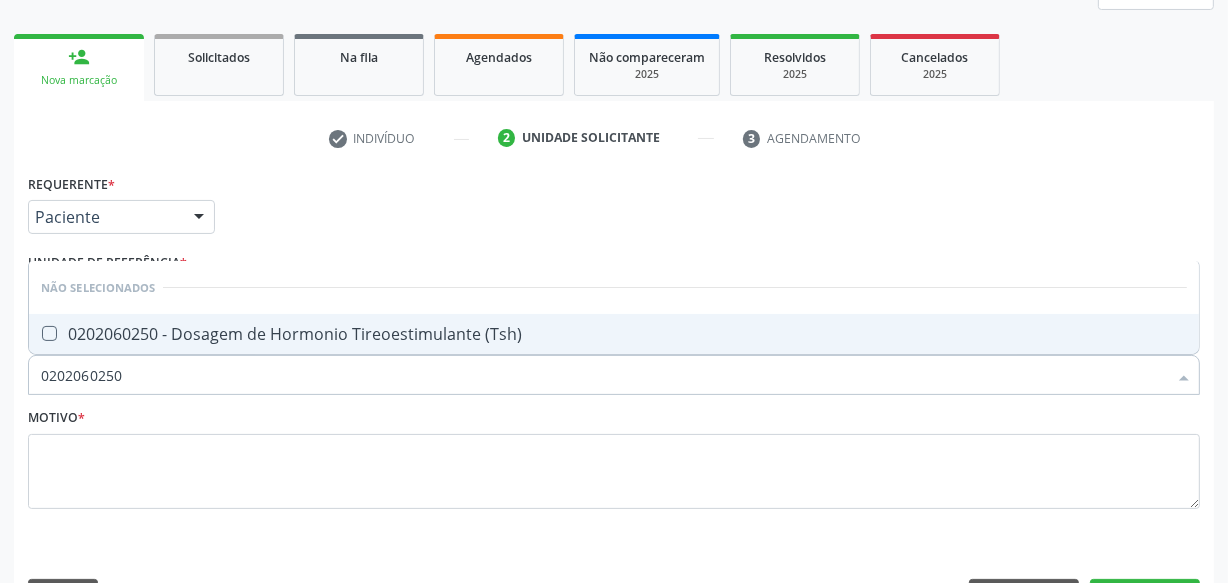 click on "0202060250 - Dosagem de Hormonio Tireoestimulante (Tsh)" at bounding box center [614, 334] 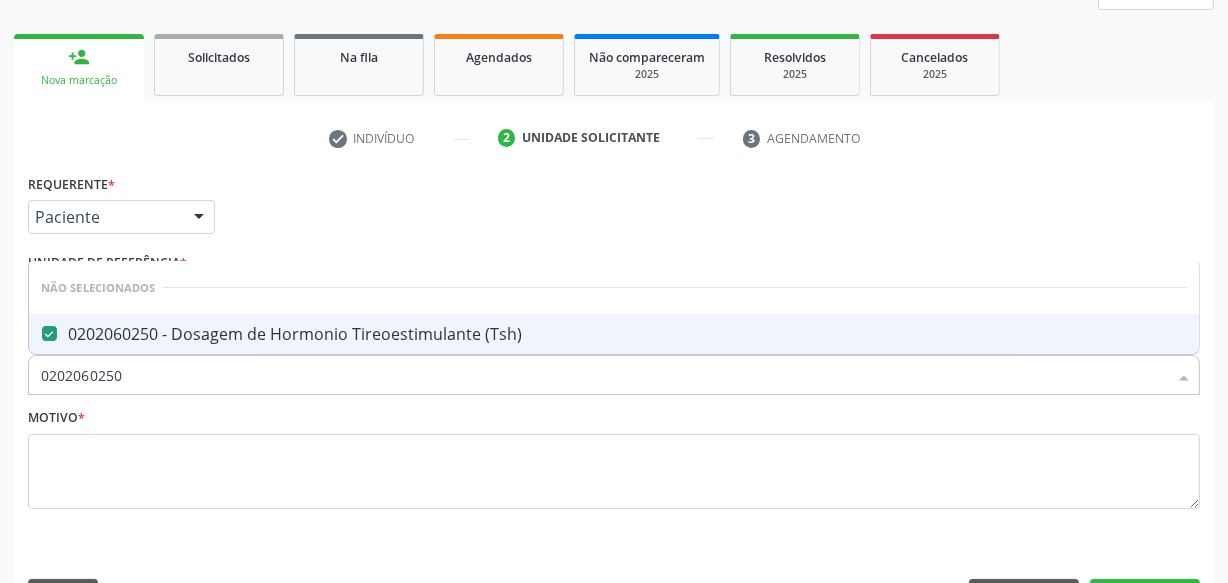 click on "0202060250" at bounding box center [604, 375] 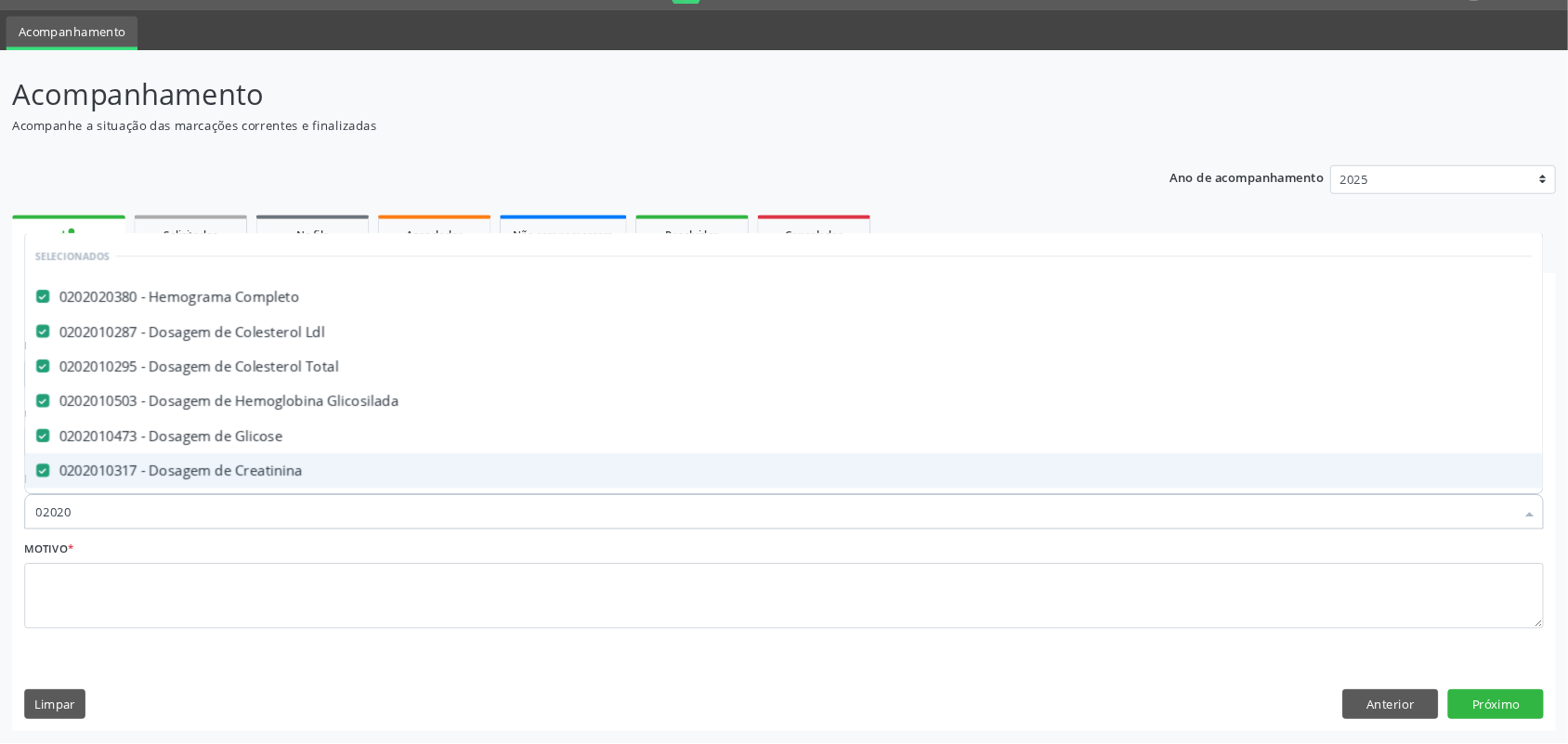 scroll, scrollTop: 0, scrollLeft: 0, axis: both 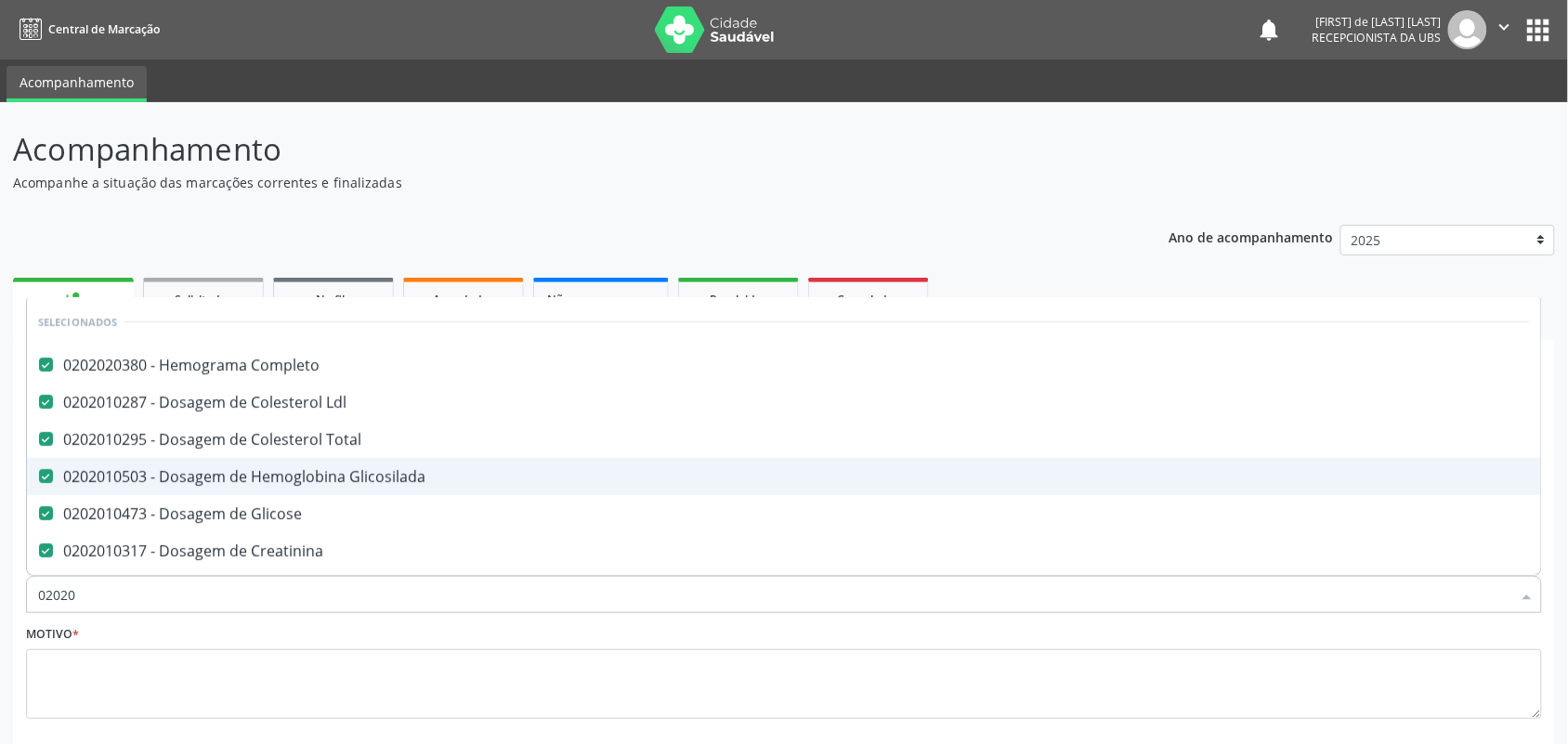 click on "0202010503 - Dosagem de Hemoglobina Glicosilada" at bounding box center (784, 476) 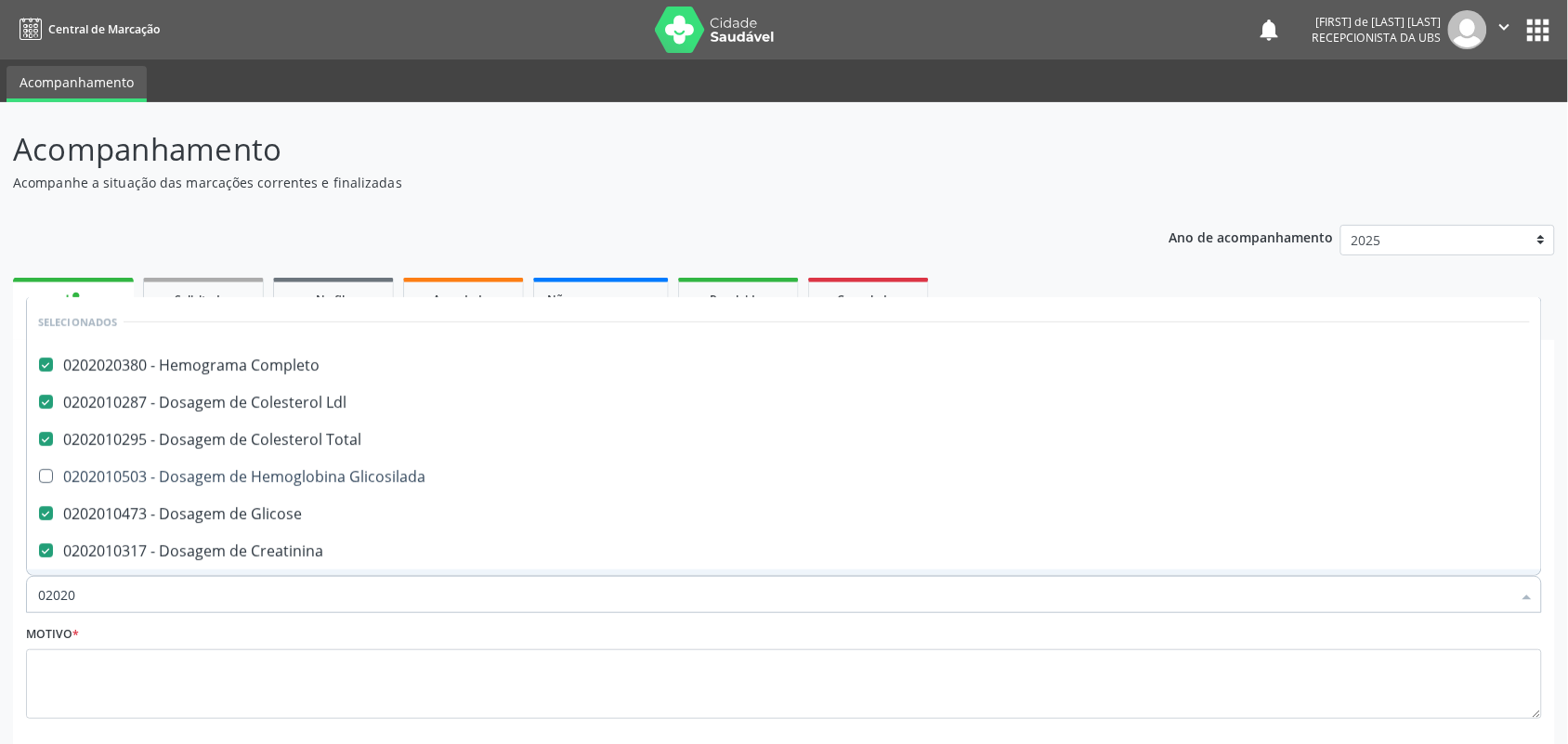 click on "02020" at bounding box center (775, 594) 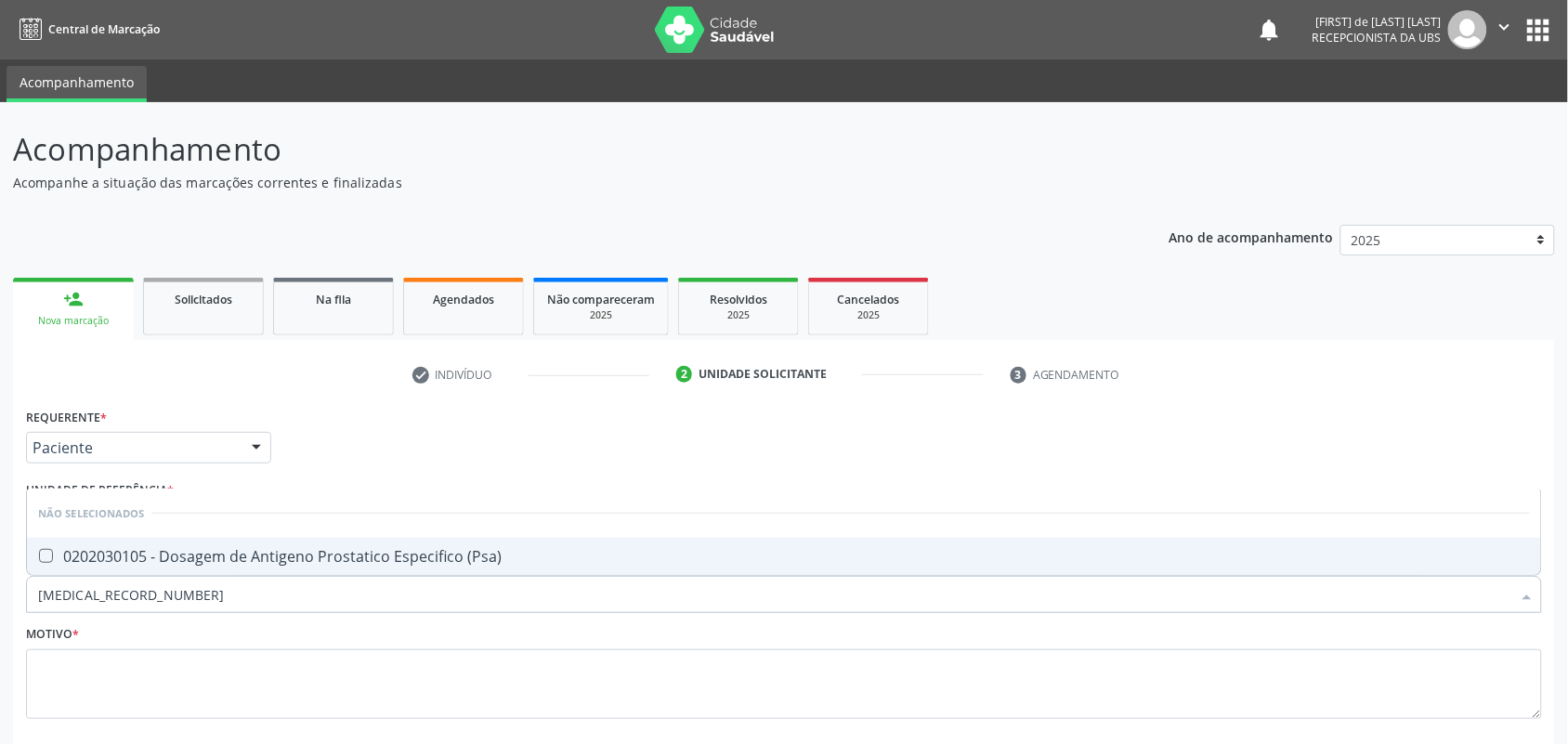 click on "0202030105 - Dosagem de Antigeno Prostatico Especifico (Psa)" at bounding box center [784, 556] 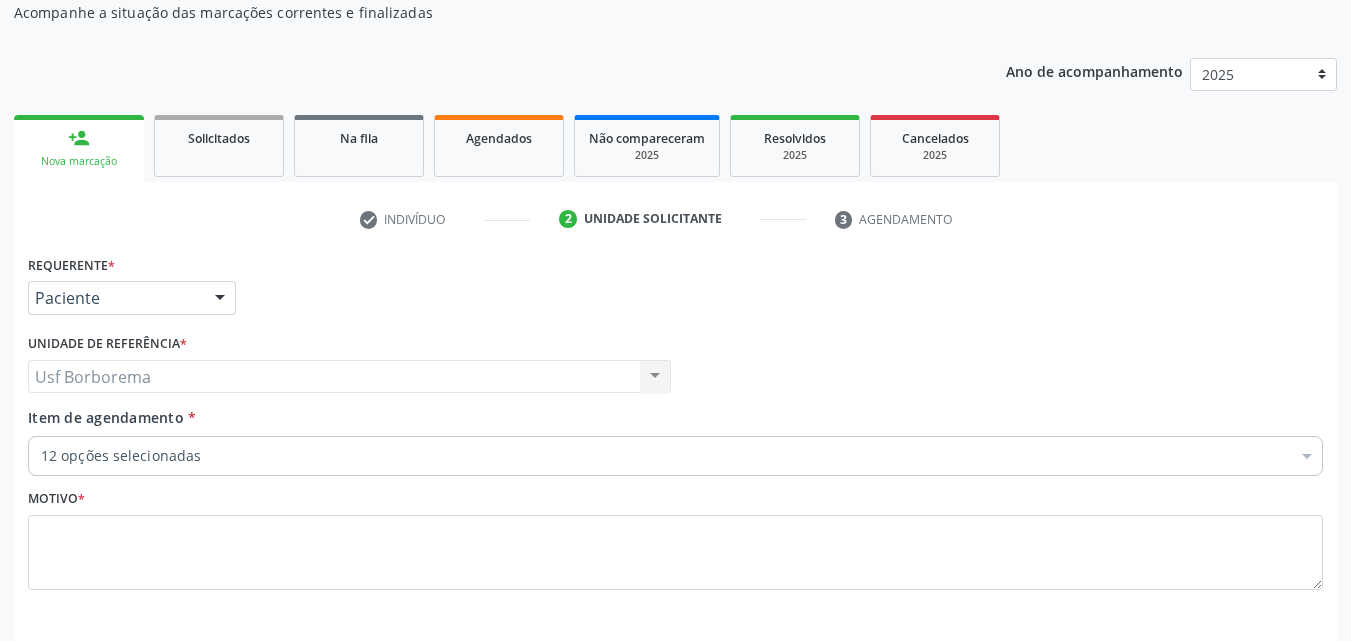 scroll, scrollTop: 265, scrollLeft: 0, axis: vertical 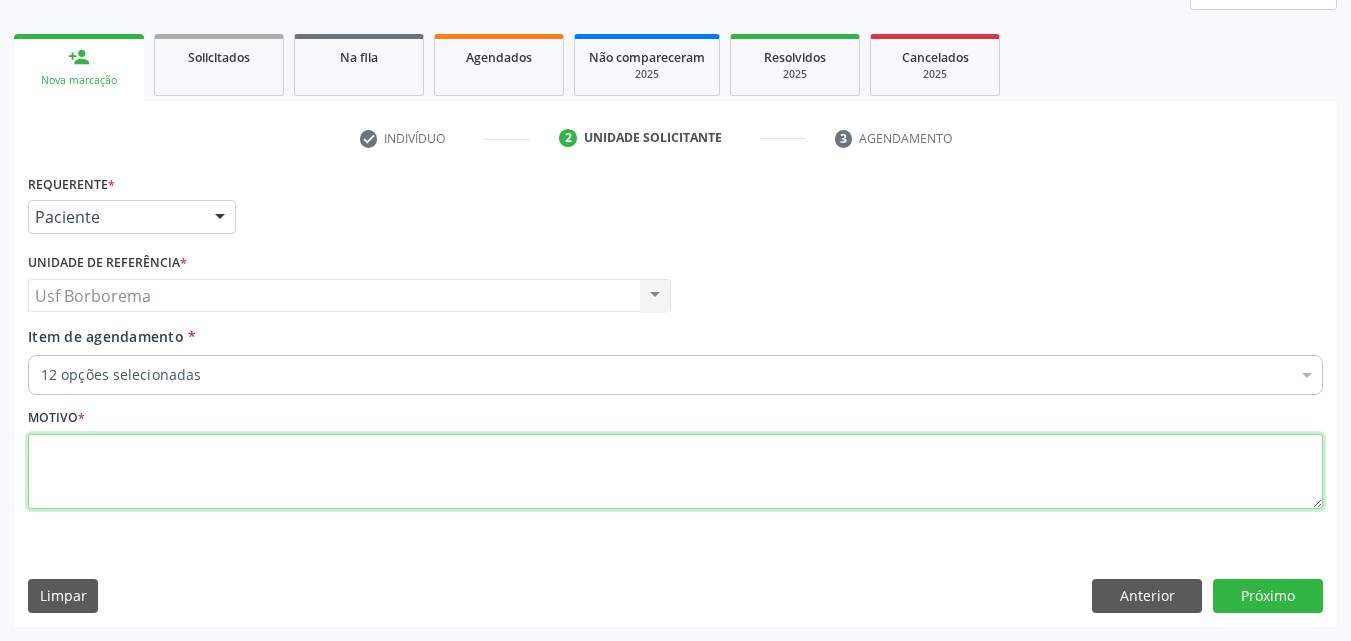click at bounding box center (675, 472) 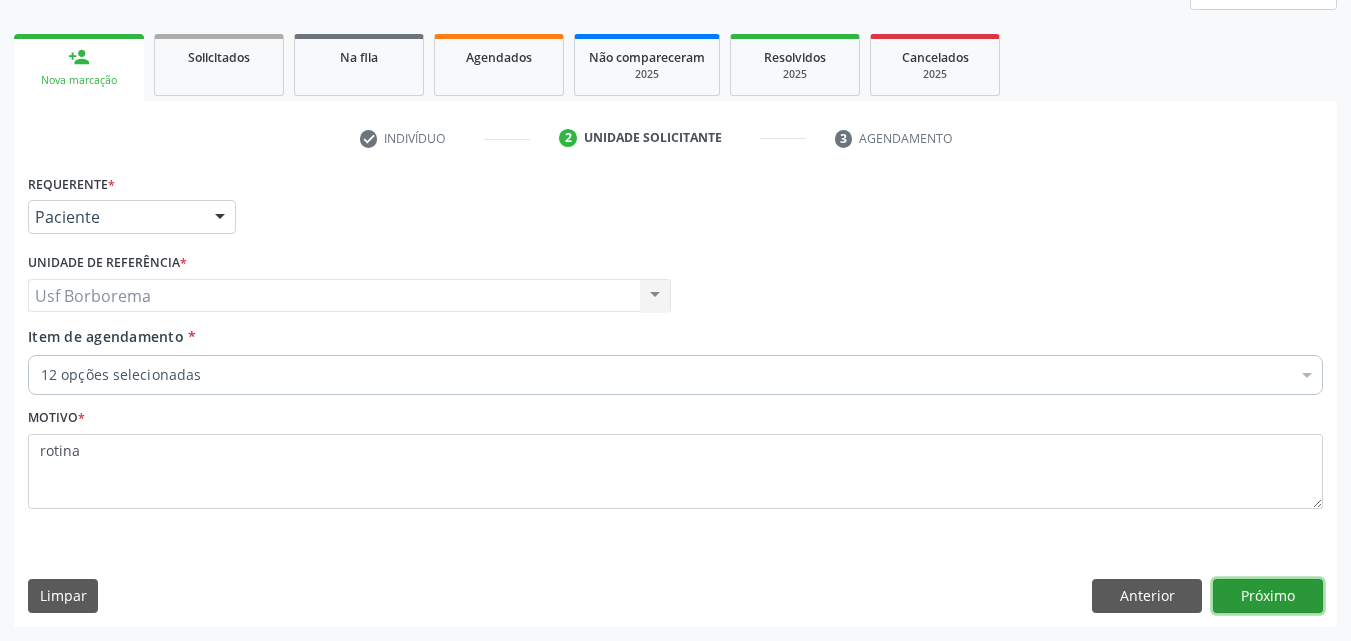 click on "Próximo" at bounding box center (1268, 596) 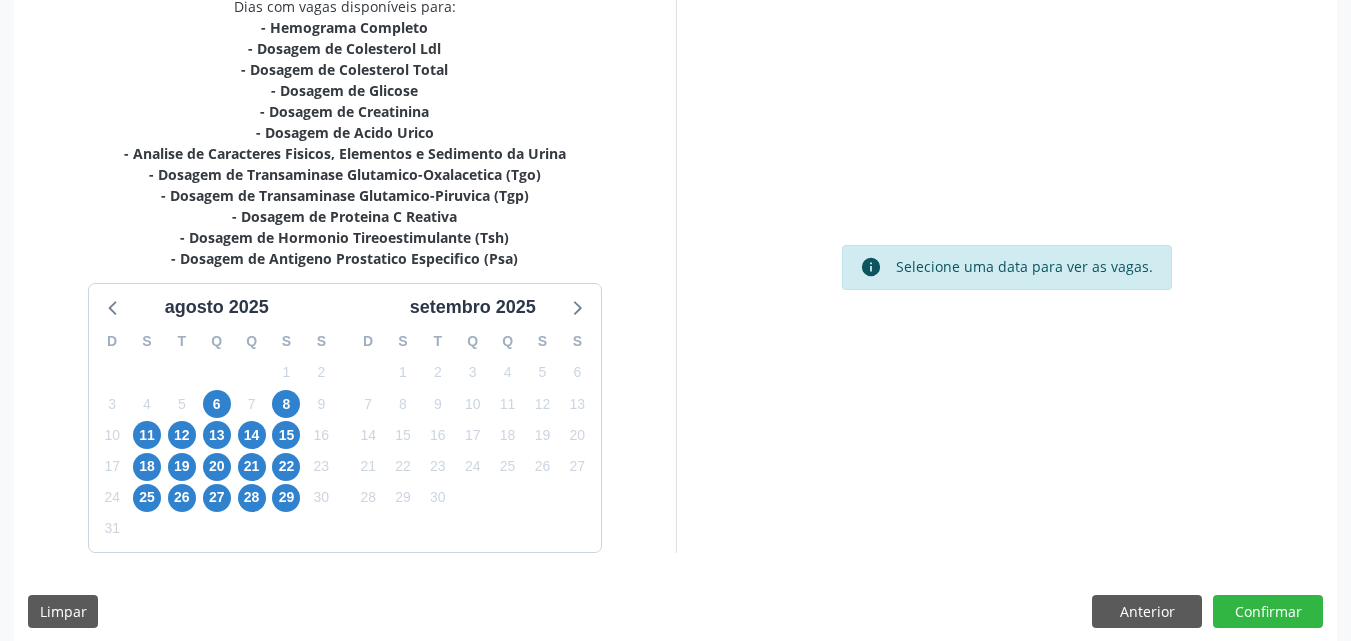 scroll, scrollTop: 460, scrollLeft: 0, axis: vertical 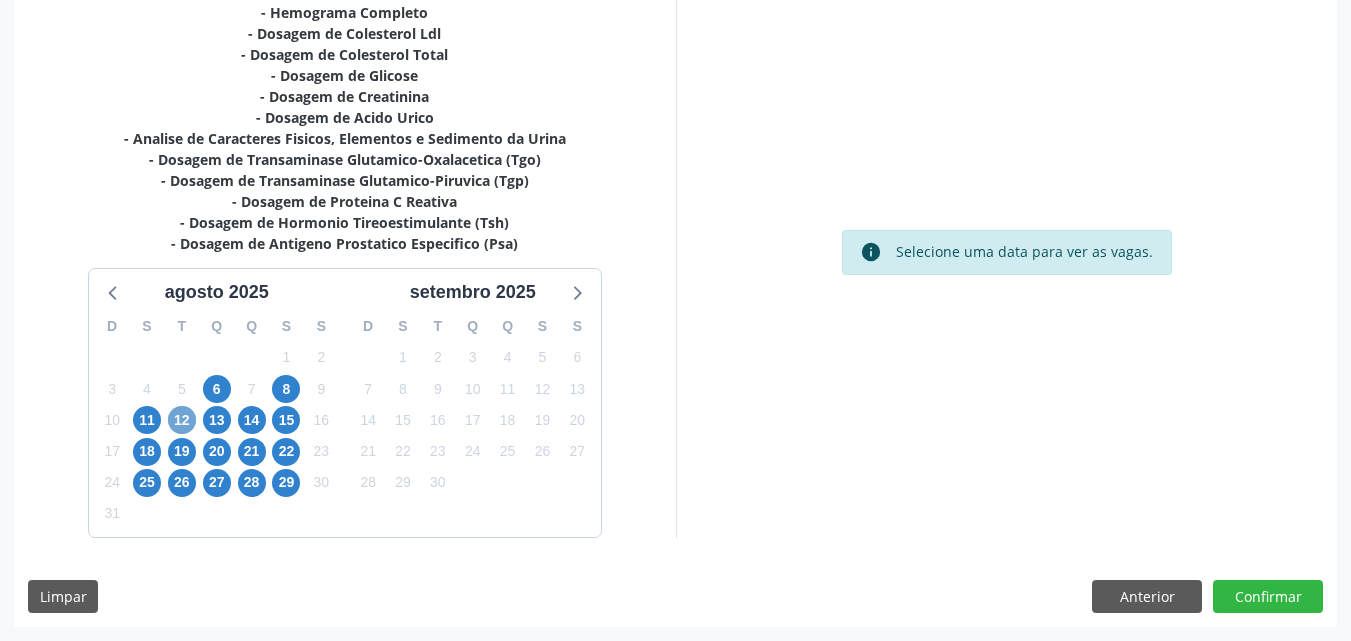 click on "12" at bounding box center (182, 420) 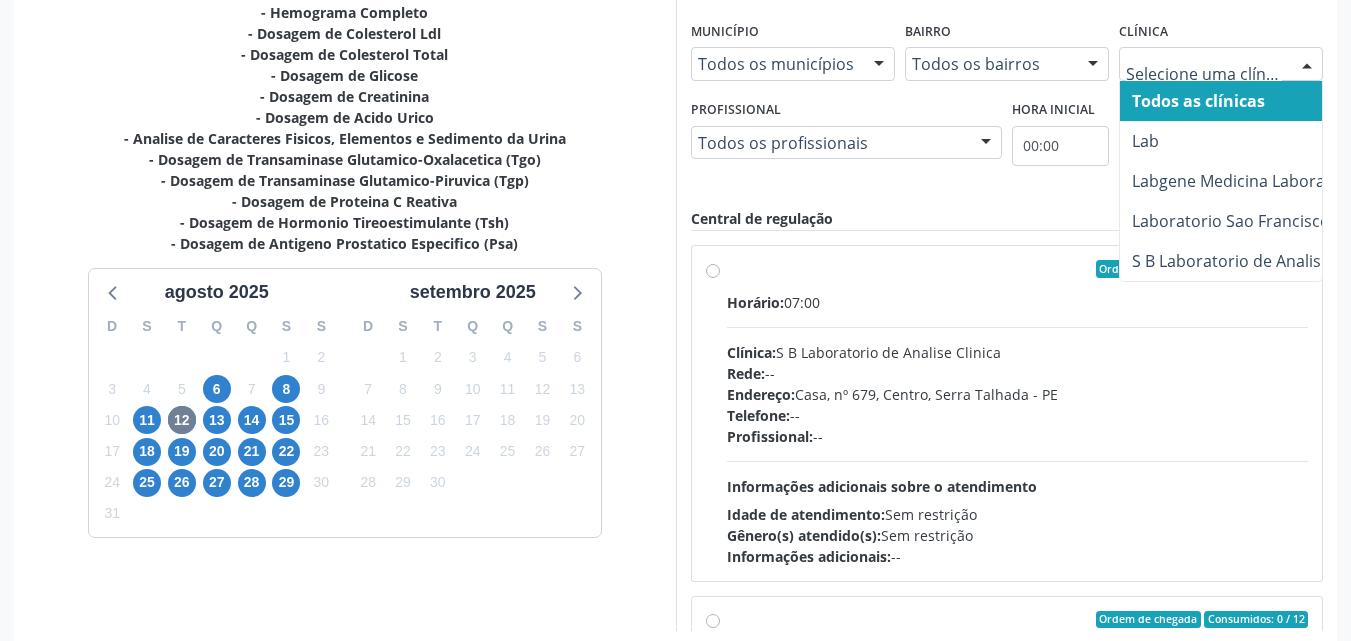 click at bounding box center [1307, 65] 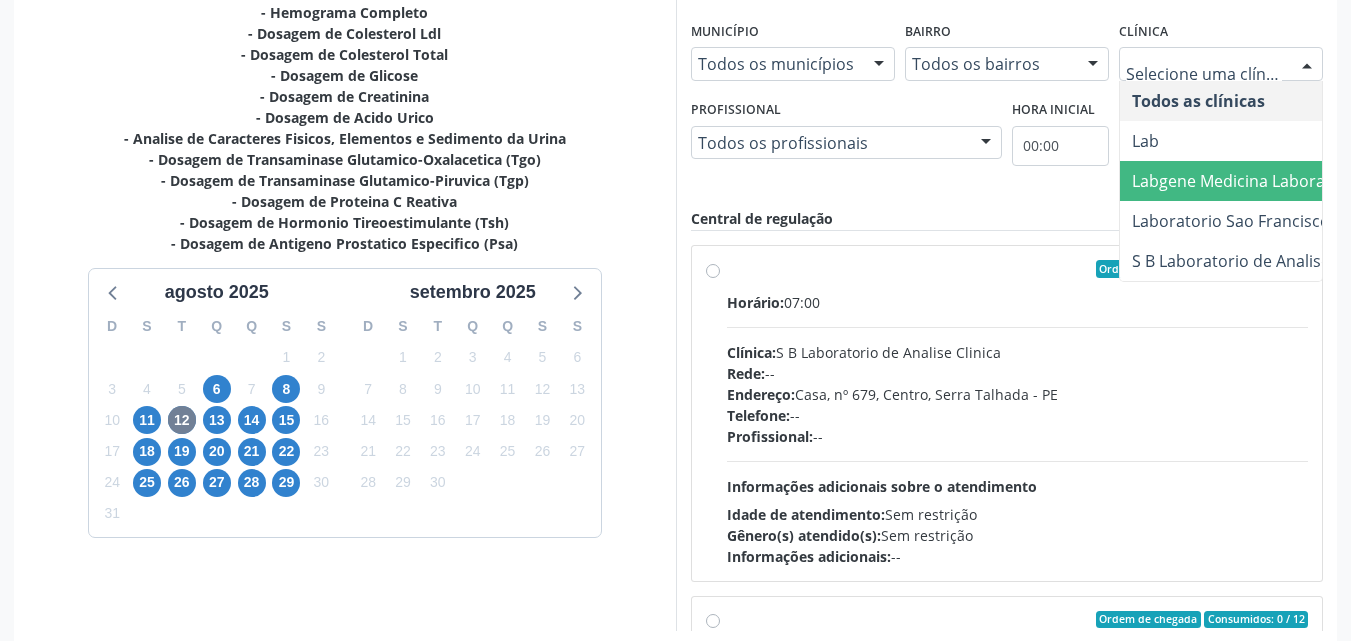 click on "Labgene Medicina Laboratorial" at bounding box center [1248, 181] 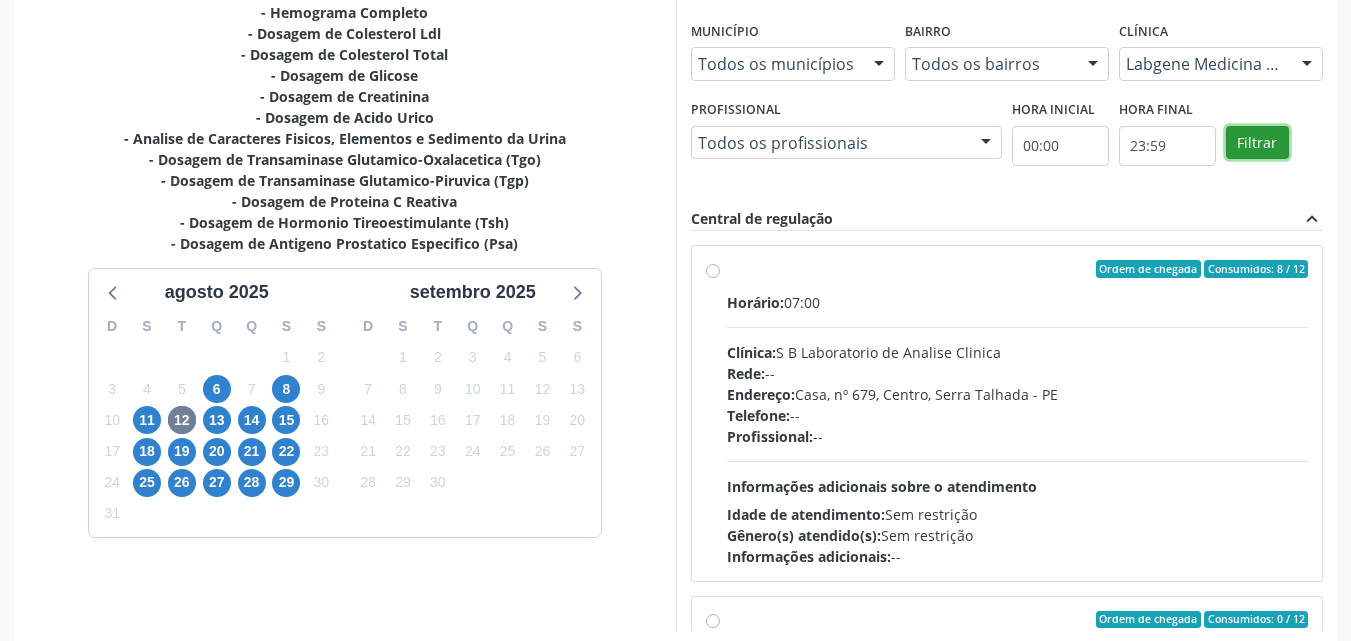 click on "Filtrar" at bounding box center [1257, 143] 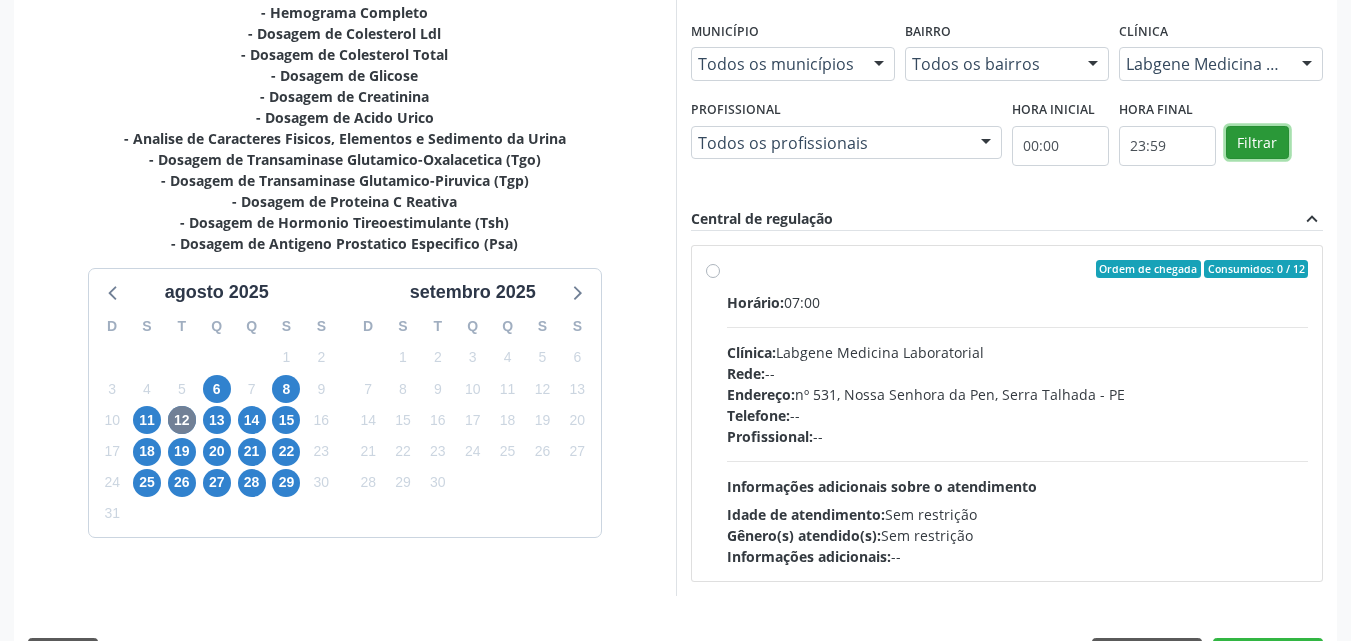 click on "Filtrar" at bounding box center (1257, 143) 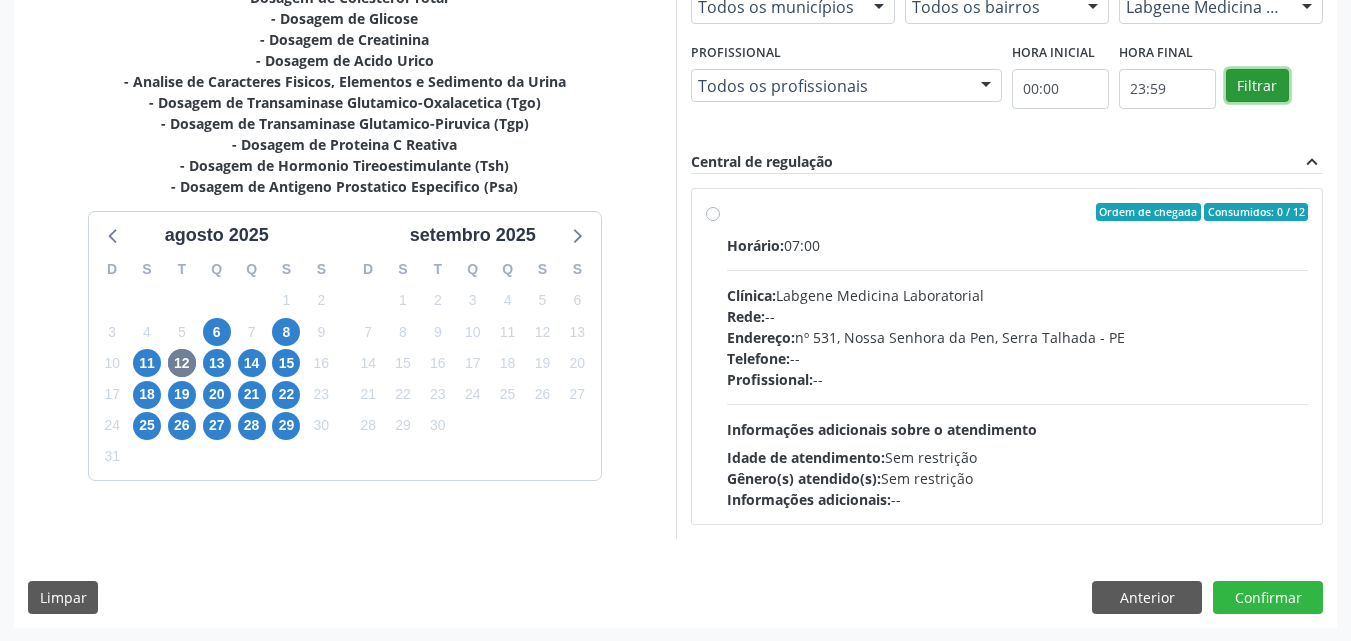 scroll, scrollTop: 518, scrollLeft: 0, axis: vertical 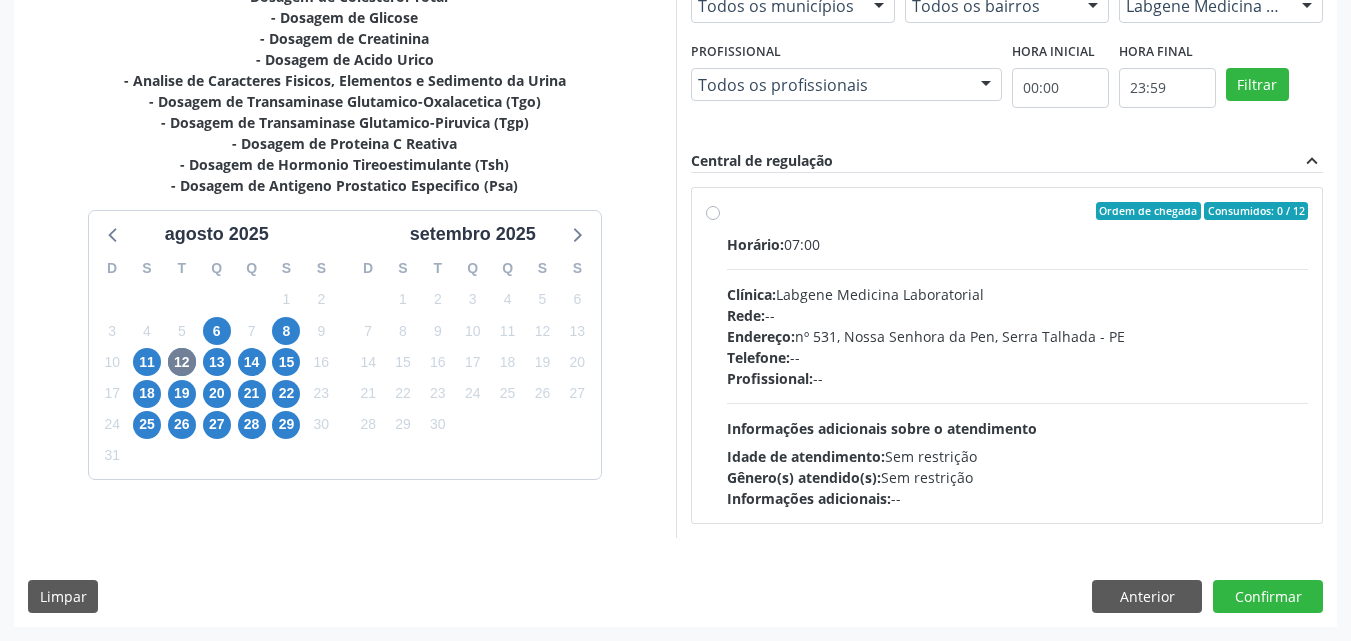 click on "Ordem de chegada
Consumidos: 0 / 12
Horário:   07:00
Clínica:  Labgene Medicina Laboratorial
Rede:
--
Endereço:   nº 531, Nossa Senhora da Pen, Serra Talhada - PE
Telefone:   --
Profissional:
--
Informações adicionais sobre o atendimento
Idade de atendimento:
Sem restrição
Gênero(s) atendido(s):
Sem restrição
Informações adicionais:
--" at bounding box center [1018, 355] 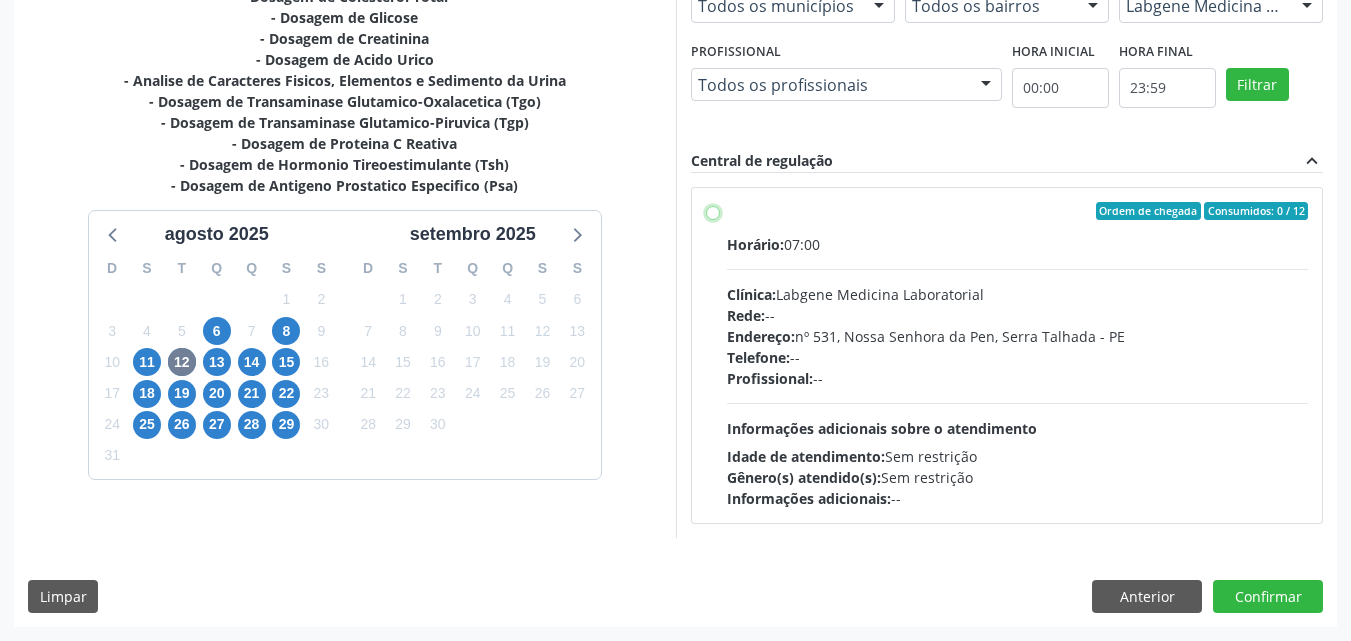 click on "Ordem de chegada
Consumidos: 0 / 12
Horário:   07:00
Clínica:  Labgene Medicina Laboratorial
Rede:
--
Endereço:   nº 531, Nossa Senhora da Pen, Serra Talhada - PE
Telefone:   --
Profissional:
--
Informações adicionais sobre o atendimento
Idade de atendimento:
Sem restrição
Gênero(s) atendido(s):
Sem restrição
Informações adicionais:
--" at bounding box center [713, 211] 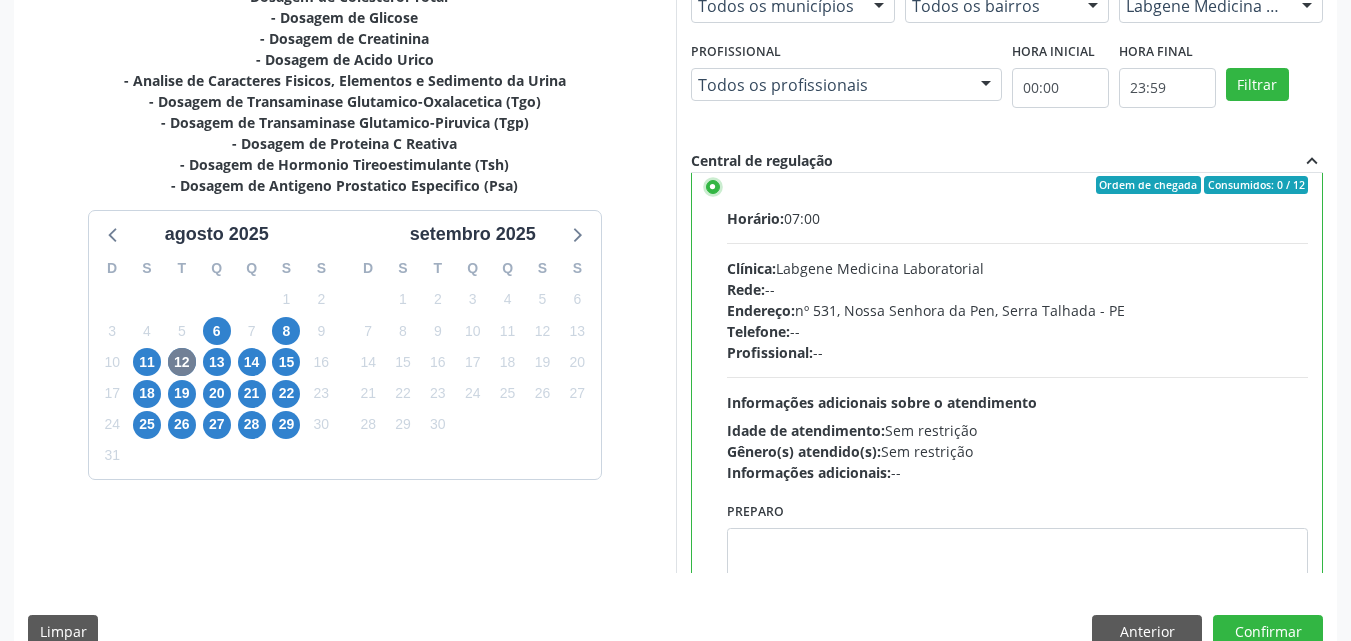 scroll, scrollTop: 99, scrollLeft: 0, axis: vertical 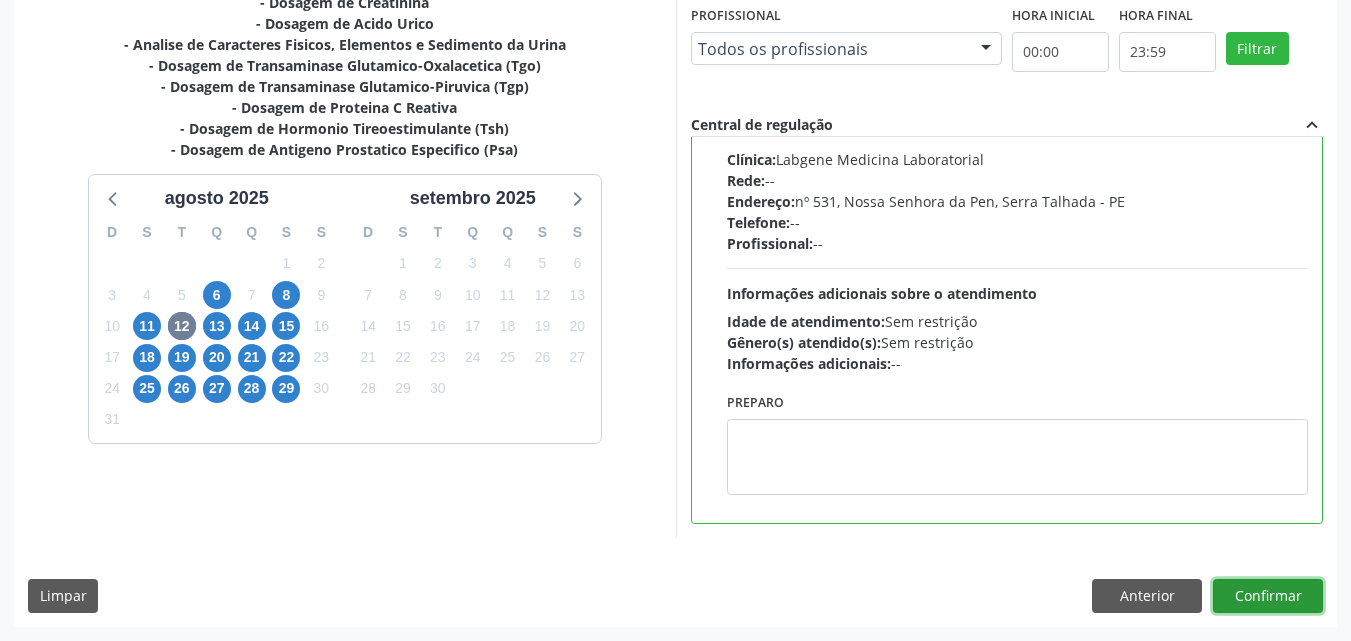 click on "Confirmar" at bounding box center (1268, 596) 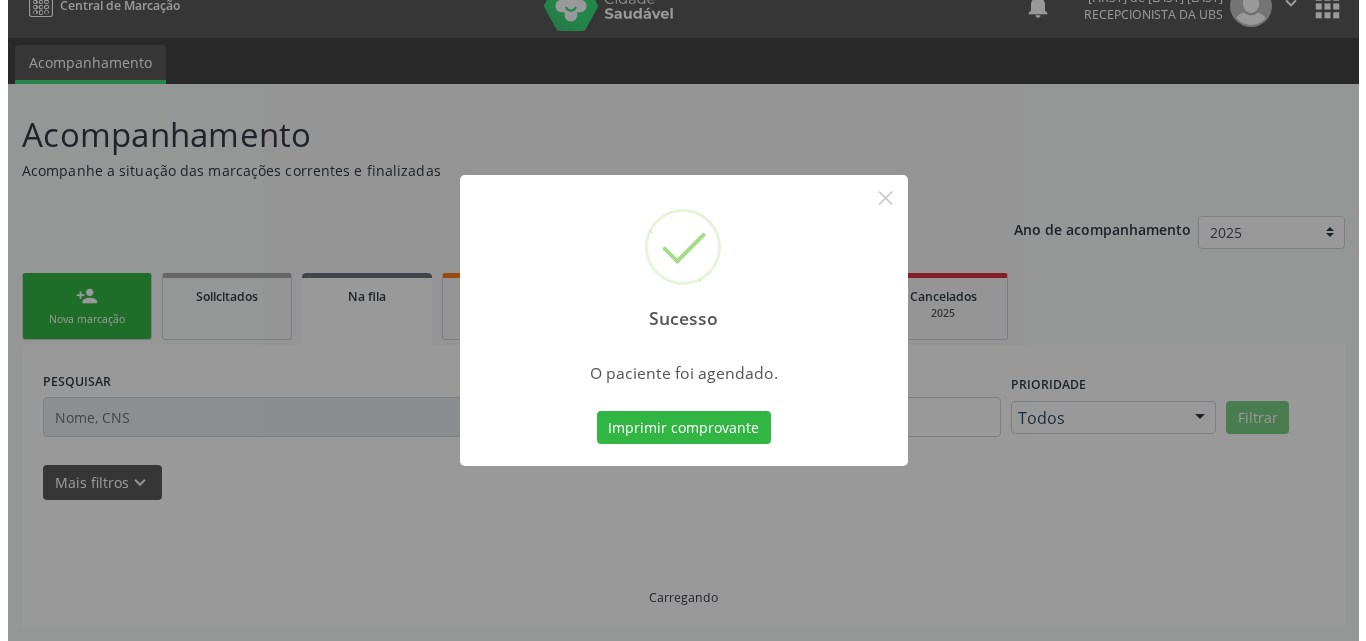 scroll, scrollTop: 0, scrollLeft: 0, axis: both 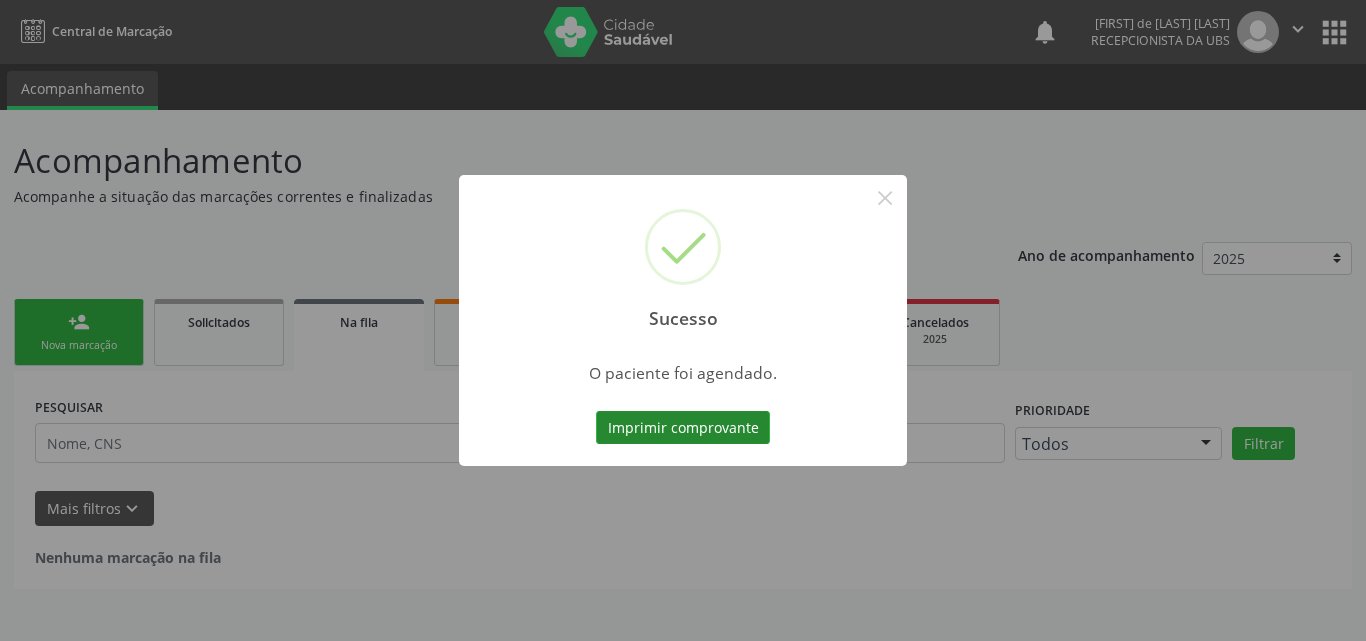 click on "Imprimir comprovante" at bounding box center (683, 428) 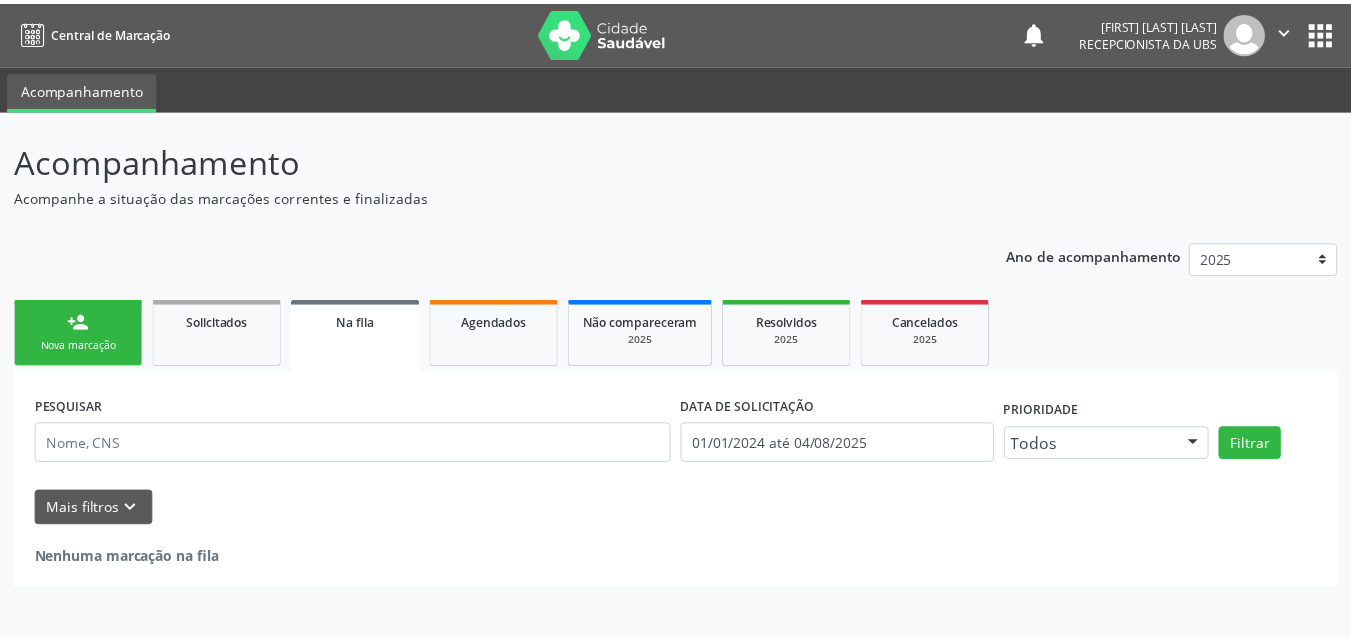 scroll, scrollTop: 0, scrollLeft: 0, axis: both 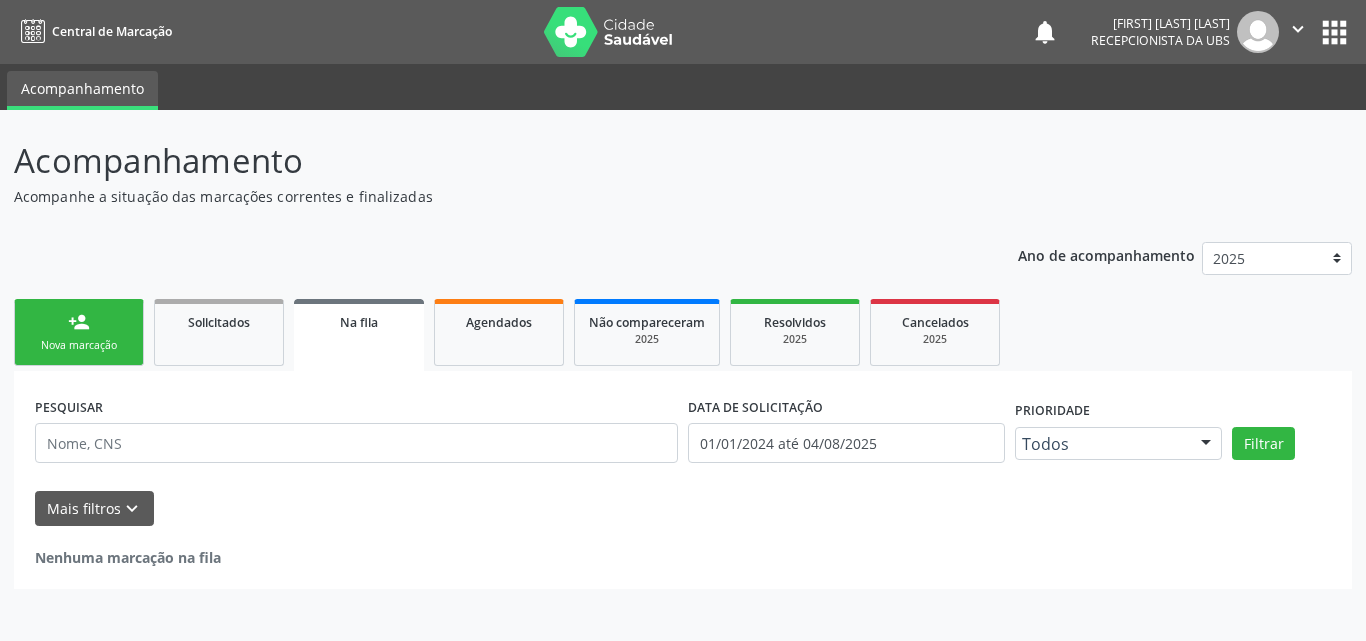 click on "person_add
Nova marcação" at bounding box center [79, 332] 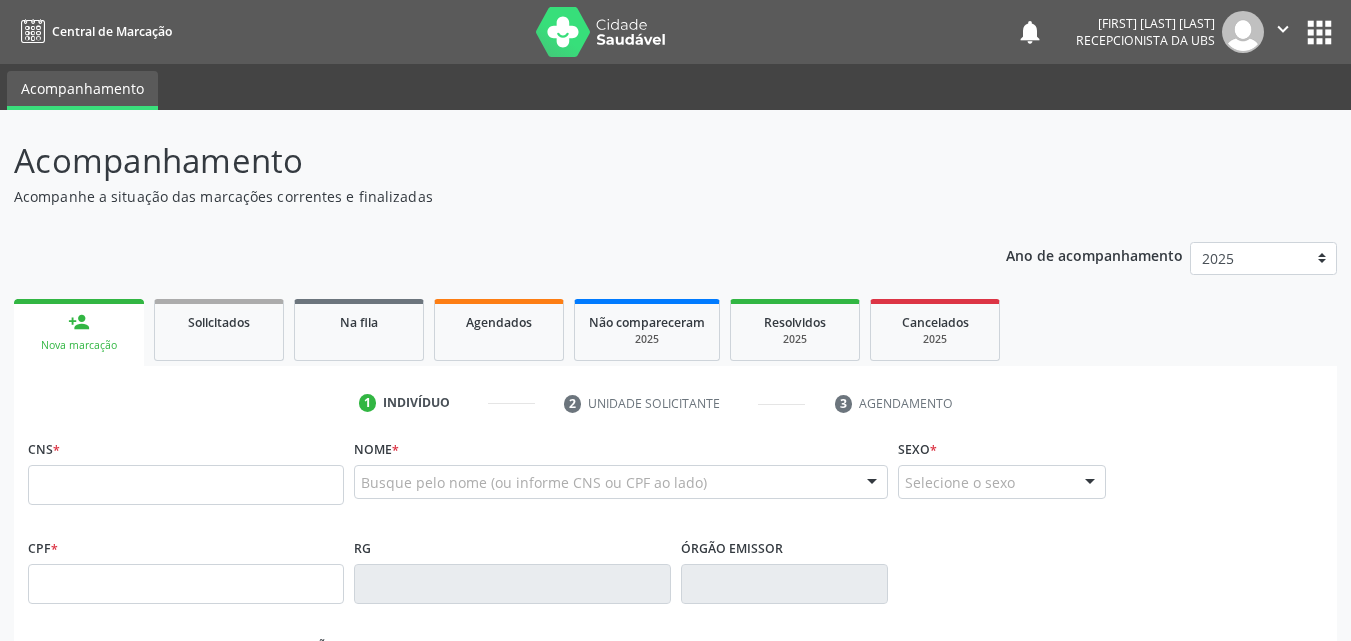 click on "person_add
Nova marcação" at bounding box center (79, 332) 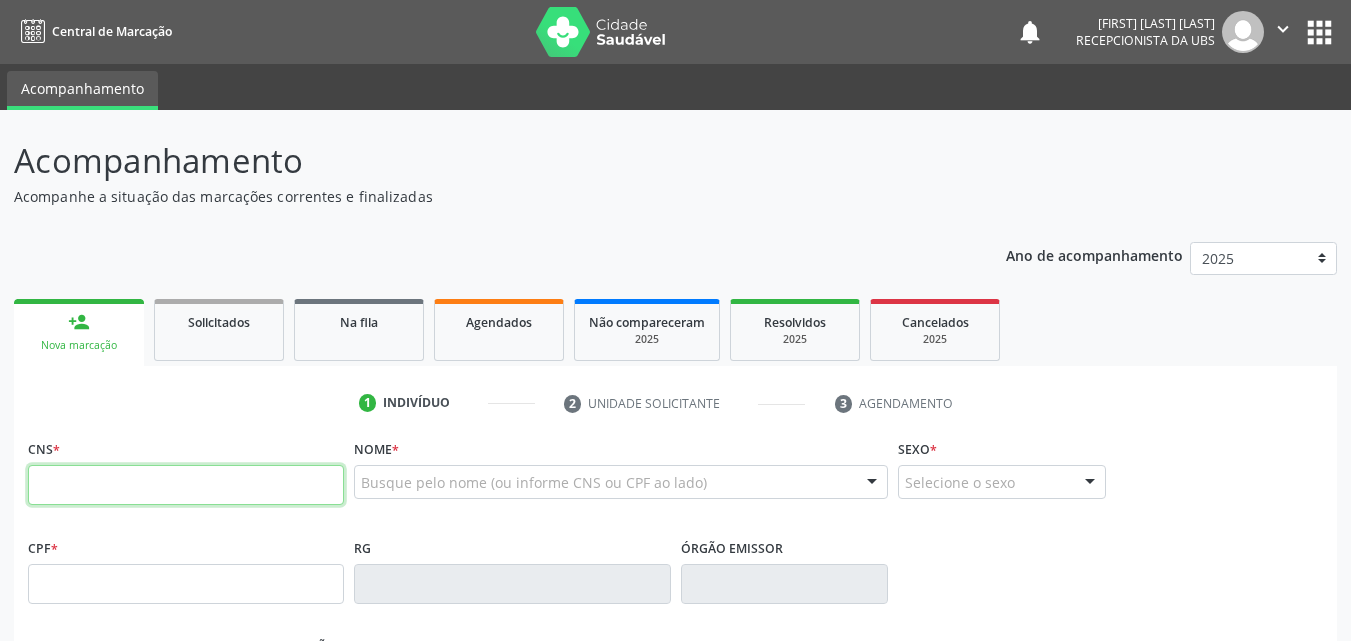 click at bounding box center [186, 485] 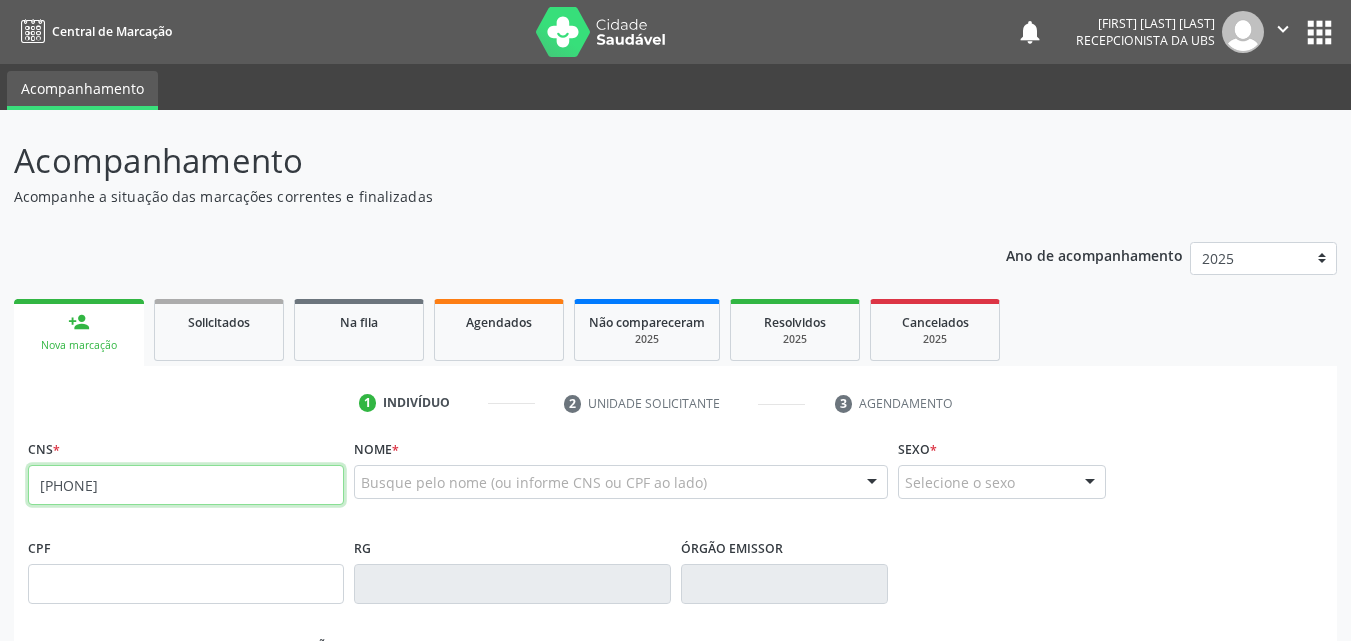 type on "[PHONE] [PHONE] [PHONE] [PHONE]" 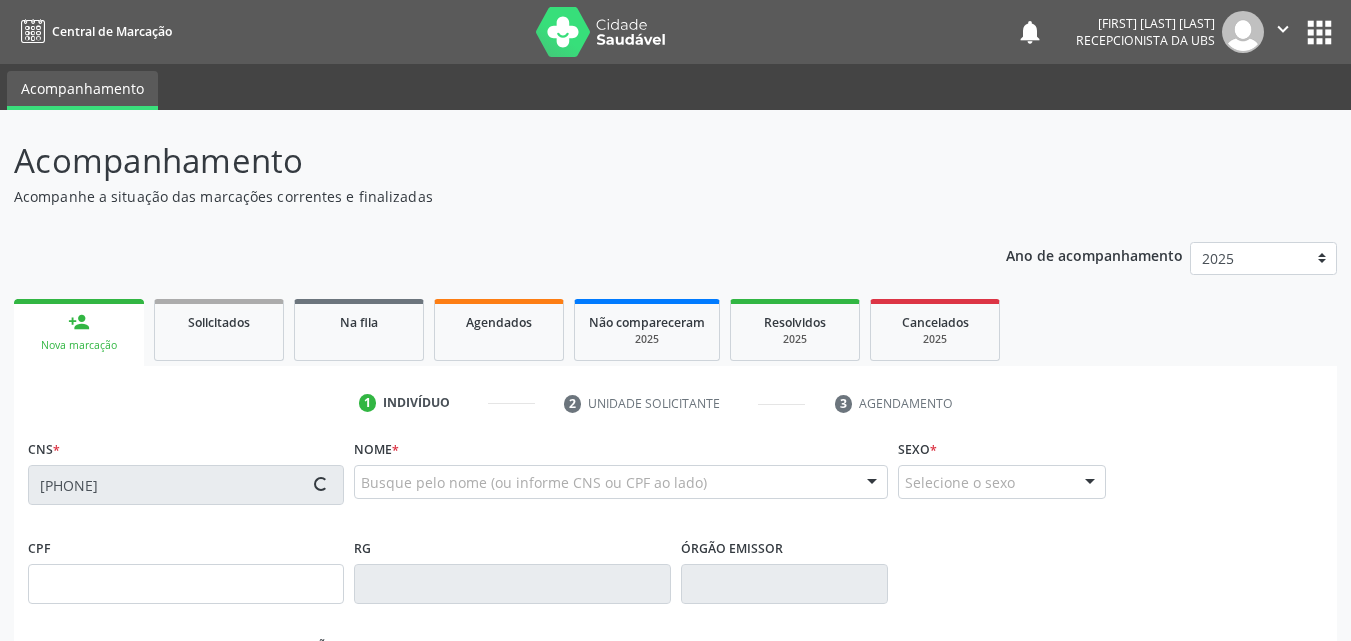 type on "[DATE]" 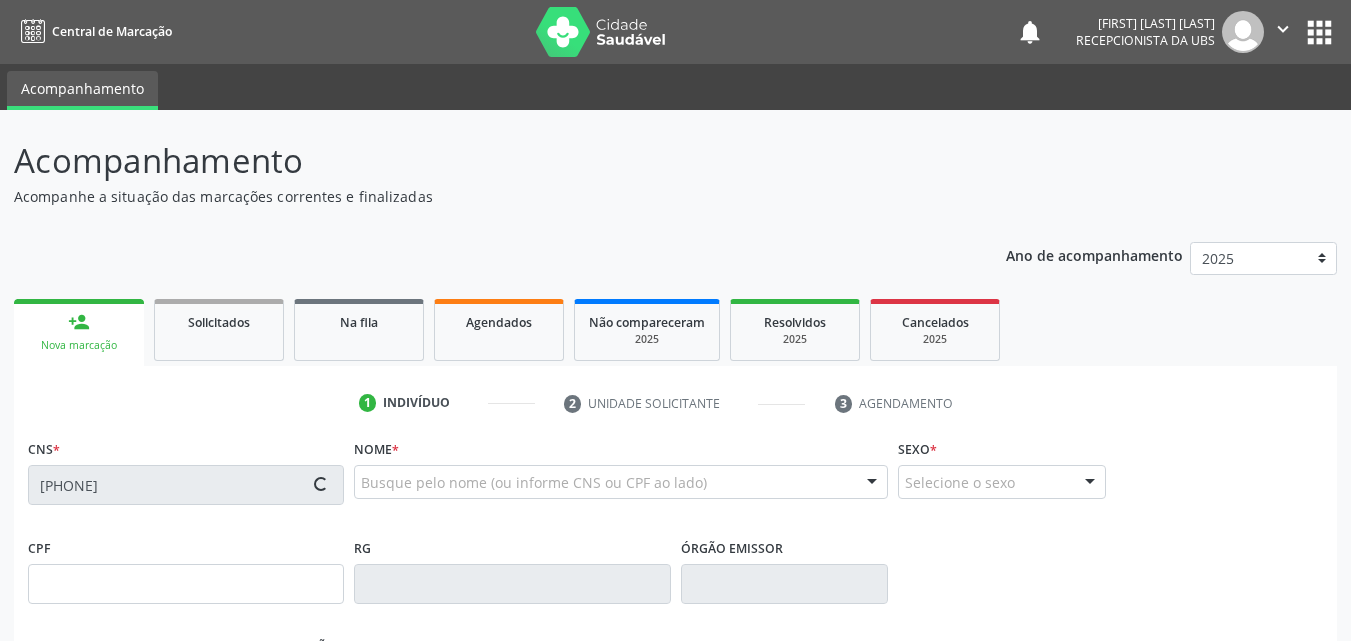 type on "[FIRST]do [LAST] [LAST] da [LAST]" 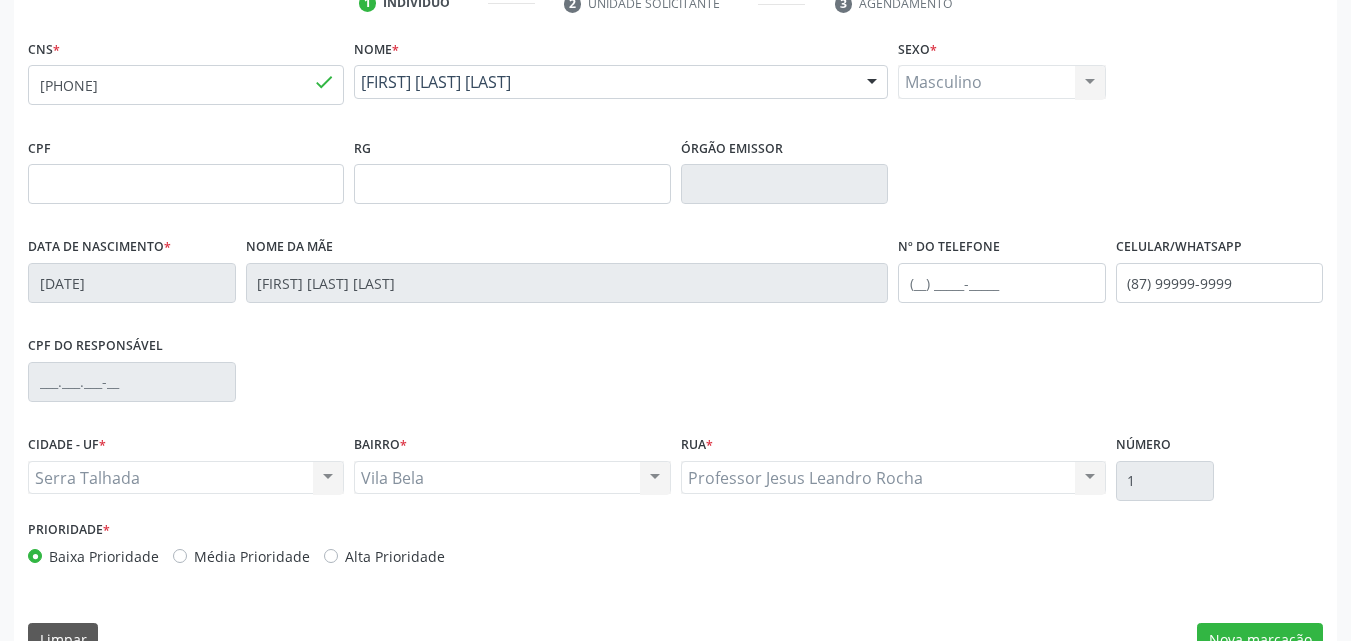 scroll, scrollTop: 443, scrollLeft: 0, axis: vertical 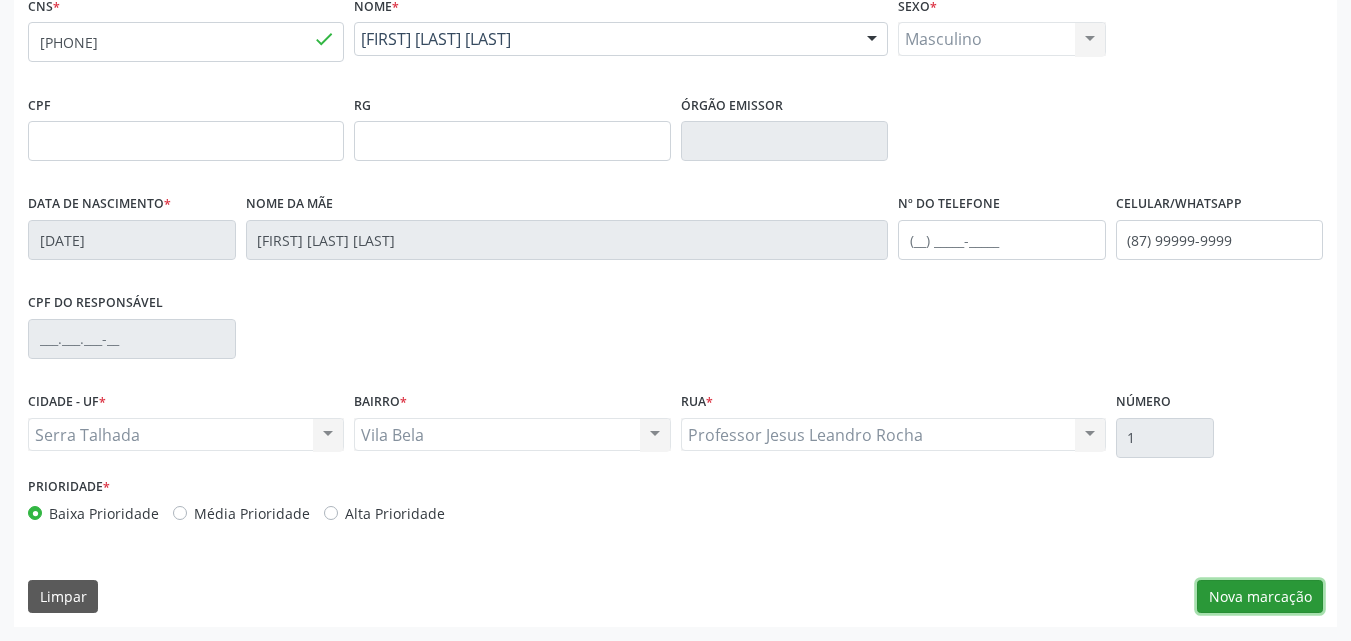 click on "Nova marcação" at bounding box center [1260, 597] 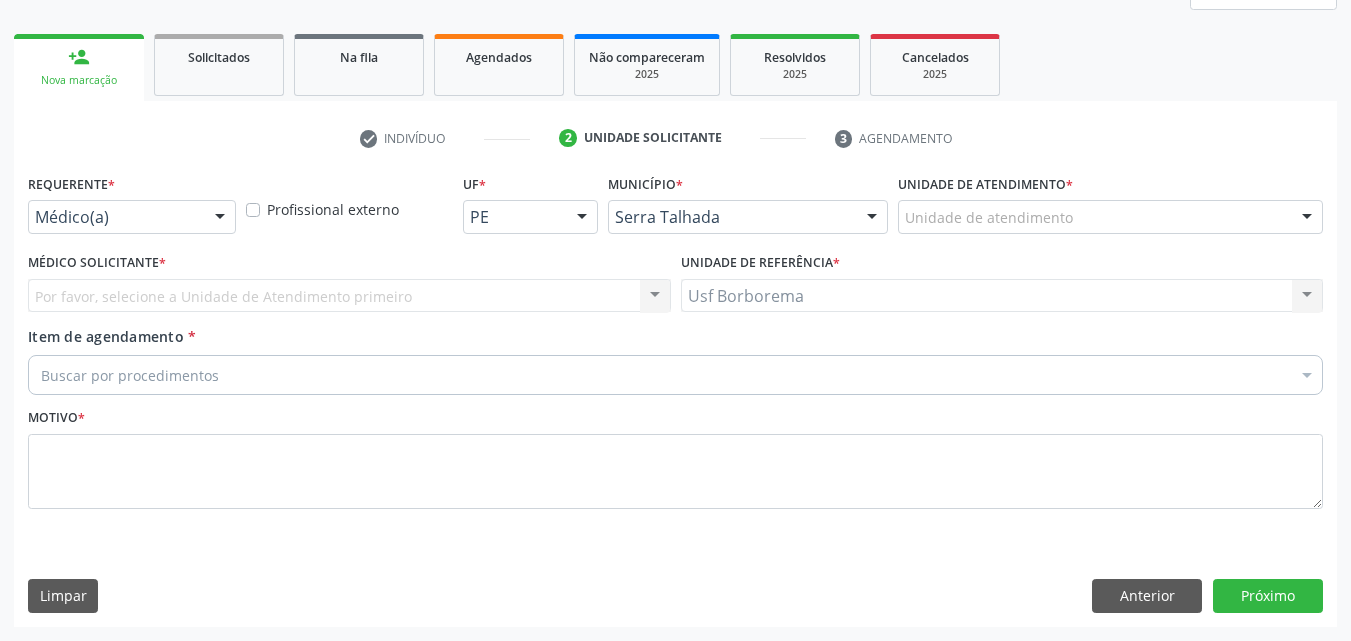 scroll, scrollTop: 265, scrollLeft: 0, axis: vertical 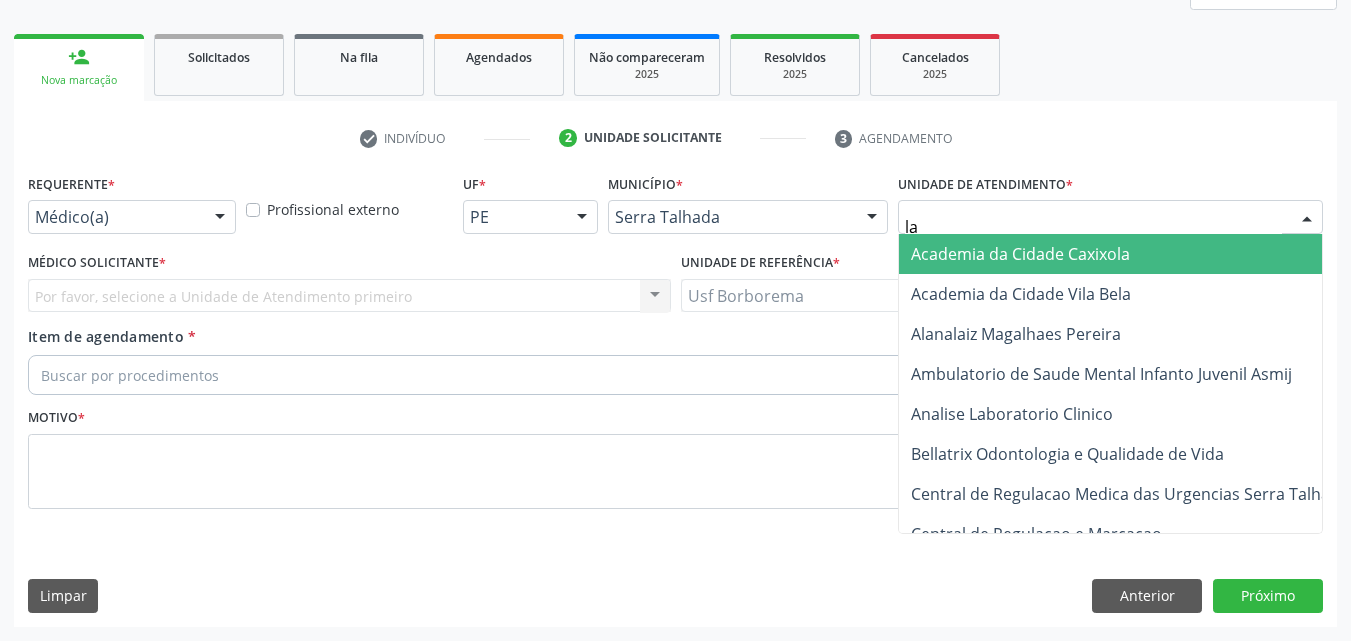 type on "lab" 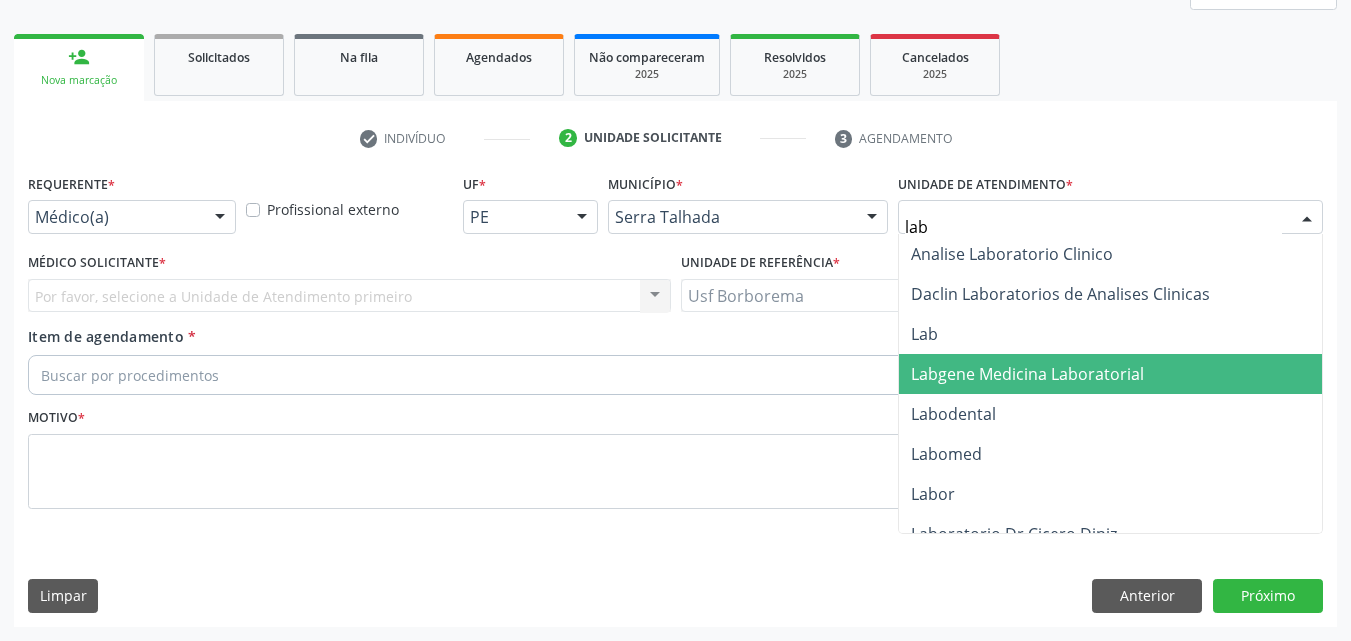 click on "Labgene Medicina Laboratorial" at bounding box center (1027, 374) 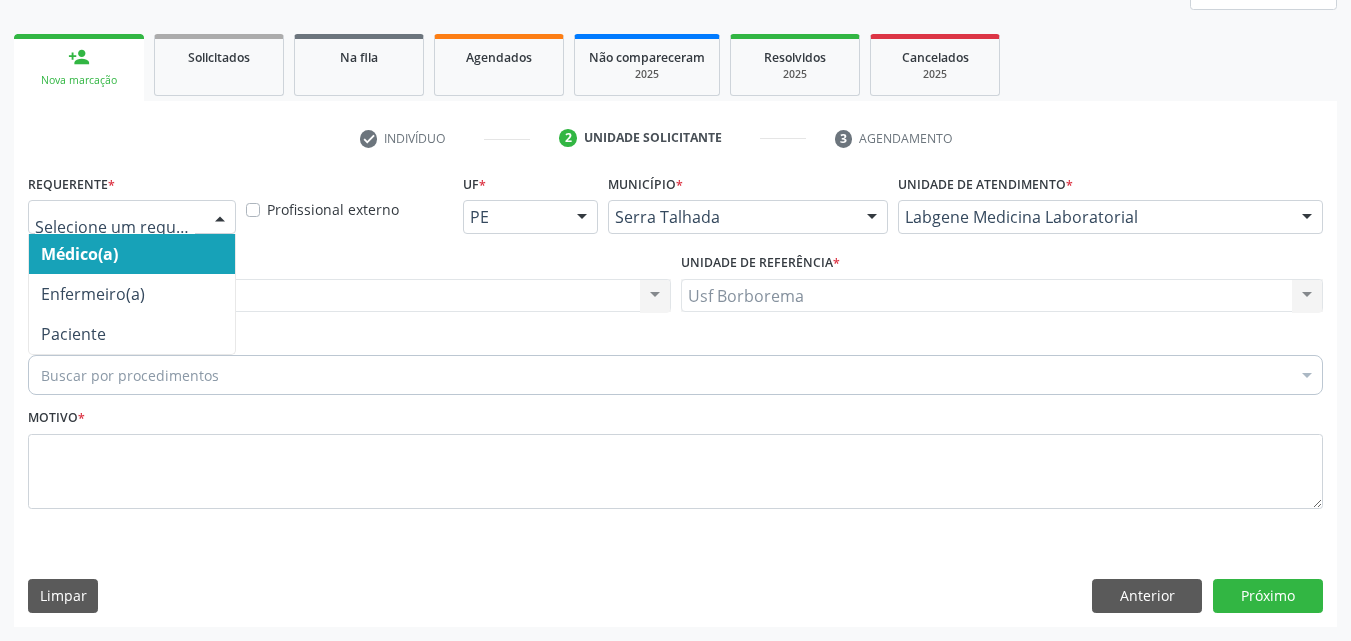 click at bounding box center [132, 217] 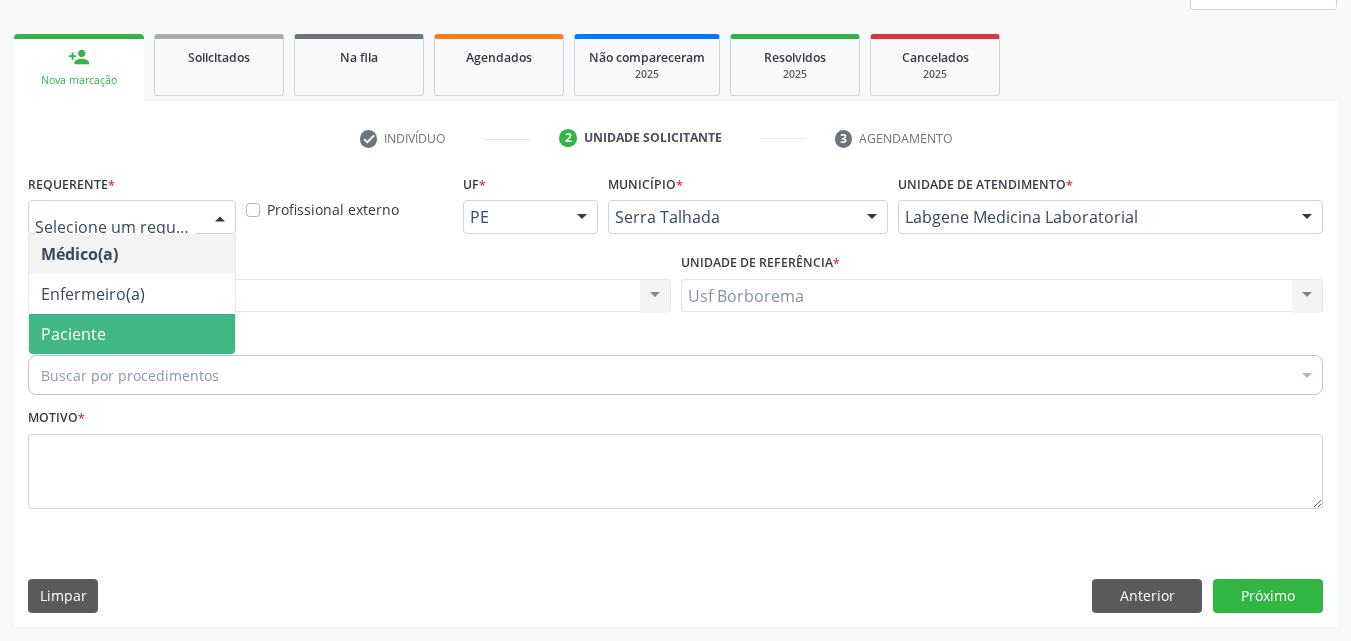 click on "Paciente" at bounding box center (132, 334) 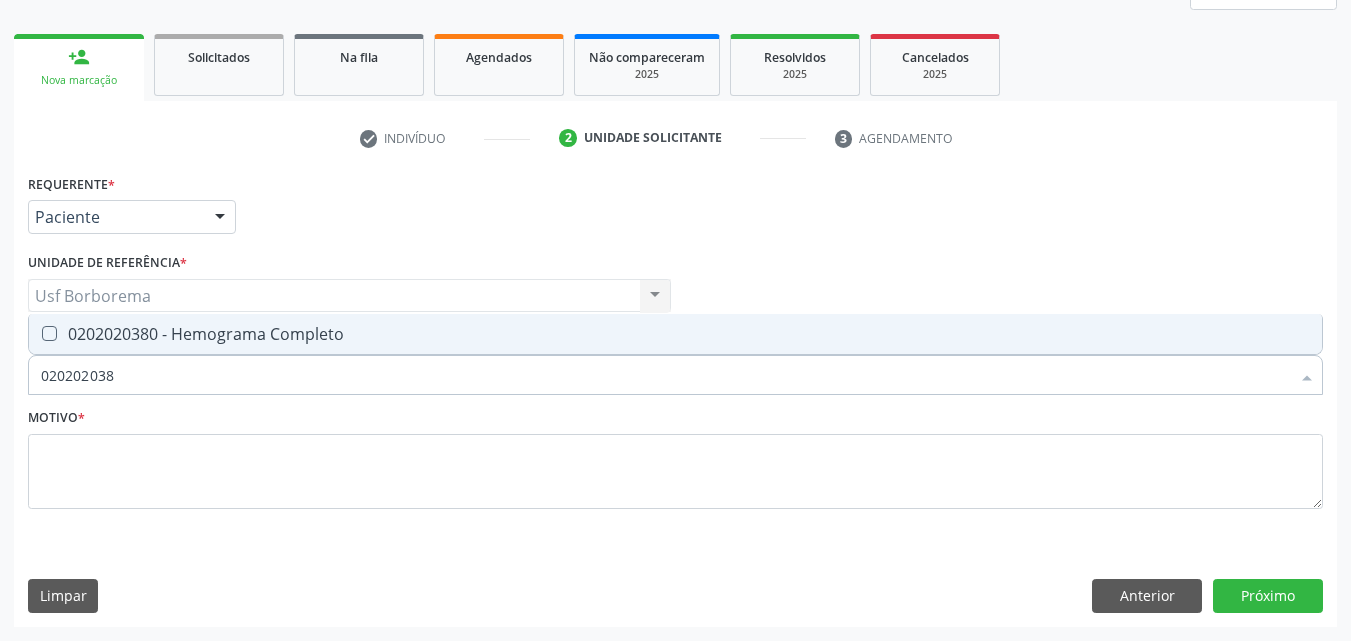 type on "0202020380" 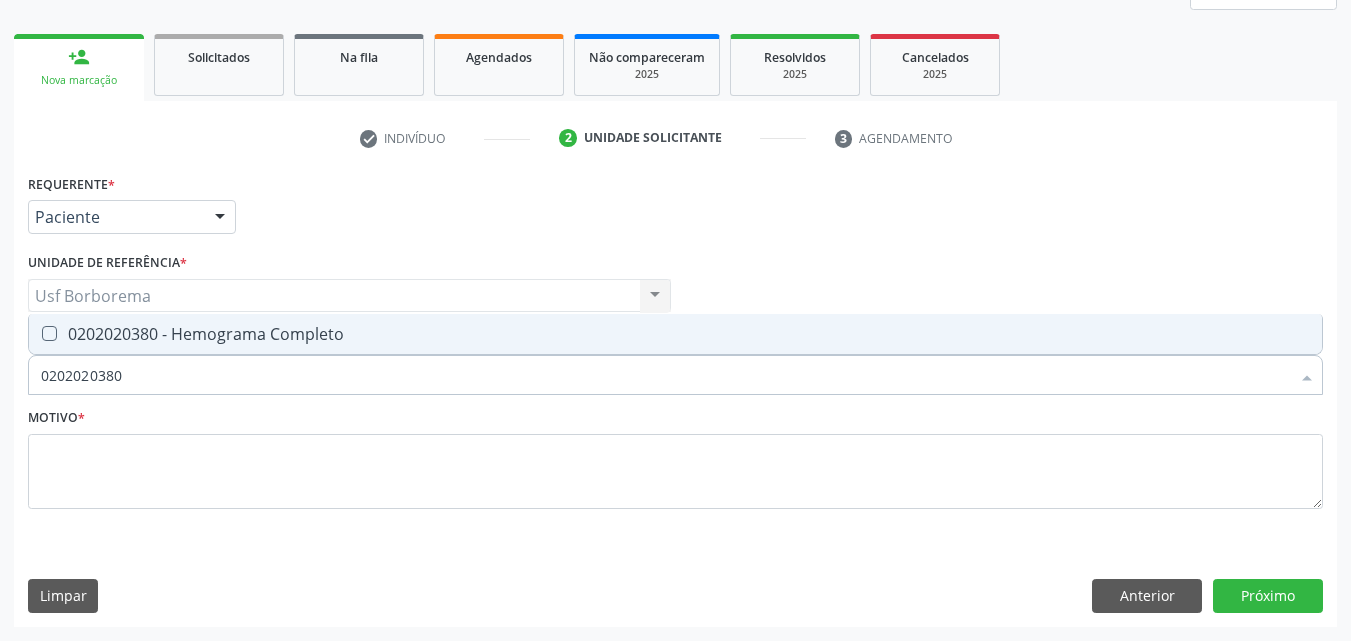 click on "0202020380 - Hemograma Completo" at bounding box center (675, 334) 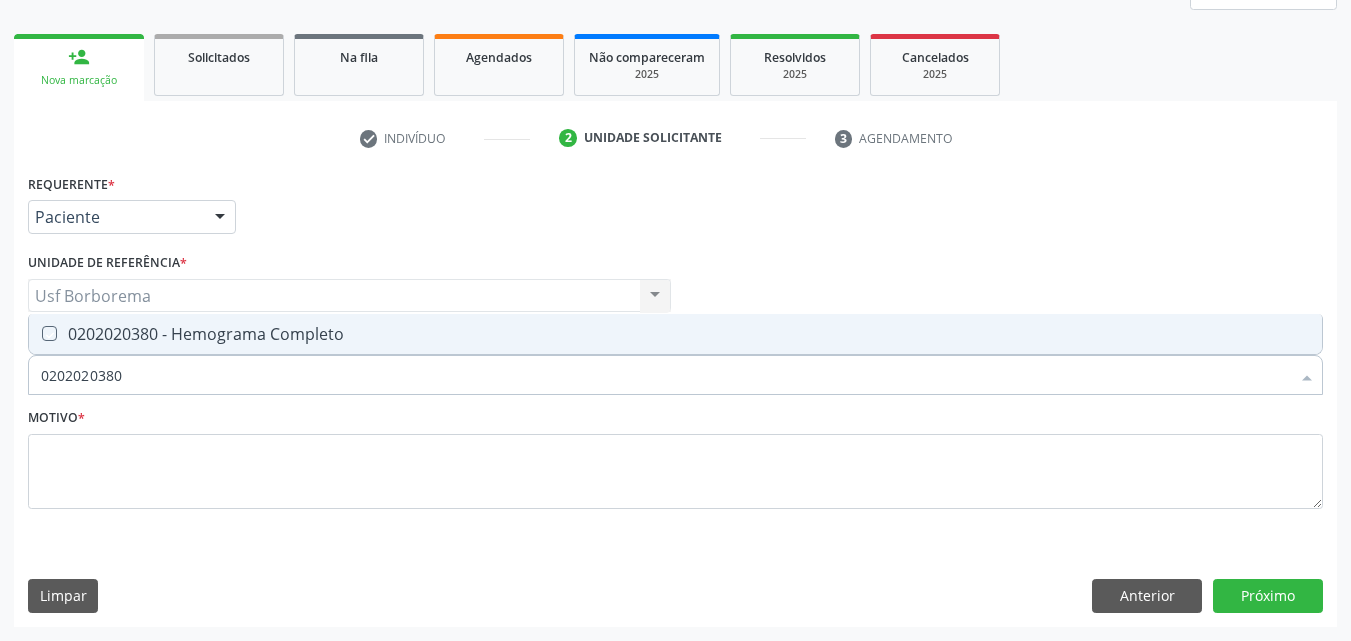checkbox on "true" 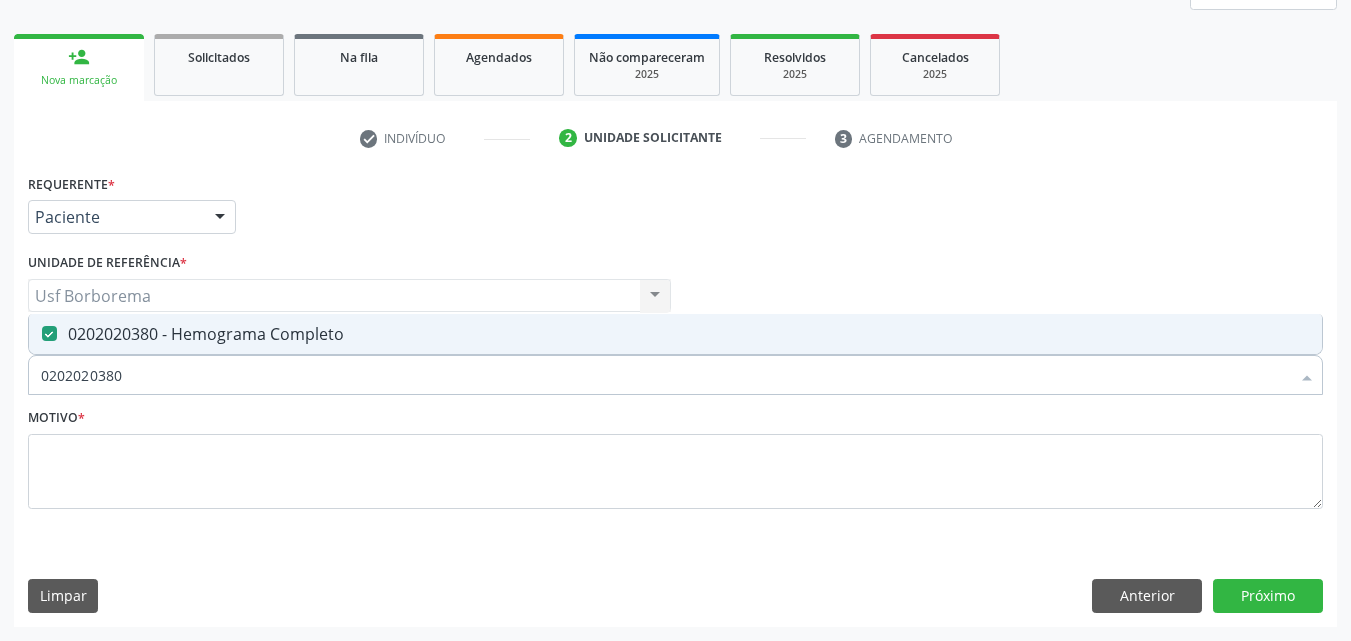 click on "0202020380" at bounding box center [665, 375] 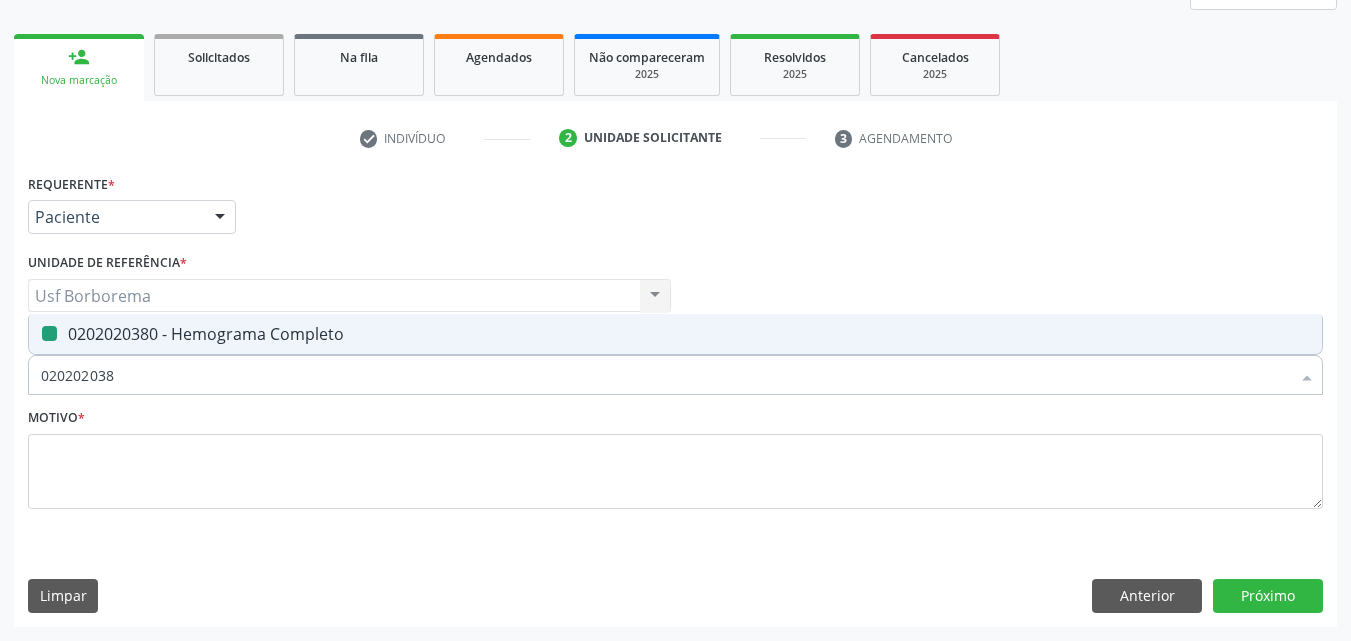 type on "02020203" 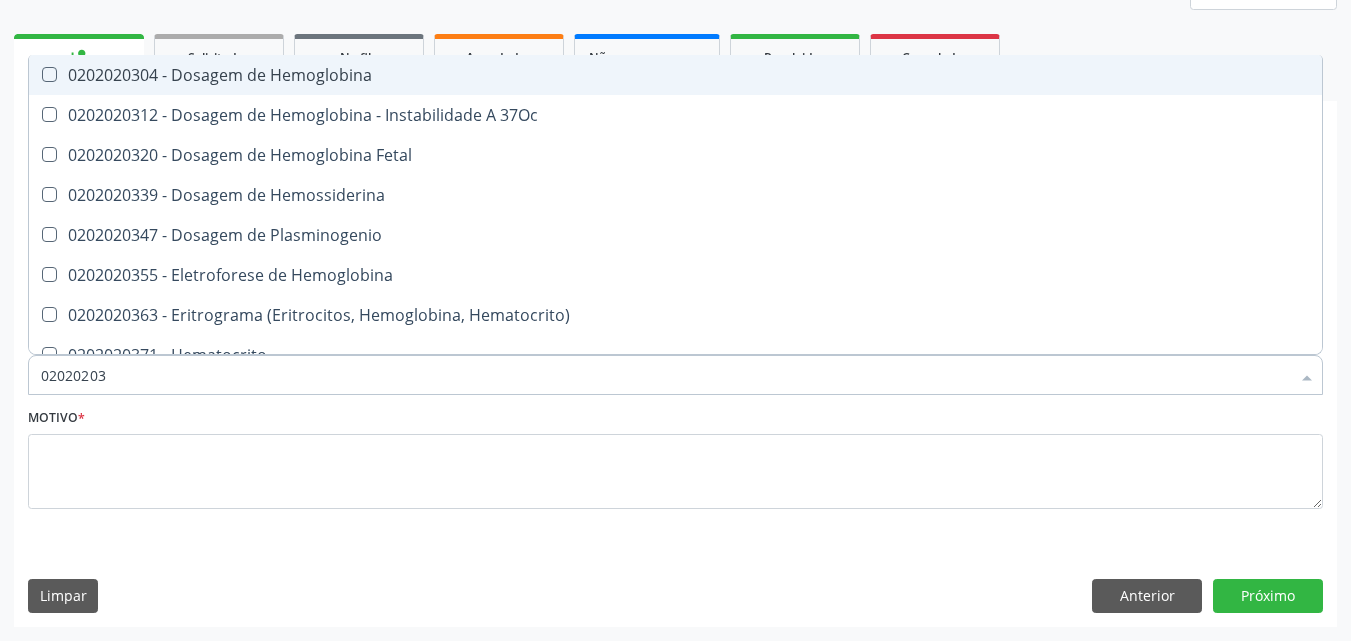 type on "0202020" 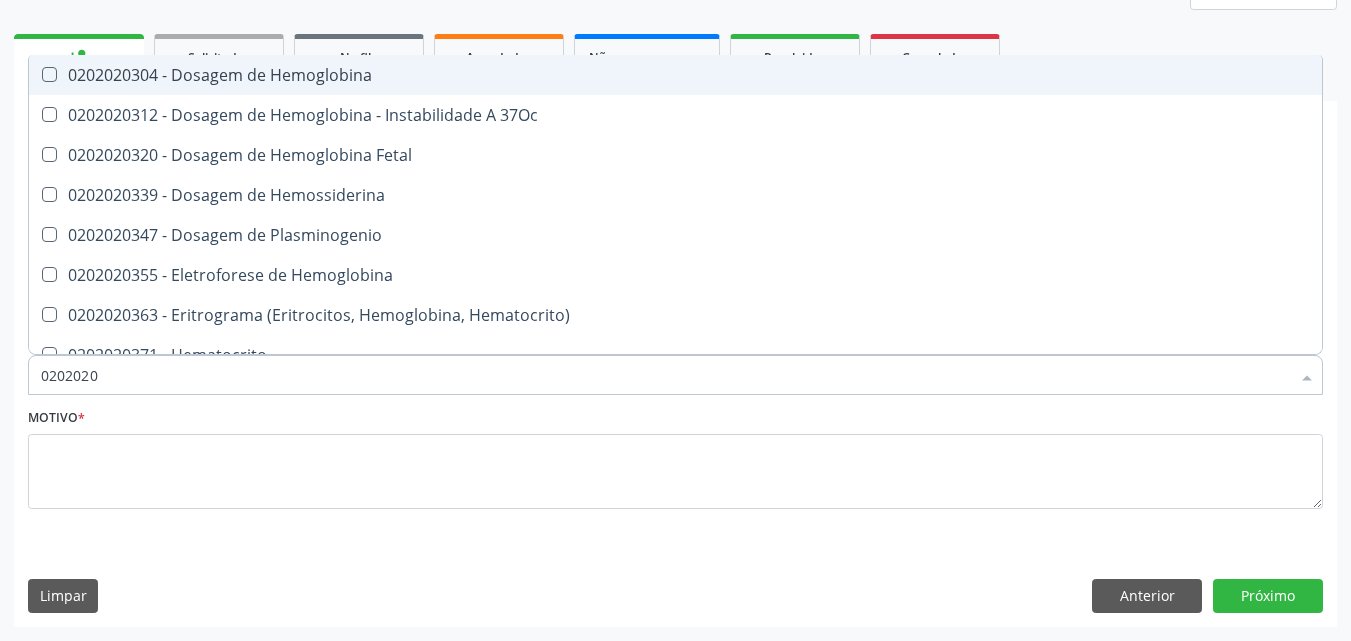 checkbox on "false" 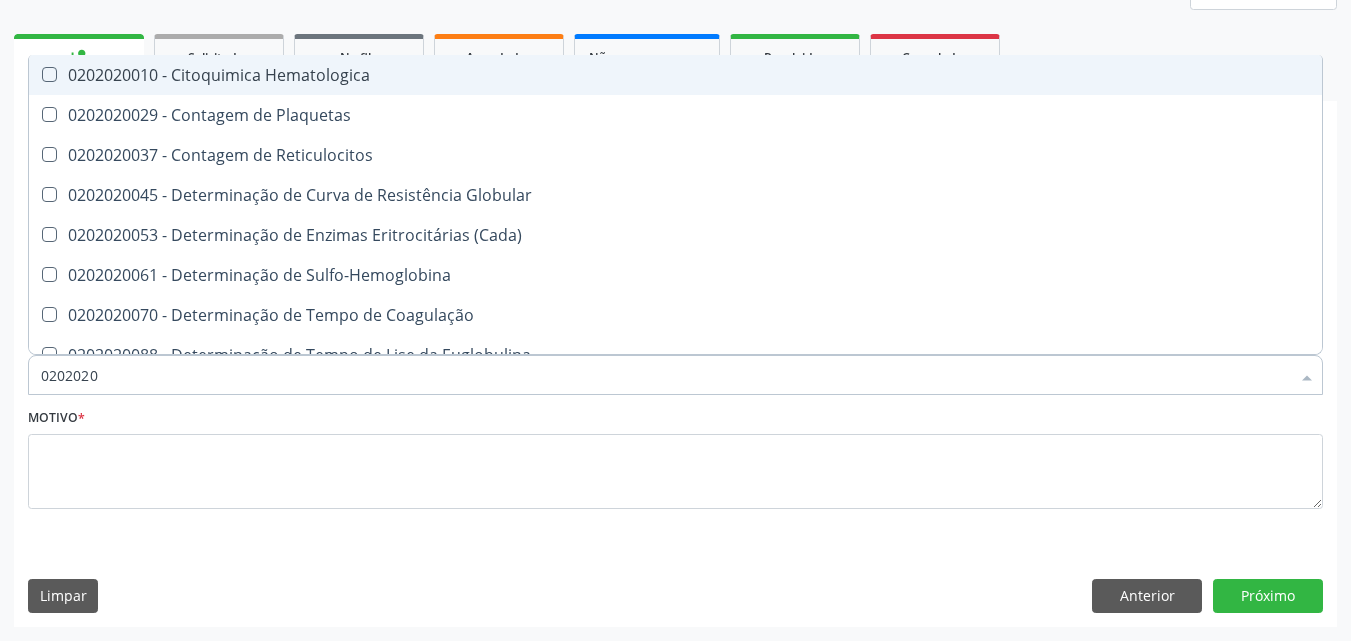 type on "020202" 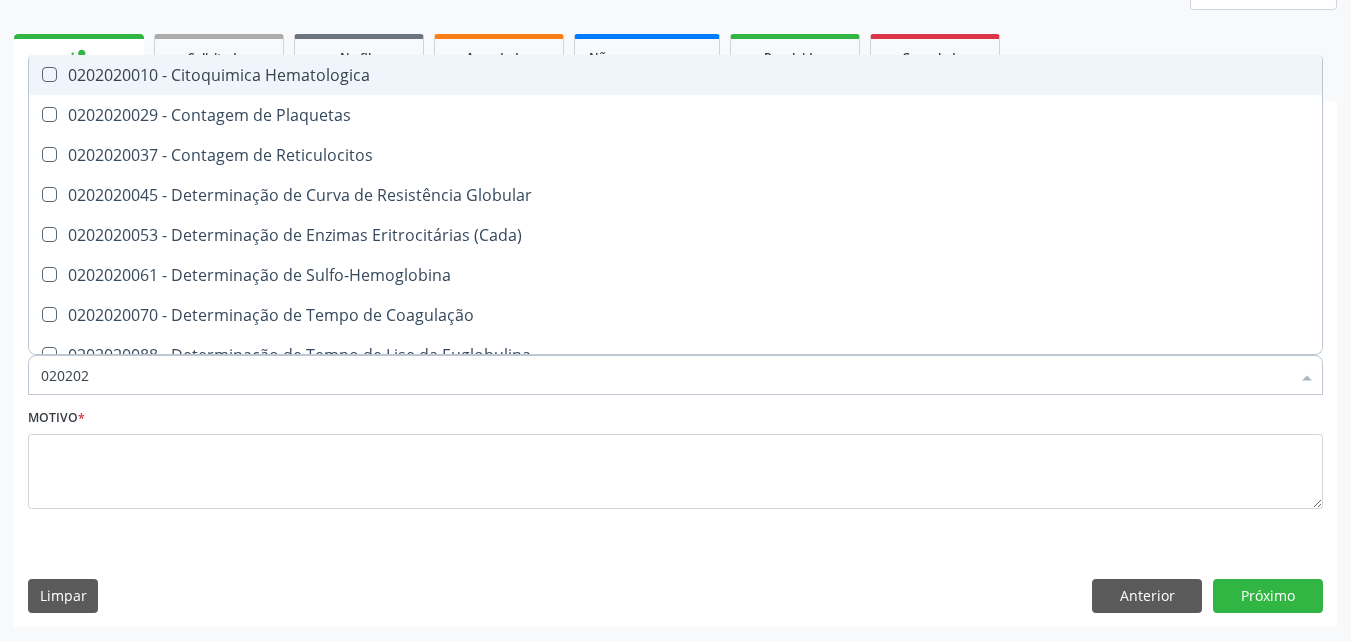 type on "02020" 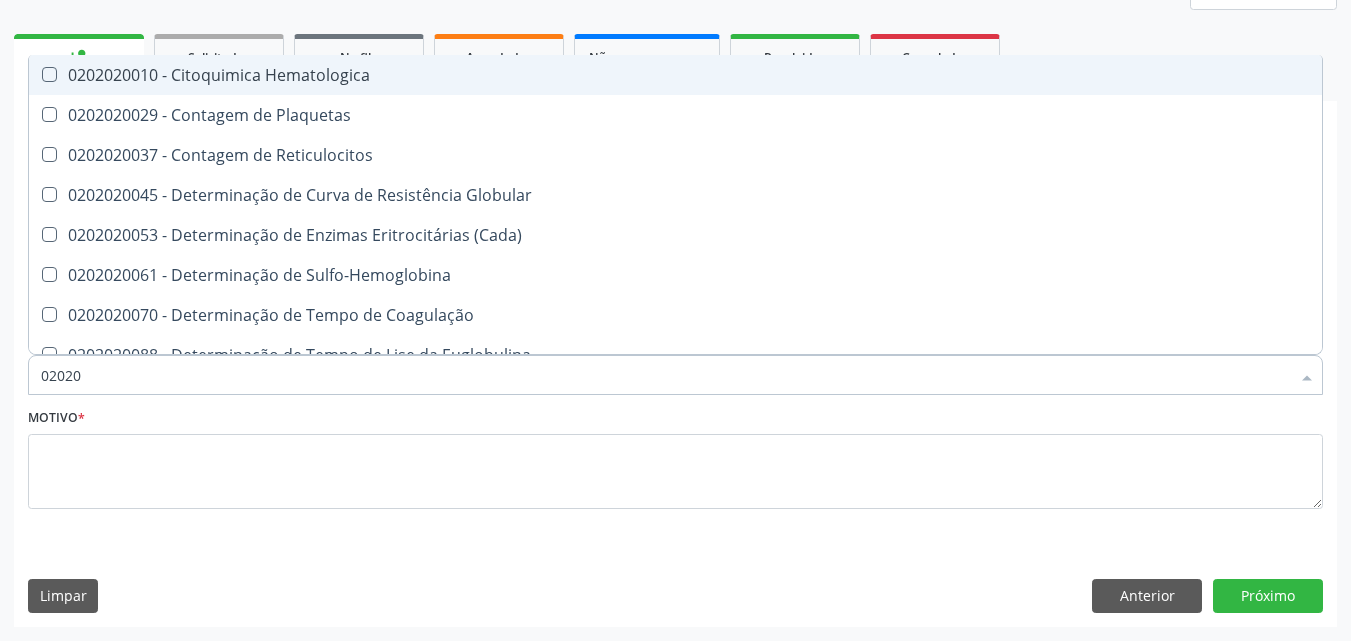 checkbox on "false" 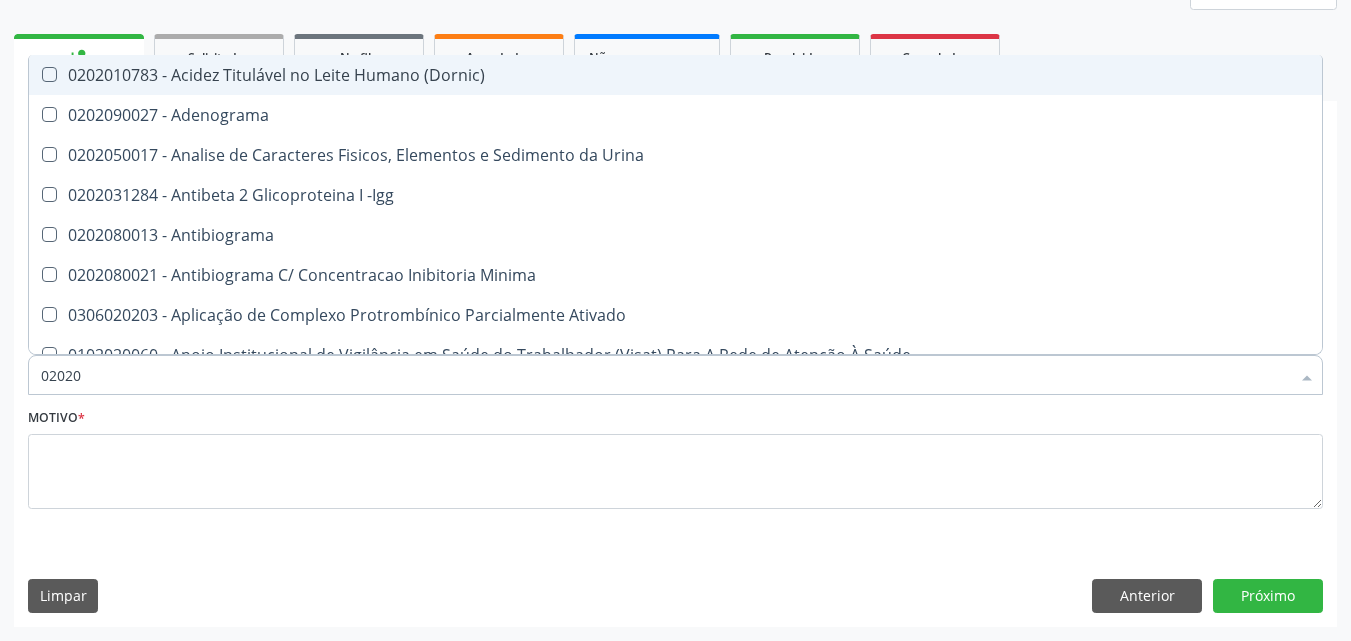 type on "0202" 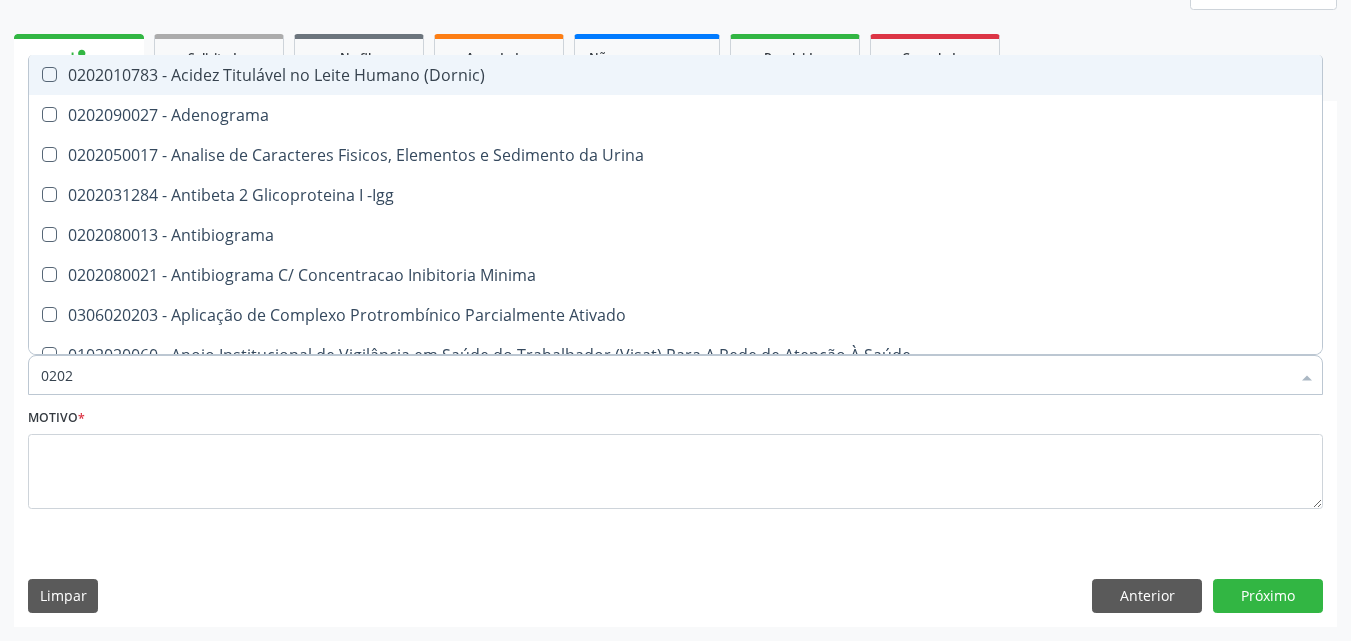 checkbox on "false" 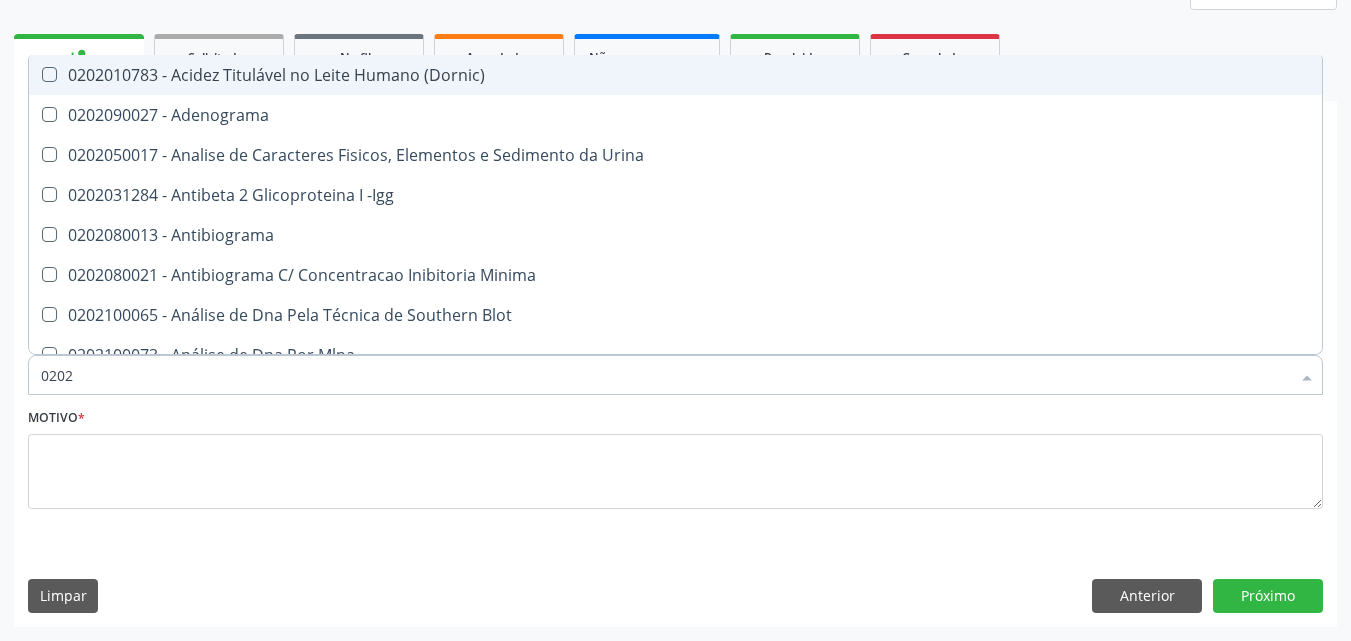 type on "020" 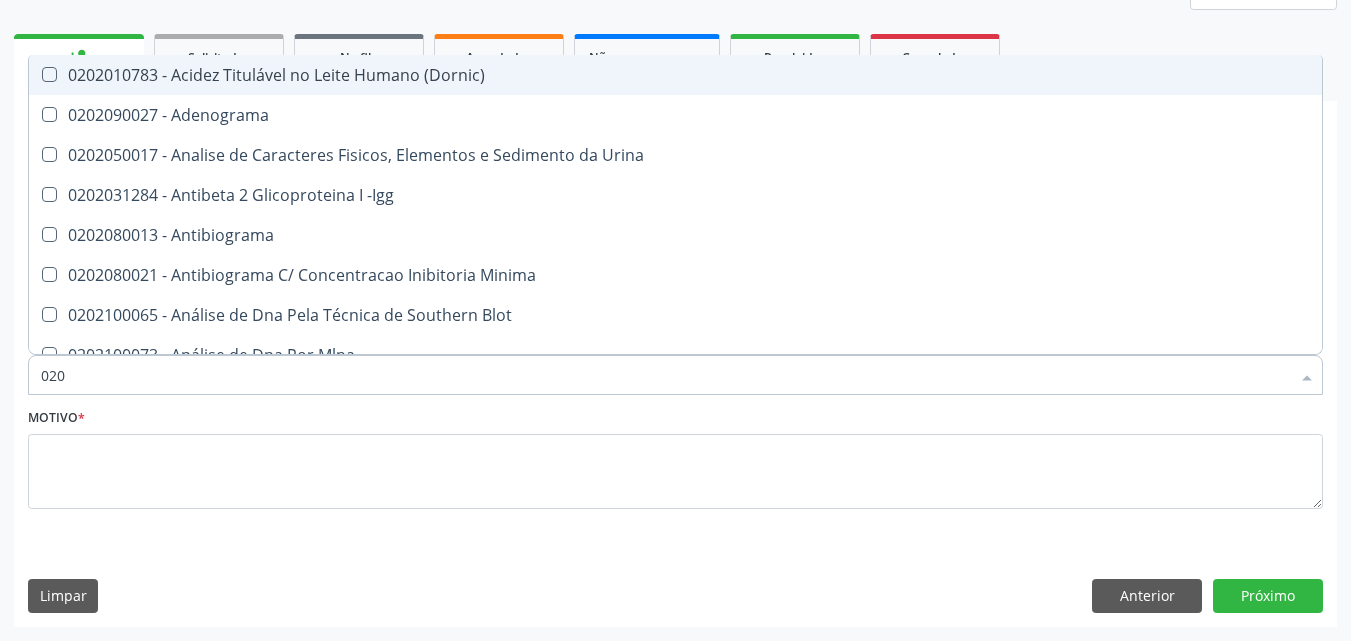 checkbox on "false" 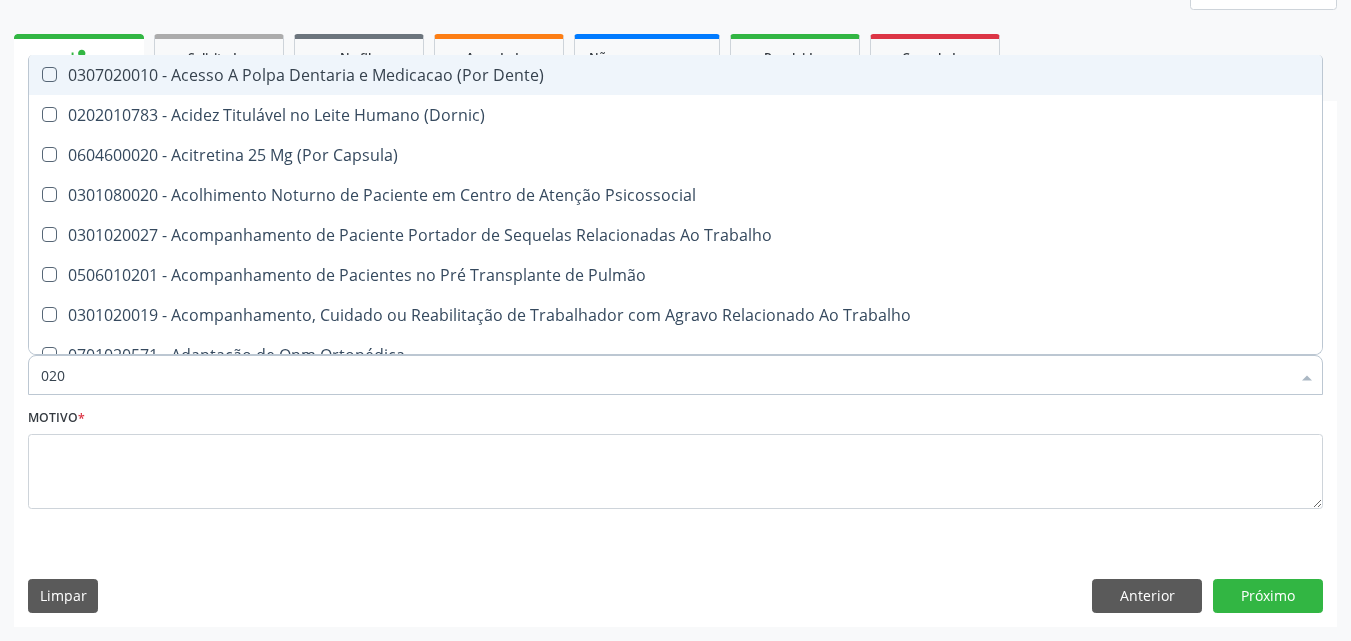 type on "02" 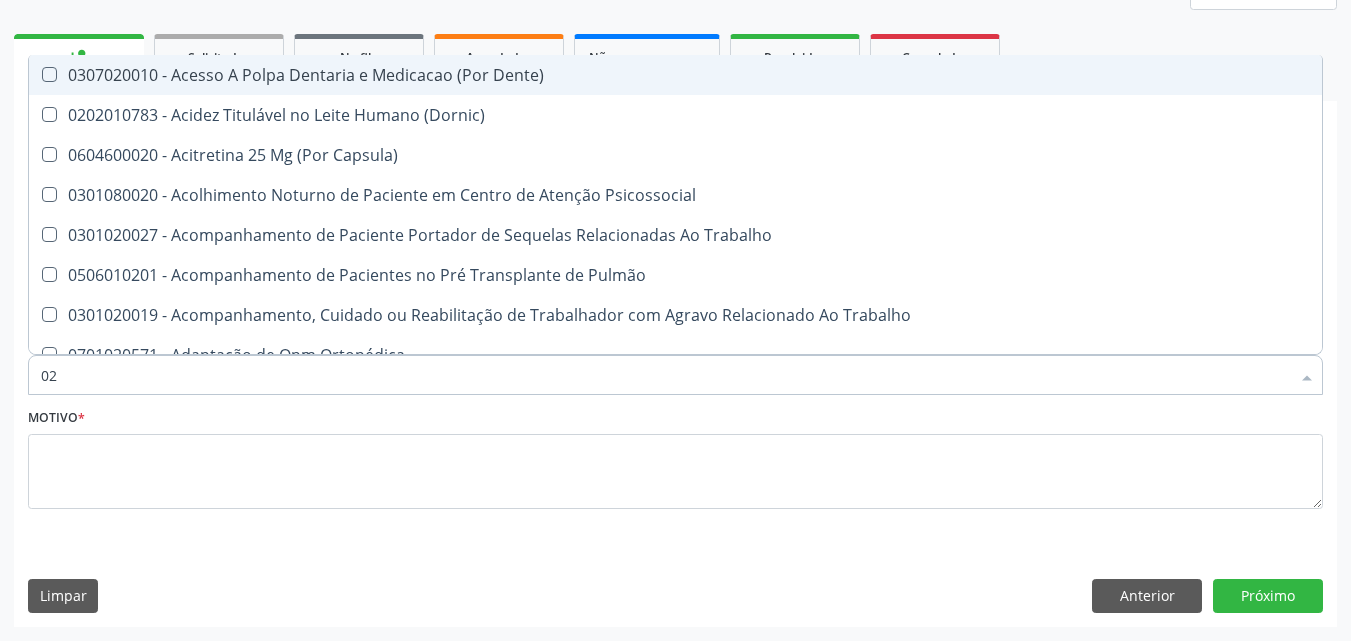 checkbox on "false" 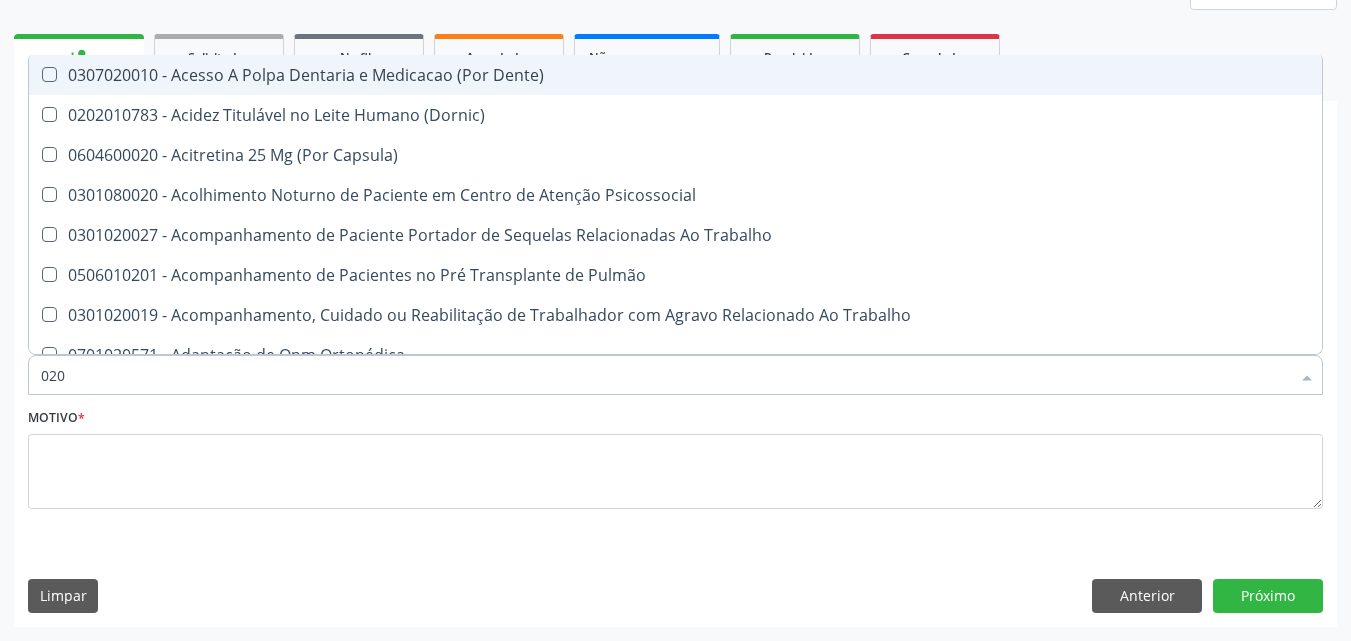 type on "0202" 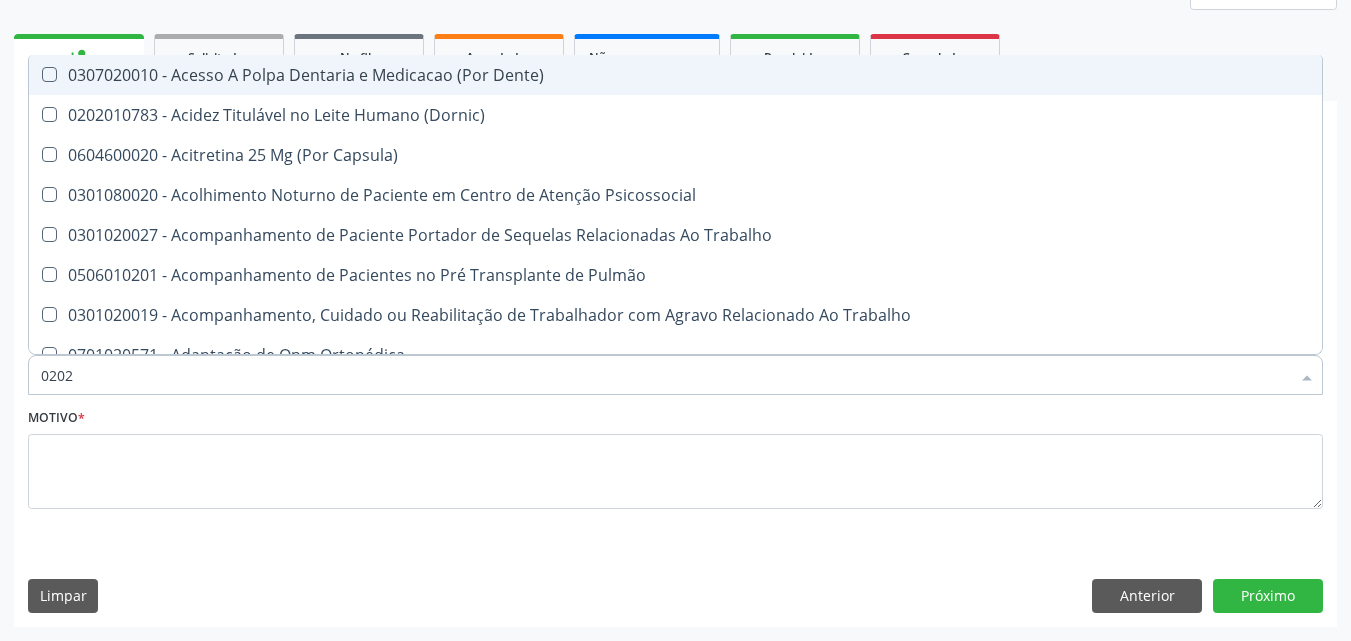 checkbox on "true" 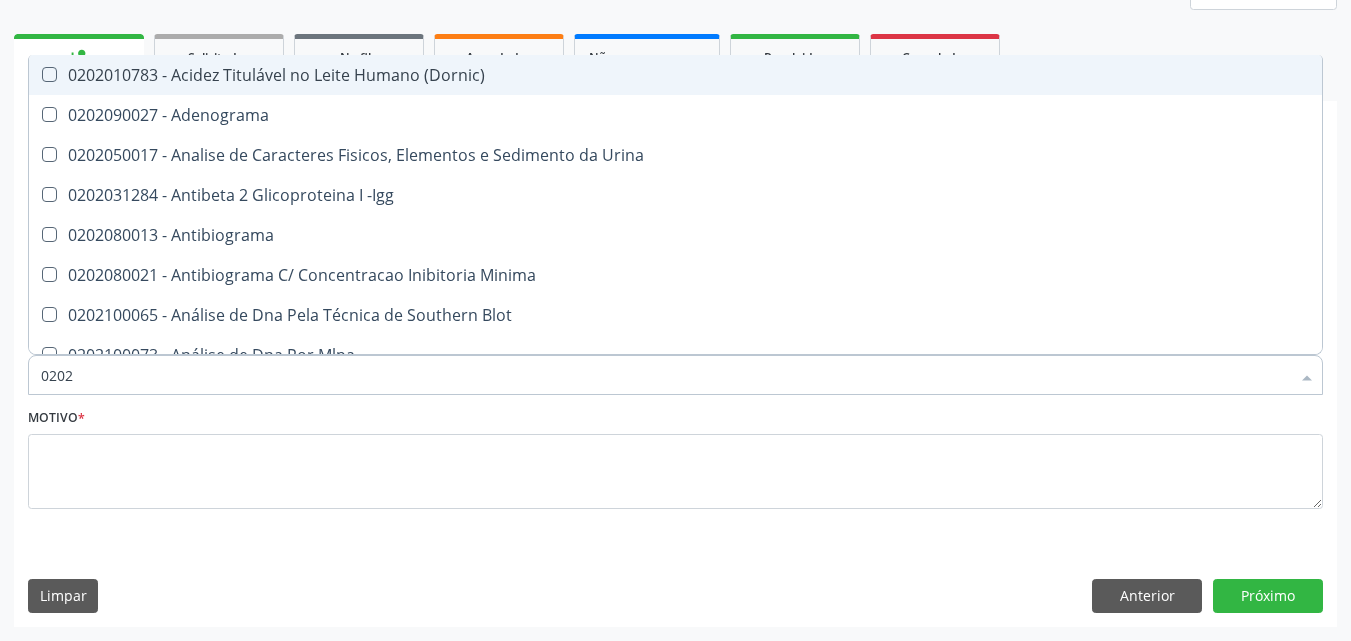 type on "02020" 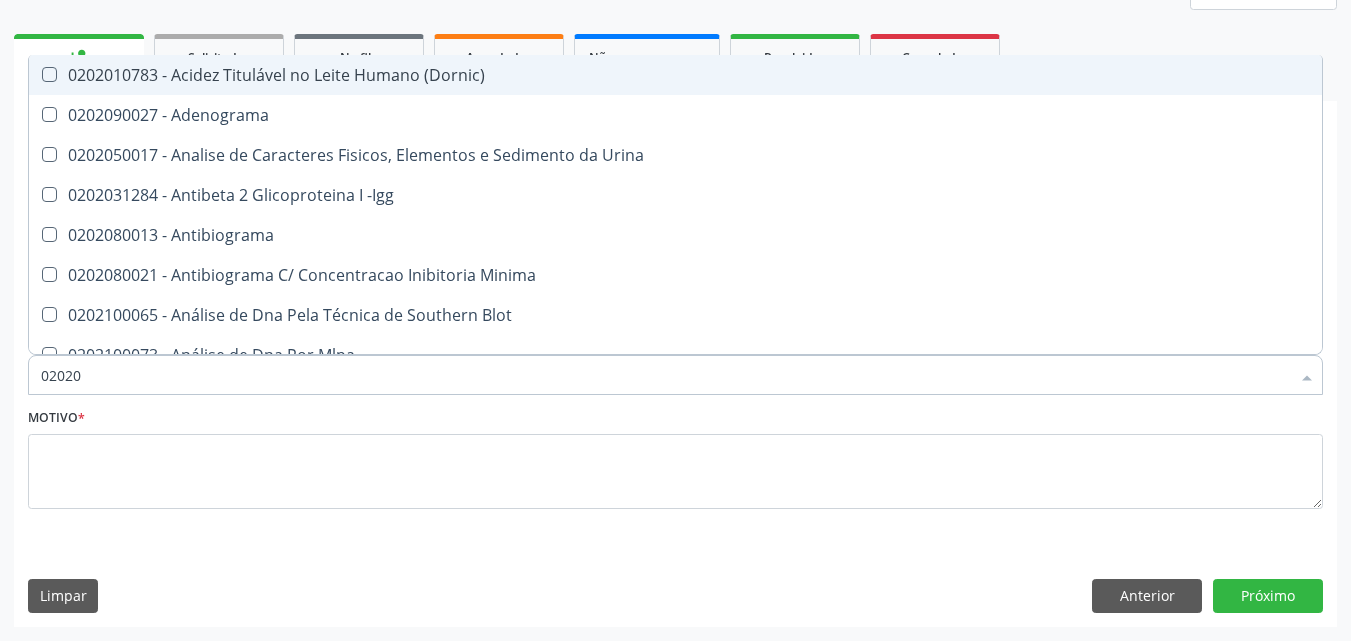 checkbox on "true" 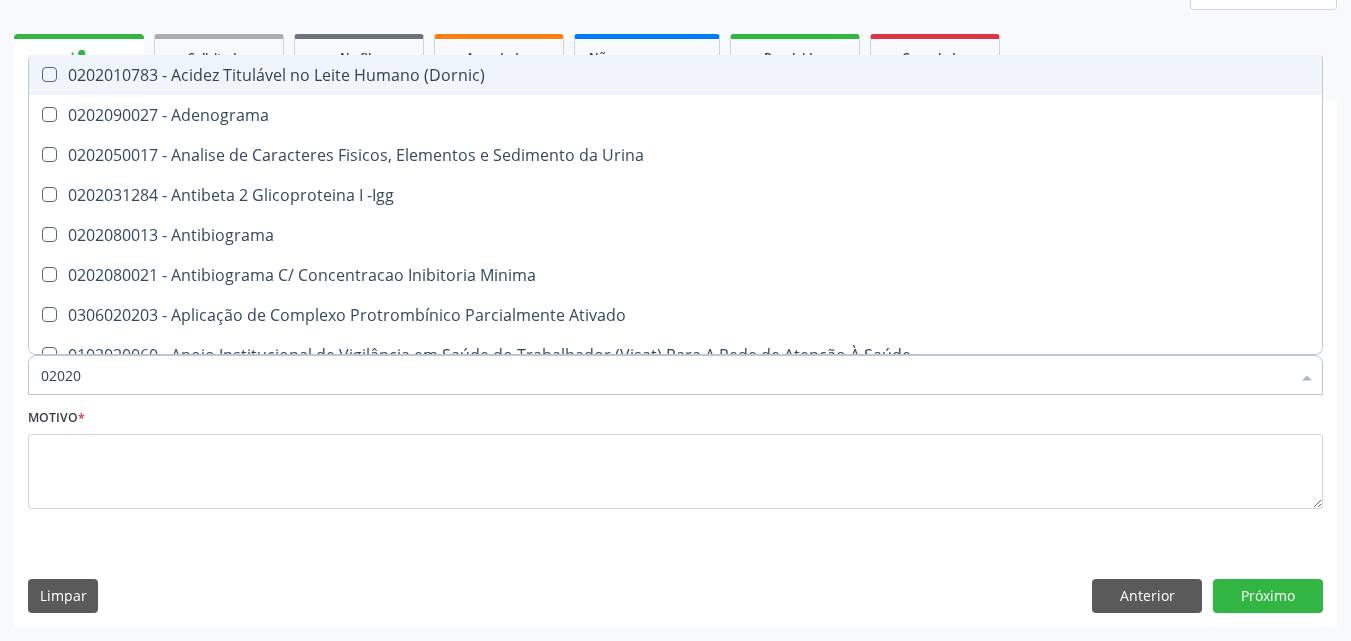 type on "020202" 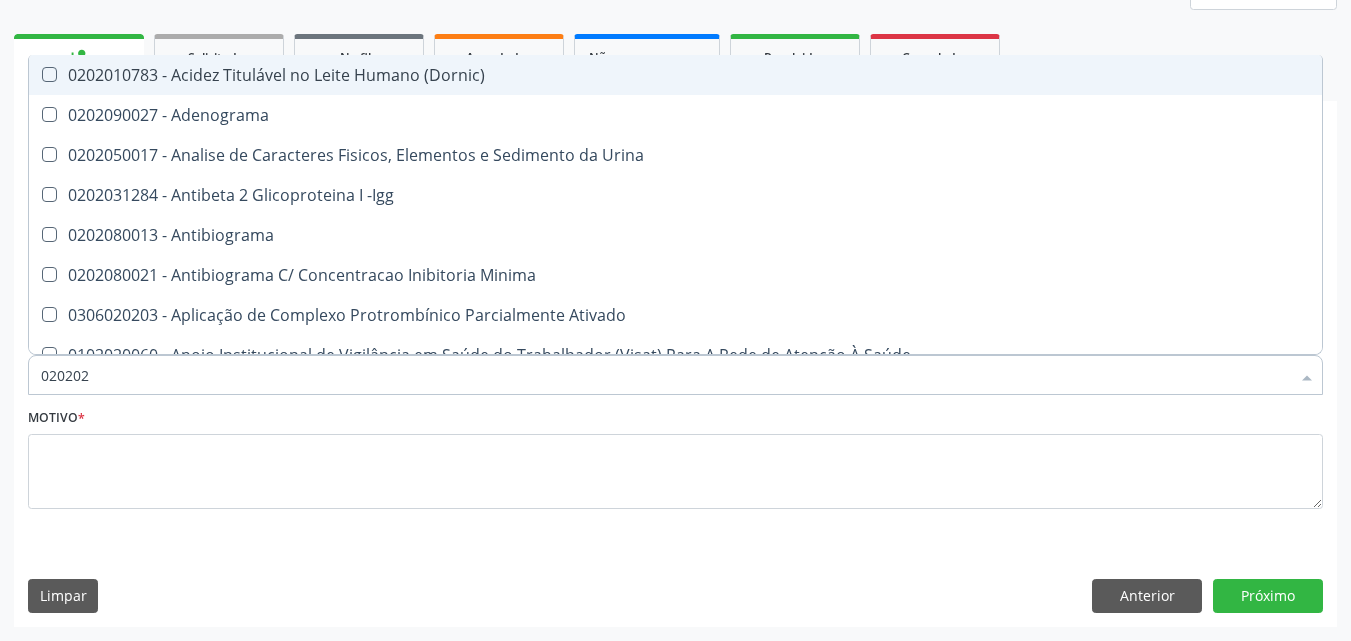 checkbox on "true" 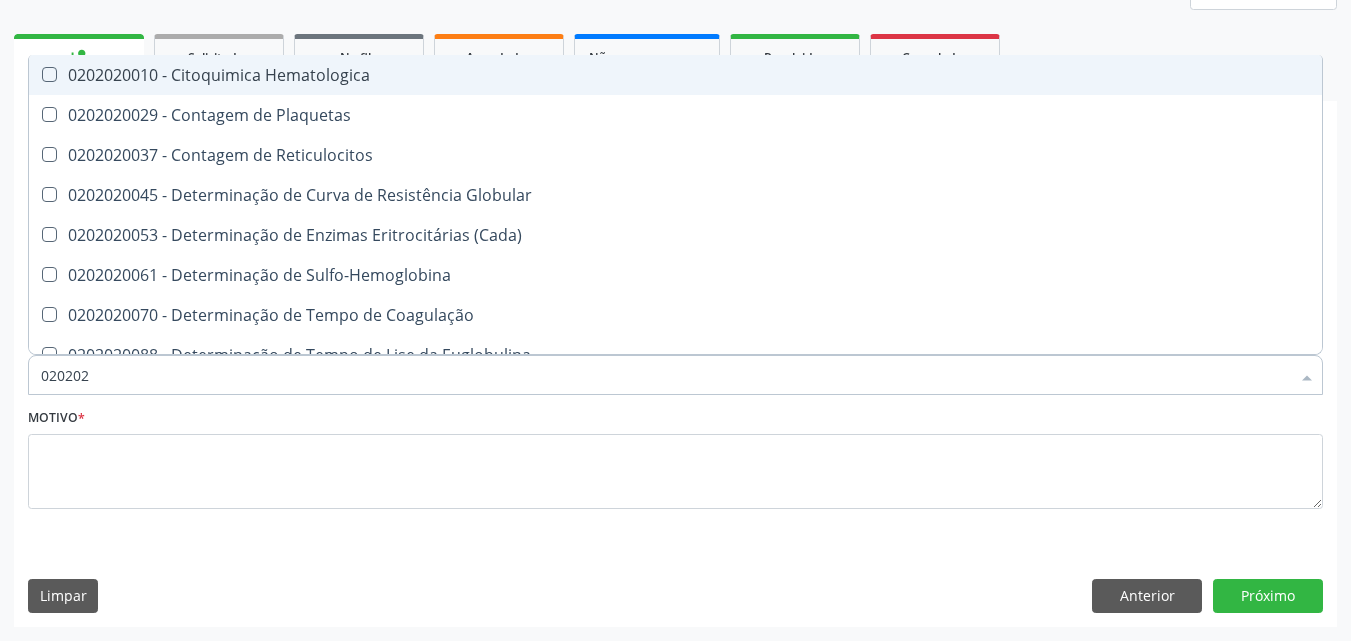 type on "02020" 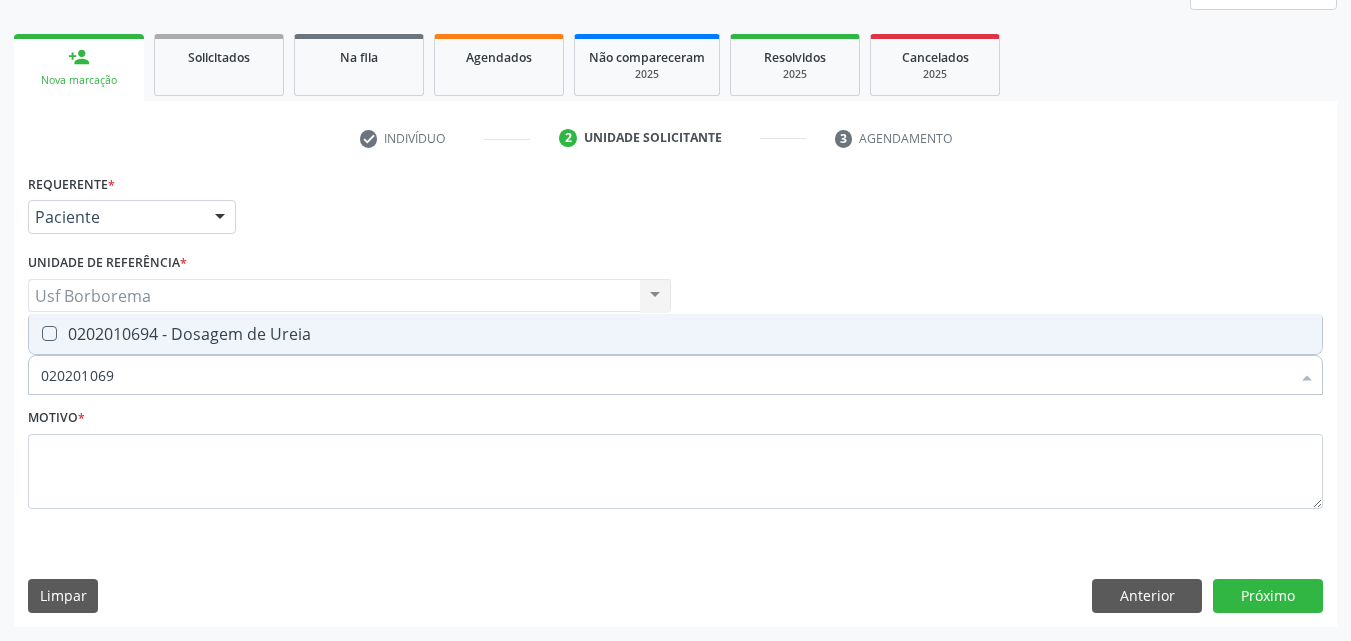 type on "[NUMBER]" 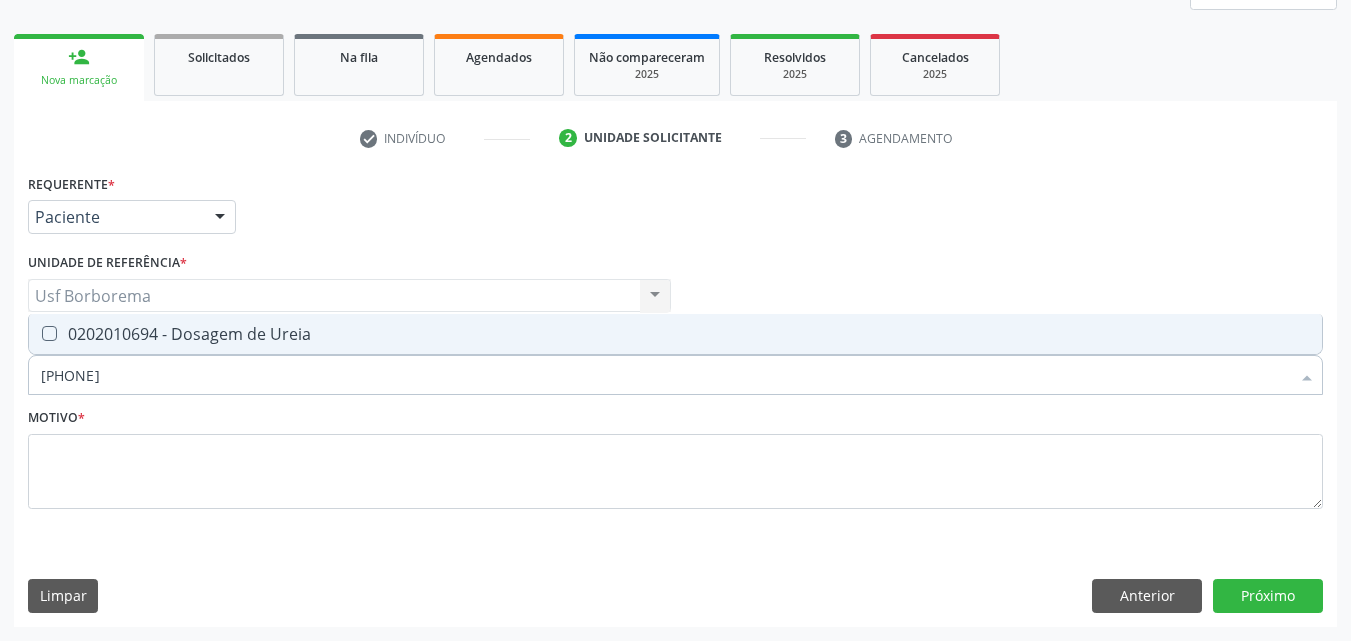click on "0202010694 - Dosagem de Ureia" at bounding box center [675, 334] 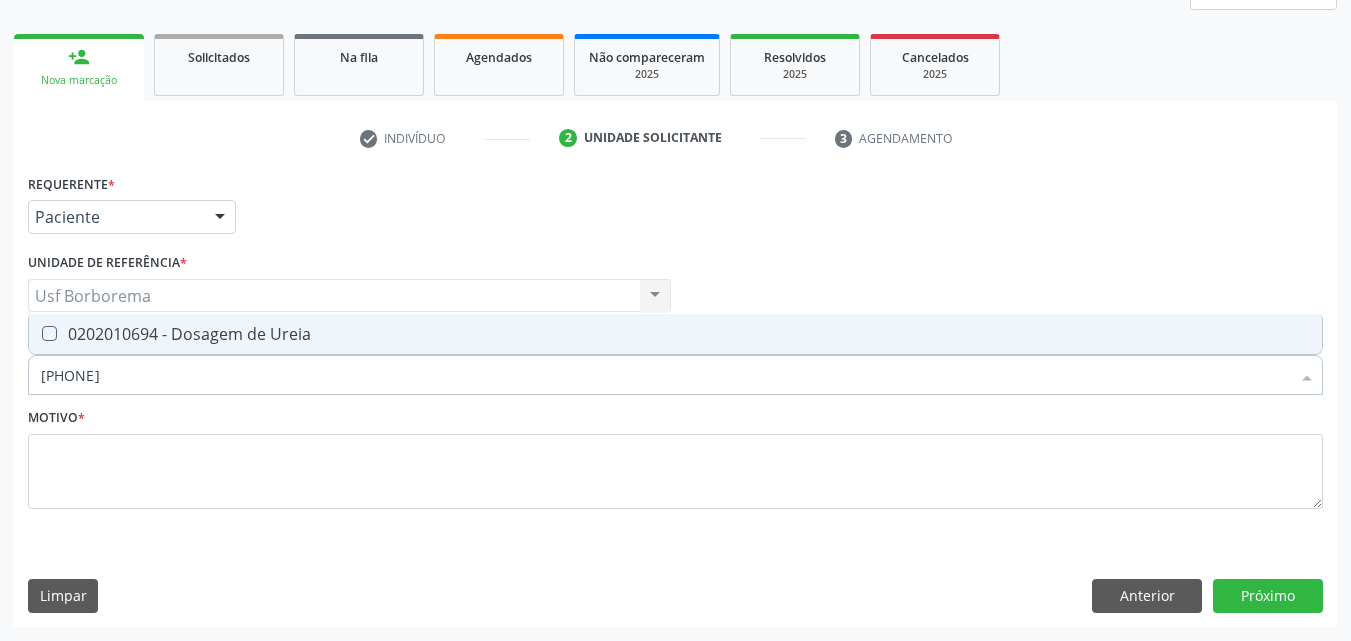 checkbox on "true" 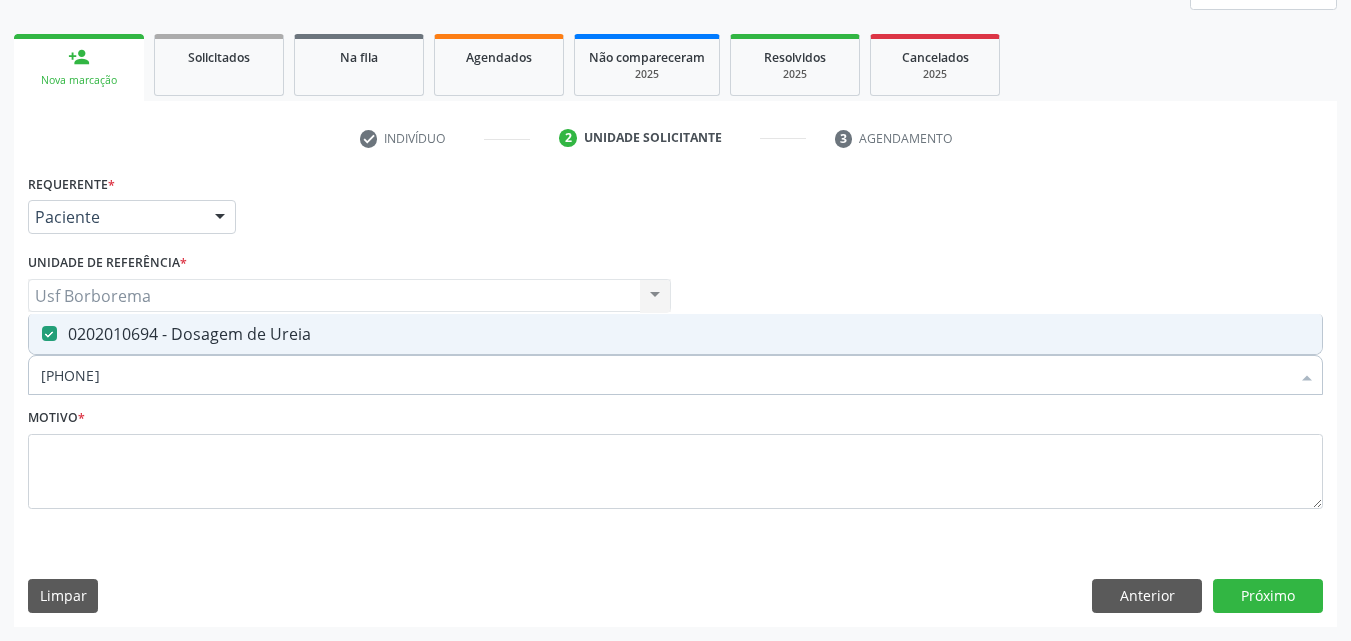 click on "[NUMBER]" at bounding box center [665, 375] 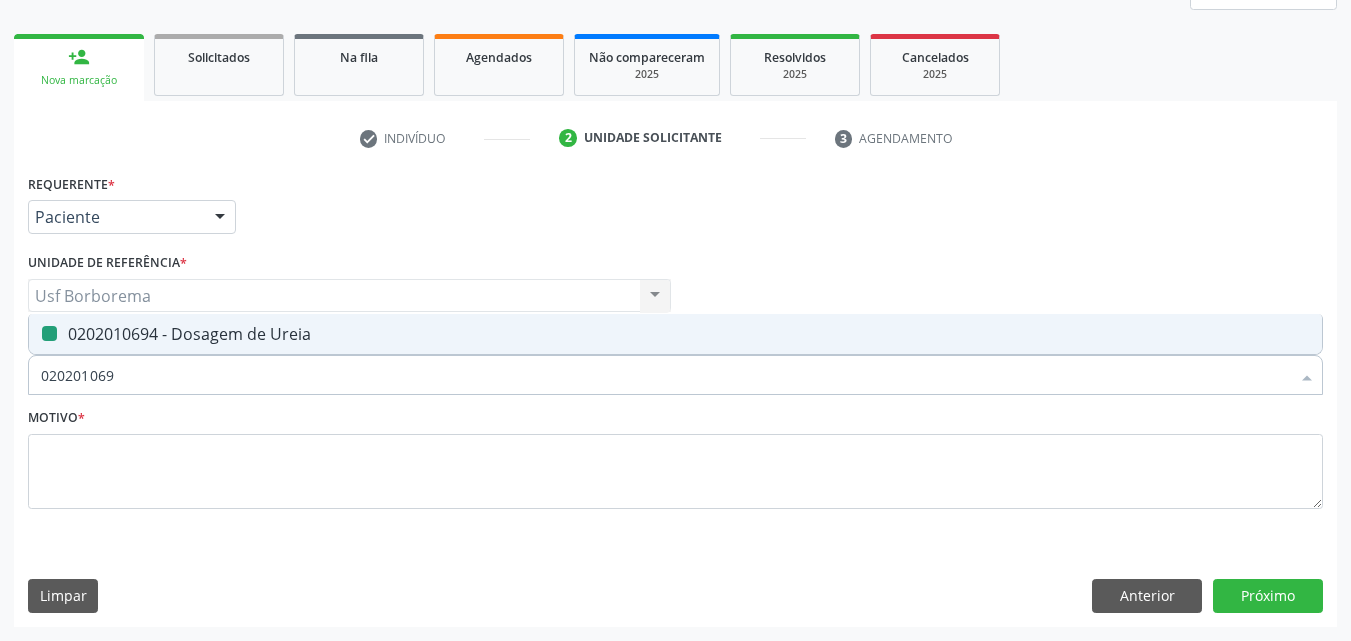 type on "02020106" 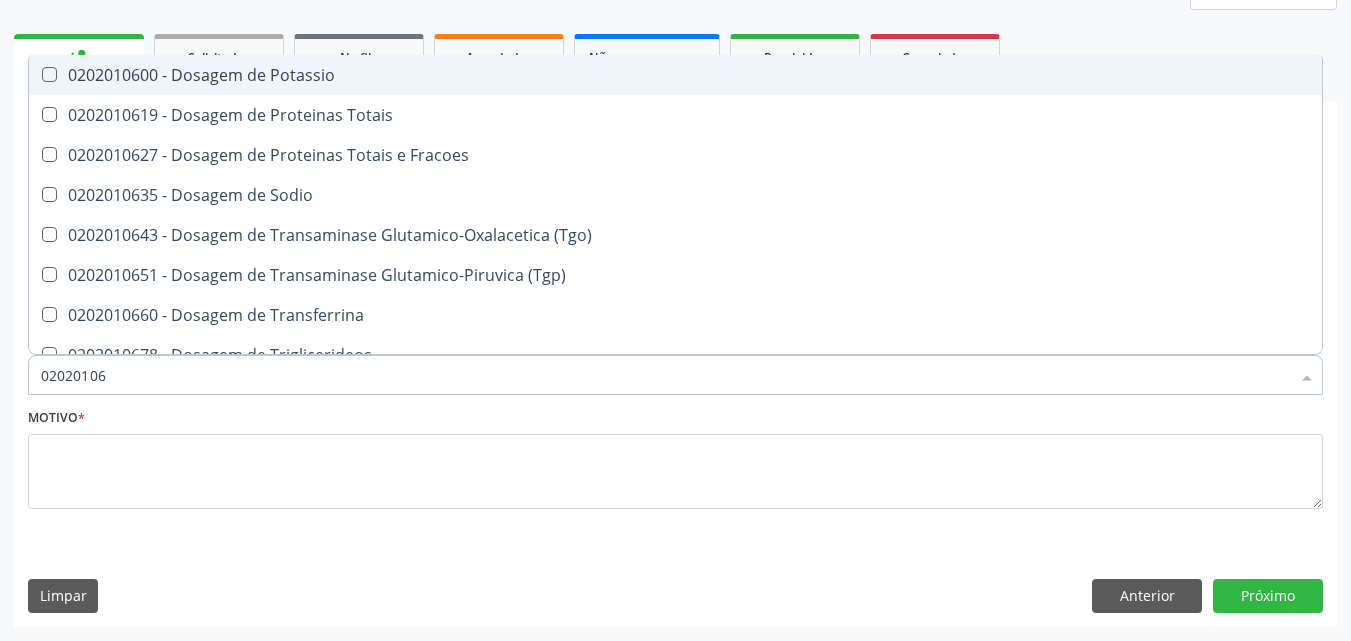 type on "0202010" 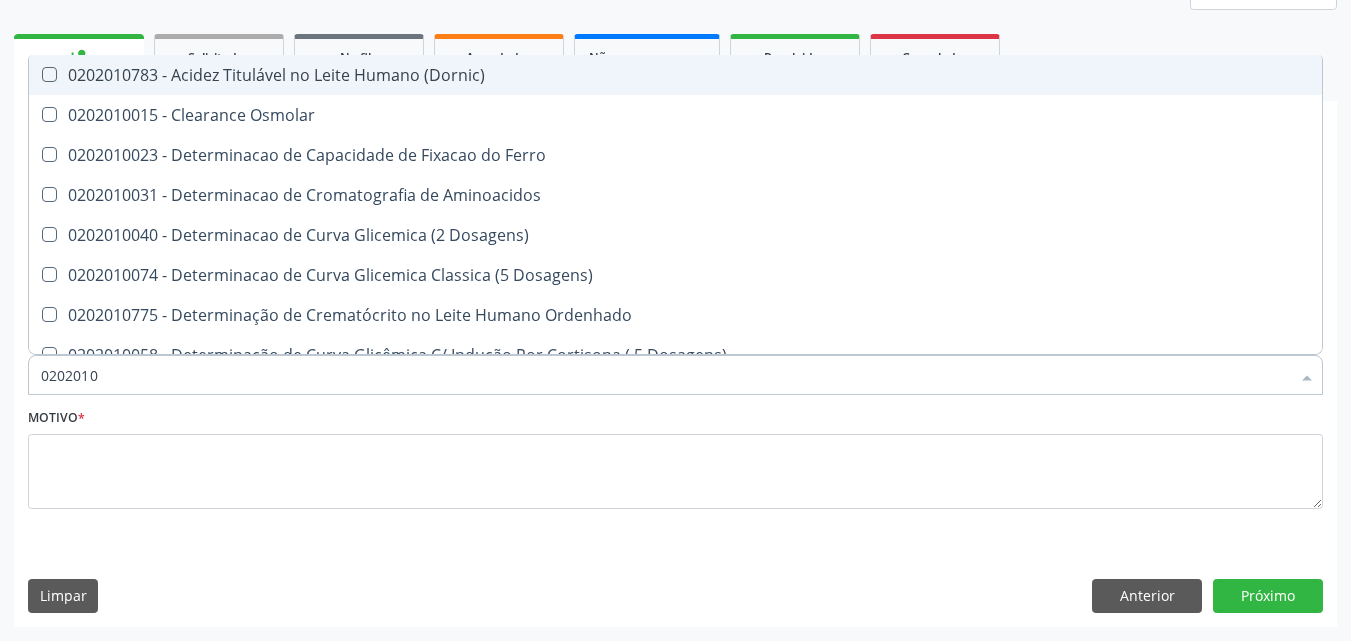 type on "020201" 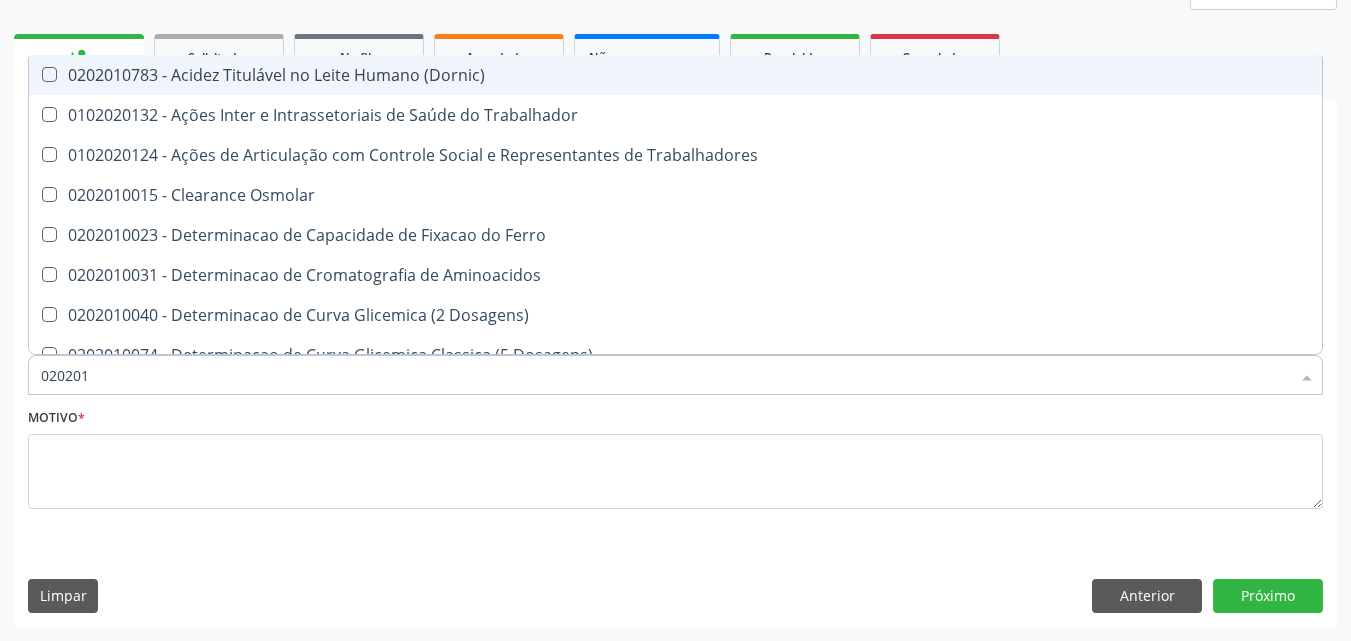 type on "02020" 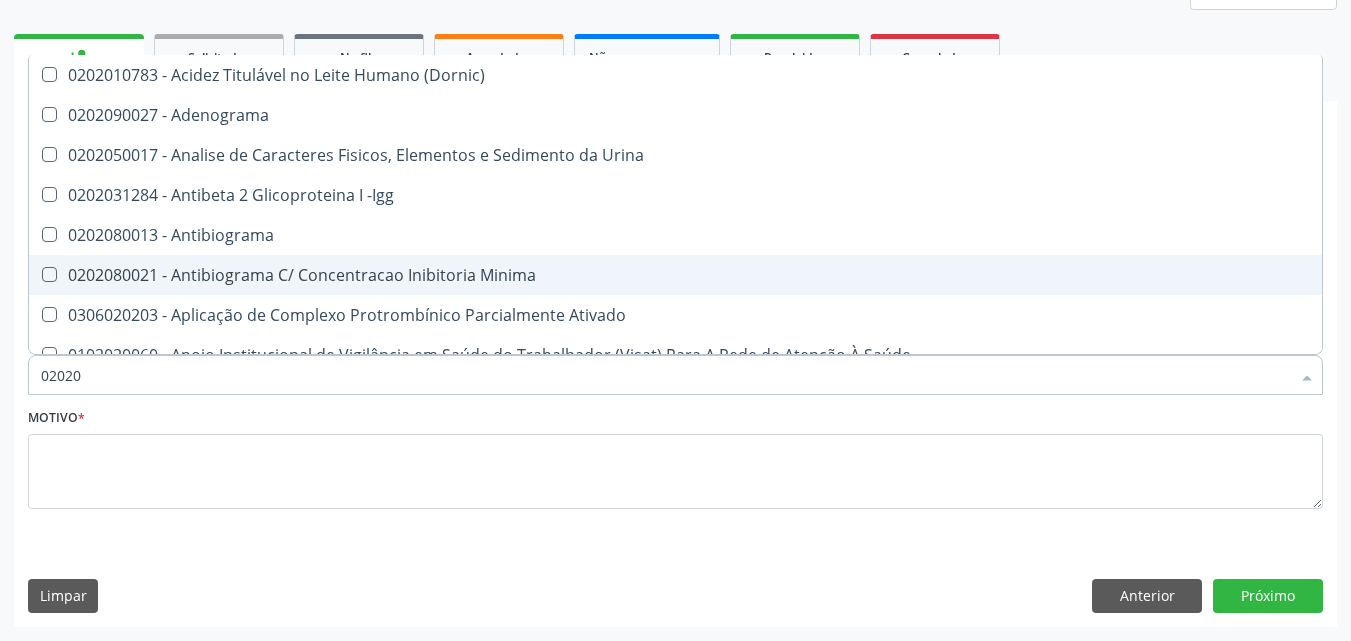 type on "020201" 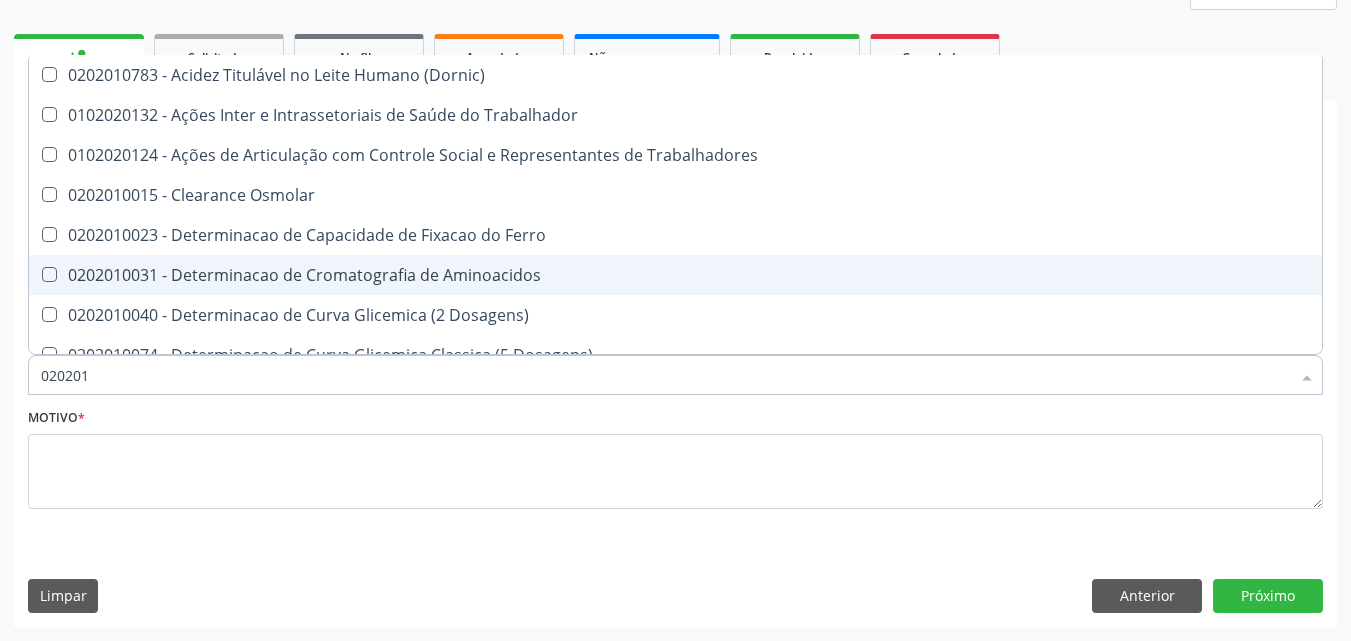 type on "0202010" 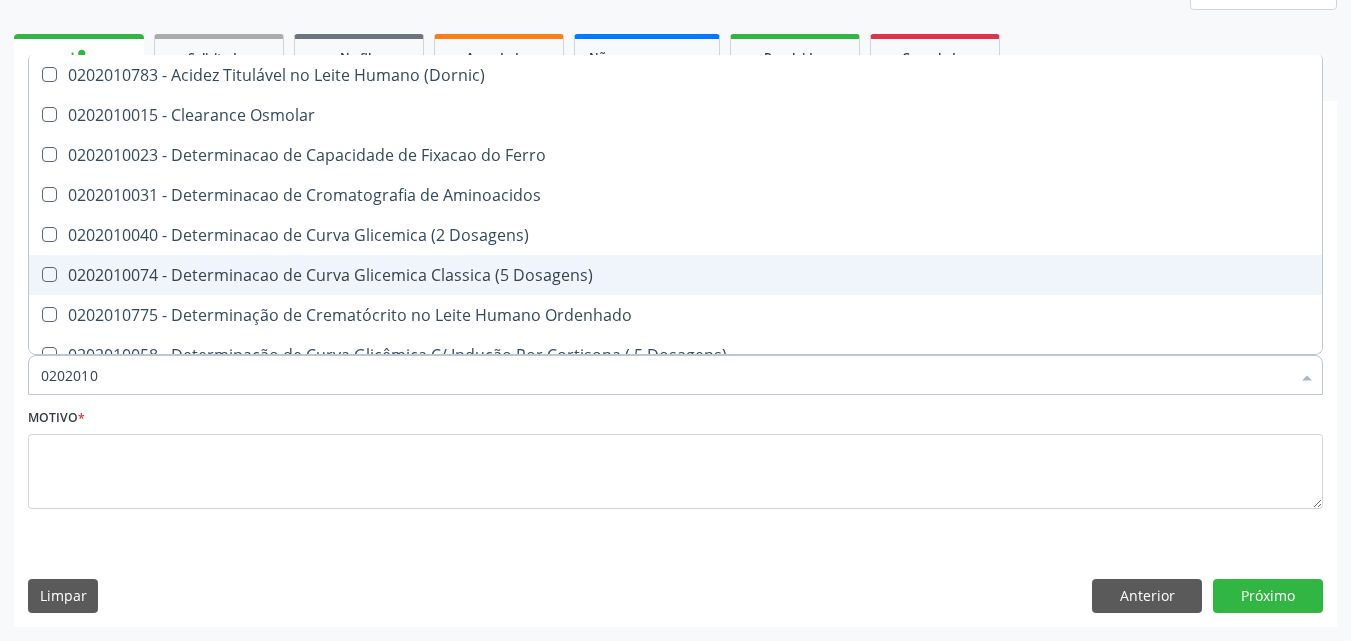 type on "0202010" 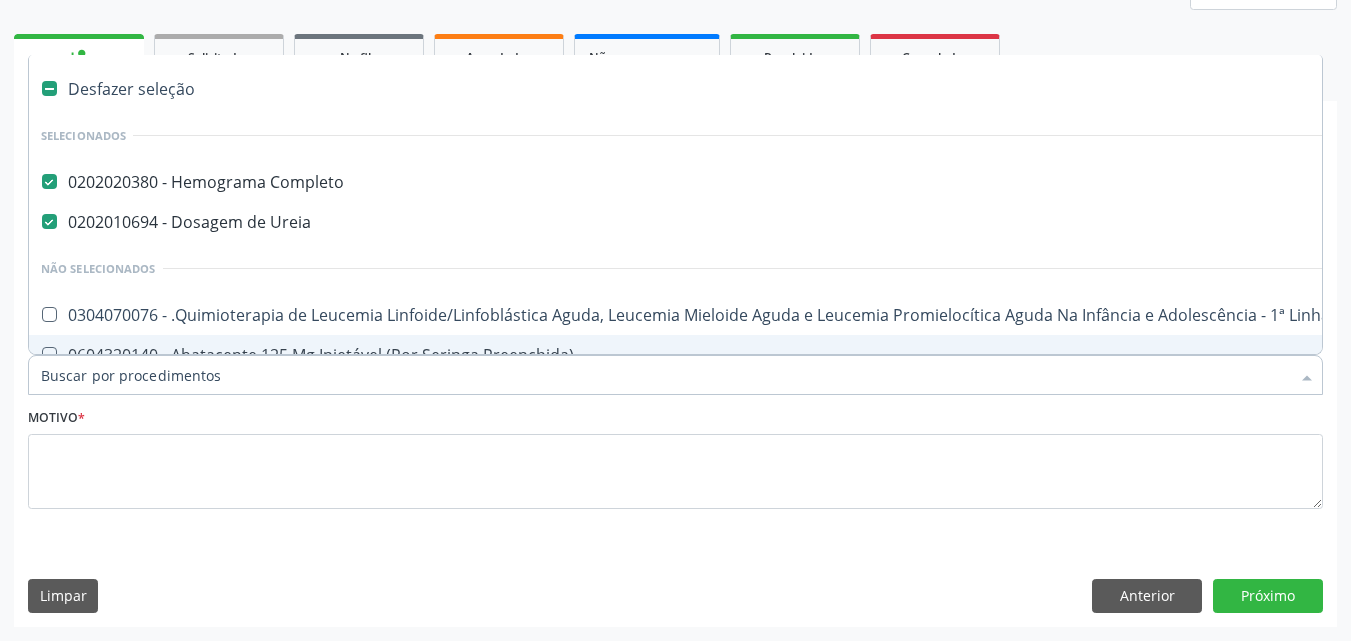 click on "Item de agendamento
*" at bounding box center [665, 375] 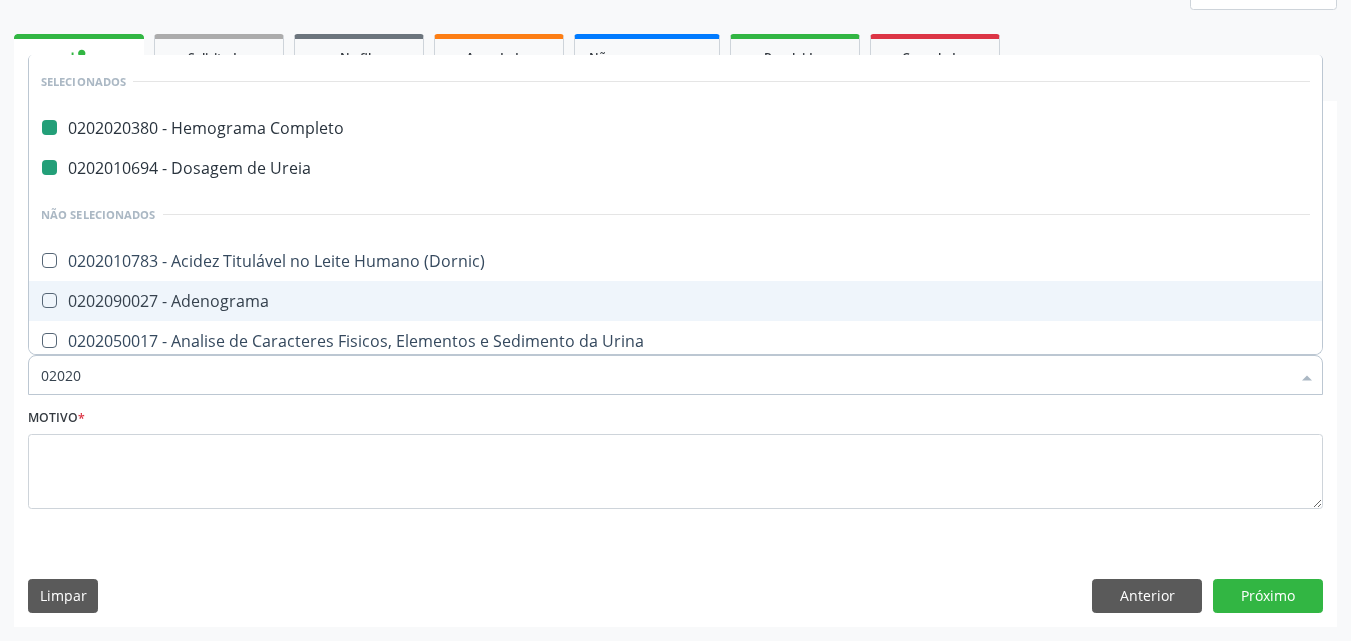 type on "020204" 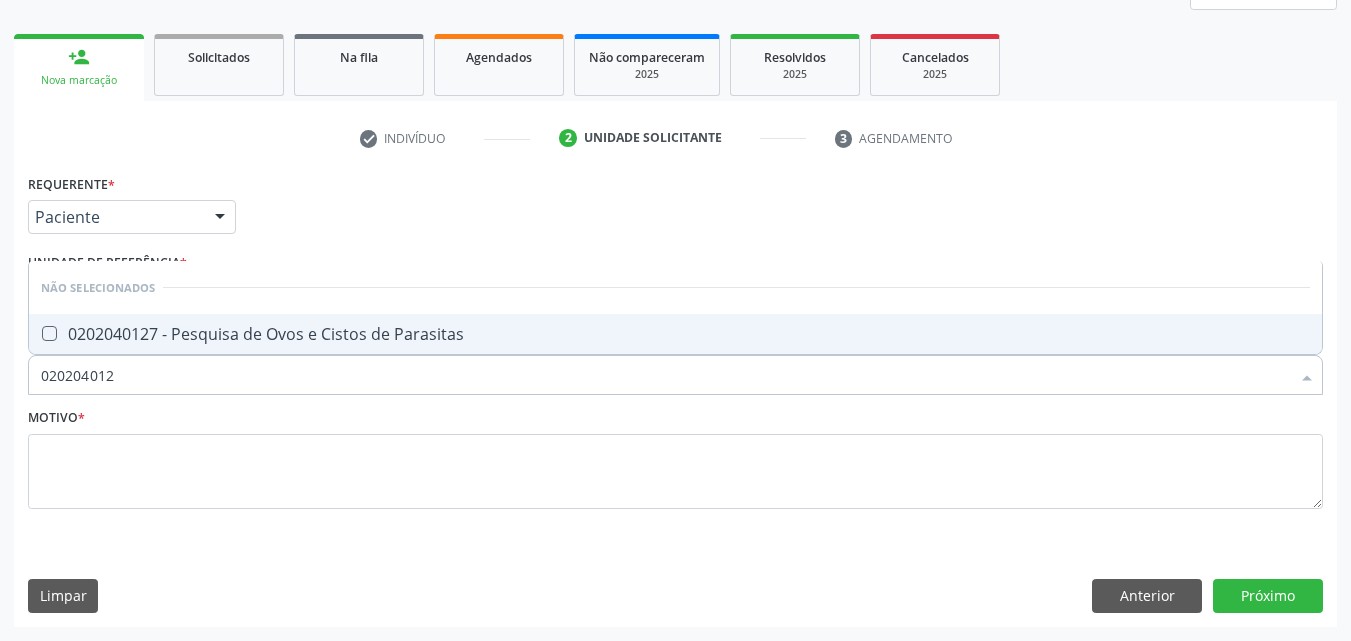 type on "0202040127" 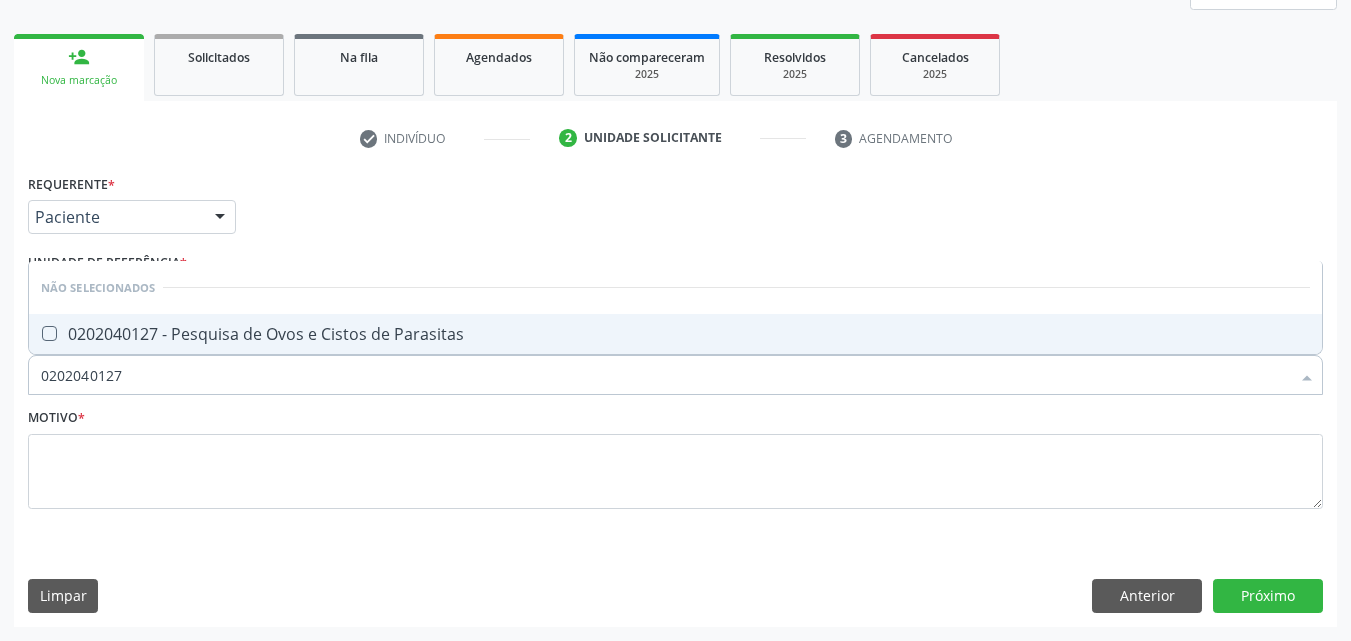 click on "0202040127 - Pesquisa de Ovos e Cistos de Parasitas" at bounding box center (675, 334) 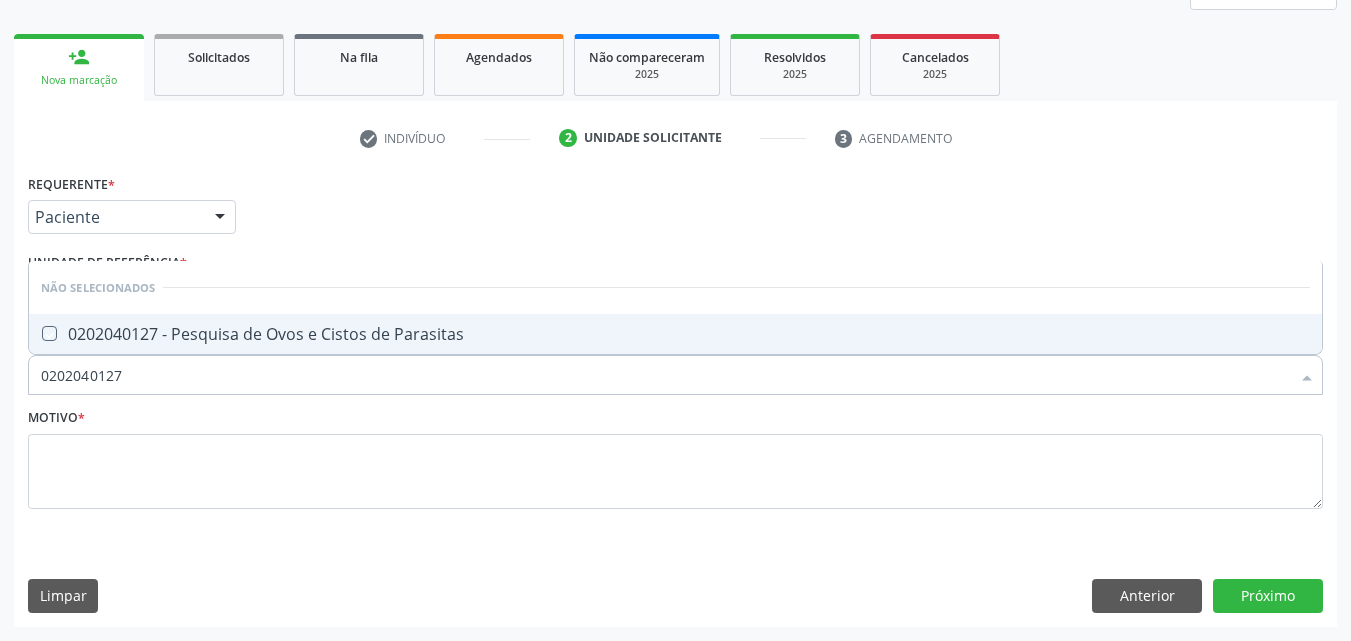 checkbox on "true" 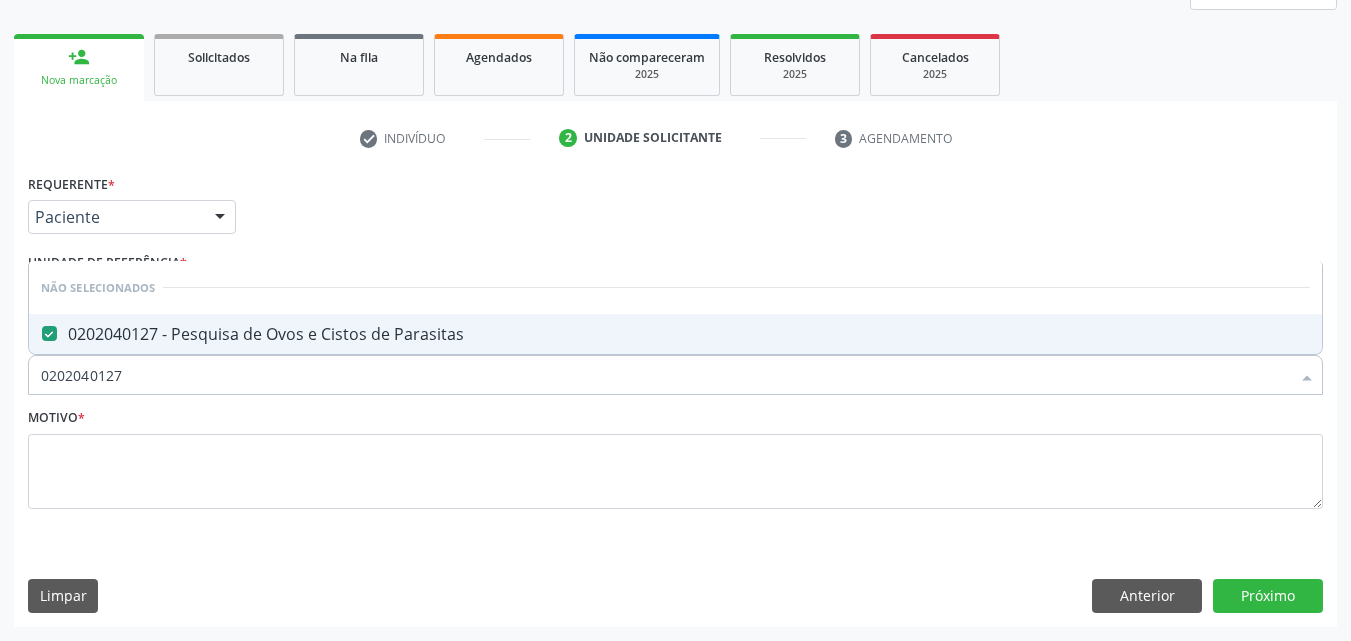 click on "0202040127" at bounding box center (665, 375) 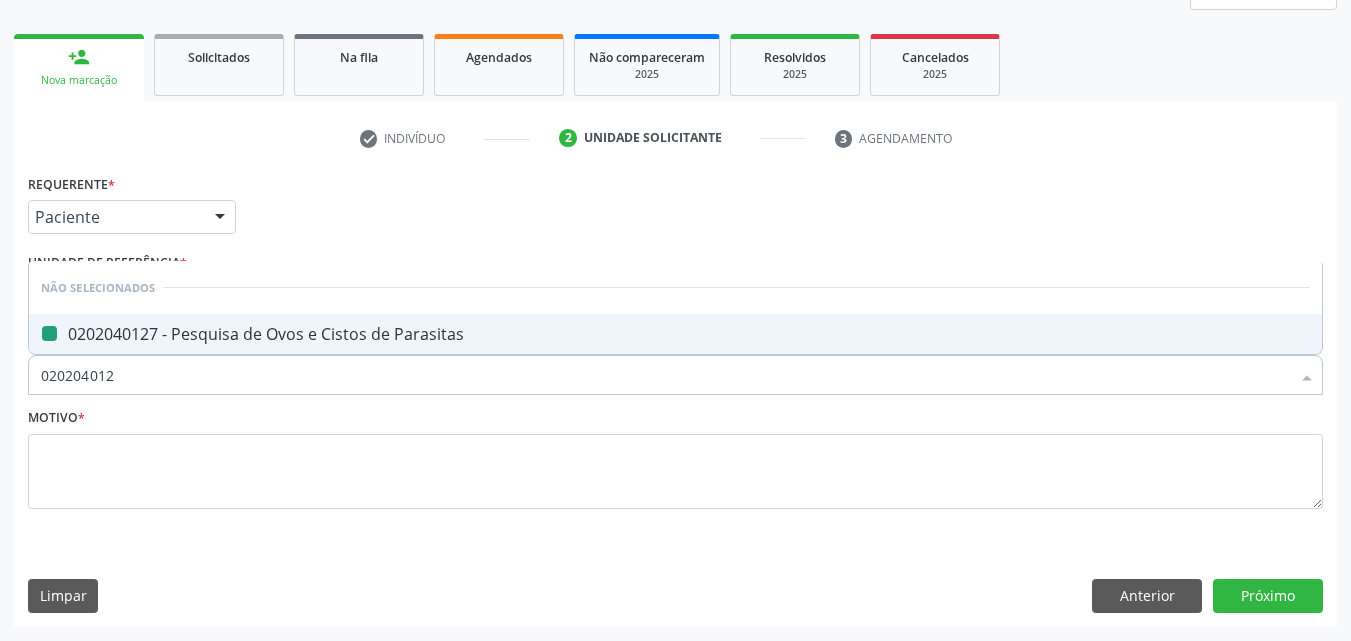 type on "02020401" 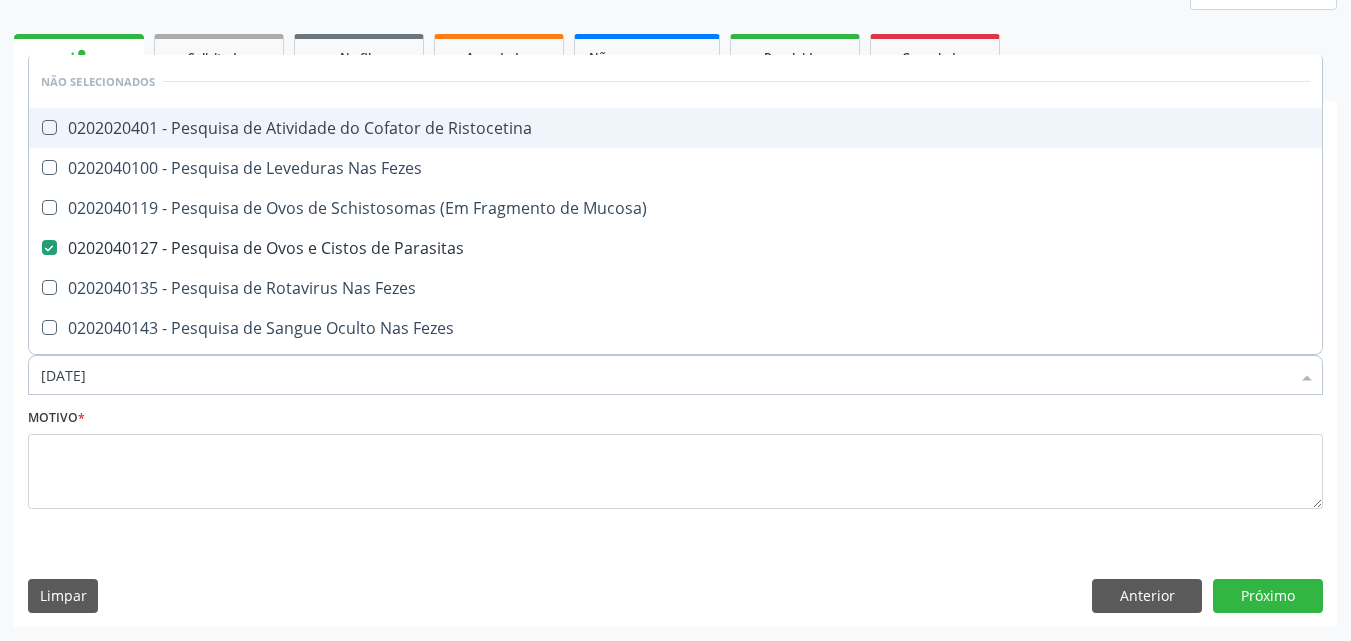 type on "0202040" 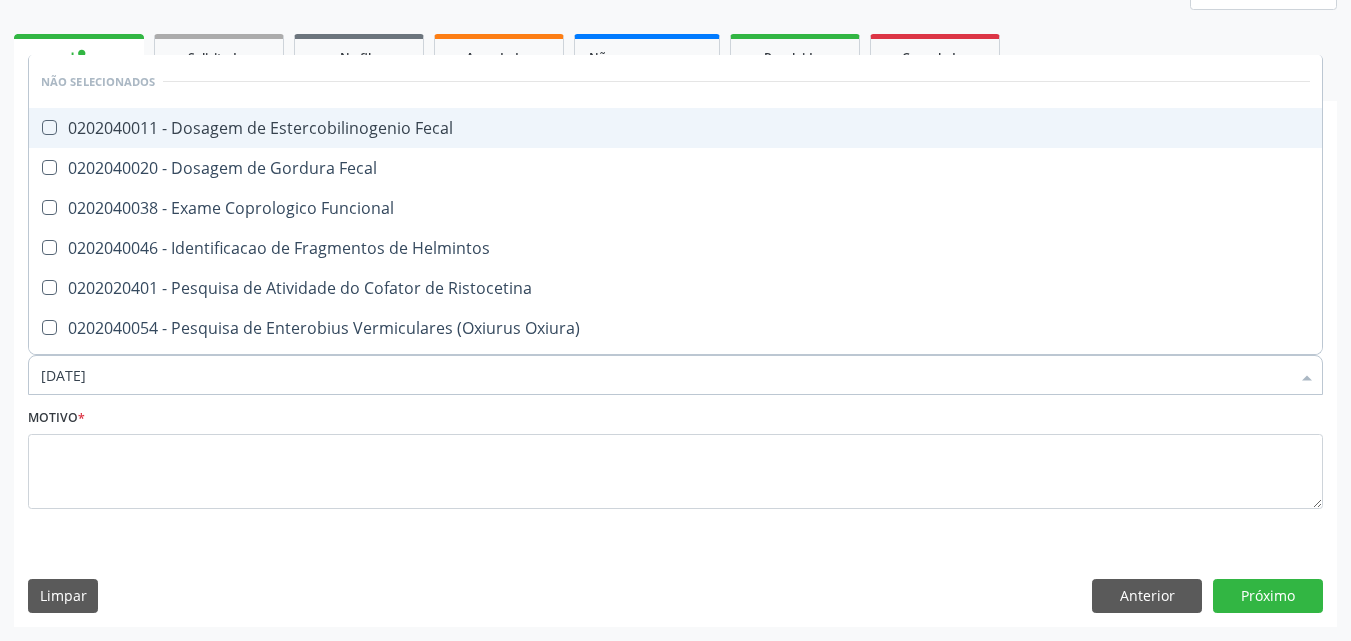 type on "020204" 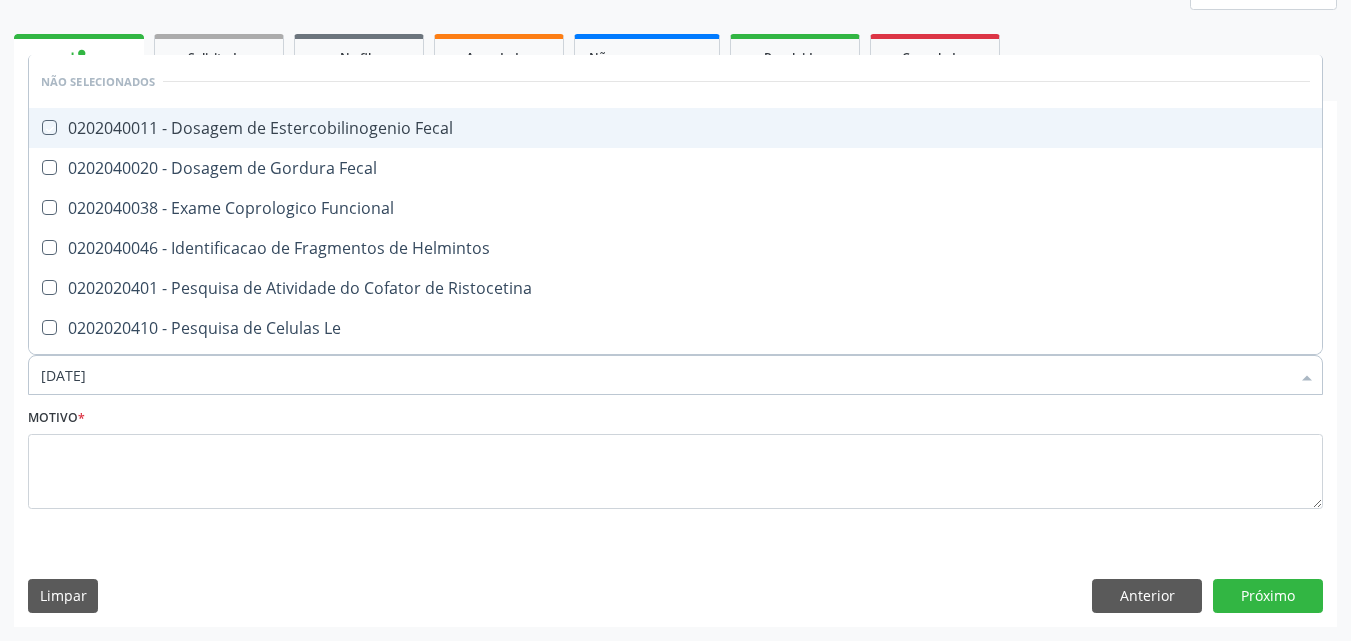 type on "02020" 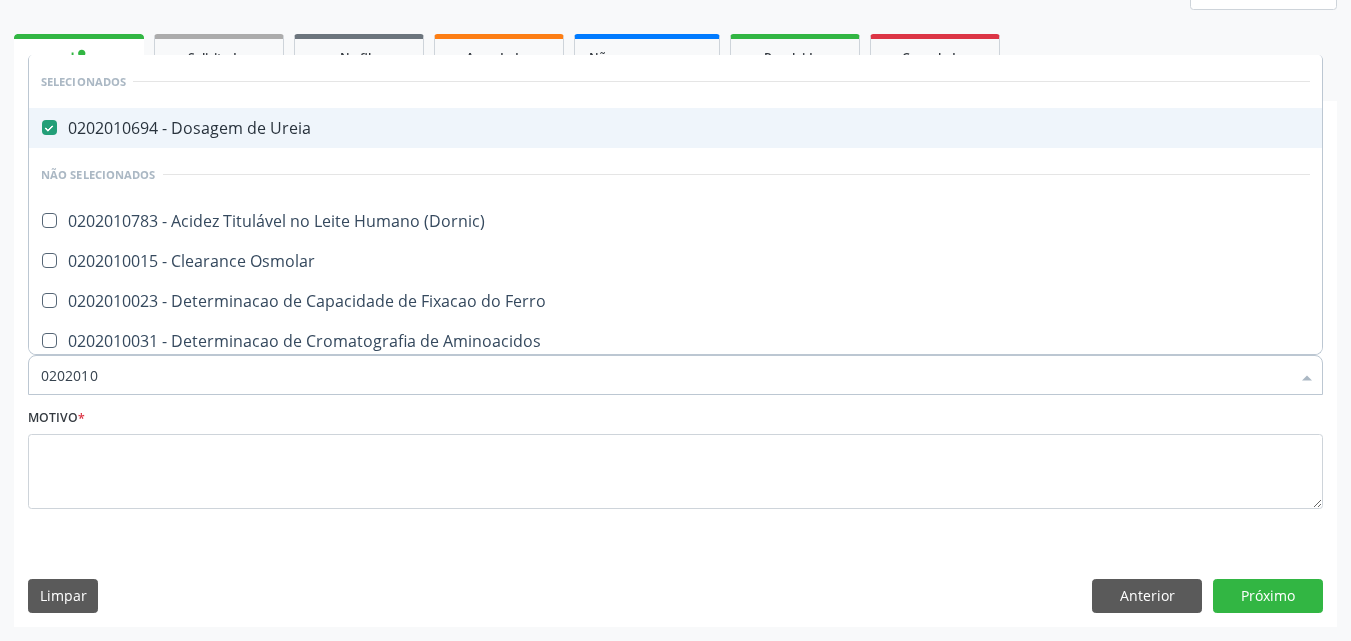 type on "02020105" 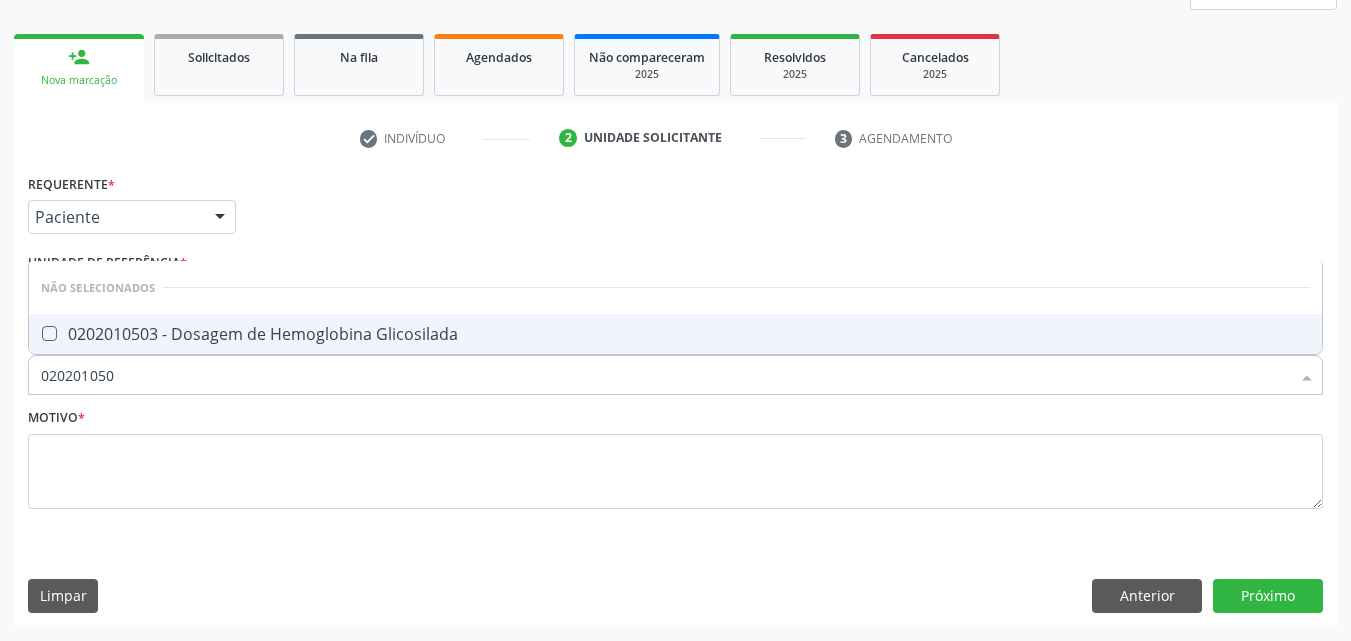 type on "0202010503" 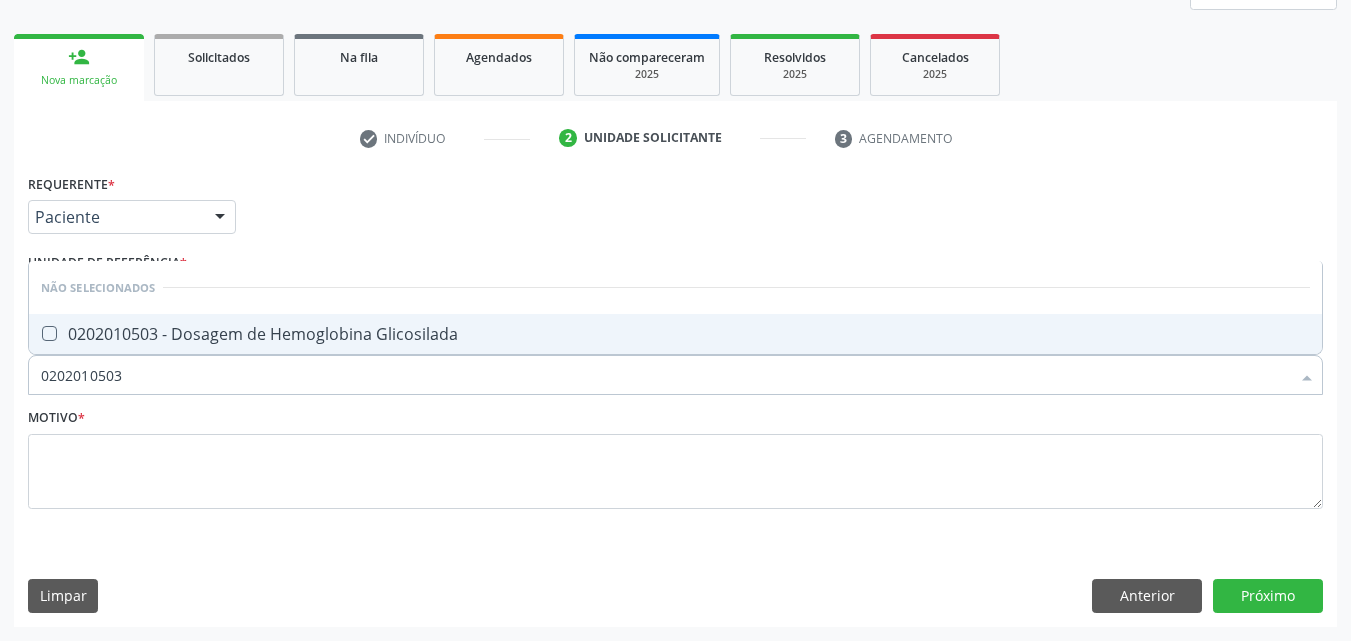 click on "0202010503 - Dosagem de Hemoglobina Glicosilada" at bounding box center (675, 334) 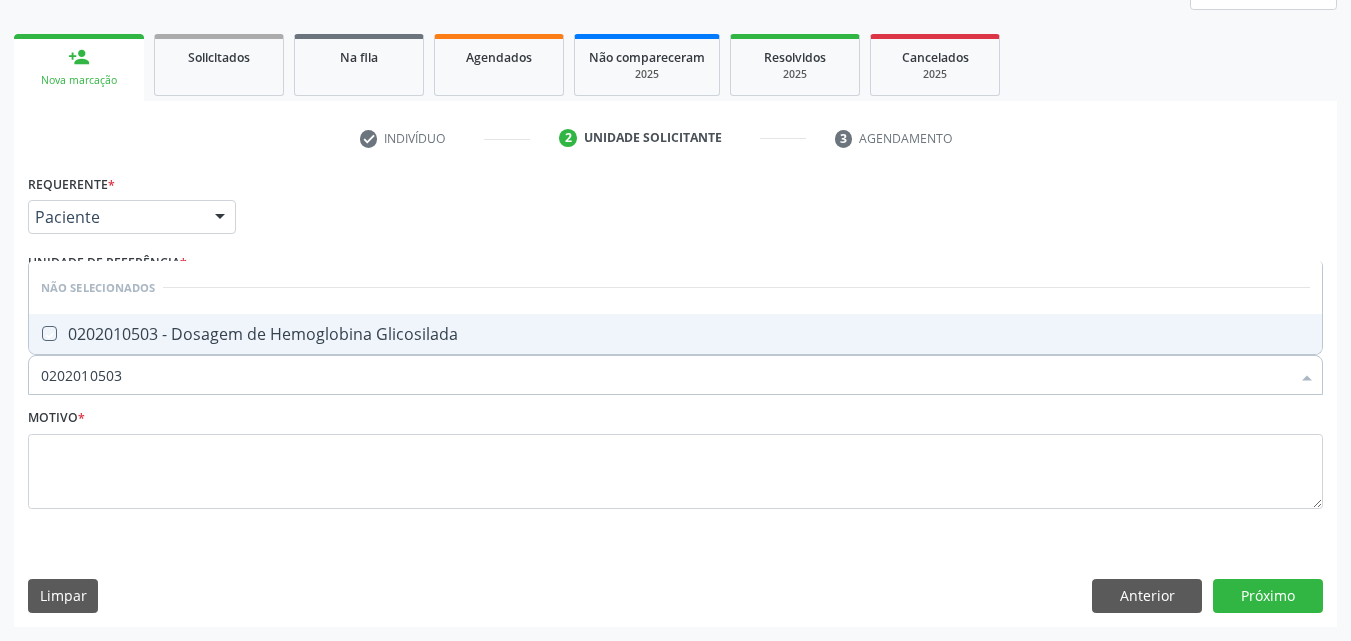 checkbox on "true" 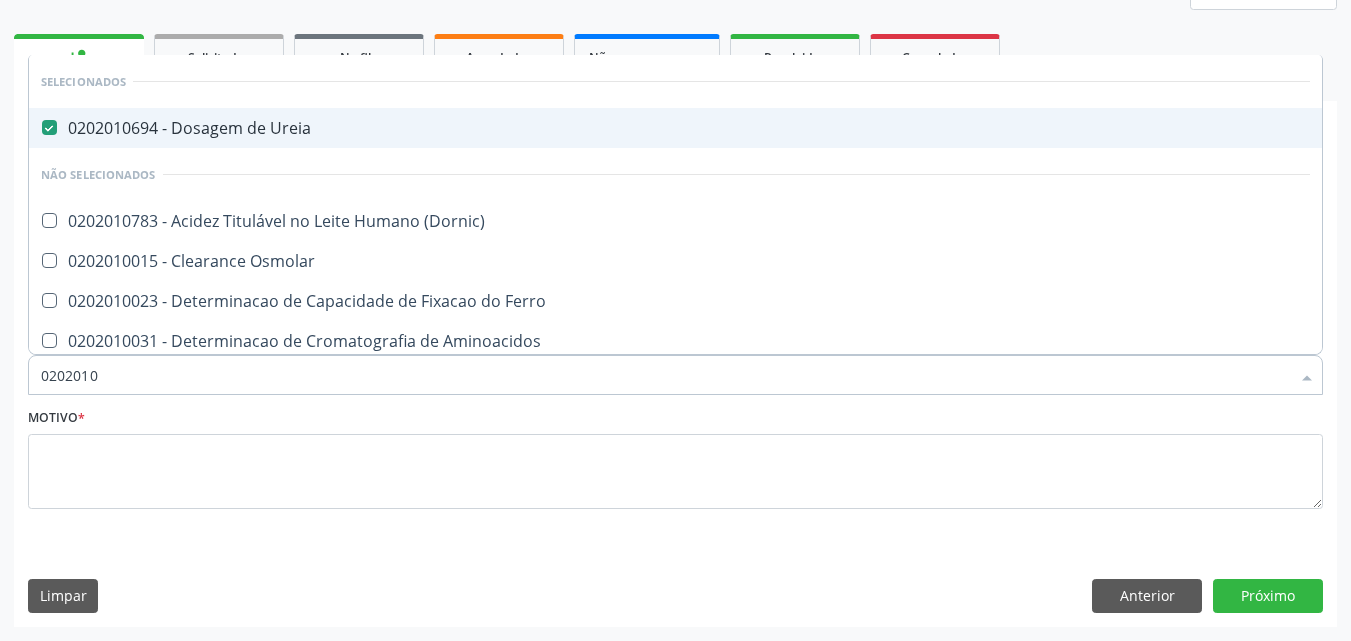 type on "020201" 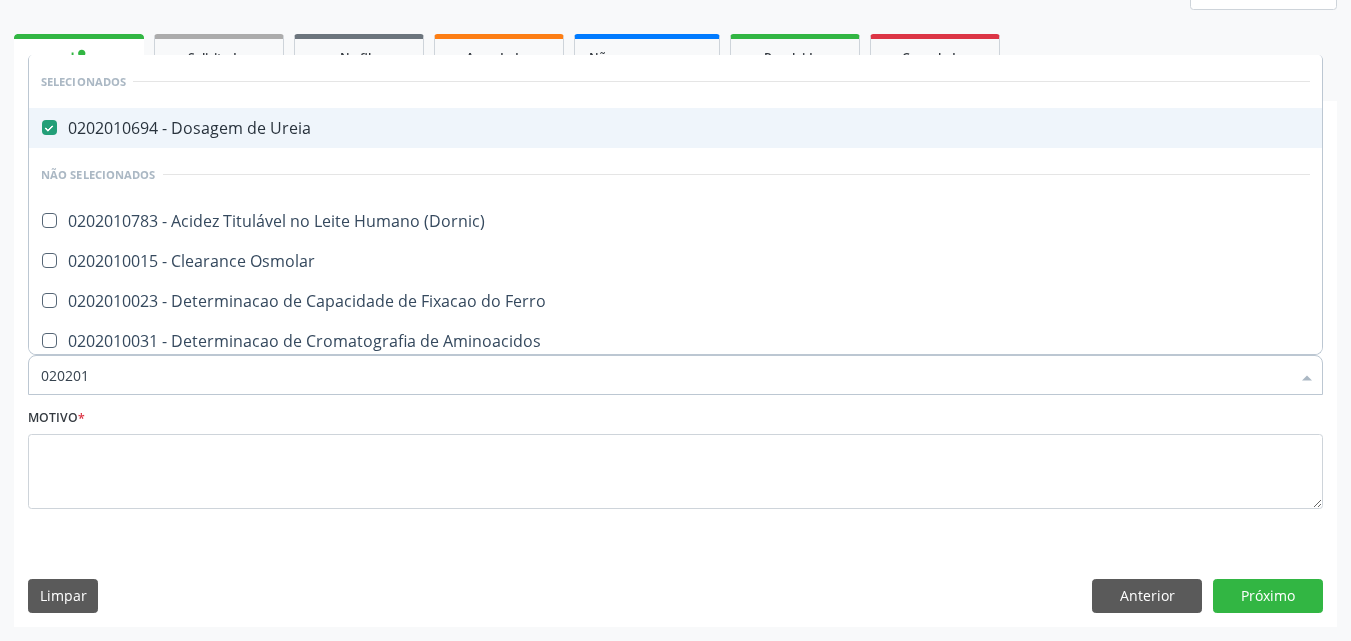 checkbox on "false" 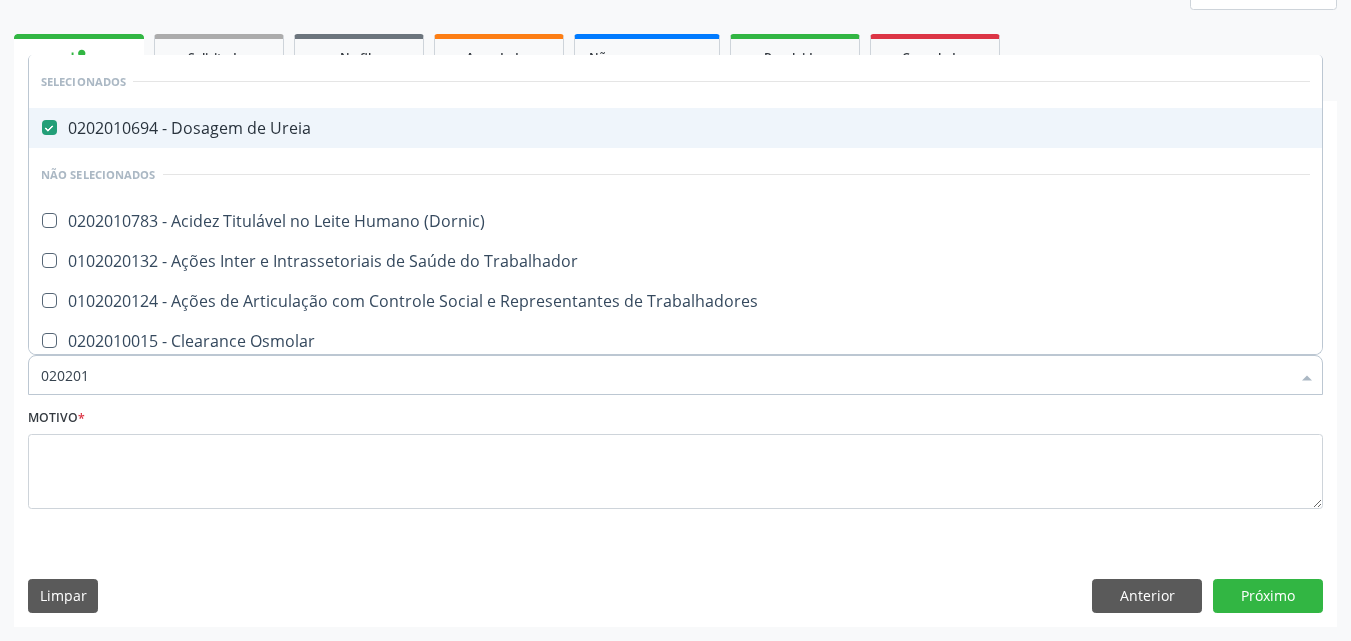 type on "0202010" 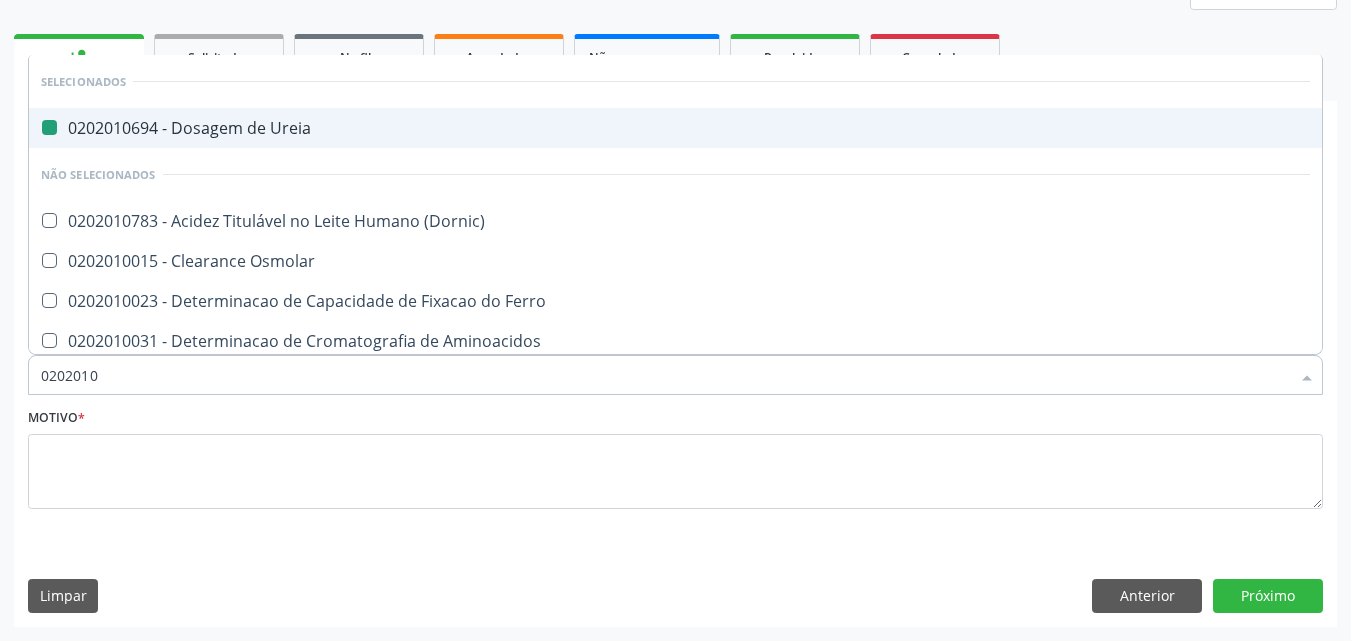 type on "02020101" 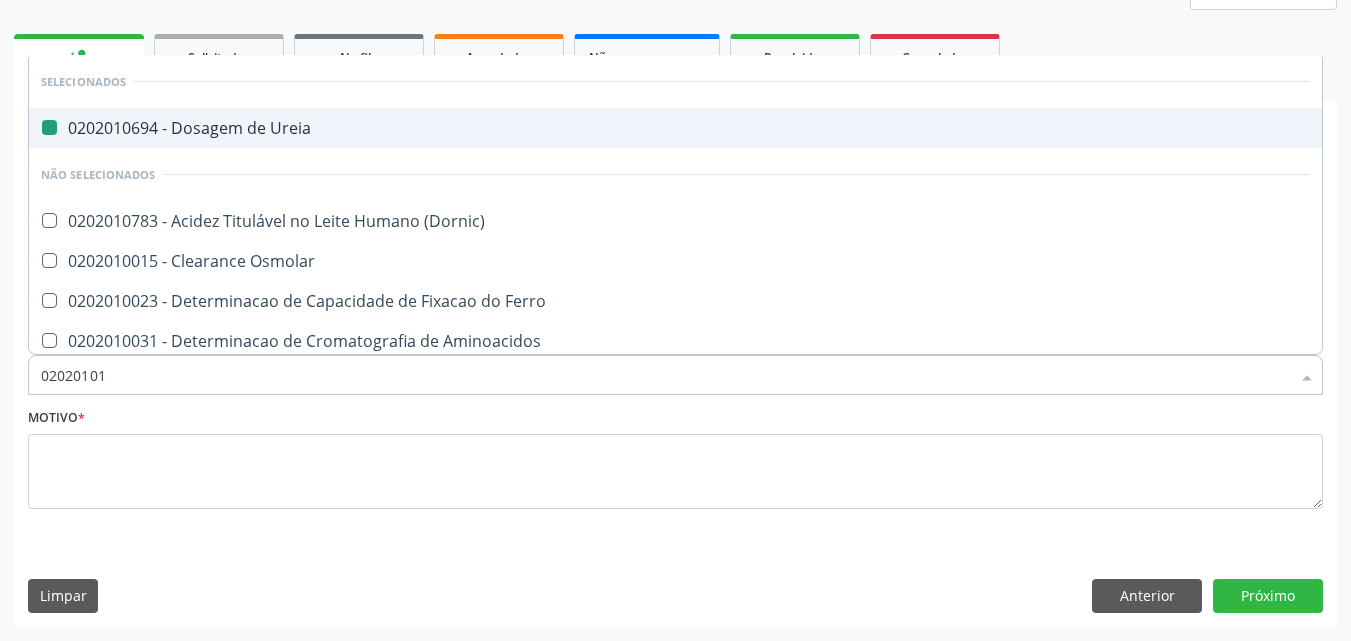 checkbox on "false" 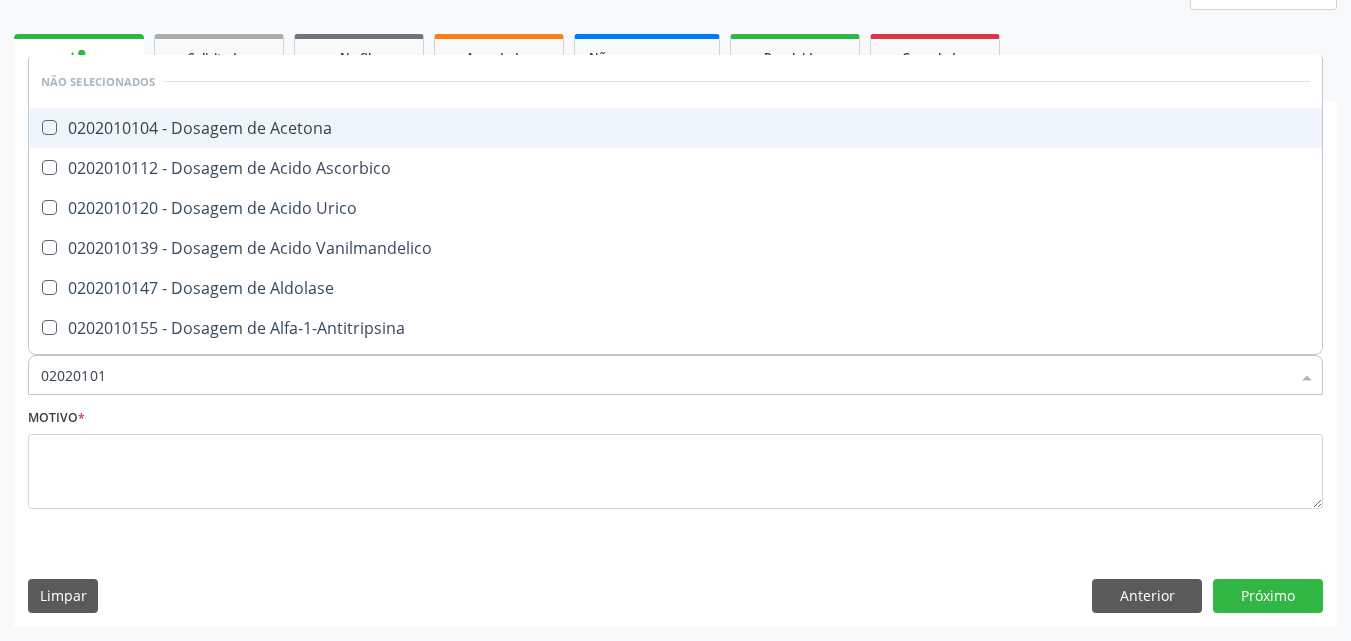 type on "0202010" 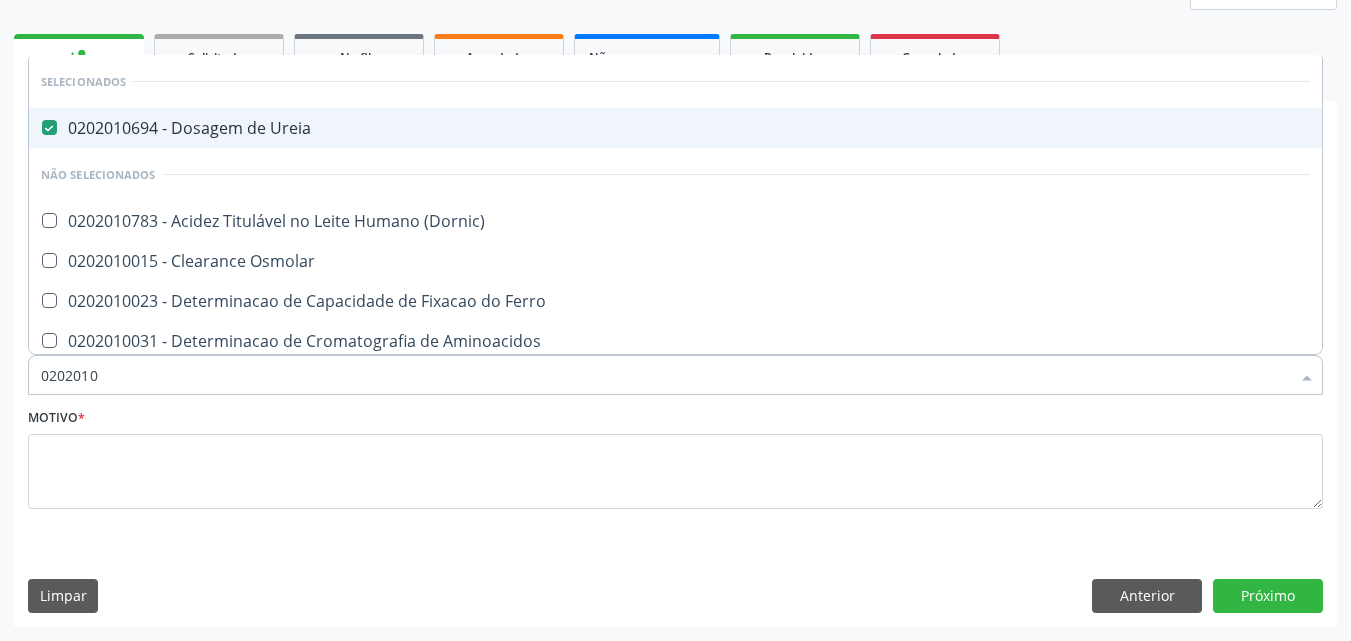 type on "02020104" 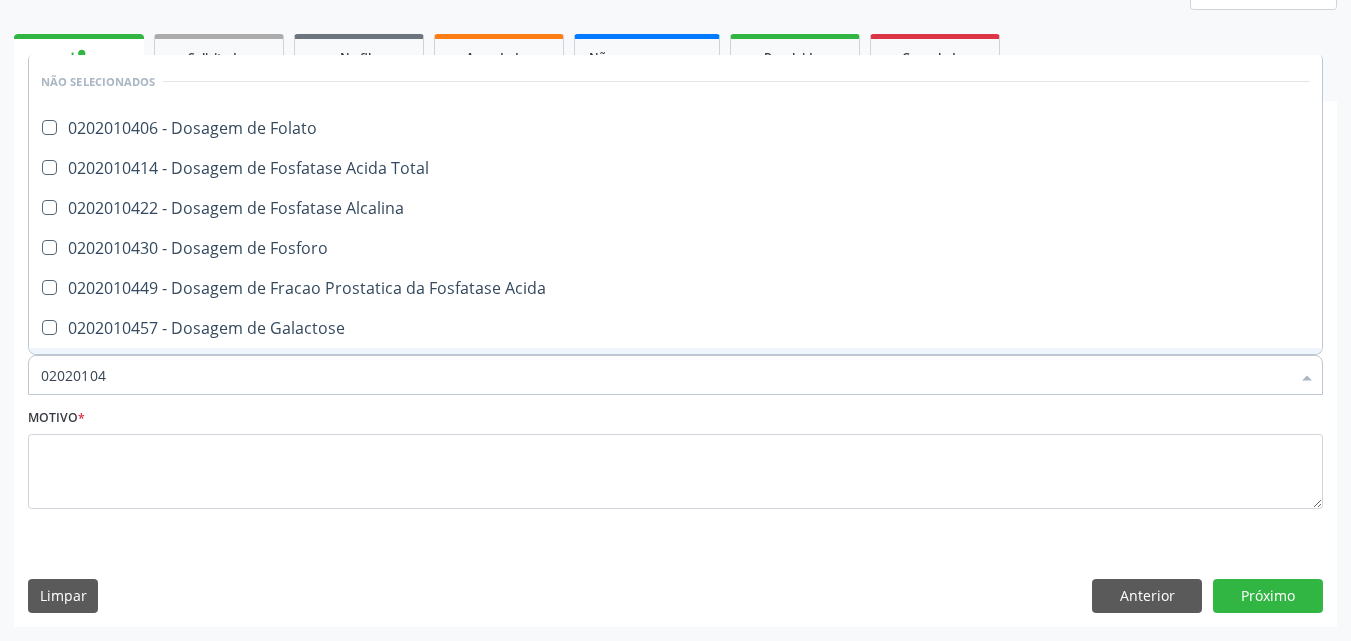 click on "02020104" at bounding box center (665, 375) 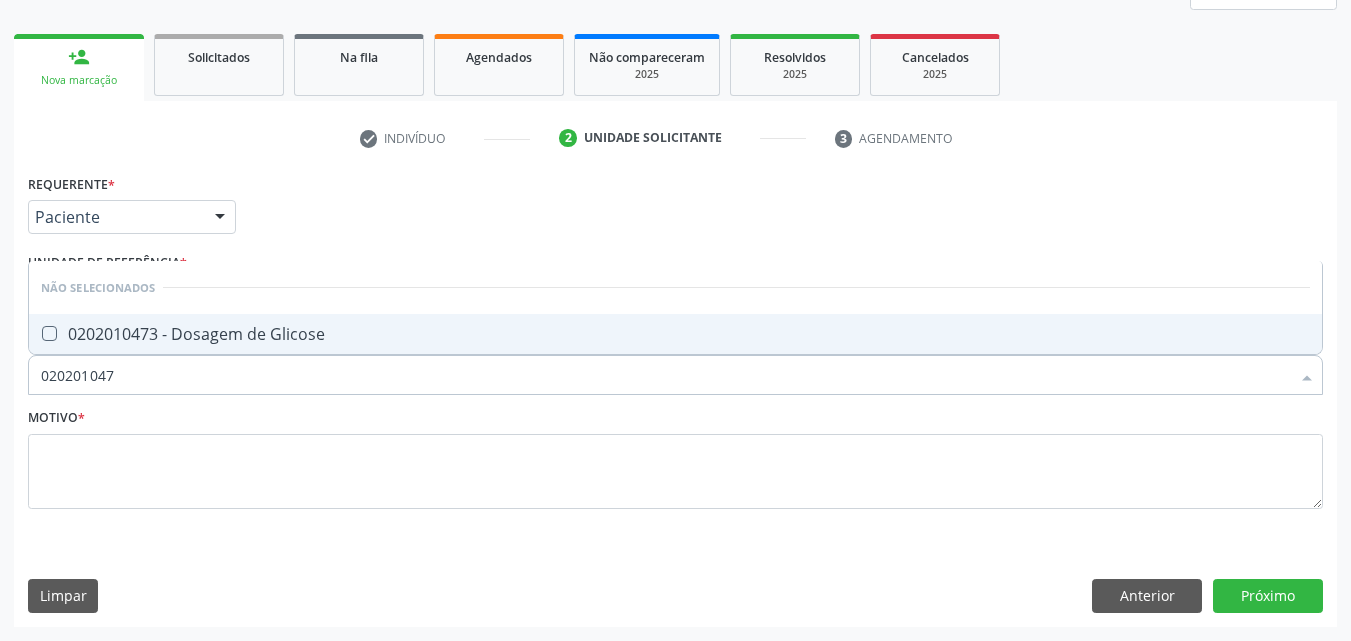 type on "0202010473" 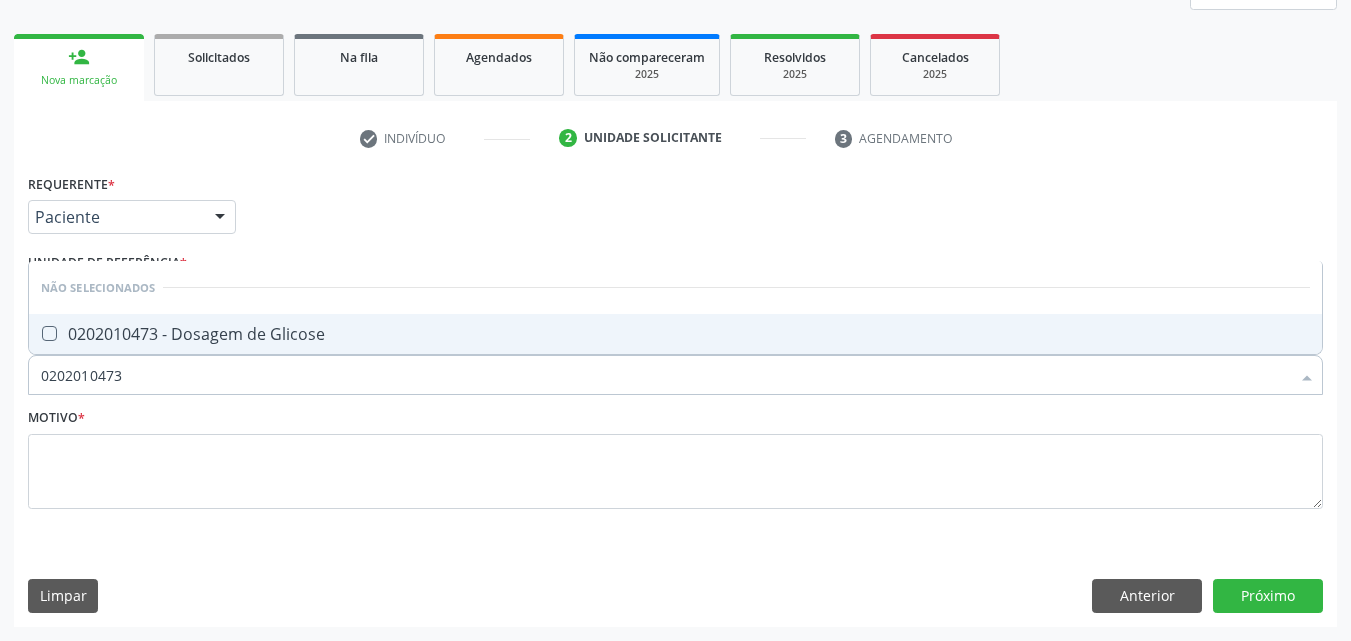 click on "0202010473 - Dosagem de Glicose" at bounding box center [675, 334] 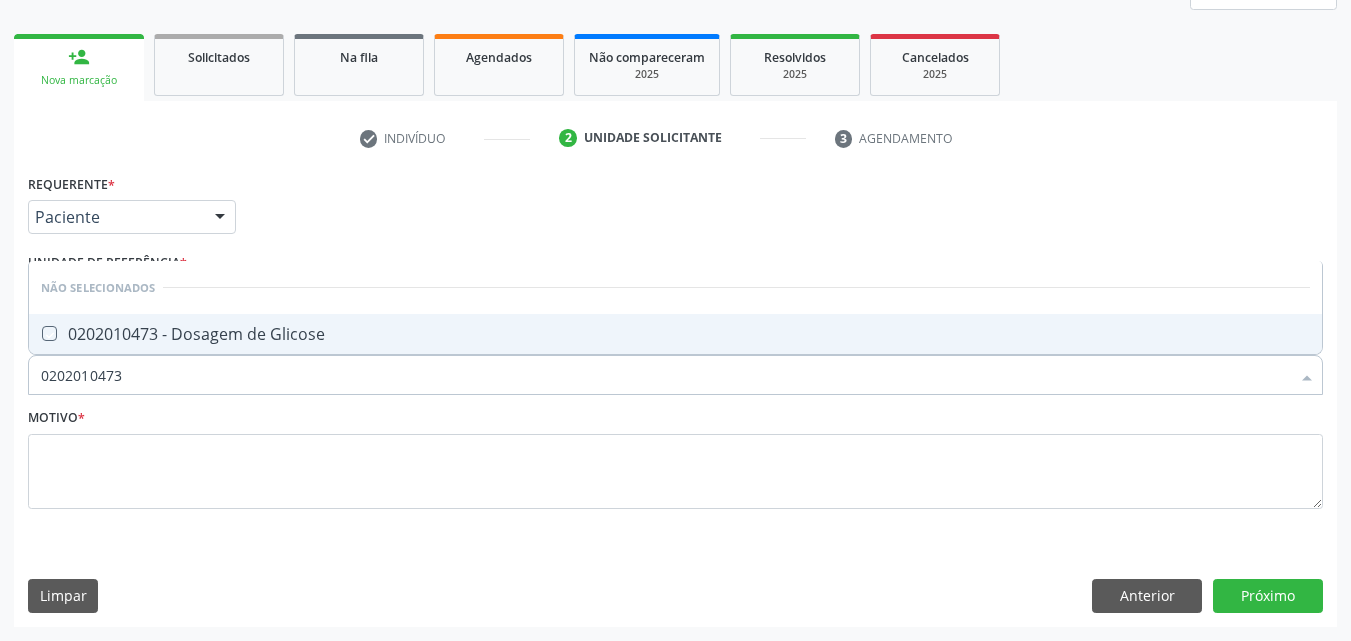 checkbox on "true" 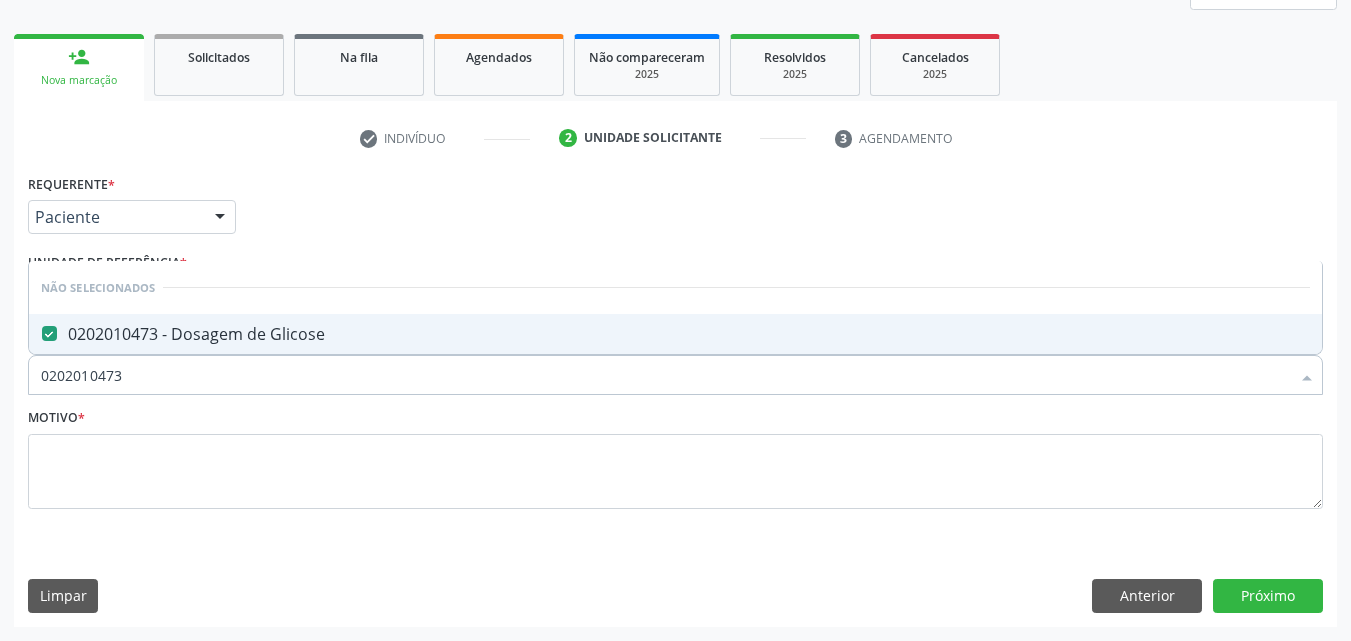 click on "0202010473" at bounding box center (665, 375) 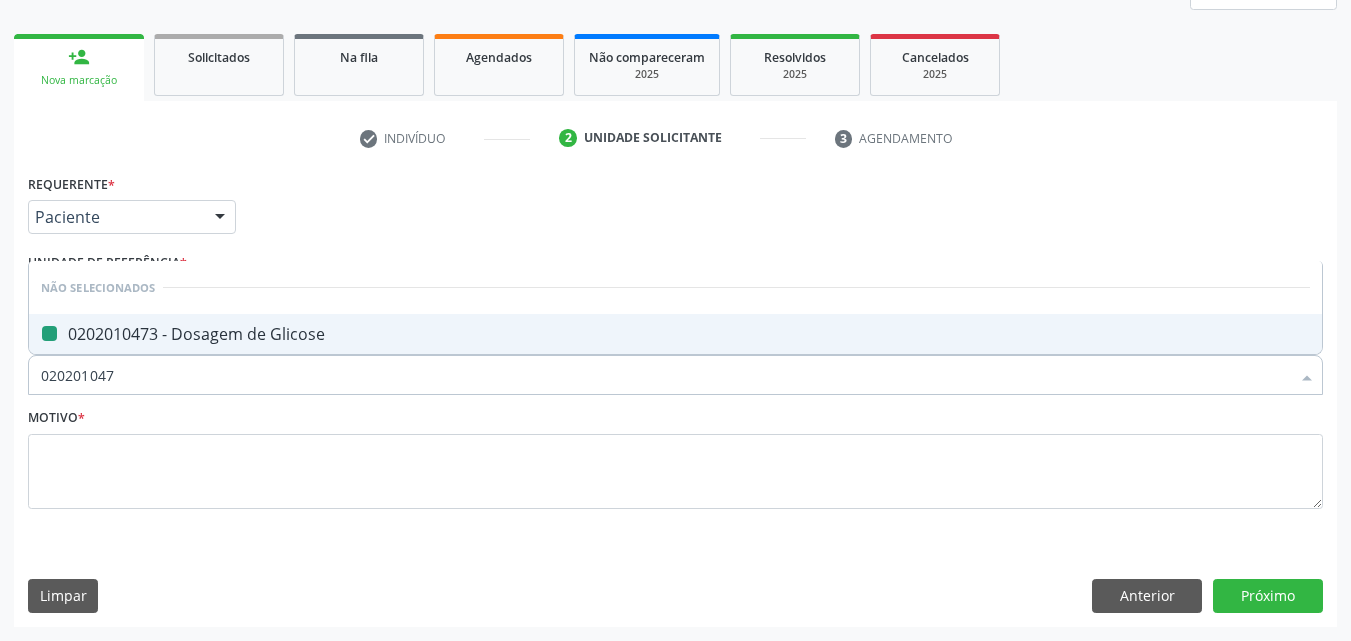 type on "02020104" 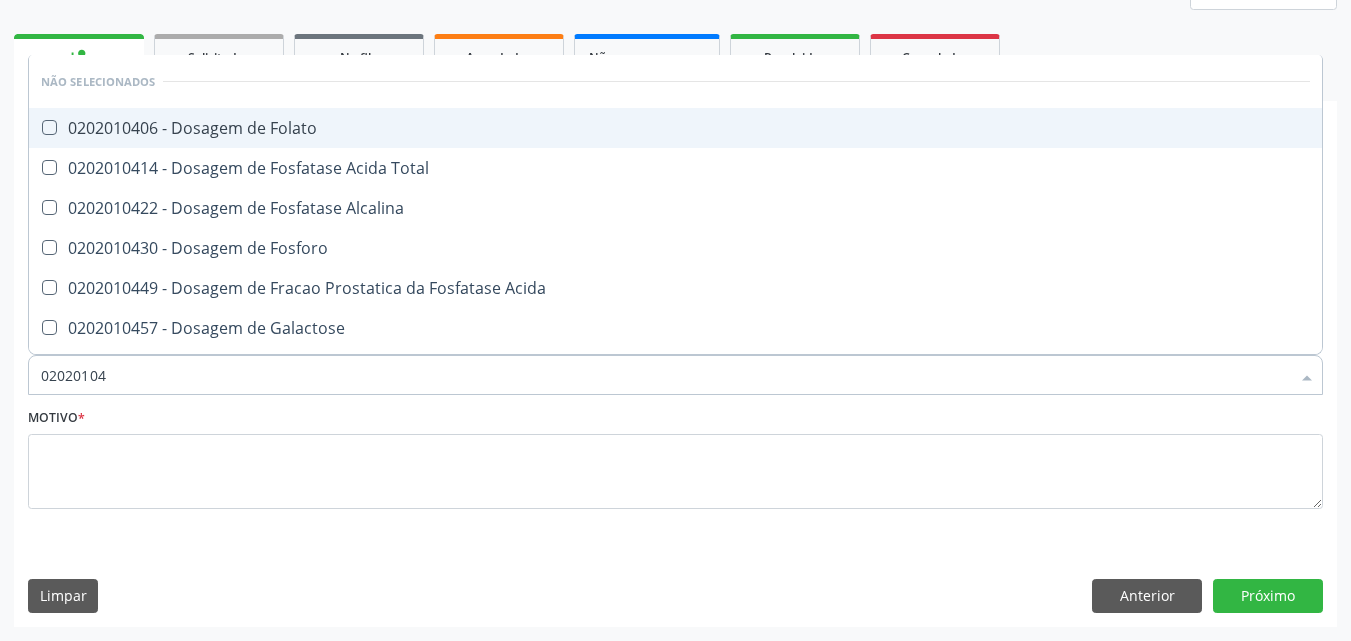 type on "0202010" 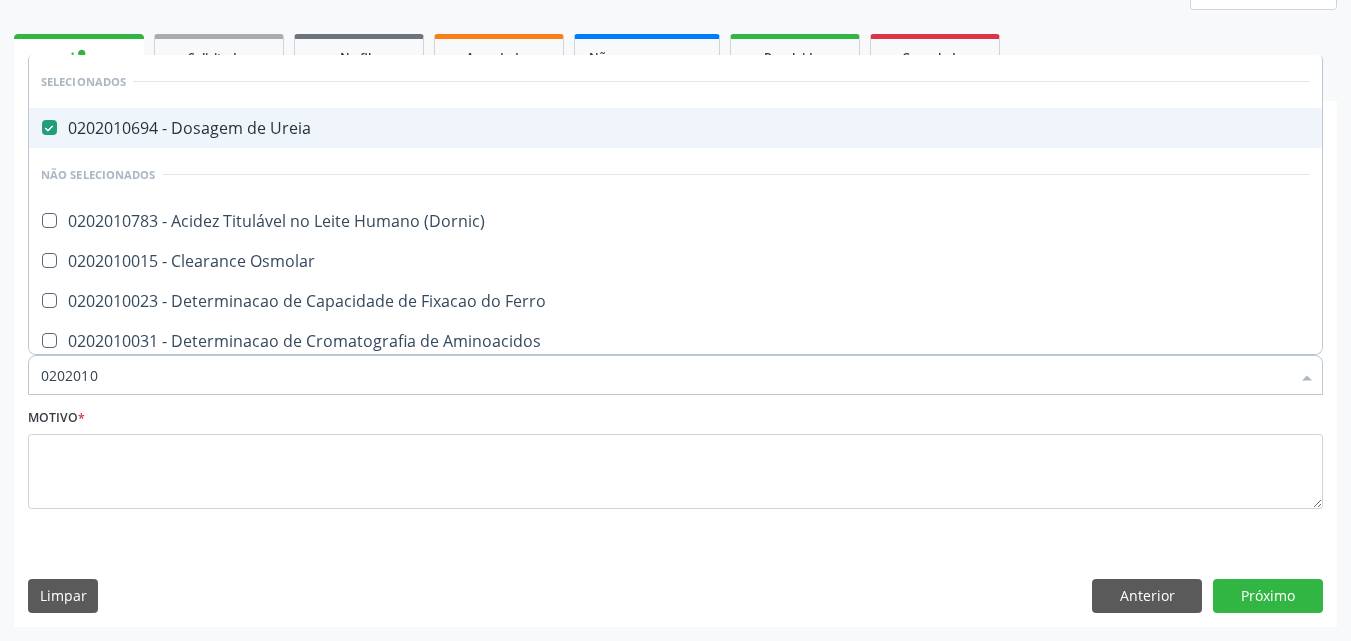 type on "020201" 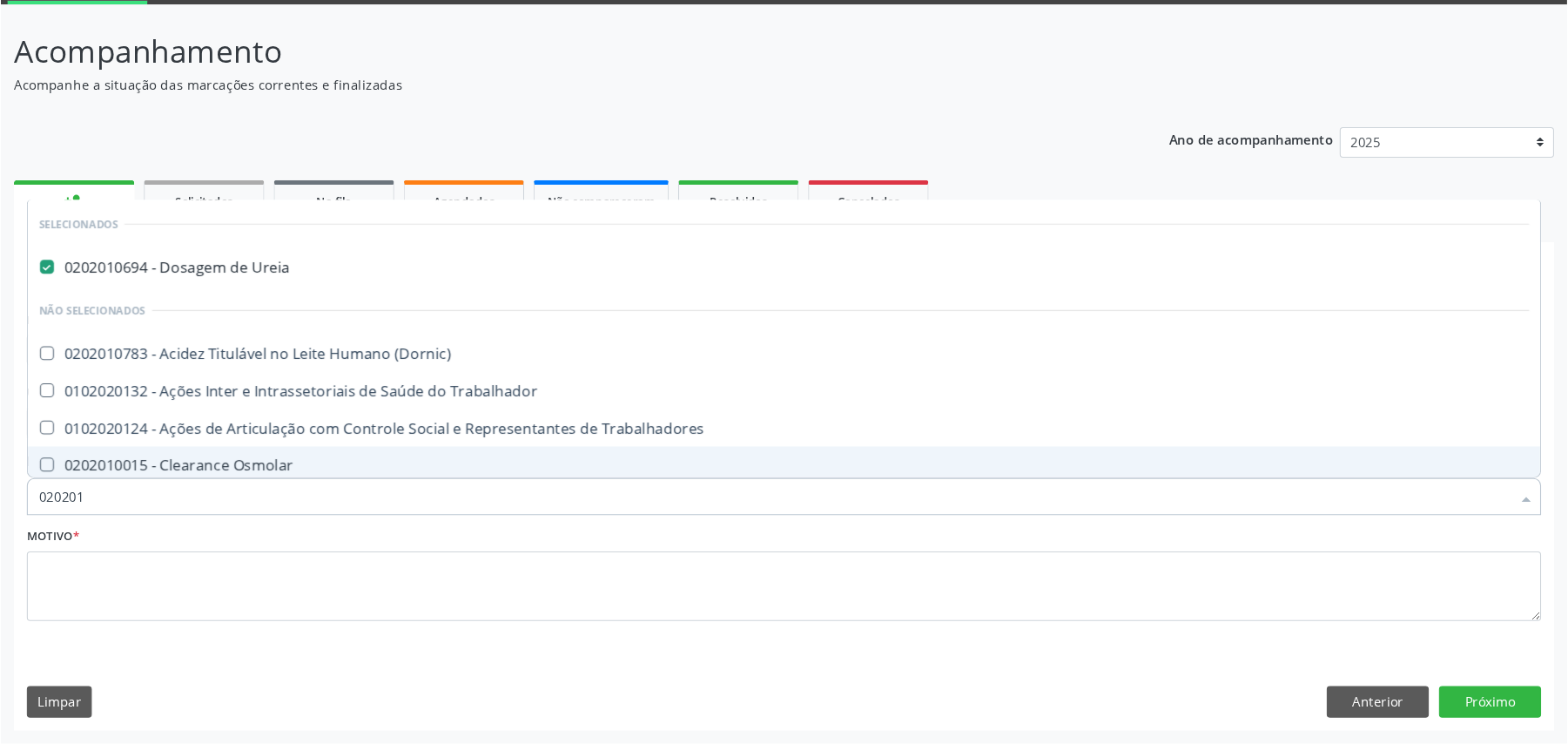 scroll, scrollTop: 46, scrollLeft: 0, axis: vertical 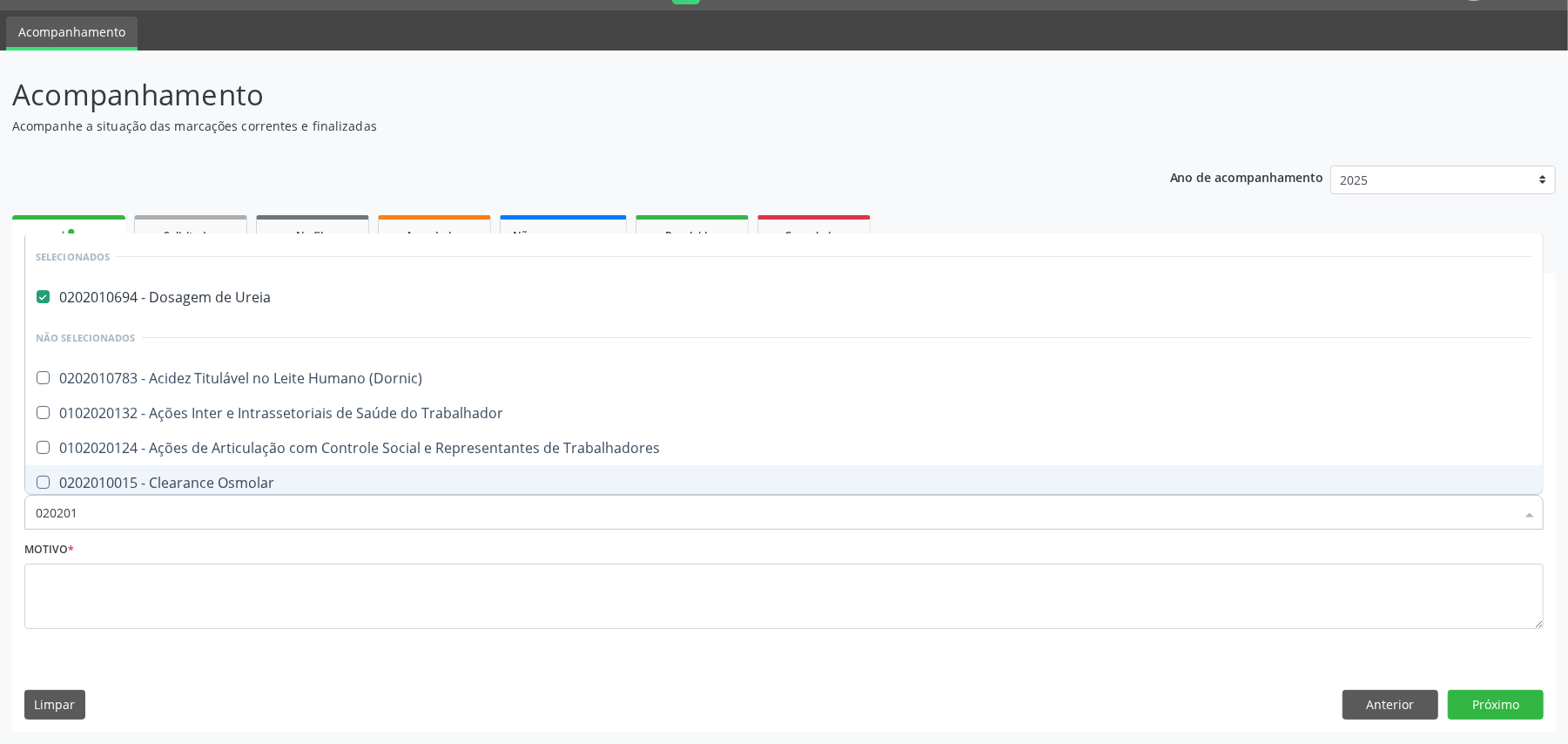 type on "0202010" 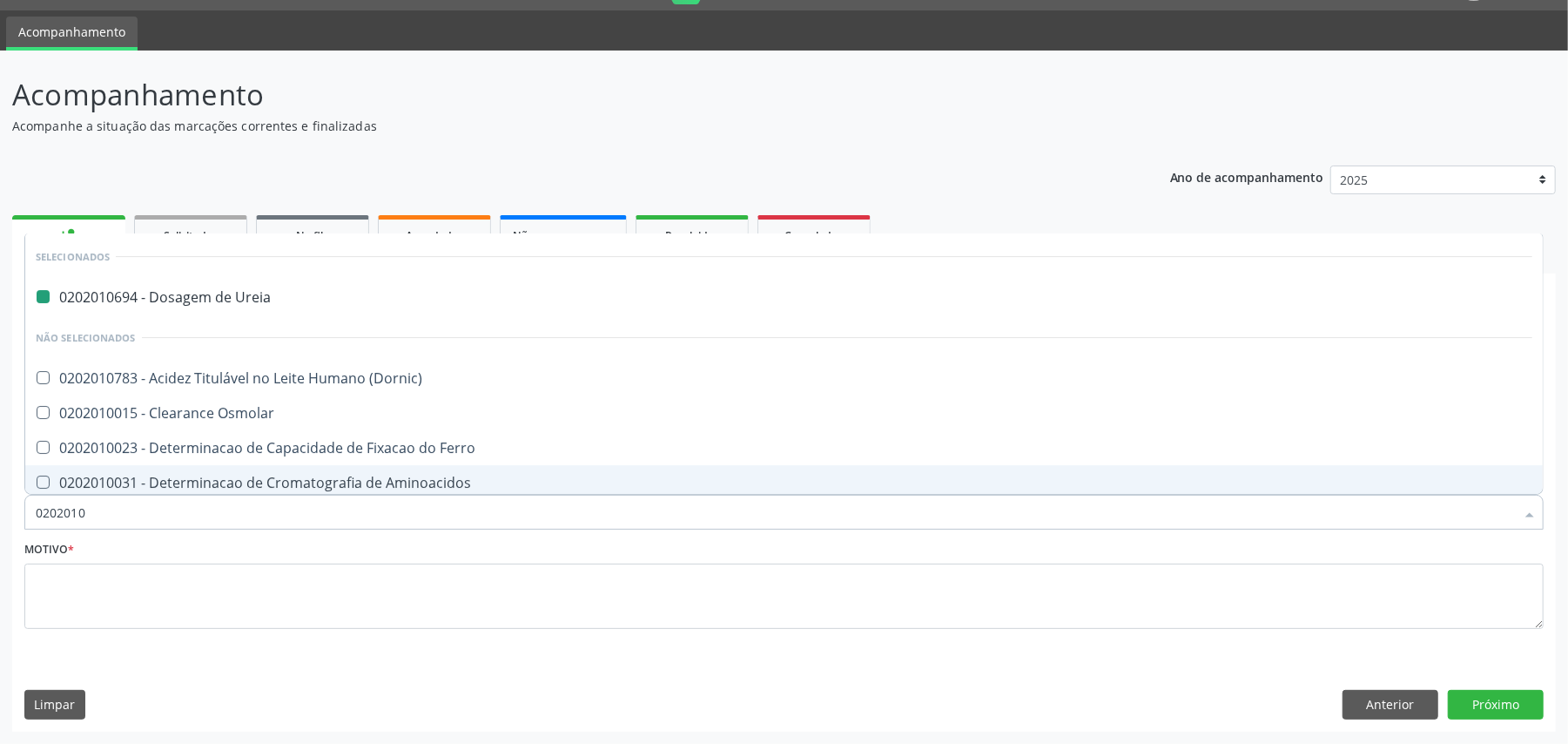 type on "02020103" 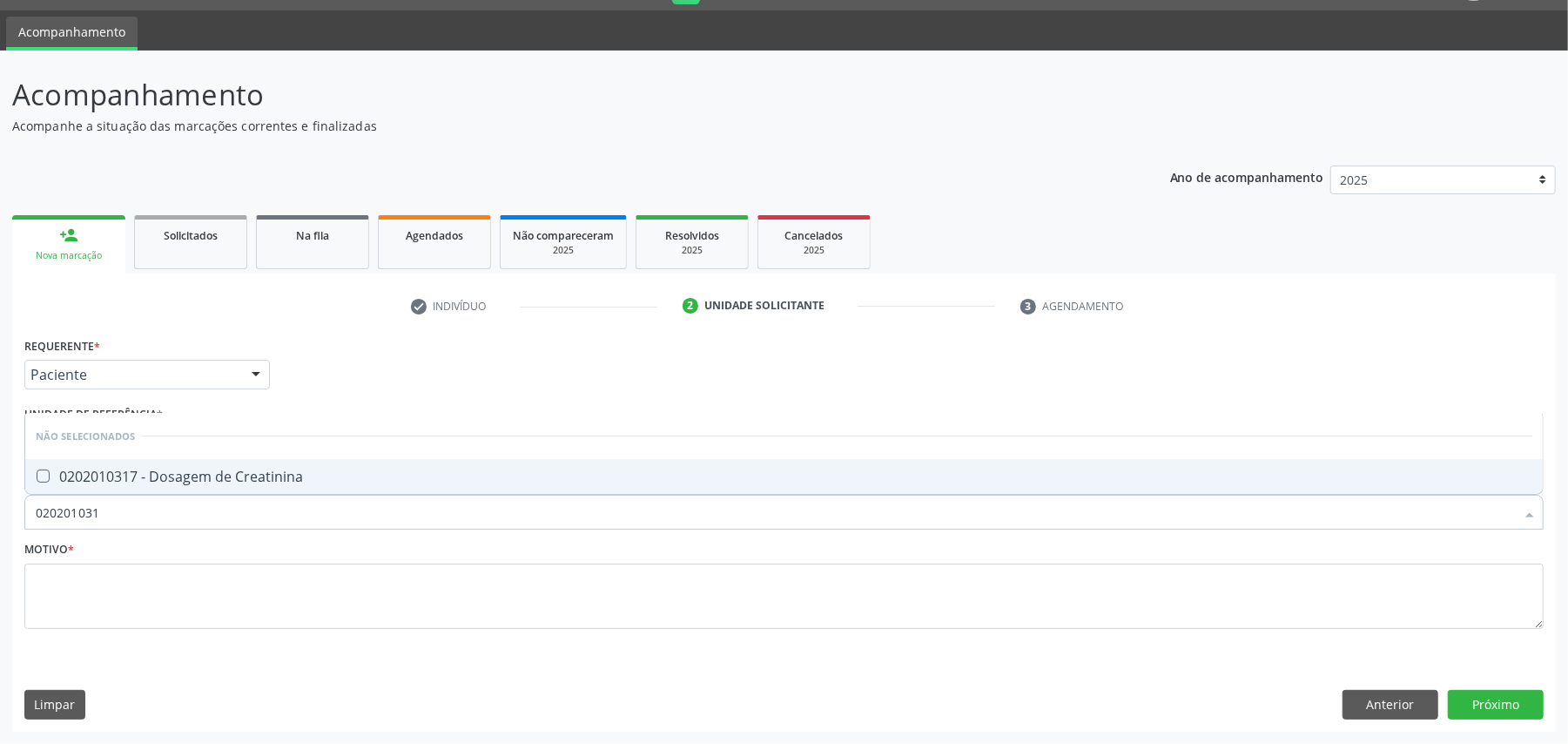 type on "0202010317" 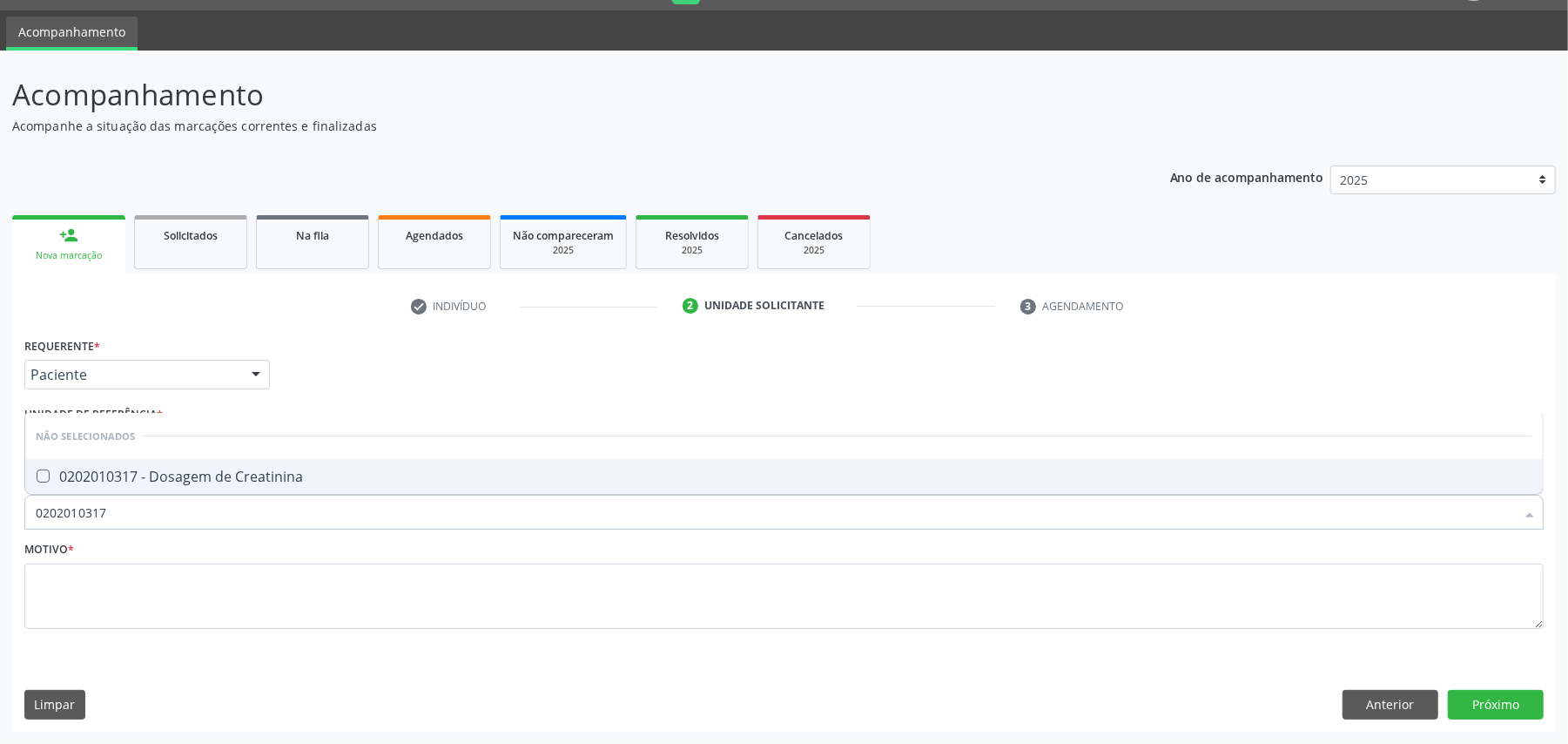 click on "0202010317 - Dosagem de Creatinina" at bounding box center [784, 477] 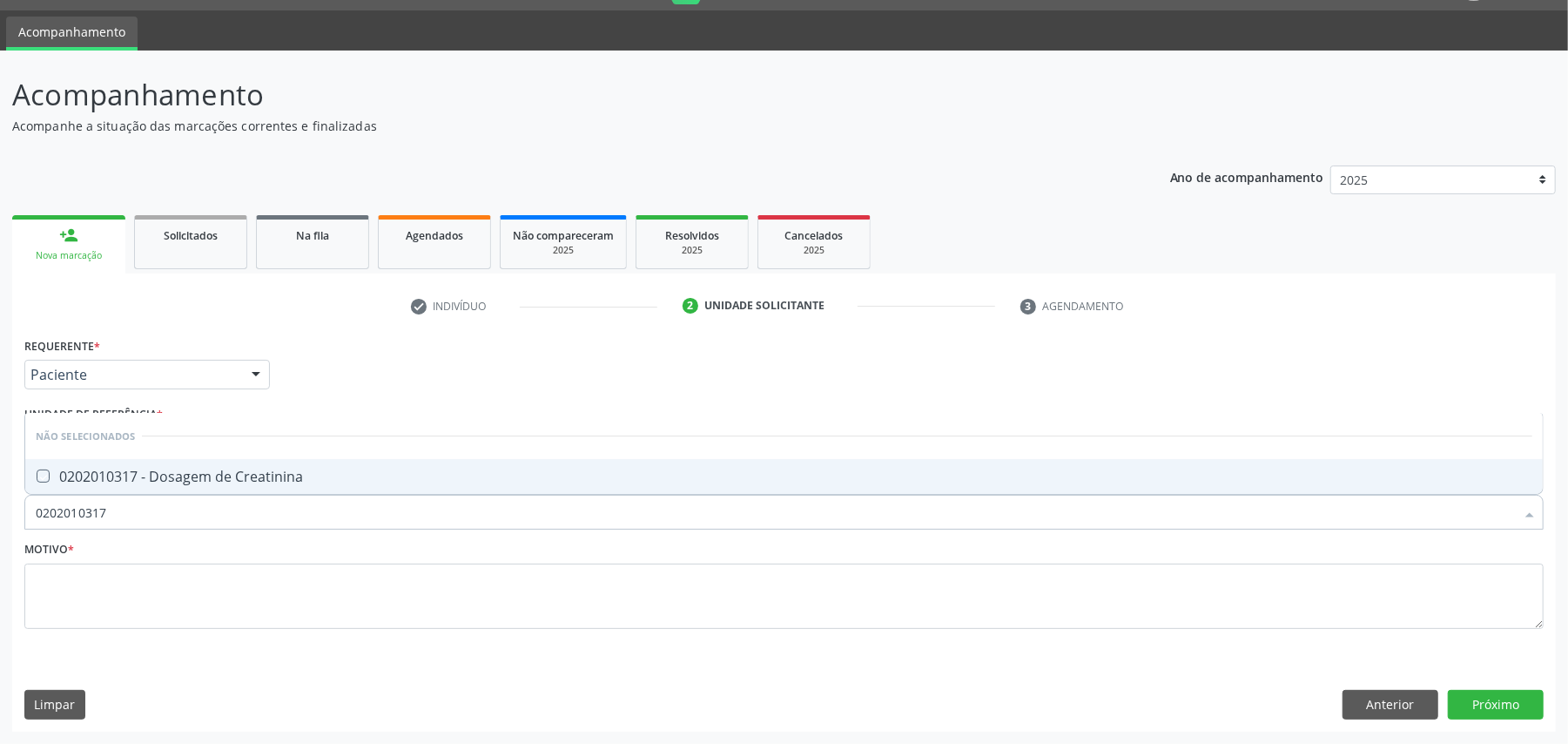 checkbox on "true" 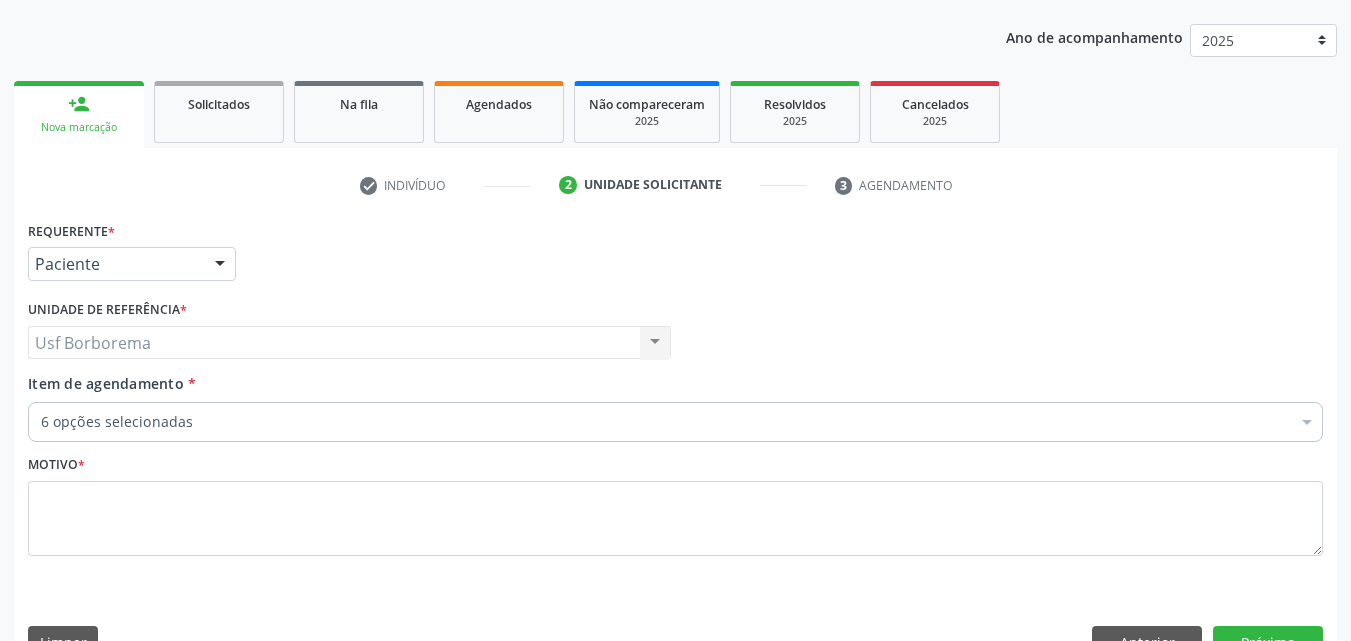 scroll, scrollTop: 265, scrollLeft: 0, axis: vertical 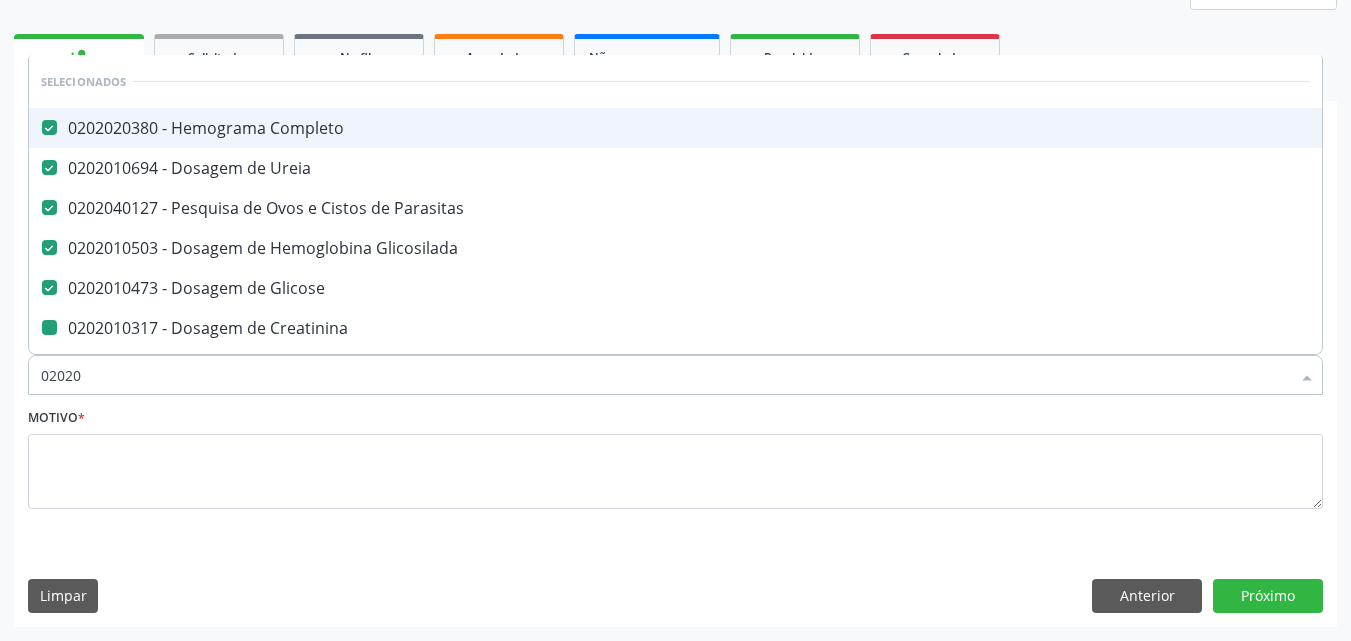 type on "020201" 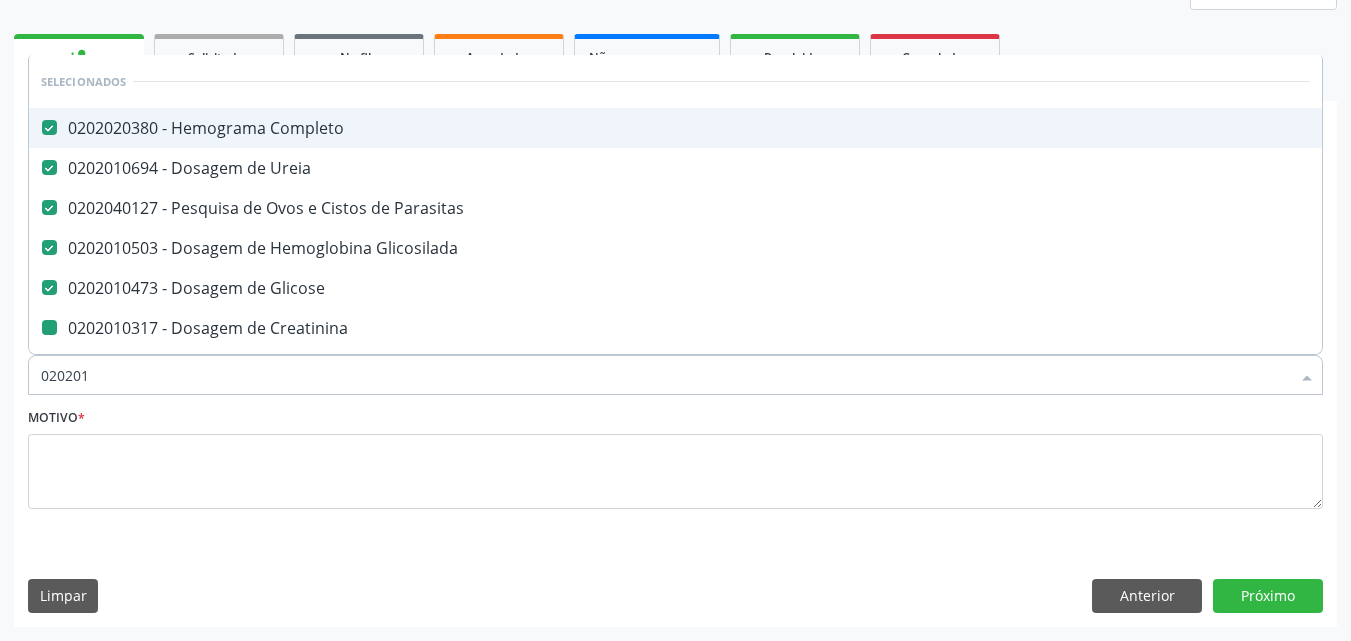 checkbox on "false" 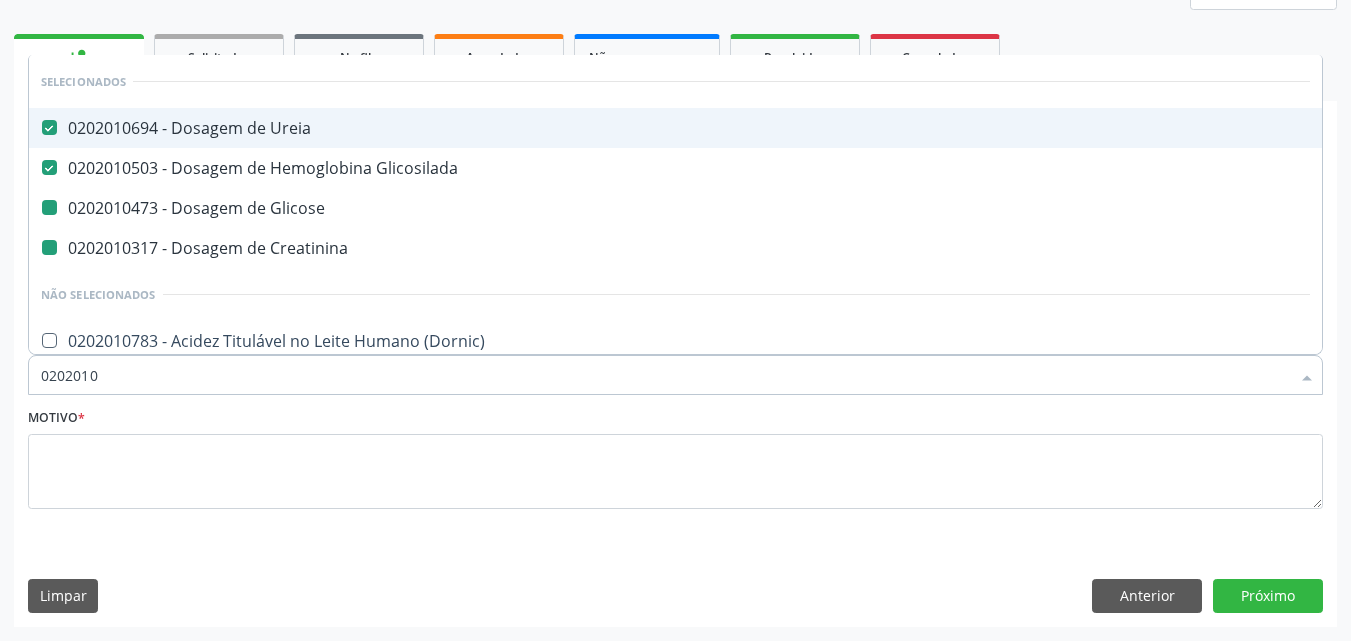 type on "02020106" 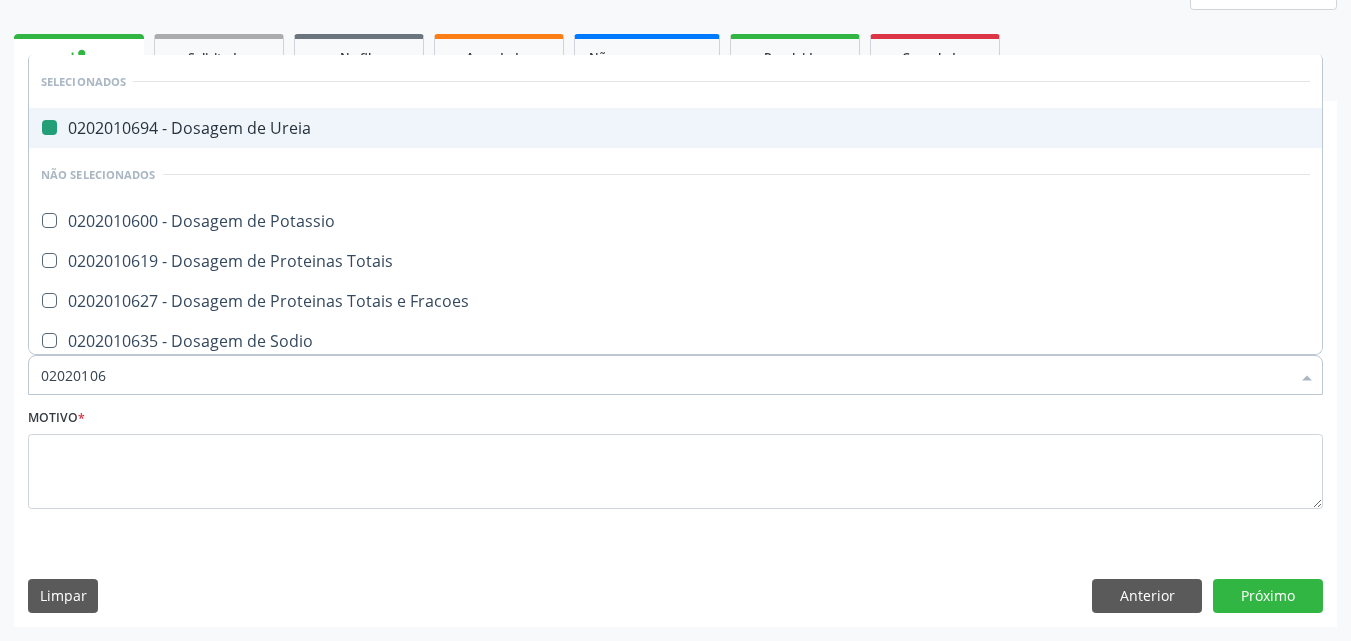 type on "020201067" 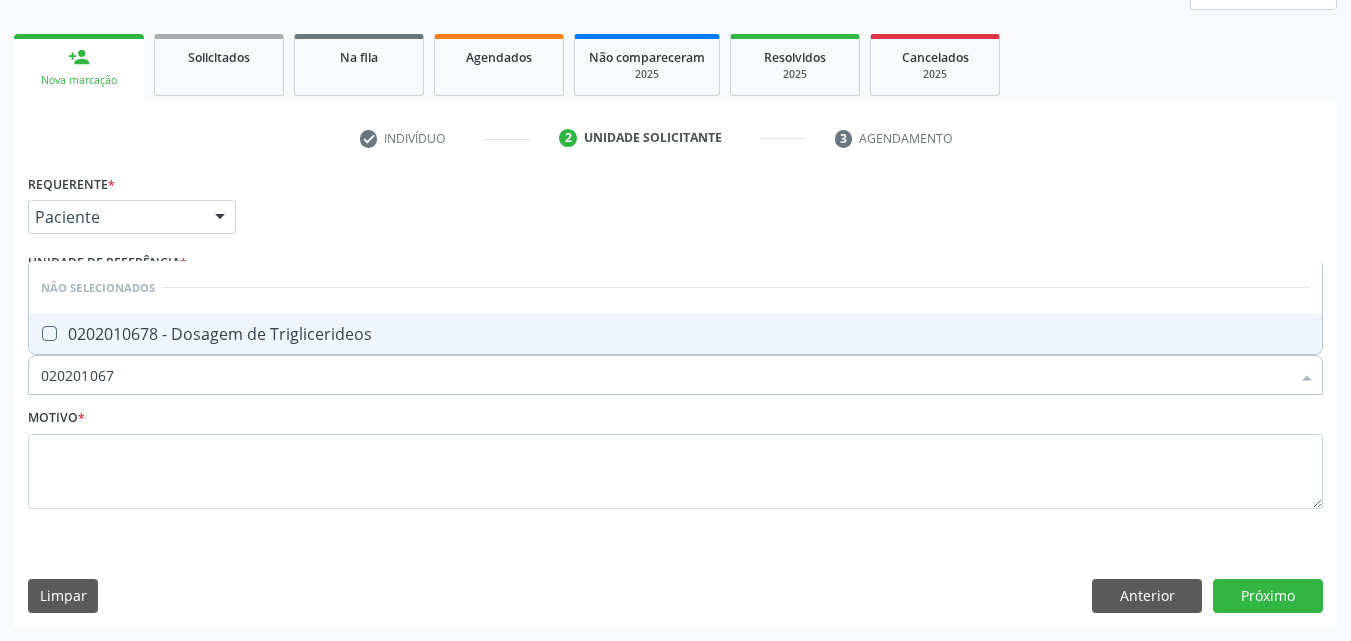 type on "0202010678" 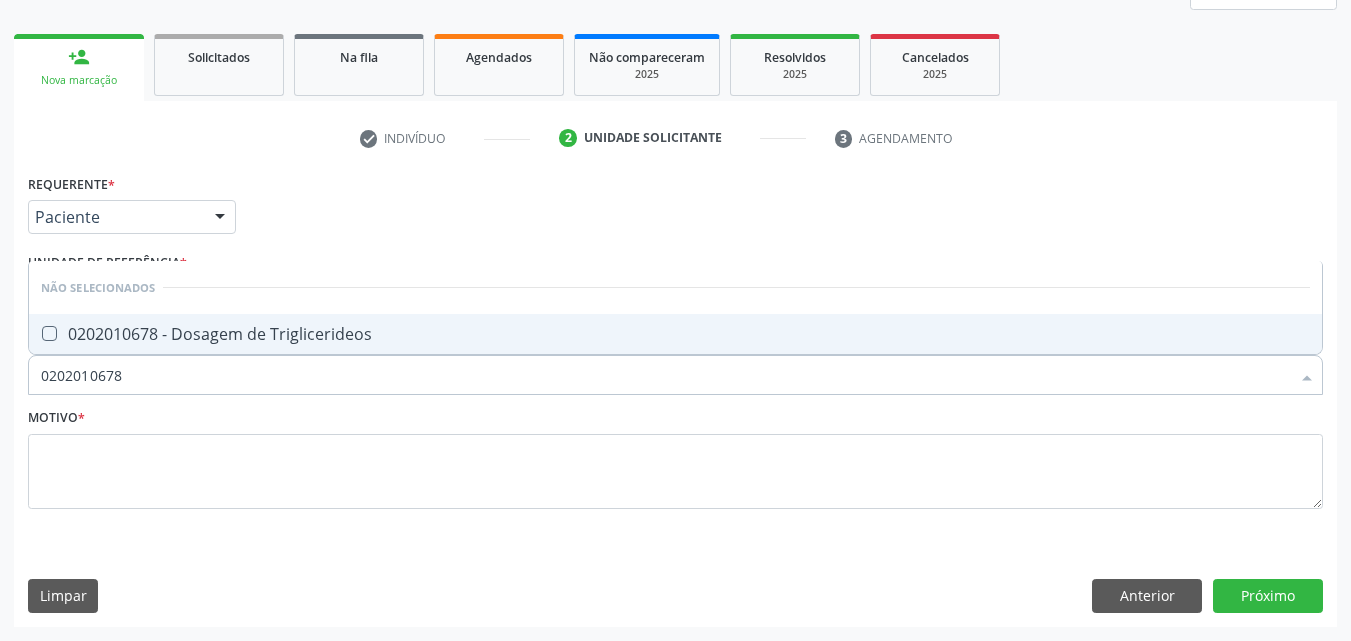 click on "0202010678 - Dosagem de Triglicerideos" at bounding box center [675, 334] 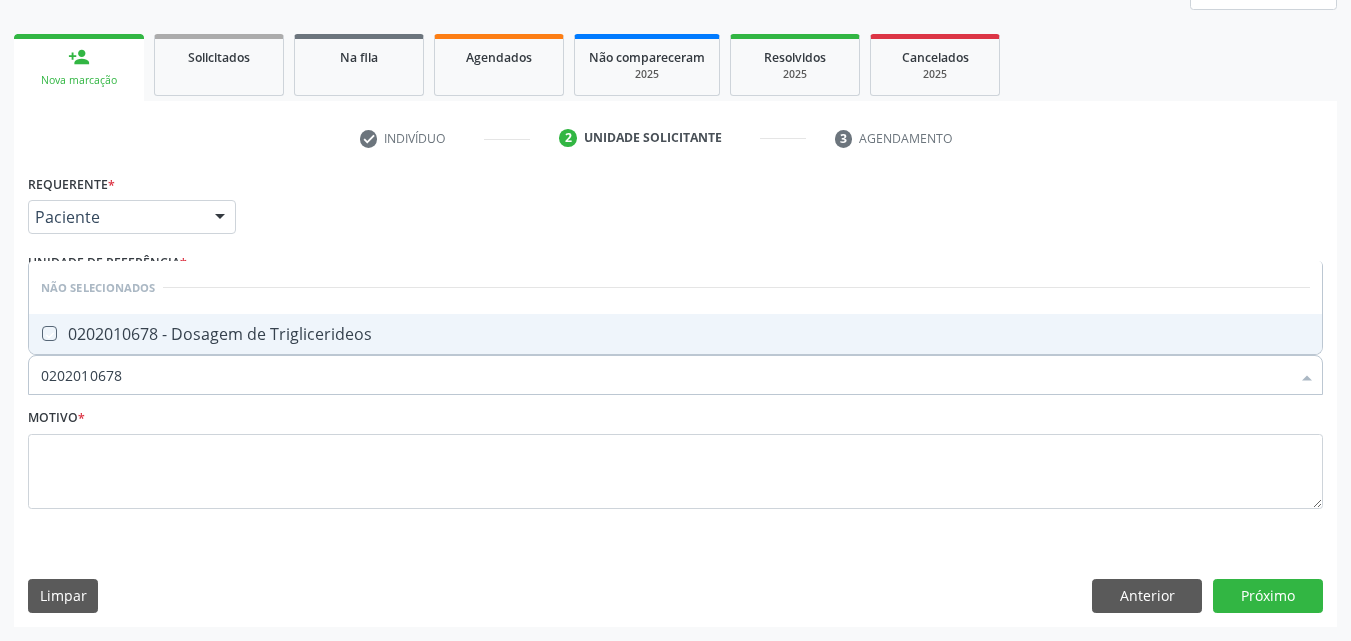 checkbox on "true" 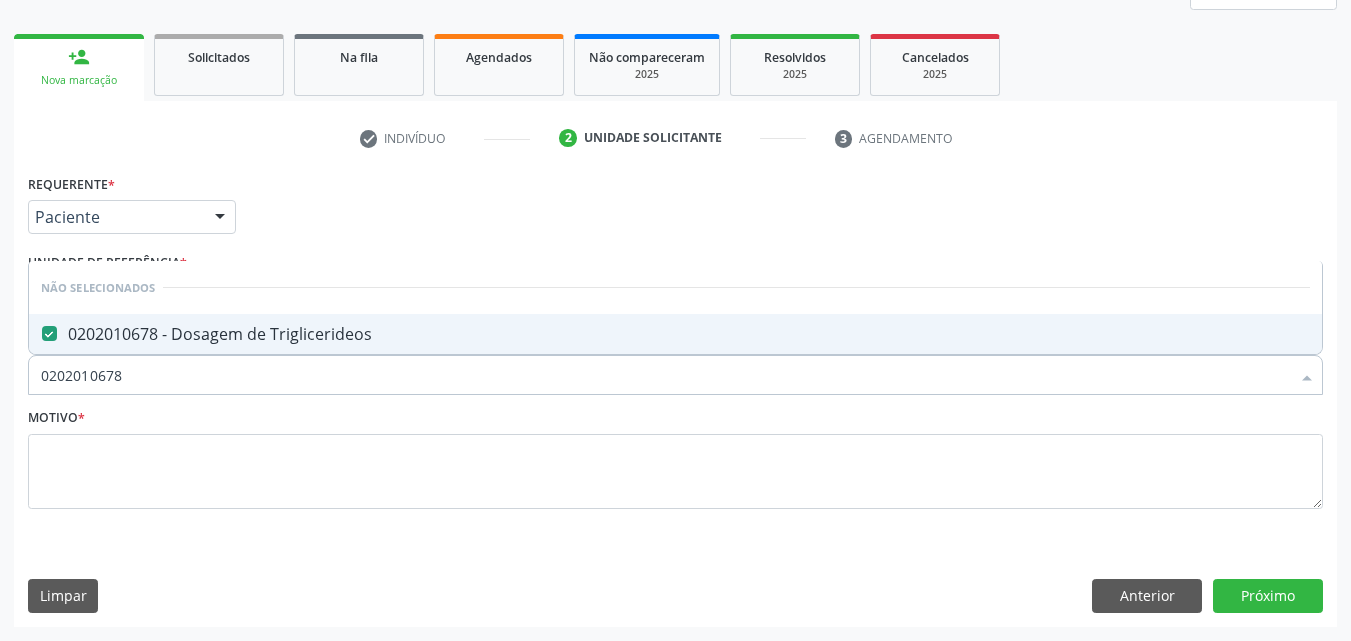 click on "0202010678" at bounding box center [665, 375] 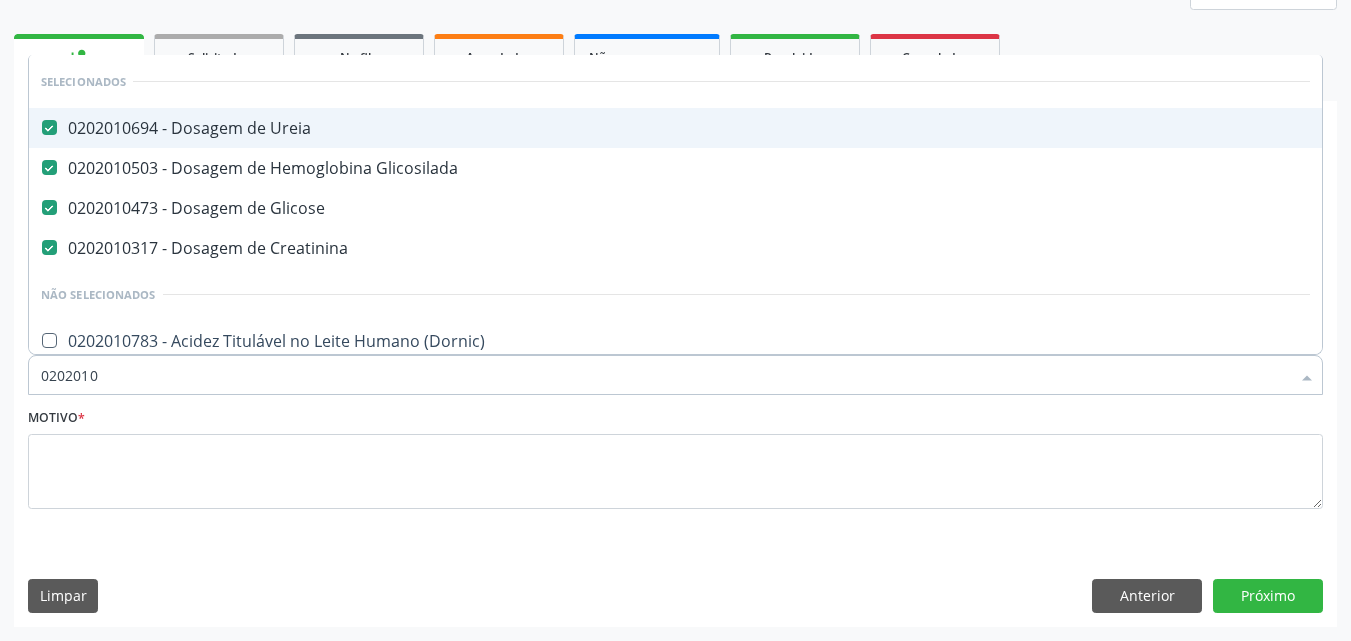 type on "020201" 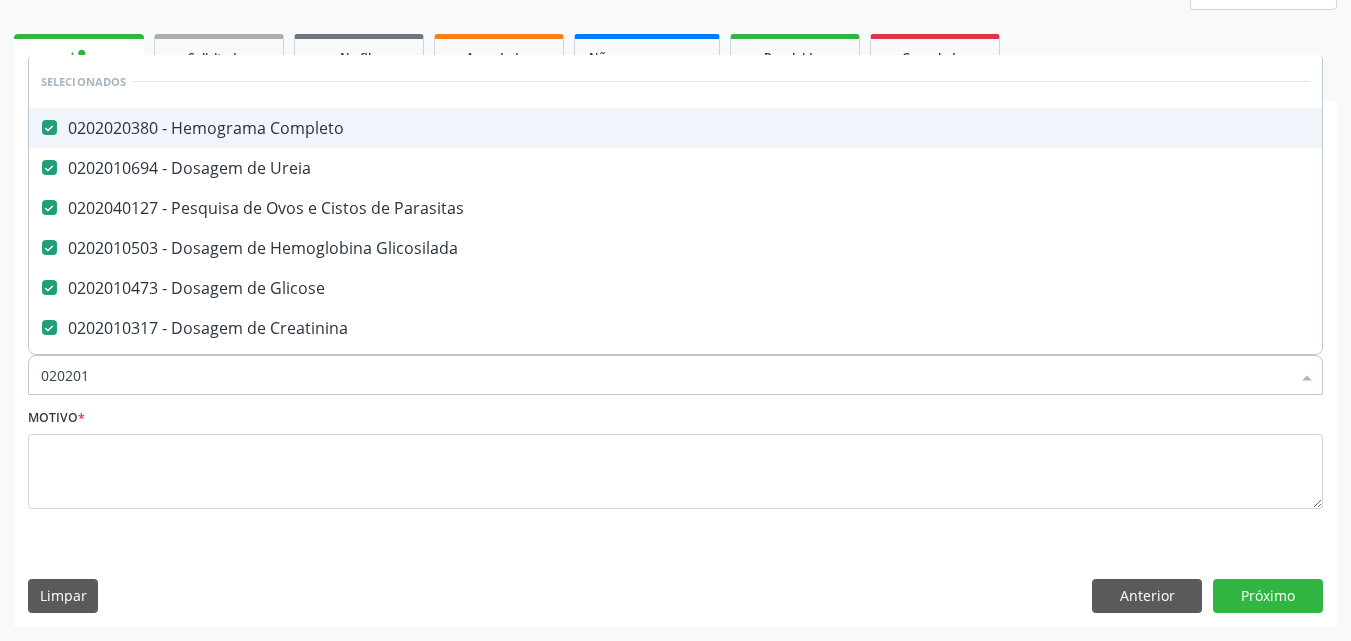 type on "02020" 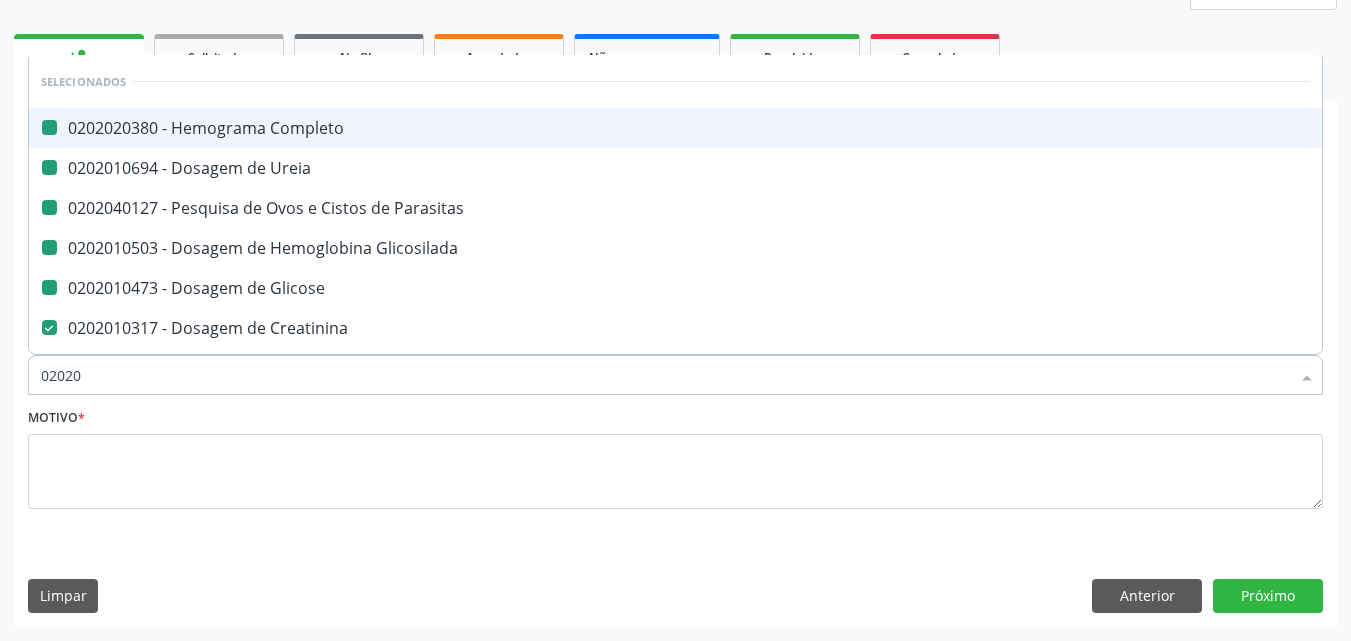 type on "020200" 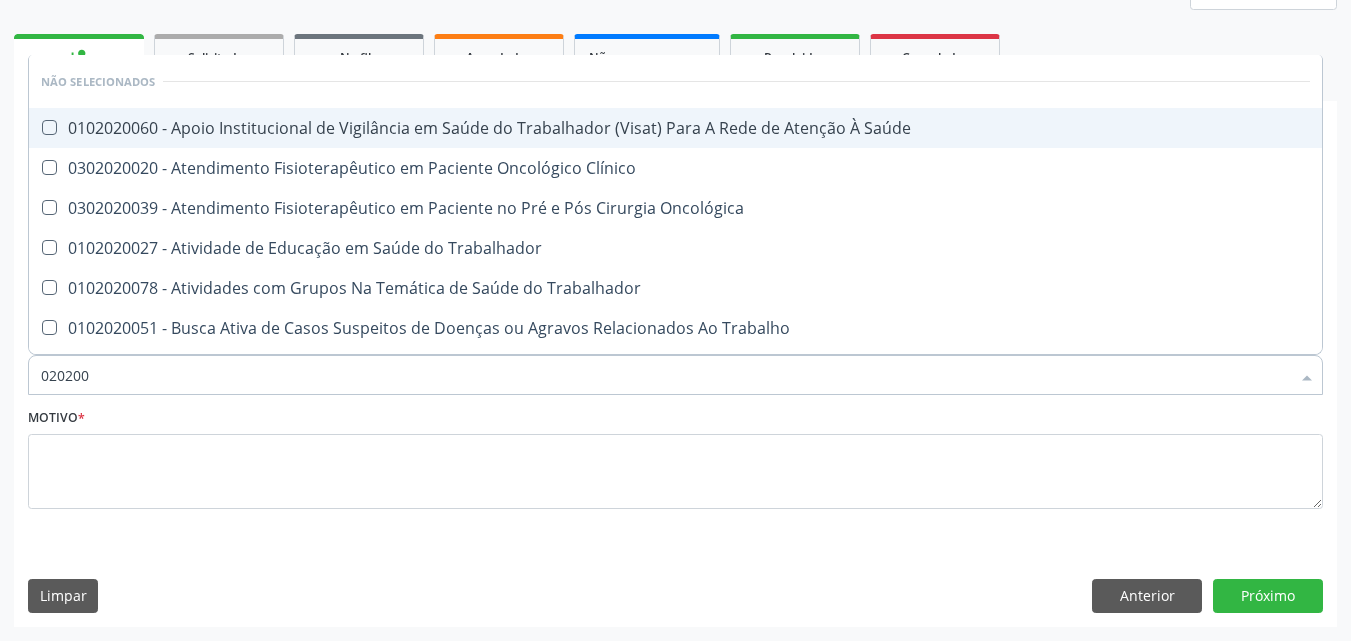 type on "02020" 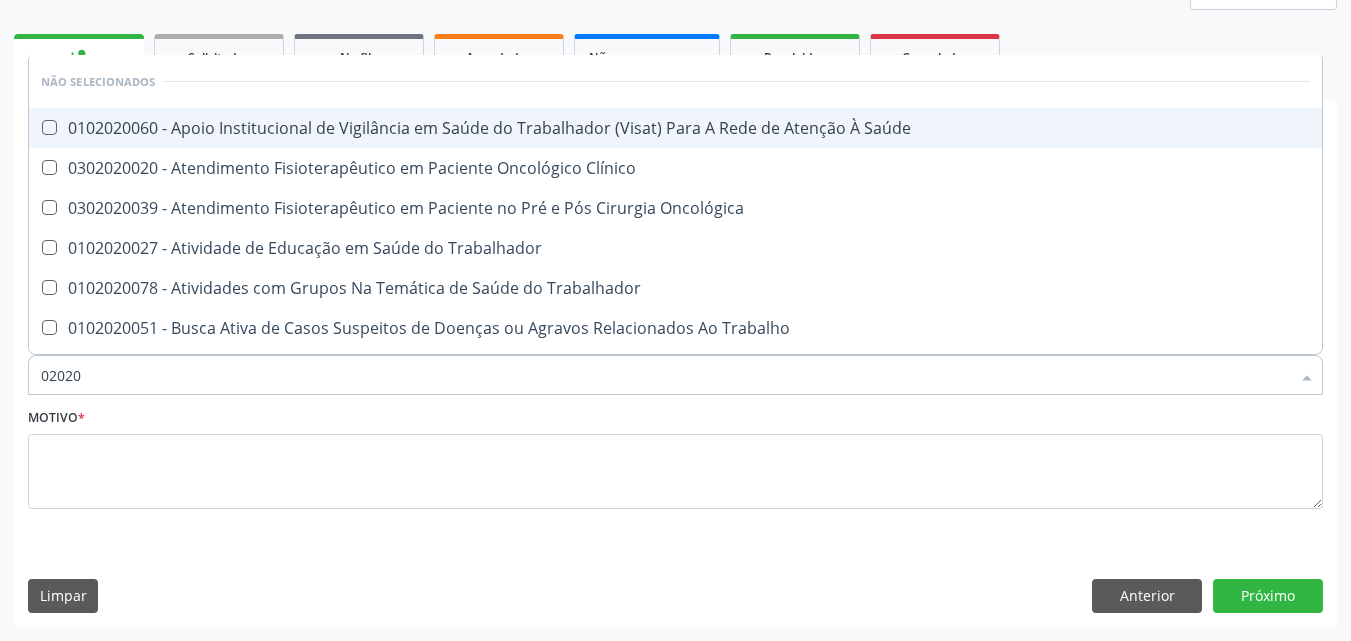 checkbox on "true" 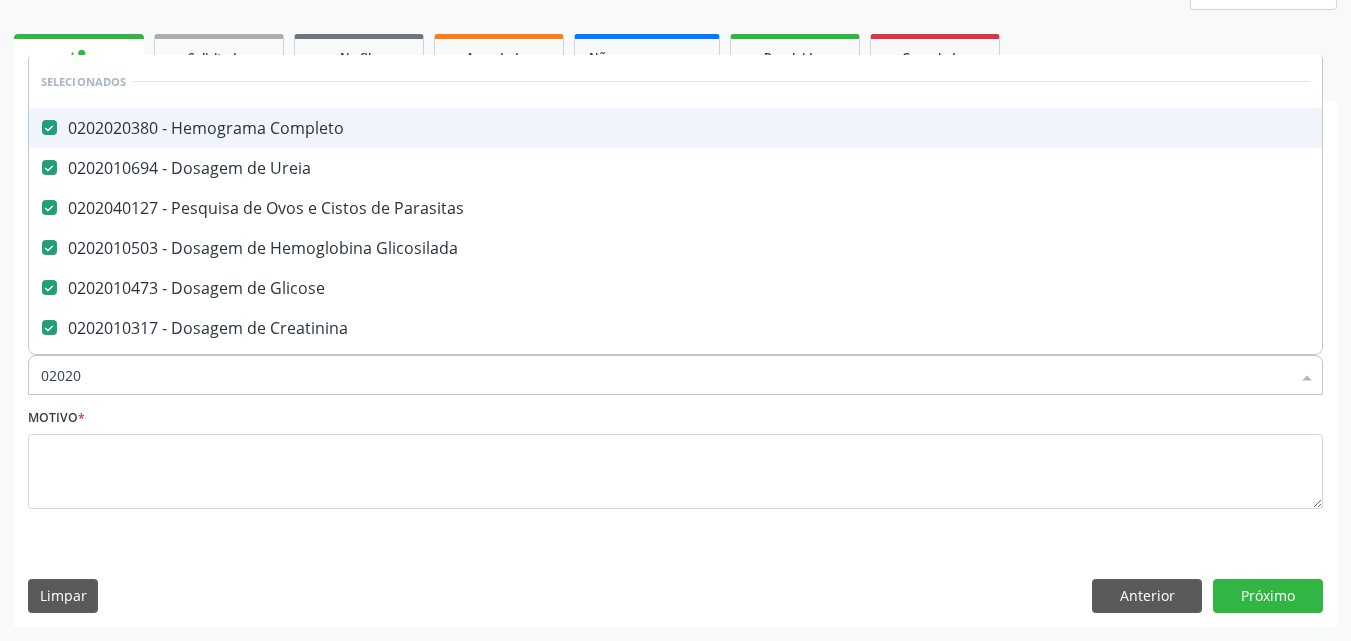 type on "020201" 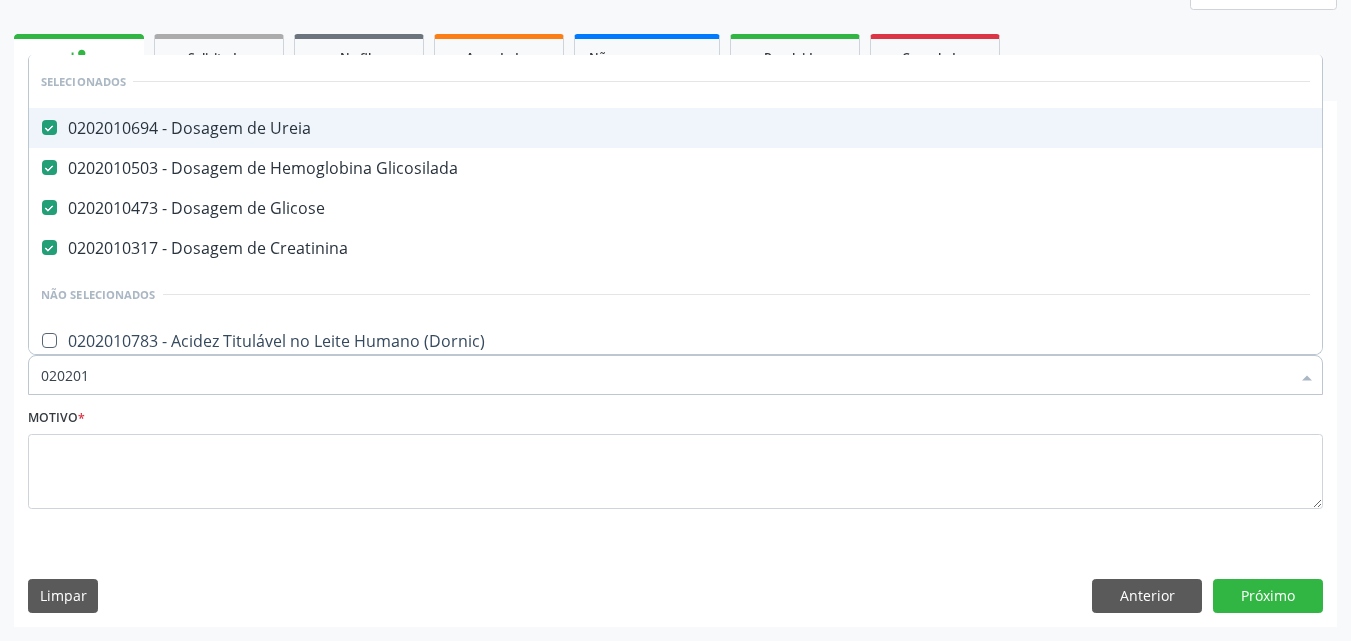 type on "0202010" 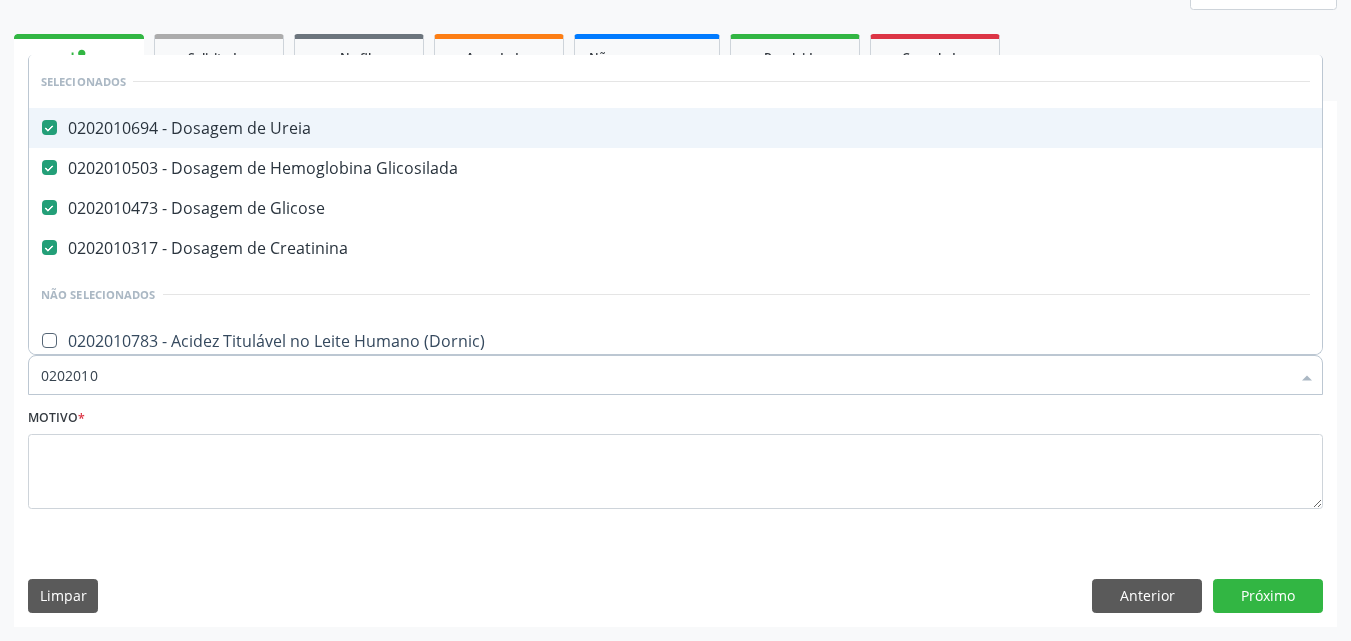 type on "020201" 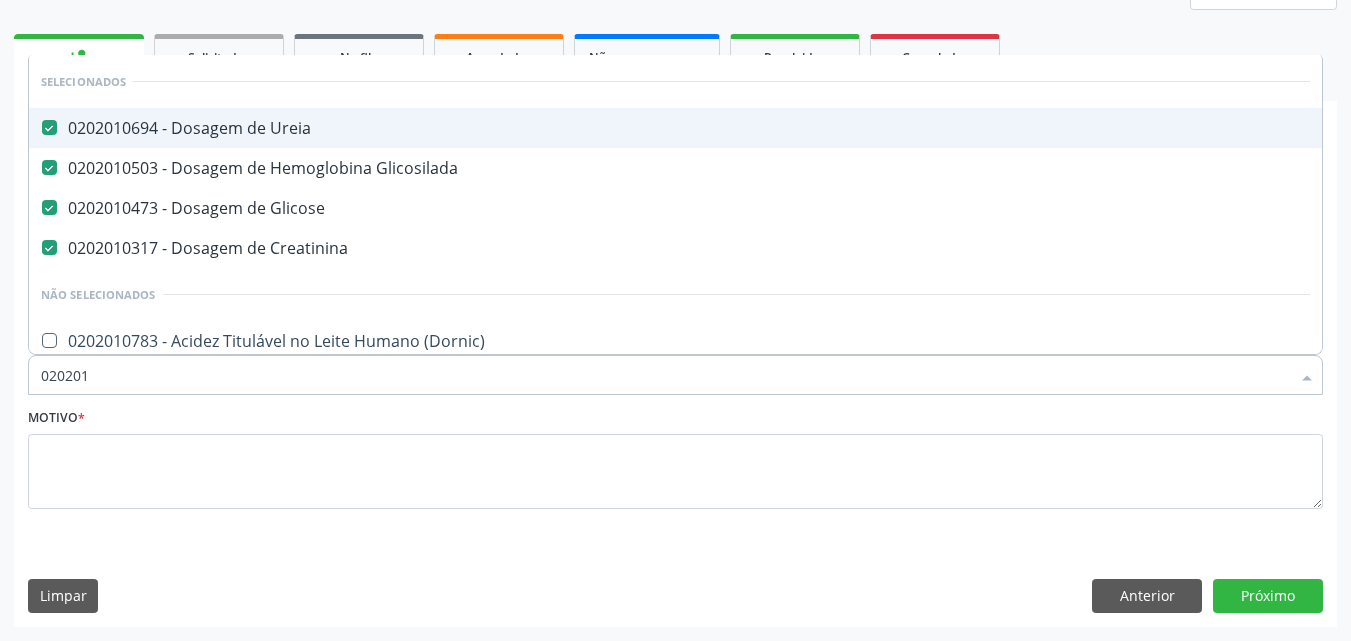type on "02020" 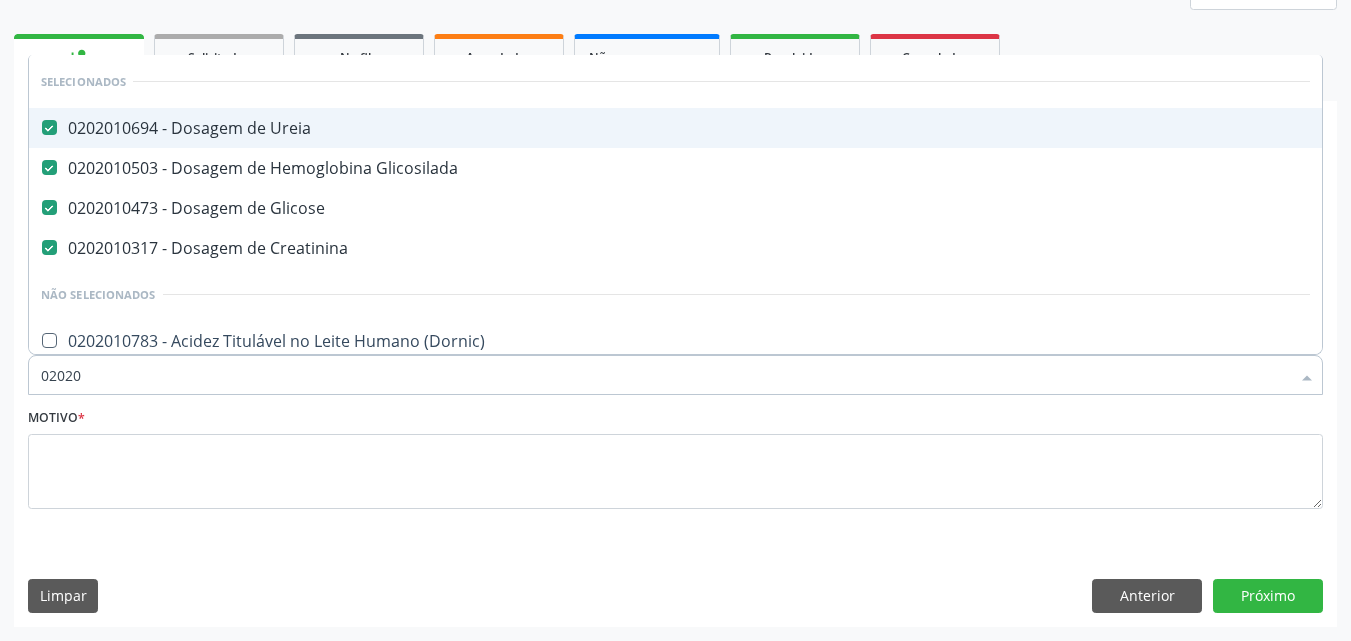 checkbox on "true" 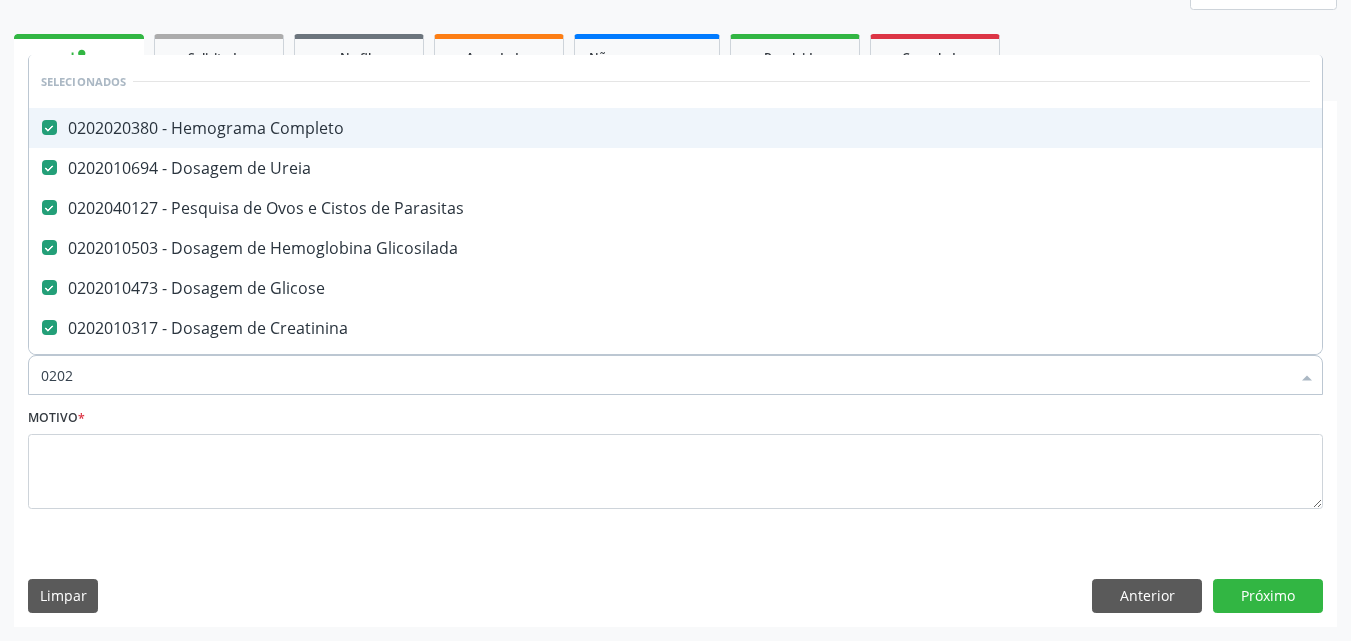 type on "02020" 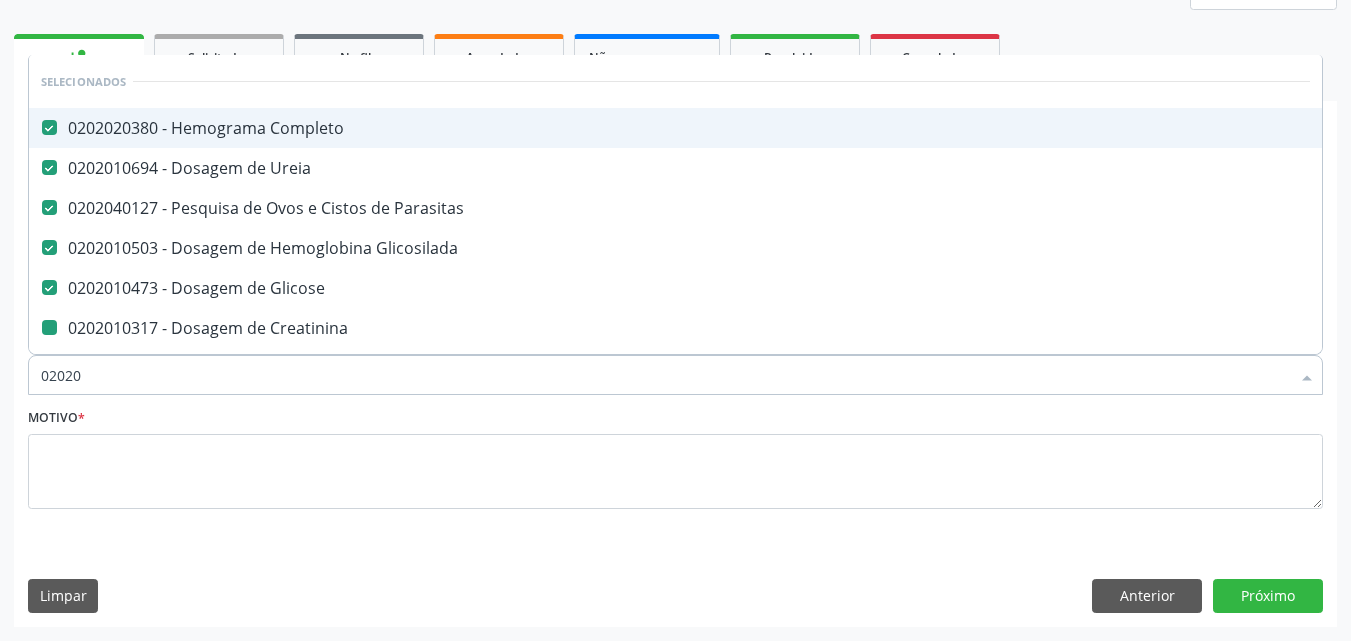 type on "020201" 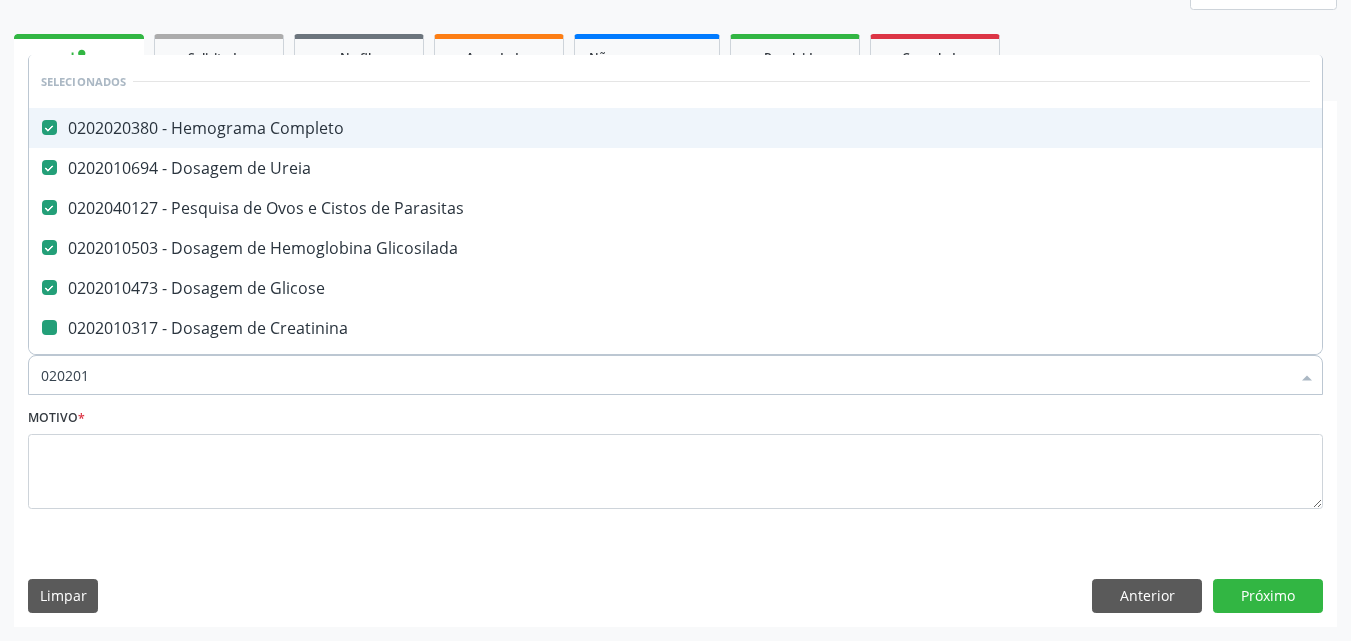checkbox on "false" 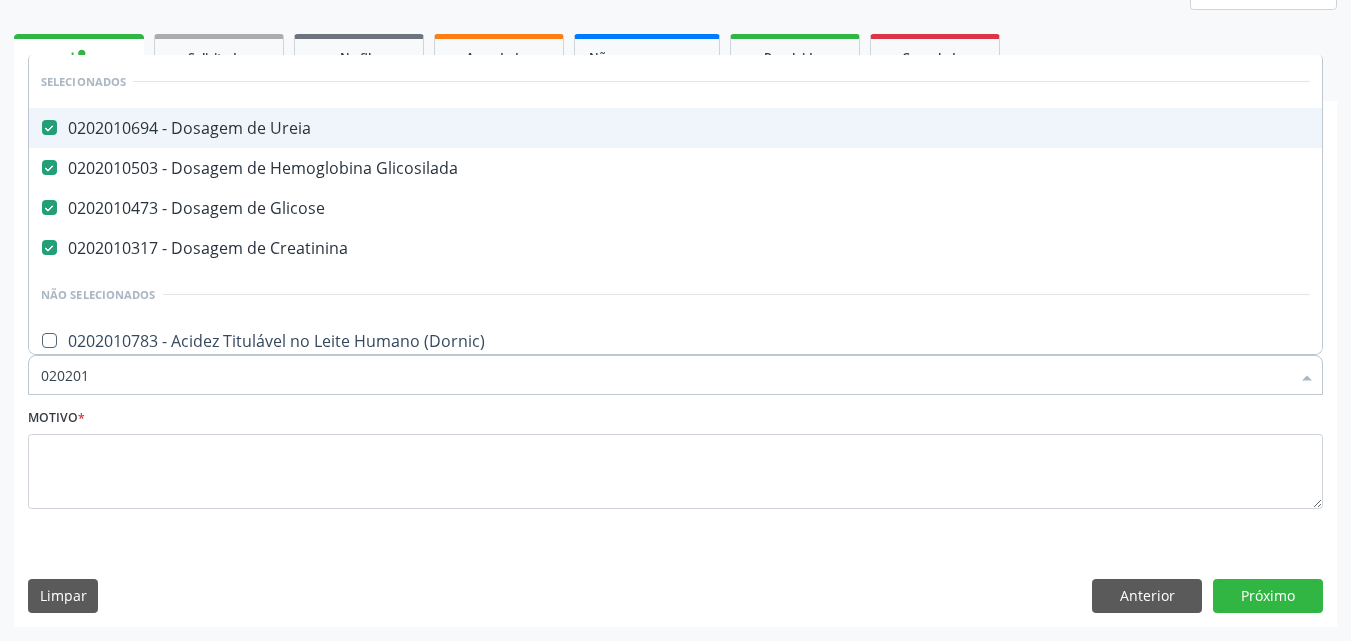 type on "0202010" 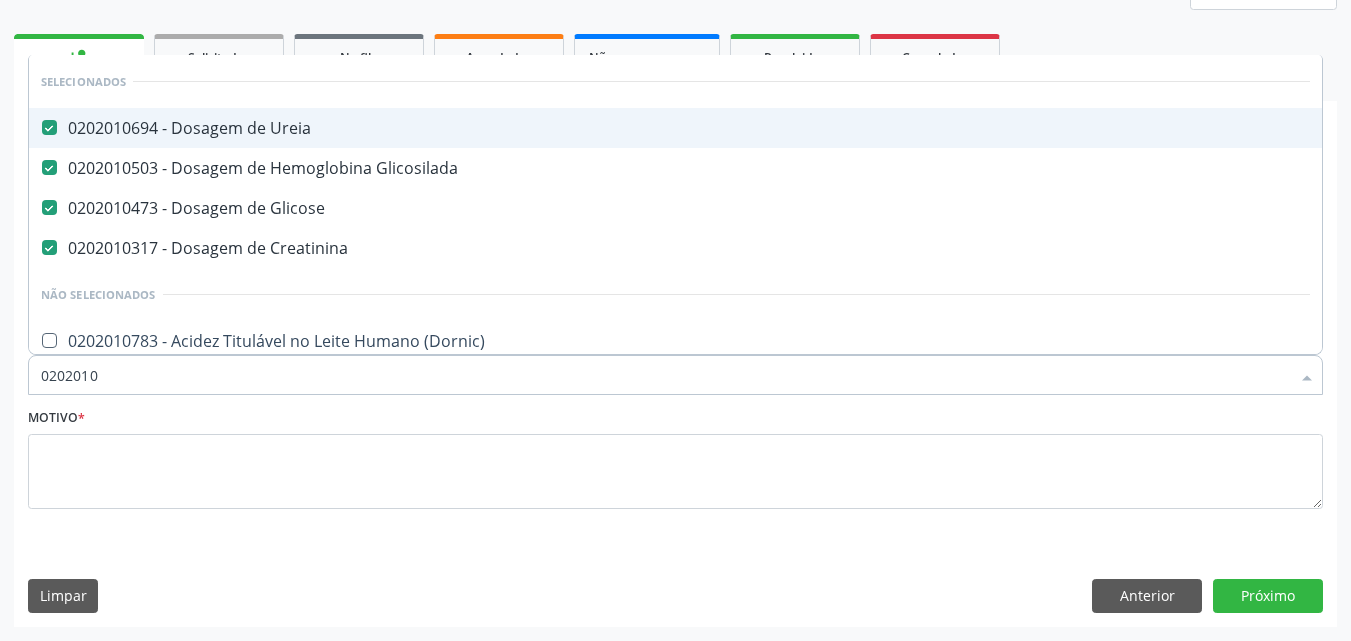 checkbox on "true" 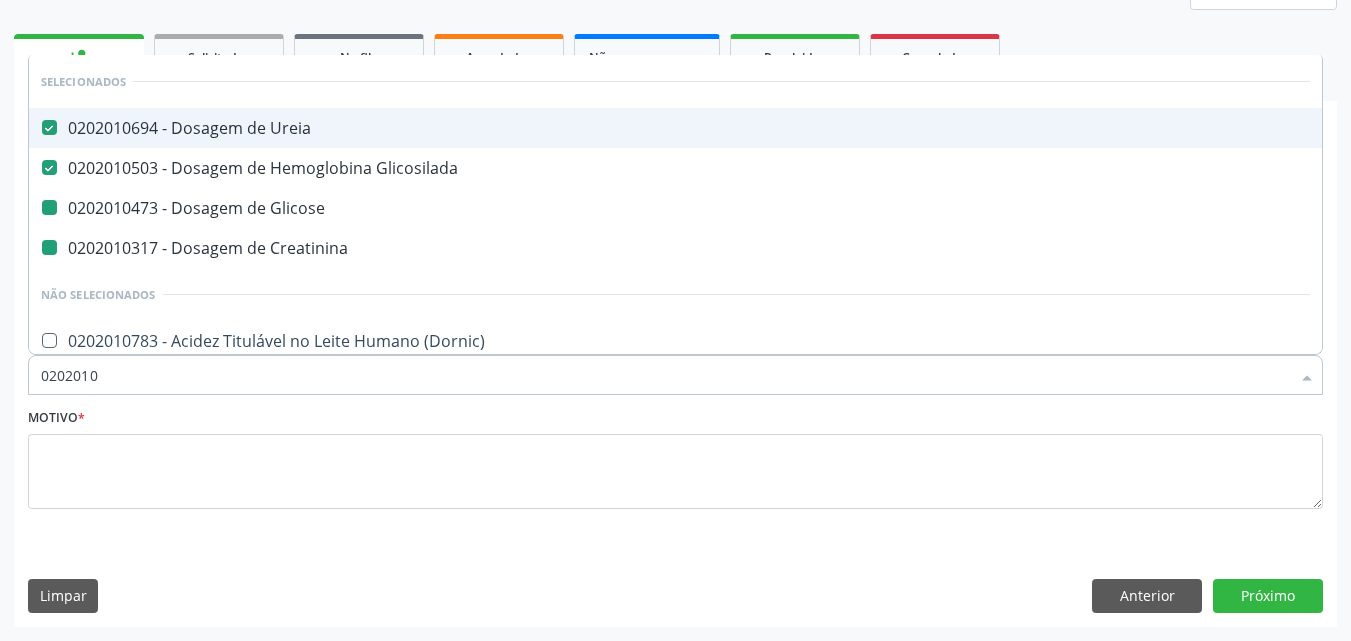 type on "02020106" 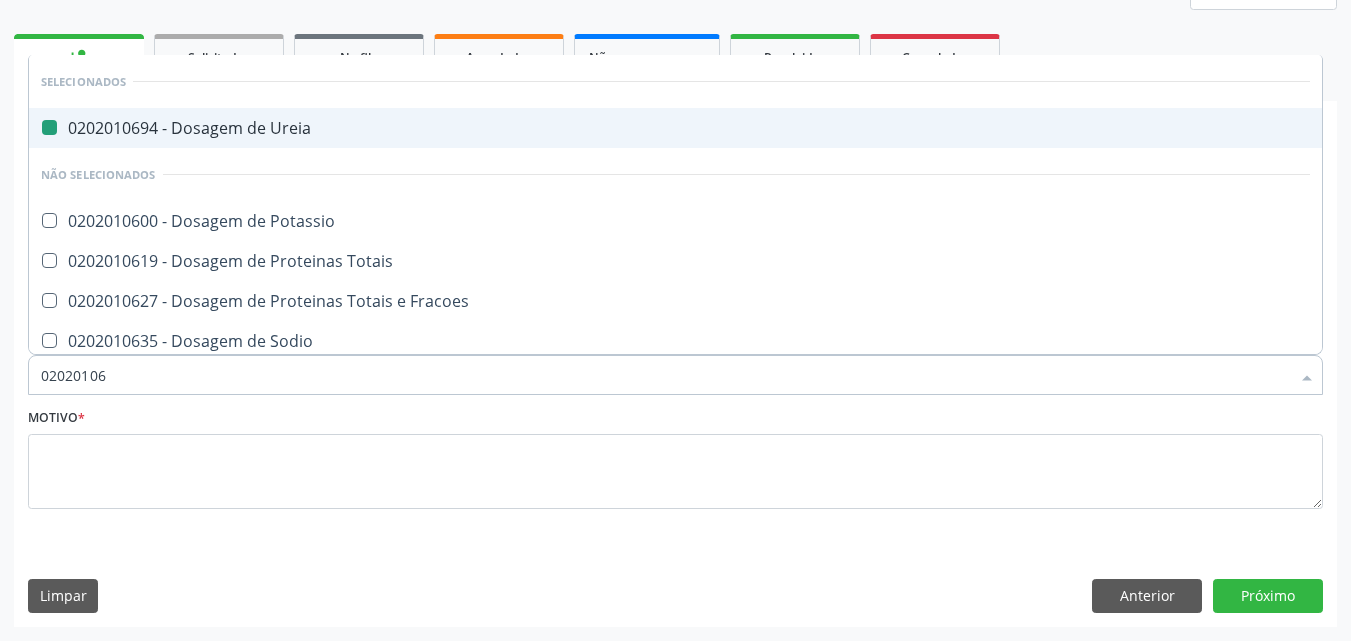 type on "020201064" 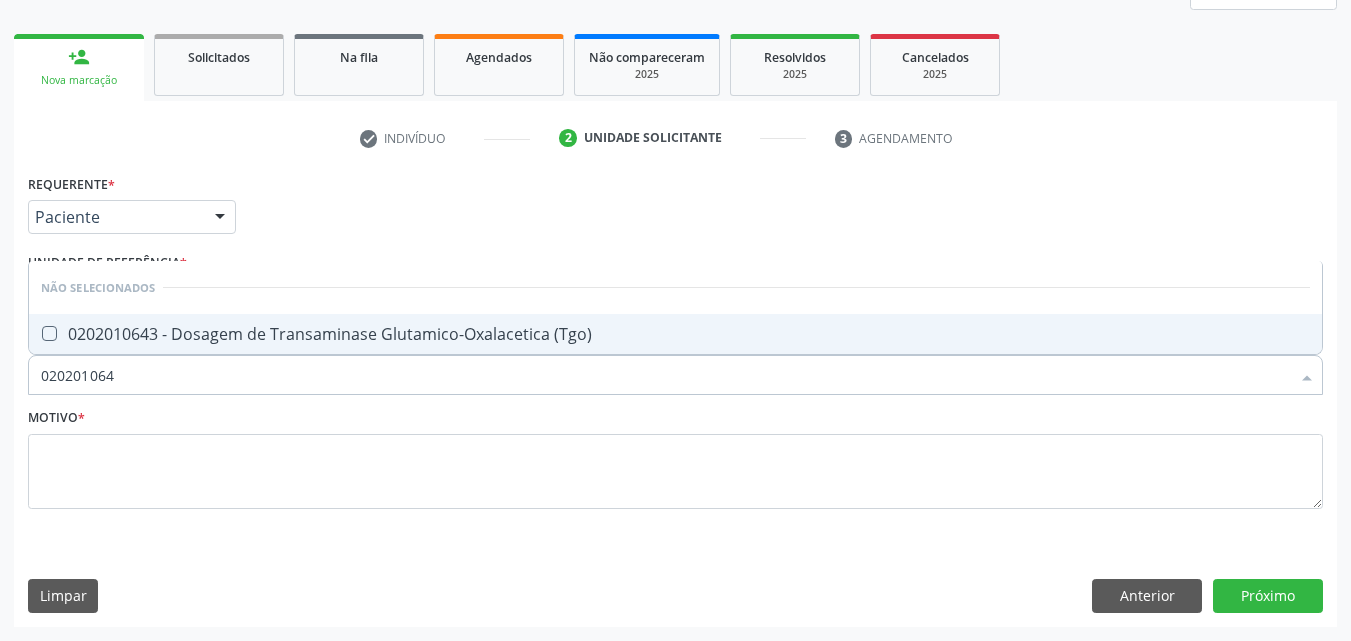 type on "0202010643" 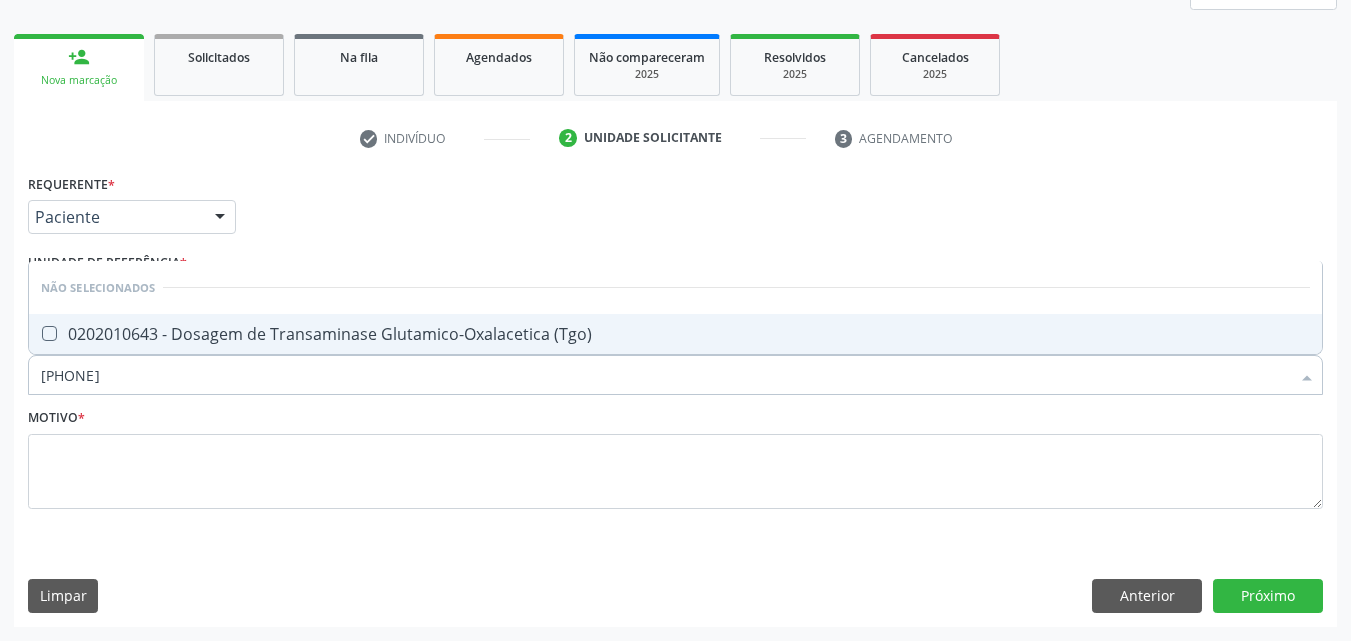 drag, startPoint x: 213, startPoint y: 331, endPoint x: 215, endPoint y: 341, distance: 10.198039 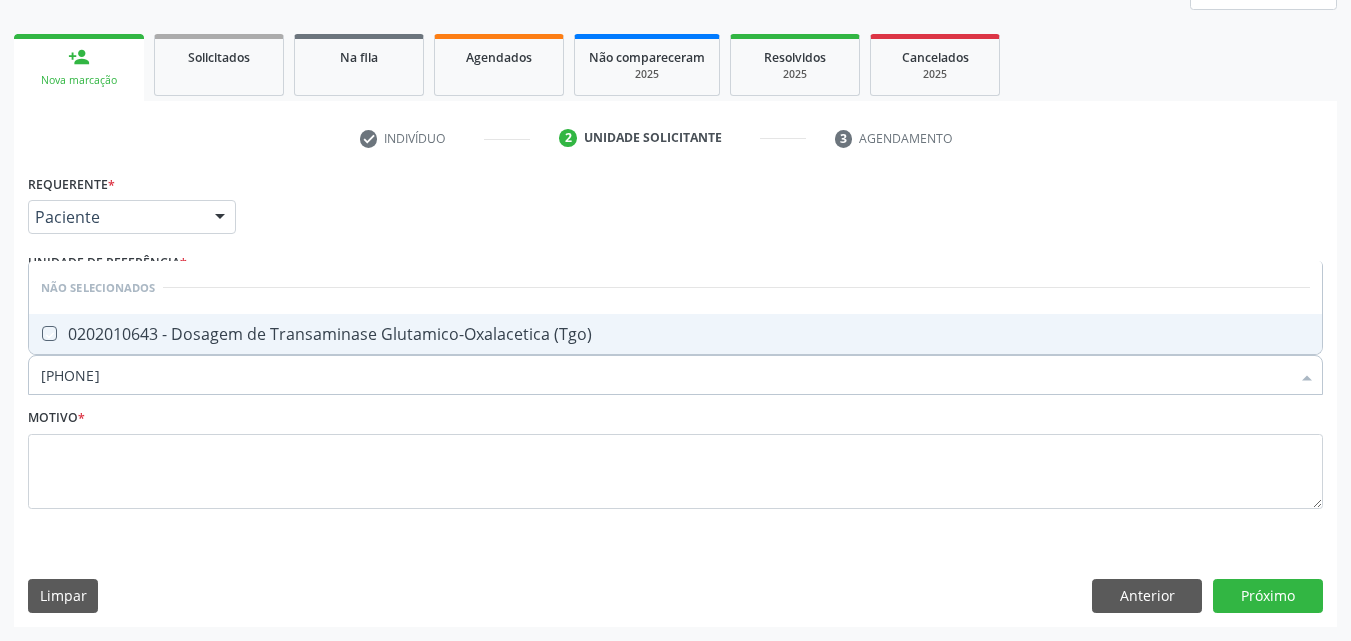 checkbox on "true" 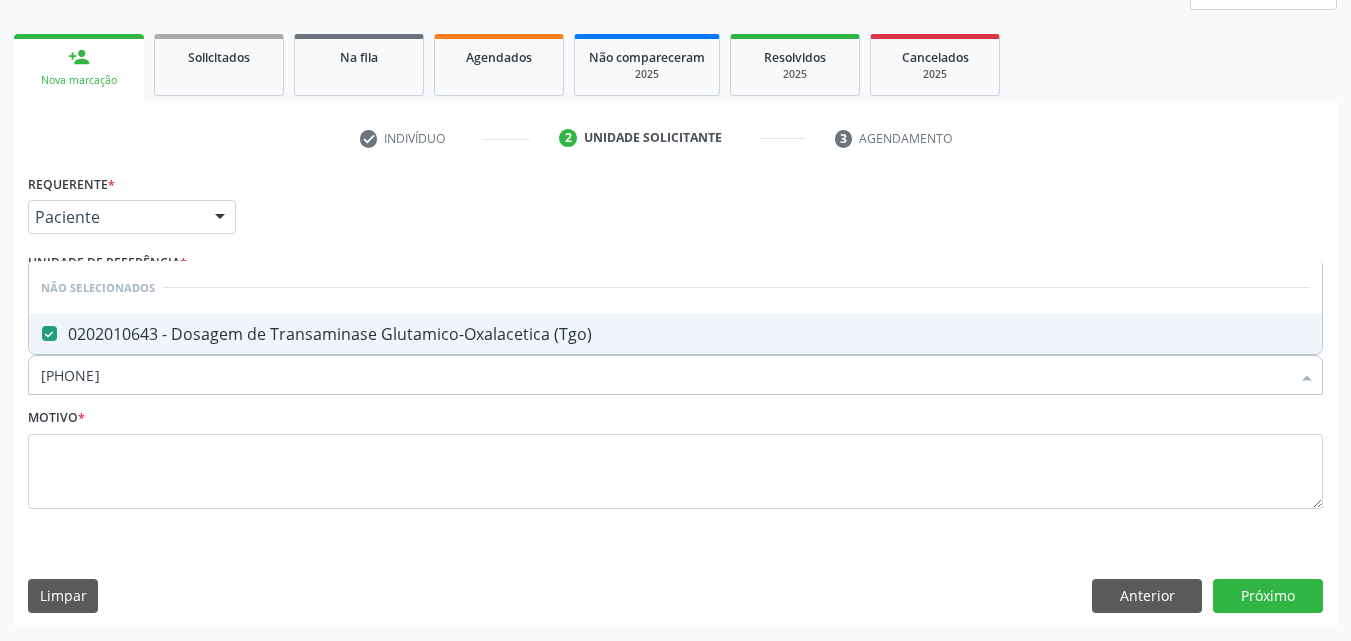 click on "0202010643" at bounding box center (665, 375) 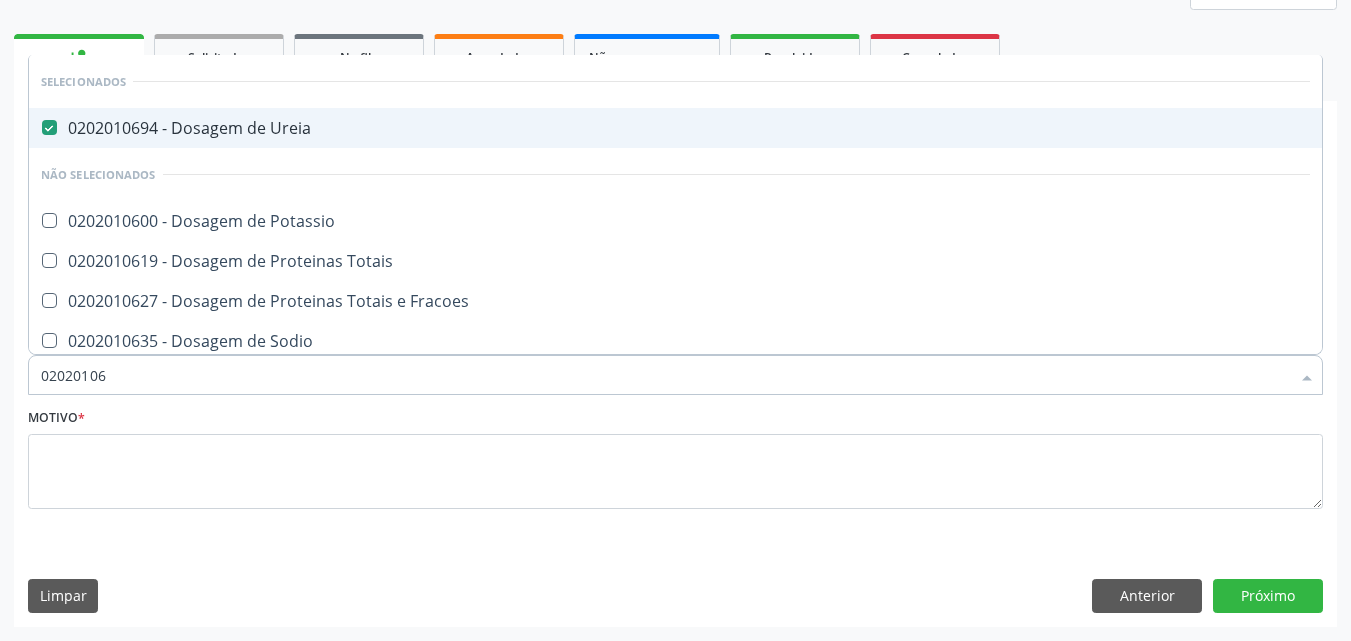 type on "0202010" 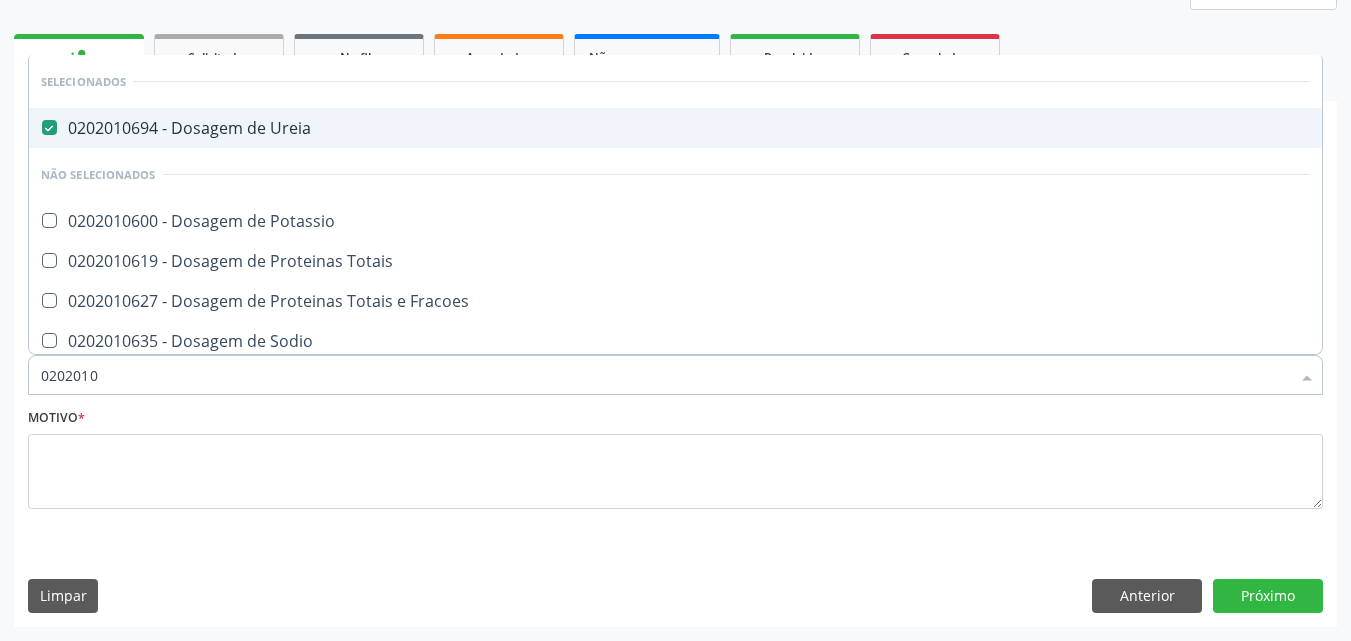 checkbox on "true" 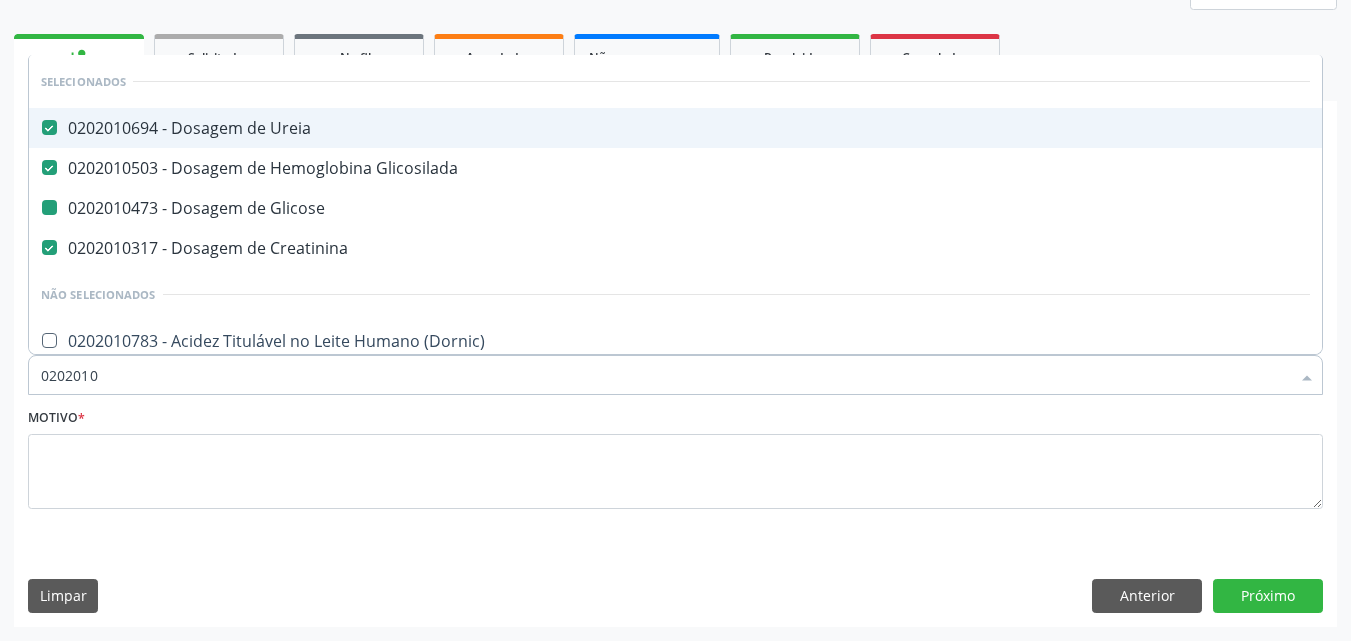 type on "02020106" 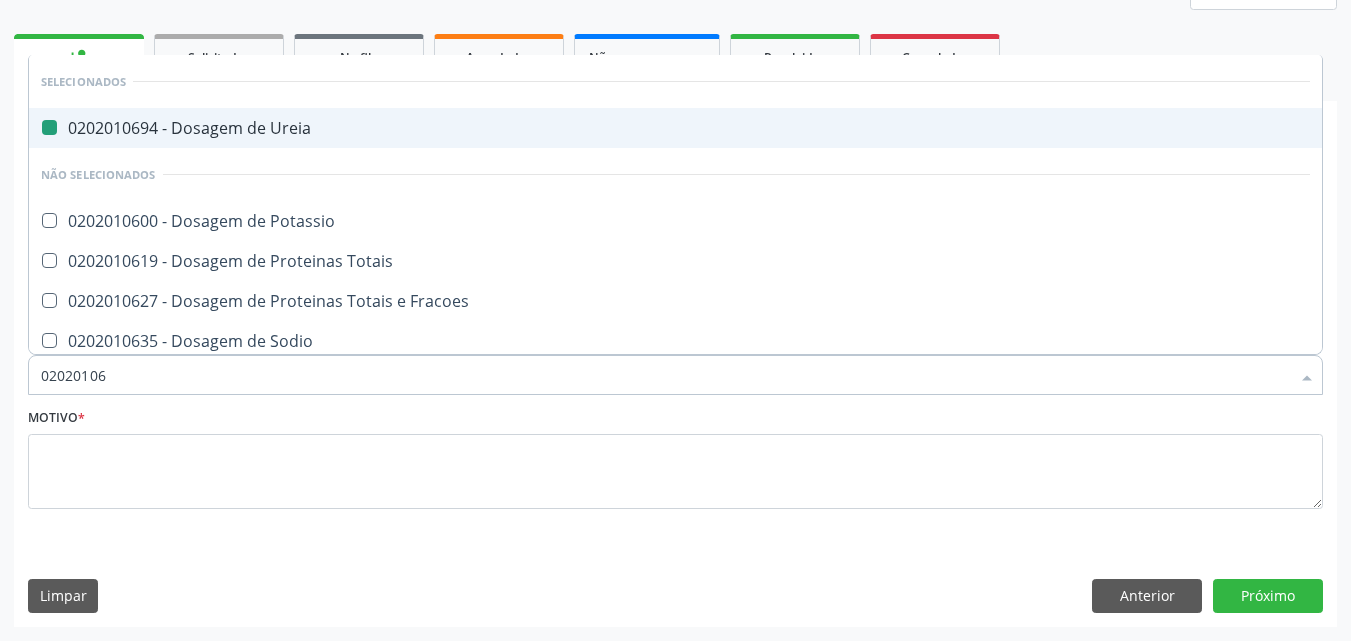 type on "020201066" 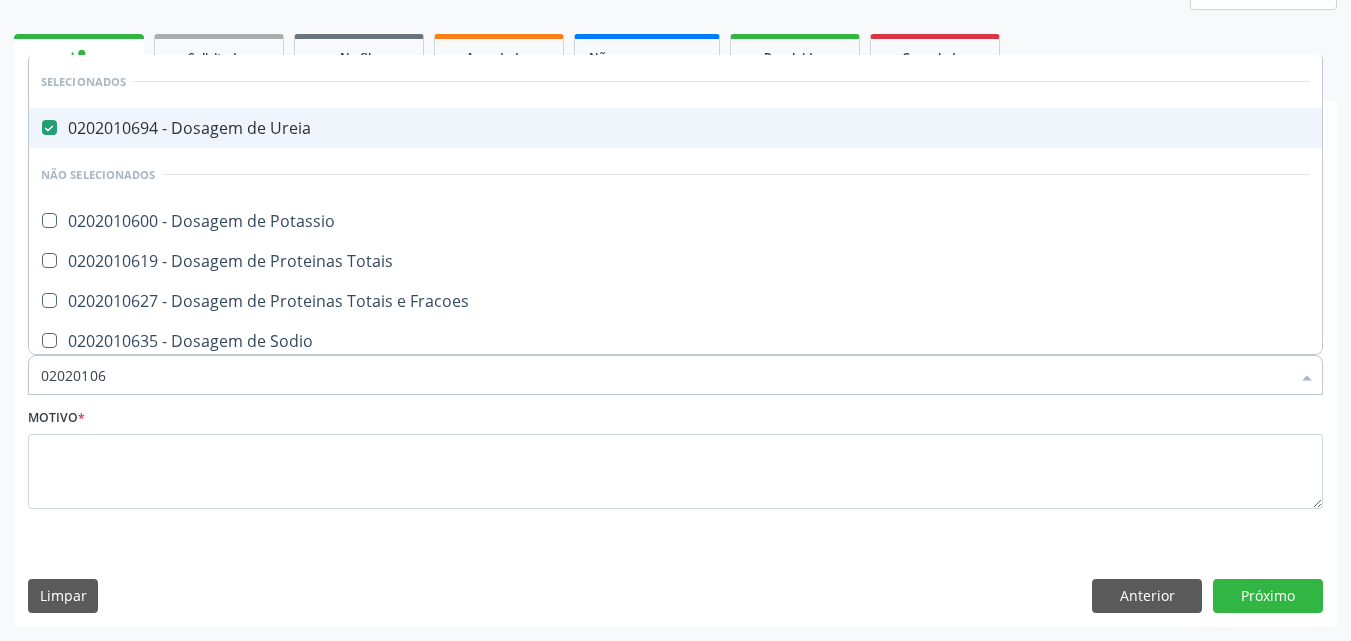 type on "020201065" 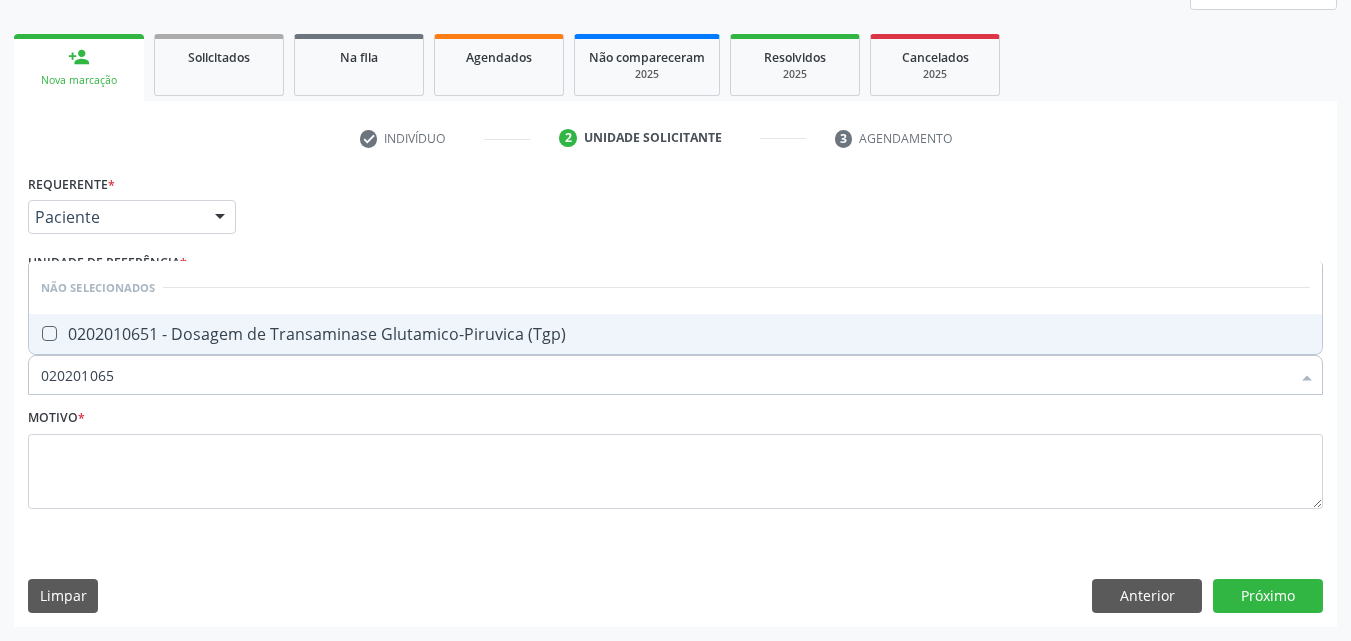 type on "0202010651" 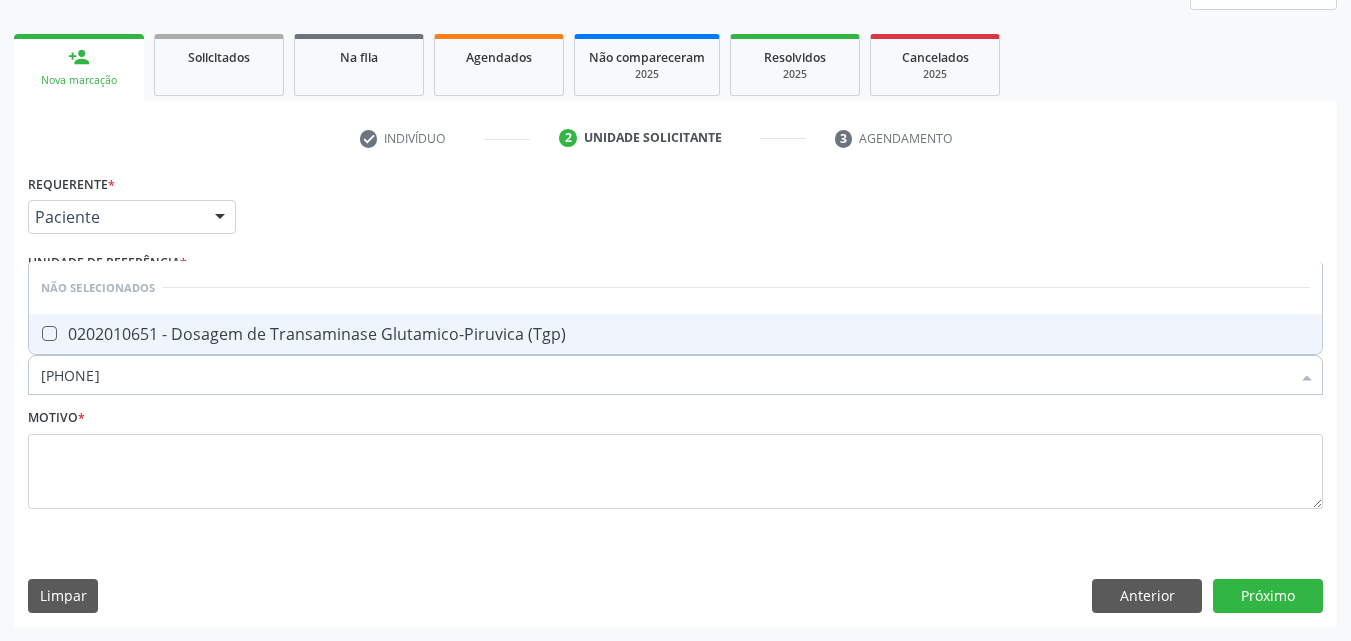 click on "0202010651 - Dosagem de Transaminase Glutamico-Piruvica (Tgp)" at bounding box center [675, 334] 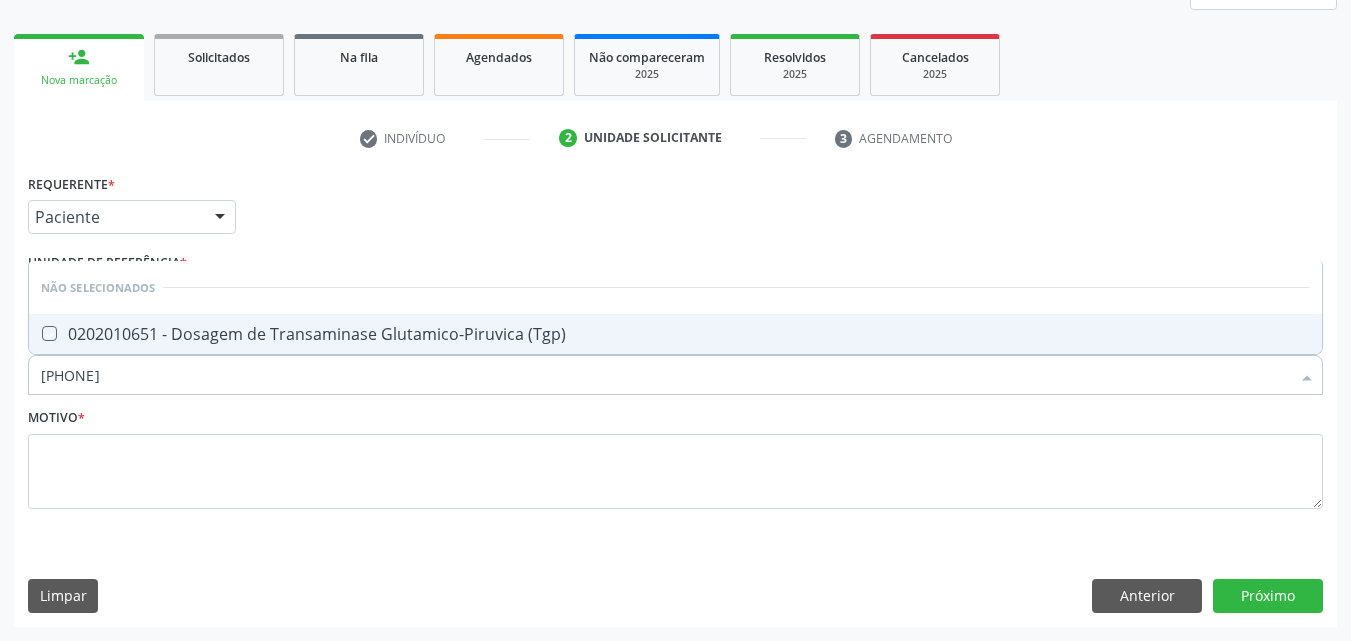 checkbox on "true" 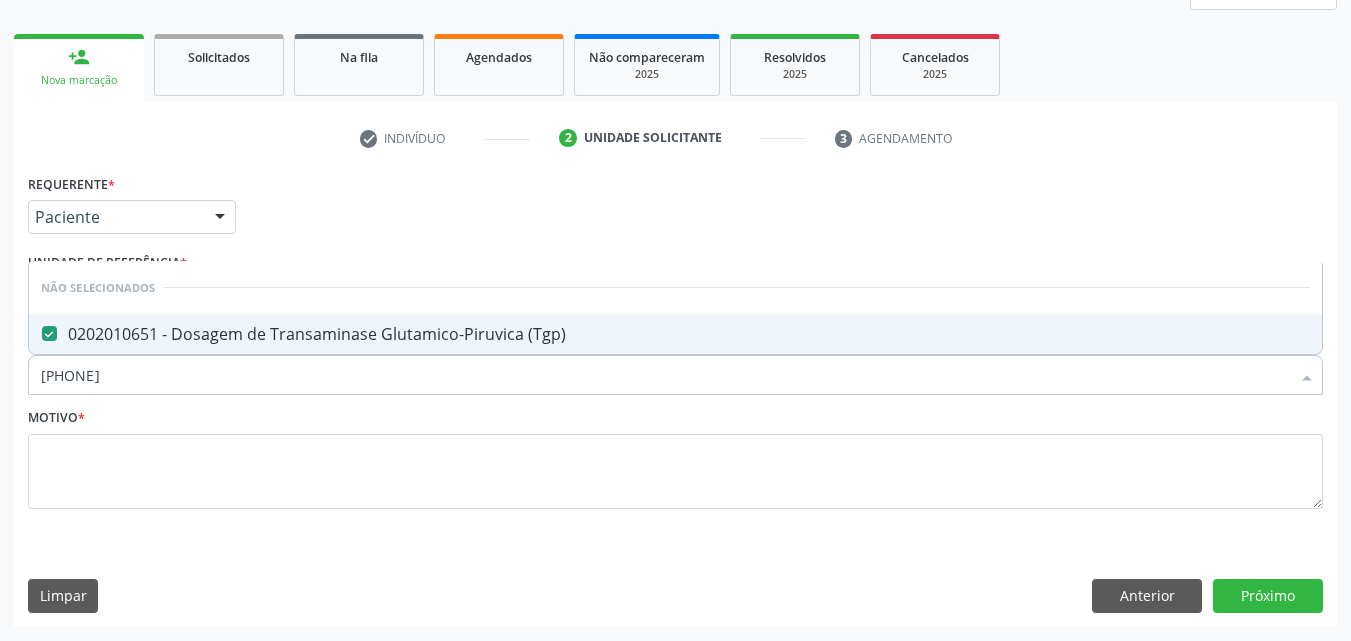 drag, startPoint x: 268, startPoint y: 380, endPoint x: 302, endPoint y: 356, distance: 41.617306 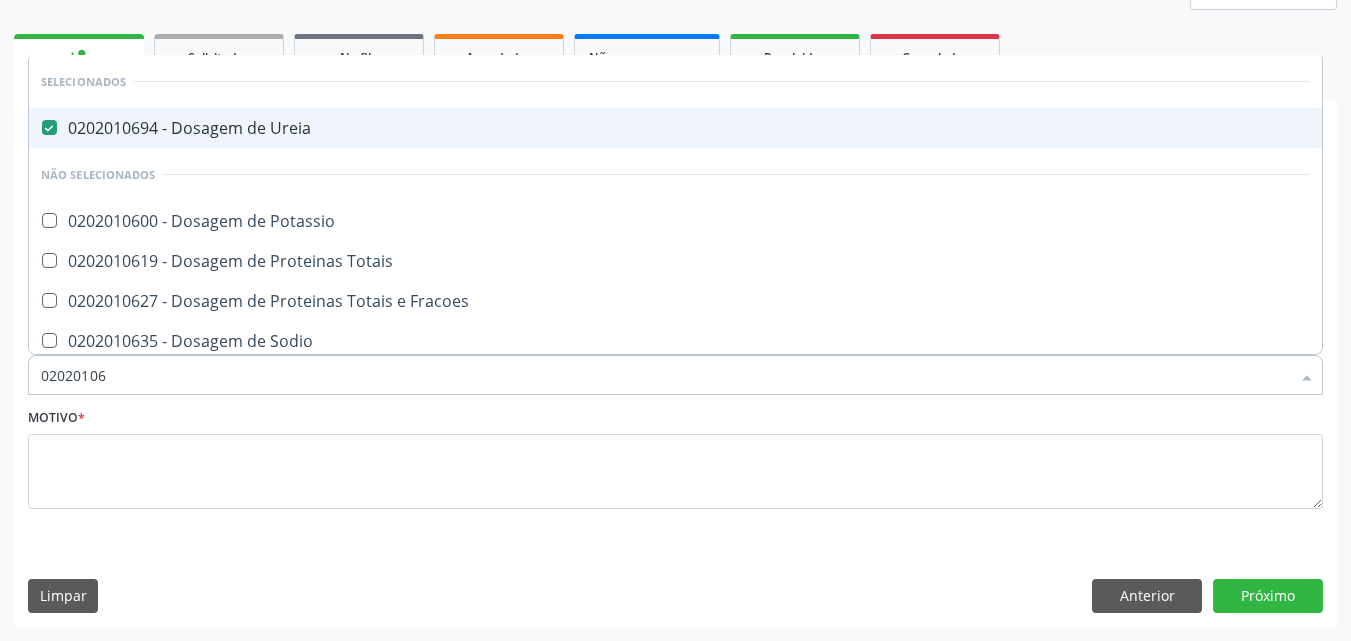 type on "0202010" 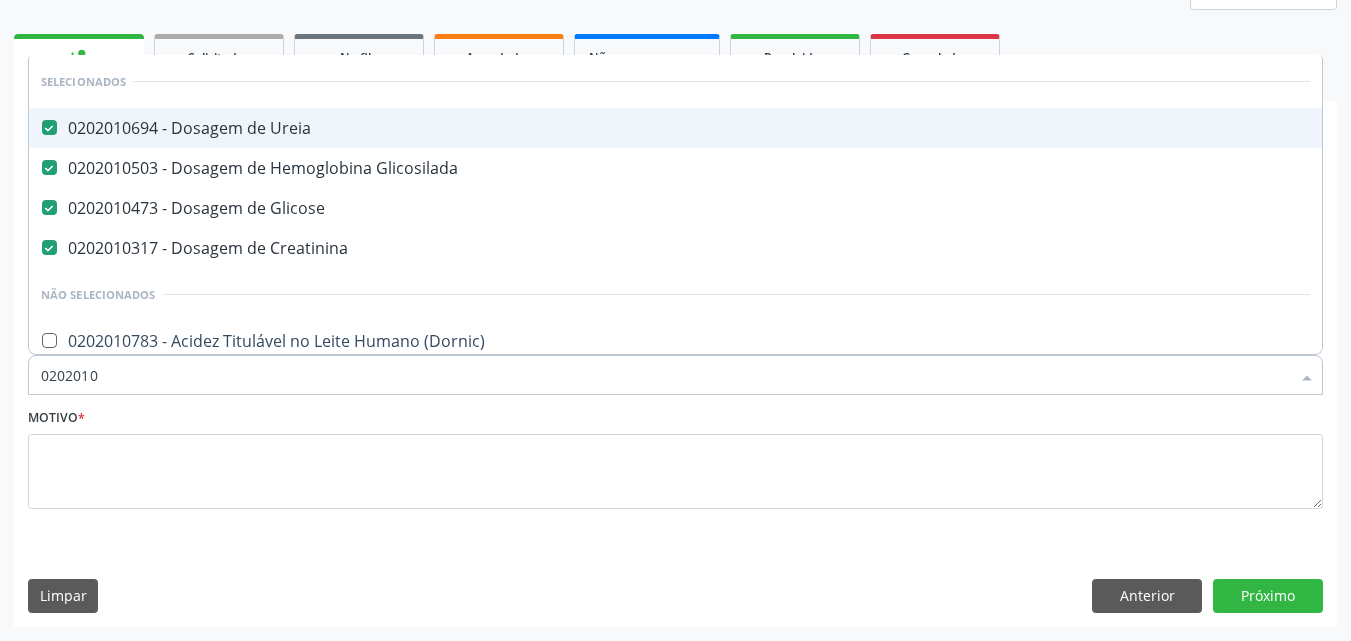 type on "020201" 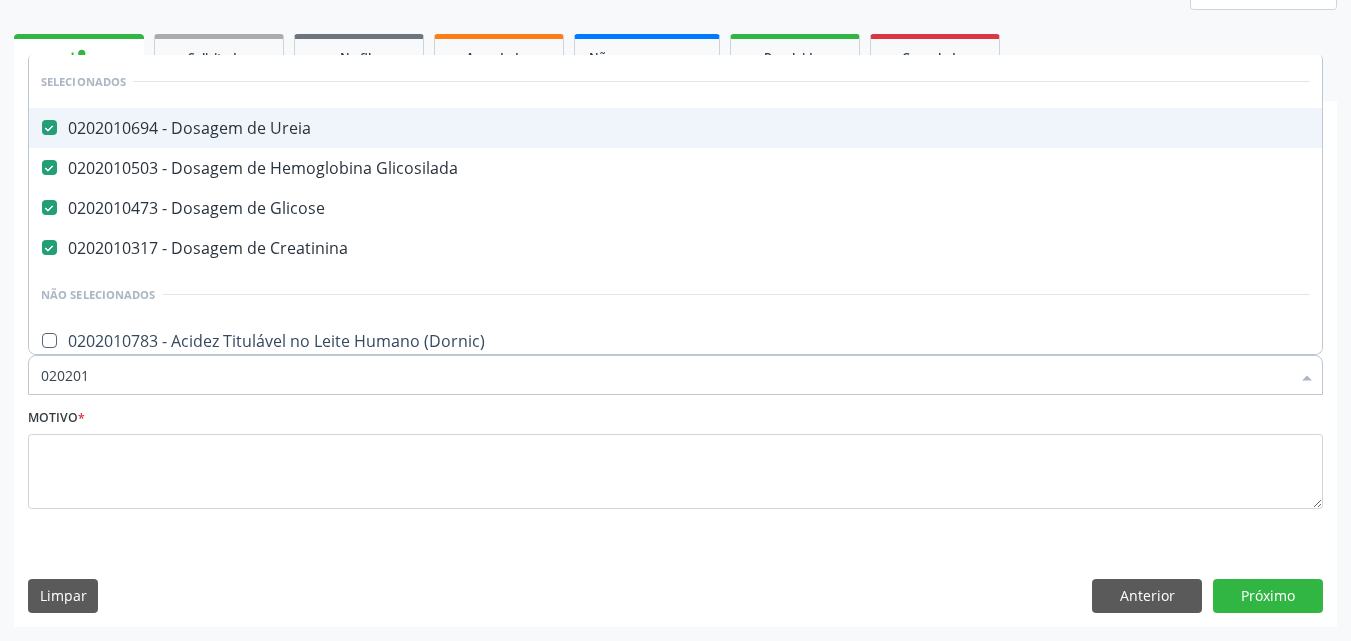 type on "02020" 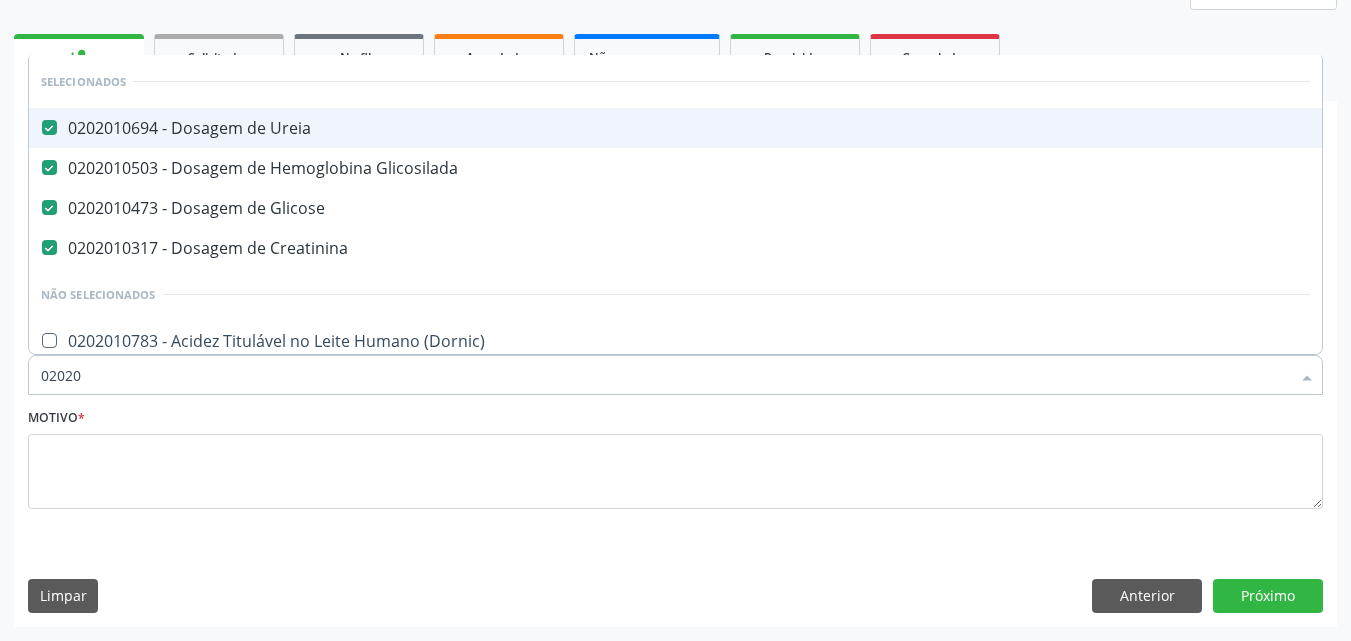 checkbox on "true" 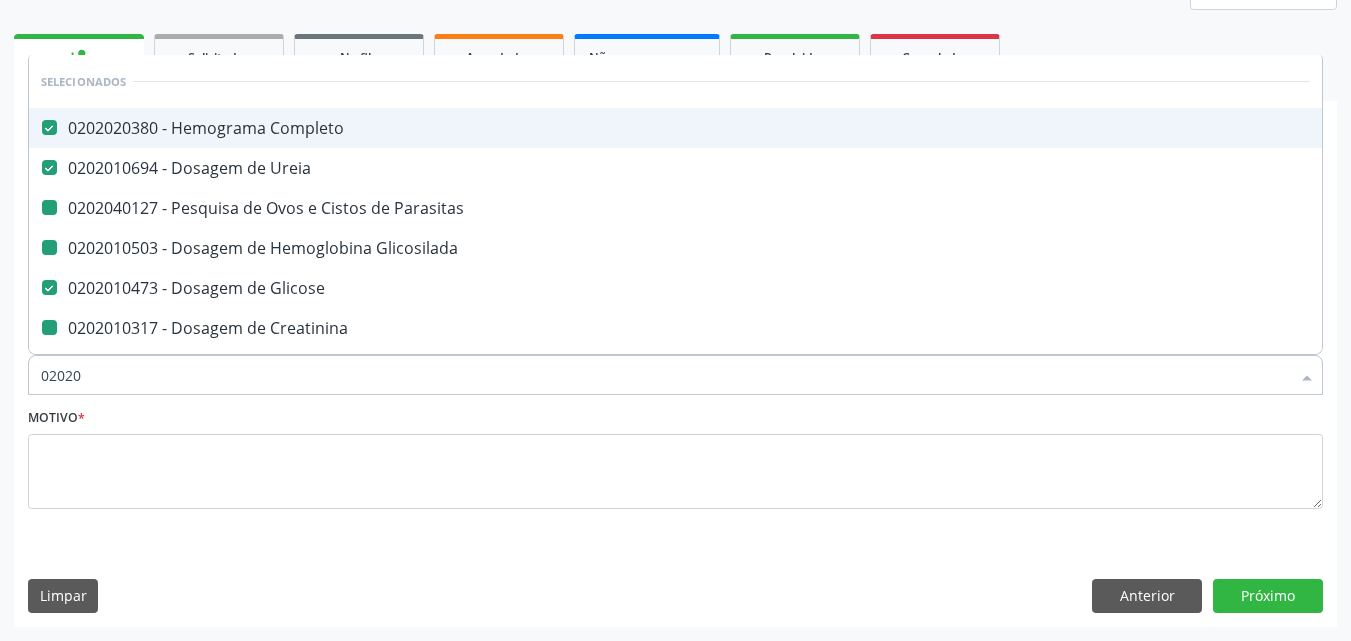type on "020203" 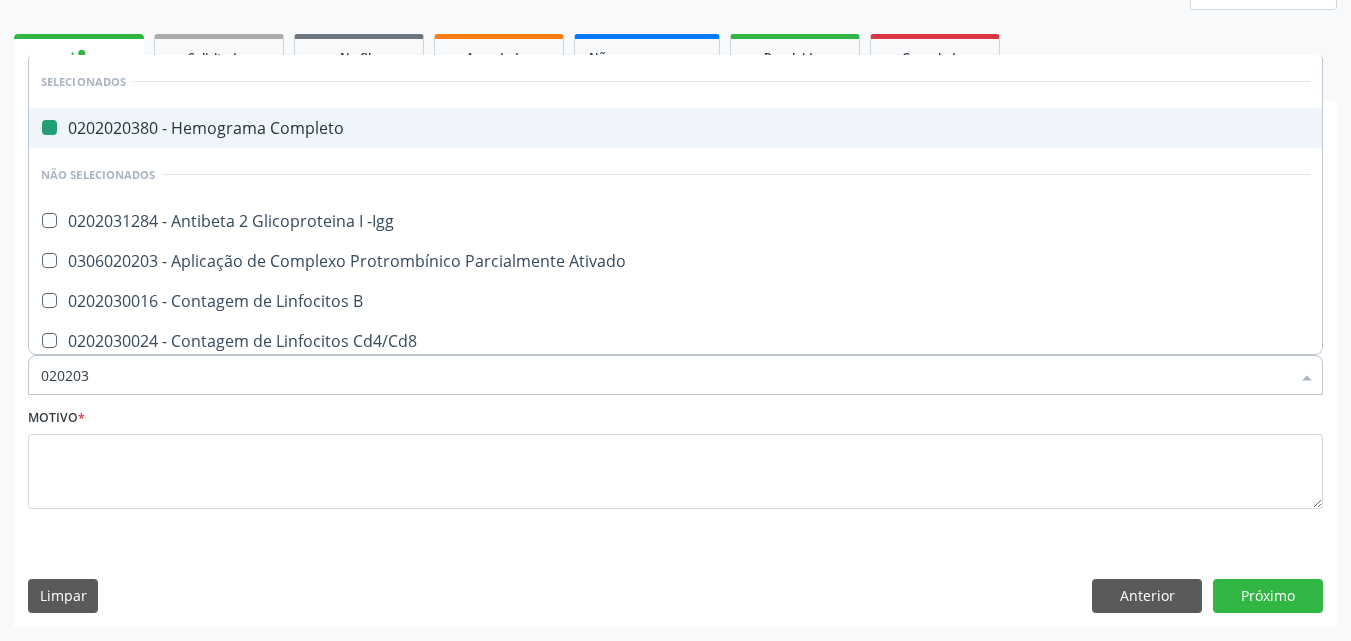 type on "0202030" 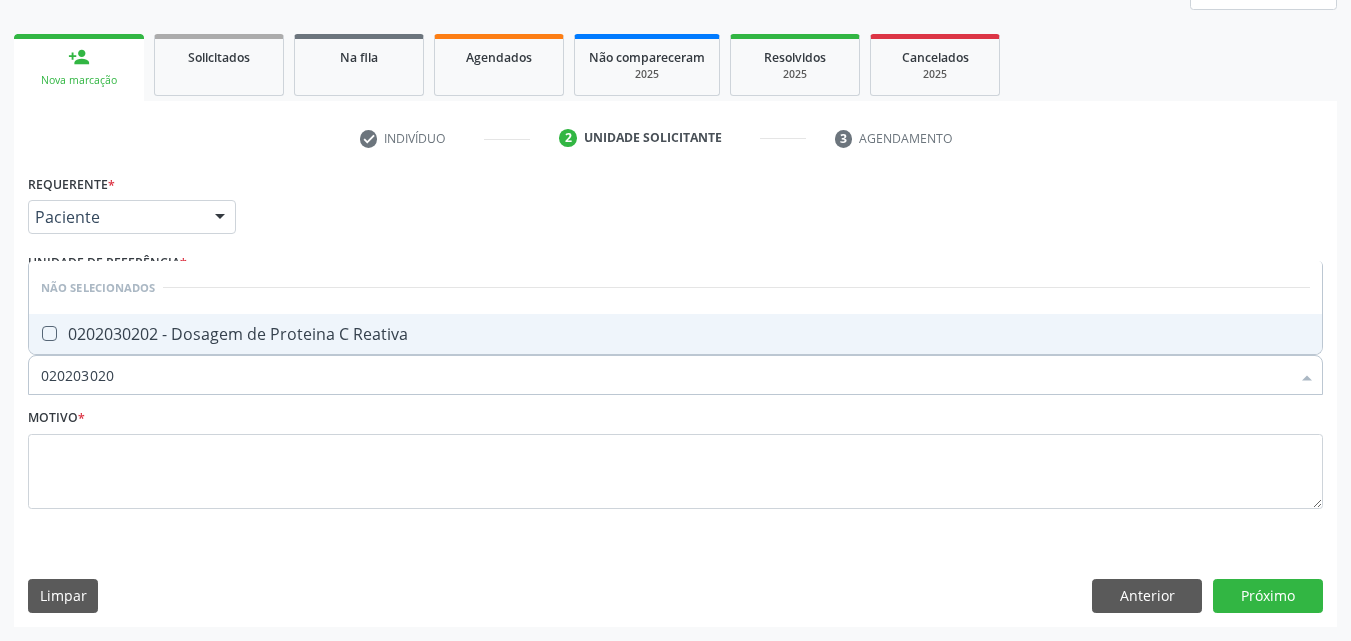 type on "0202030202" 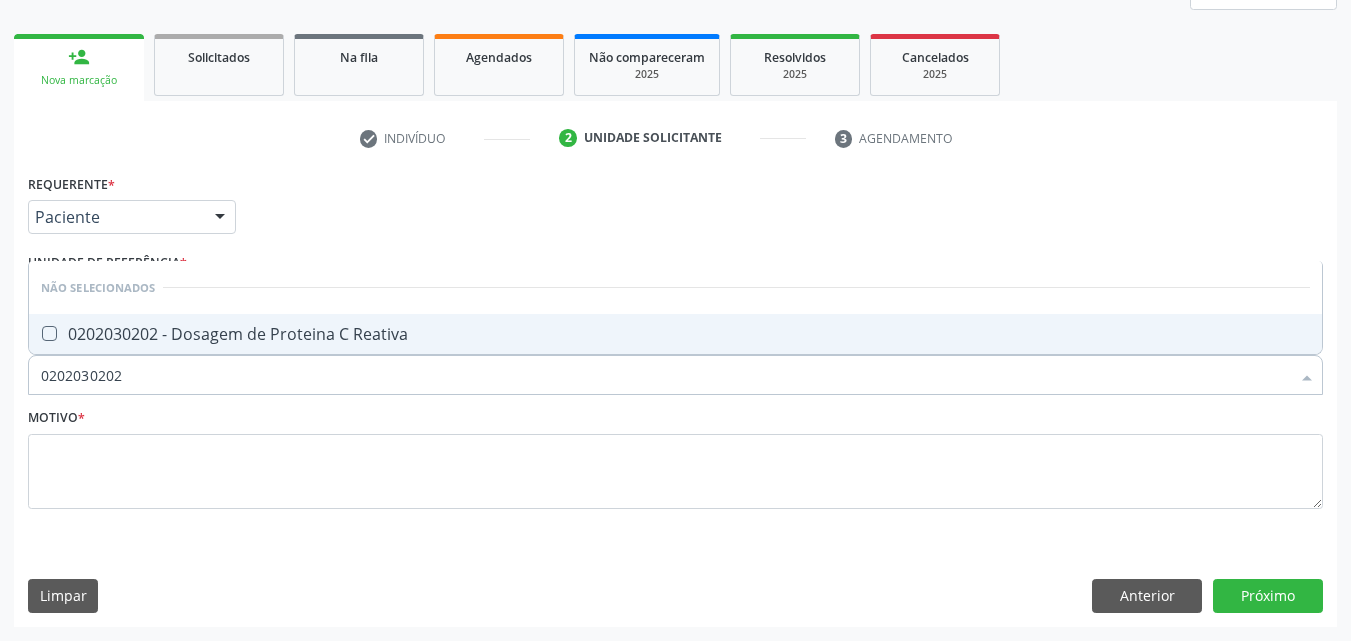 drag, startPoint x: 325, startPoint y: 333, endPoint x: 314, endPoint y: 334, distance: 11.045361 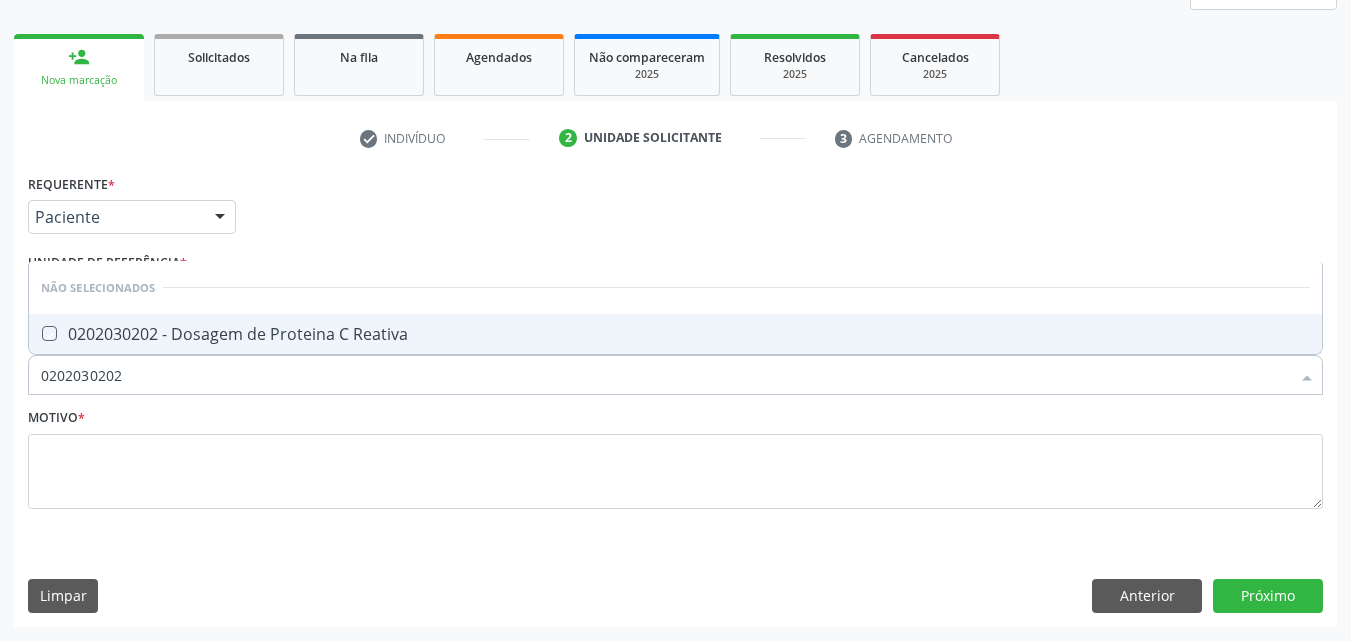 checkbox on "true" 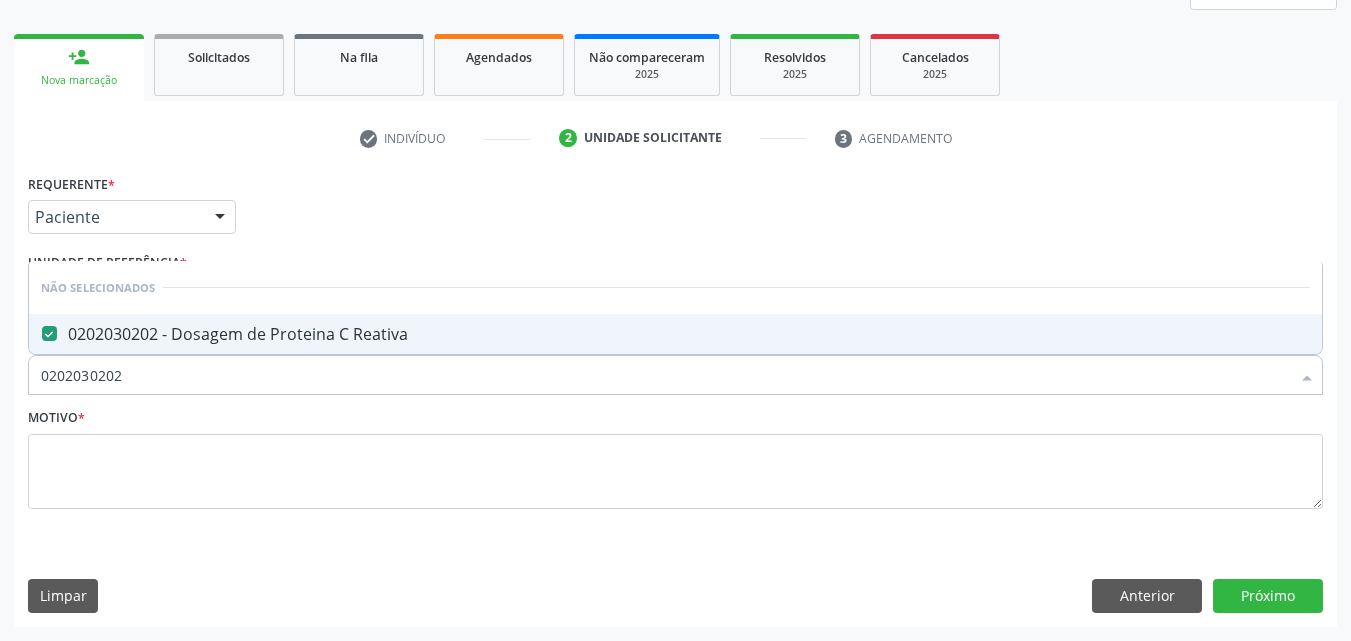 click on "0202030202" at bounding box center [665, 375] 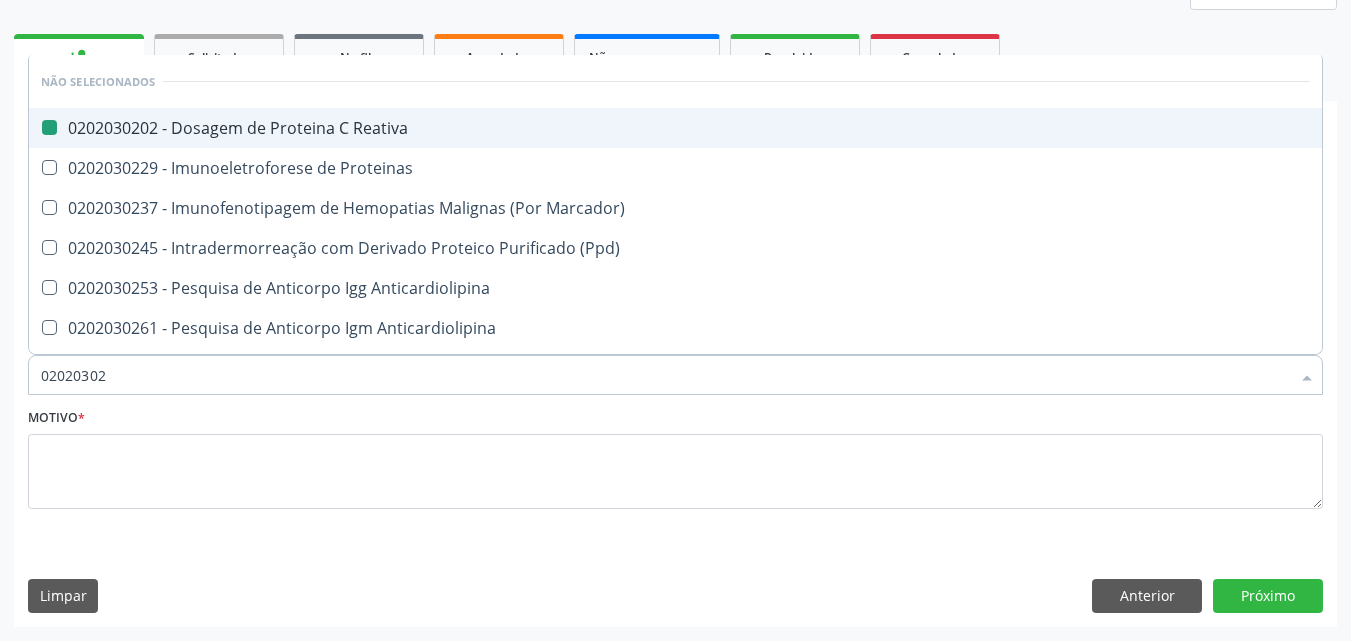 type 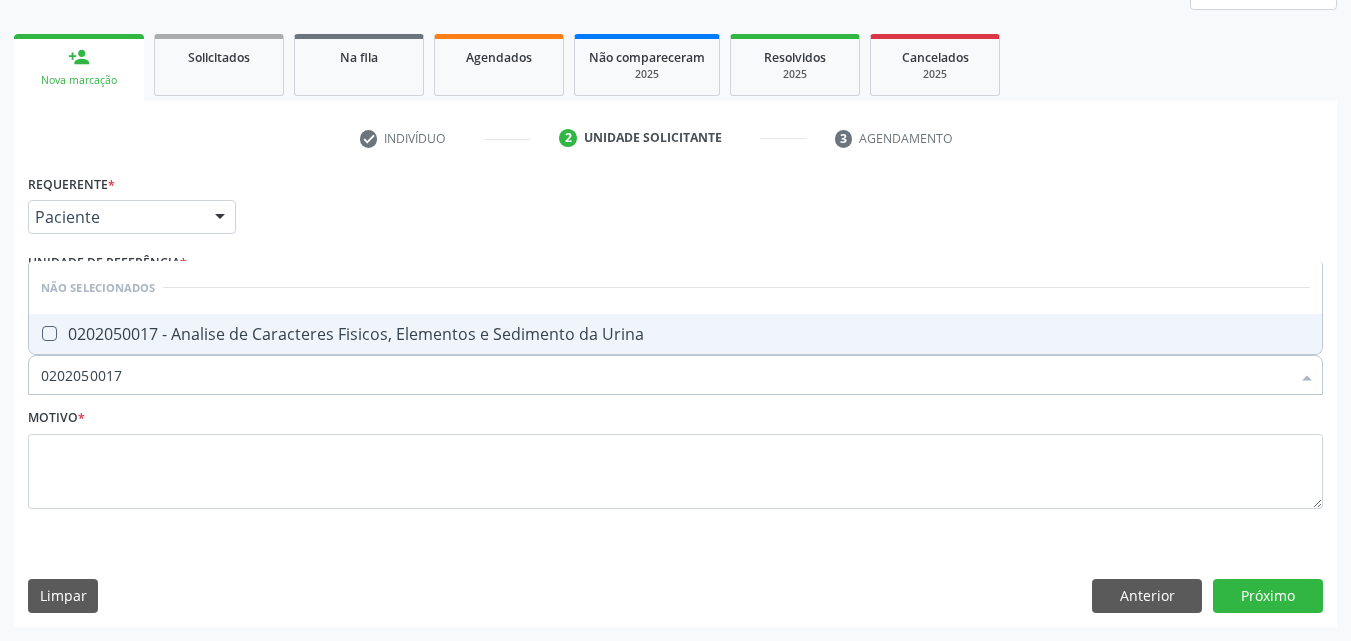 drag, startPoint x: 294, startPoint y: 326, endPoint x: 283, endPoint y: 342, distance: 19.416489 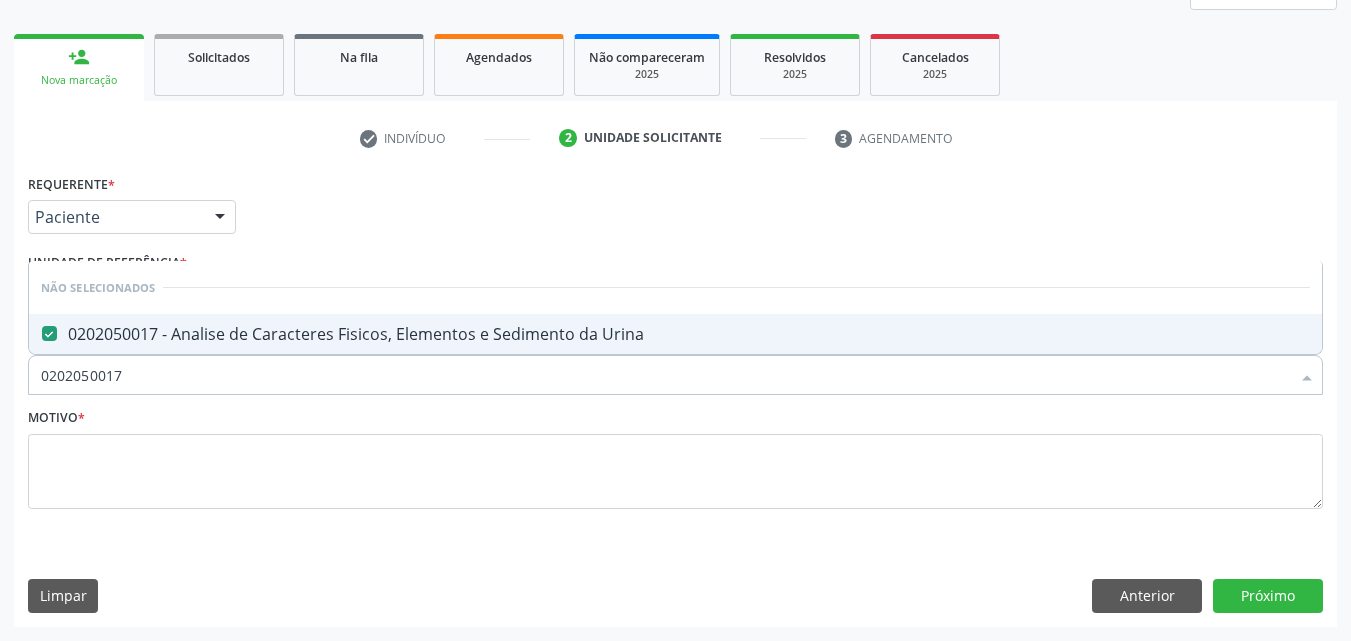 click on "0202050017" at bounding box center [665, 375] 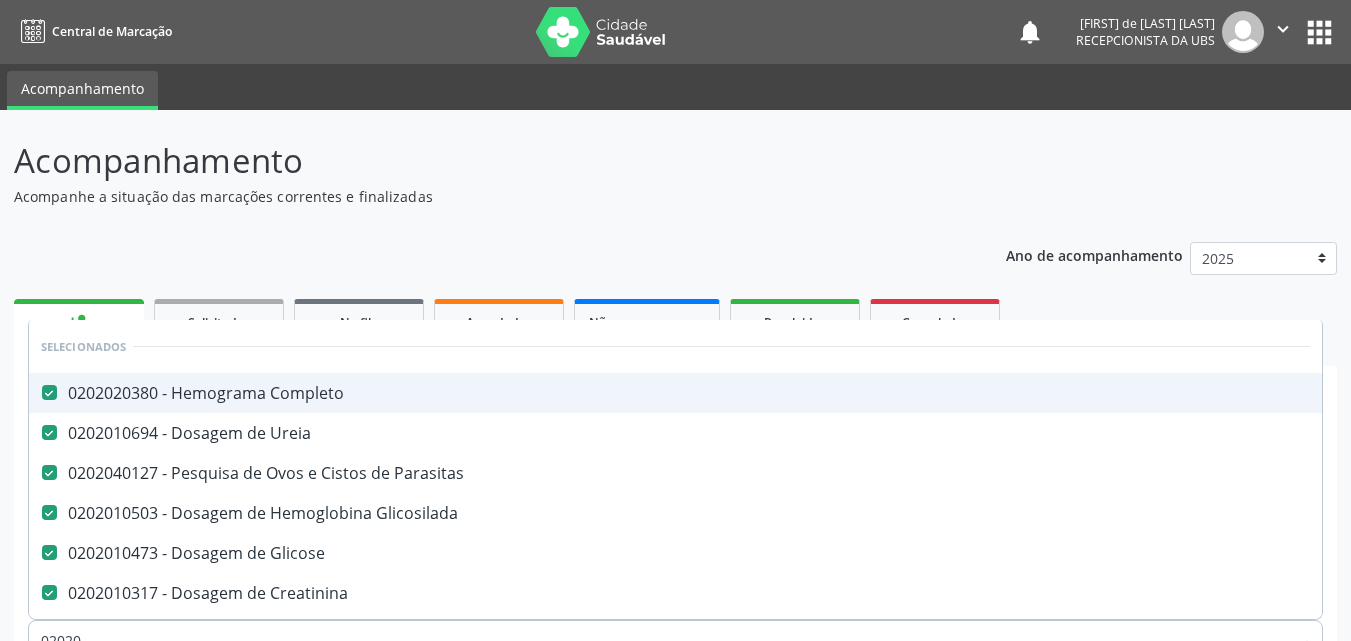 scroll, scrollTop: 265, scrollLeft: 0, axis: vertical 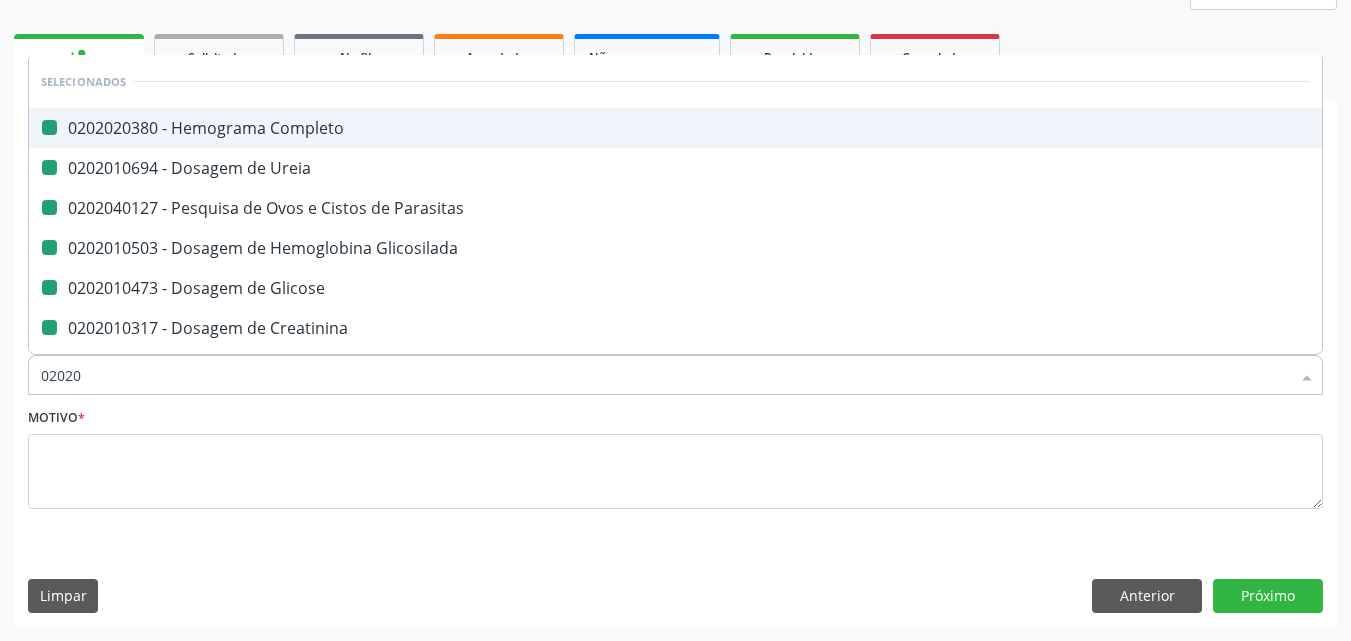 type on "020200" 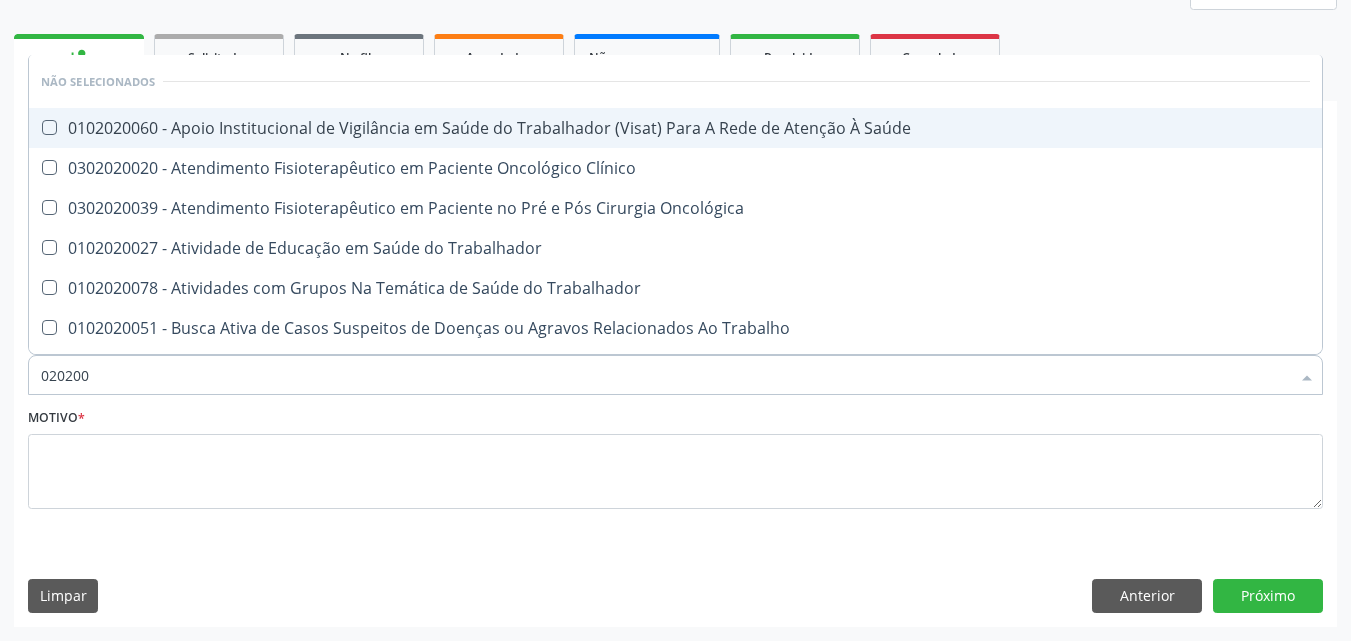 type on "02020" 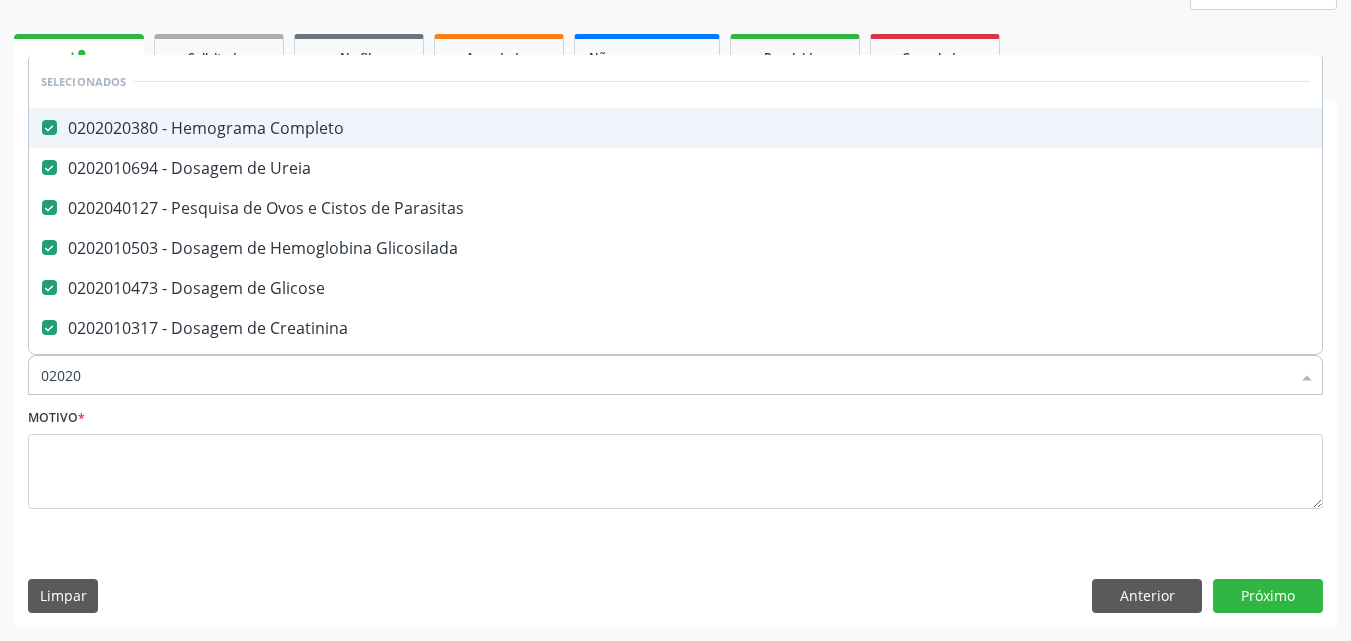 type on "020201" 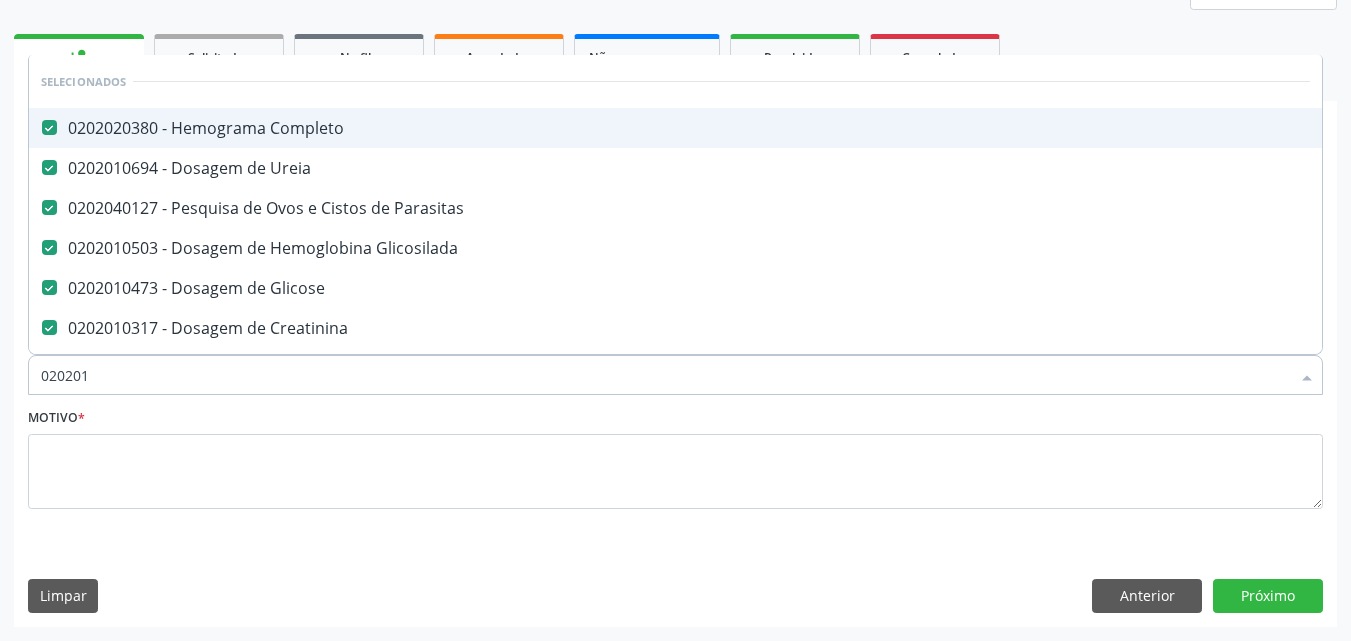 checkbox on "false" 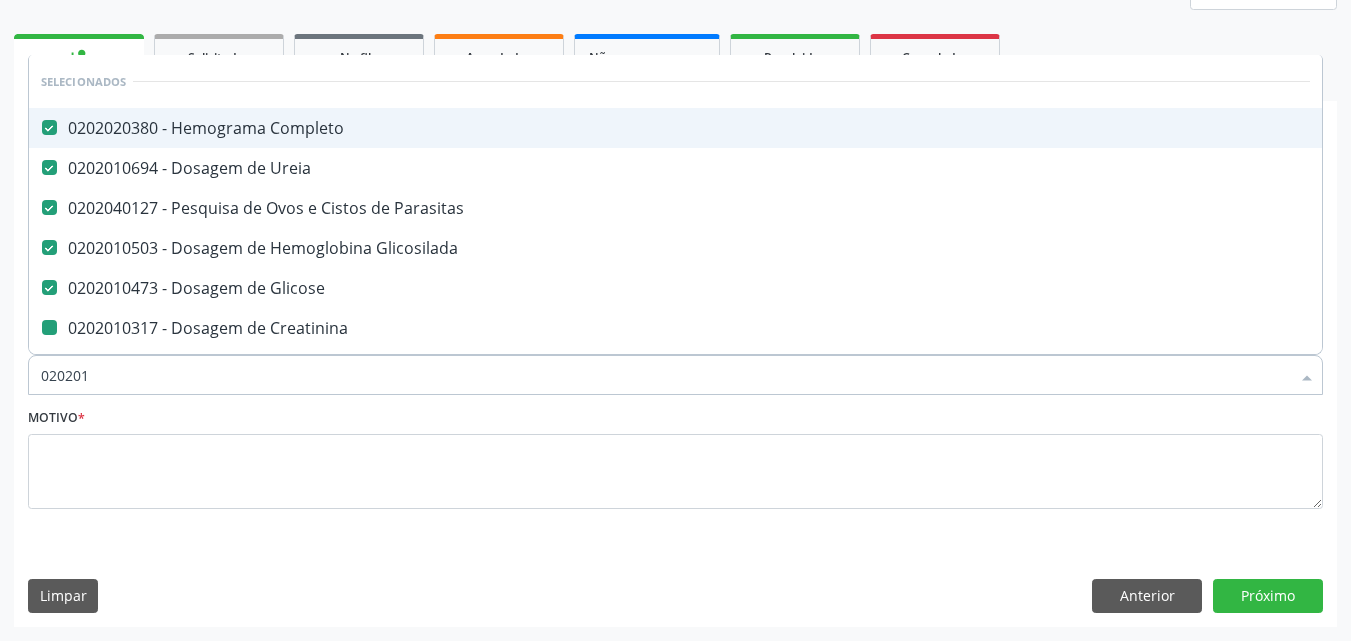 type on "0202010" 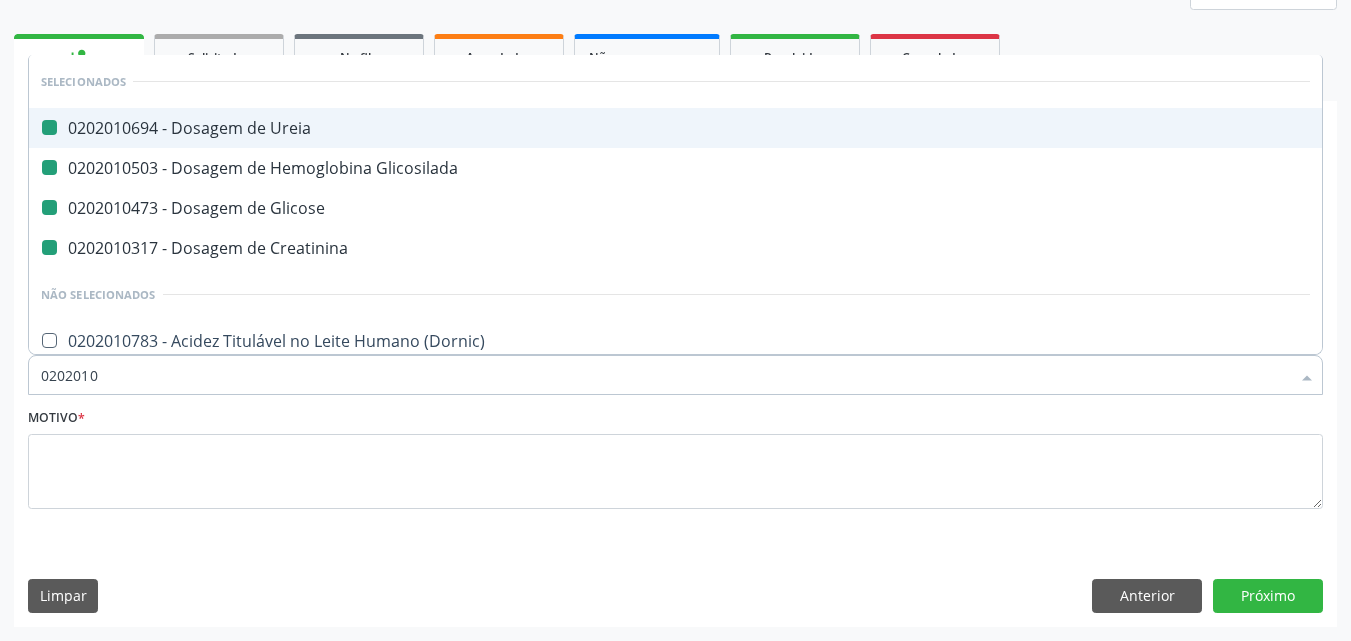 type on "02020102" 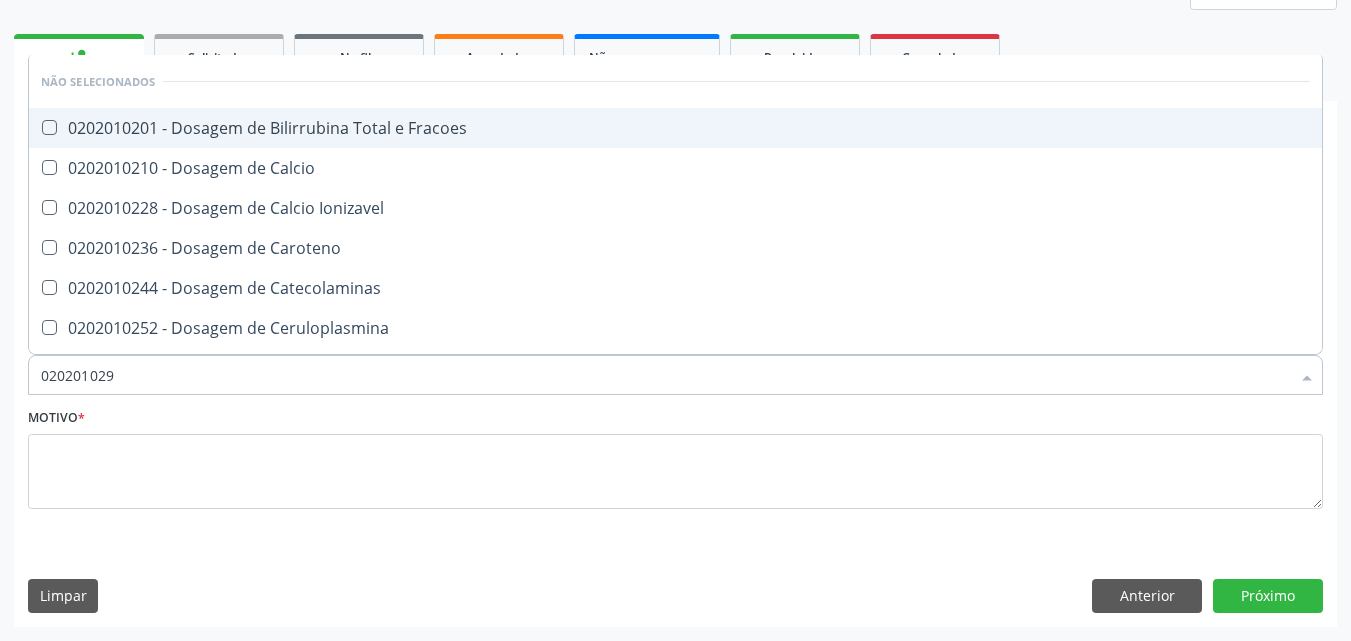 type on "[NUMBER]" 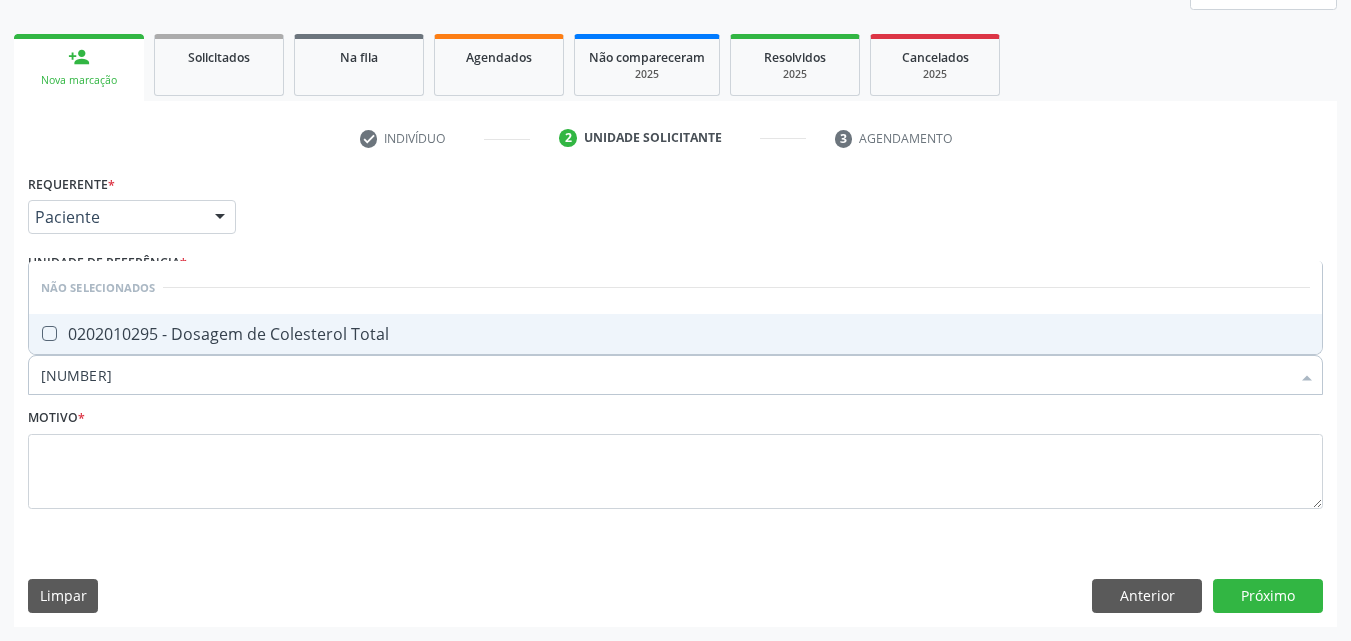 click on "0202010295 - Dosagem de Colesterol Total" at bounding box center (675, 334) 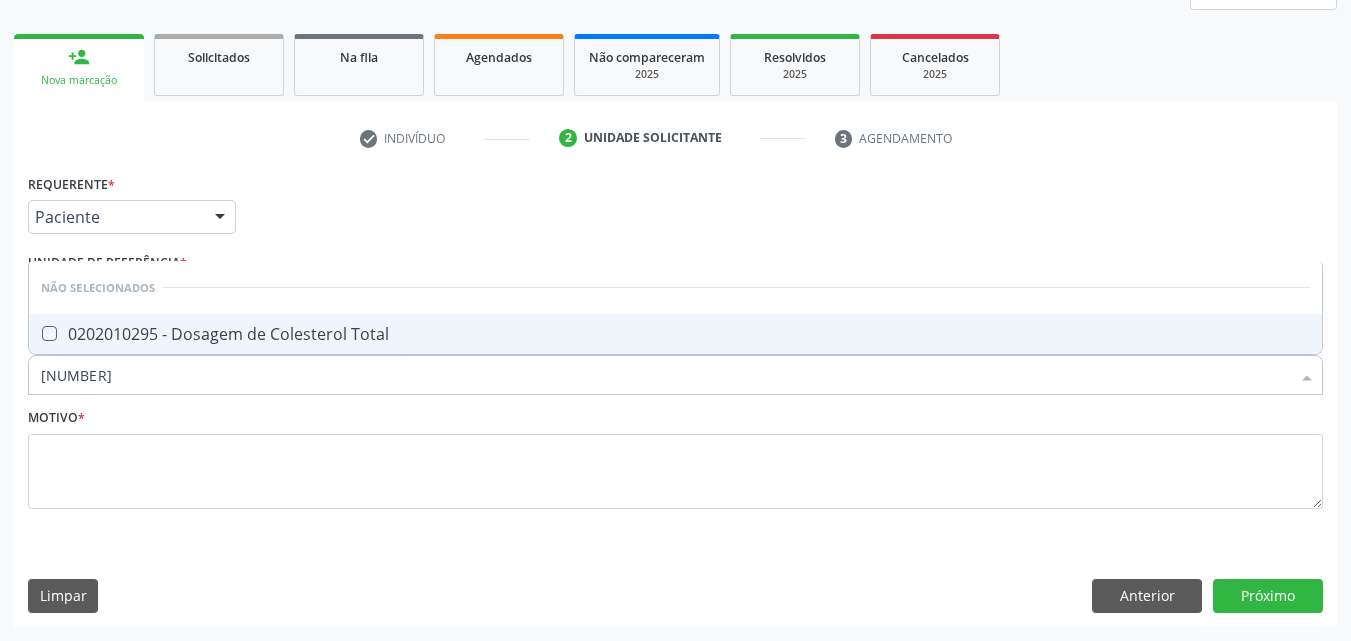 checkbox on "true" 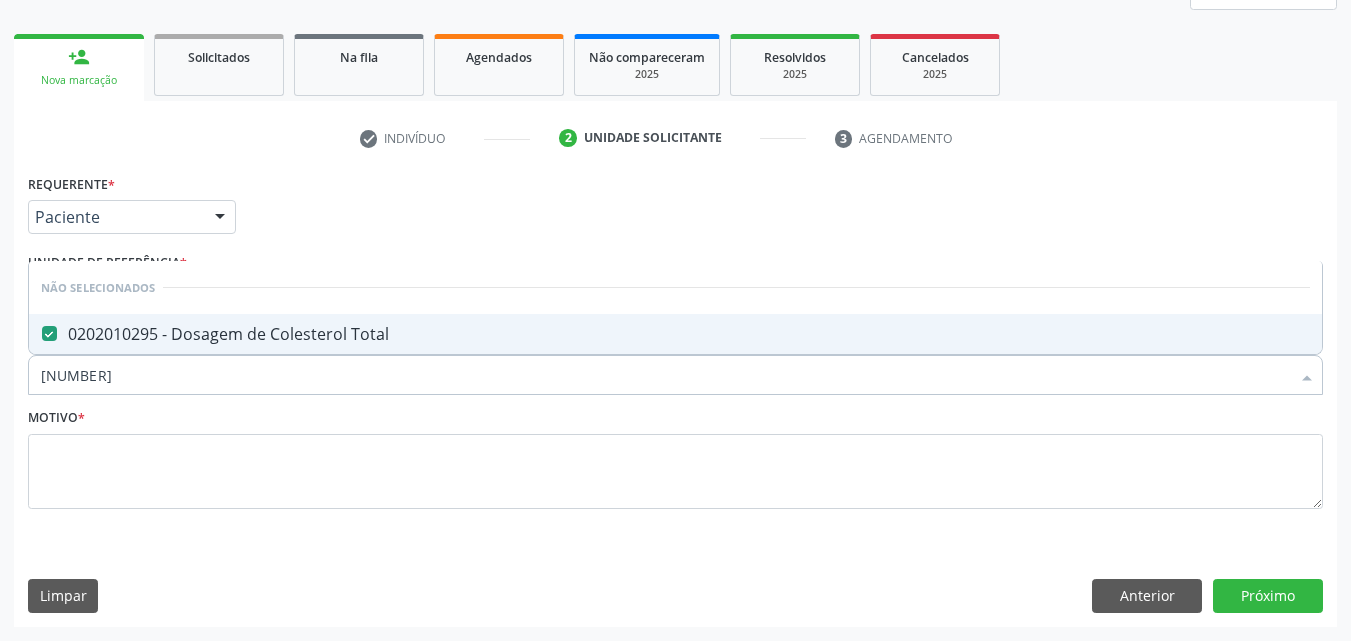 click on "[NUMBER]" at bounding box center [665, 375] 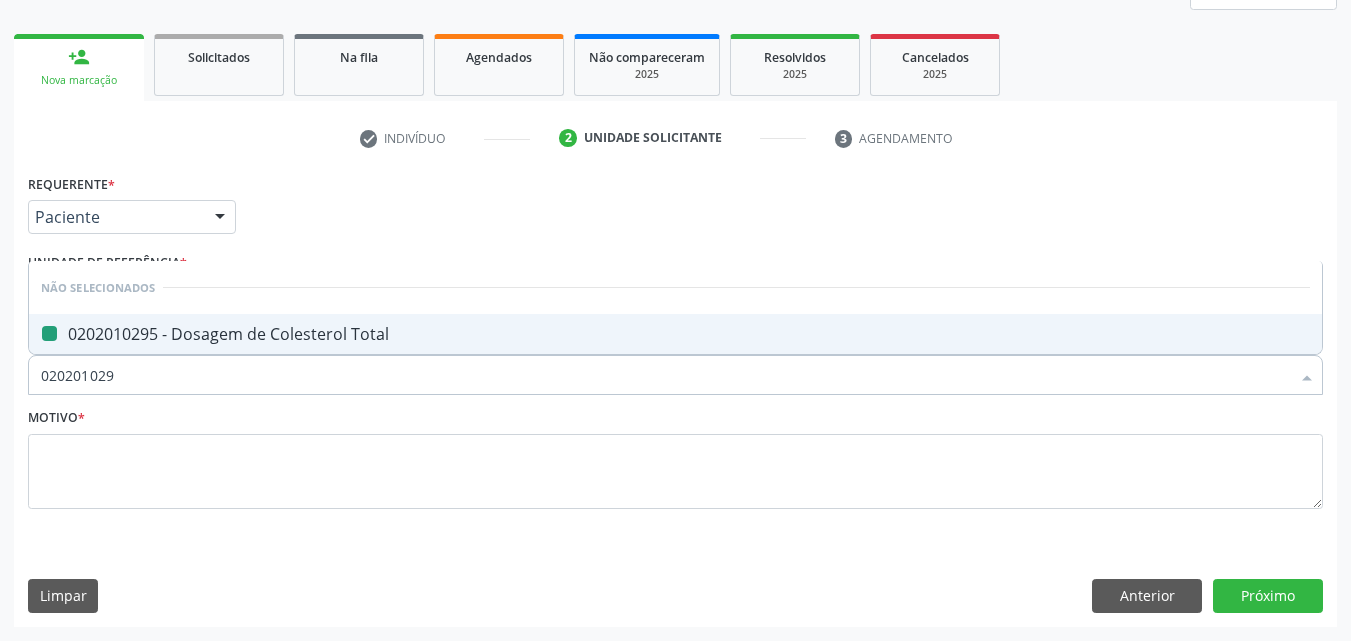 type on "02020102" 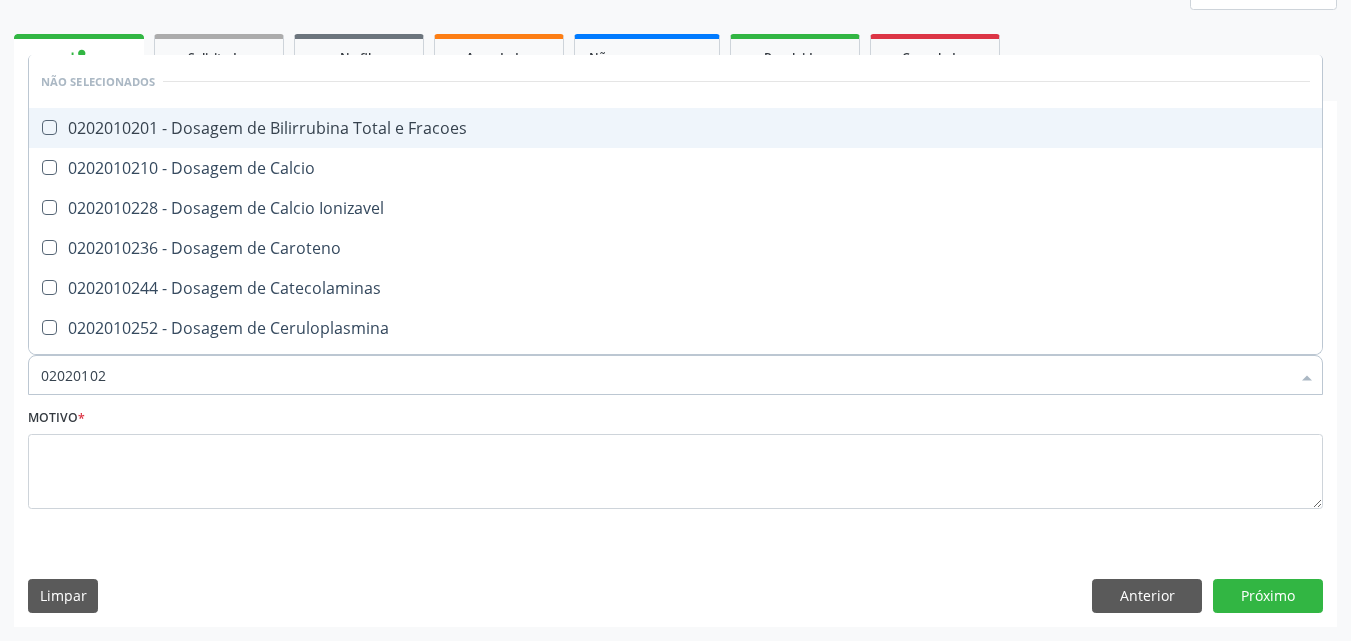 type on "0202010" 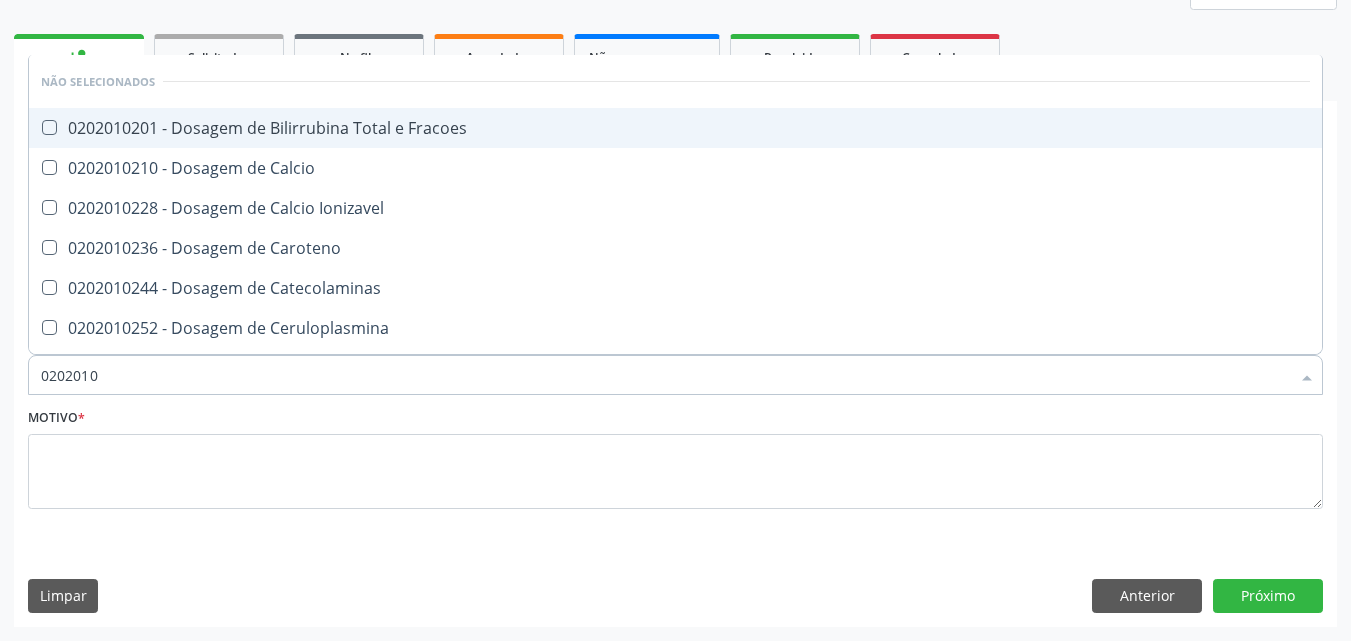 checkbox on "true" 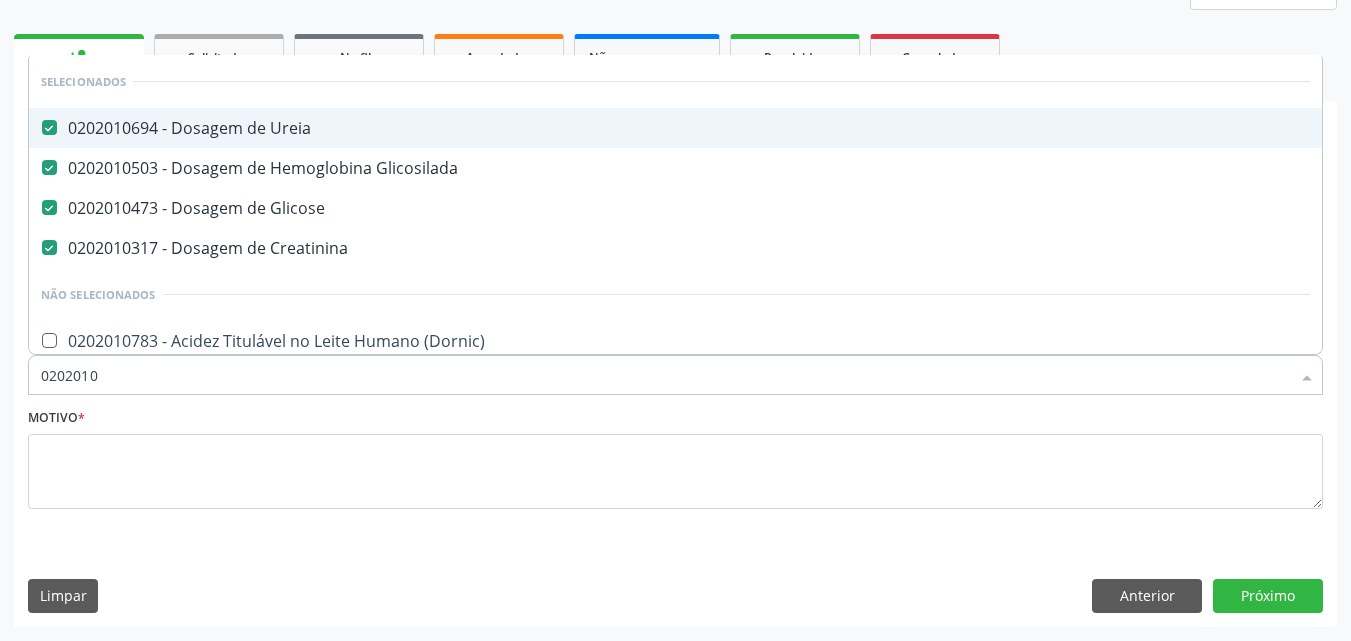 type on "02020102" 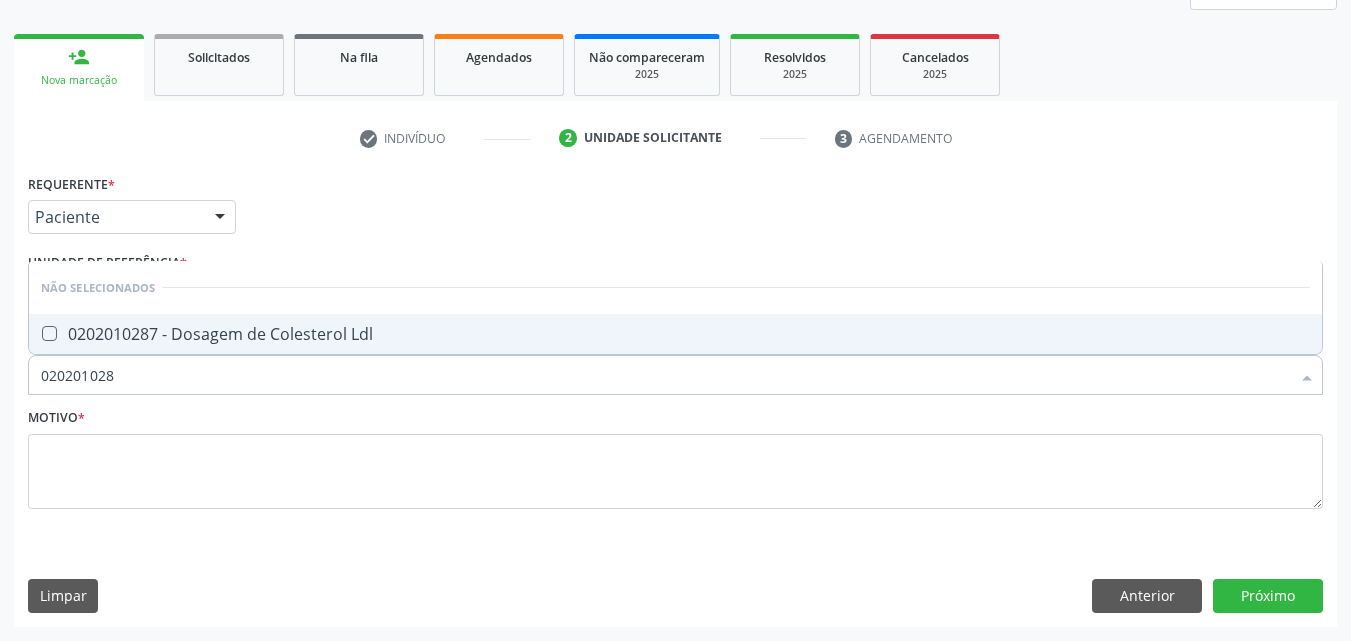 type on "[NUMBER]" 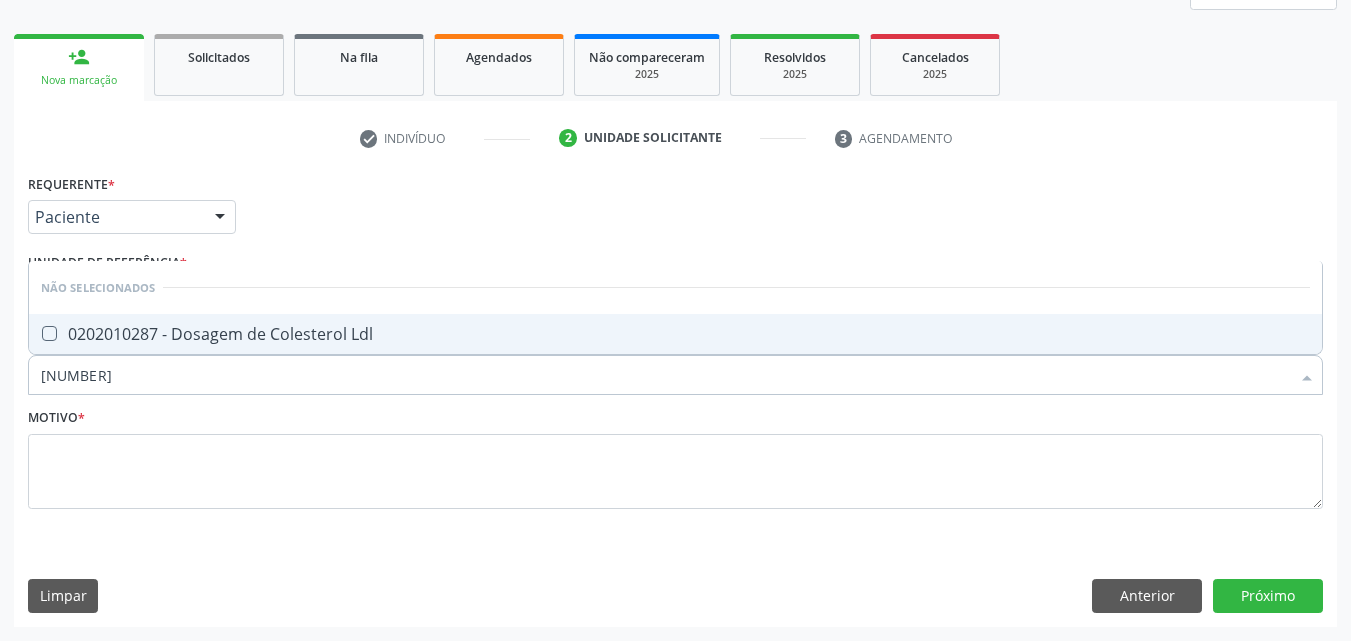 click on "0202010287 - Dosagem de Colesterol Ldl" at bounding box center [675, 334] 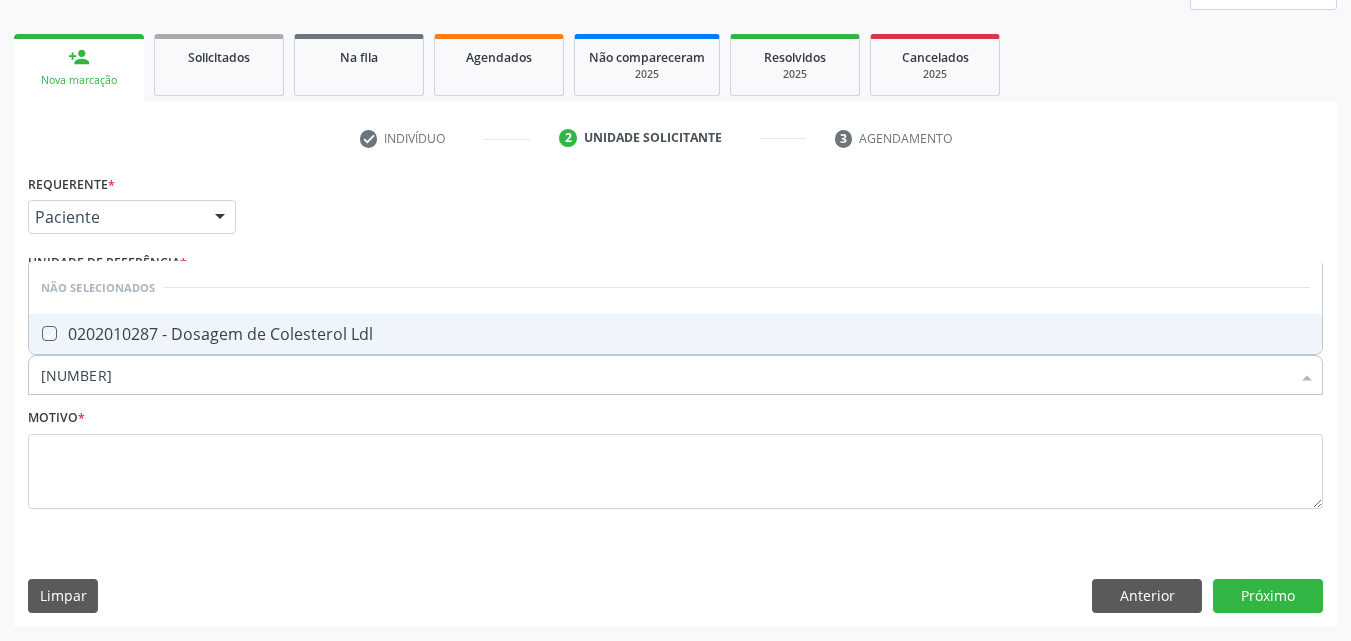 checkbox on "true" 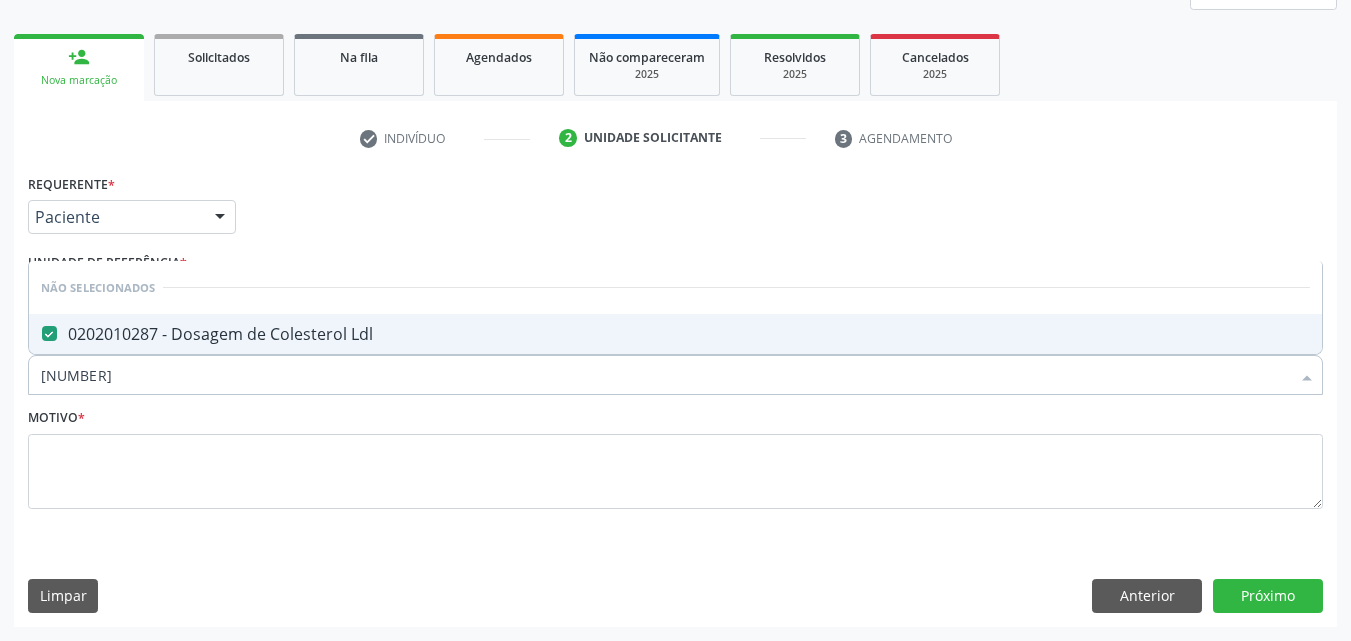 click on "[NUMBER]" at bounding box center [665, 375] 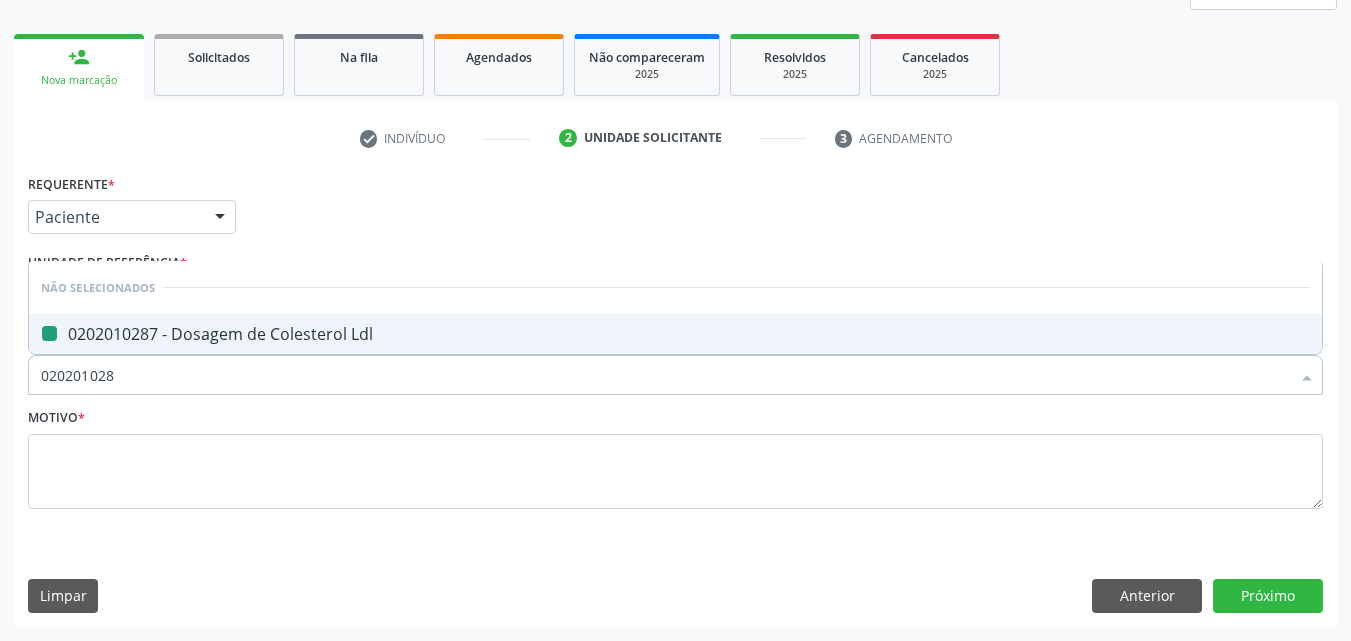 type on "02020102" 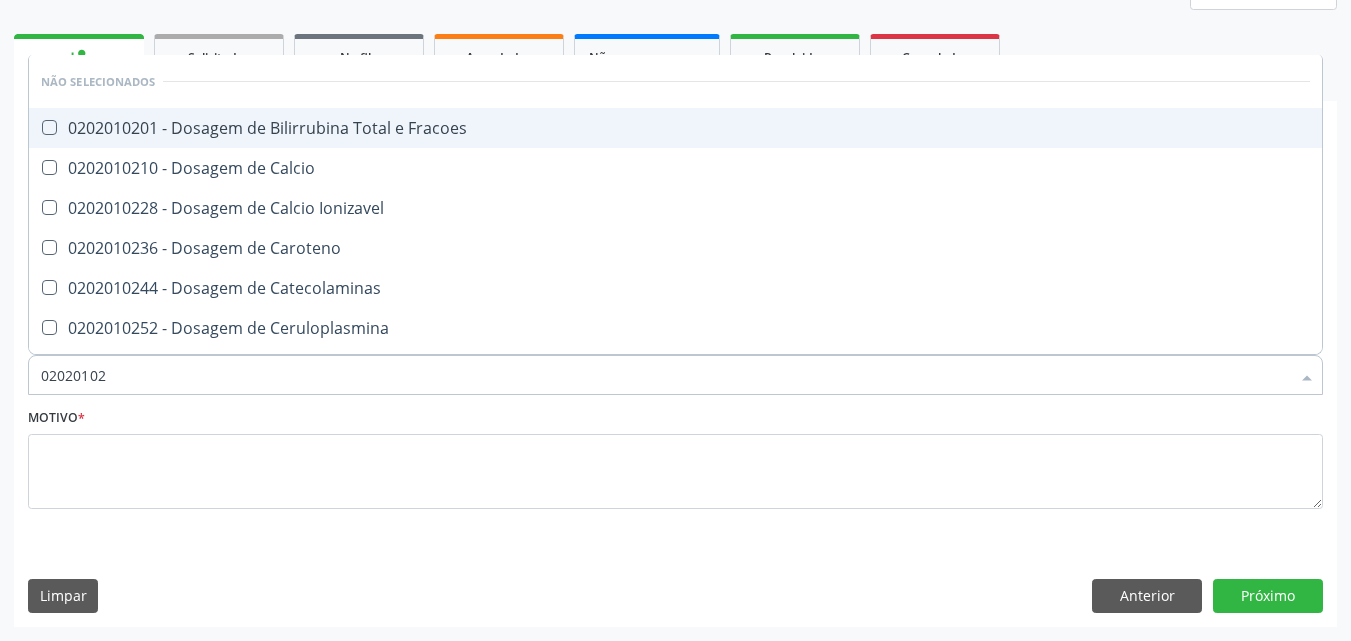 type on "020201029" 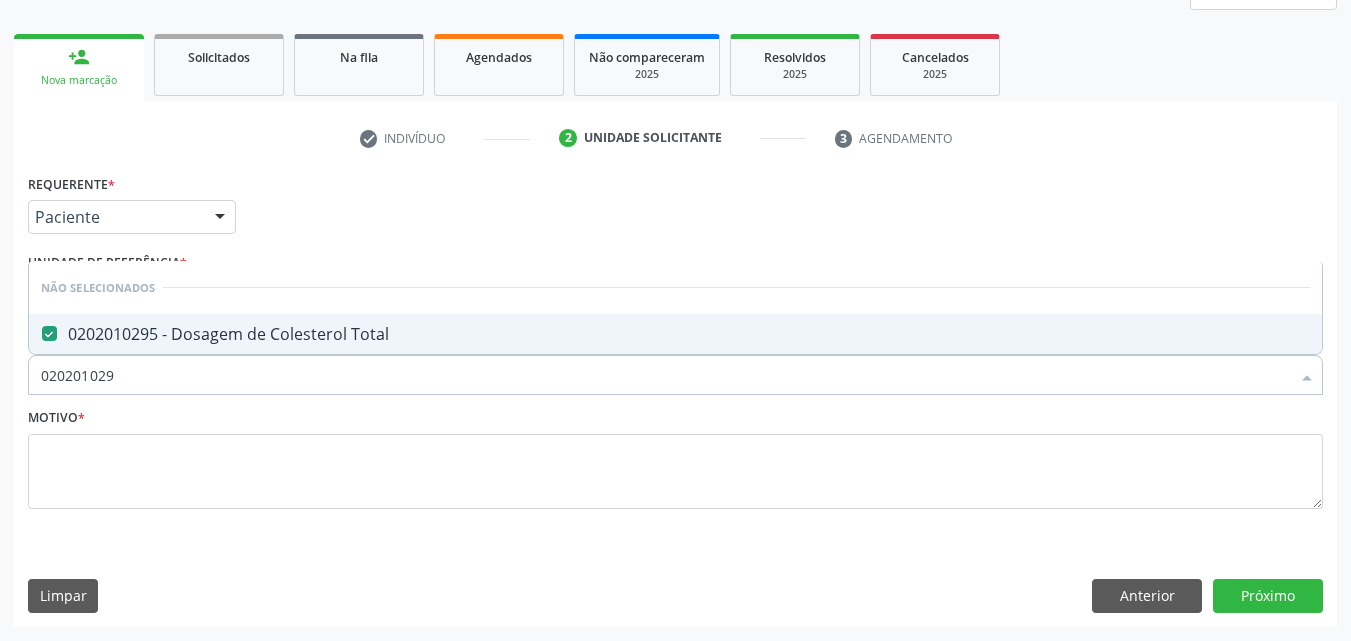 type on "02020102" 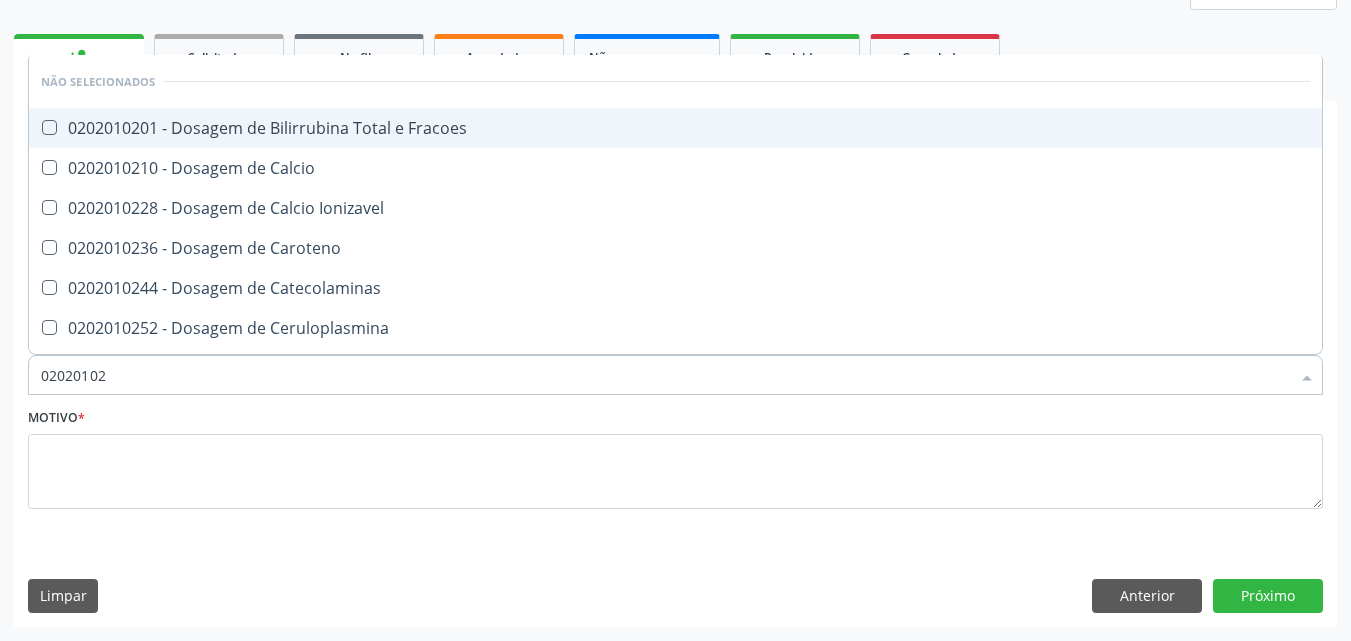 type on "0202010" 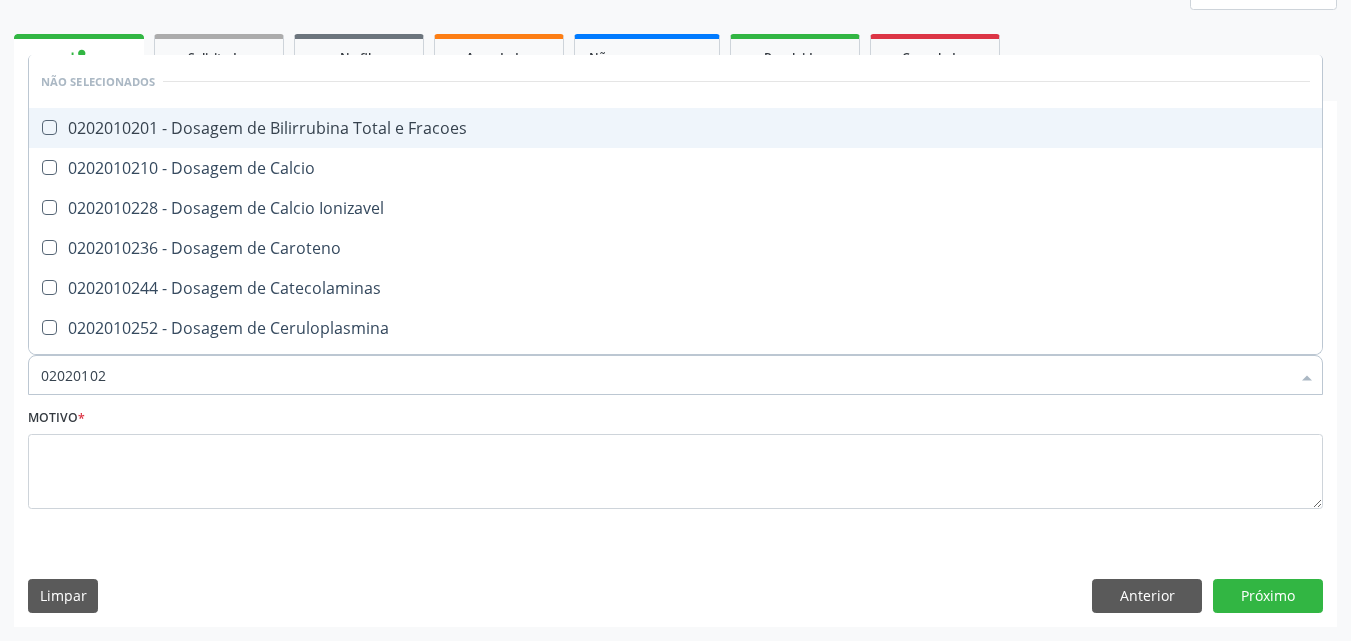 checkbox on "true" 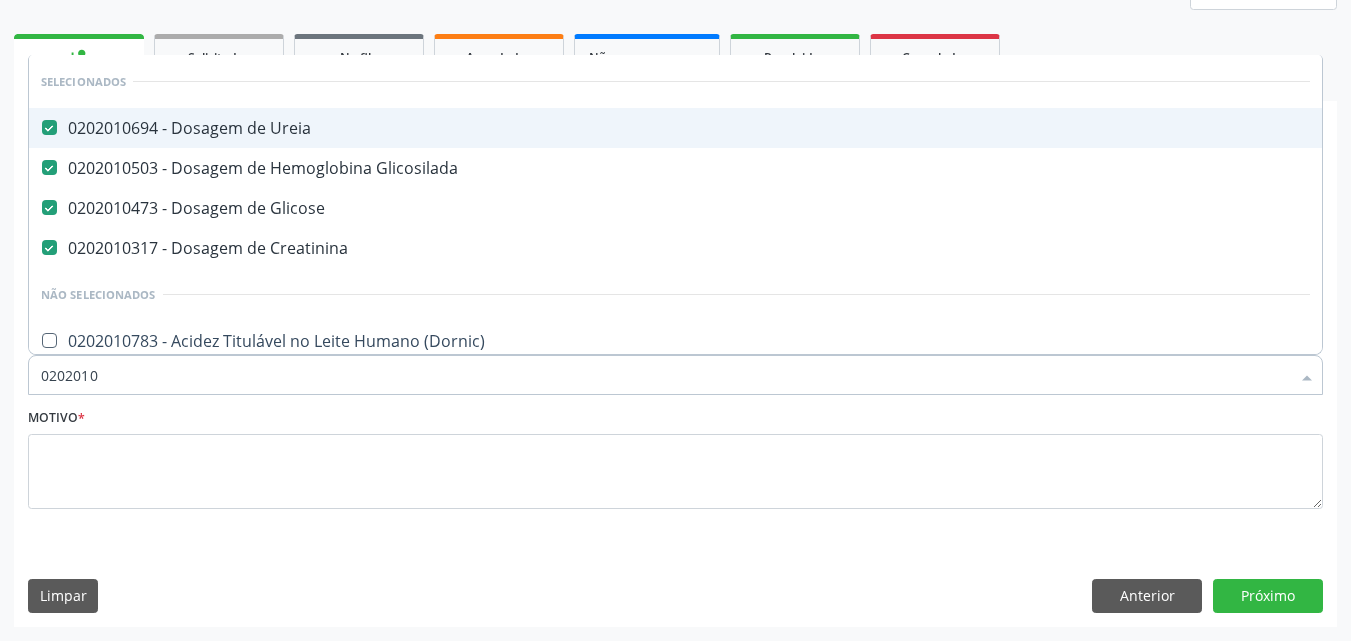 type on "02020101" 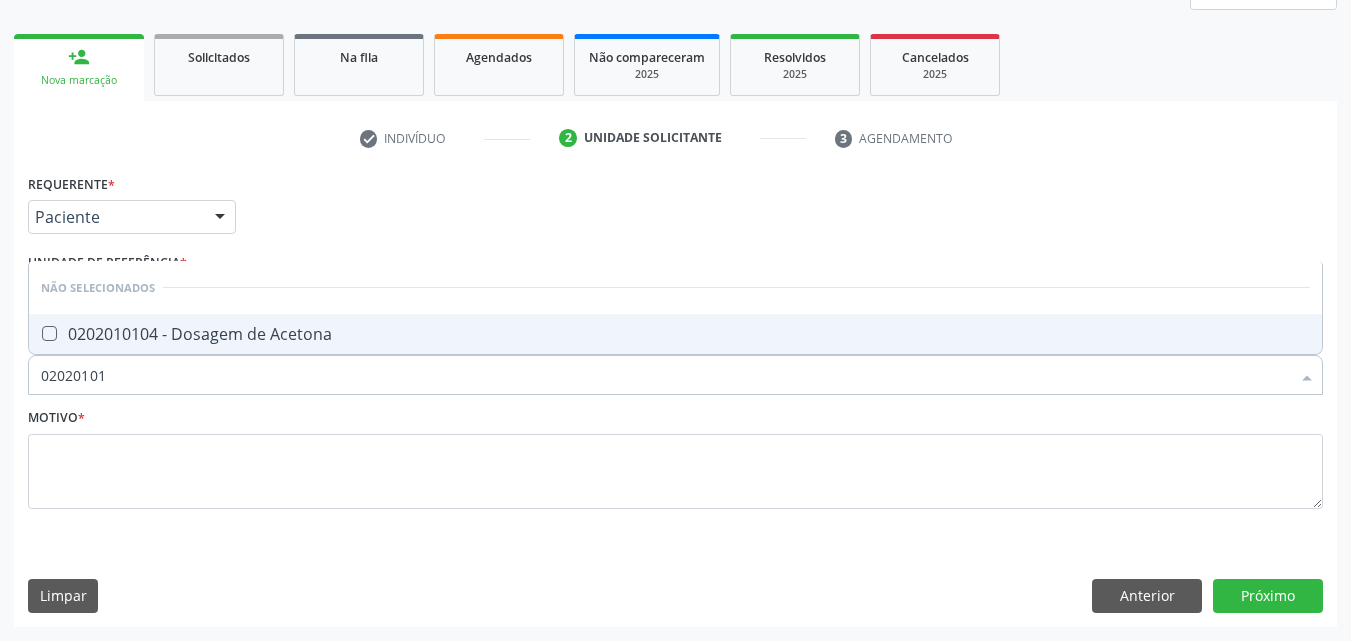 type on "0202010" 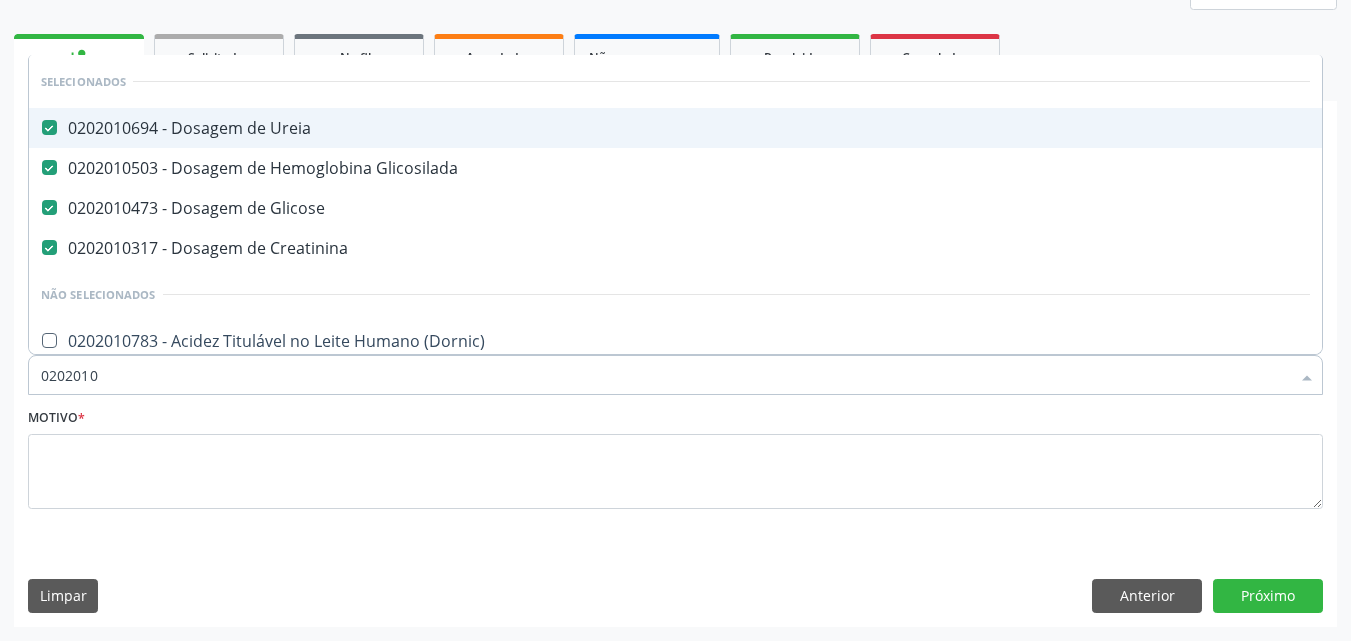 type on "02020105" 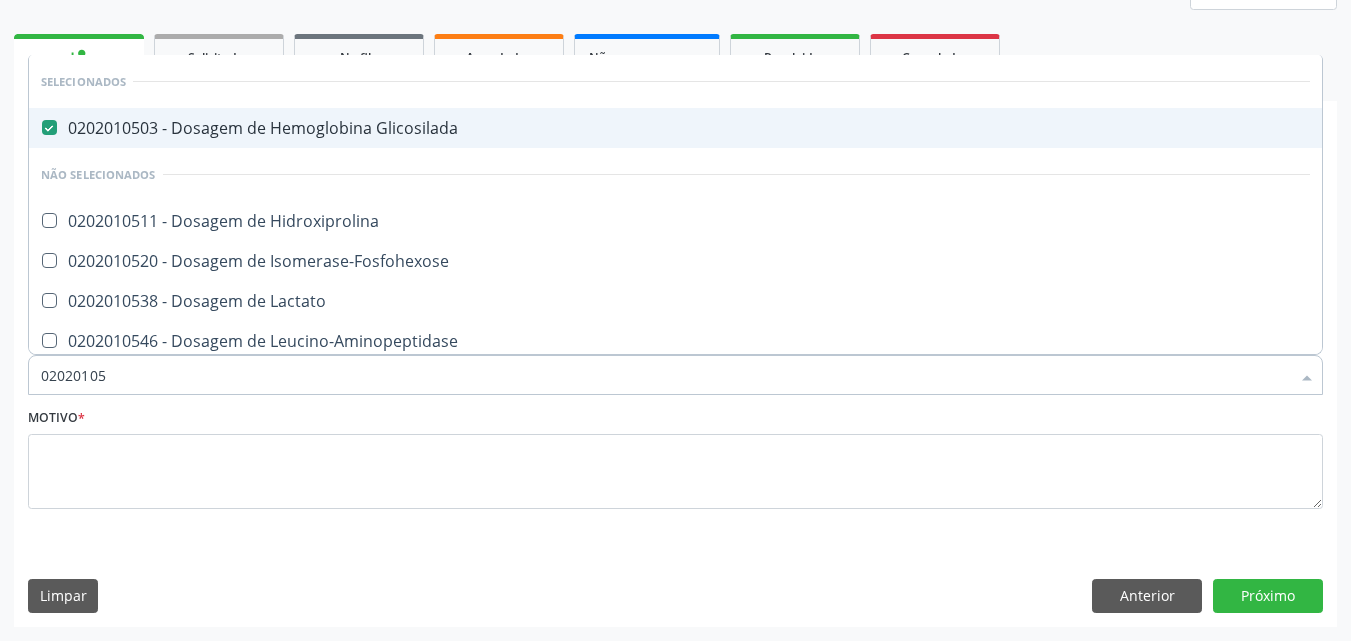 type on "0202010" 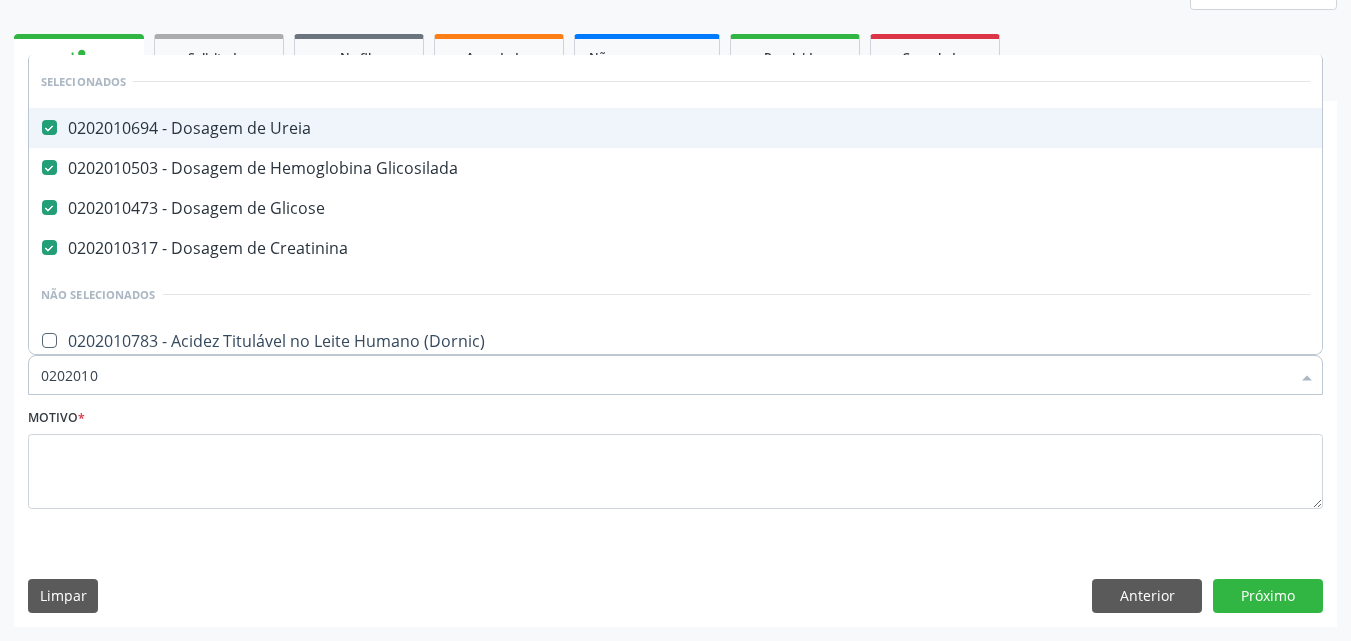 type on "02020103" 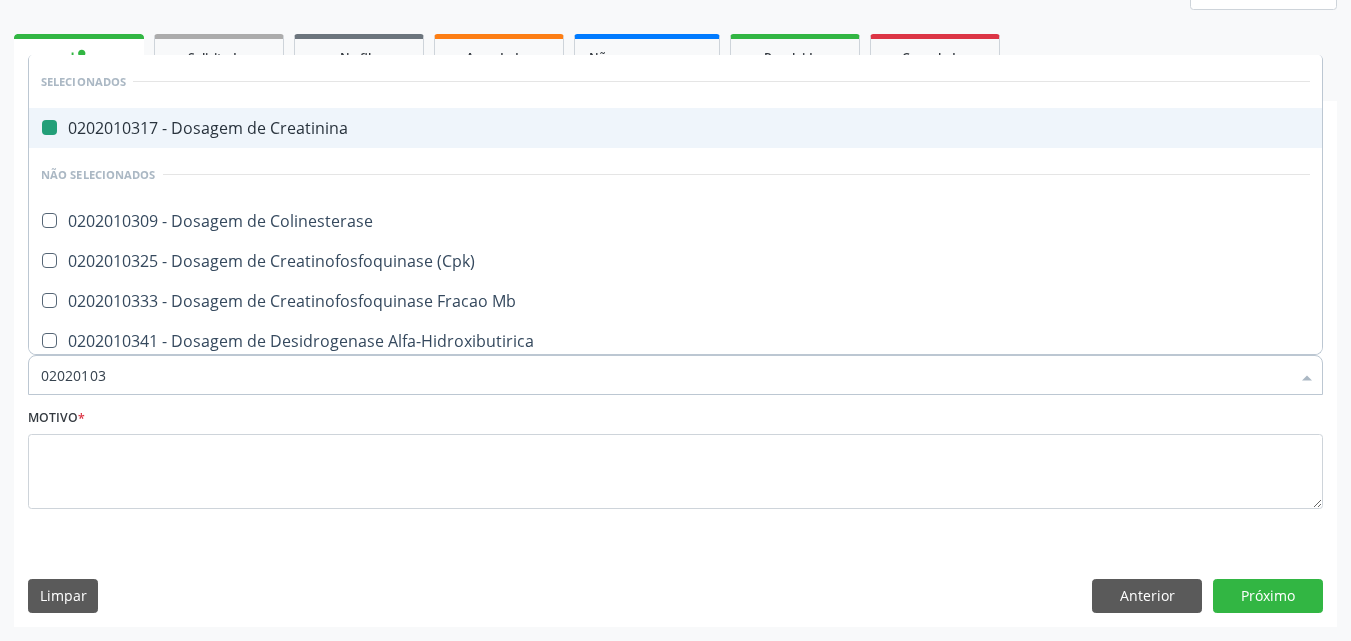 type on "[NUMBER]" 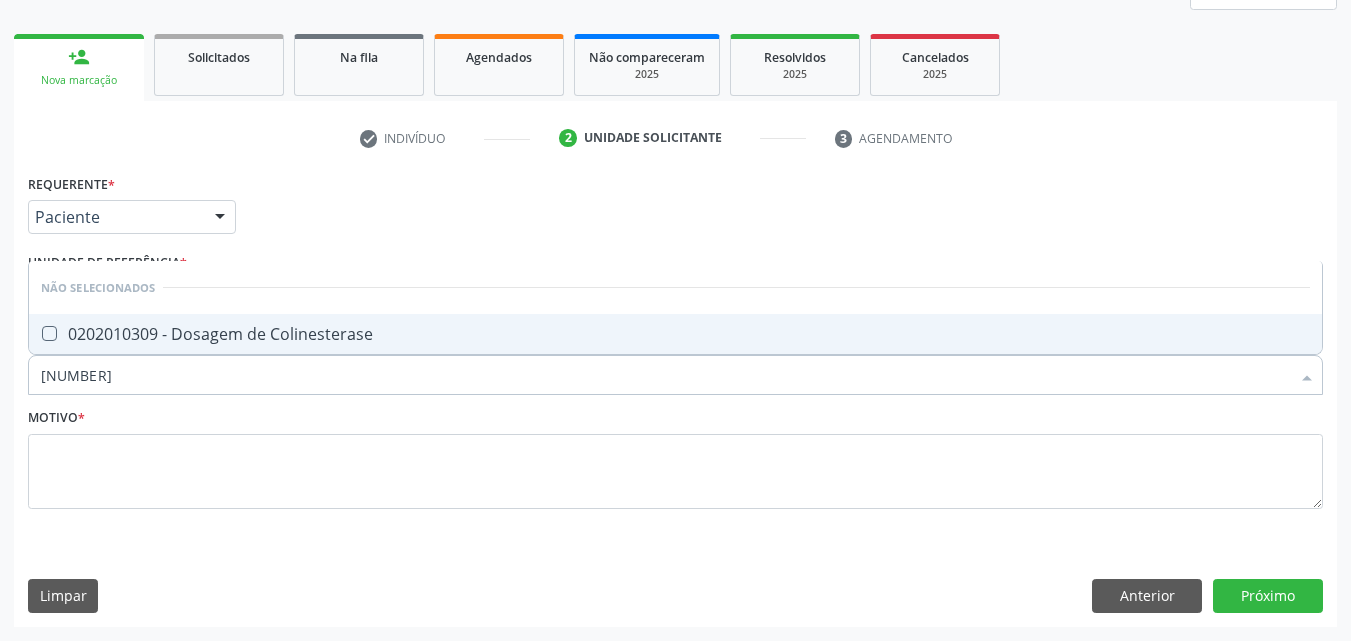 type on "02020103" 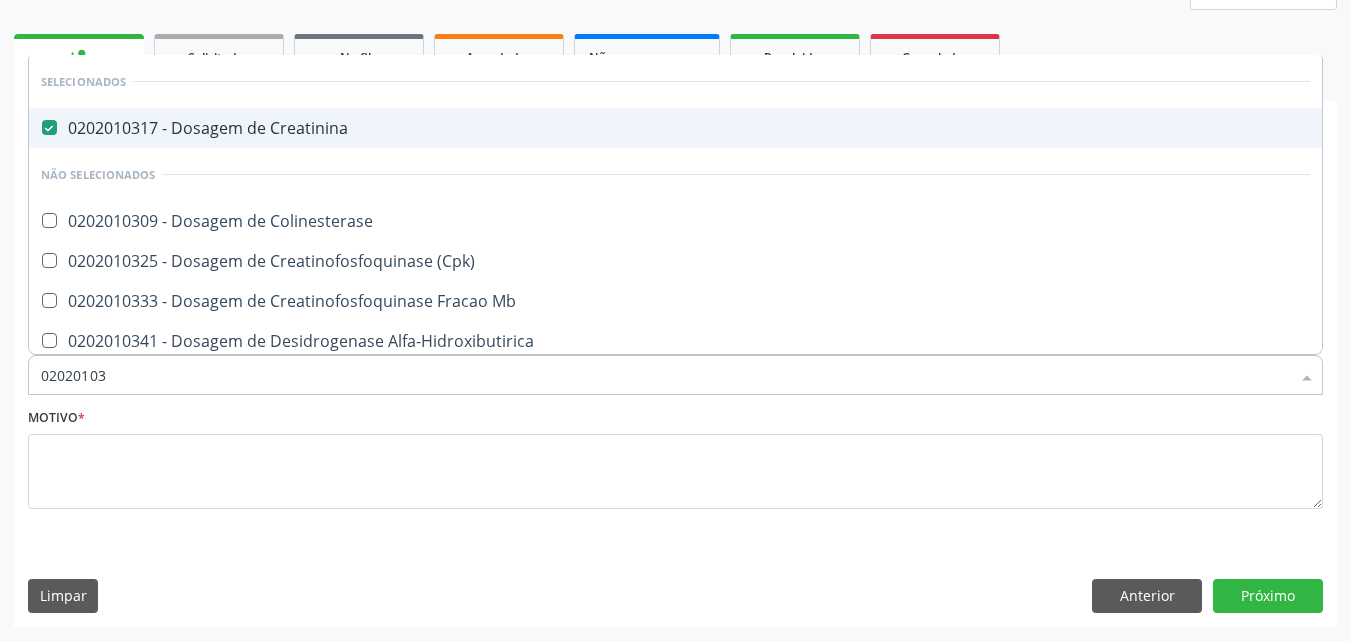 type on "0202010" 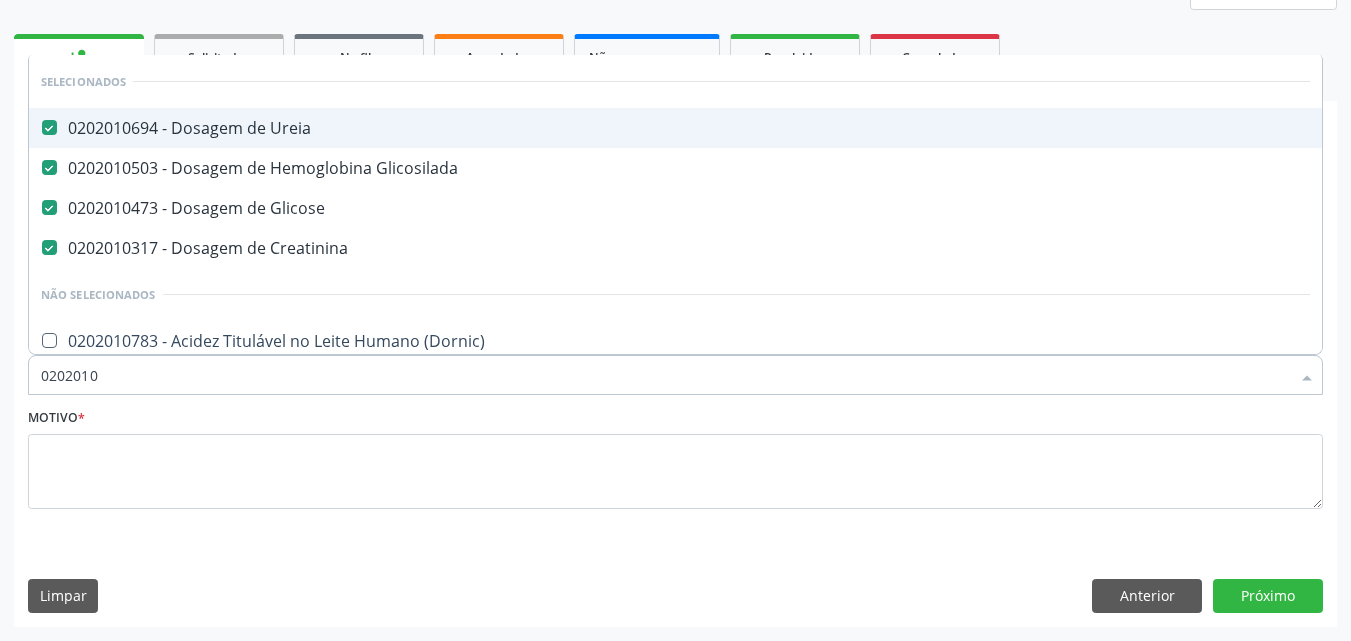 type on "020201" 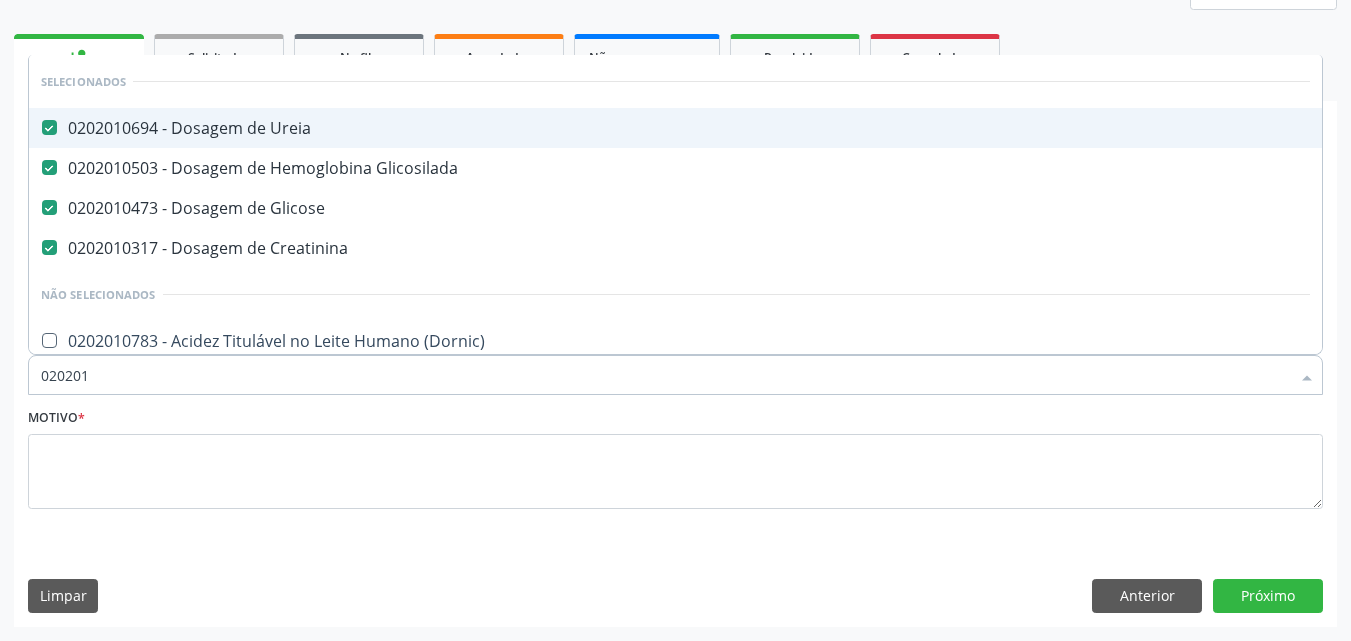 type on "02020" 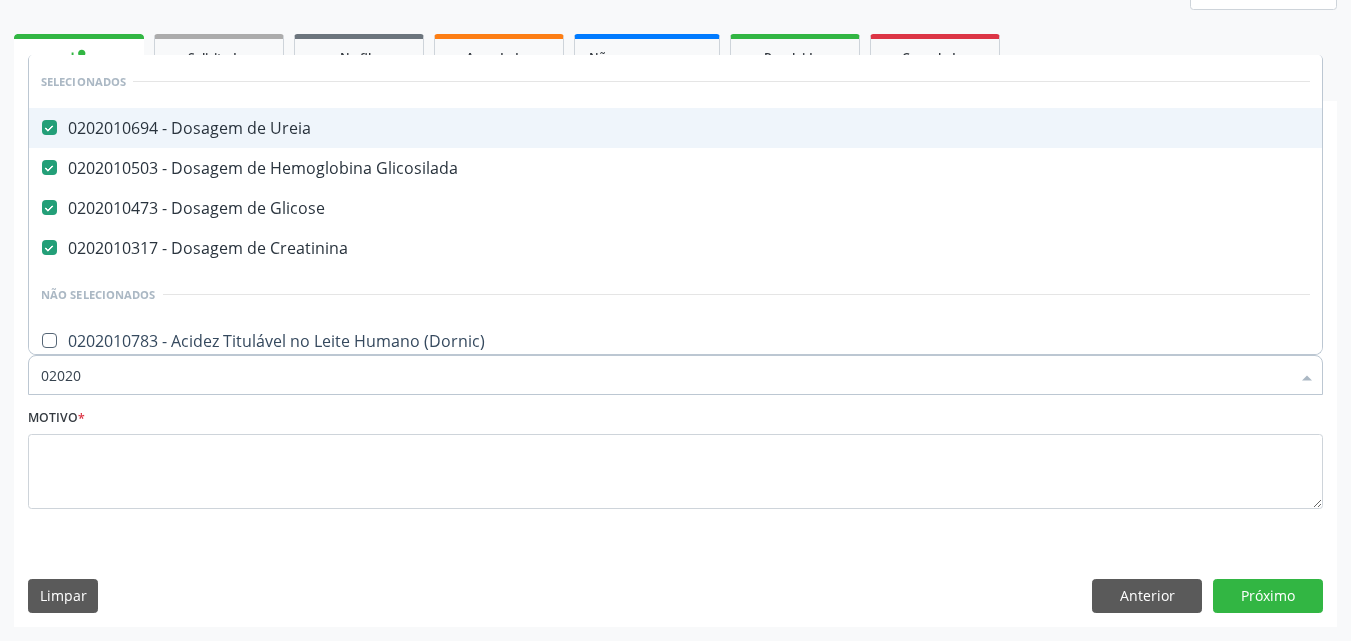 checkbox on "true" 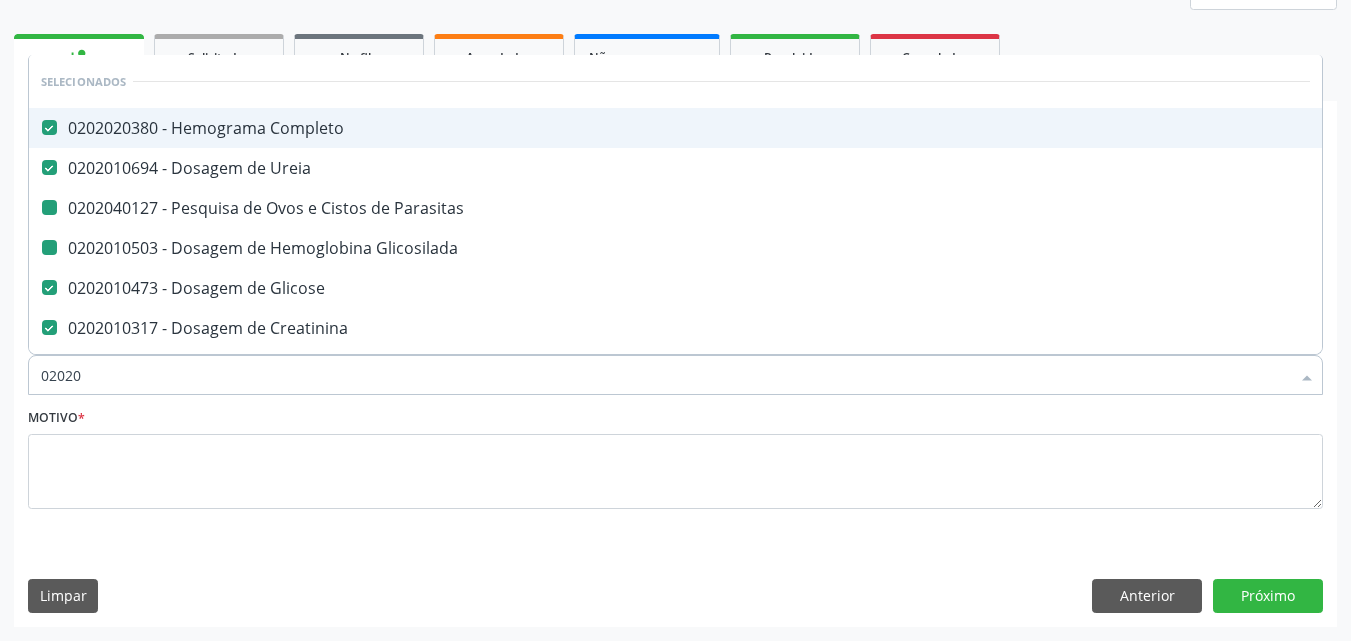 type on "020203" 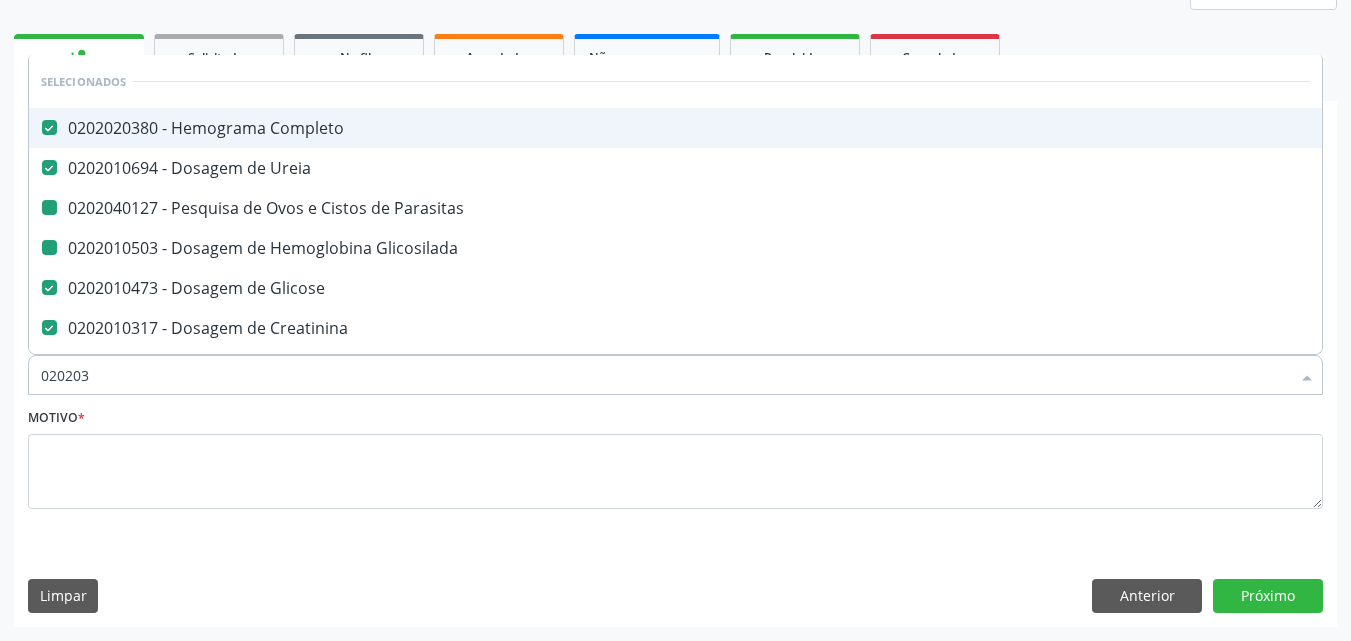 checkbox on "false" 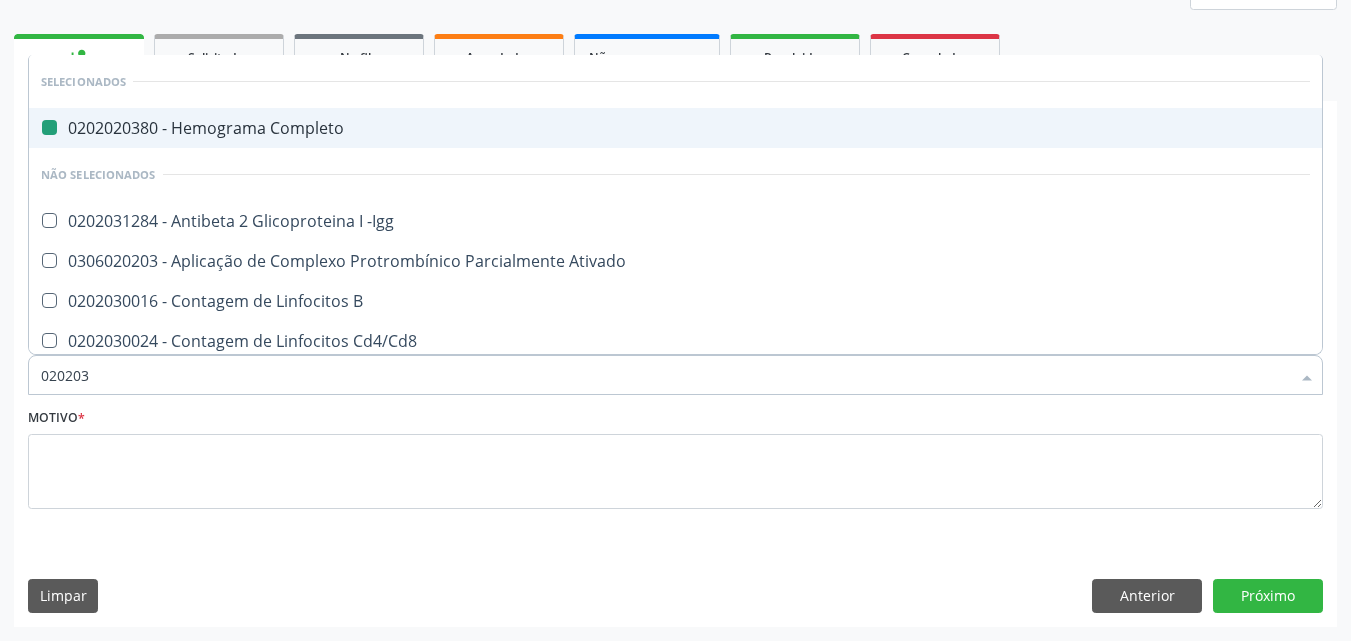 type on "0202030" 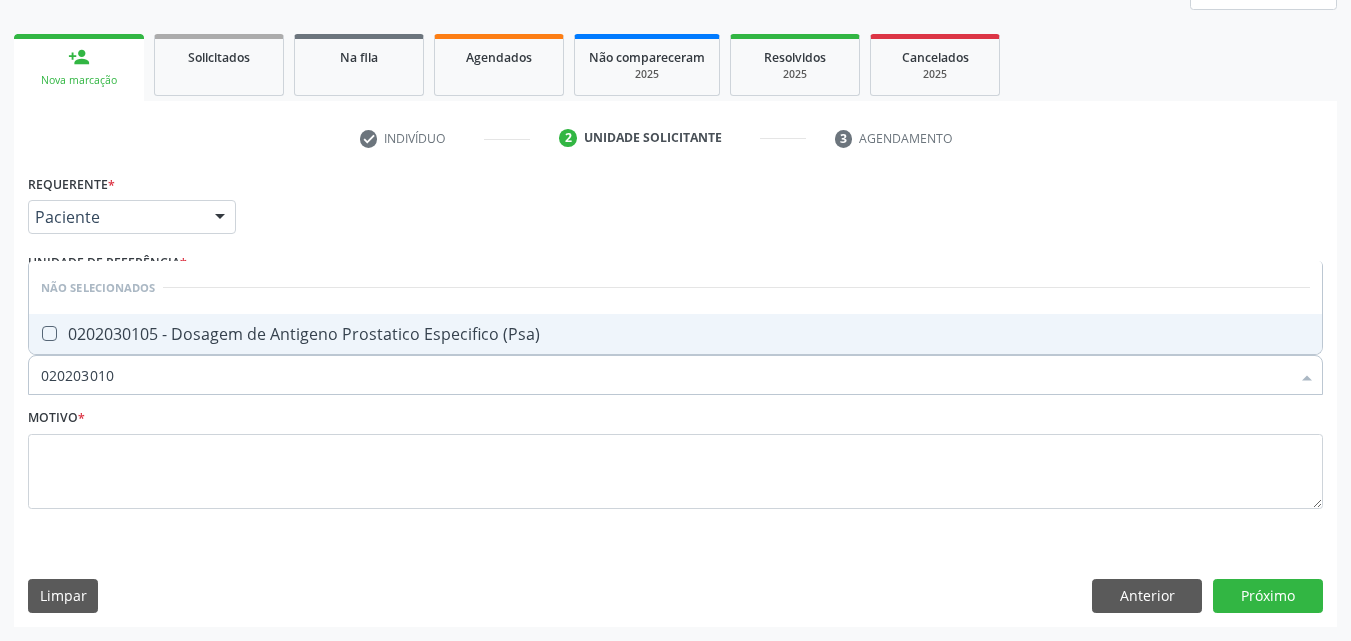 type on "0202030105" 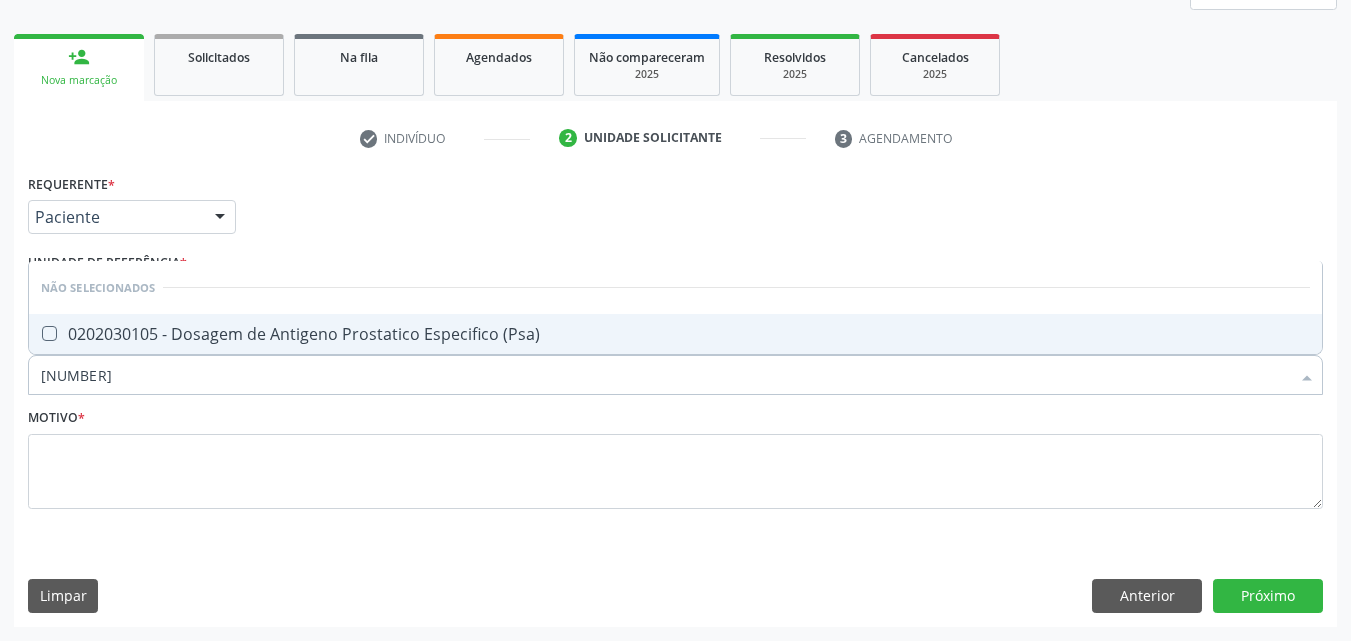 click on "0202030105 - Dosagem de Antigeno Prostatico Especifico (Psa)" at bounding box center [675, 334] 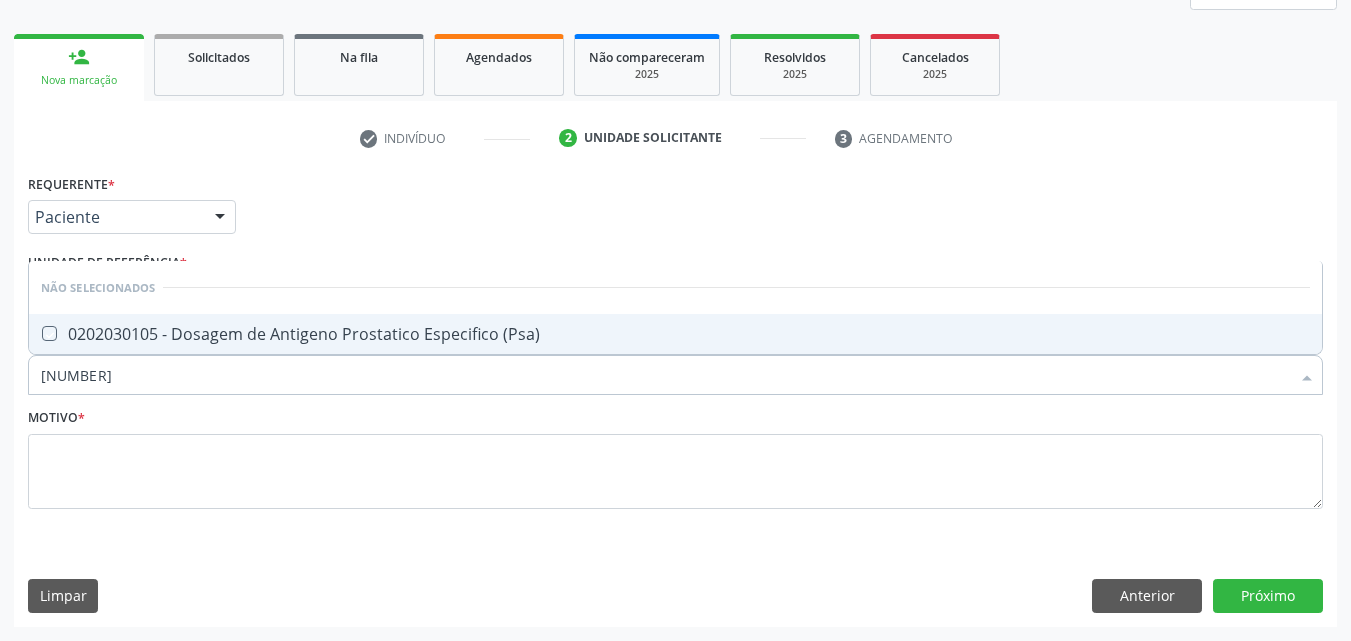 checkbox on "true" 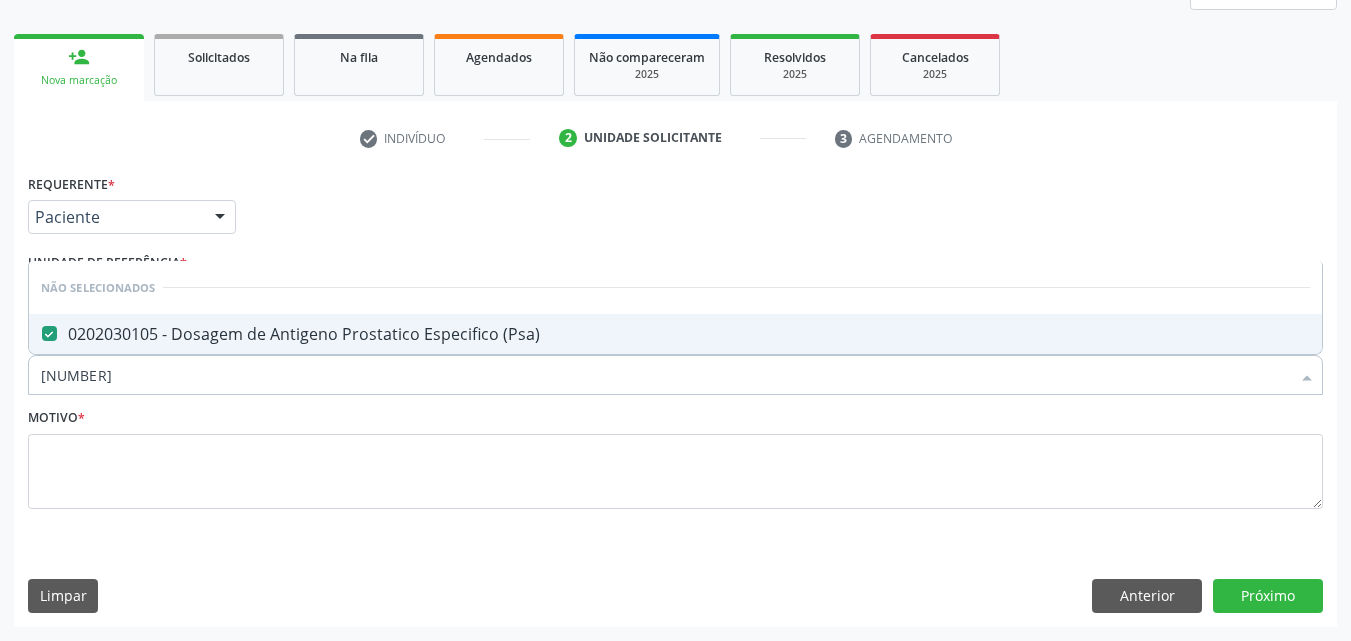 click on "0202030105" at bounding box center (665, 375) 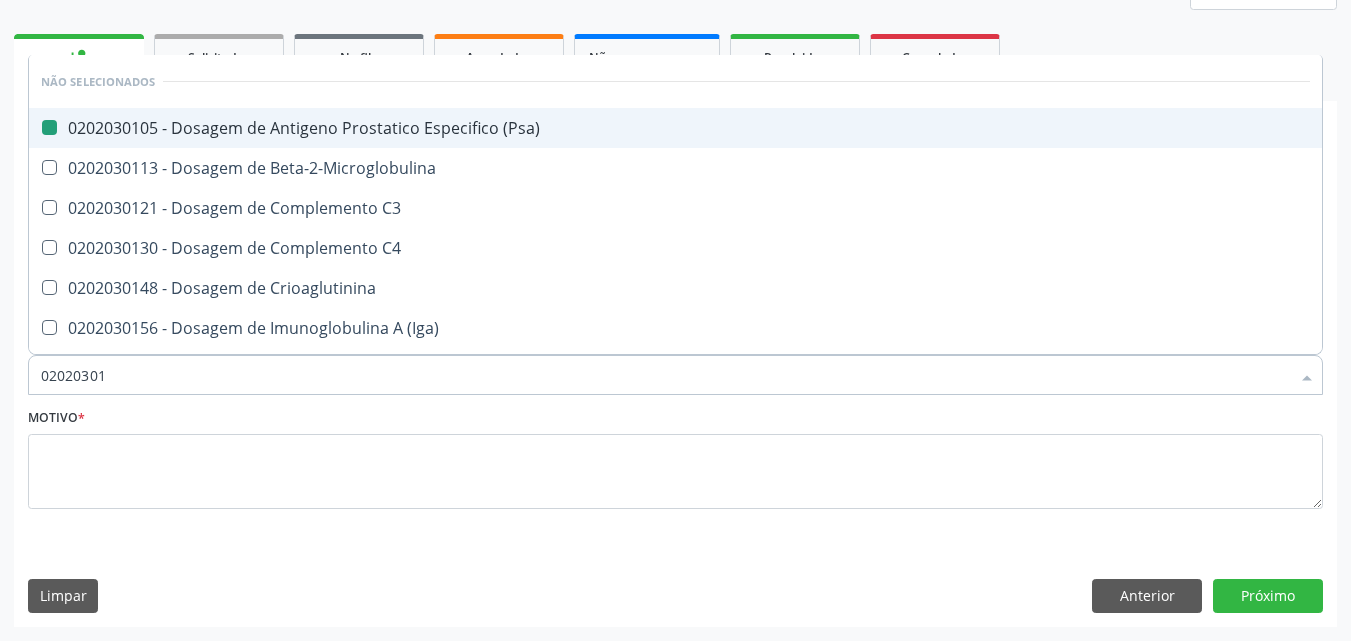 type on "0202030" 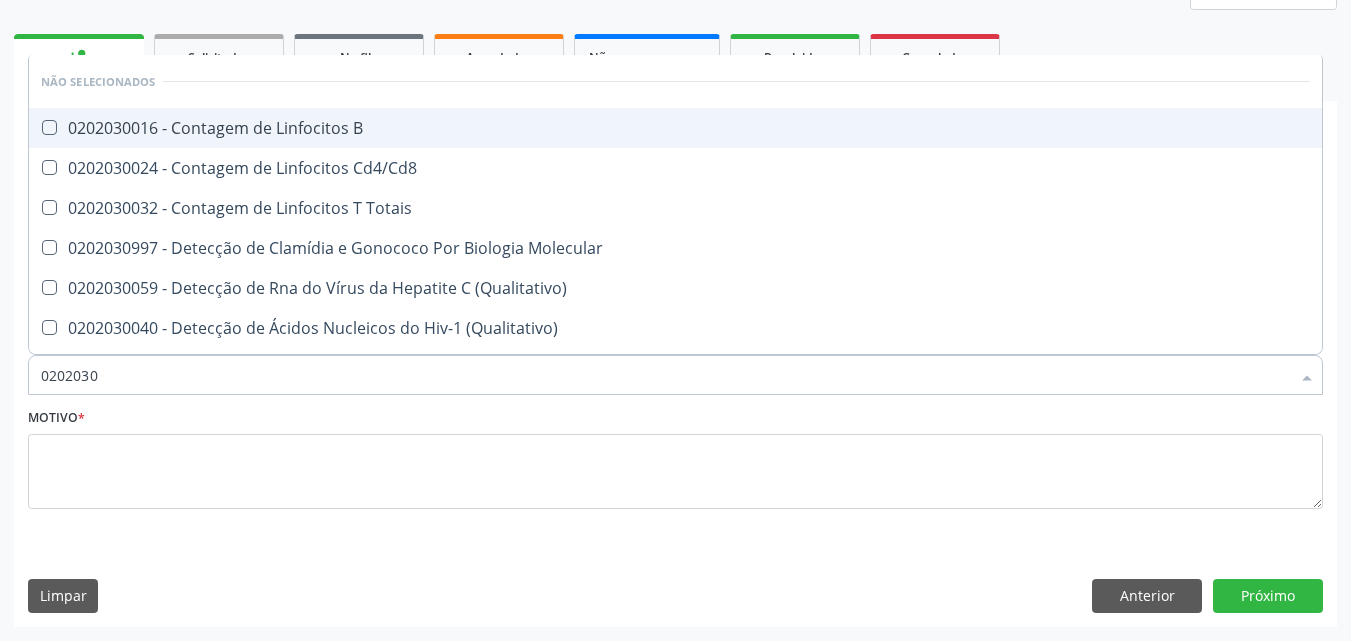 type on "020203" 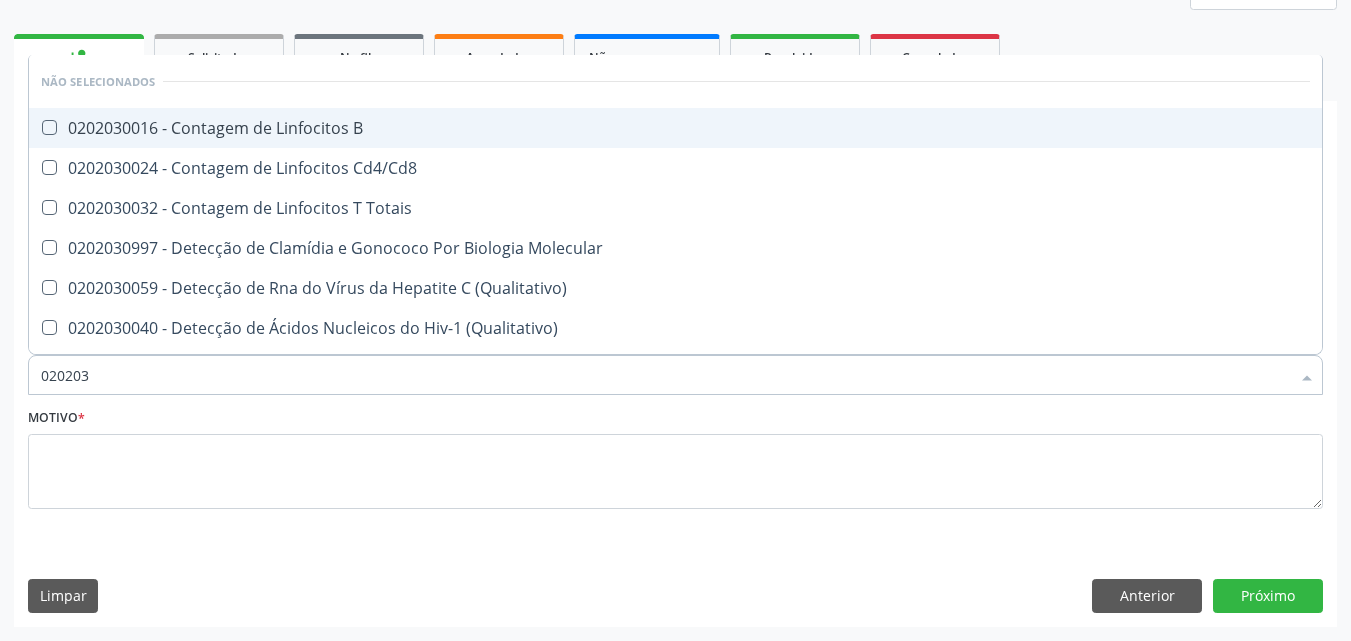 checkbox on "true" 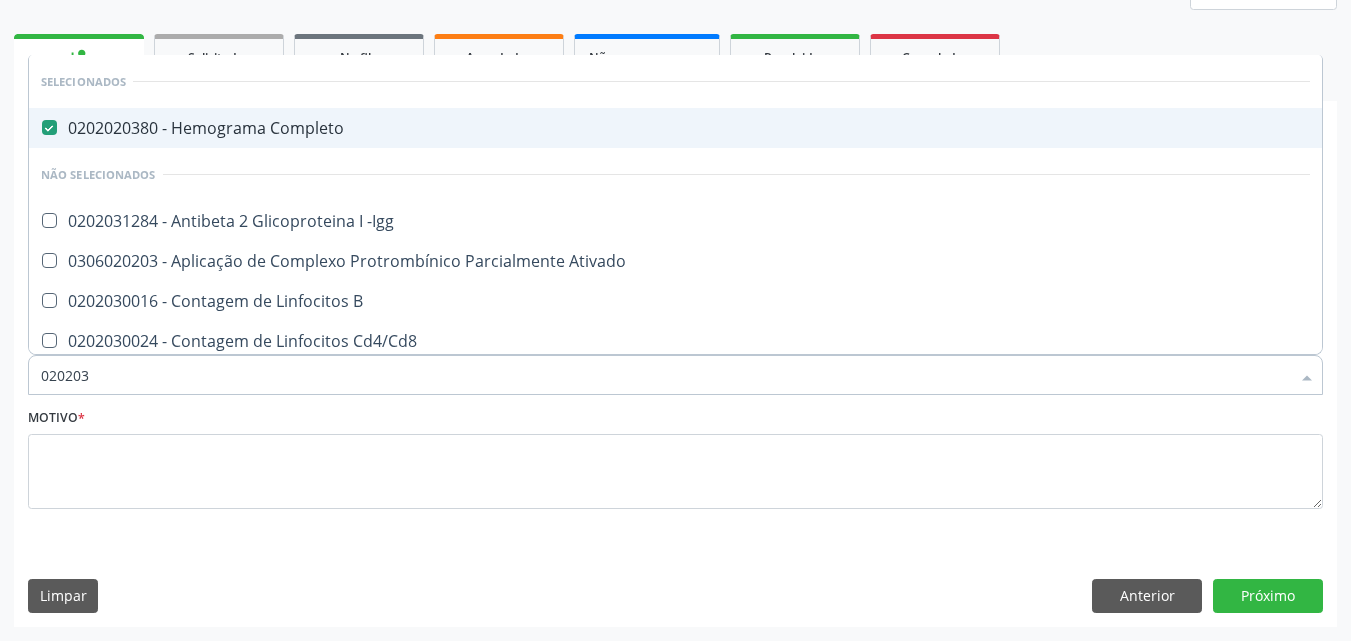 type on "02020" 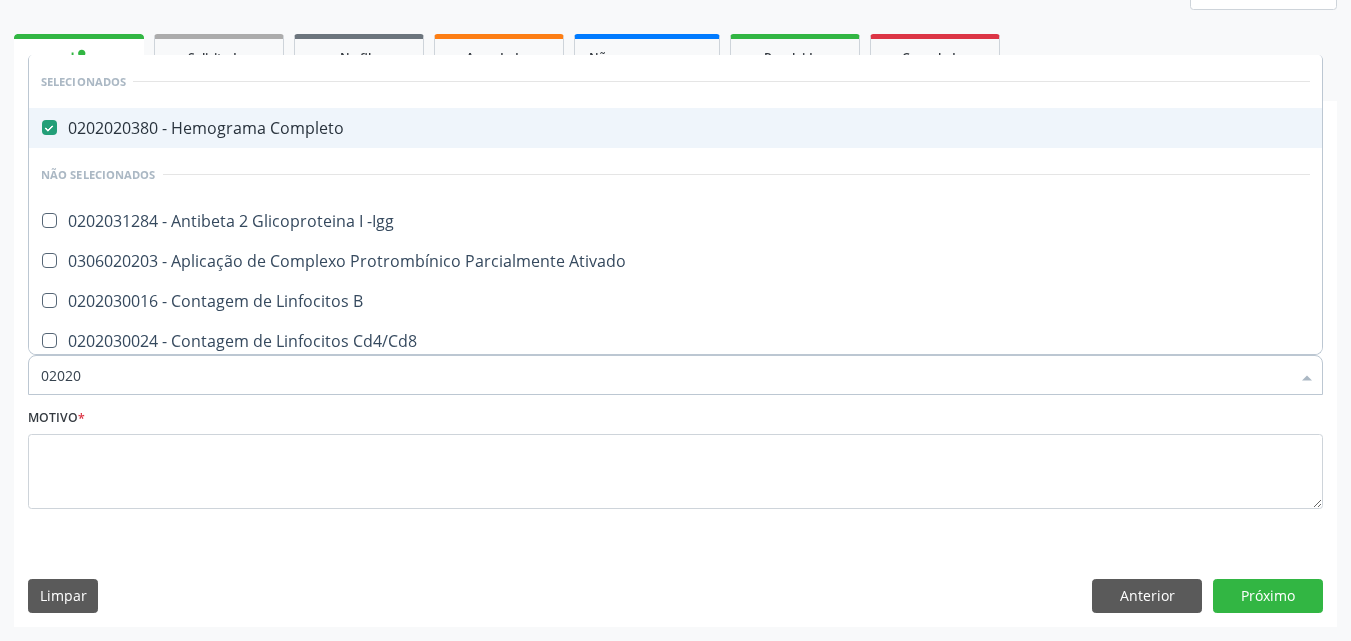 checkbox on "true" 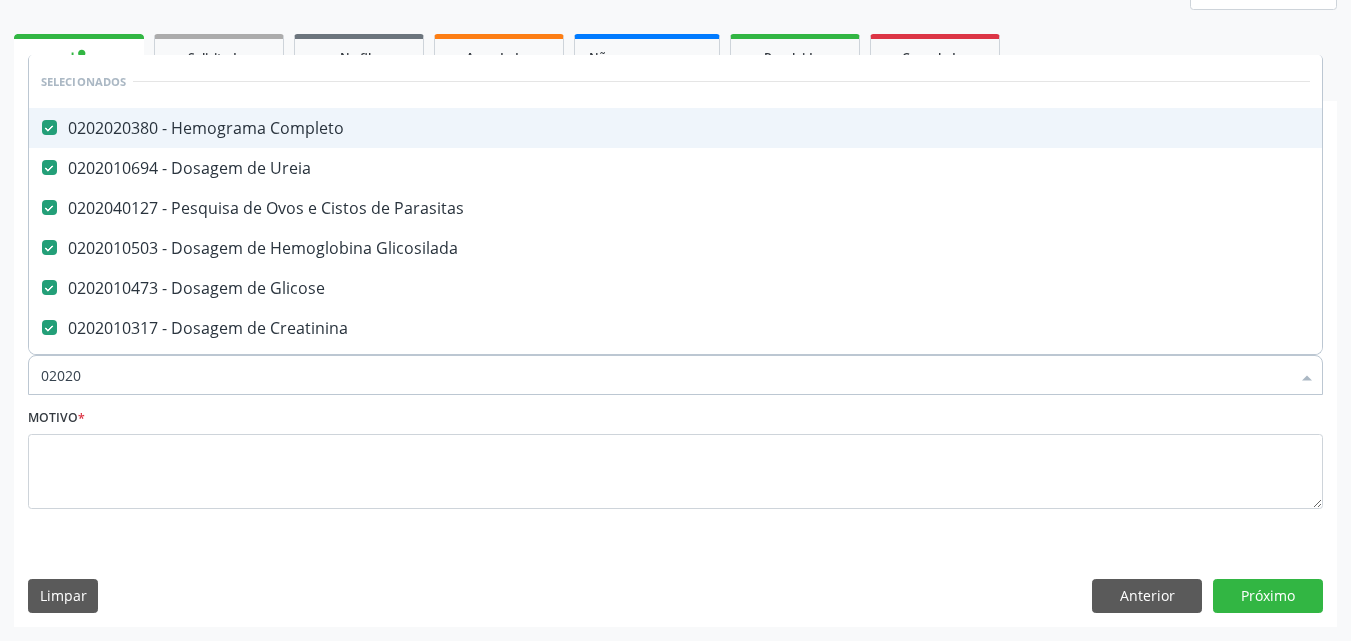type on "020201" 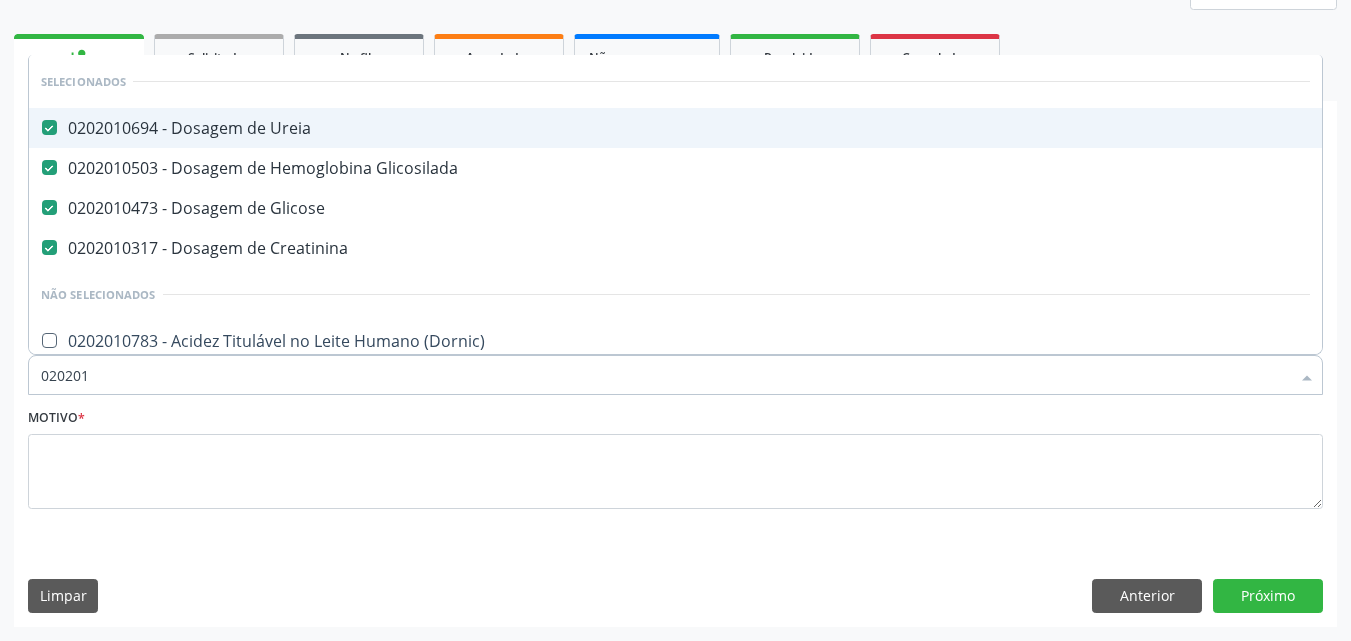type on "0202010" 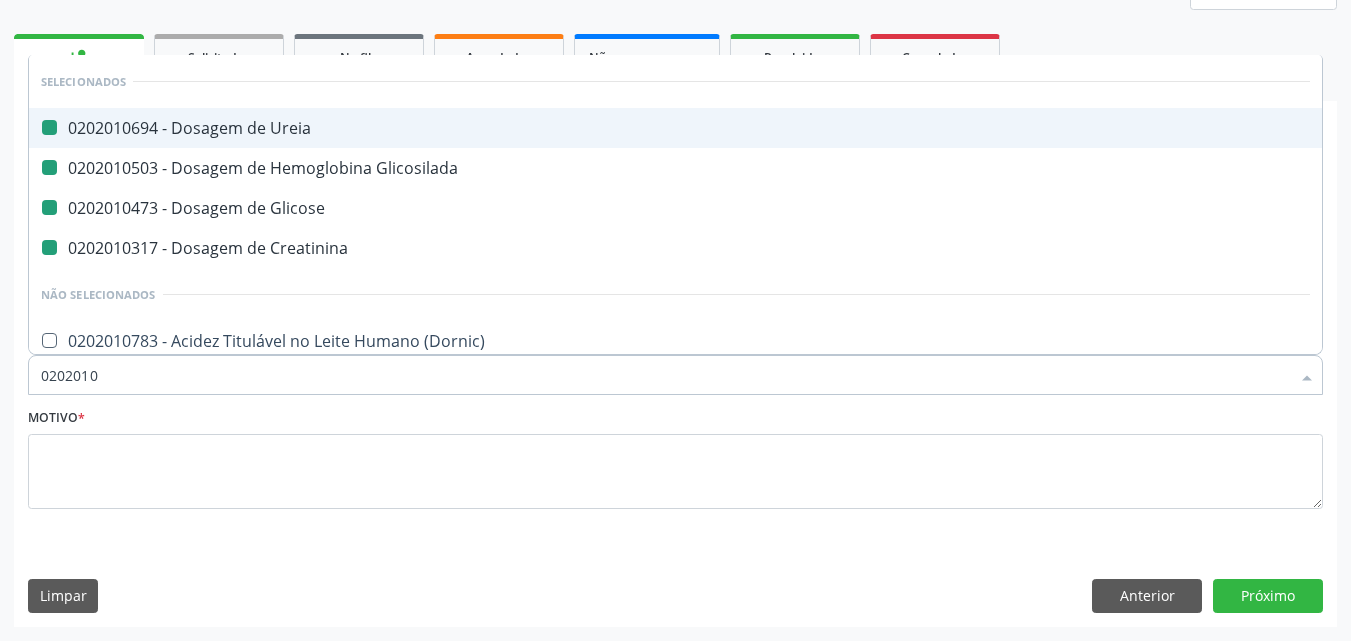 type on "02020101" 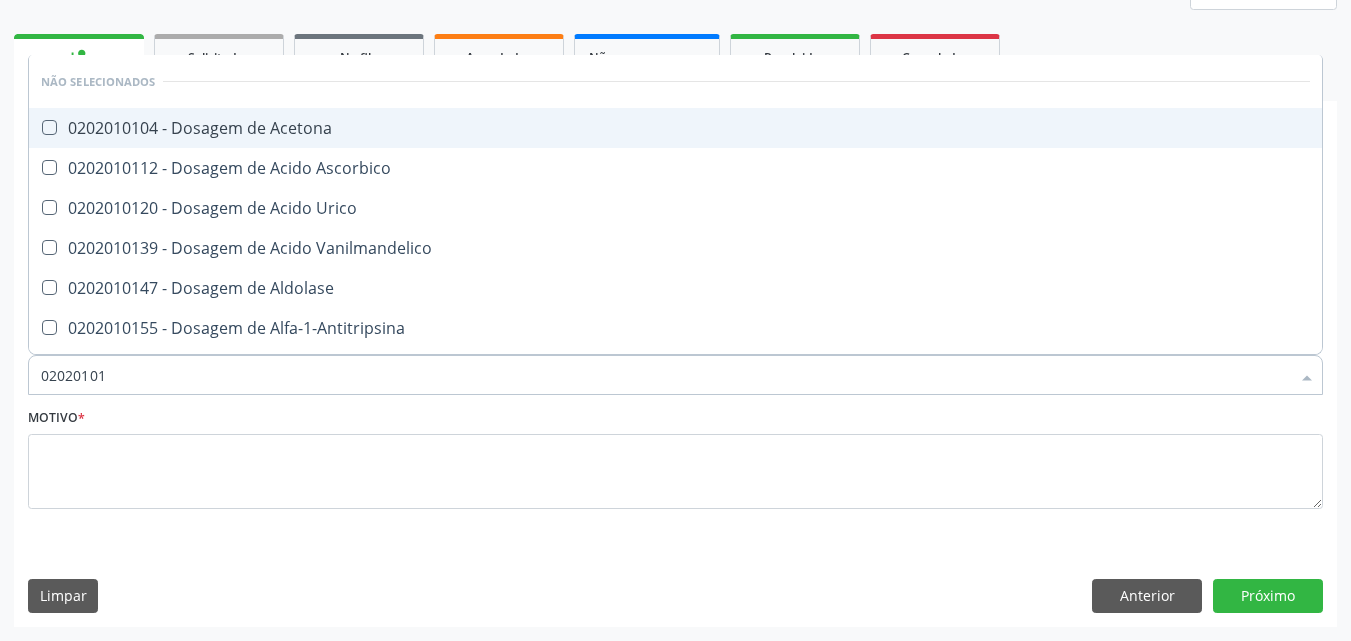 type on "0202010" 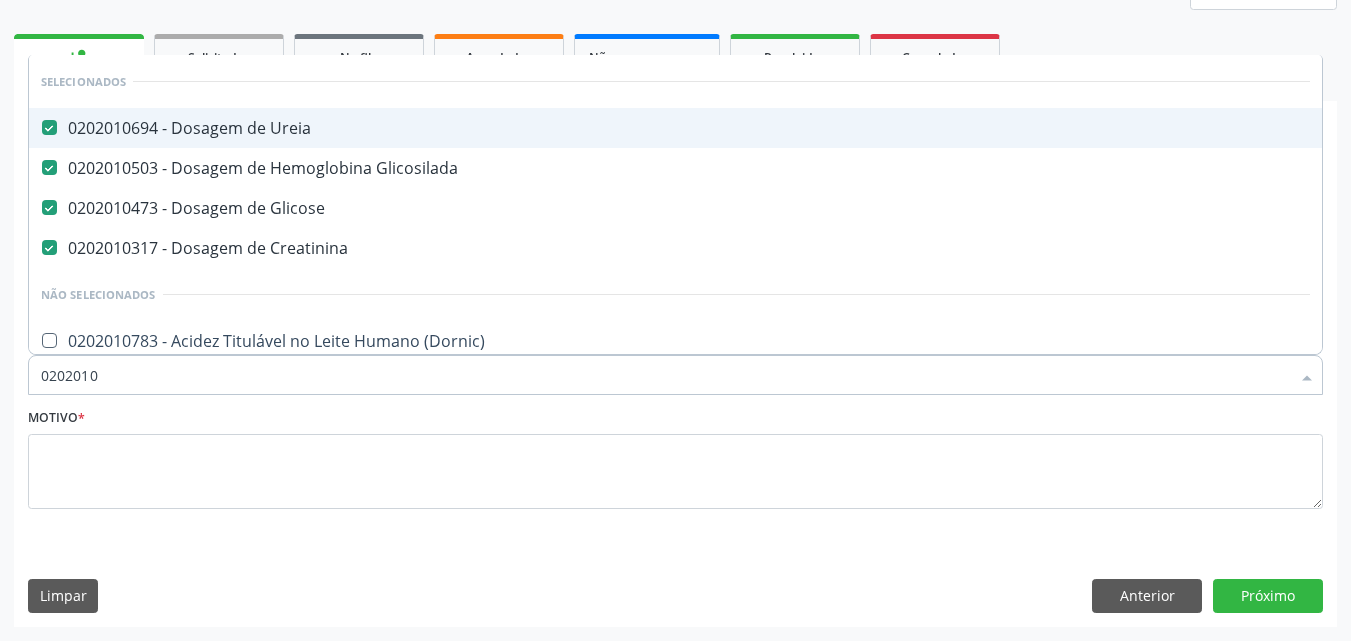 type on "02020101" 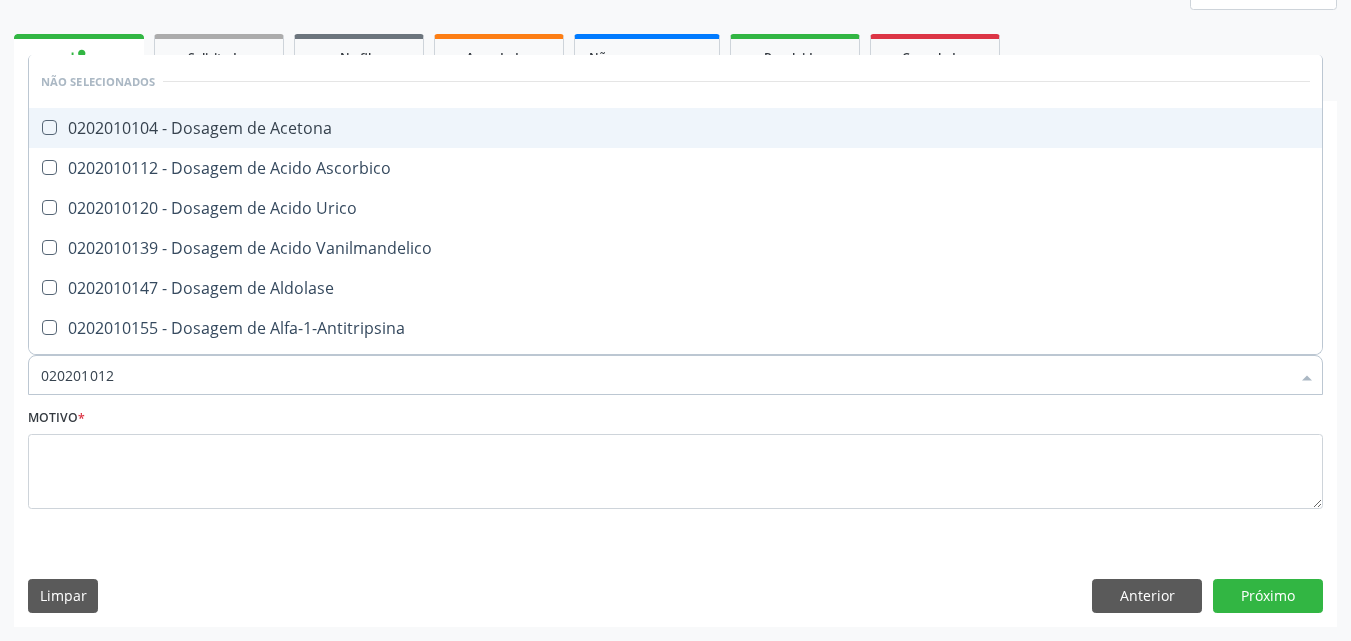 type on "0202010120" 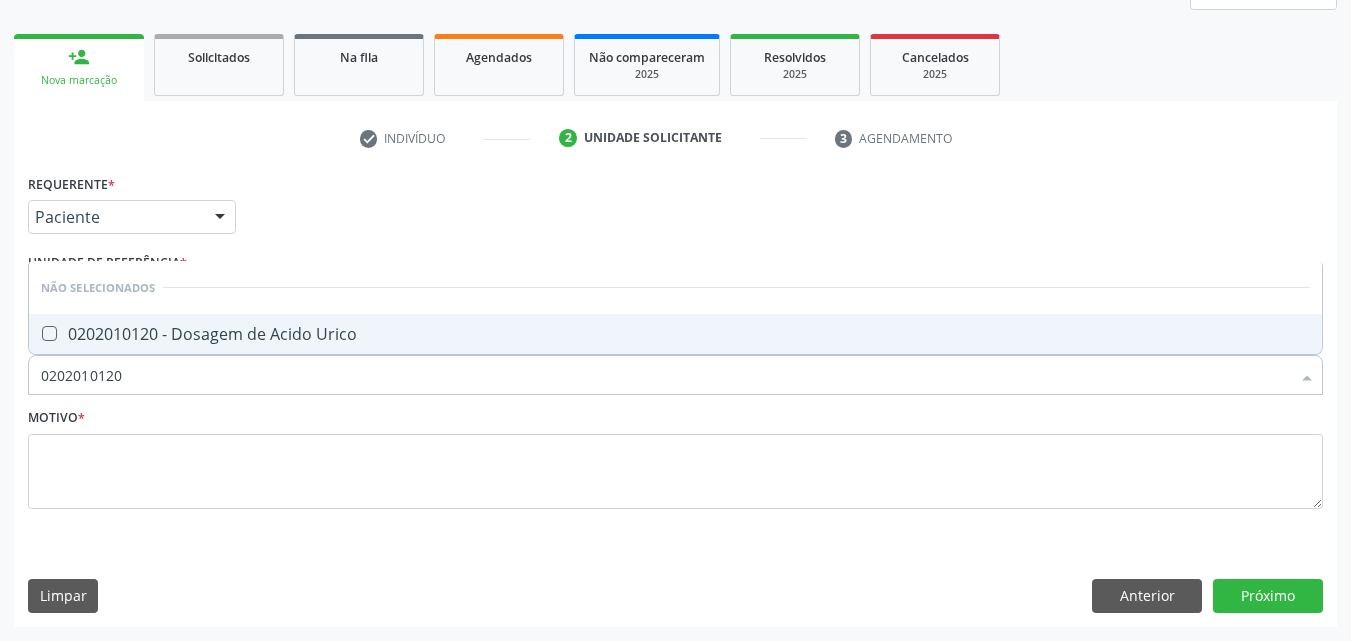 drag, startPoint x: 398, startPoint y: 335, endPoint x: 387, endPoint y: 354, distance: 21.954498 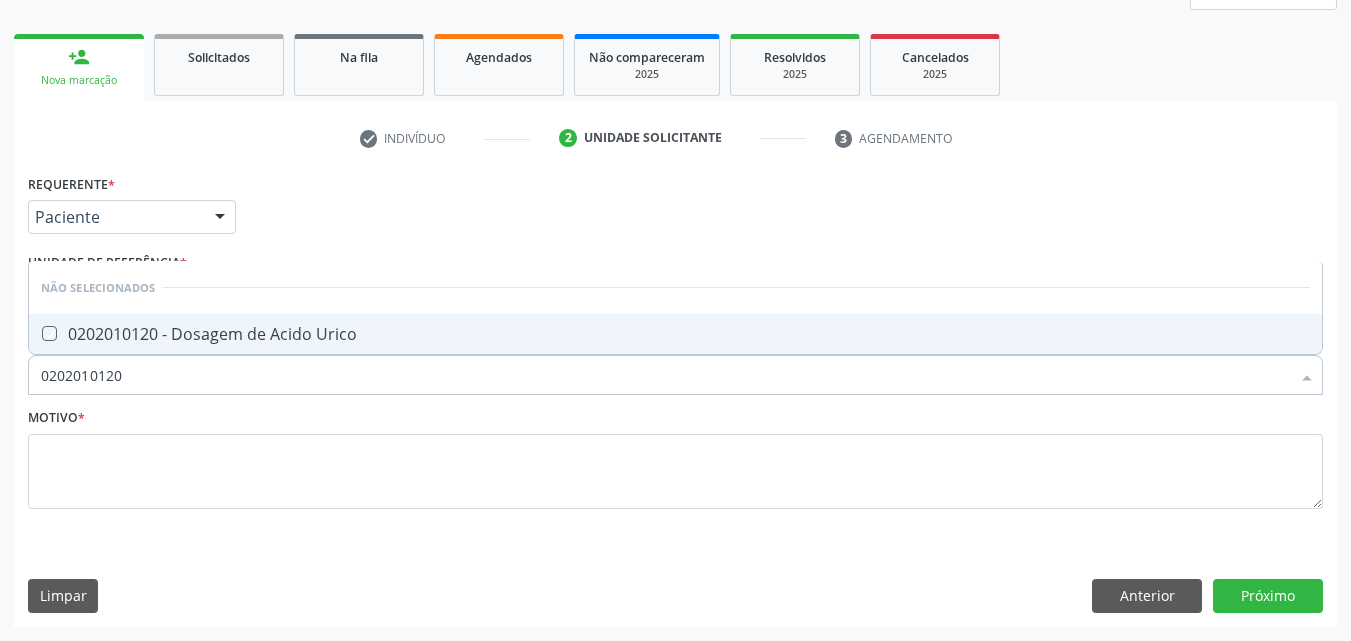 checkbox on "true" 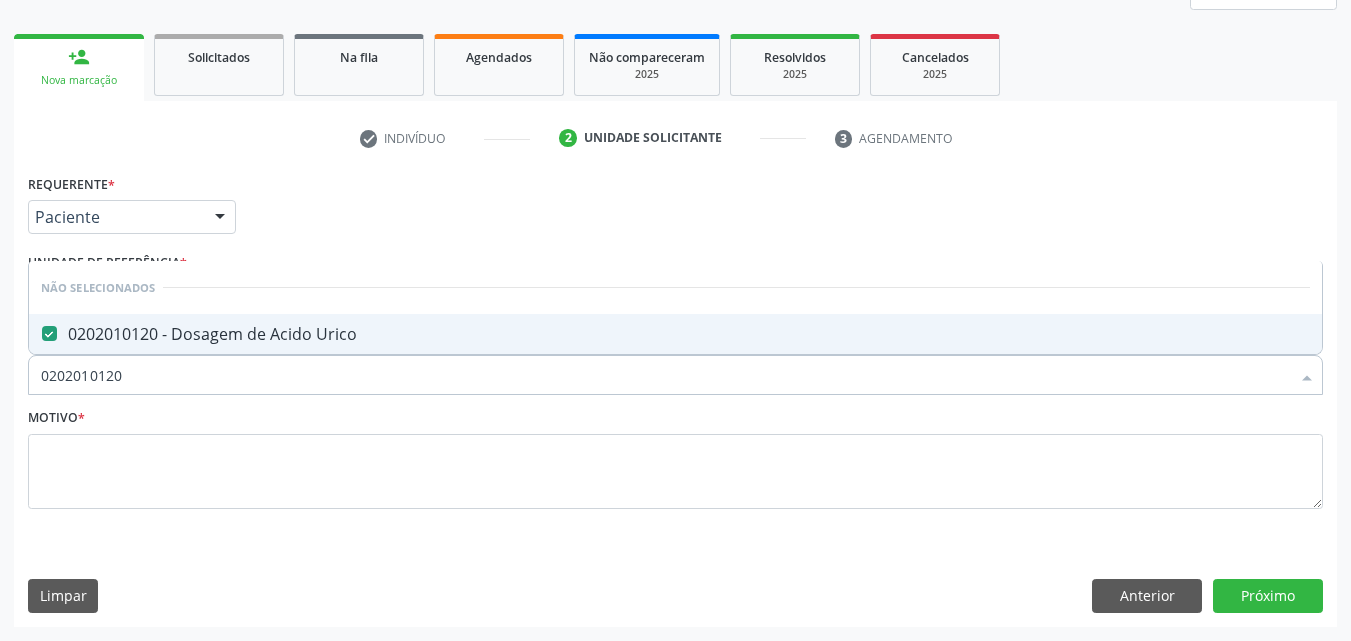 click on "0202010120" at bounding box center (665, 375) 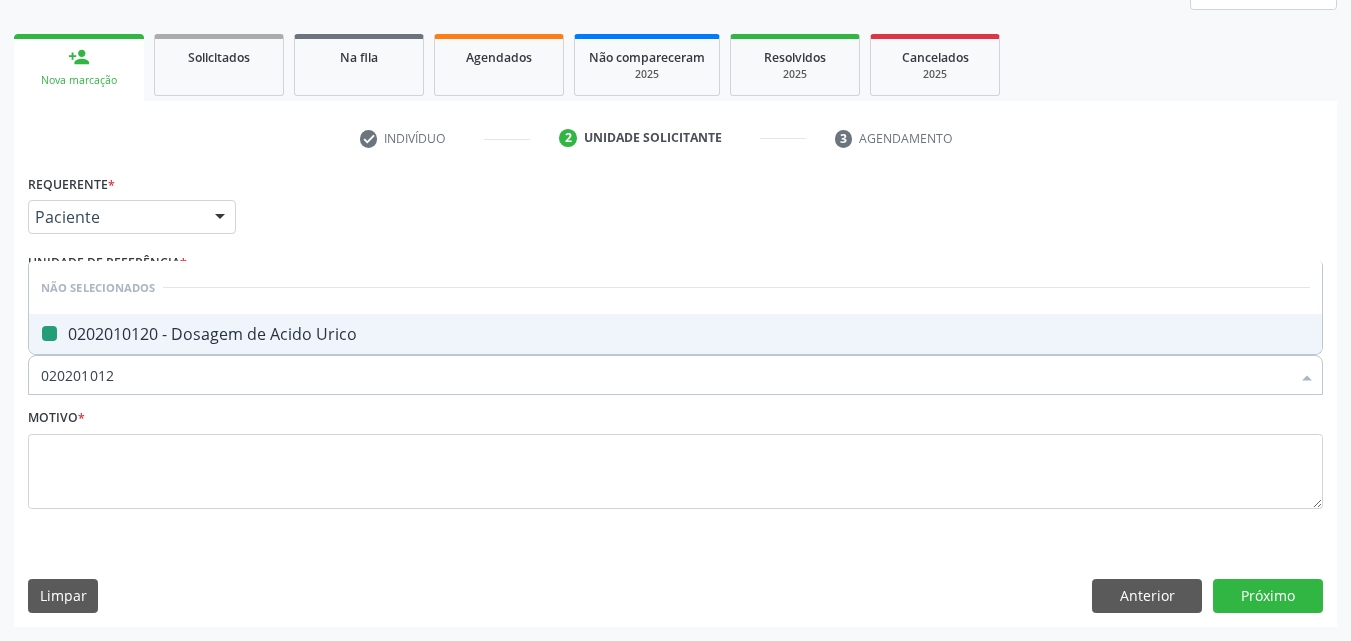 type on "02020101" 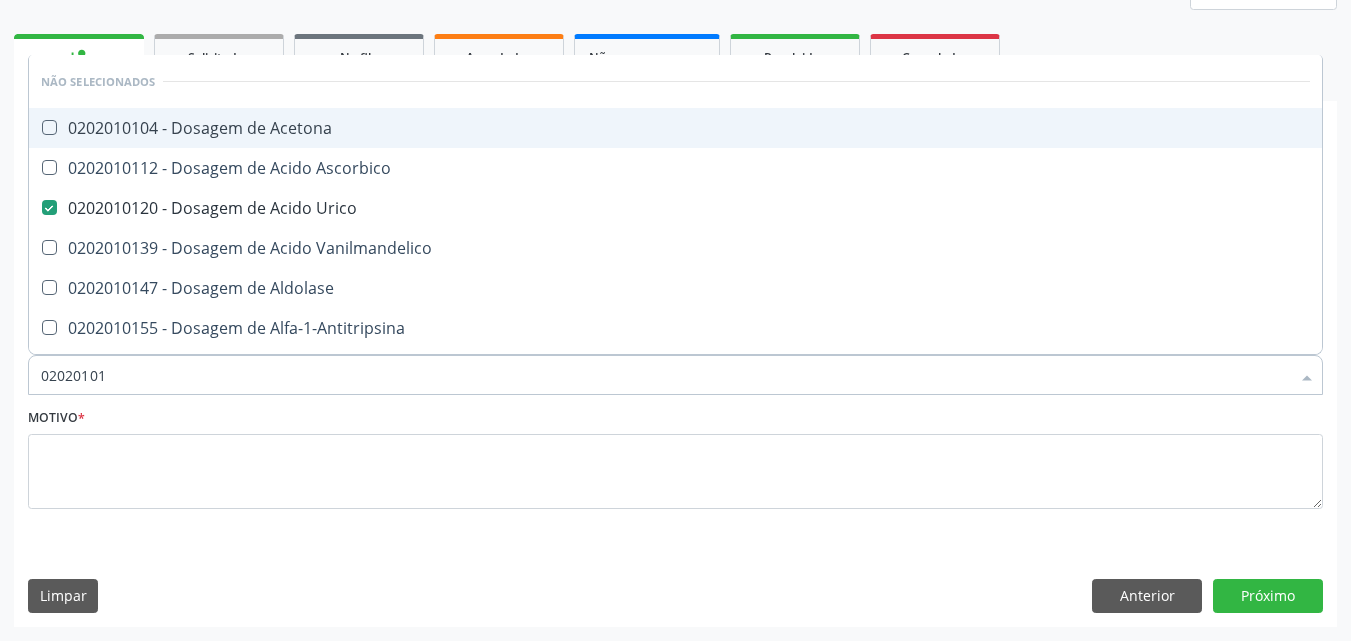 type on "0202010" 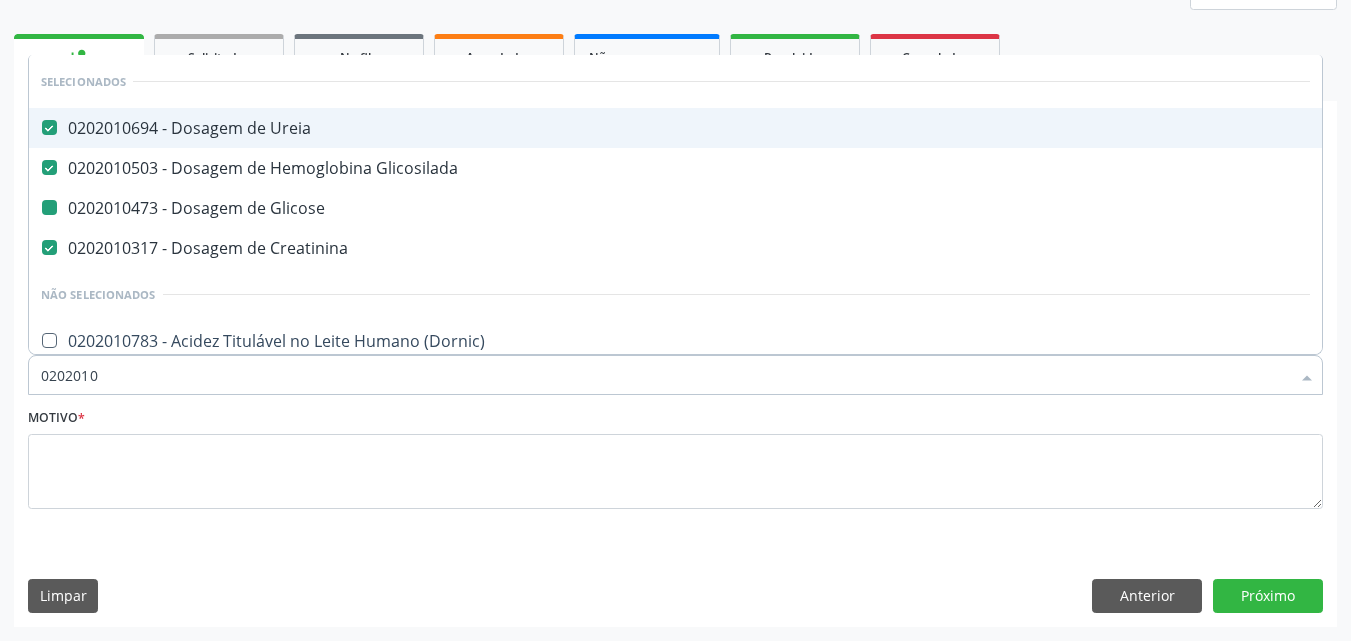 type on "02020106" 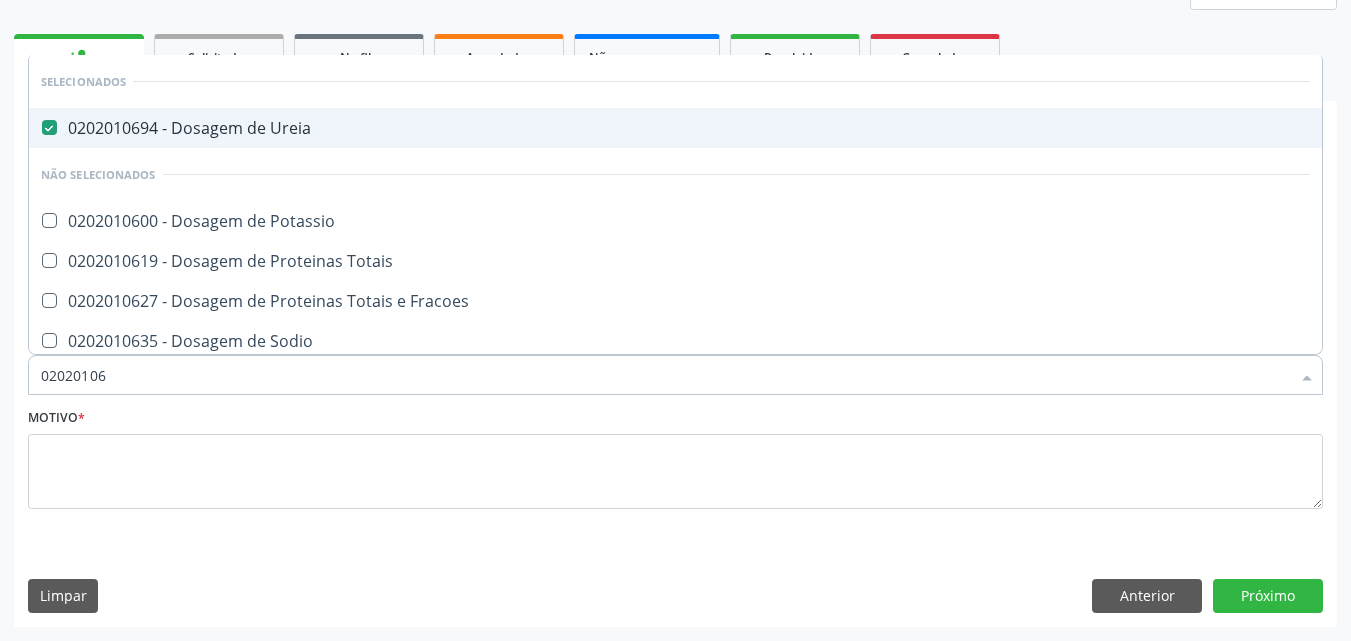 type on "0202010" 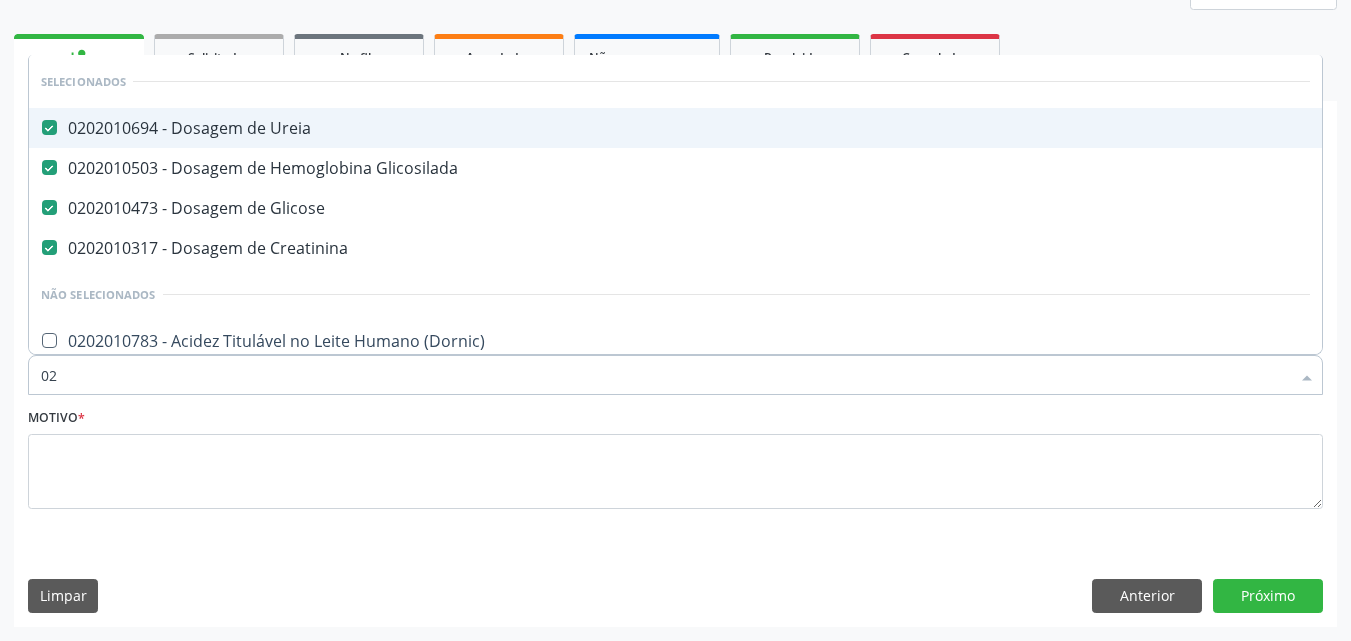type on "0" 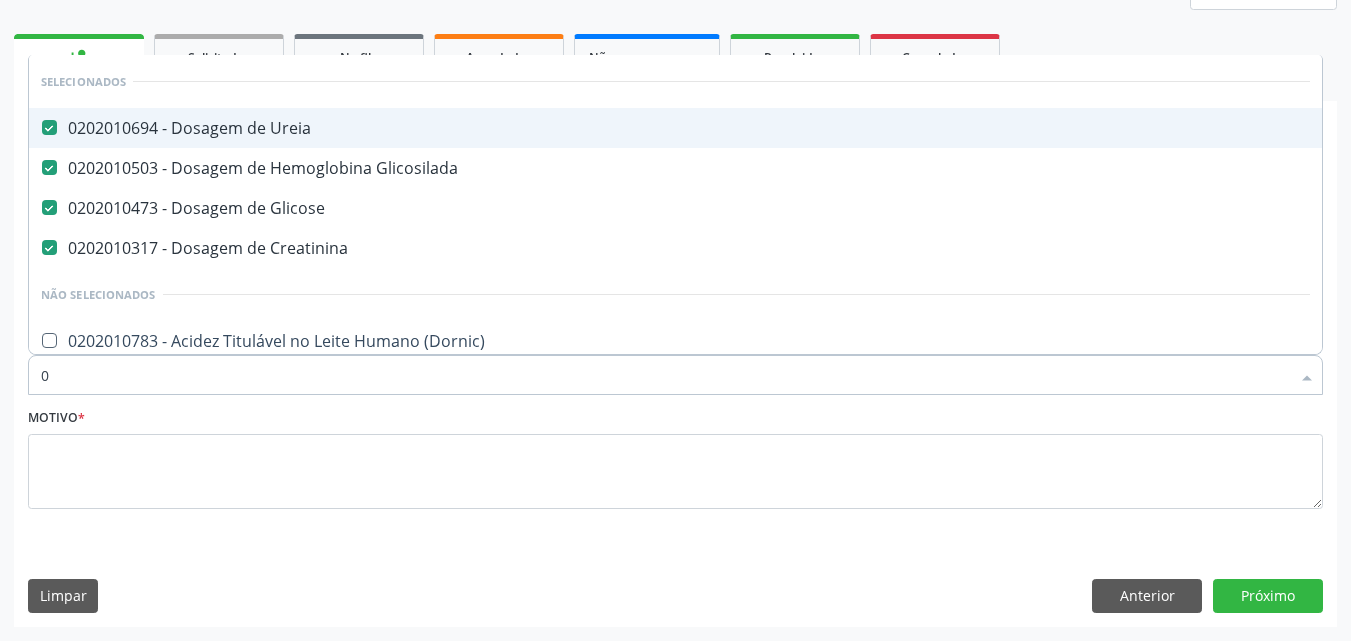 type 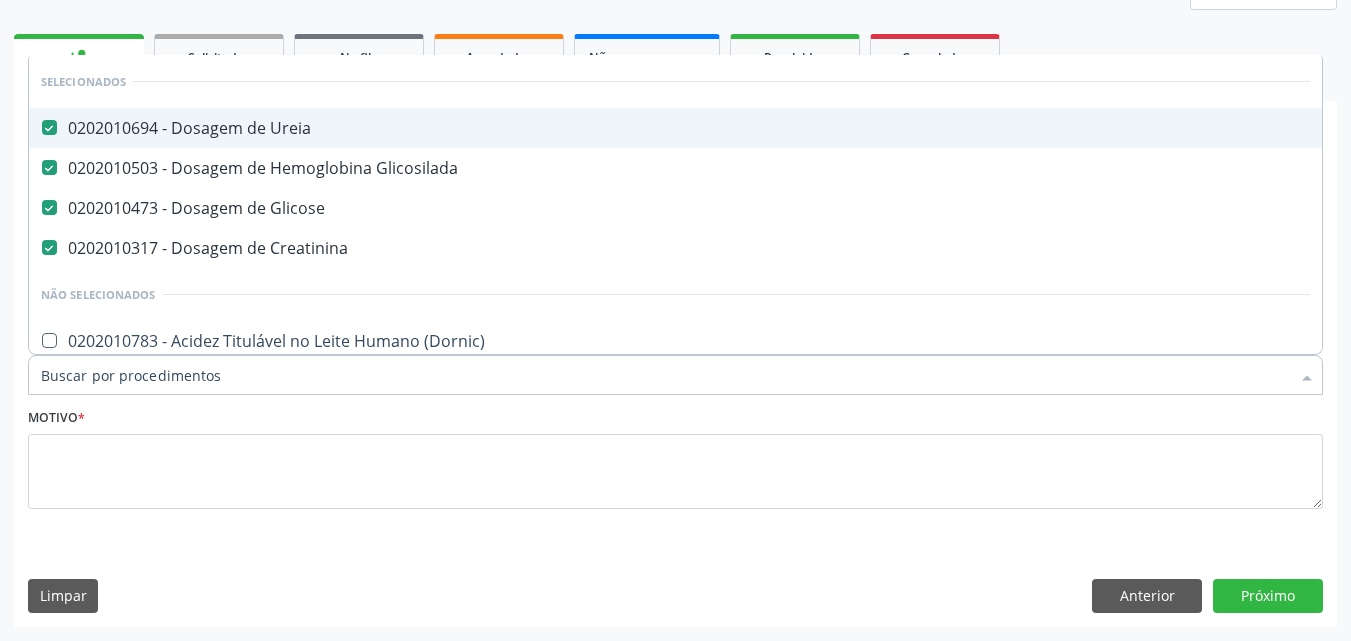 checkbox on "true" 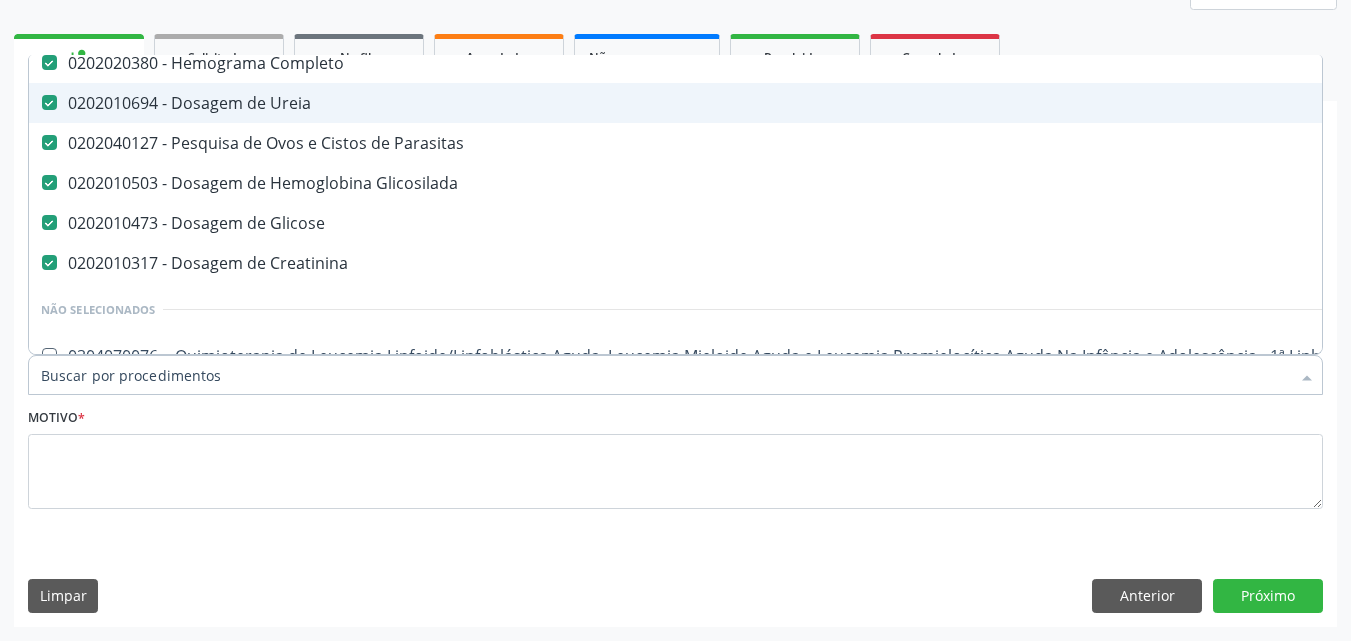 scroll, scrollTop: 100, scrollLeft: 0, axis: vertical 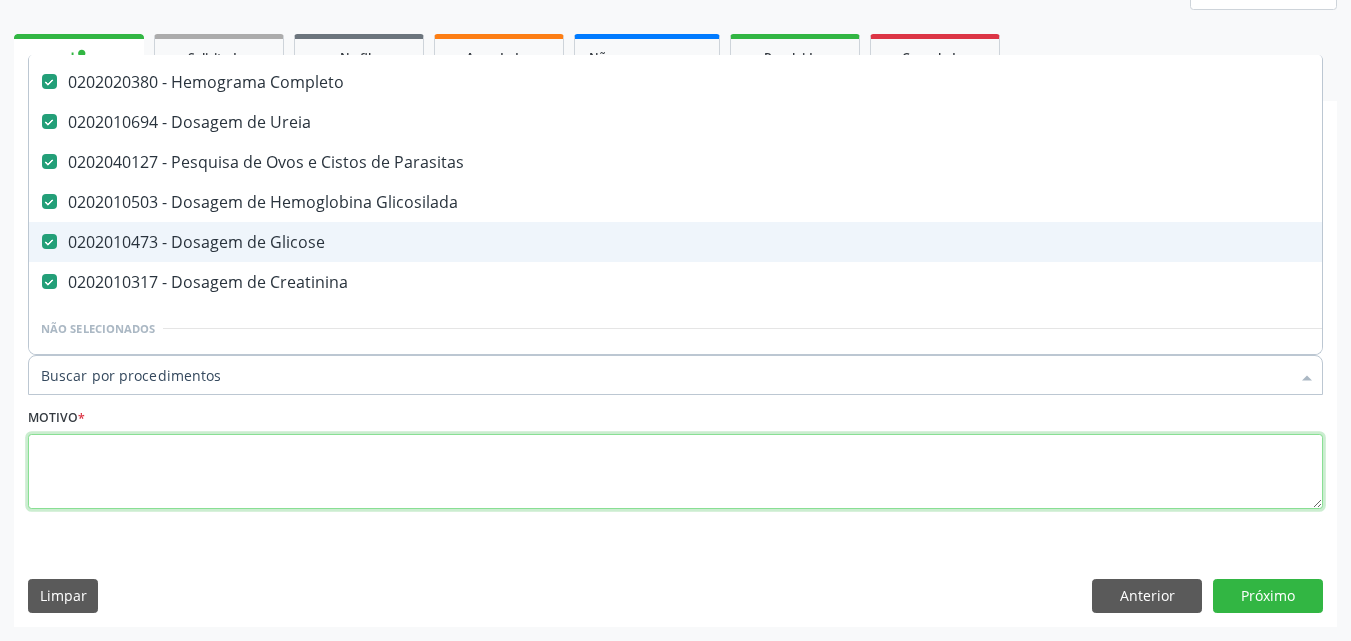 click at bounding box center [675, 472] 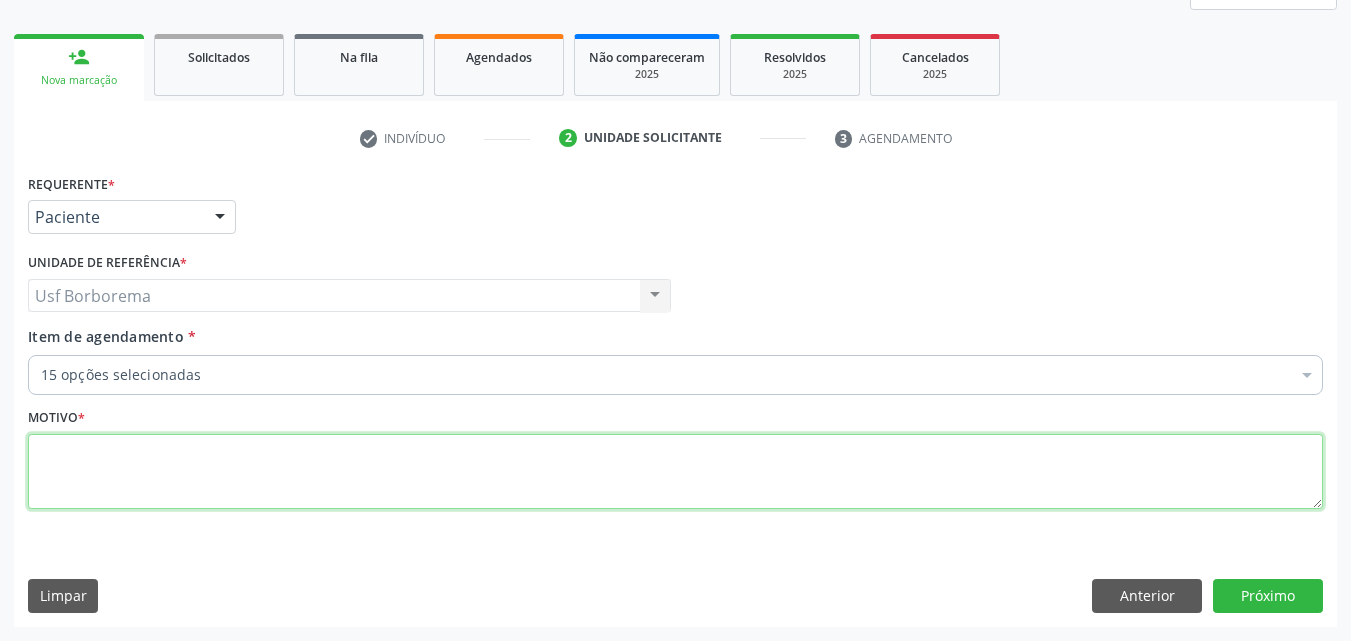 scroll, scrollTop: 0, scrollLeft: 0, axis: both 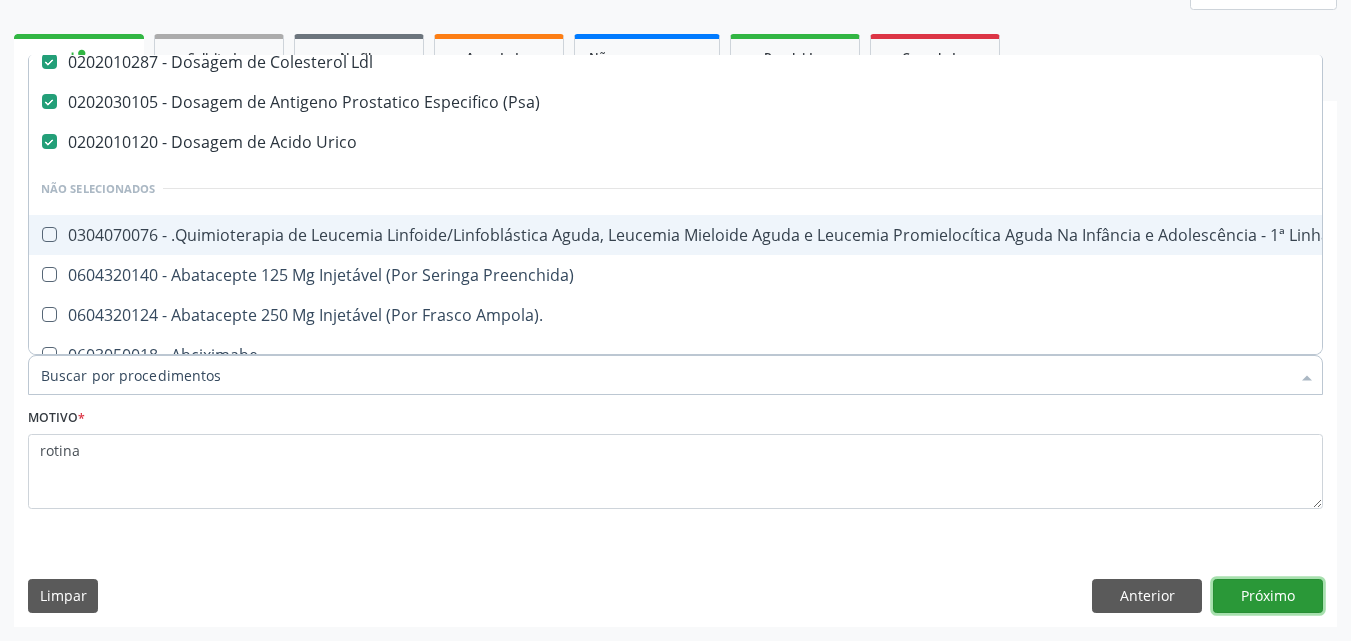 click on "Próximo" at bounding box center (1268, 596) 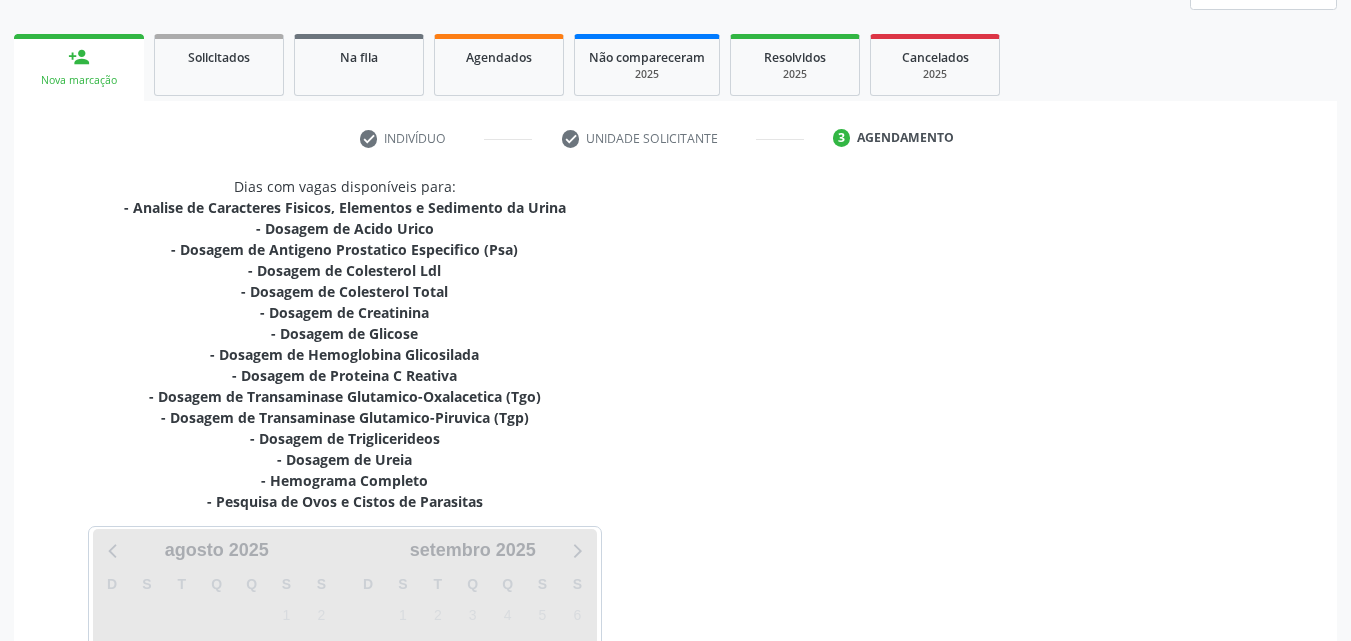 scroll, scrollTop: 0, scrollLeft: 0, axis: both 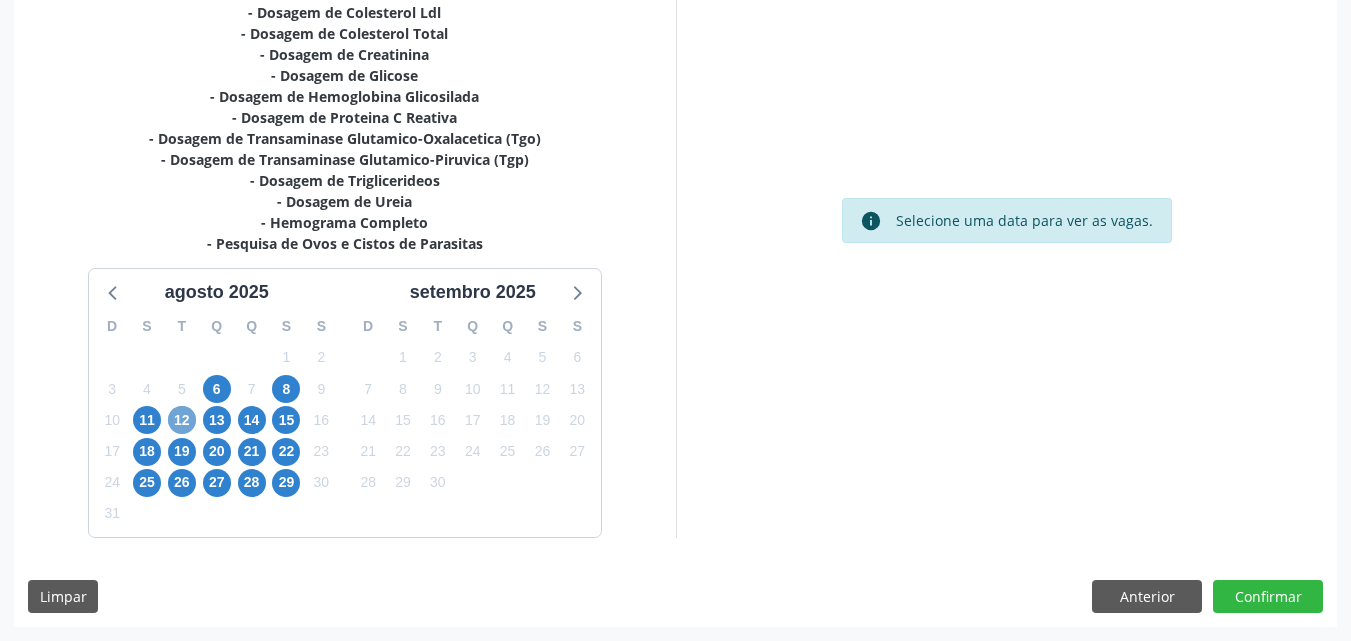 click on "12" at bounding box center [182, 420] 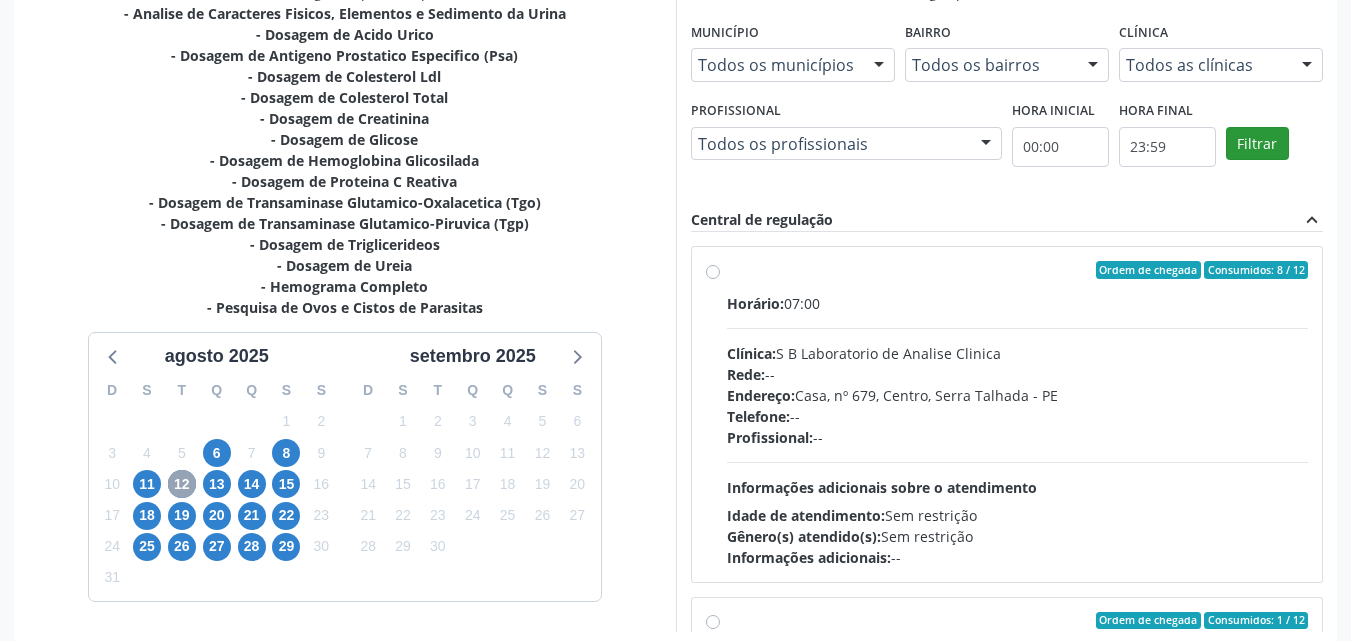 scroll, scrollTop: 423, scrollLeft: 0, axis: vertical 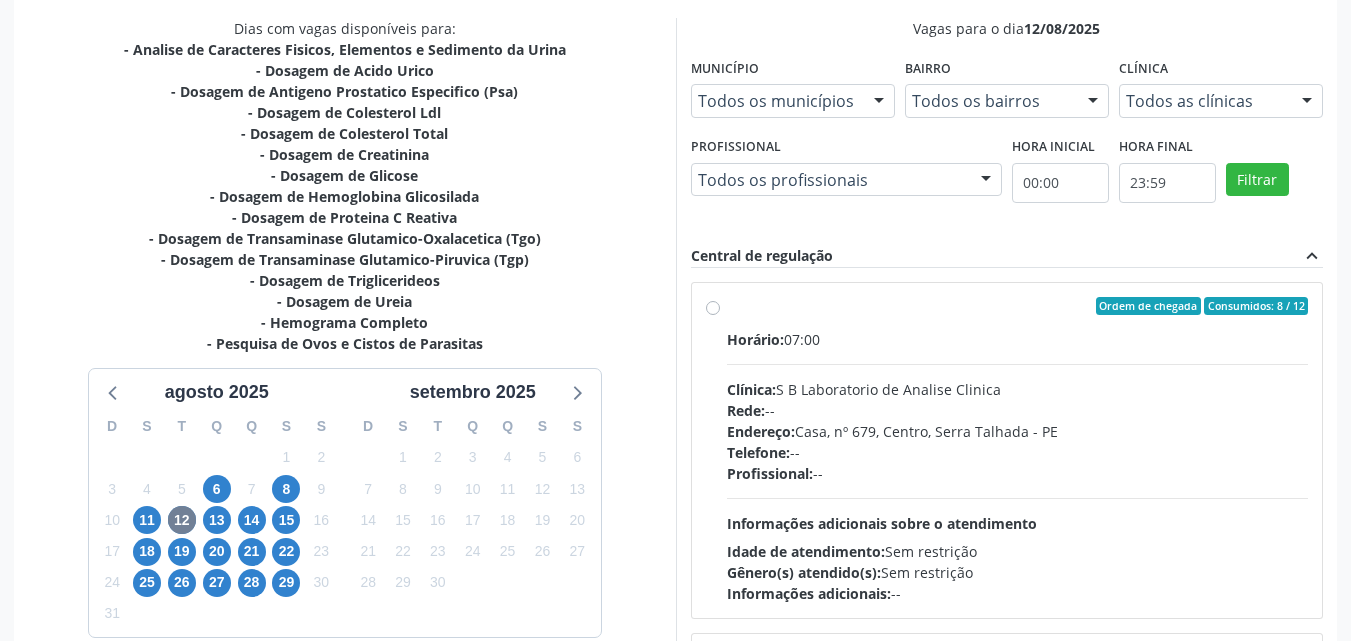 click on "Todos as clínicas" at bounding box center (1221, 101) 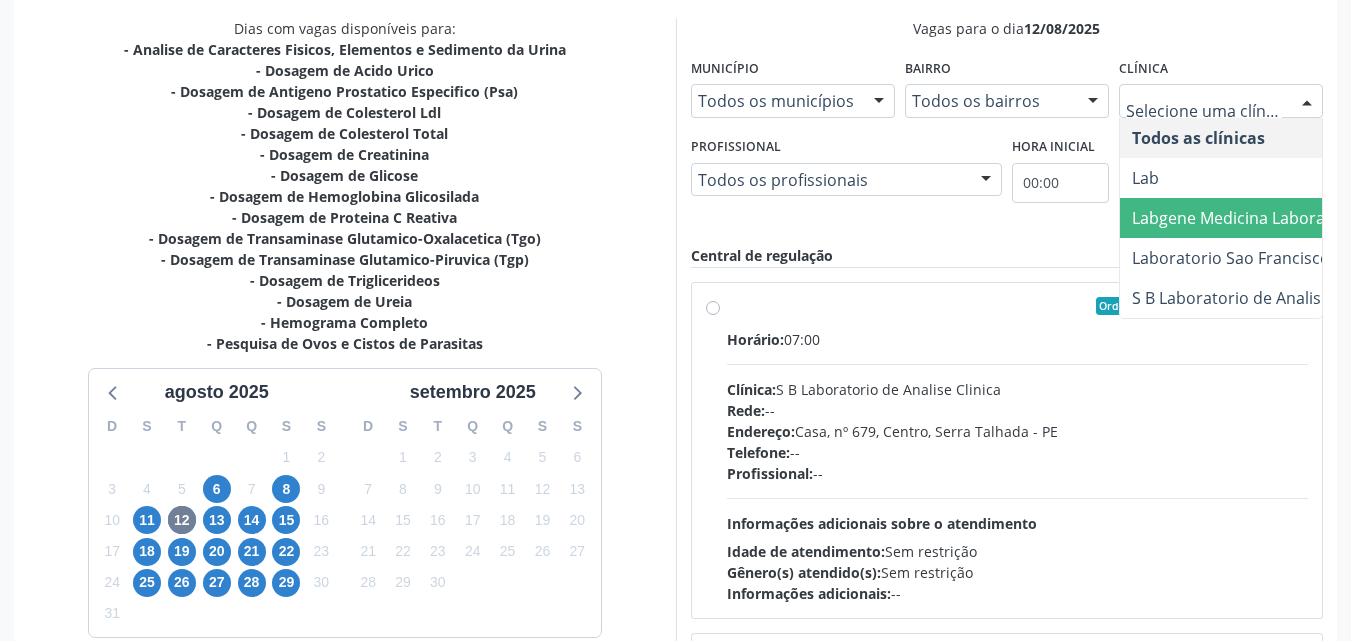 click on "Labgene Medicina Laboratorial" at bounding box center [1248, 218] 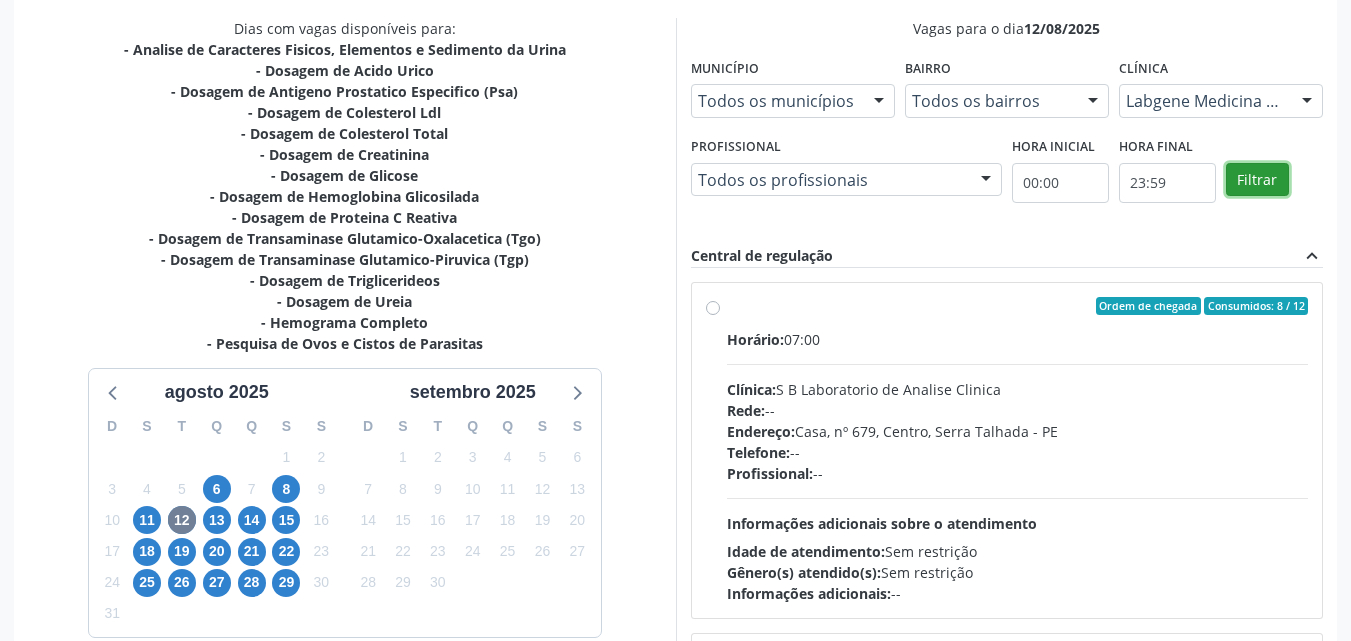click on "Filtrar" at bounding box center [1257, 180] 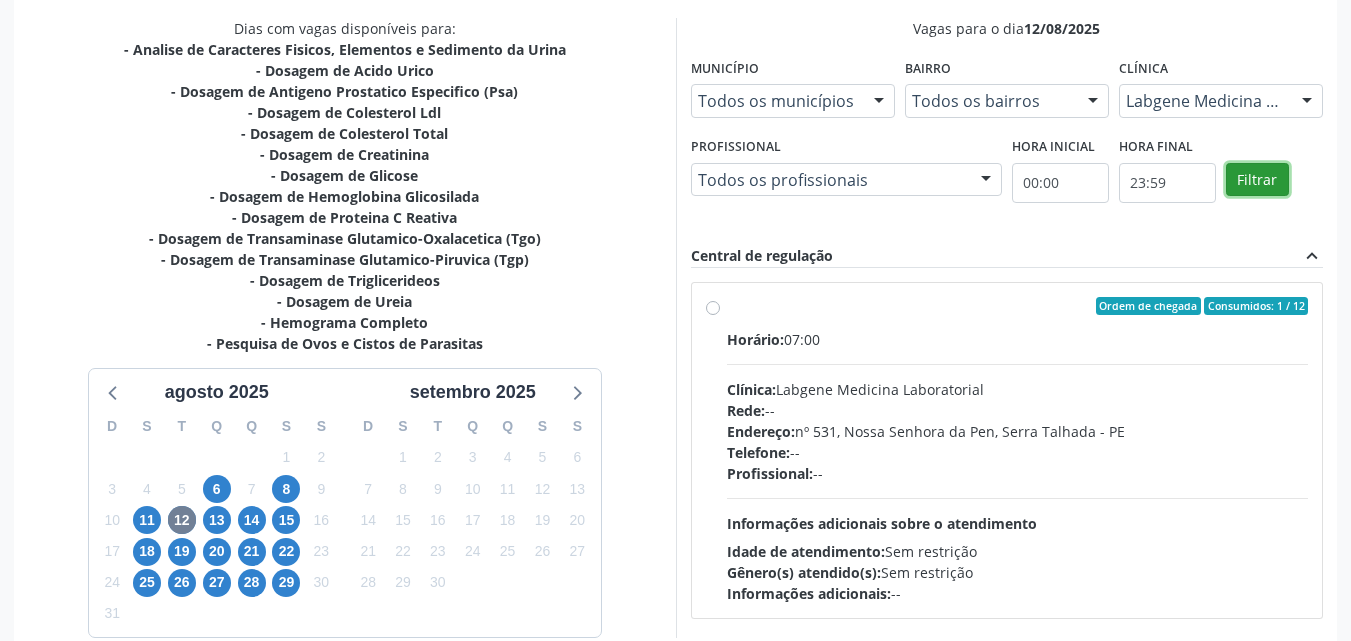 click on "Filtrar" at bounding box center [1257, 180] 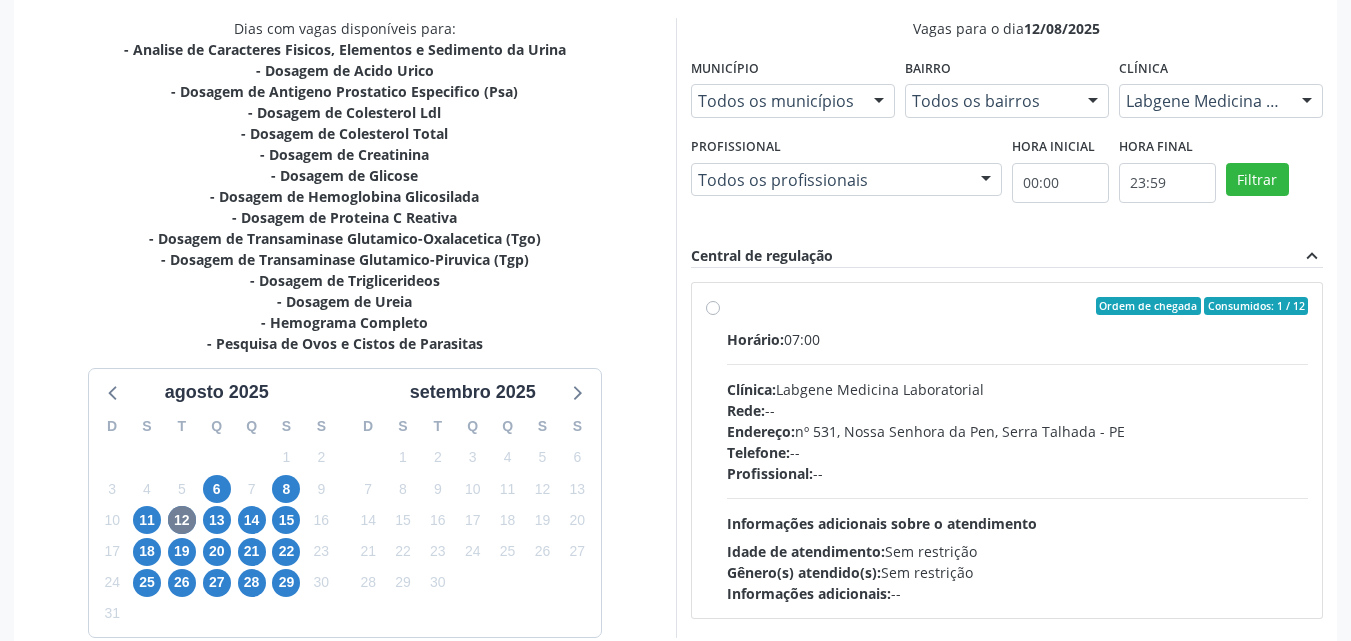 click on "Ordem de chegada
Consumidos: 1 / 12
Horário:   07:00
Clínica:  Labgene Medicina Laboratorial
Rede:
--
Endereço:   nº 531, Nossa Senhora da Pen, Serra Talhada - PE
Telefone:   --
Profissional:
--
Informações adicionais sobre o atendimento
Idade de atendimento:
Sem restrição
Gênero(s) atendido(s):
Sem restrição
Informações adicionais:
--" at bounding box center [1018, 450] 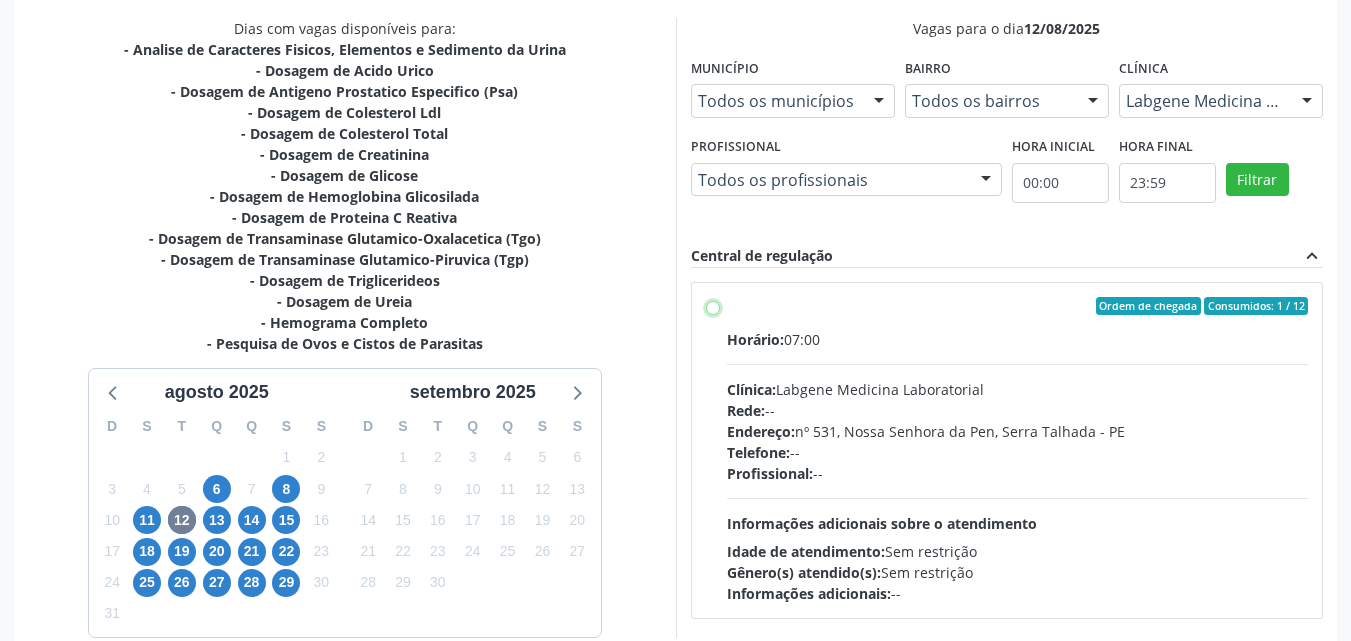 click on "Ordem de chegada
Consumidos: 1 / 12
Horário:   07:00
Clínica:  Labgene Medicina Laboratorial
Rede:
--
Endereço:   nº 531, Nossa Senhora da Pen, Serra Talhada - PE
Telefone:   --
Profissional:
--
Informações adicionais sobre o atendimento
Idade de atendimento:
Sem restrição
Gênero(s) atendido(s):
Sem restrição
Informações adicionais:
--" at bounding box center (713, 306) 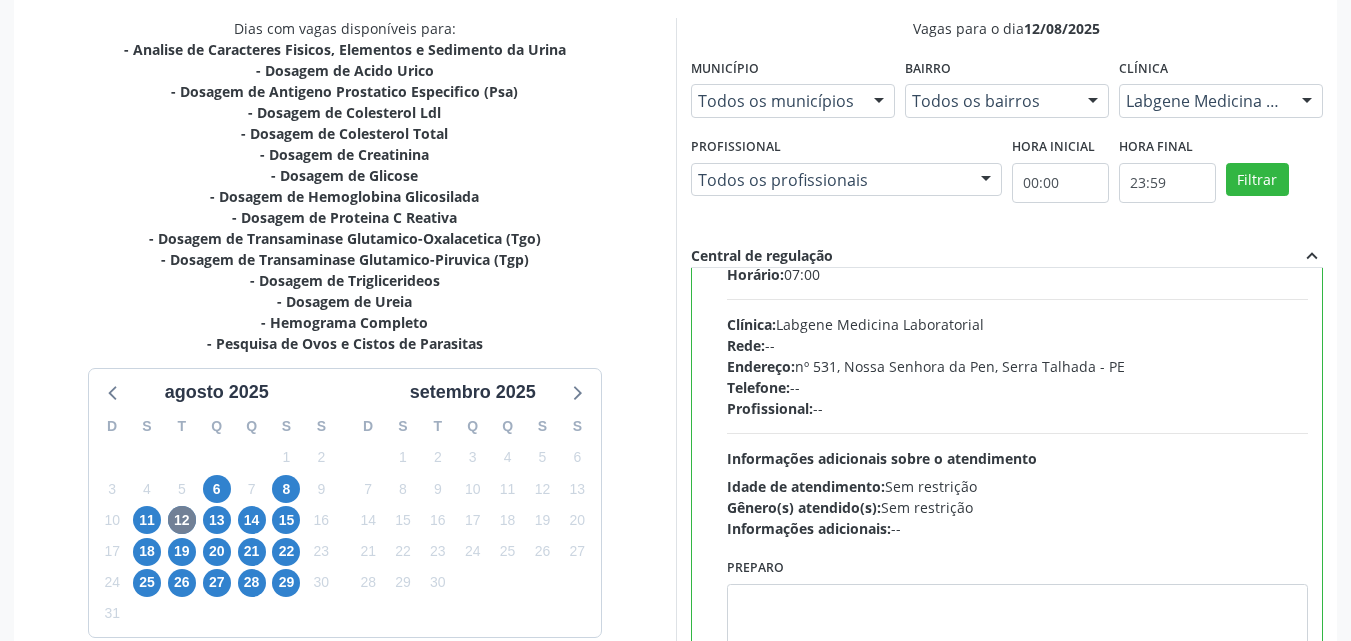 scroll, scrollTop: 99, scrollLeft: 0, axis: vertical 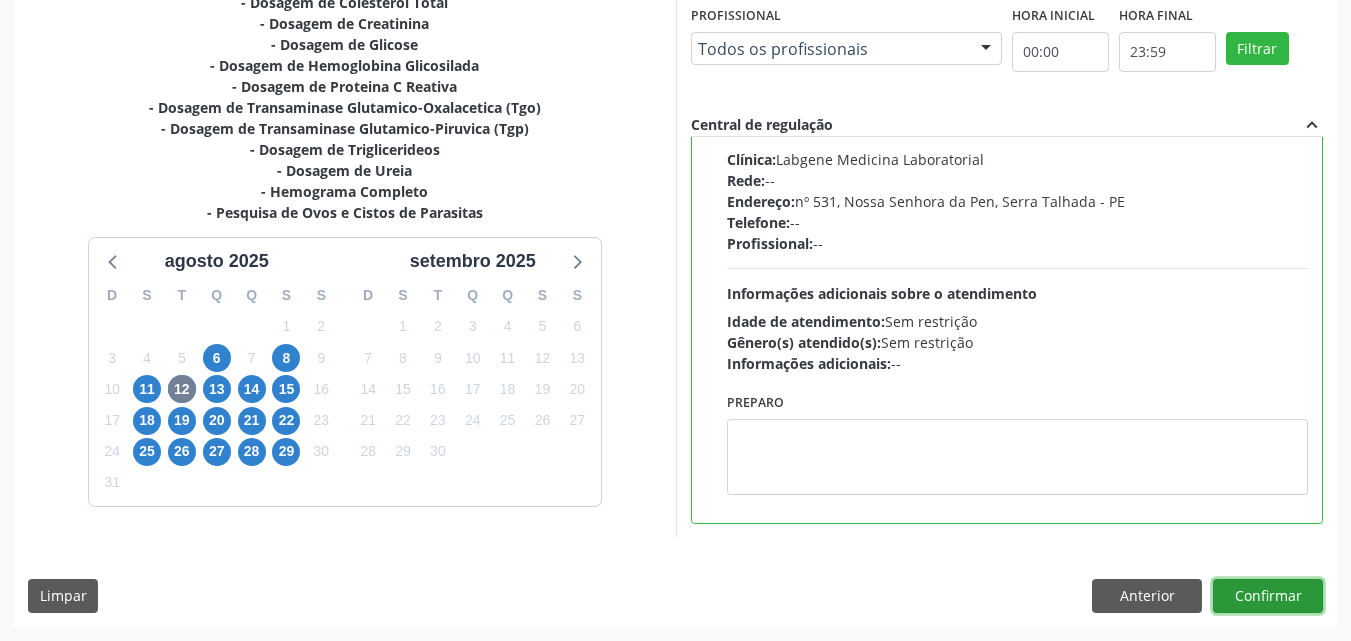 click on "Confirmar" at bounding box center (1268, 596) 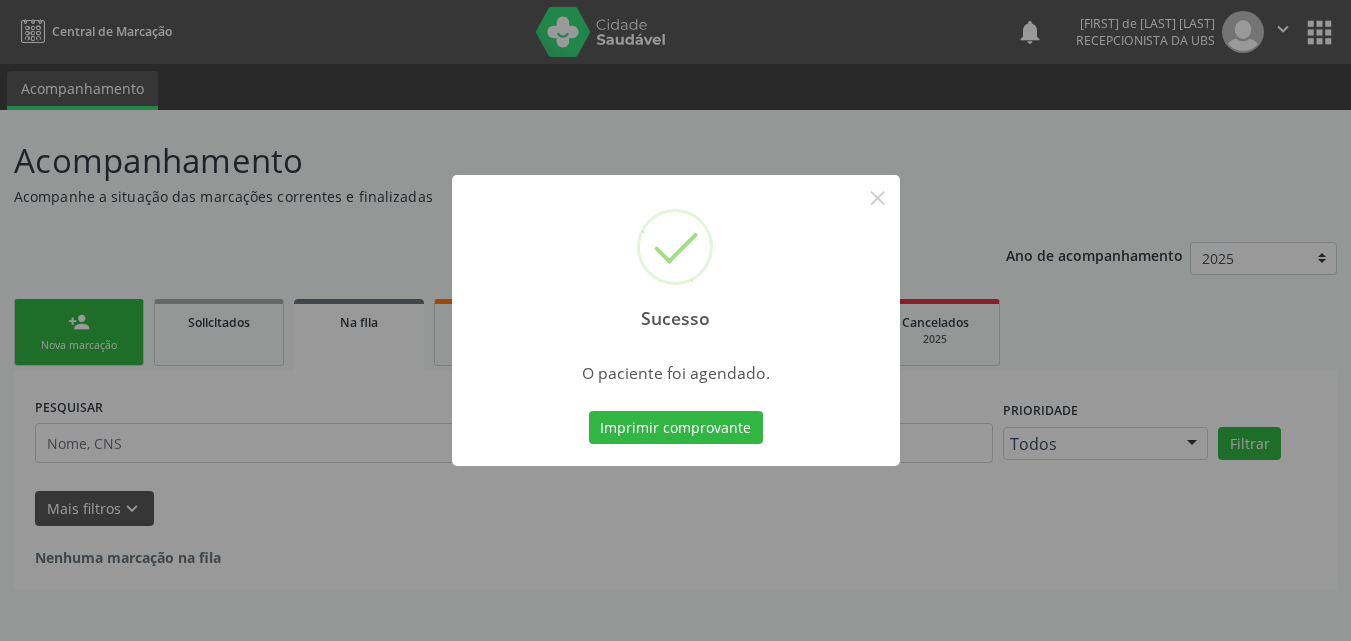 scroll, scrollTop: 0, scrollLeft: 0, axis: both 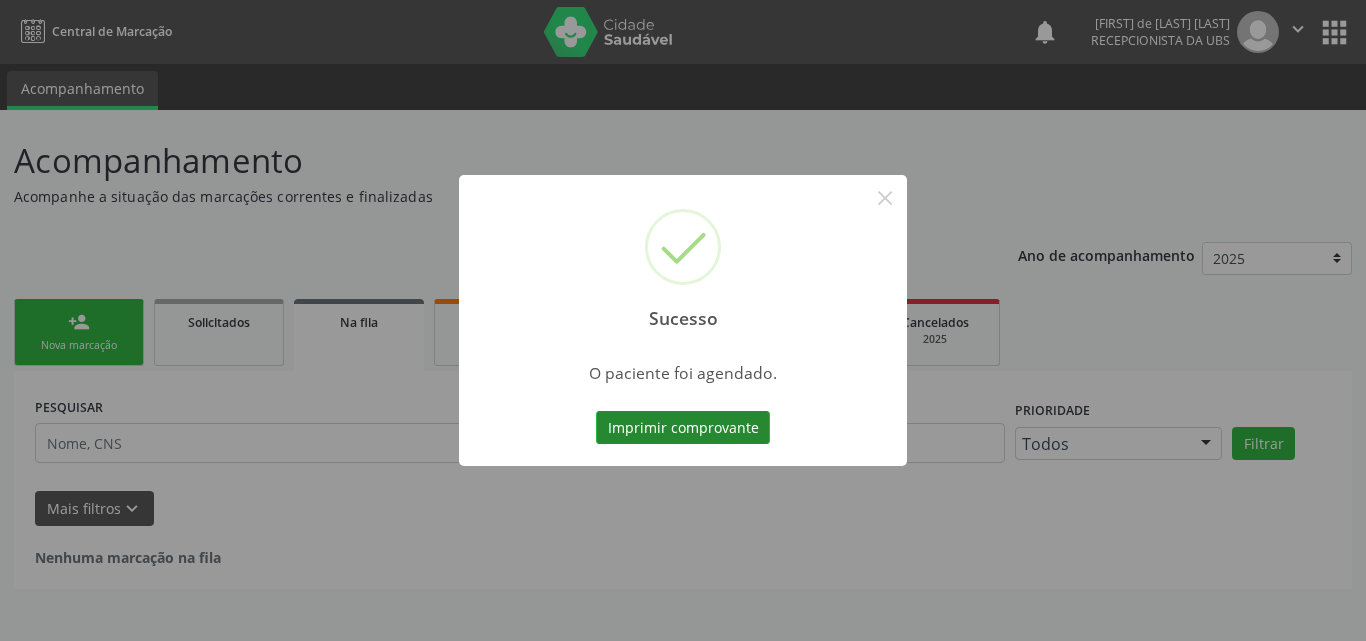 click on "Imprimir comprovante" at bounding box center [683, 428] 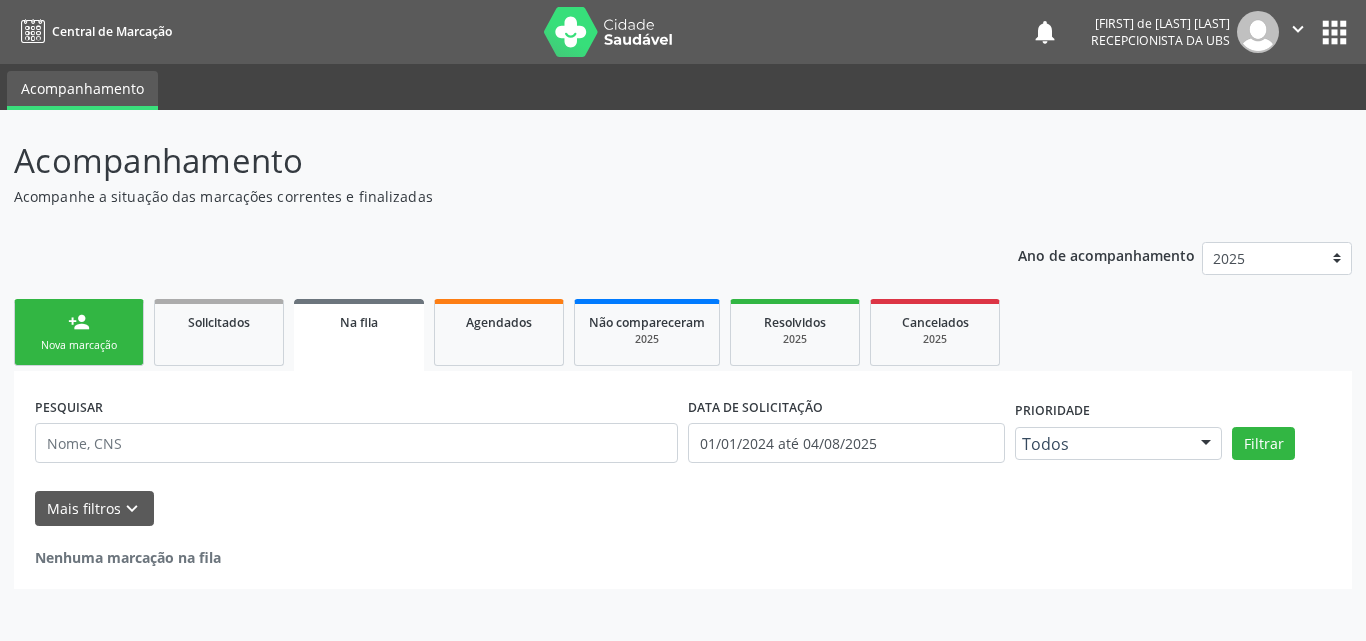 click on "person_add
Nova marcação" at bounding box center (79, 332) 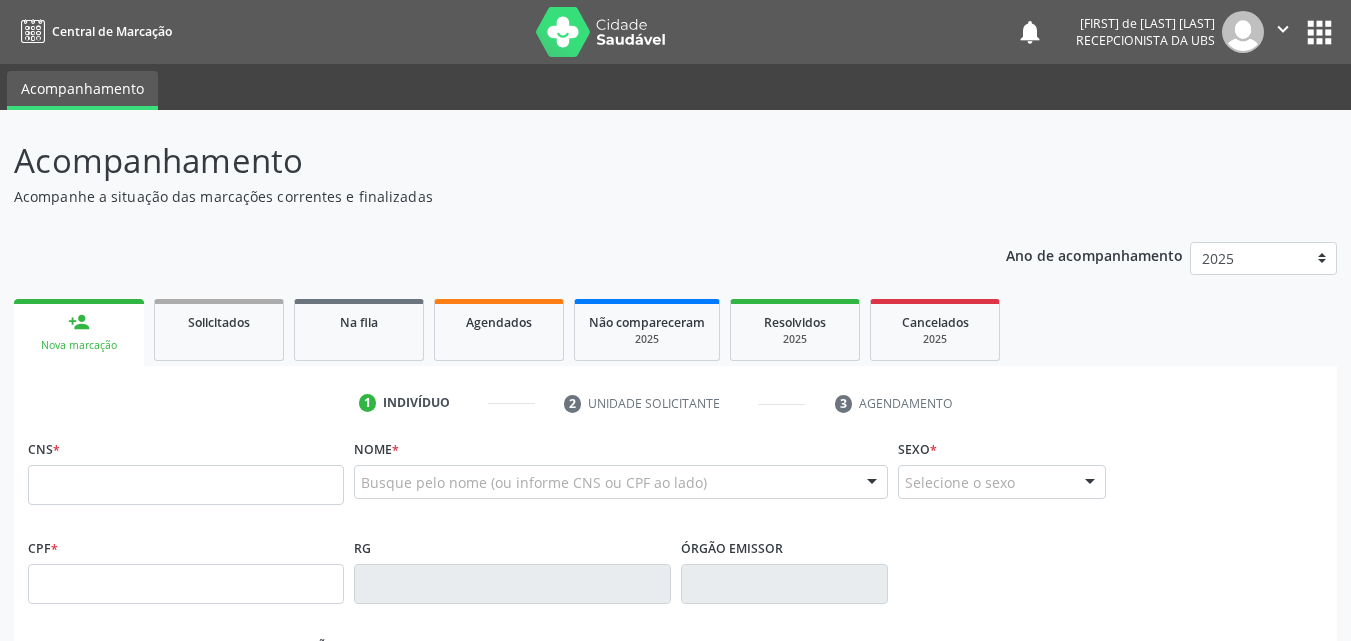 click on "person_add
Nova marcação" at bounding box center [79, 332] 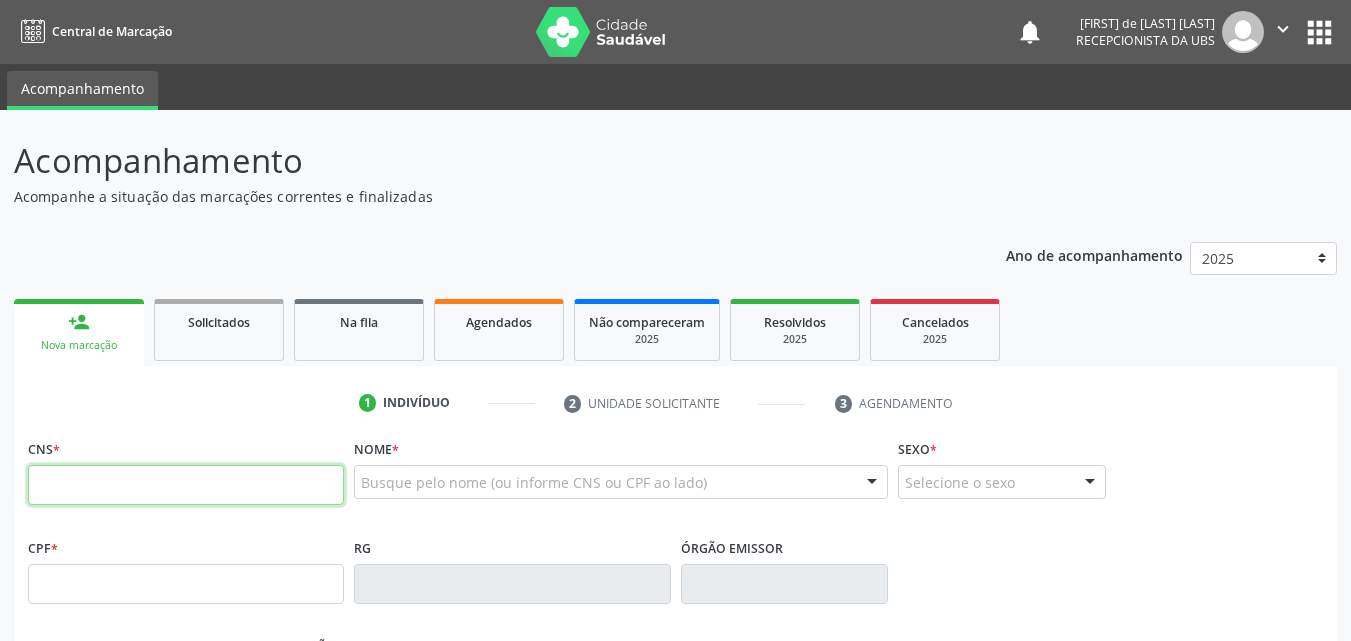 click at bounding box center [186, 485] 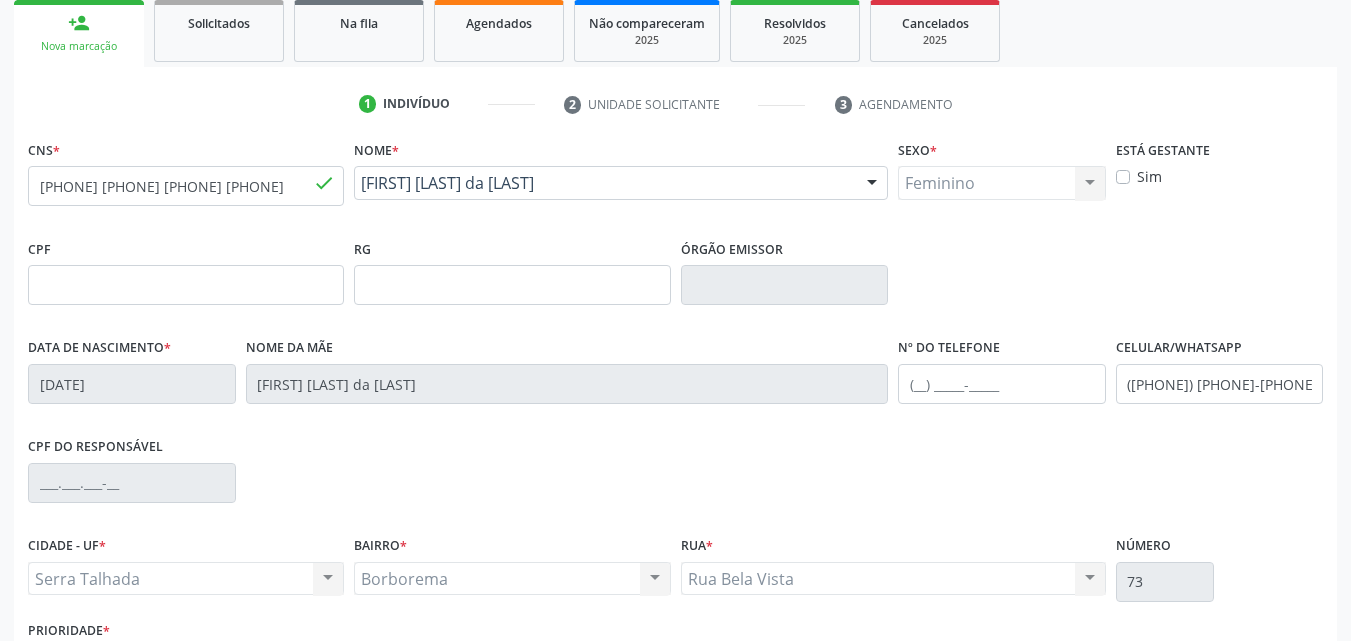 scroll, scrollTop: 443, scrollLeft: 0, axis: vertical 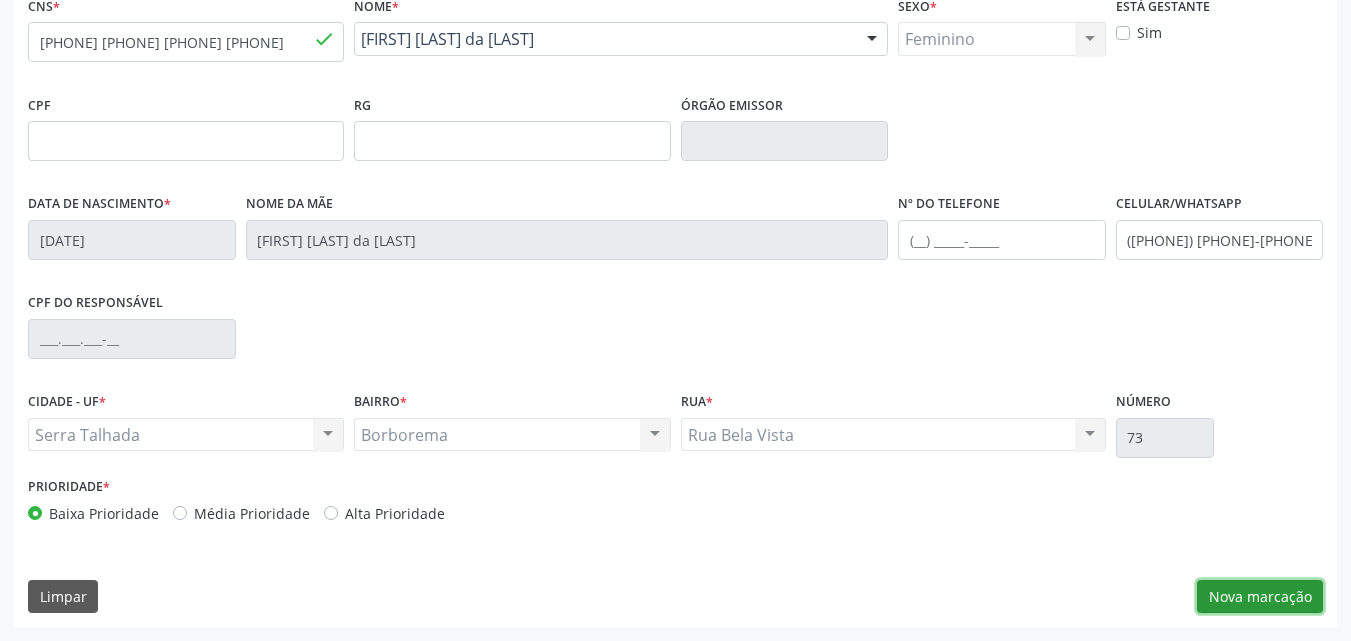 click on "Nova marcação" at bounding box center [1260, 597] 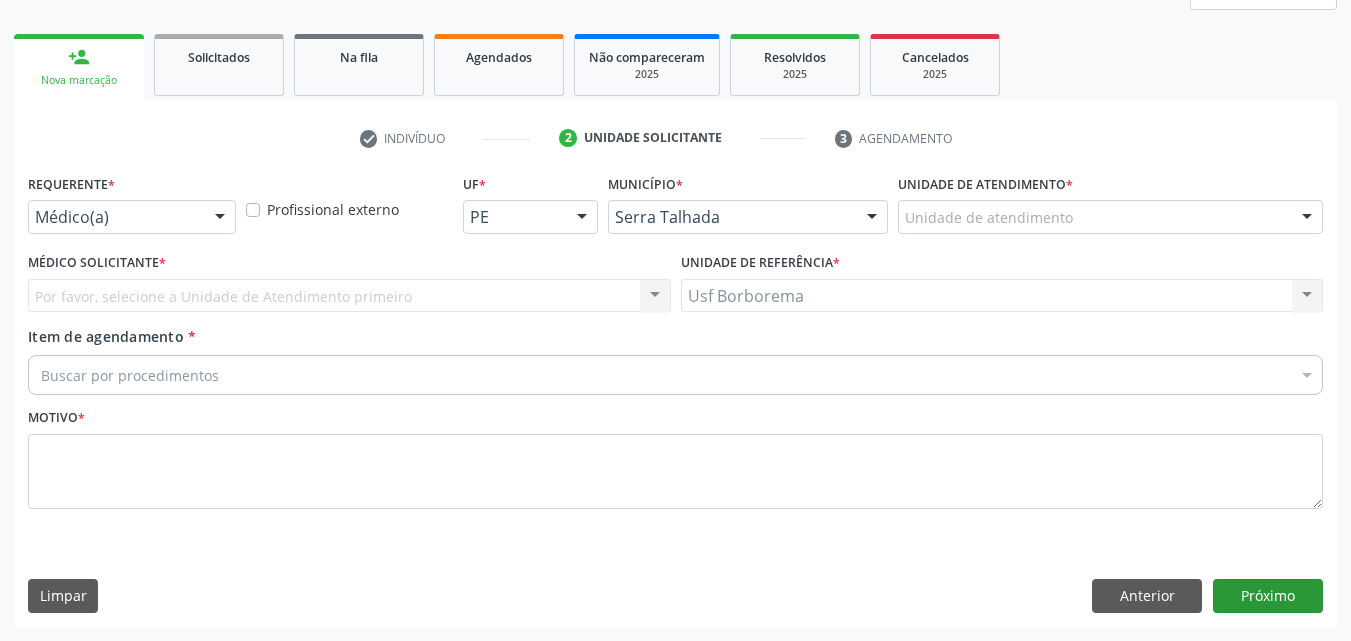 scroll, scrollTop: 265, scrollLeft: 0, axis: vertical 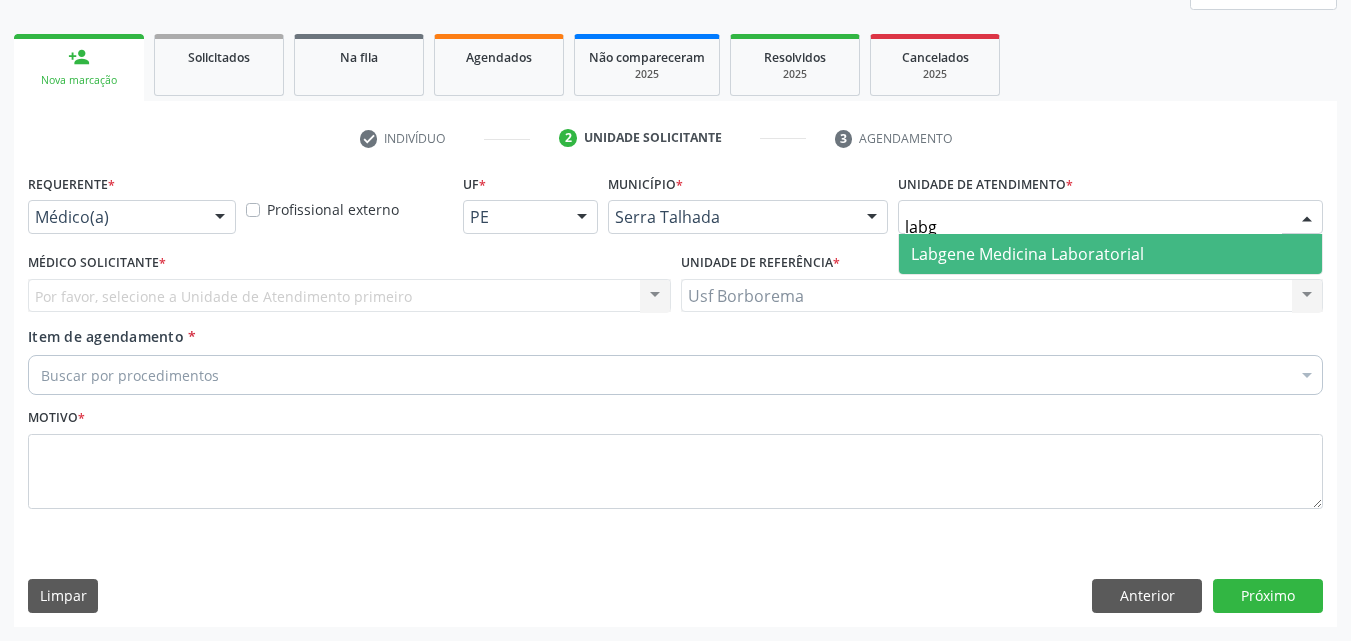 click on "Labgene Medicina Laboratorial" at bounding box center [1110, 254] 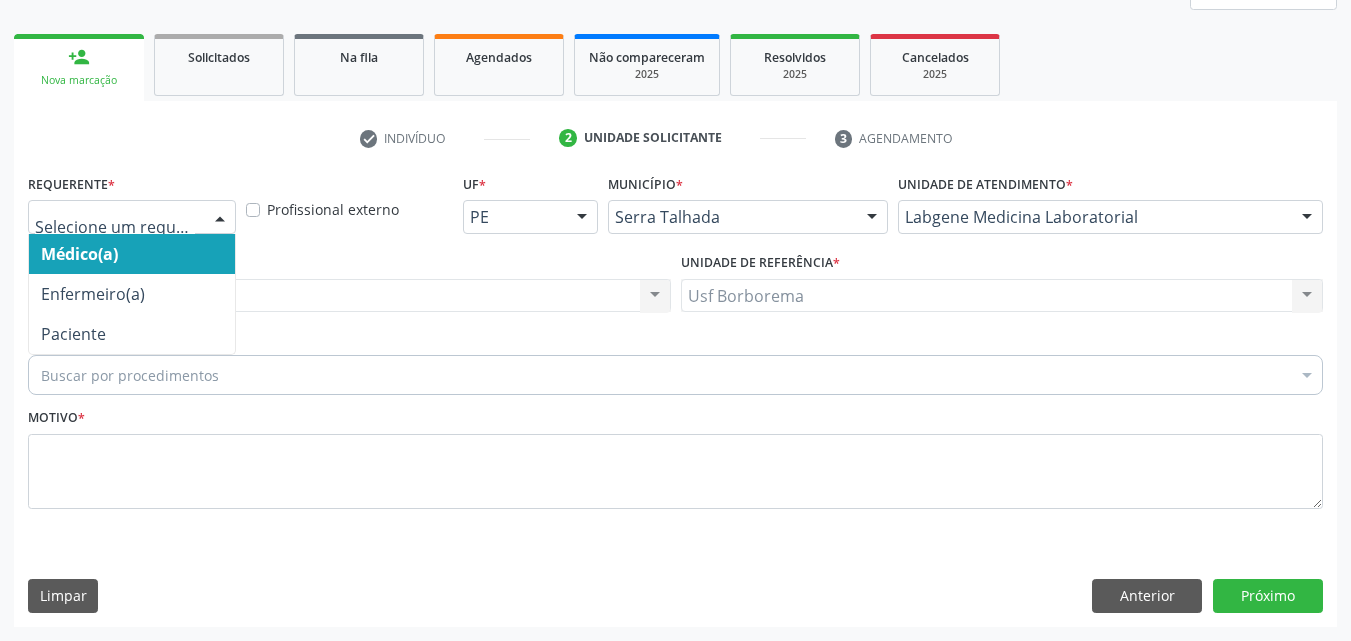 drag, startPoint x: 138, startPoint y: 211, endPoint x: 145, endPoint y: 225, distance: 15.652476 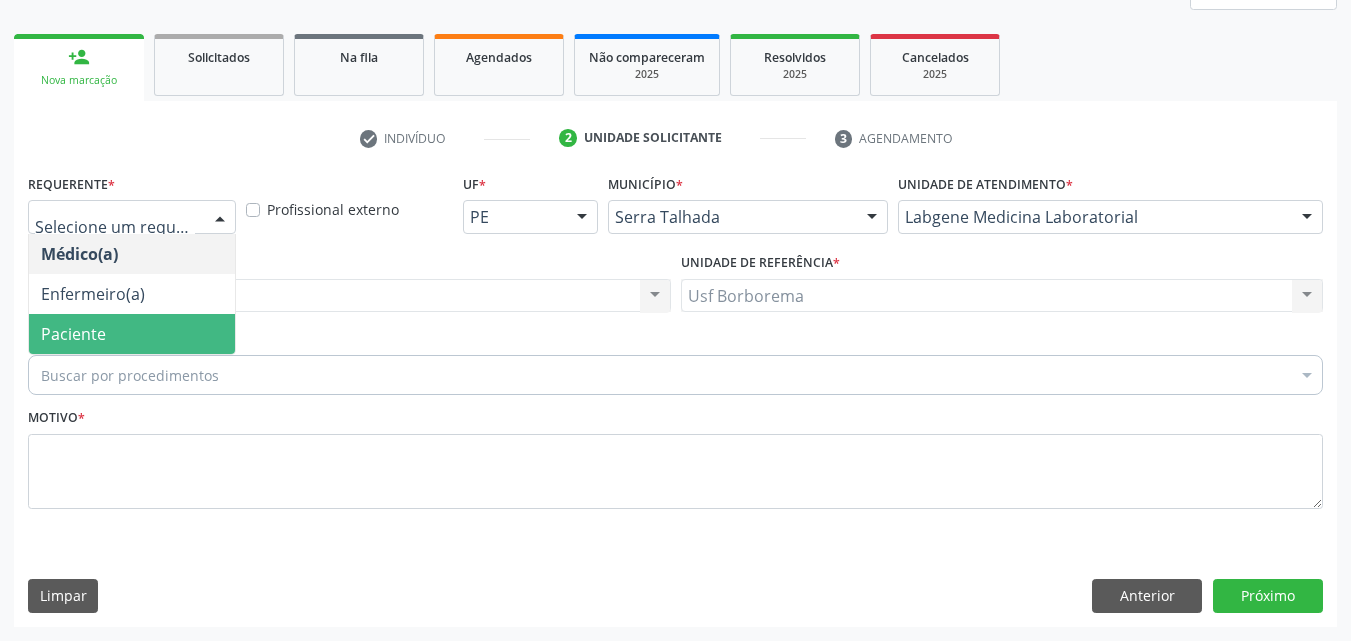 click on "Paciente" at bounding box center [132, 334] 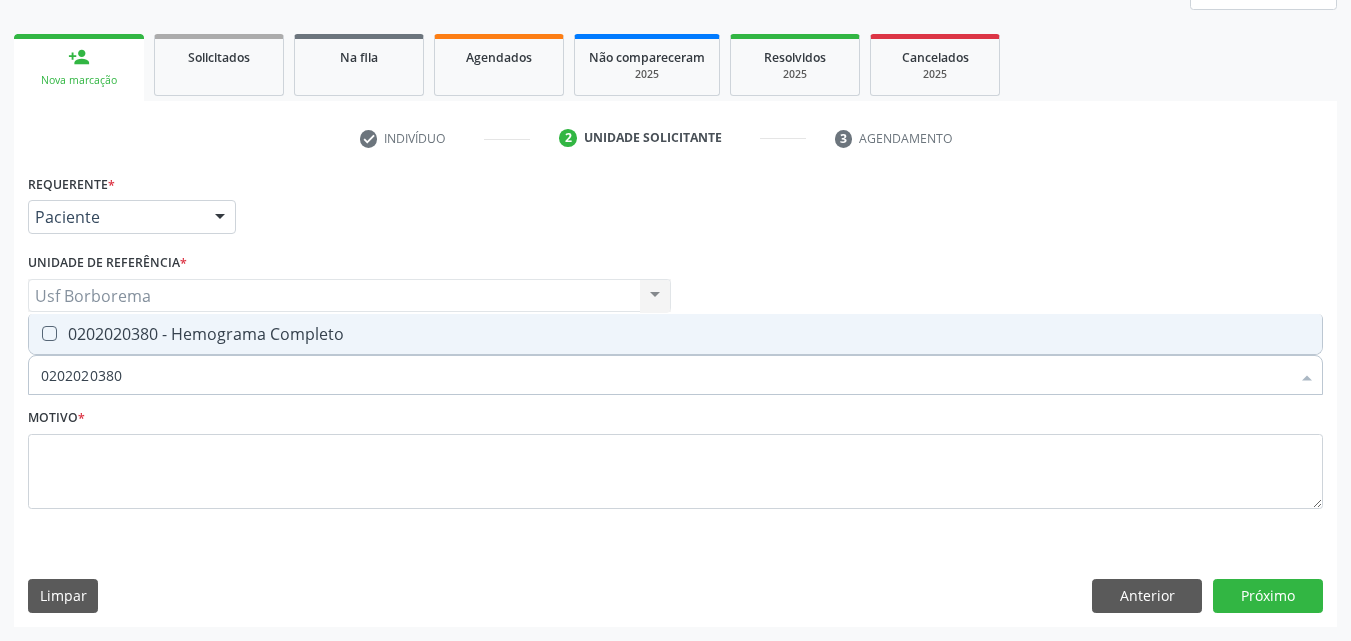 click on "0202020380 - Hemograma Completo" at bounding box center (675, 334) 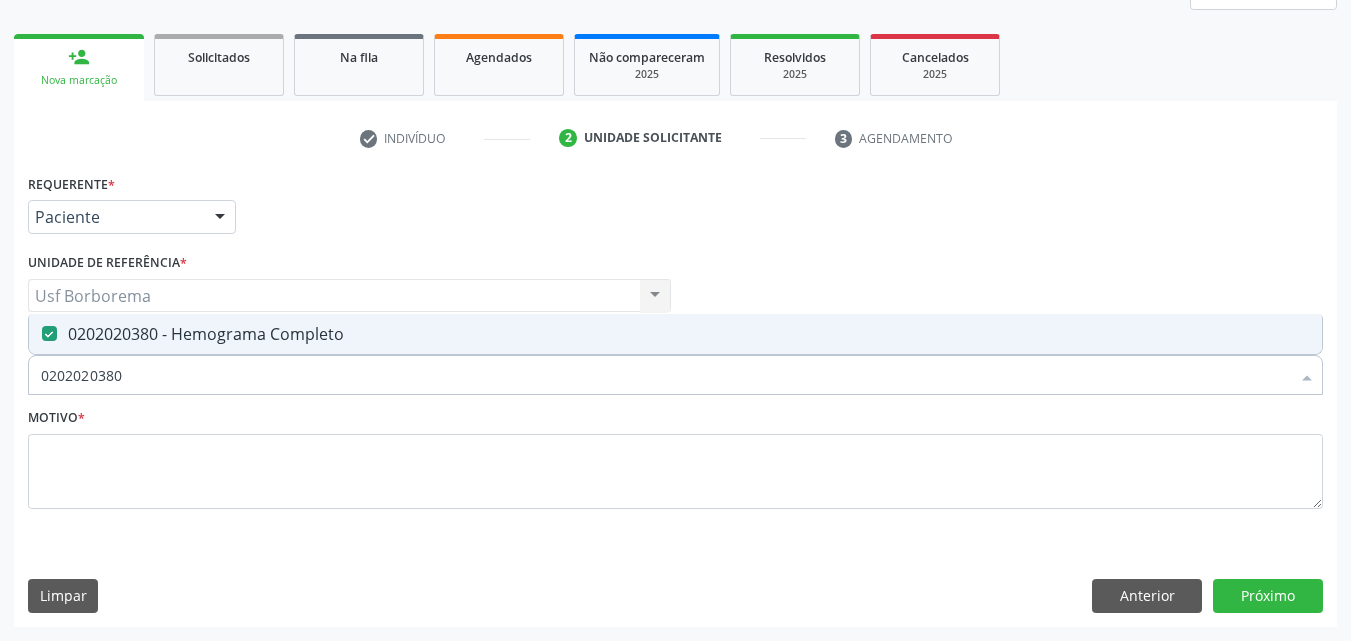 click on "0202020380" at bounding box center [665, 375] 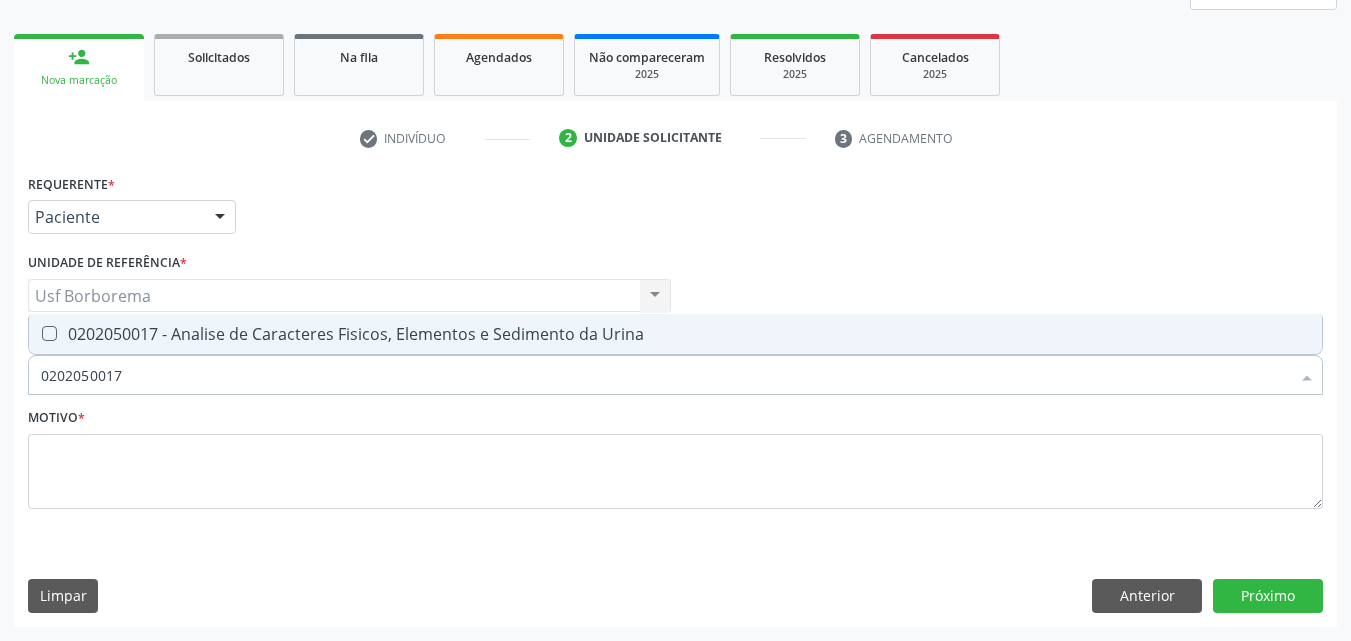 click on "0202050017 - Analise de Caracteres Fisicos, Elementos e Sedimento da Urina" at bounding box center (675, 334) 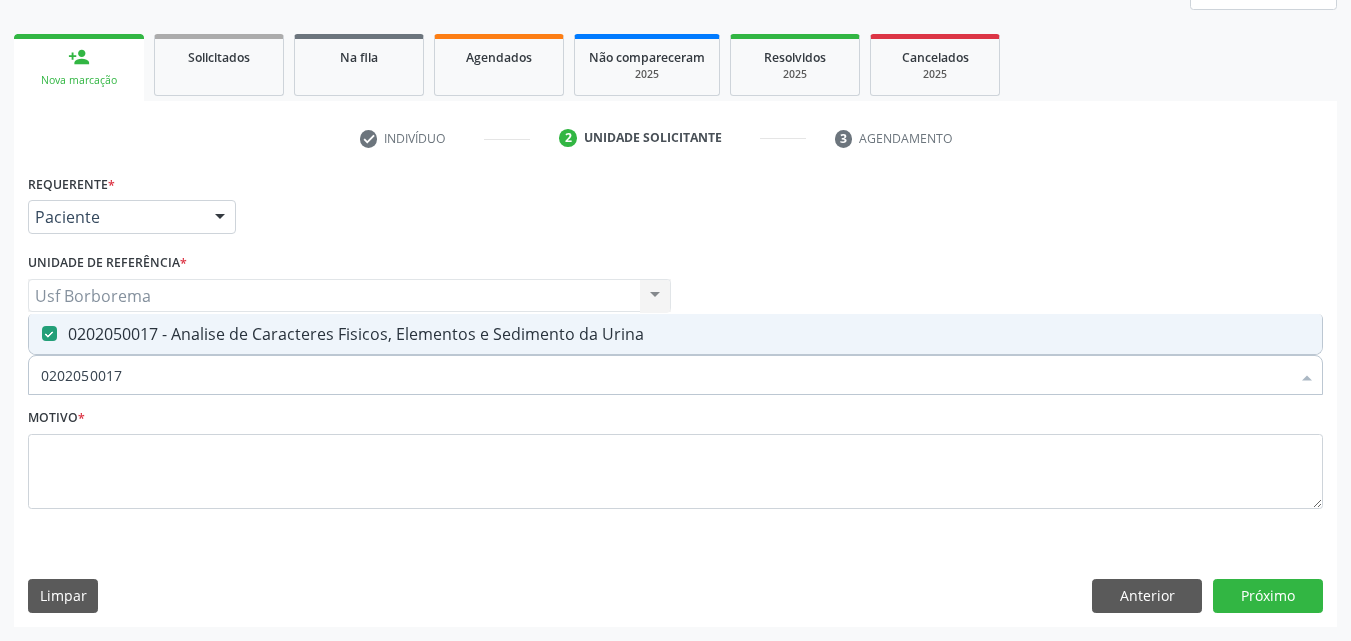 click on "0202050017" at bounding box center (665, 375) 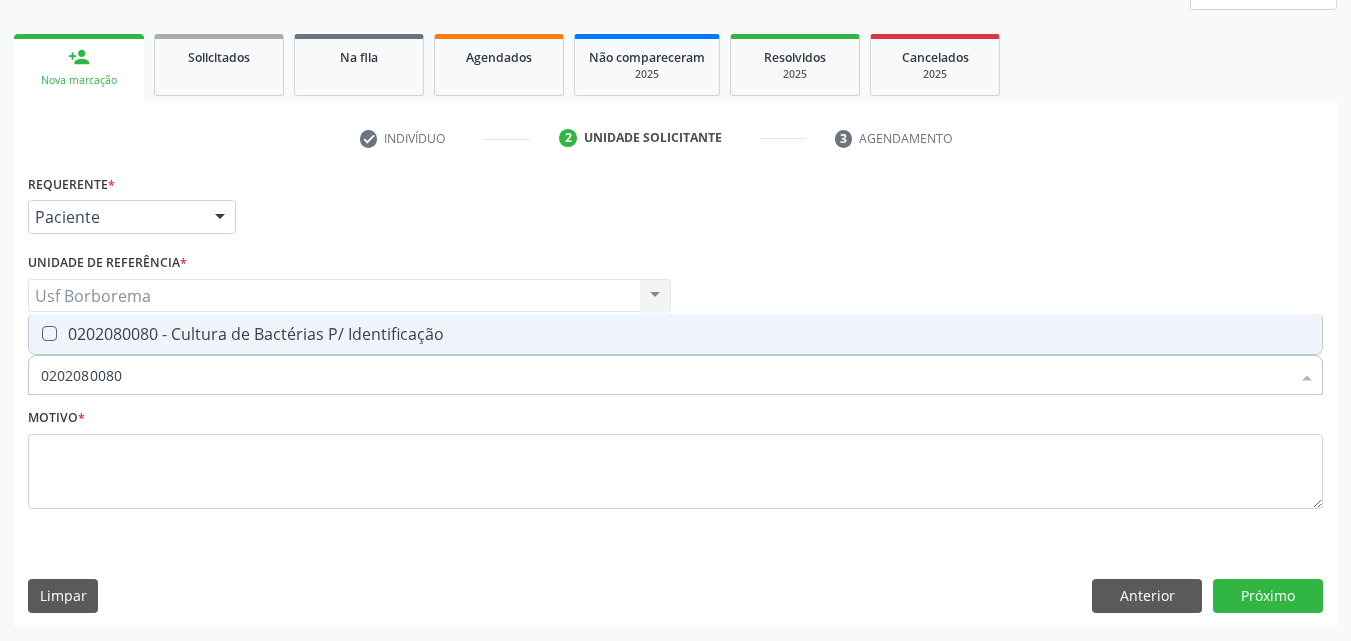 click on "0202080080 - Cultura de Bactérias P/ Identificação" at bounding box center (675, 334) 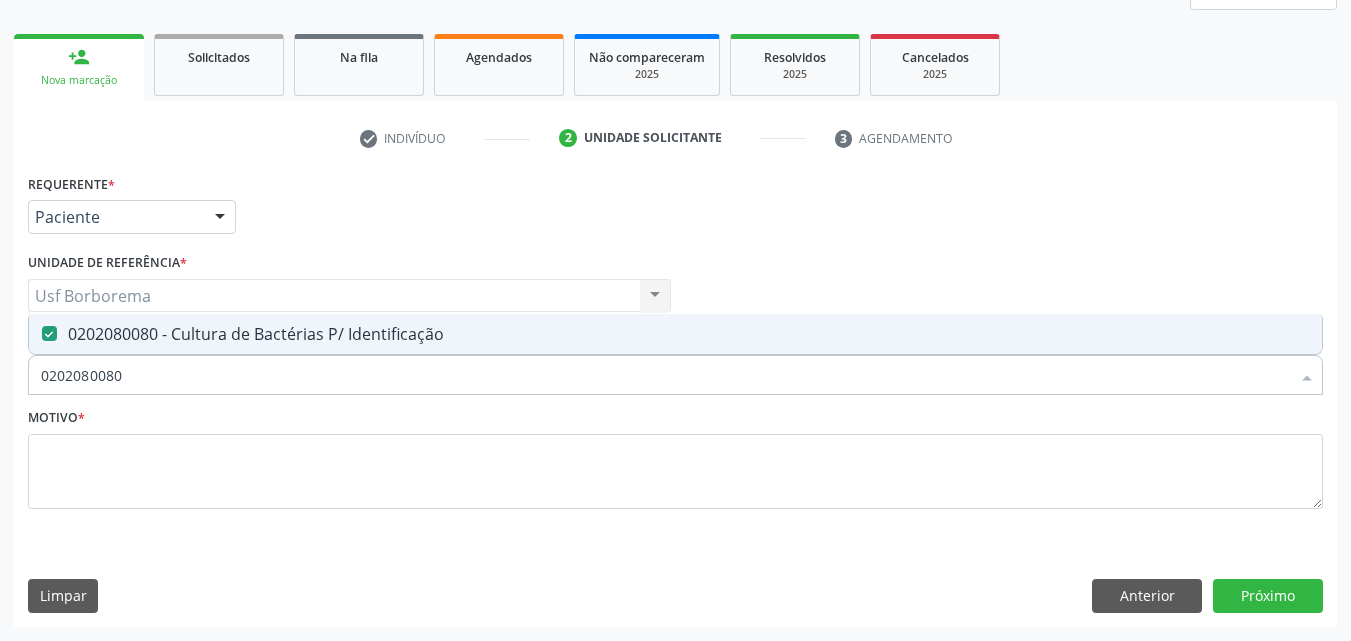 click on "0202080080" at bounding box center (665, 375) 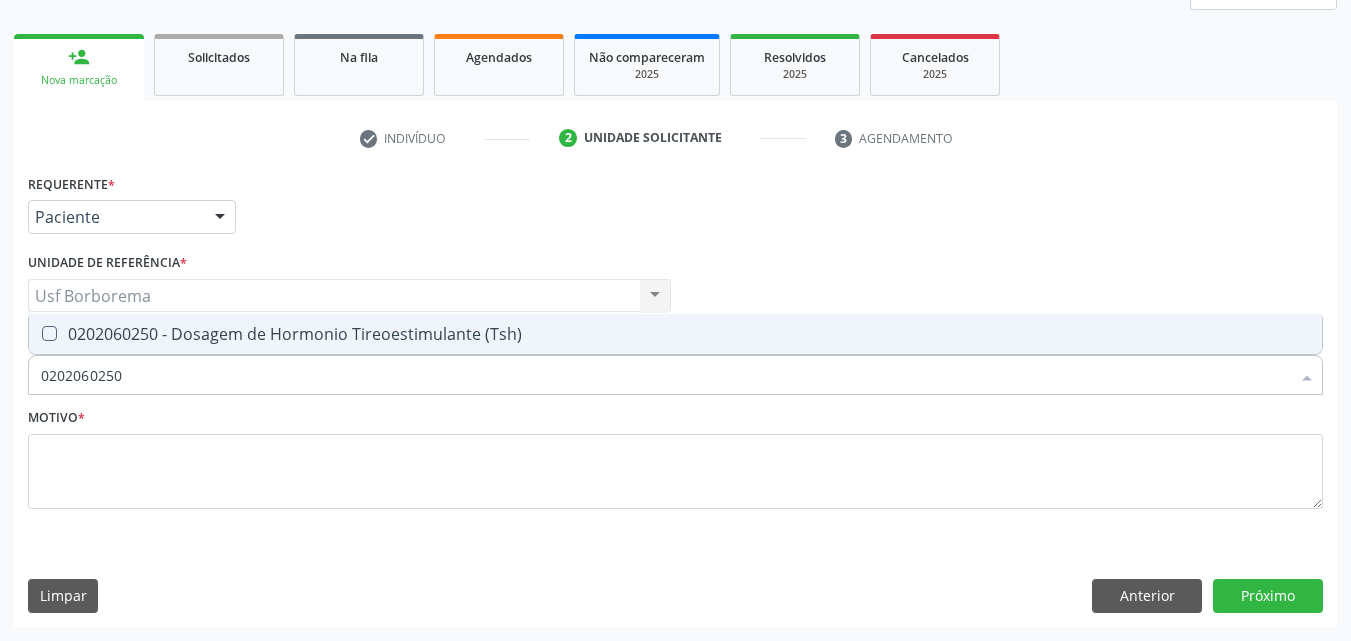 click on "0202060250 - Dosagem de Hormonio Tireoestimulante (Tsh)" at bounding box center [675, 334] 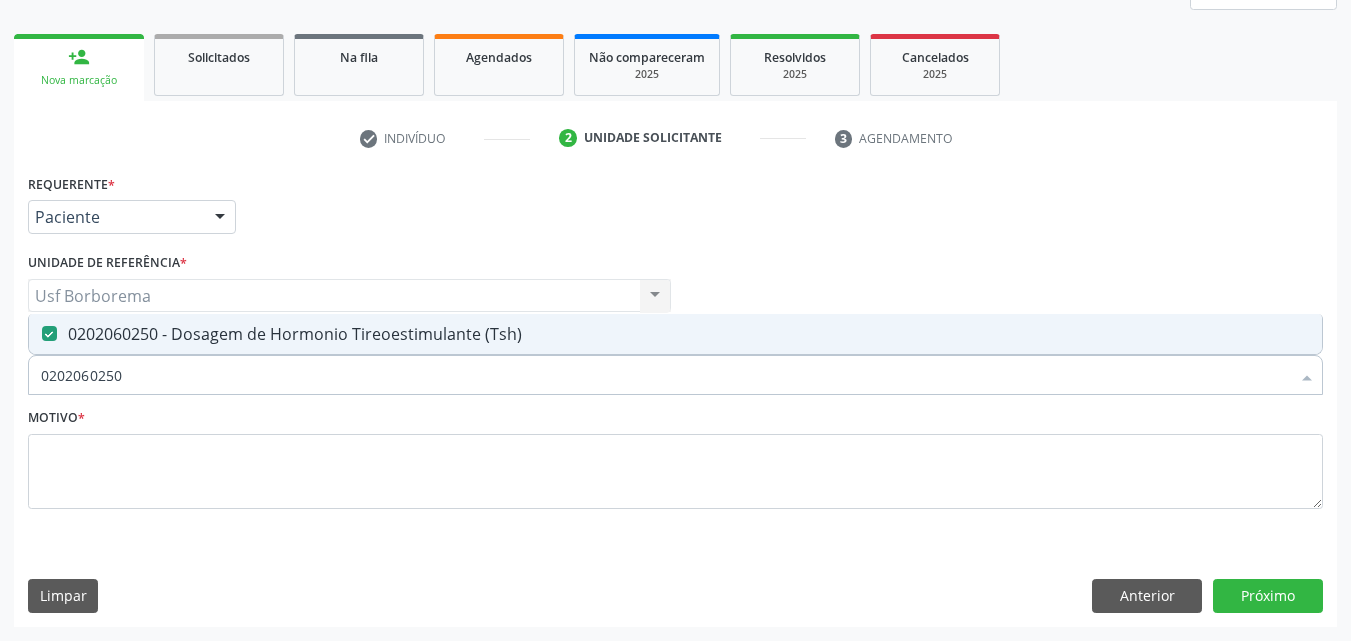 click on "0202060250" at bounding box center [665, 375] 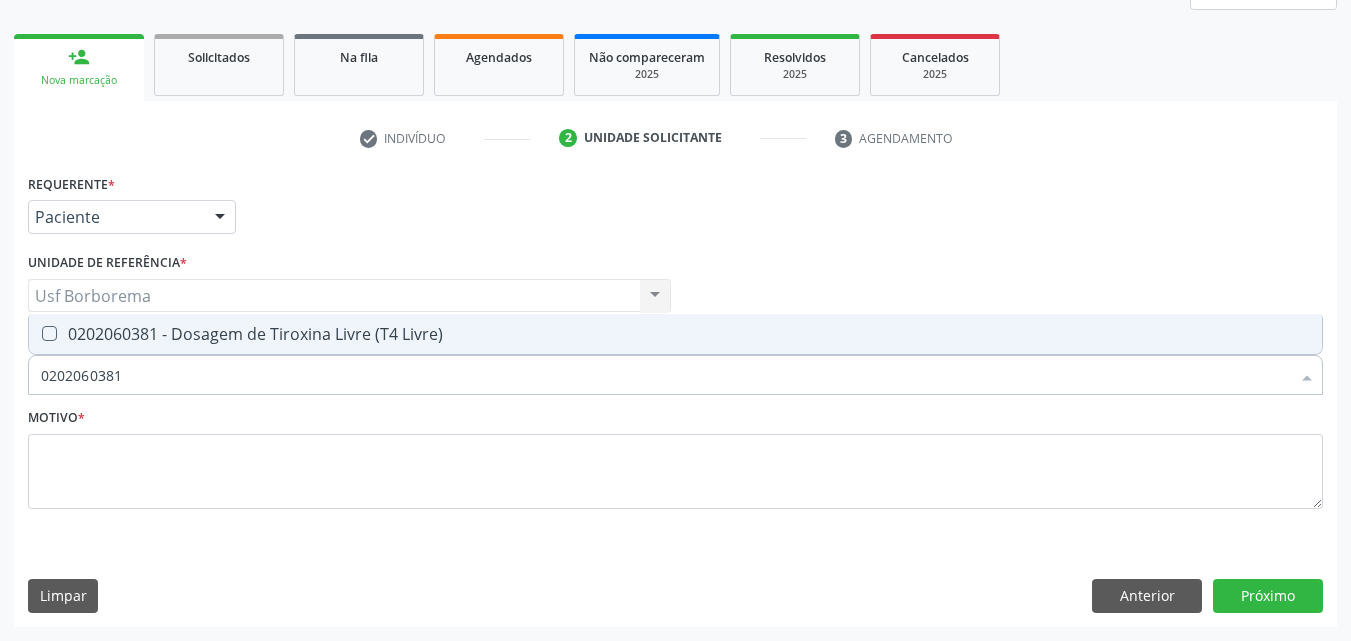 click on "0202060381 - Dosagem de Tiroxina Livre (T4 Livre)" at bounding box center [675, 334] 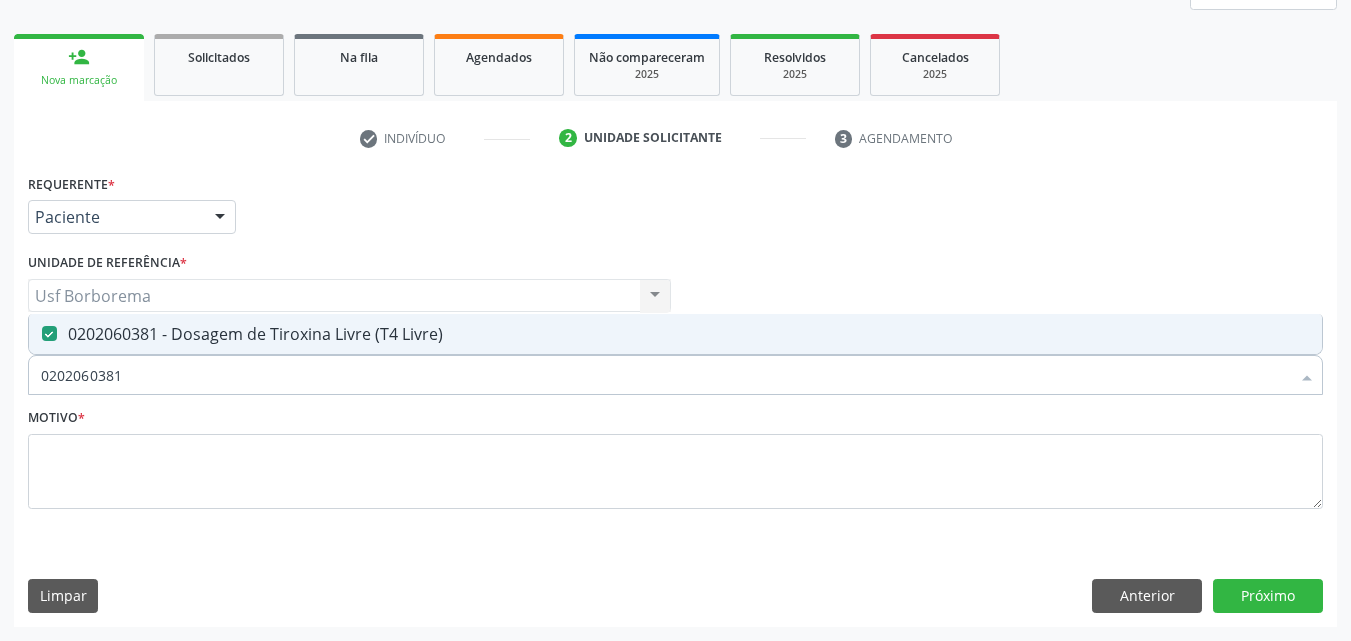 click on "0202060381" at bounding box center (665, 375) 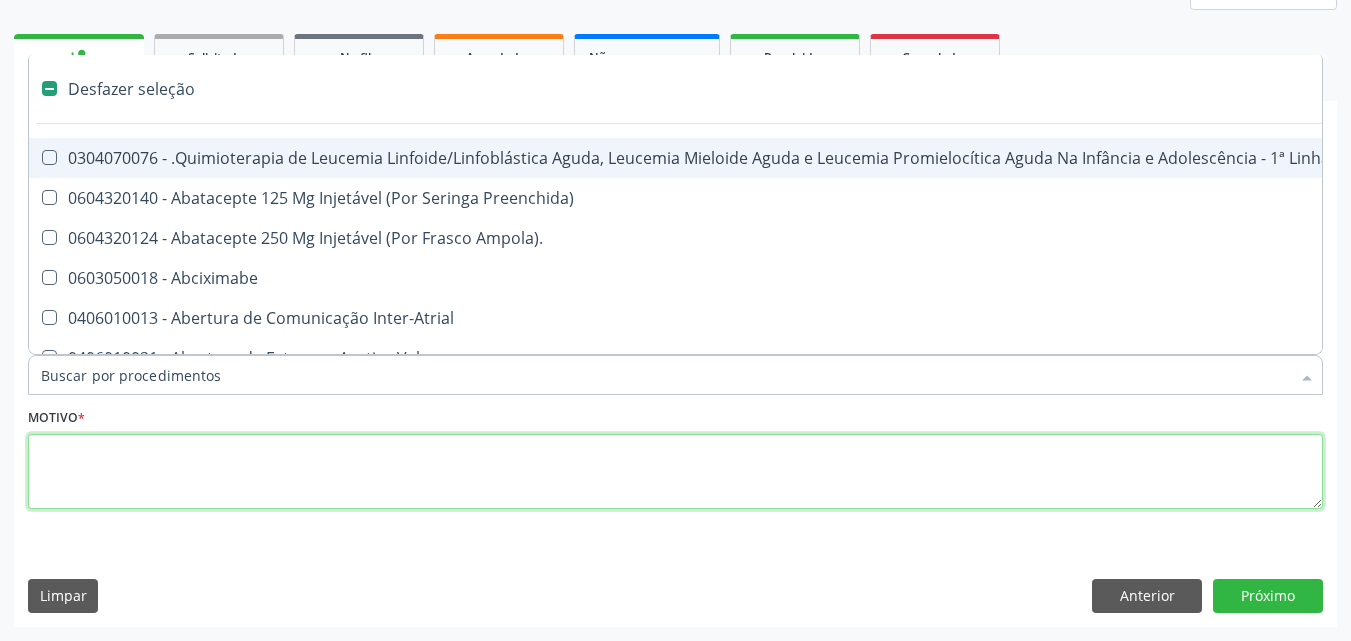 click at bounding box center (675, 472) 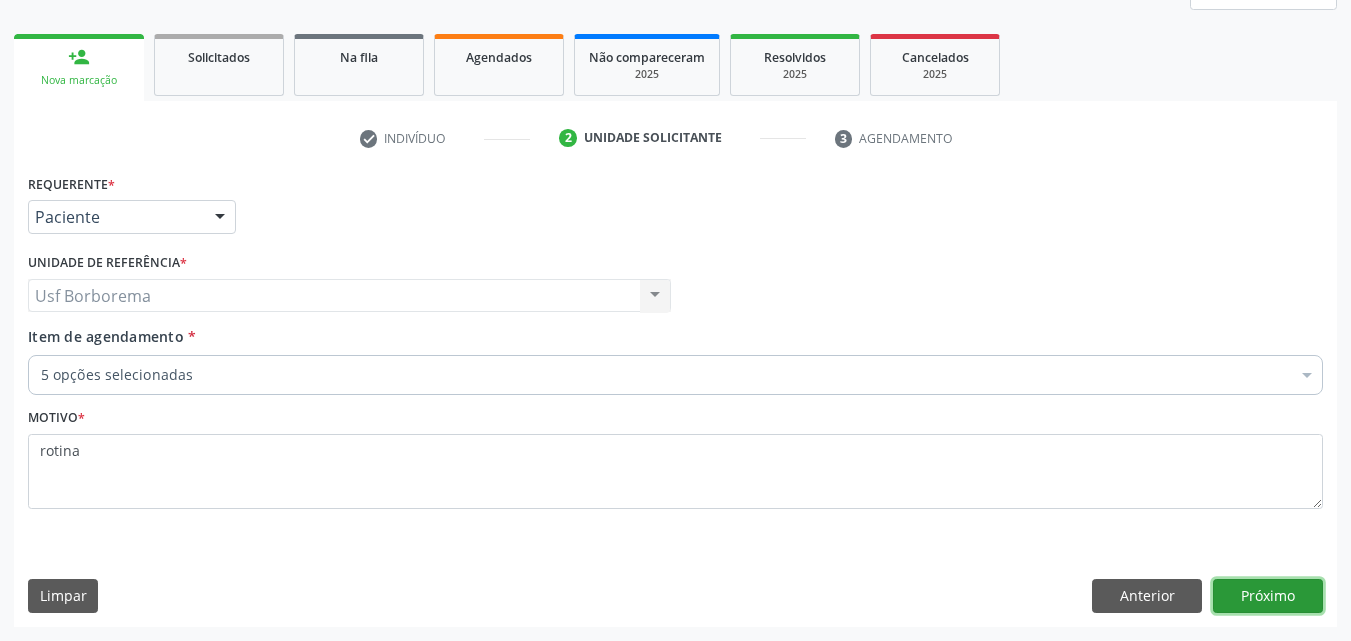 click on "Próximo" at bounding box center [1268, 596] 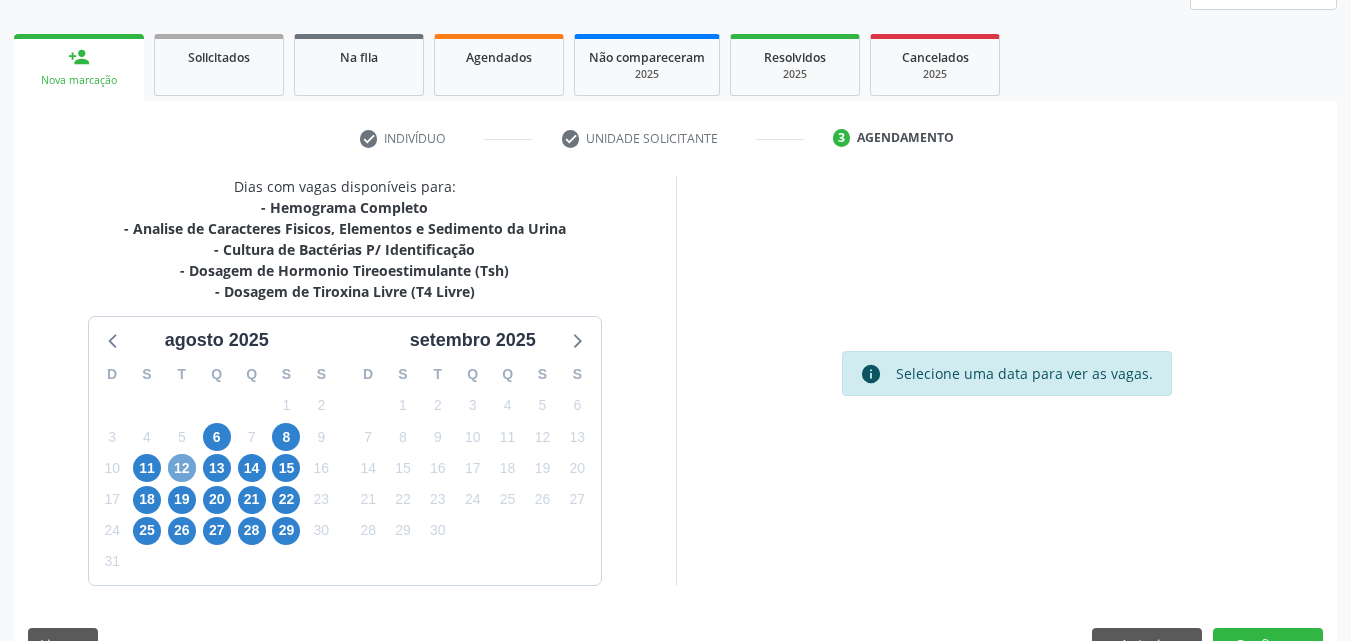 click on "12" at bounding box center [182, 468] 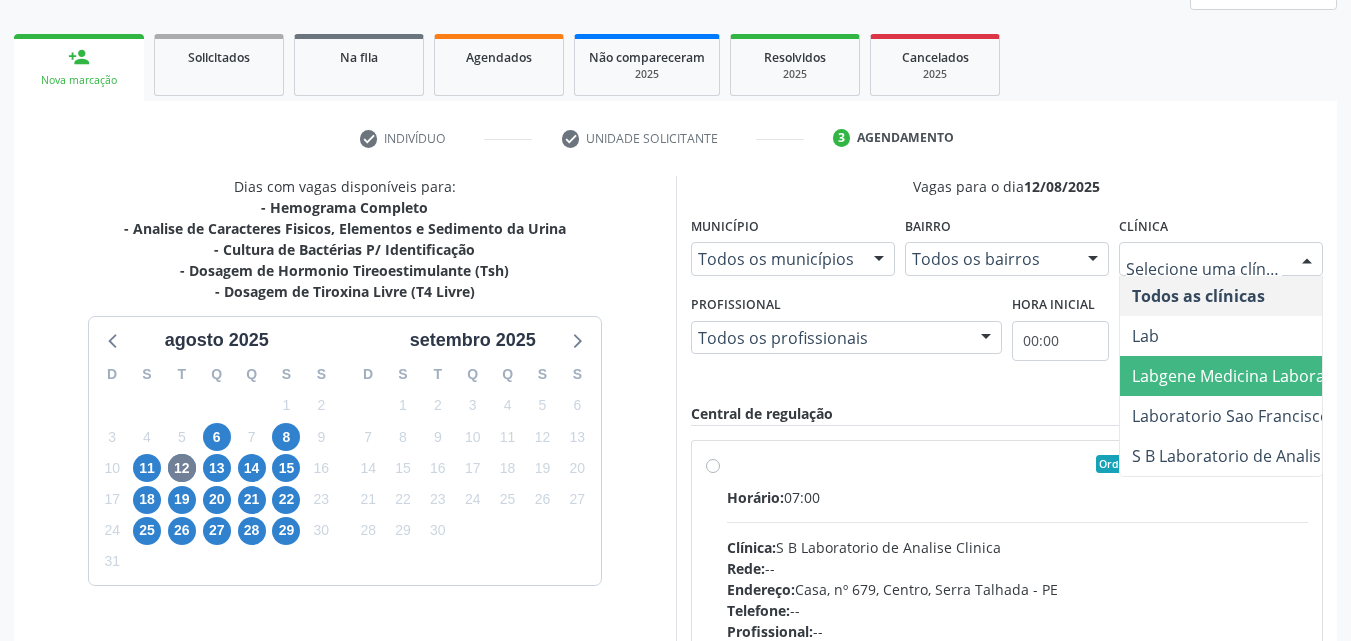 click on "Labgene Medicina Laboratorial" at bounding box center (1248, 376) 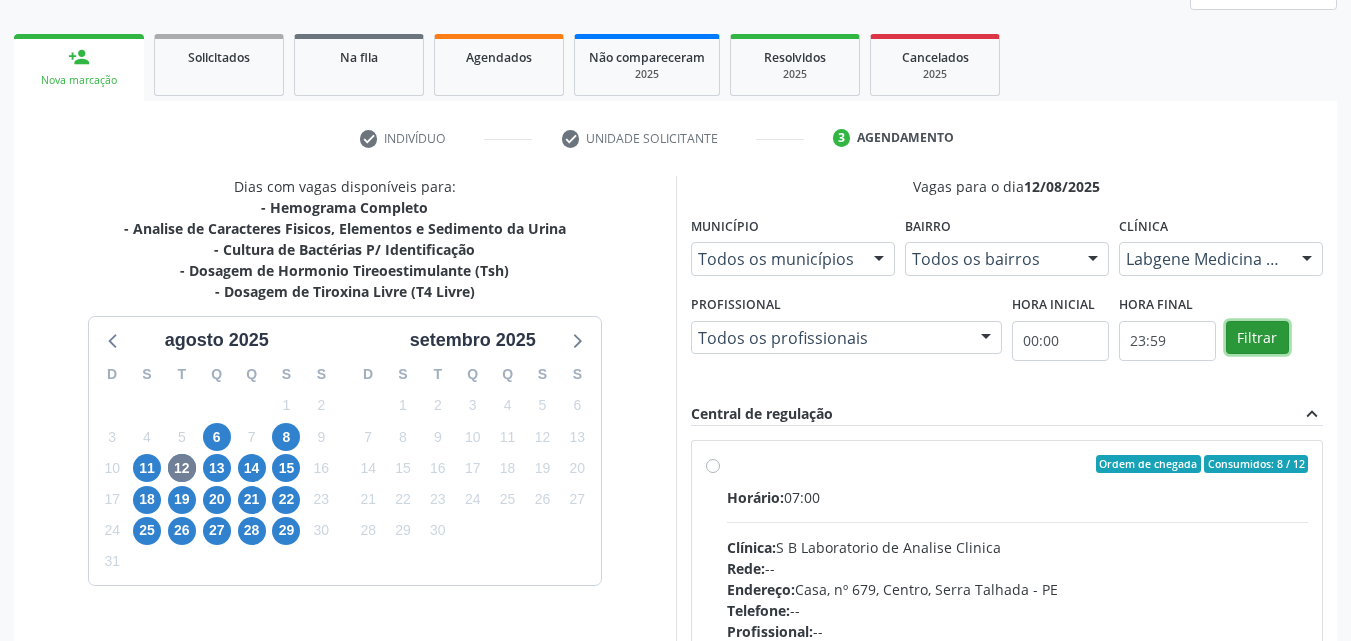 click on "Filtrar" at bounding box center (1257, 338) 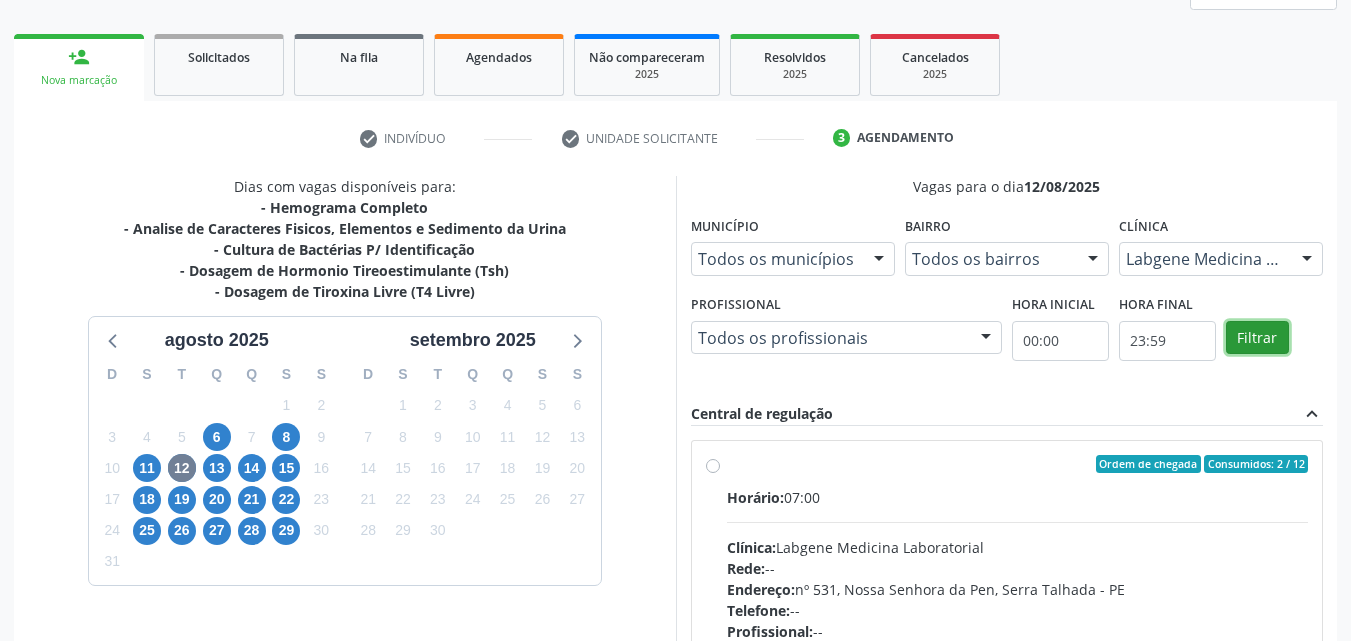 click on "Filtrar" at bounding box center [1257, 338] 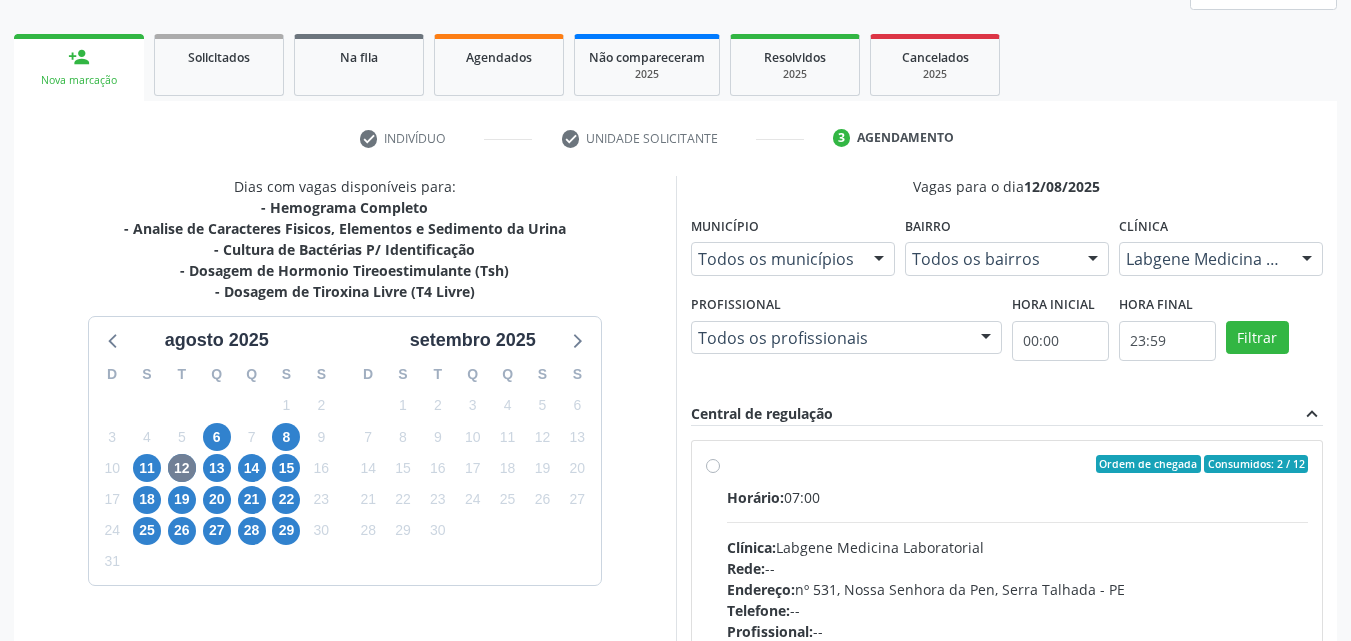 click on "Ordem de chegada
Consumidos: 2 / 12
Horário:   07:00
Clínica:  Labgene Medicina Laboratorial
Rede:
--
Endereço:   nº 531, Nossa Senhora da Pen, Serra Talhada - PE
Telefone:   --
Profissional:
--
Informações adicionais sobre o atendimento
Idade de atendimento:
Sem restrição
Gênero(s) atendido(s):
Sem restrição
Informações adicionais:
--" at bounding box center [1018, 608] 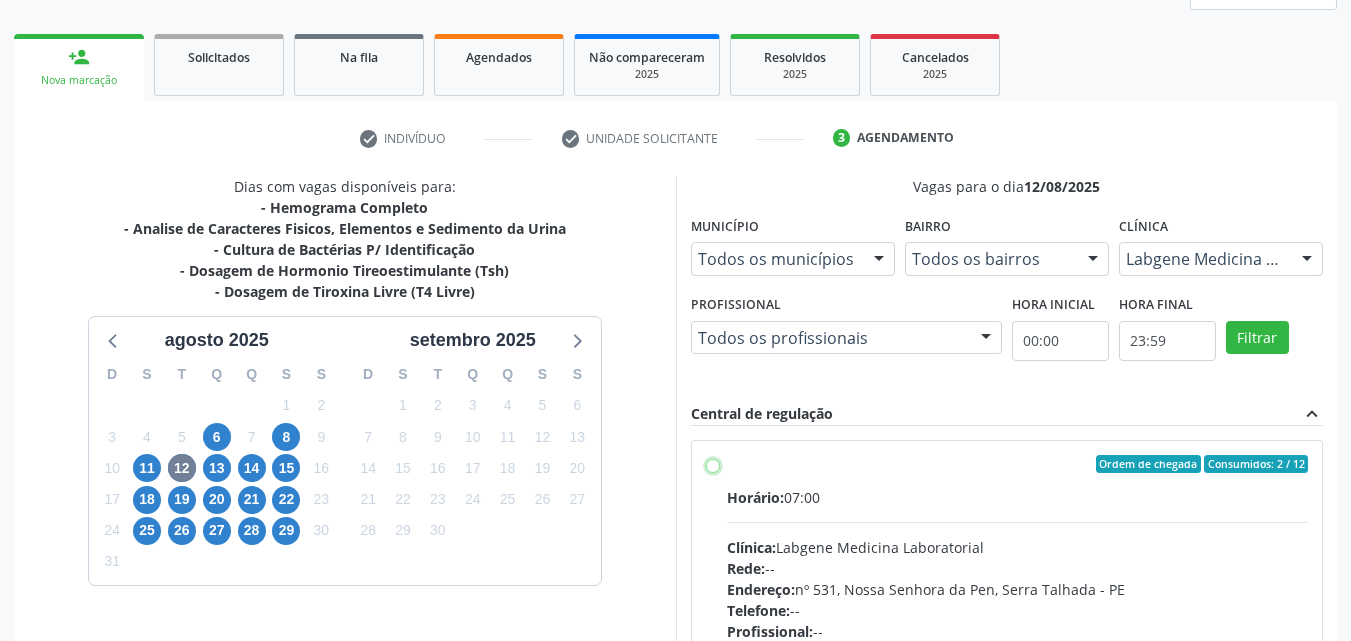 click on "Ordem de chegada
Consumidos: 2 / 12
Horário:   07:00
Clínica:  Labgene Medicina Laboratorial
Rede:
--
Endereço:   nº 531, Nossa Senhora da Pen, Serra Talhada - PE
Telefone:   --
Profissional:
--
Informações adicionais sobre o atendimento
Idade de atendimento:
Sem restrição
Gênero(s) atendido(s):
Sem restrição
Informações adicionais:
--" at bounding box center (713, 464) 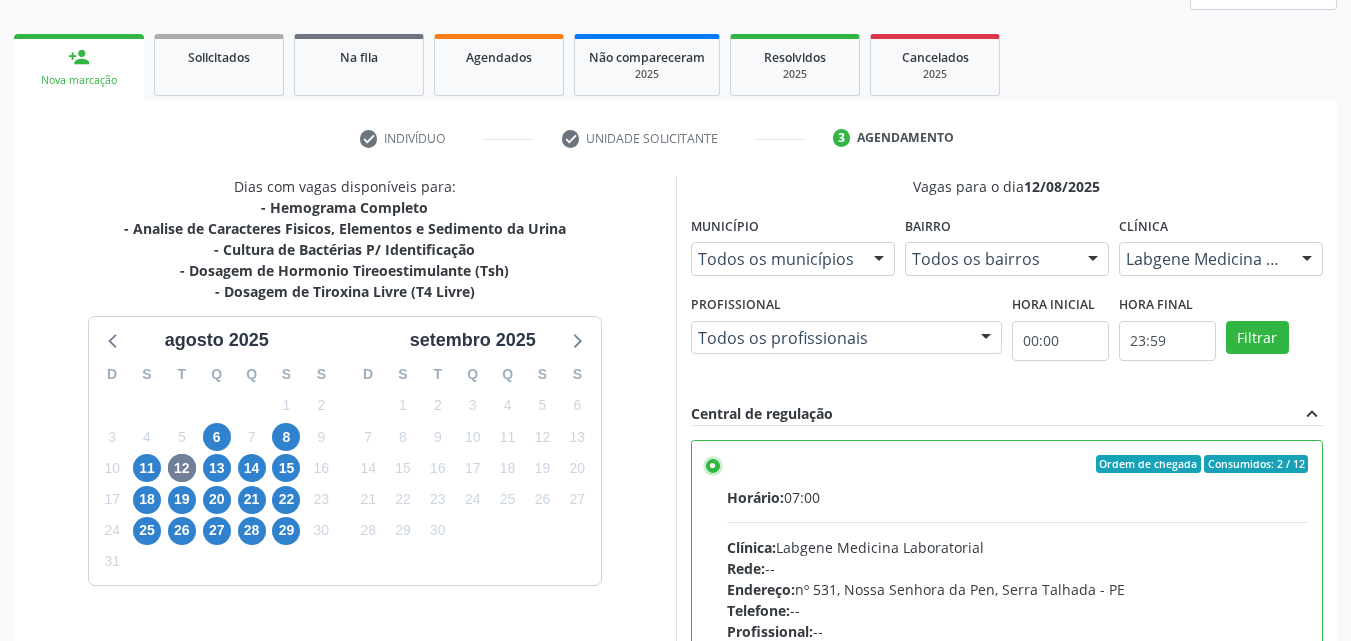 scroll, scrollTop: 99, scrollLeft: 0, axis: vertical 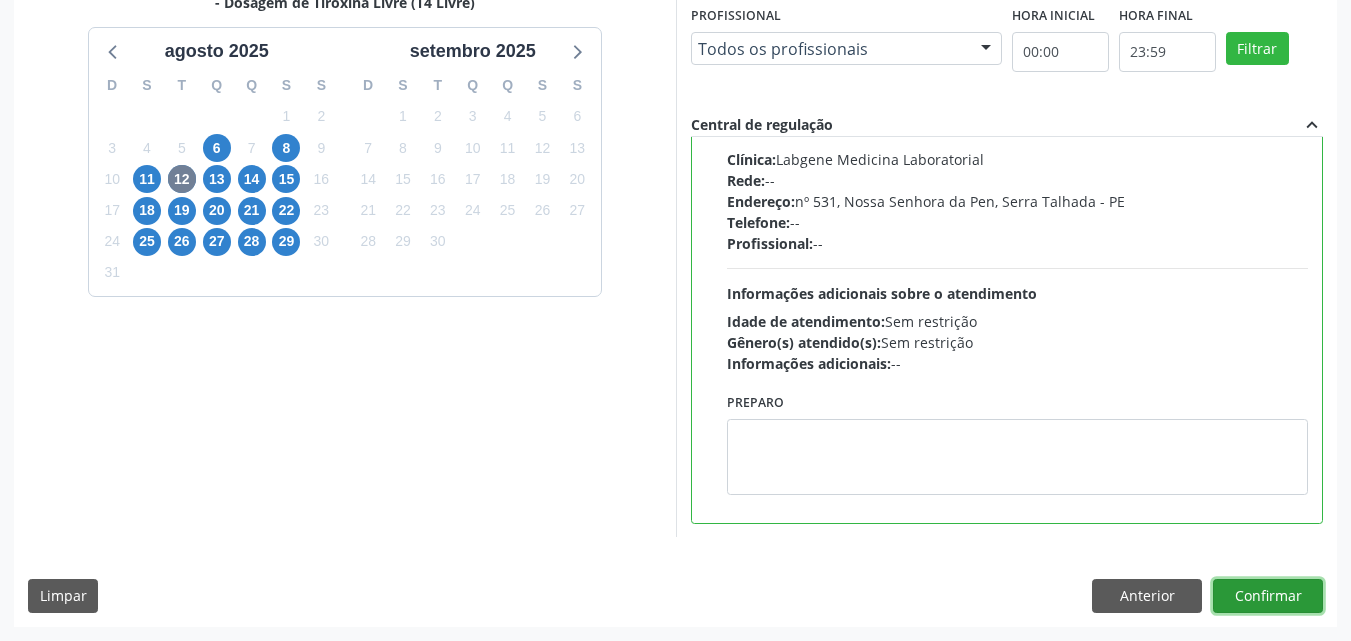 click on "Confirmar" at bounding box center [1268, 596] 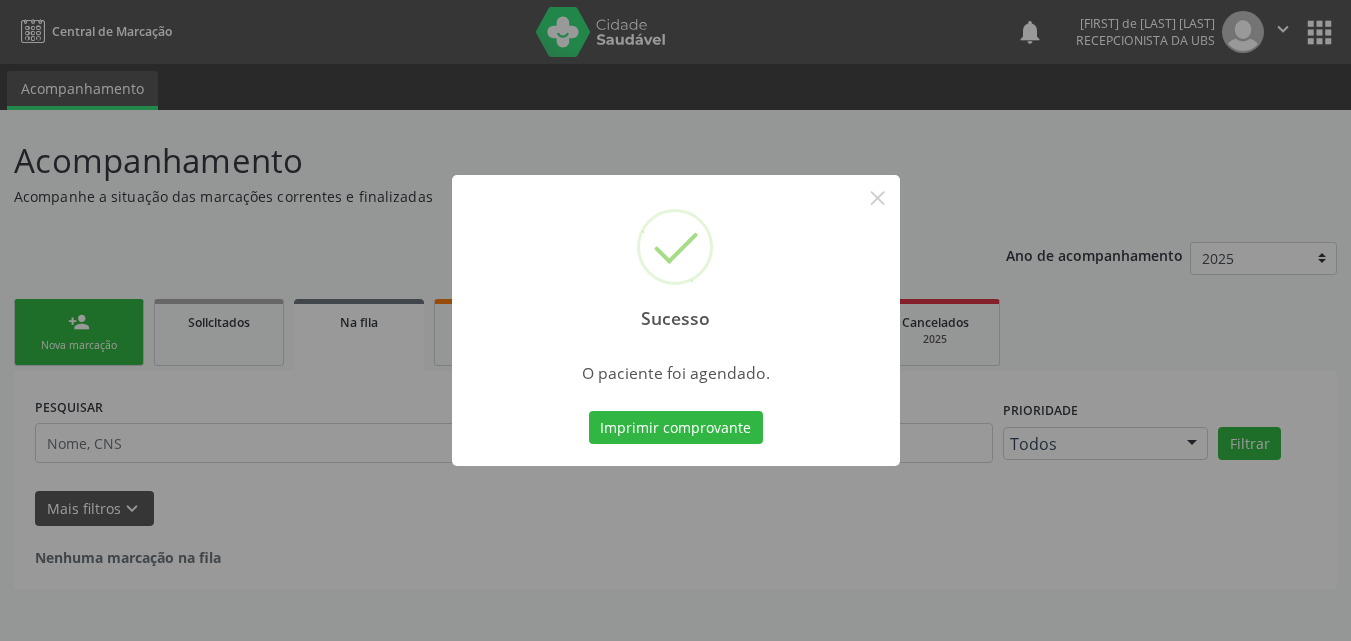 scroll, scrollTop: 0, scrollLeft: 0, axis: both 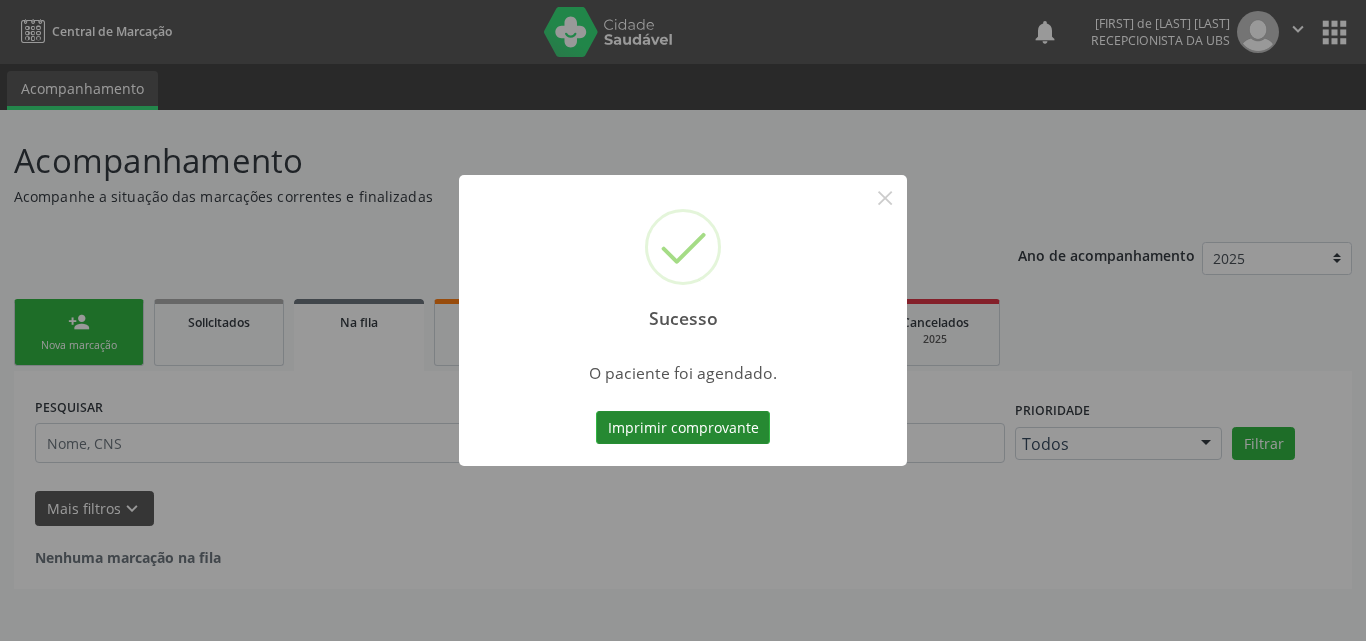 click on "Imprimir comprovante" at bounding box center (683, 428) 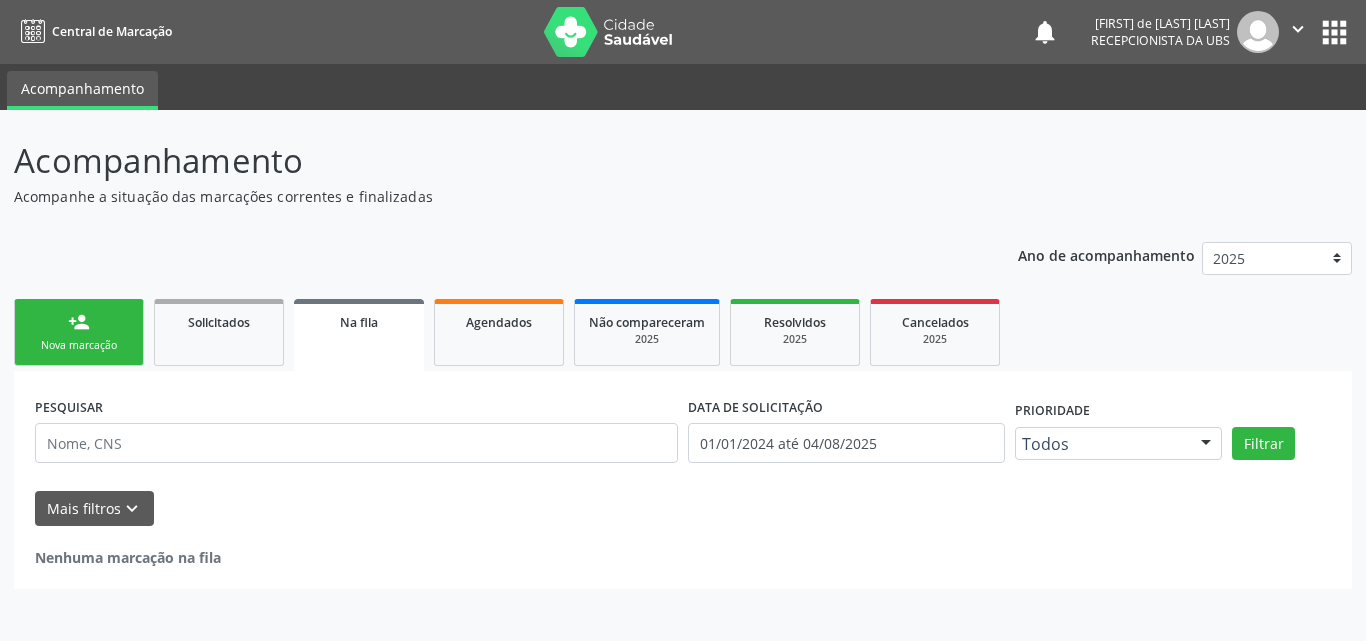 click on "person_add
Nova marcação" at bounding box center [79, 332] 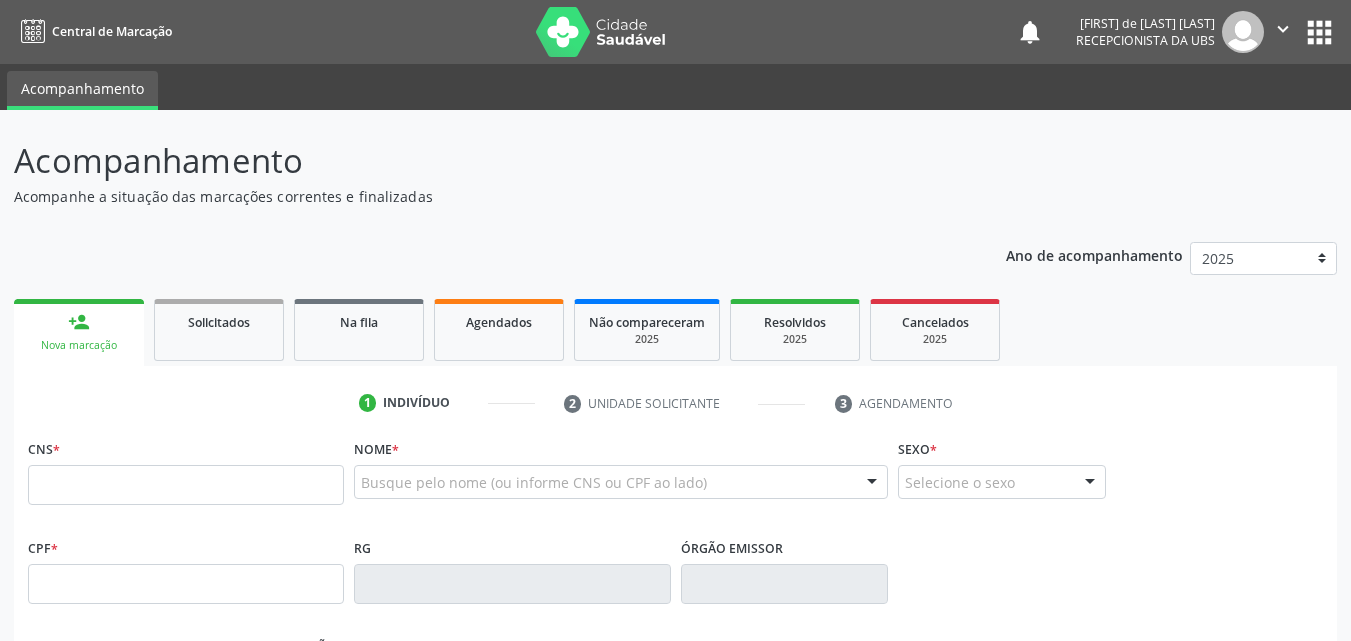 click on "person_add
Nova marcação" at bounding box center [79, 332] 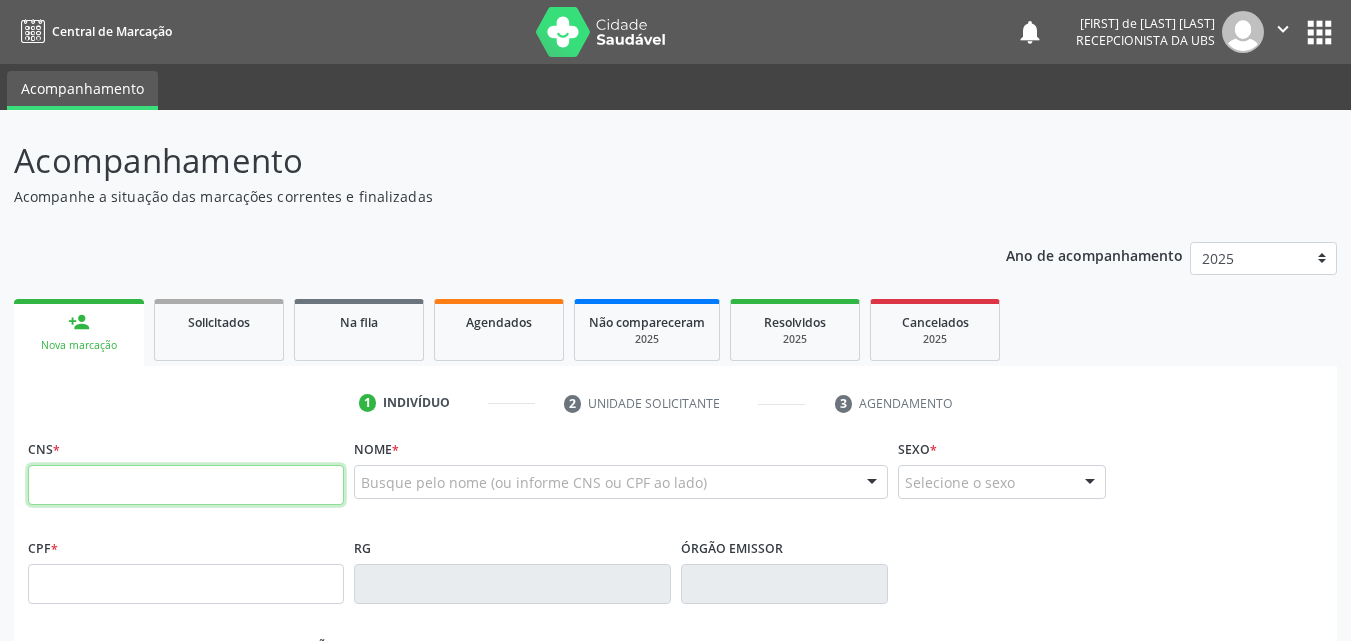 click at bounding box center (186, 485) 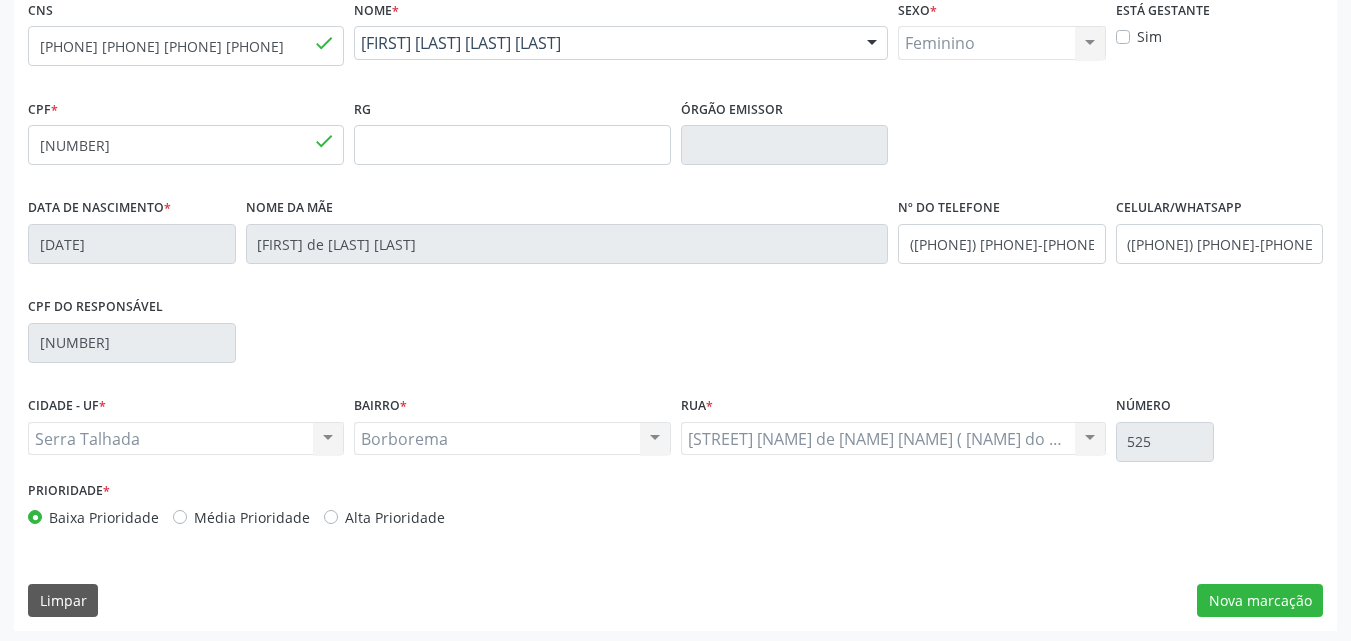 scroll, scrollTop: 443, scrollLeft: 0, axis: vertical 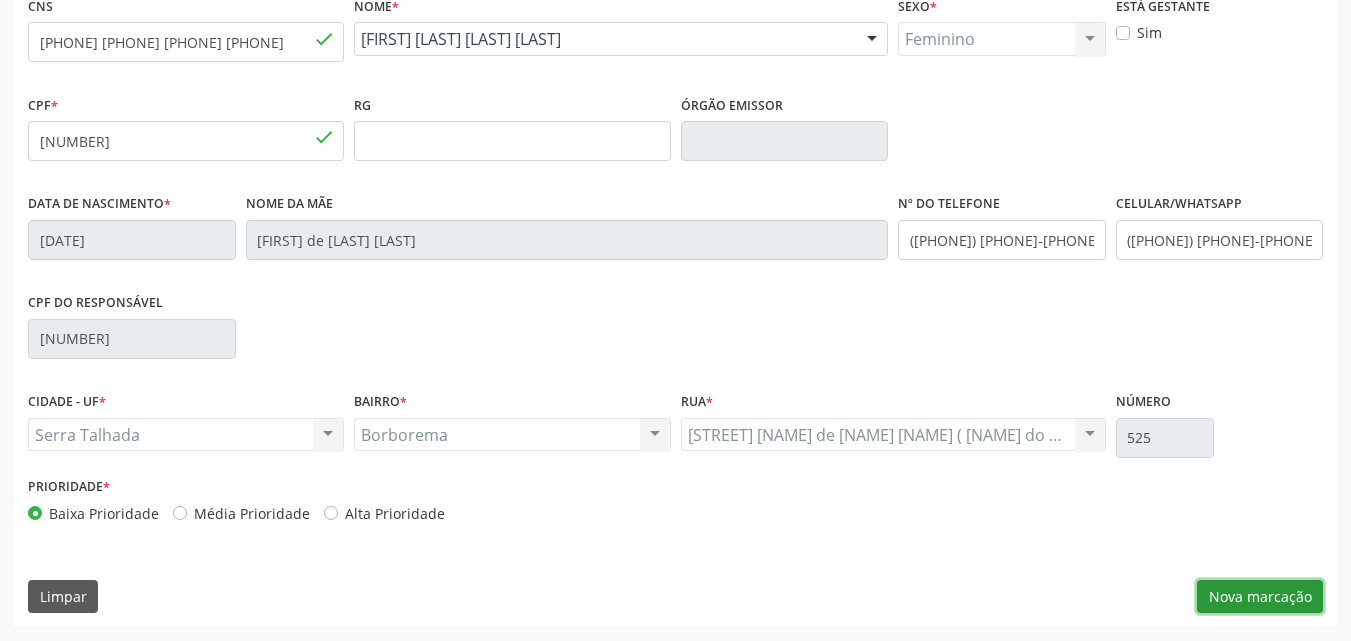 click on "Nova marcação" at bounding box center (1260, 597) 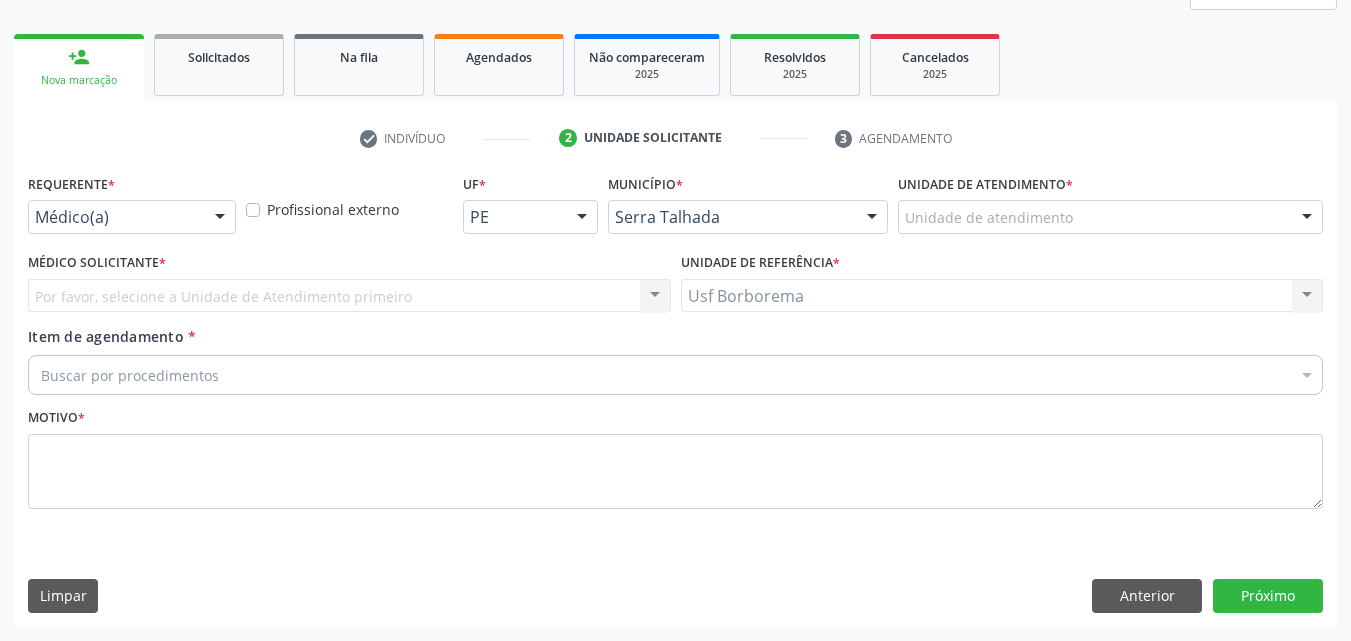 scroll, scrollTop: 265, scrollLeft: 0, axis: vertical 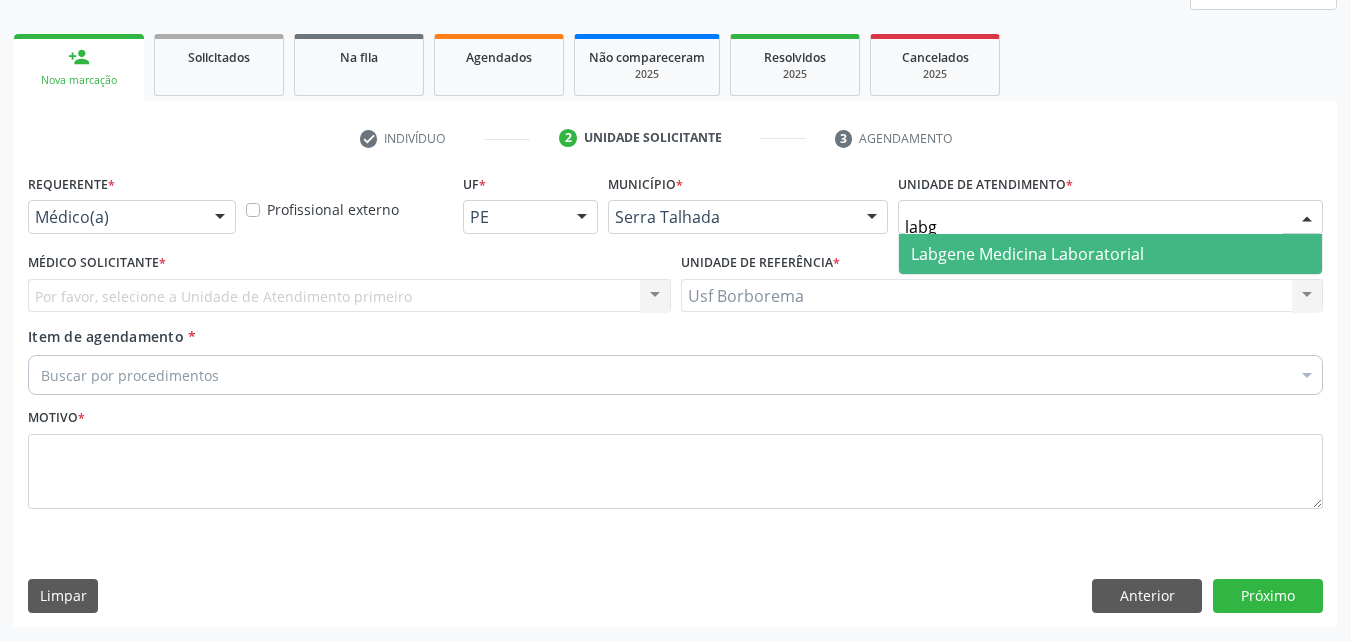 click on "Labgene Medicina Laboratorial" at bounding box center (1027, 254) 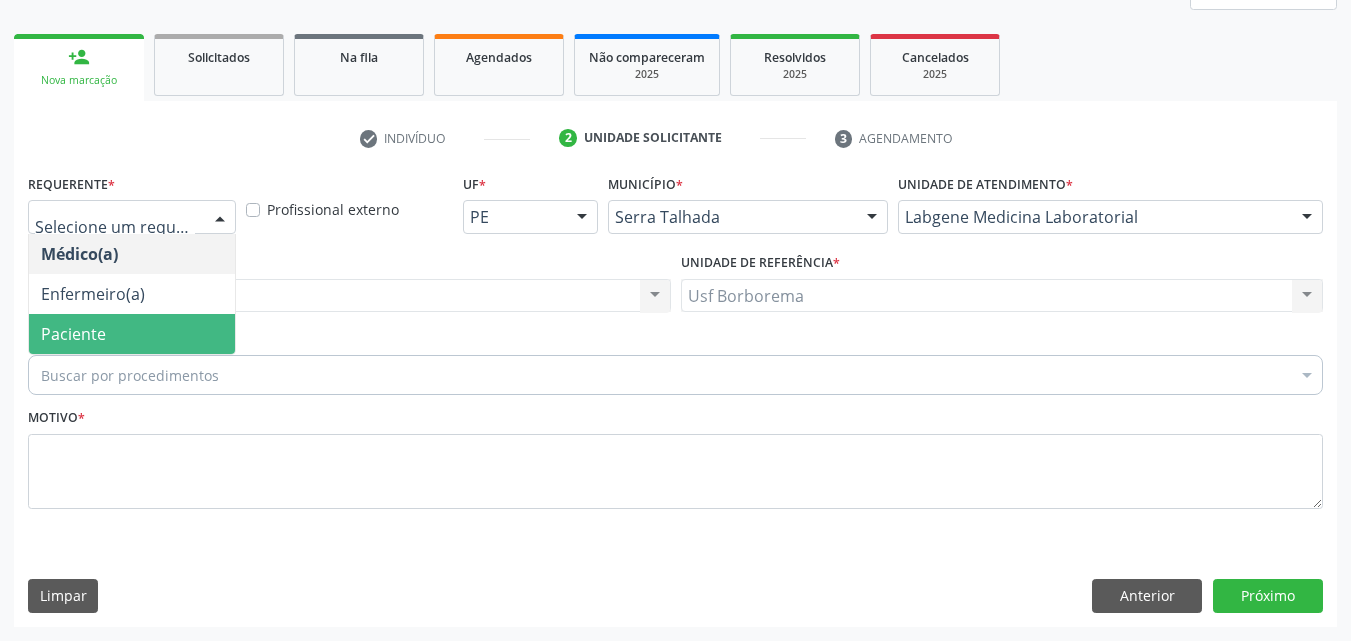 click on "Paciente" at bounding box center [132, 334] 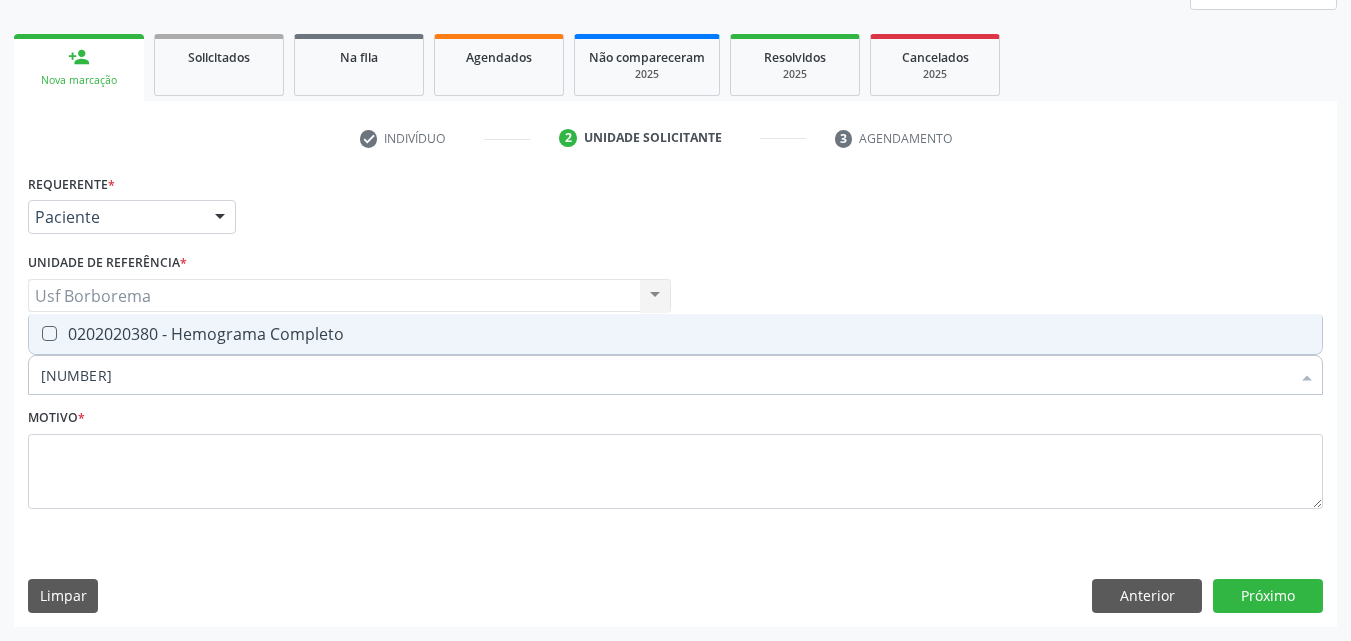 click on "0202020380 - Hemograma Completo" at bounding box center [675, 334] 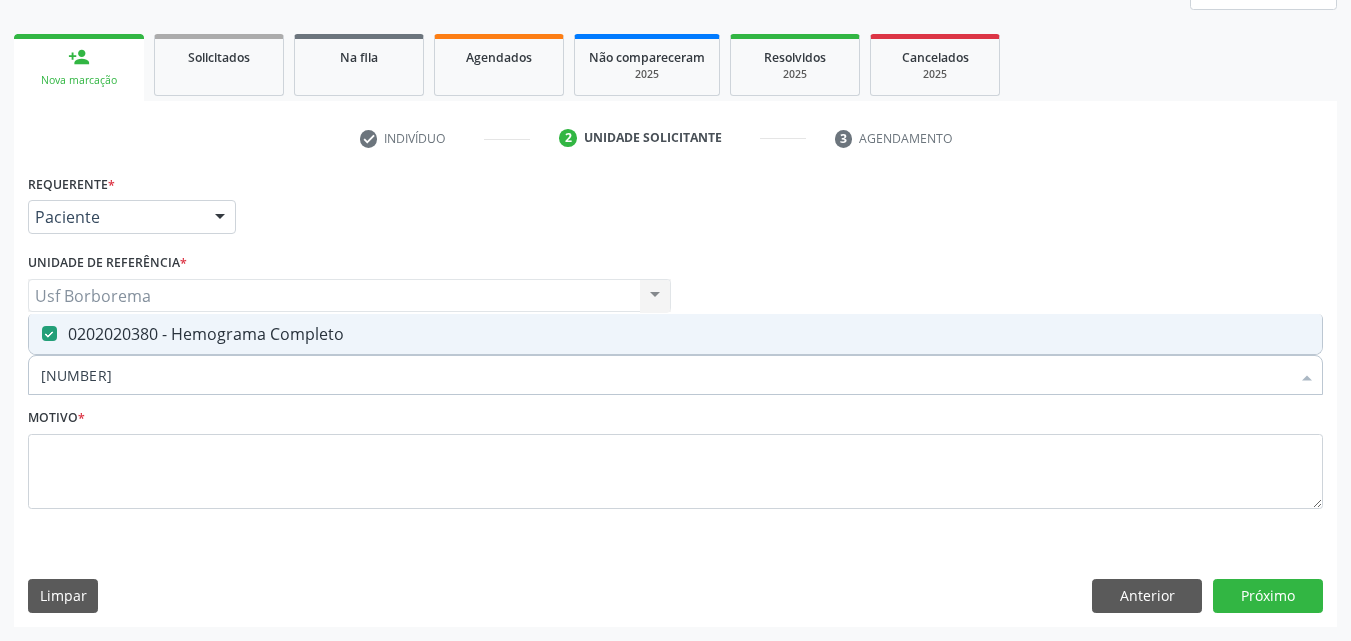 click on "02020380" at bounding box center [665, 375] 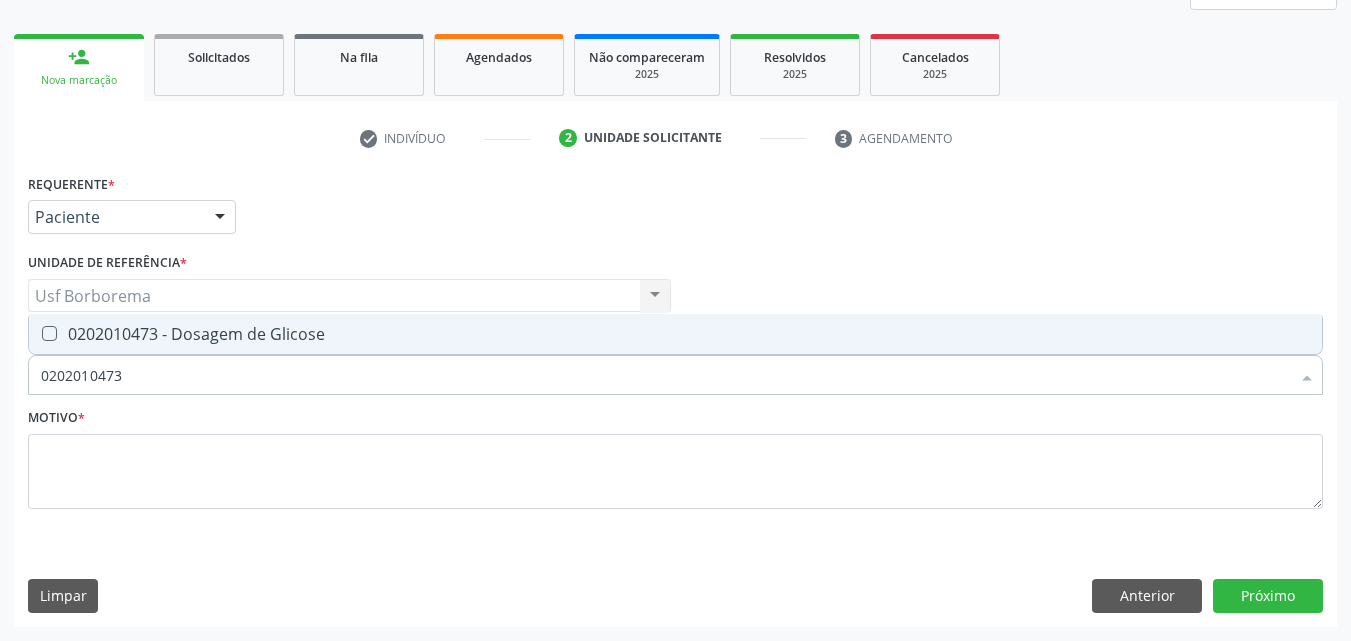 click on "0202010473 - Dosagem de Glicose" at bounding box center [675, 334] 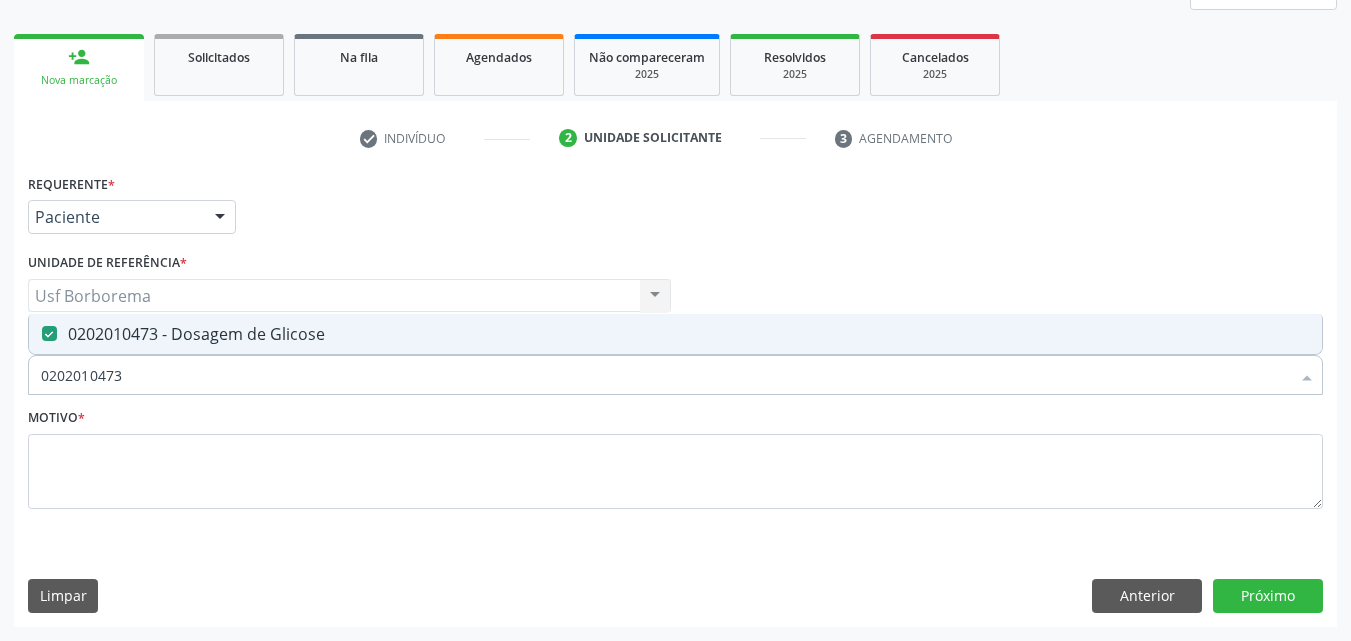 click on "0202010473" at bounding box center [665, 375] 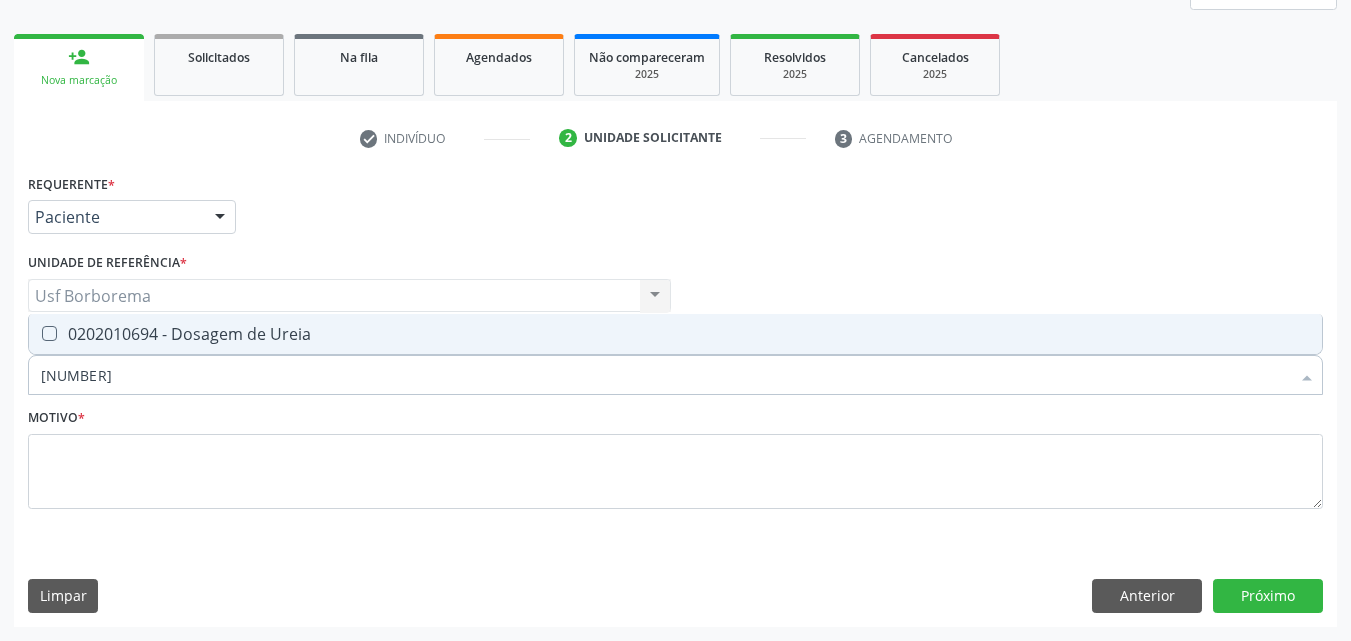 click on "0202010694 - Dosagem de Ureia" at bounding box center [675, 334] 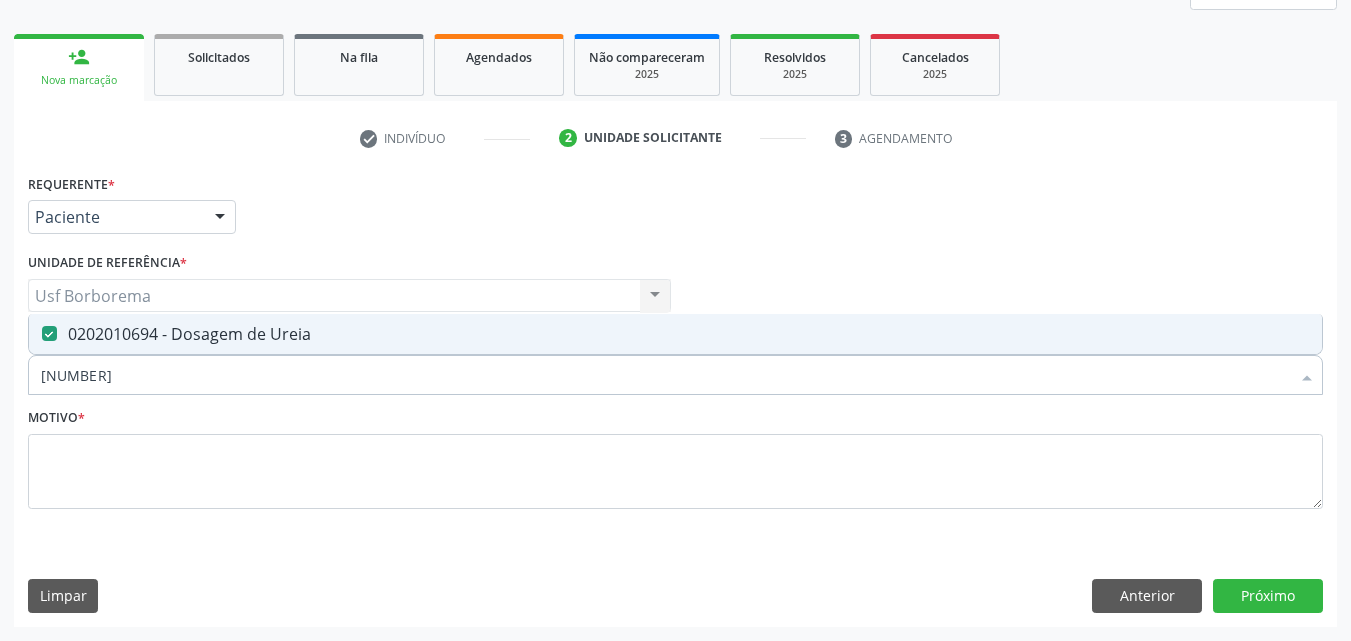 click on "0202010694" at bounding box center [665, 375] 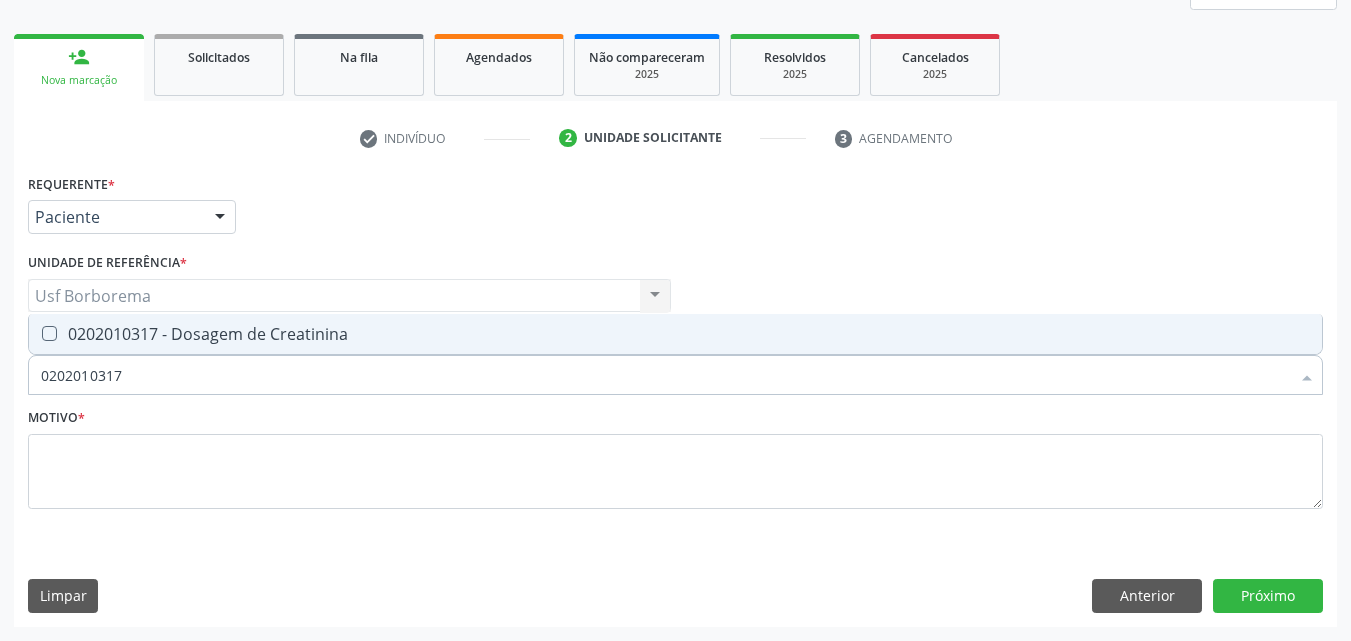 click on "0202010317 - Dosagem de Creatinina" at bounding box center (675, 334) 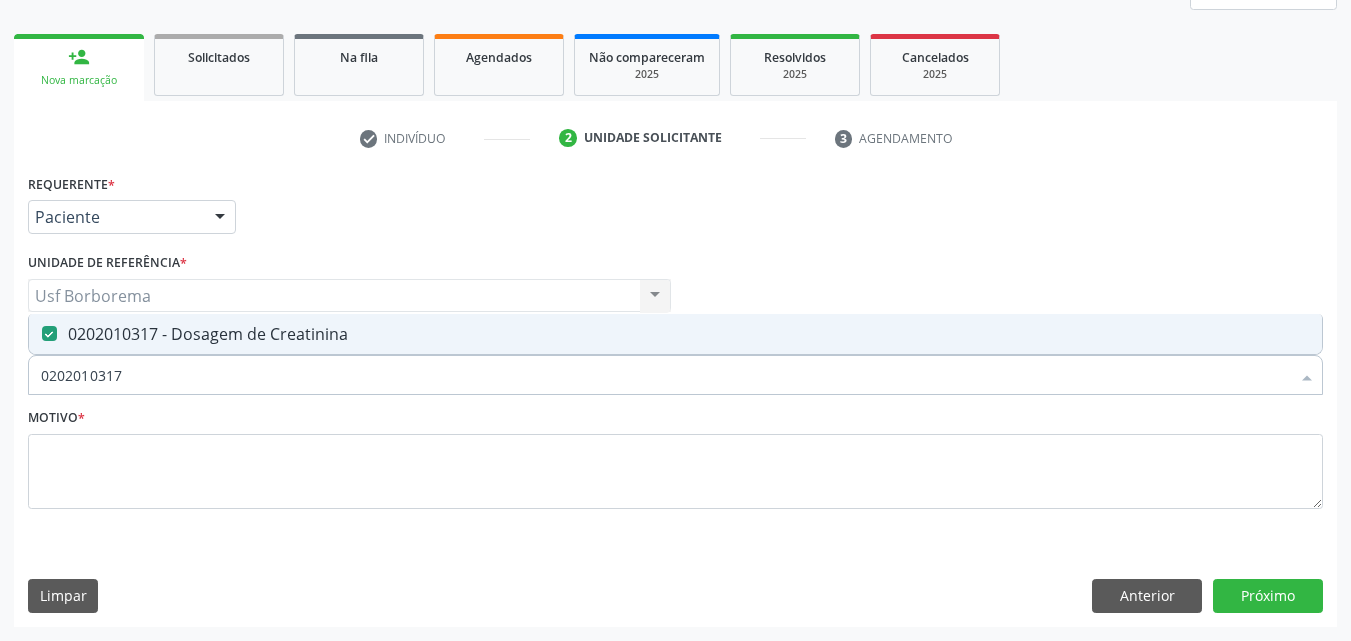 click on "0202010317" at bounding box center [665, 375] 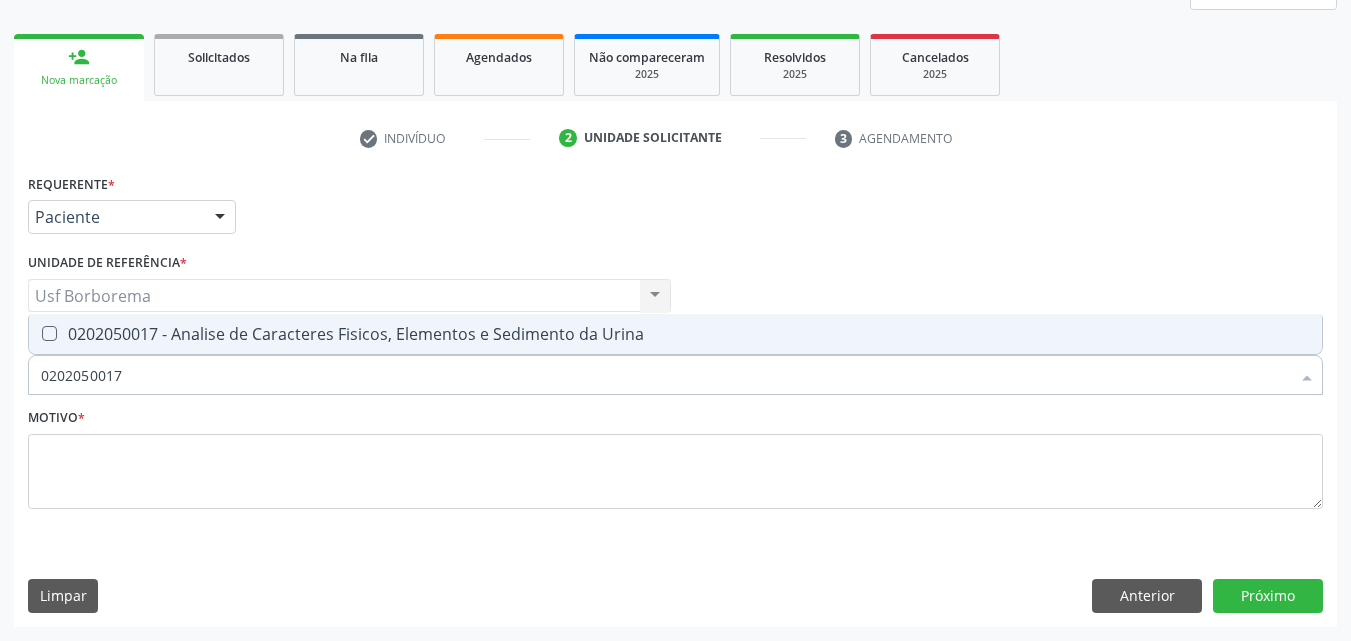 click on "0202050017 - Analise de Caracteres Fisicos, Elementos e Sedimento da Urina" at bounding box center [675, 334] 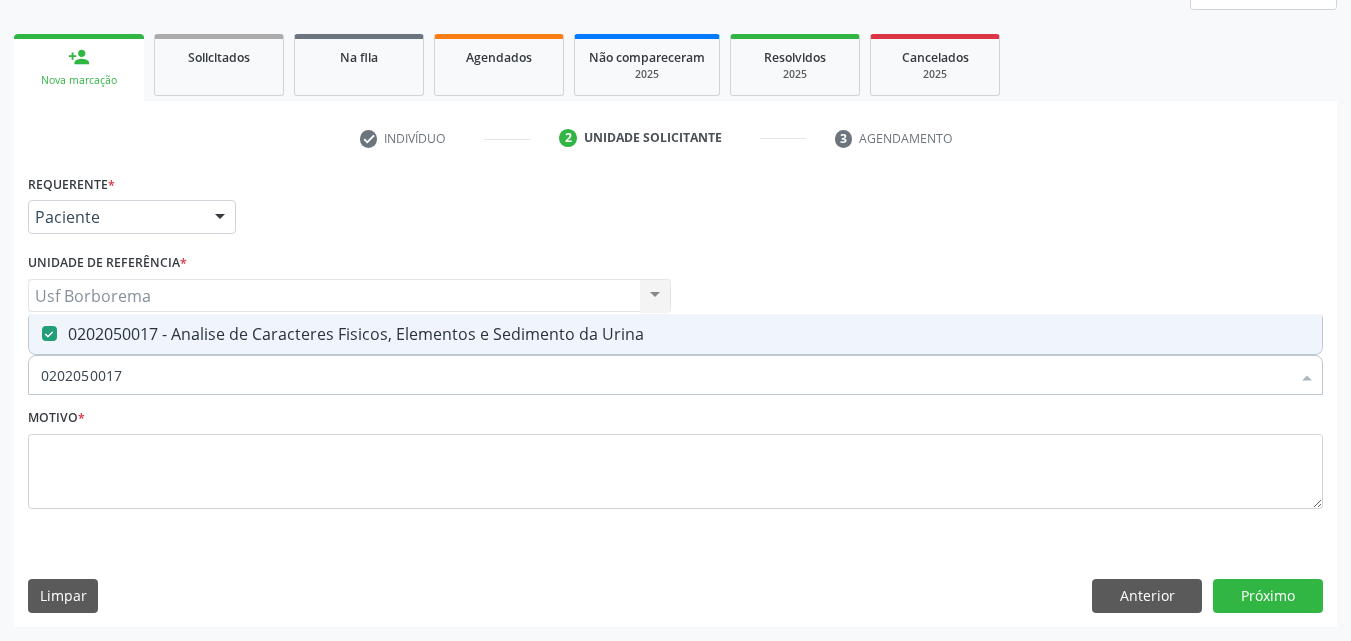 click on "0202050017" at bounding box center [665, 375] 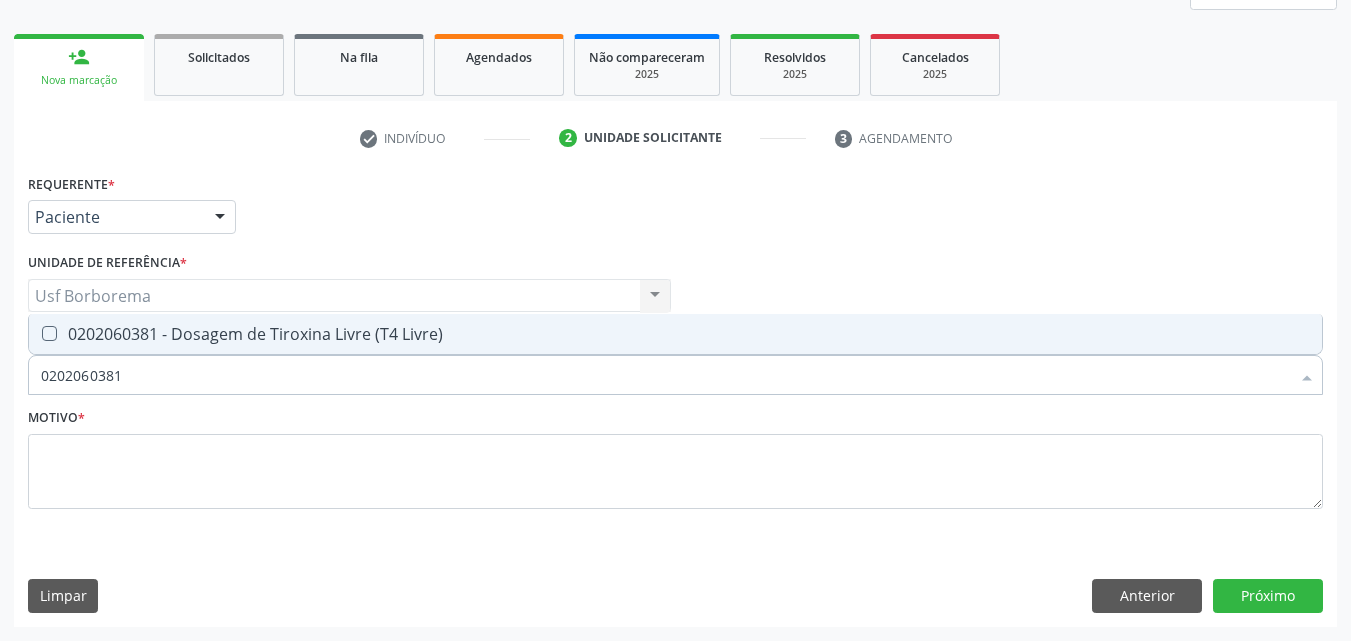 click on "0202060381 - Dosagem de Tiroxina Livre (T4 Livre)" at bounding box center (675, 334) 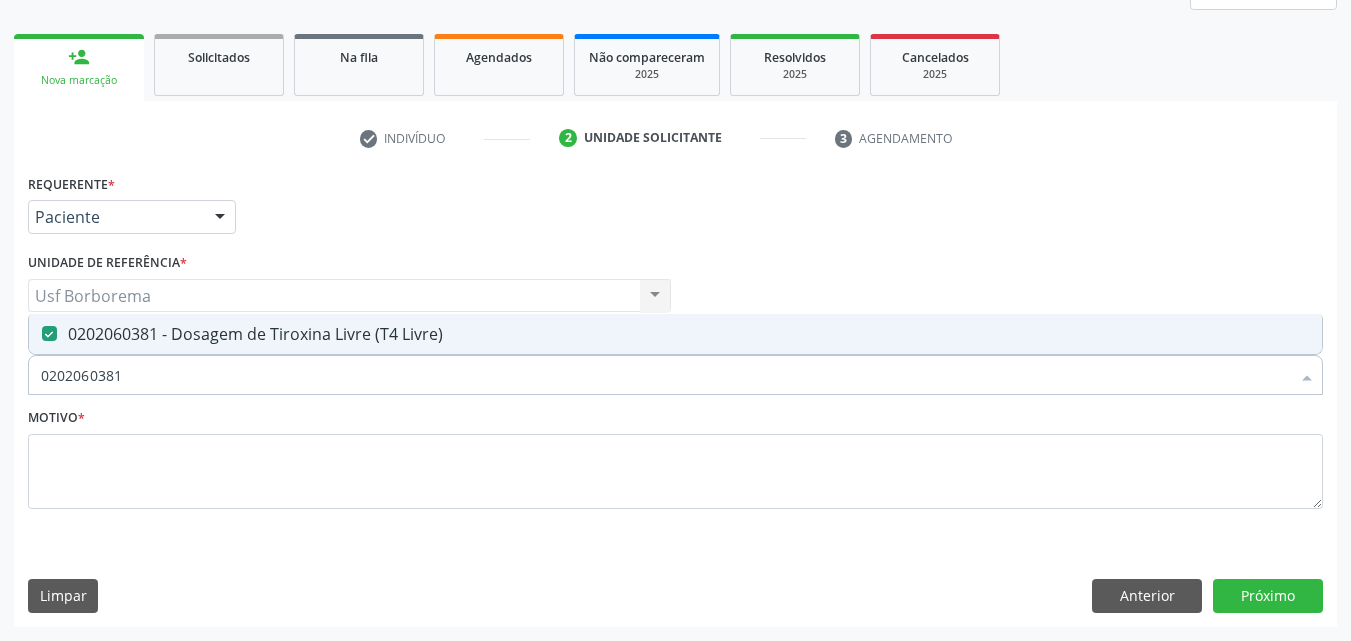 click on "0202060381" at bounding box center [665, 375] 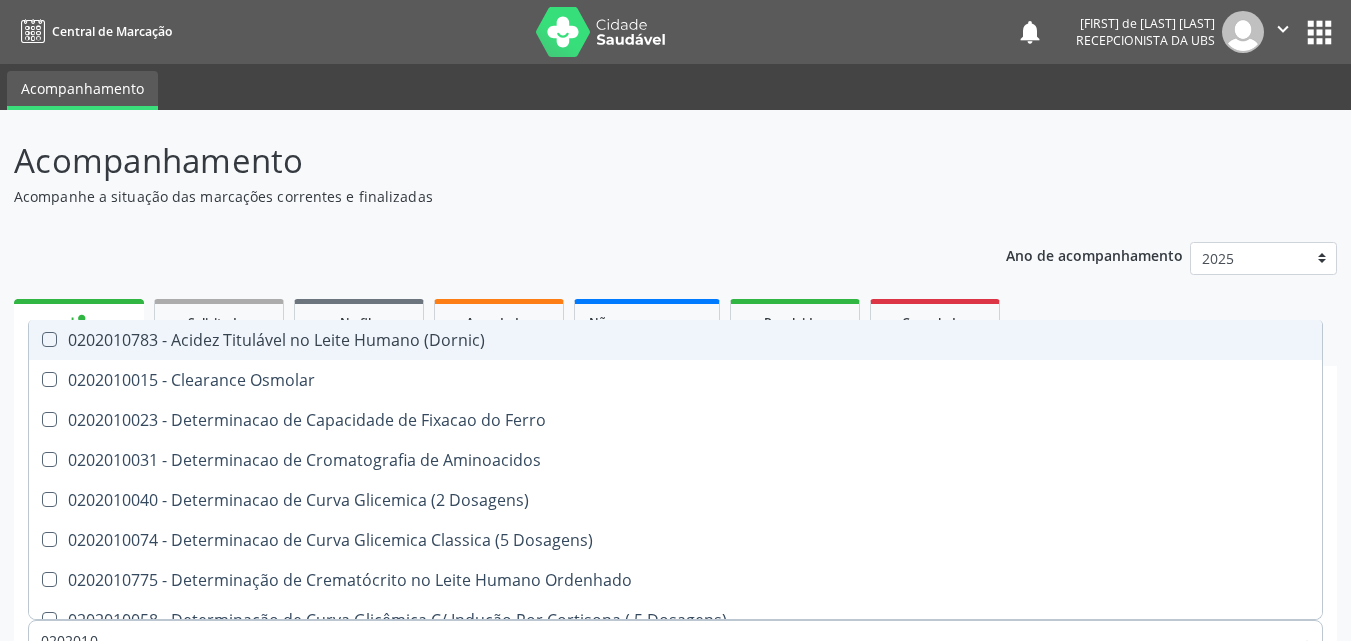 scroll, scrollTop: 265, scrollLeft: 0, axis: vertical 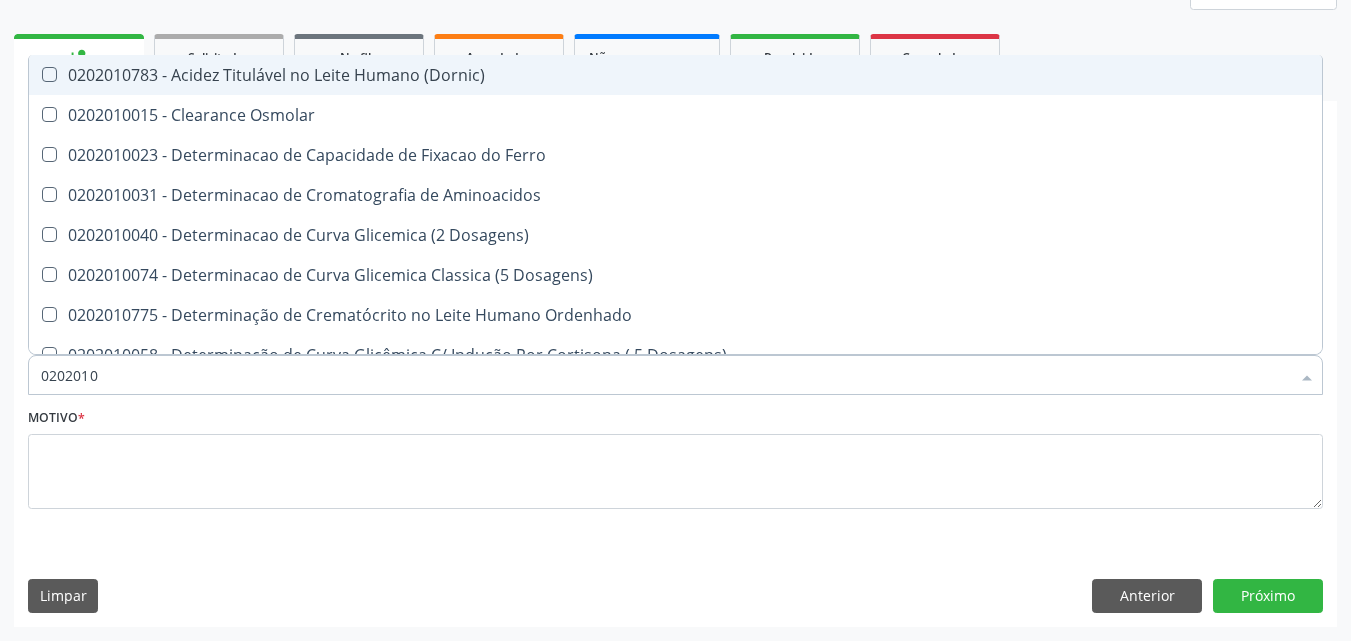 type on "02020103" 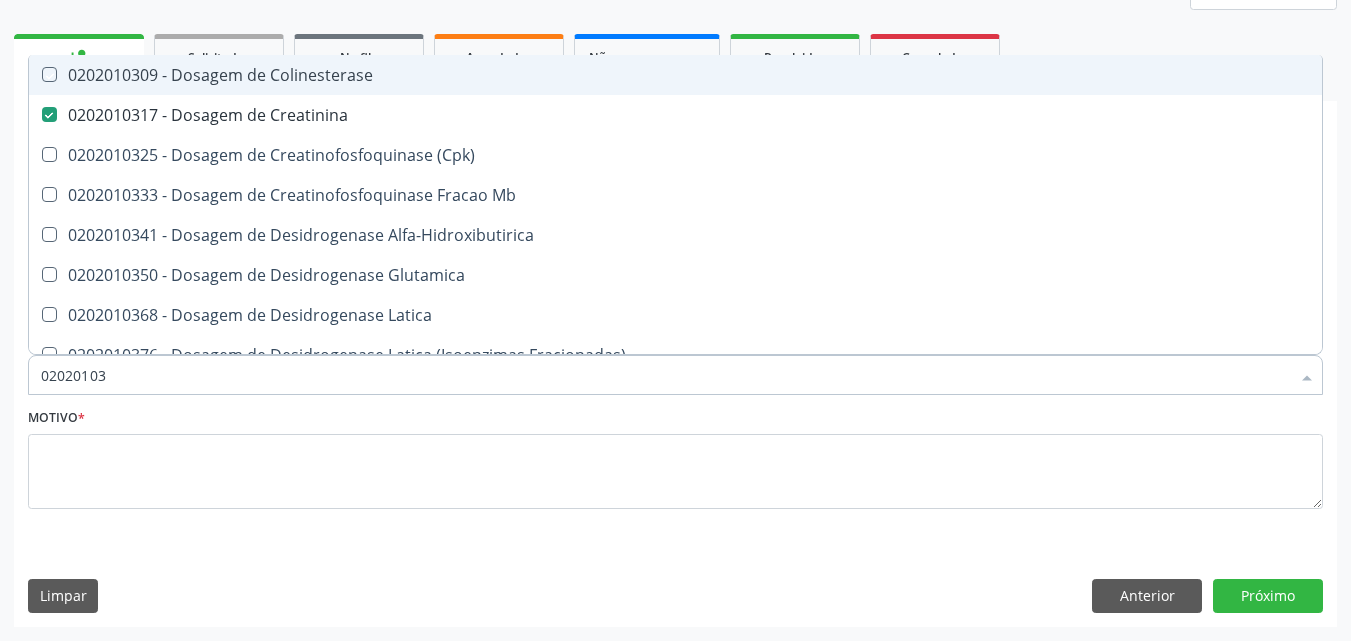 type on "020201031" 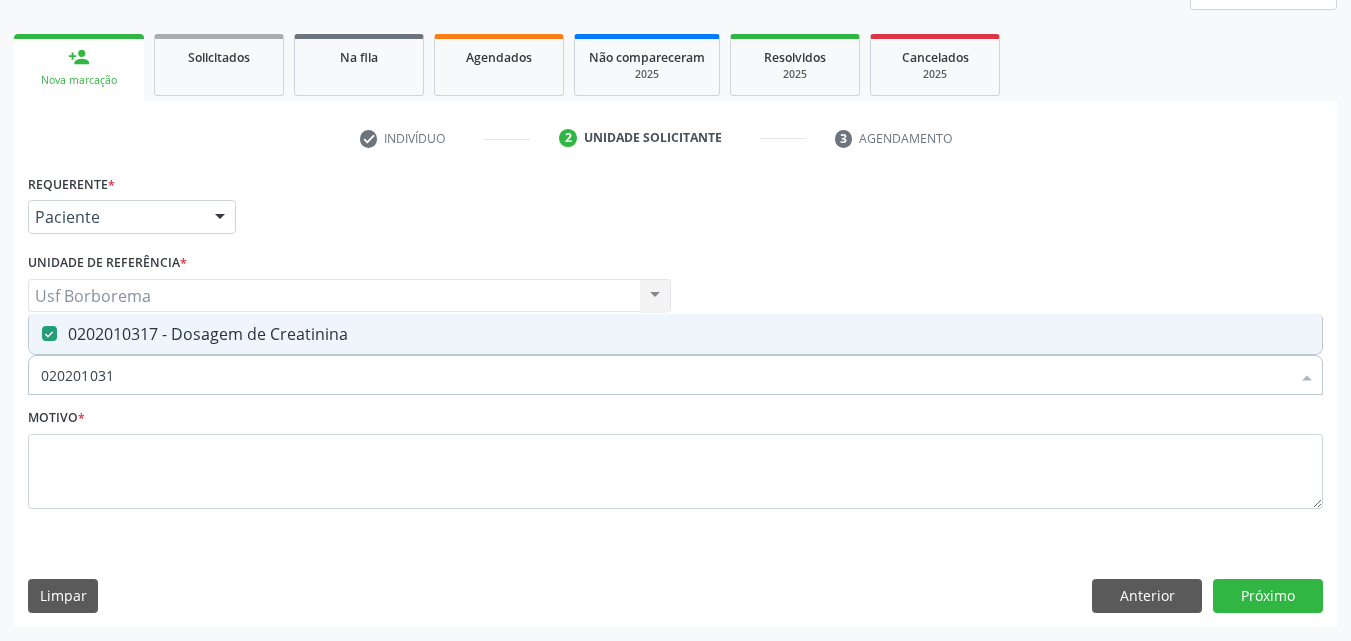 type on "02020103" 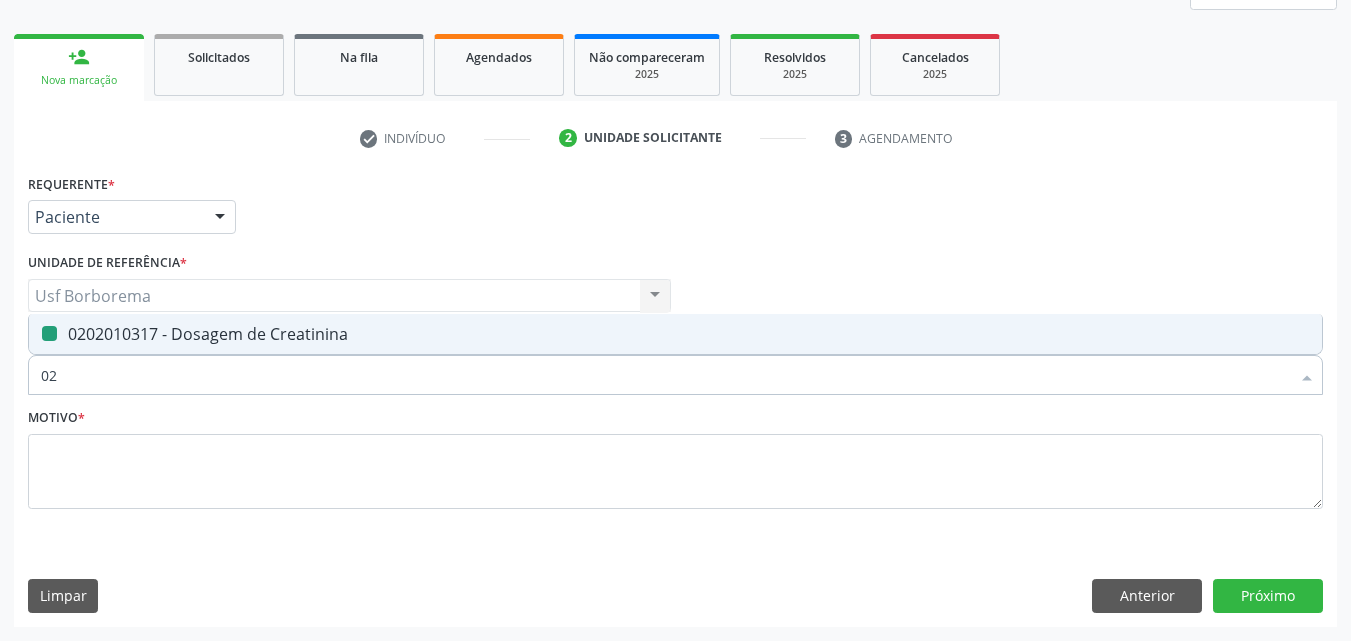 type on "0" 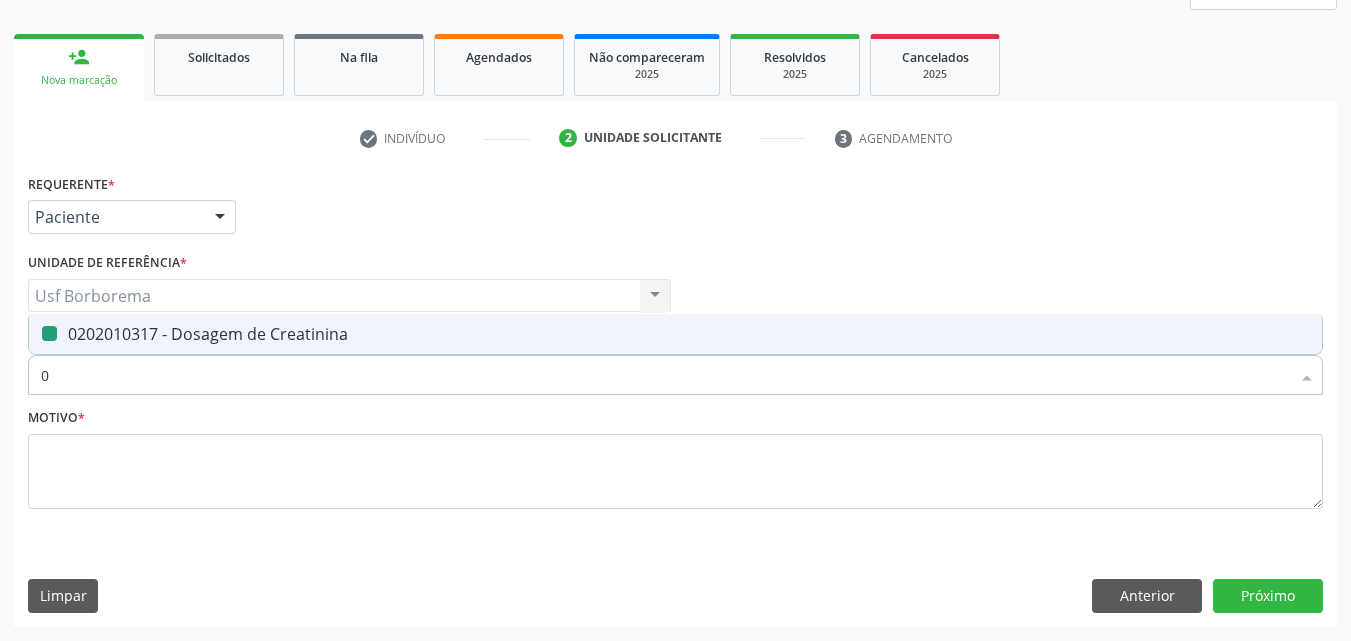 type 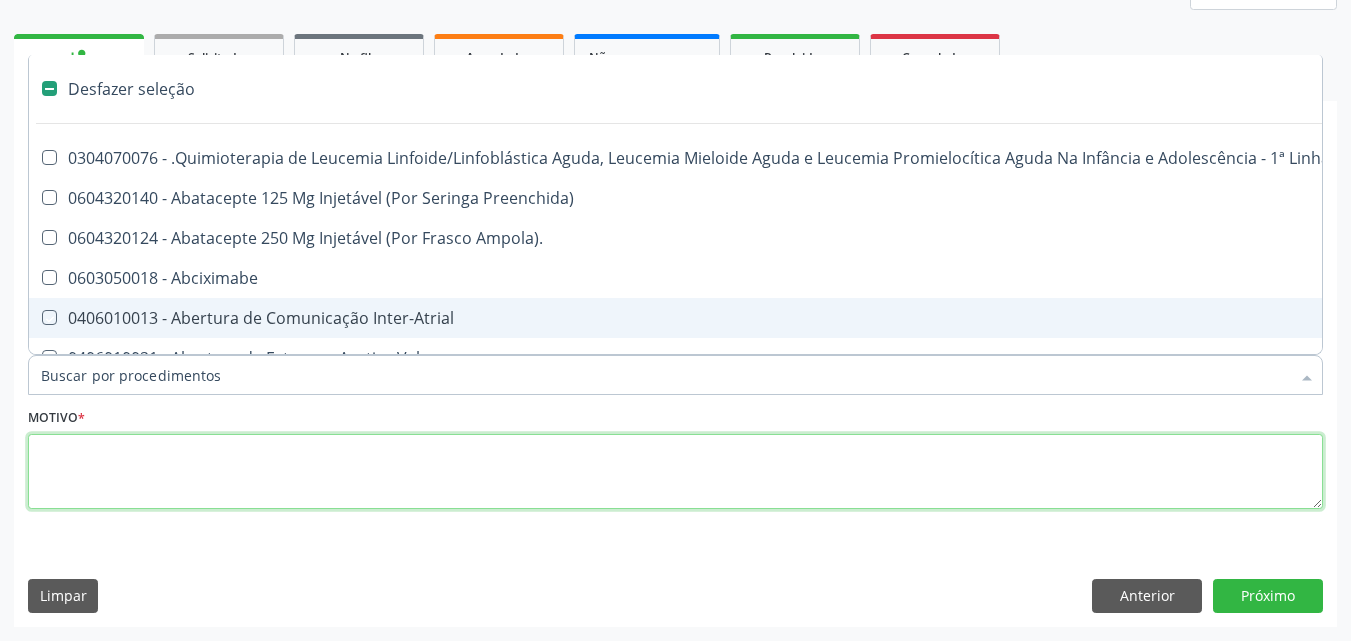 click at bounding box center (675, 472) 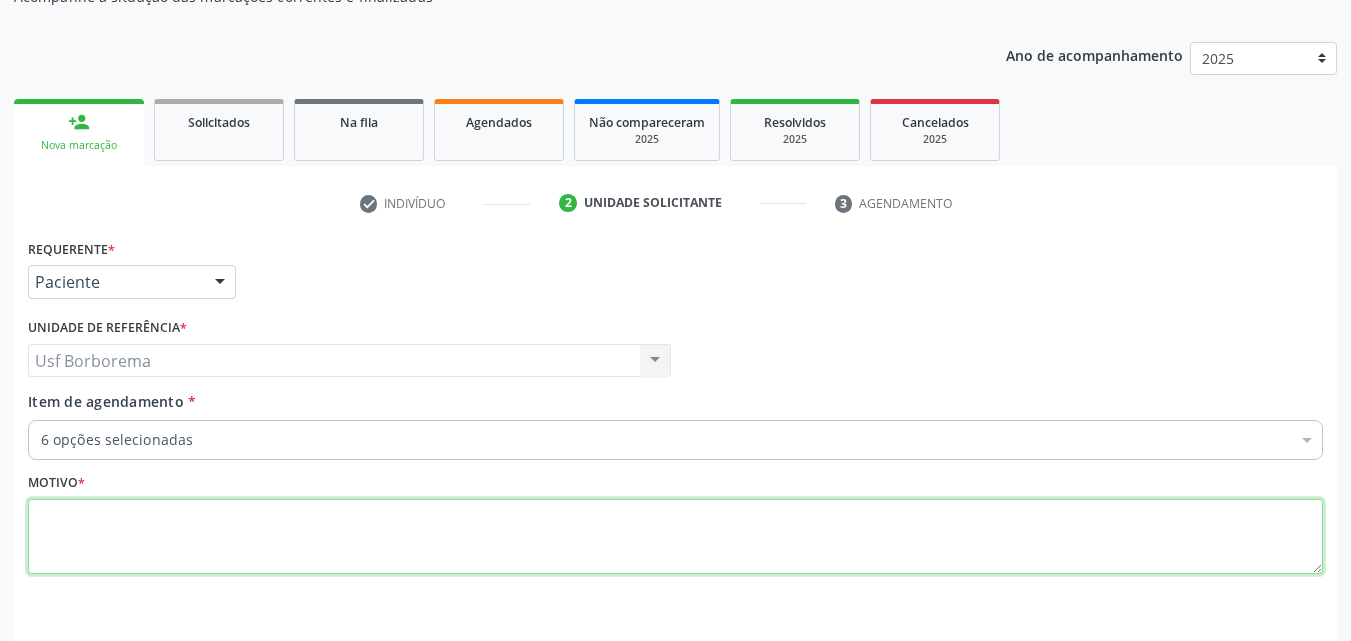 scroll, scrollTop: 165, scrollLeft: 0, axis: vertical 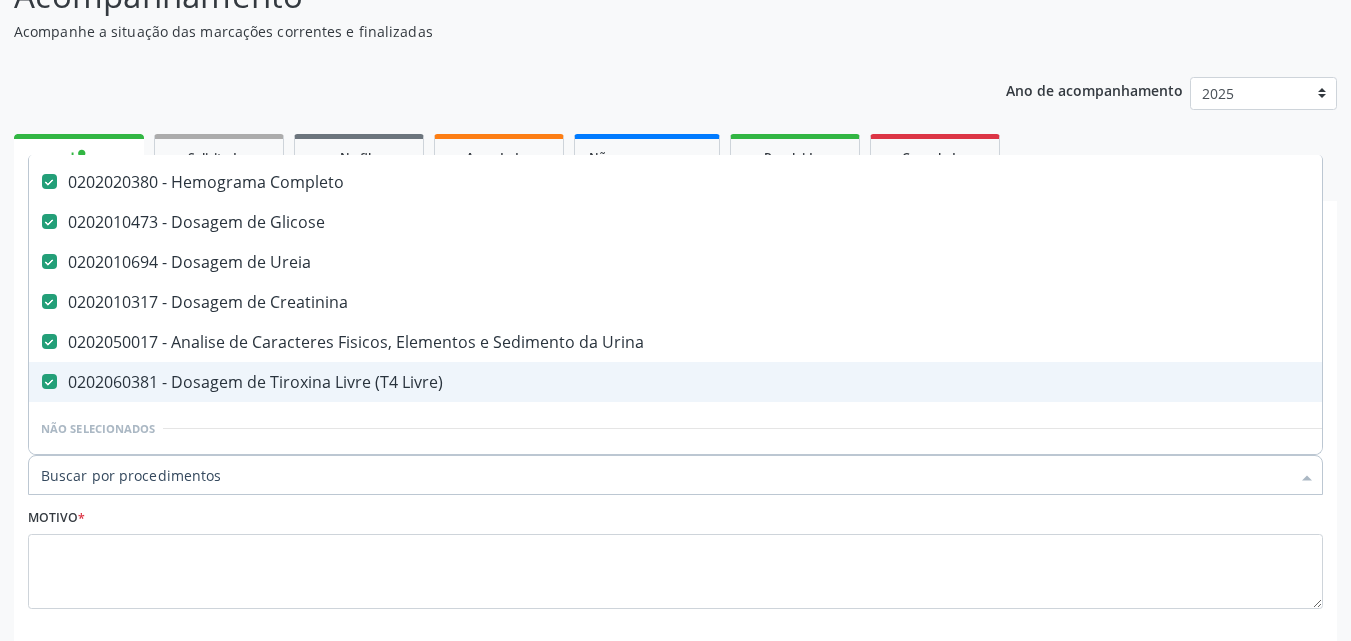 click on "Item de agendamento
*" at bounding box center (665, 475) 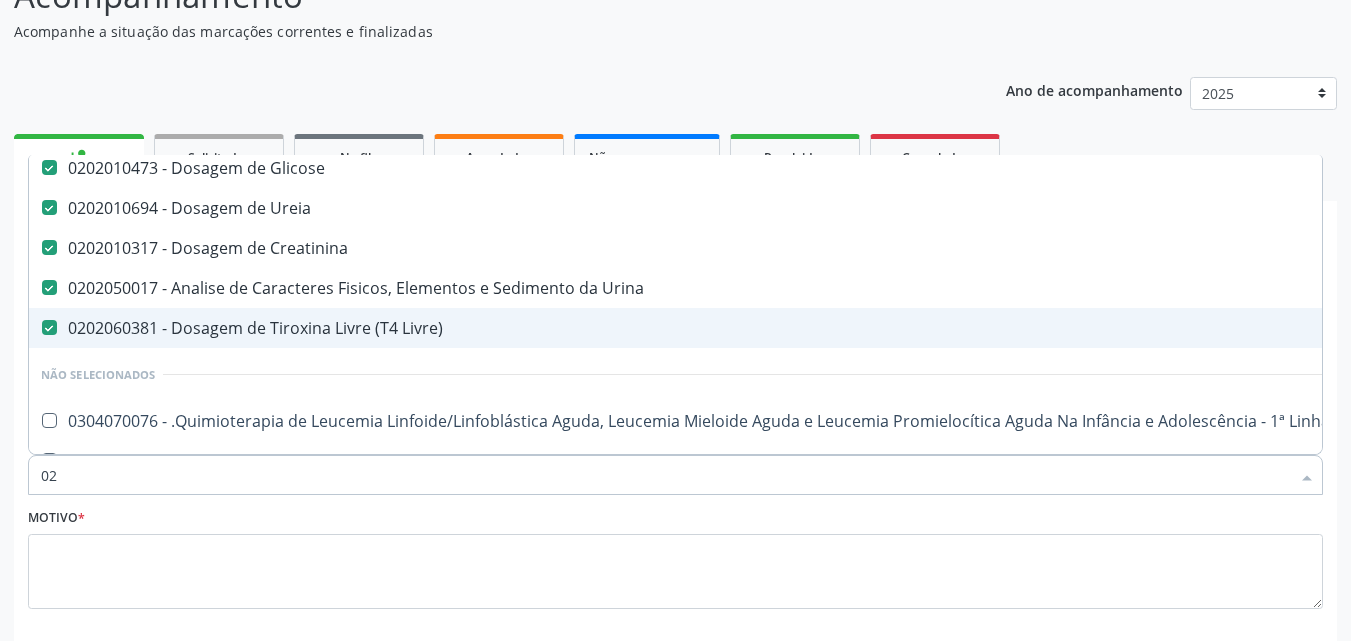 scroll, scrollTop: 46, scrollLeft: 0, axis: vertical 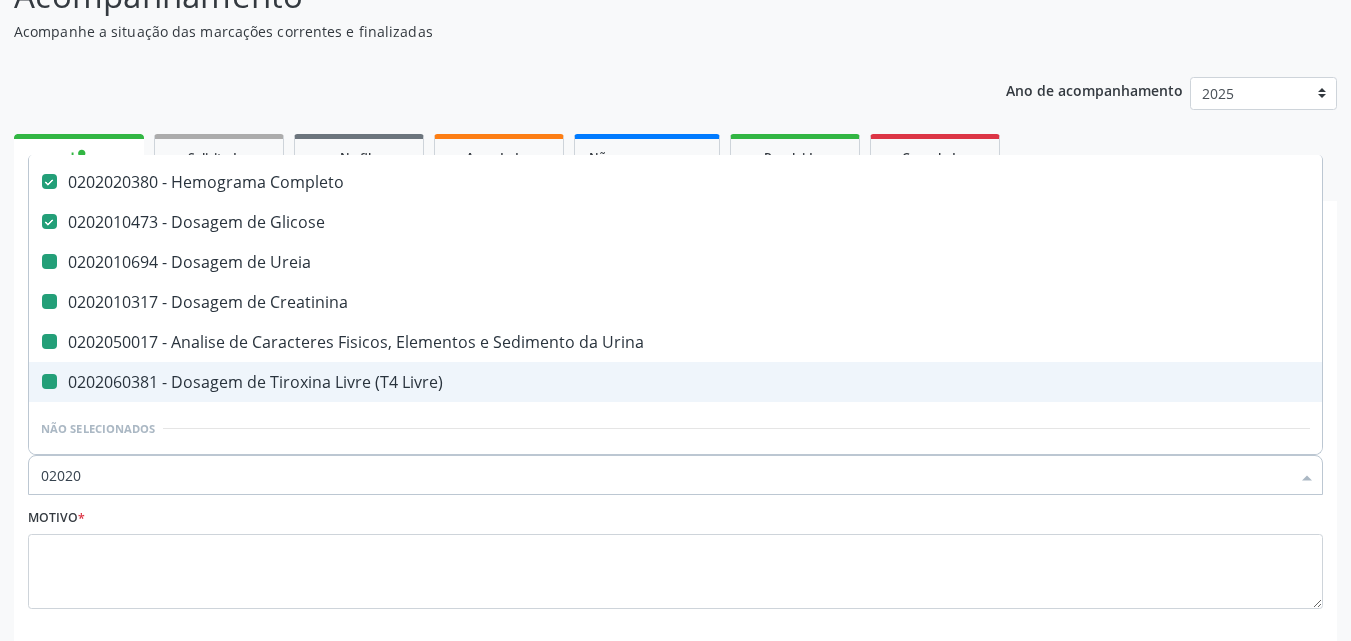type on "020206" 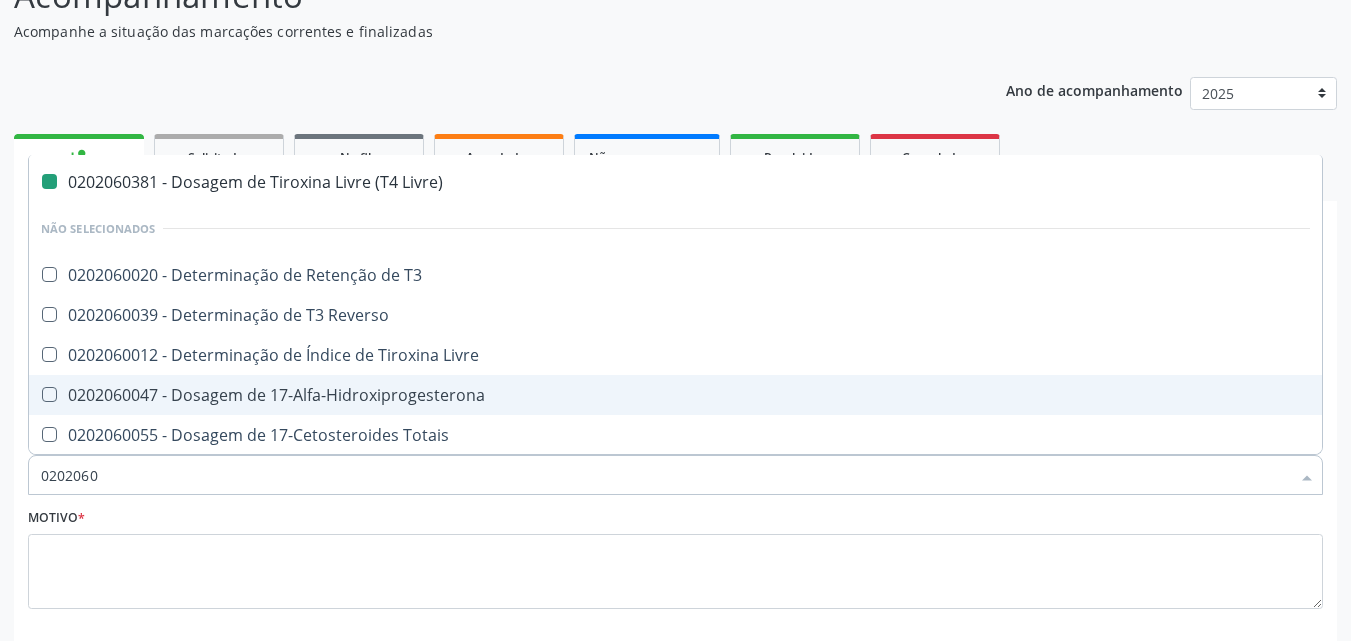 type on "02020602" 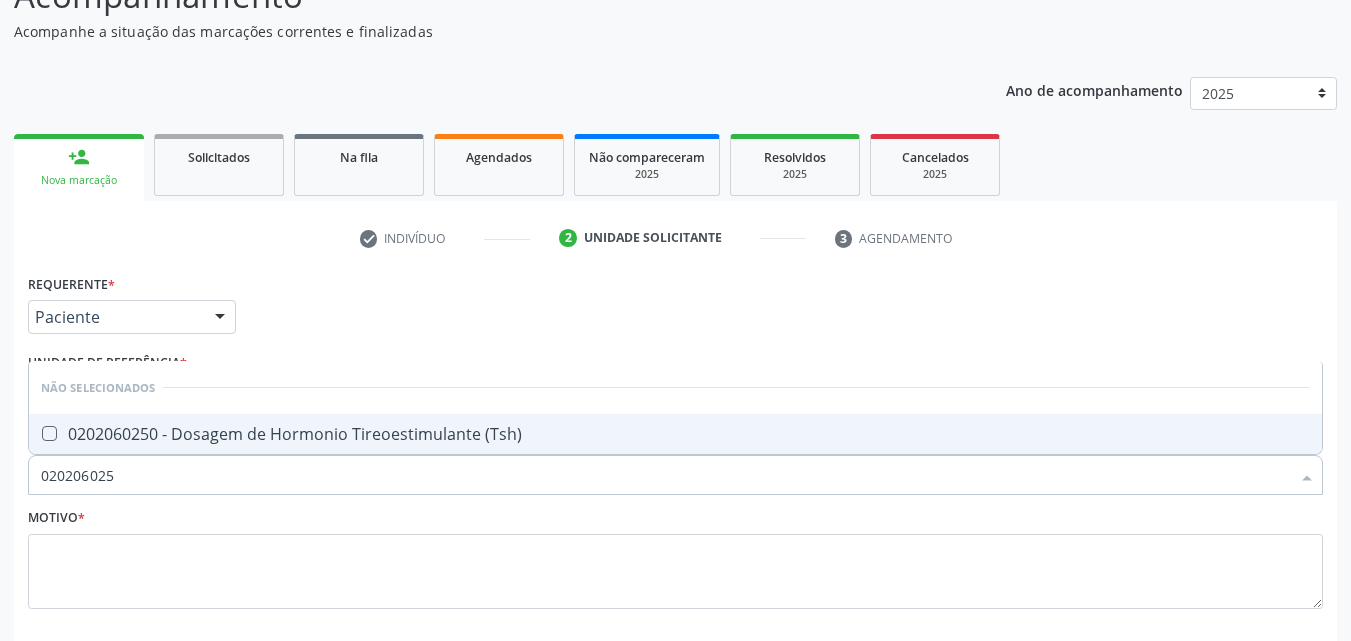 scroll, scrollTop: 0, scrollLeft: 0, axis: both 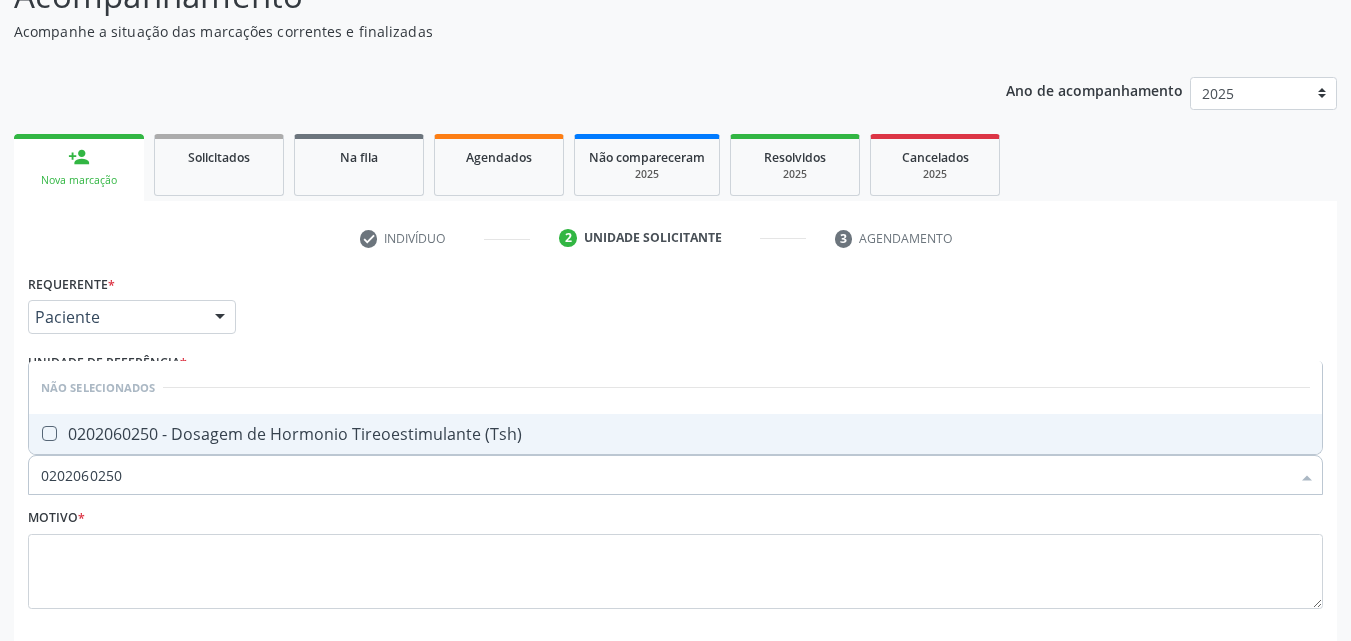 click on "0202060250 - Dosagem de Hormonio Tireoestimulante (Tsh)" at bounding box center (675, 434) 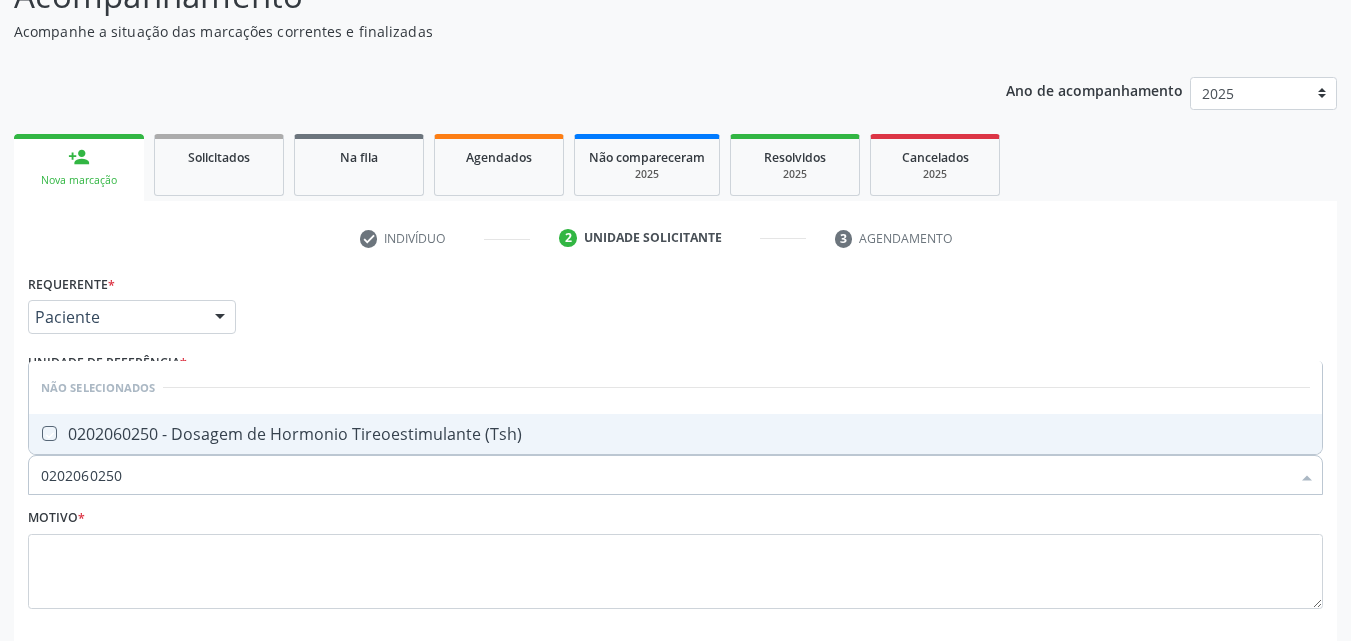 checkbox on "true" 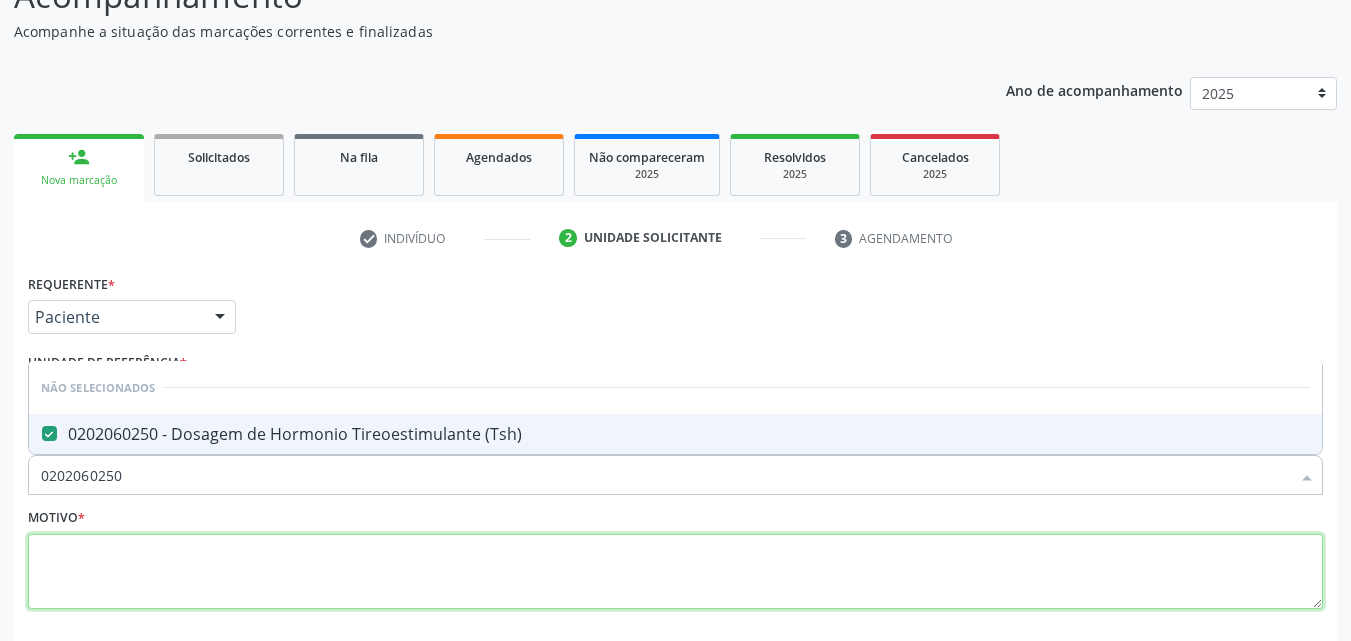 click at bounding box center [675, 572] 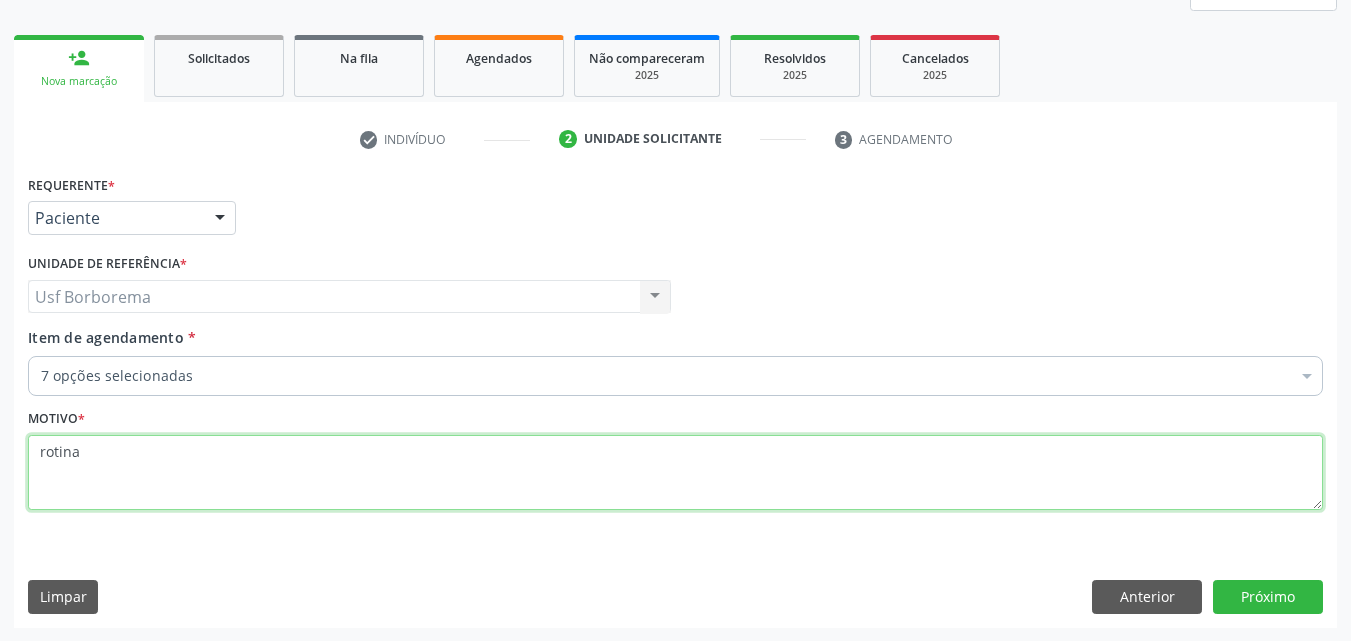 scroll, scrollTop: 265, scrollLeft: 0, axis: vertical 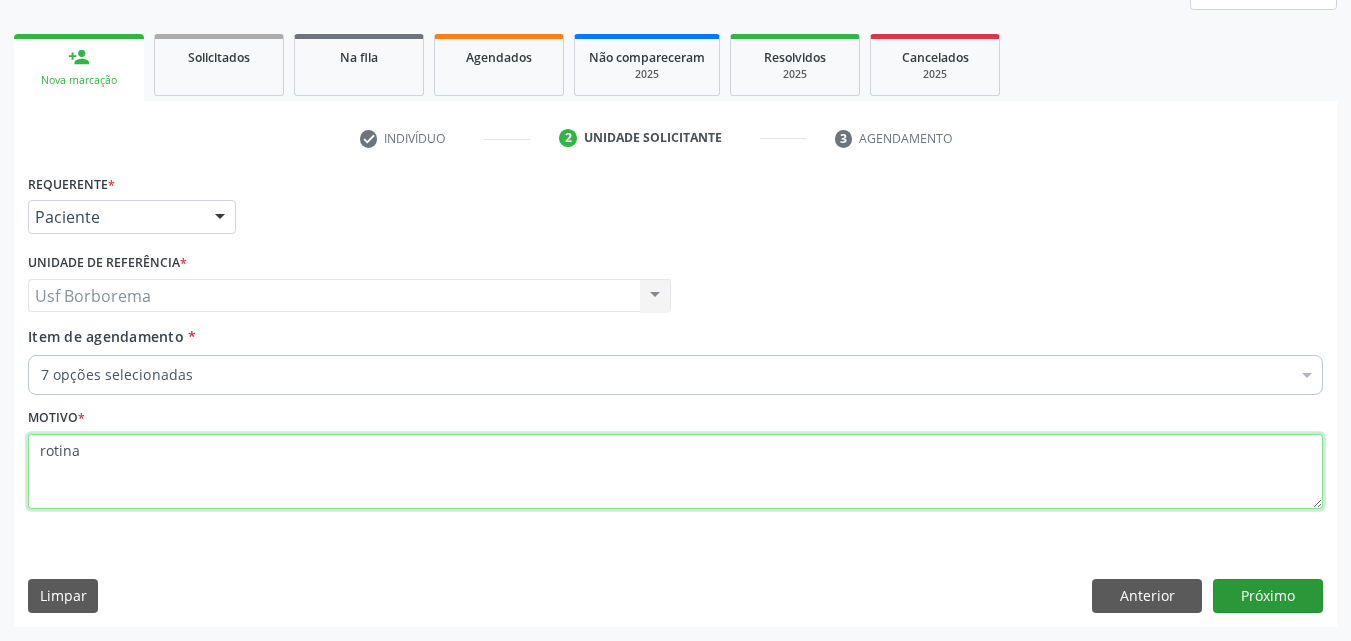 type on "rotina" 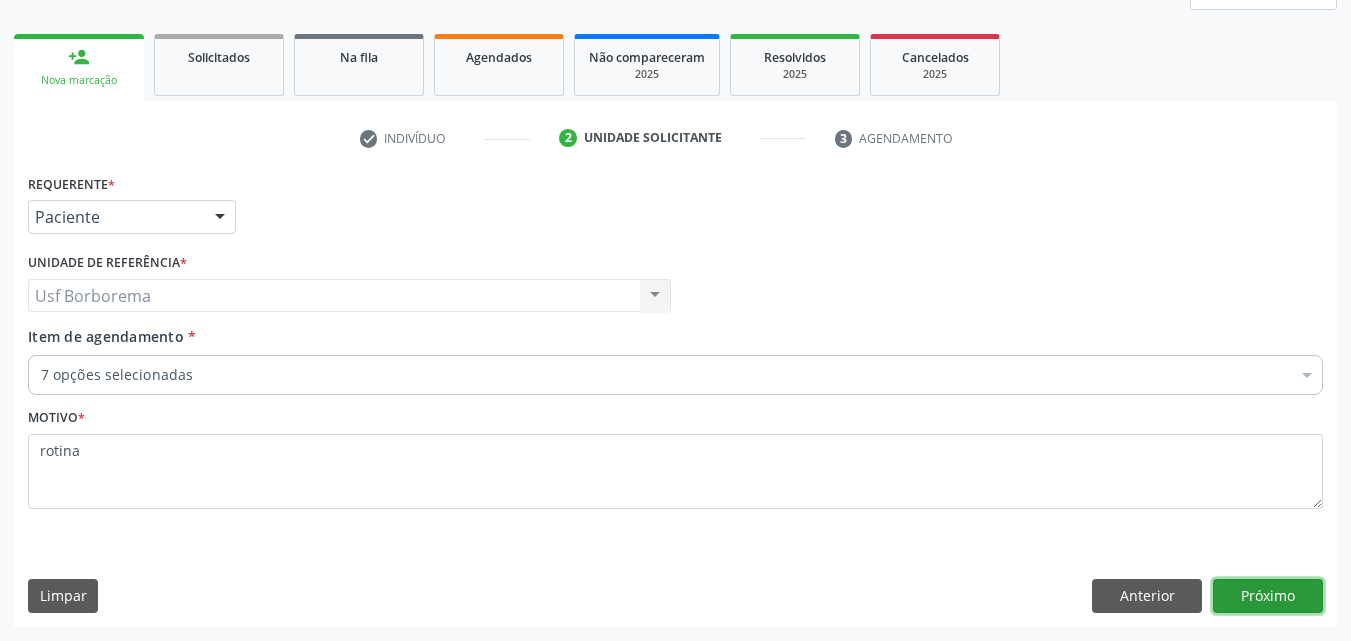 click on "Próximo" at bounding box center (1268, 596) 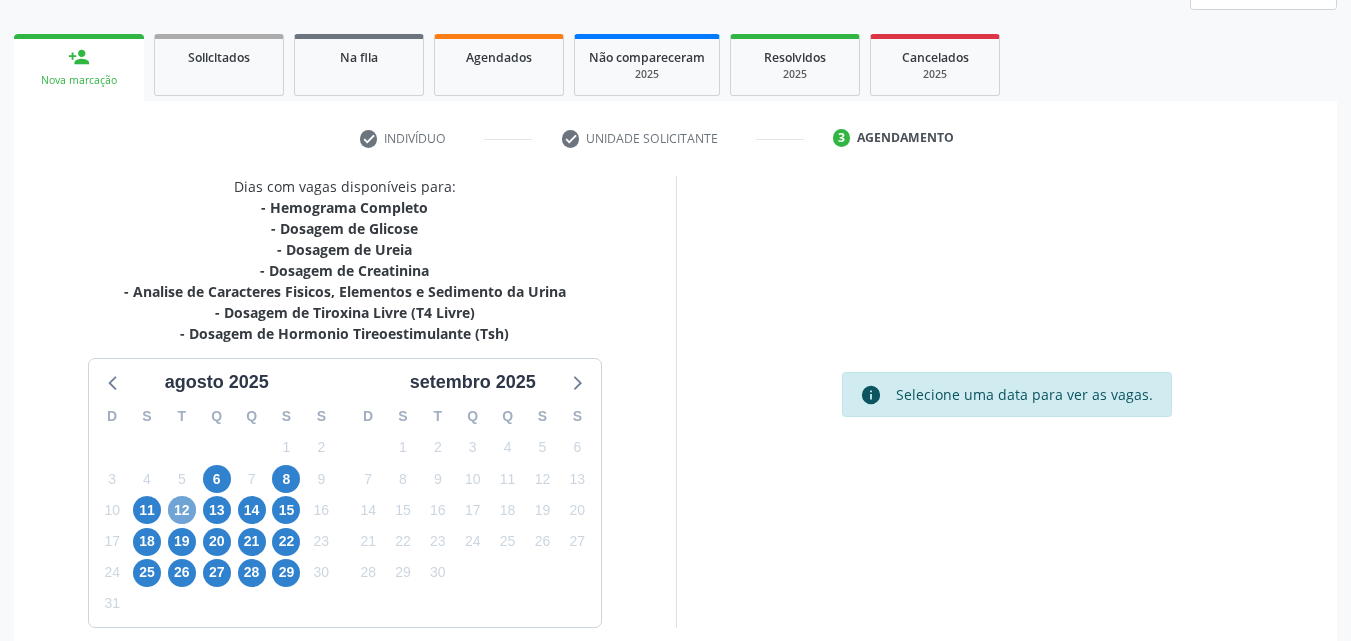 click on "12" at bounding box center (182, 510) 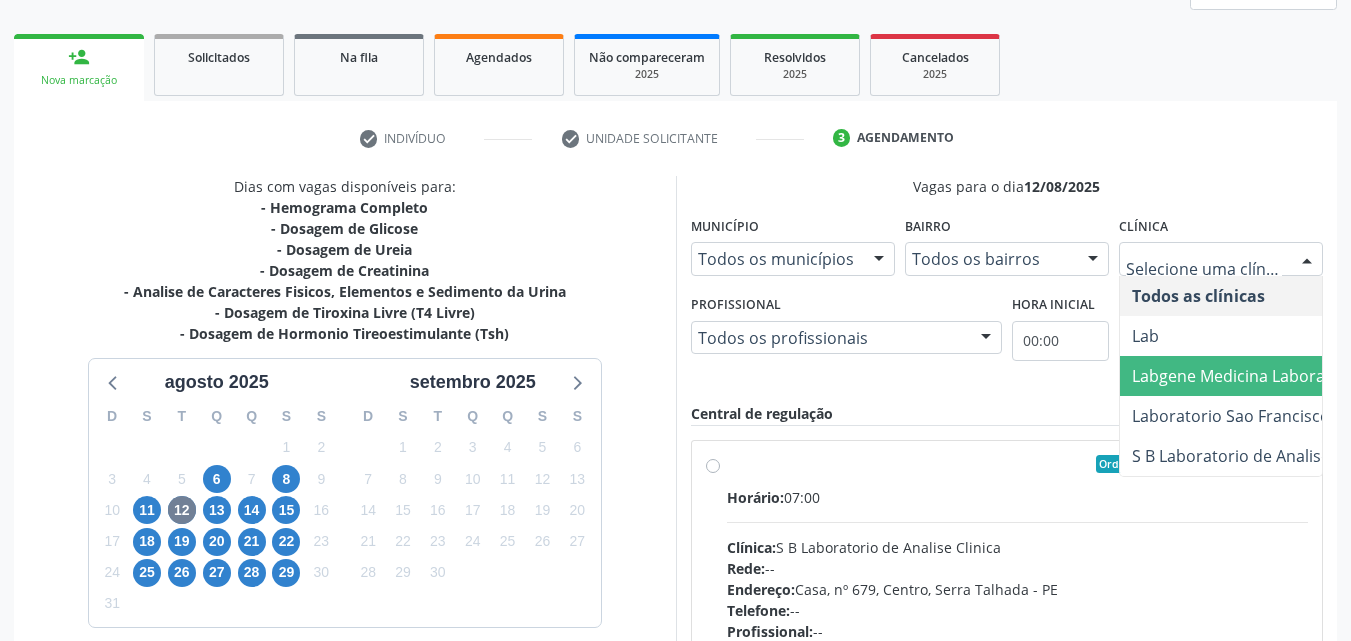 click on "Labgene Medicina Laboratorial" at bounding box center [1248, 376] 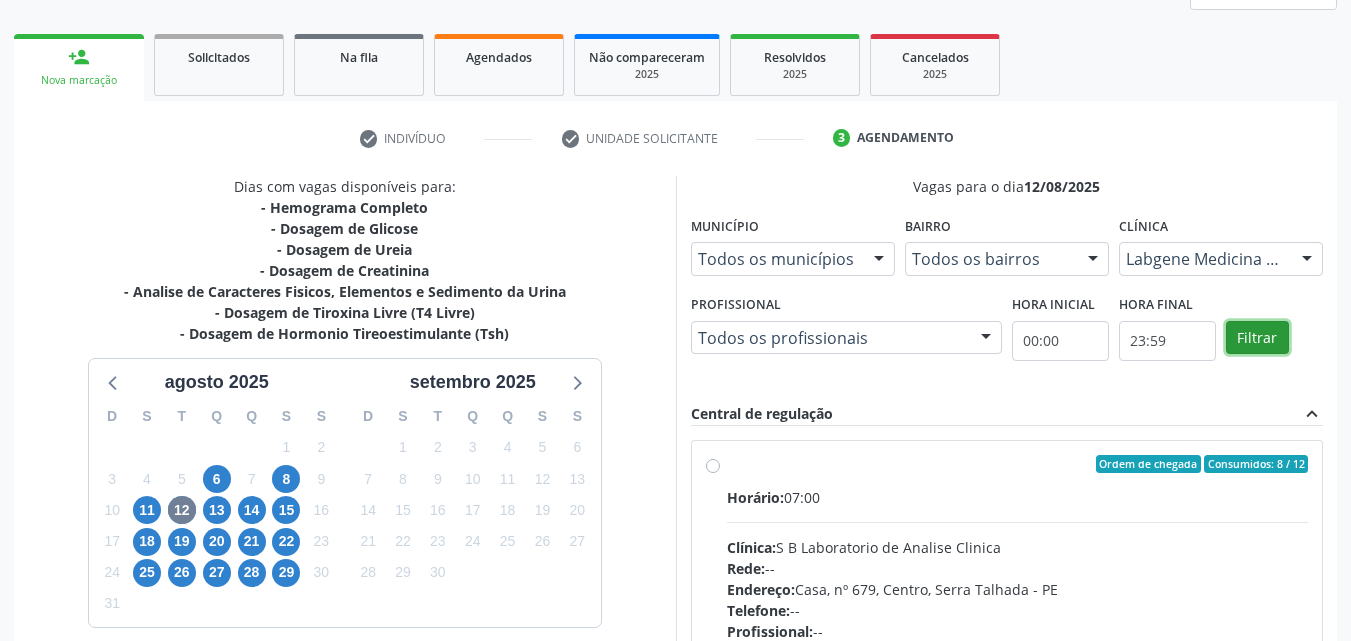 click on "Filtrar" at bounding box center (1257, 338) 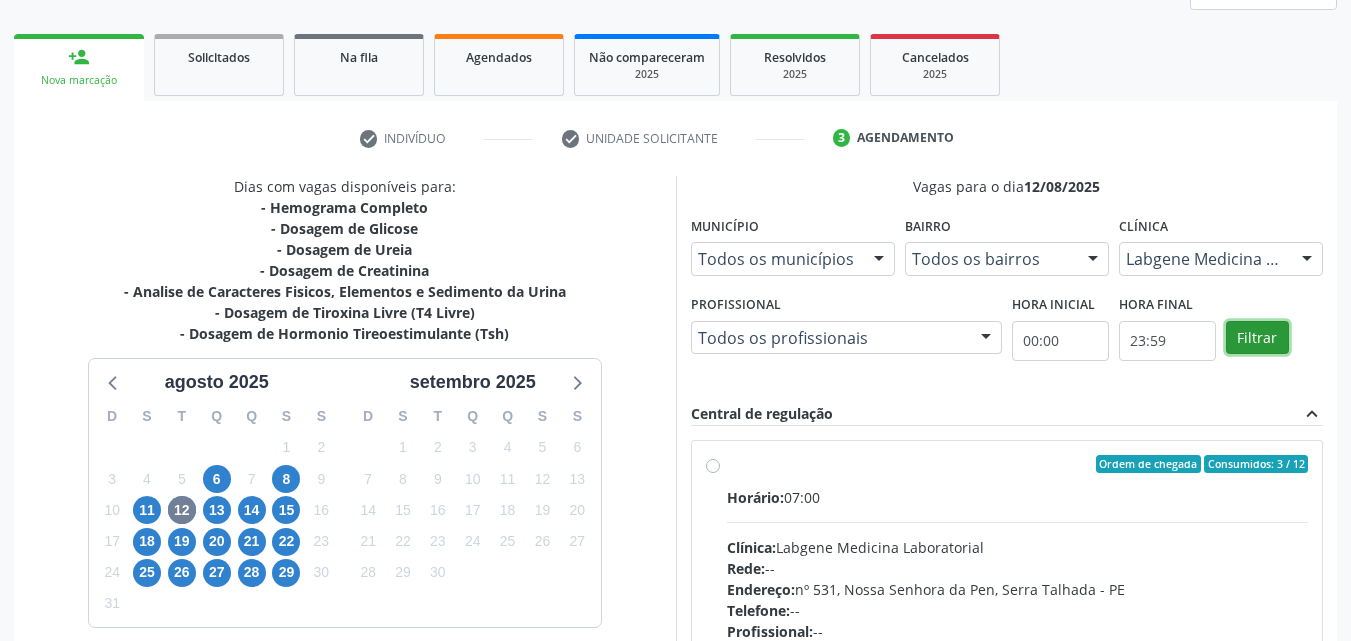 click on "Filtrar" at bounding box center (1257, 338) 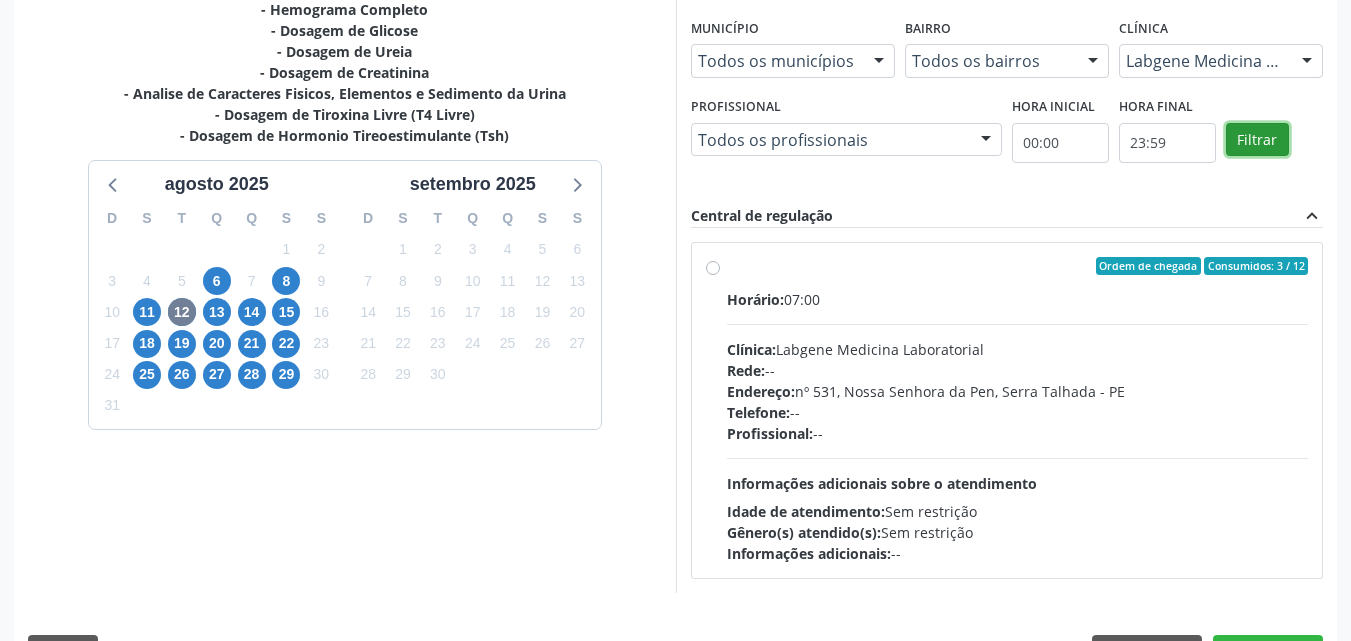 scroll, scrollTop: 465, scrollLeft: 0, axis: vertical 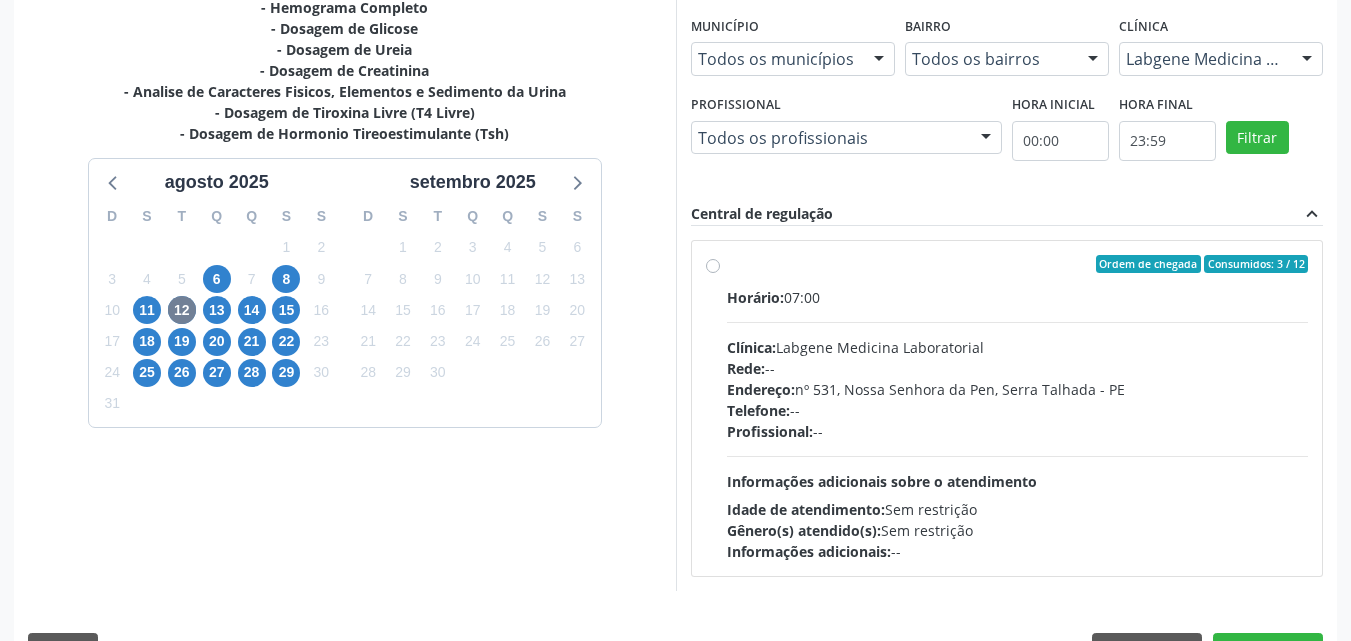 click on "Ordem de chegada
Consumidos: 3 / 12
Horário:   07:00
Clínica:  Labgene Medicina Laboratorial
Rede:
--
Endereço:   nº 531, Nossa Senhora da Pen, Serra Talhada - PE
Telefone:   --
Profissional:
--
Informações adicionais sobre o atendimento
Idade de atendimento:
Sem restrição
Gênero(s) atendido(s):
Sem restrição
Informações adicionais:
--" at bounding box center [1018, 408] 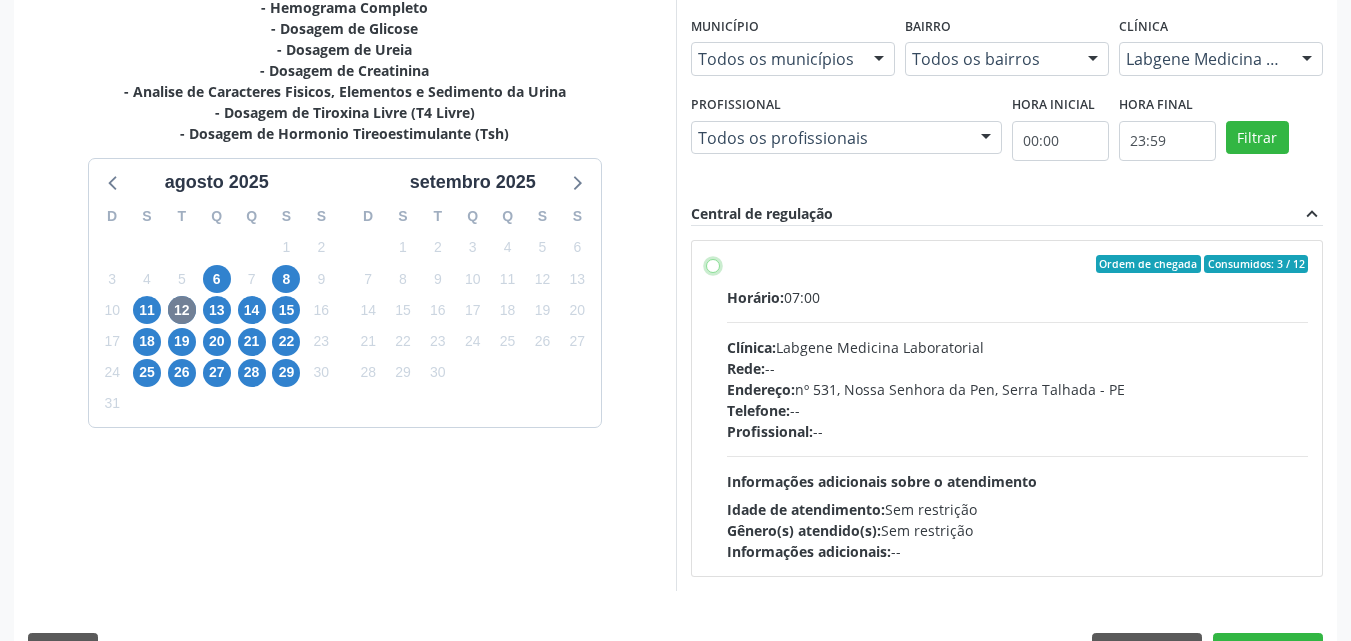 click on "Ordem de chegada
Consumidos: 3 / 12
Horário:   07:00
Clínica:  Labgene Medicina Laboratorial
Rede:
--
Endereço:   nº 531, Nossa Senhora da Pen, Serra Talhada - PE
Telefone:   --
Profissional:
--
Informações adicionais sobre o atendimento
Idade de atendimento:
Sem restrição
Gênero(s) atendido(s):
Sem restrição
Informações adicionais:
--" at bounding box center (713, 264) 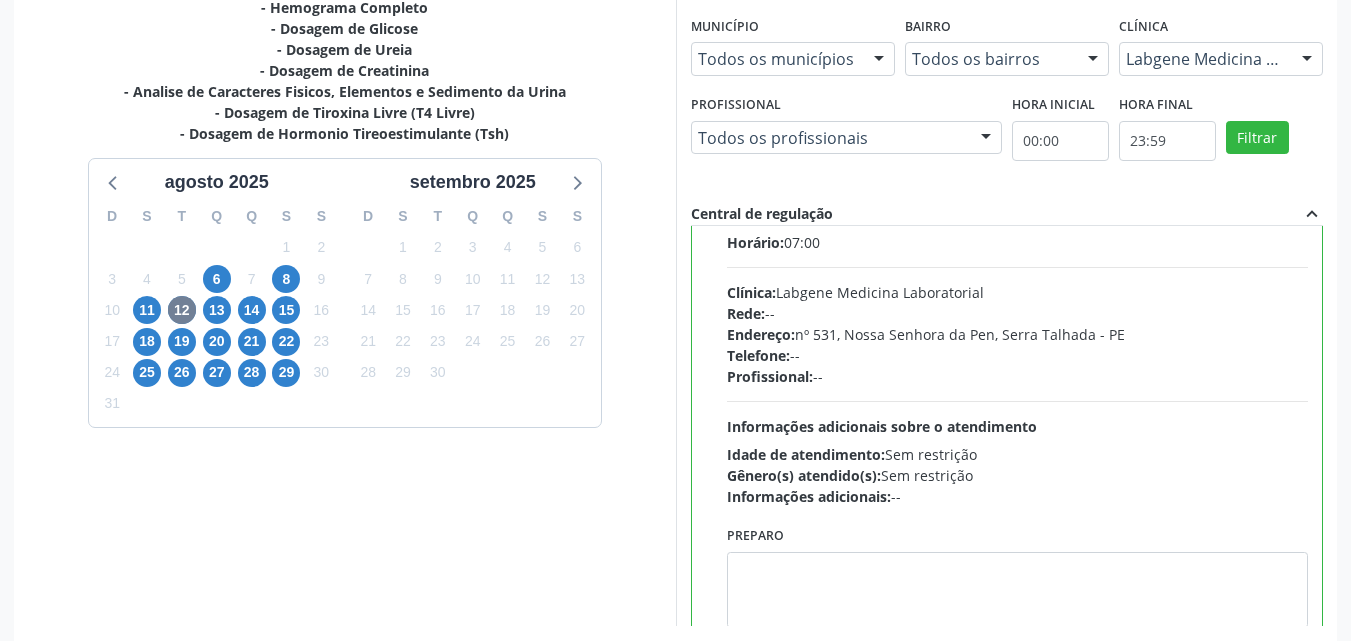 scroll, scrollTop: 99, scrollLeft: 0, axis: vertical 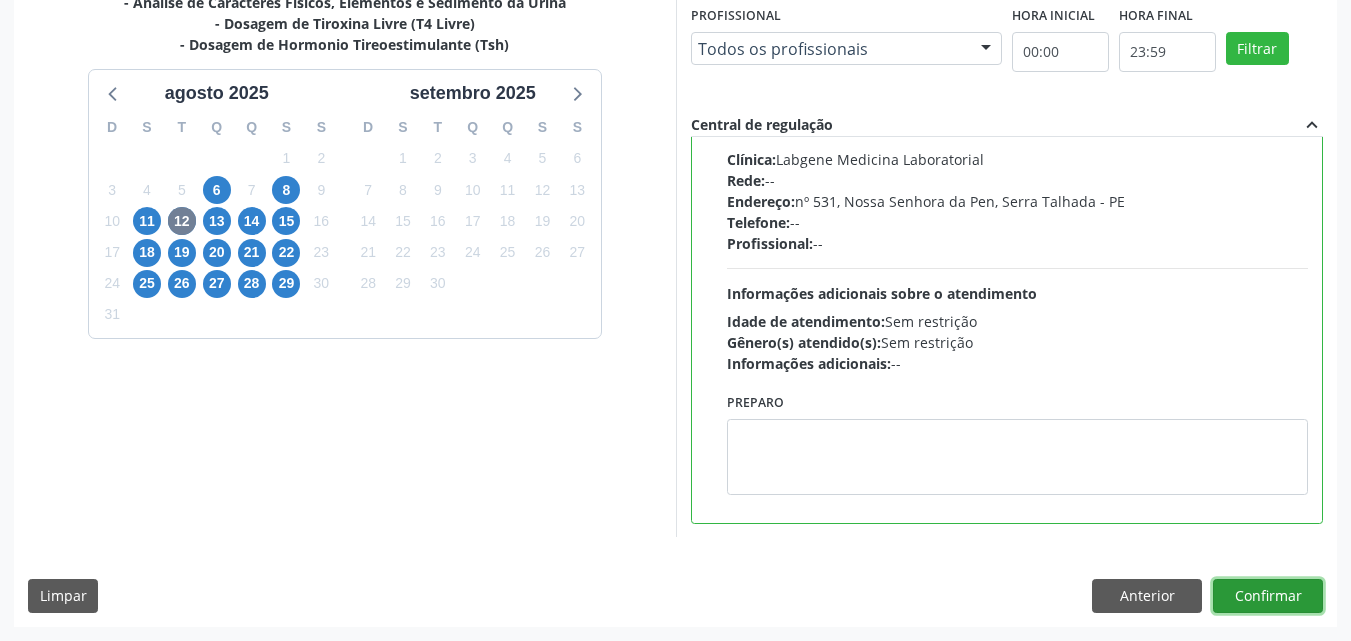 click on "Confirmar" at bounding box center [1268, 596] 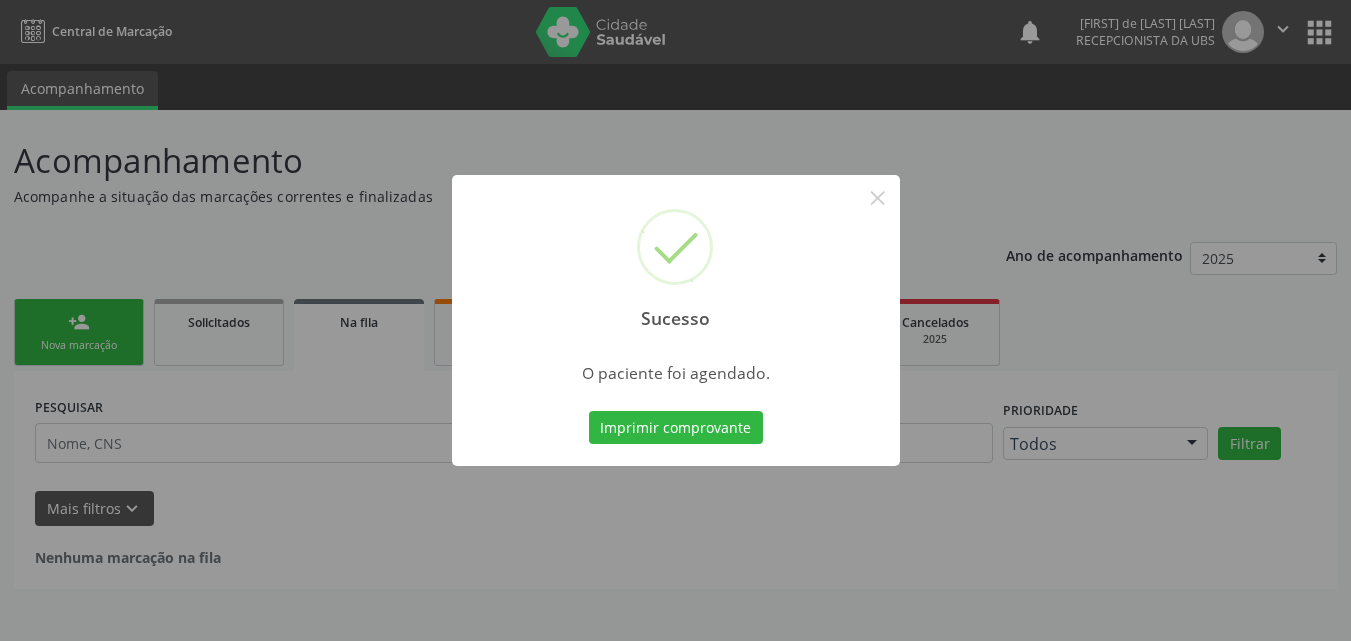 scroll, scrollTop: 0, scrollLeft: 0, axis: both 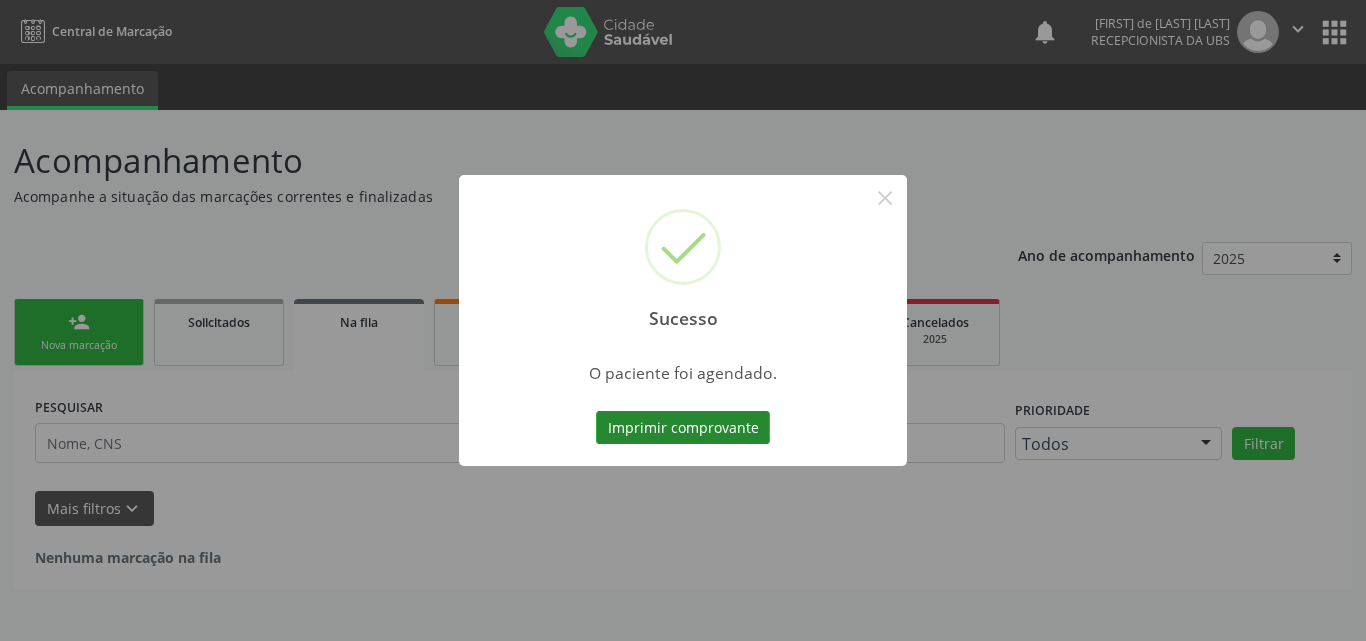 click on "Imprimir comprovante" at bounding box center [683, 428] 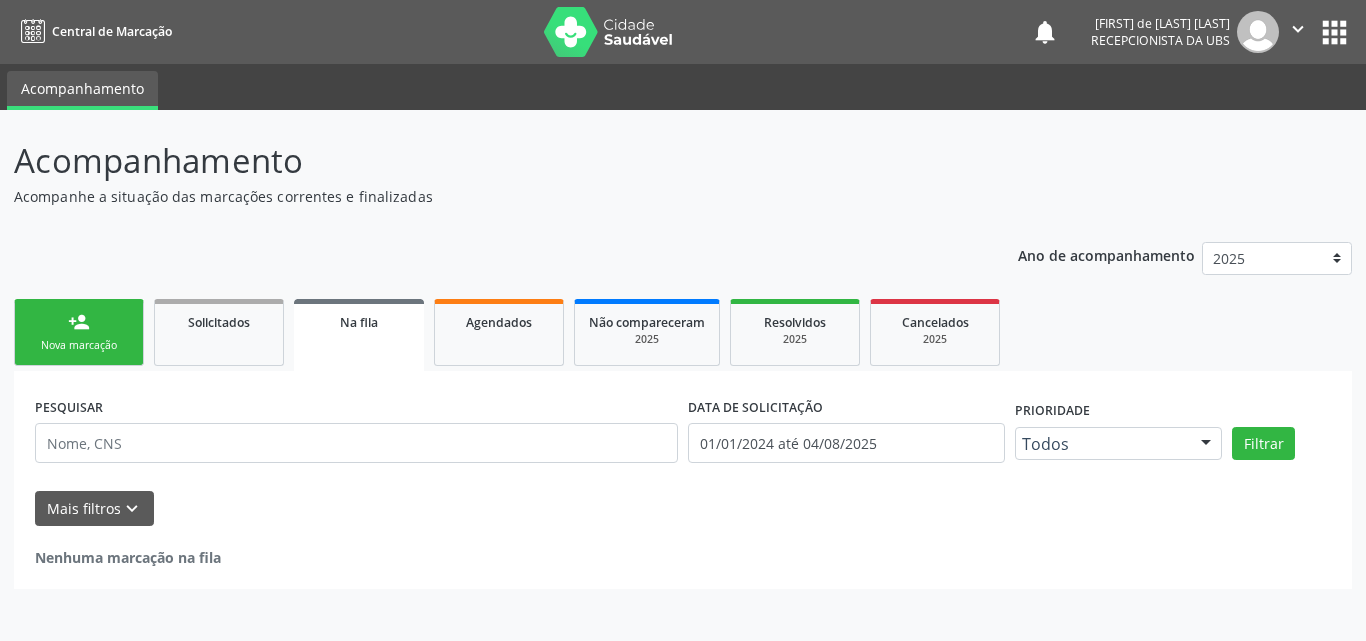 click on "Nova marcação" at bounding box center [79, 345] 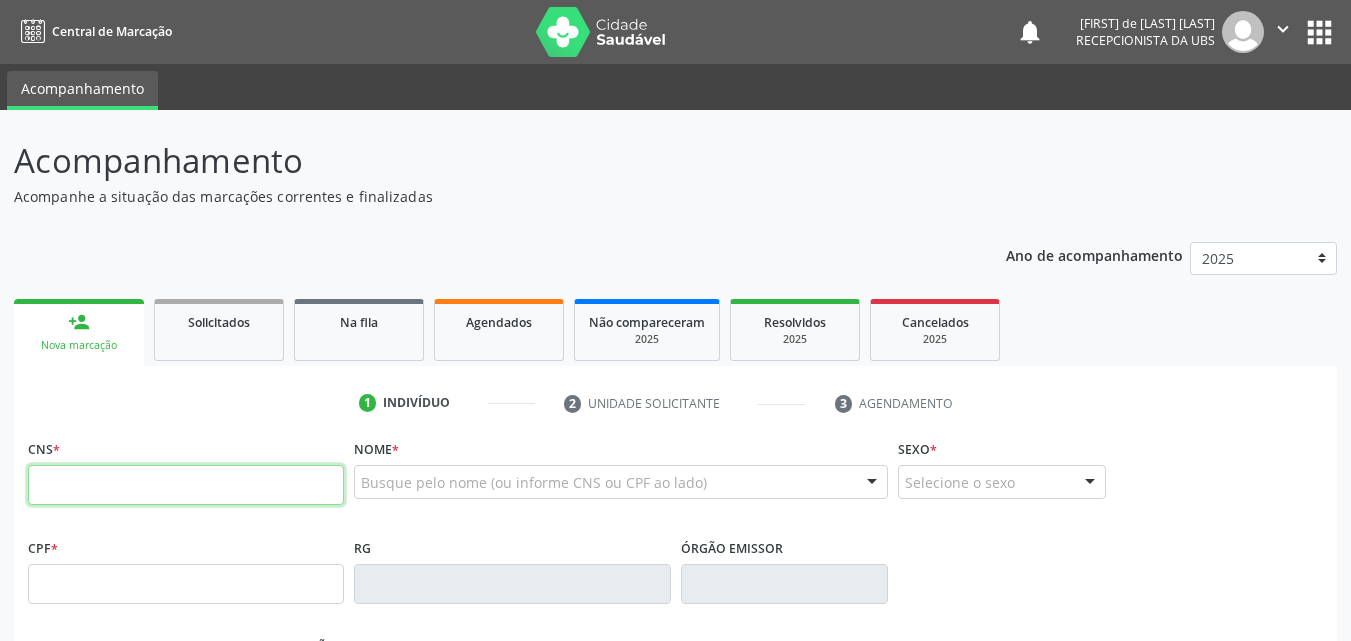 click at bounding box center [186, 485] 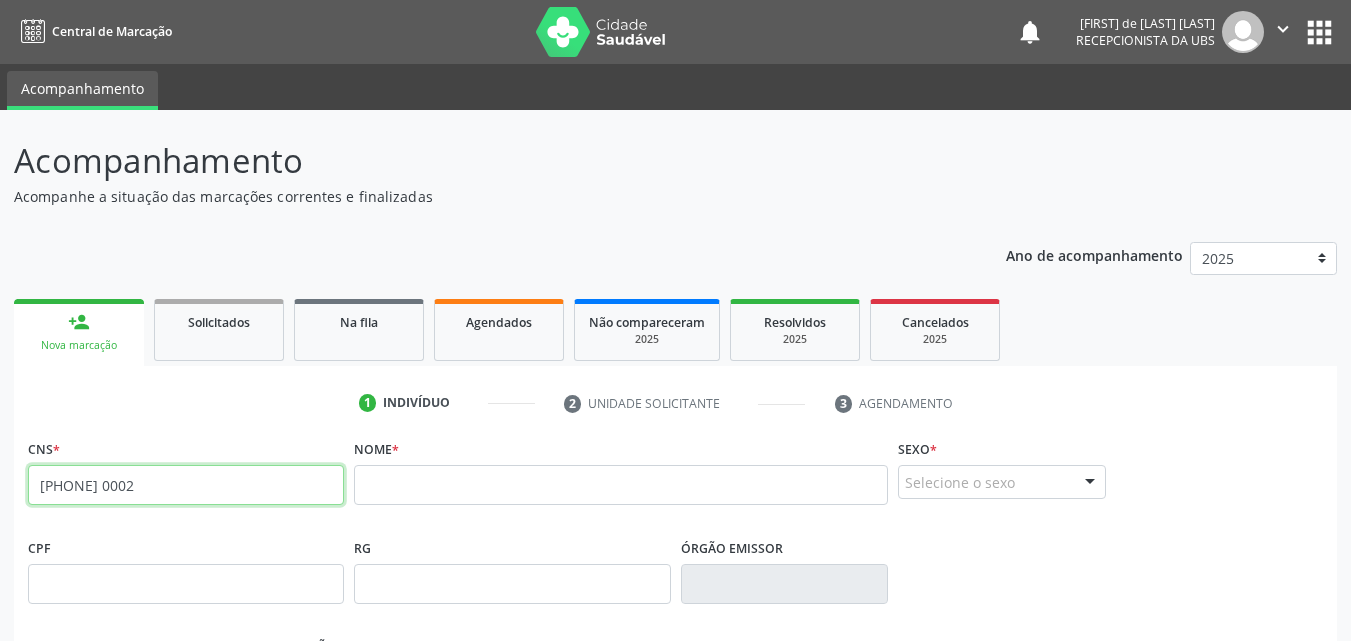 click on "[PHONE]" at bounding box center (186, 485) 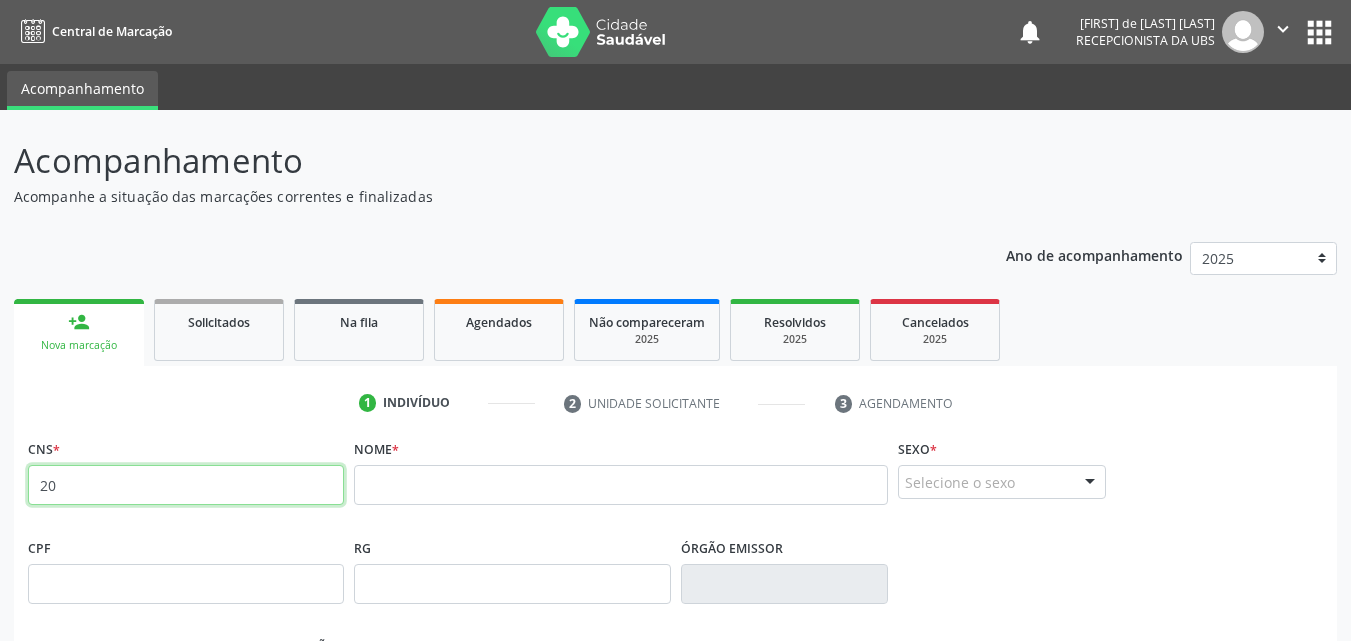type on "2" 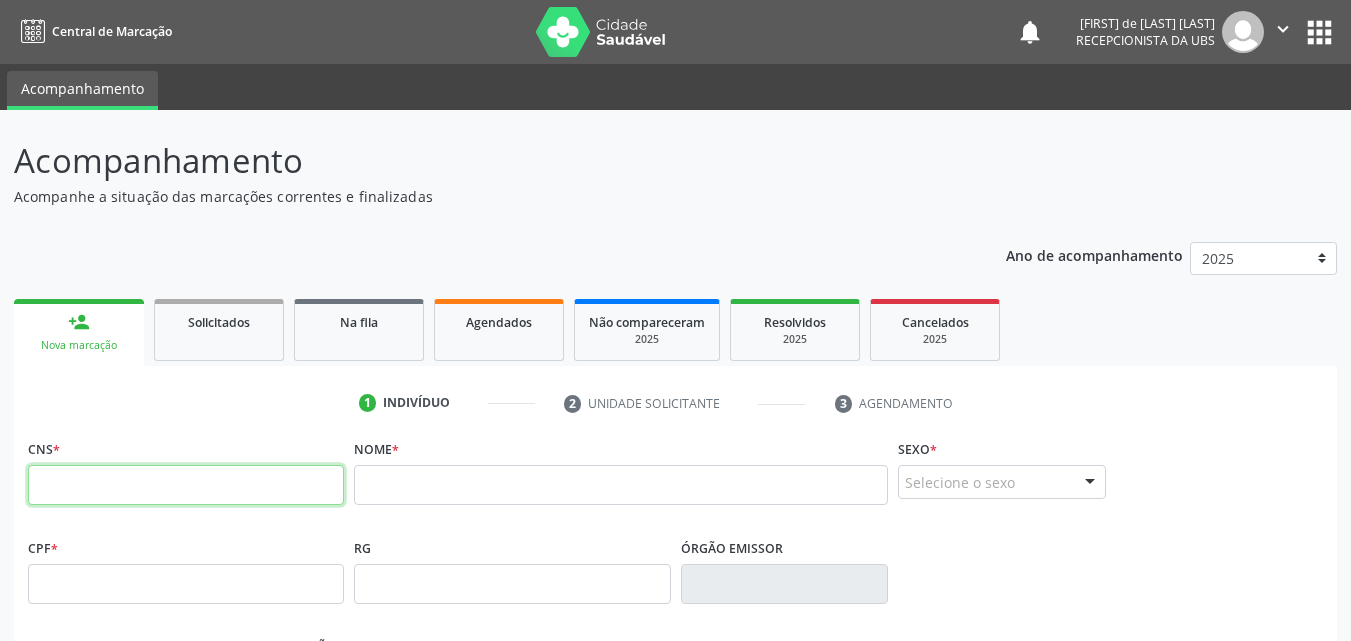 type 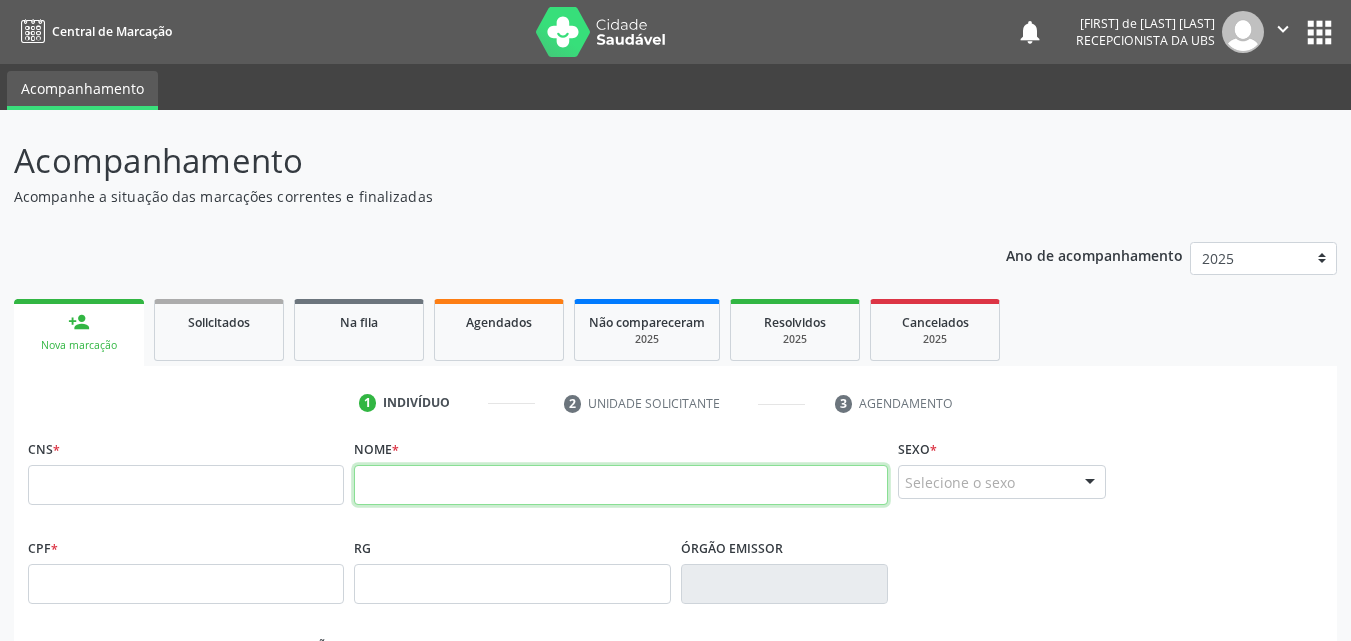 click at bounding box center (621, 485) 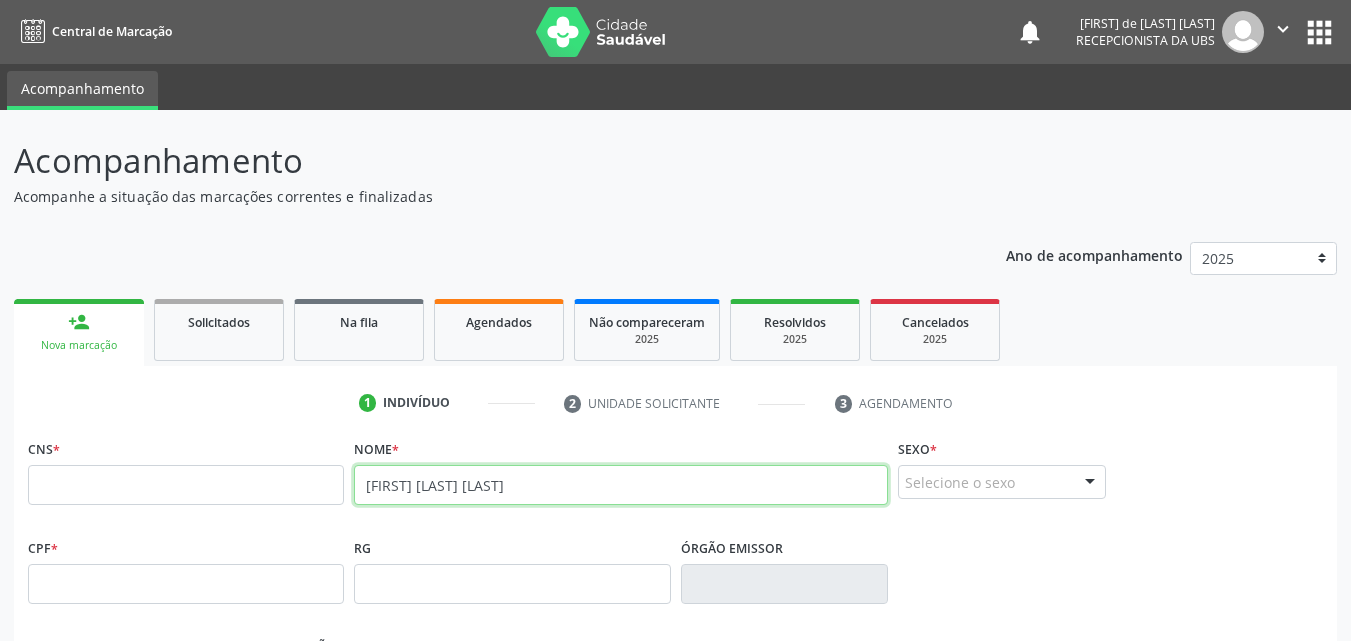 click on "julio cesar constancio" at bounding box center (621, 485) 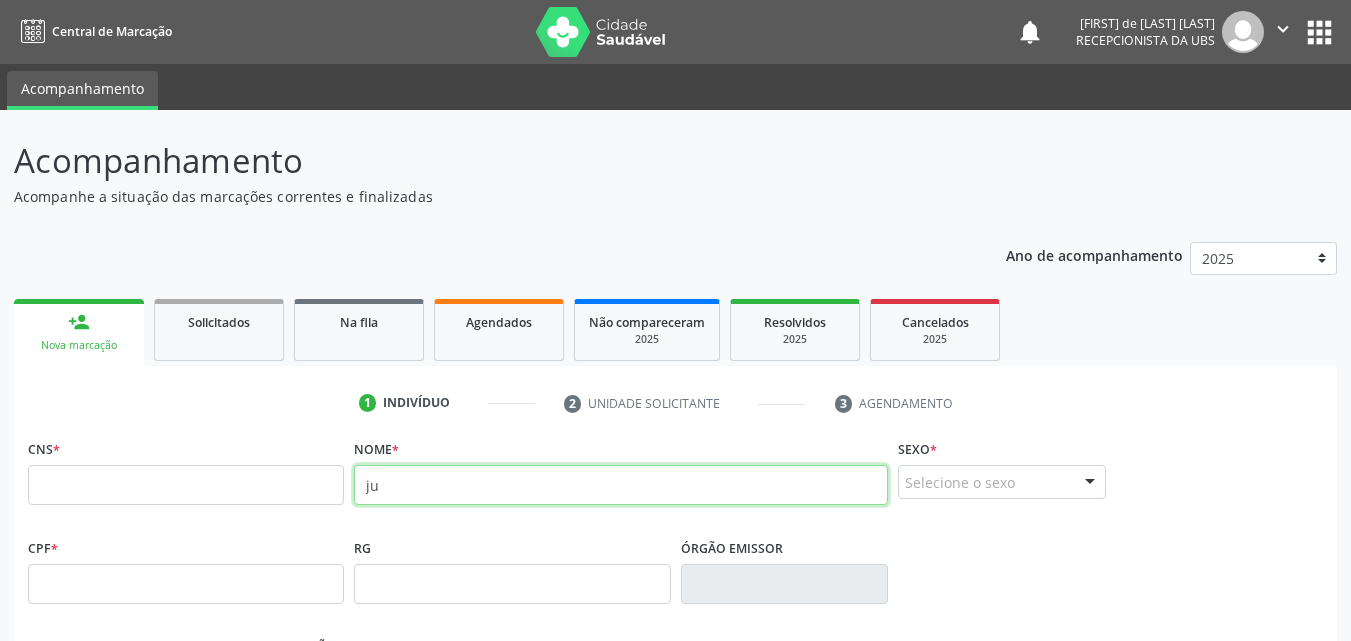 type on "j" 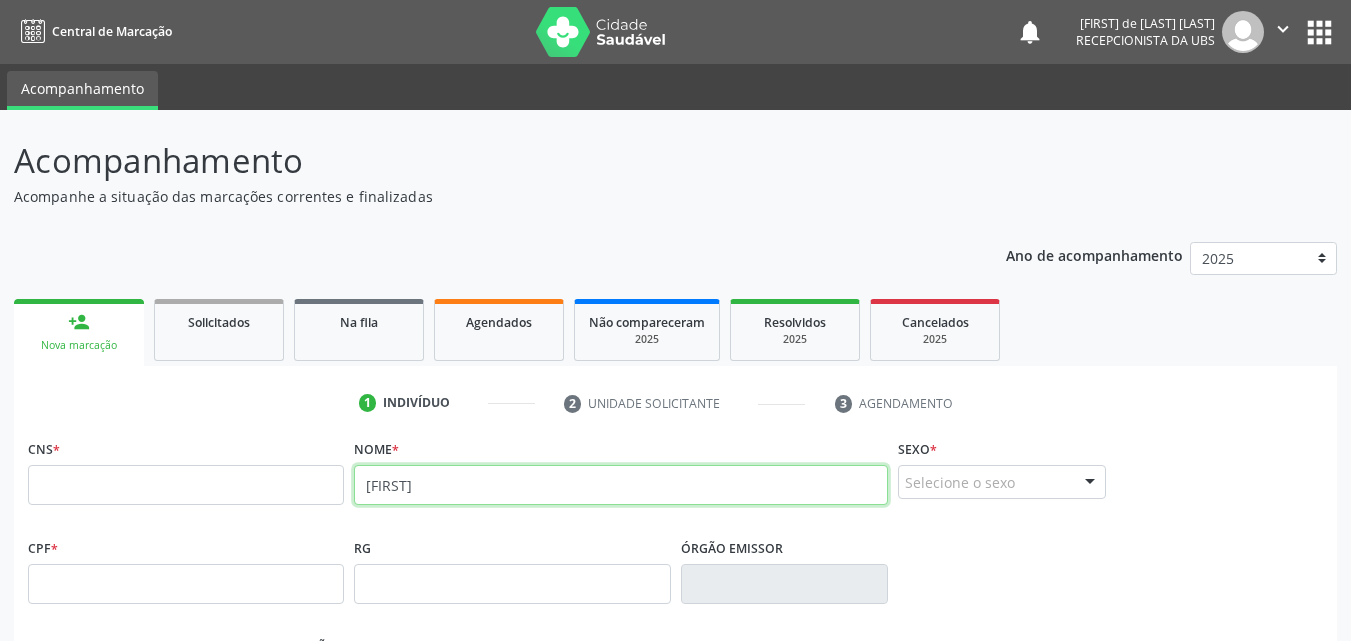 click on "Julio" at bounding box center [621, 485] 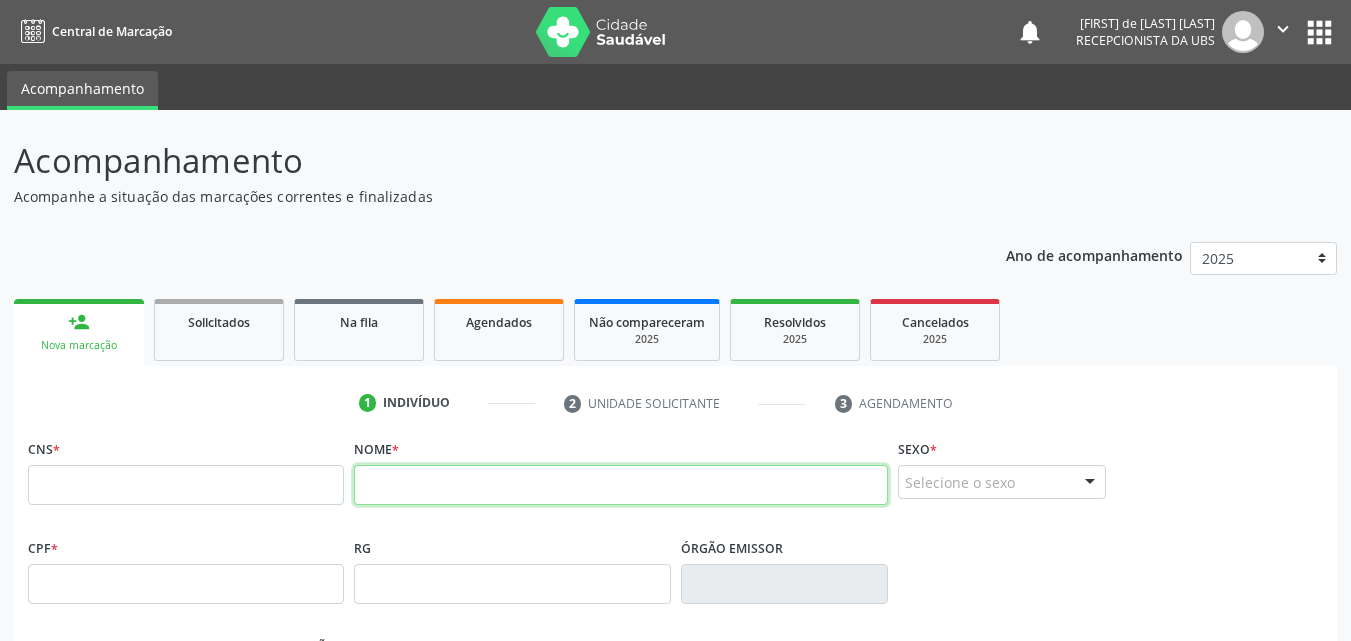 type on "L" 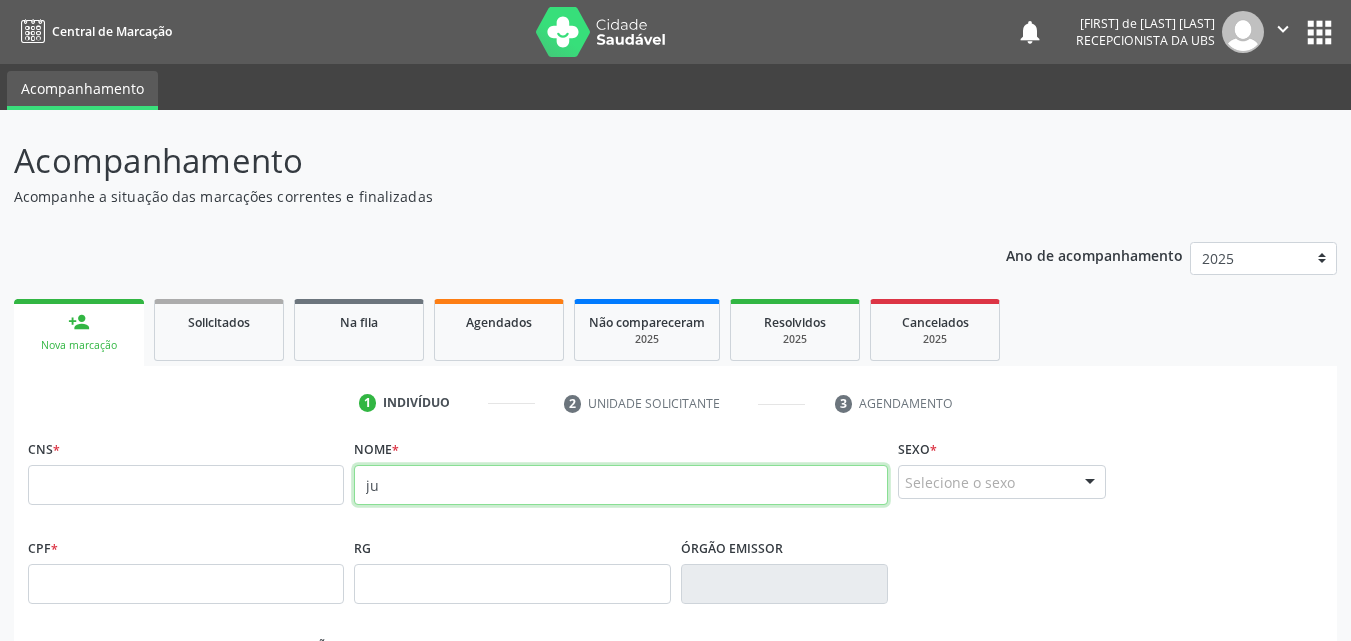 type on "j" 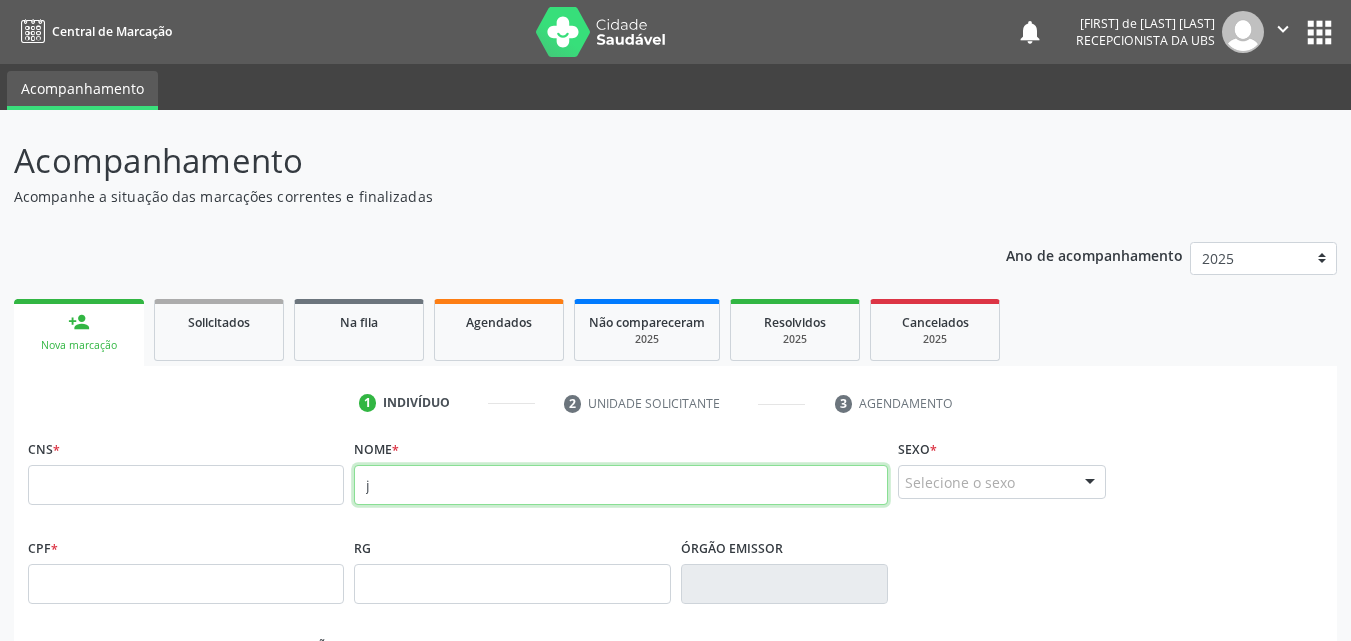 type 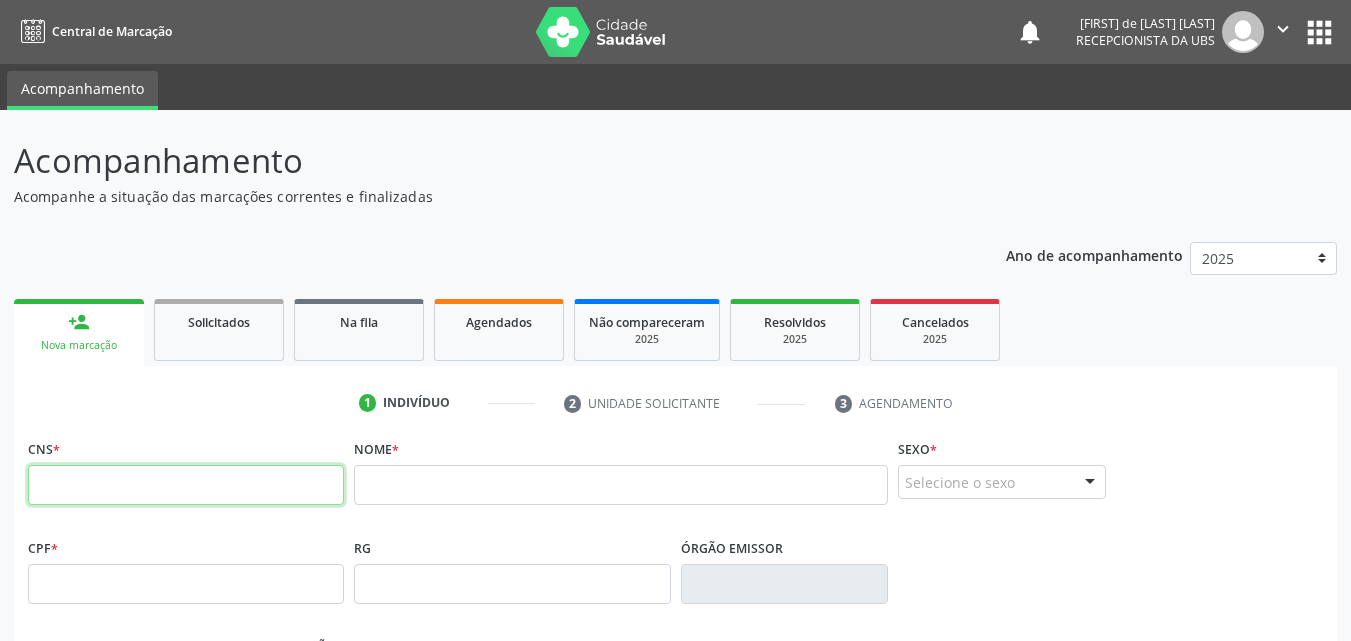 click at bounding box center (186, 485) 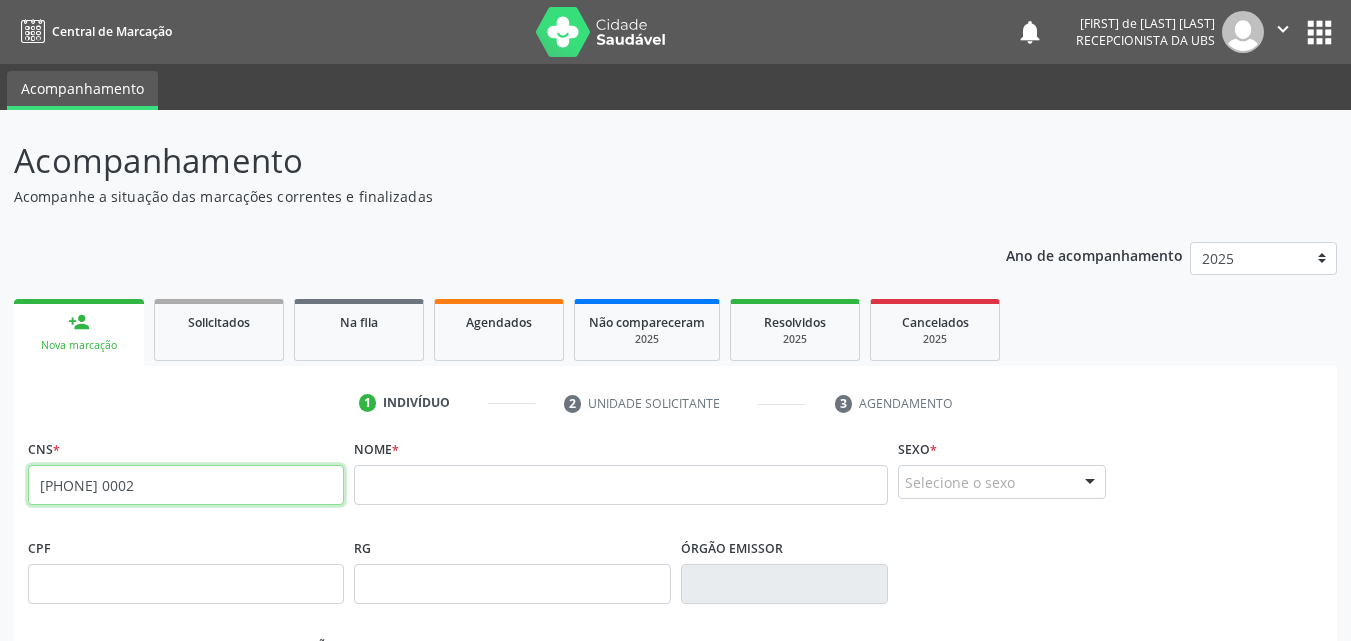 click on "[PHONE]" at bounding box center [186, 485] 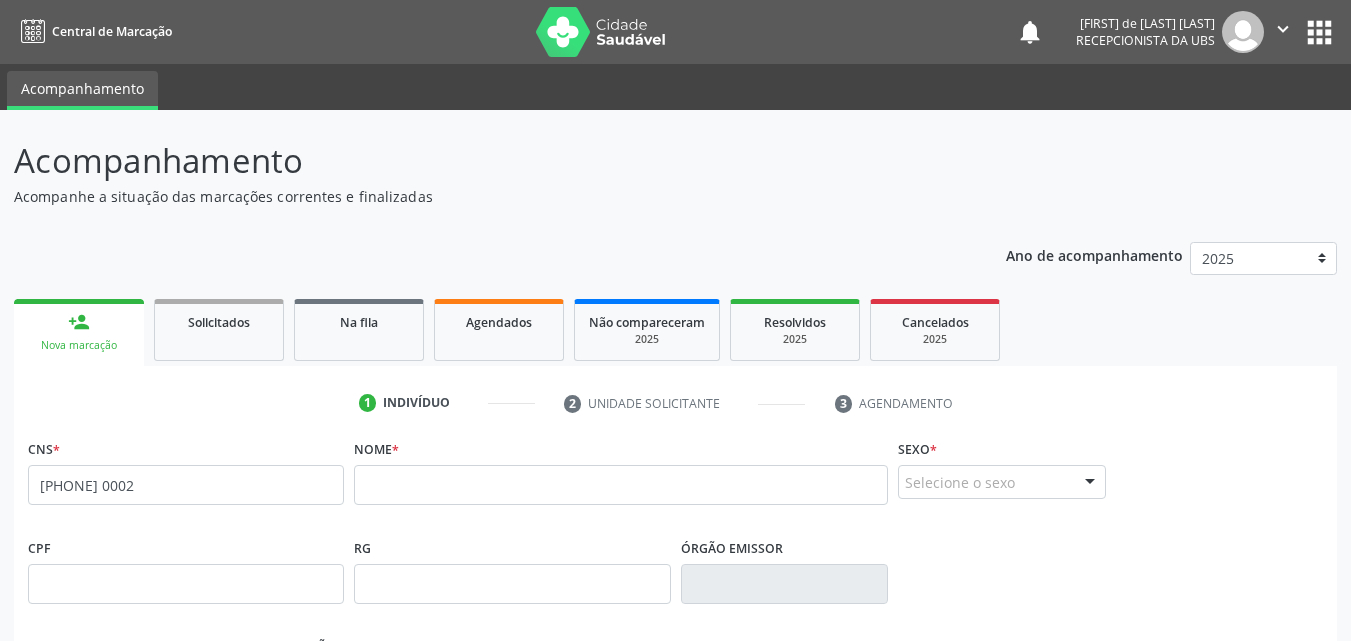 click on "CNS
*
[PHONE]       none" at bounding box center [186, 469] 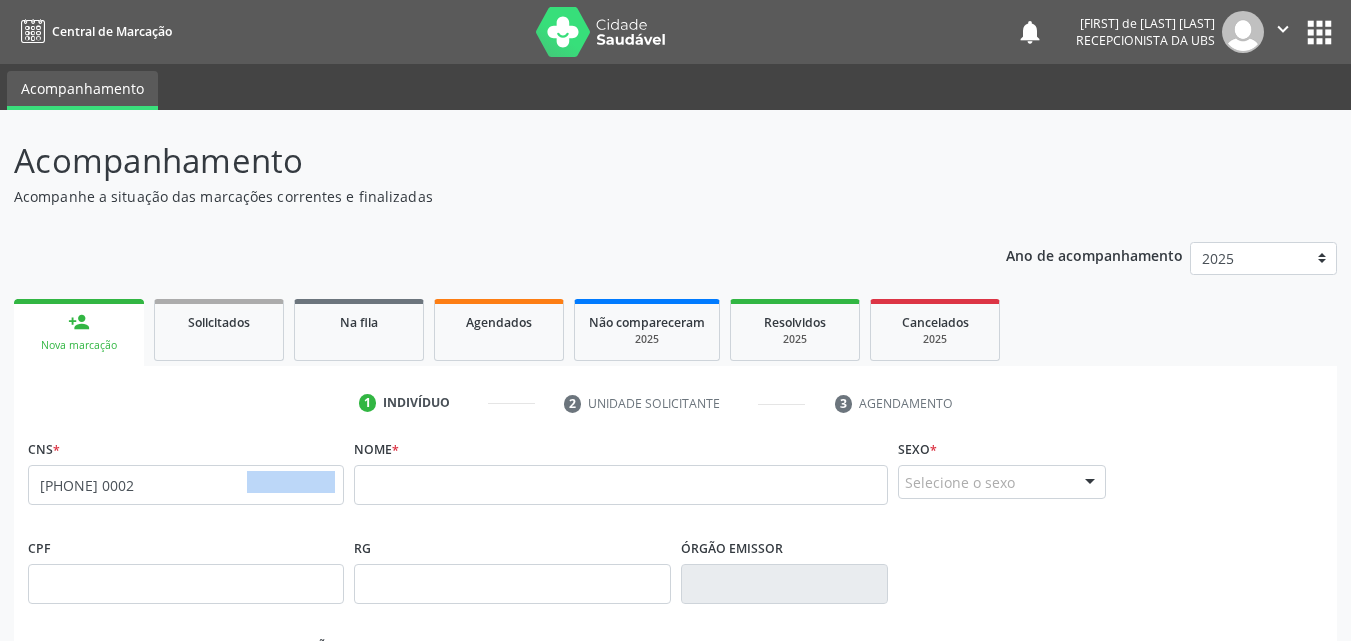 click on "none" at bounding box center [291, 482] 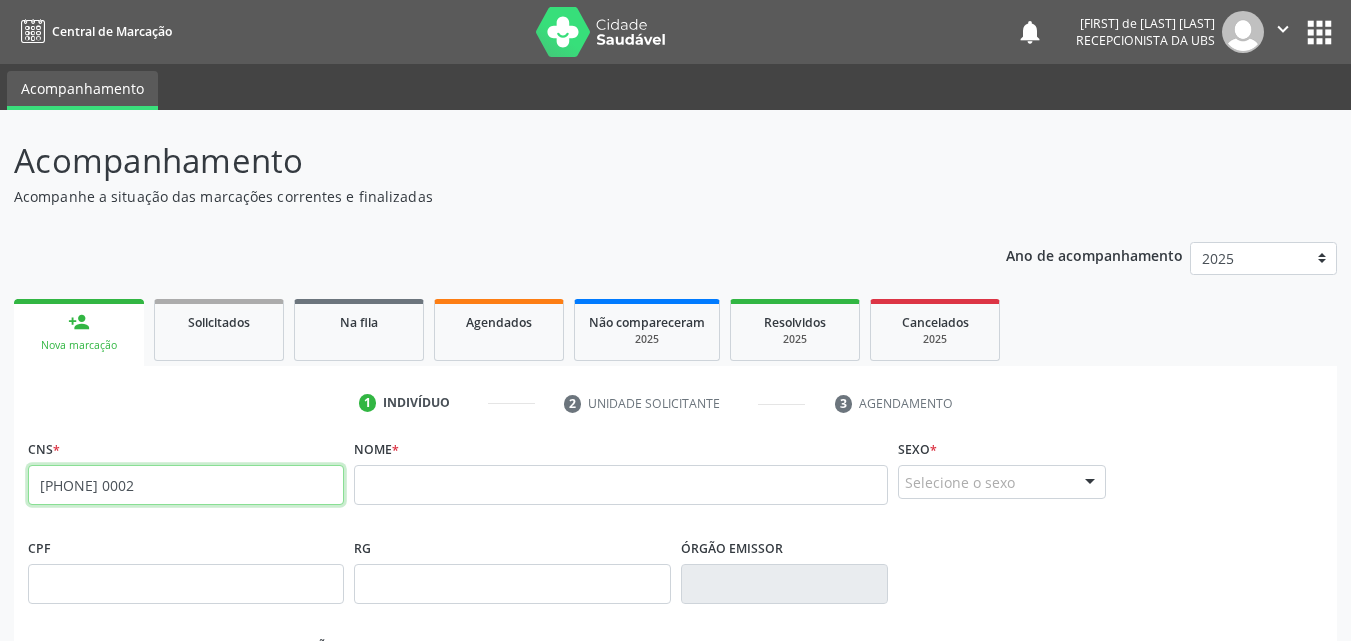 click on "[PHONE]" at bounding box center (186, 485) 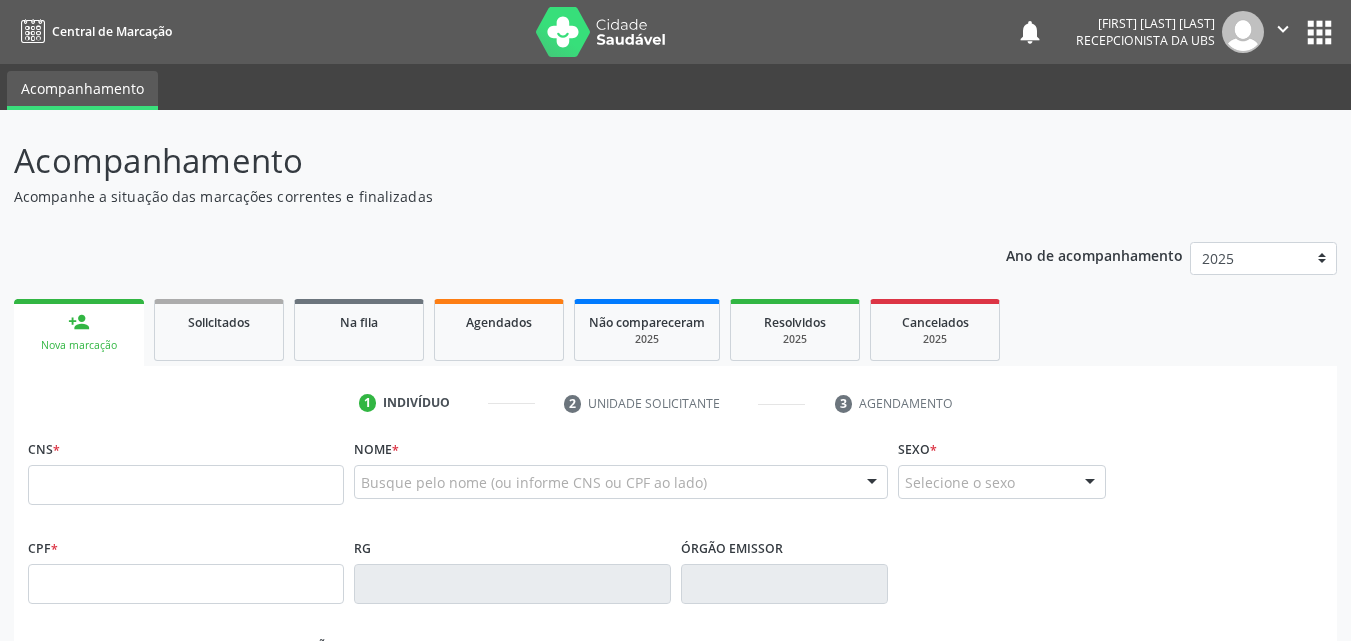 scroll, scrollTop: 0, scrollLeft: 0, axis: both 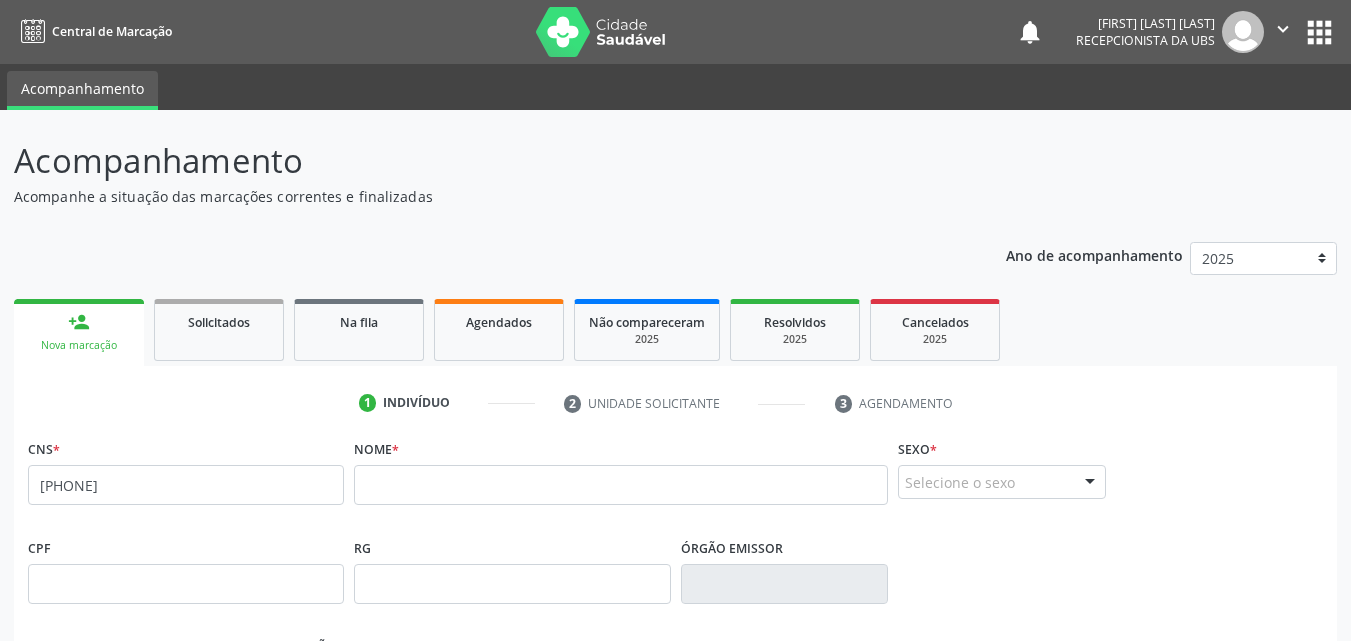 click on "none" at bounding box center (291, 482) 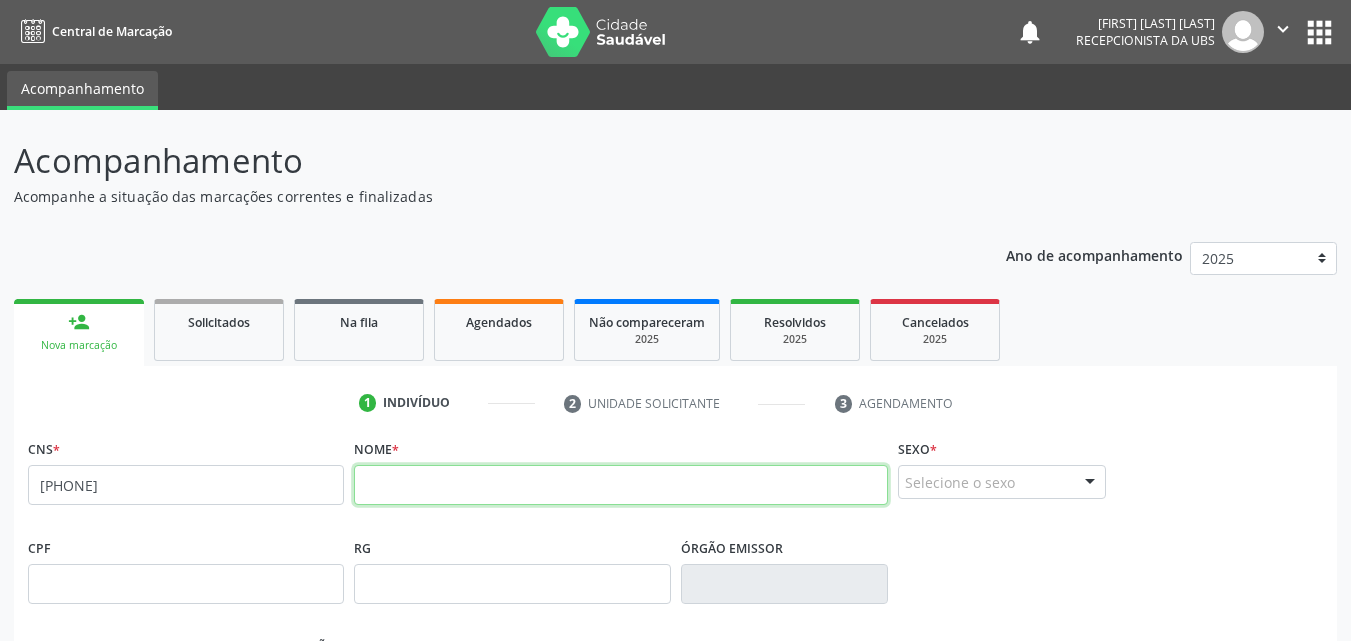 click at bounding box center (621, 485) 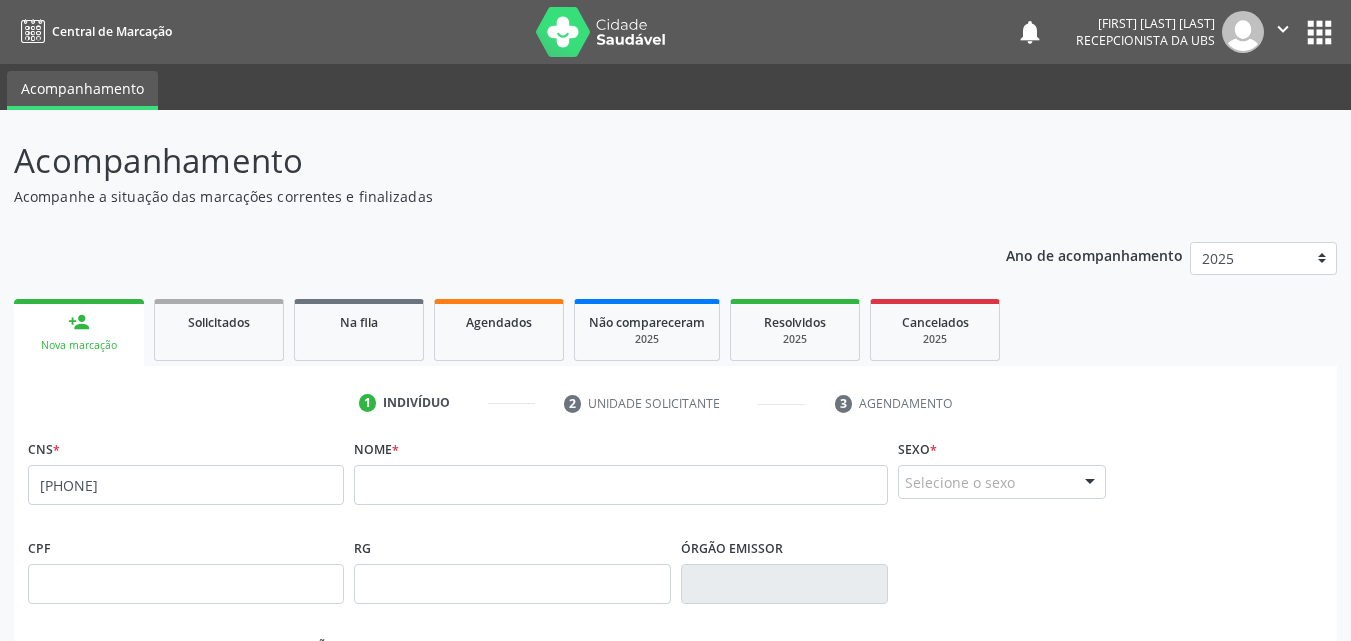 click on "none" at bounding box center [291, 482] 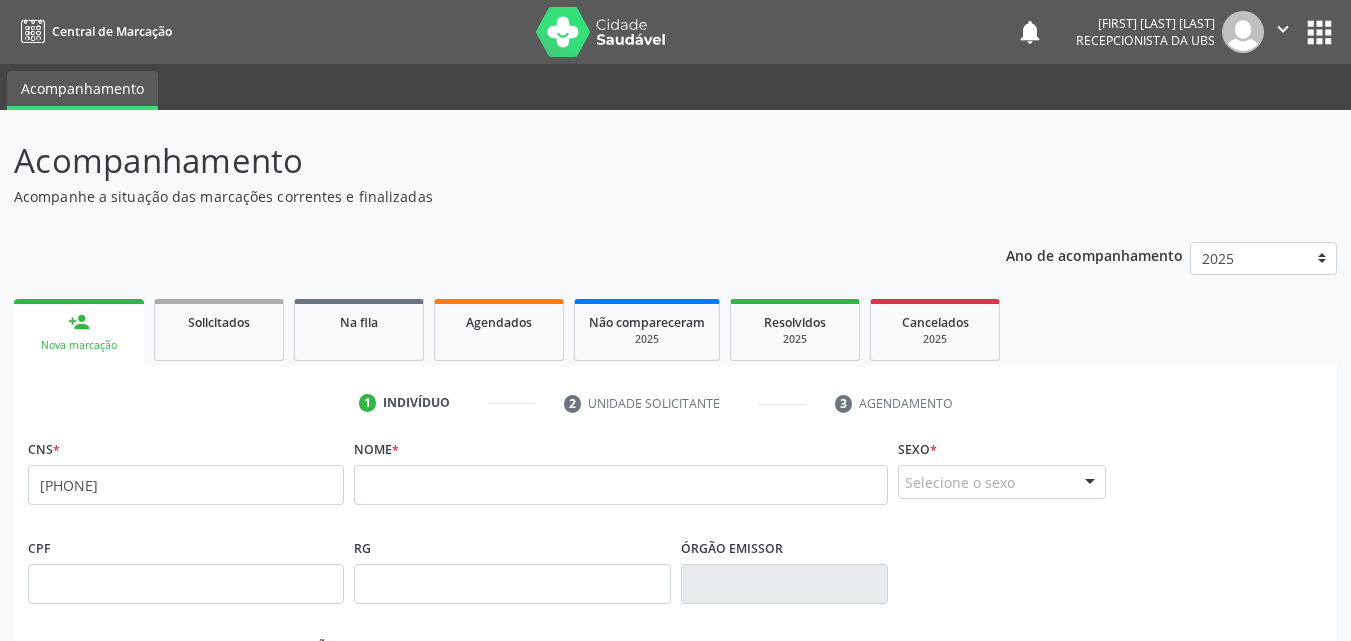 click on "none" at bounding box center [291, 482] 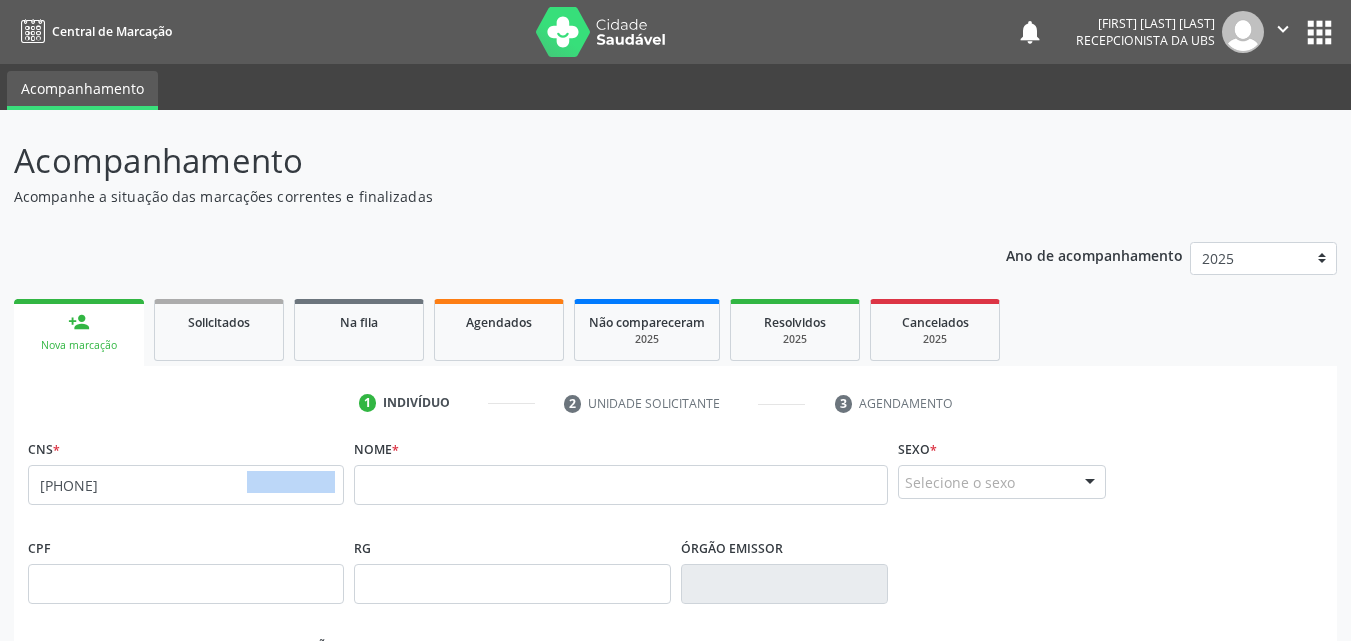 click on "none" at bounding box center (291, 482) 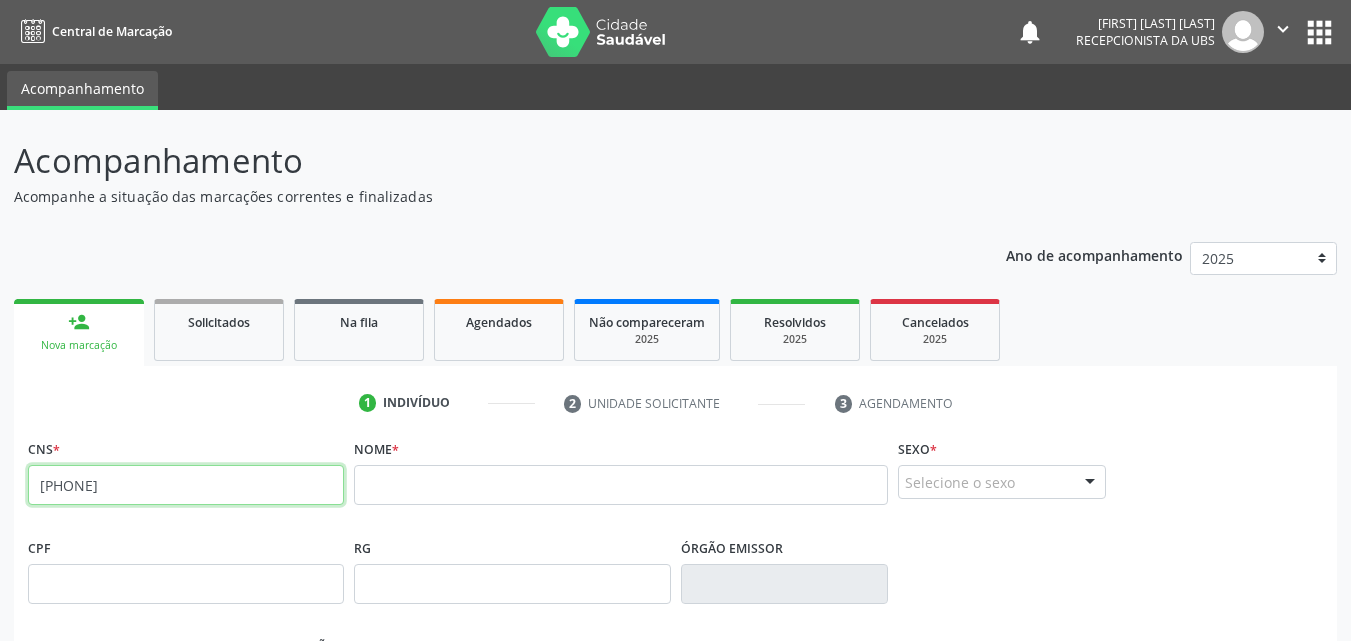 click on "[PHONE]" at bounding box center [186, 485] 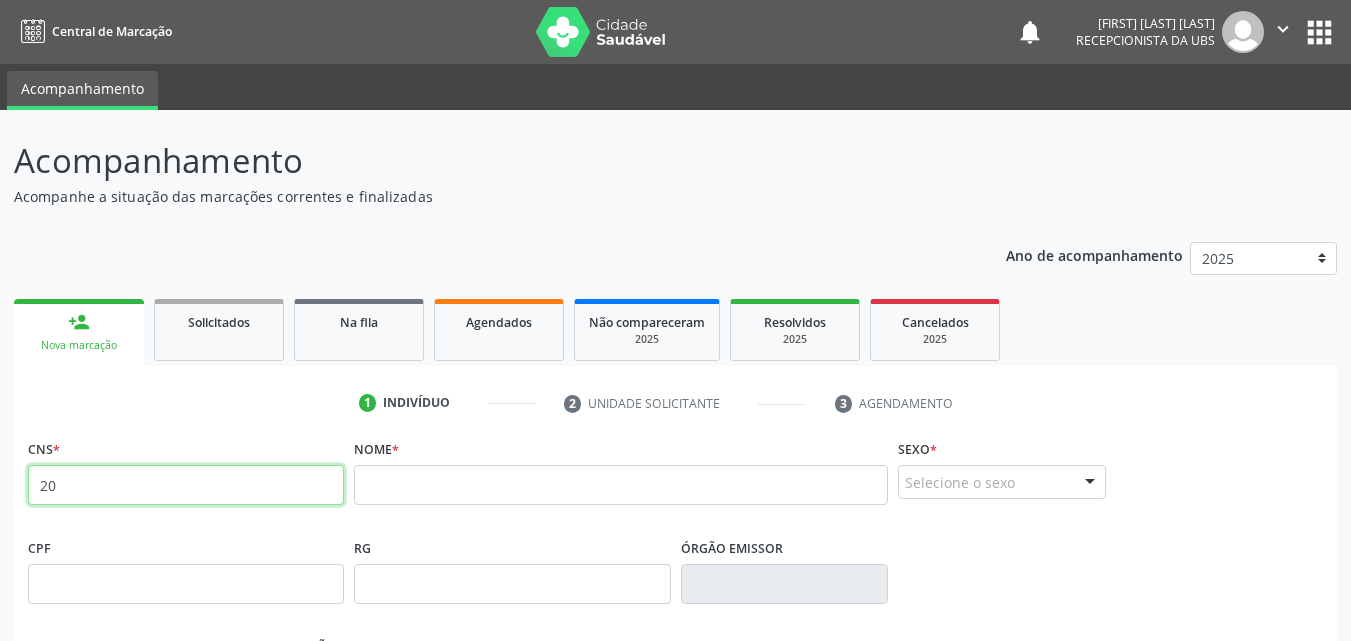 type on "2" 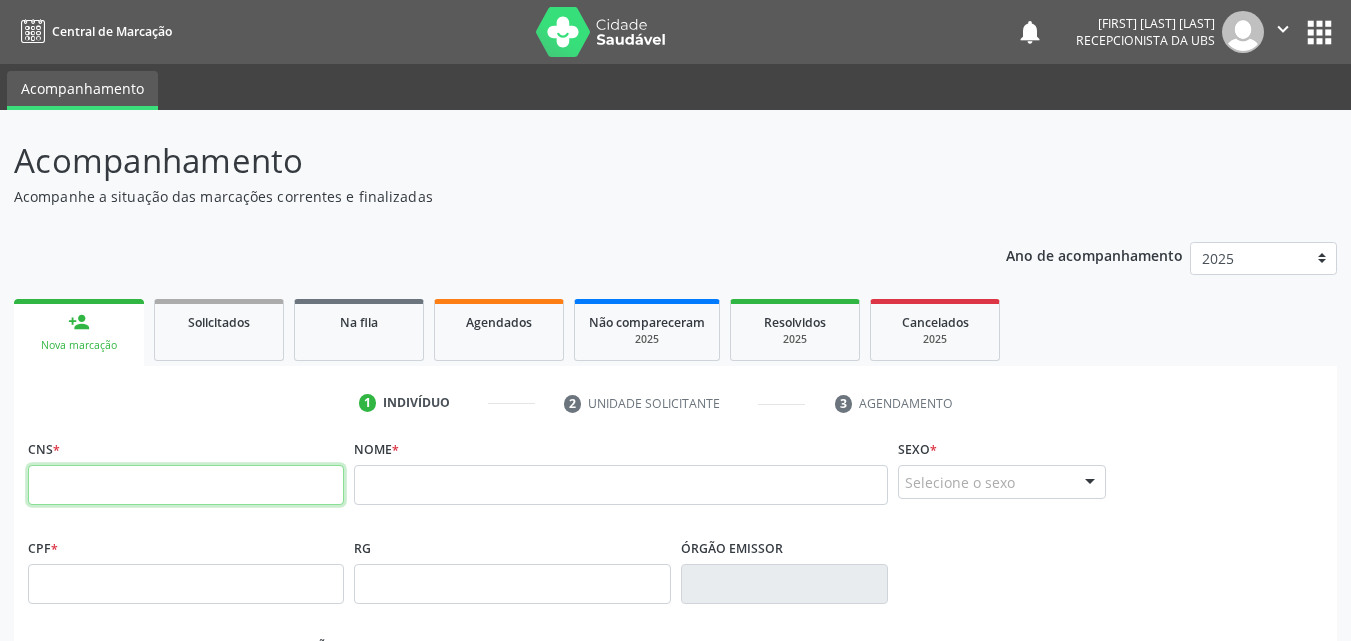 type 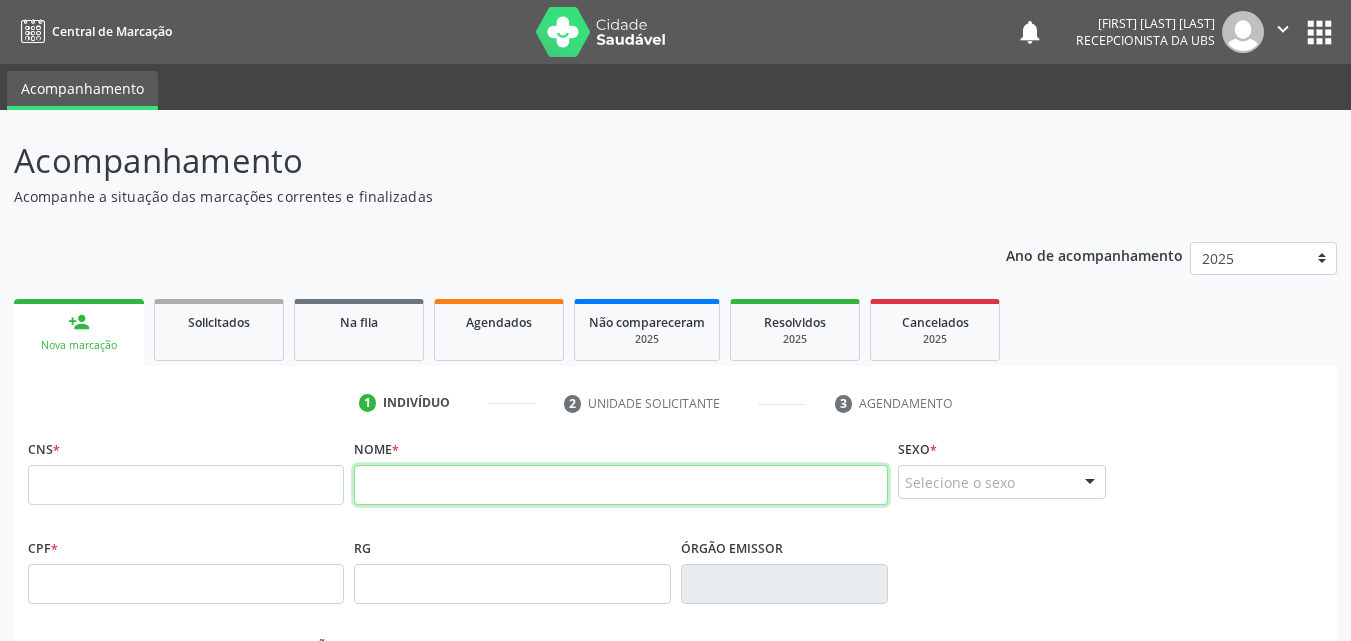 click at bounding box center [621, 485] 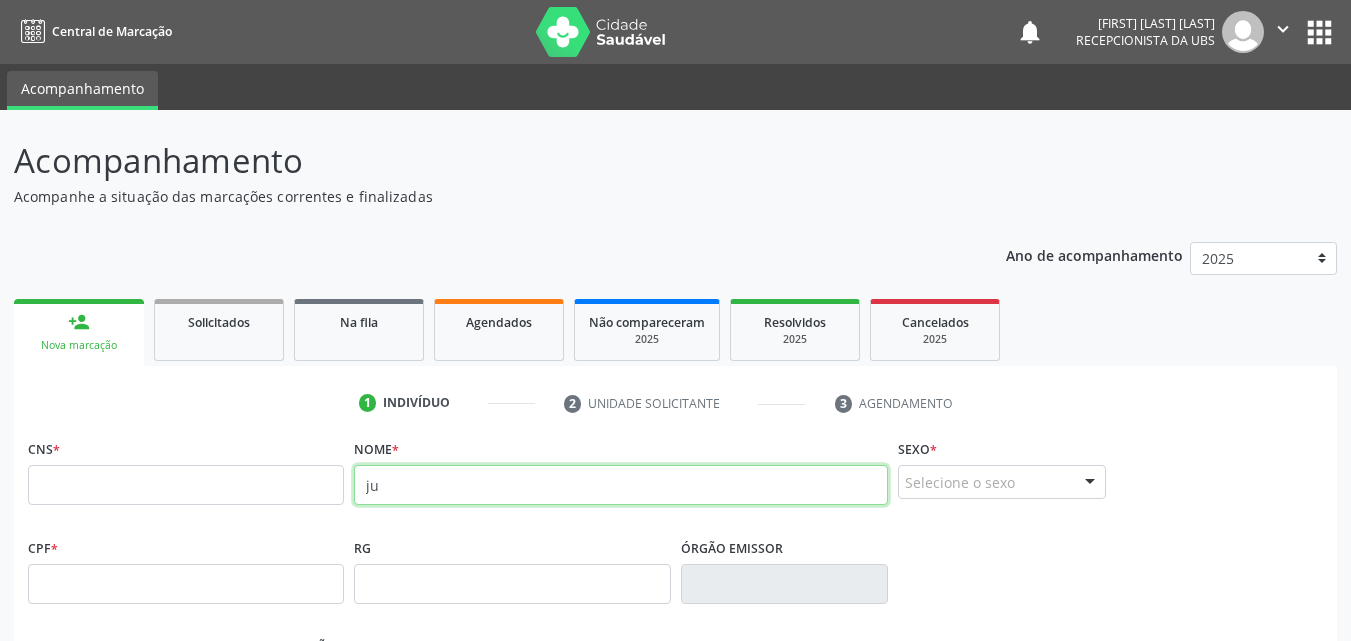 type on "j" 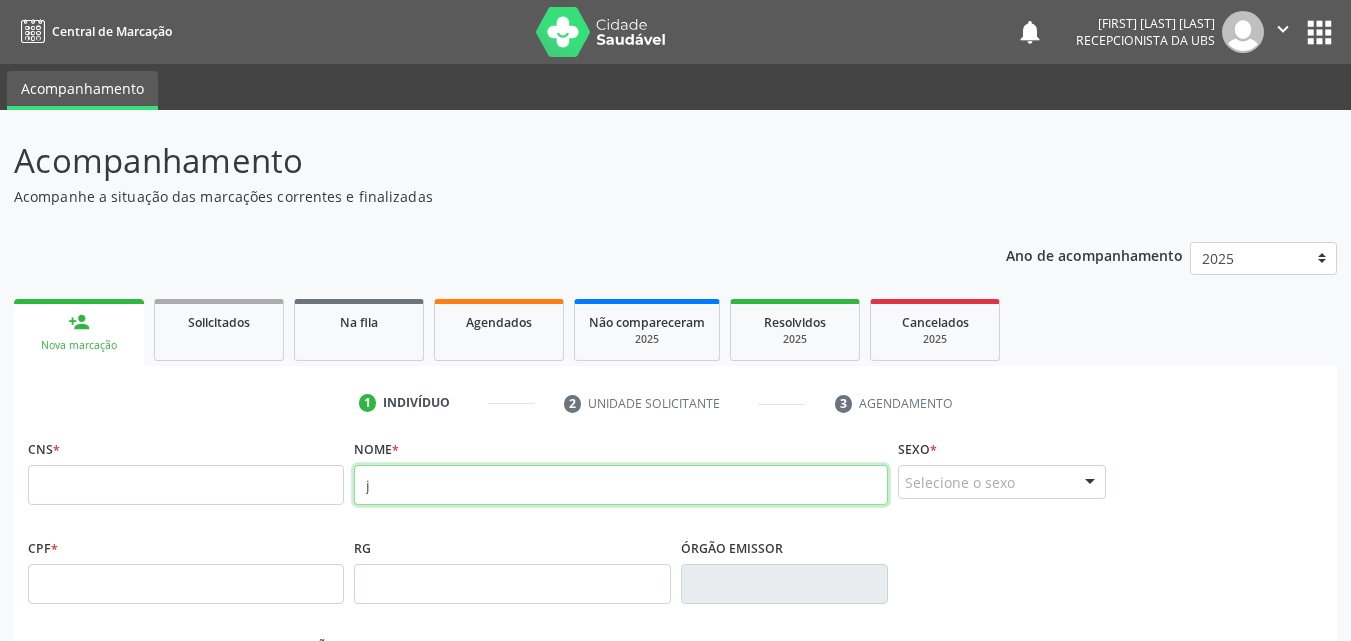 click on "j" at bounding box center [621, 485] 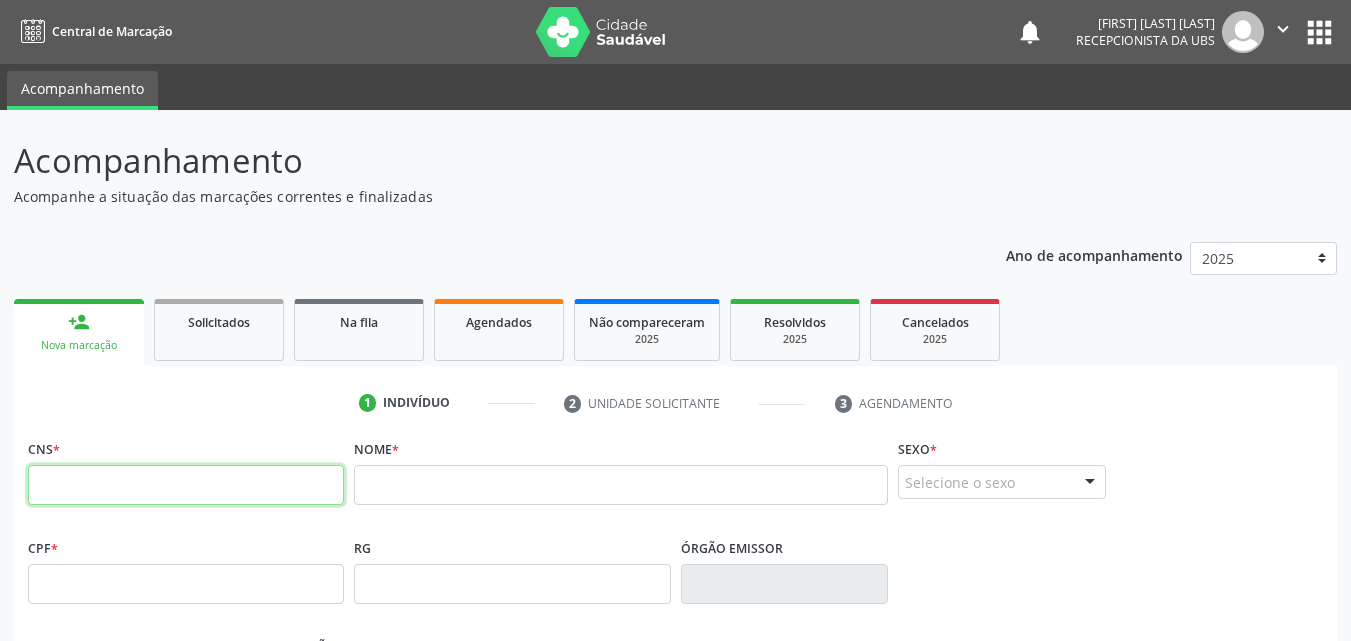 click at bounding box center (186, 485) 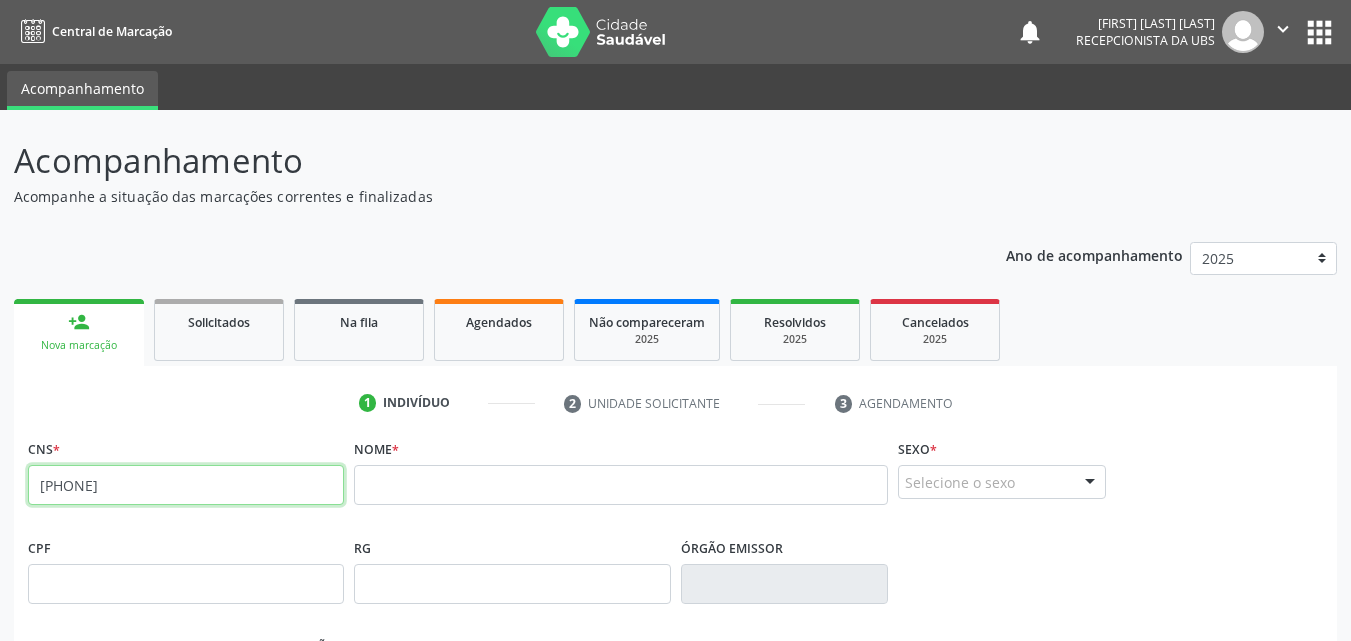 type on "[PHONE]" 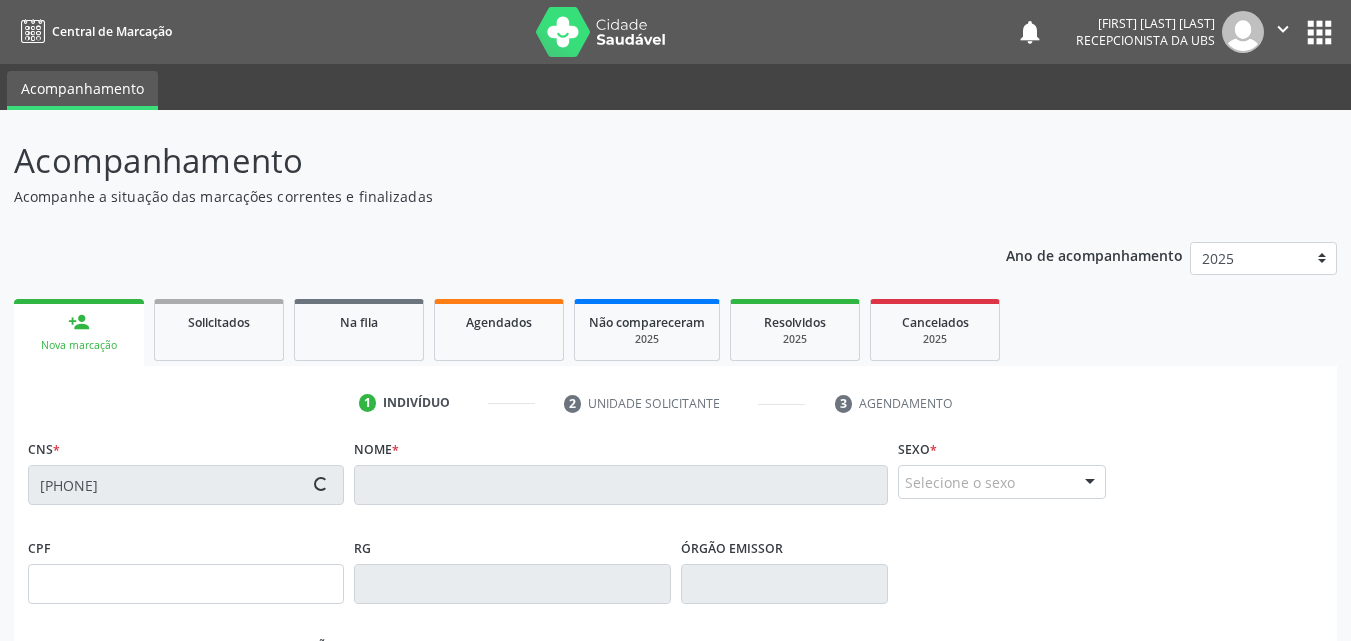 type on "[PHONE]" 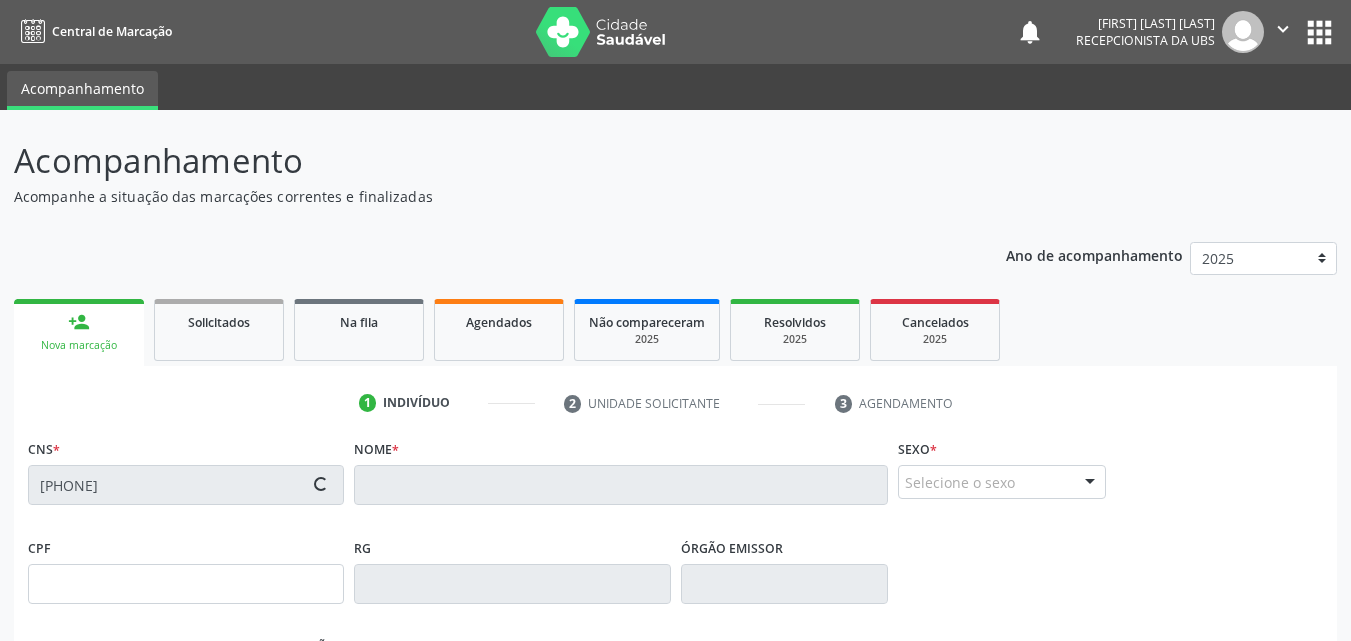 type on "[DATE]" 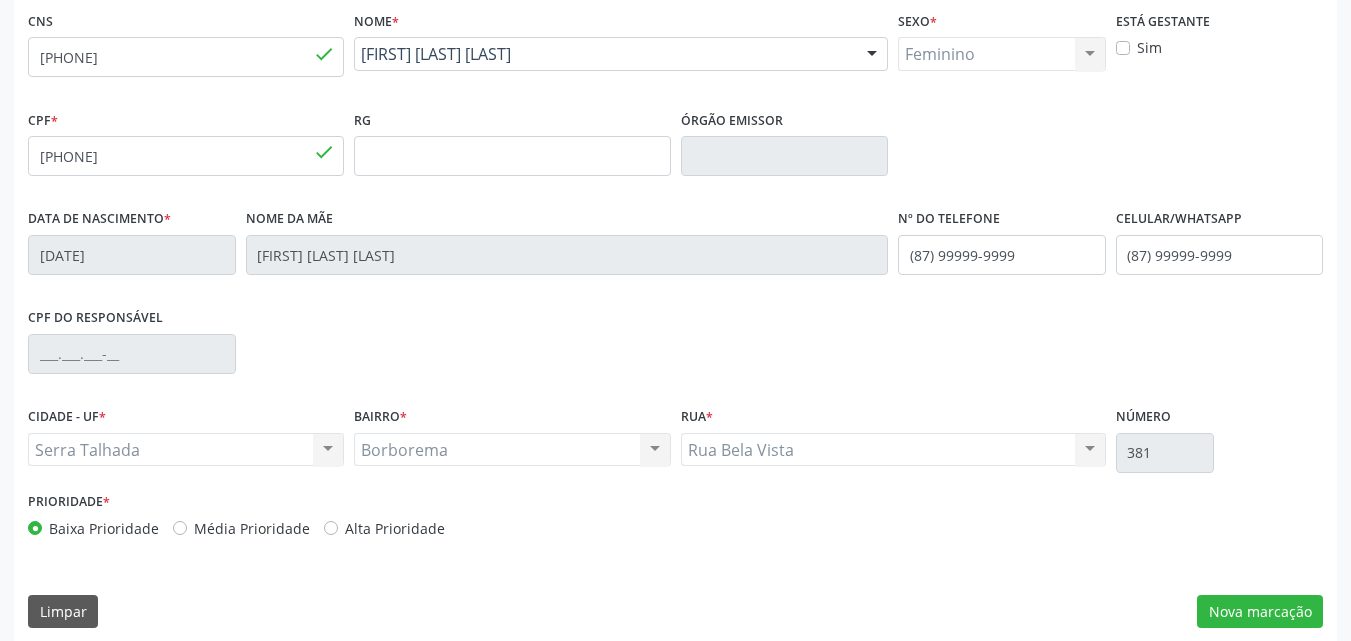 scroll, scrollTop: 443, scrollLeft: 0, axis: vertical 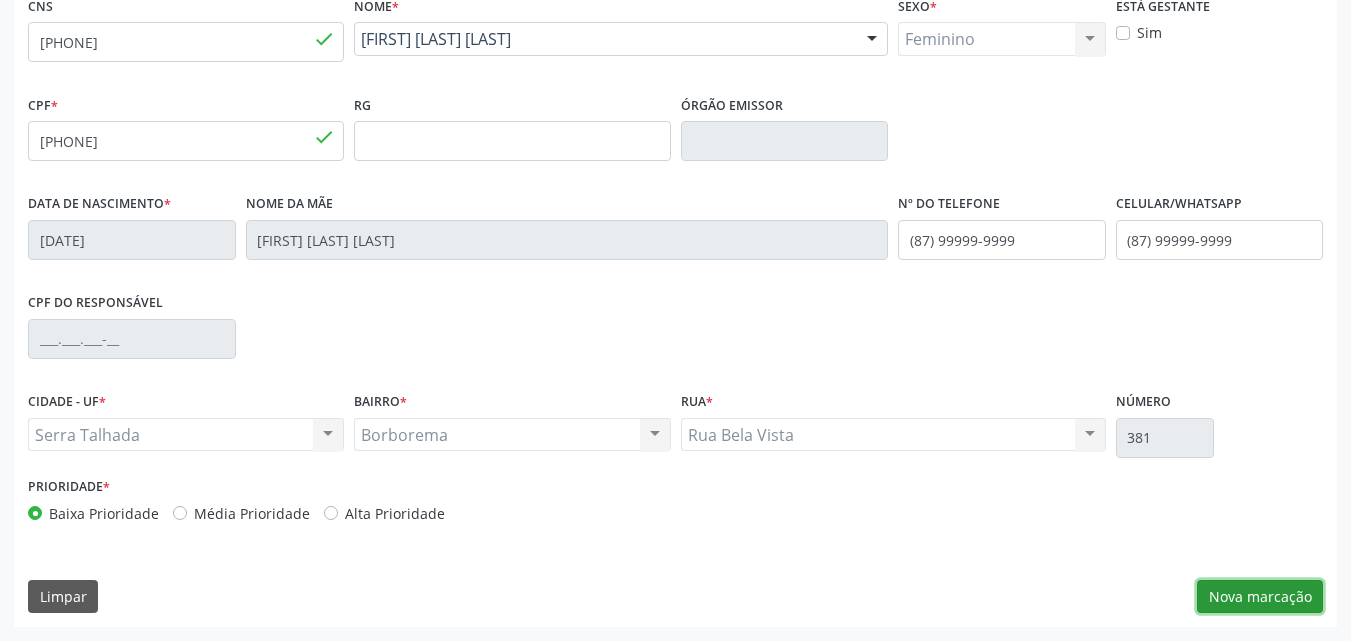 click on "Nova marcação" at bounding box center (1260, 597) 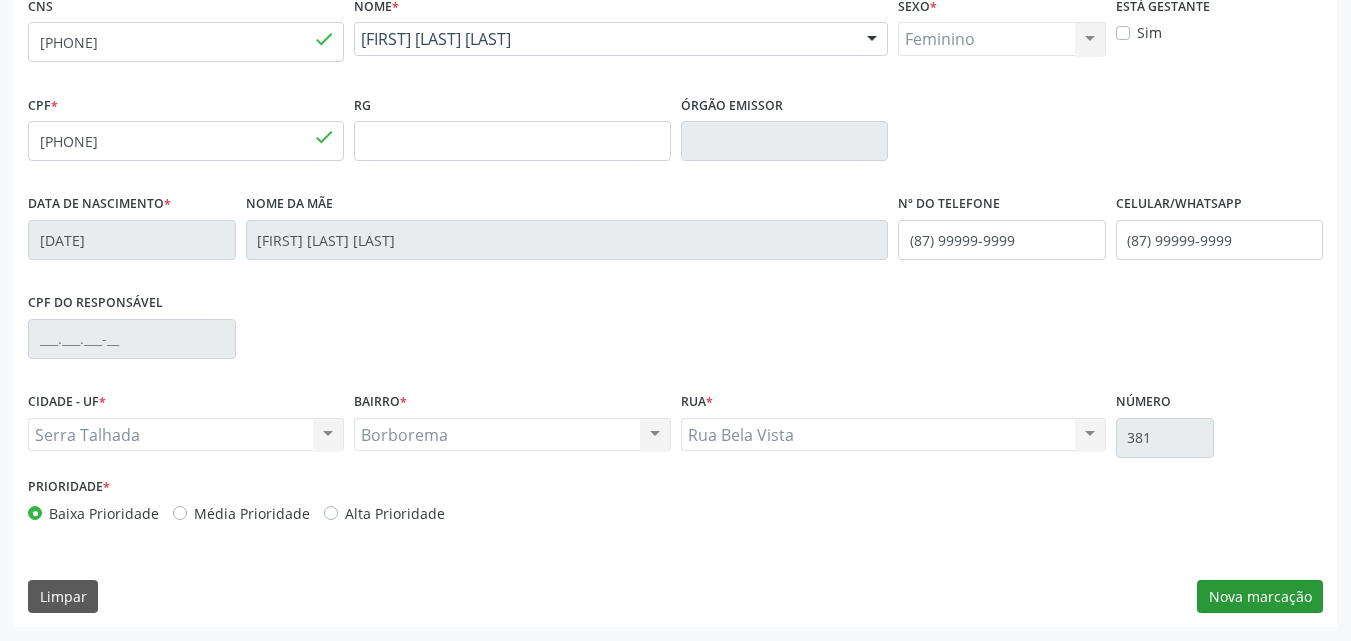 scroll, scrollTop: 265, scrollLeft: 0, axis: vertical 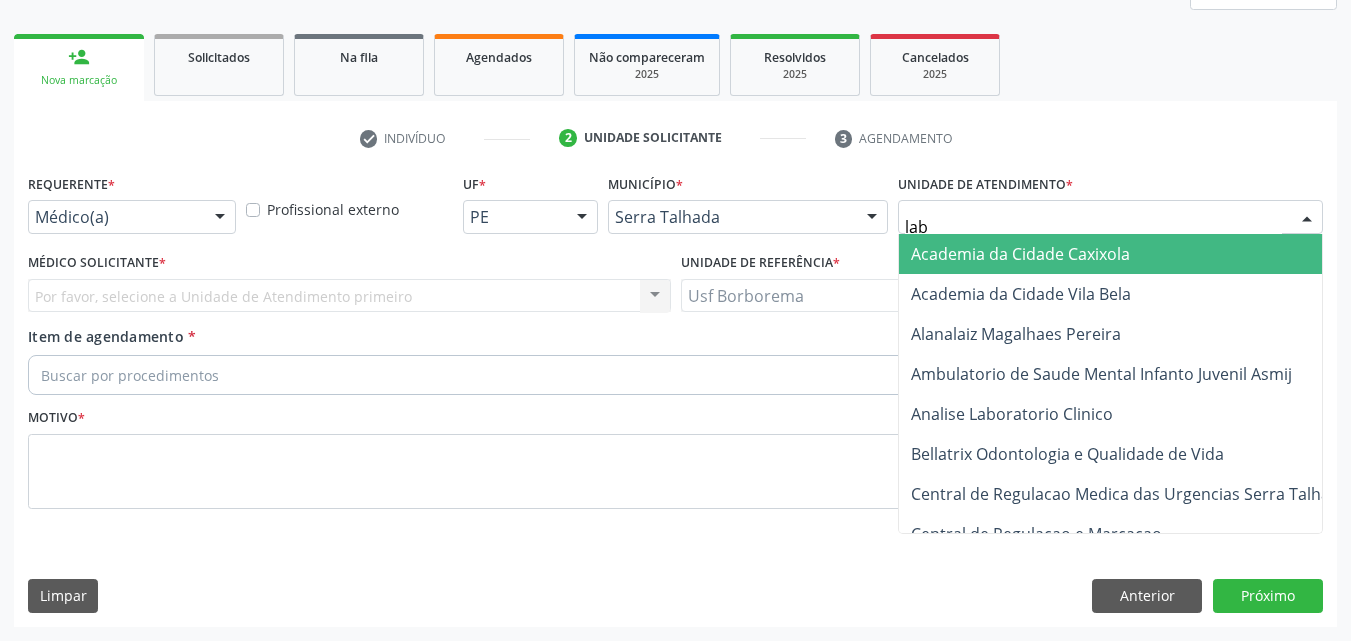 type on "labg" 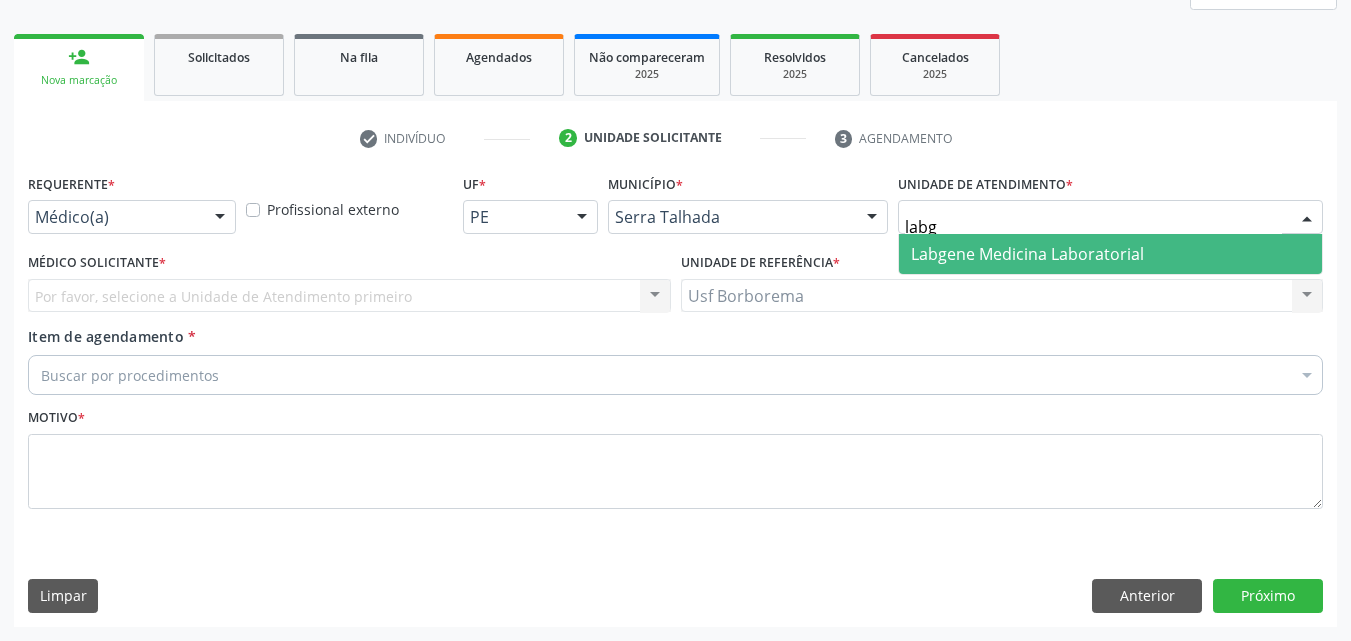 click on "Labgene Medicina Laboratorial" at bounding box center [1027, 254] 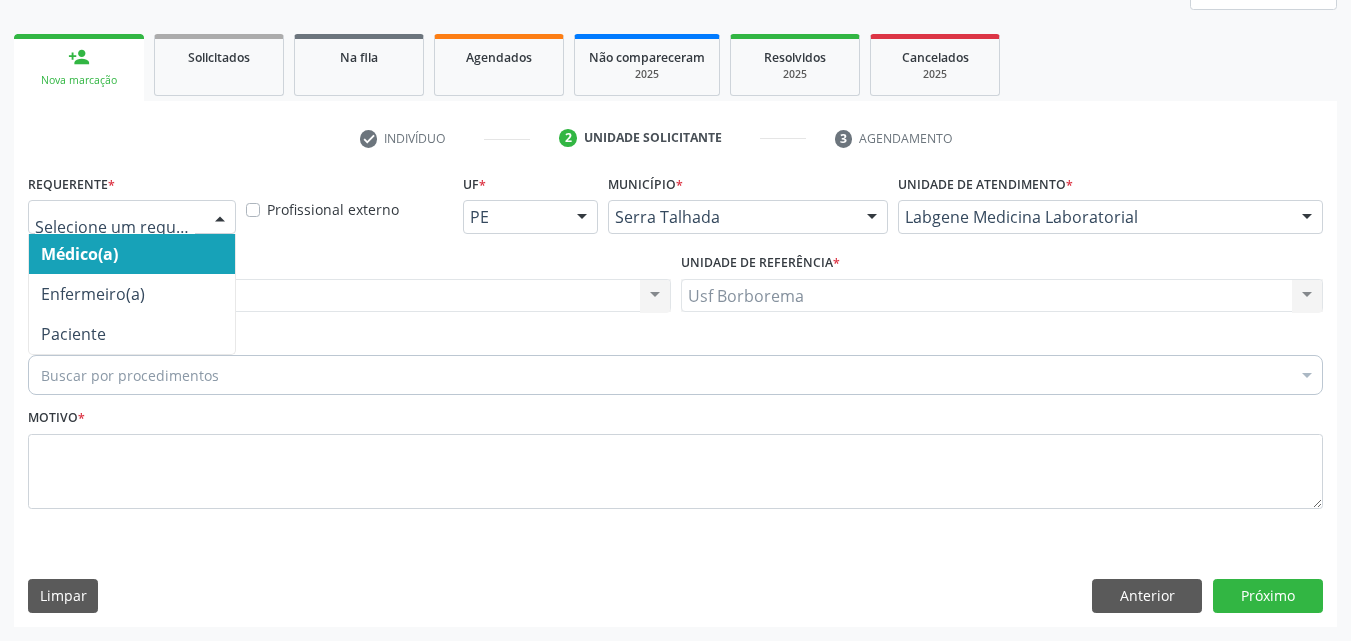 drag, startPoint x: 151, startPoint y: 201, endPoint x: 153, endPoint y: 232, distance: 31.06445 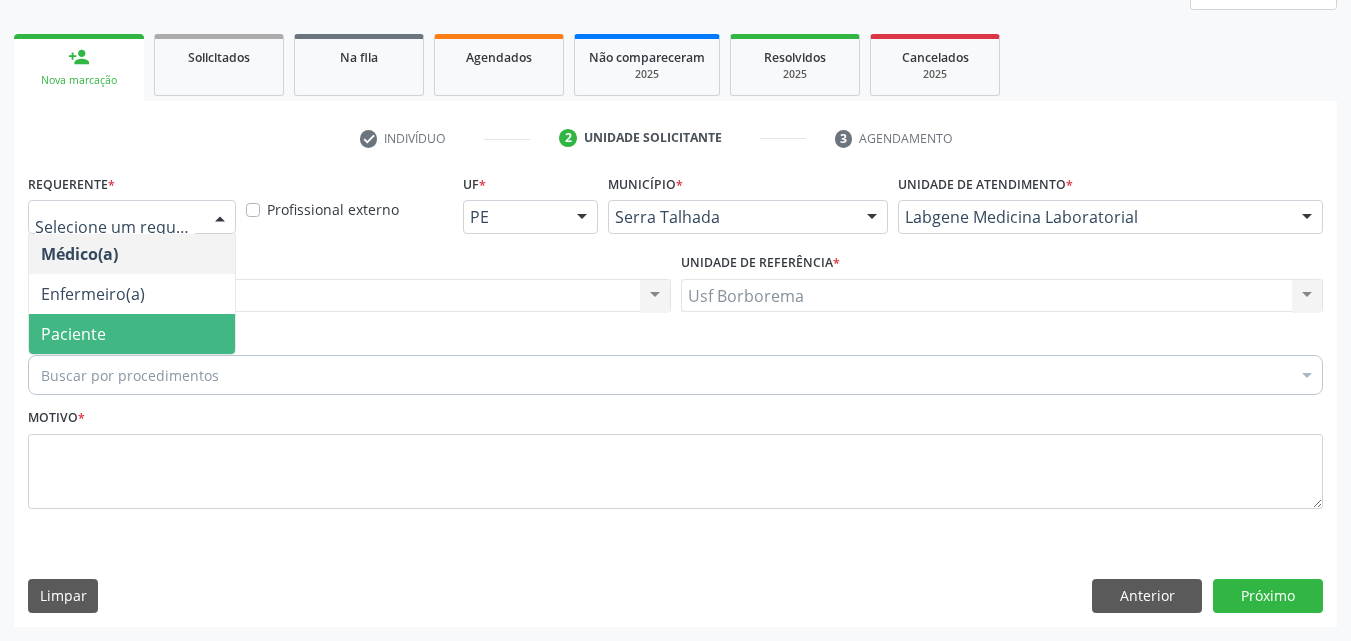 click on "Paciente" at bounding box center [132, 334] 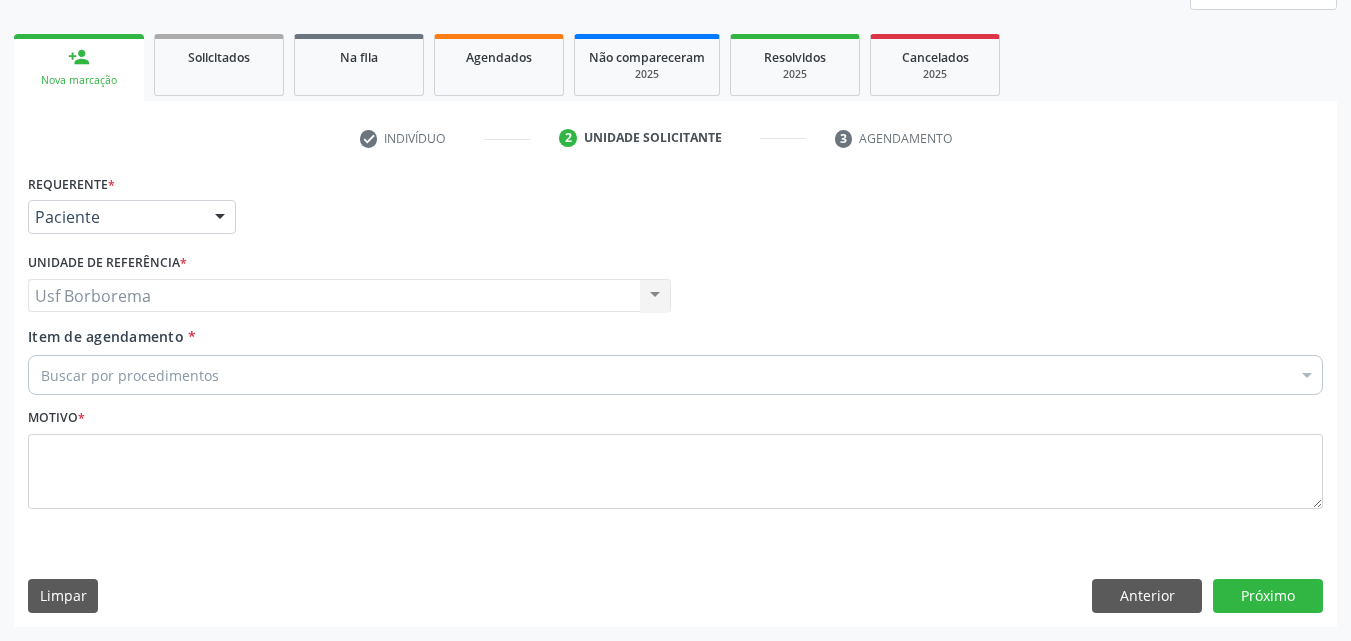 click on "Buscar por procedimentos" at bounding box center [675, 375] 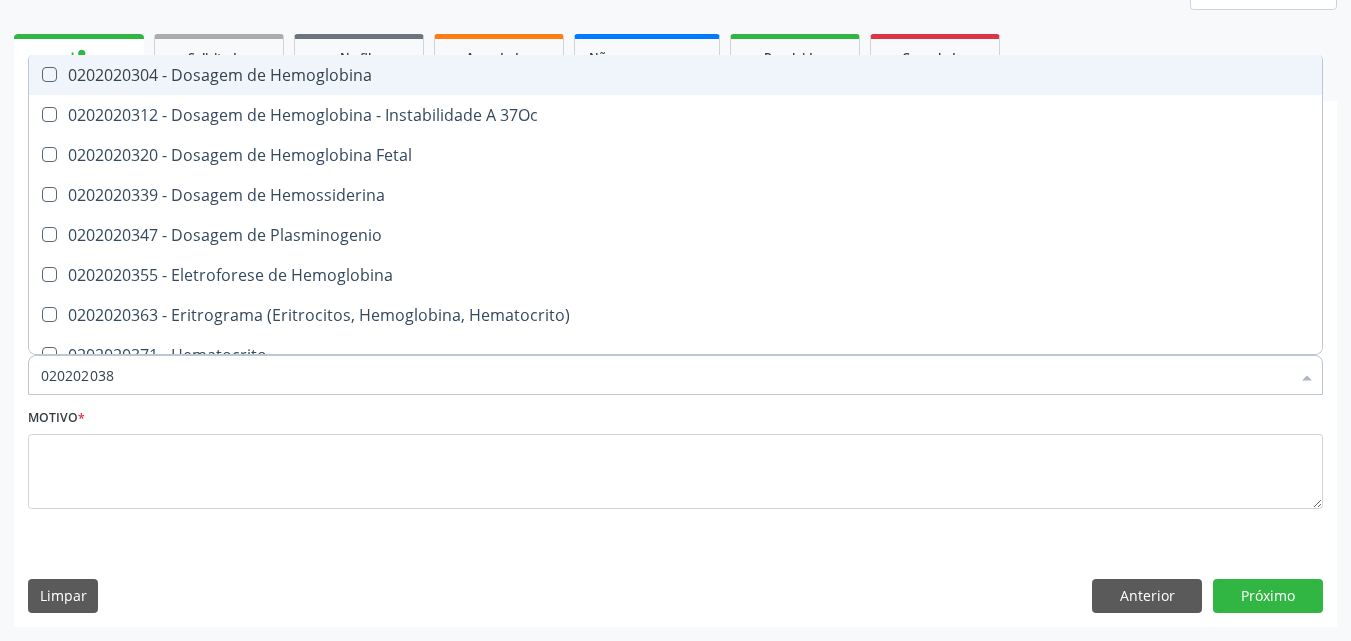 type on "0202020380" 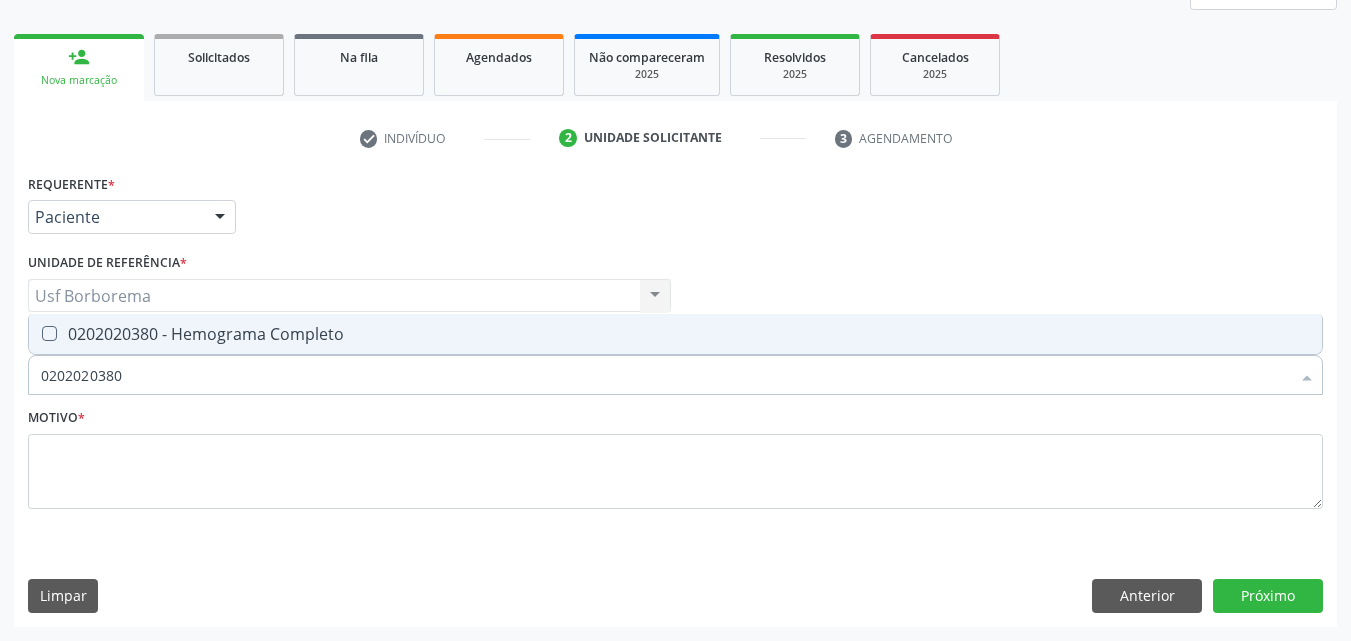 click on "0202020380 - Hemograma Completo" at bounding box center [675, 334] 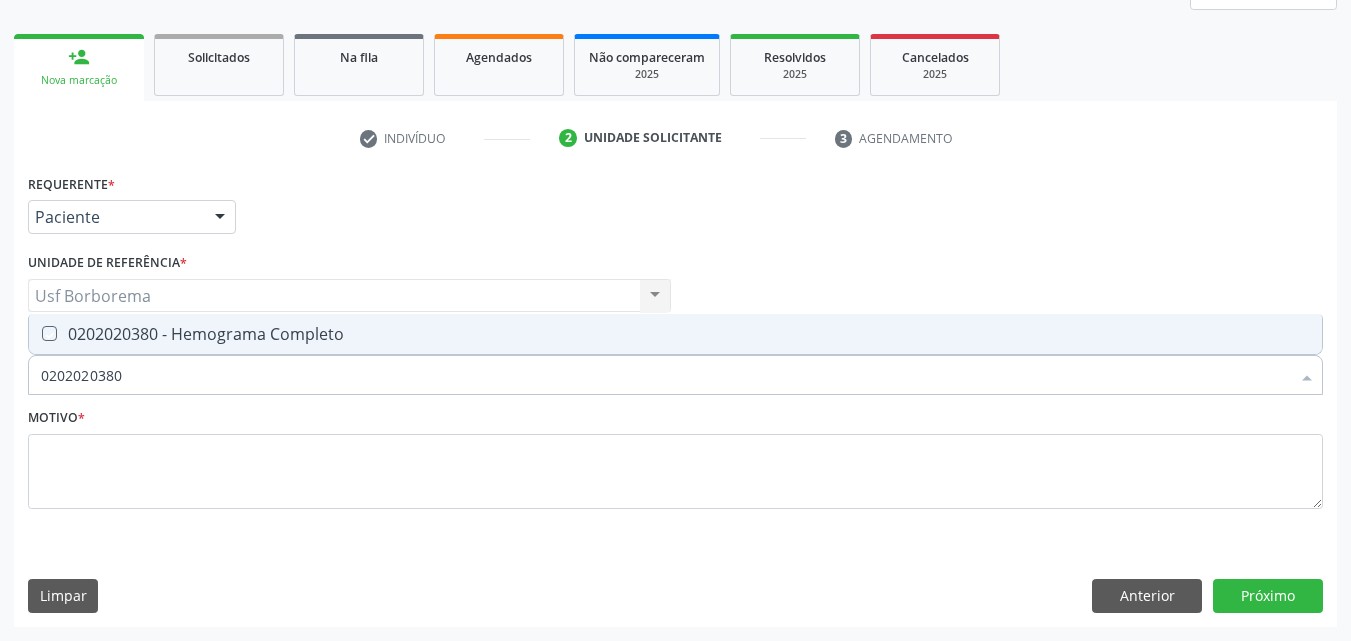 checkbox on "true" 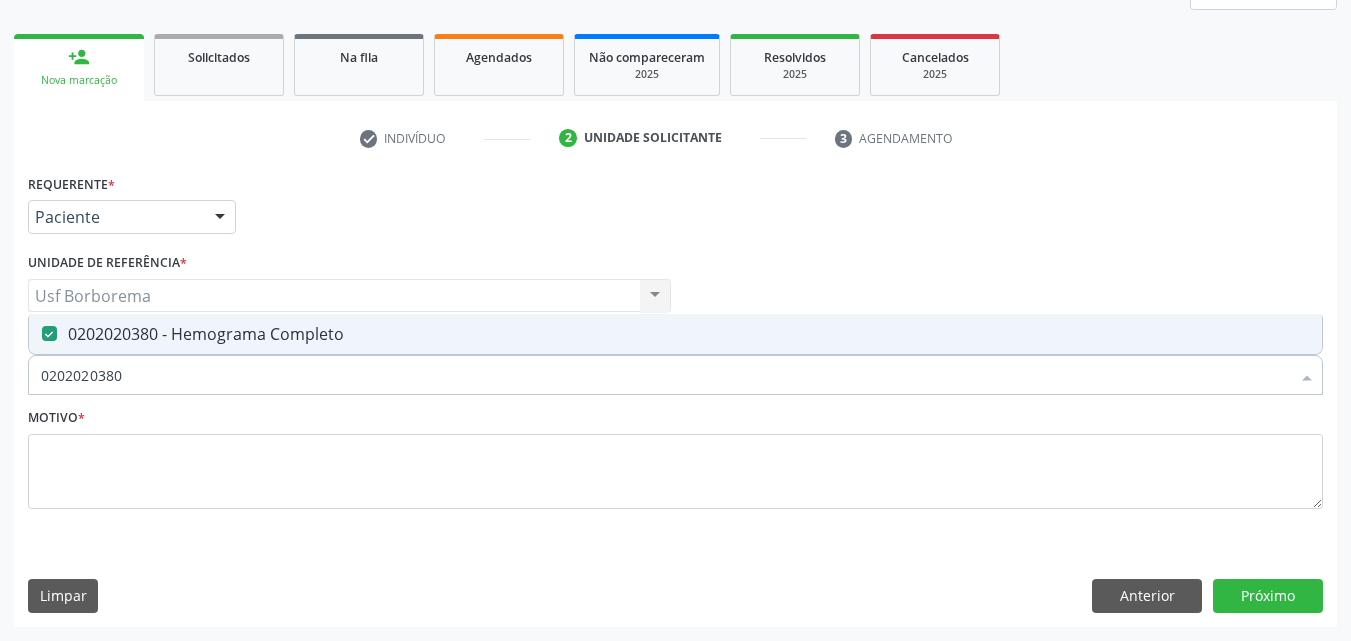 click on "0202020380" at bounding box center (665, 375) 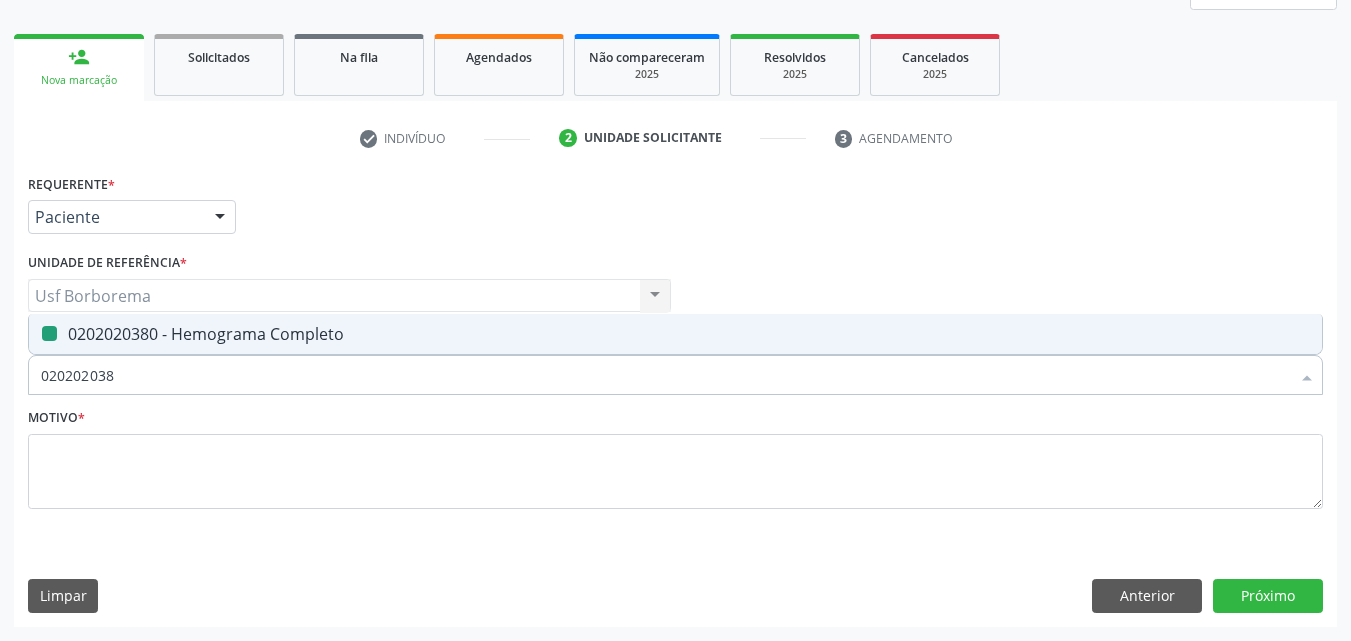 type on "02020203" 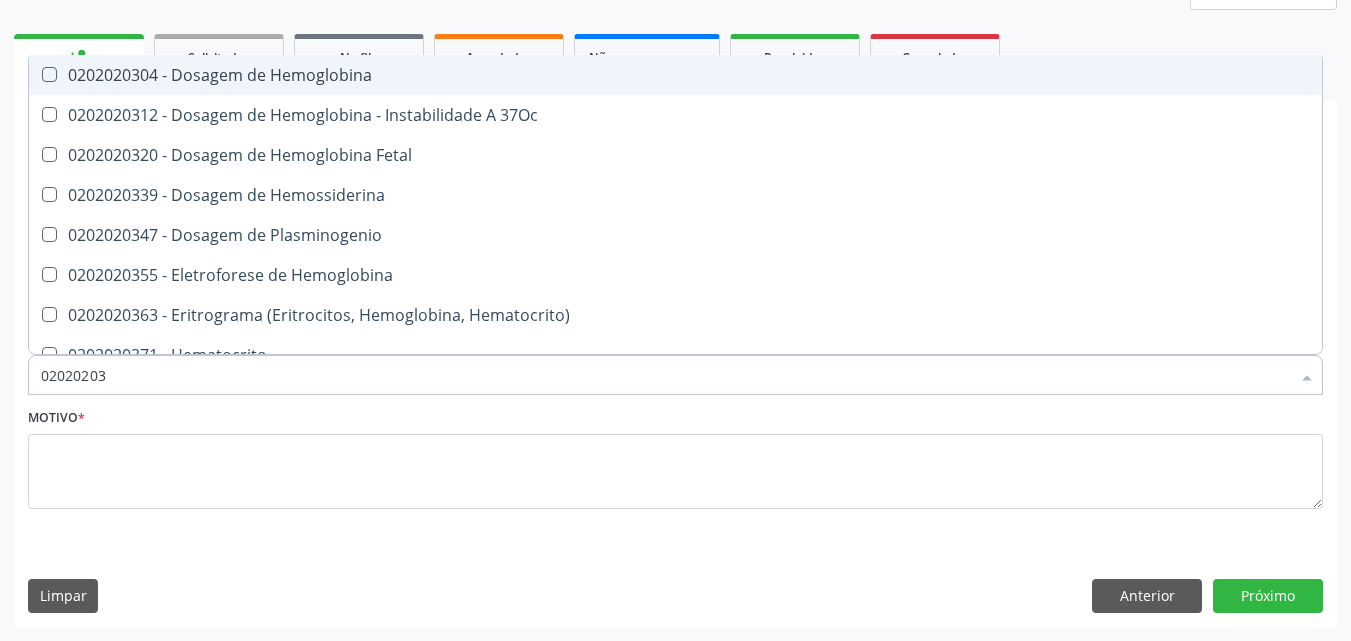 type on "0202020" 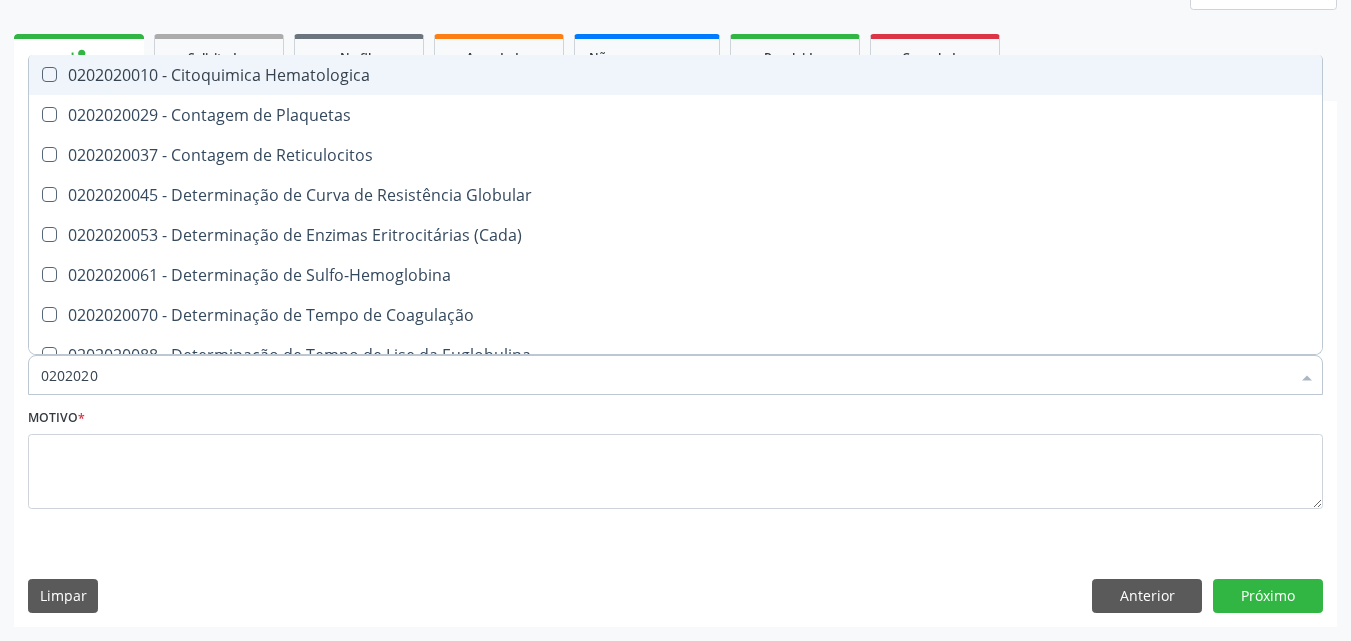 type on "020202" 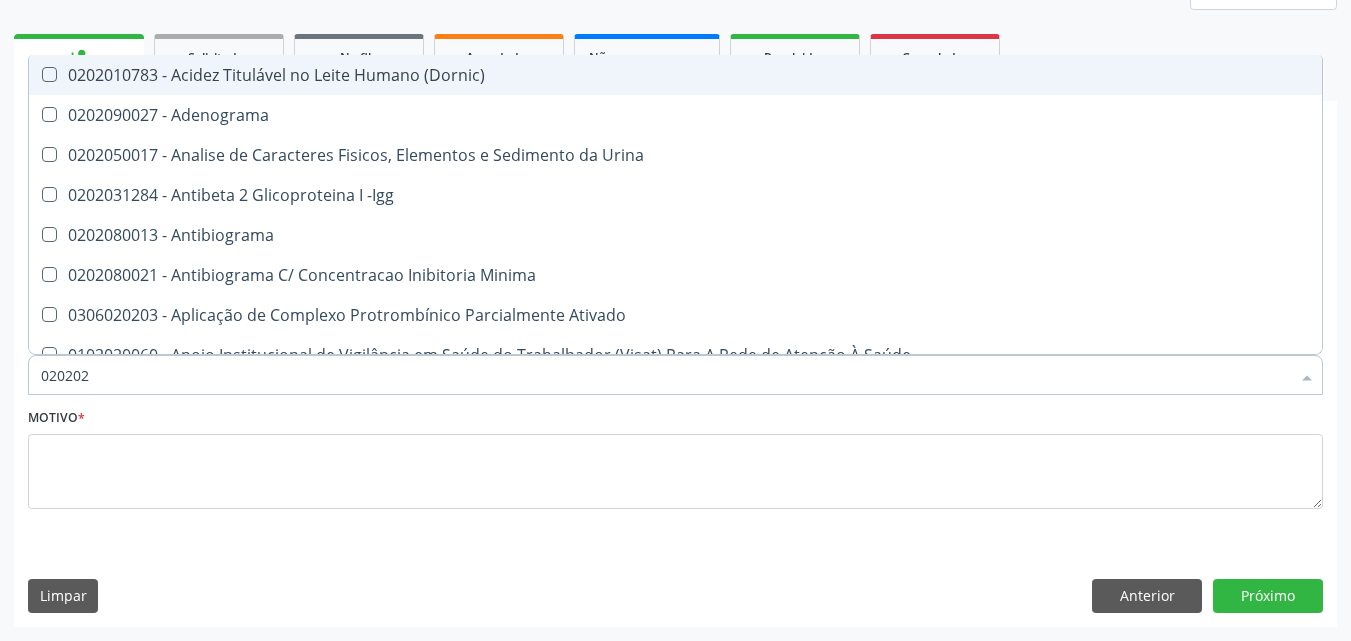 type on "02020" 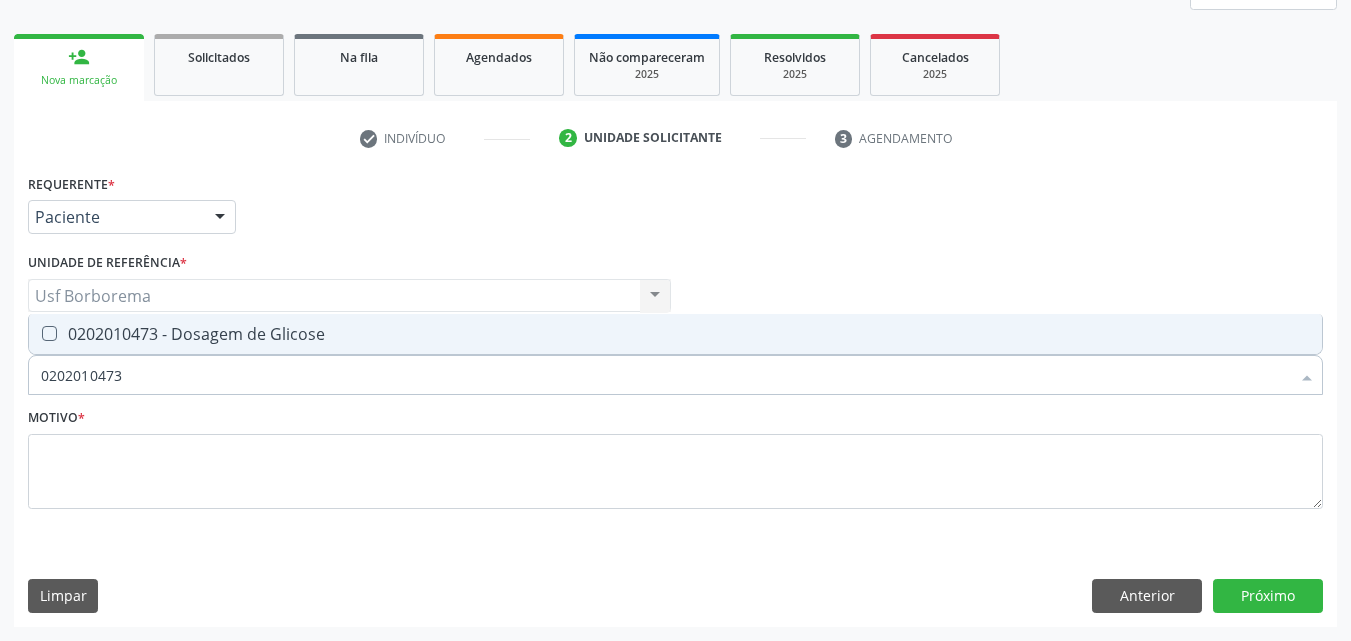 type on "0202010473" 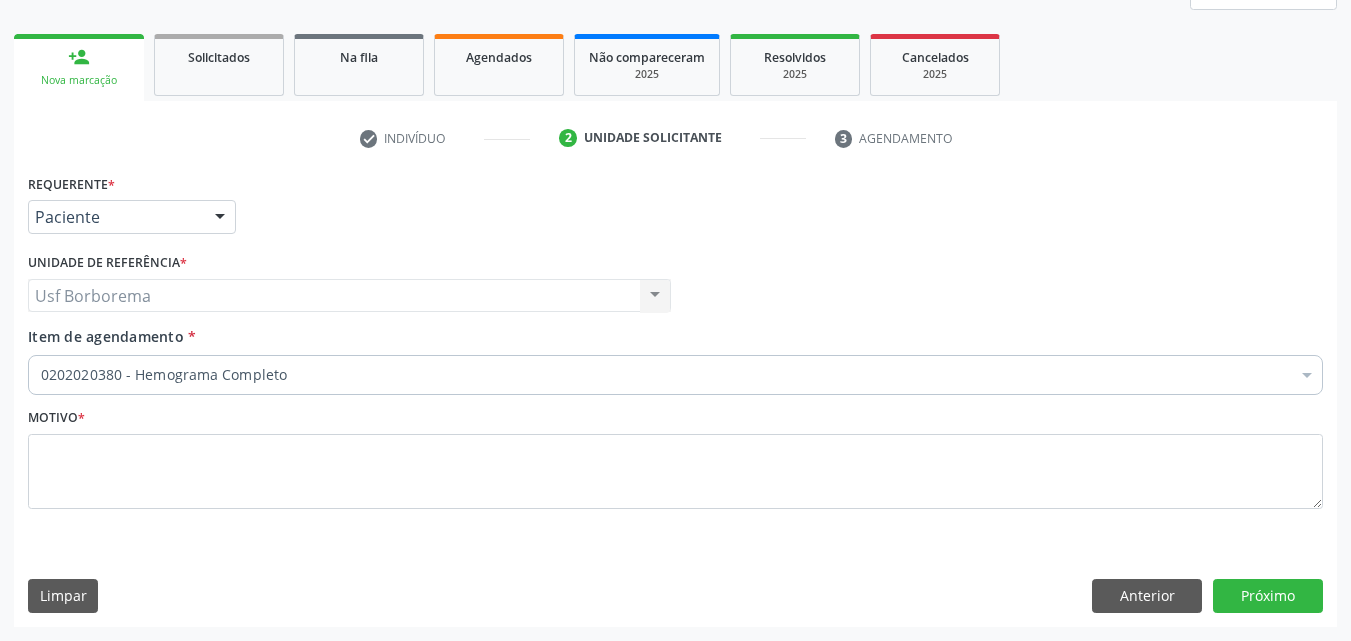 click on "Requerente
*
Paciente         Médico(a)   Enfermeiro(a)   Paciente
Nenhum resultado encontrado para: "   "
Não há nenhuma opção para ser exibida.
UF
PE         PE
Nenhum resultado encontrado para: "   "
Não há nenhuma opção para ser exibida.
Município
Serra Talhada         Serra Talhada
Nenhum resultado encontrado para: "   "
Não há nenhuma opção para ser exibida.
Médico Solicitante
Por favor, selecione a Unidade de Atendimento primeiro
Nenhum resultado encontrado para: "   "
Não há nenhuma opção para ser exibida.
Unidade de referência
*
Usf Borborema         Usf Borborema
Nenhum resultado encontrado para: "   "
Não há nenhuma opção para ser exibida.
Item de agendamento
*" at bounding box center (675, 353) 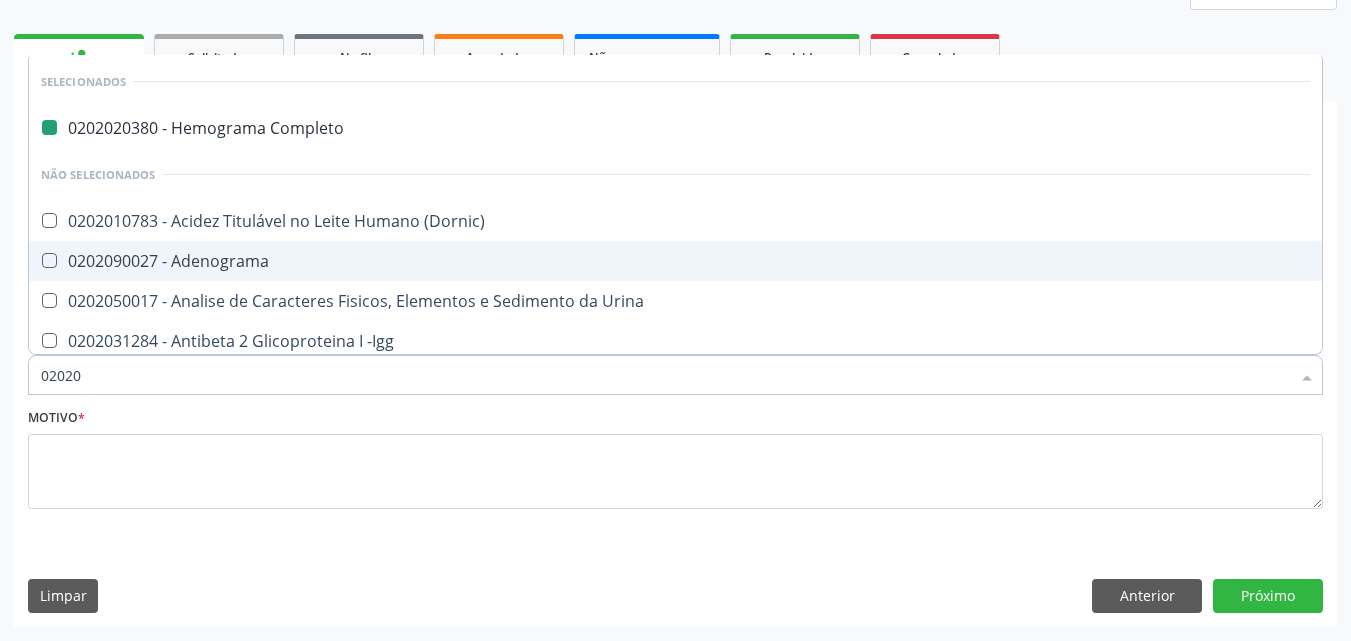 type on "020201" 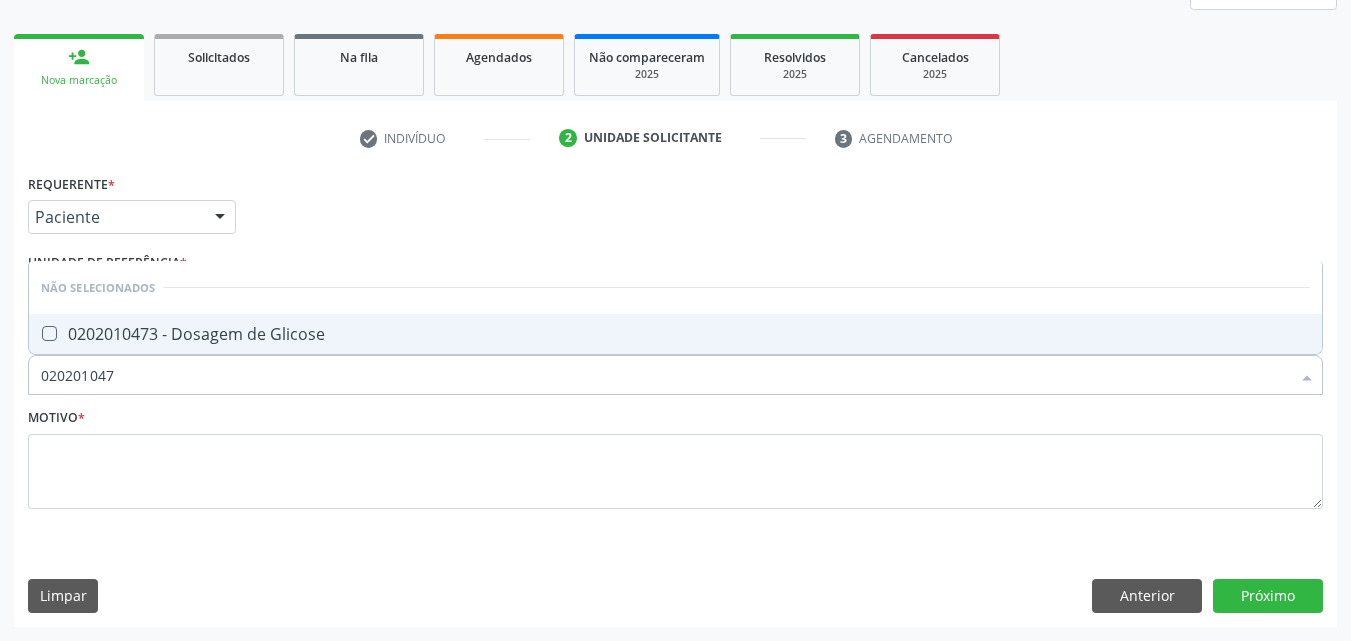 type on "0202010473" 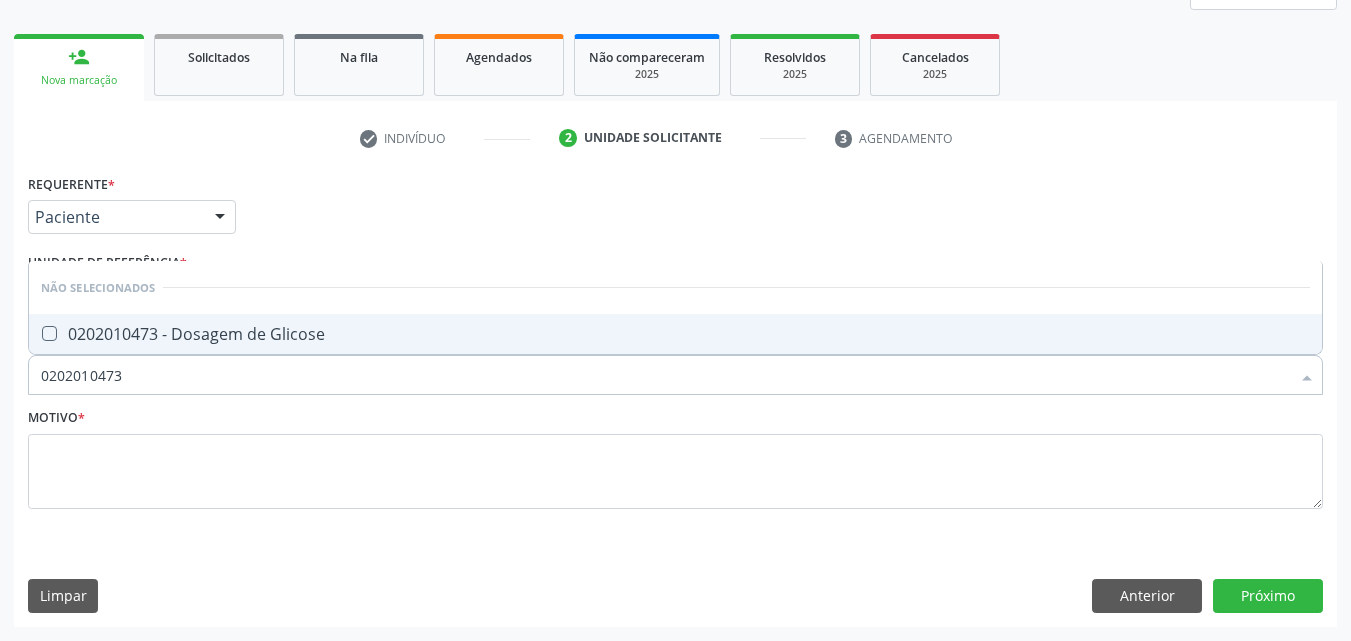 click on "0202010473 - Dosagem de Glicose" at bounding box center (675, 334) 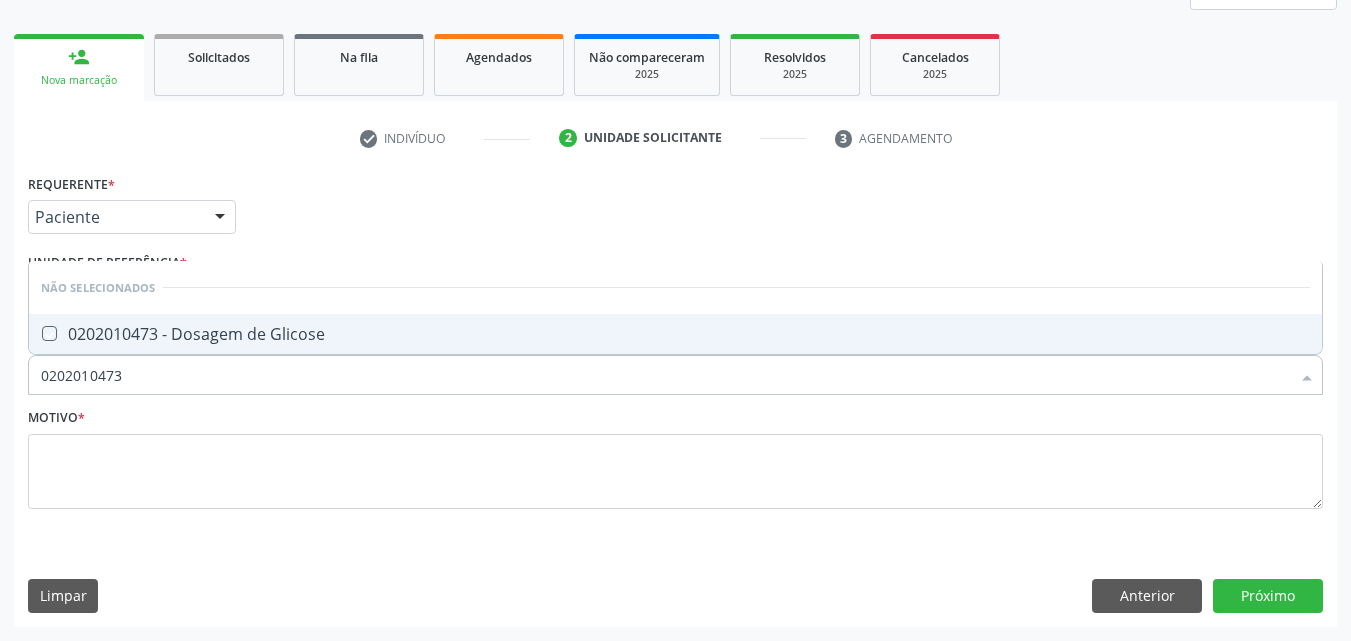 checkbox on "true" 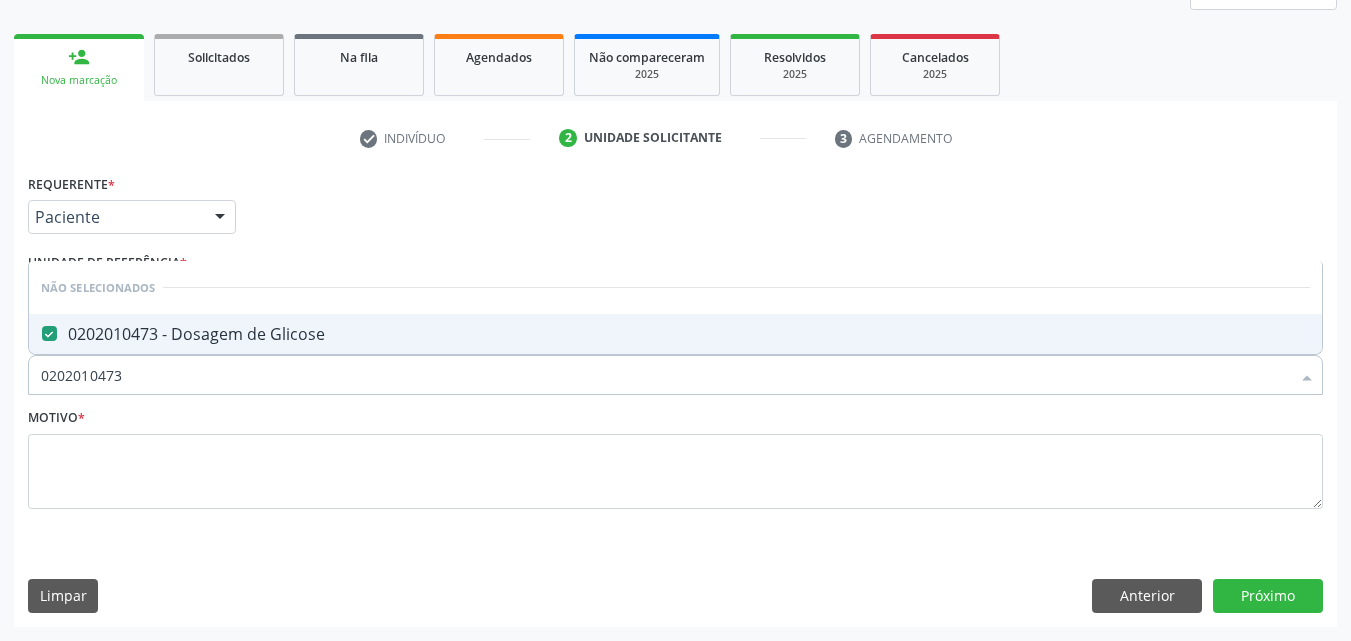 click on "0202010473" at bounding box center [665, 375] 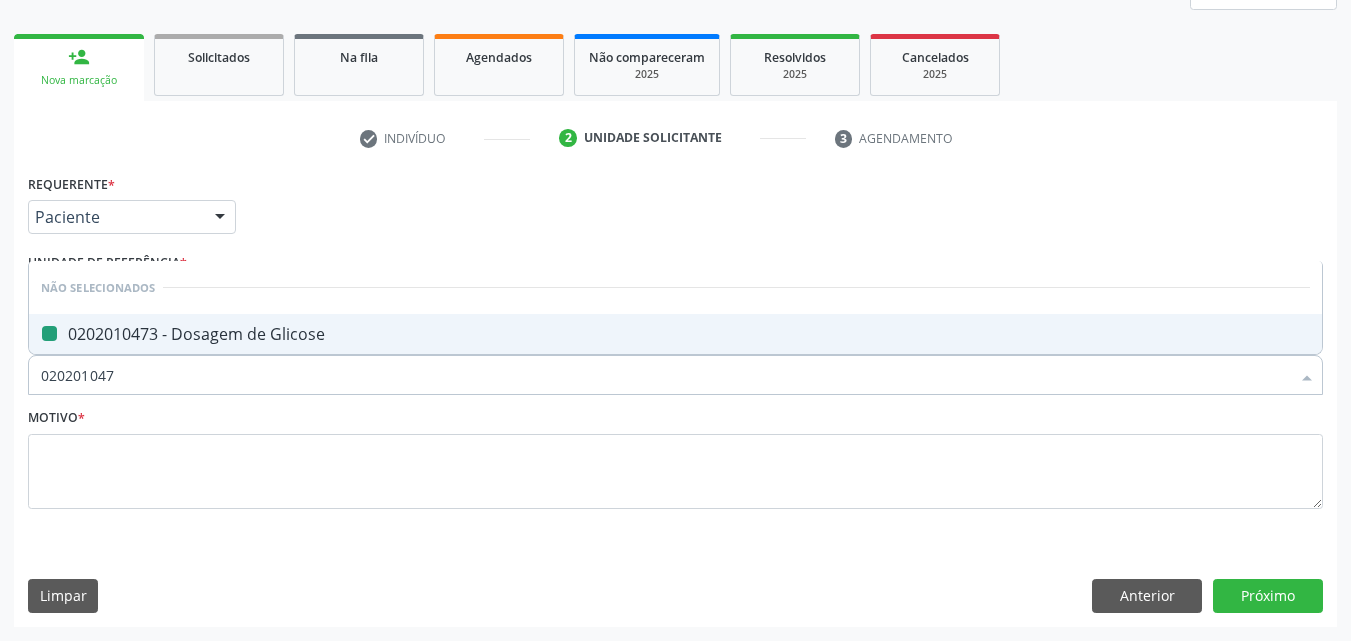 type on "02020104" 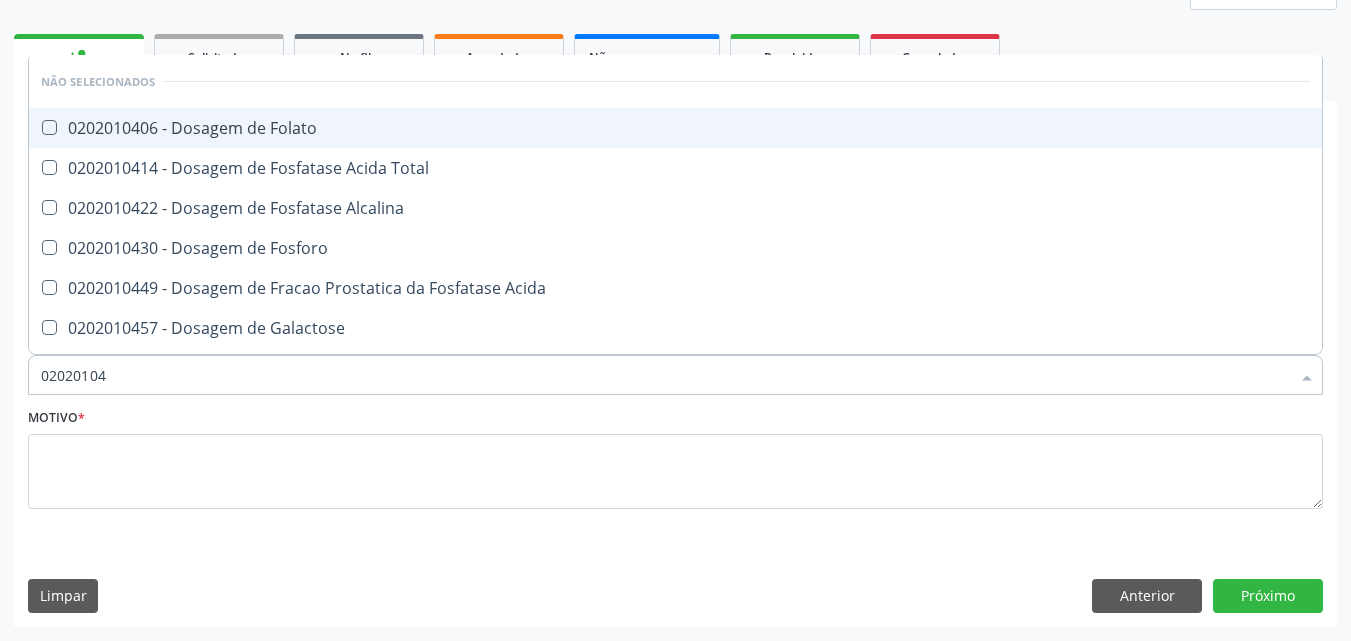 type on "0202010" 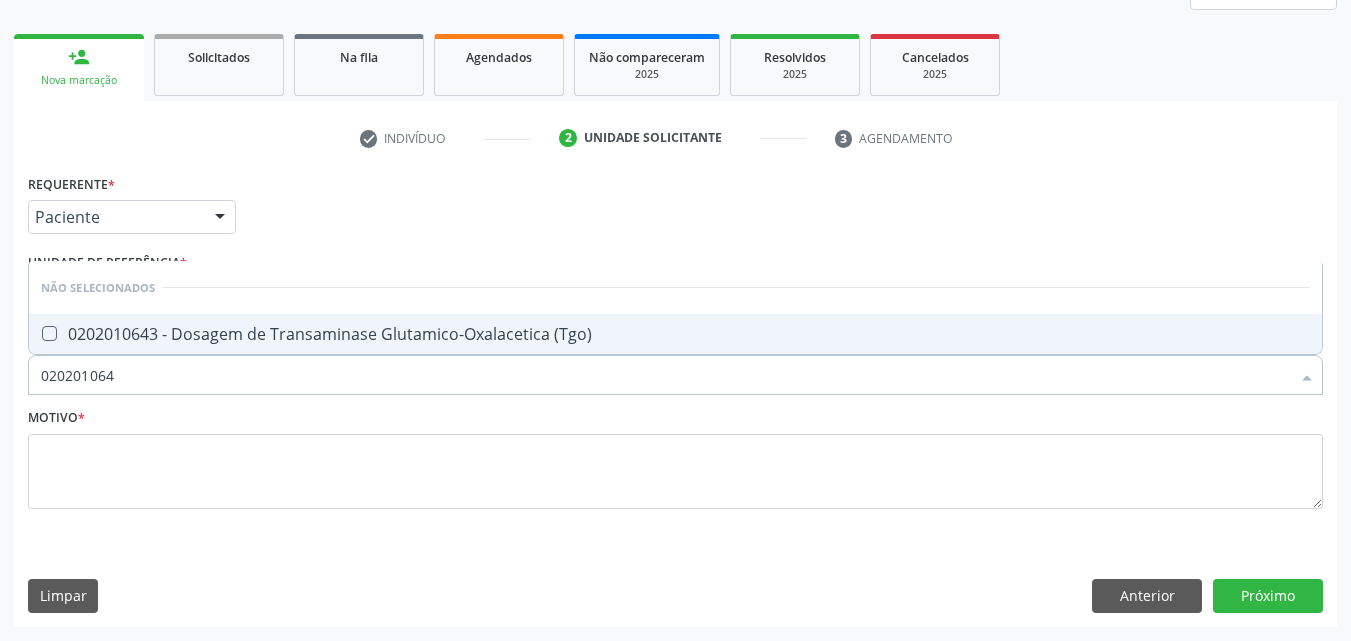 type on "[PHONE]" 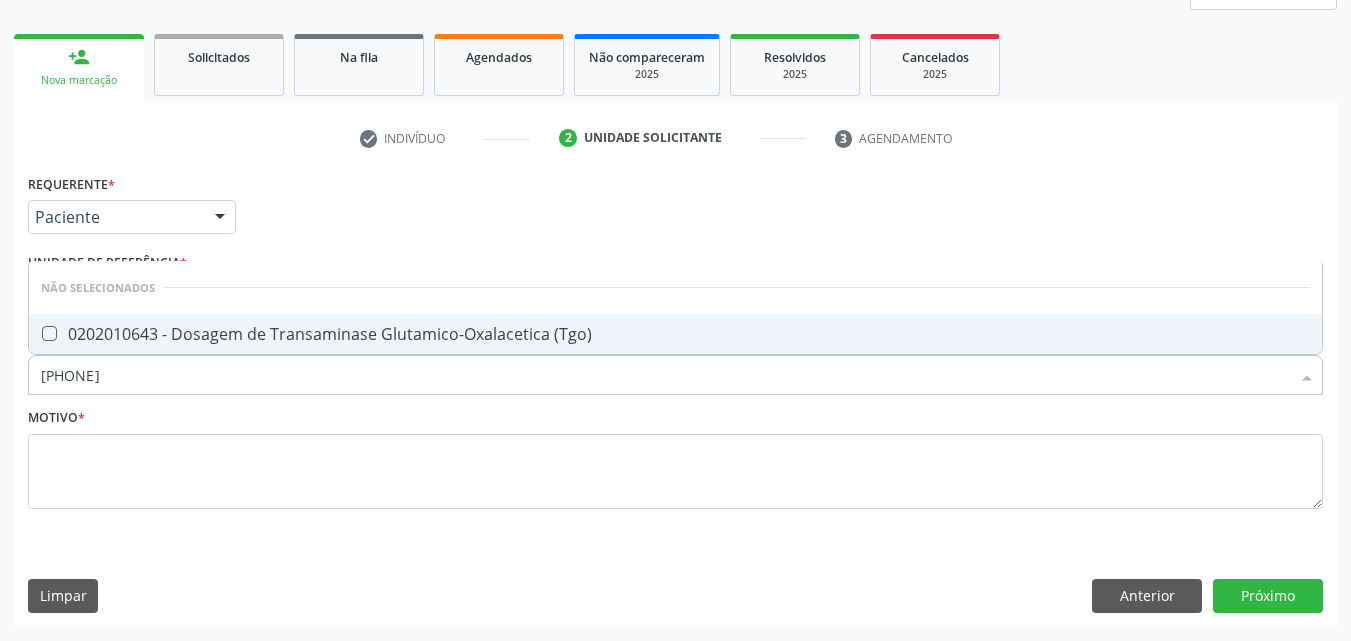 click on "0202010643 - Dosagem de Transaminase Glutamico-Oxalacetica (Tgo)" at bounding box center [675, 334] 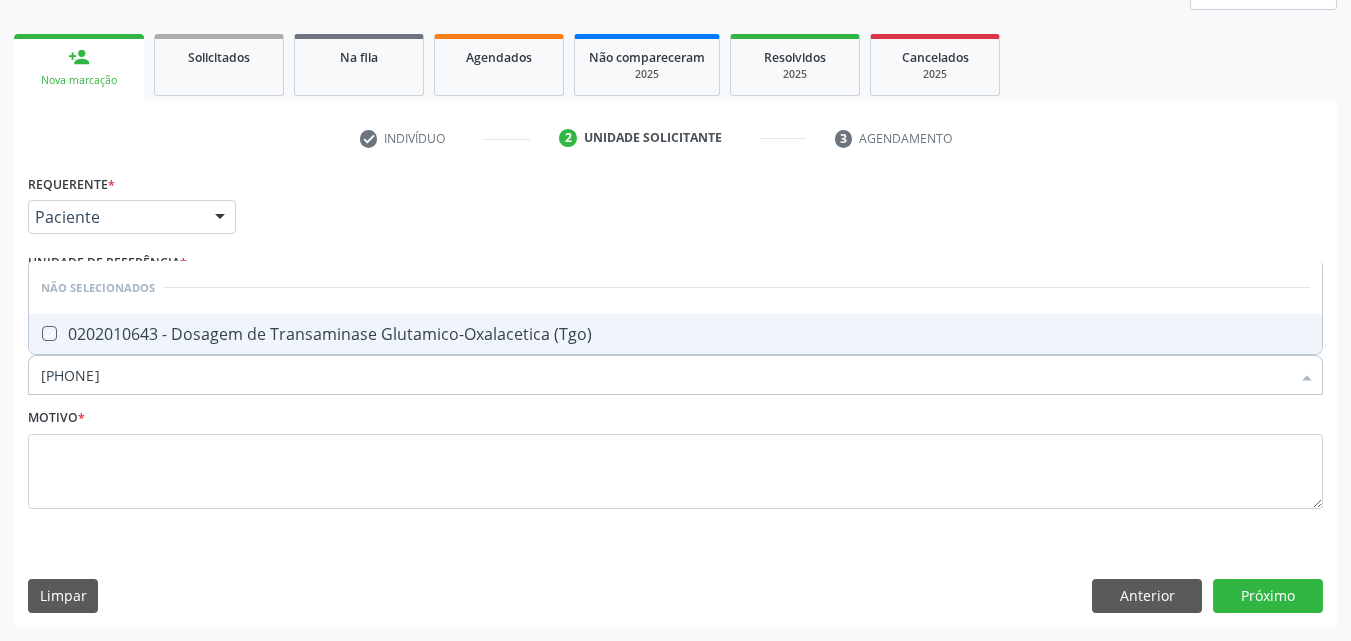 checkbox on "true" 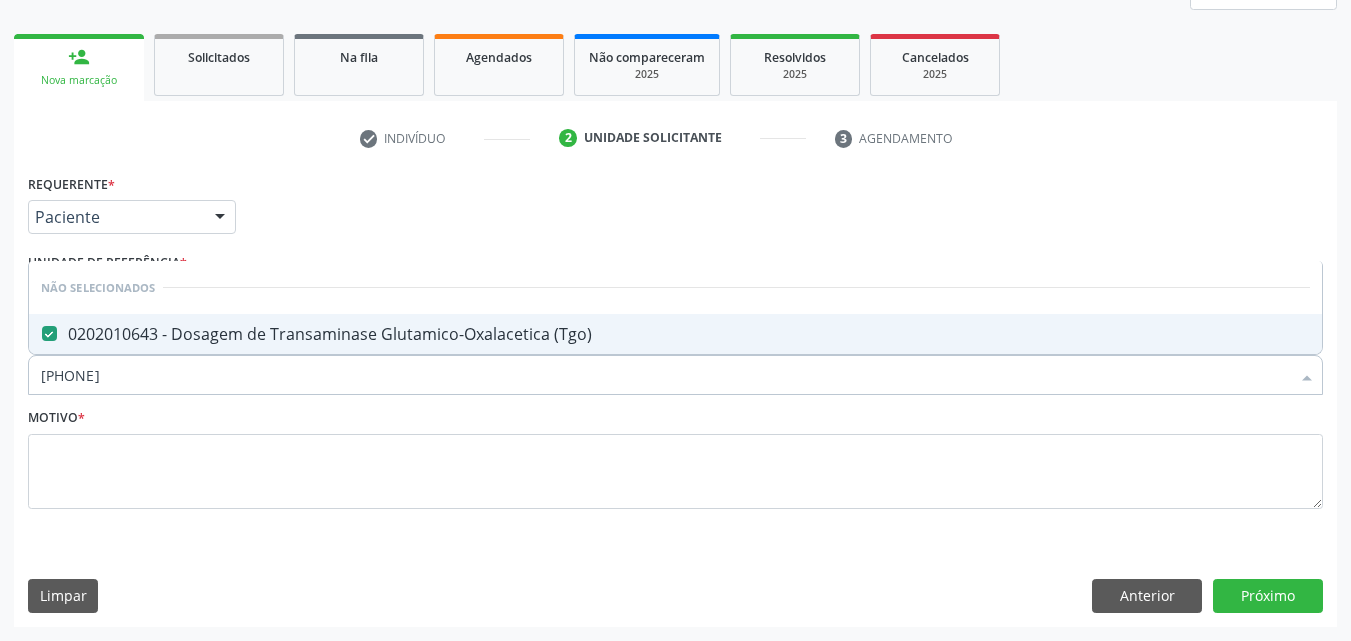 click on "[PHONE]" at bounding box center (665, 375) 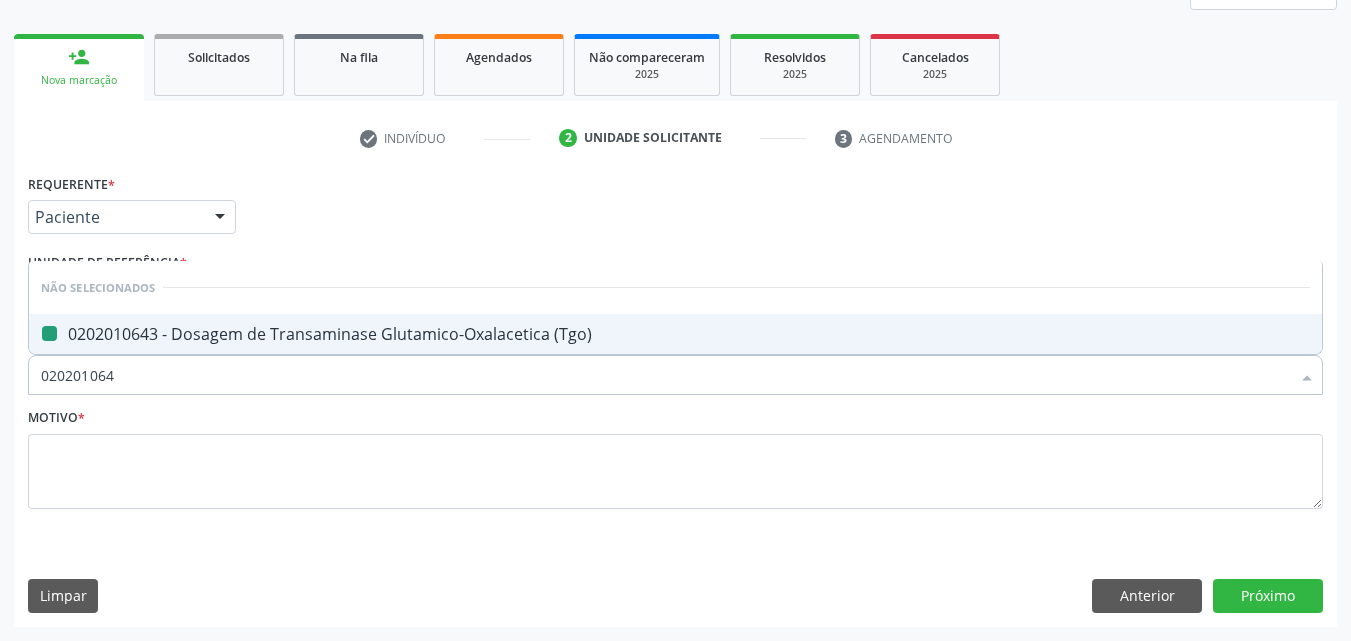 type on "02020106" 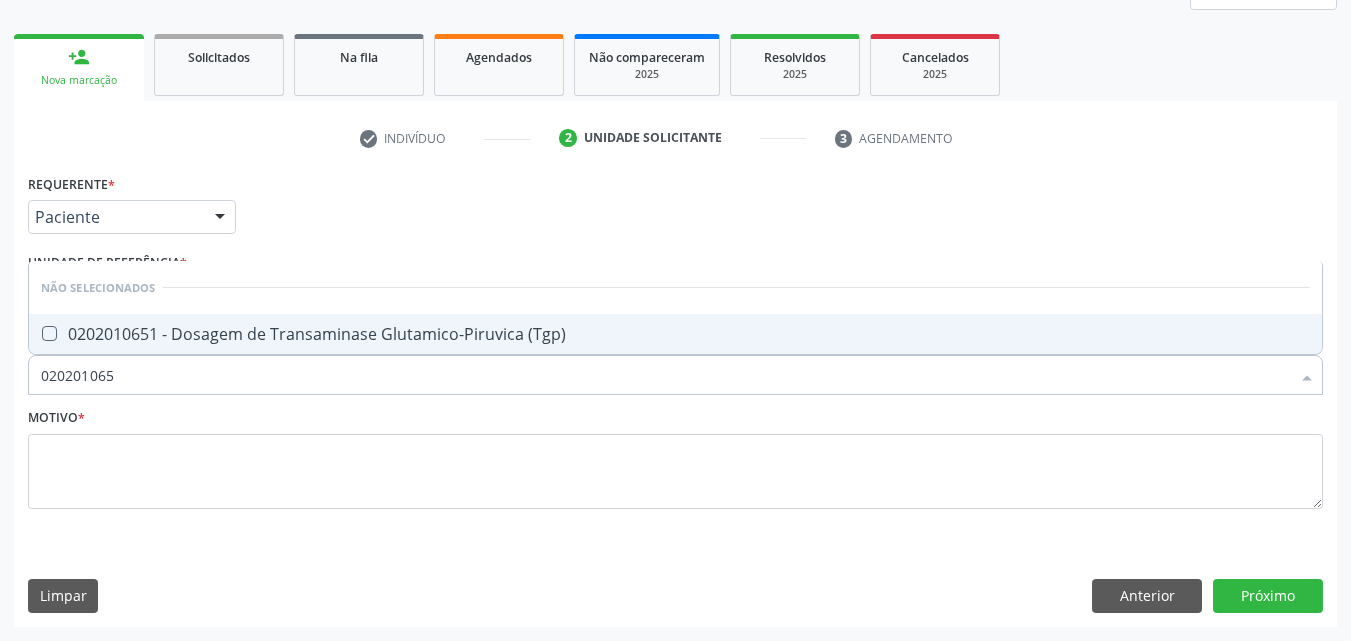 type on "[PHONE]" 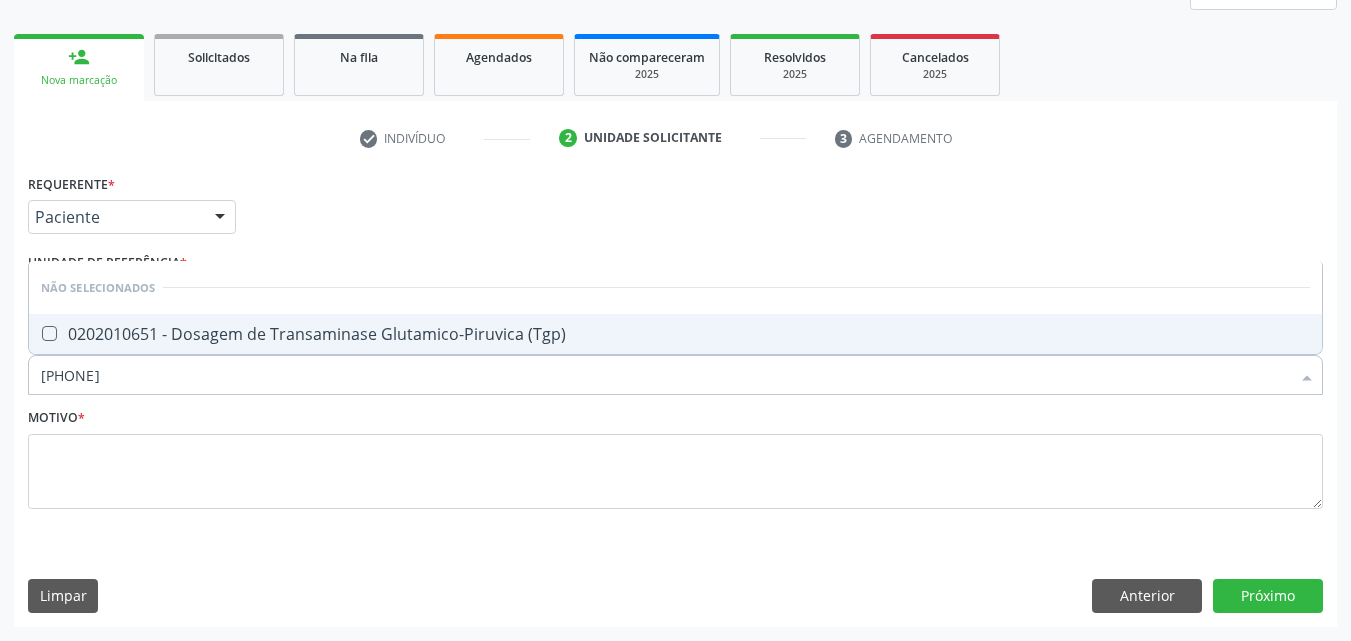 drag, startPoint x: 242, startPoint y: 323, endPoint x: 244, endPoint y: 347, distance: 24.083189 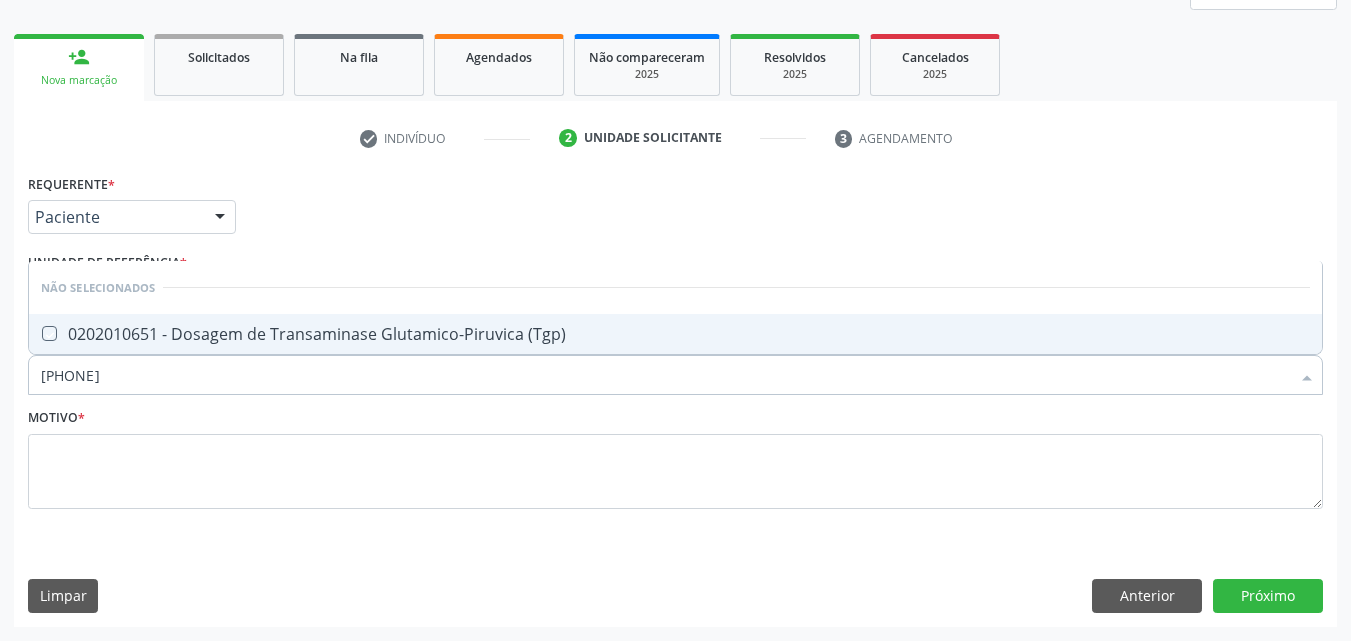 checkbox on "true" 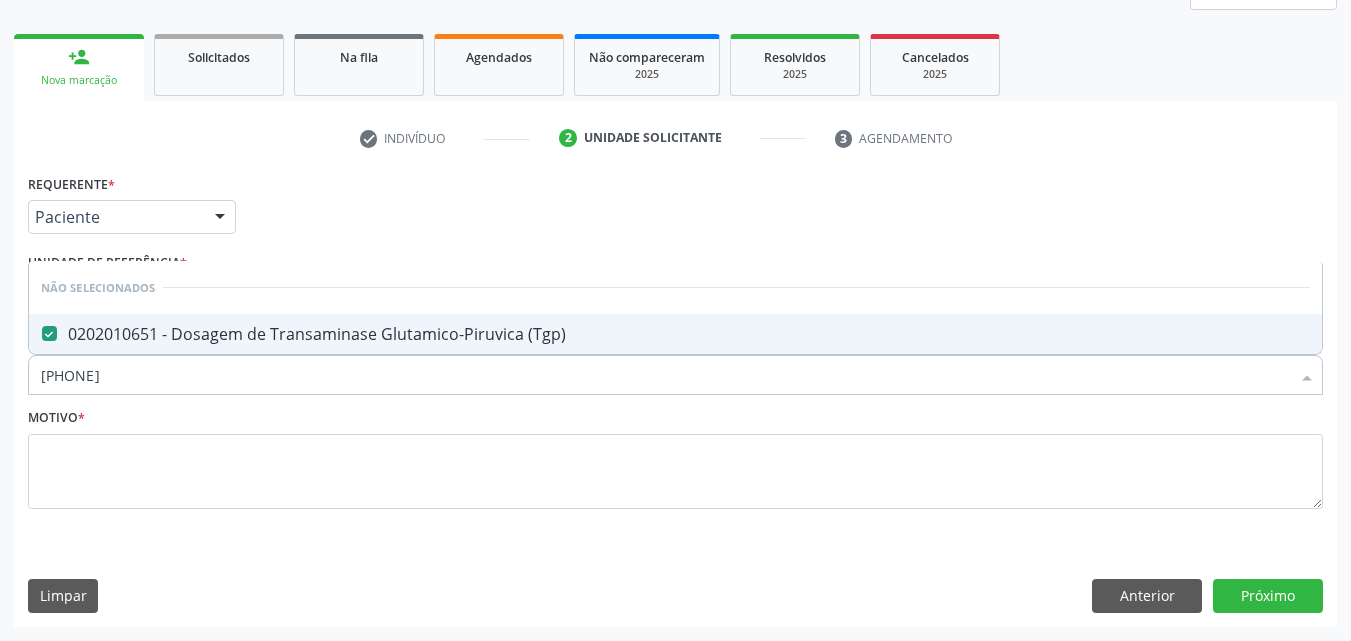 click on "[PHONE]" at bounding box center [665, 375] 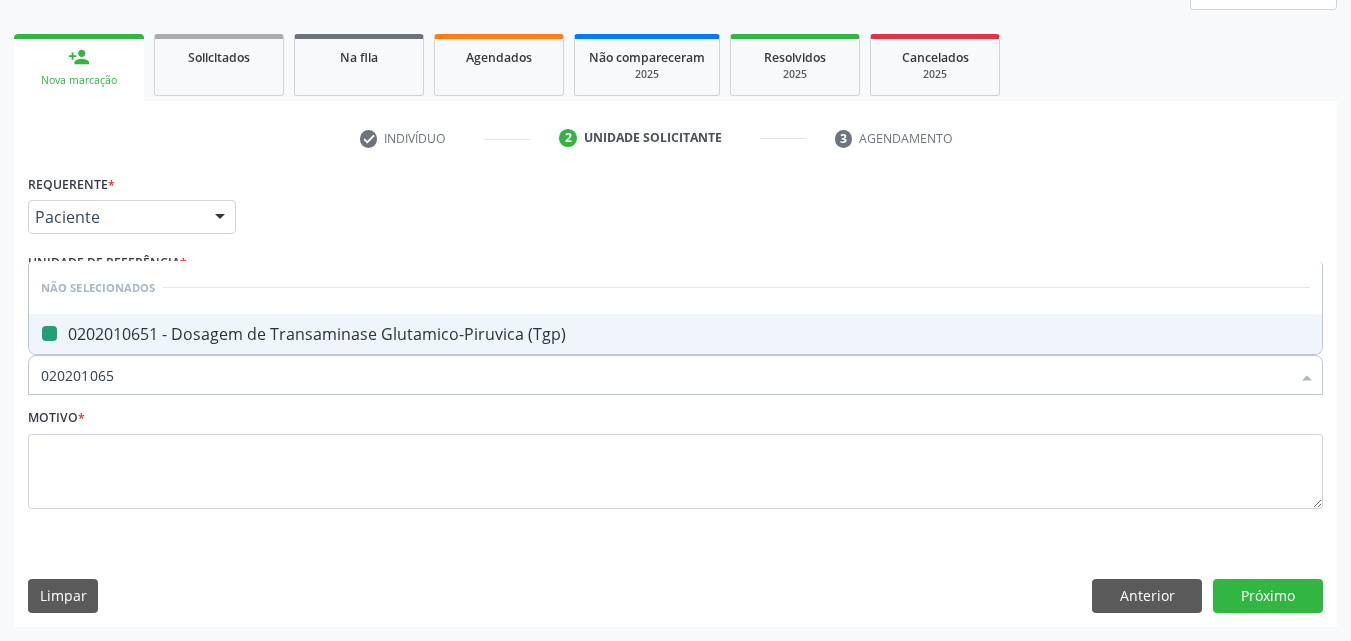 type on "02020106" 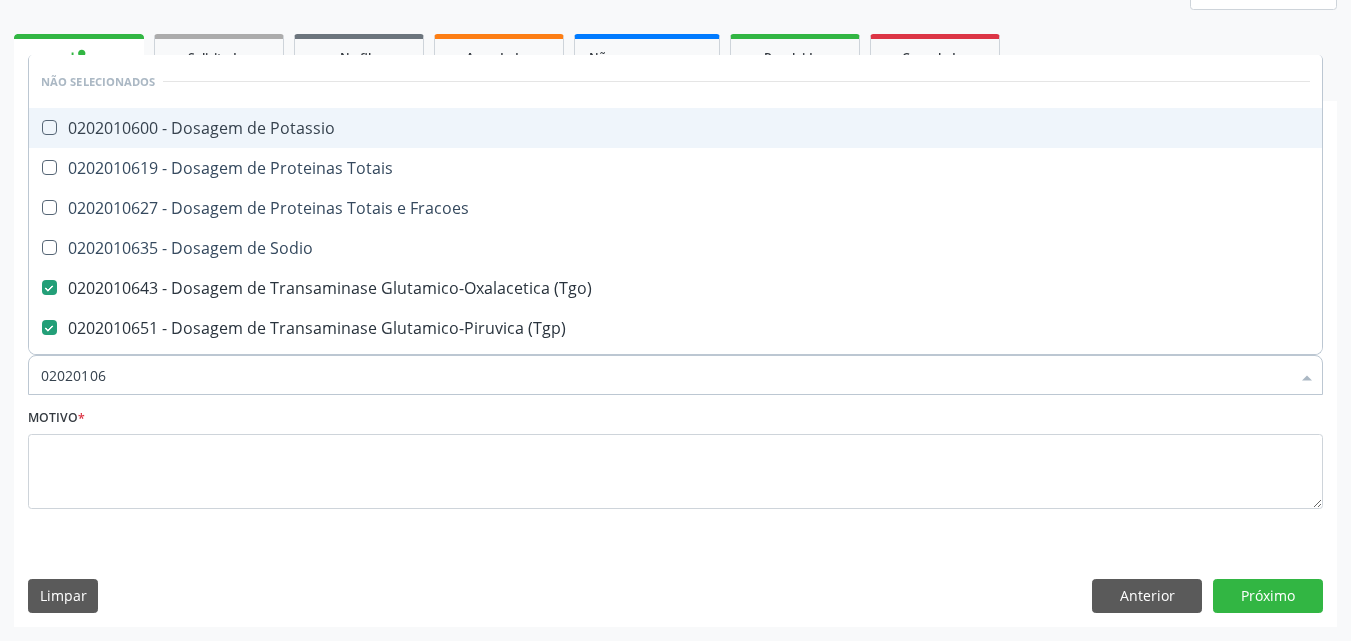 type on "0202010" 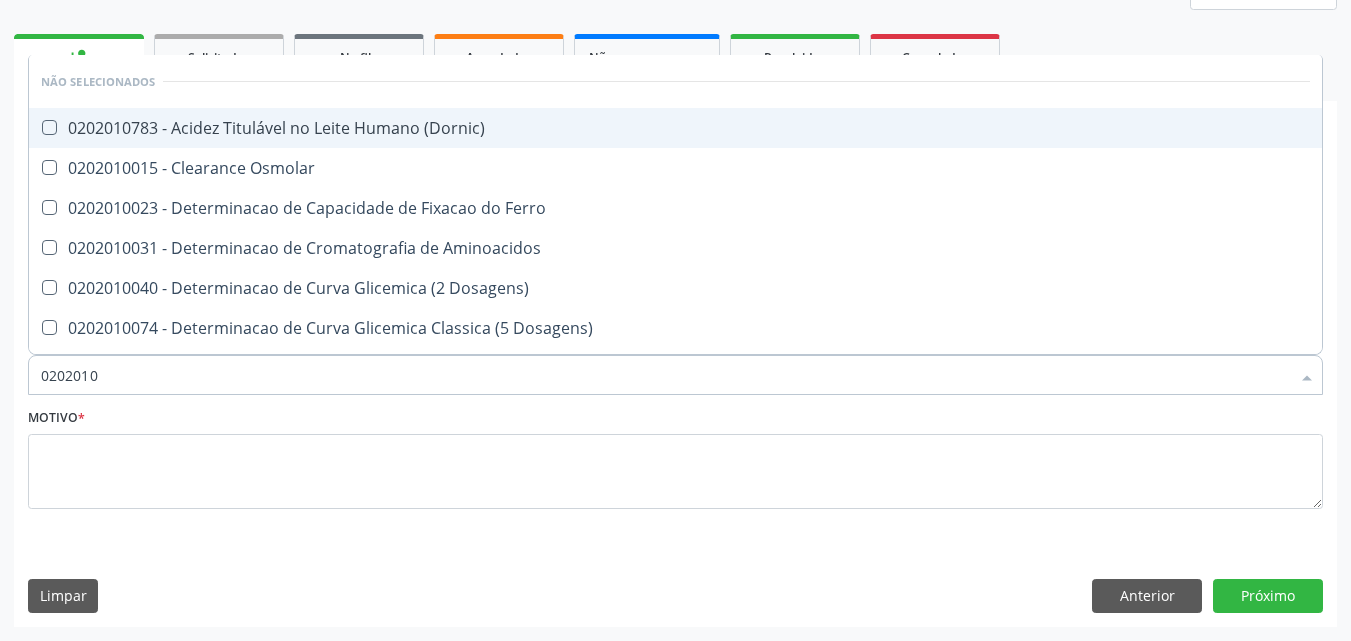 type on "020201" 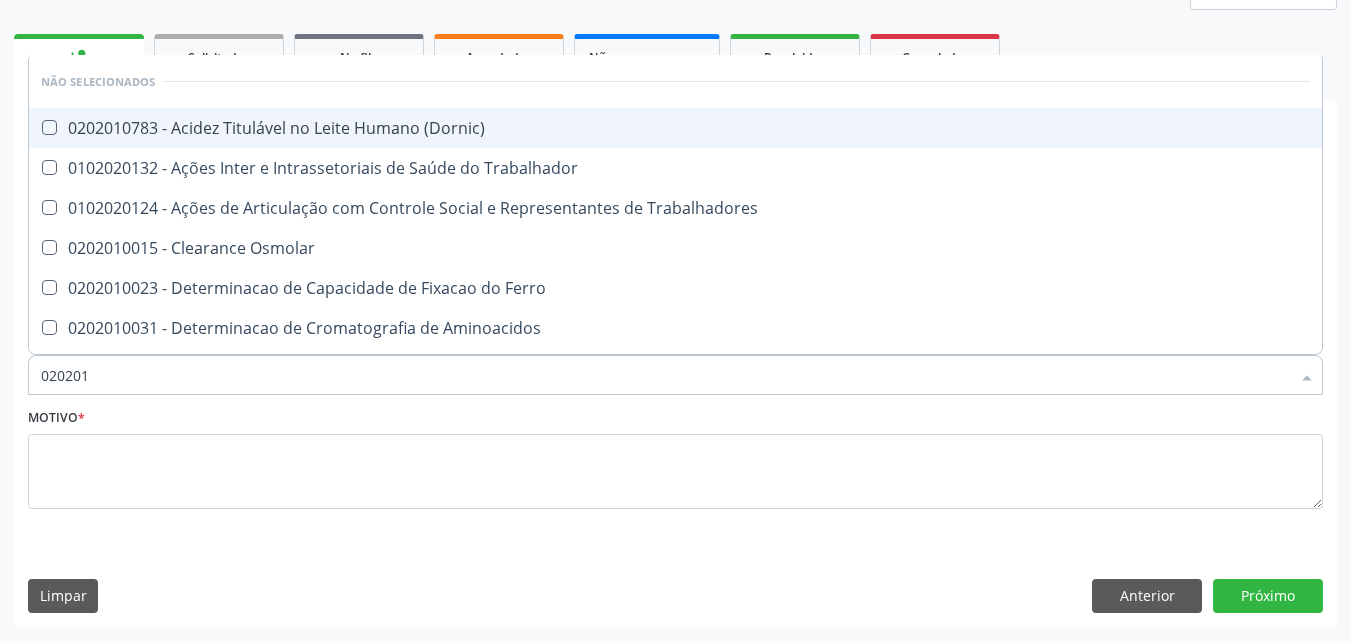 type on "02020" 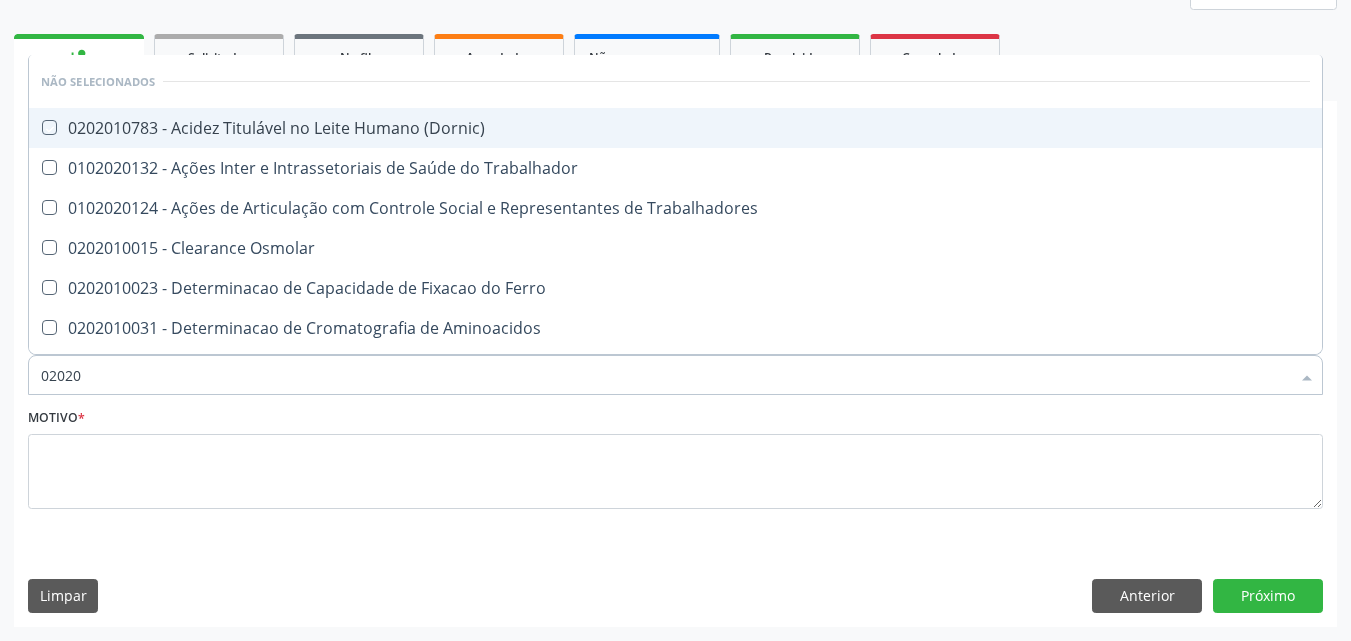 checkbox on "true" 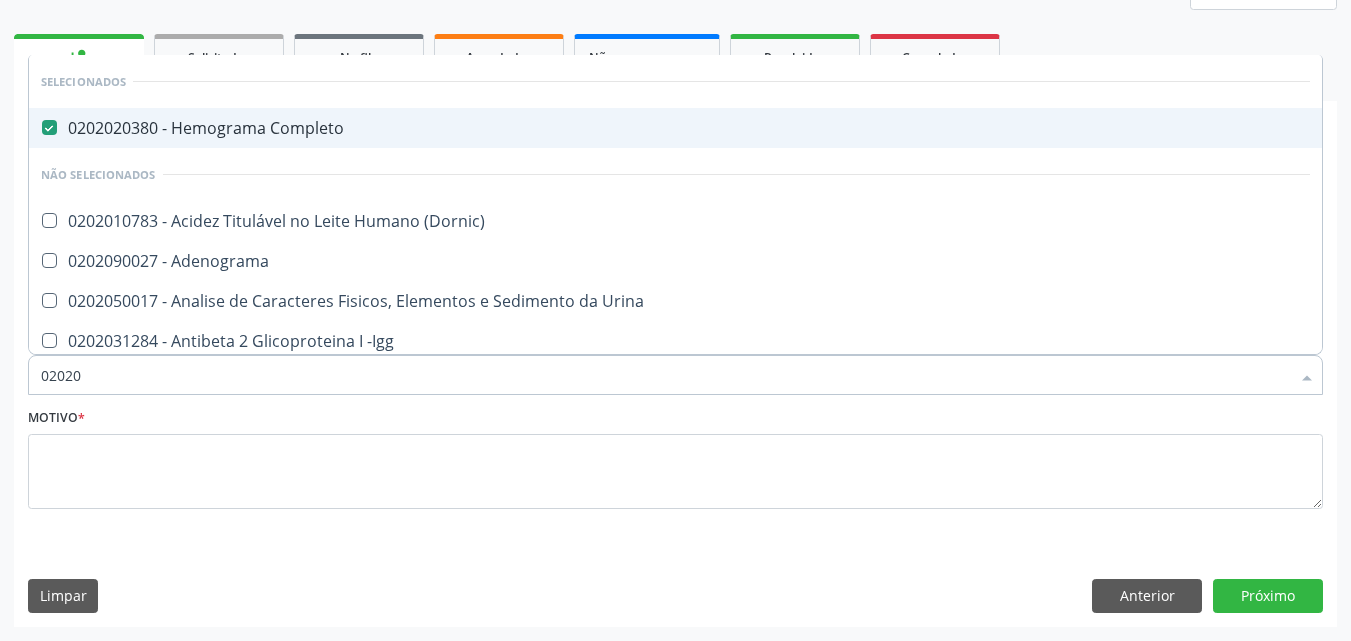 type on "020205" 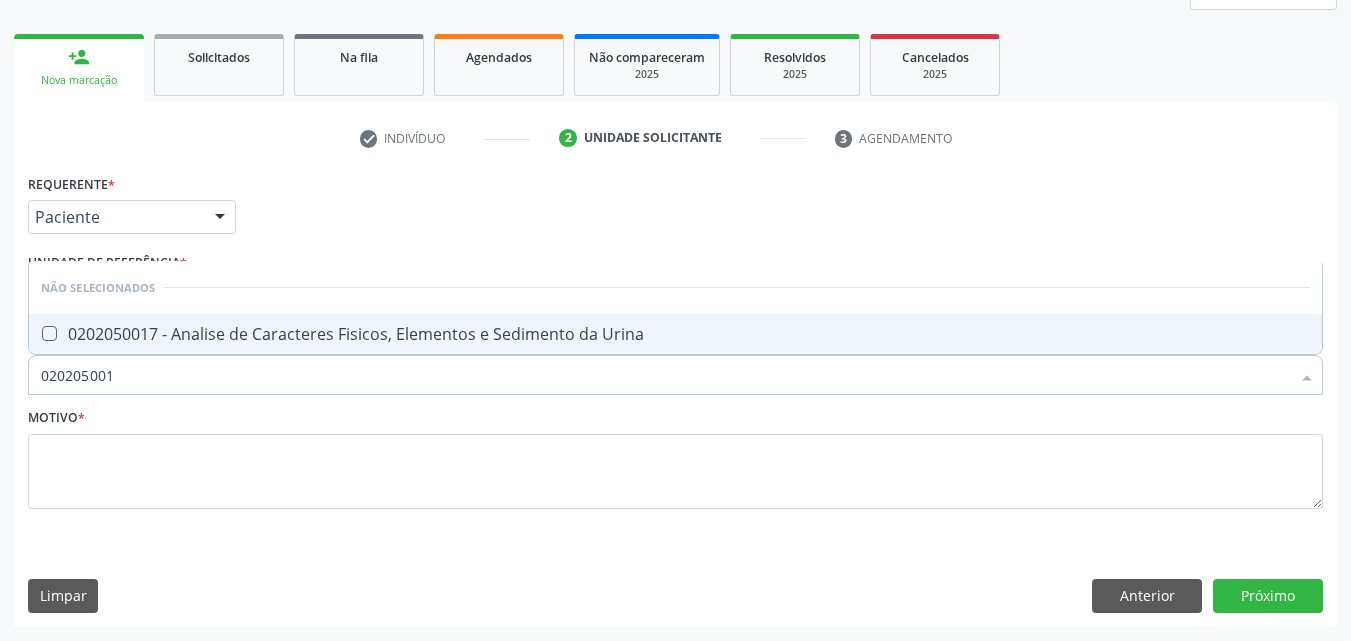 type on "0202050017" 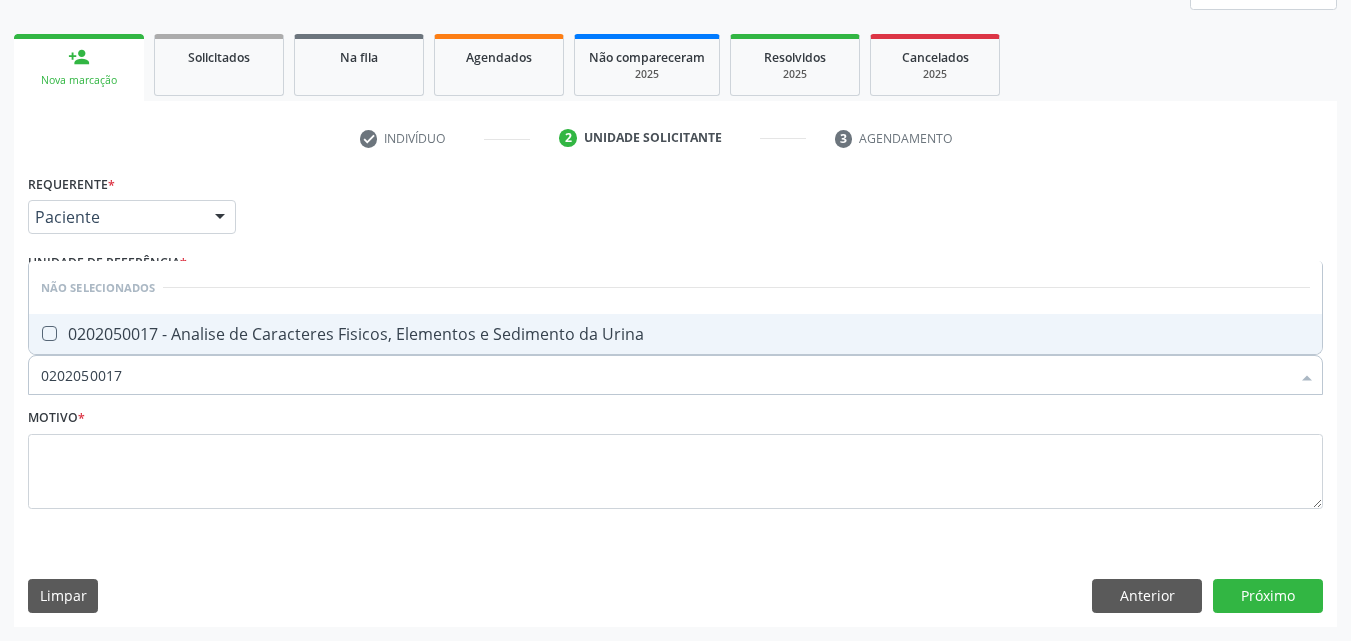 drag, startPoint x: 215, startPoint y: 320, endPoint x: 209, endPoint y: 359, distance: 39.45884 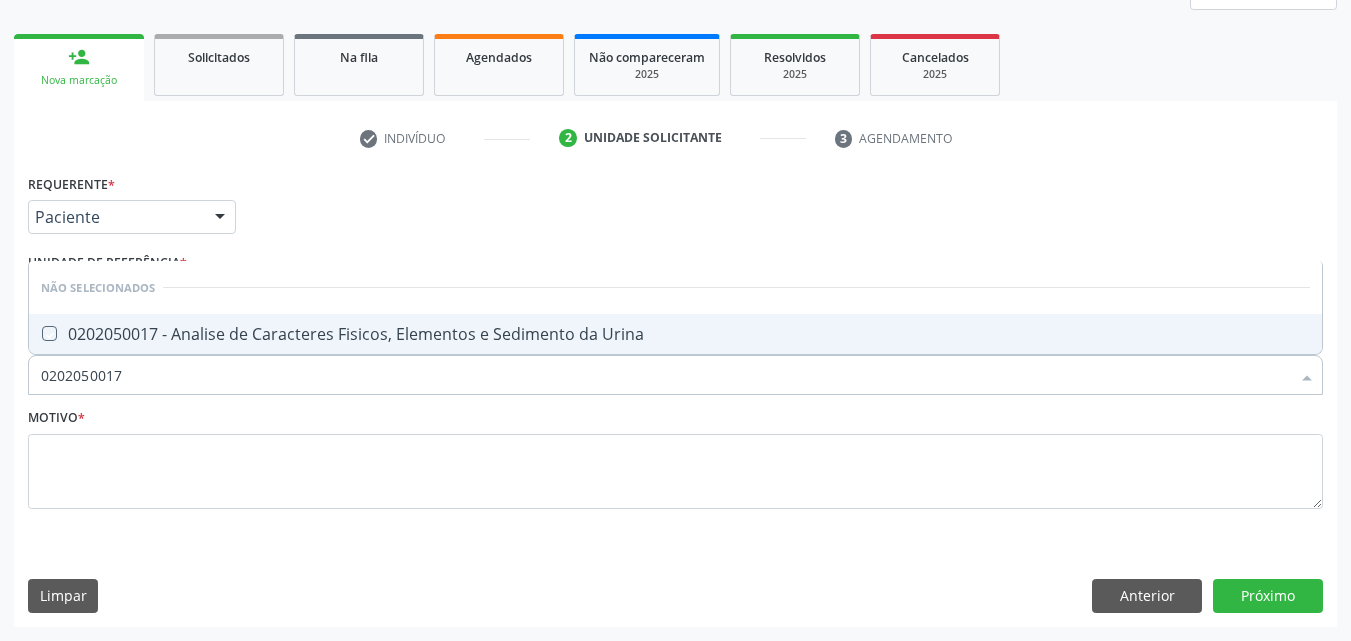 checkbox on "true" 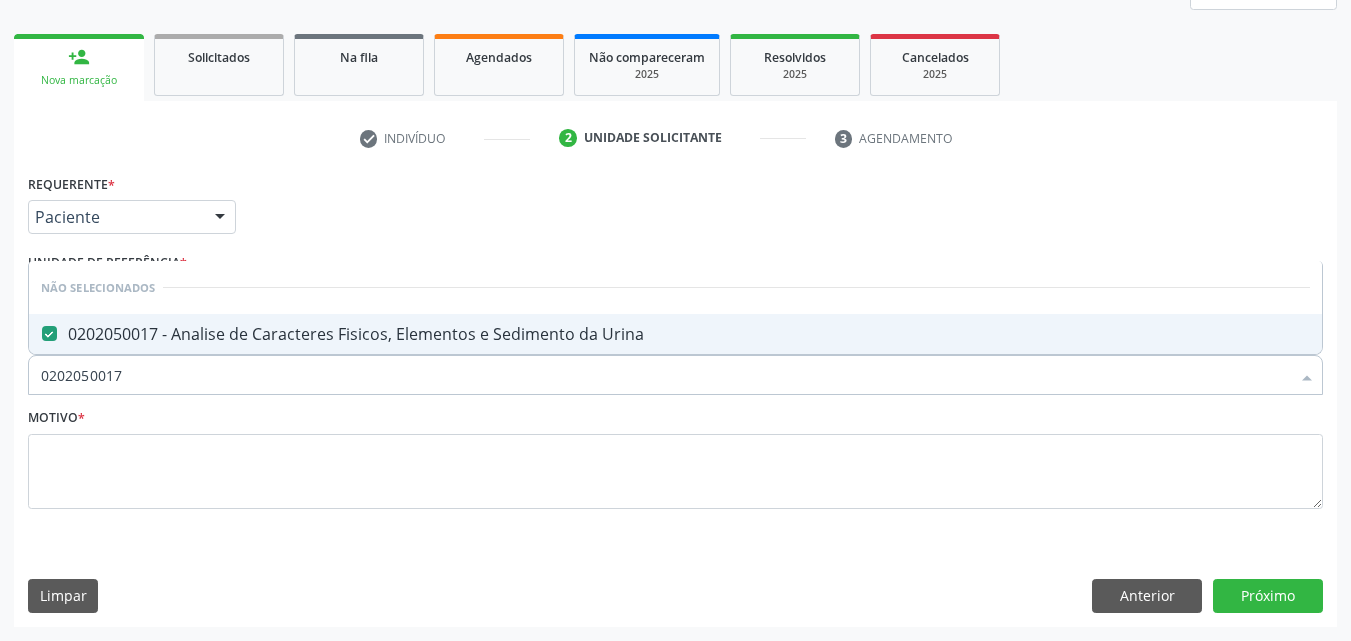 click on "0202050017" at bounding box center [665, 375] 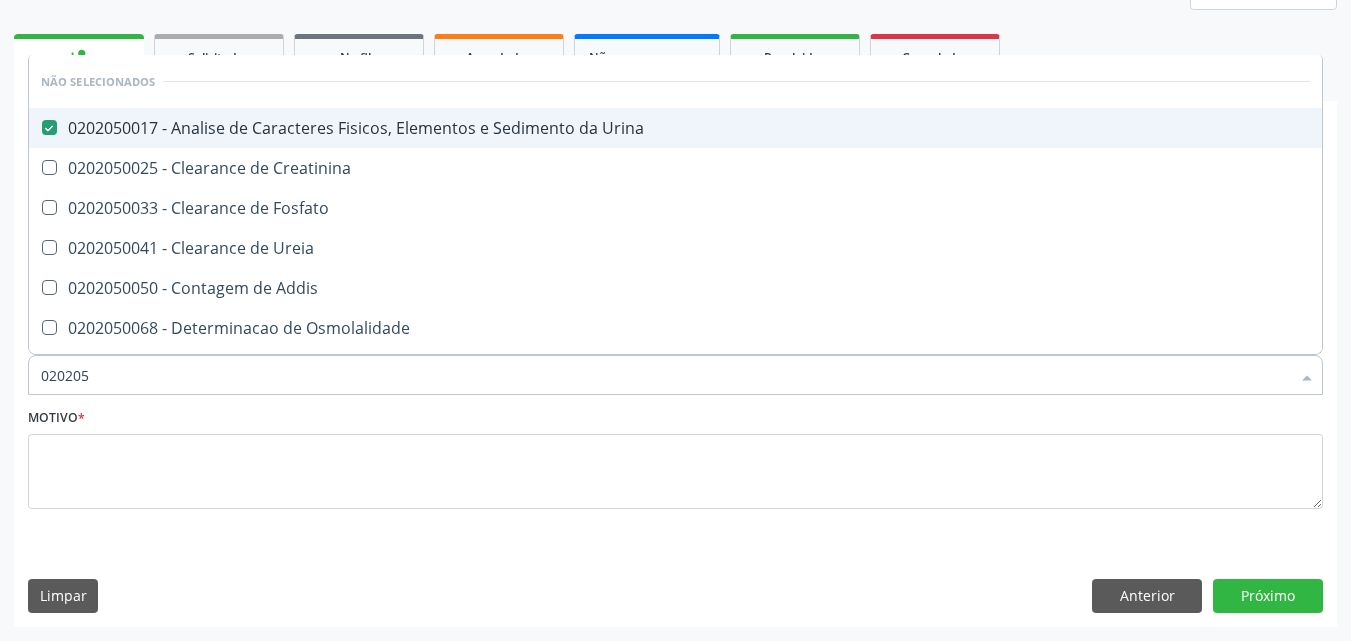 type on "02020" 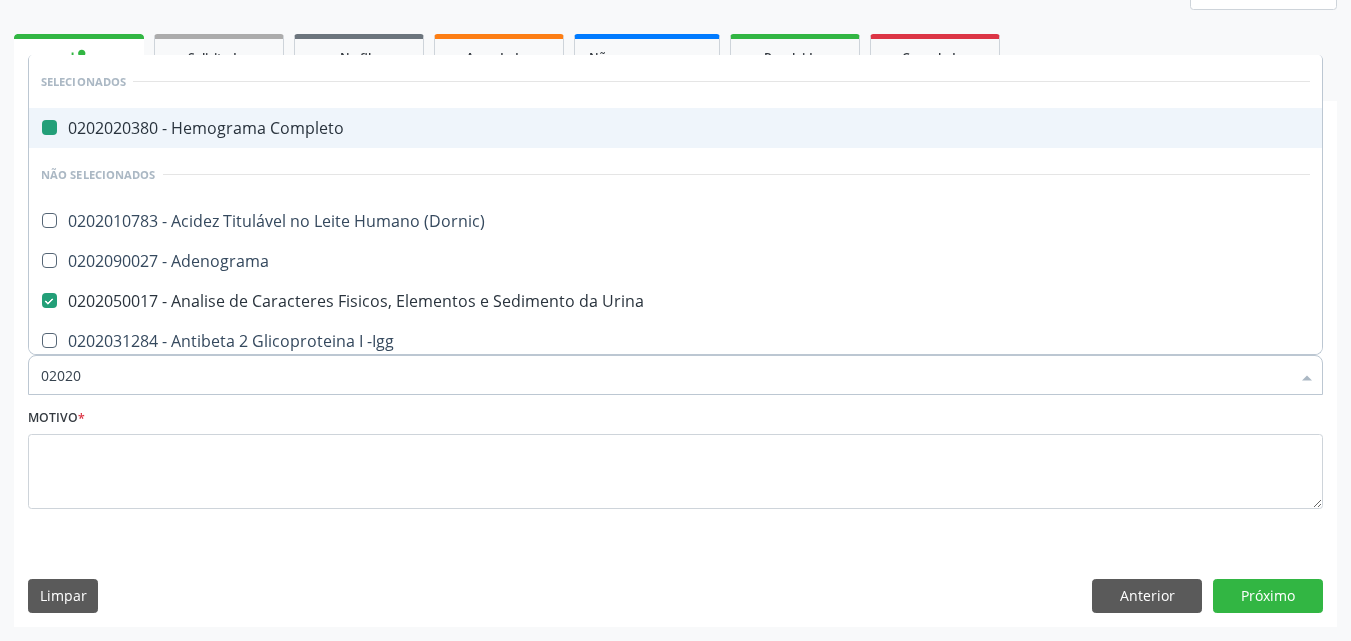 type on "020201" 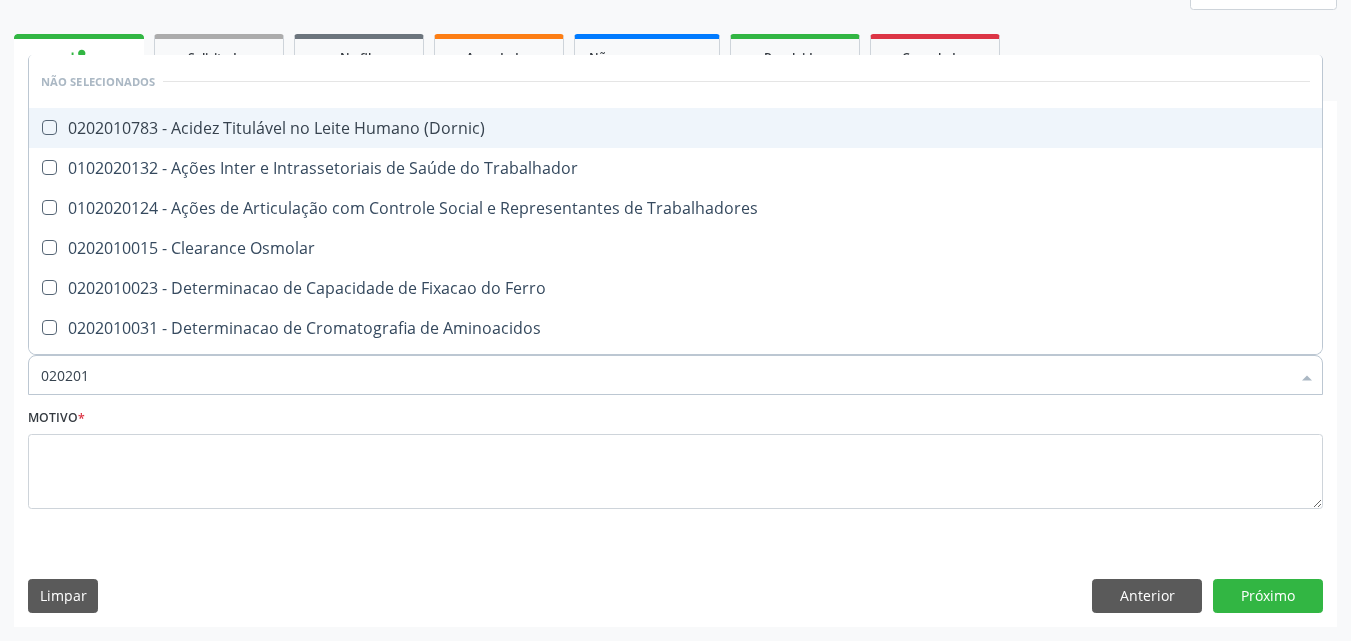 type on "0202010" 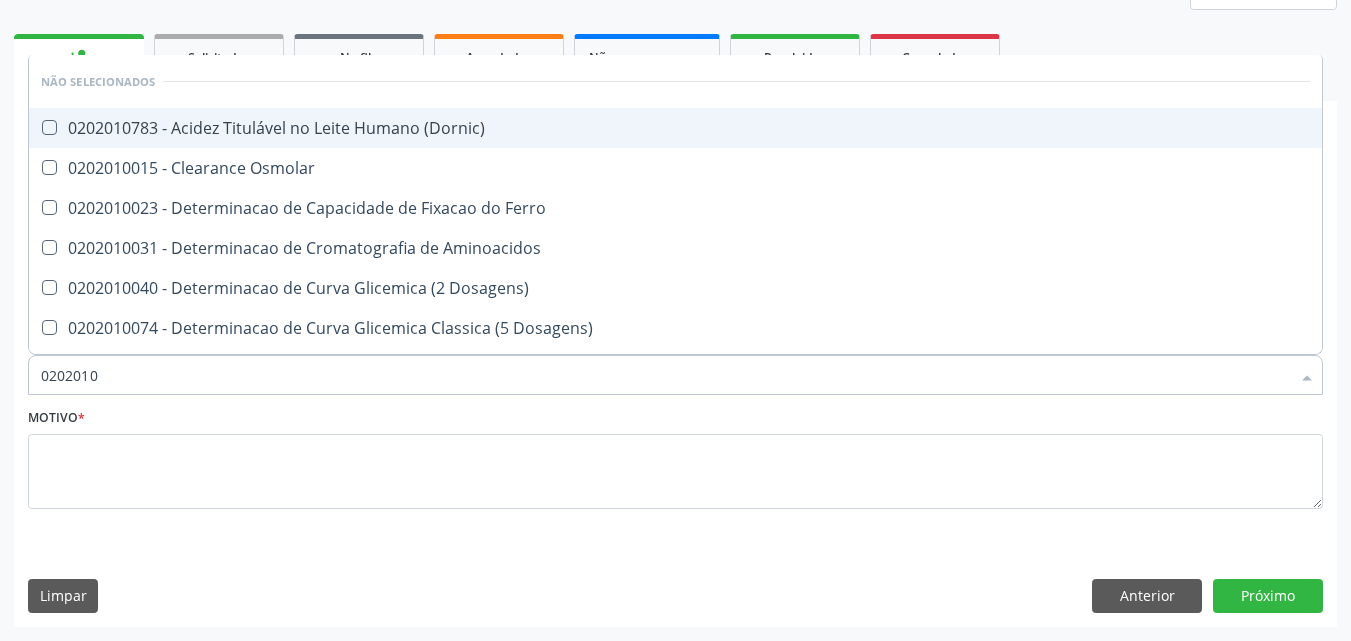 type on "02020106" 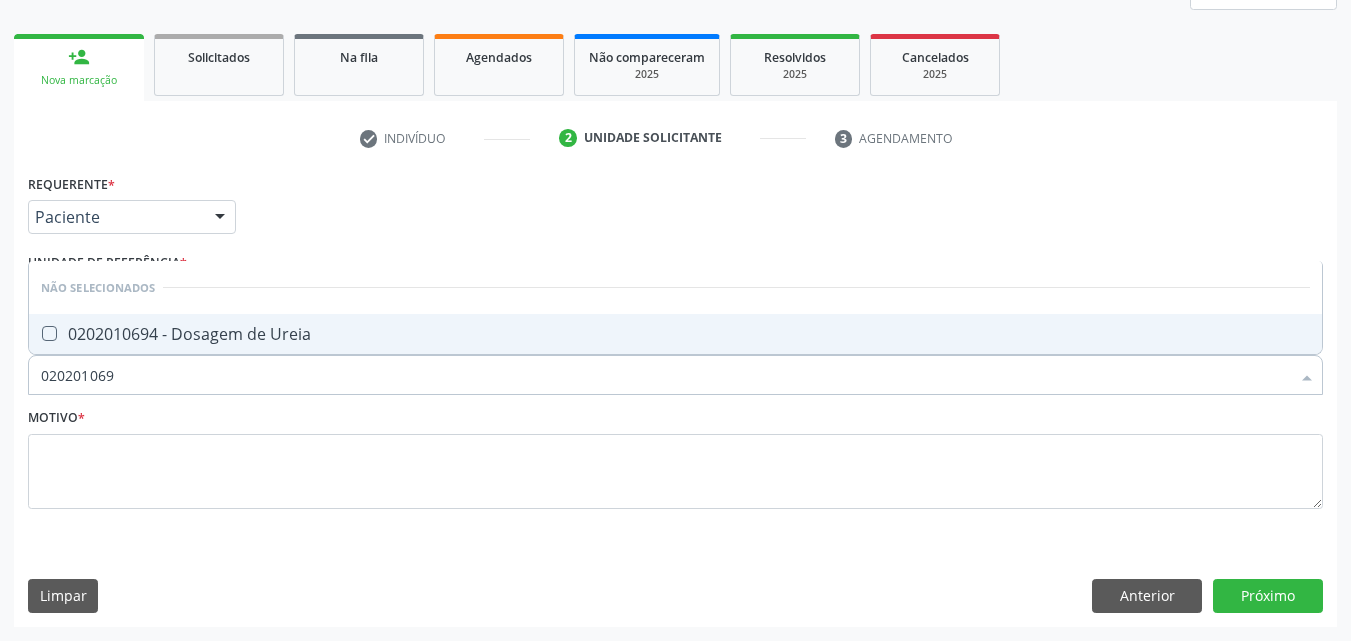 type on "[PHONE]" 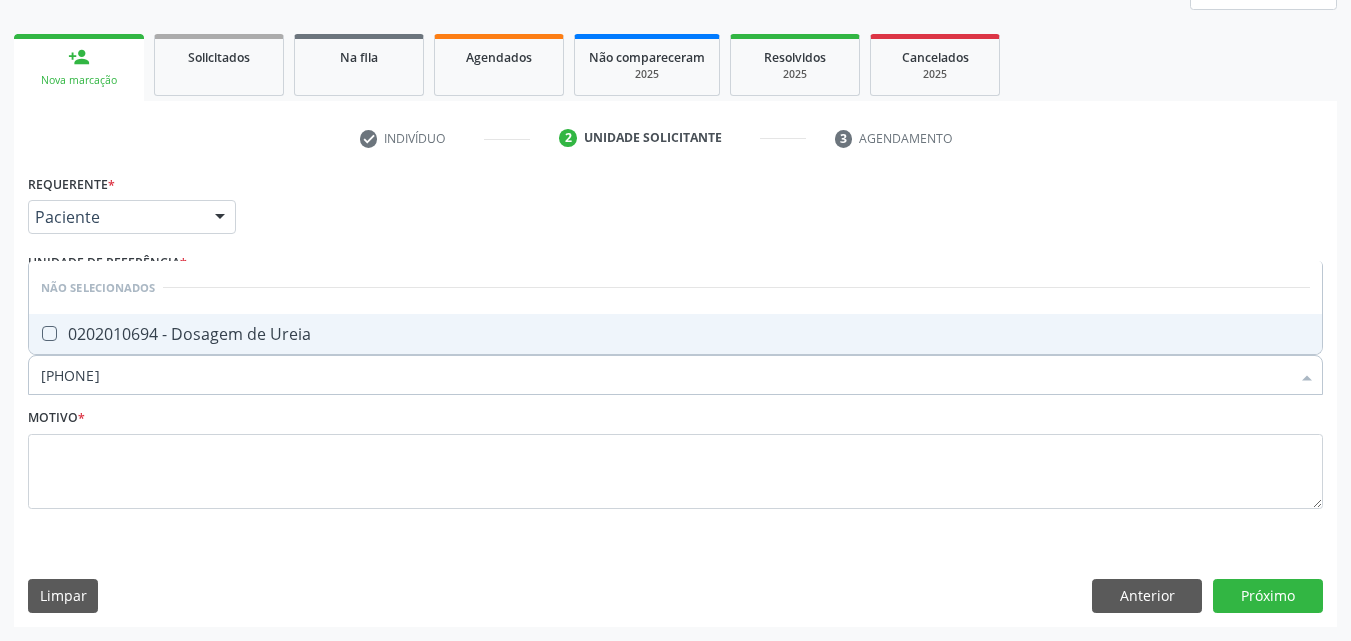 drag, startPoint x: 181, startPoint y: 336, endPoint x: 178, endPoint y: 352, distance: 16.27882 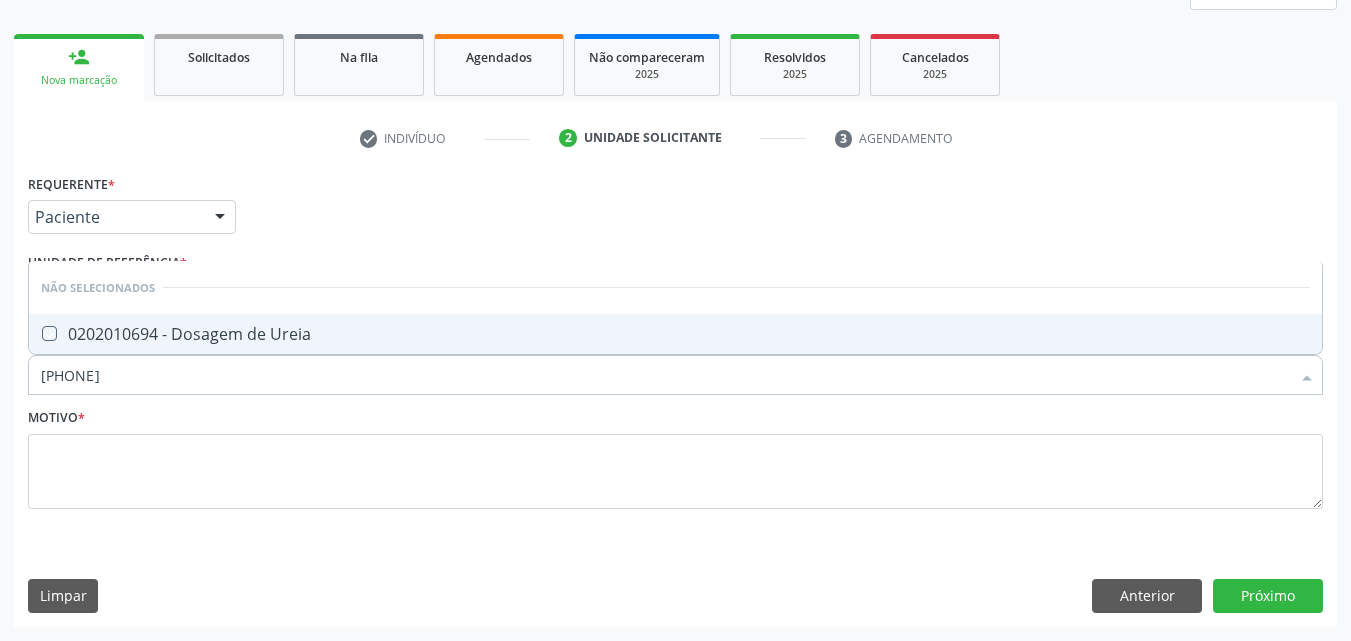 checkbox on "true" 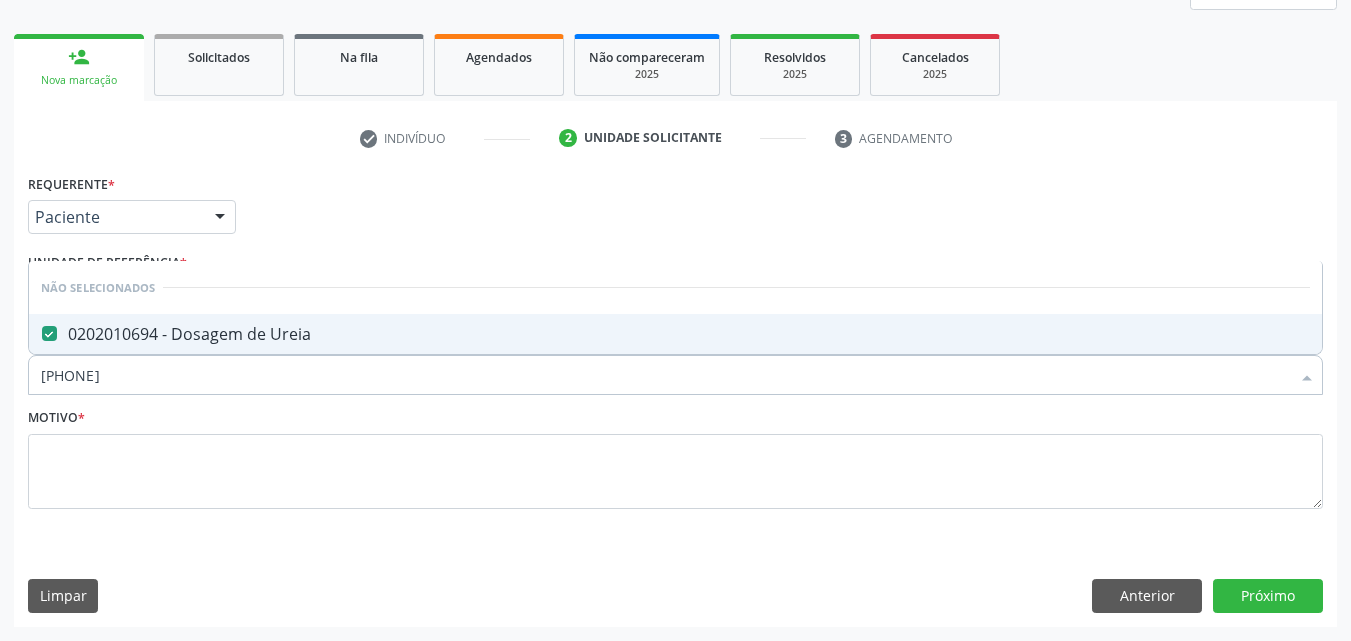 click on "[PHONE]" at bounding box center (665, 375) 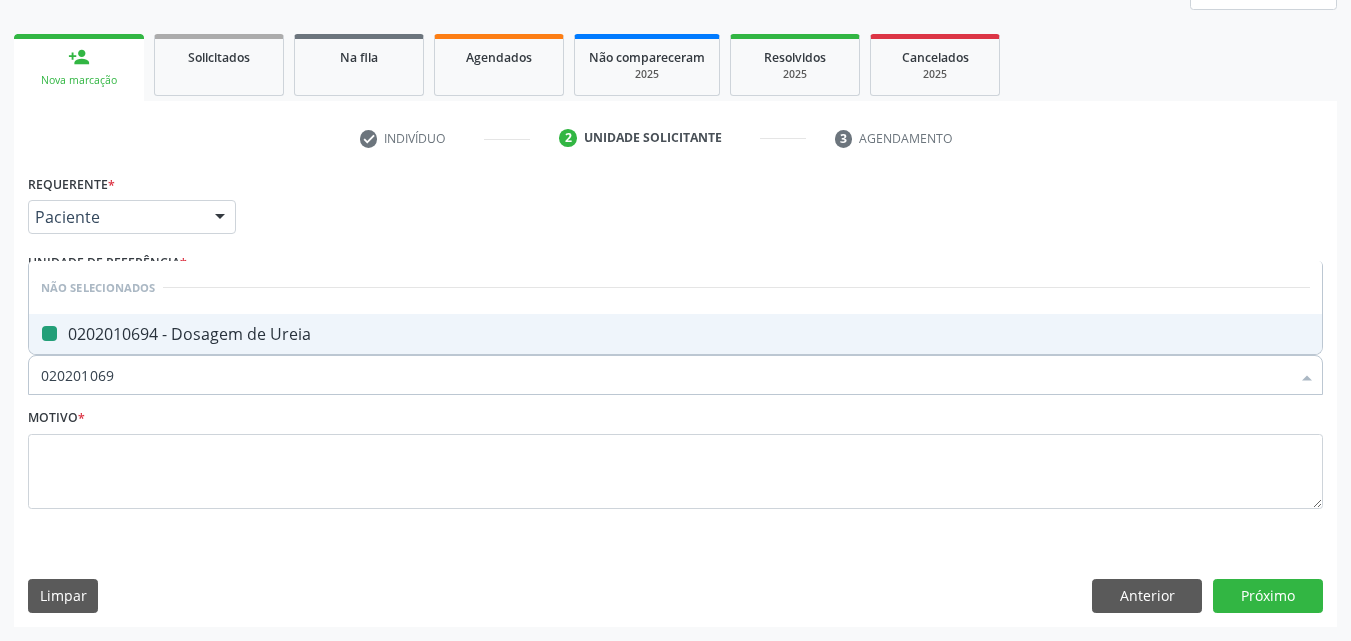 type on "02020106" 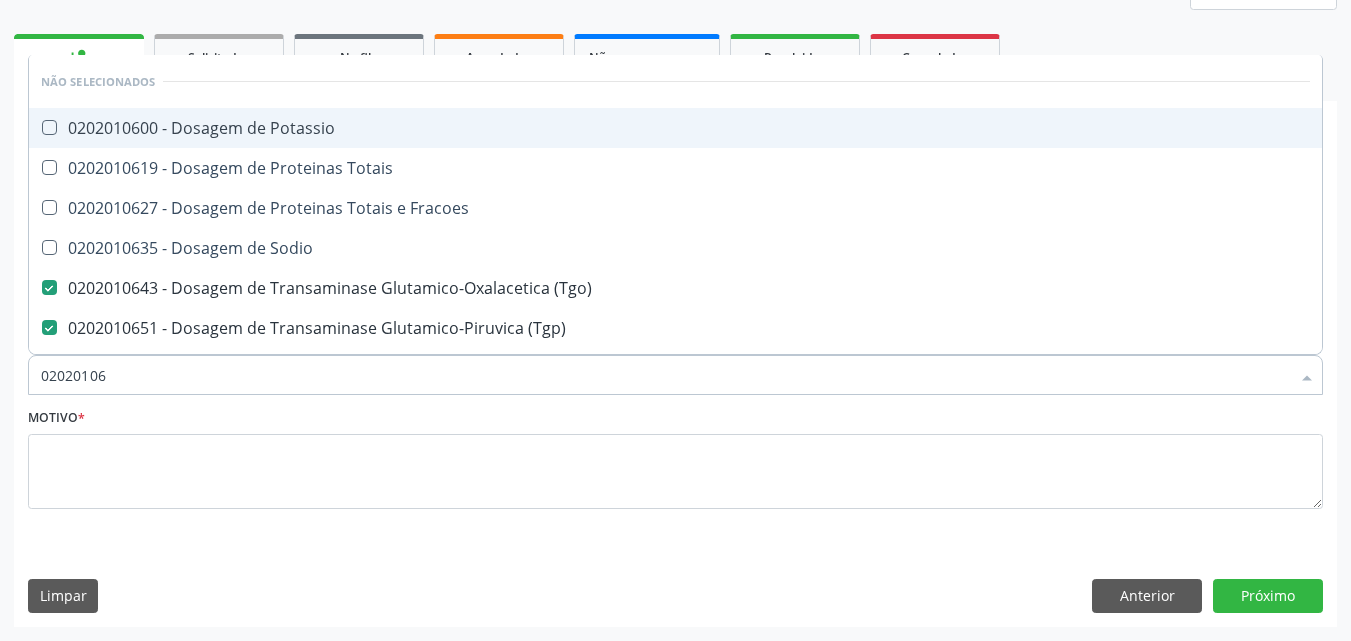 type on "0202010" 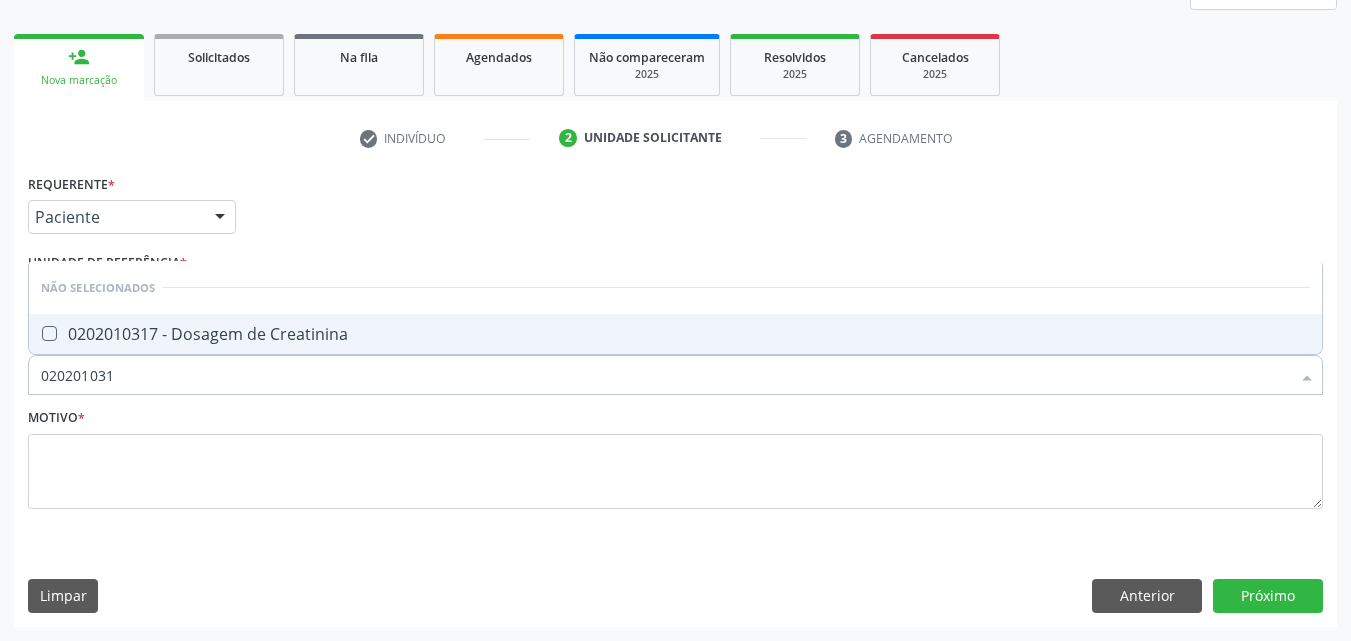 type on "0202010317" 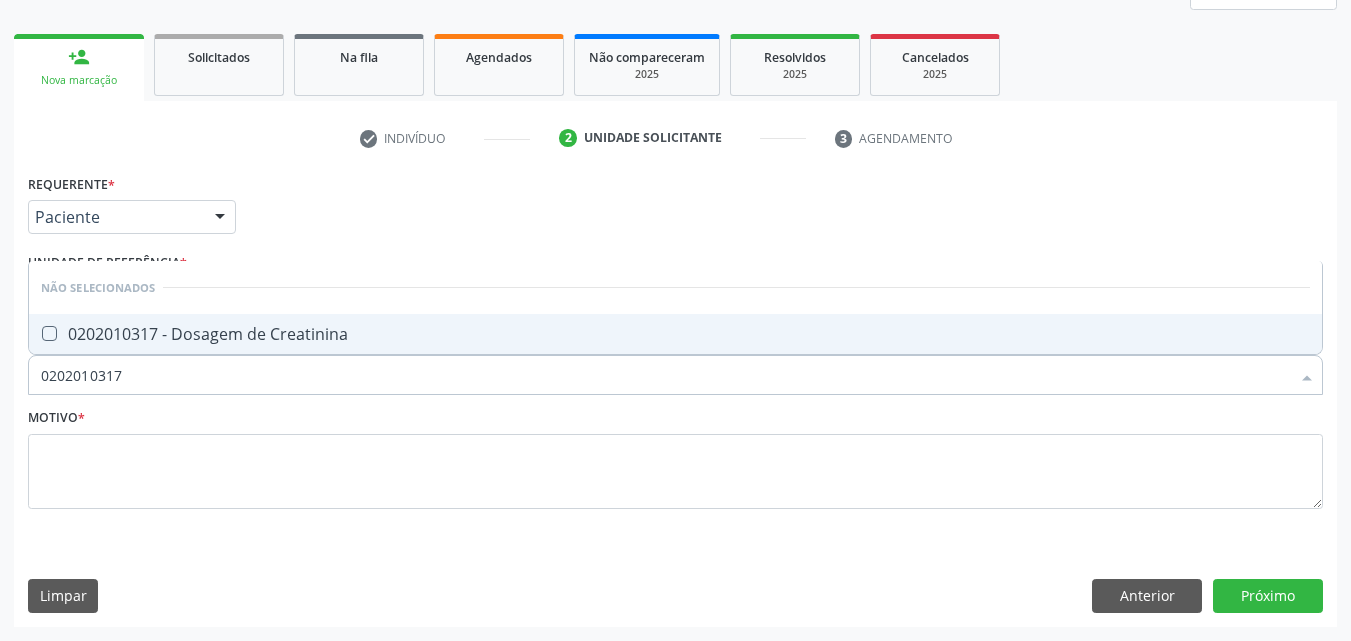 click on "0202010317 - Dosagem de Creatinina" at bounding box center [675, 334] 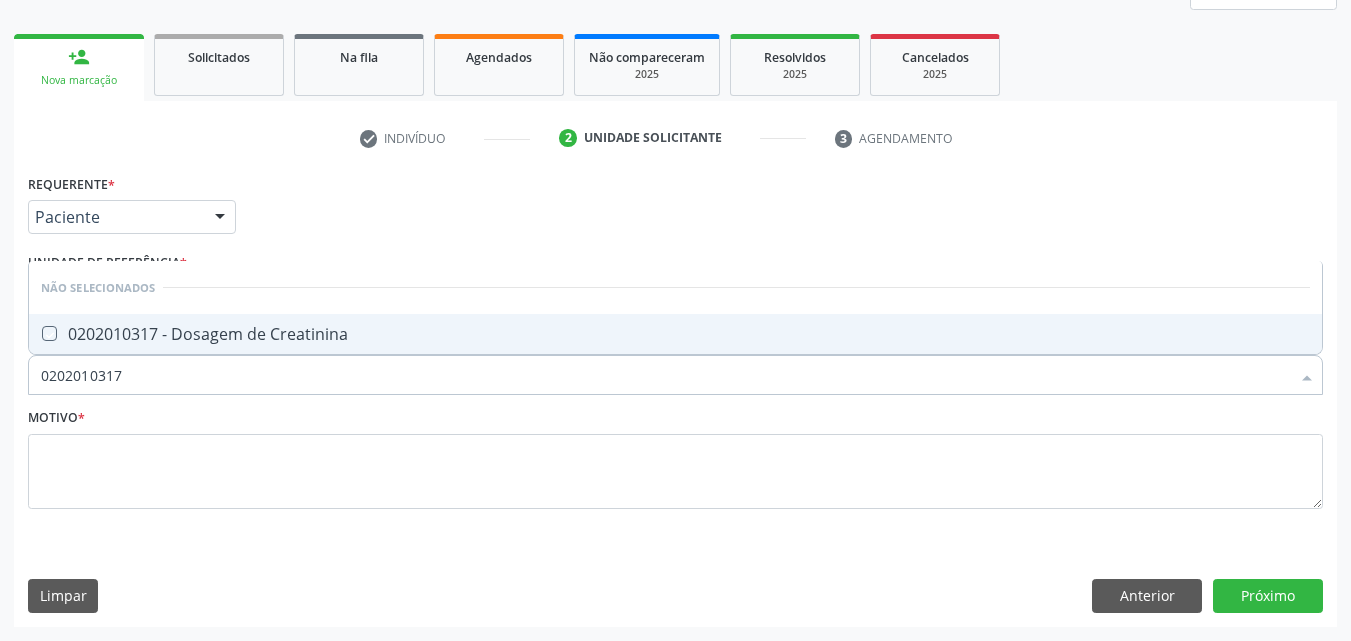 checkbox on "true" 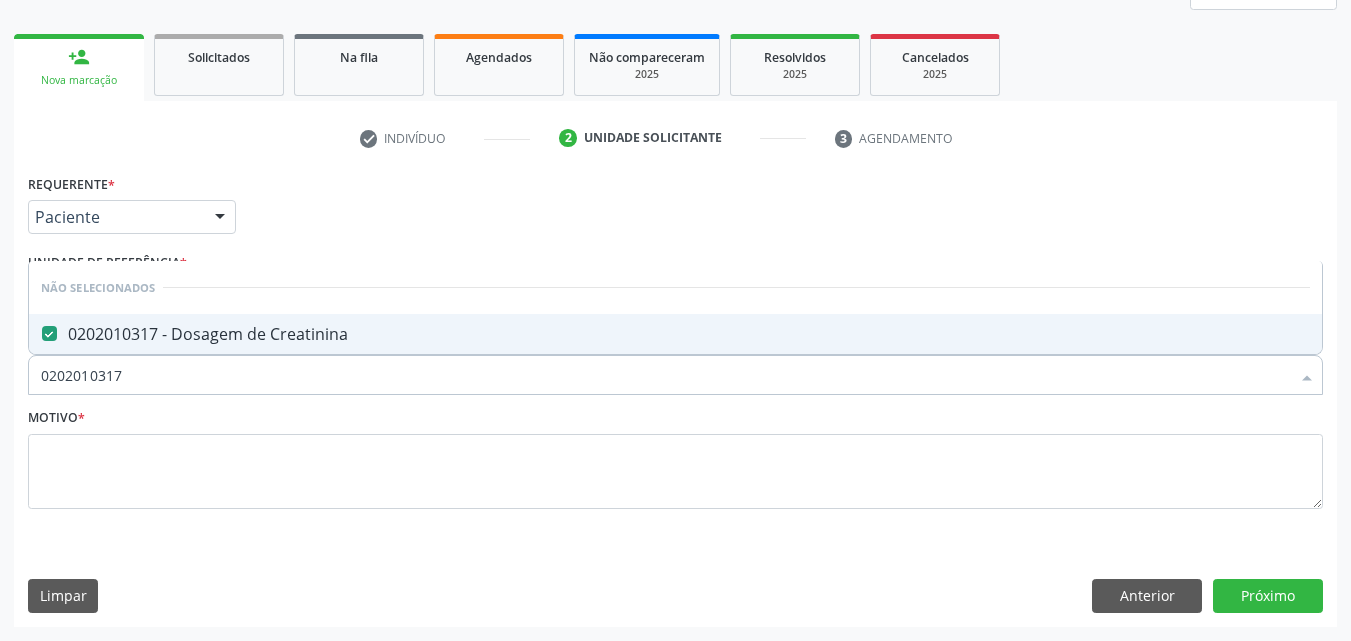 click on "0202010317" at bounding box center [665, 375] 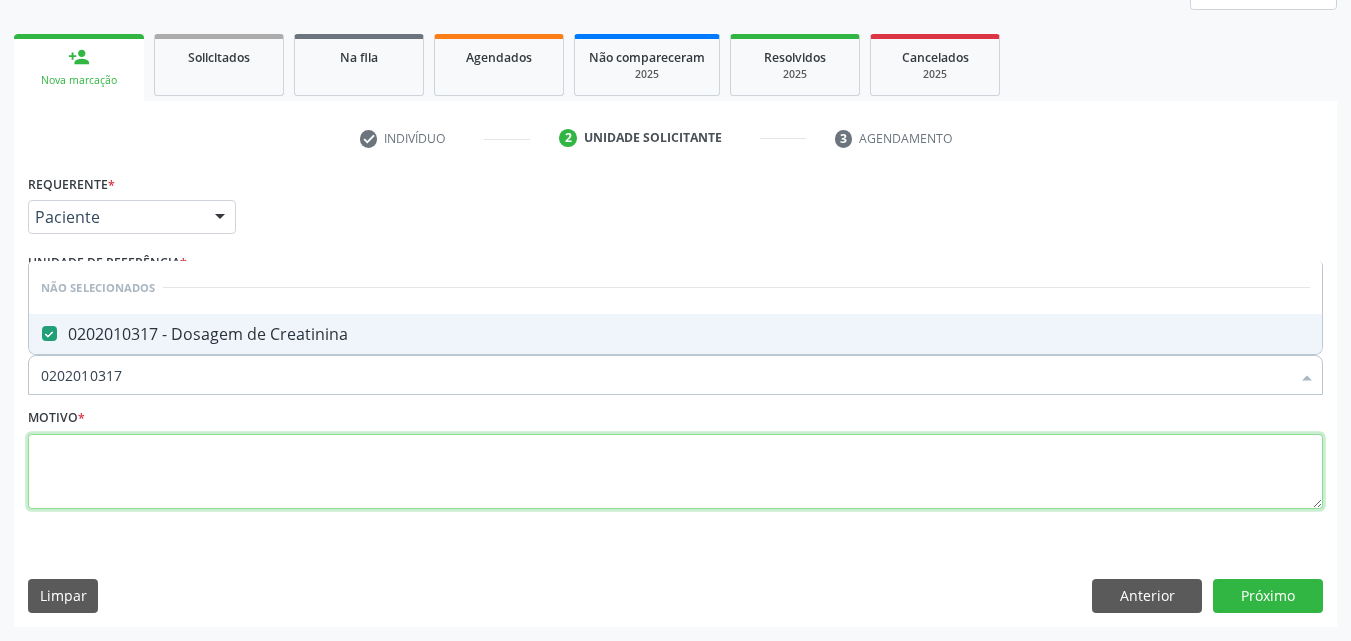 click at bounding box center [675, 472] 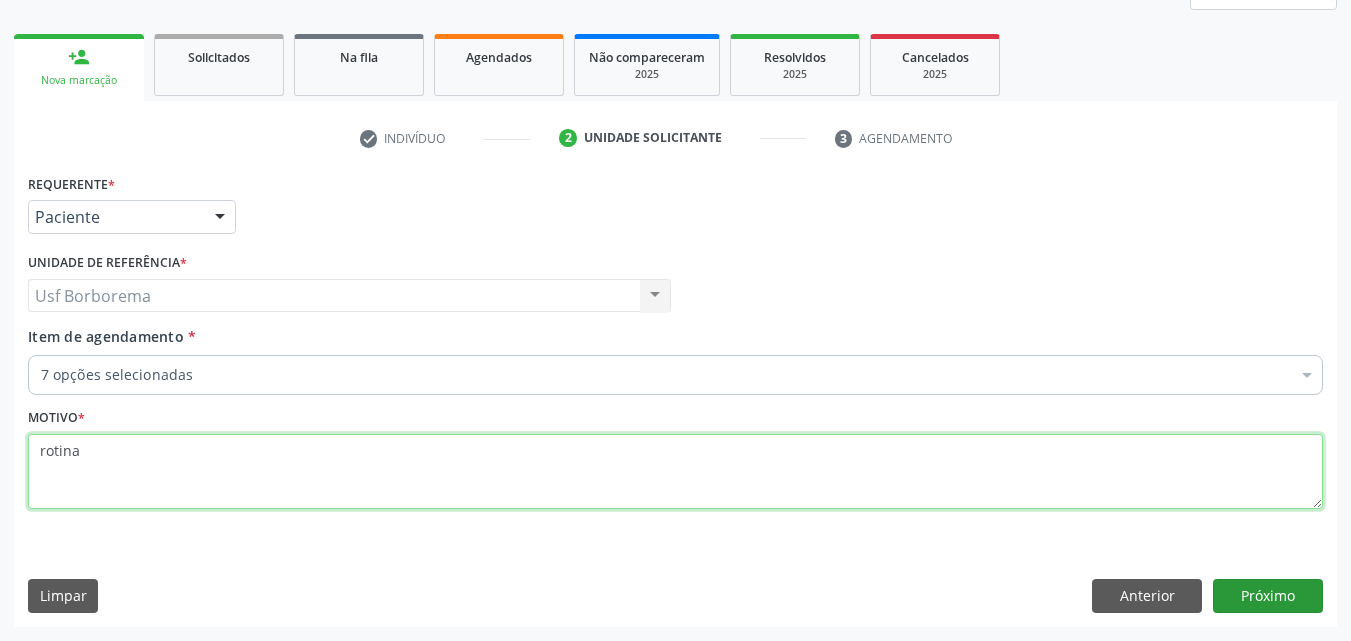 type on "rotina" 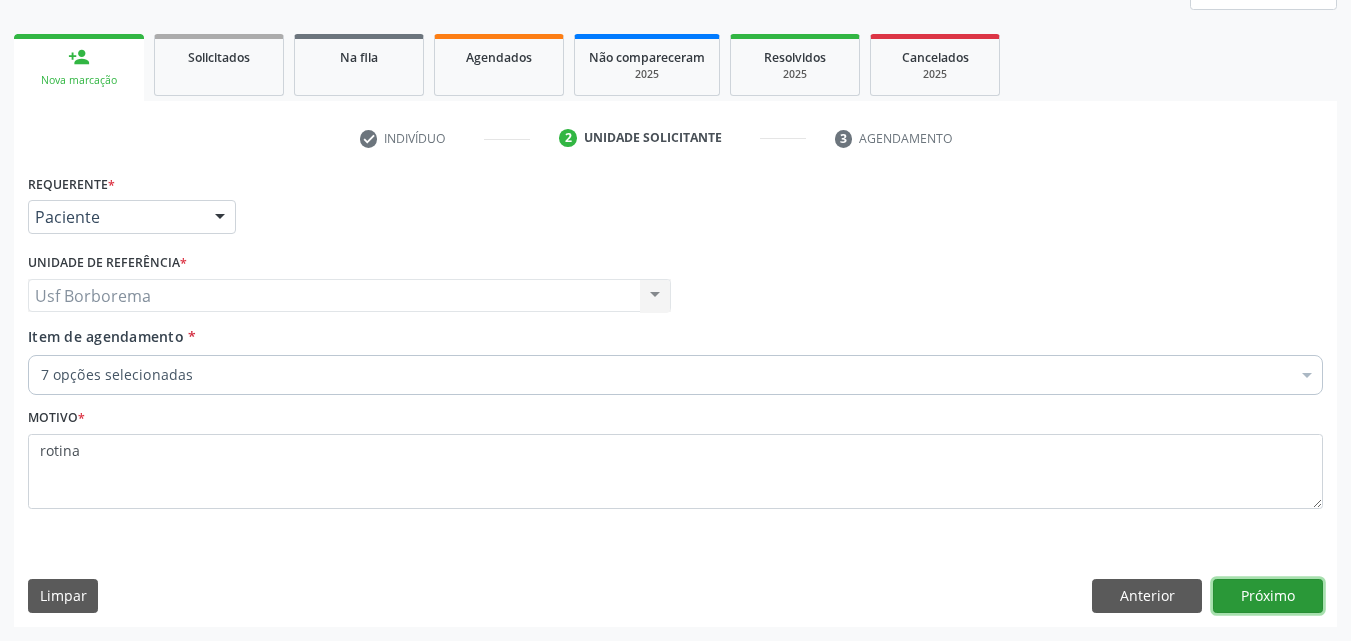 click on "Próximo" at bounding box center [1268, 596] 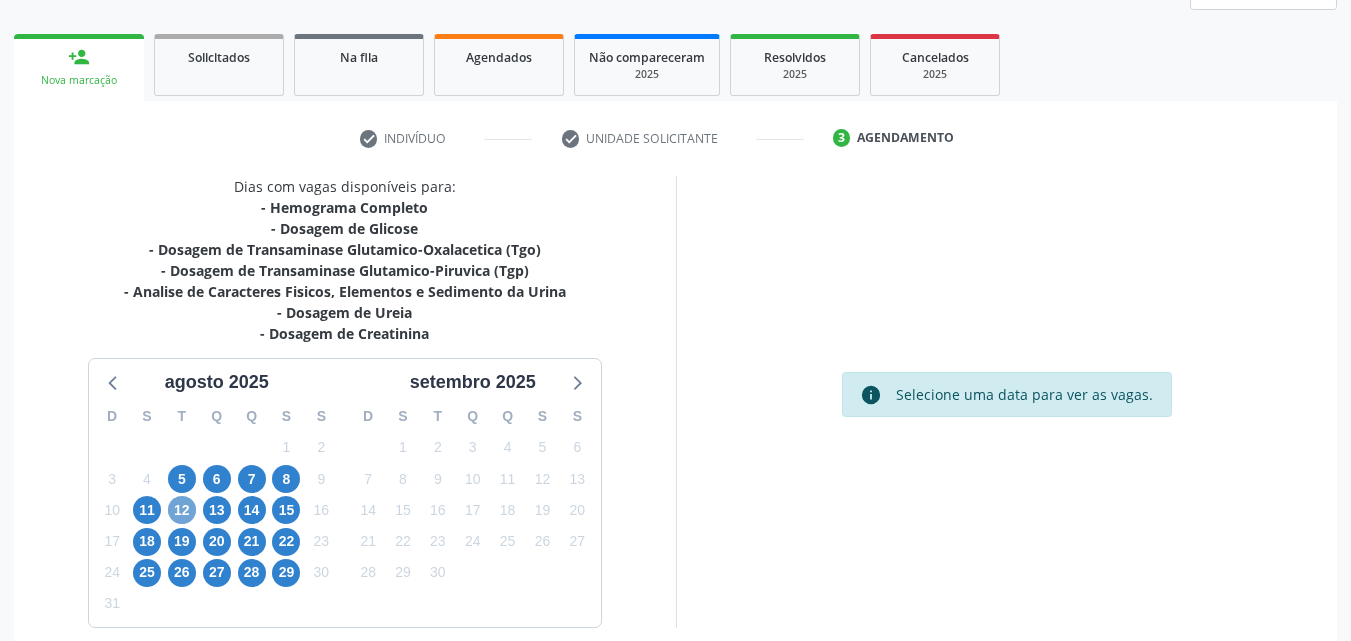 click on "12" at bounding box center [182, 510] 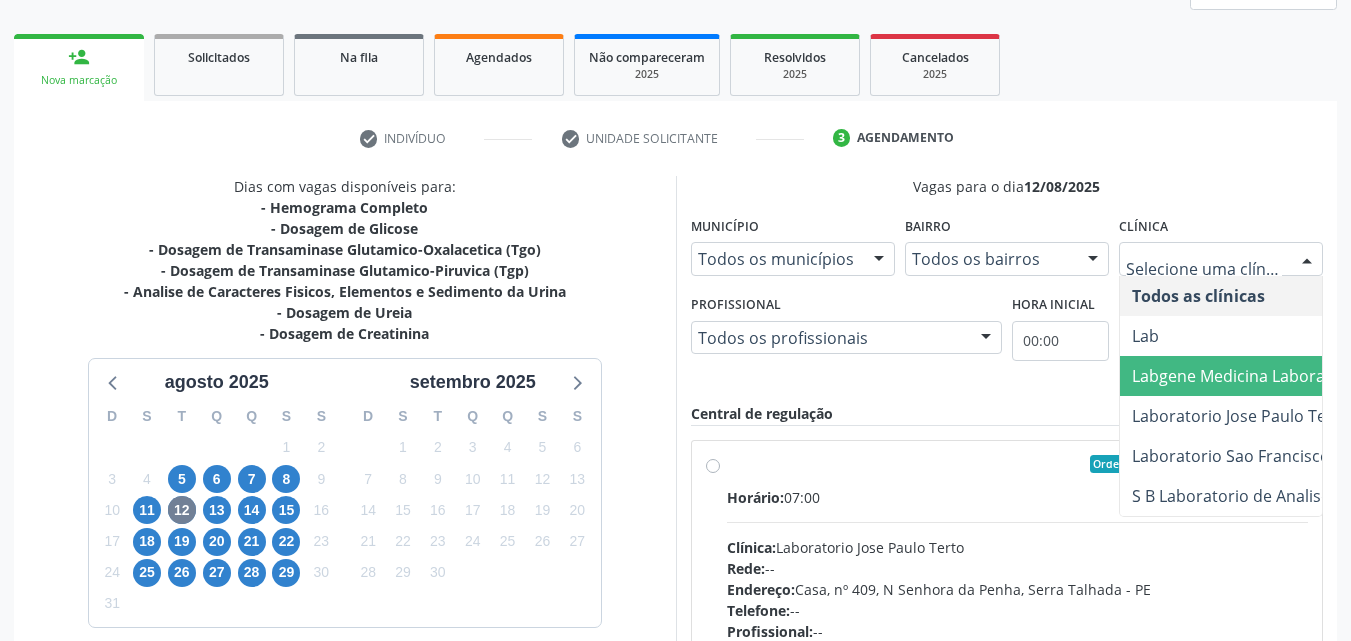 click on "Labgene Medicina Laboratorial" at bounding box center (1248, 376) 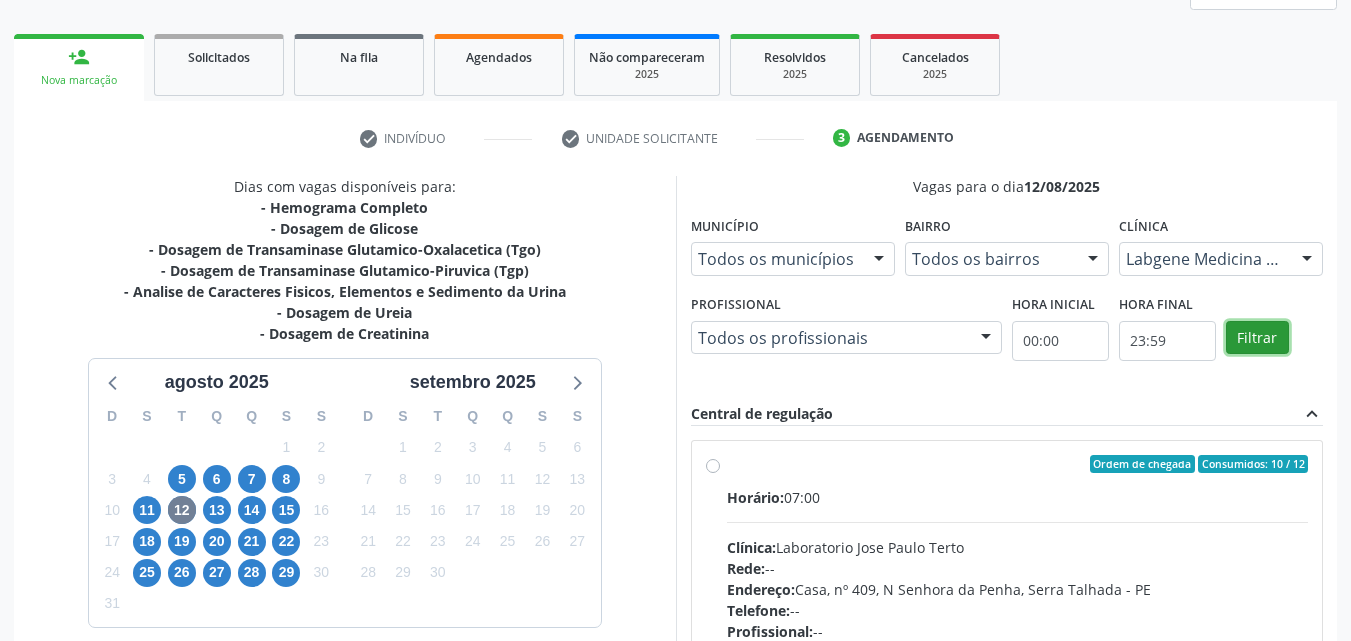 click on "Filtrar" at bounding box center (1257, 338) 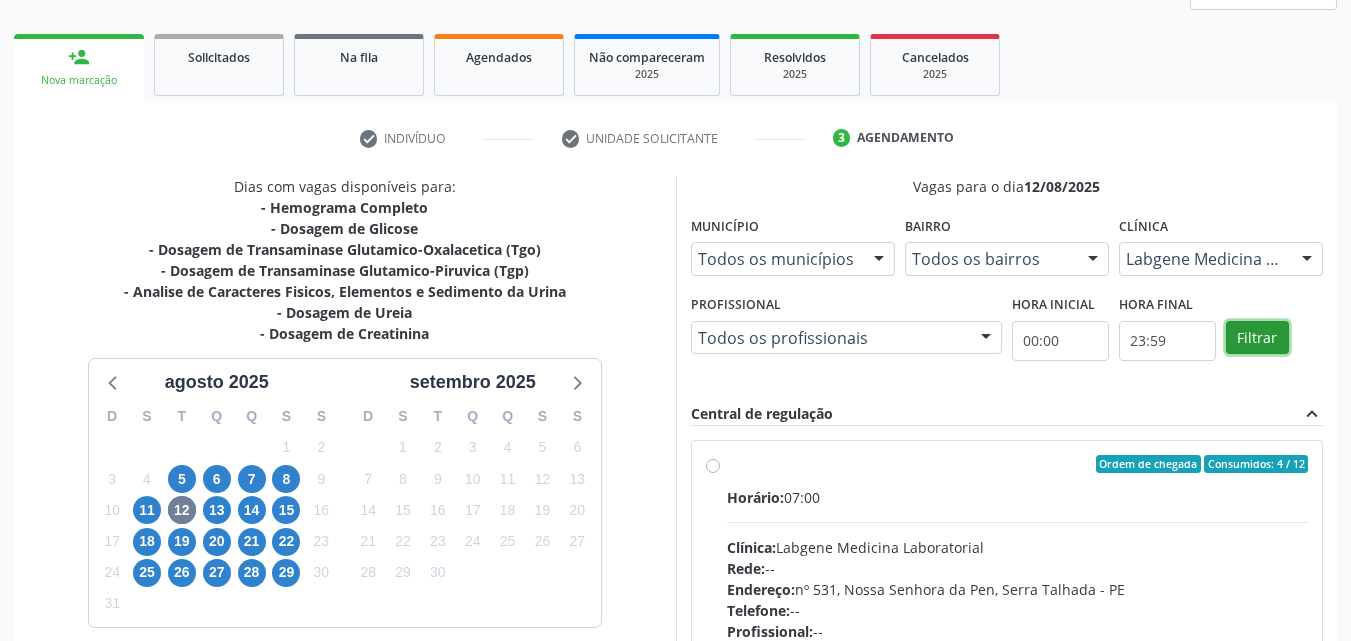 click on "Filtrar" at bounding box center [1257, 338] 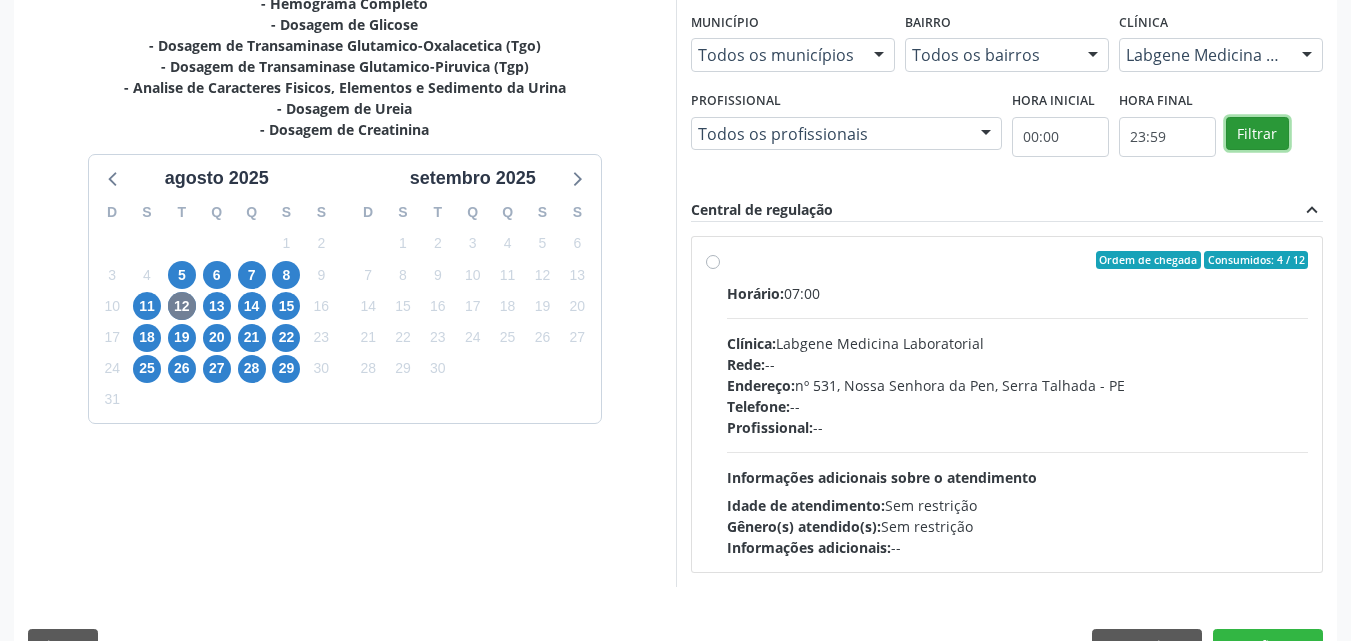 scroll, scrollTop: 518, scrollLeft: 0, axis: vertical 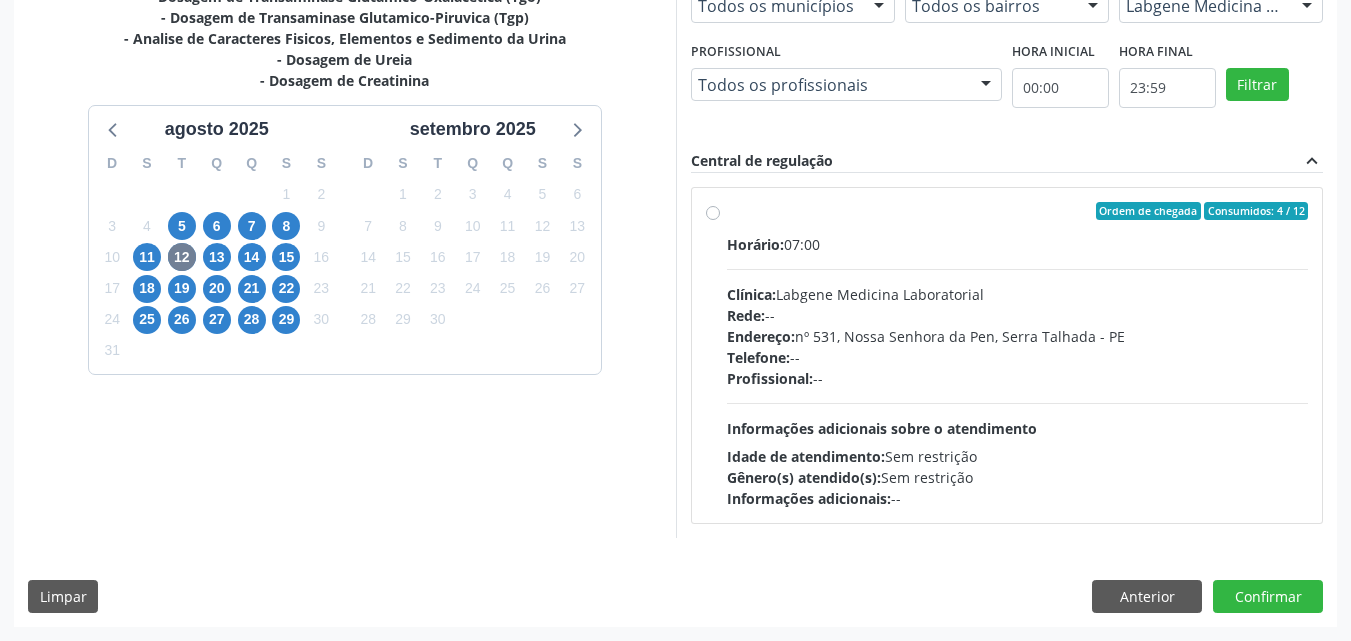 click on "Ordem de chegada
Consumidos: 4 / 12
Horário:   07:00
Clínica:  Labgene Medicina Laboratorial
Rede:
--
Endereço:   nº 531, Nossa Senhora da Pen, Serra Talhada - PE
Telefone:   --
Profissional:
--
Informações adicionais sobre o atendimento
Idade de atendimento:
Sem restrição
Gênero(s) atendido(s):
Sem restrição
Informações adicionais:
--" at bounding box center [1018, 355] 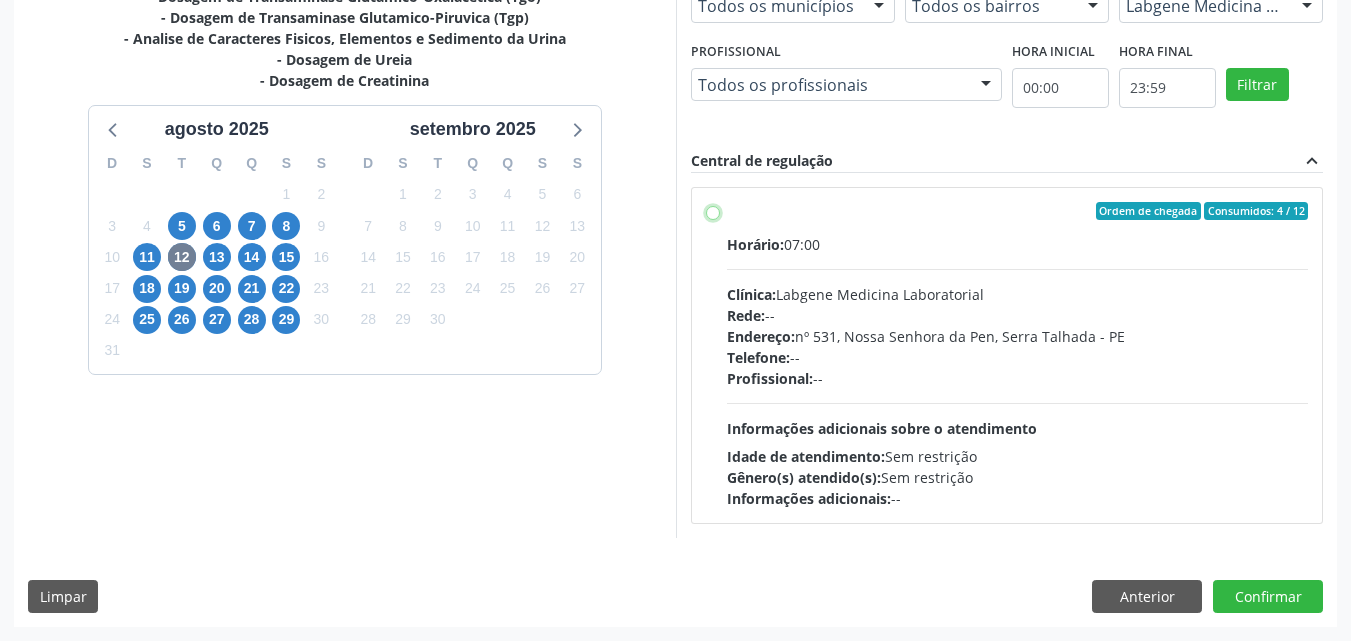 radio on "true" 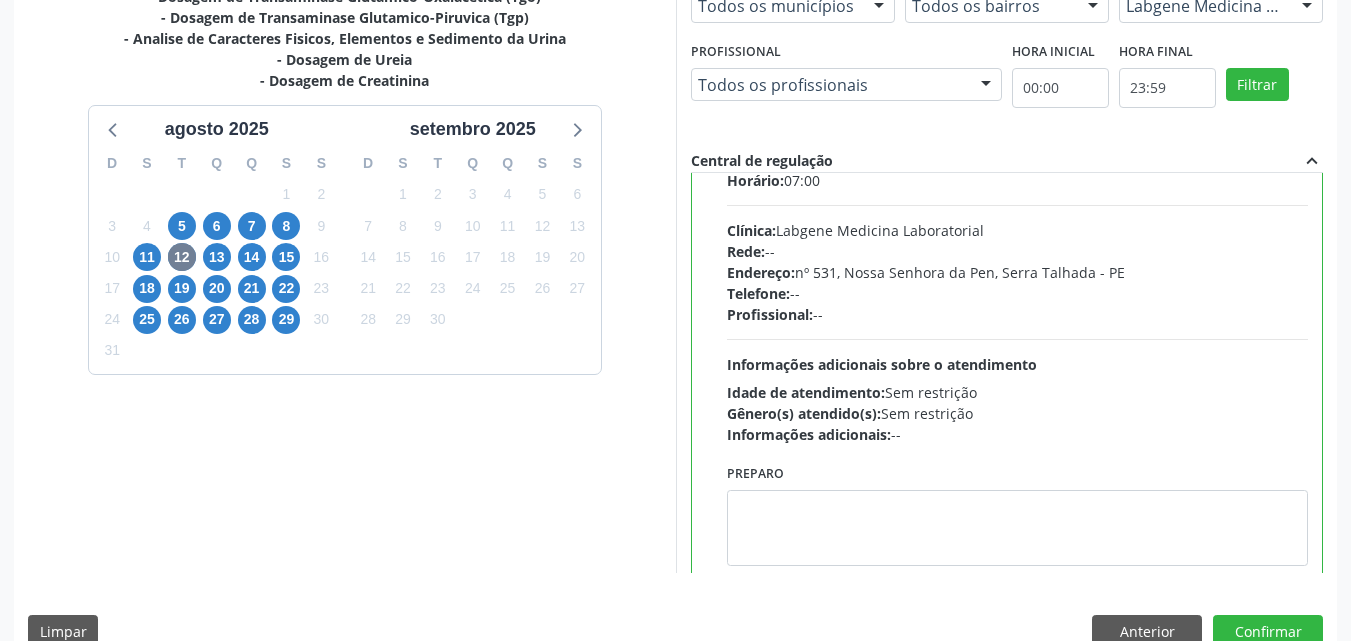 scroll, scrollTop: 99, scrollLeft: 0, axis: vertical 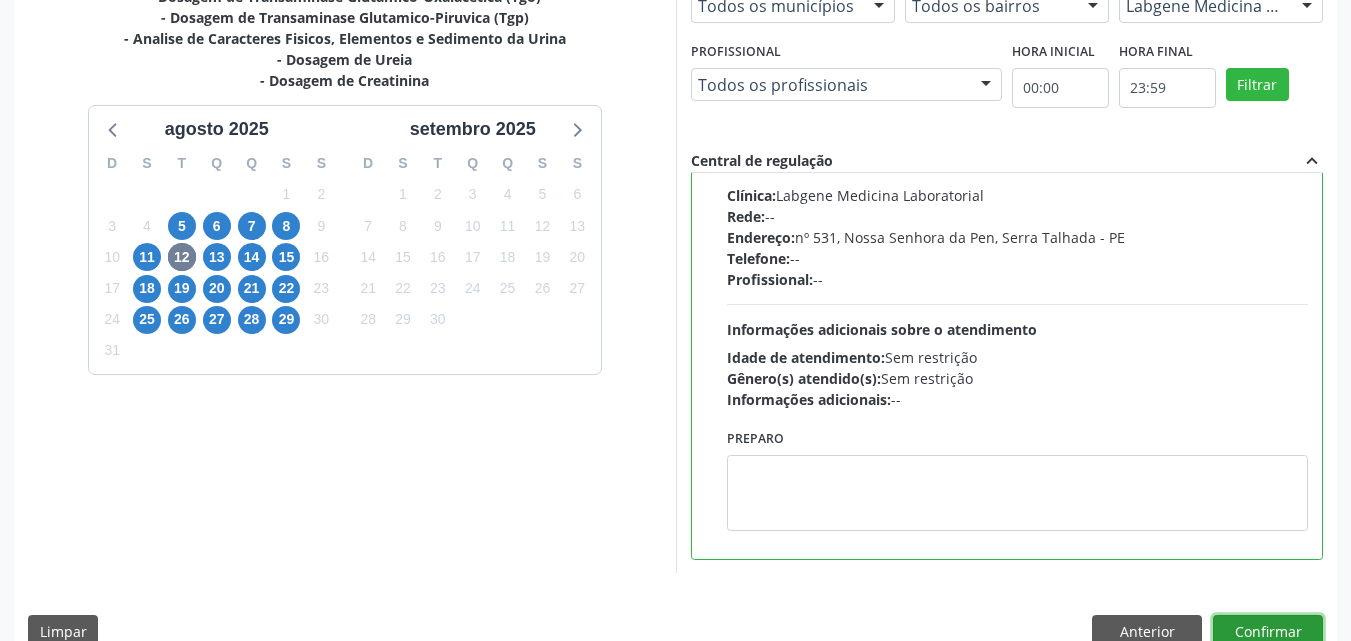 click on "Confirmar" at bounding box center [1268, 632] 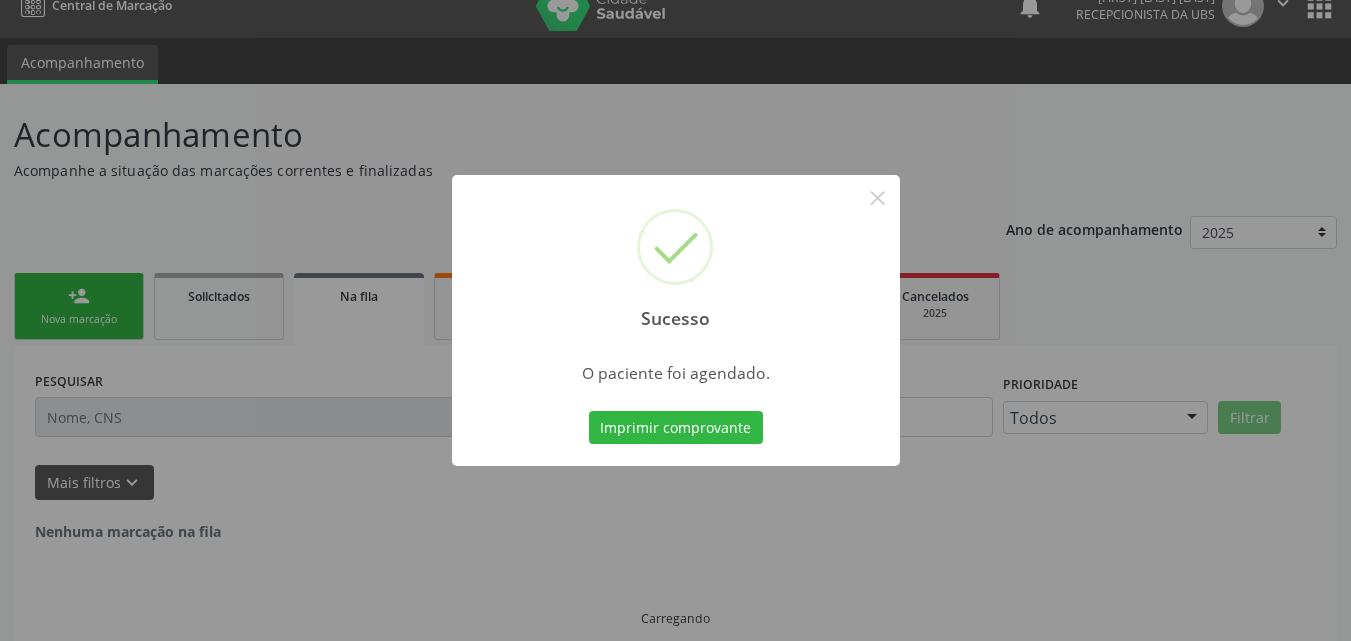 scroll, scrollTop: 0, scrollLeft: 0, axis: both 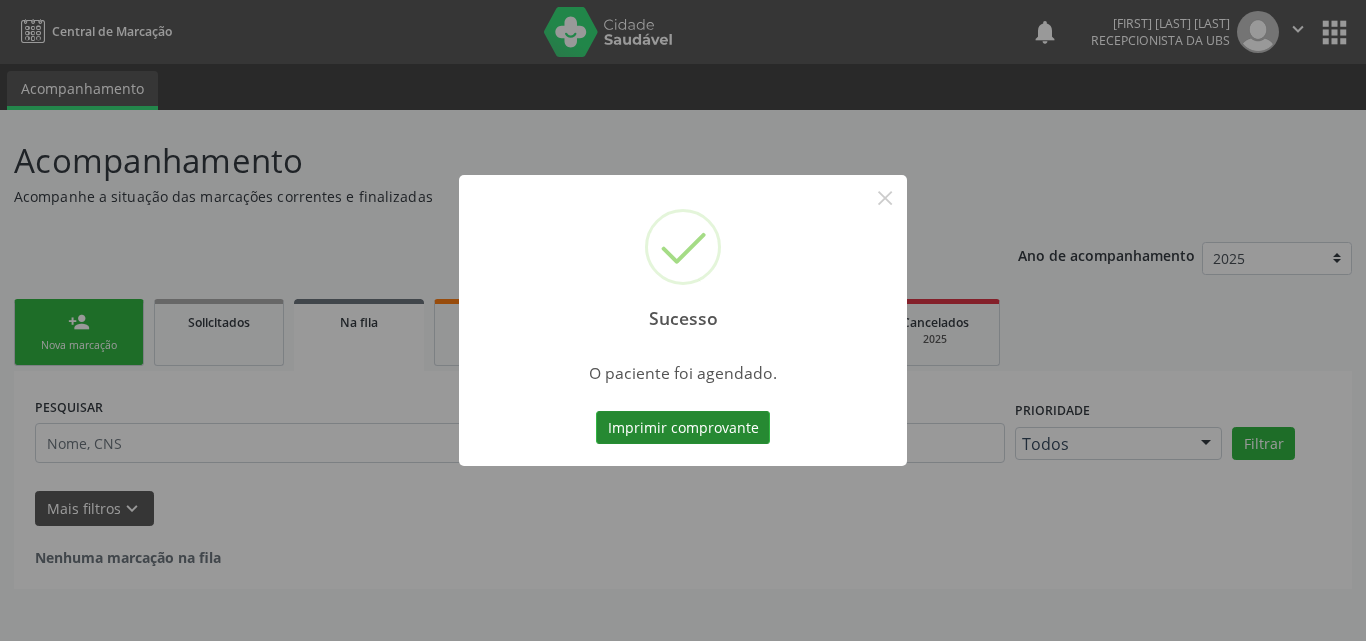 click on "Imprimir comprovante" at bounding box center [683, 428] 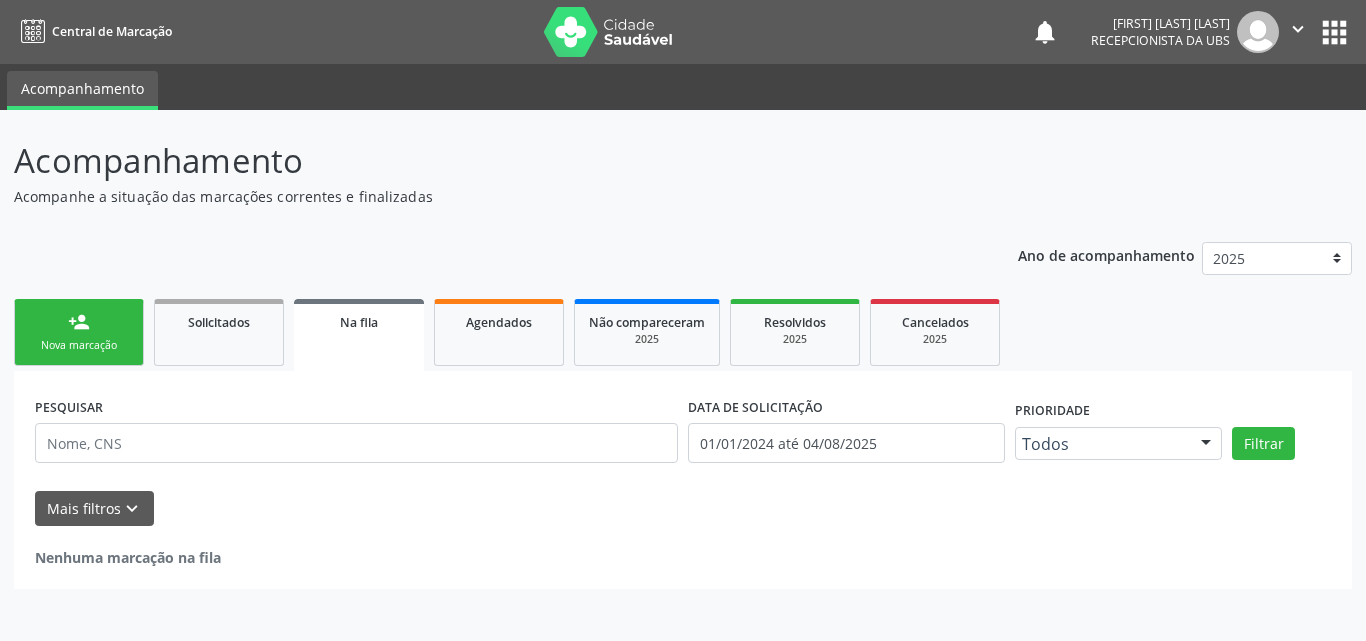 click on "person_add
Nova marcação" at bounding box center (79, 332) 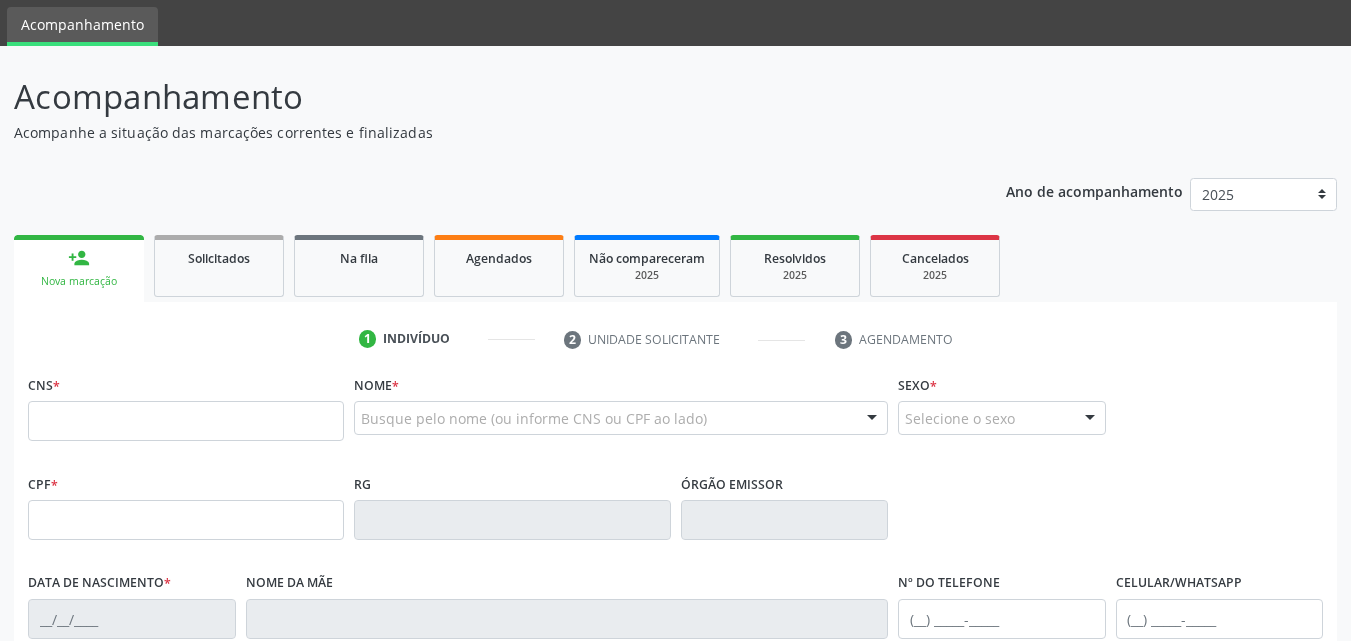 scroll, scrollTop: 100, scrollLeft: 0, axis: vertical 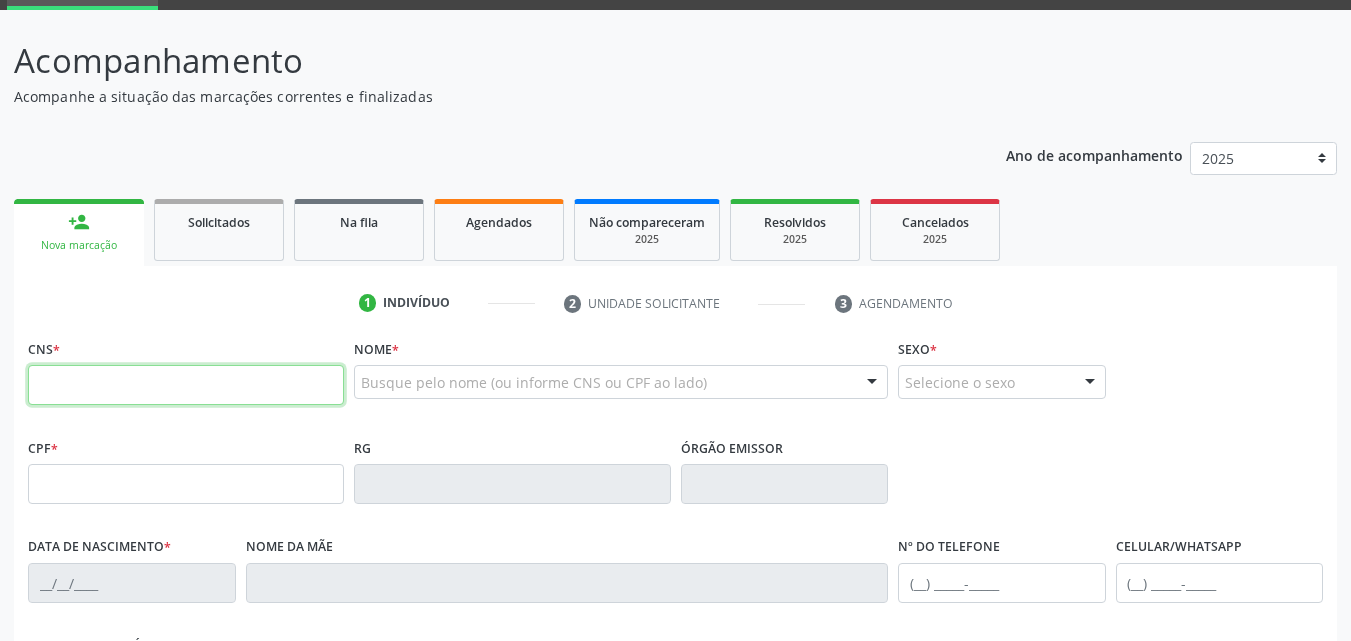 click at bounding box center (186, 385) 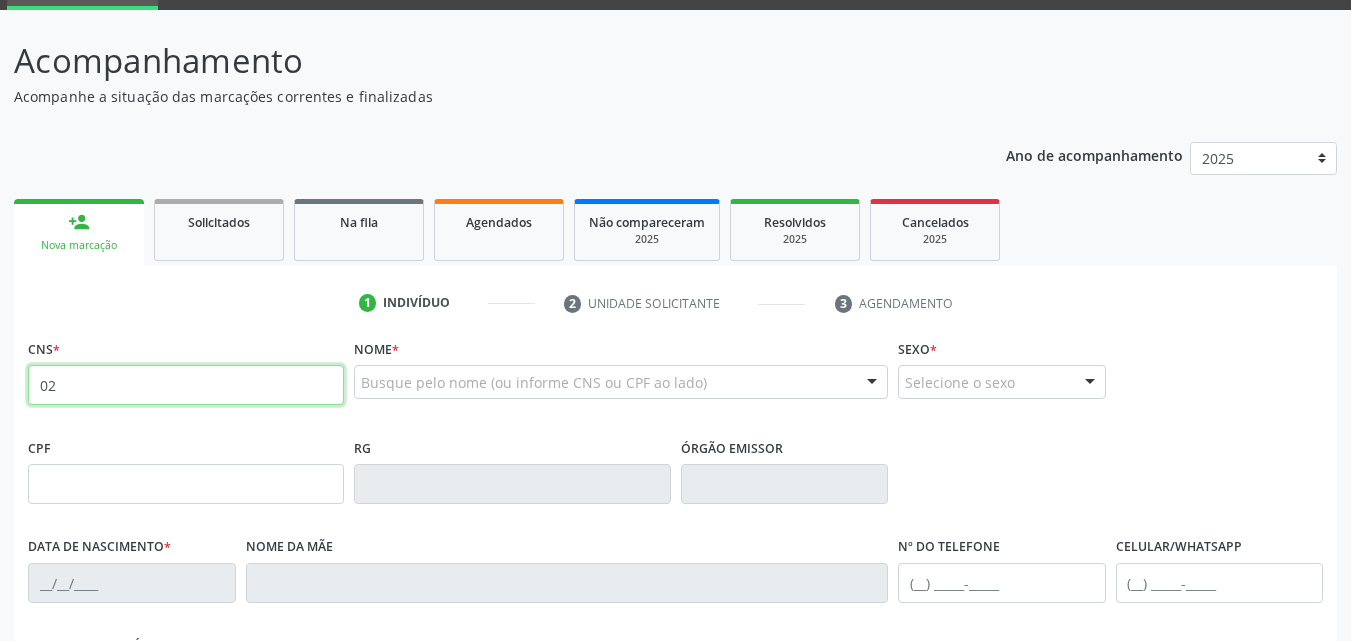 type on "0" 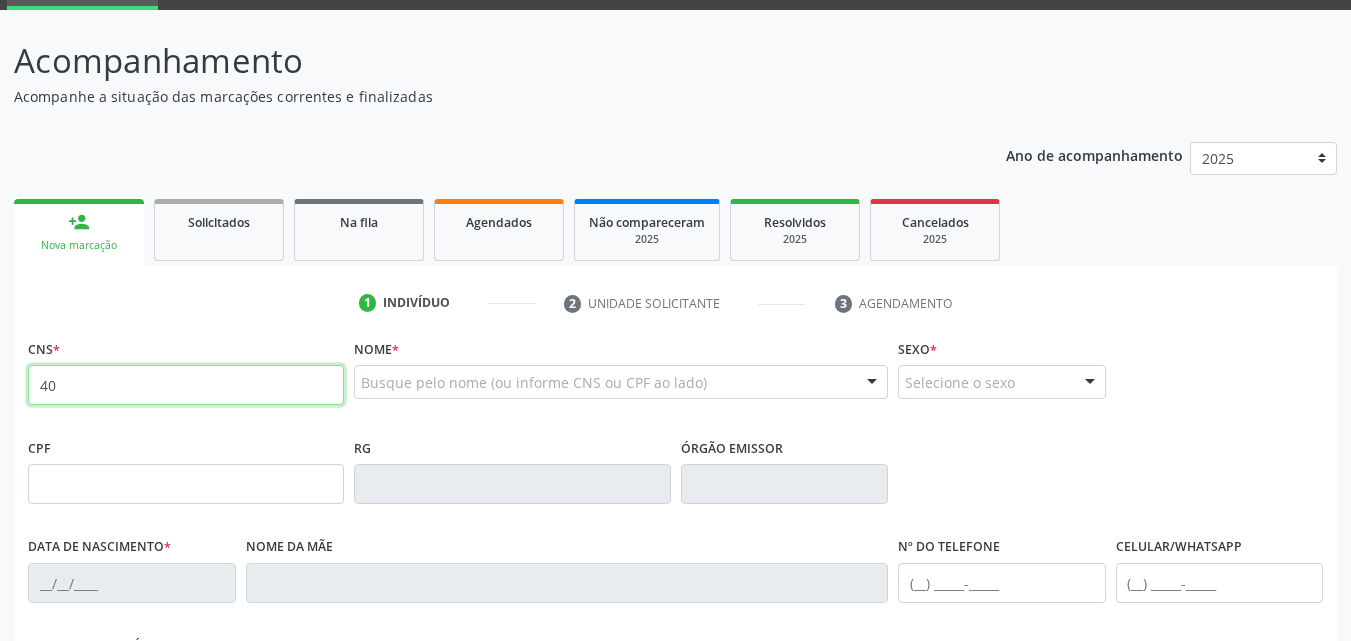 type on "4" 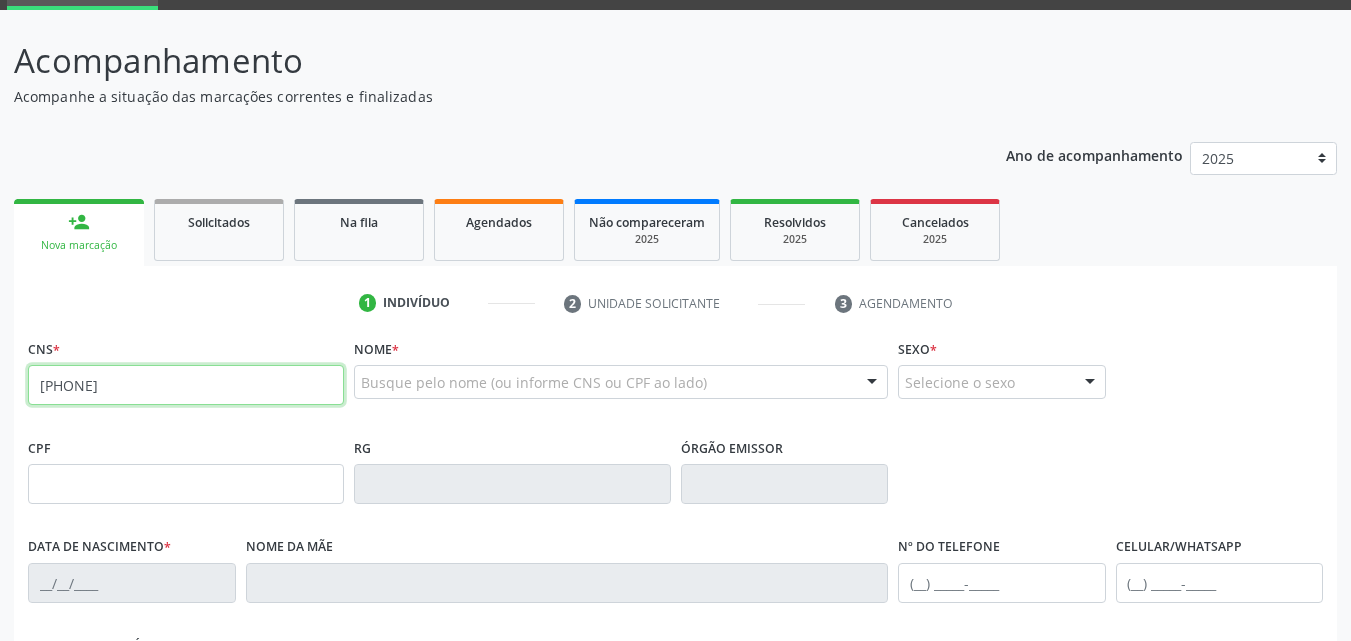 type on "705 0030 8504 7250" 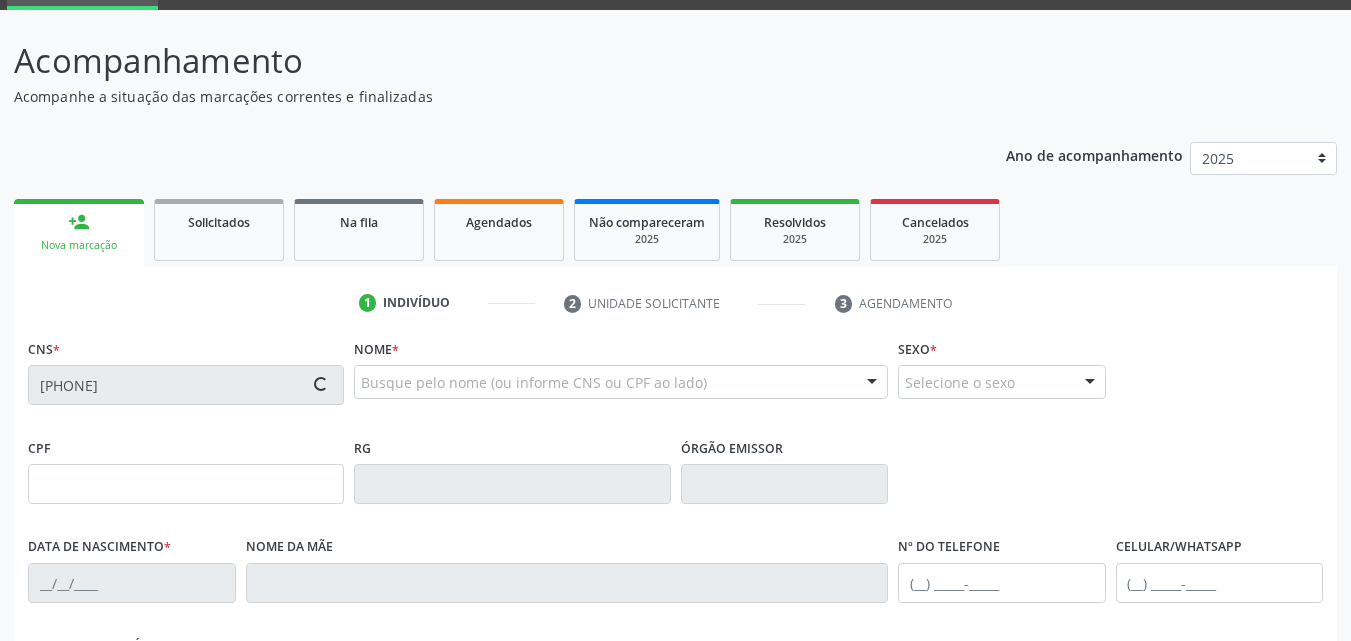 type on "046.919.774-90" 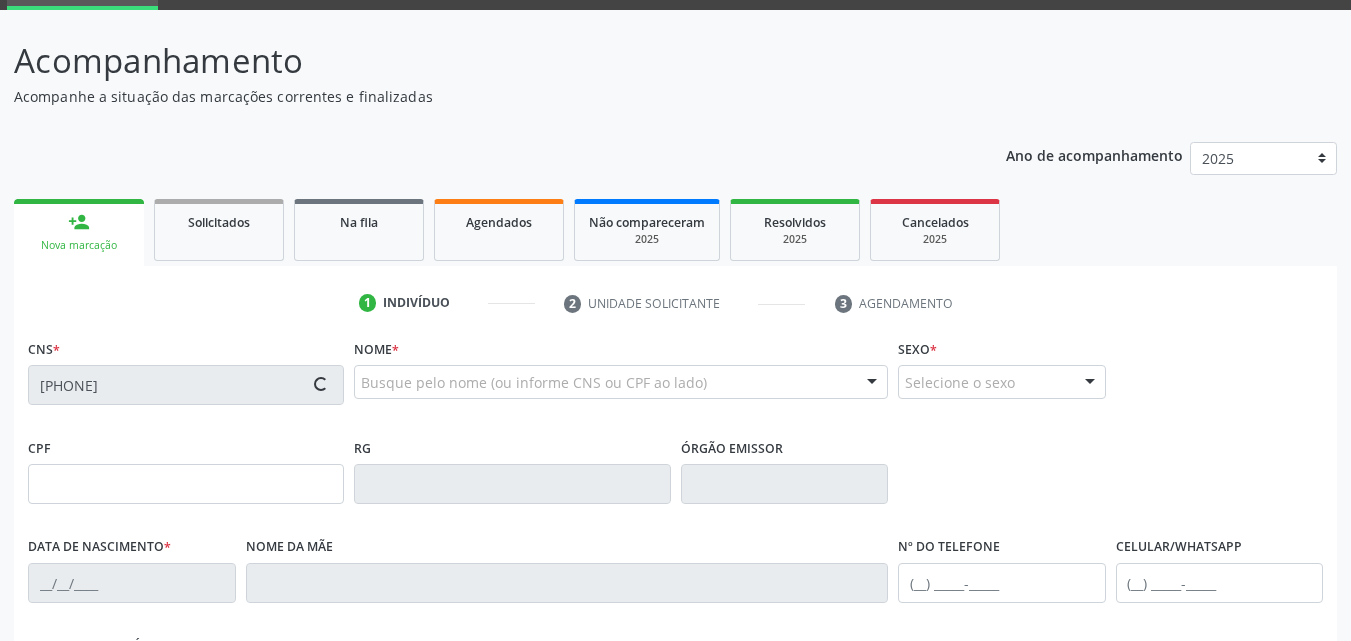 type on "05/03/1982" 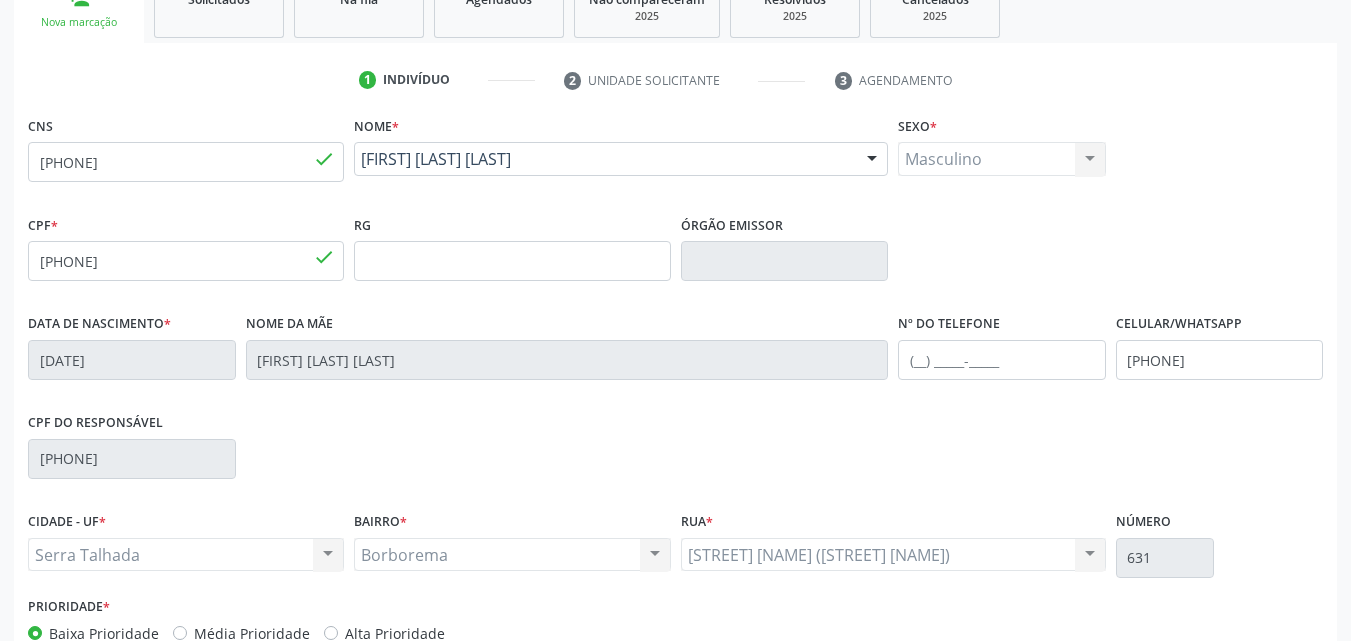 scroll, scrollTop: 443, scrollLeft: 0, axis: vertical 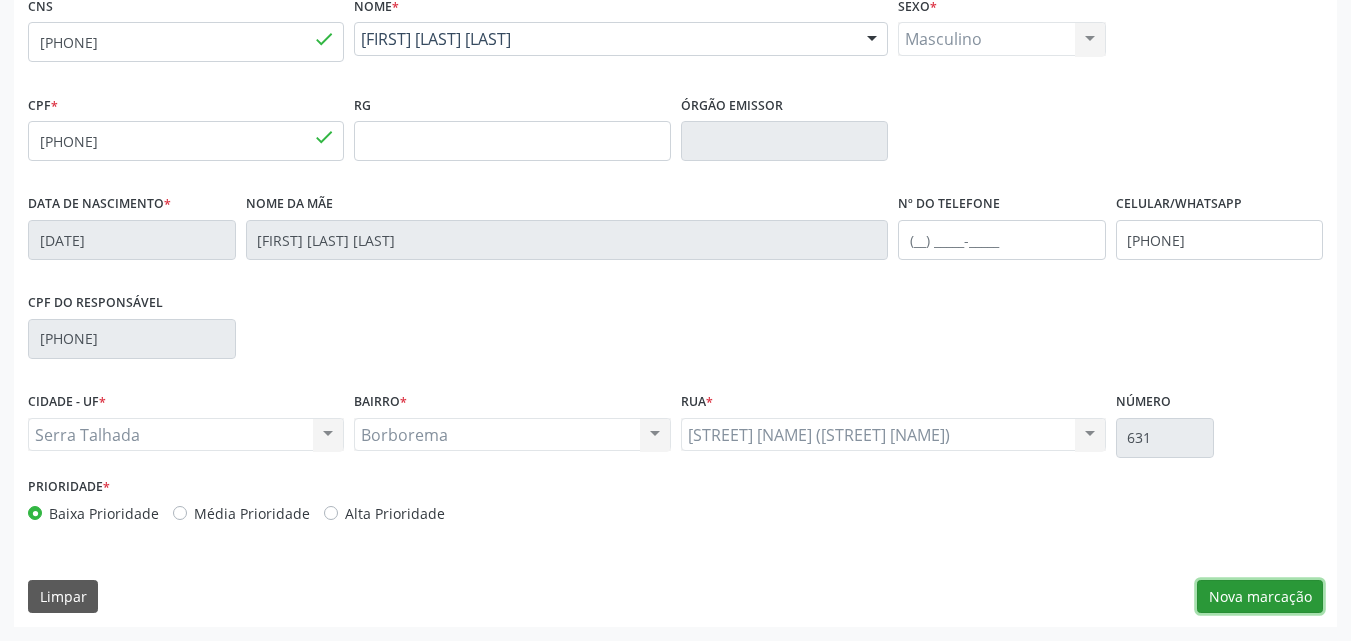 click on "Nova marcação" at bounding box center (1260, 597) 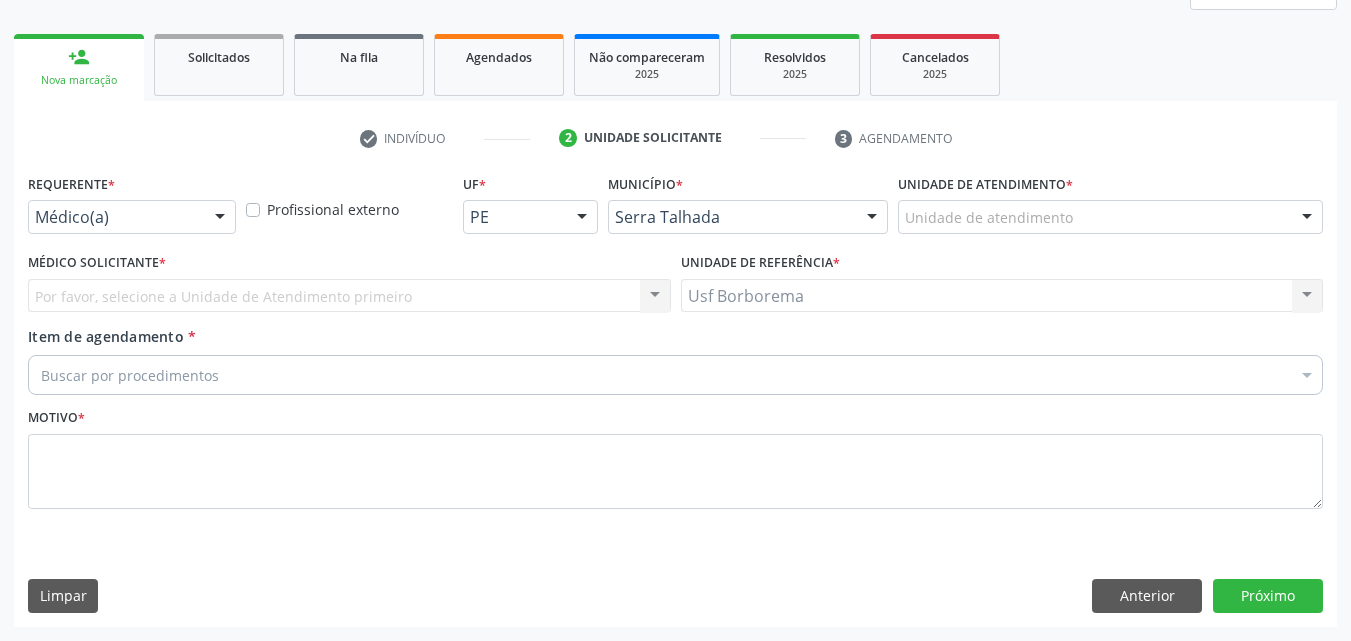 scroll, scrollTop: 265, scrollLeft: 0, axis: vertical 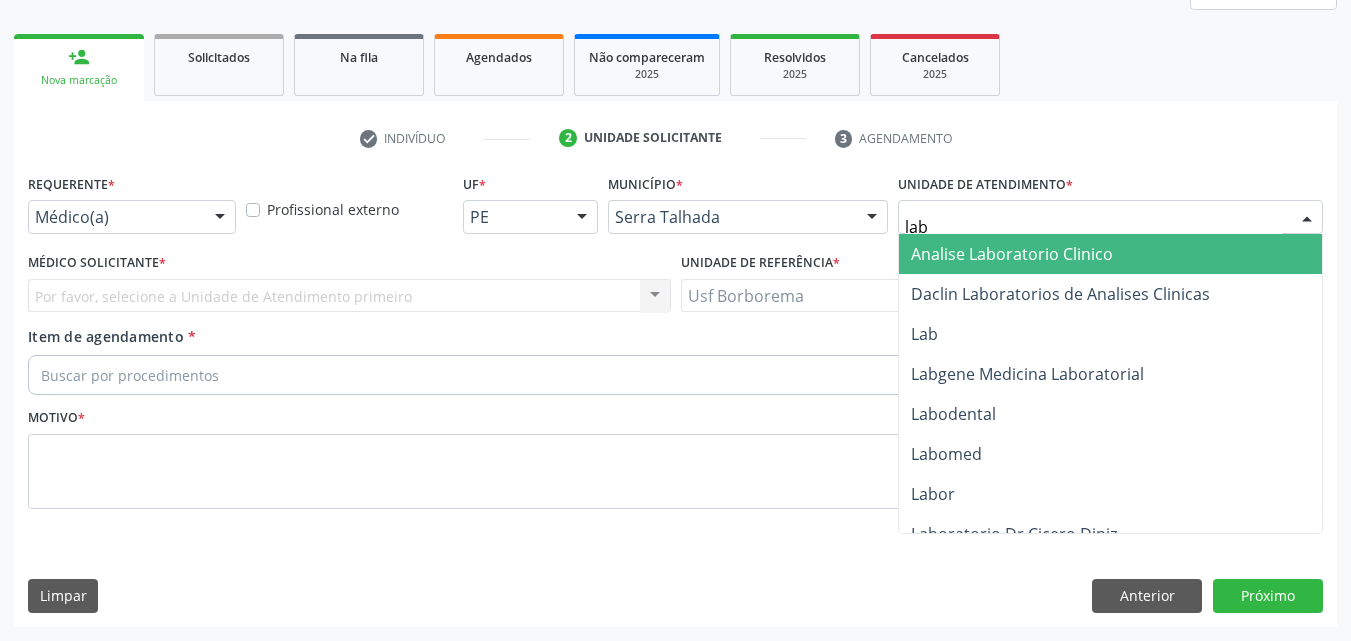 type on "labg" 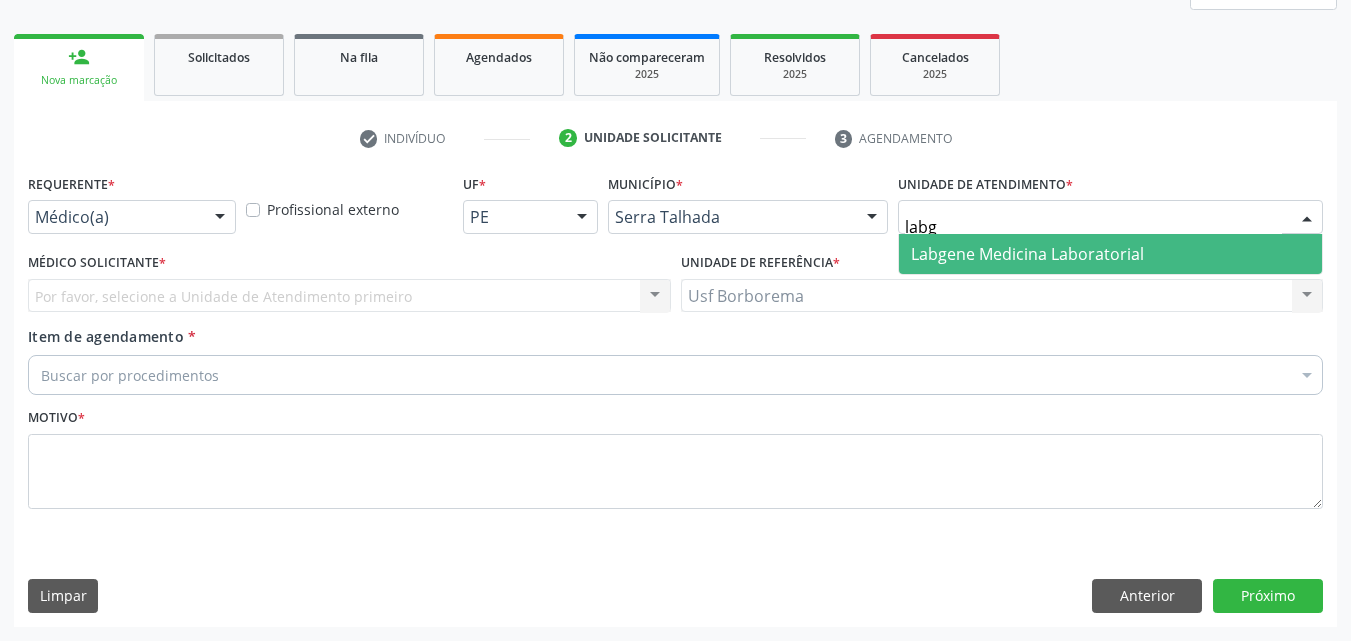 click on "Labgene Medicina Laboratorial" at bounding box center (1027, 254) 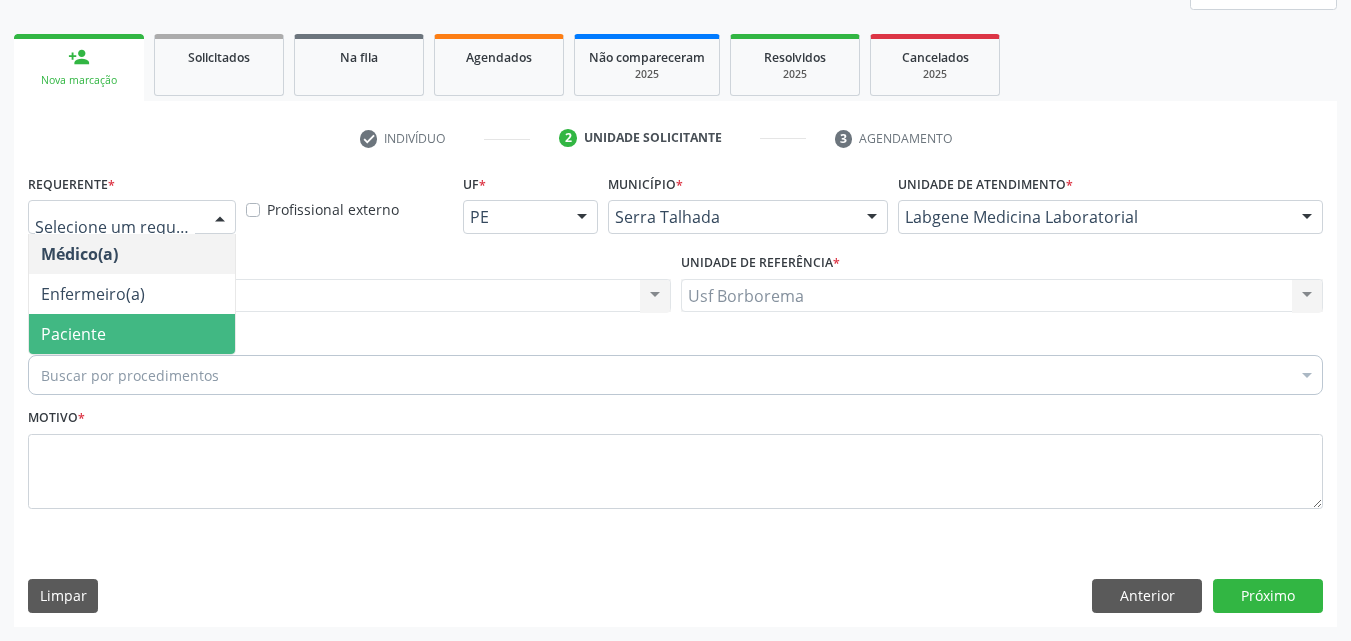 click on "Paciente" at bounding box center [132, 334] 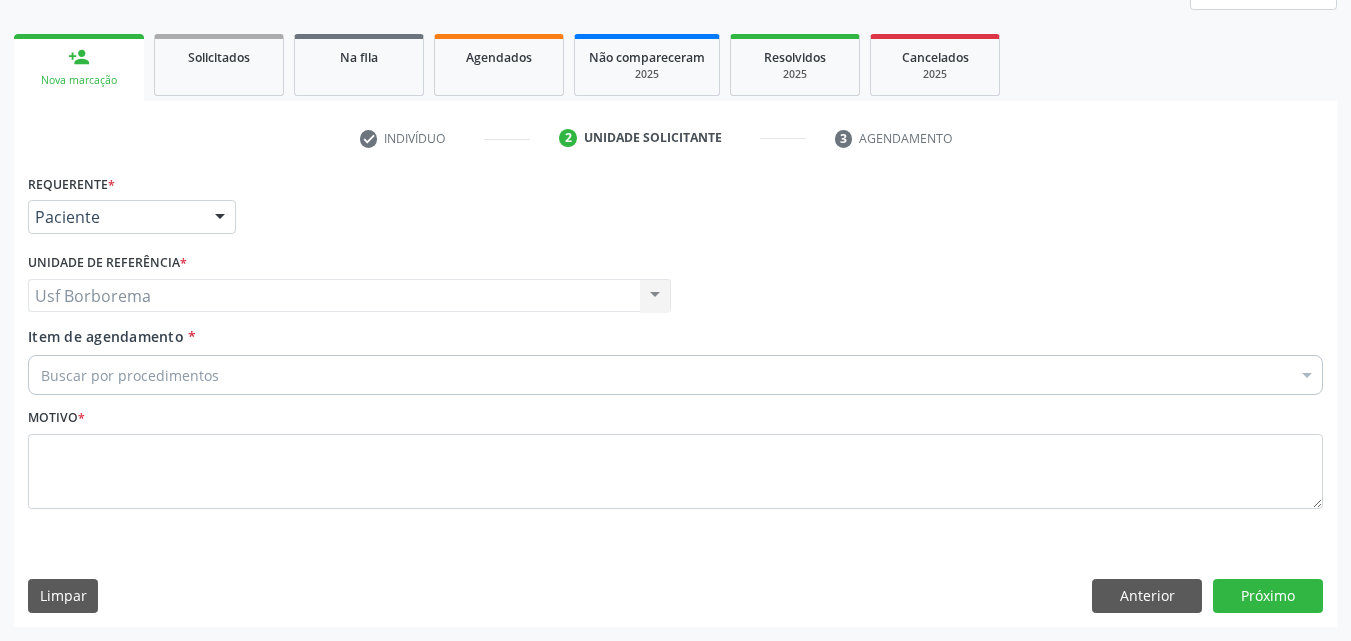 click on "Buscar por procedimentos" at bounding box center [675, 375] 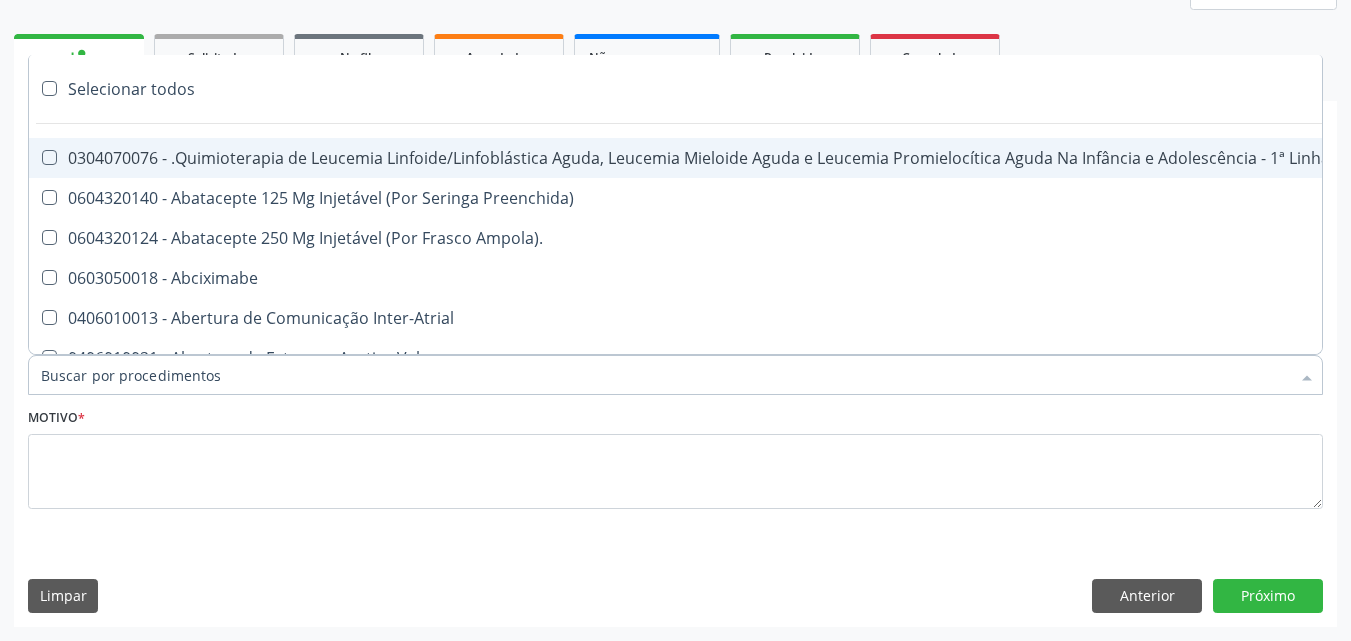 click on "Item de agendamento
*" at bounding box center [665, 375] 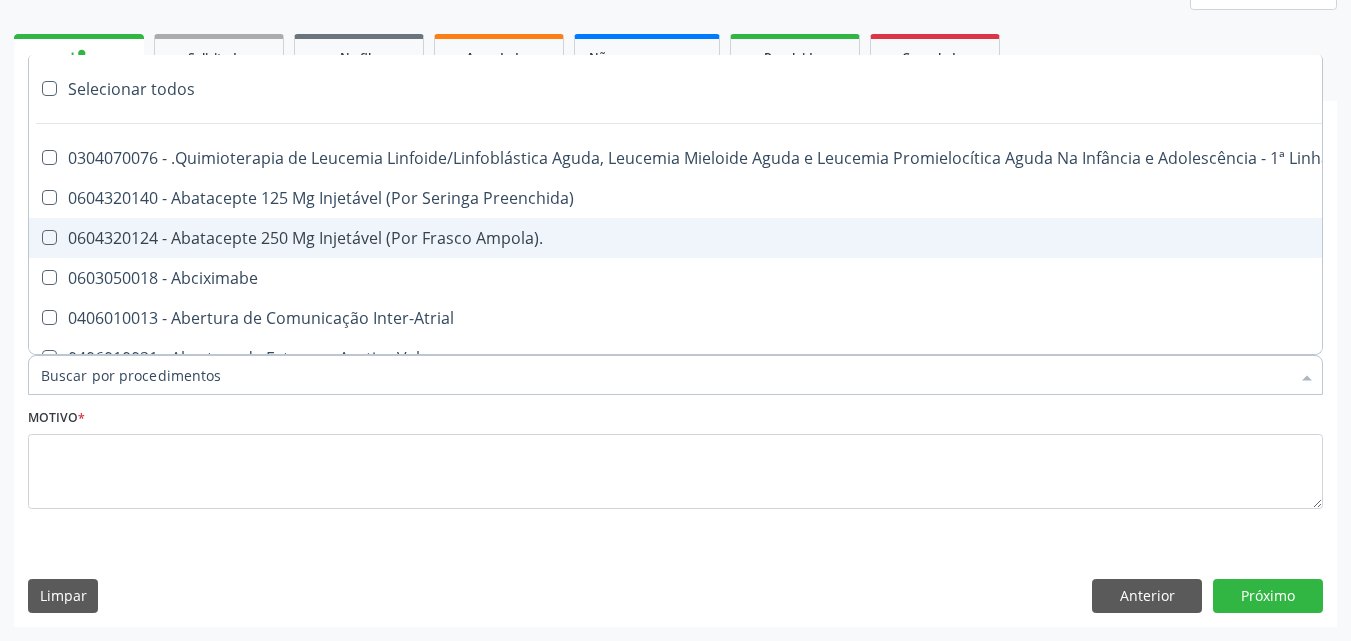scroll, scrollTop: 0, scrollLeft: 0, axis: both 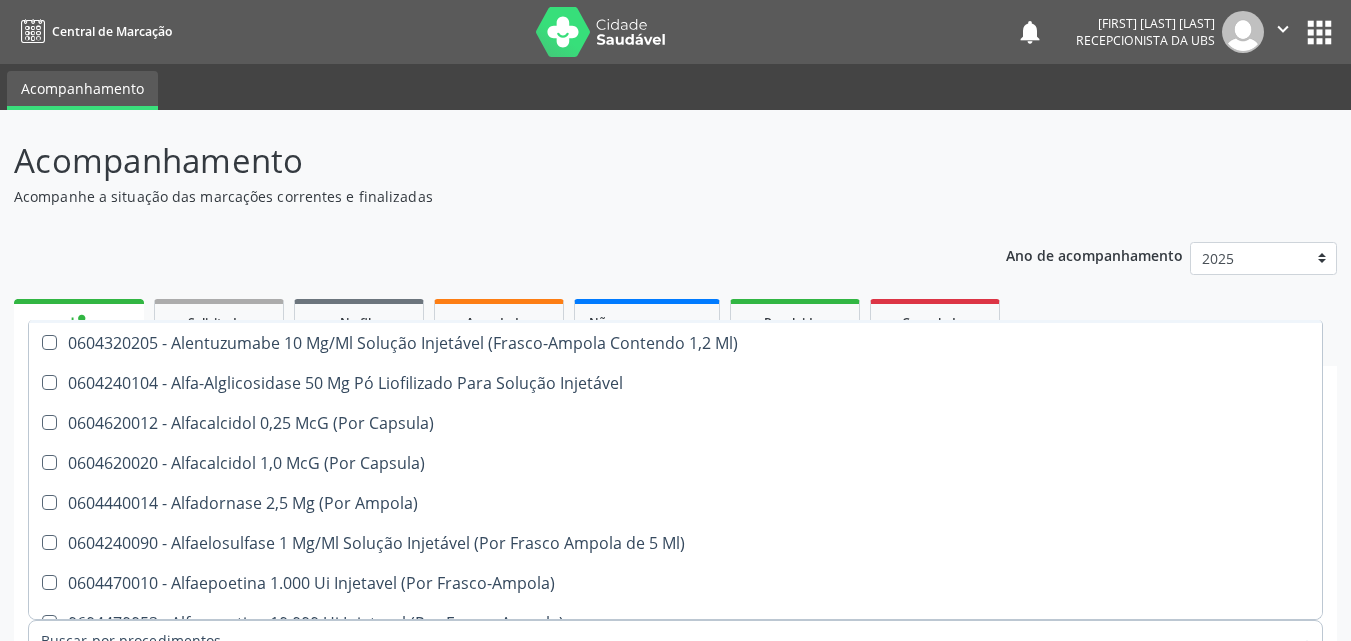 click on "person_add
Nova marcação
Solicitados   Na fila   Agendados   Não compareceram
2025
Resolvidos
2025
Cancelados
2025" at bounding box center [675, 330] 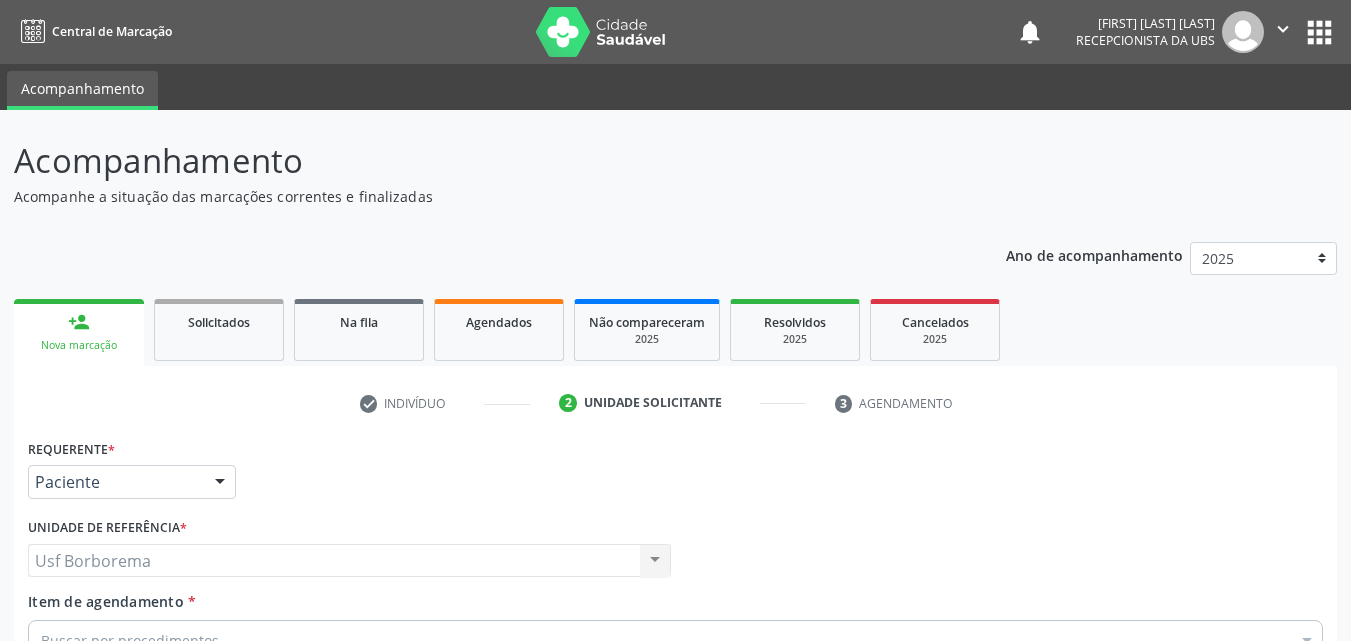 scroll, scrollTop: 0, scrollLeft: 0, axis: both 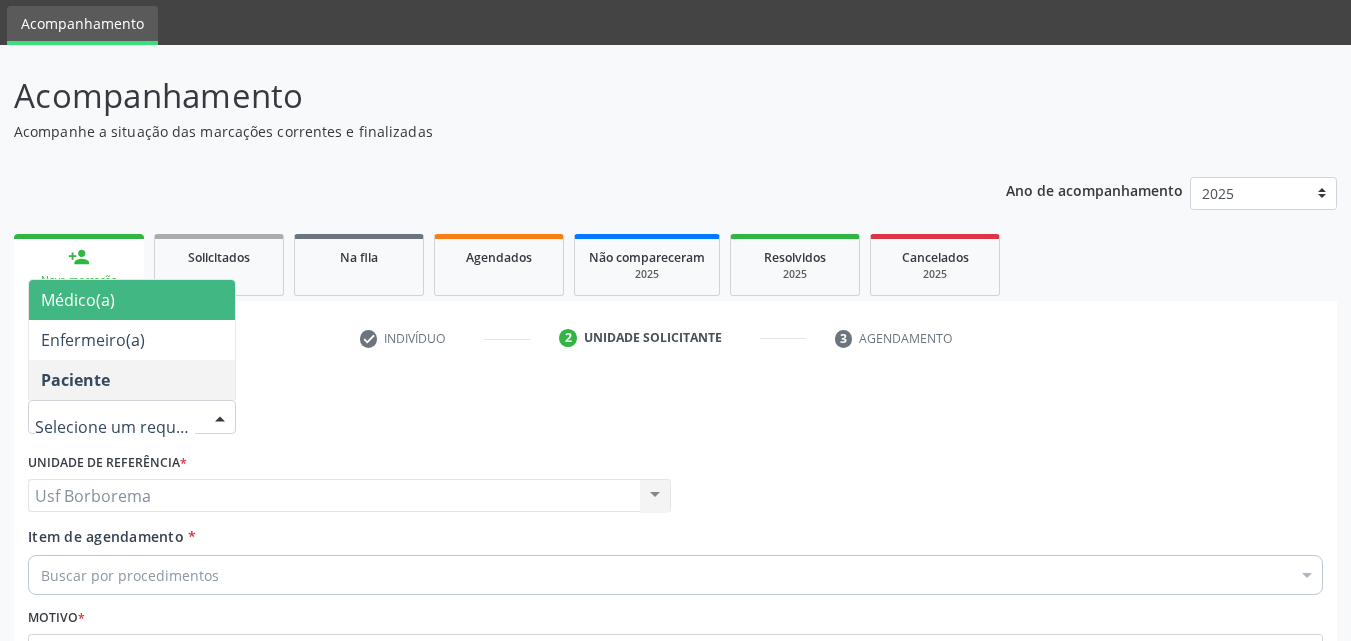 click on "Médico(a)" at bounding box center (132, 300) 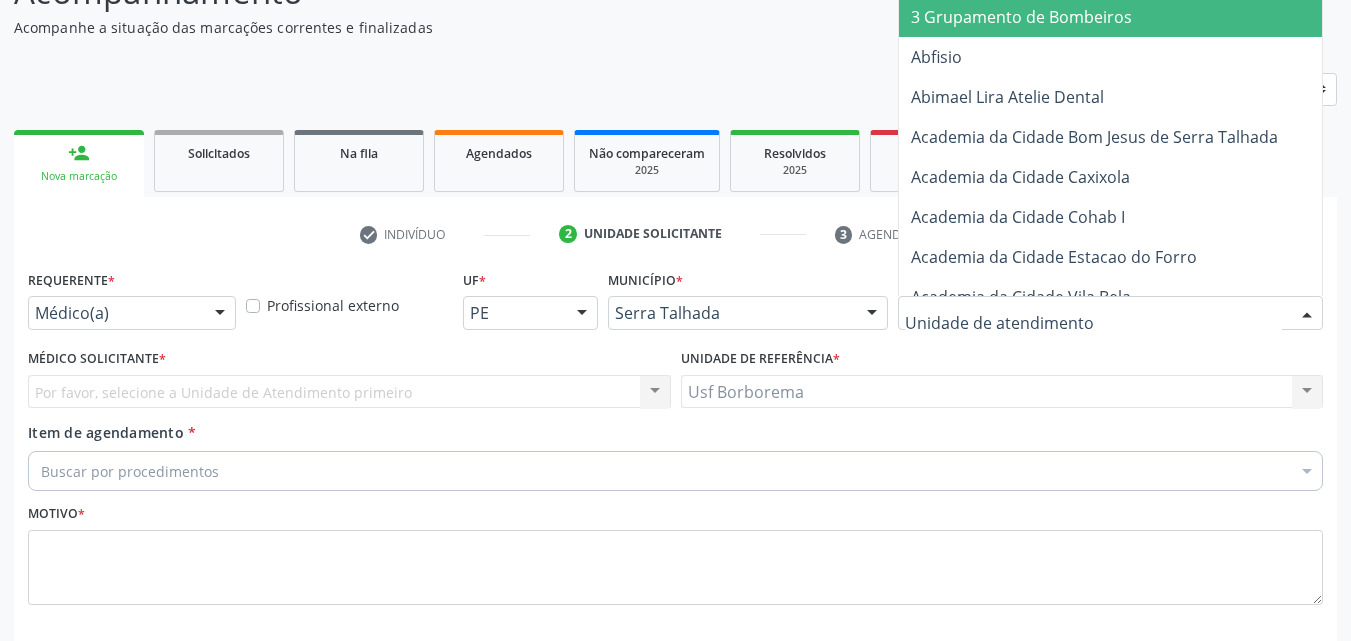 scroll, scrollTop: 265, scrollLeft: 0, axis: vertical 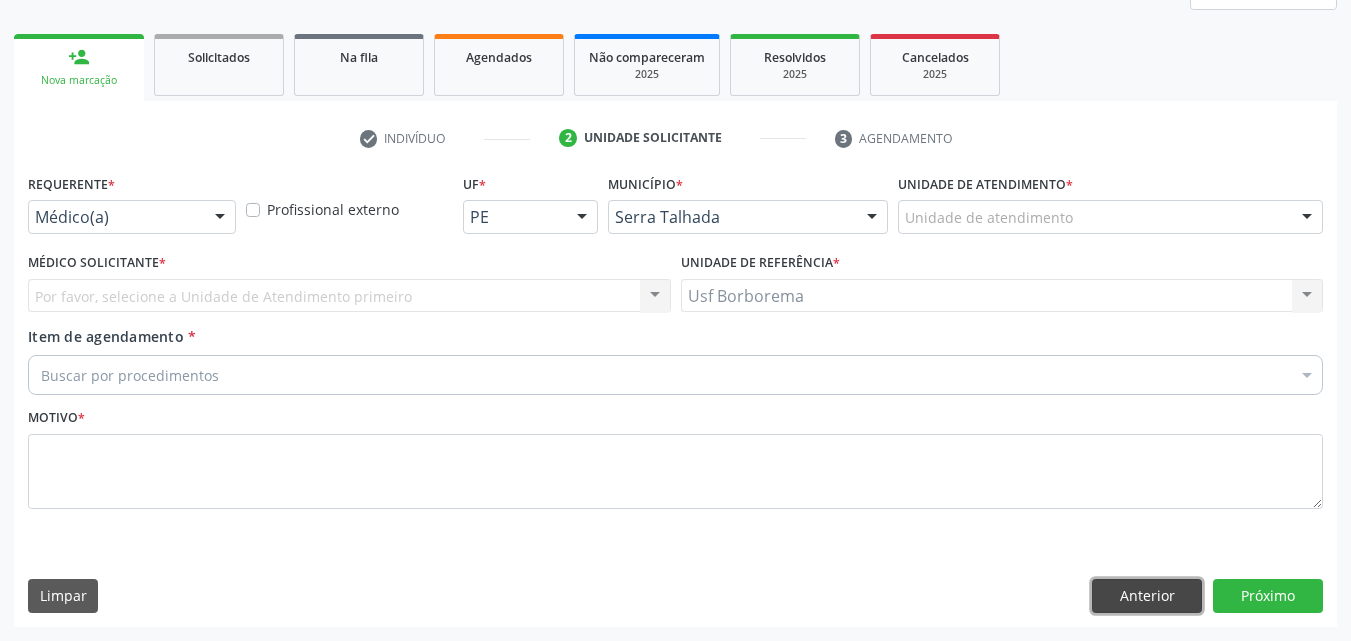 click on "Anterior" at bounding box center [1147, 596] 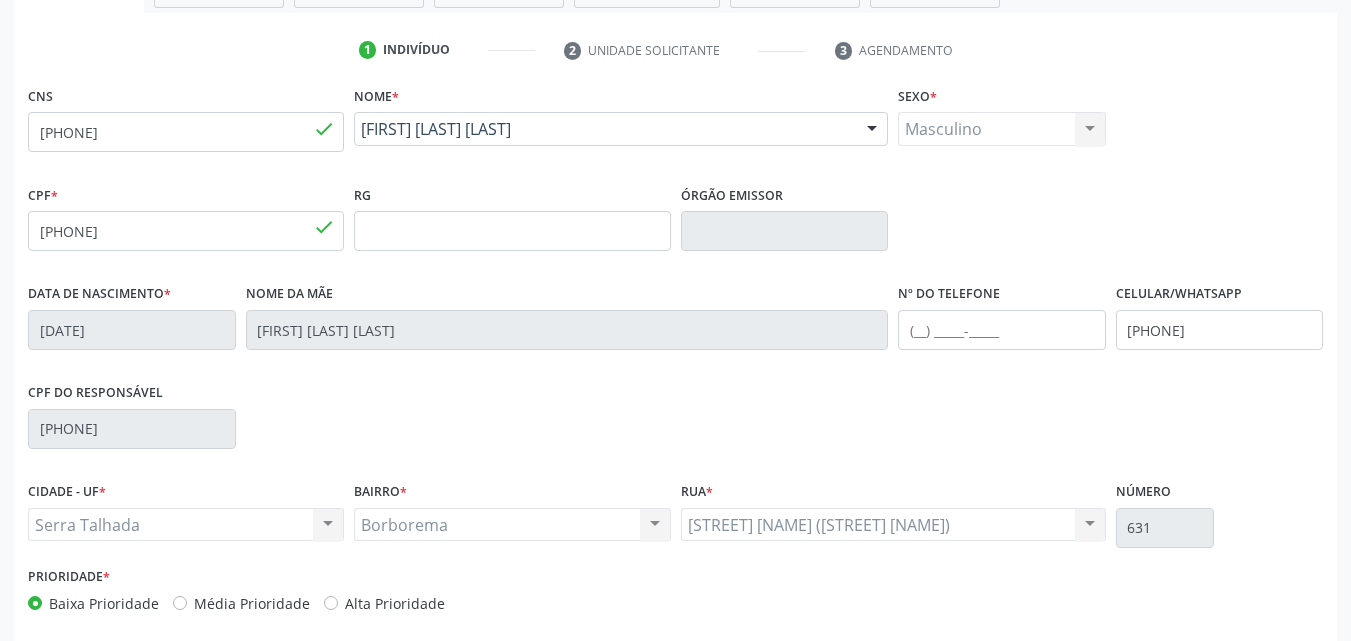 scroll, scrollTop: 443, scrollLeft: 0, axis: vertical 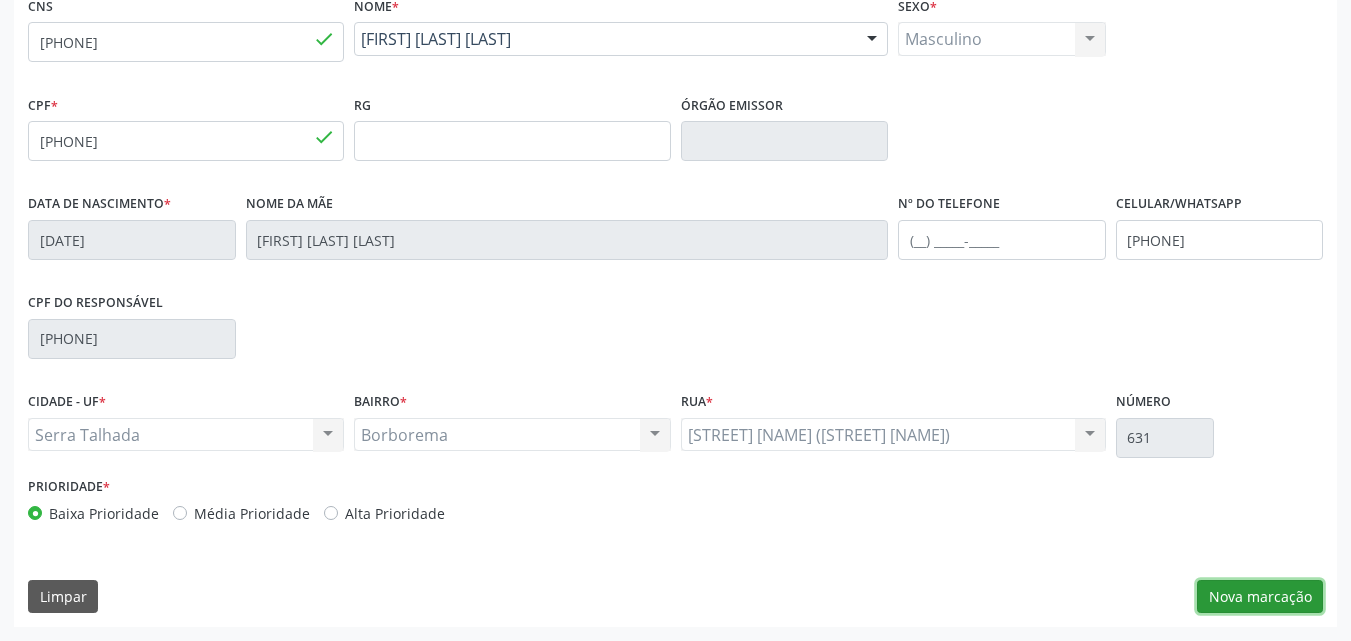click on "Nova marcação" at bounding box center [1260, 597] 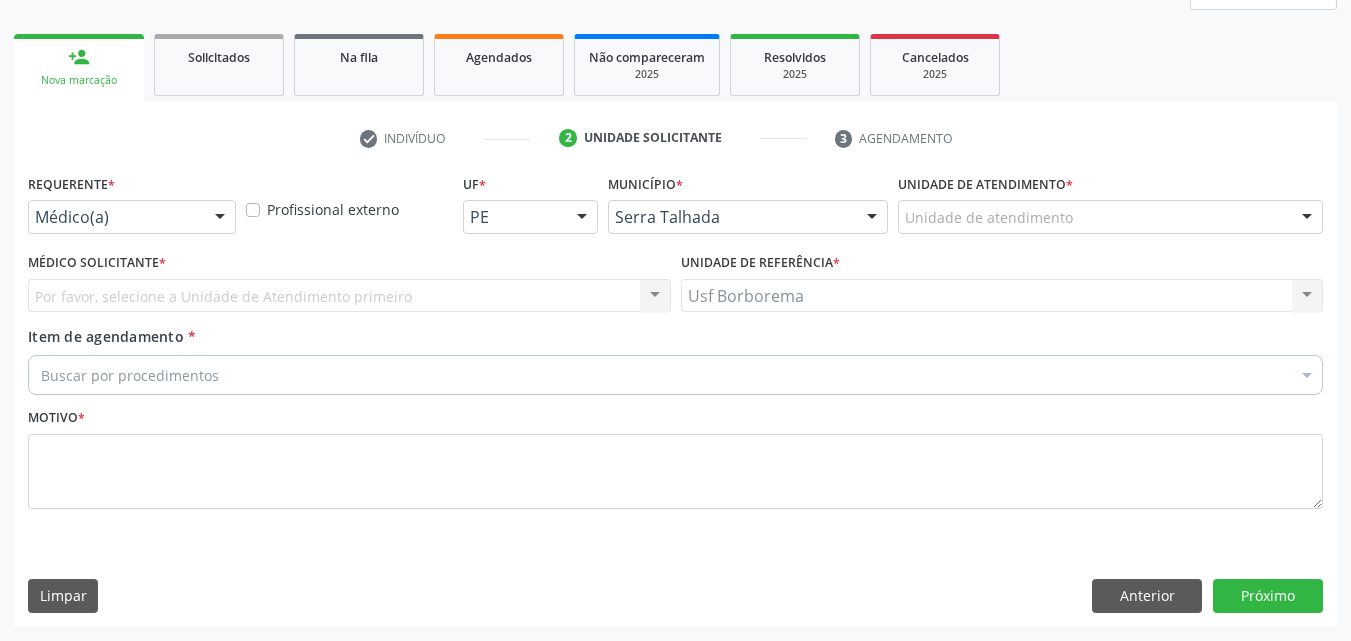 scroll, scrollTop: 265, scrollLeft: 0, axis: vertical 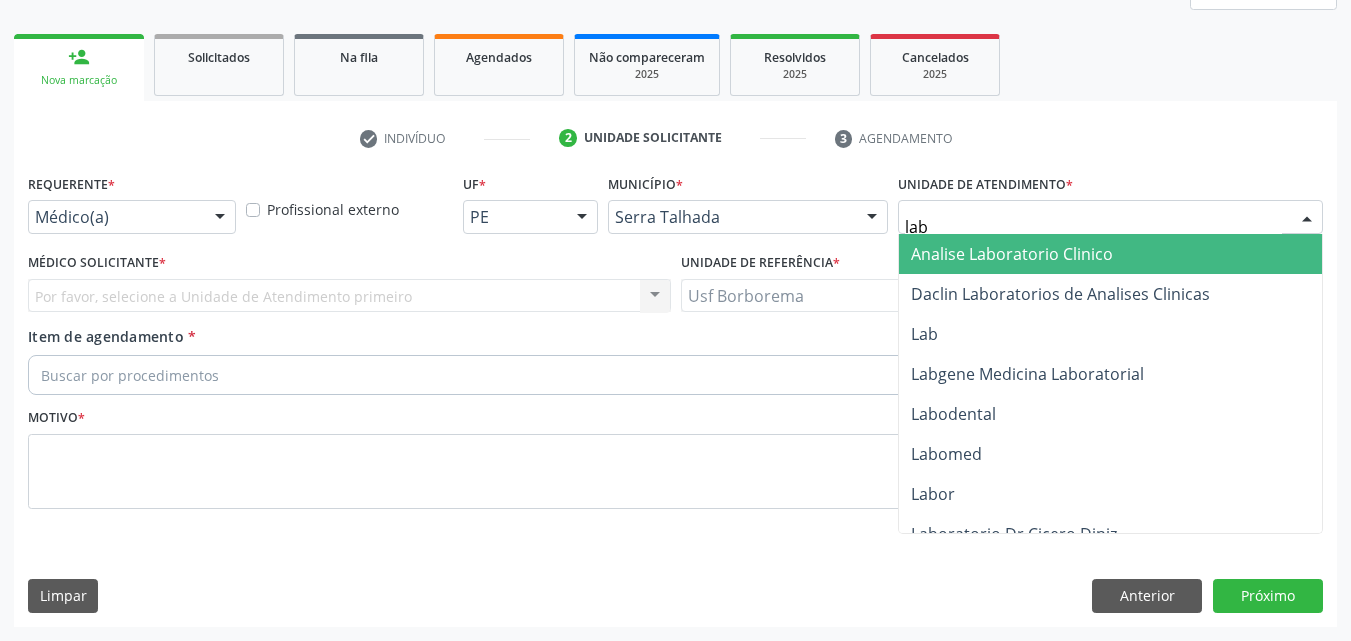 type on "labg" 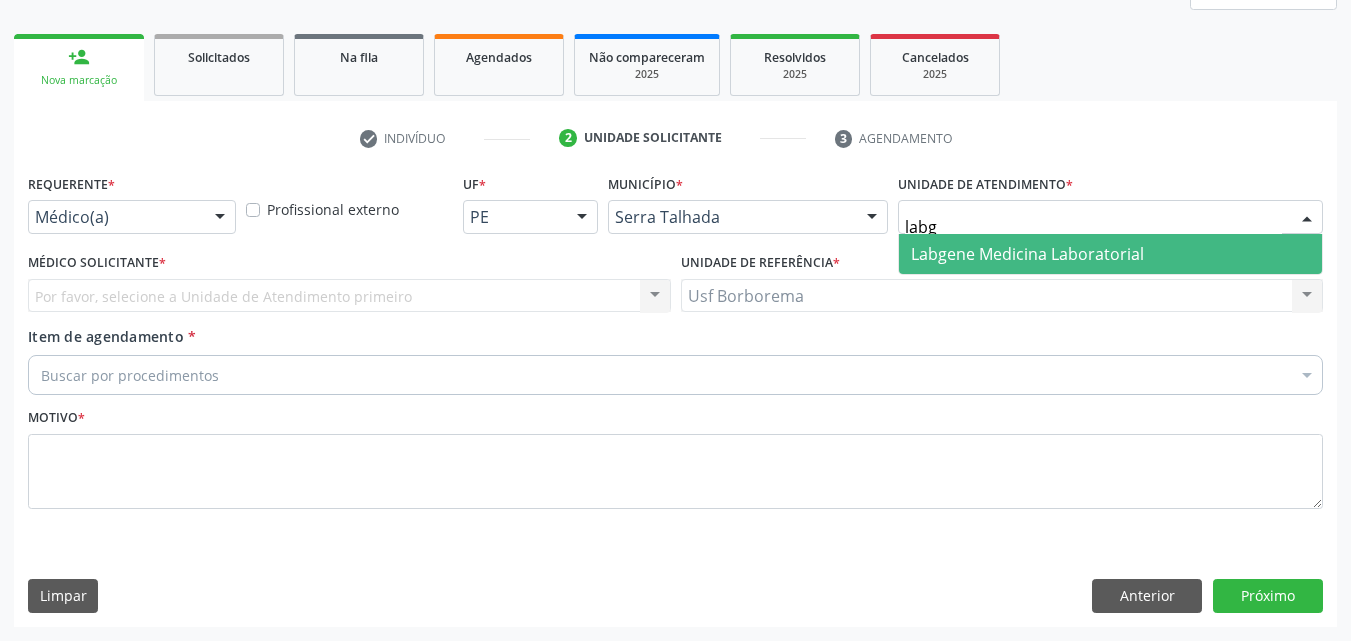 click on "Labgene Medicina Laboratorial" at bounding box center (1027, 254) 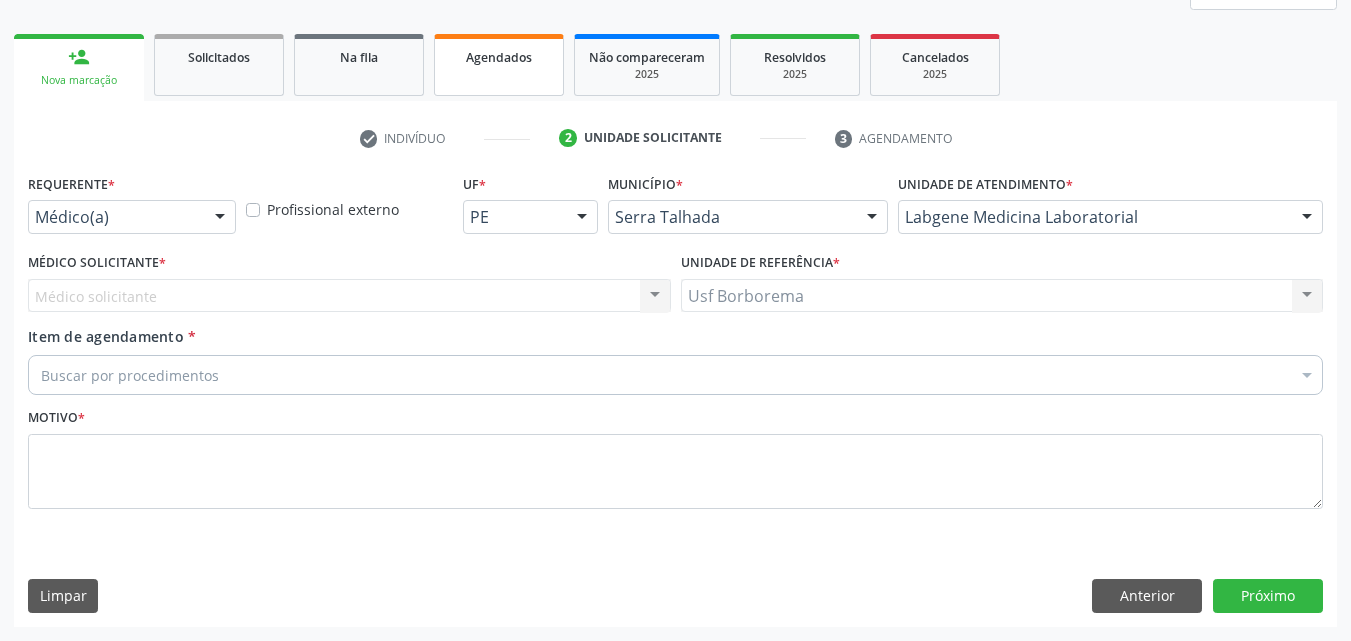 click on "Agendados" at bounding box center (499, 57) 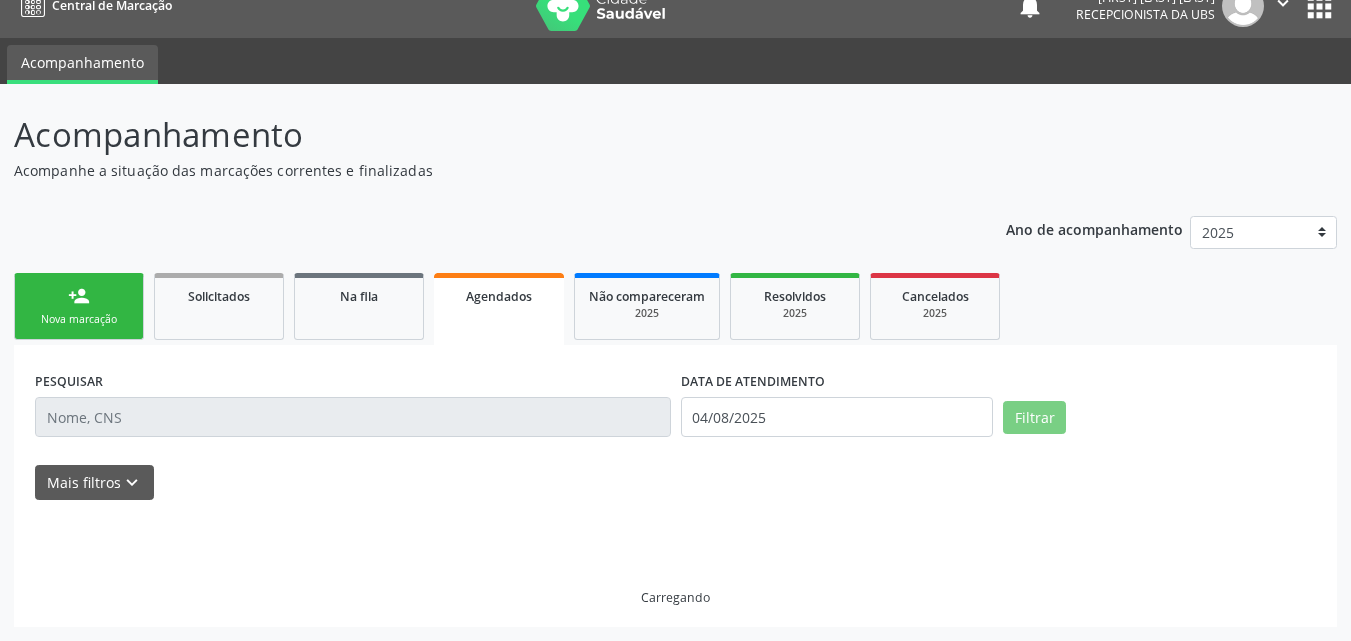 scroll, scrollTop: 26, scrollLeft: 0, axis: vertical 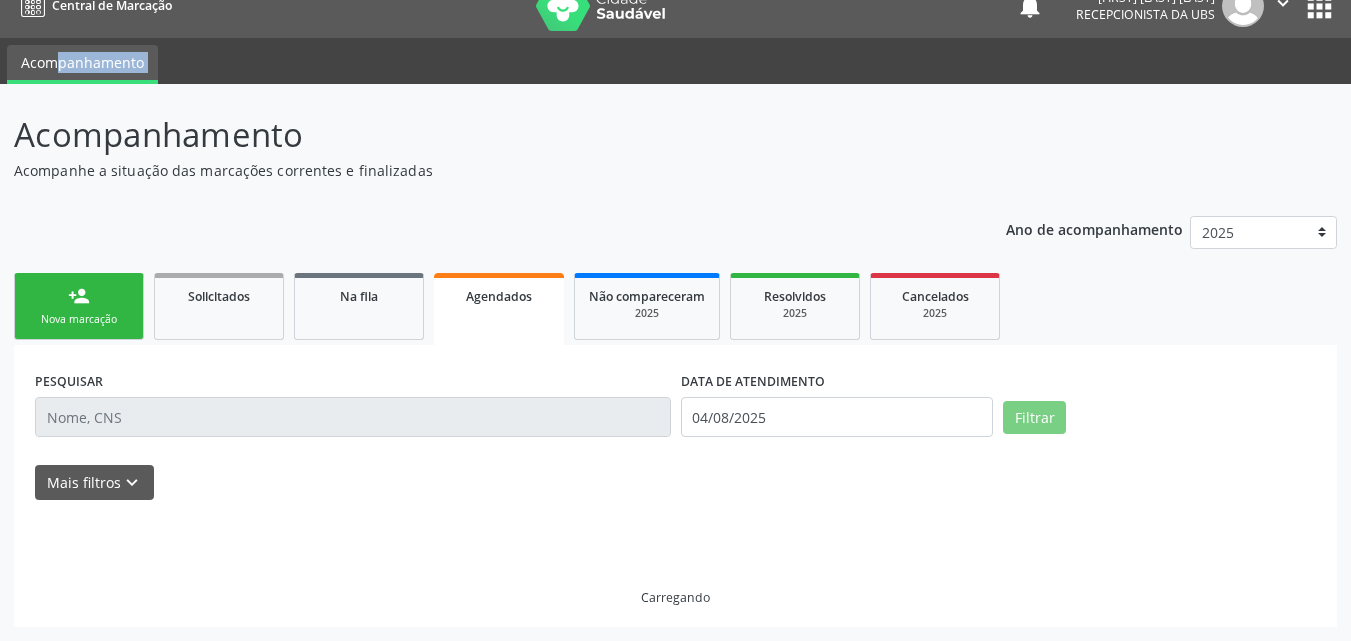 click on "Acompanhamento" at bounding box center (675, 61) 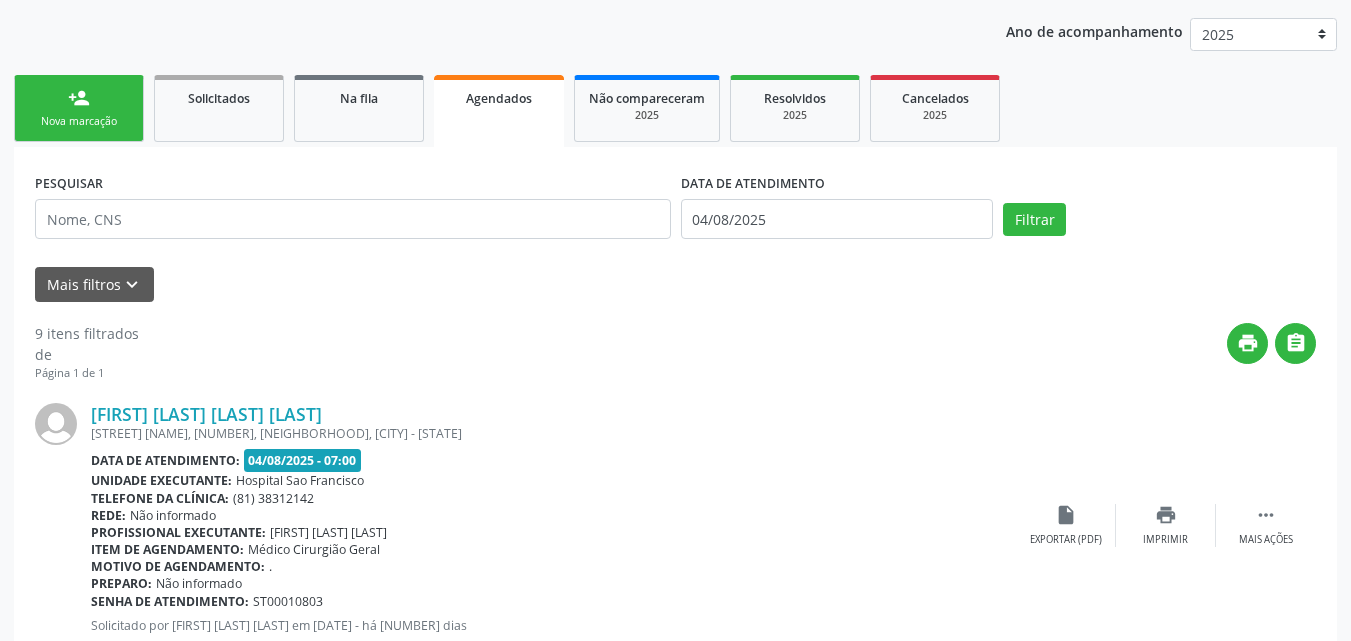 scroll, scrollTop: 226, scrollLeft: 0, axis: vertical 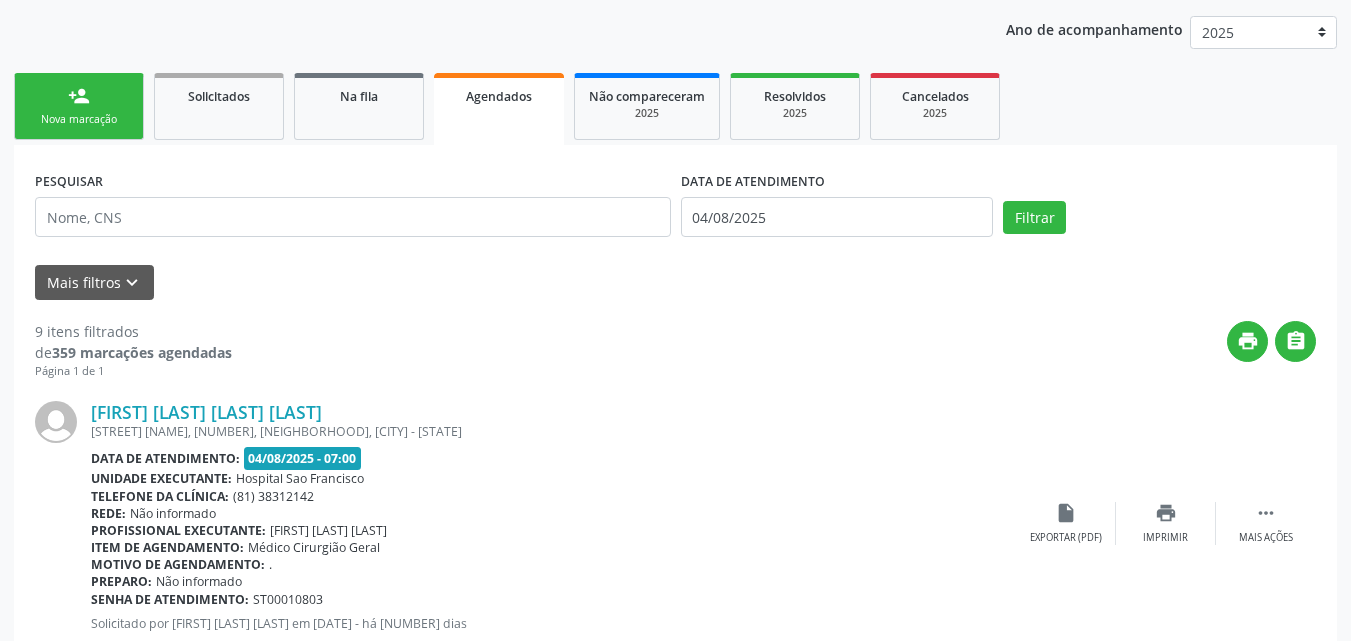 click on "Agendados" at bounding box center [499, 109] 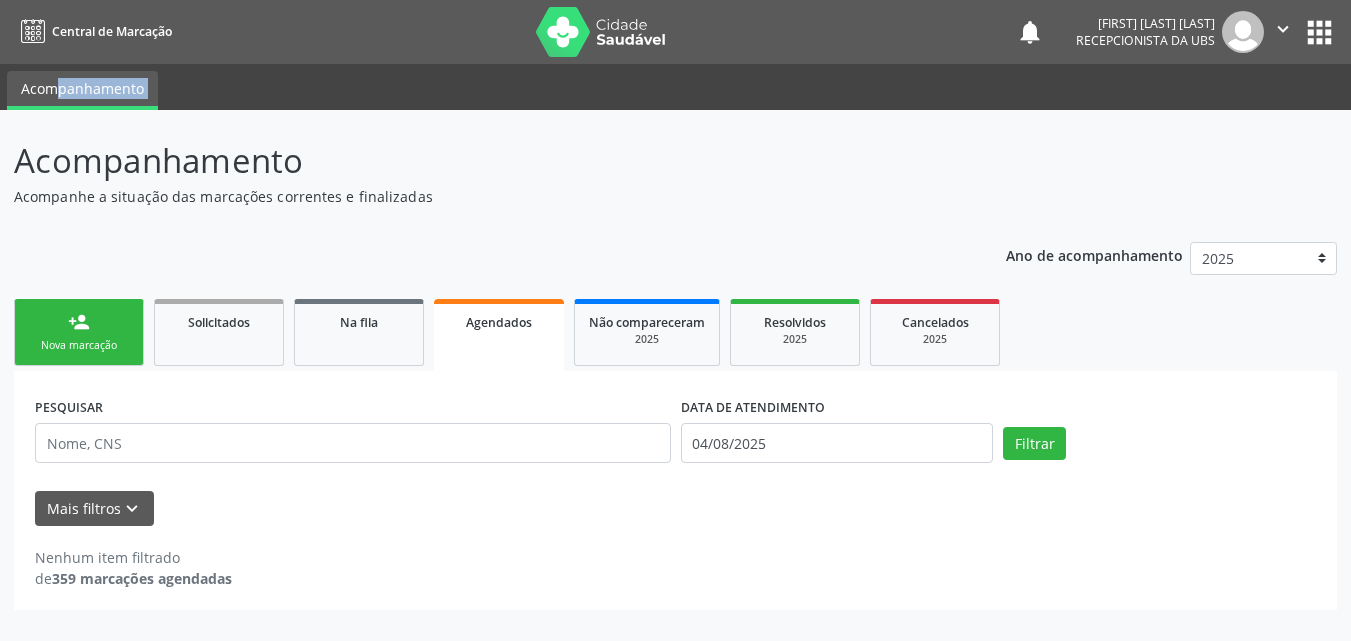scroll, scrollTop: 0, scrollLeft: 0, axis: both 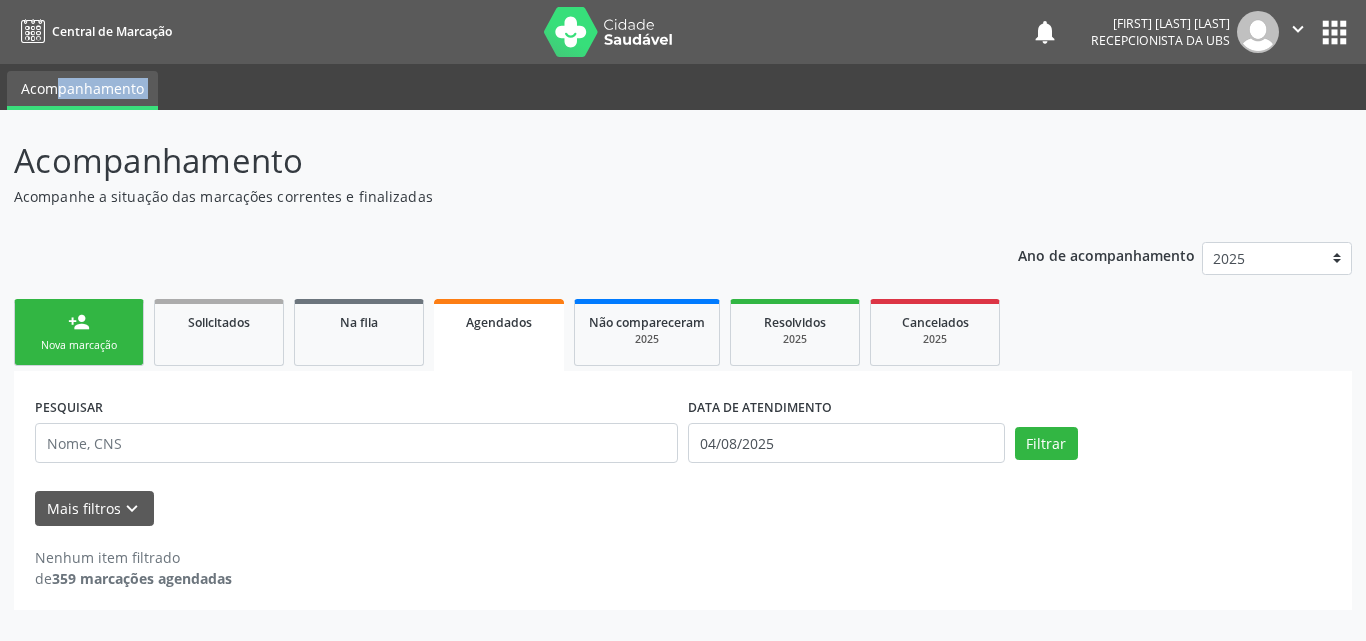 click on "Acompanhamento
Acompanhe a situação das marcações correntes e finalizadas
Relatórios
Ano de acompanhamento
2025 2024
person_add
Nova marcação
Solicitados   Na fila   Agendados   Não compareceram
2025
Resolvidos
2025
Cancelados
2025
PESQUISAR
DATA DE ATENDIMENTO
04/08/2025
Filtrar
UNIDADE EXECUTANTE
Selecione uma unidade
Todos as unidades   3 Grupamento de Bombeiros   Abfisio   Abimael Lira Atelie Dental   Academia da Cidade Bom Jesus de Serra Talhada   Academia da Cidade Caxixola   Academia da Cidade Cohab I   Academia da Cidade Estacao do Forro   Academia da Cidade Vila Bela   Academia da Cidade de Serra Talhada   Academia da Cidade do Mutirao   Academia da Saude Cohab II   Alanalaiz Magalhaes Pereira   Alves Guimaraes Servicos de Medicina e Nutricao     Amor Saude   Anaclin" at bounding box center (683, 375) 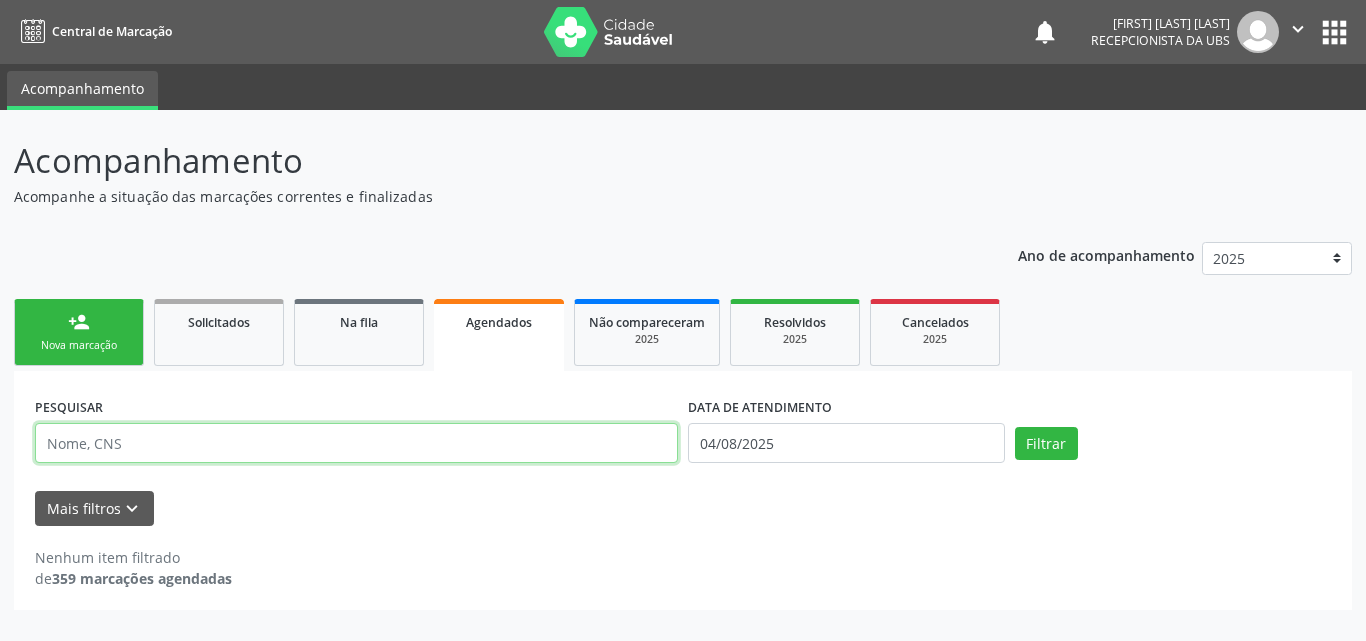 click at bounding box center (356, 443) 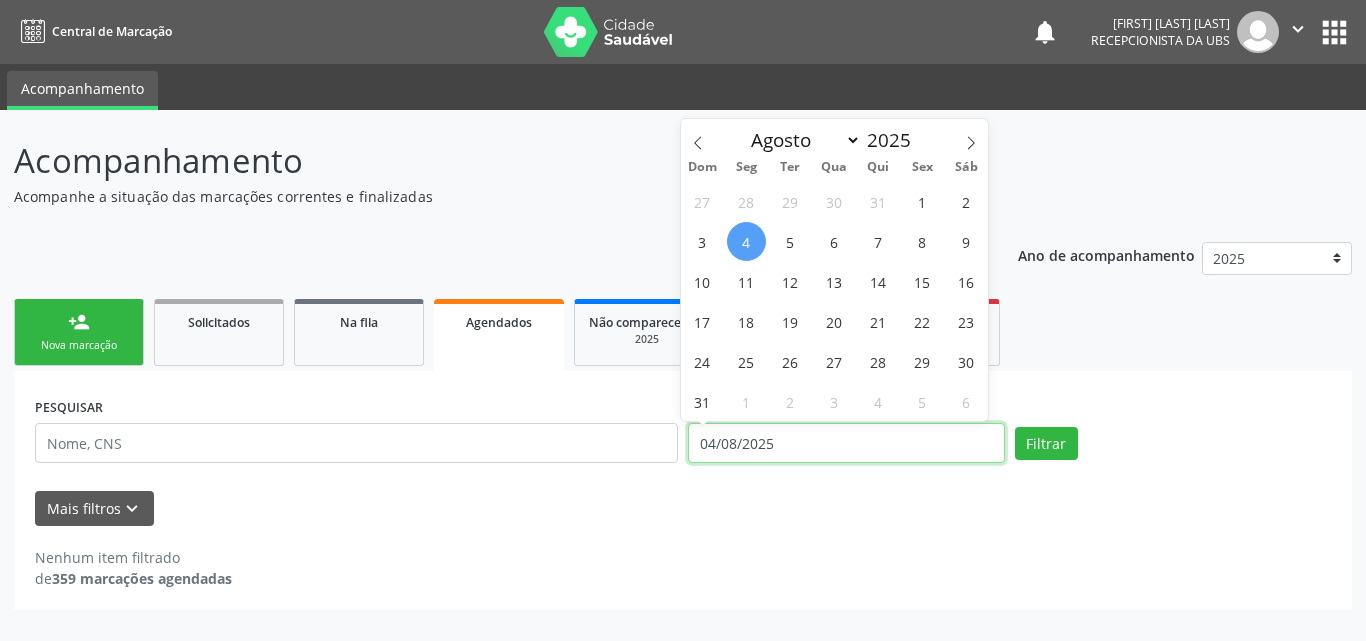 click on "04/08/2025" at bounding box center (846, 443) 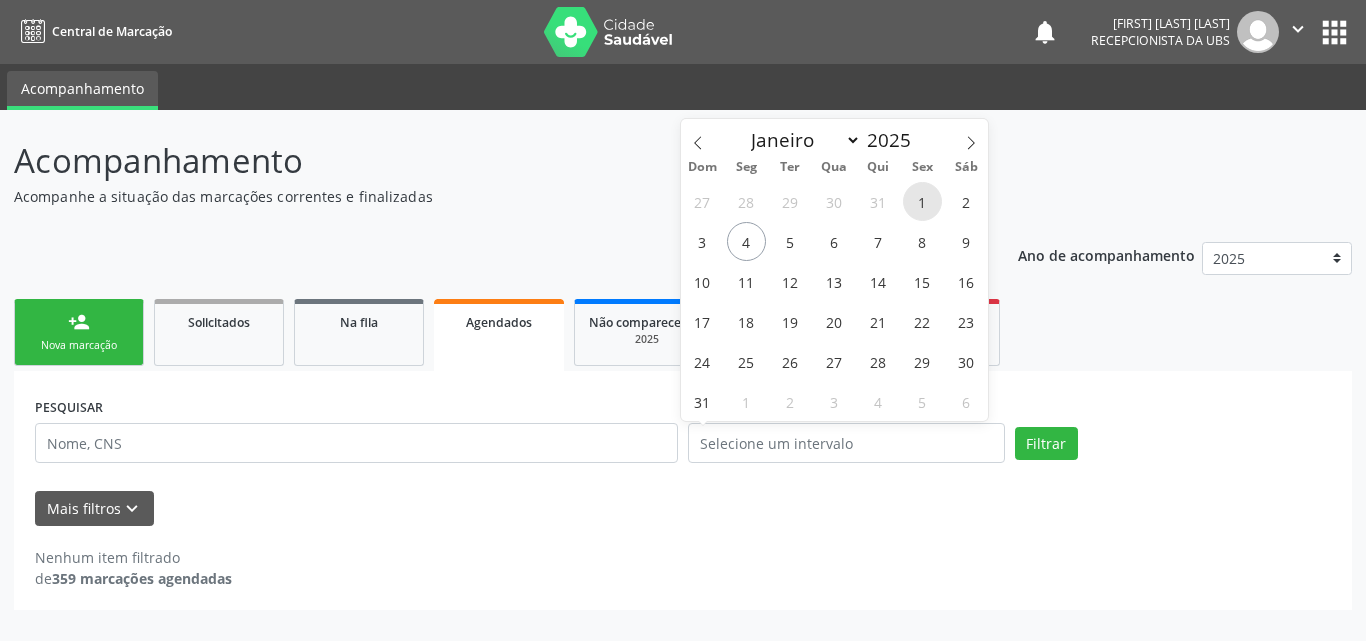 click on "1" at bounding box center (922, 201) 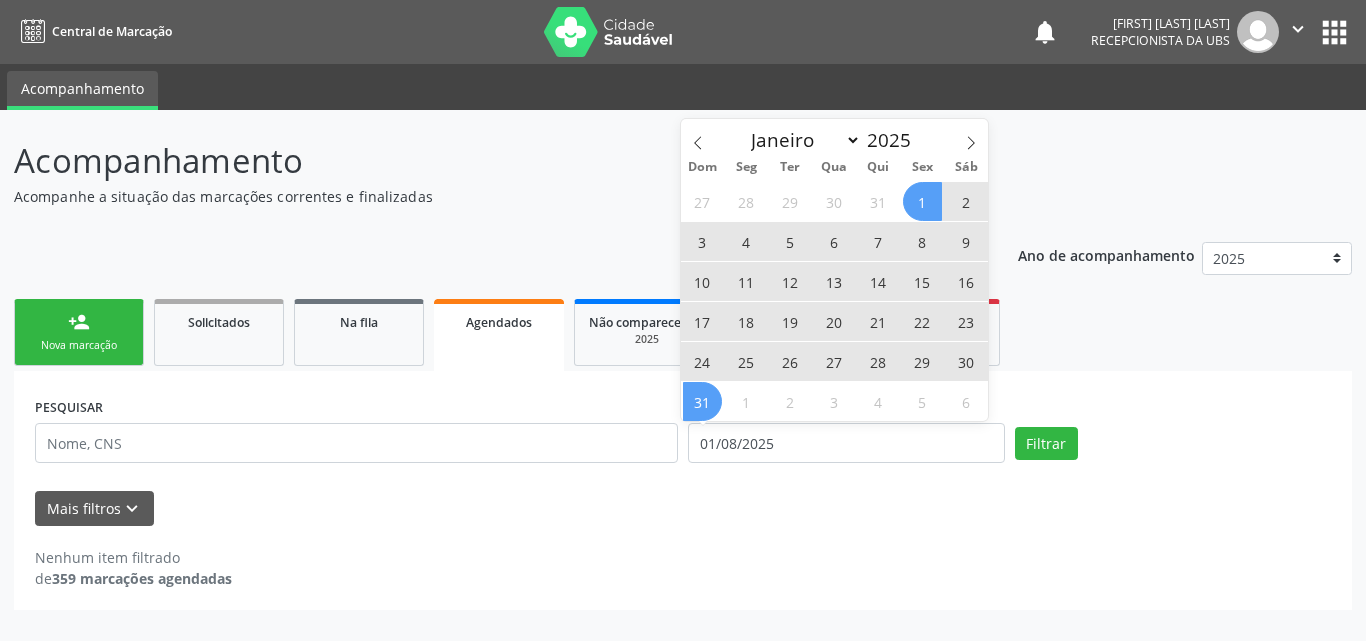 click on "31" at bounding box center [702, 401] 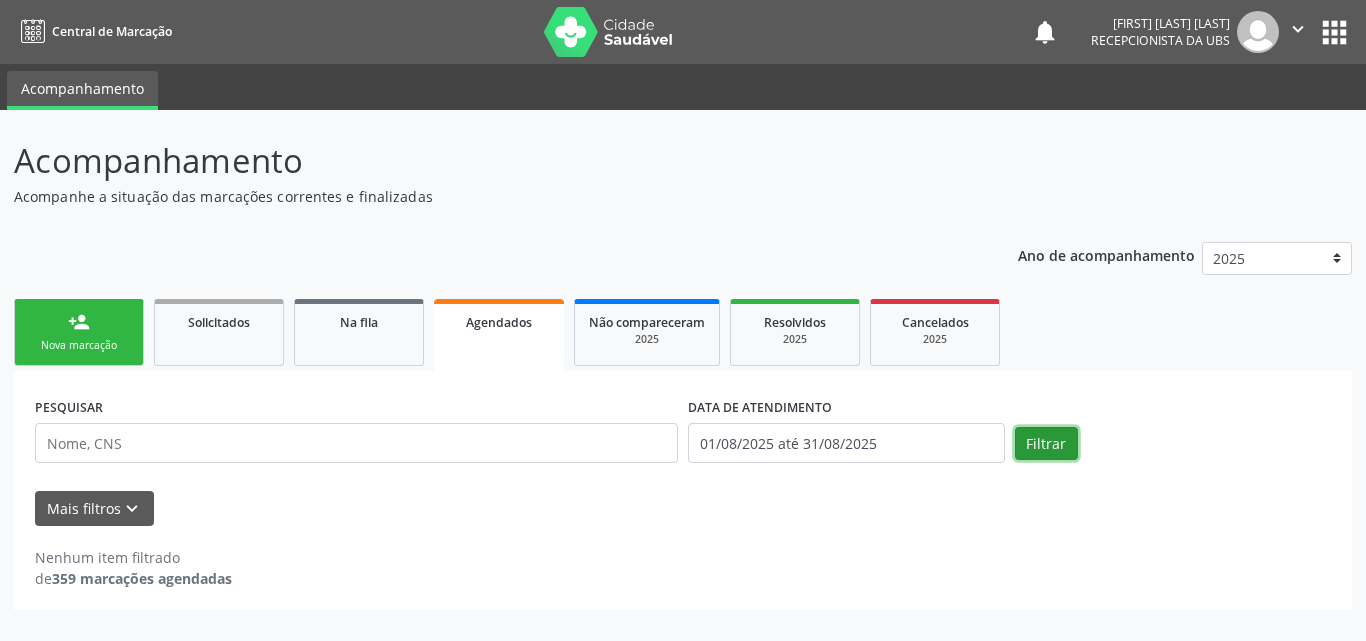 click on "Filtrar" at bounding box center [1046, 444] 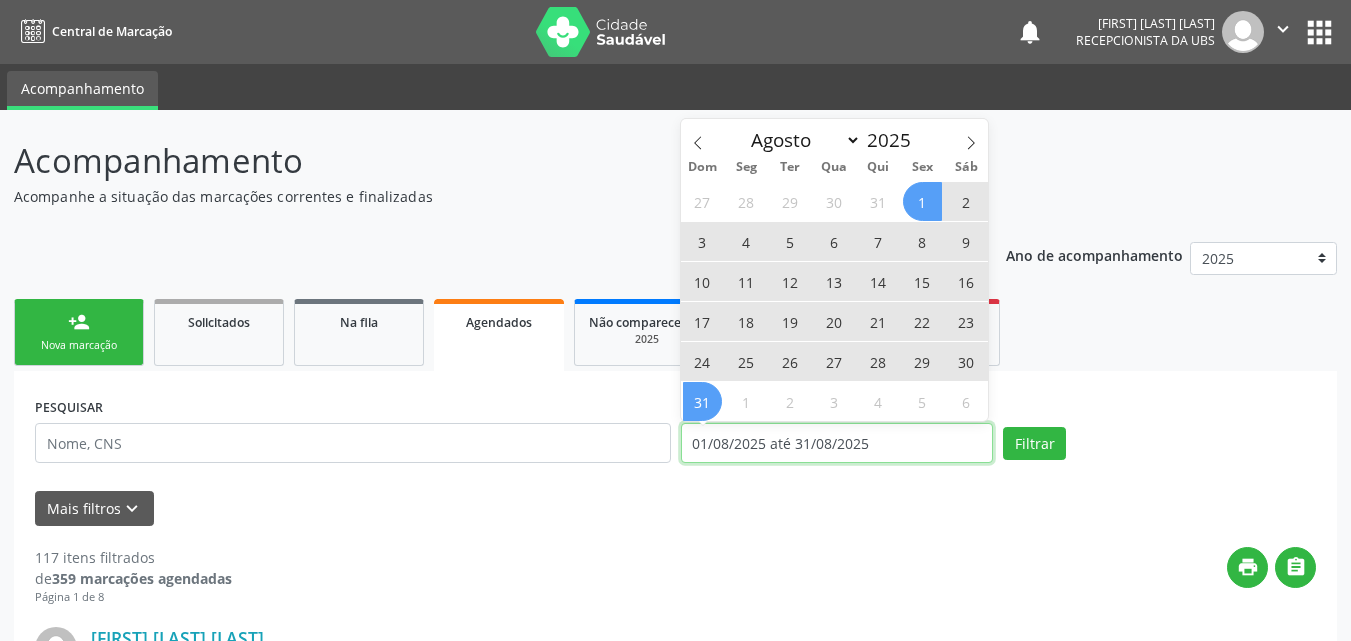 click on "01/08/2025 até 31/08/2025" at bounding box center [837, 443] 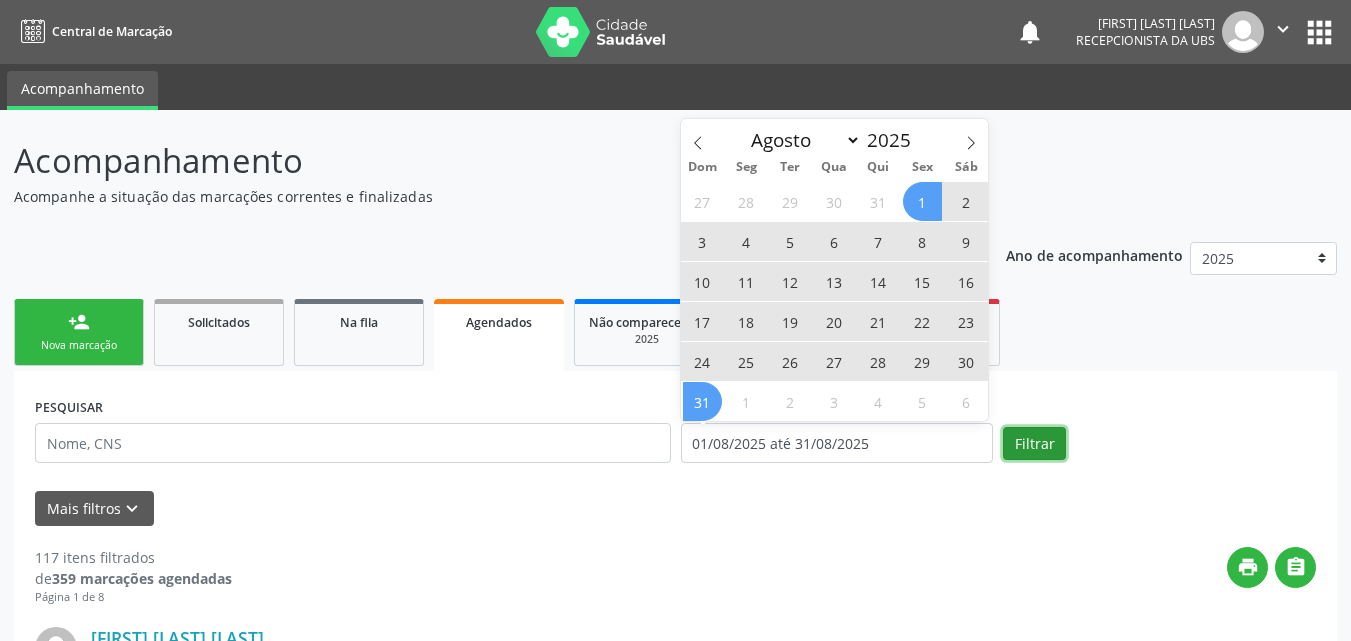 click on "Filtrar" at bounding box center [1034, 444] 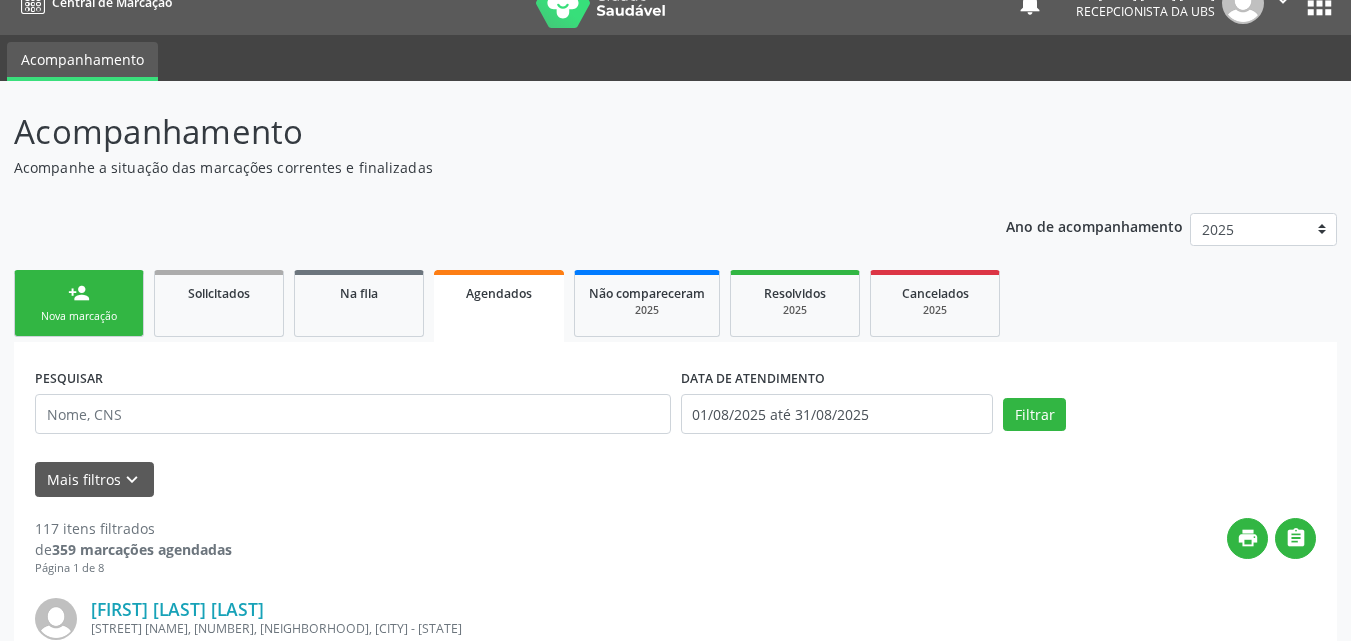 scroll, scrollTop: 0, scrollLeft: 0, axis: both 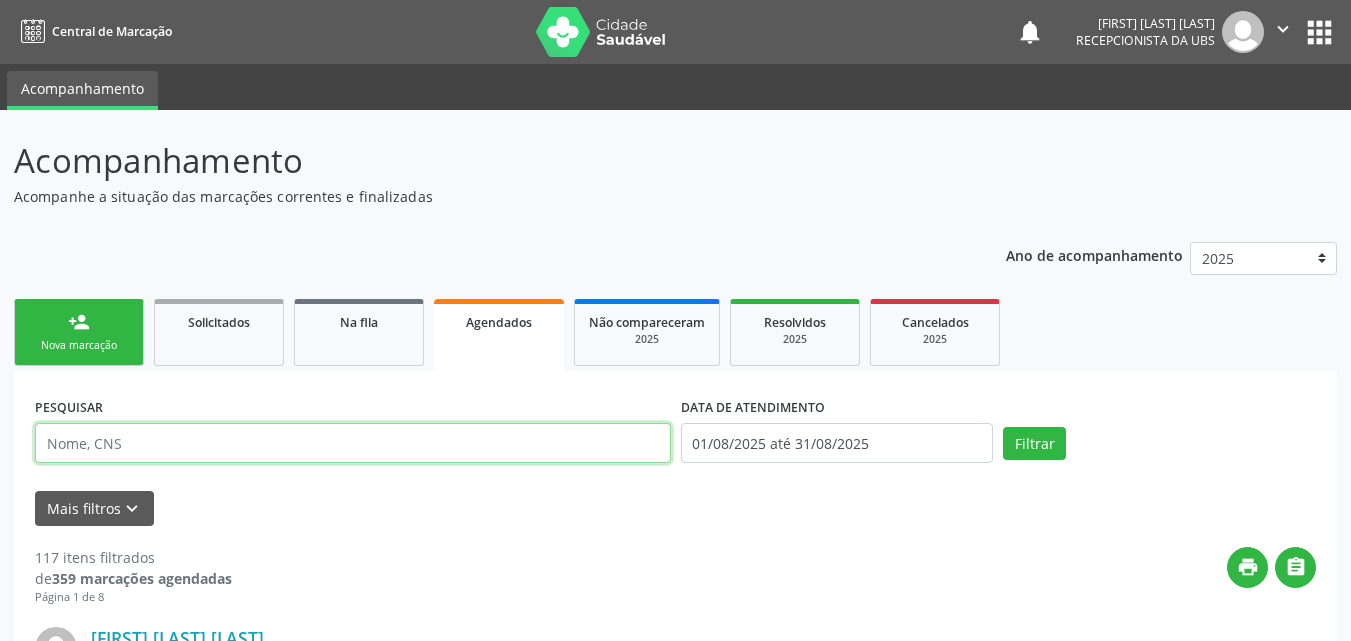 click at bounding box center [353, 443] 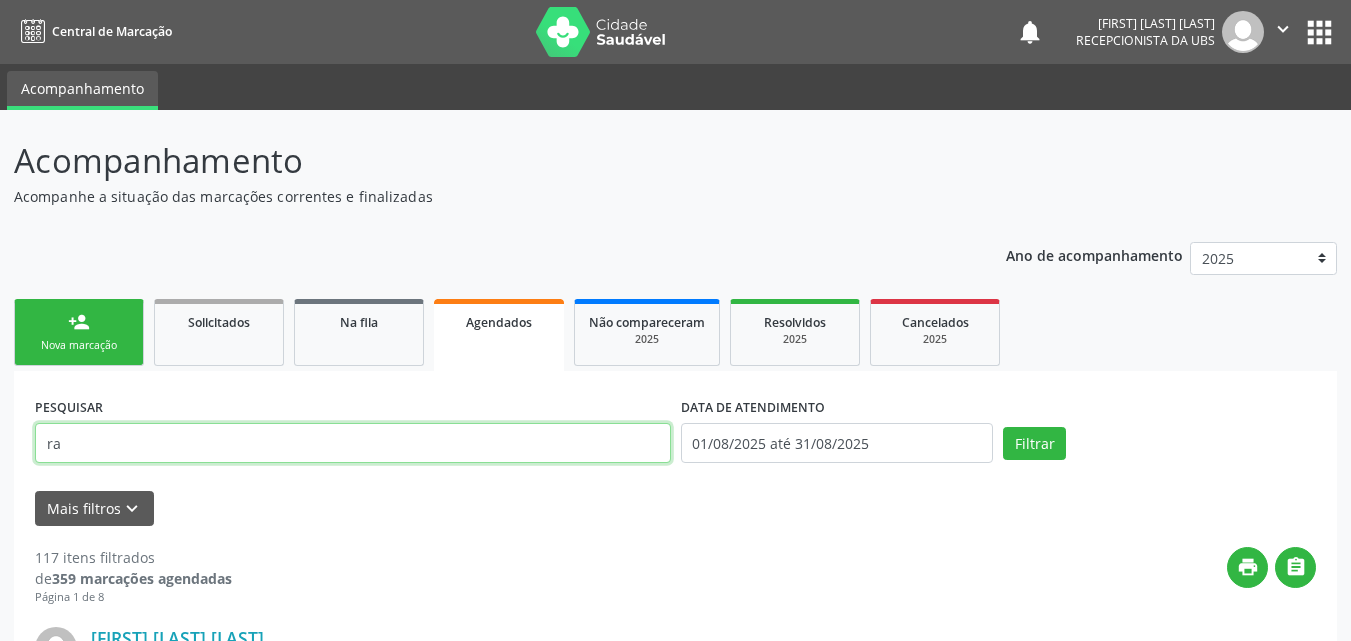 type on "r" 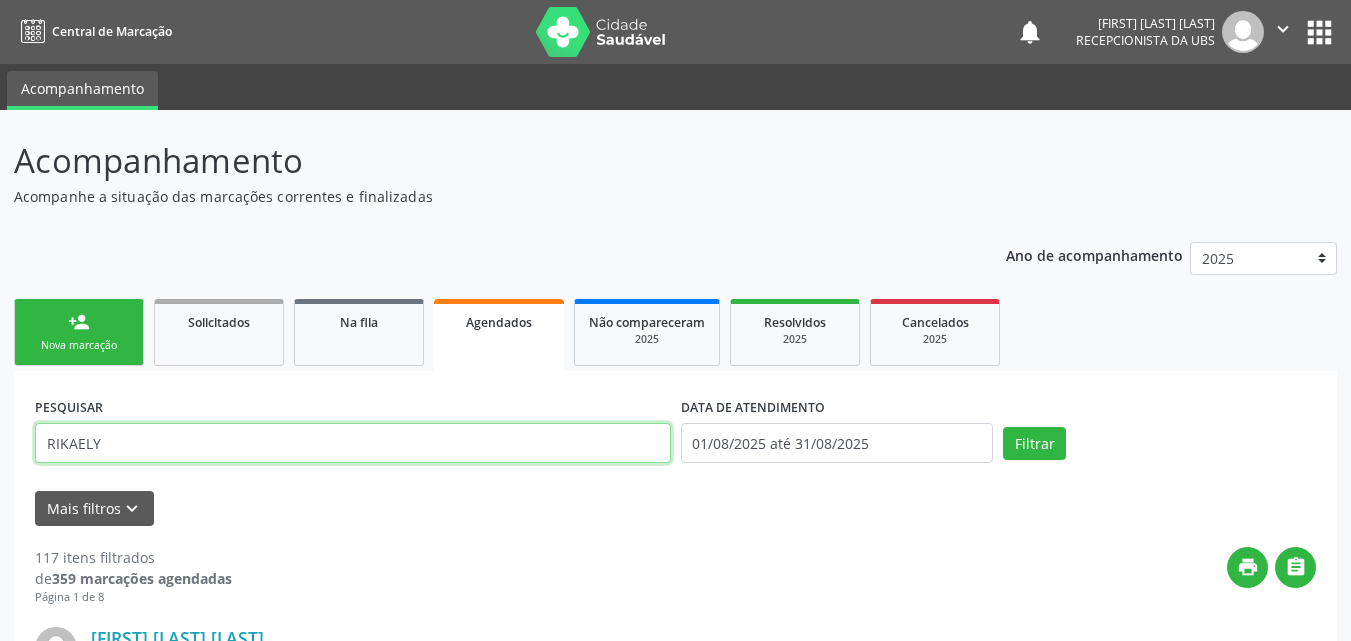 type on "RIKAELY" 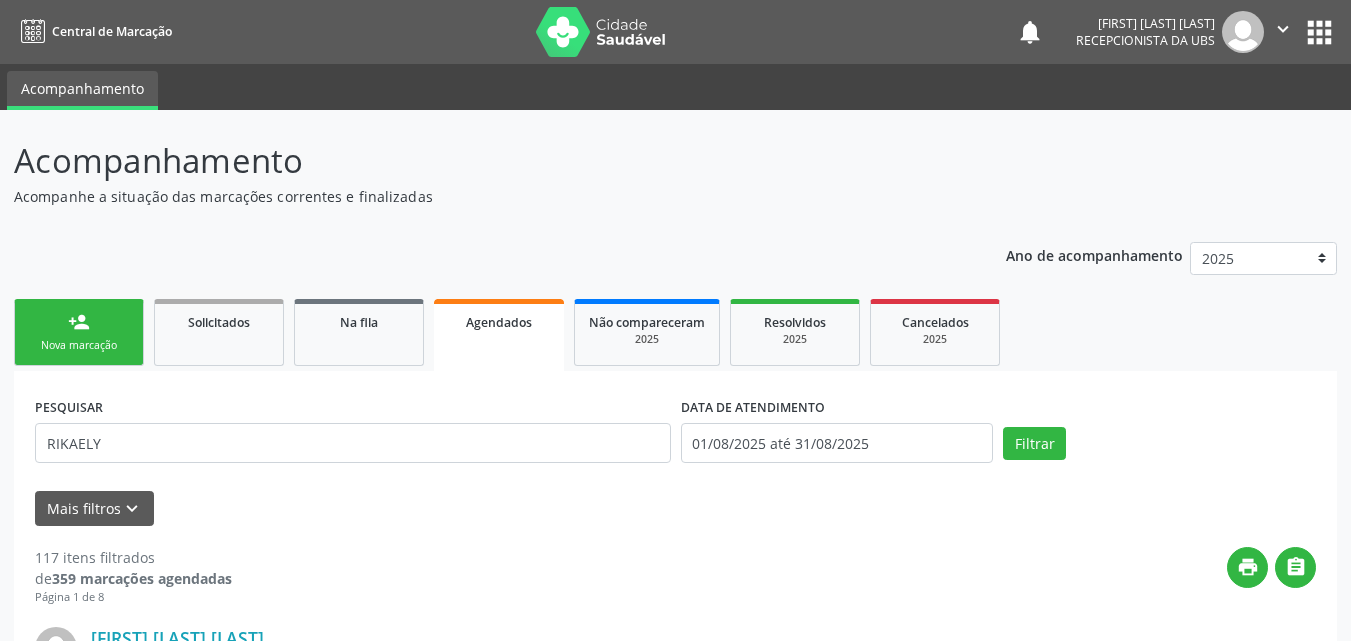 click on "Acompanhe a situação das marcações correntes e finalizadas" at bounding box center [477, 196] 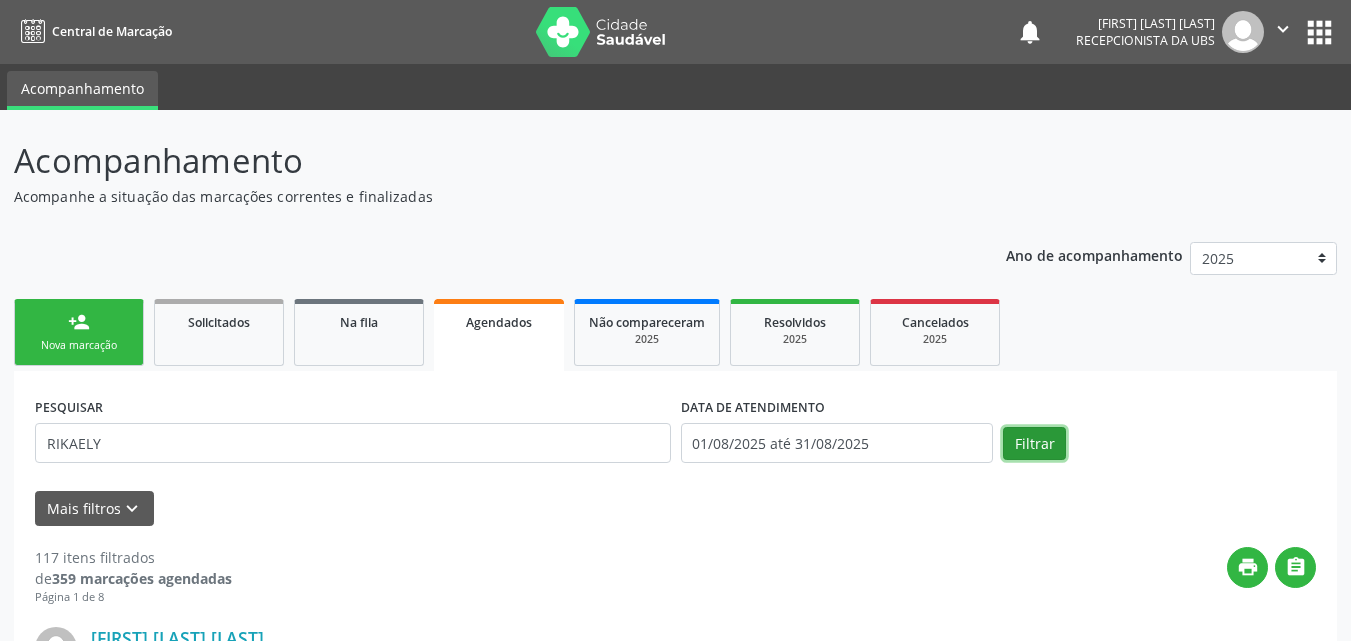 click on "Filtrar" at bounding box center (1034, 444) 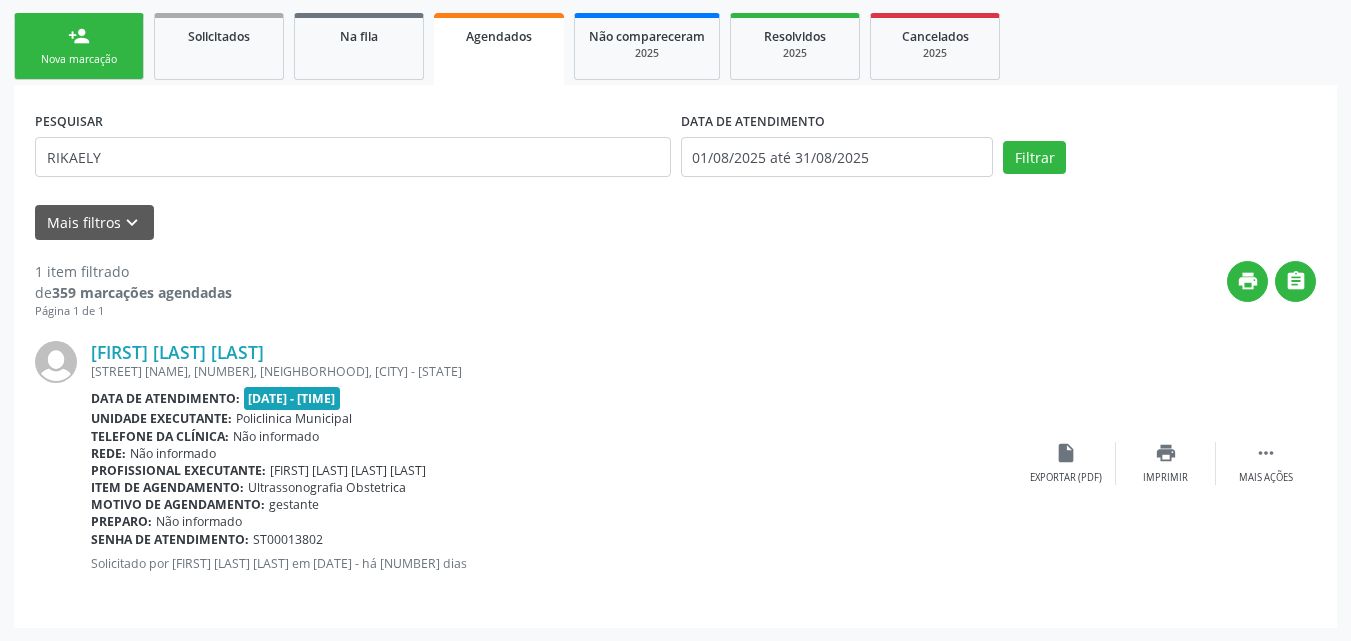 scroll, scrollTop: 287, scrollLeft: 0, axis: vertical 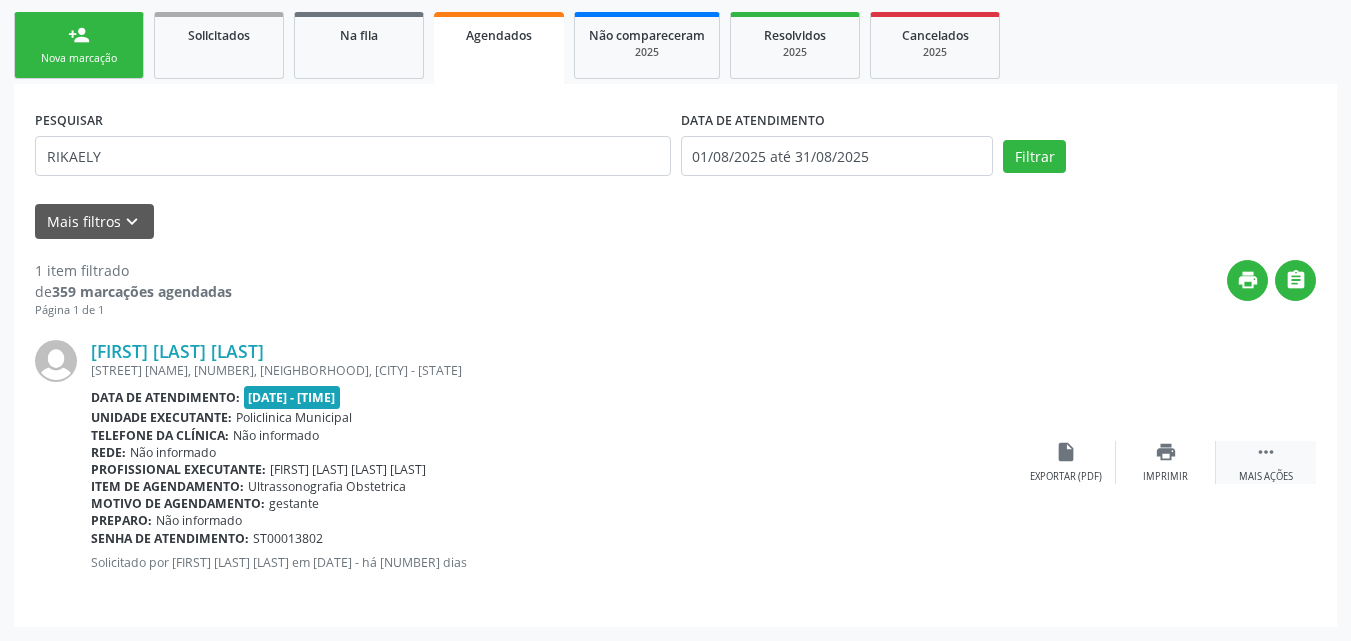 click on "" at bounding box center [1266, 452] 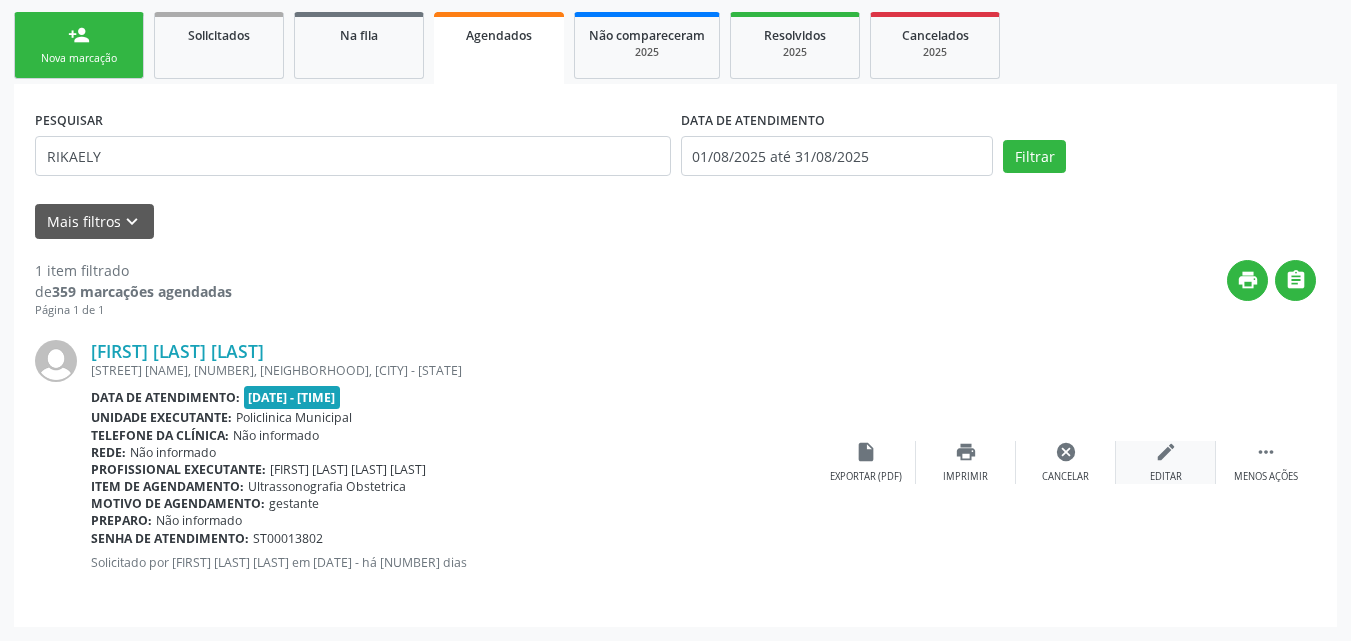 click on "Editar" at bounding box center (1166, 477) 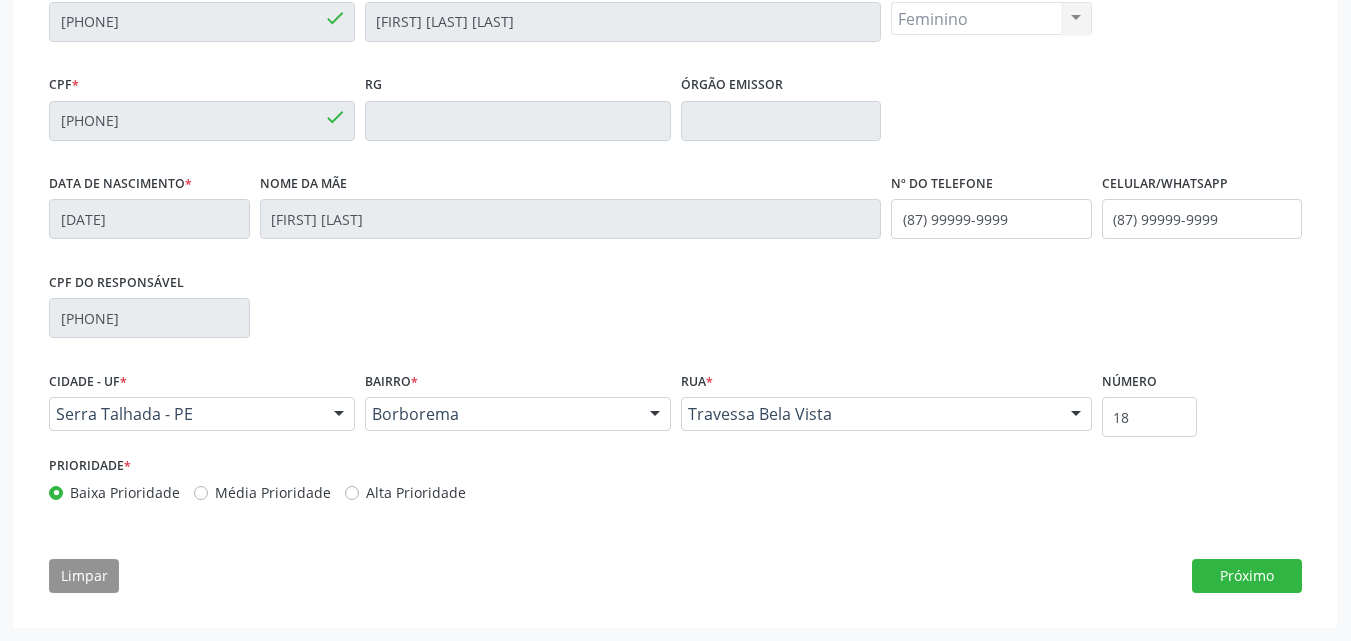 scroll, scrollTop: 470, scrollLeft: 0, axis: vertical 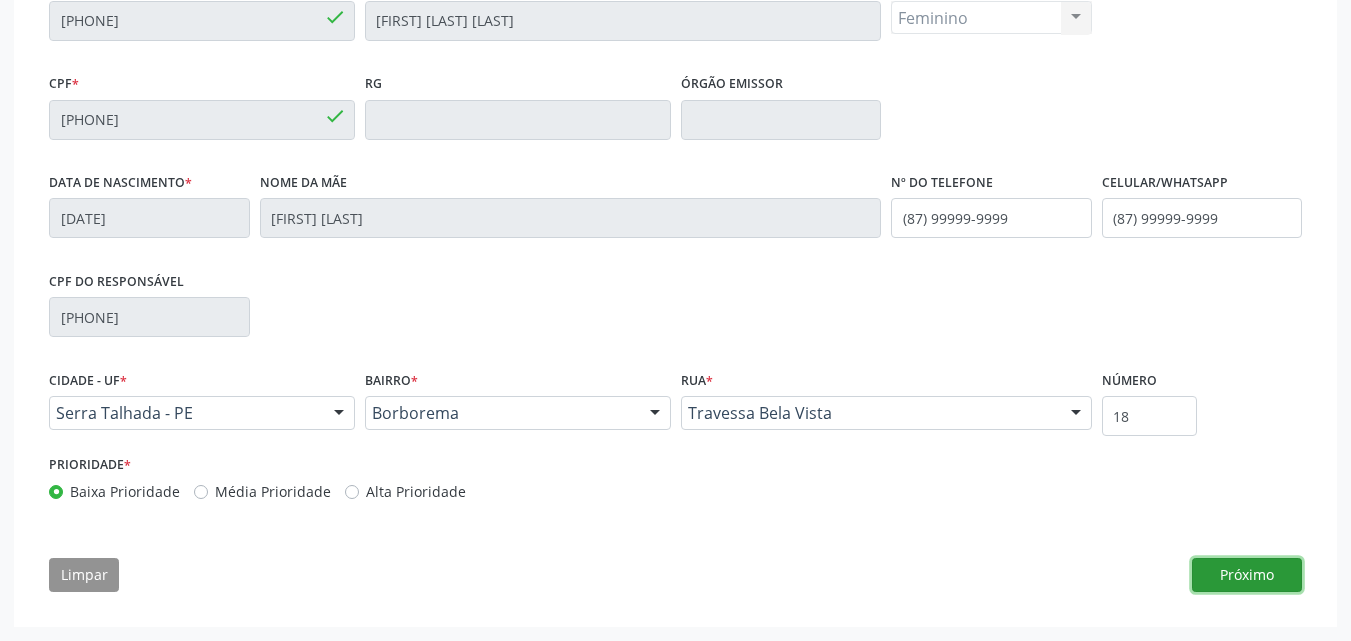 click on "Próximo" at bounding box center (1247, 575) 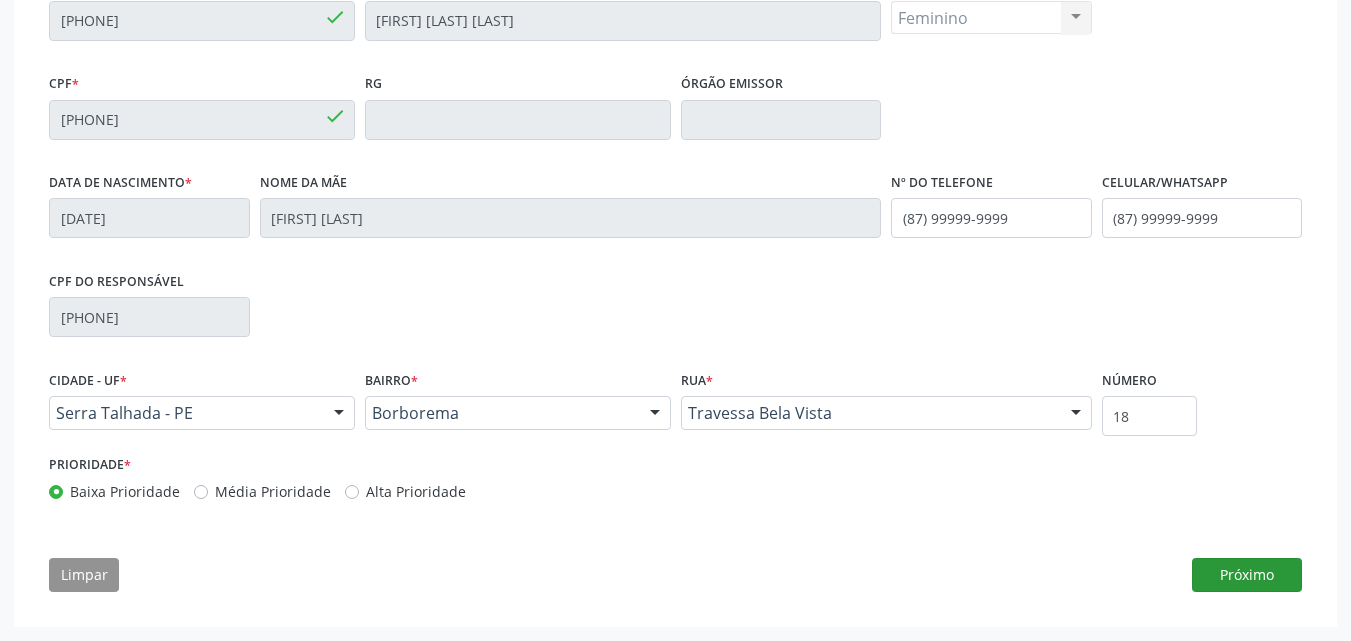 scroll, scrollTop: 291, scrollLeft: 0, axis: vertical 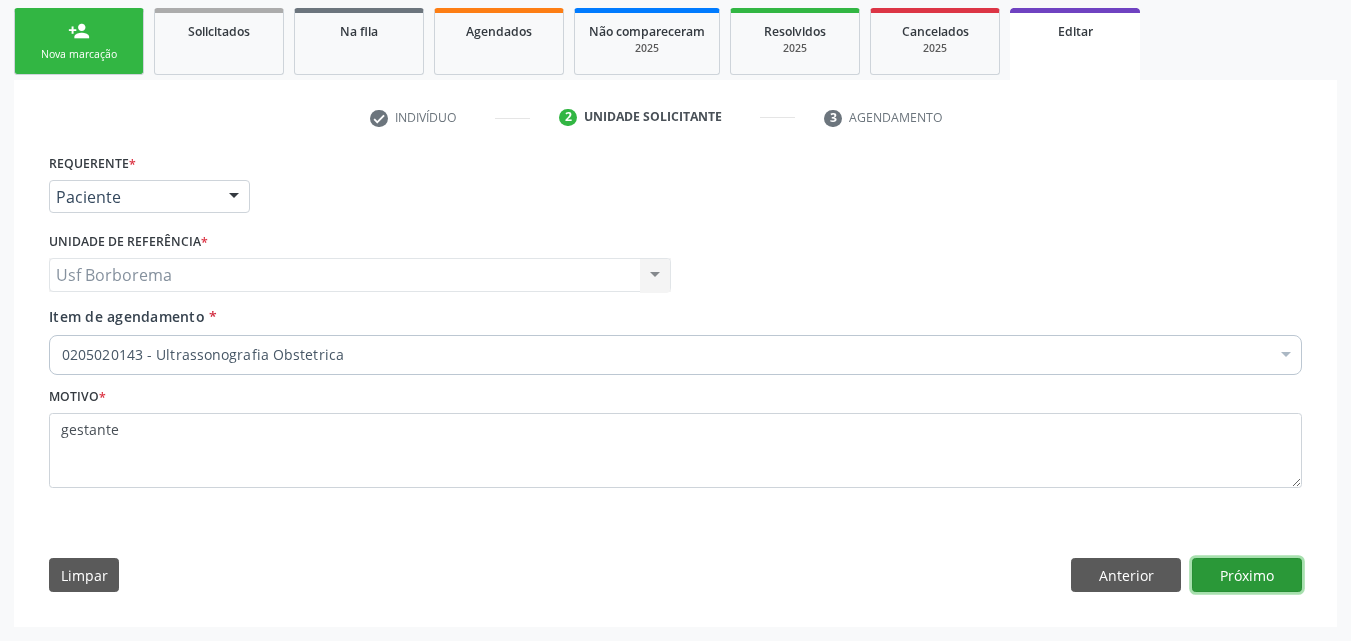 click on "Próximo" at bounding box center [1247, 575] 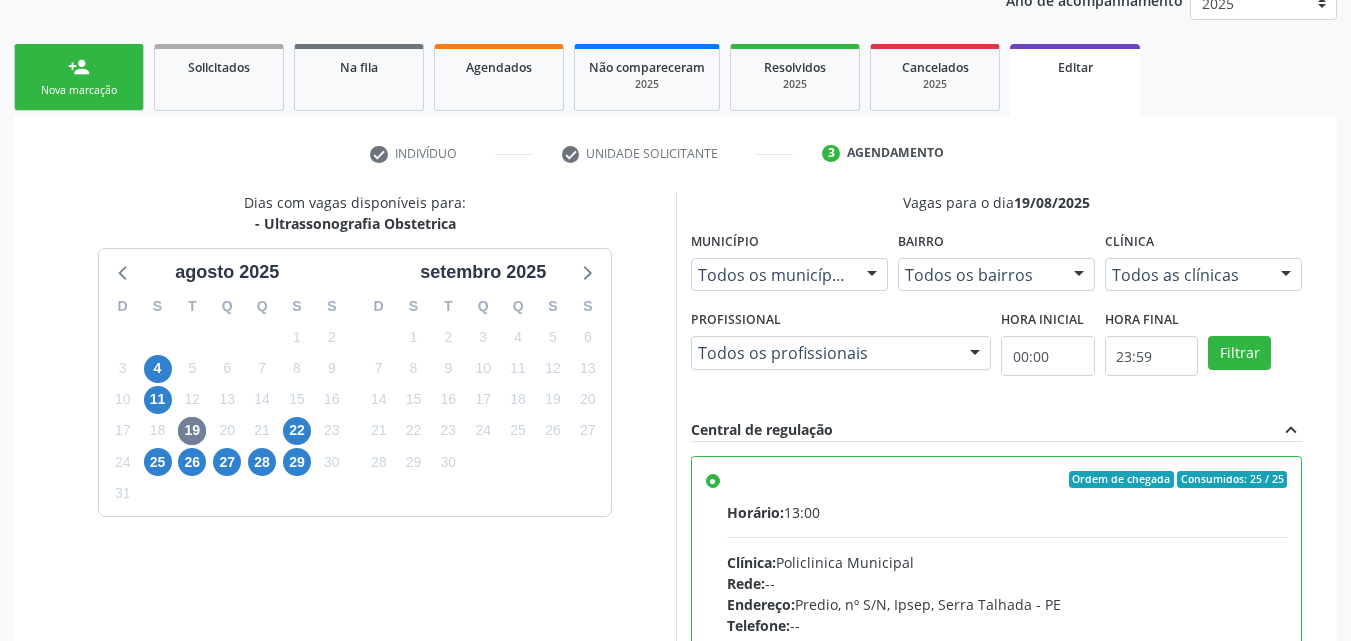 scroll, scrollTop: 291, scrollLeft: 0, axis: vertical 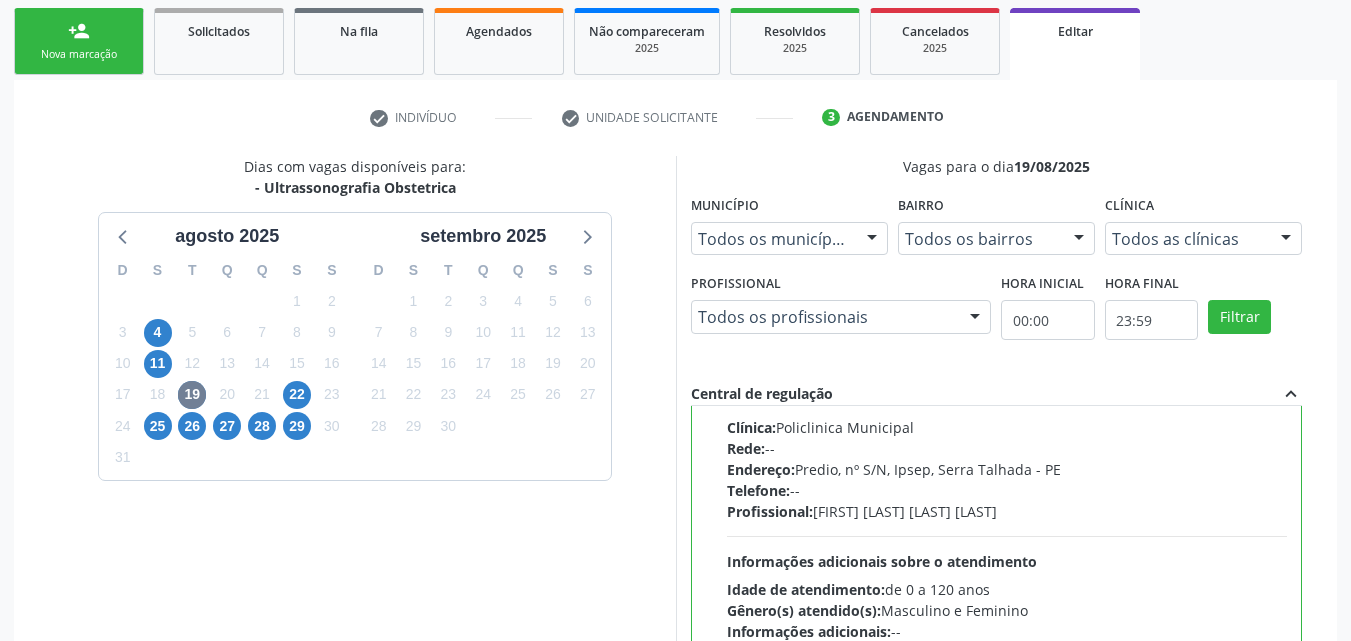 click on "4" at bounding box center (157, 332) 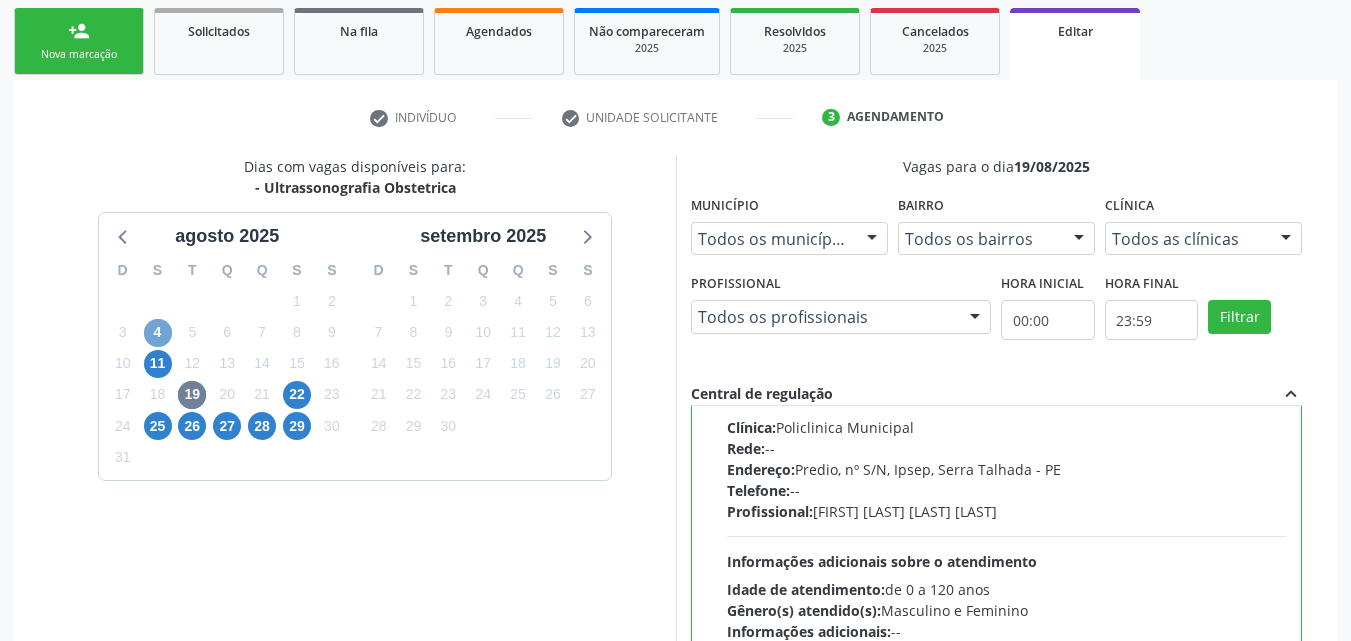 click on "4" at bounding box center [158, 333] 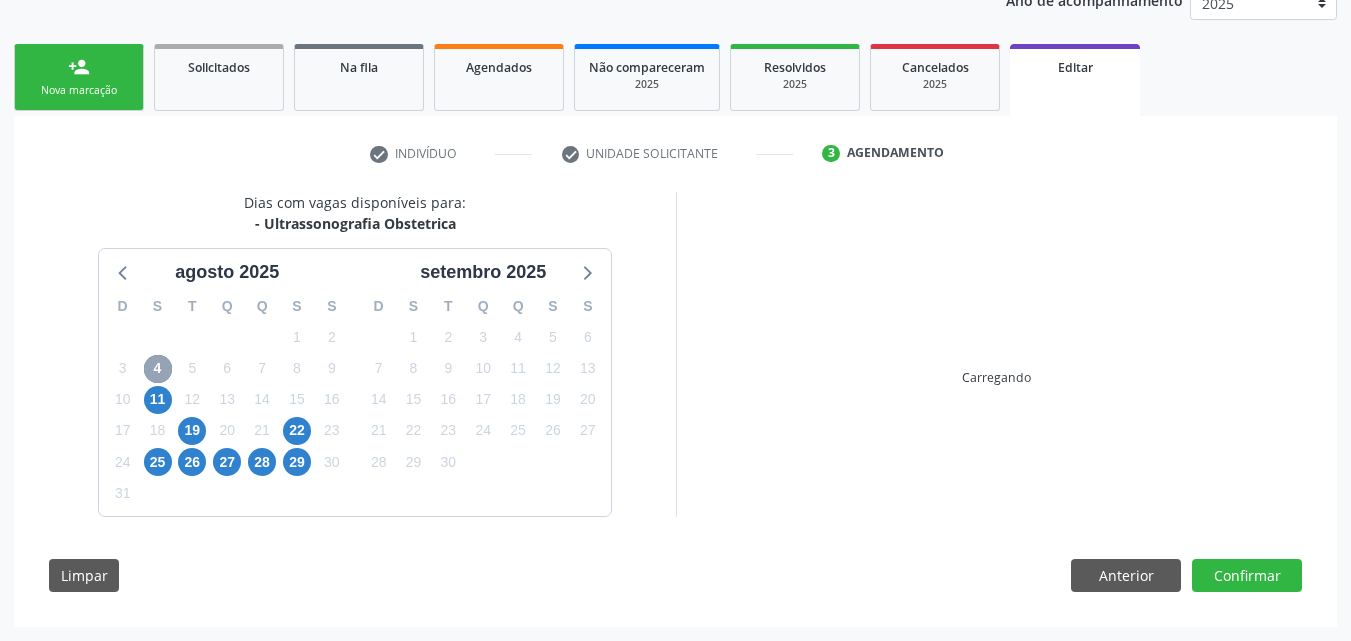 scroll, scrollTop: 291, scrollLeft: 0, axis: vertical 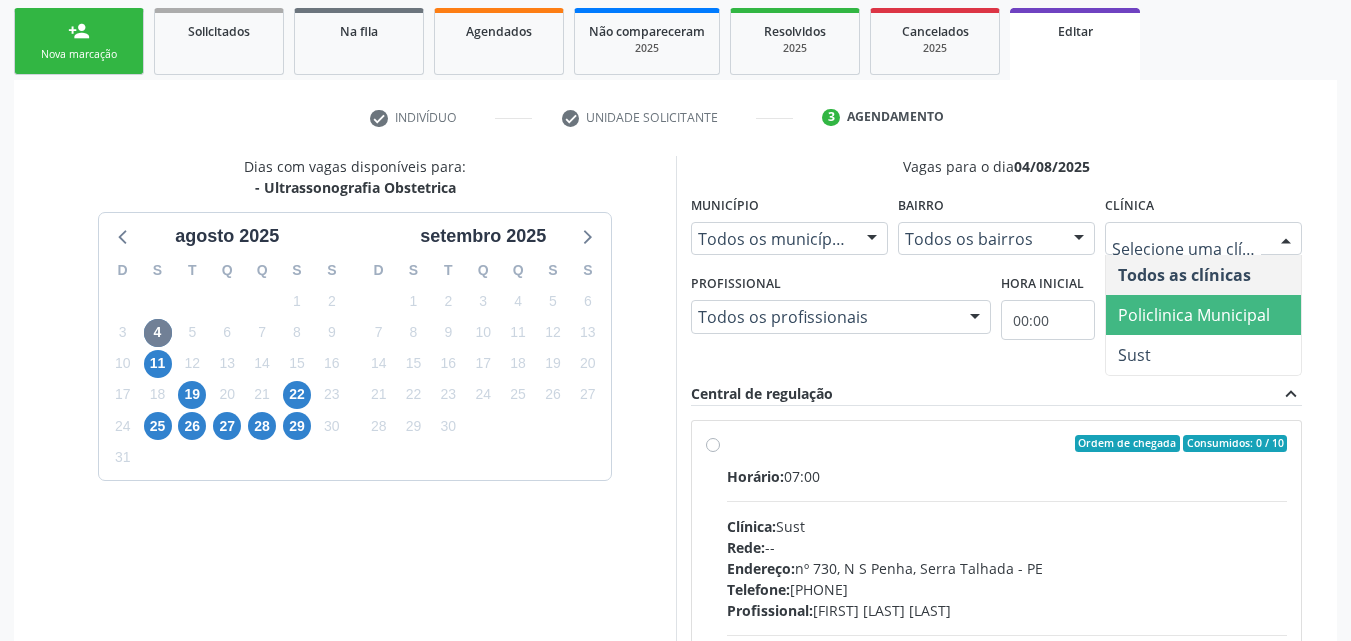 click on "Policlinica Municipal" at bounding box center [1194, 315] 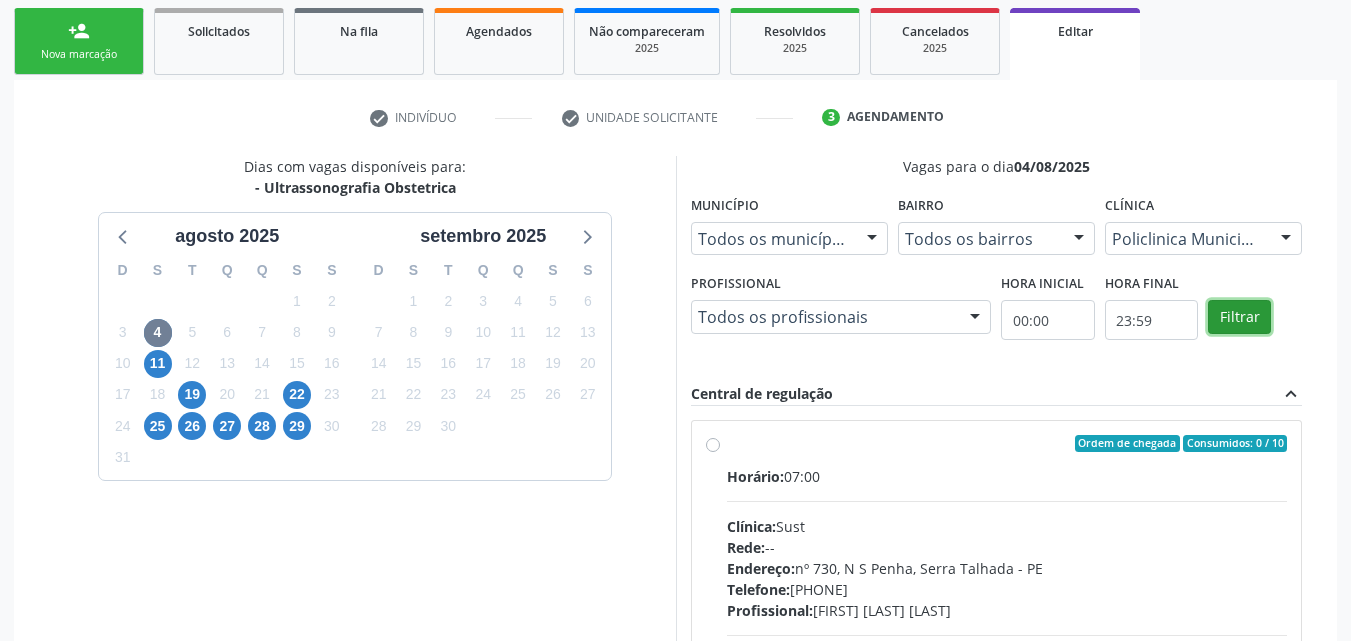 click on "Filtrar" at bounding box center [1239, 317] 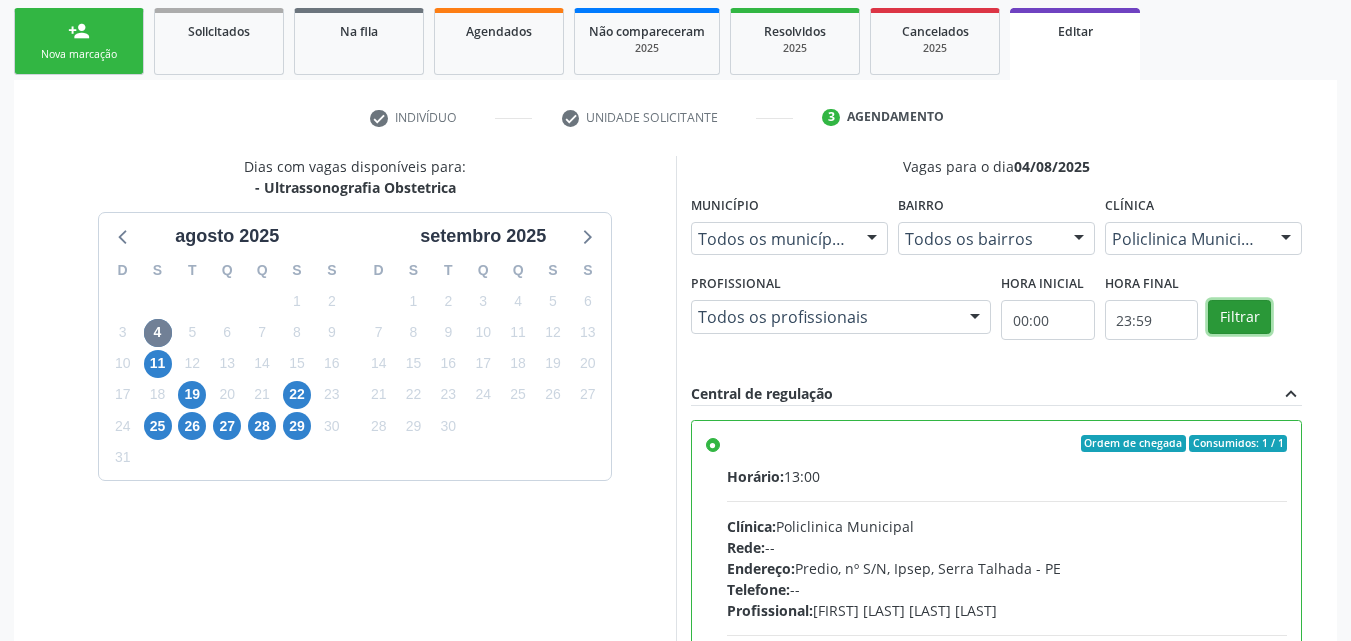 click on "Filtrar" at bounding box center (1239, 317) 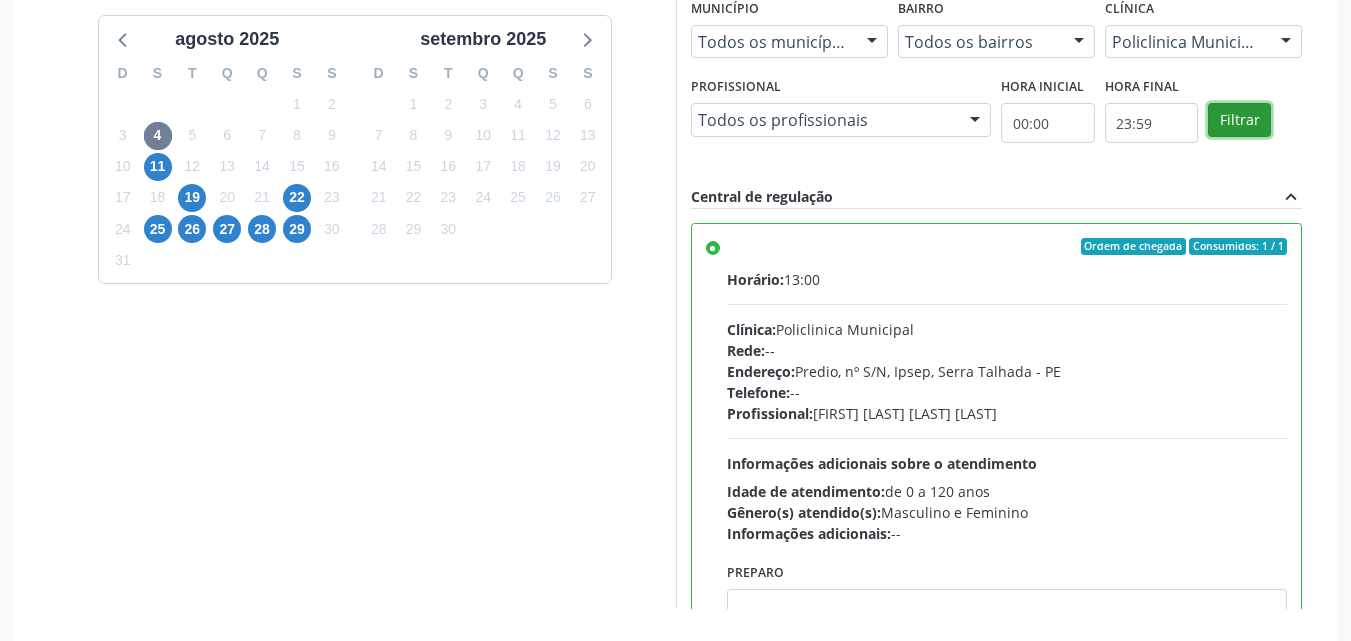 scroll, scrollTop: 491, scrollLeft: 0, axis: vertical 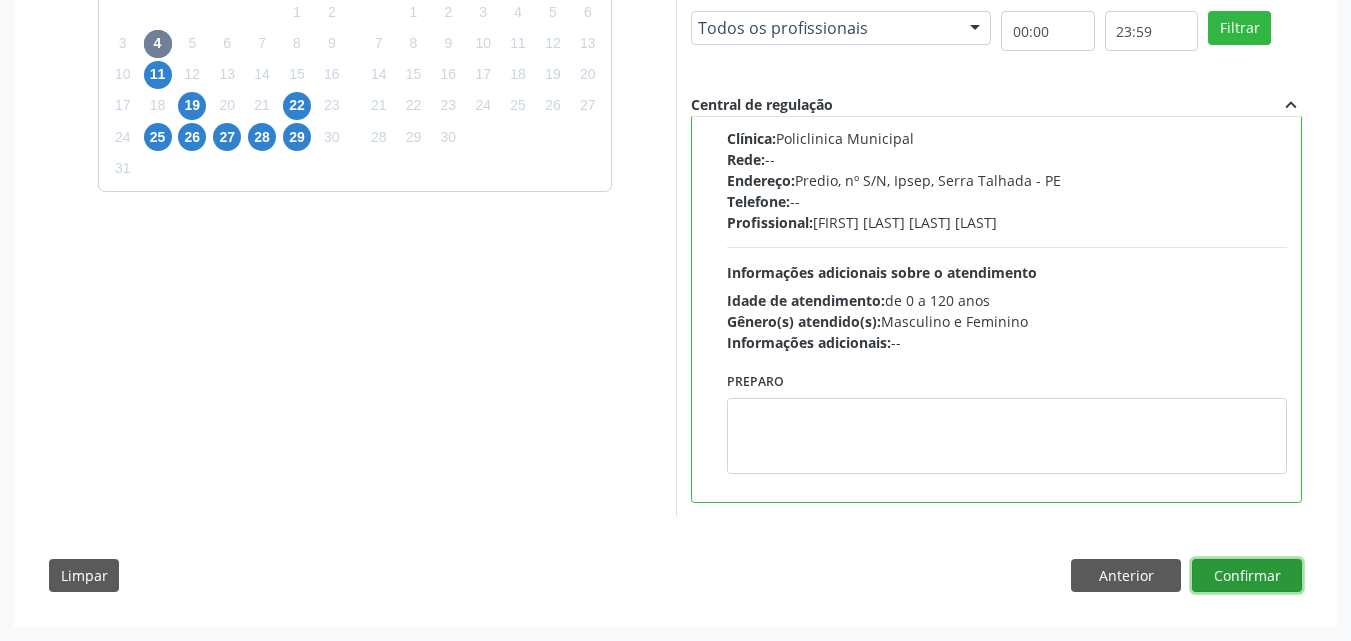 click on "Confirmar" at bounding box center [1247, 576] 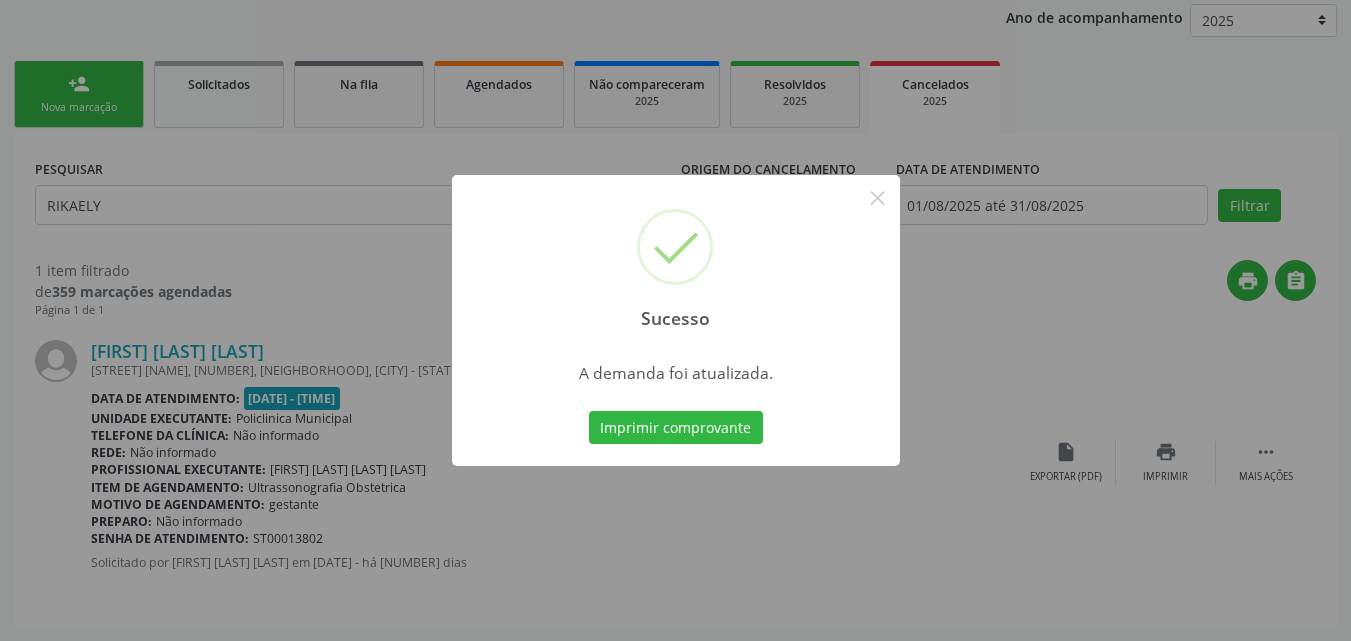 scroll, scrollTop: 0, scrollLeft: 0, axis: both 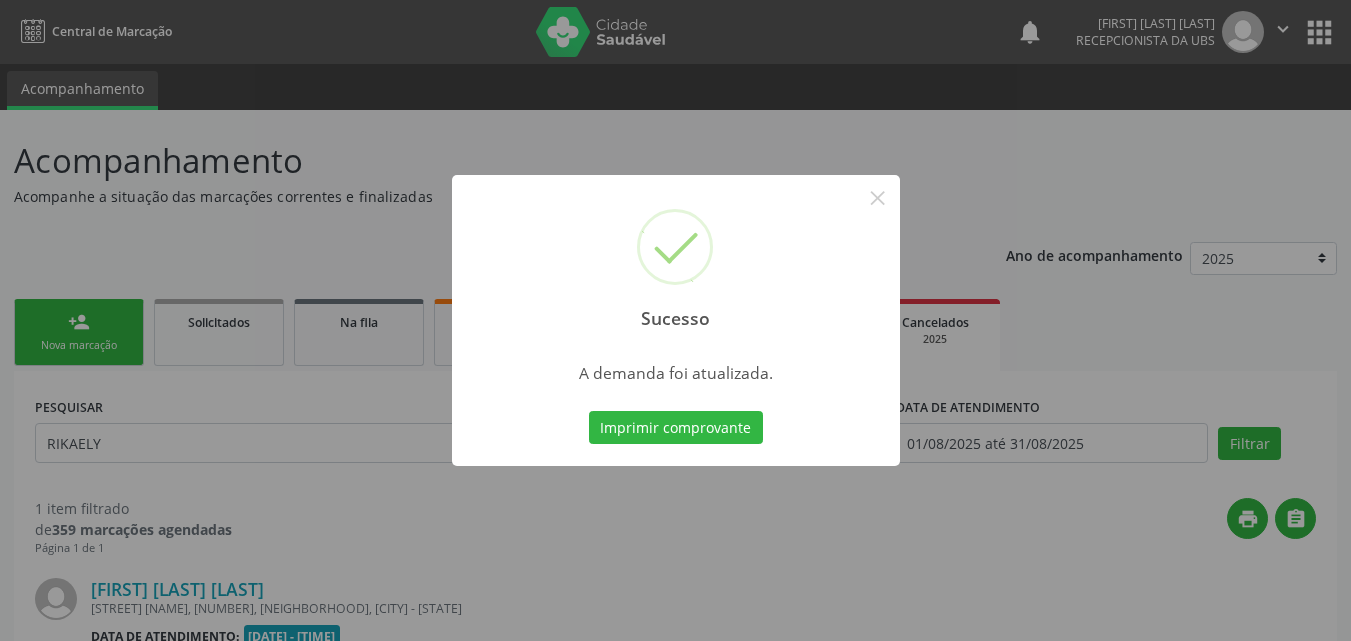 click on "Imprimir comprovante Cancel" at bounding box center [675, 428] 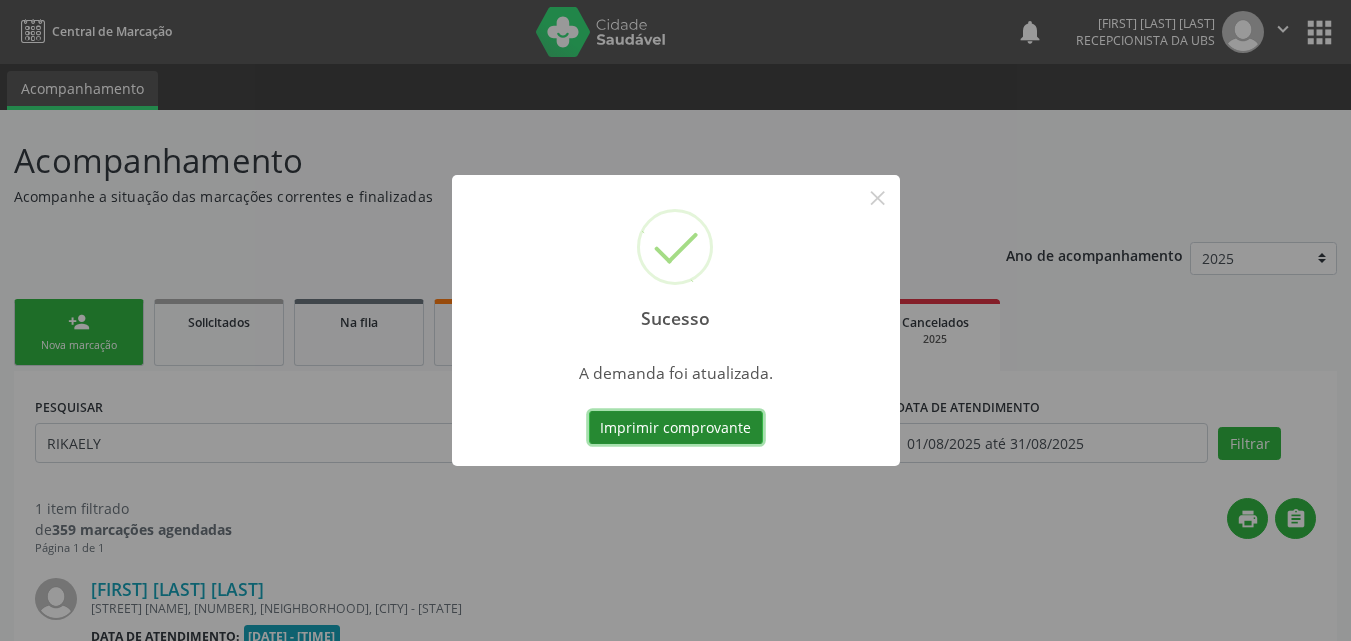 click on "Imprimir comprovante" at bounding box center [676, 428] 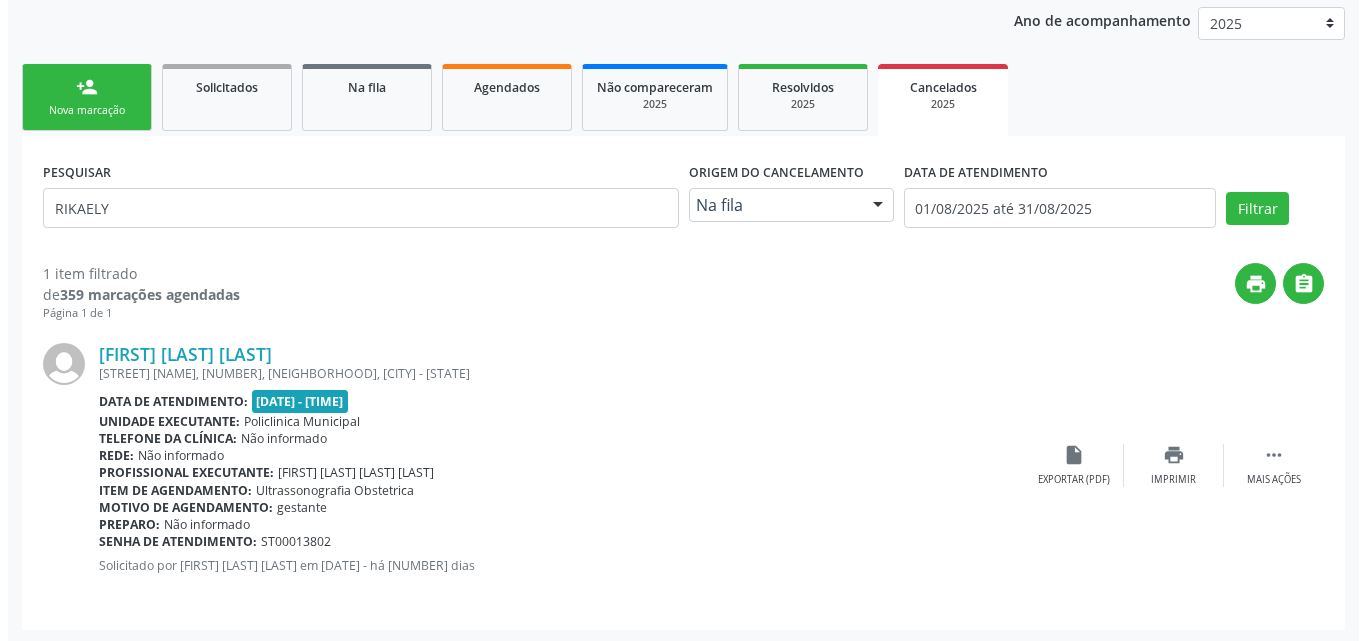 scroll, scrollTop: 238, scrollLeft: 0, axis: vertical 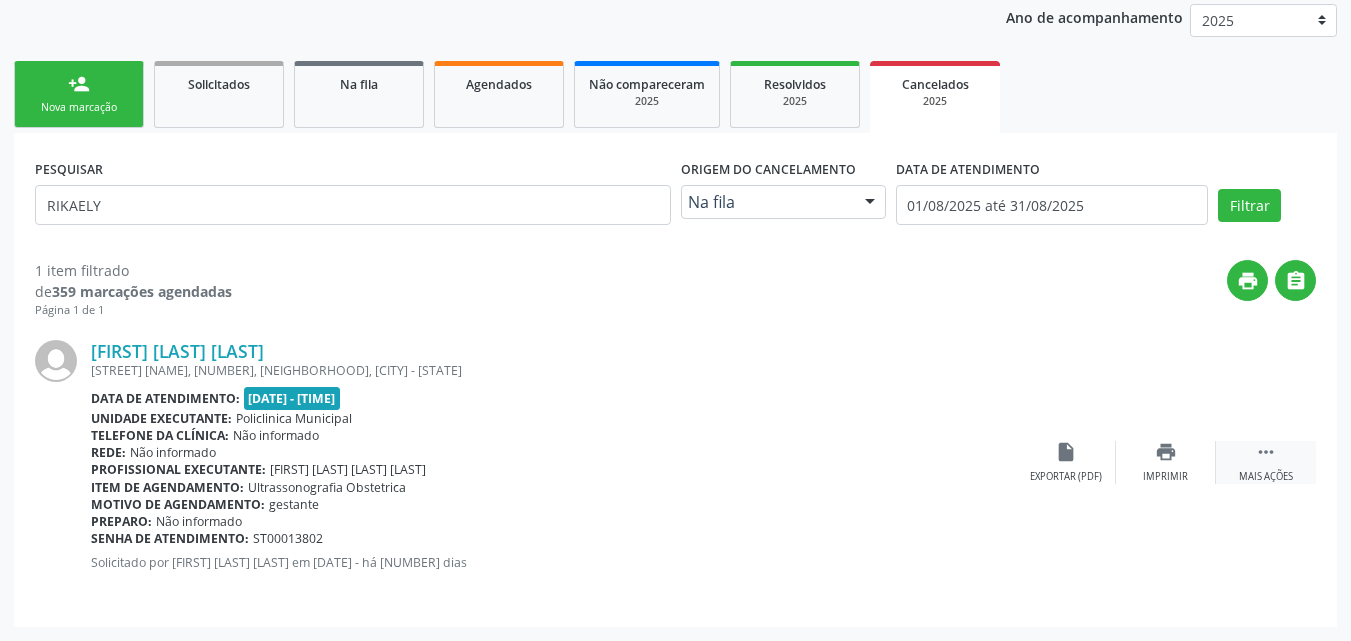 click on "" at bounding box center (1266, 452) 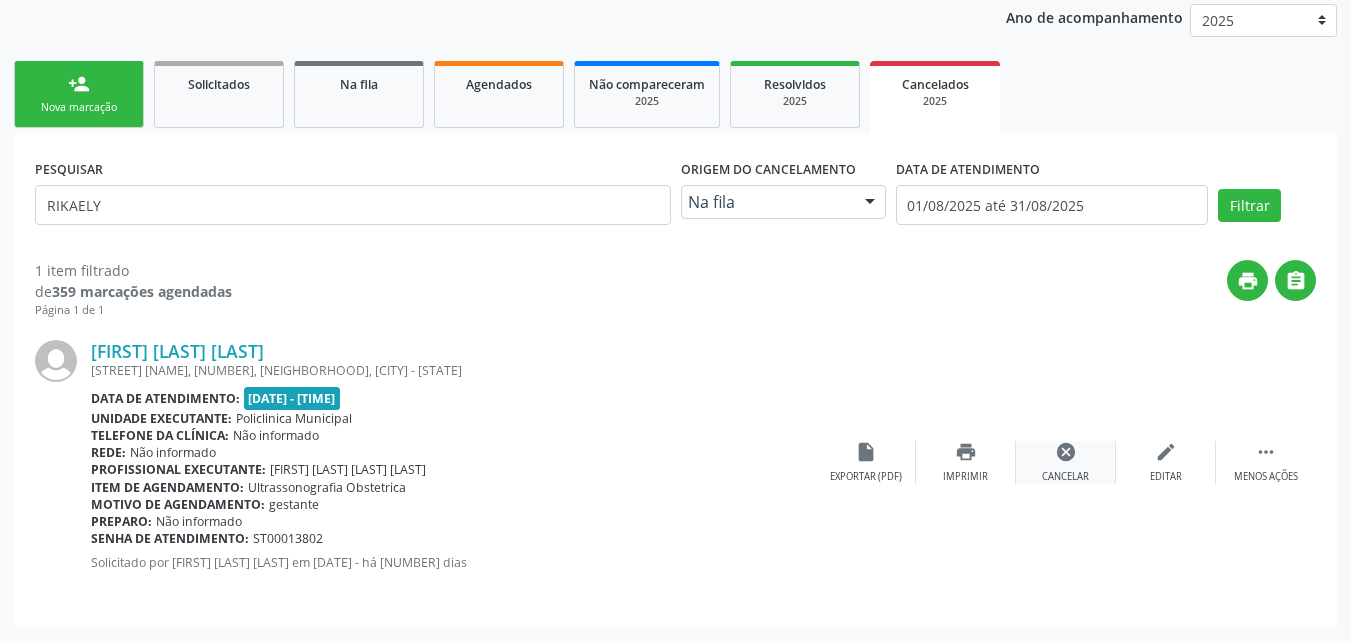click on "cancel" at bounding box center [1066, 452] 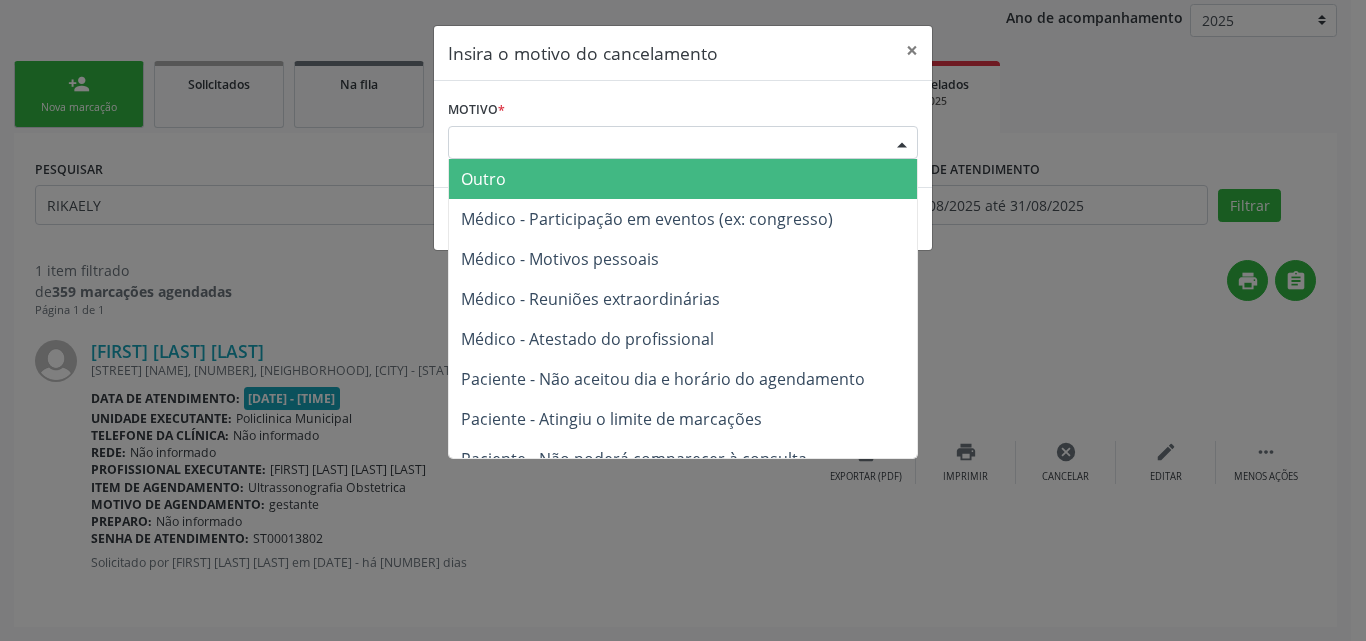 click on "Escolha o motivo" at bounding box center [683, 143] 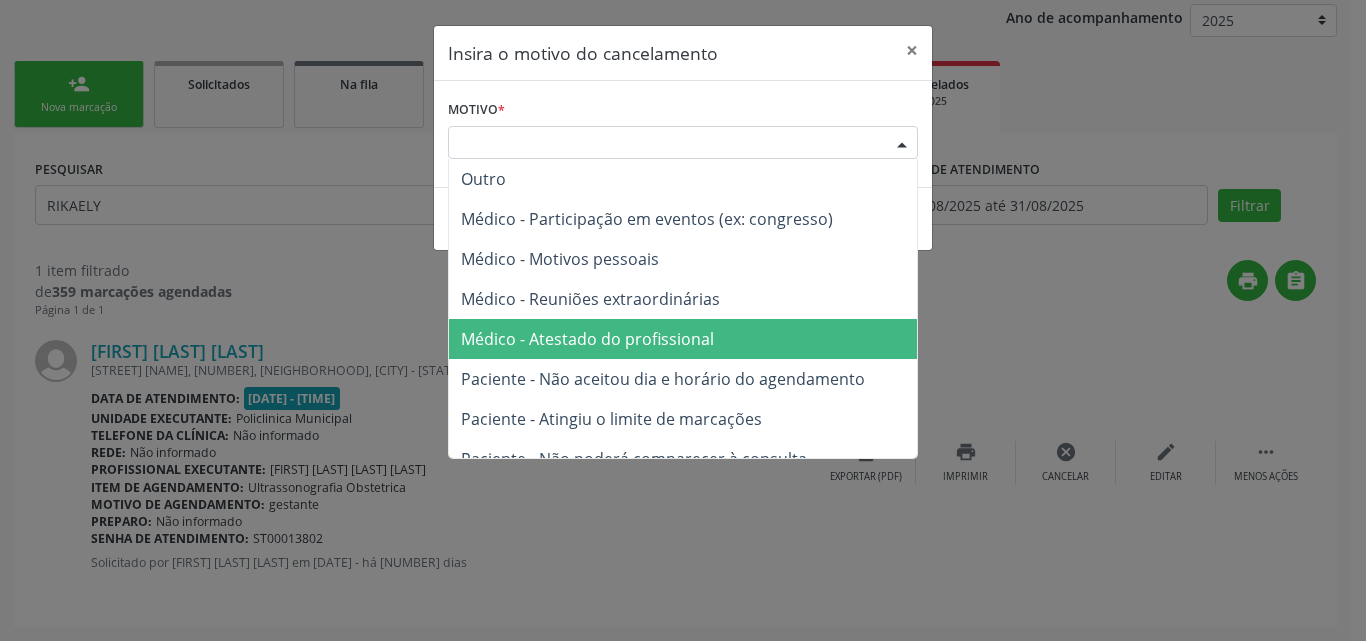 scroll, scrollTop: 101, scrollLeft: 0, axis: vertical 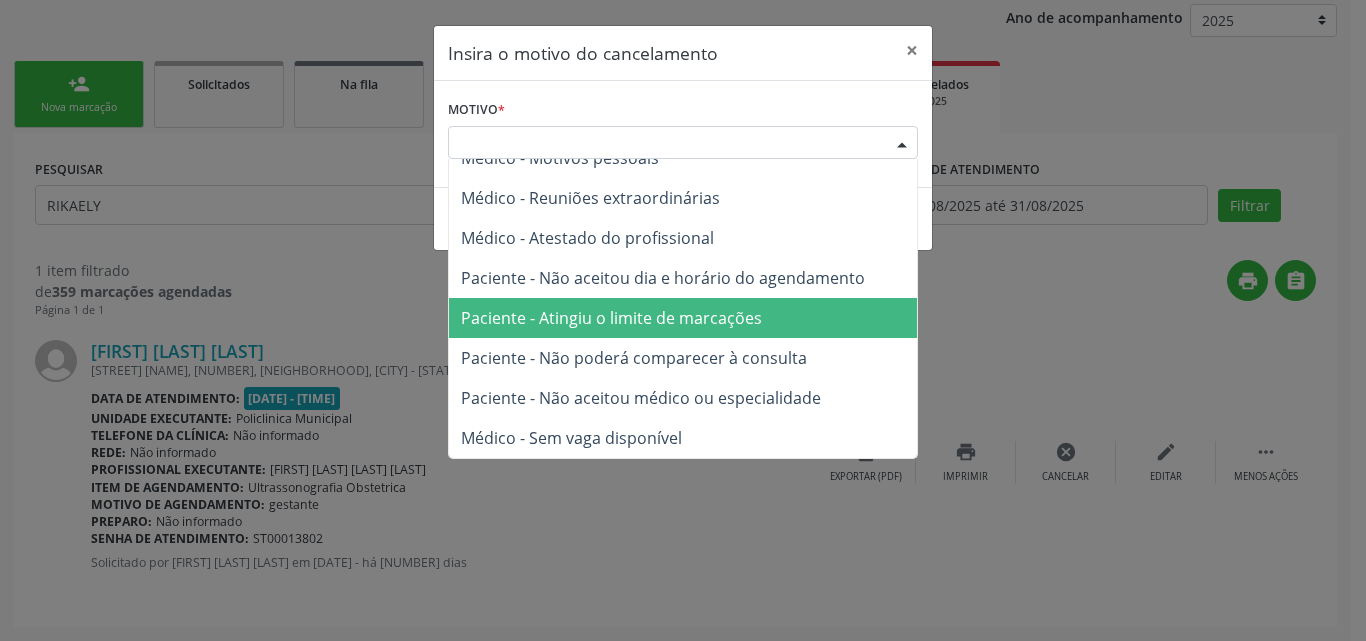 click on "Paciente - Atingiu o limite de marcações" at bounding box center (611, 318) 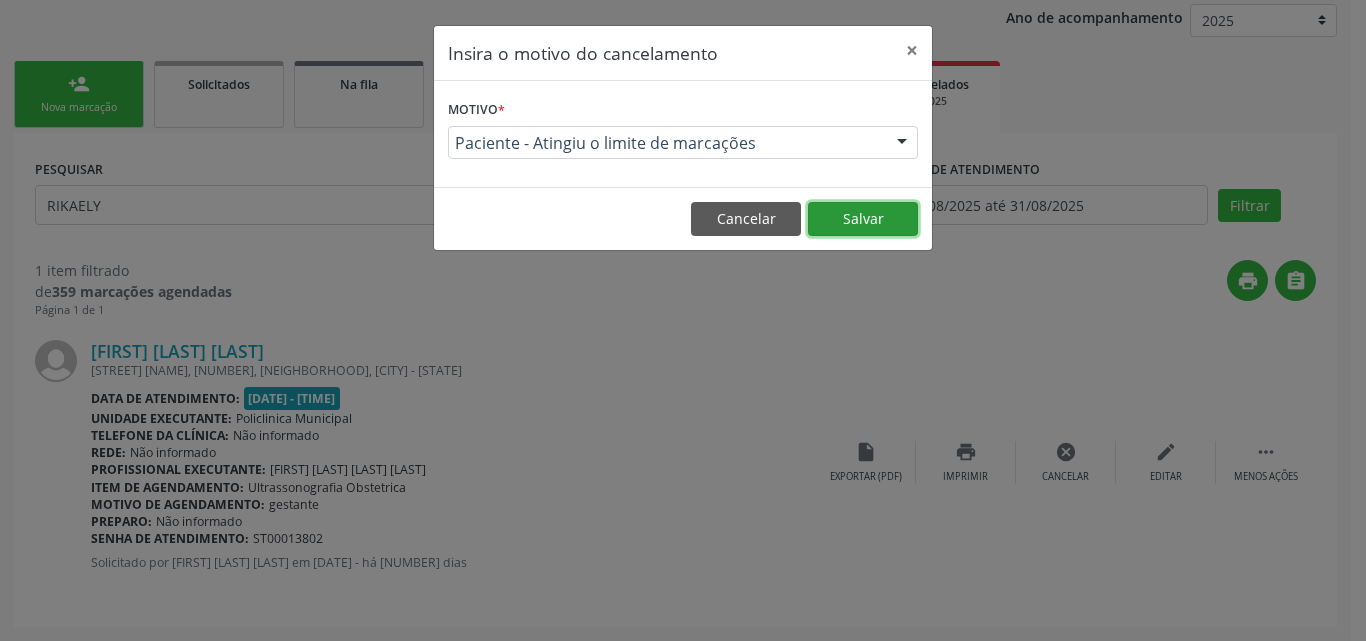 click on "Salvar" at bounding box center (863, 219) 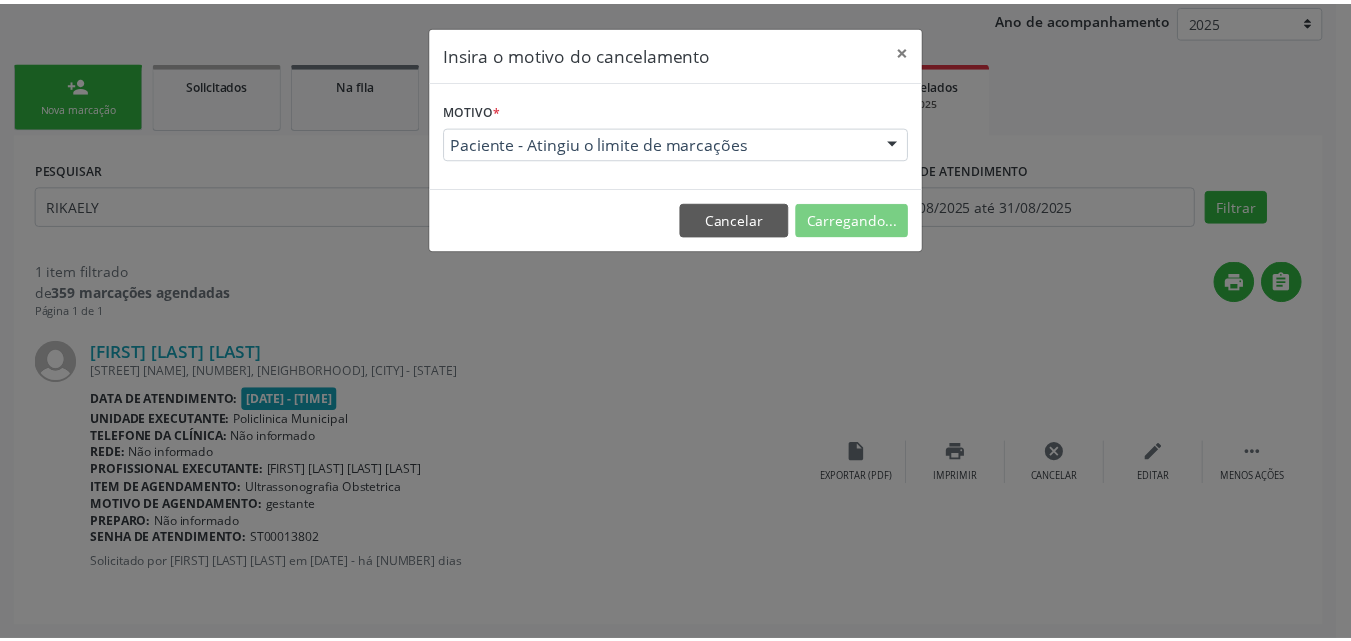 scroll, scrollTop: 0, scrollLeft: 0, axis: both 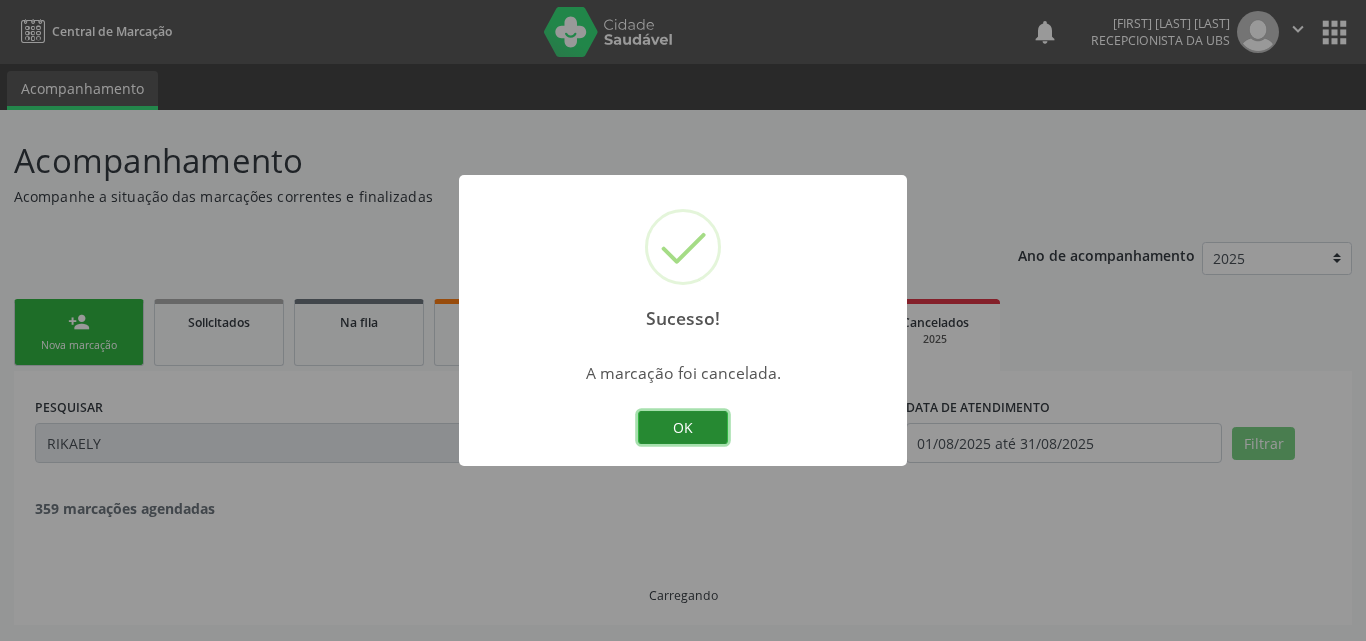 click on "OK" at bounding box center [683, 428] 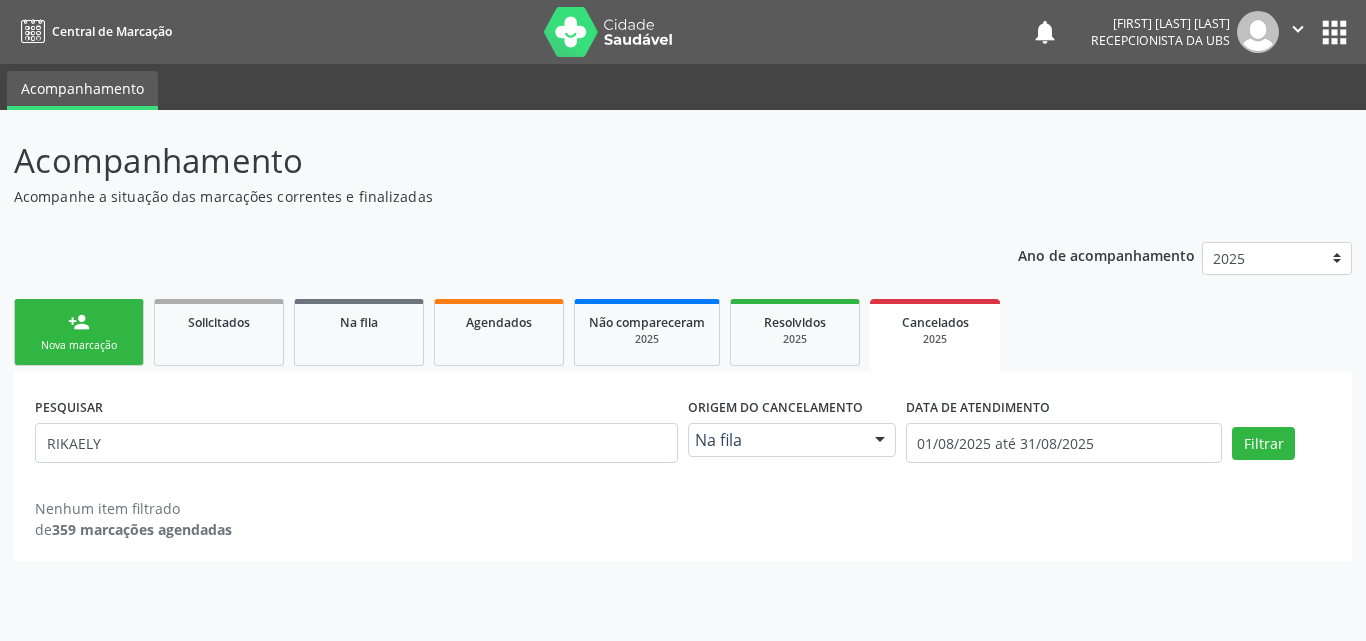 click on "person_add" at bounding box center (79, 322) 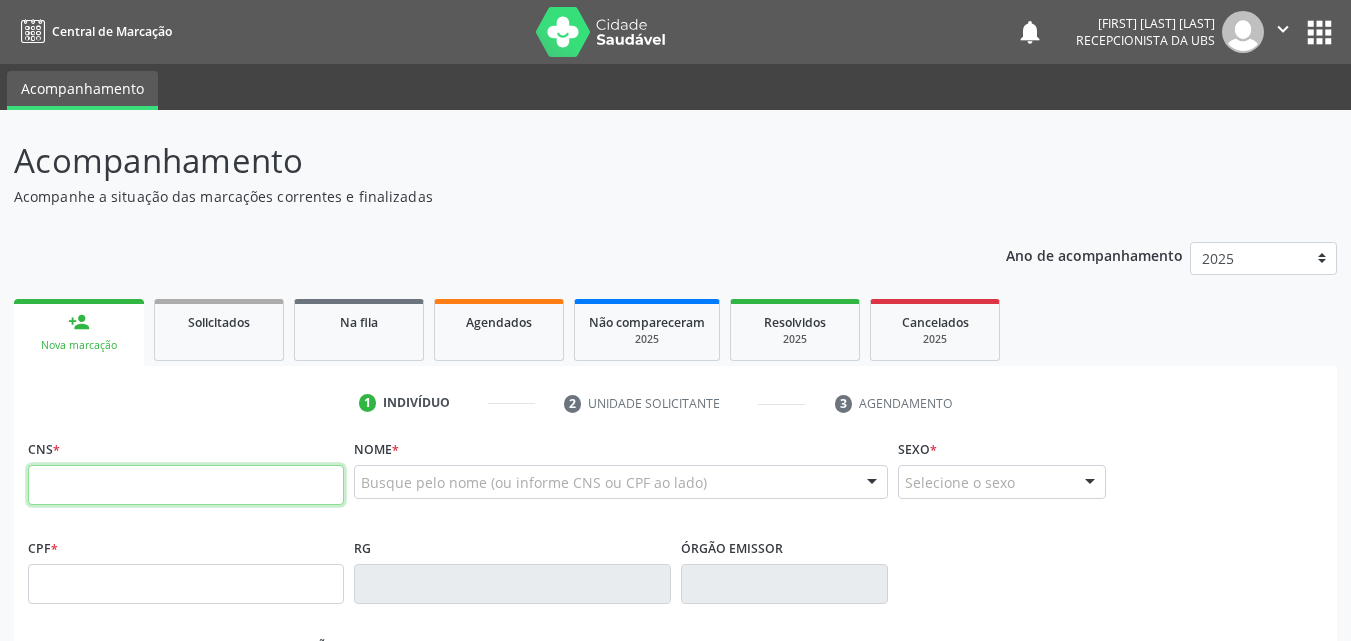 click at bounding box center [186, 485] 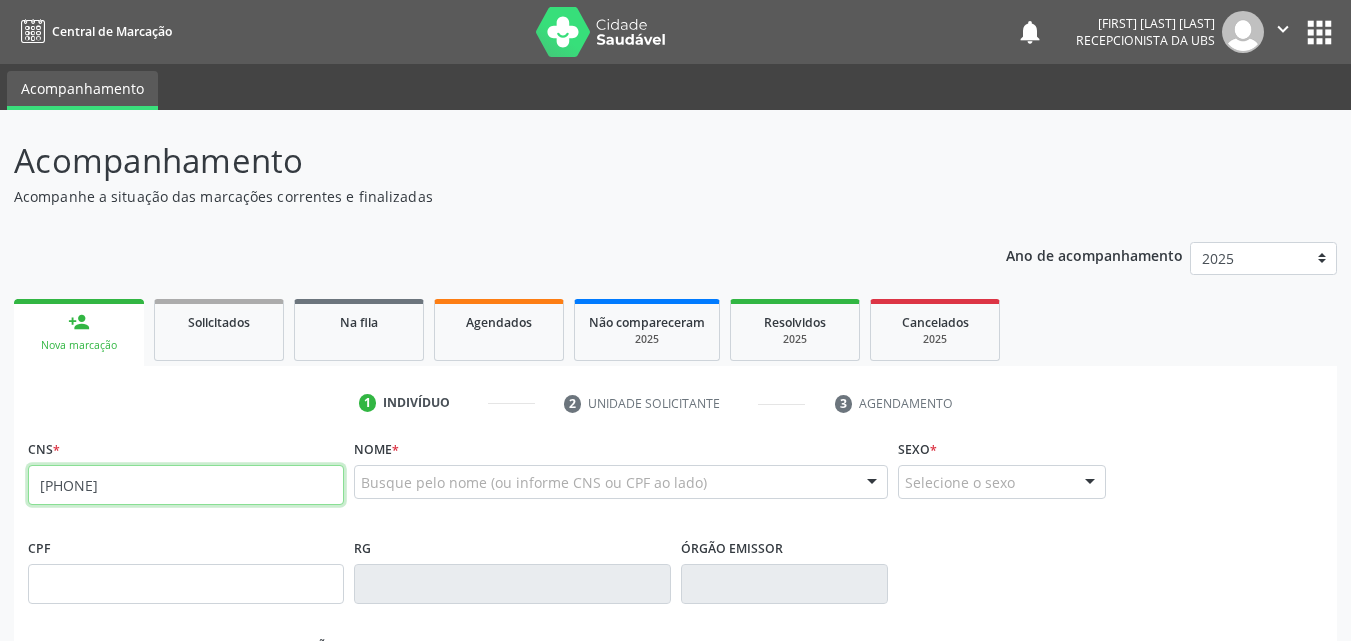 type on "[NUMBER]" 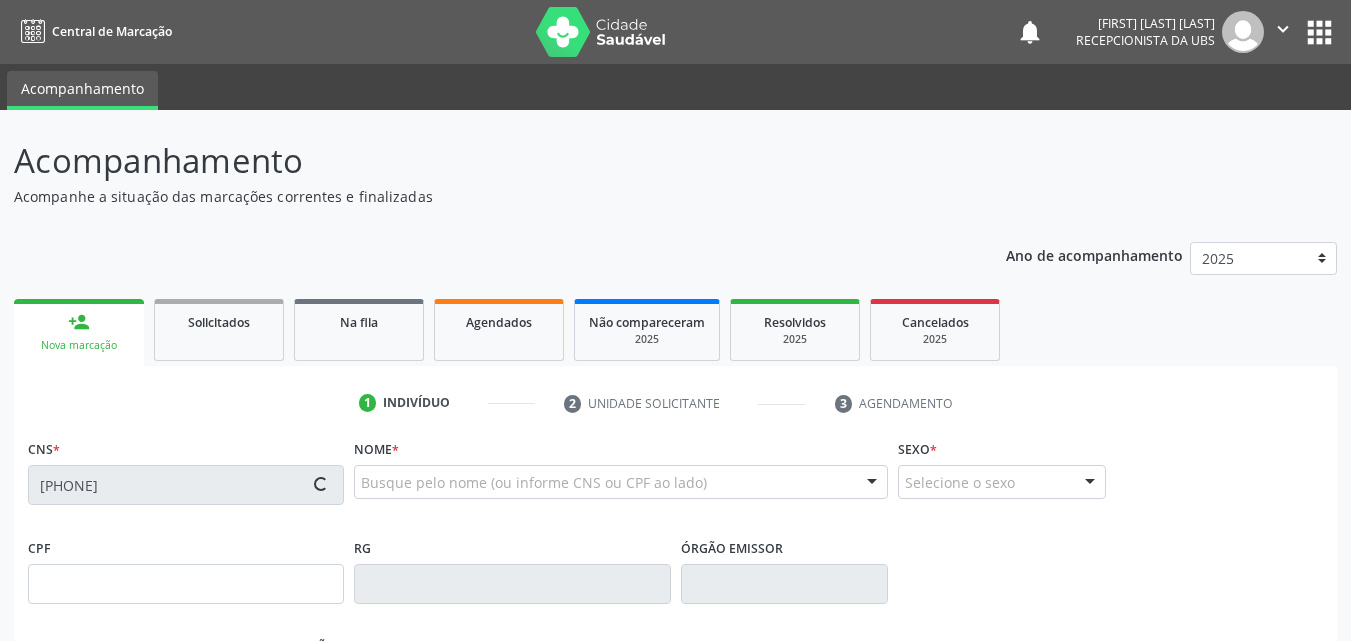 type on "[CPF]" 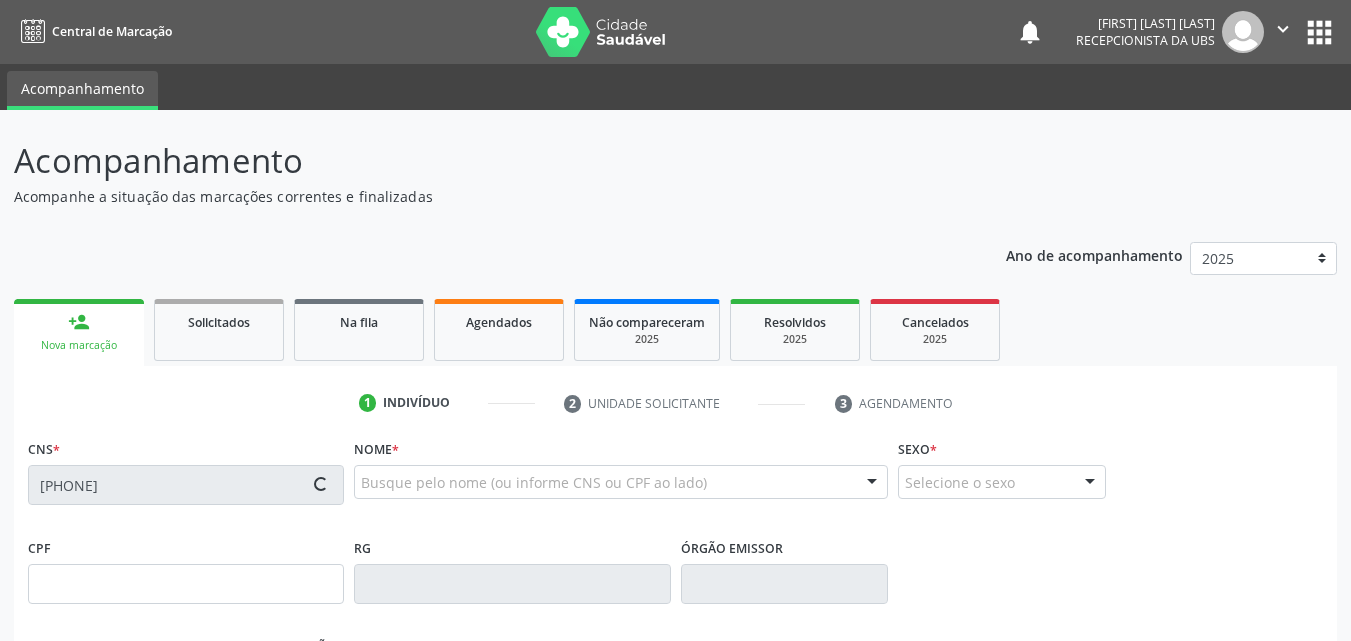 type on "[DATE]" 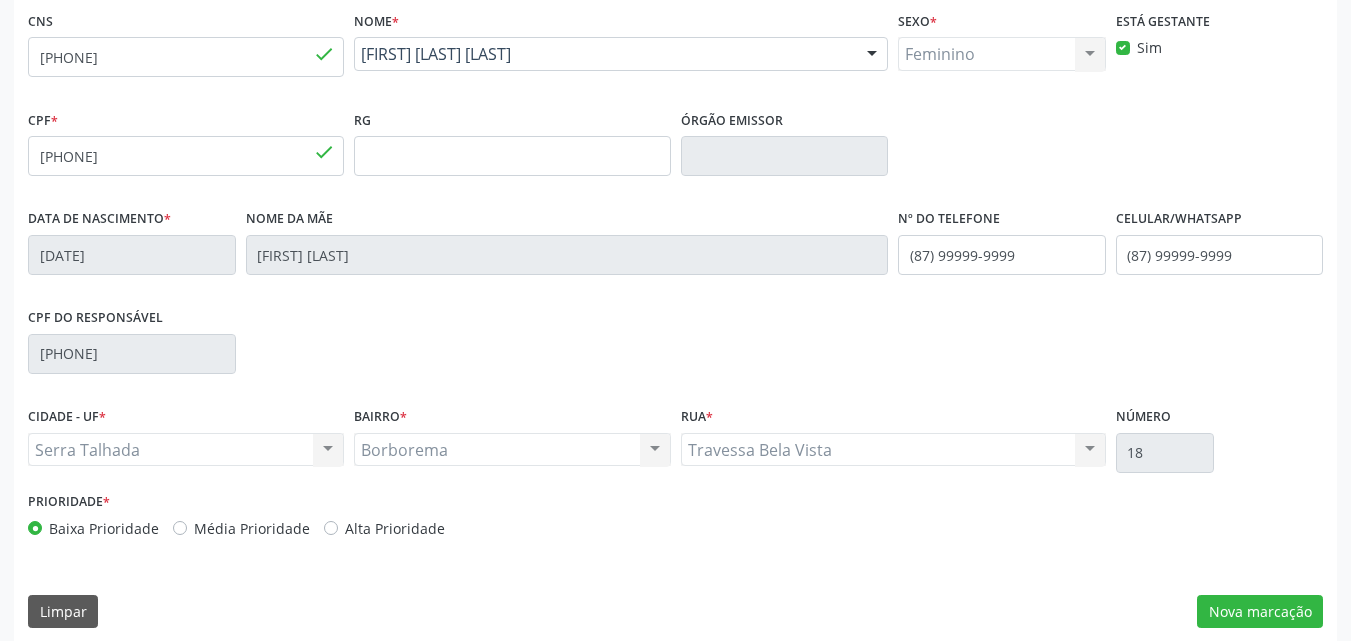scroll, scrollTop: 443, scrollLeft: 0, axis: vertical 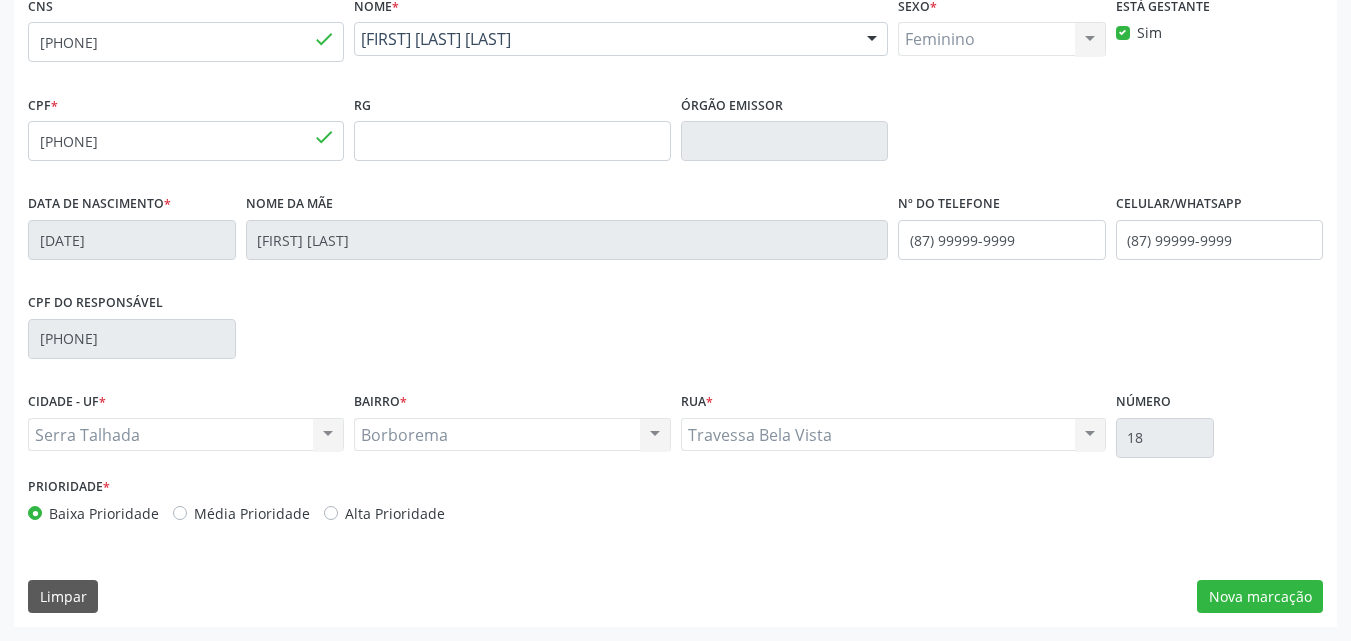 click on "CNS
898 0037 0845 5101       done
Nome
*
Rikaely Nathiely da Silva Santos
Rikaely Nathiely da Silva Santos
CNS:
898 0037 0845 5101
CPF:
137.949.354-46
Nascimento:
05/08/2009
Nenhum resultado encontrado para: "   "
Digite o nome
Sexo
*
Feminino         Masculino   Feminino
Nenhum resultado encontrado para: "   "
Não há nenhuma opção para ser exibida.
Está gestante
Sim
CPF
*
137.949.354-46       done
RG
Órgão emissor
Data de nascimento
*
05/08/2009
Nome da mãe
Maria Ivoneide da Silva
Nº do Telefone
(87) 99999-9999
Celular/WhatsApp
(87) 99999-9999
CPF do responsável
010.101.284-50" at bounding box center [675, 309] 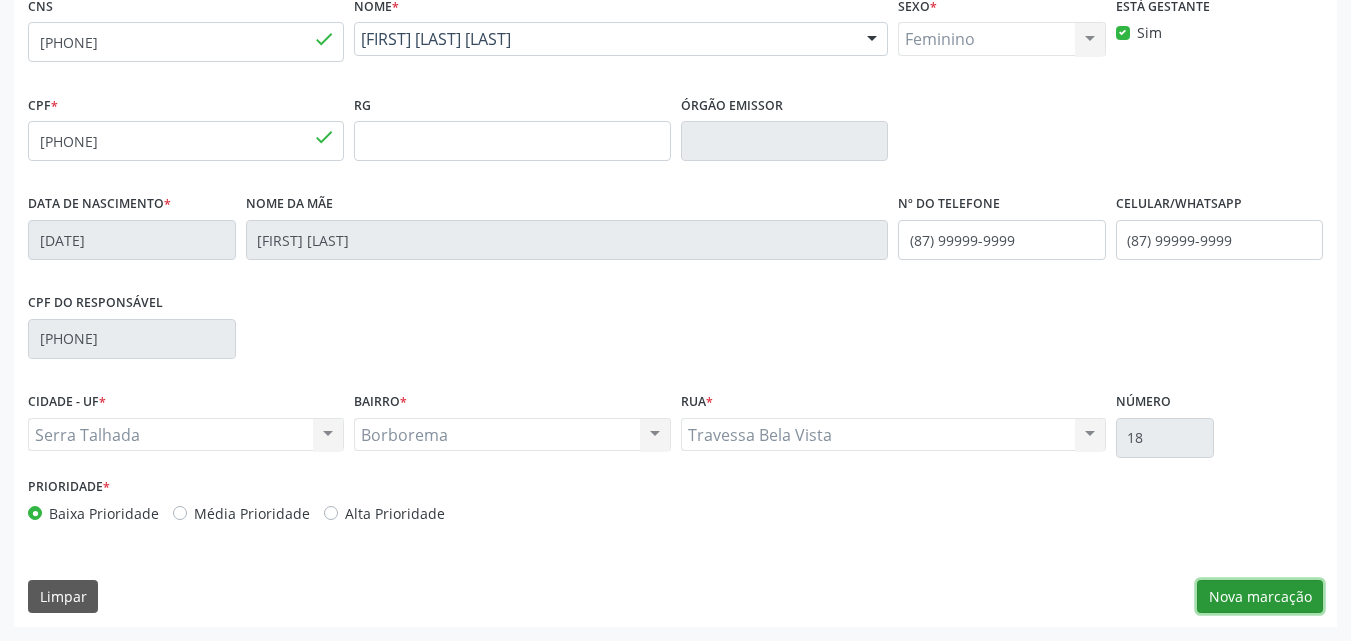 click on "Nova marcação" at bounding box center [1260, 597] 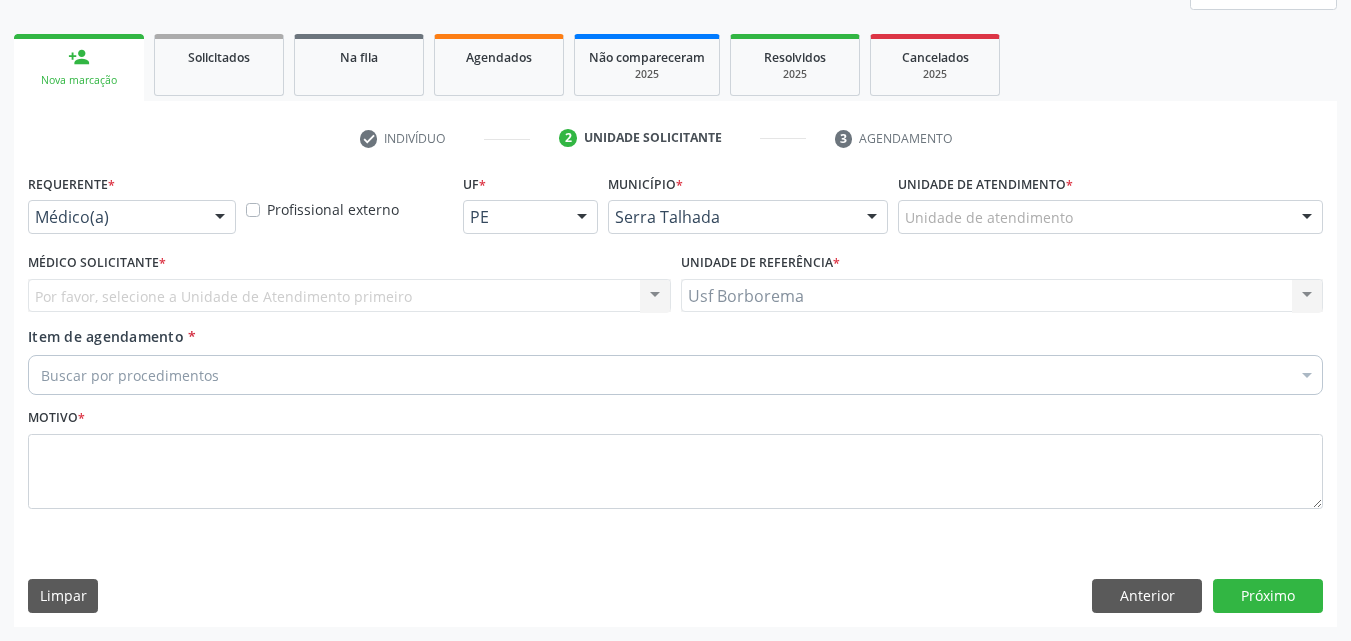 scroll, scrollTop: 265, scrollLeft: 0, axis: vertical 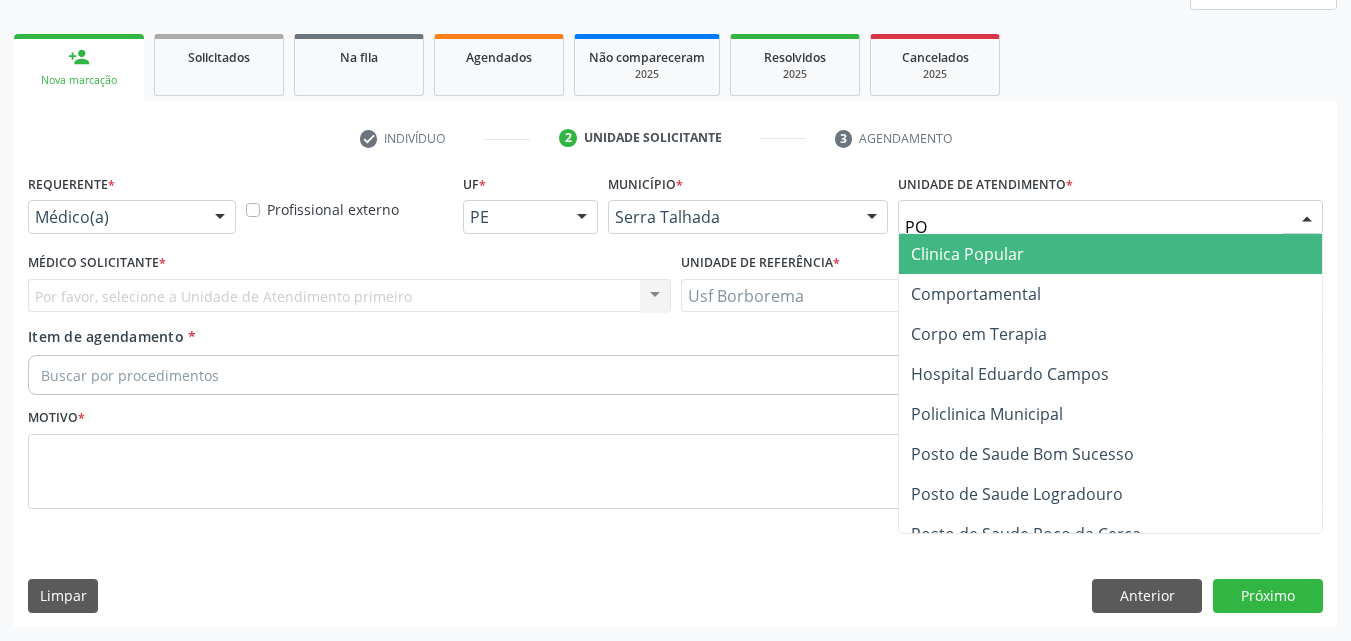 type on "POL" 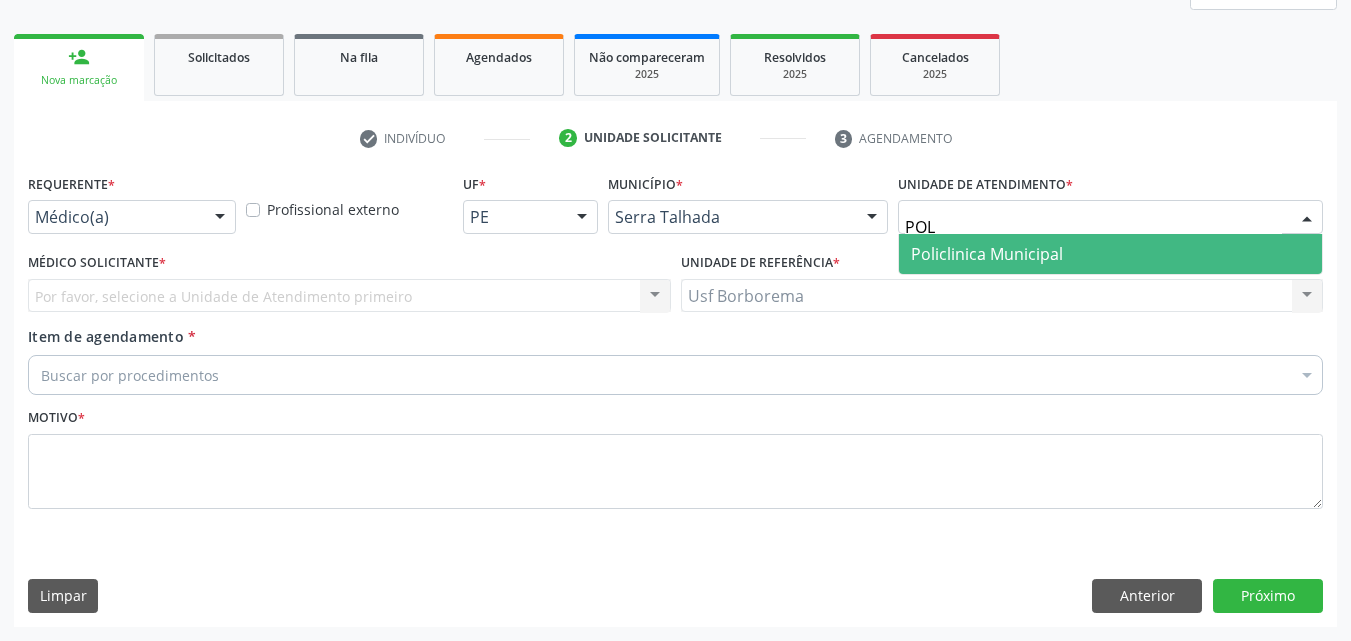click on "Policlinica Municipal" at bounding box center (987, 254) 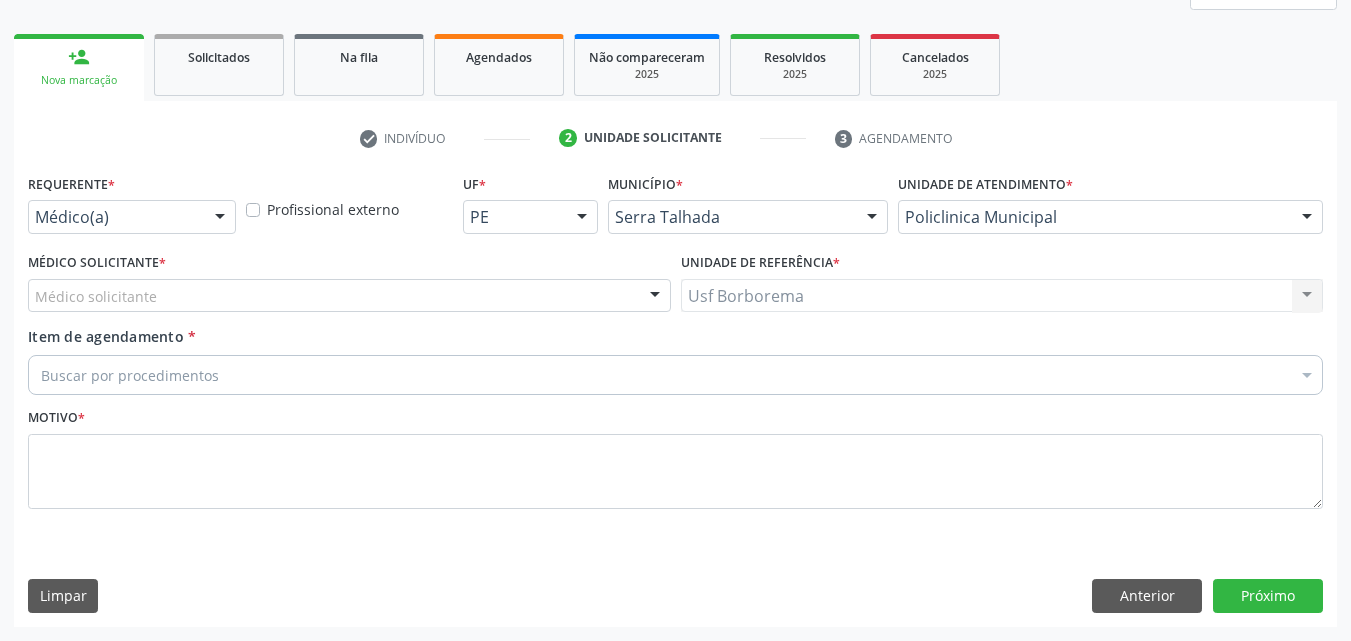 click on "Médico Solicitante
*
Médico solicitante
Ana Carolina Barboza de Andrada Melo Lyra   Antonio Carlos Brito Pereira de Meneses   Bianca de Oliveira Parente Bezerra   Cecilia Fernandes Antas Florentino   Daniely Cristina Terto Carvalho   Eugenio Pericles Muniz Ferreira   Felipe Pereira Guimaraes   Isabella Maria Lopes de Oliveira   Joao Bosco Barreto Couto Neto   Joao Bosco Barreto Couto Neto   Joao Vitor Torres de Lima   Maira Cavalcanti Lima Barros   Maria Augusta Soares Sobreira Machado   Maria Mailde da Silva Melo   Paloma Karine Araujo da Silva   Ricardo Bruno Santana Souza e Silva   Stella Miriam do Nascimento Rodrigues   Thaisa Barbosa de Siqueira   Thiago Figueiredo Felix   Valda Lucia Moreira Luna   Vitoria Maria da Silva Ribeiro
Nenhum resultado encontrado para: "   "
Não há nenhuma opção para ser exibida." at bounding box center (349, 280) 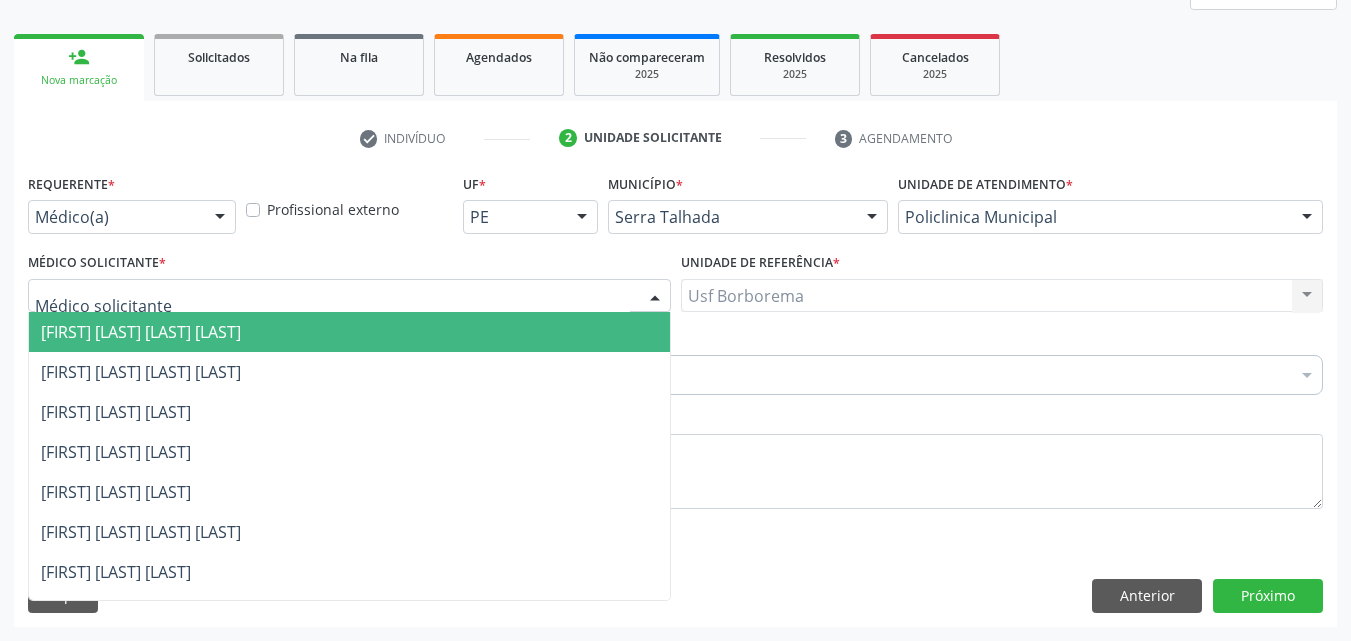 type on "," 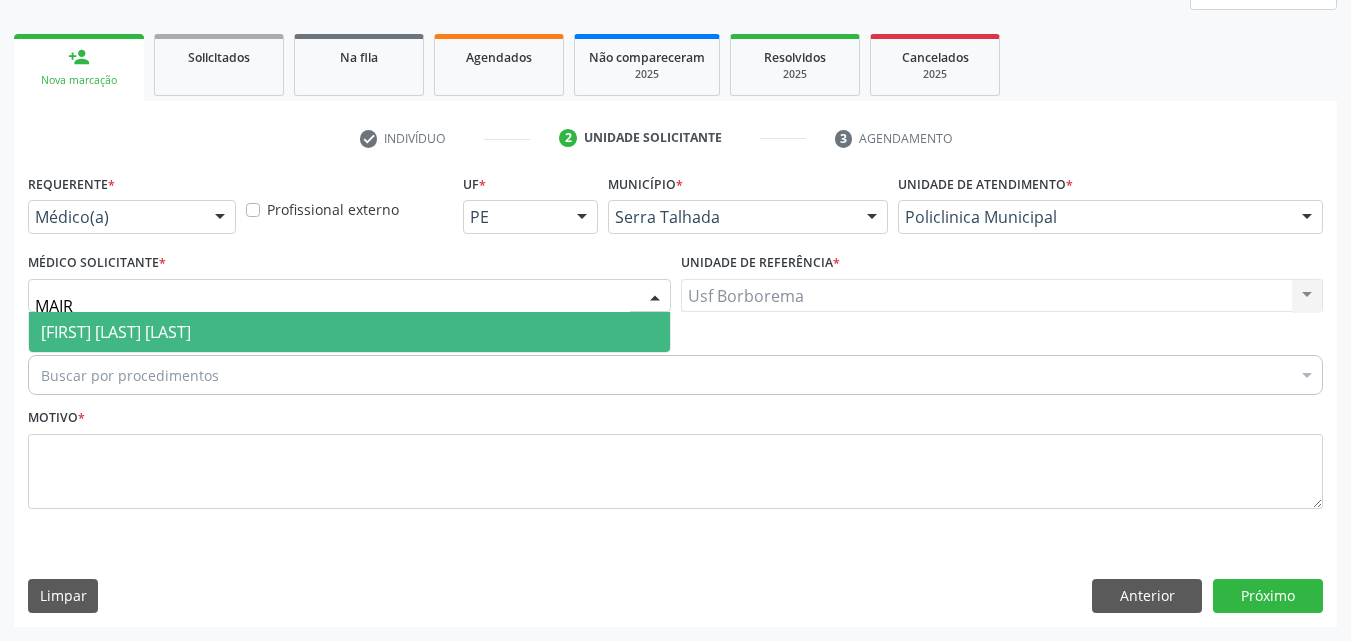 type on "MAIRA" 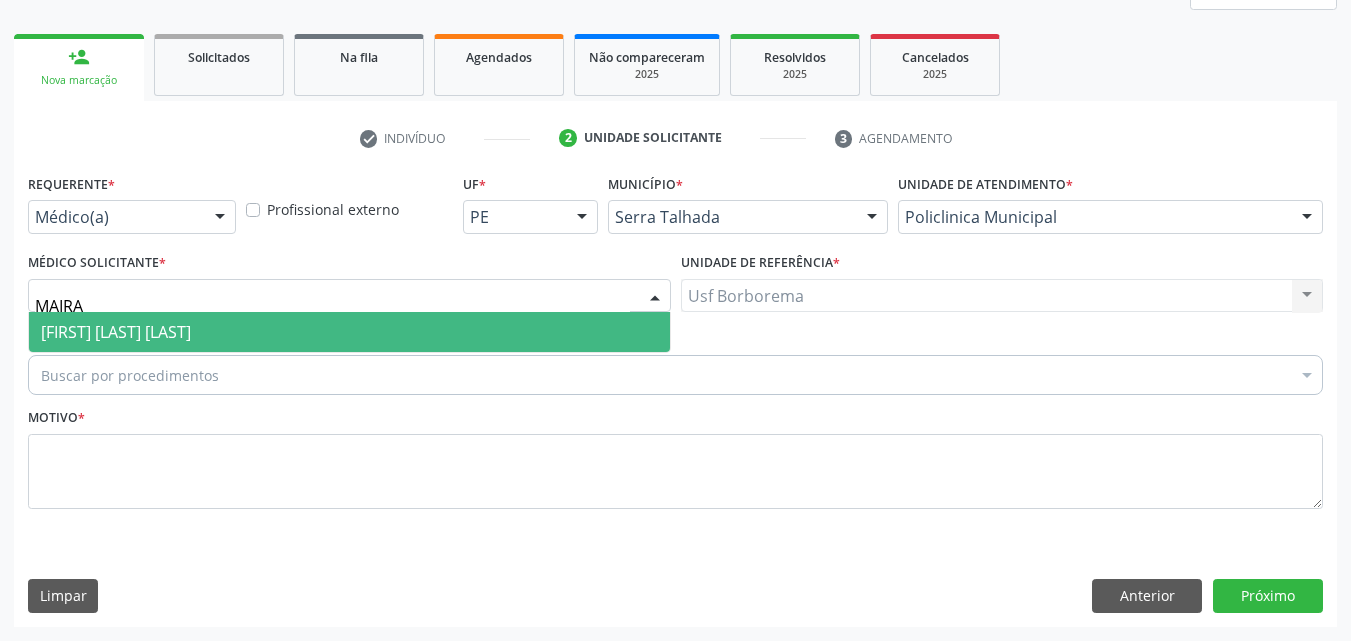 click on "Maira Cavalcanti Lima Barros" at bounding box center [349, 332] 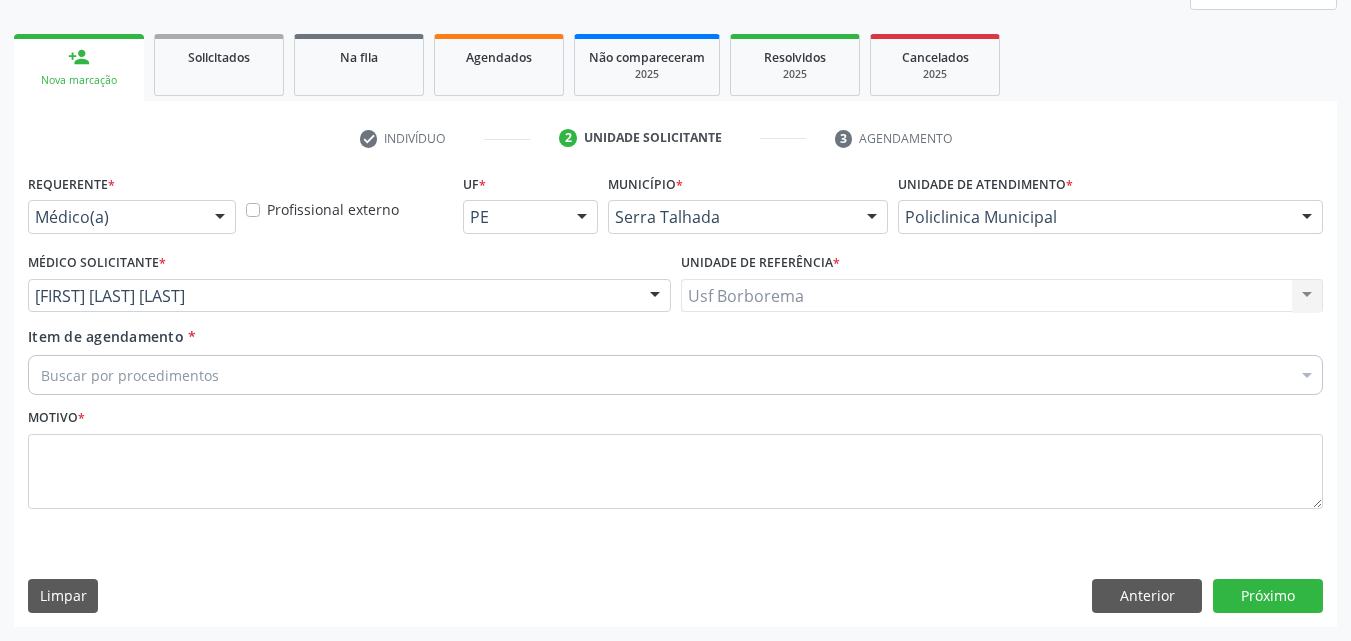 click on "Buscar por procedimentos" at bounding box center [675, 375] 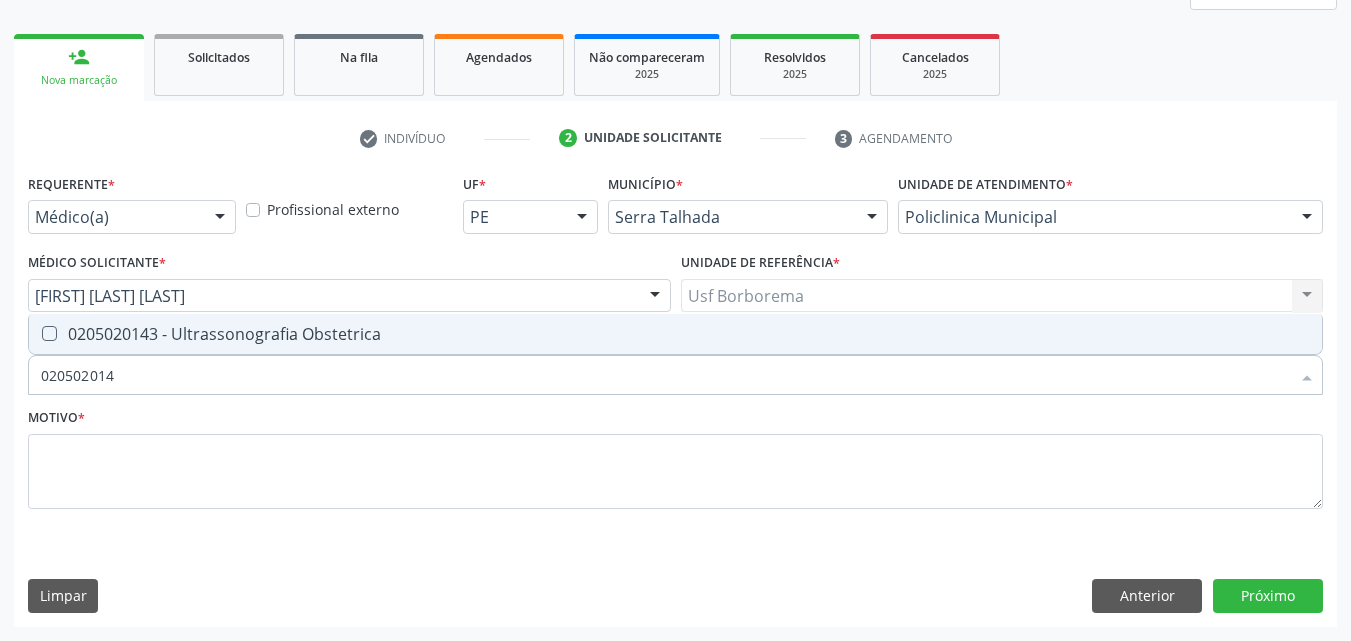 type on "0205020143" 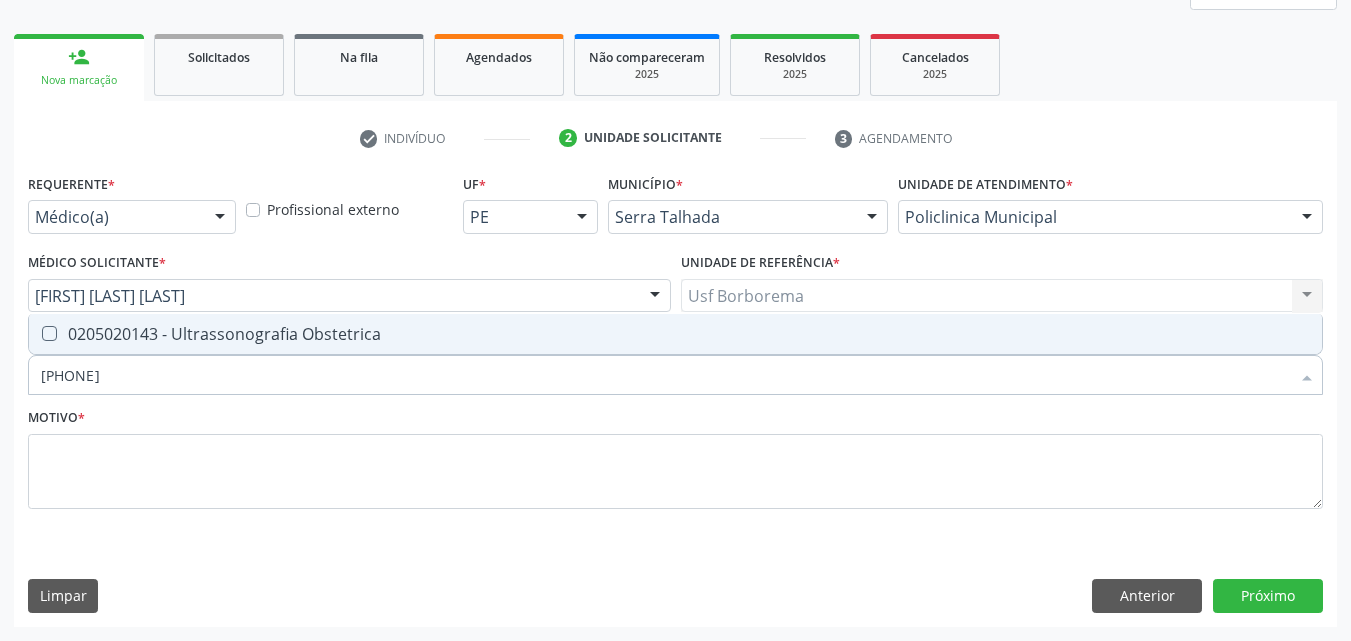 click on "0205020143 - Ultrassonografia Obstetrica" at bounding box center [675, 334] 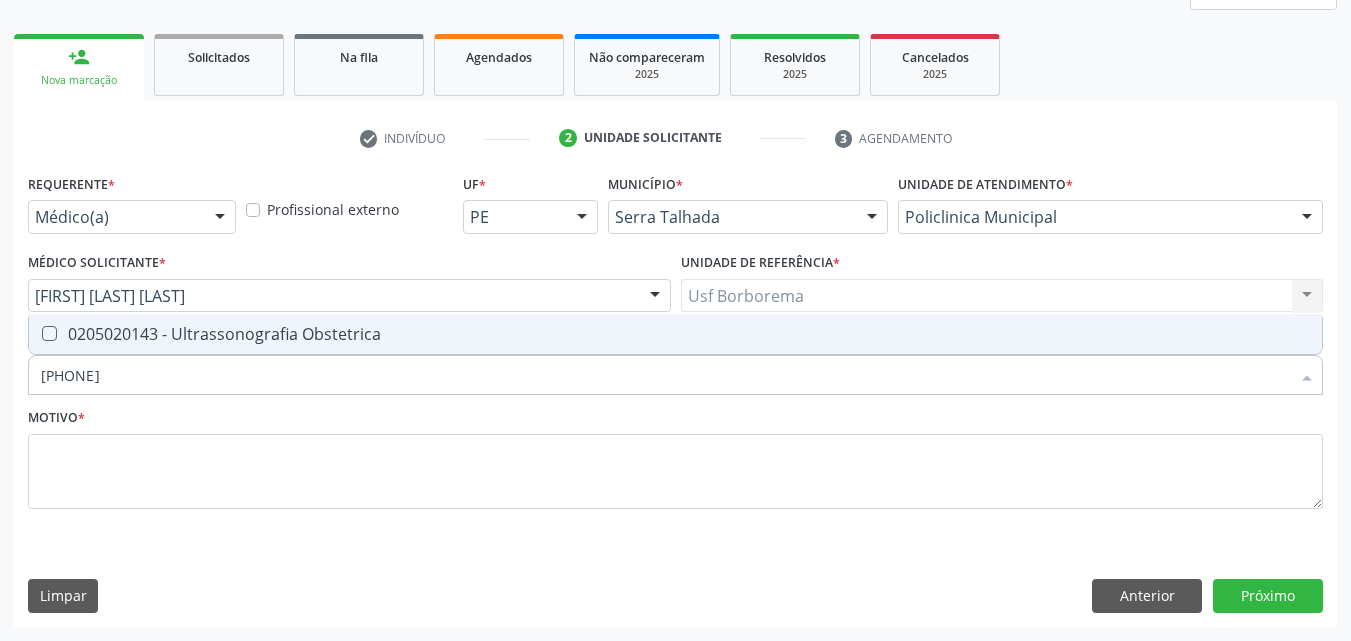 checkbox on "true" 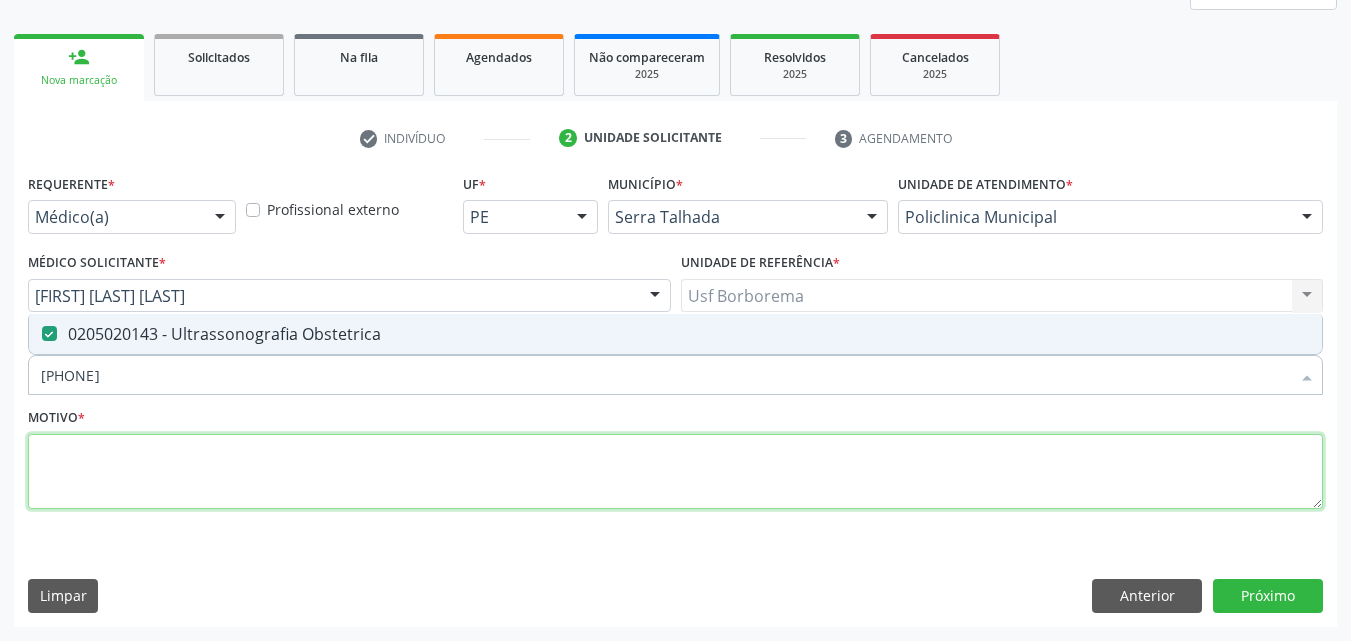 click at bounding box center [675, 472] 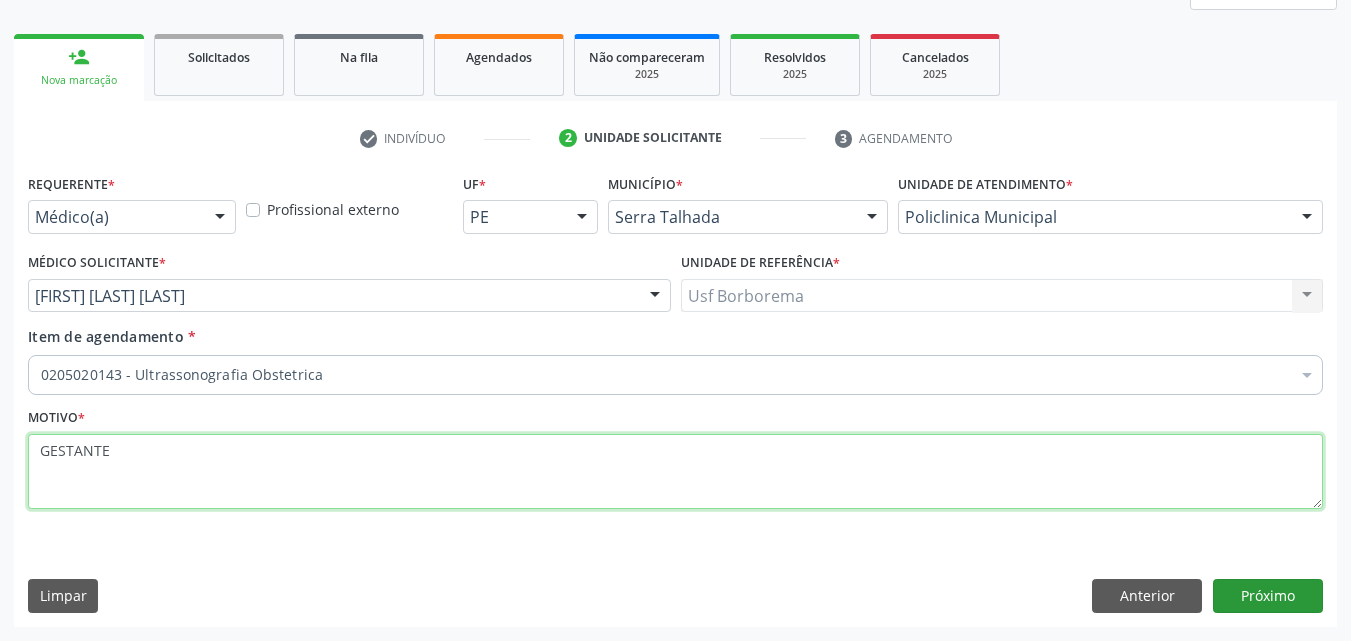 type on "GESTANTE" 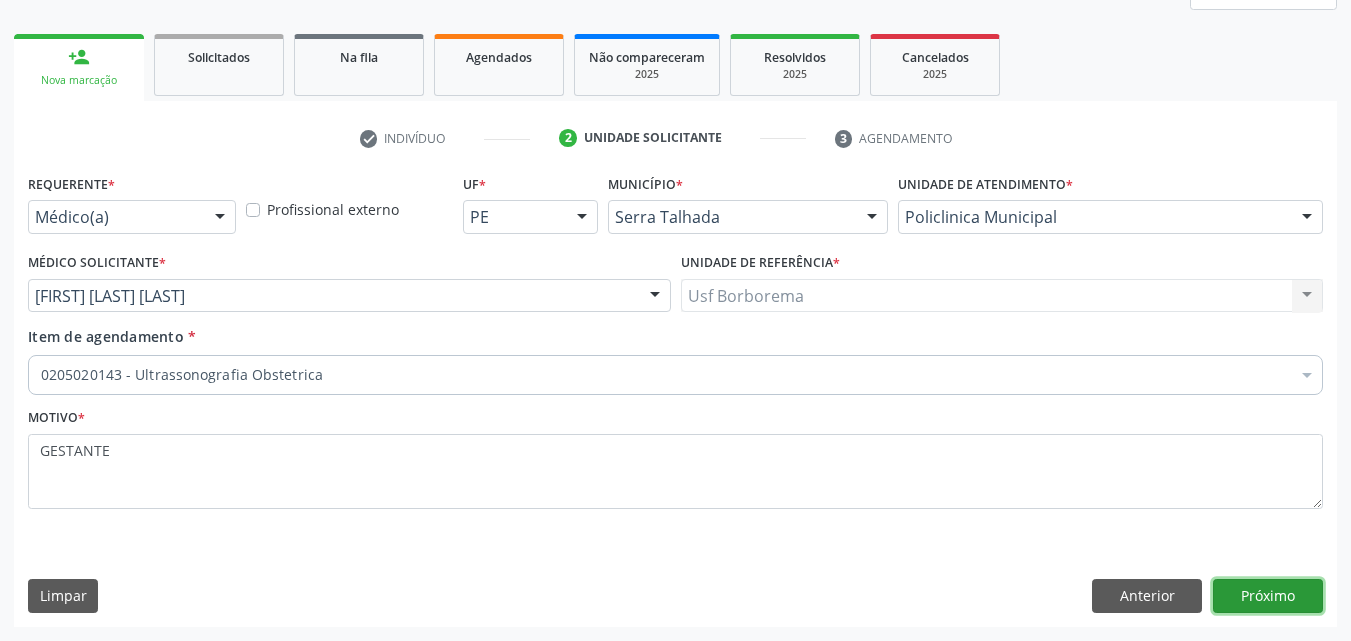 click on "Próximo" at bounding box center [1268, 596] 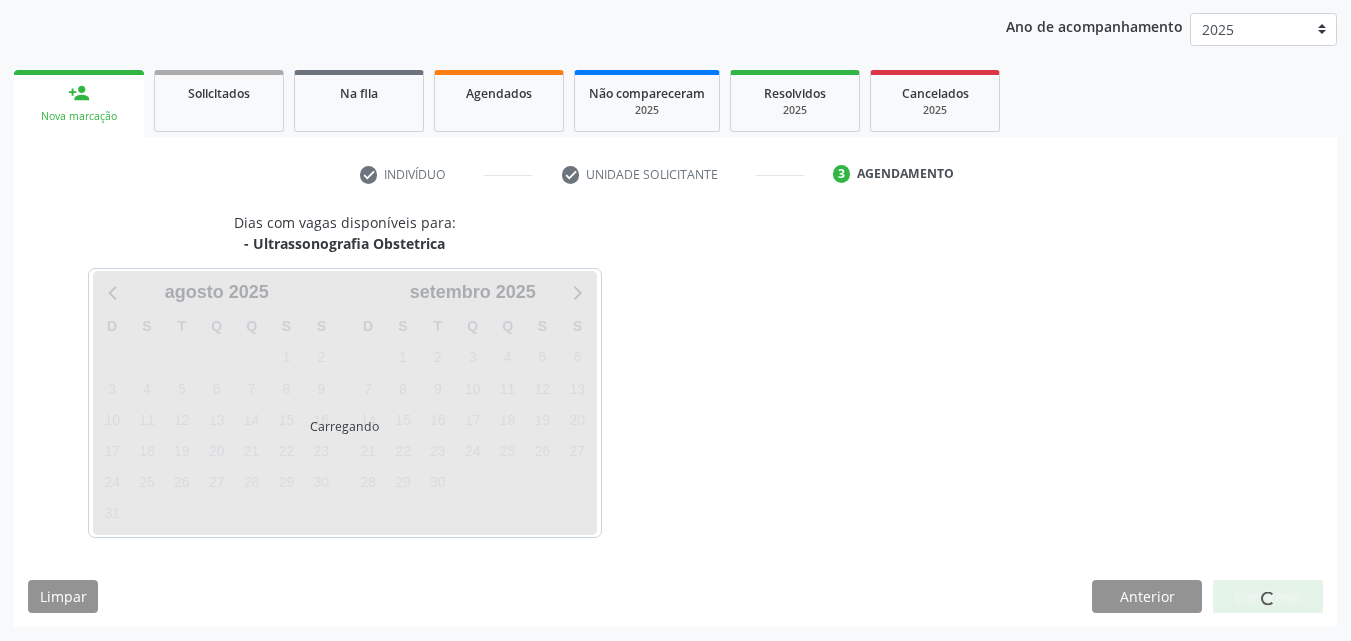 scroll, scrollTop: 229, scrollLeft: 0, axis: vertical 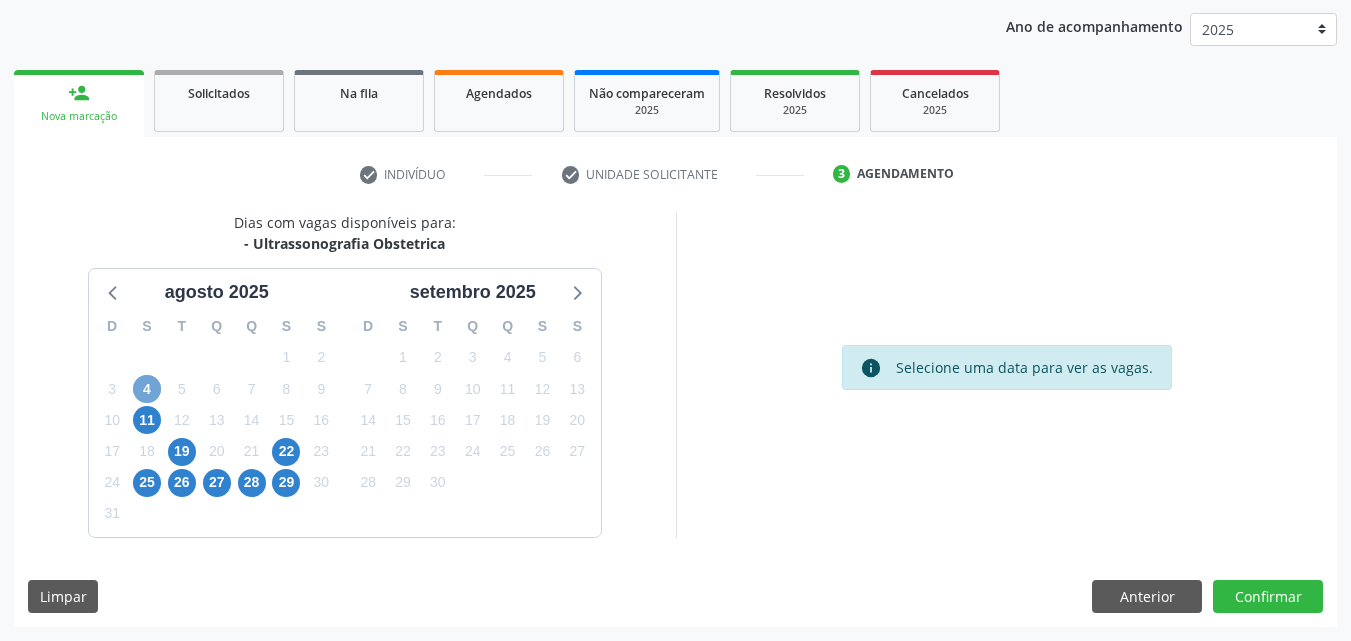 click on "4" at bounding box center [147, 389] 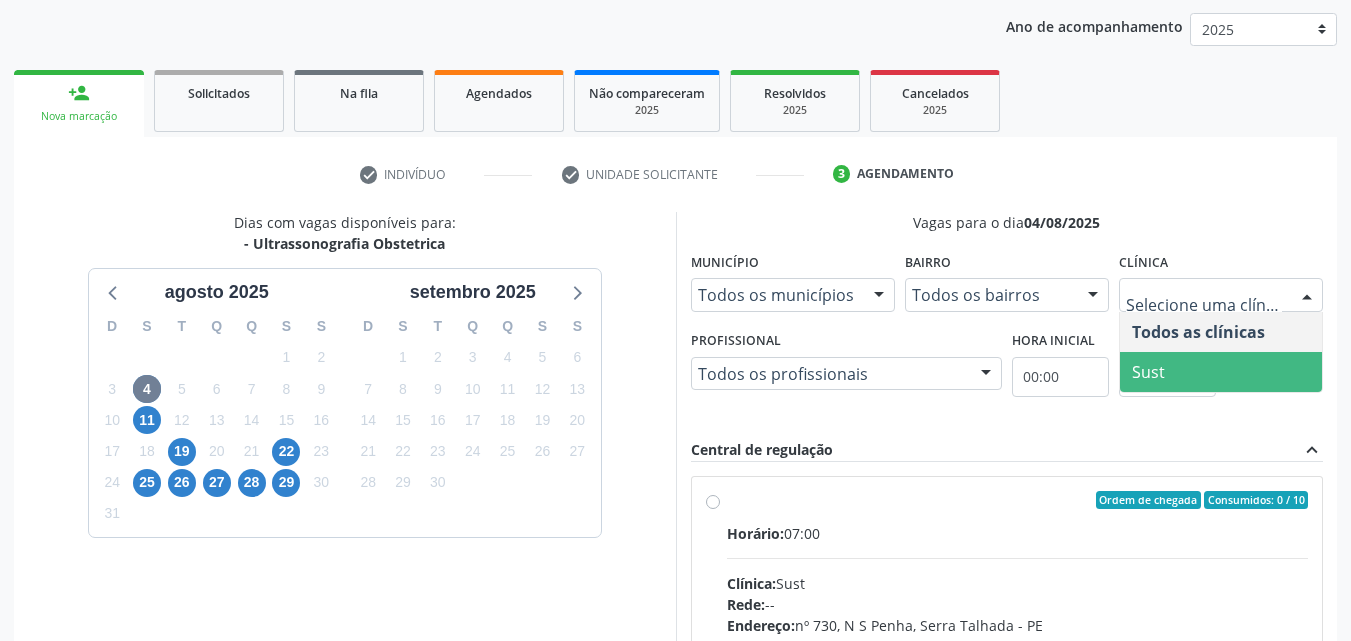 click on "Sust" at bounding box center (1221, 372) 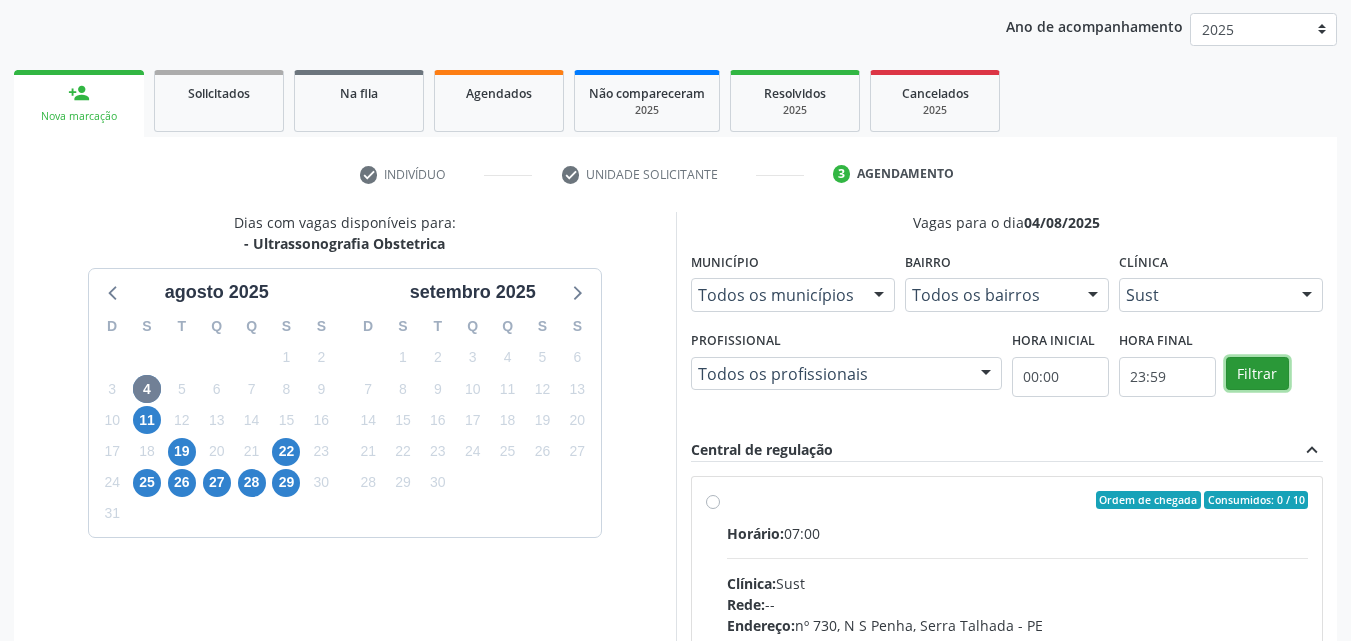 click on "Filtrar" at bounding box center (1257, 374) 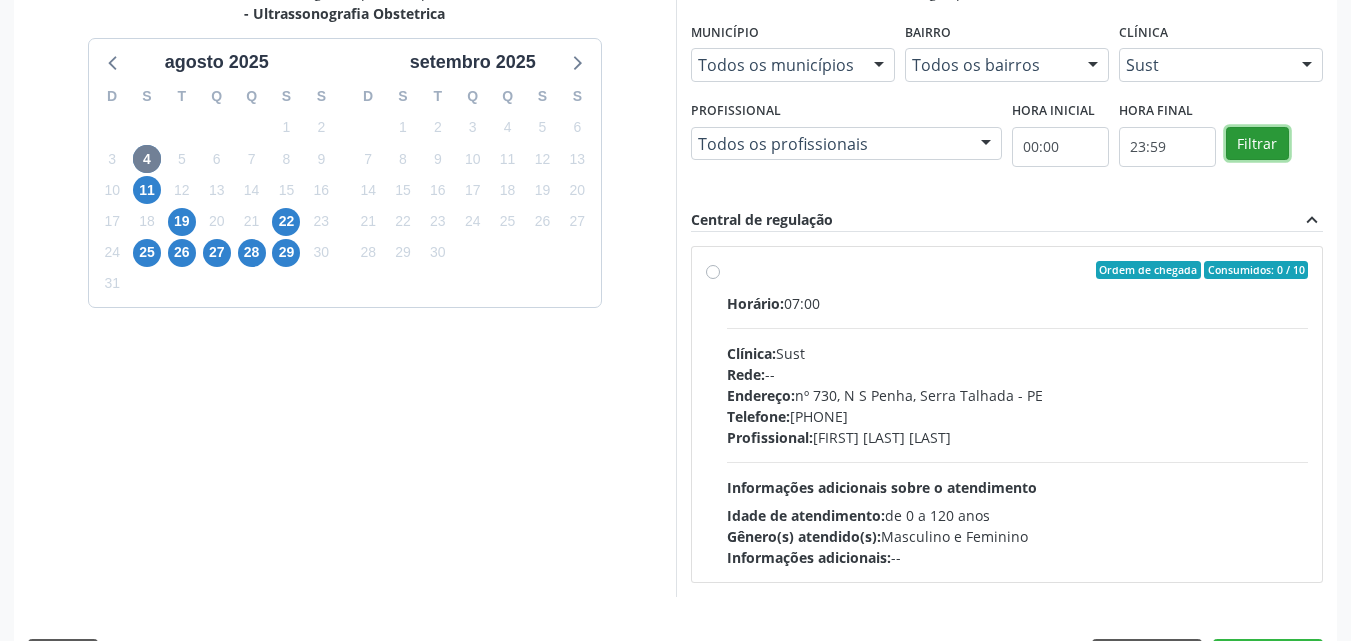 scroll, scrollTop: 518, scrollLeft: 0, axis: vertical 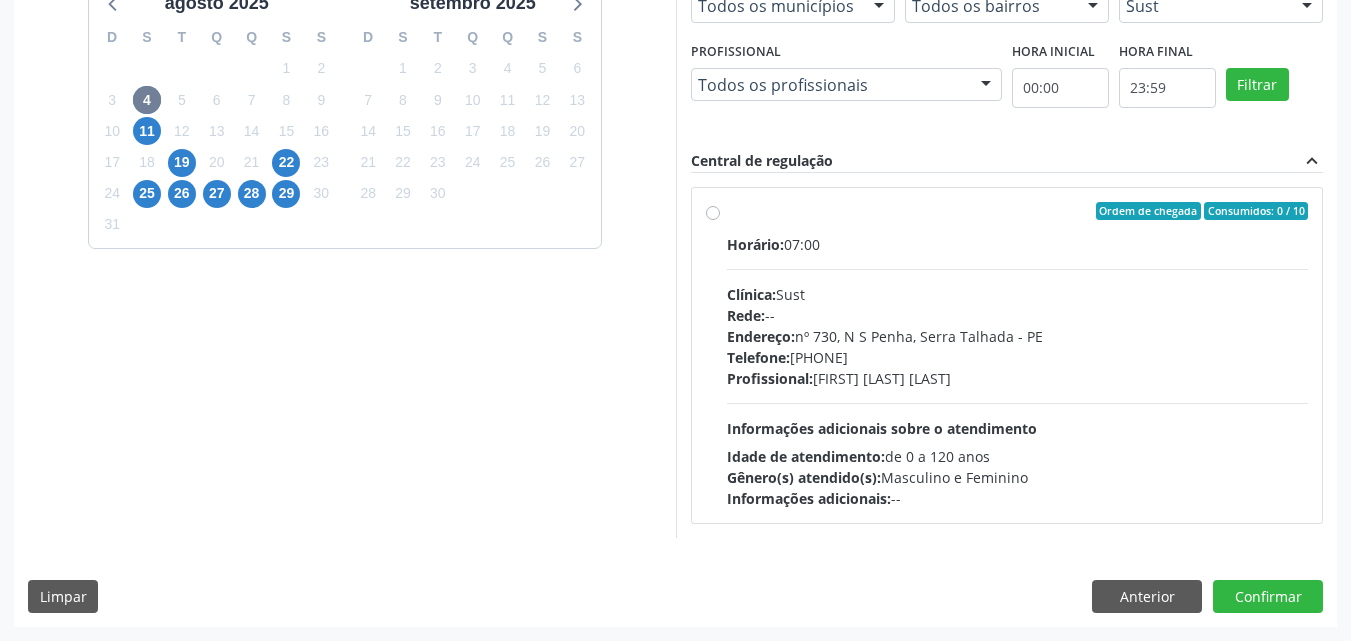click on "Ordem de chegada
Consumidos: 0 / 10
Horário:   07:00
Clínica:  Sust
Rede:
--
Endereço:   nº 730, N S Penha, Serra Talhada - PE
Telefone:   (87) 38311707
Profissional:
Severino Tadeu de Menezes Lima
Informações adicionais sobre o atendimento
Idade de atendimento:
de 0 a 120 anos
Gênero(s) atendido(s):
Masculino e Feminino
Informações adicionais:
--" at bounding box center (1018, 355) 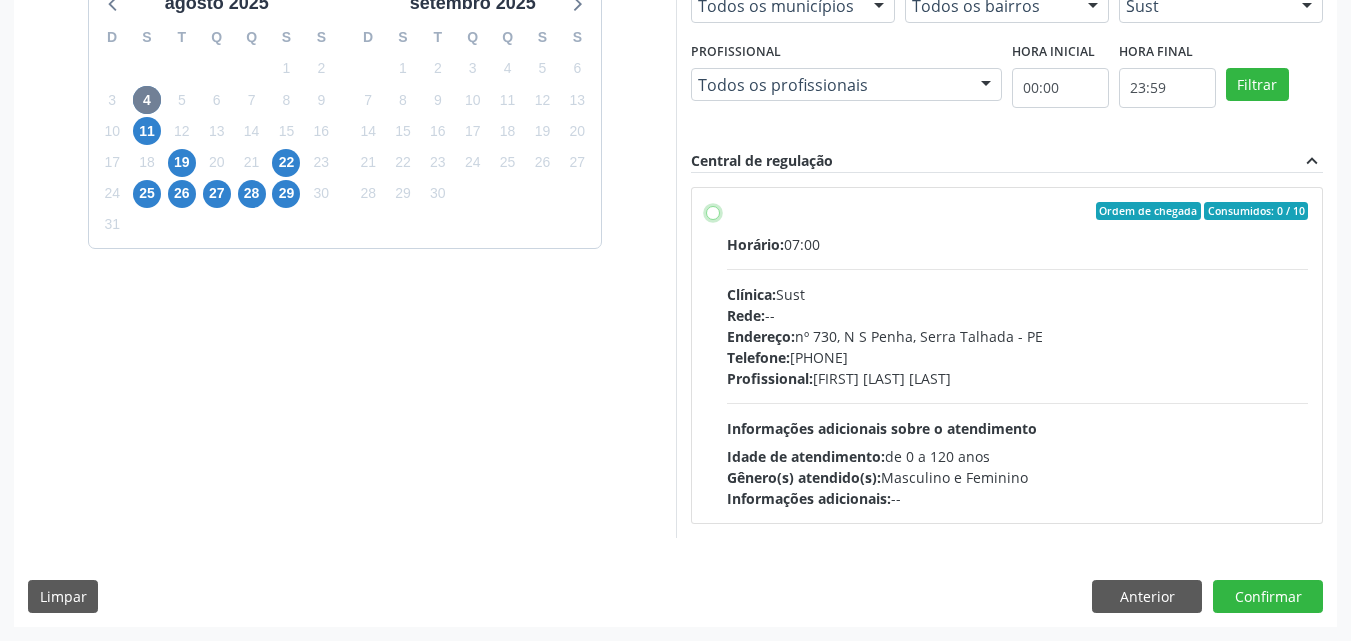 click on "Ordem de chegada
Consumidos: 0 / 10
Horário:   07:00
Clínica:  Sust
Rede:
--
Endereço:   nº 730, N S Penha, Serra Talhada - PE
Telefone:   (87) 38311707
Profissional:
Severino Tadeu de Menezes Lima
Informações adicionais sobre o atendimento
Idade de atendimento:
de 0 a 120 anos
Gênero(s) atendido(s):
Masculino e Feminino
Informações adicionais:
--" at bounding box center [713, 211] 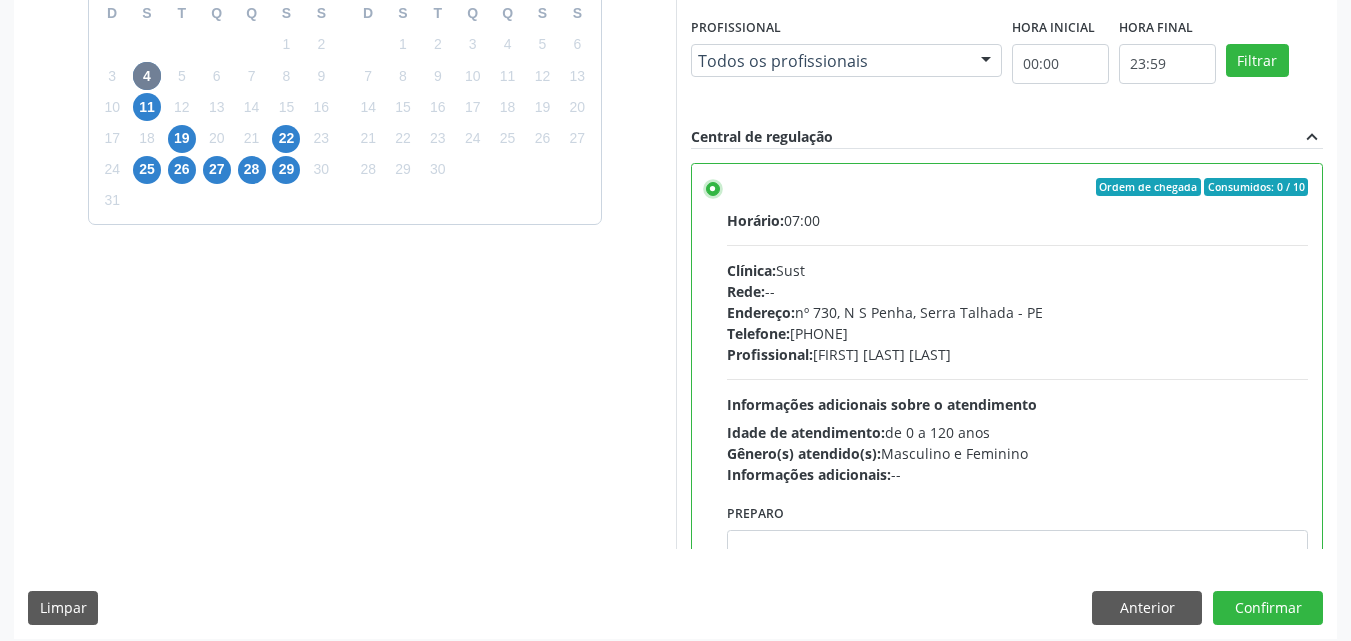 scroll, scrollTop: 554, scrollLeft: 0, axis: vertical 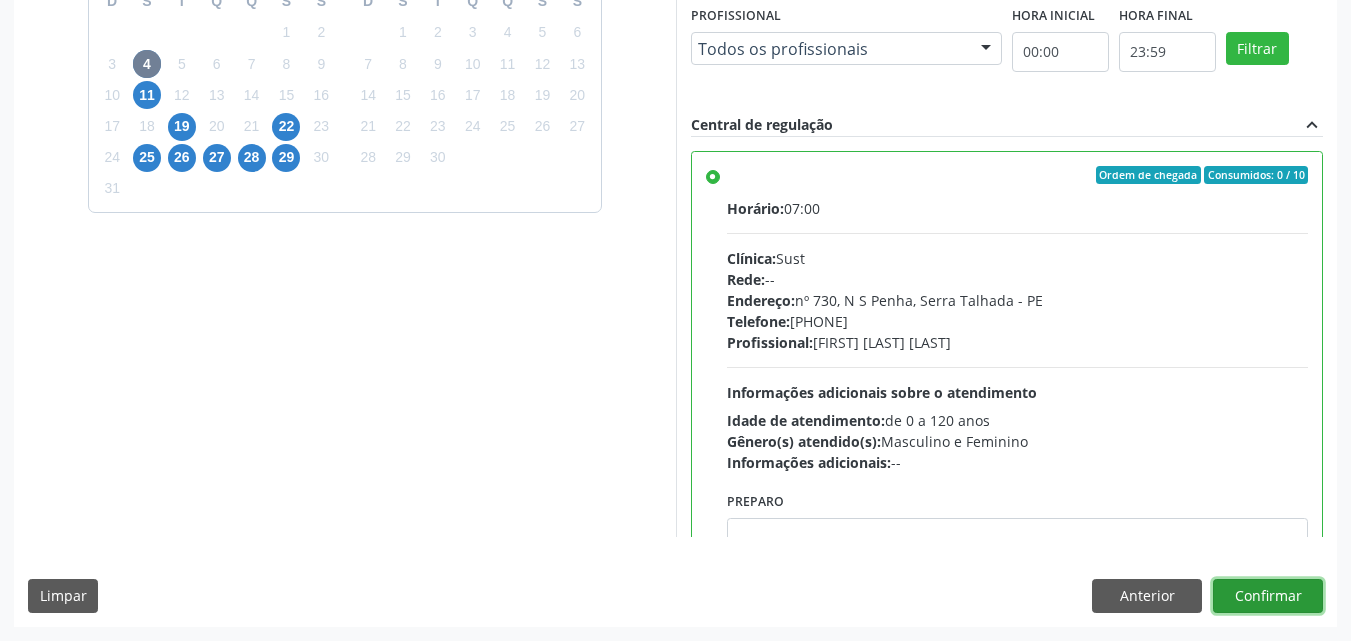 click on "Confirmar" at bounding box center [1268, 596] 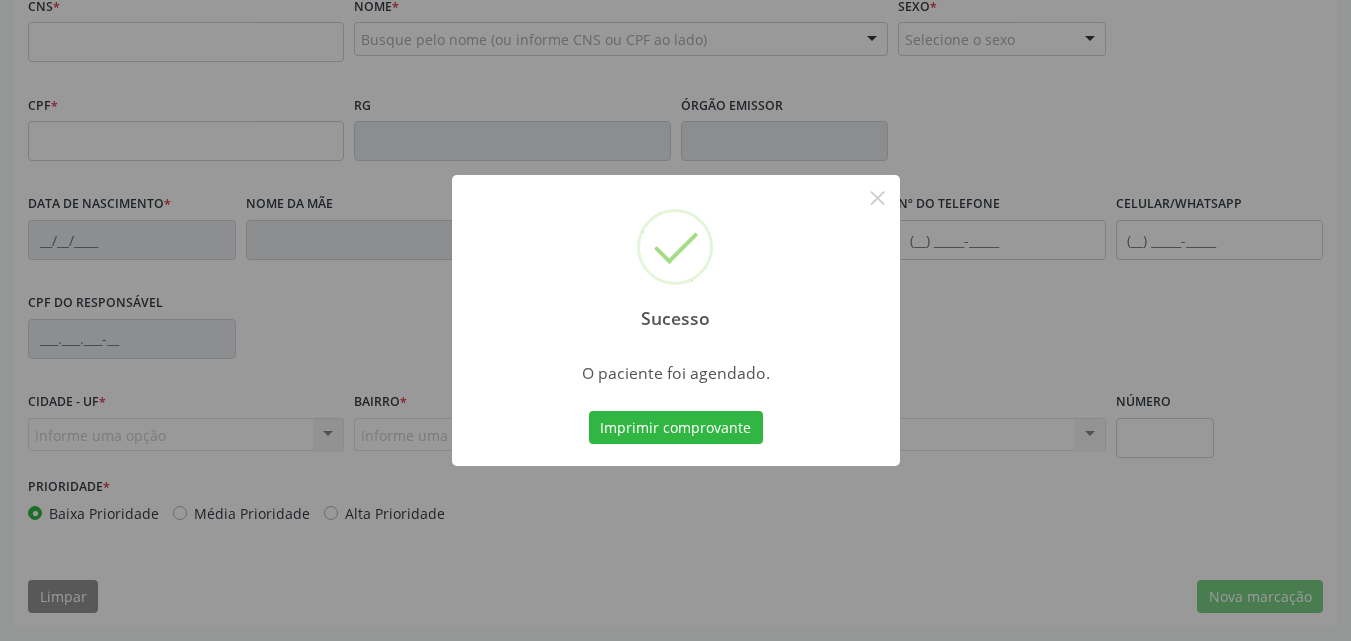 scroll, scrollTop: 443, scrollLeft: 0, axis: vertical 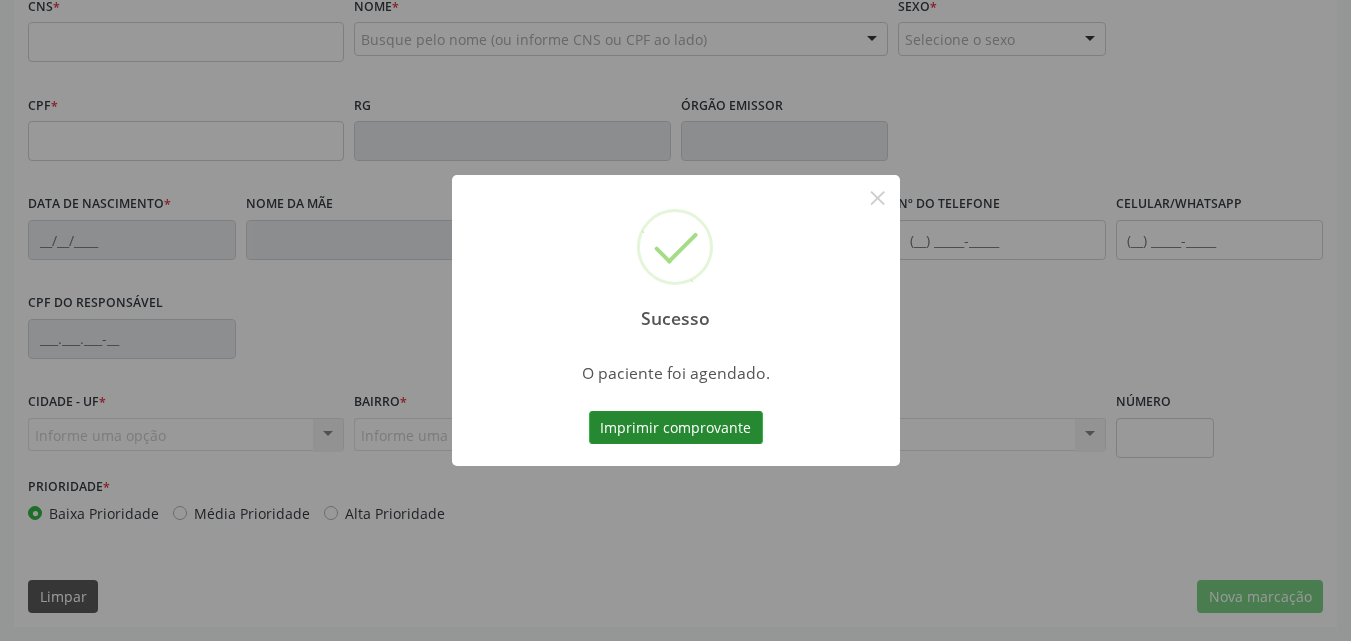 click on "Imprimir comprovante" at bounding box center [676, 428] 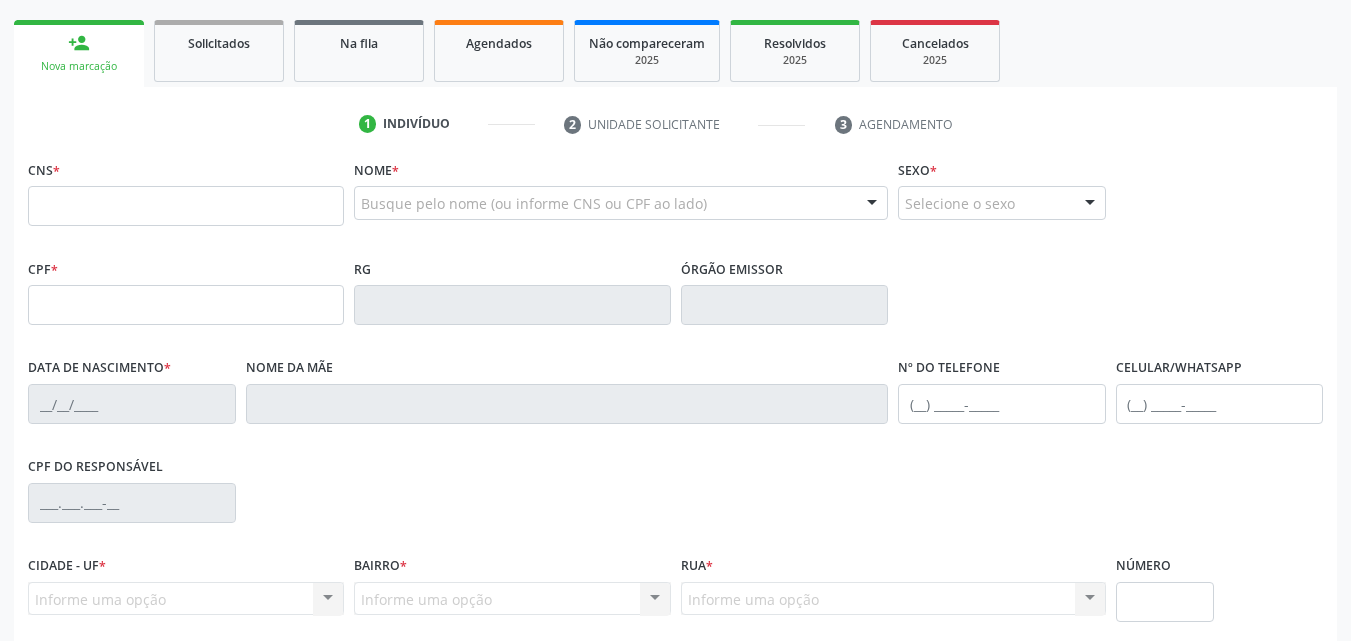 scroll, scrollTop: 243, scrollLeft: 0, axis: vertical 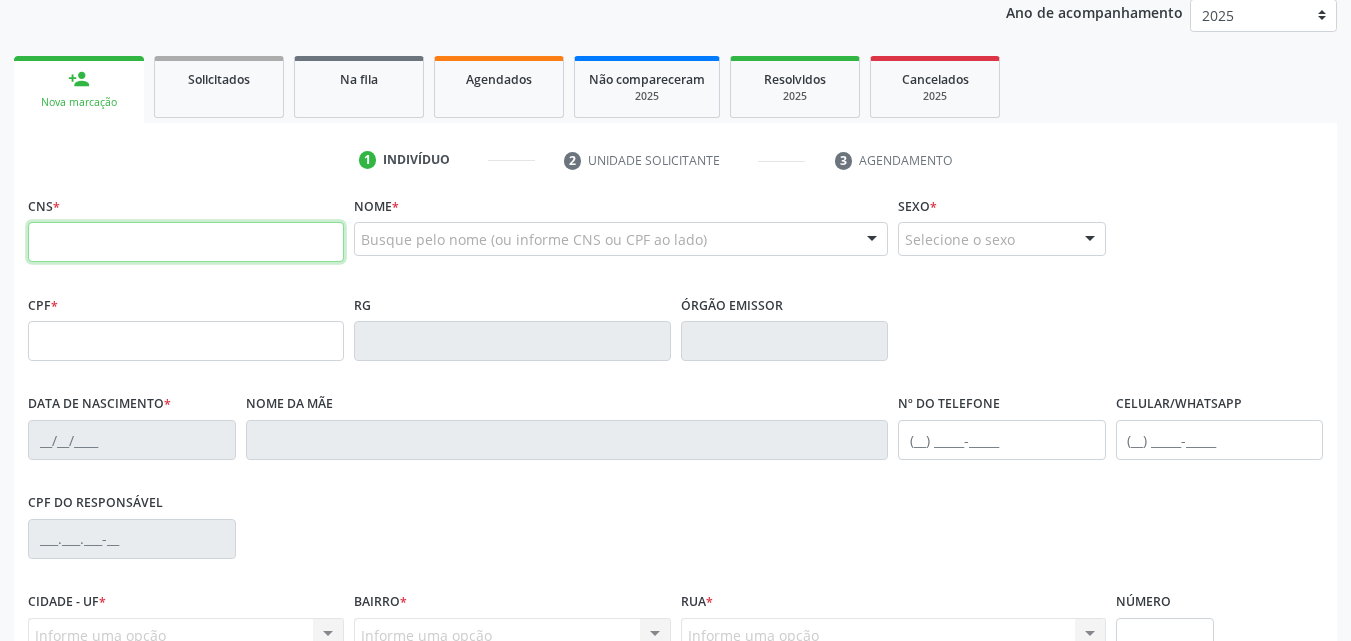 click at bounding box center [186, 242] 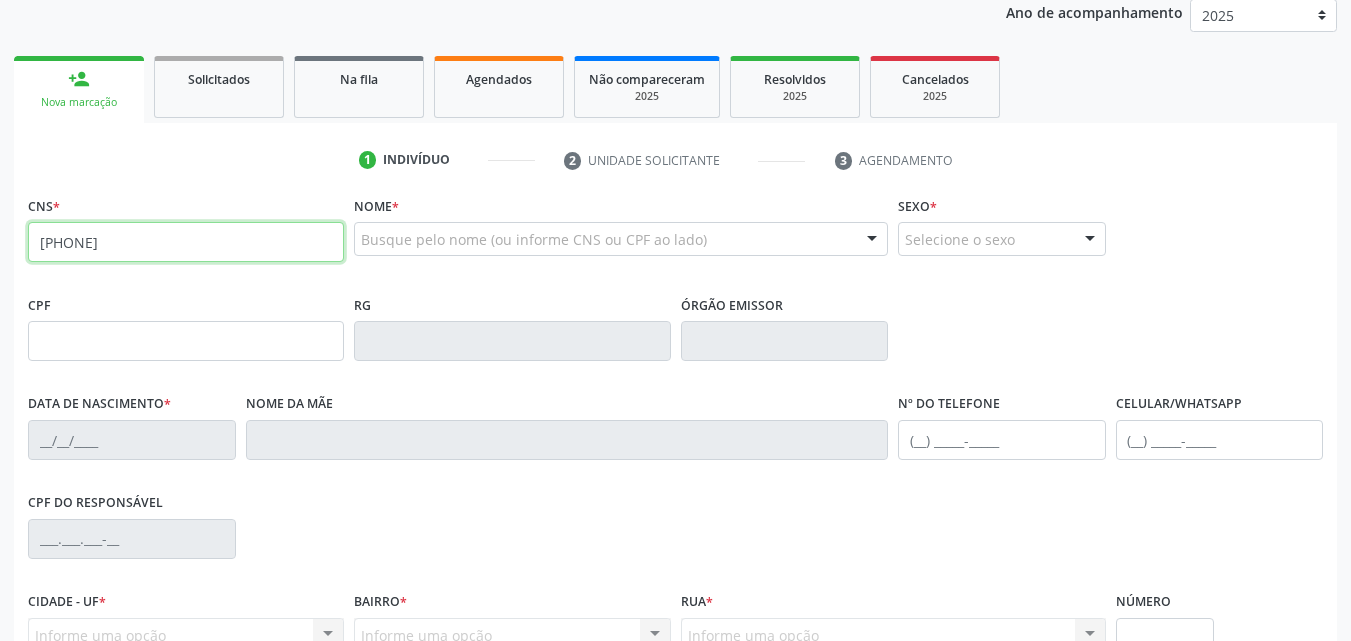 type on "898 0037 0845 5101" 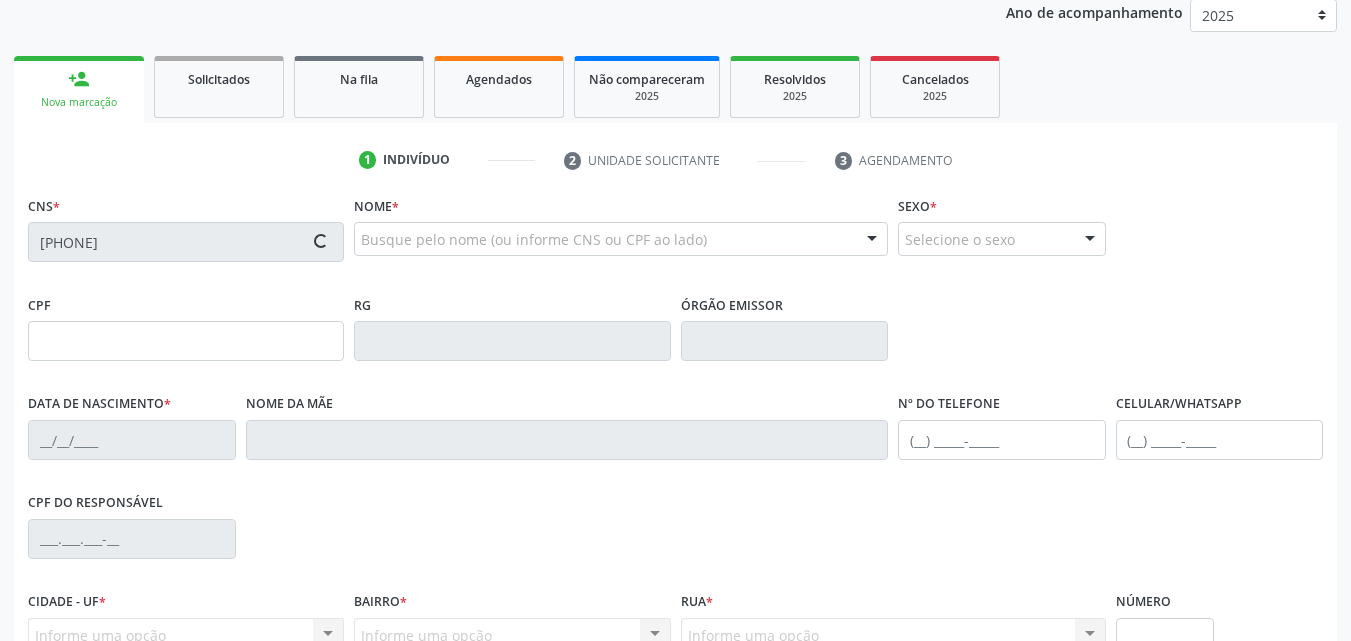 type on "137.949.354-46" 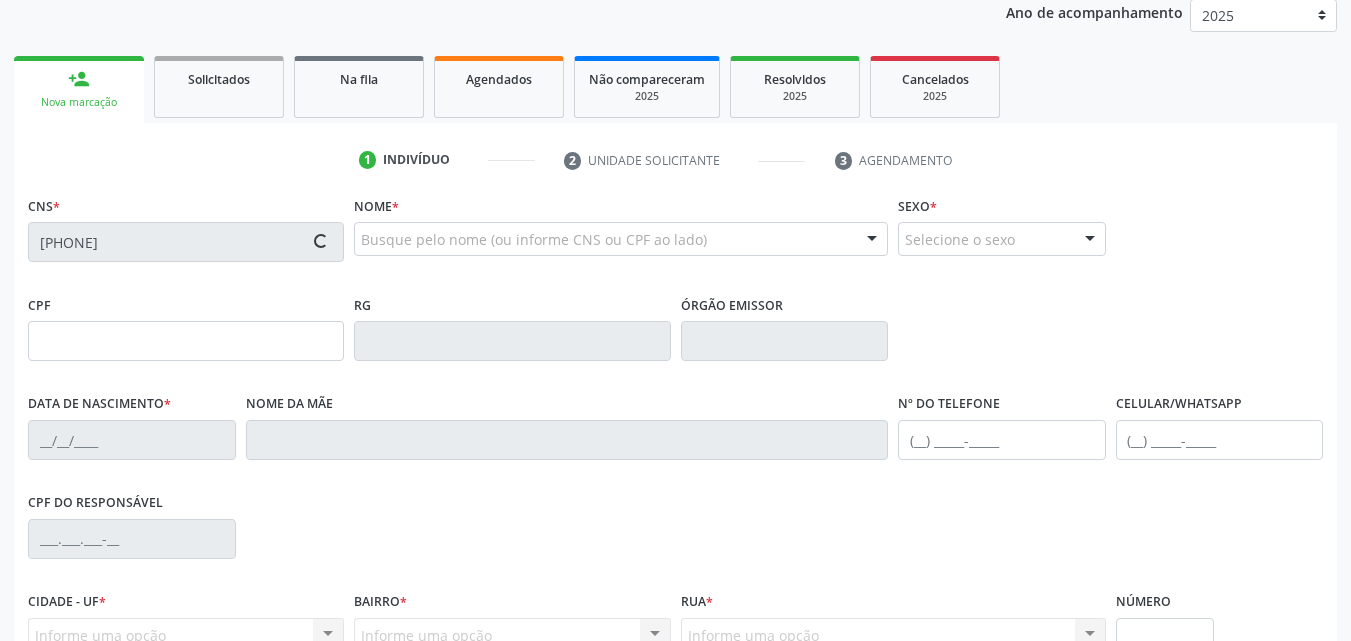 type on "05/08/2009" 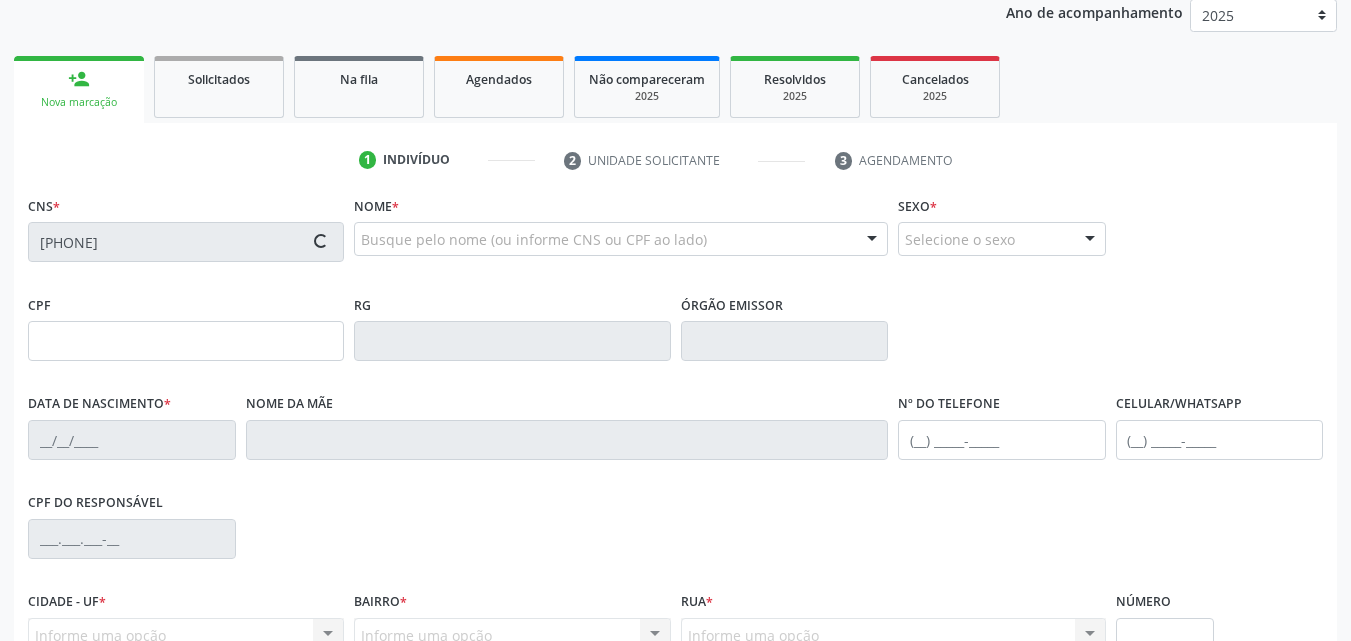 type on "010.101.284-50" 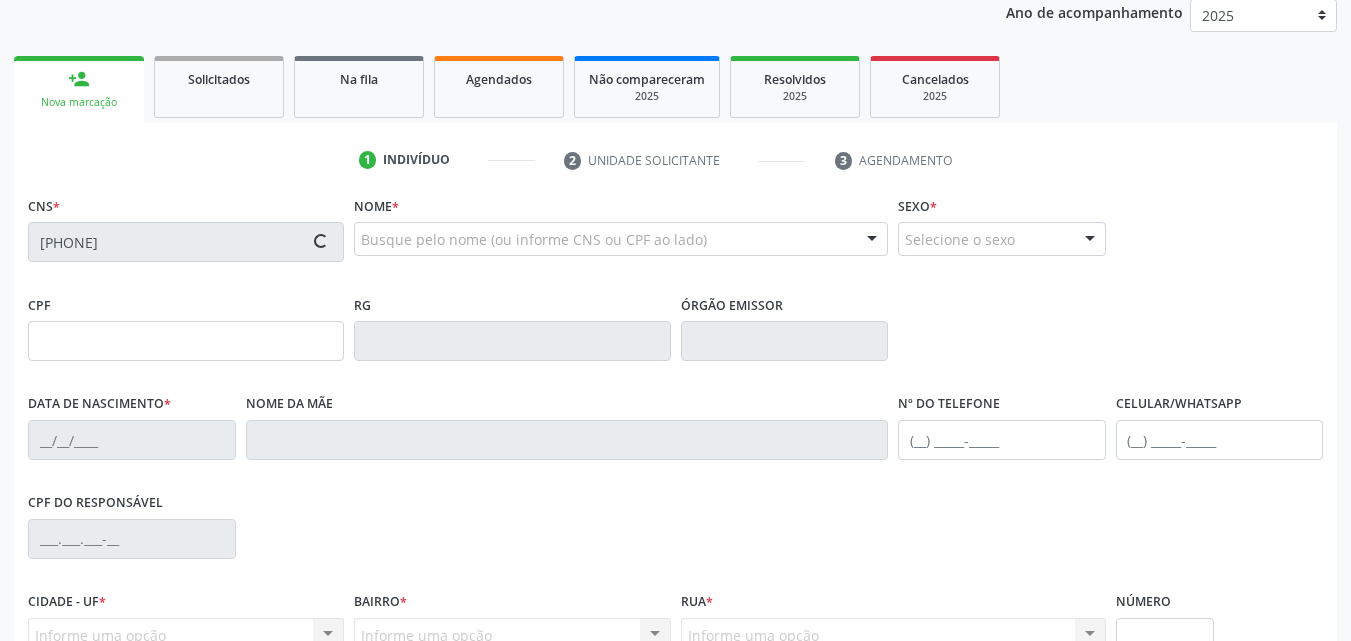 type on "18" 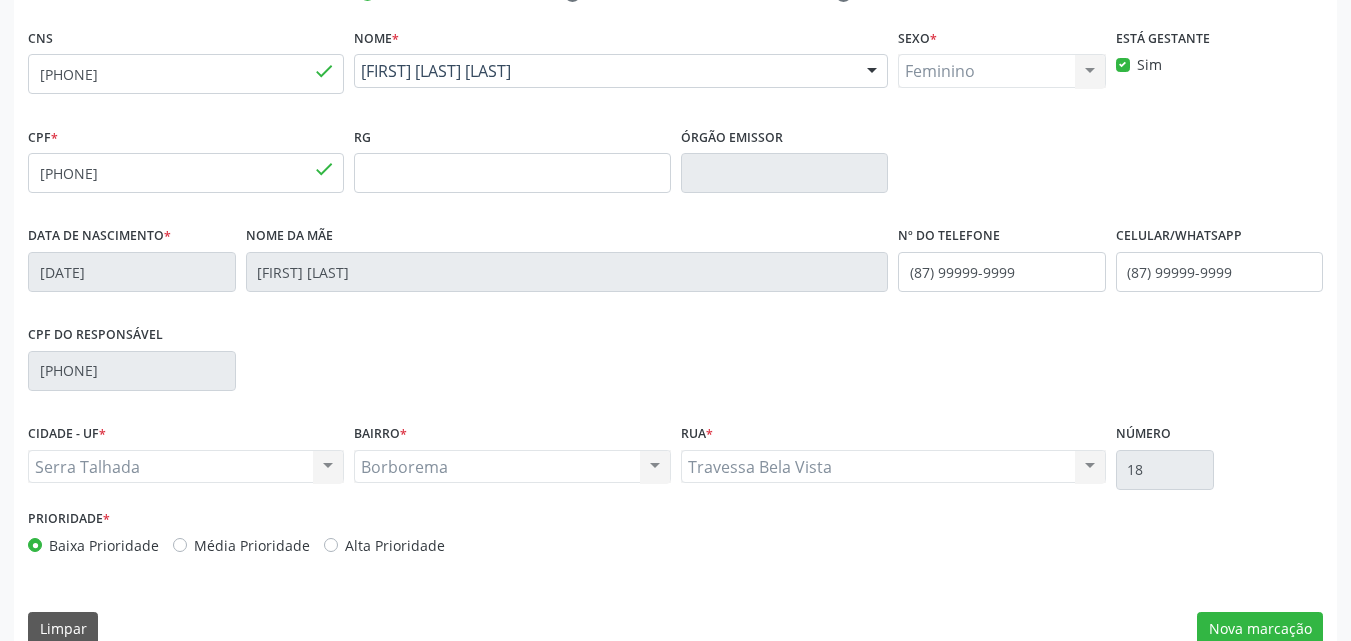 scroll, scrollTop: 443, scrollLeft: 0, axis: vertical 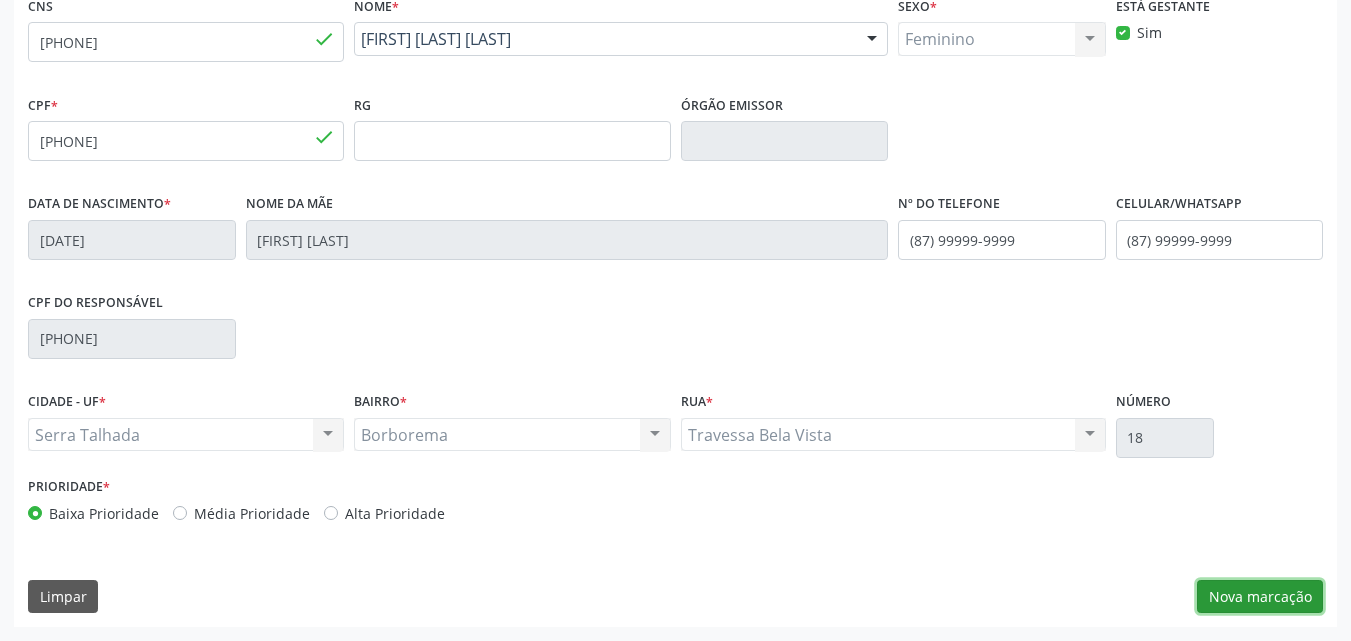 click on "Nova marcação" at bounding box center [1260, 597] 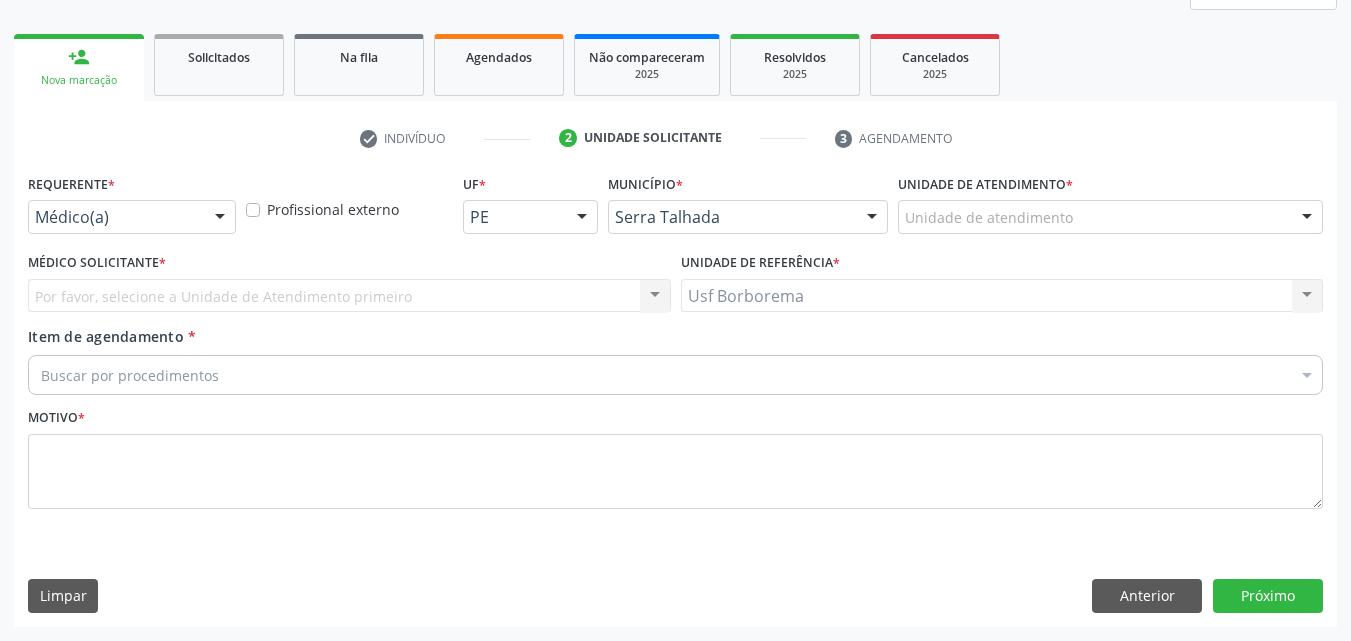 scroll, scrollTop: 265, scrollLeft: 0, axis: vertical 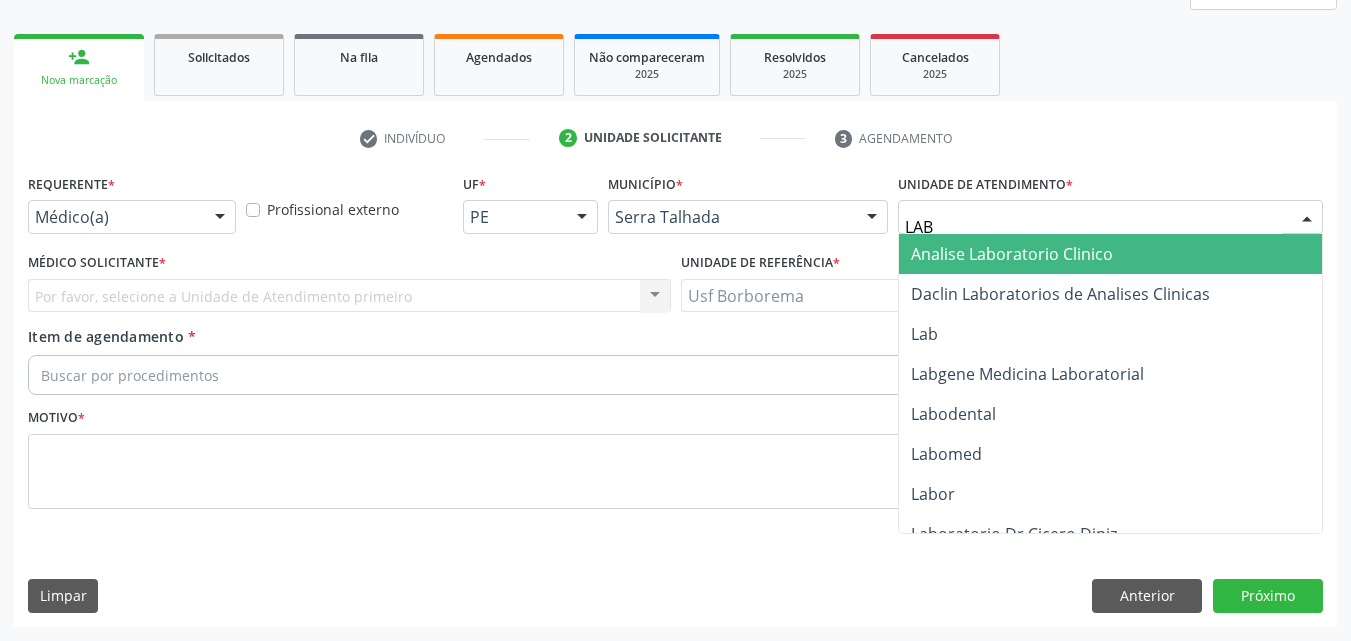type on "LABG" 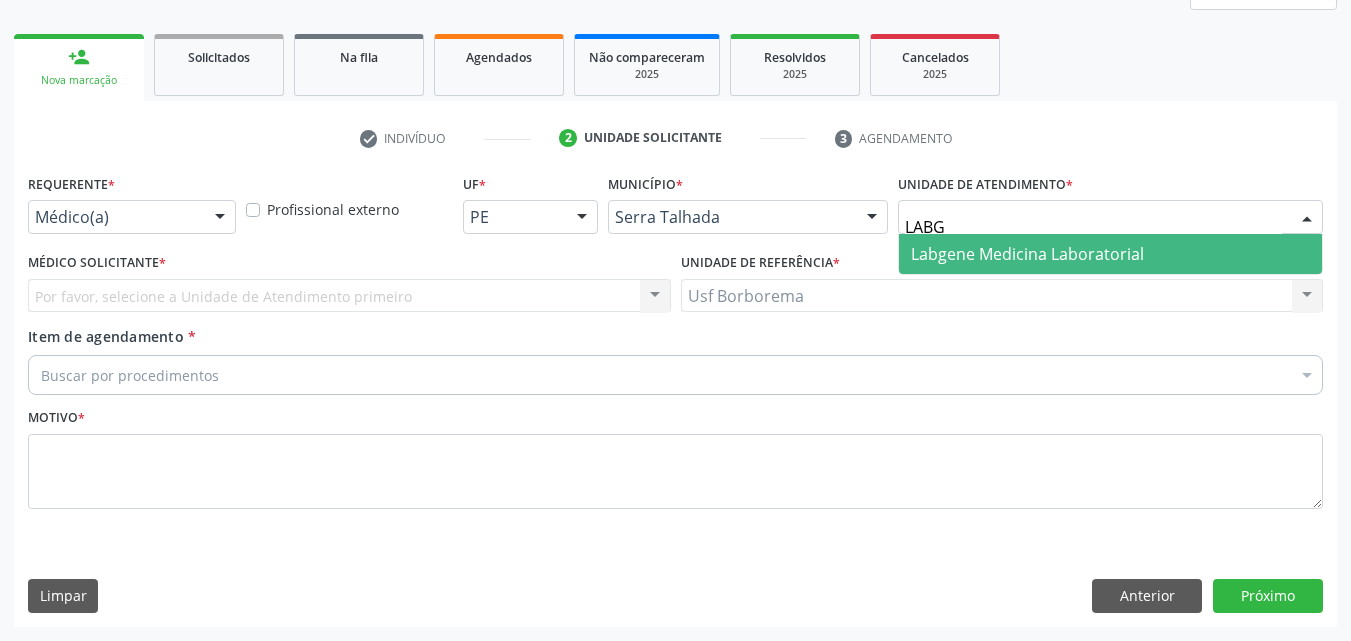 click on "Labgene Medicina Laboratorial" at bounding box center [1027, 254] 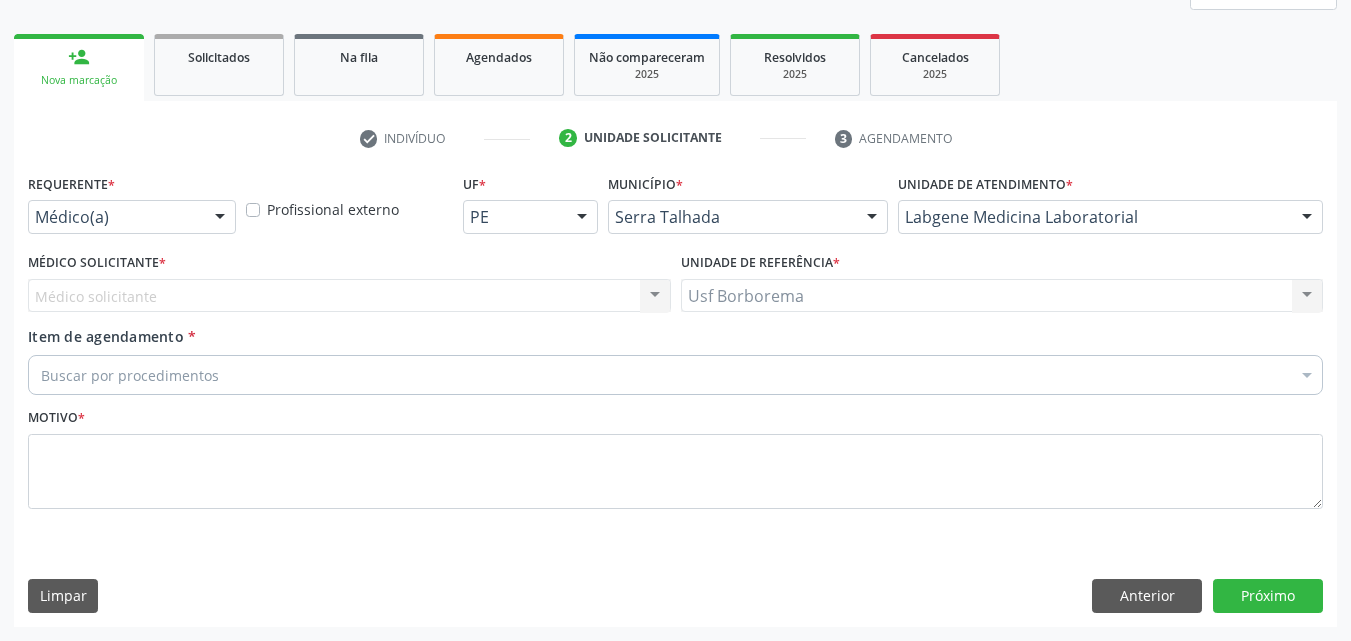 click on "Médico solicitante
Nenhum resultado encontrado para: "   "
Não há nenhuma opção para ser exibida." at bounding box center [349, 296] 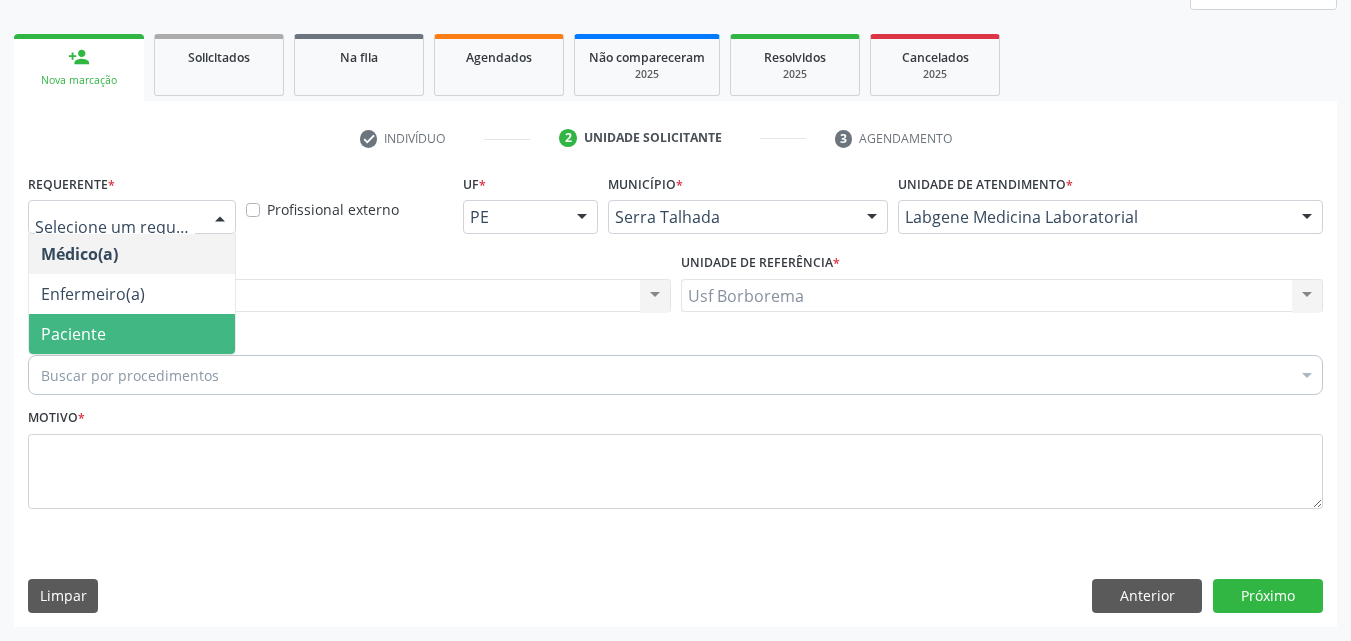 click on "Paciente" at bounding box center (132, 334) 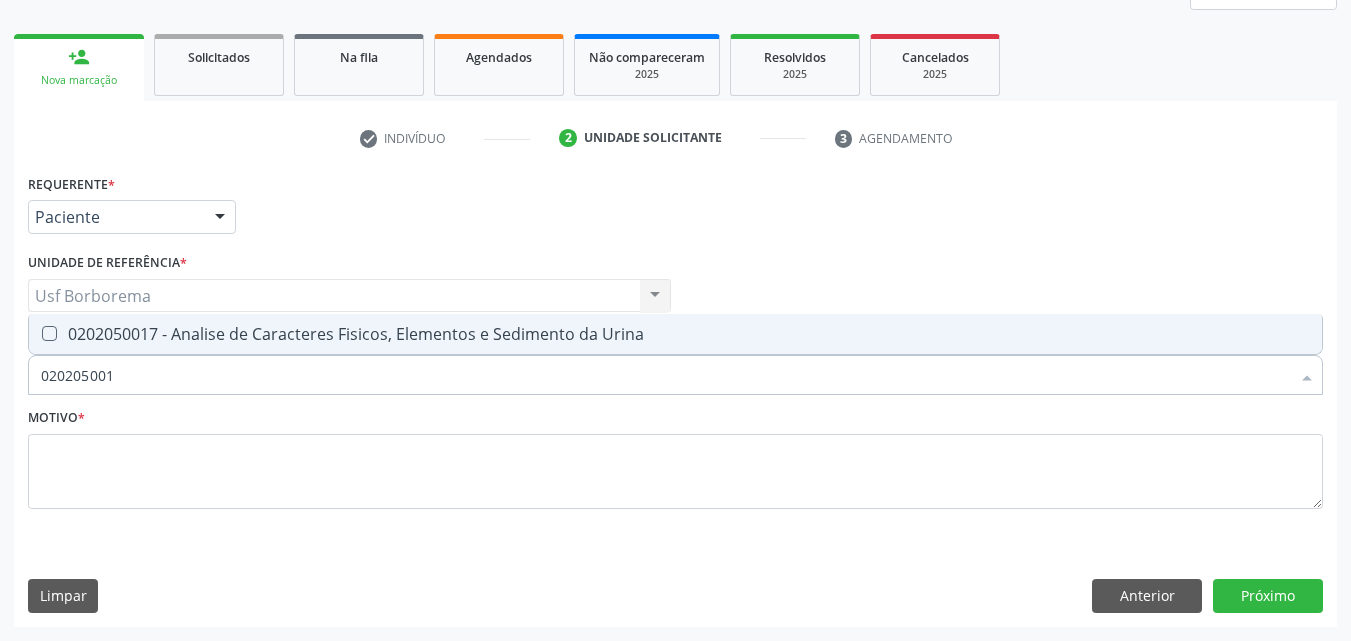 type on "0202050017" 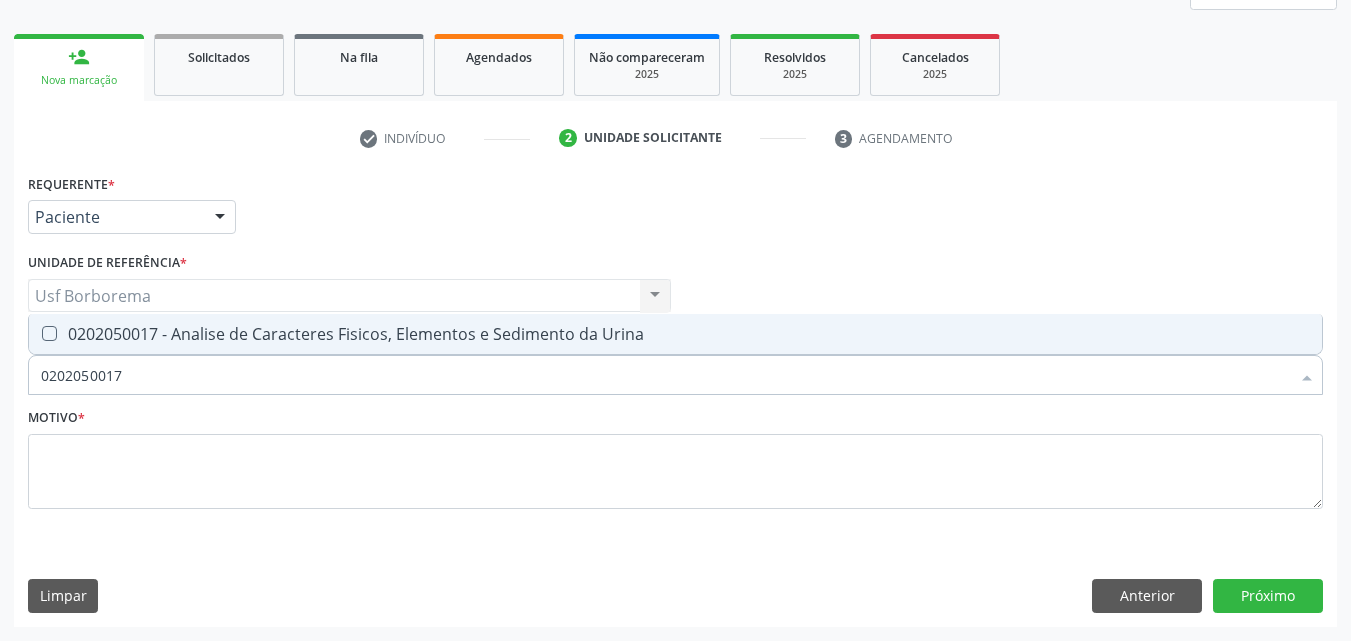 click on "0202050017 - Analise de Caracteres Fisicos, Elementos e Sedimento da Urina" at bounding box center [675, 334] 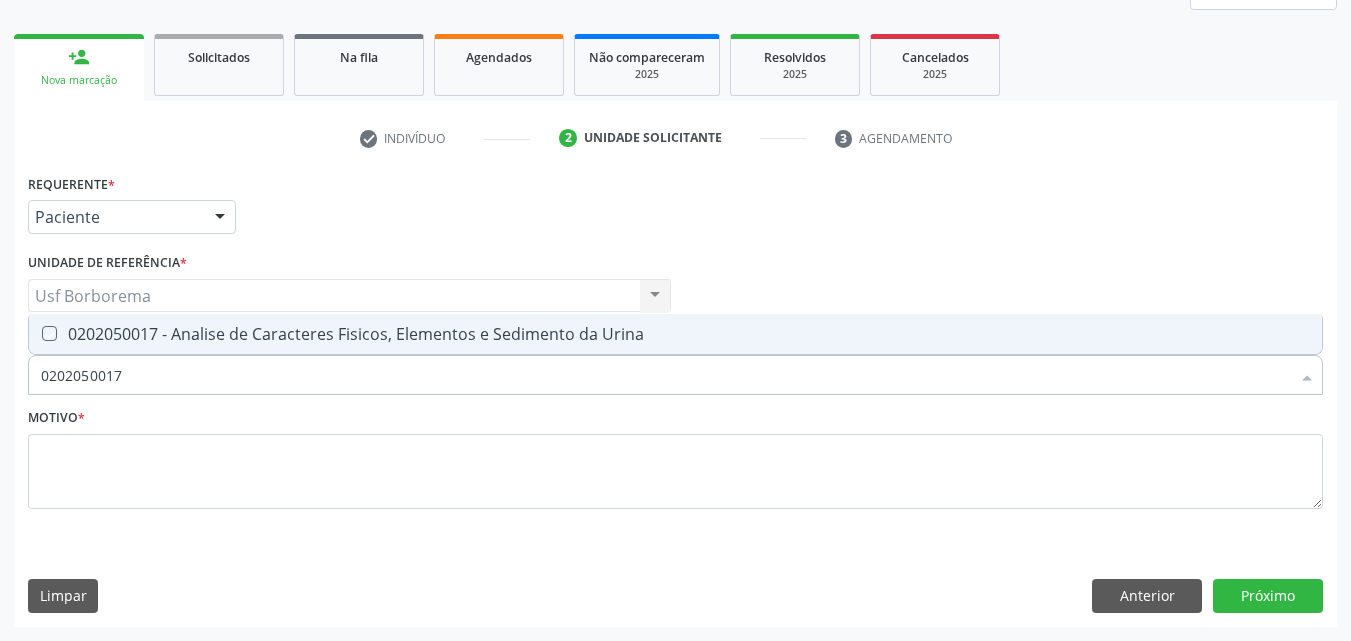 checkbox on "true" 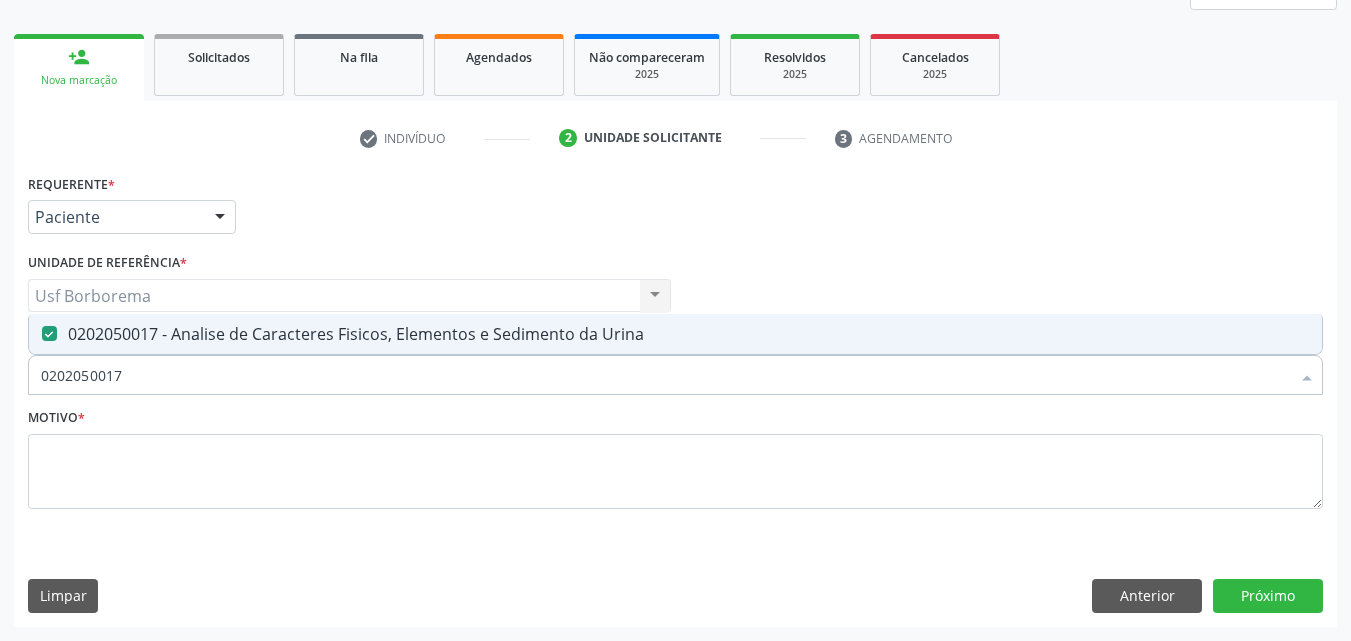 click on "0202050017" at bounding box center (665, 375) 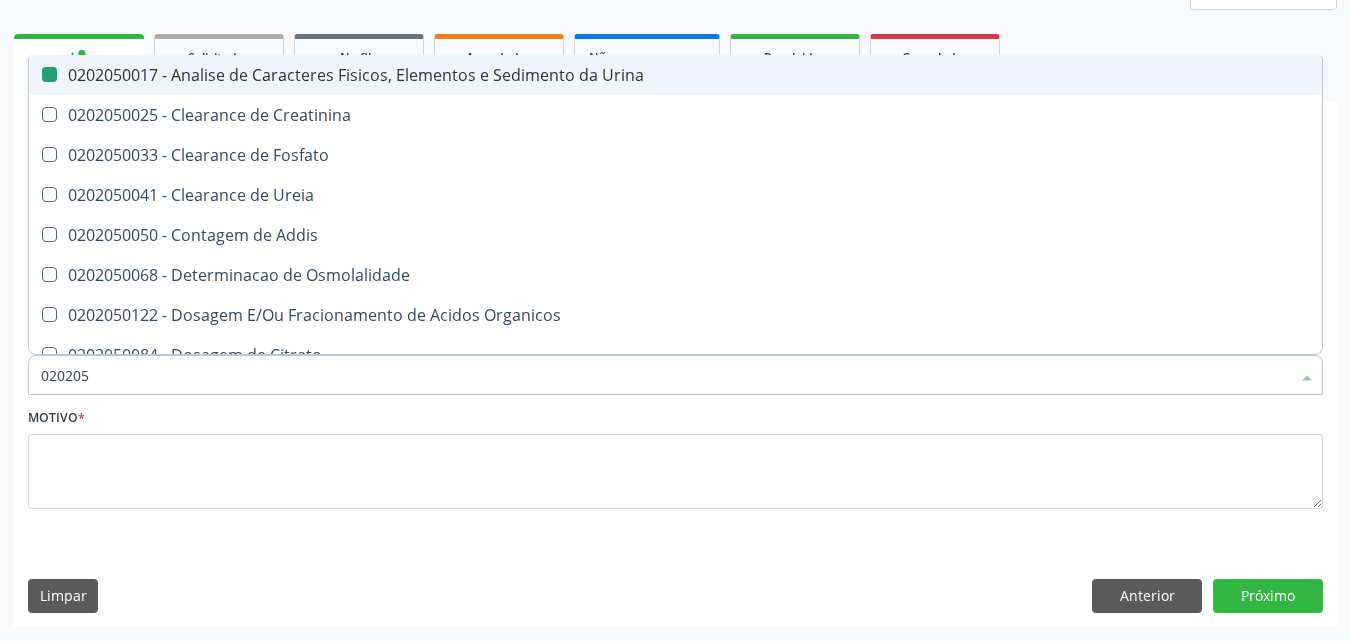 type on "02020" 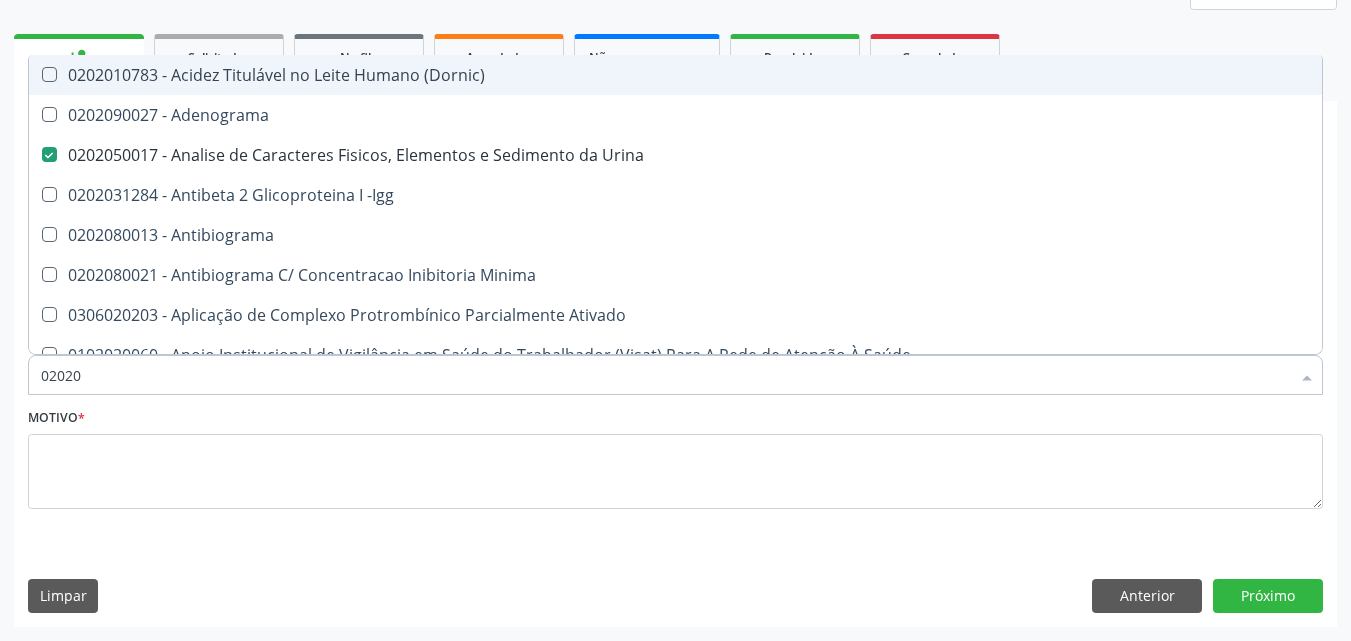 type on "020201" 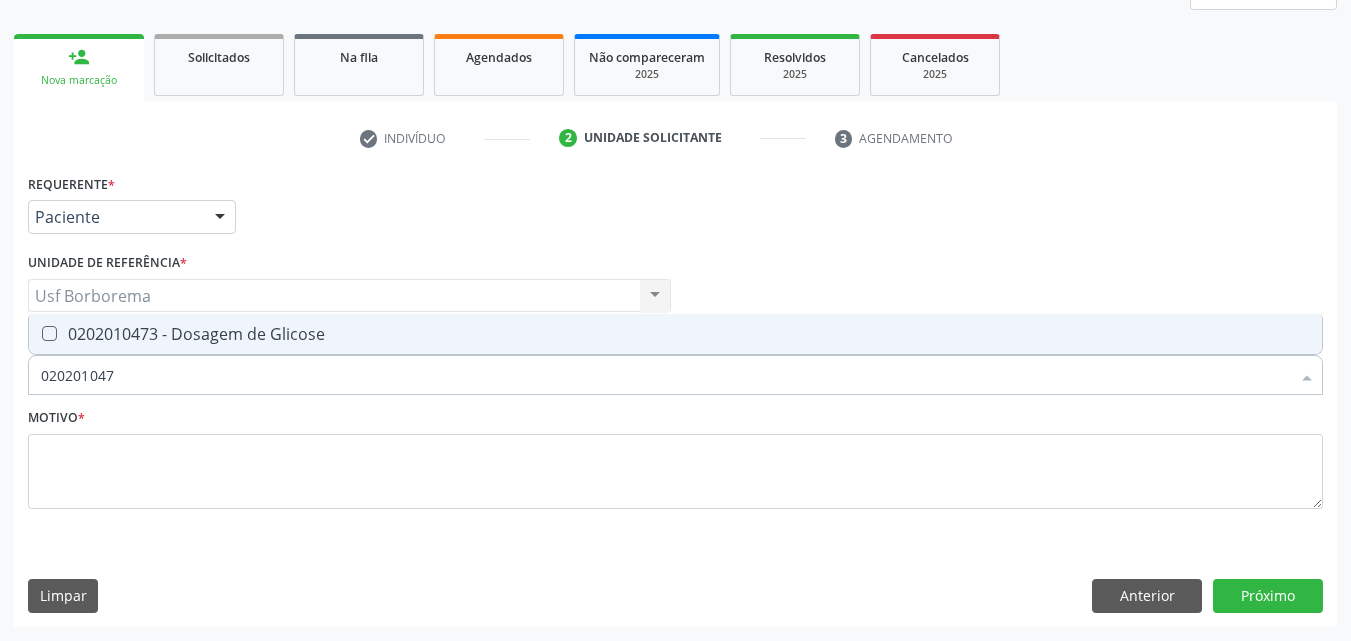 type on "0202010473" 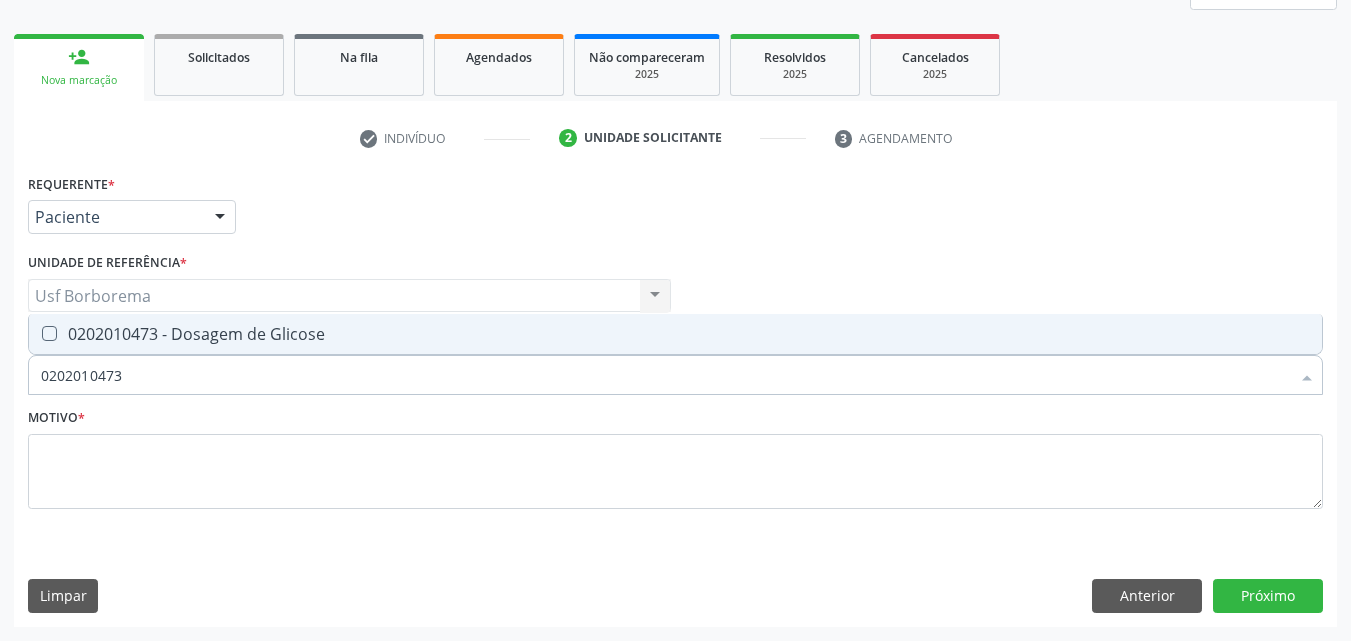 click on "0202010473 - Dosagem de Glicose" at bounding box center [675, 334] 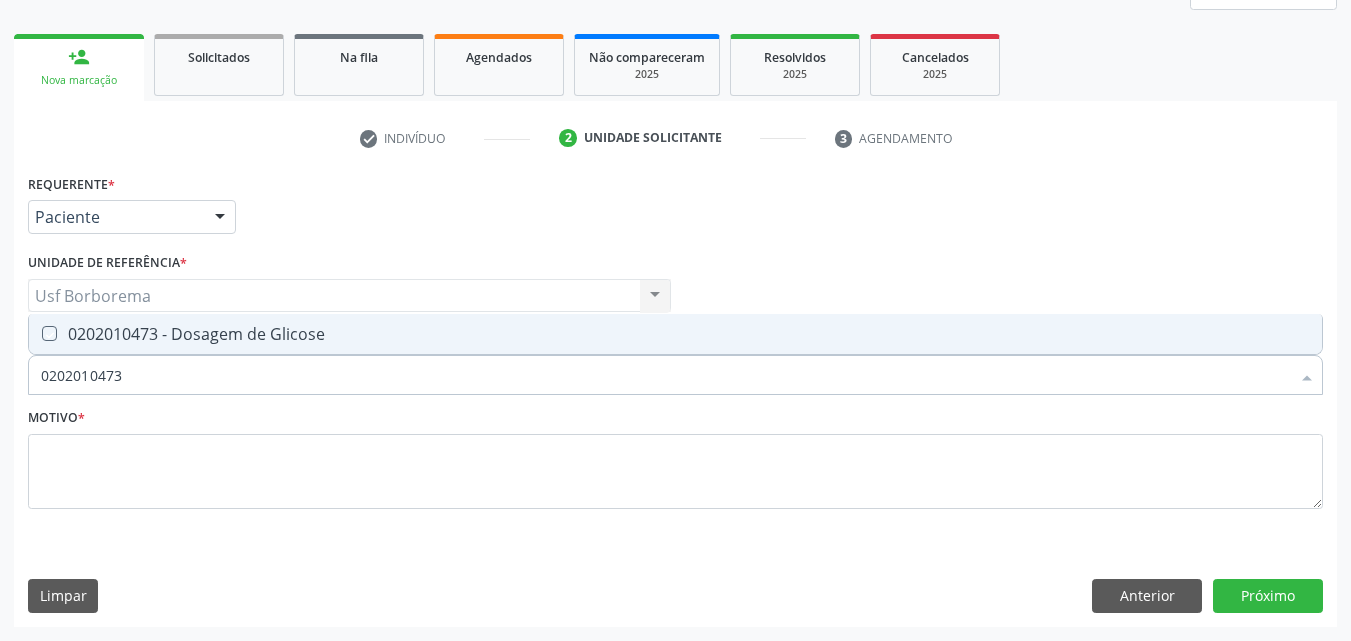 checkbox on "true" 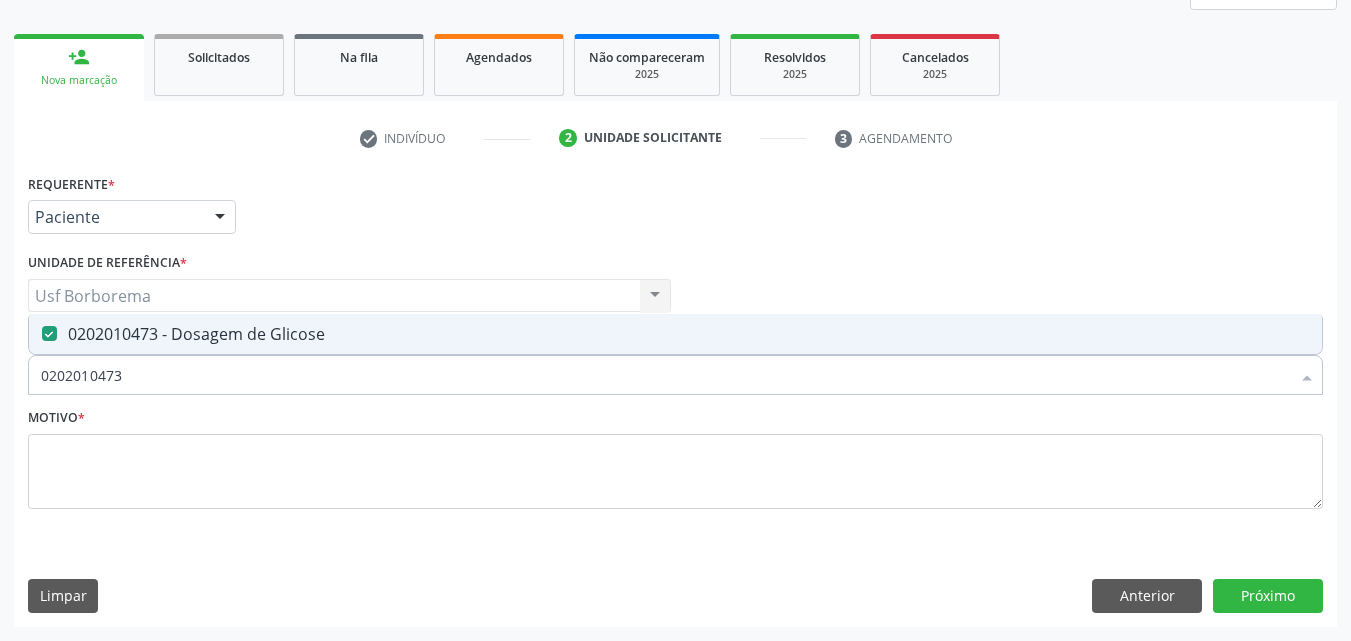 click on "0202010473" at bounding box center (665, 375) 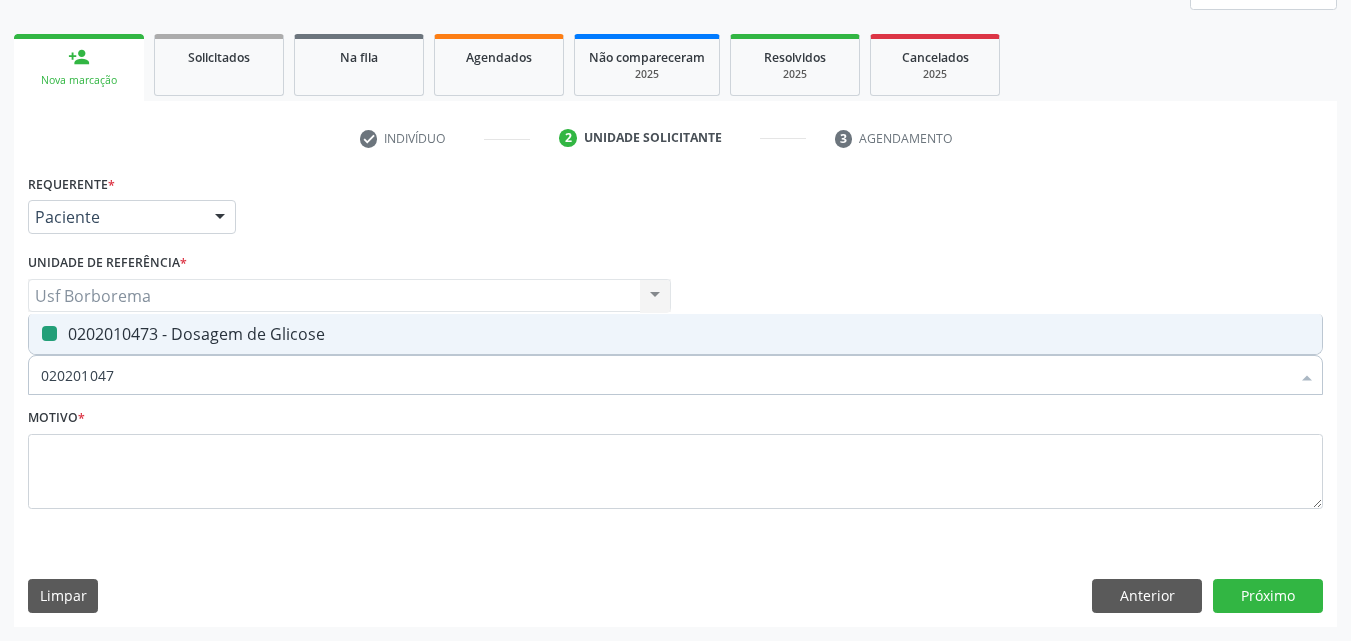 type on "02020104" 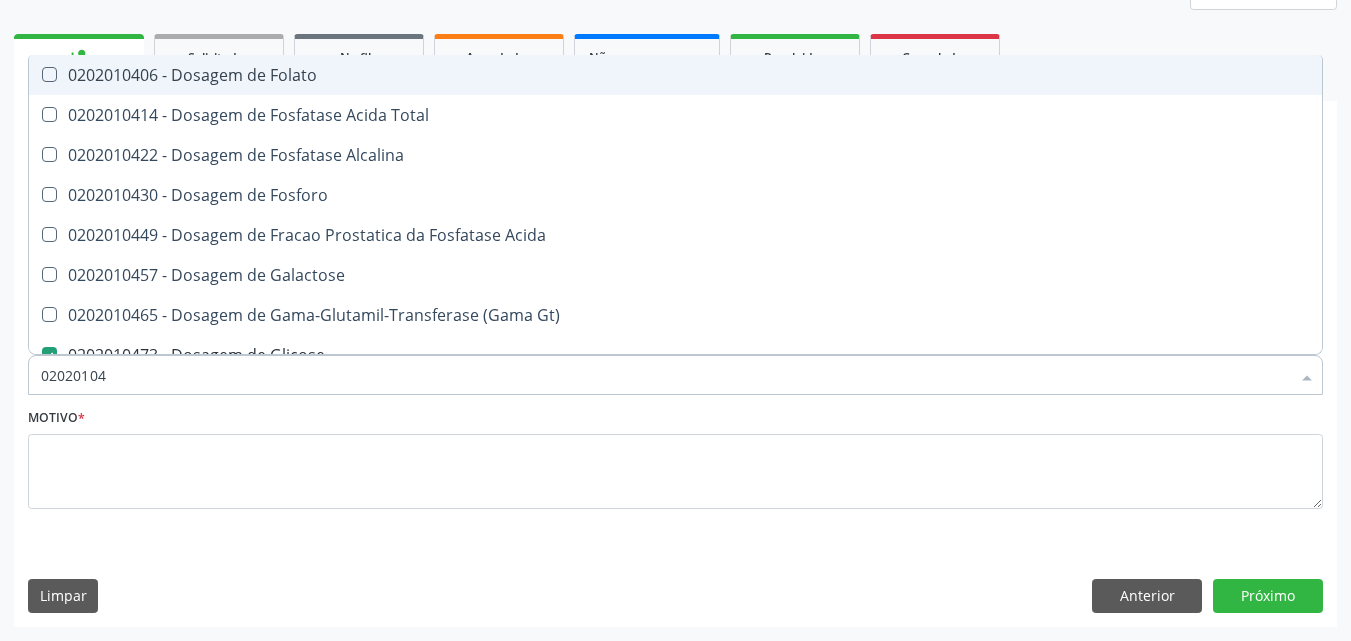 type on "0202010" 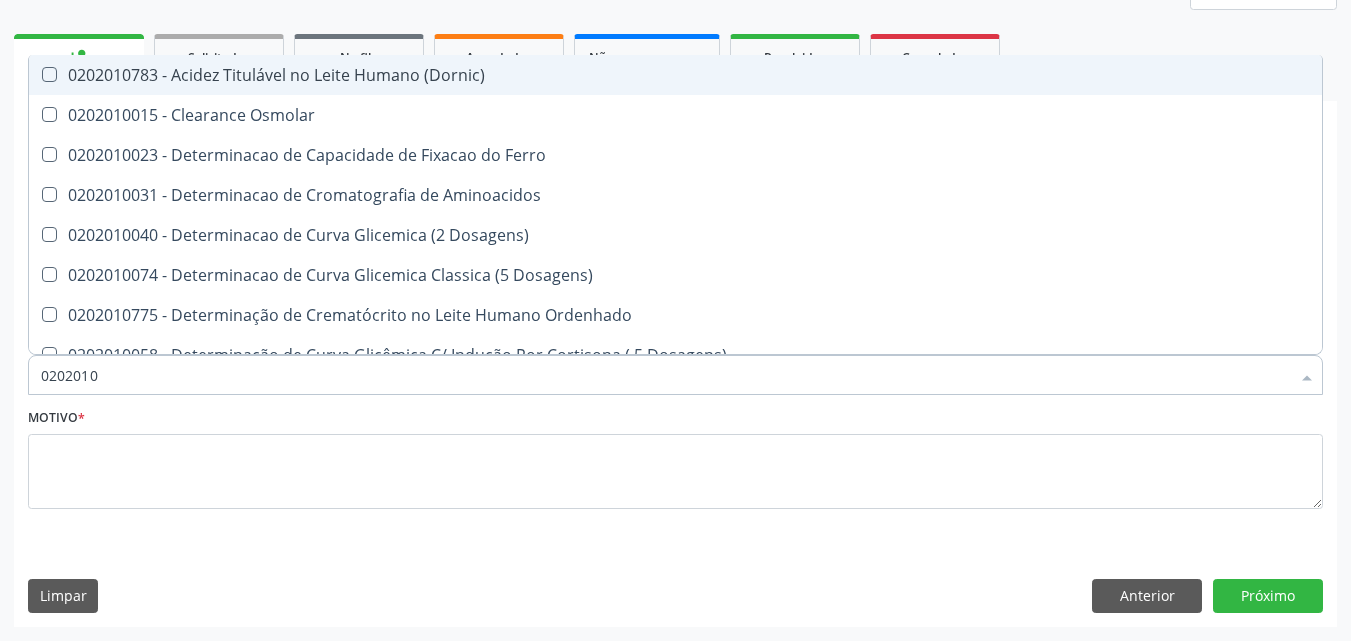 type on "020201" 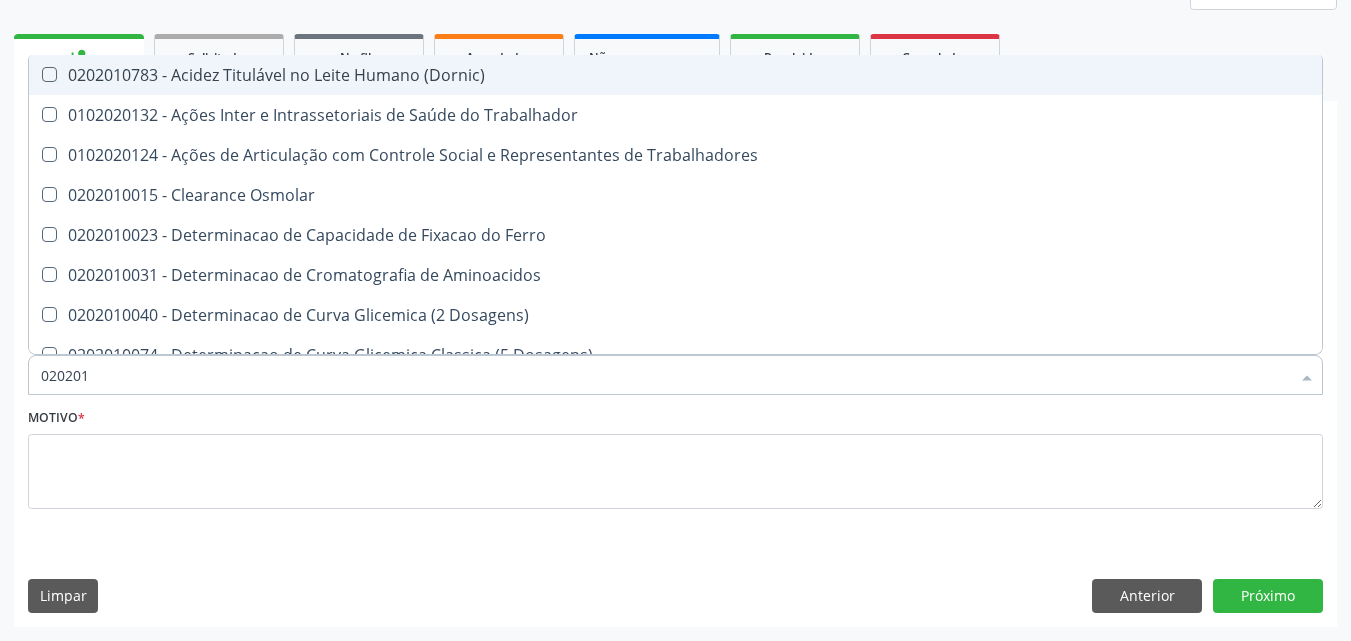 type on "02020" 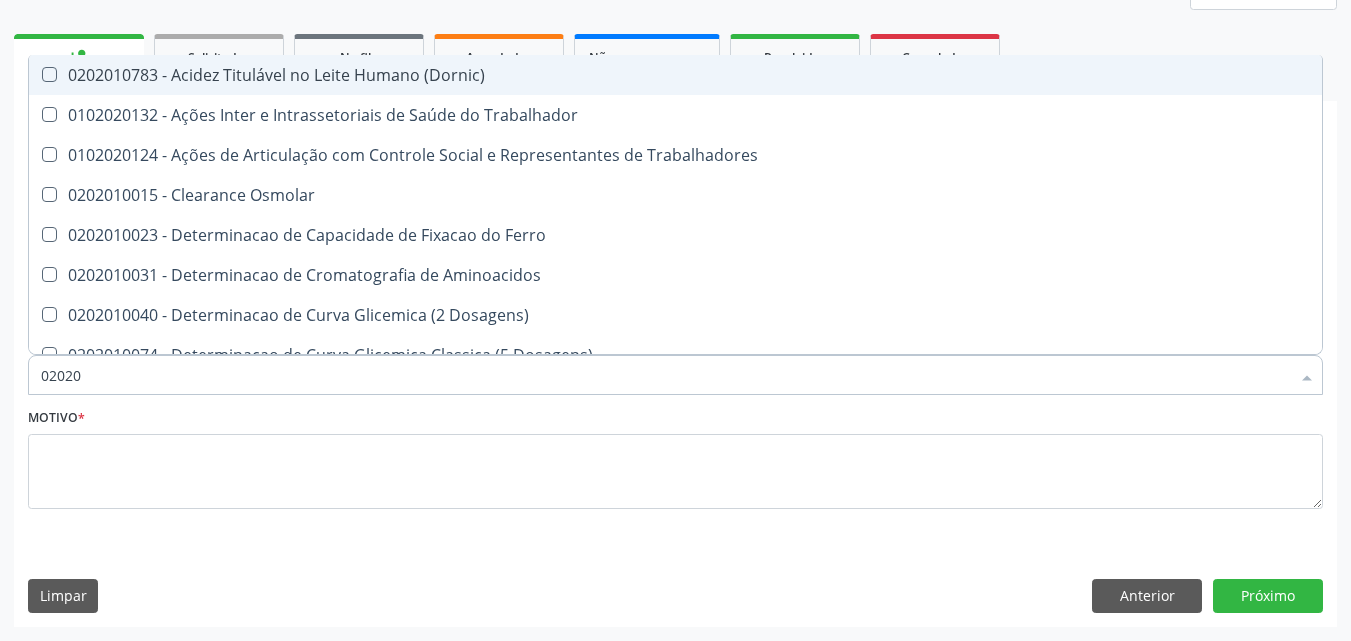 checkbox on "true" 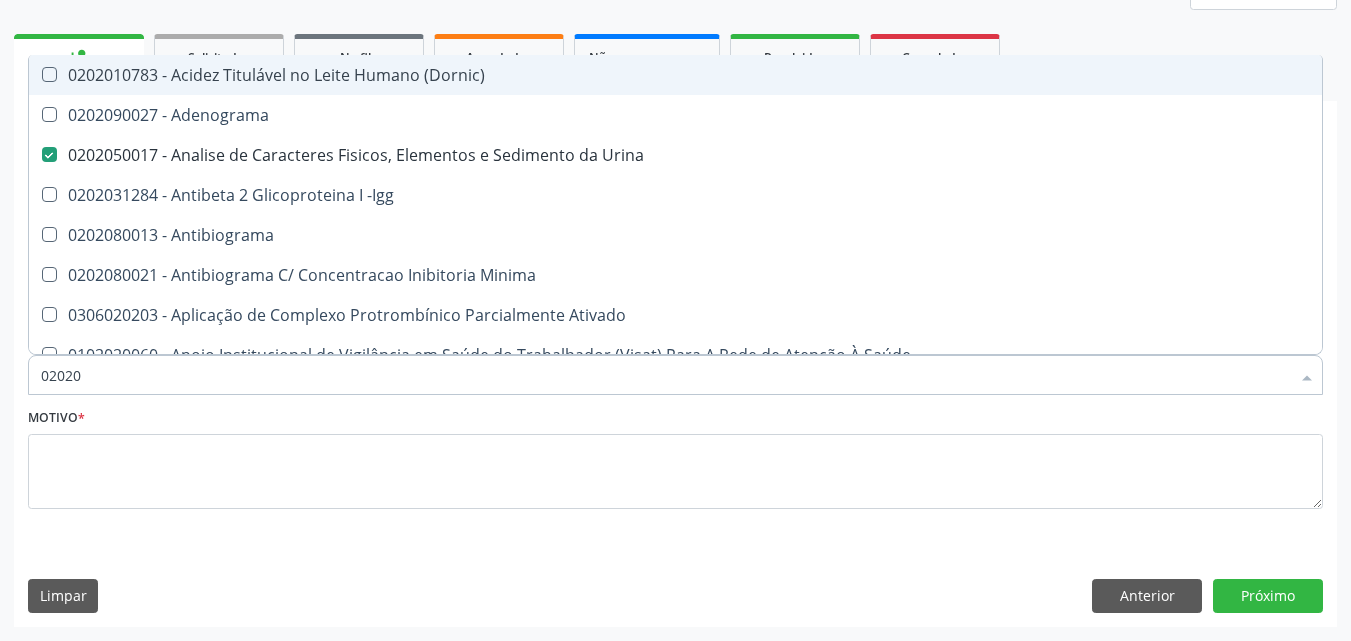 type on "020202" 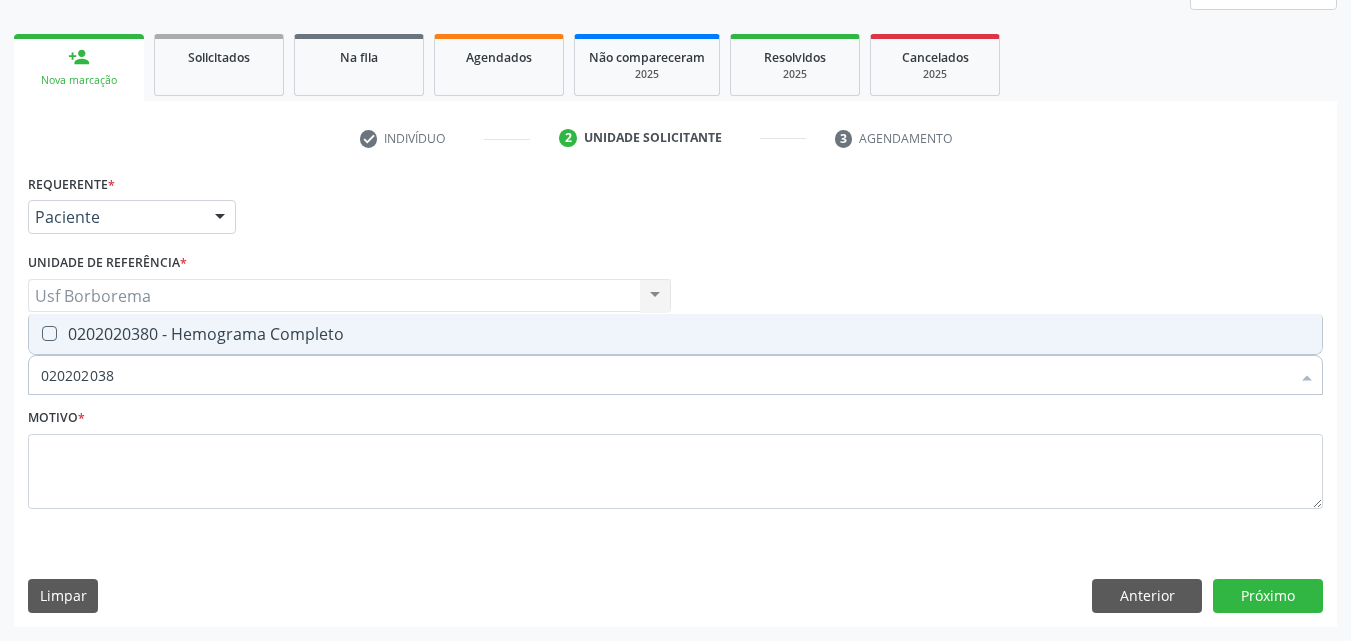 type on "0202020380" 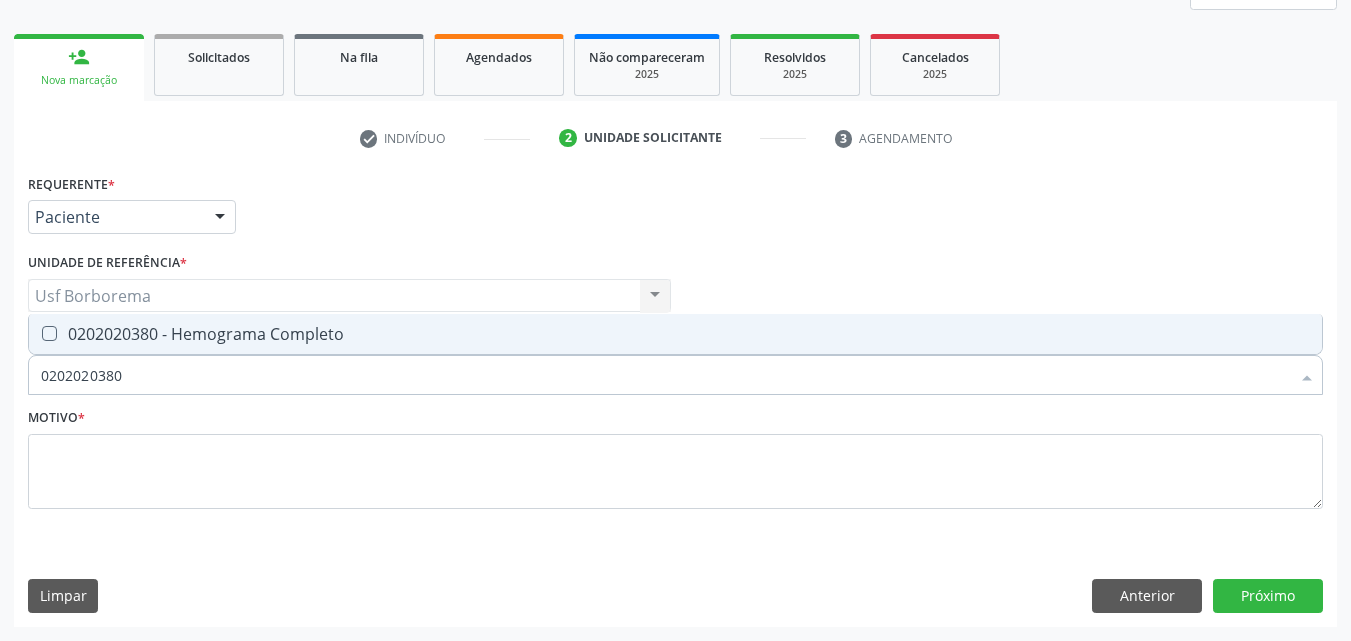 click on "0202020380 - Hemograma Completo" at bounding box center [675, 334] 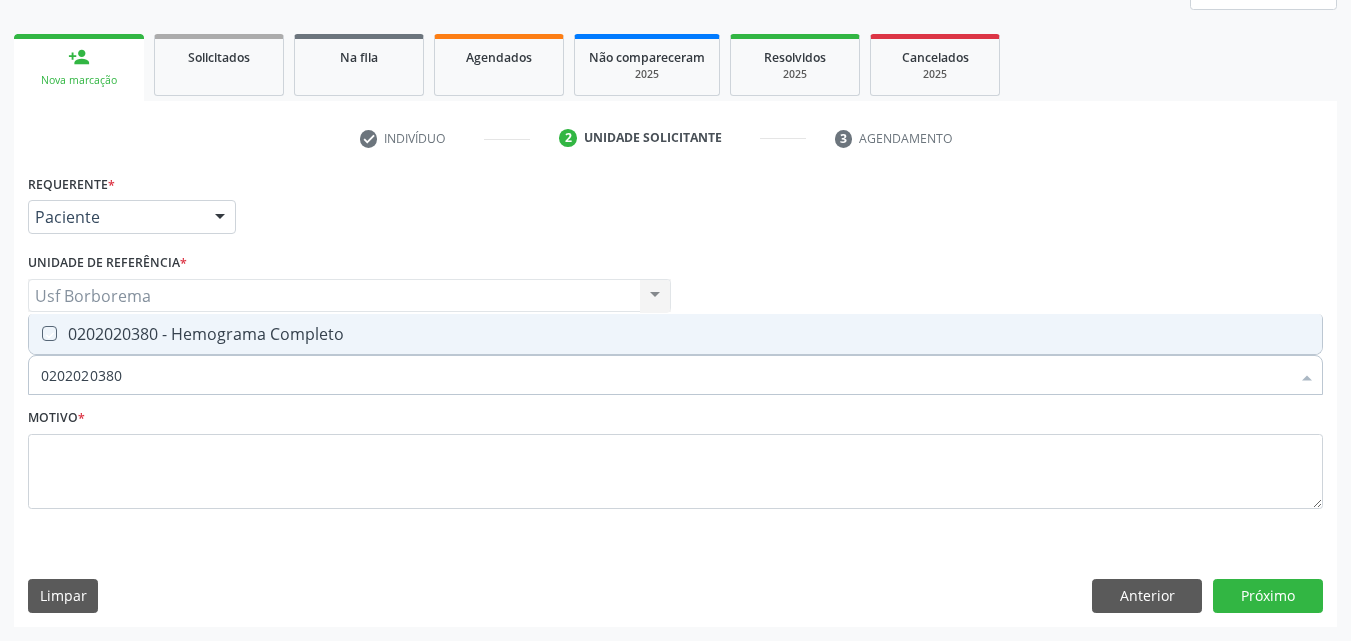 checkbox on "true" 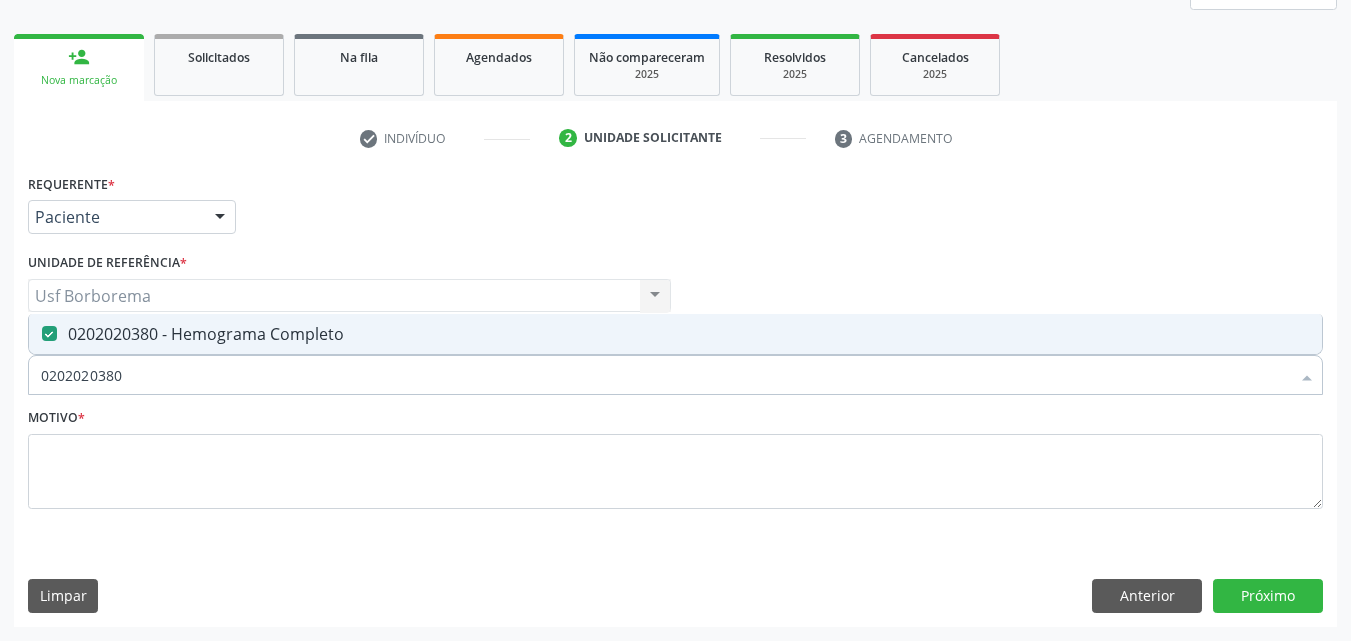 click on "0202020380" at bounding box center [665, 375] 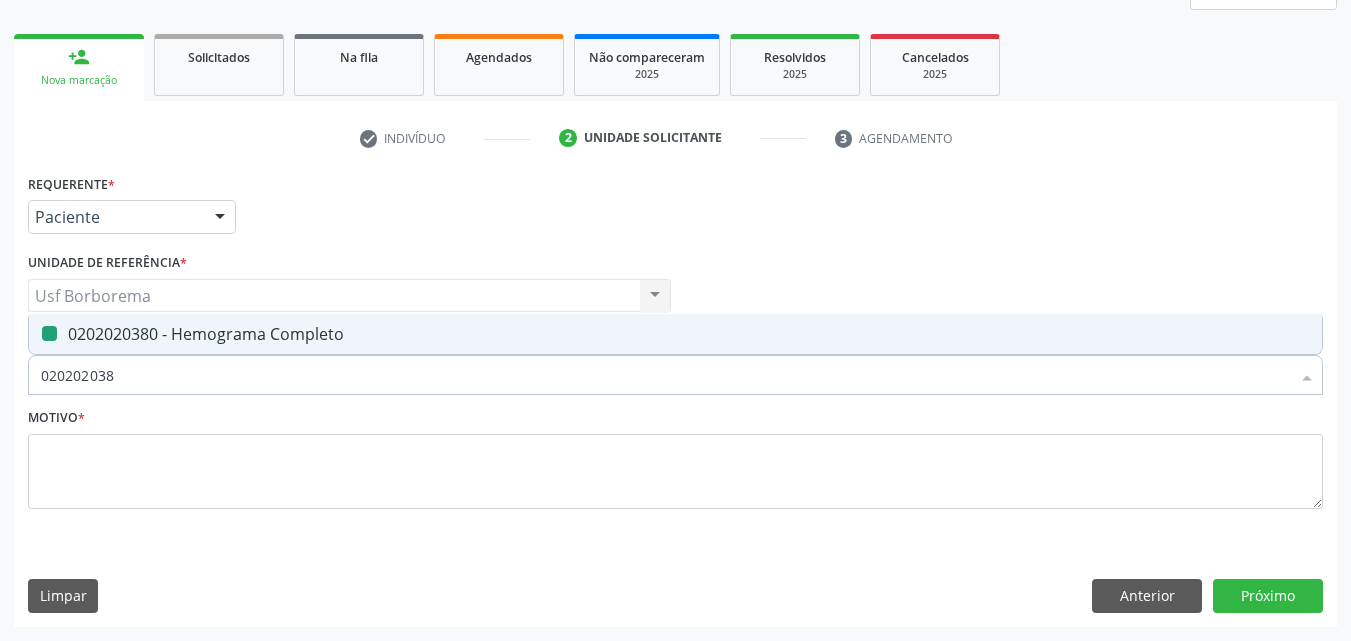 type on "02020203" 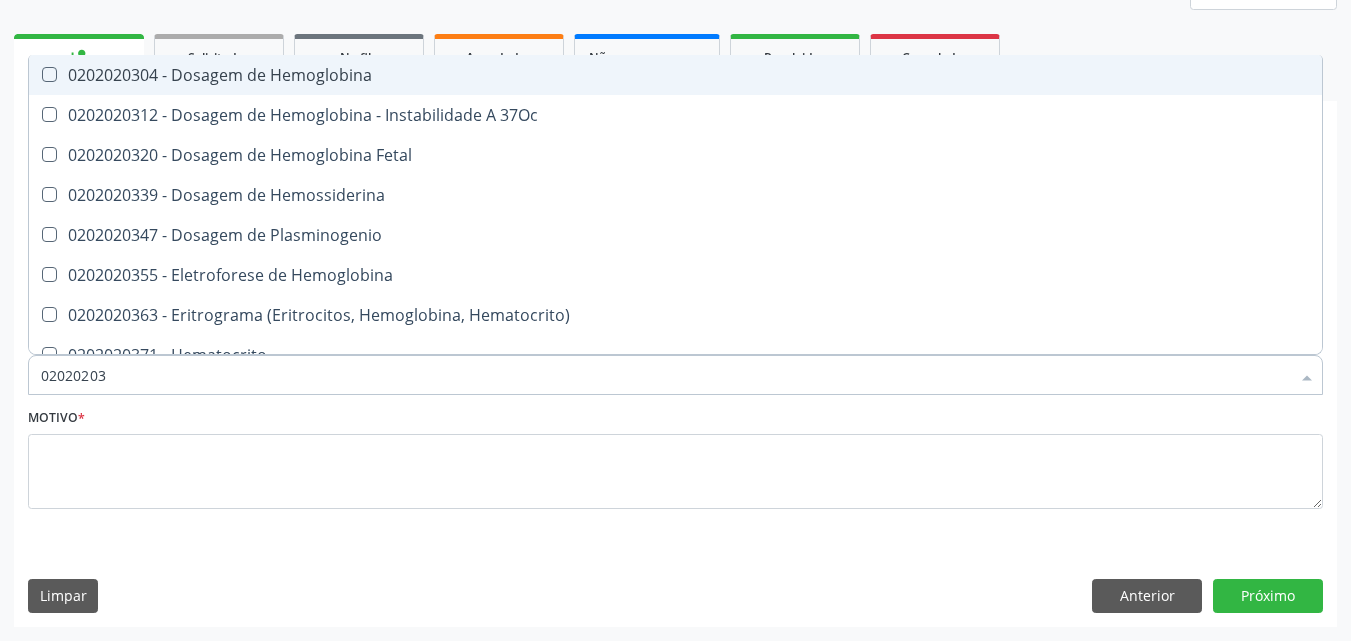 type on "0202020" 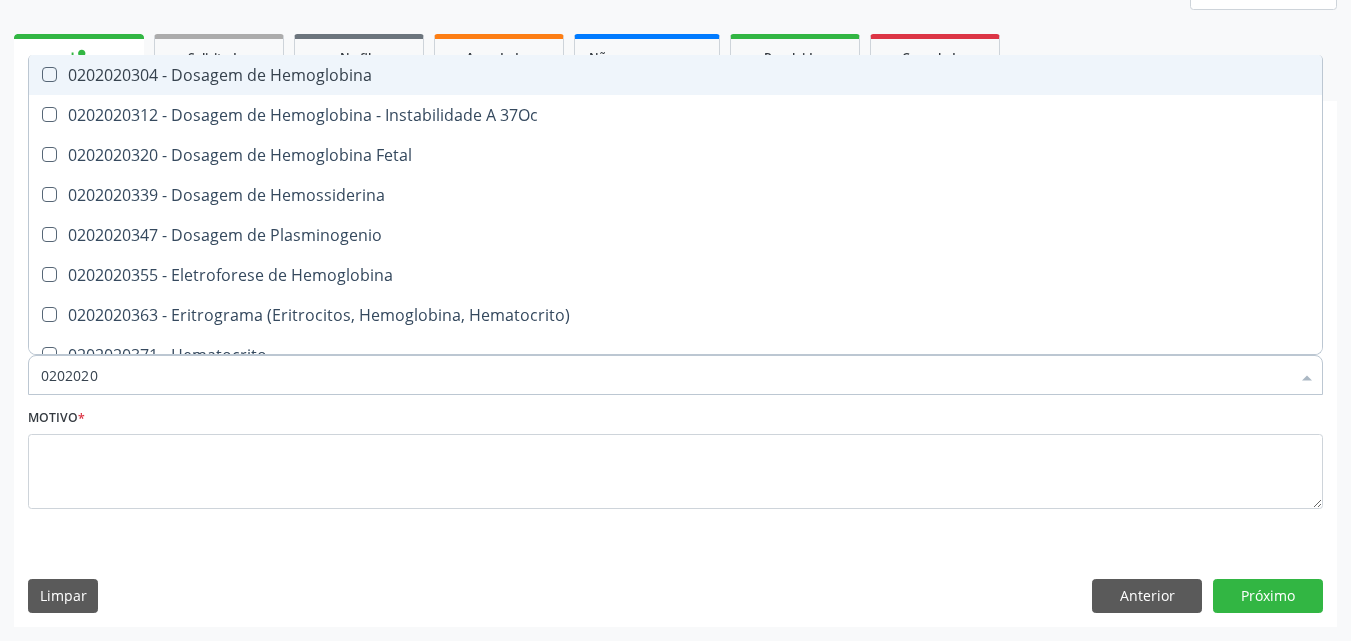 checkbox on "false" 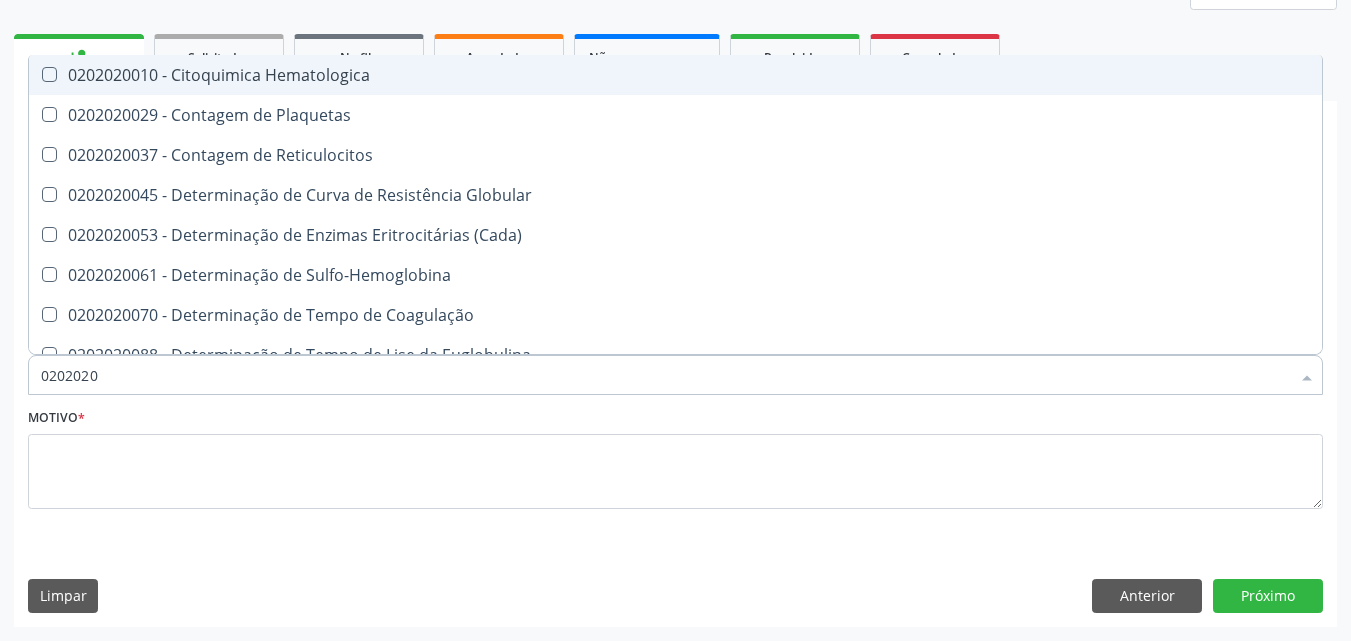 type on "020202" 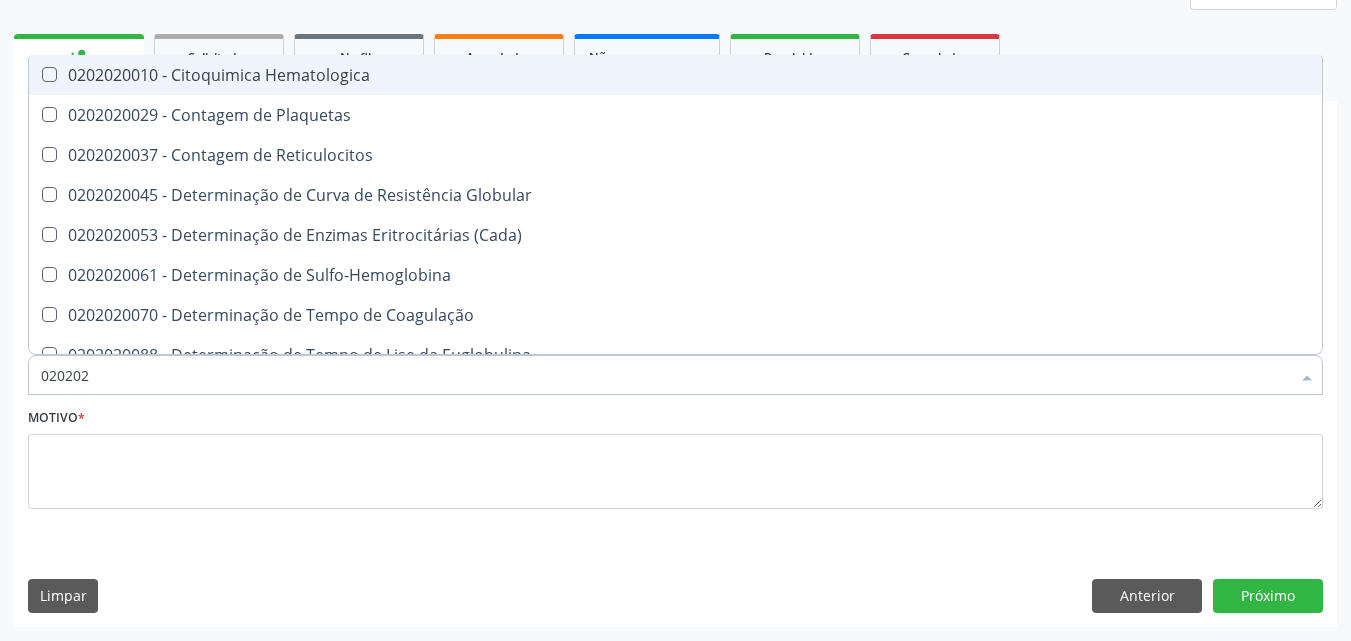 type on "02020" 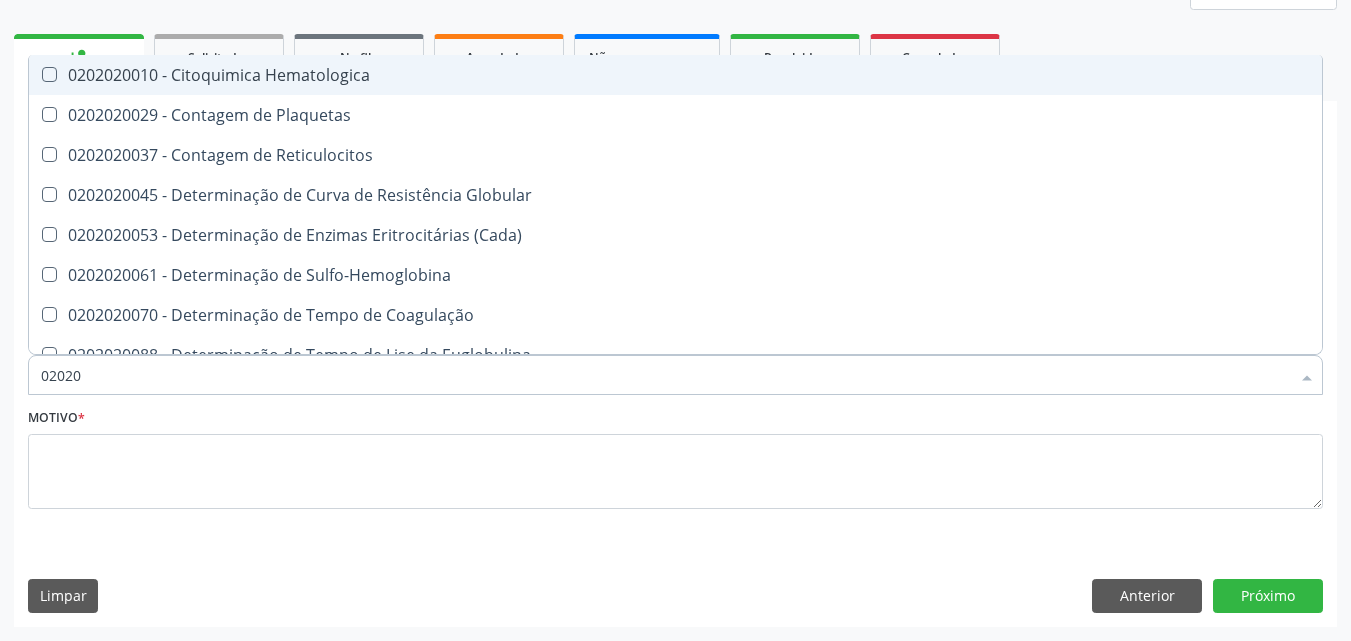 checkbox on "true" 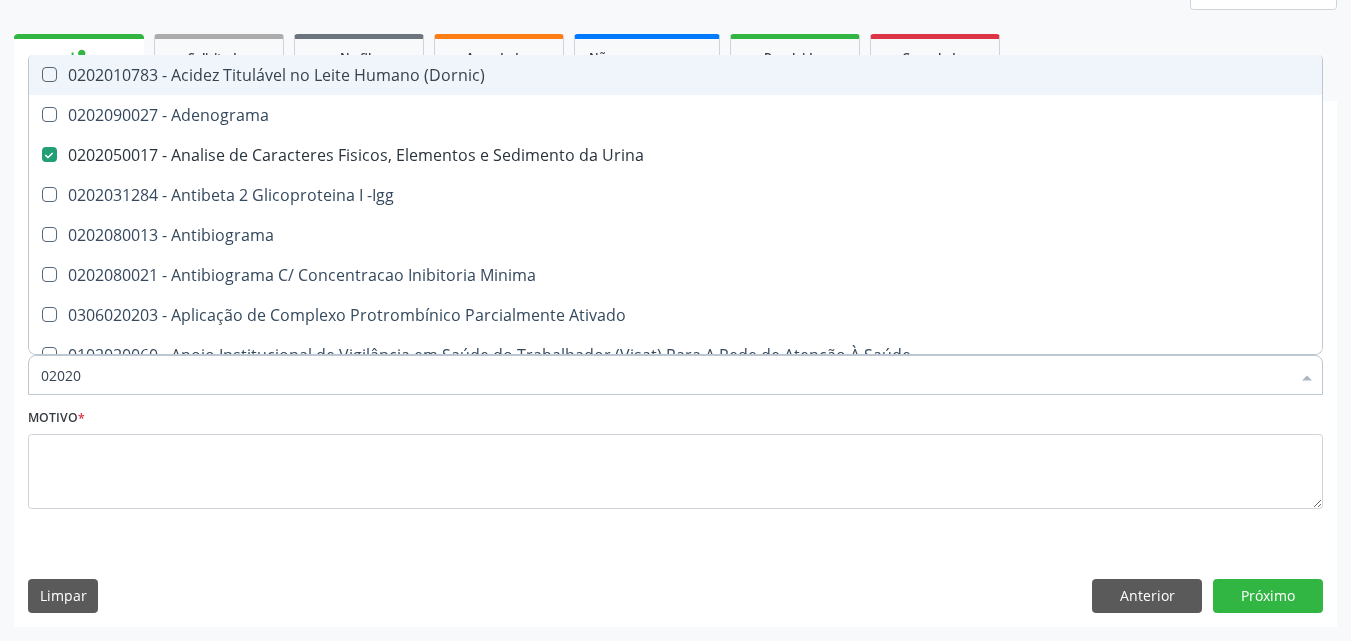 type on "020203" 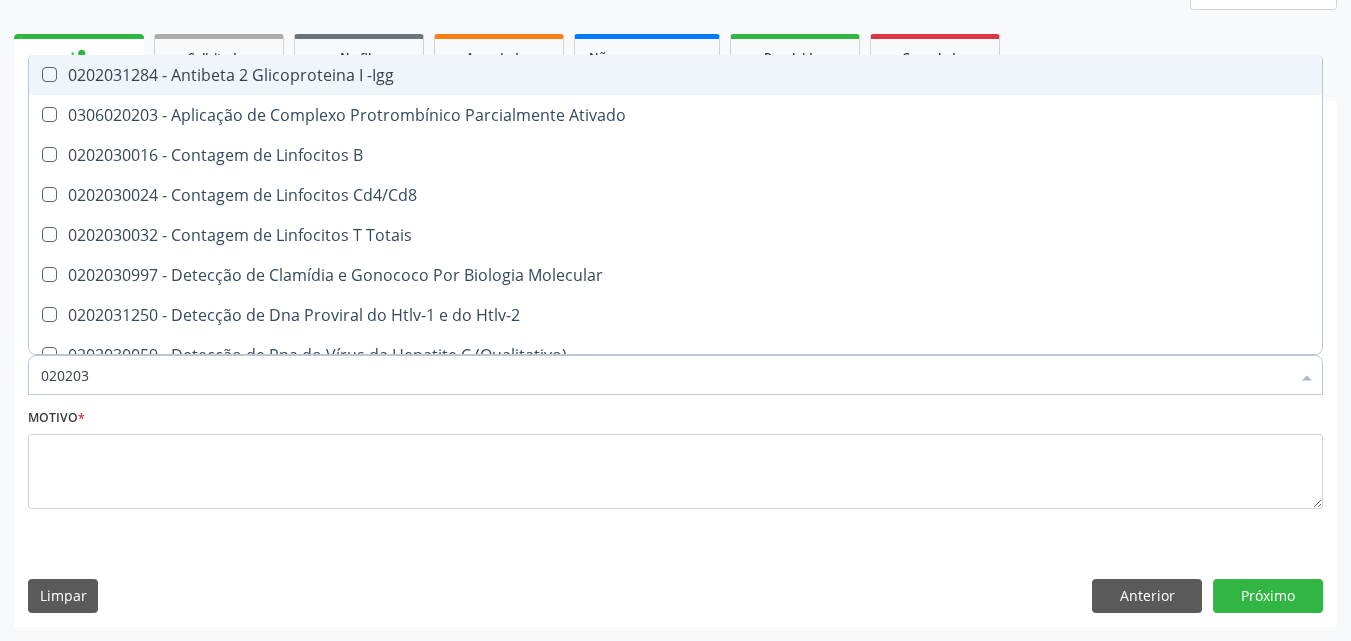 type on "0202030" 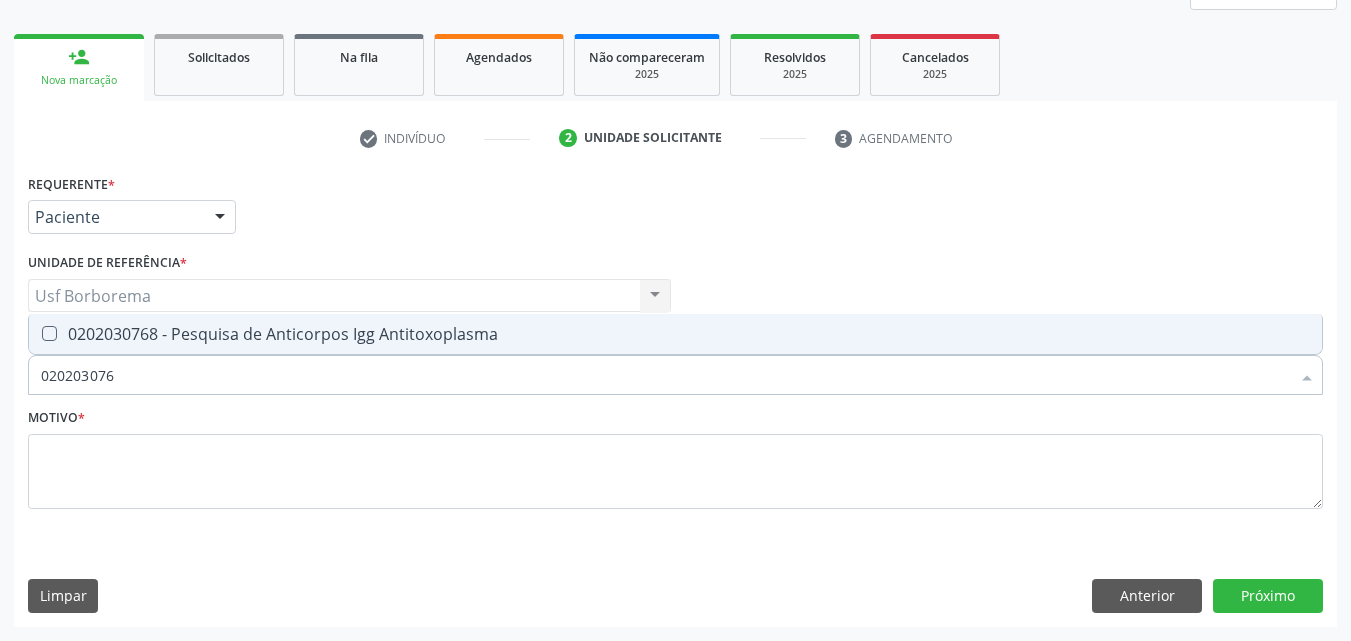 type on "0202030768" 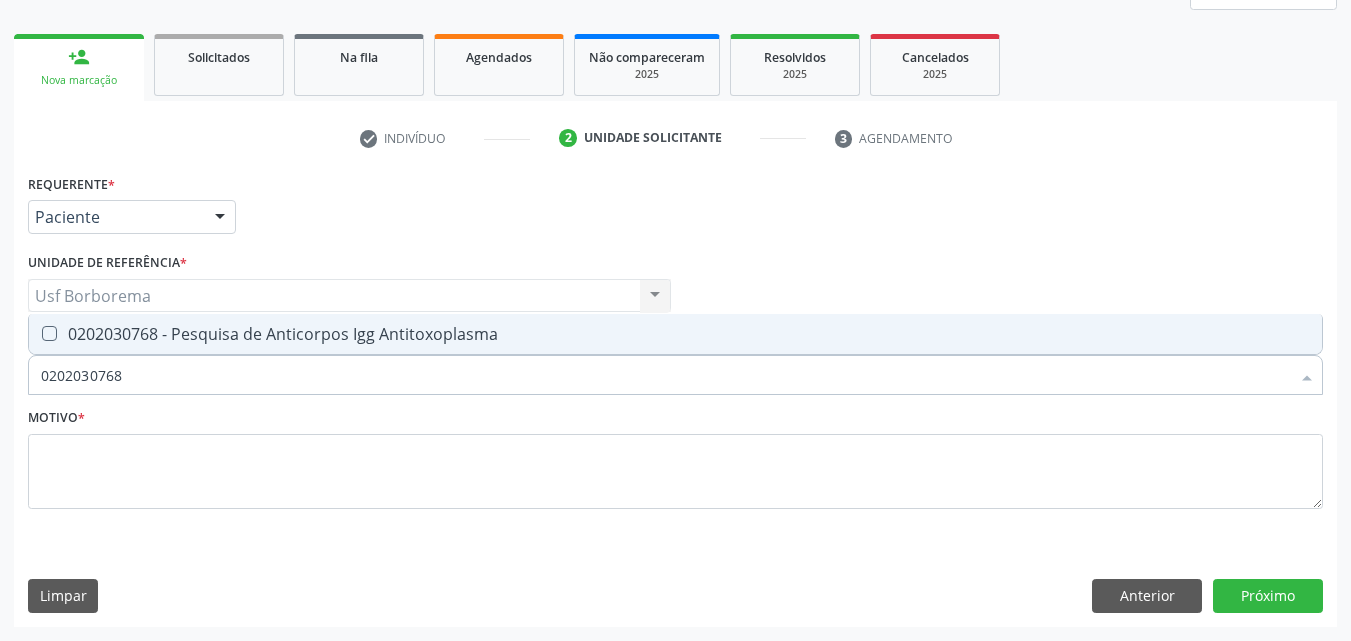 click on "0202030768 - Pesquisa de Anticorpos Igg Antitoxoplasma" at bounding box center (675, 334) 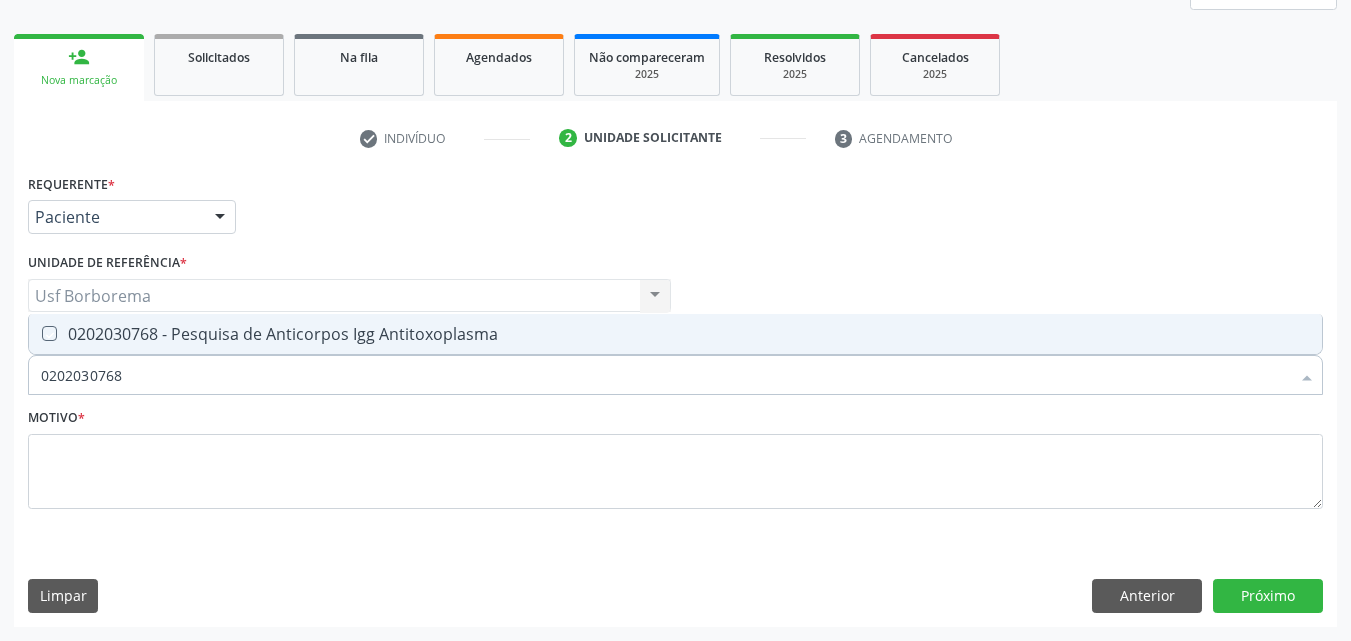checkbox on "true" 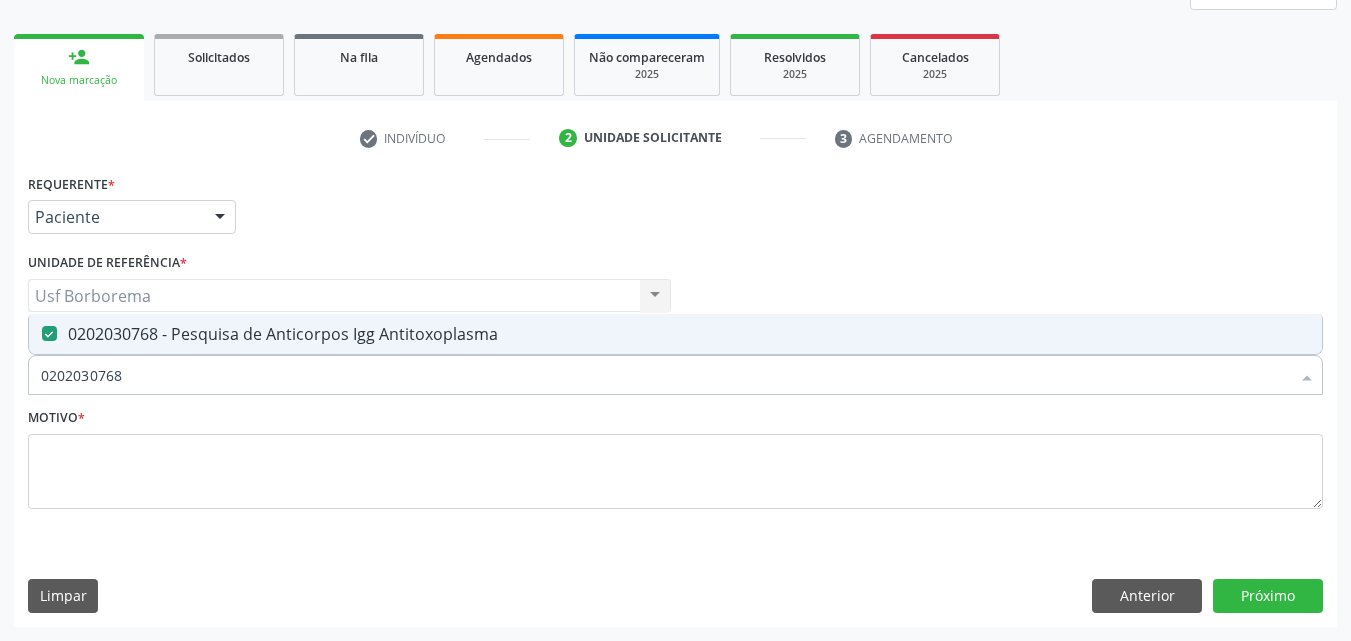 click on "0202030768" at bounding box center [665, 375] 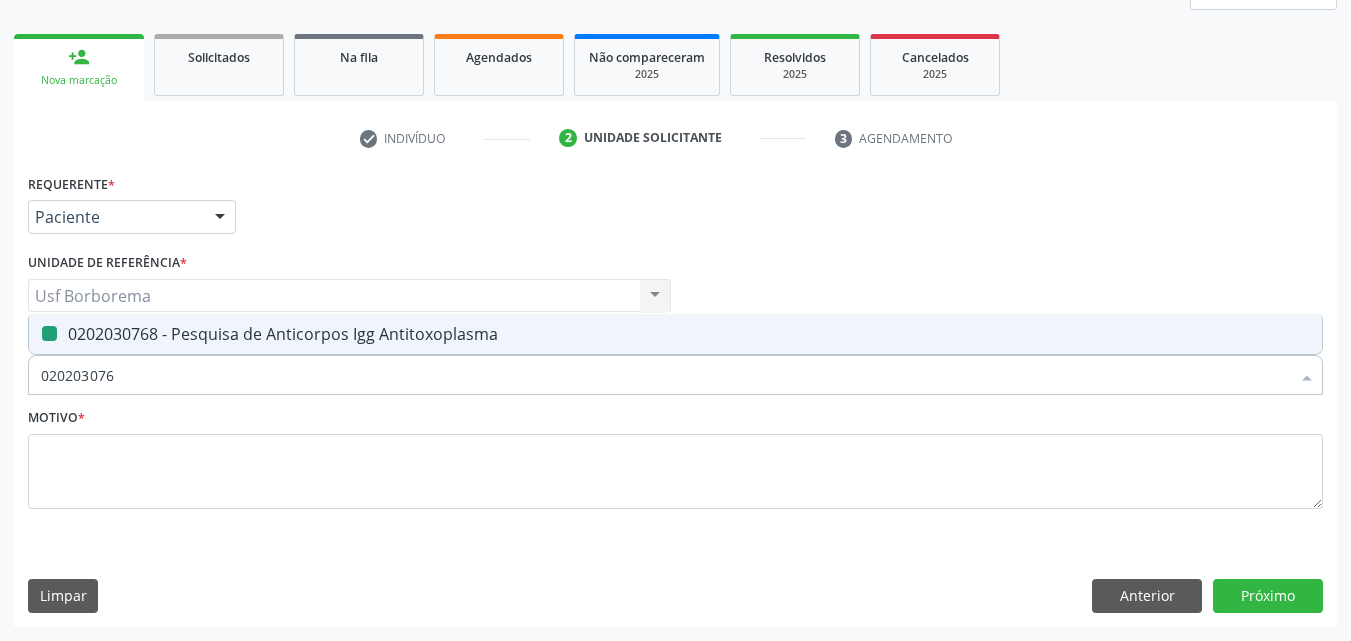 type on "02020307" 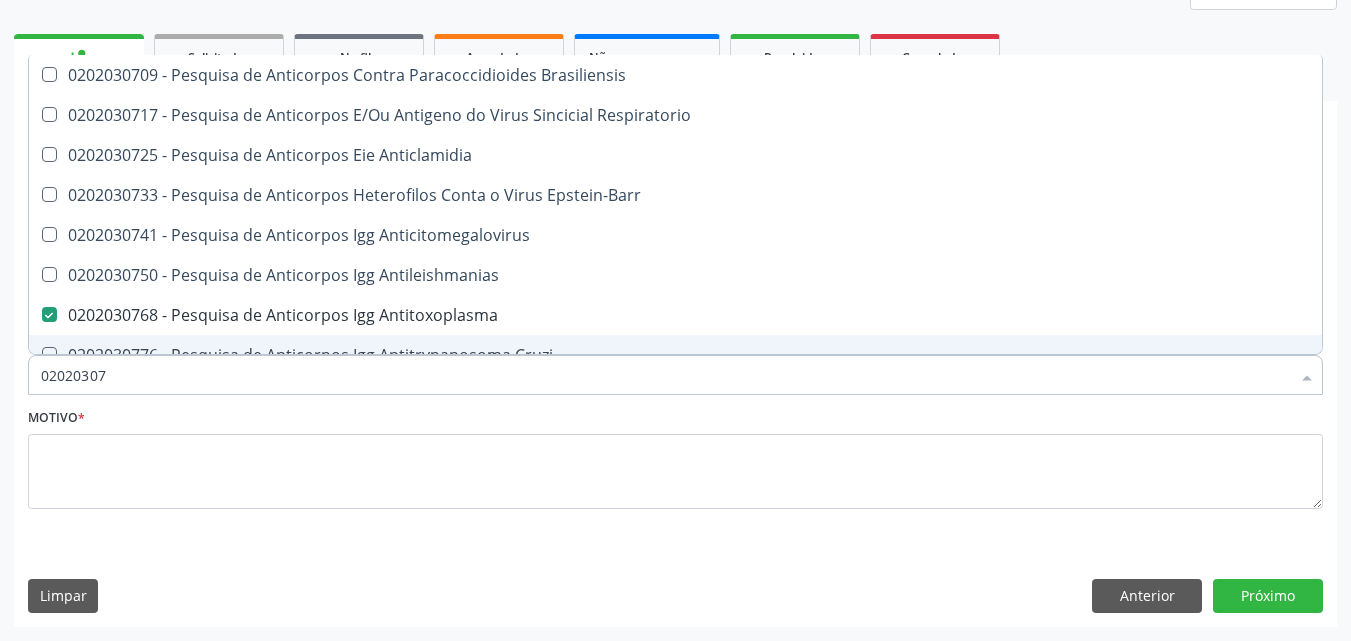 type on "0202030" 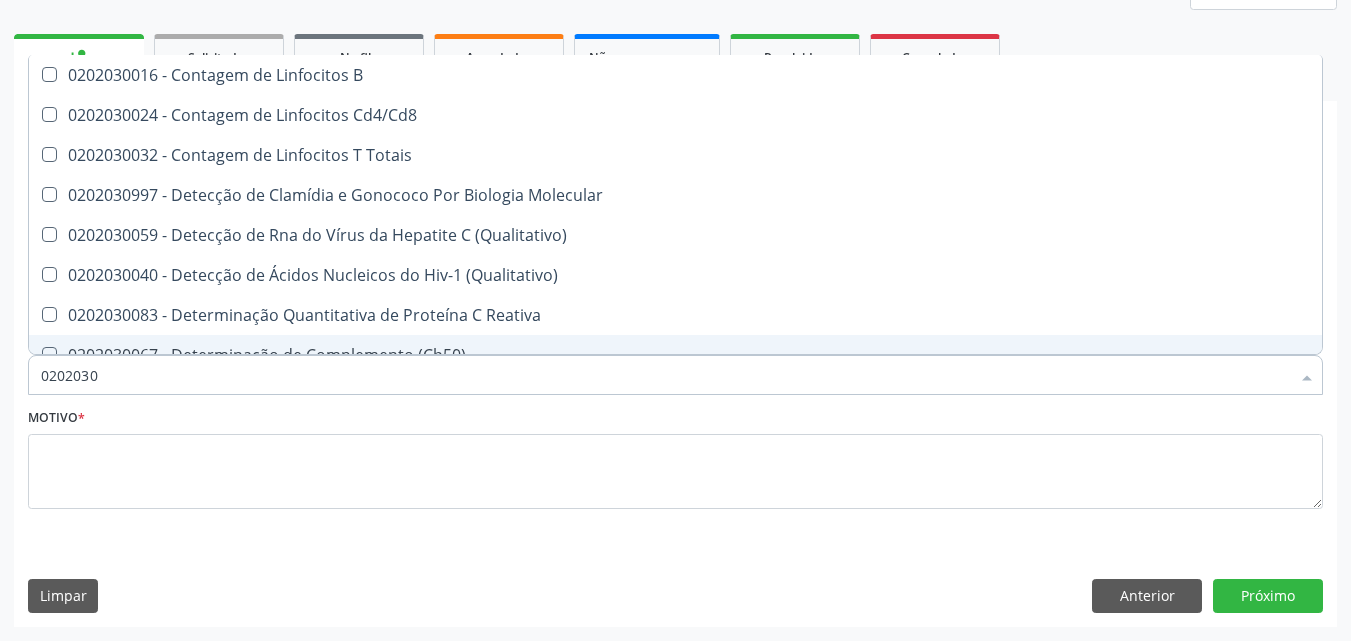 type on "020203" 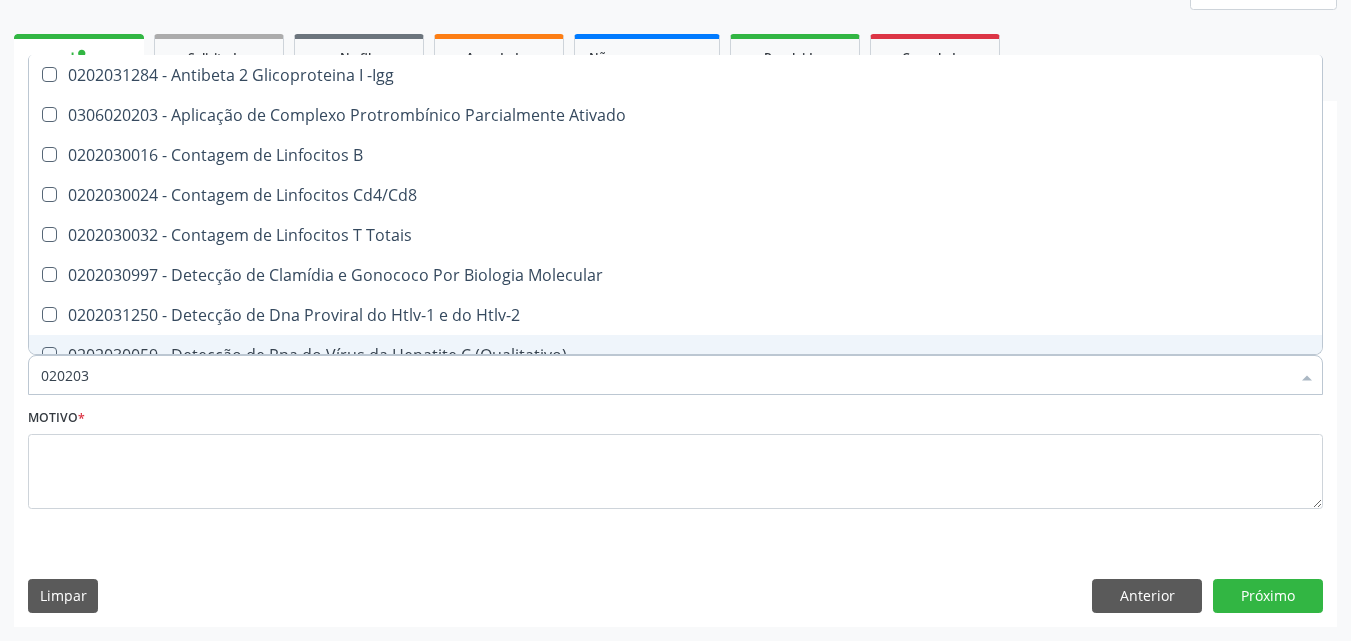 type on "0202030" 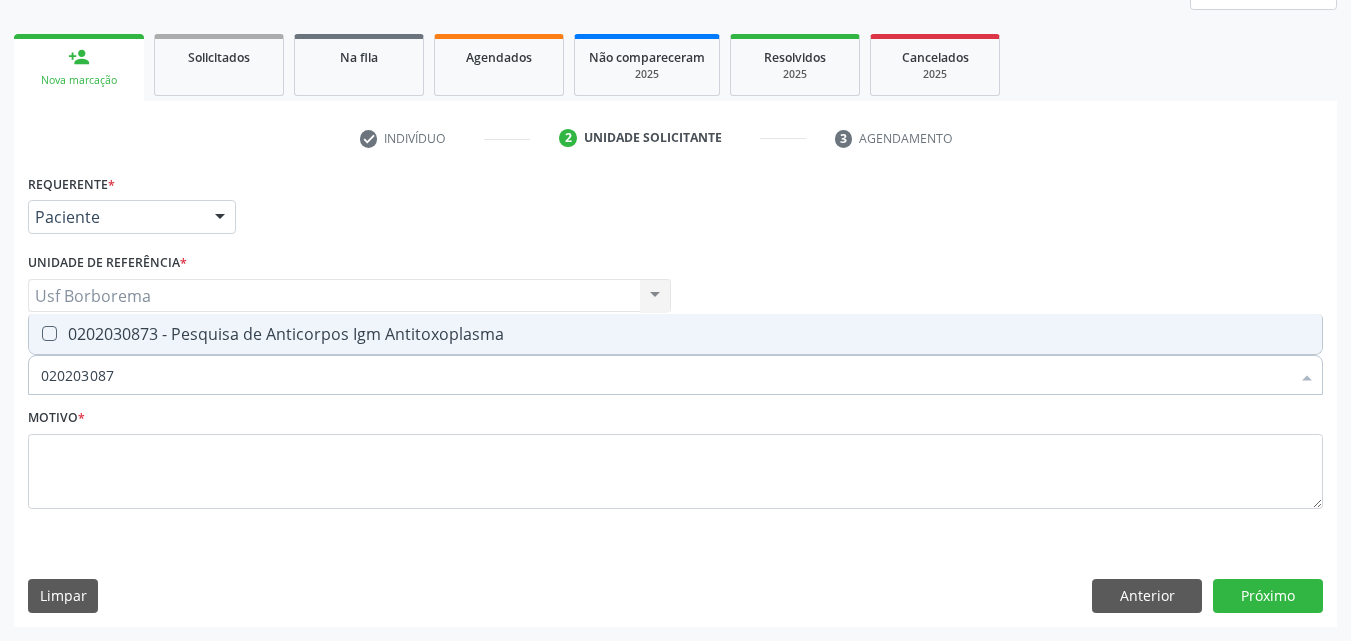 type on "0202030873" 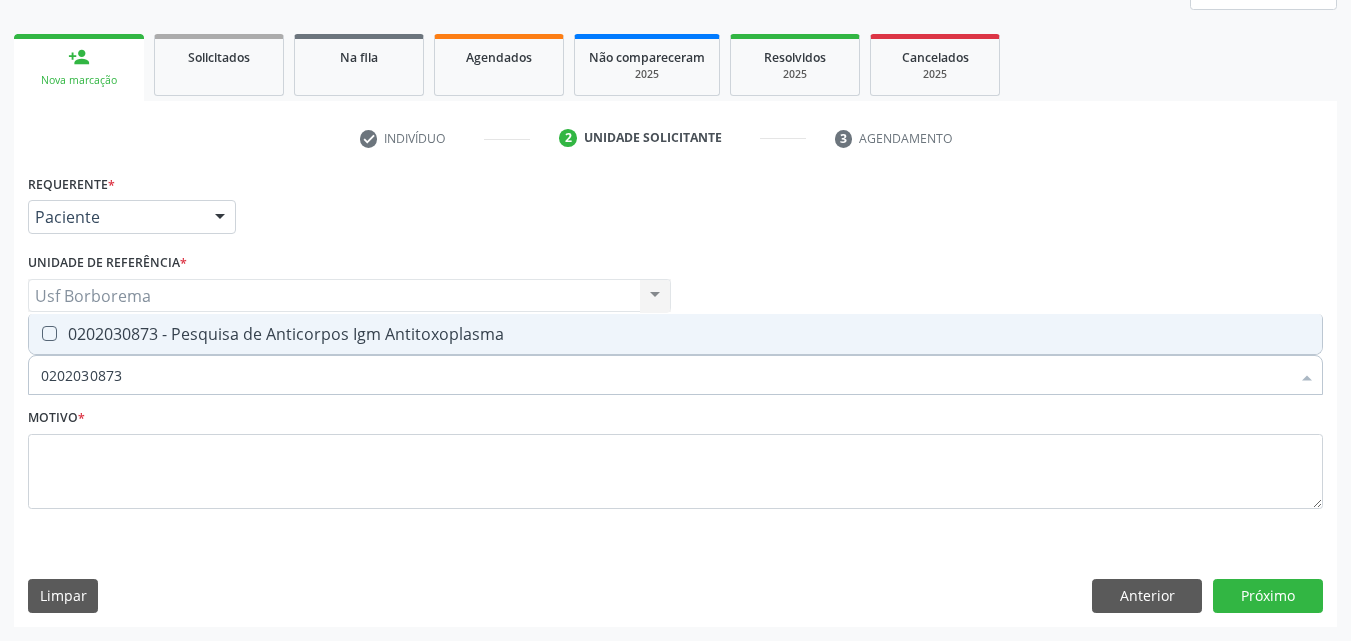 drag, startPoint x: 449, startPoint y: 326, endPoint x: 427, endPoint y: 342, distance: 27.202942 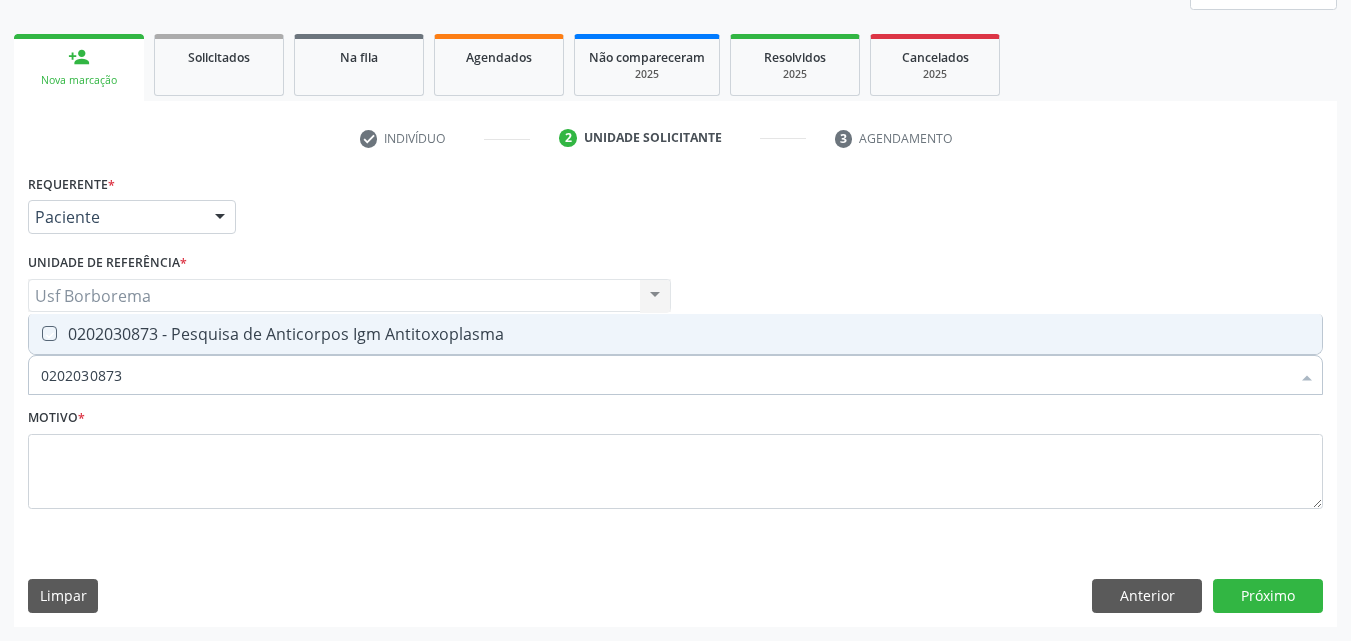 checkbox on "true" 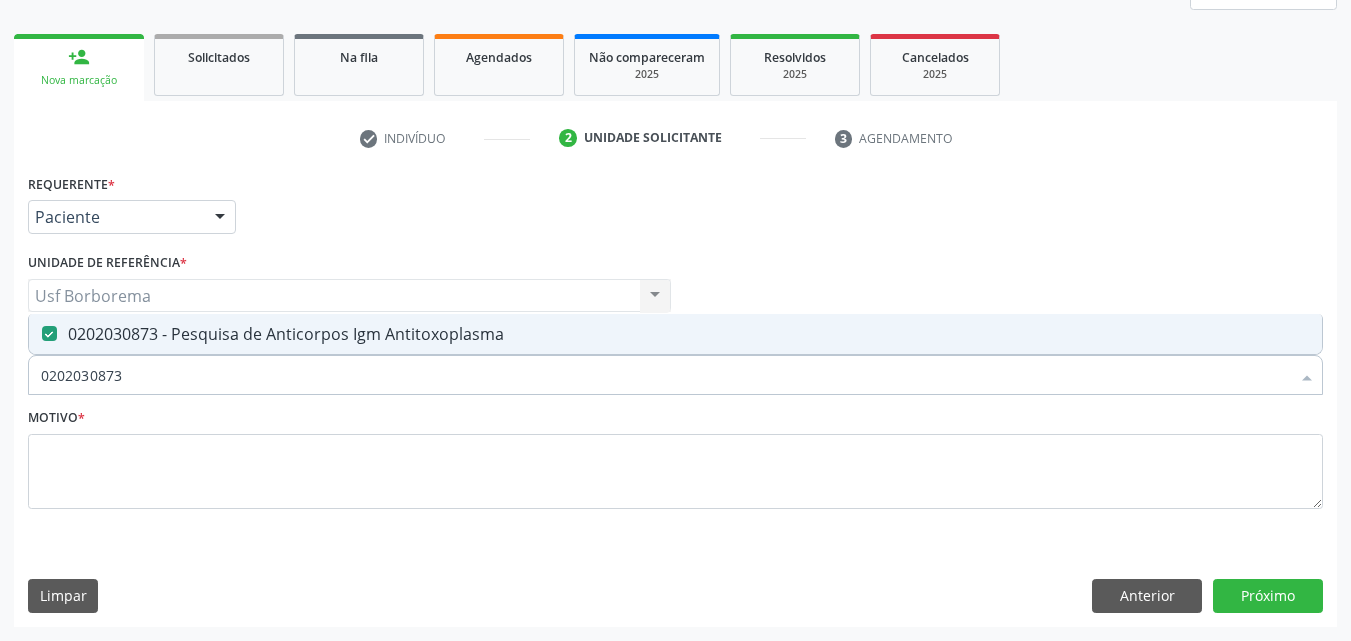 click on "0202030873" at bounding box center [665, 375] 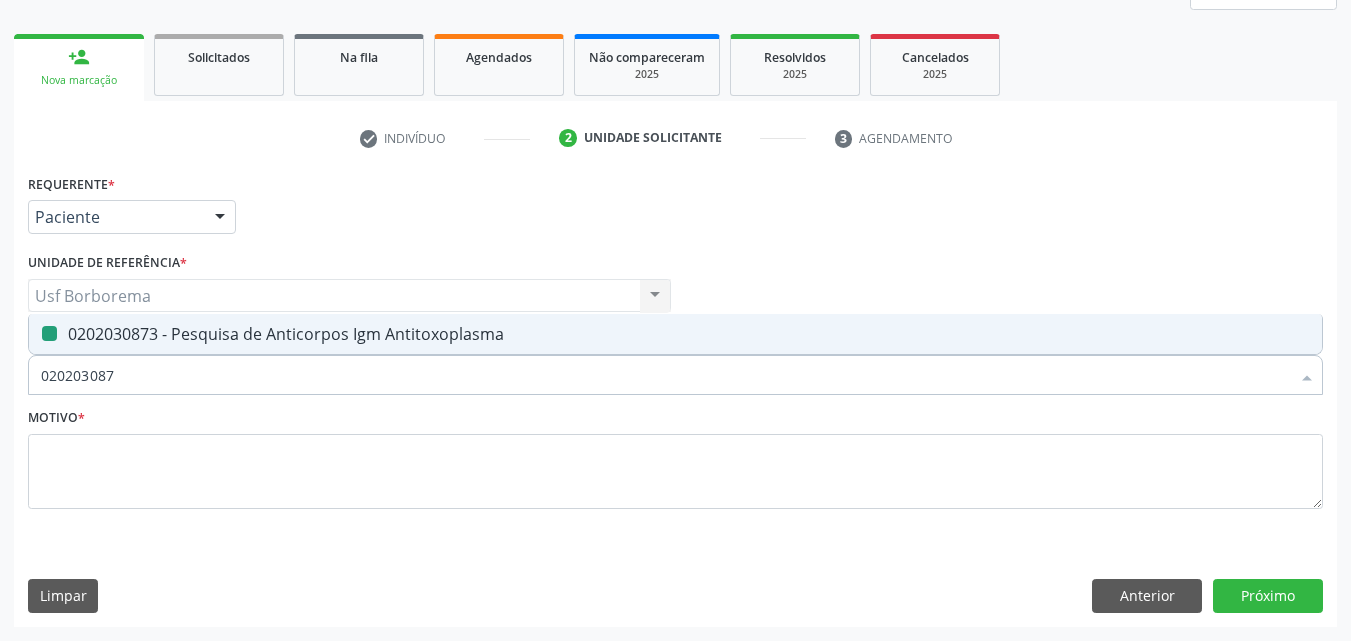 type on "02020308" 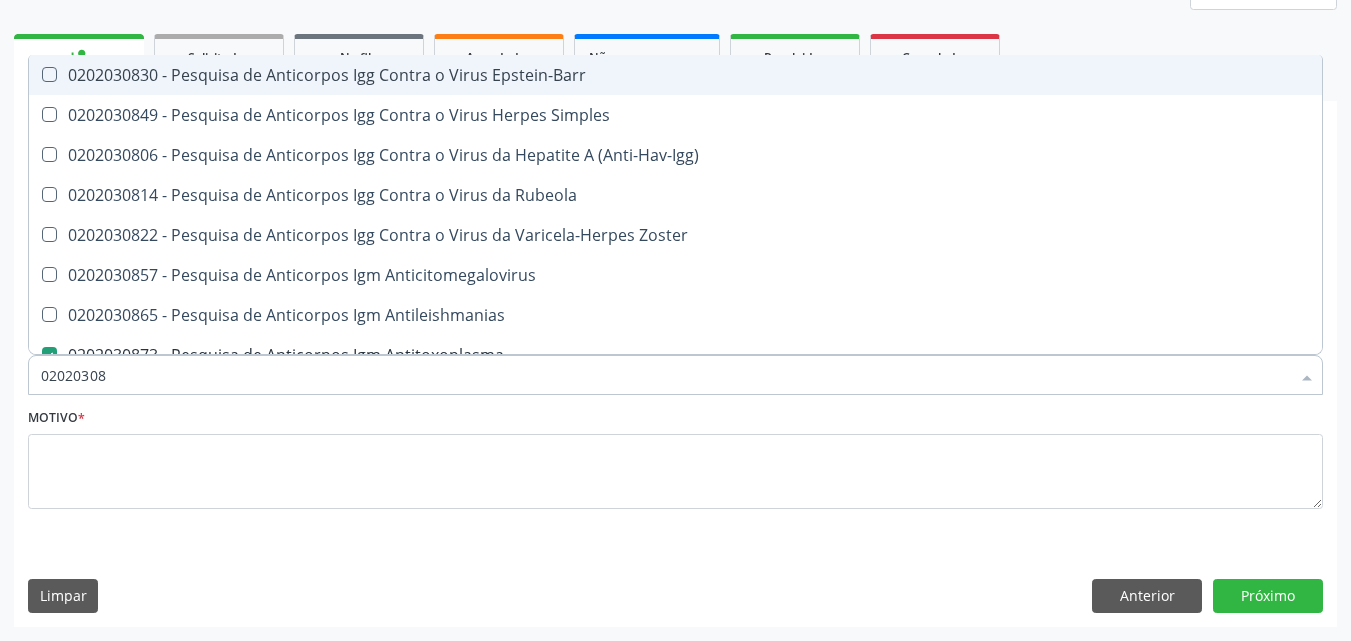 type on "0202030" 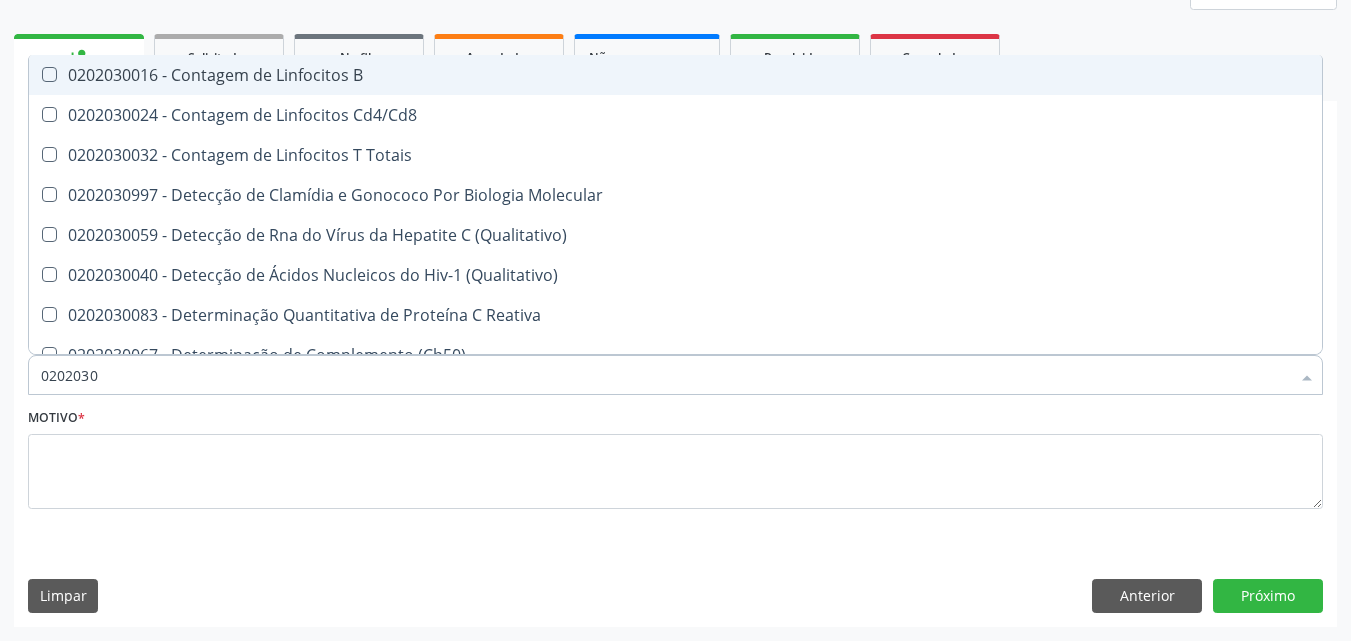 type on "020203" 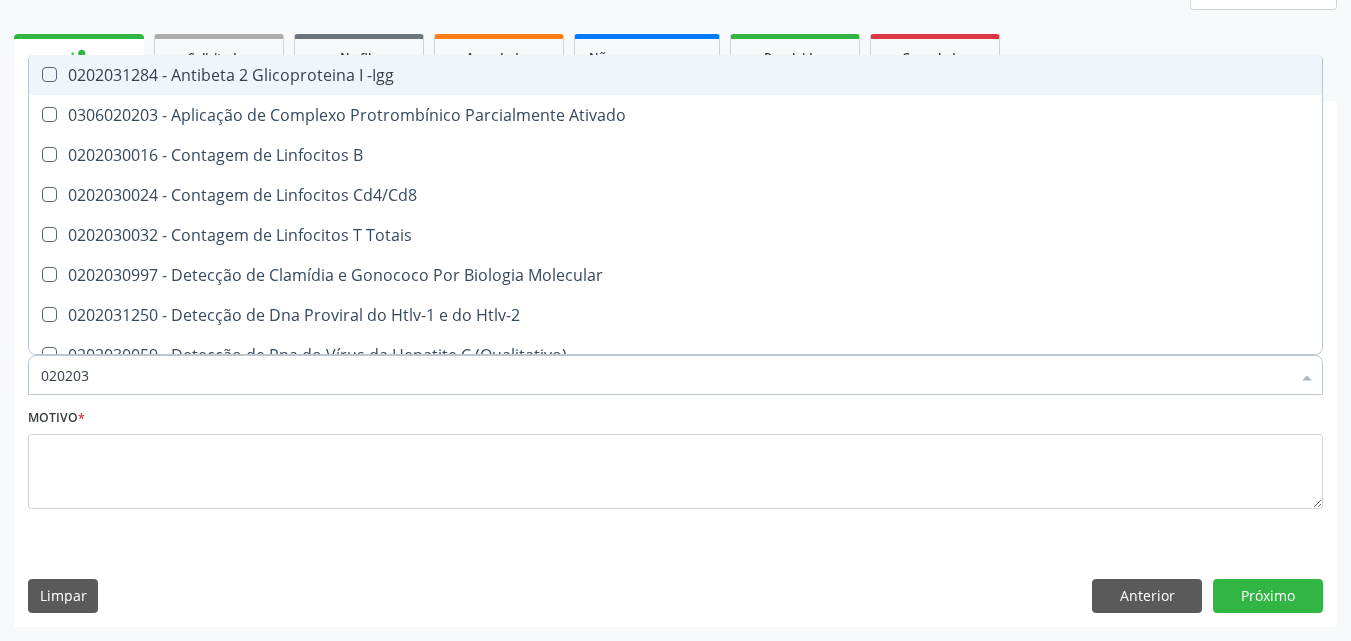 type on "02020" 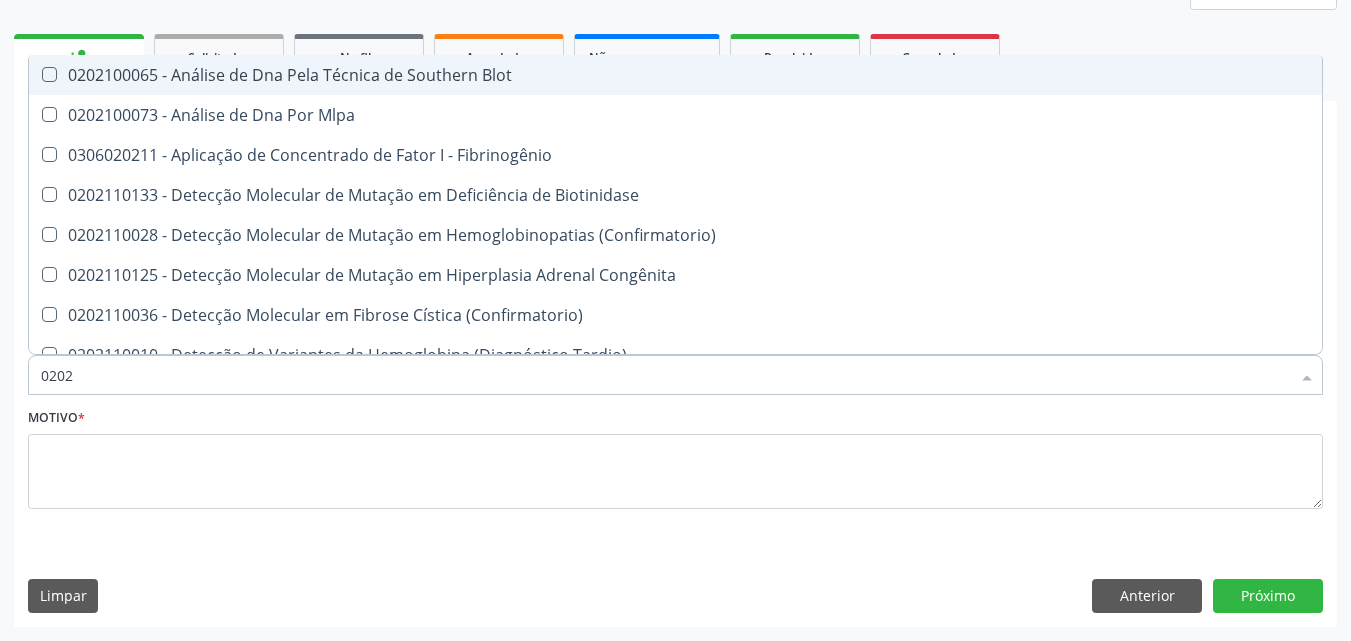 type on "02021" 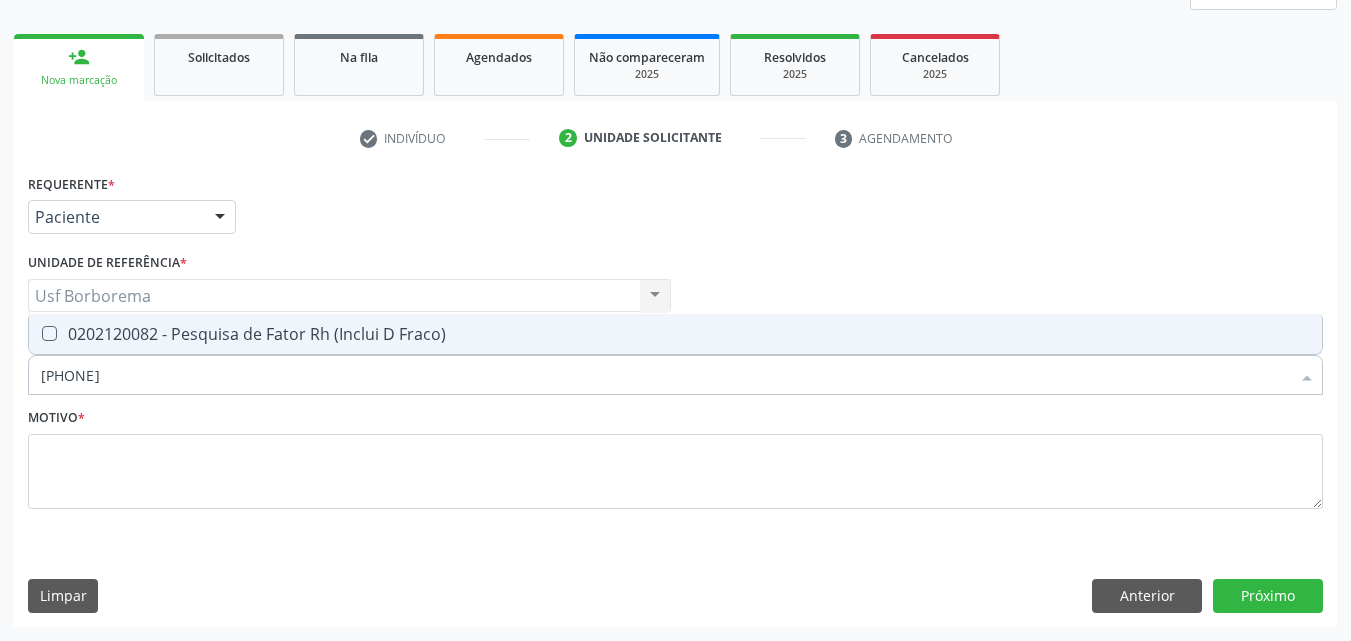 type on "0202120082" 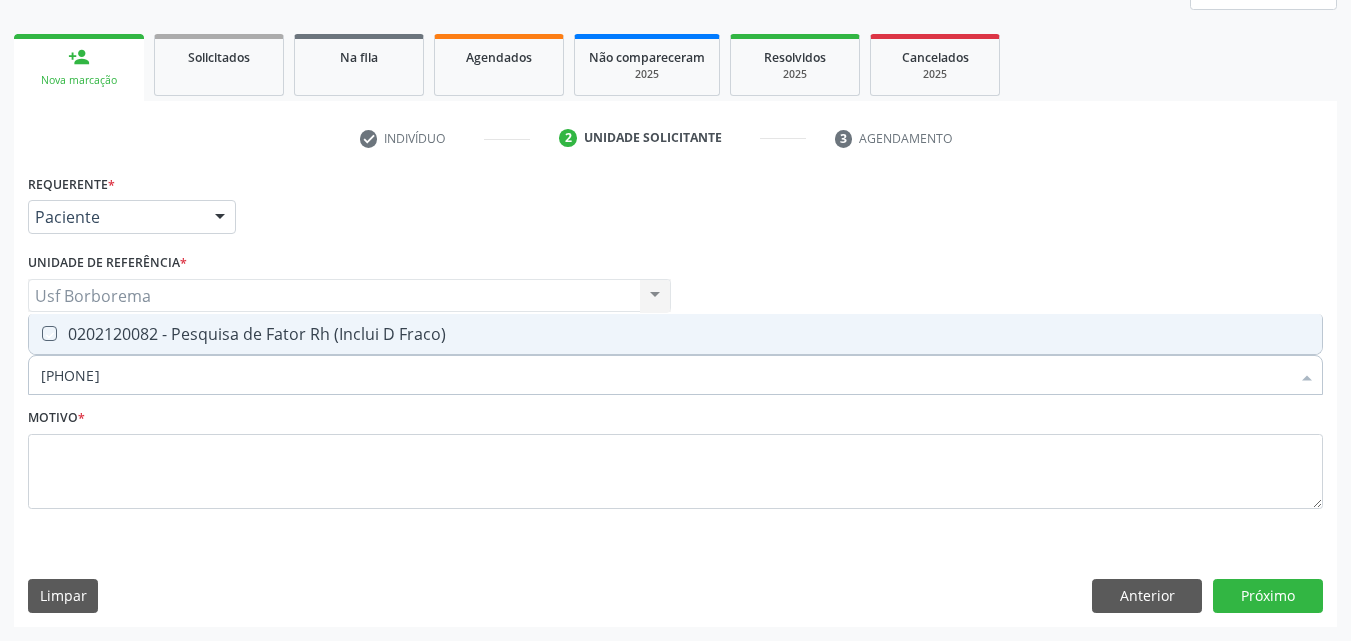 checkbox on "true" 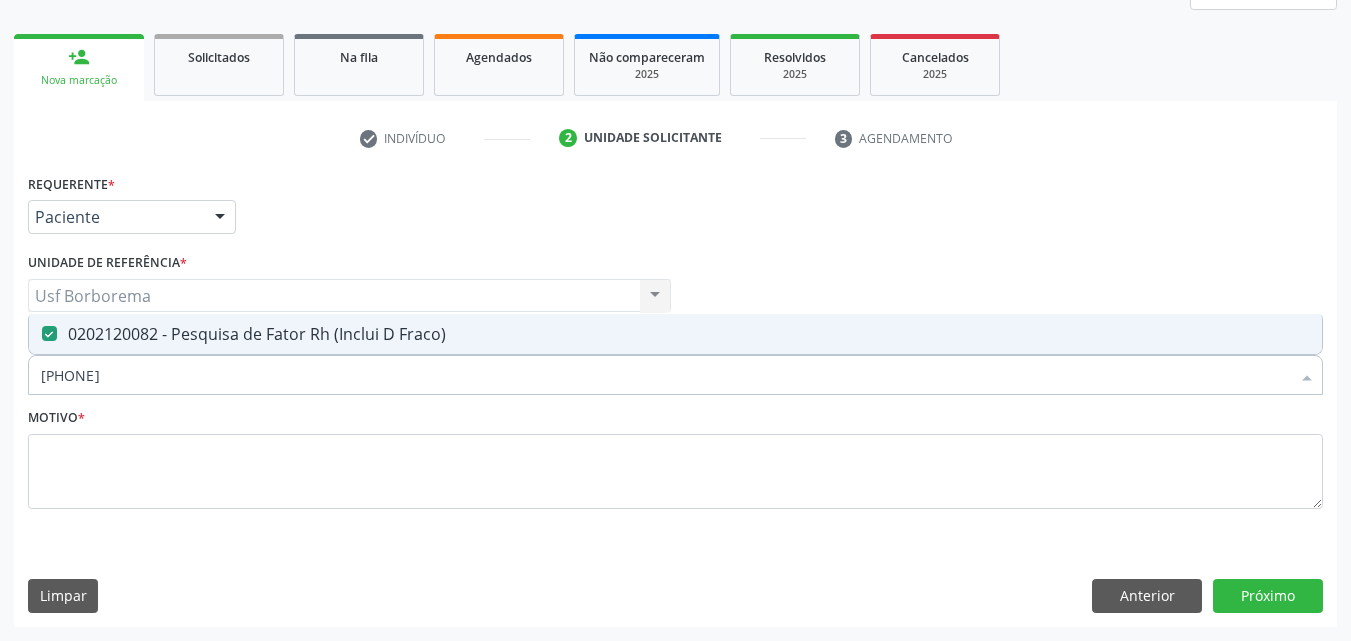 click on "0202120082" at bounding box center (665, 375) 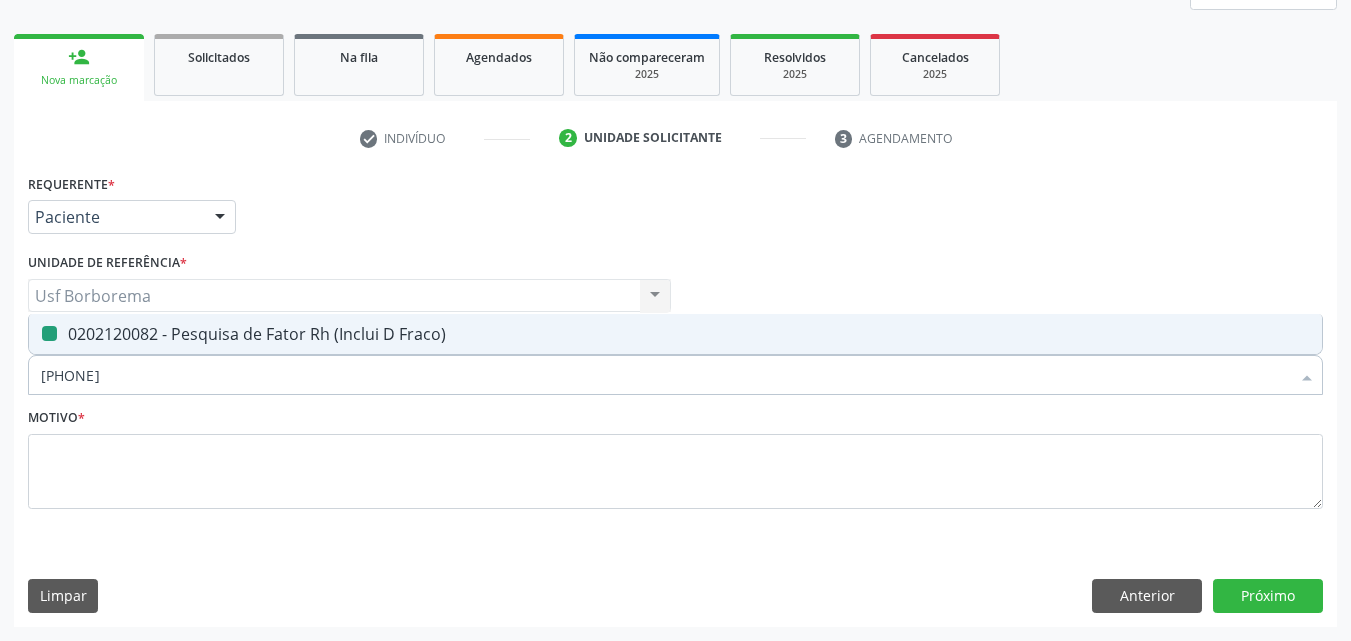 type on "02021200" 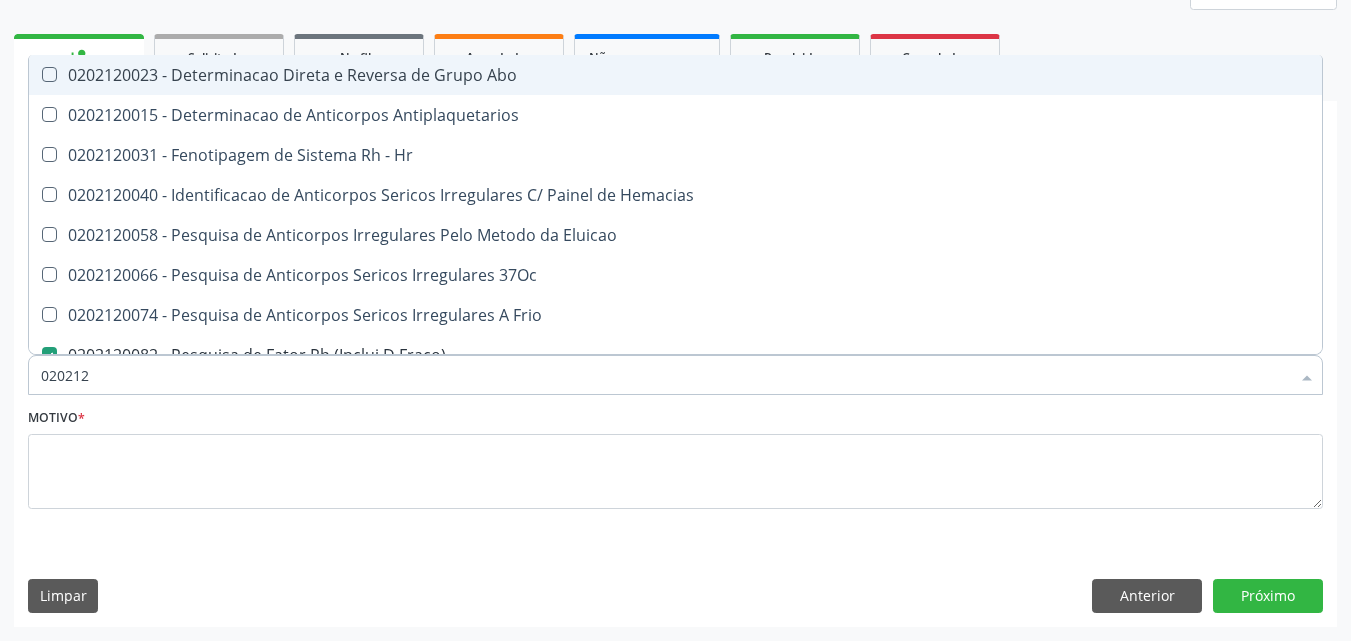 type on "02021" 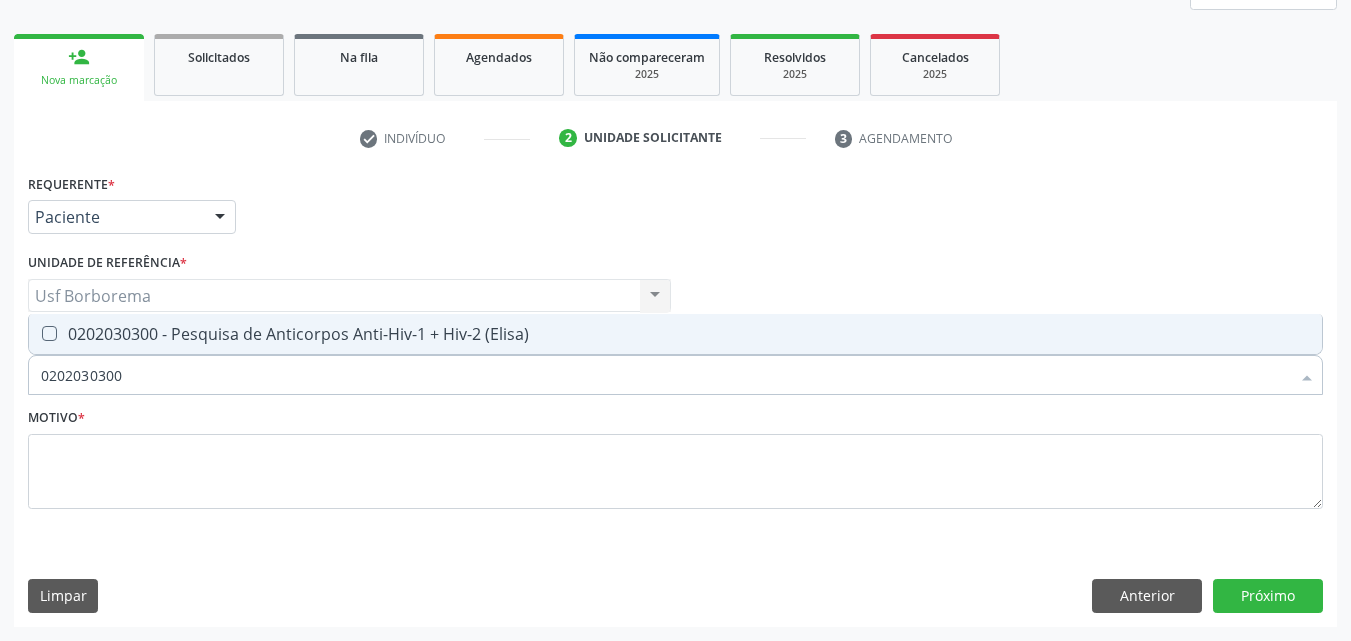 click on "0202030300 - Pesquisa de Anticorpos Anti-Hiv-1 + Hiv-2 (Elisa)" at bounding box center (675, 334) 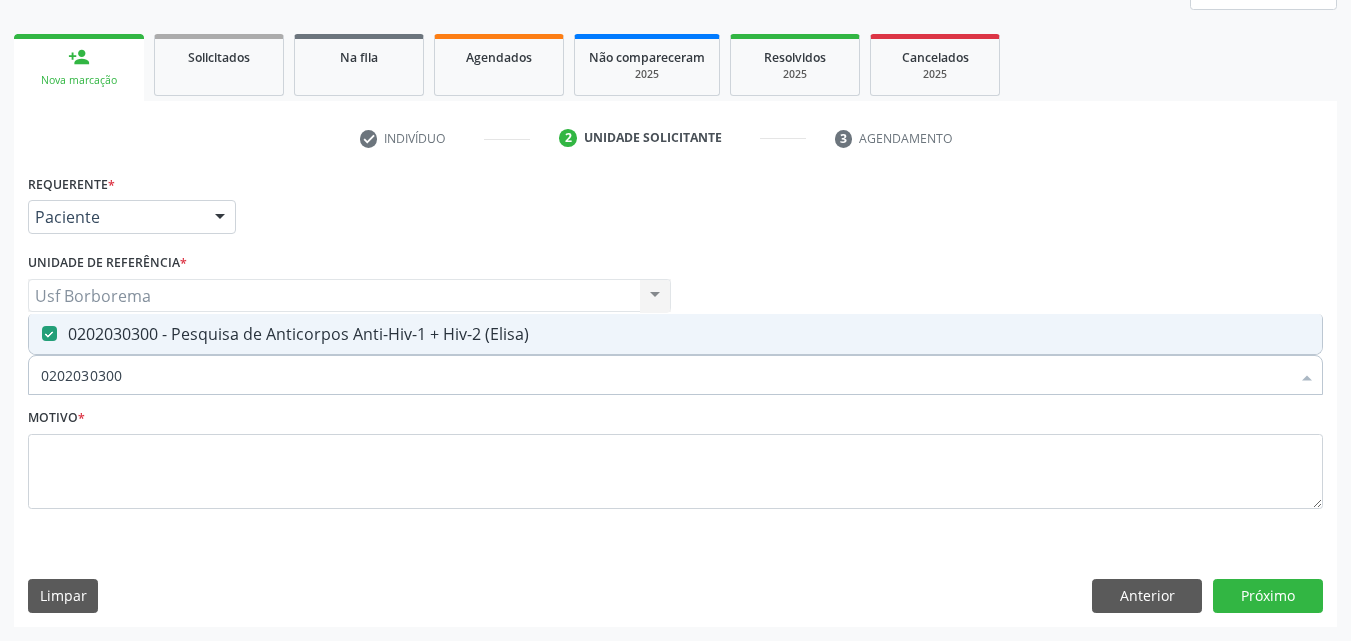 click on "0202030300" at bounding box center [665, 375] 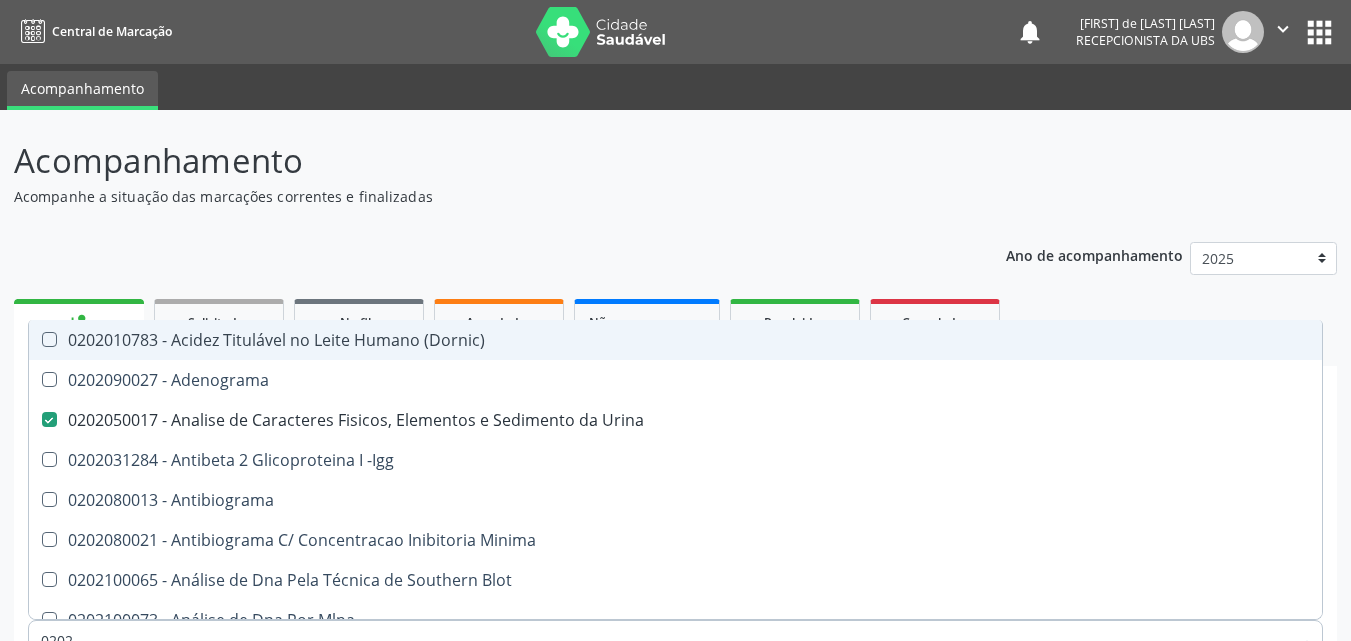 scroll, scrollTop: 265, scrollLeft: 0, axis: vertical 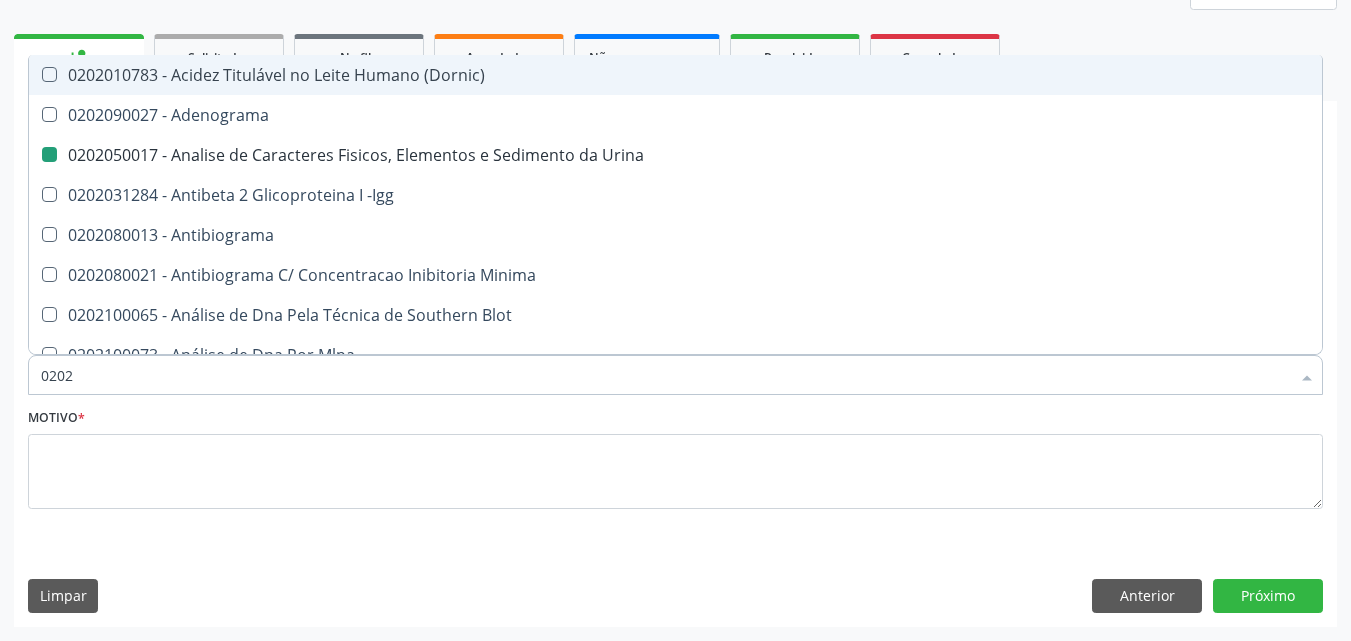 type on "02021" 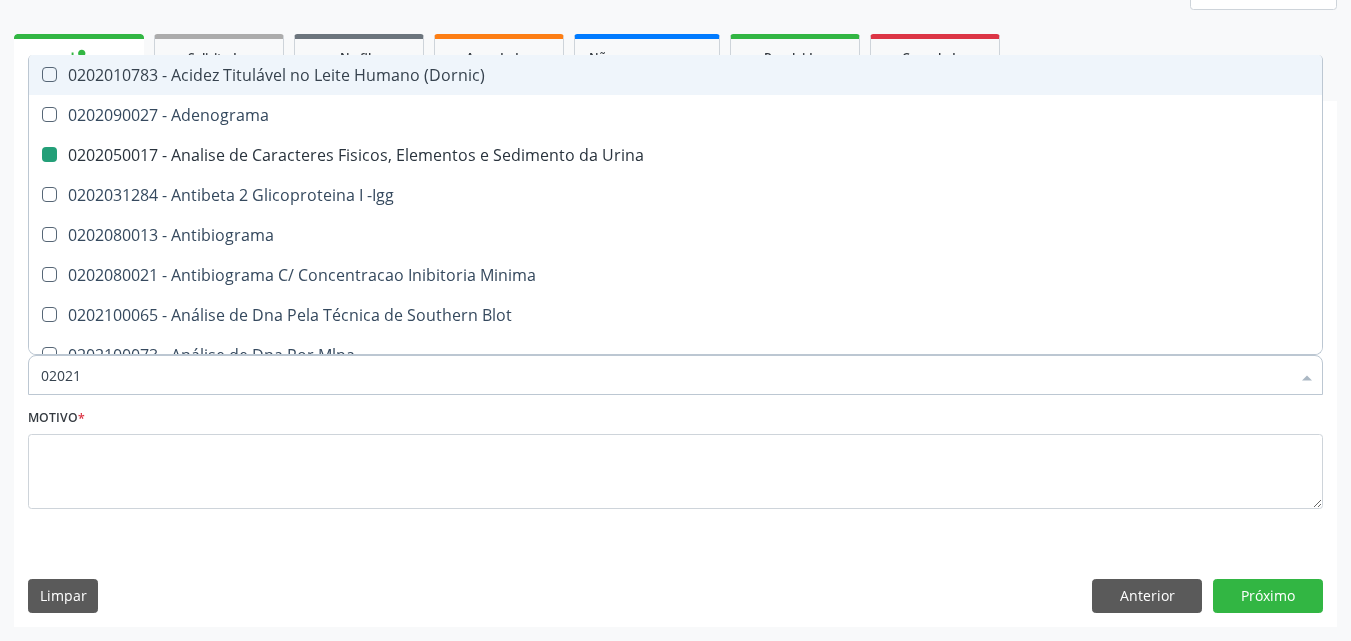 checkbox on "false" 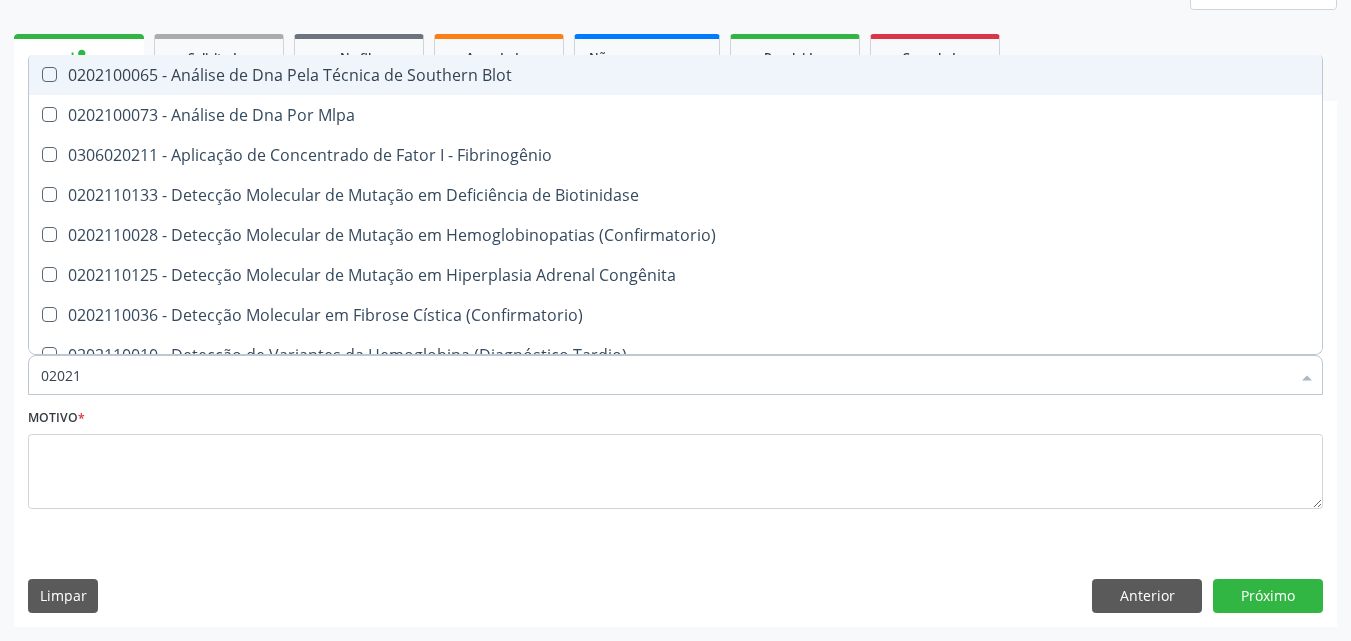 type on "020212" 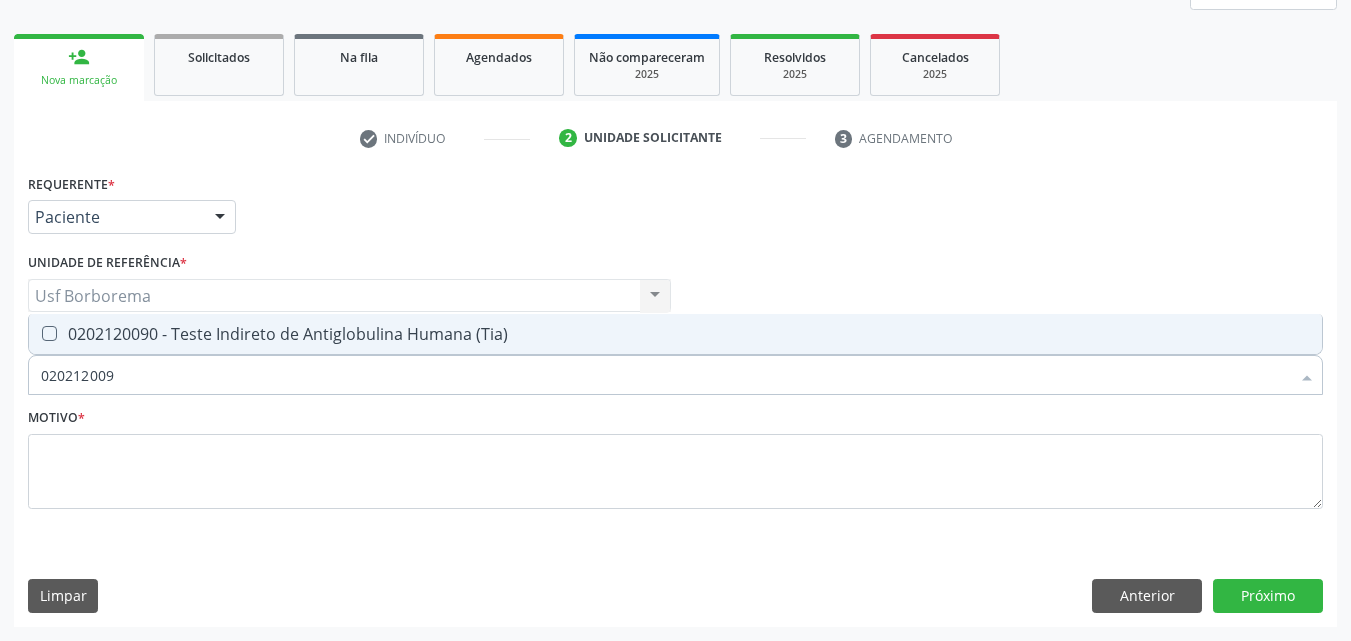 type on "0202120090" 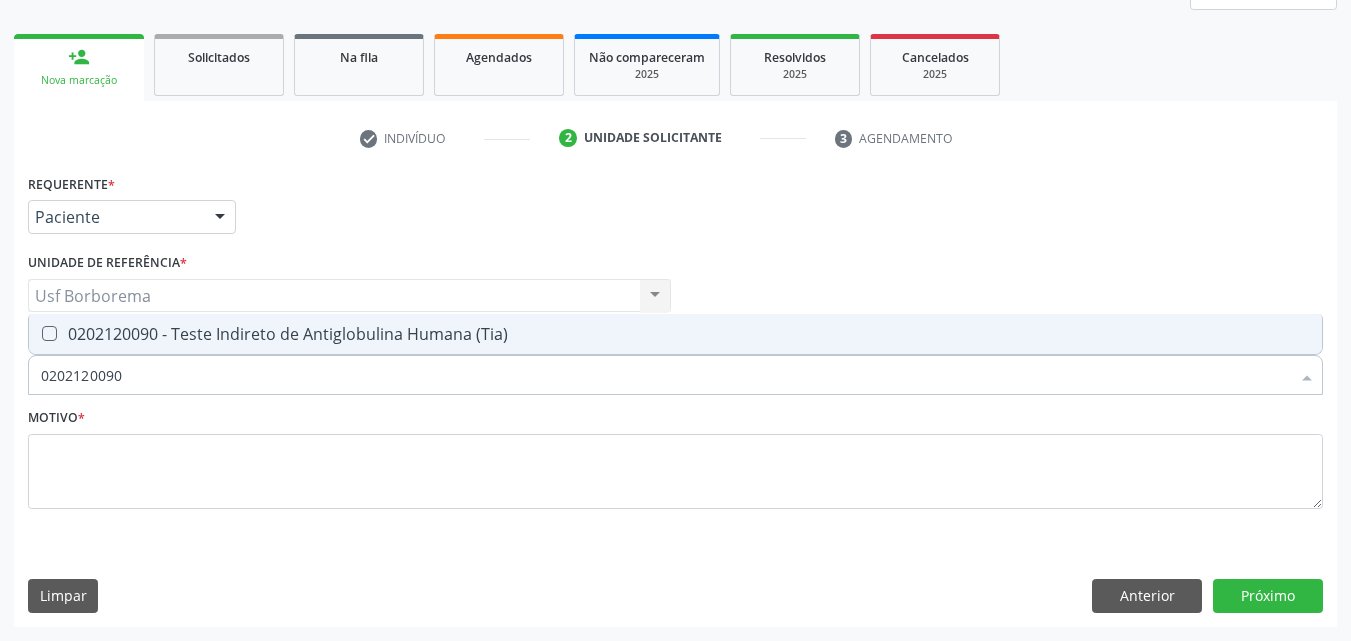 click on "0202120090 - Teste Indireto de Antiglobulina Humana (Tia)" at bounding box center (675, 334) 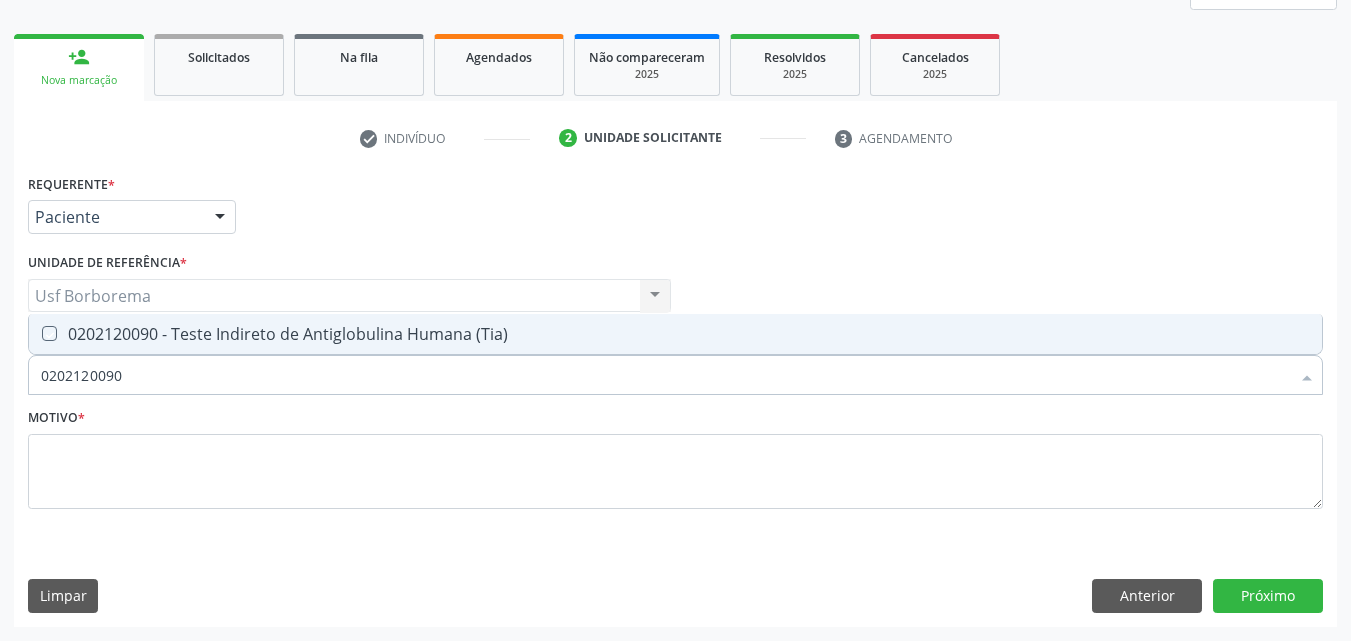 checkbox on "true" 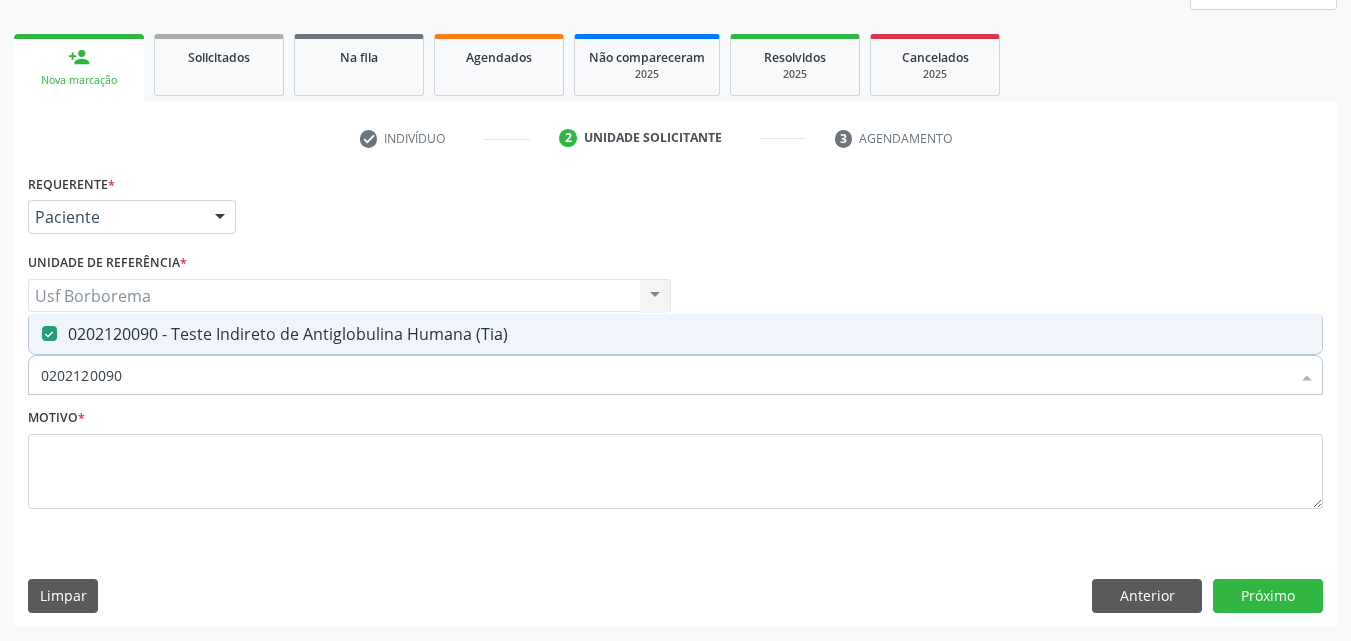 click on "0202120090" at bounding box center (665, 375) 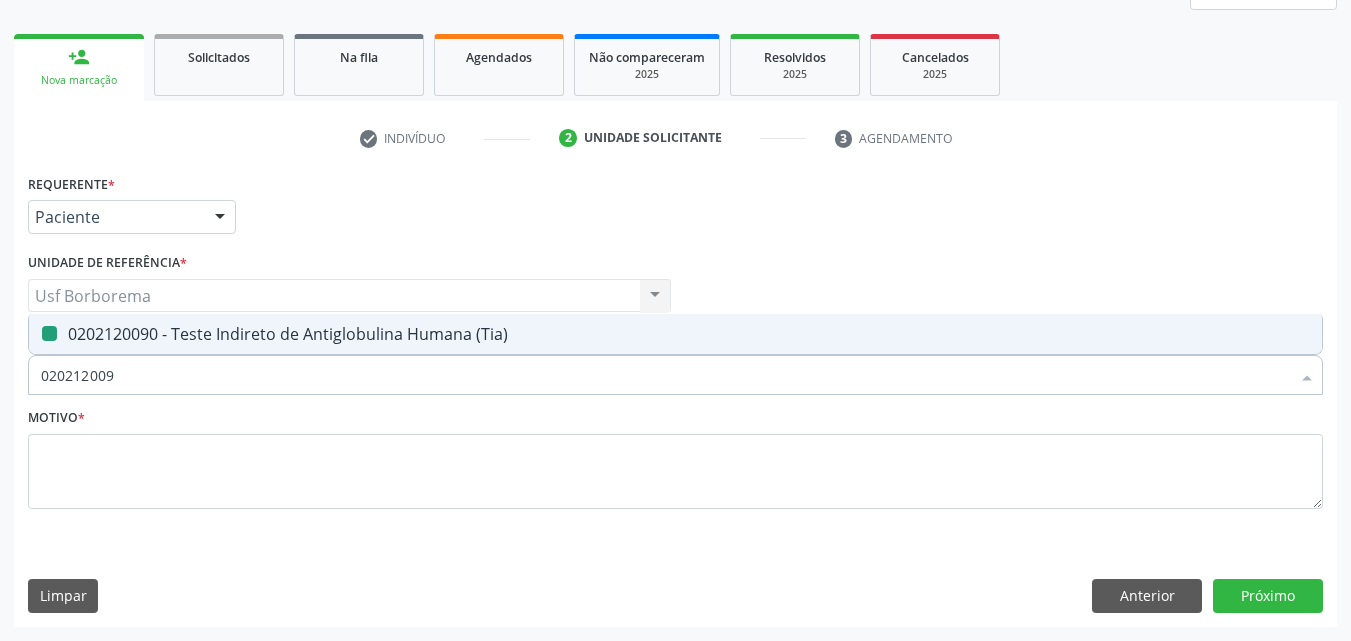 type on "02021200" 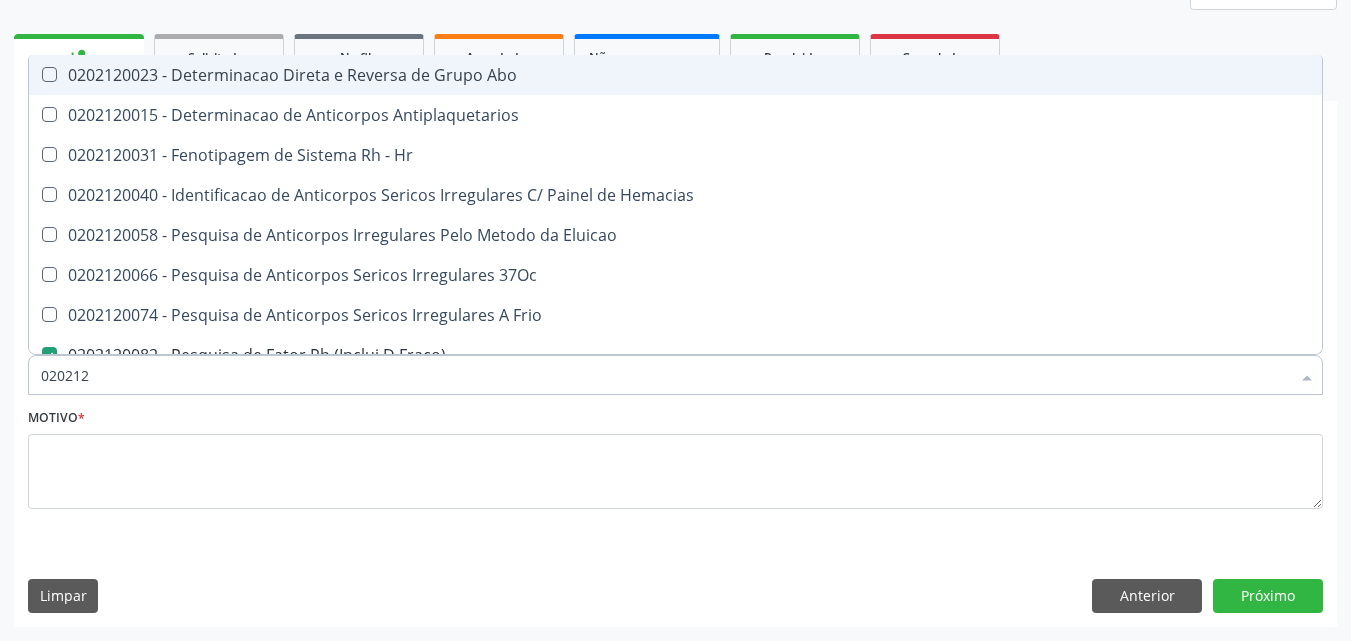 type on "02021" 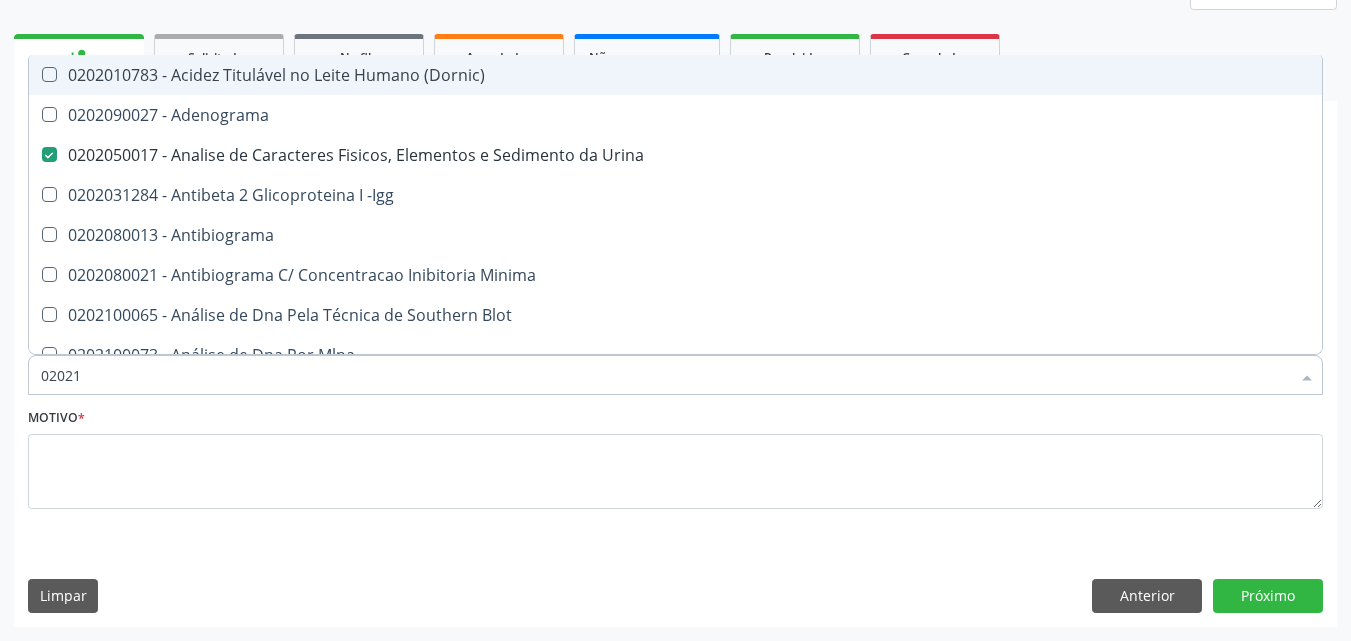type on "0202" 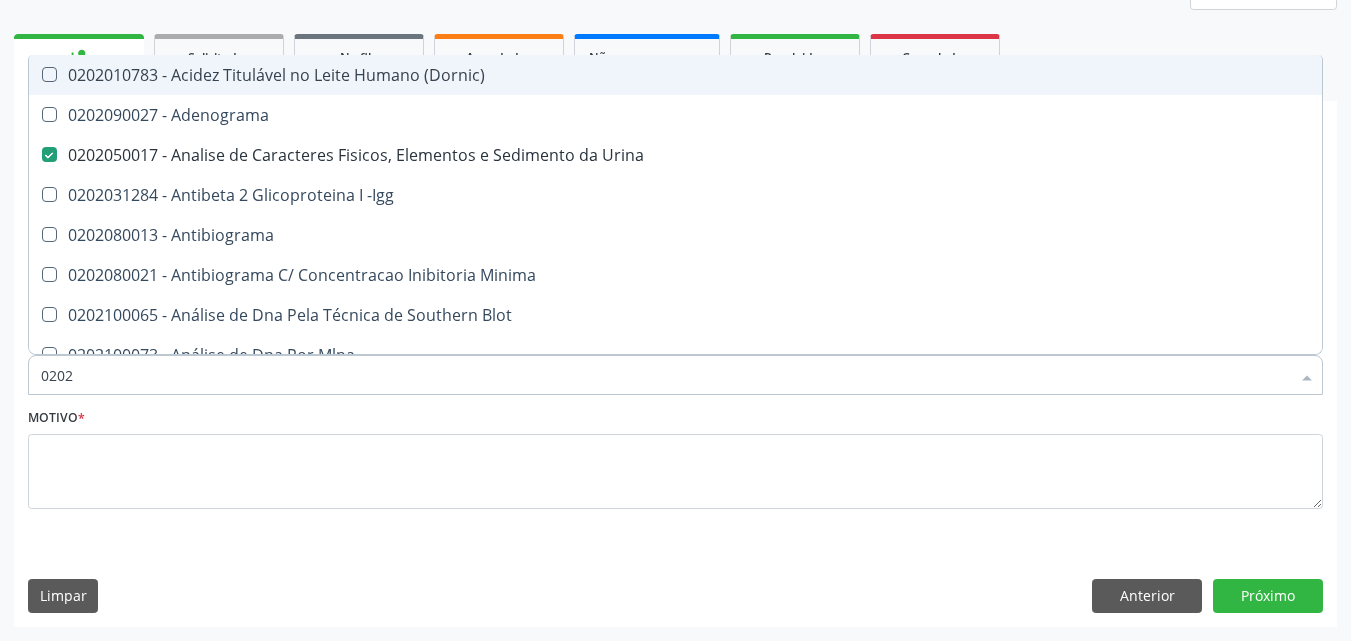 checkbox on "true" 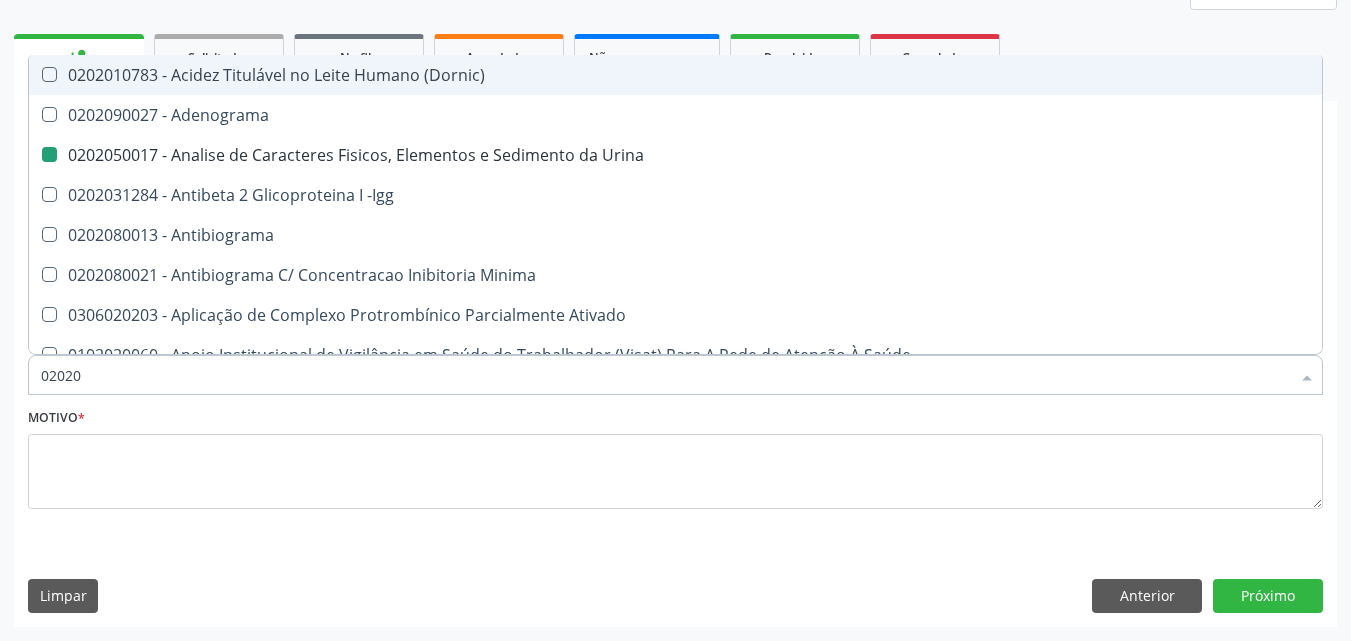 type on "020208" 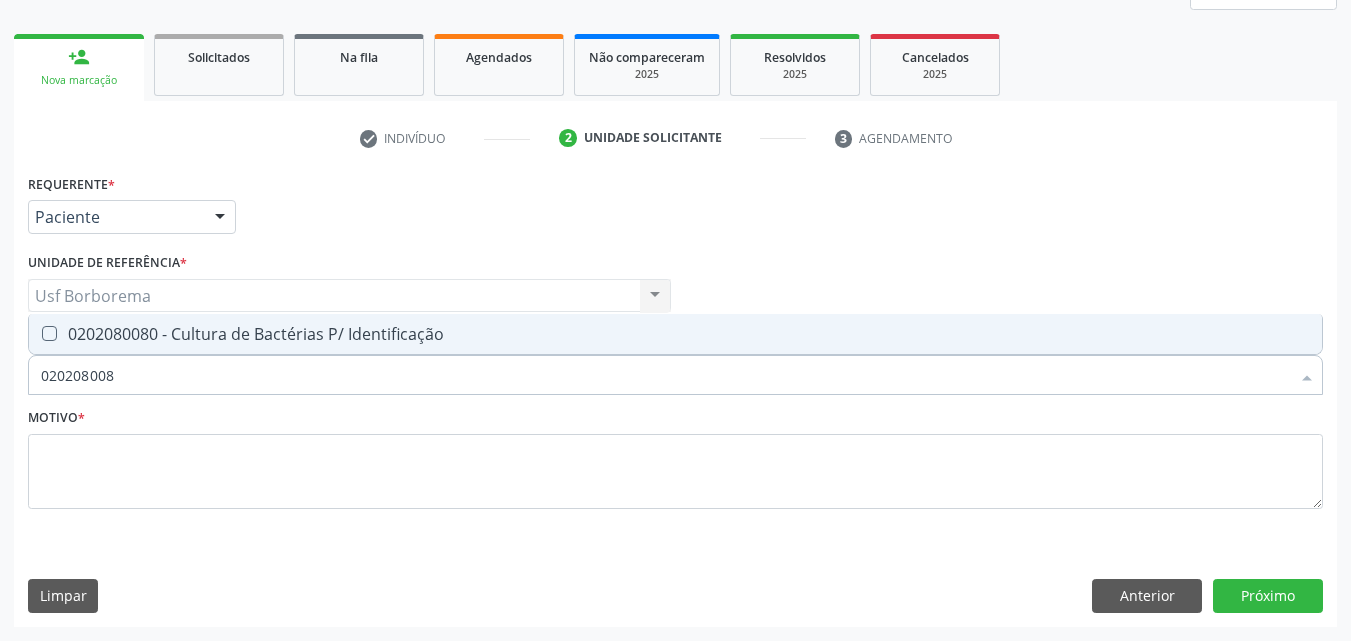 type on "0202080080" 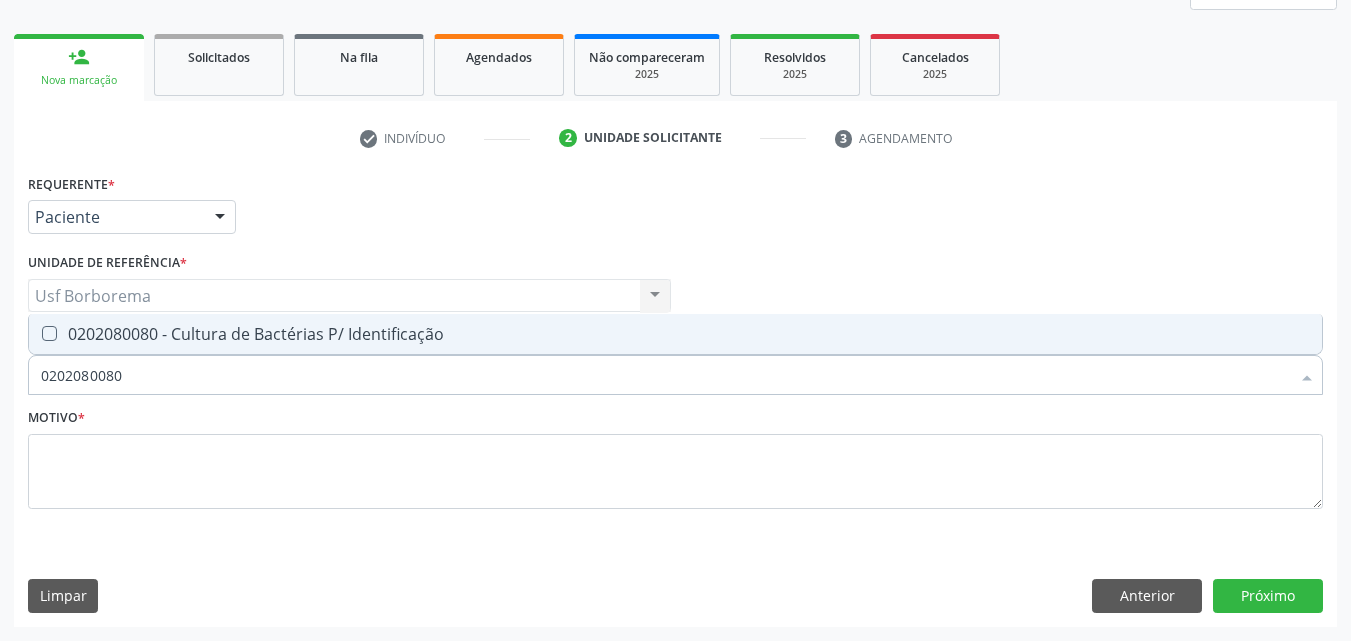 click on "0202080080 - Cultura de Bactérias P/ Identificação" at bounding box center [675, 334] 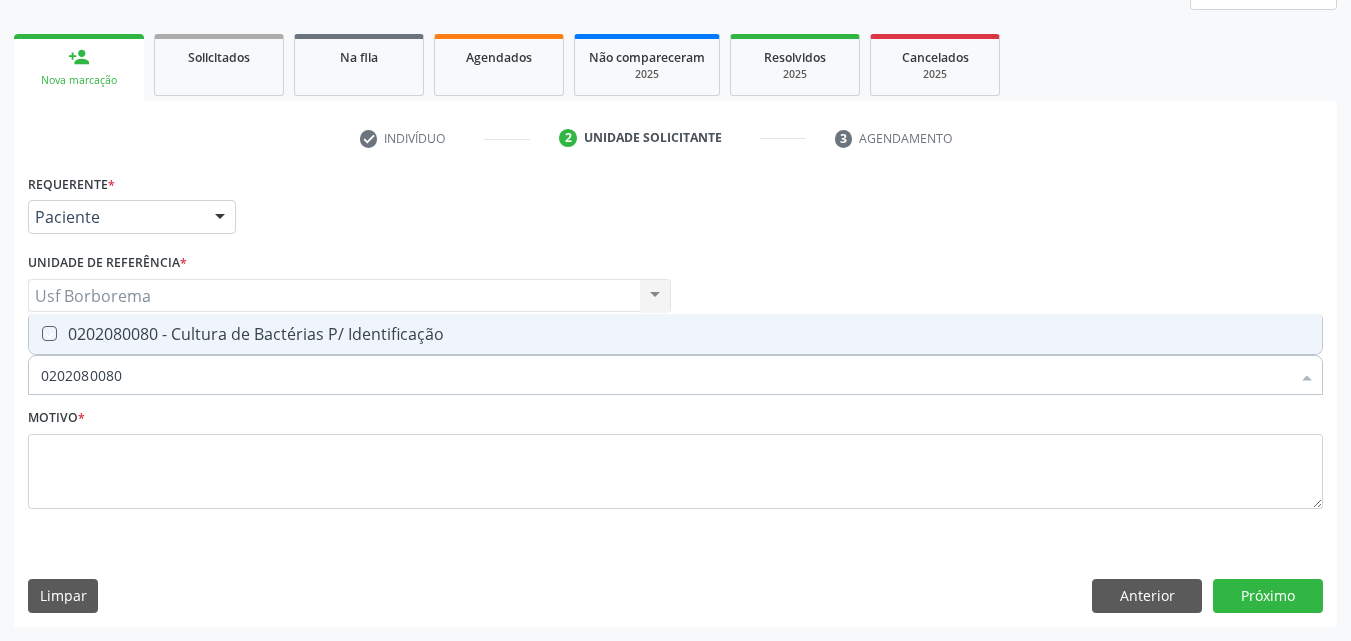 checkbox on "true" 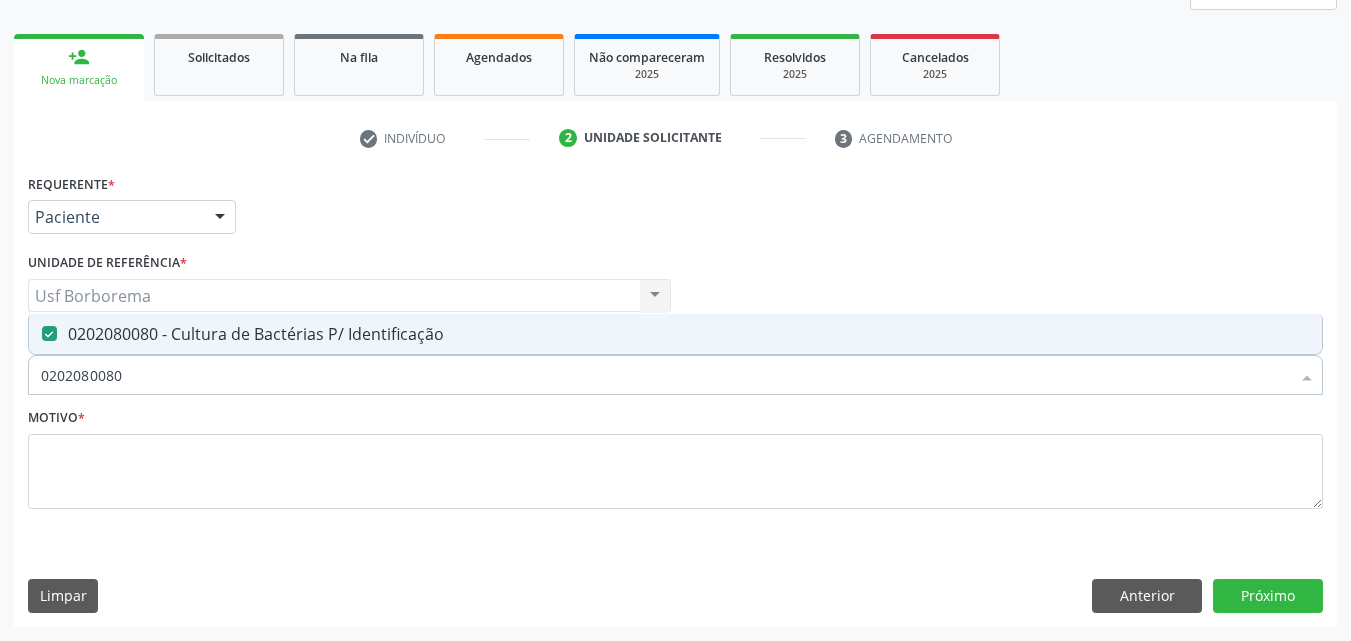 click on "0202080080" at bounding box center (665, 375) 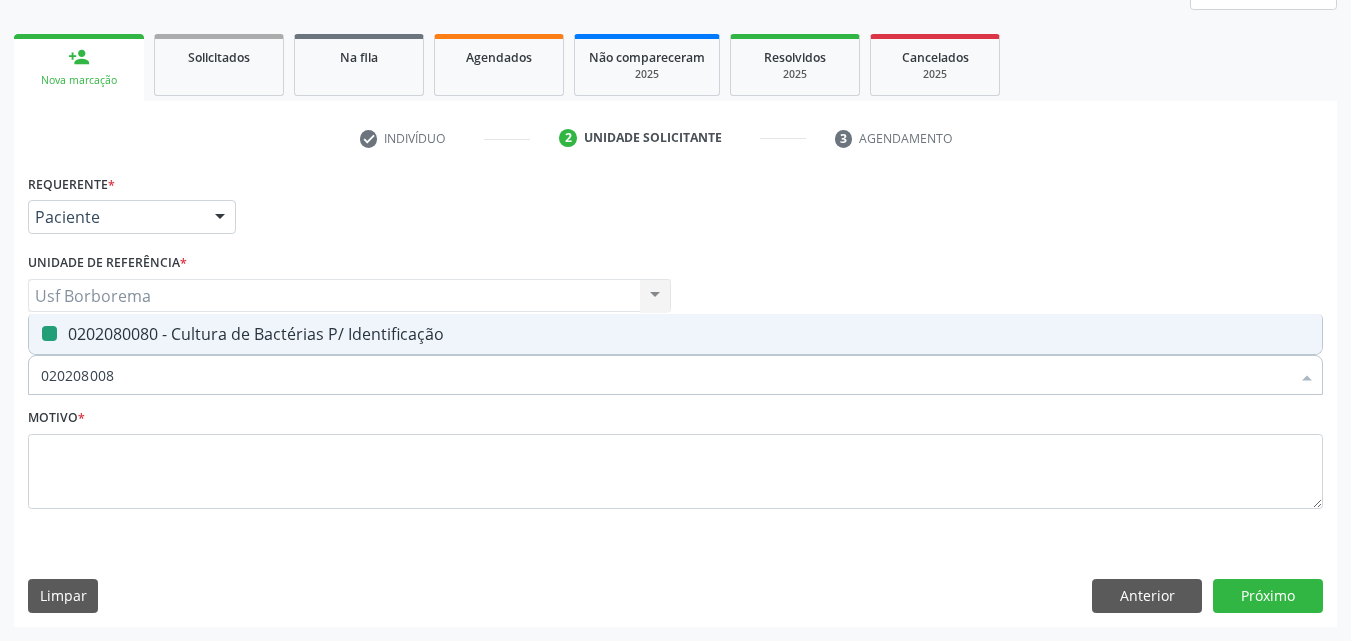 type on "02020800" 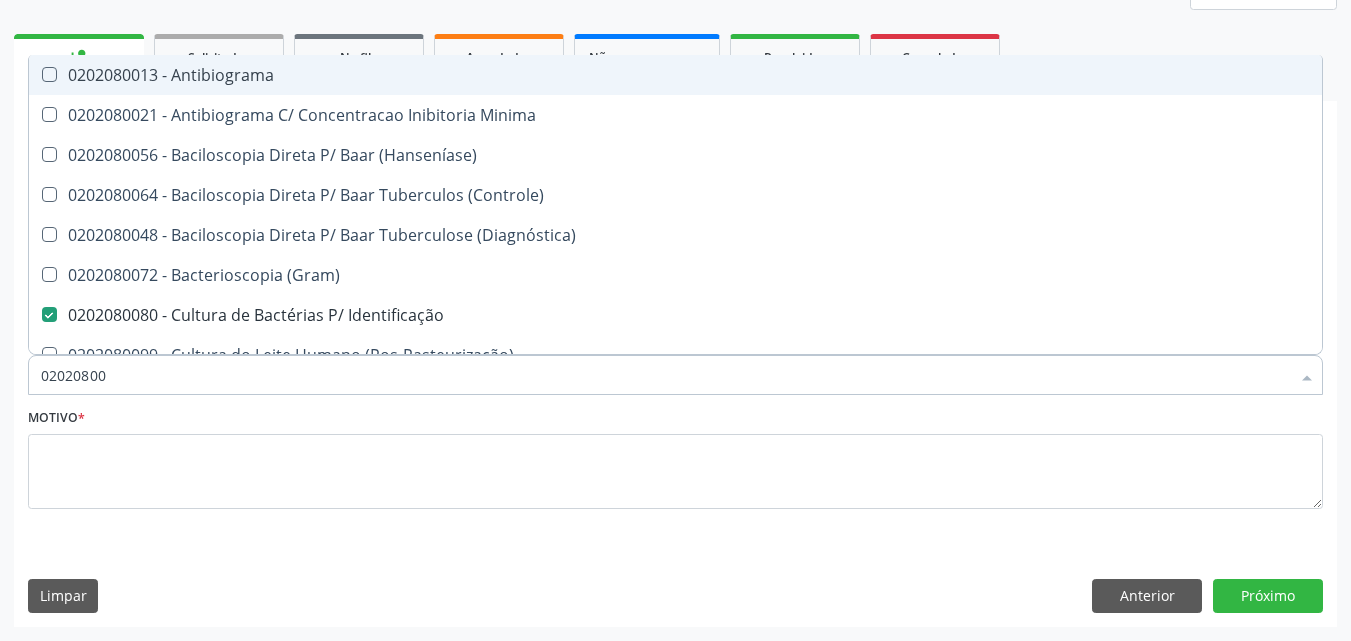 type on "0202080" 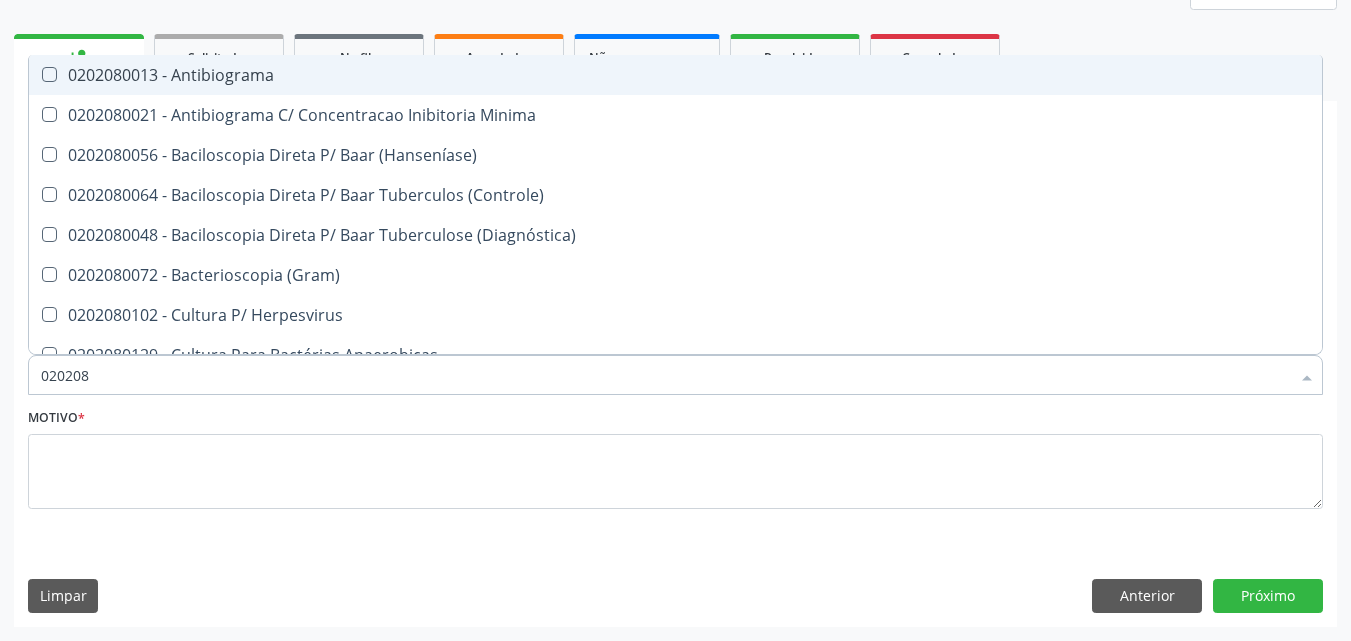 type on "02020" 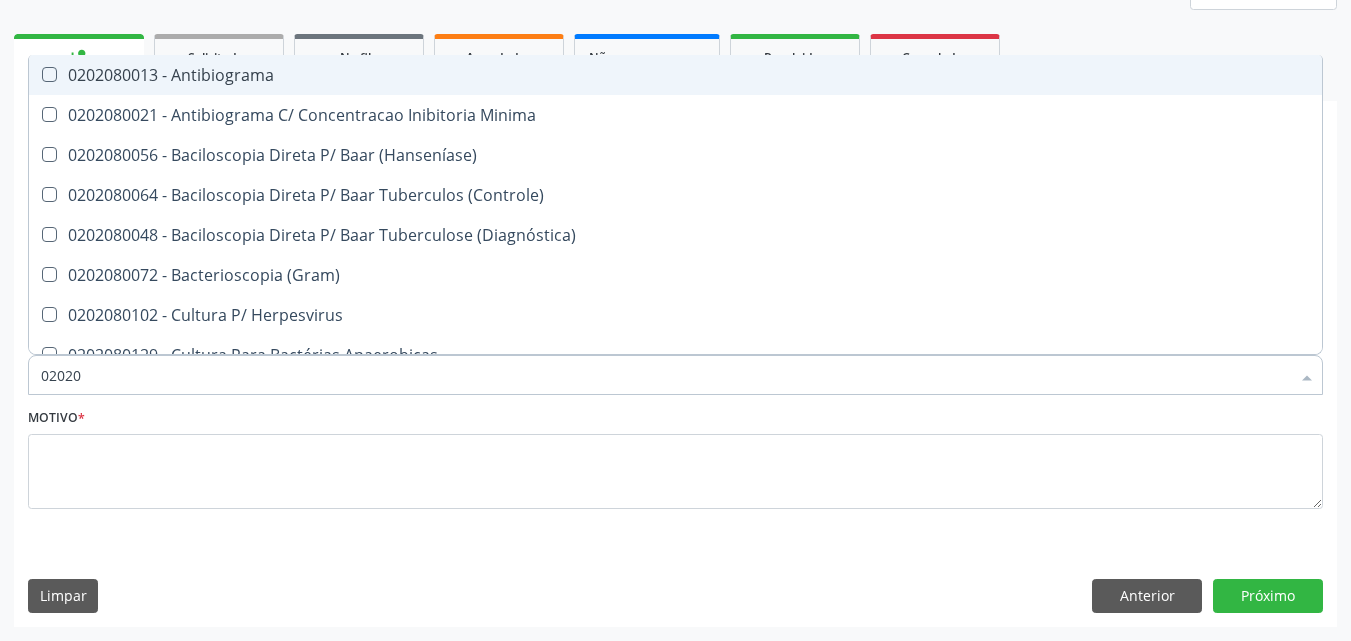checkbox on "true" 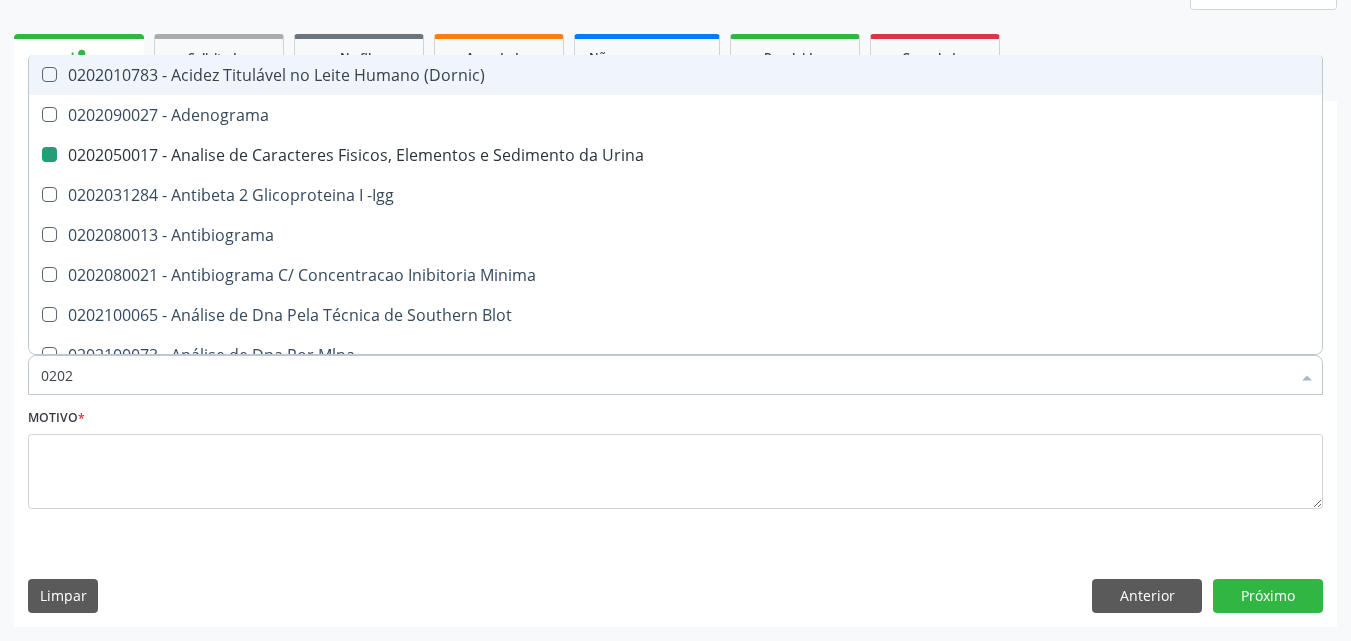 type on "02021" 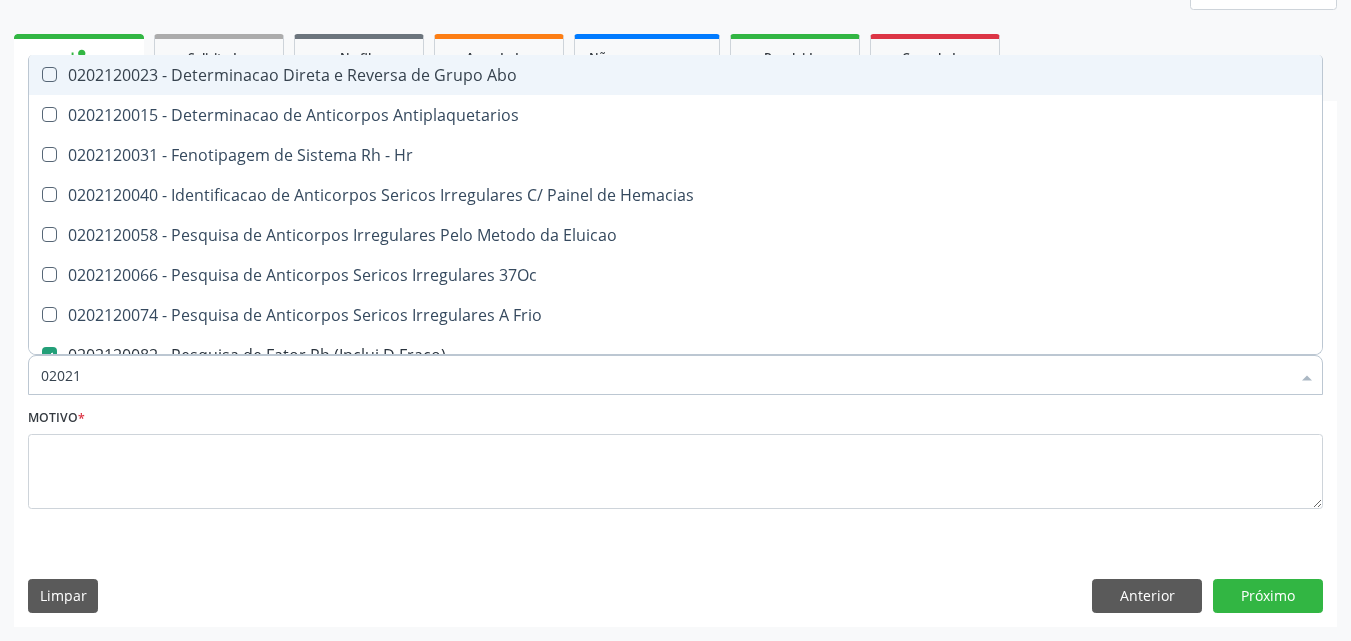 type on "020212" 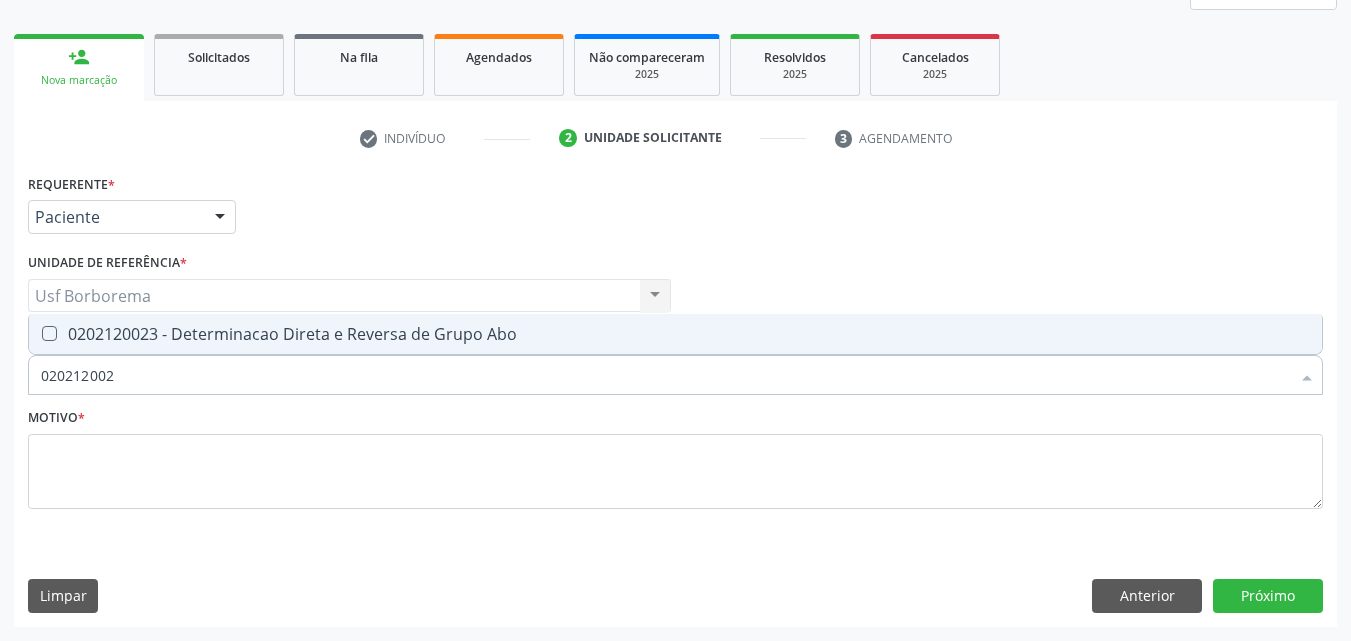 type on "0202120023" 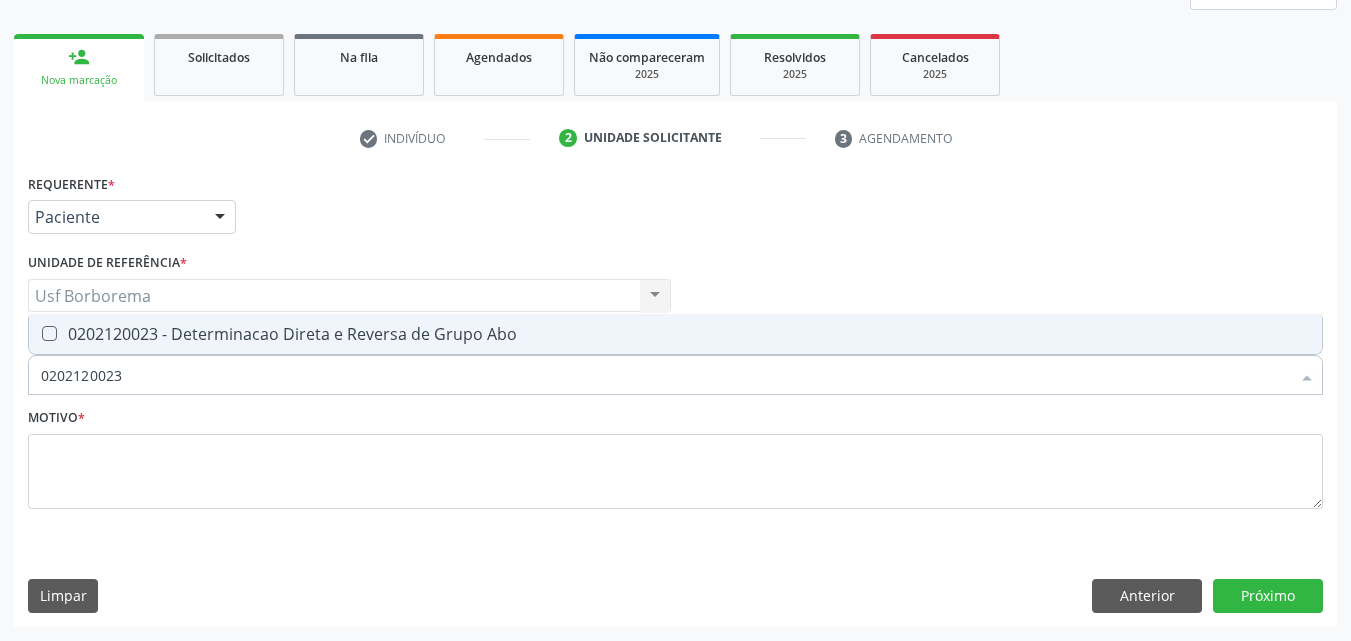 click on "0202120023 - Determinacao Direta e Reversa de Grupo Abo" at bounding box center [675, 334] 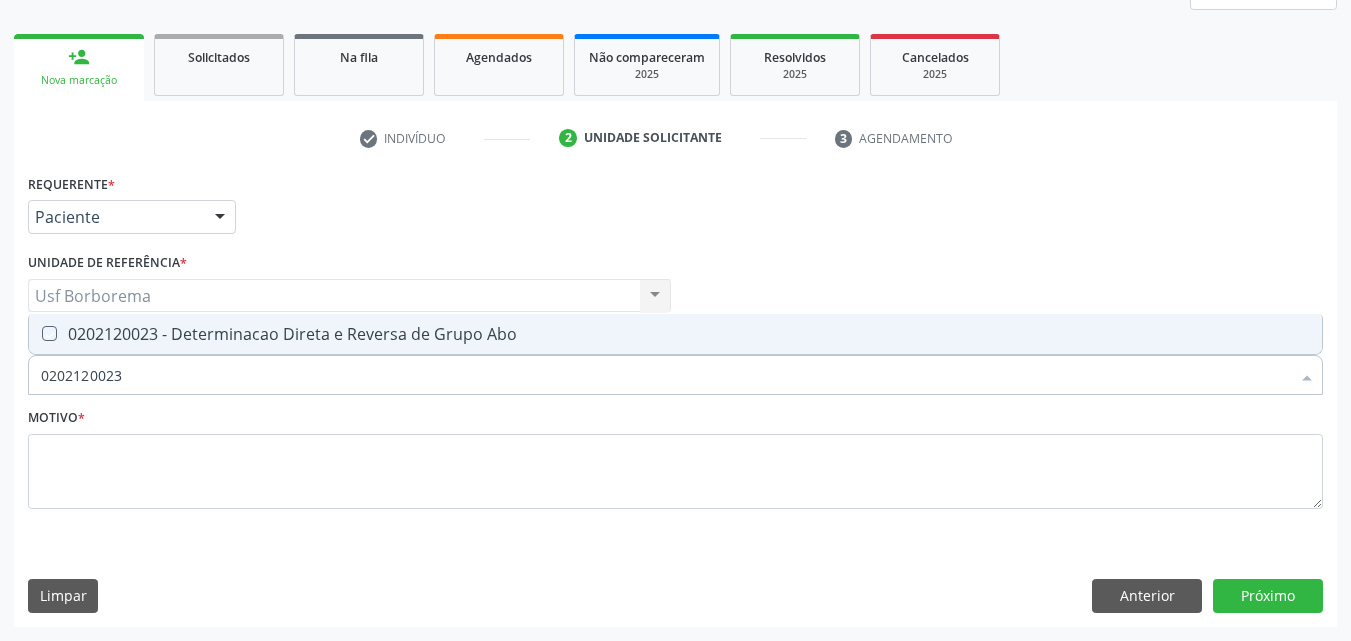 checkbox on "true" 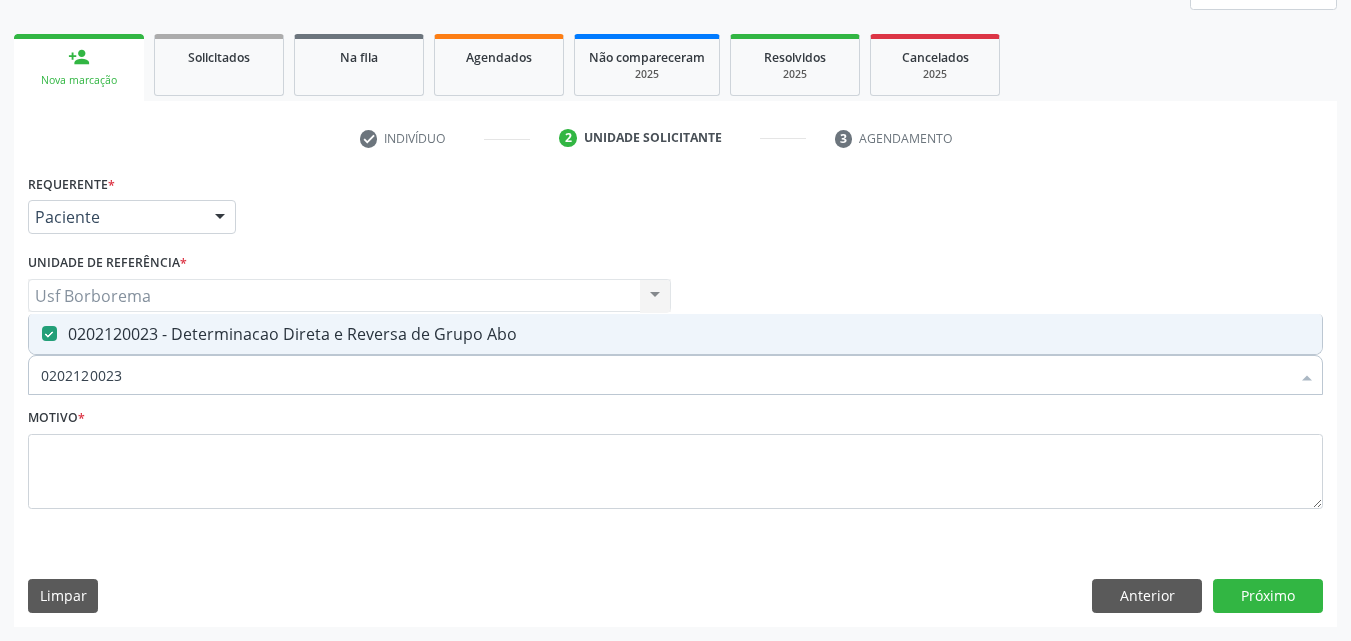 type on "0202120023" 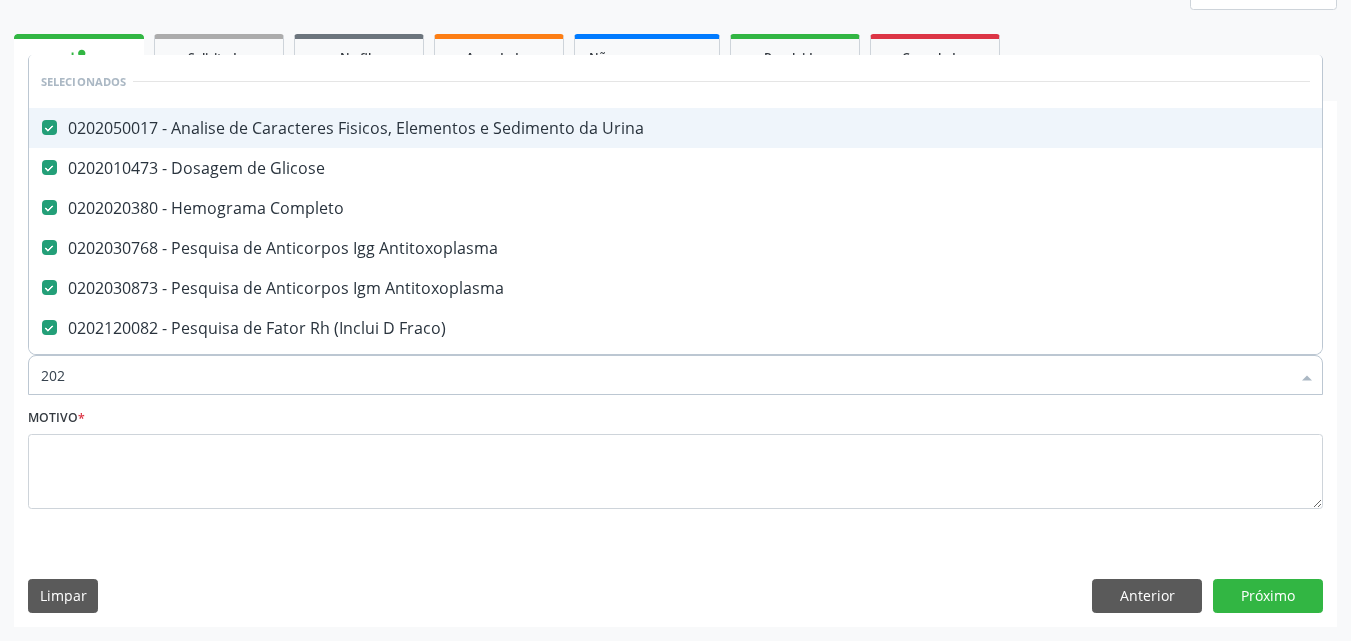 type on "2020" 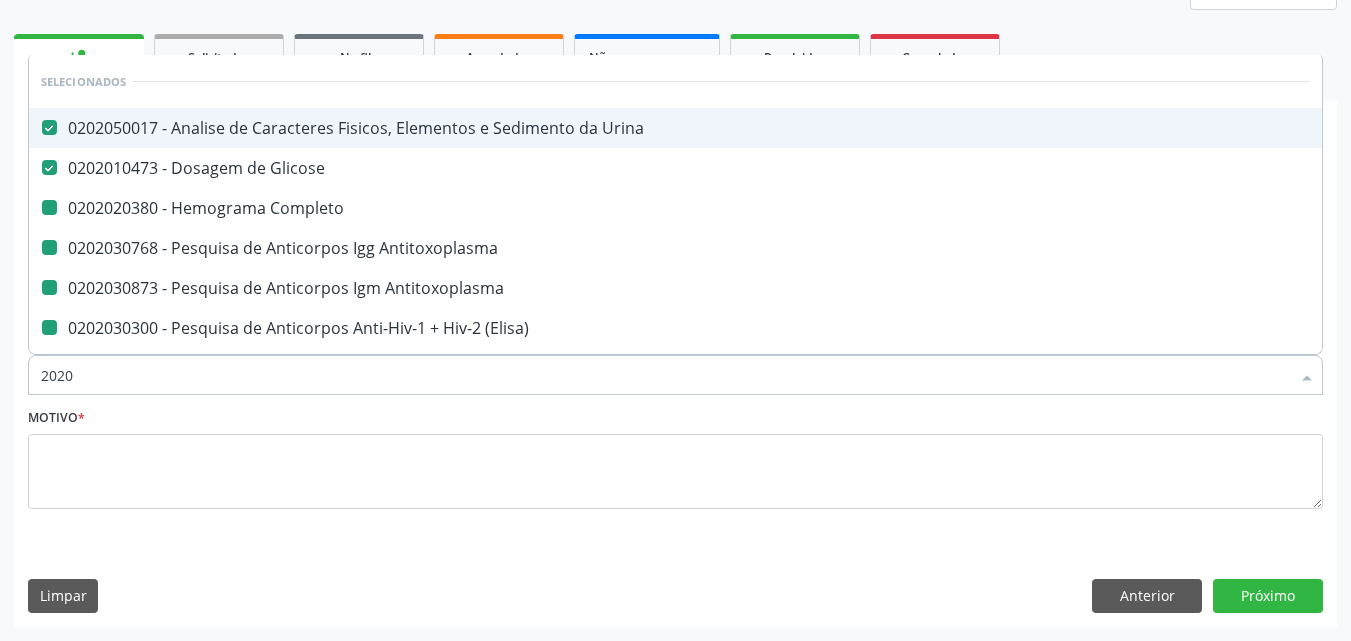 type on "20201" 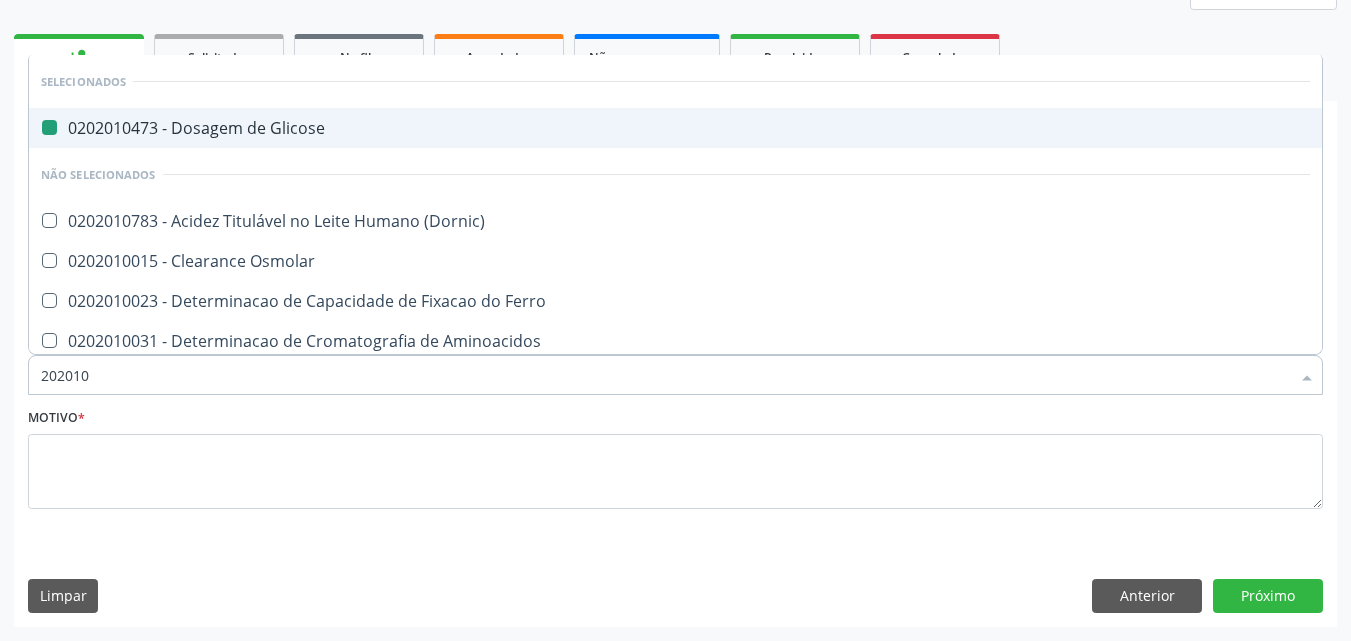type on "2020106" 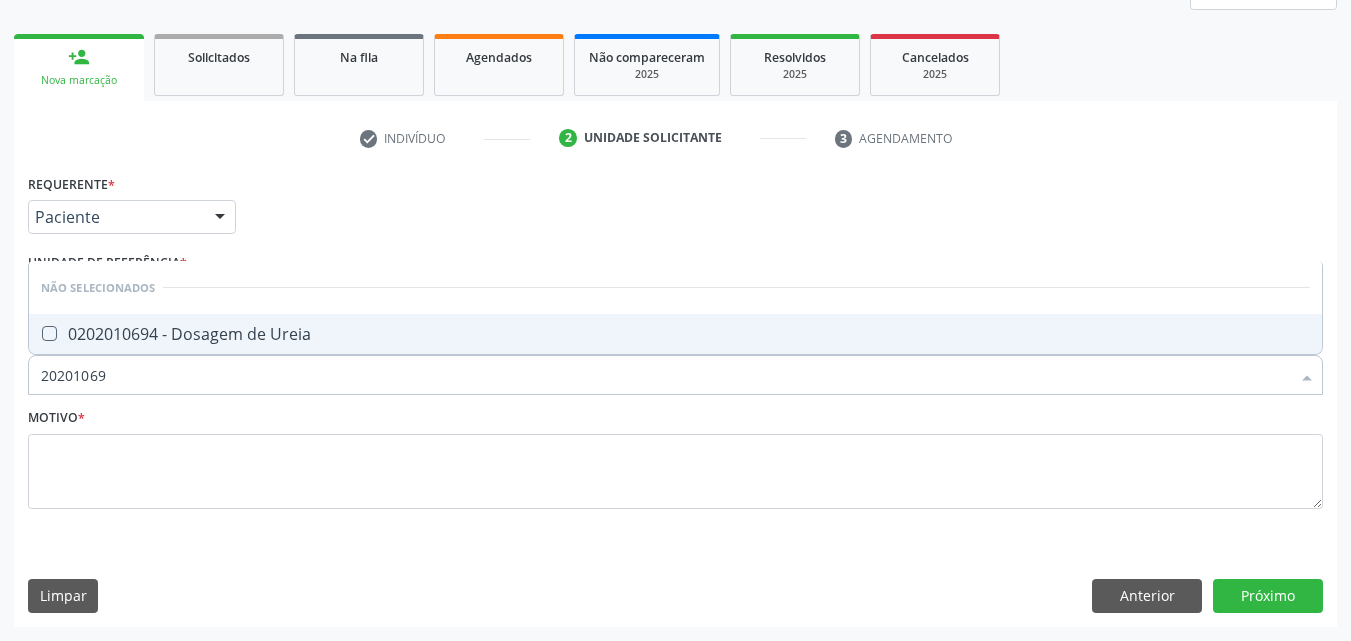 type on "202010694" 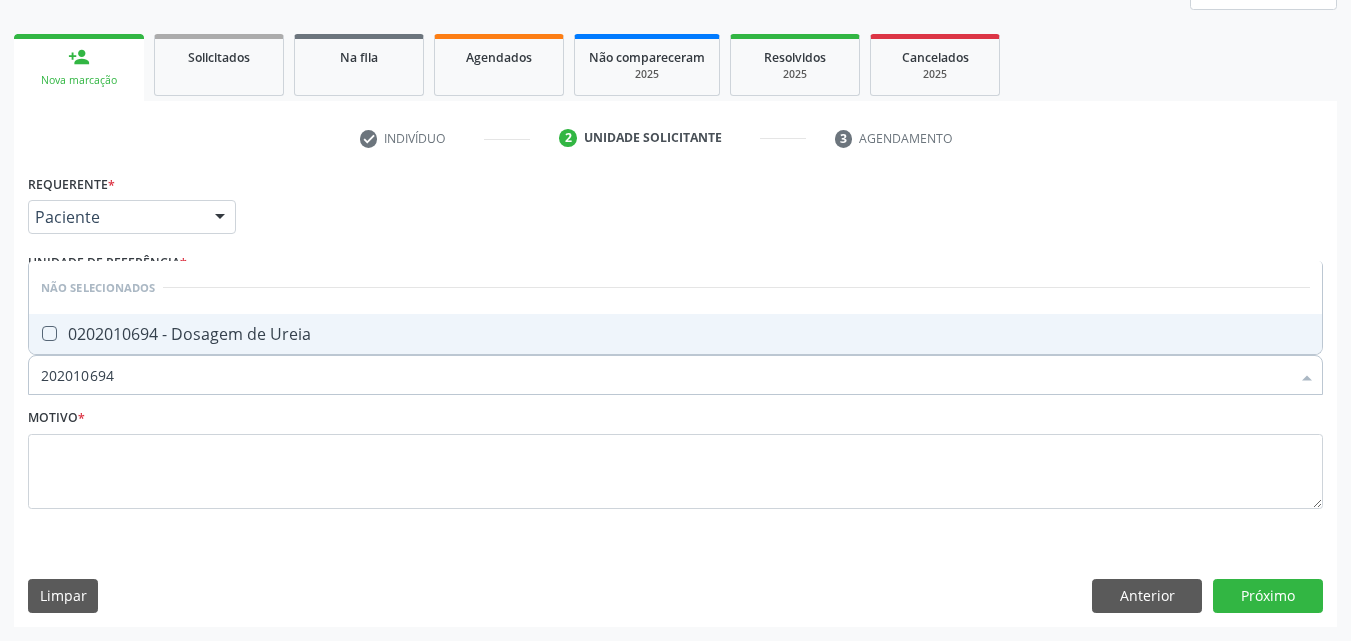 click on "0202010694 - Dosagem de Ureia" at bounding box center (675, 334) 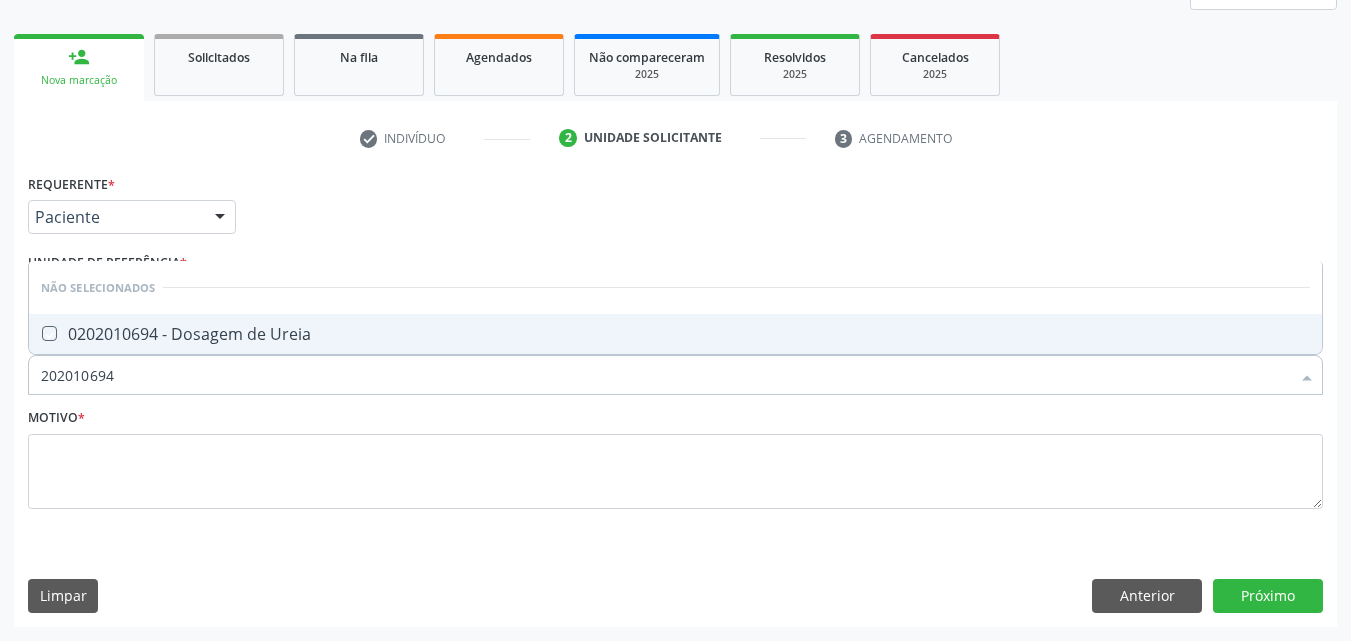 checkbox on "true" 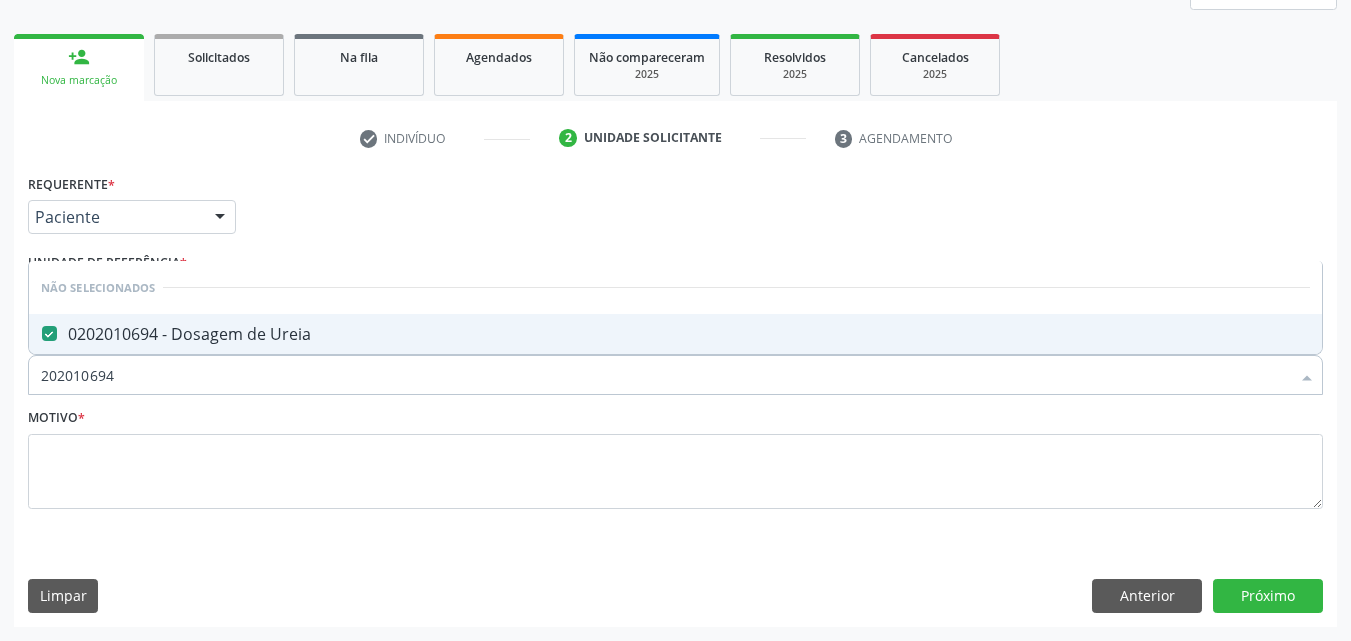 click on "202010694" at bounding box center [665, 375] 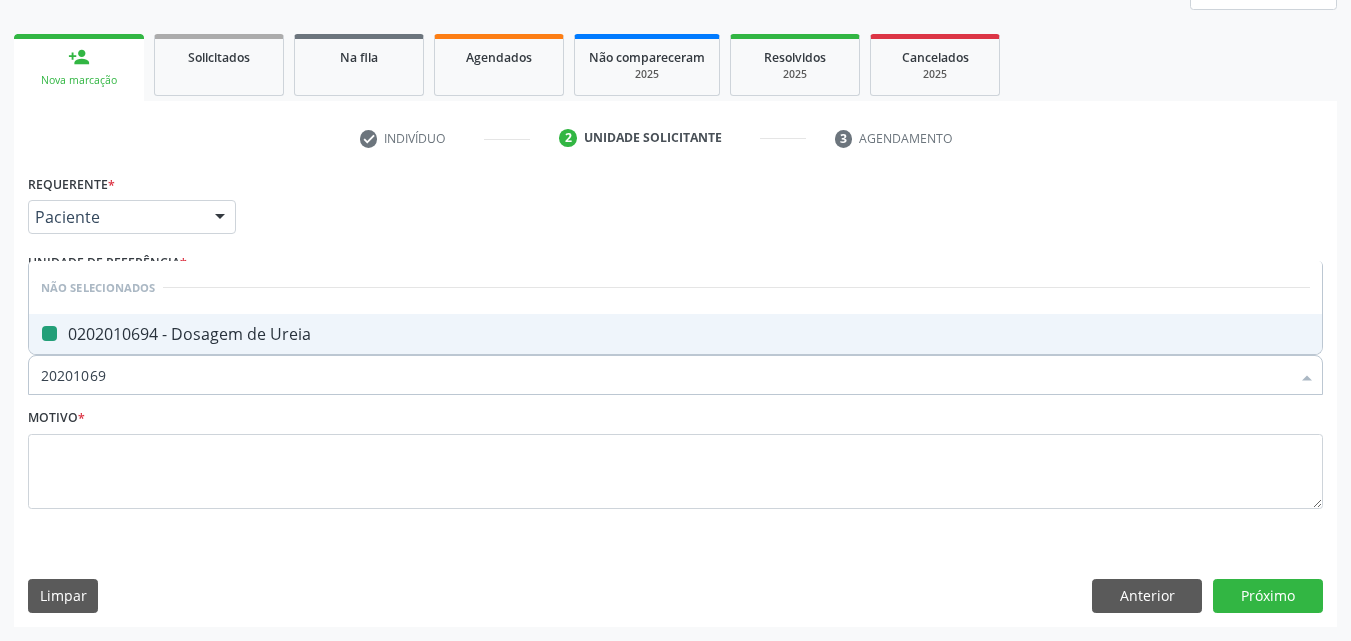 type on "2020106" 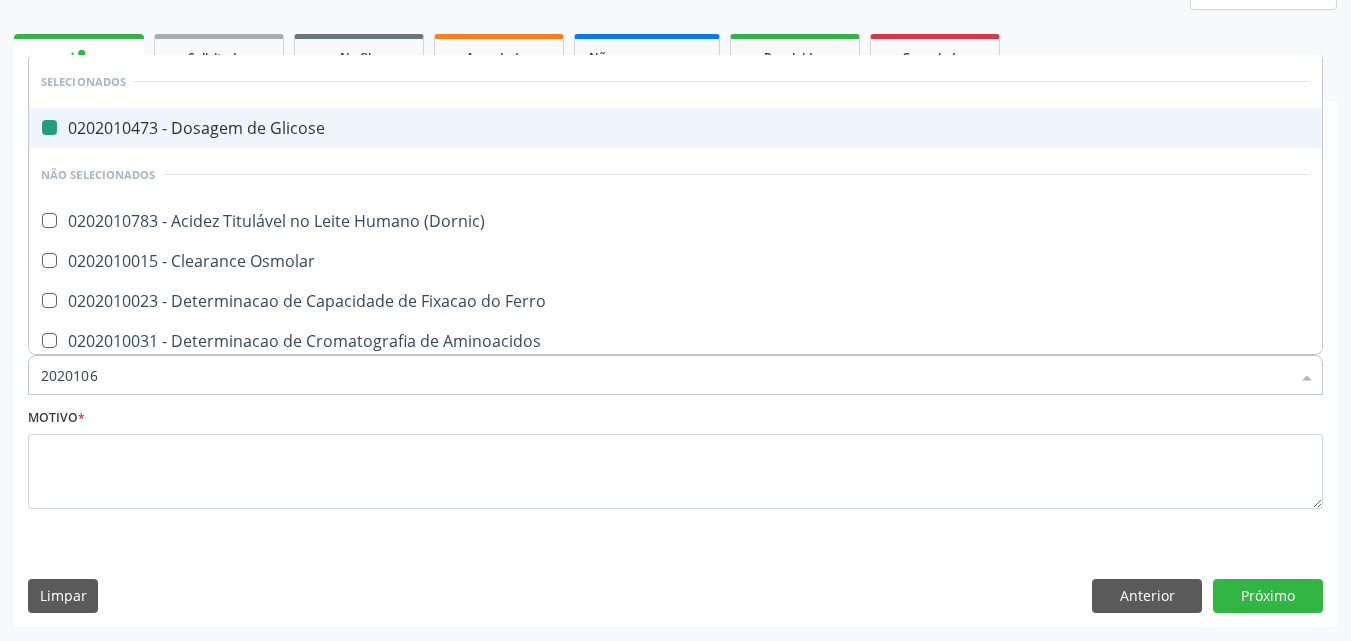 type on "202010" 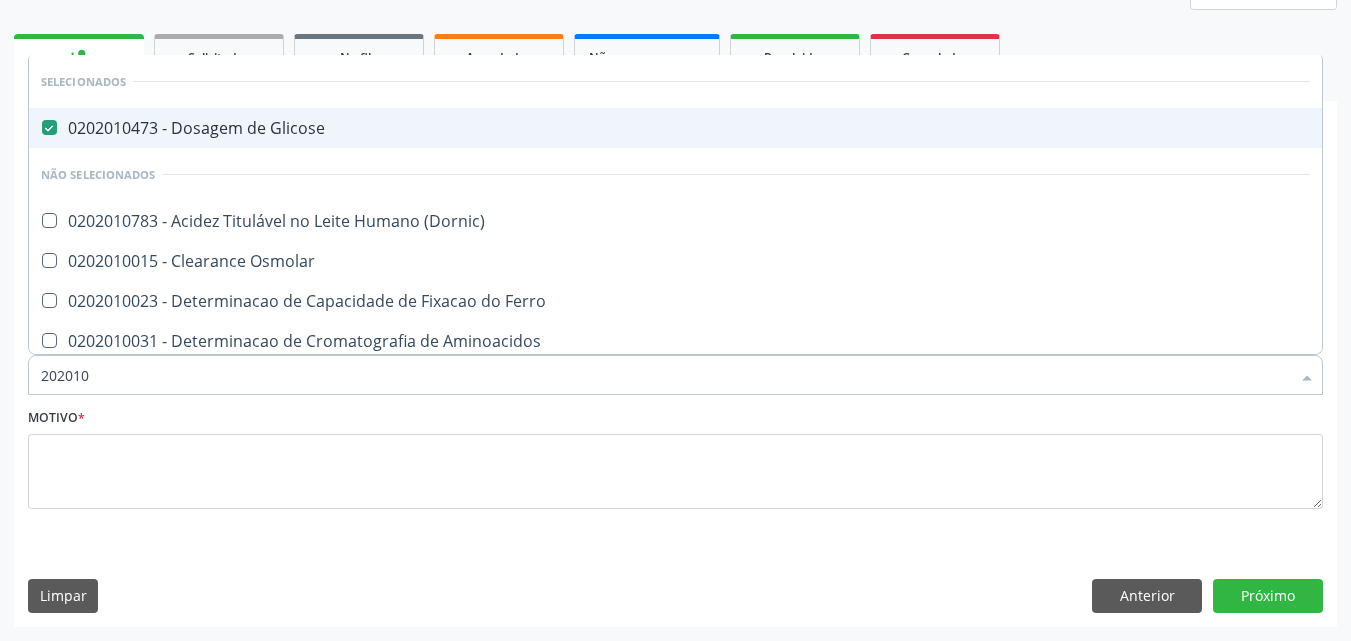 type on "20201" 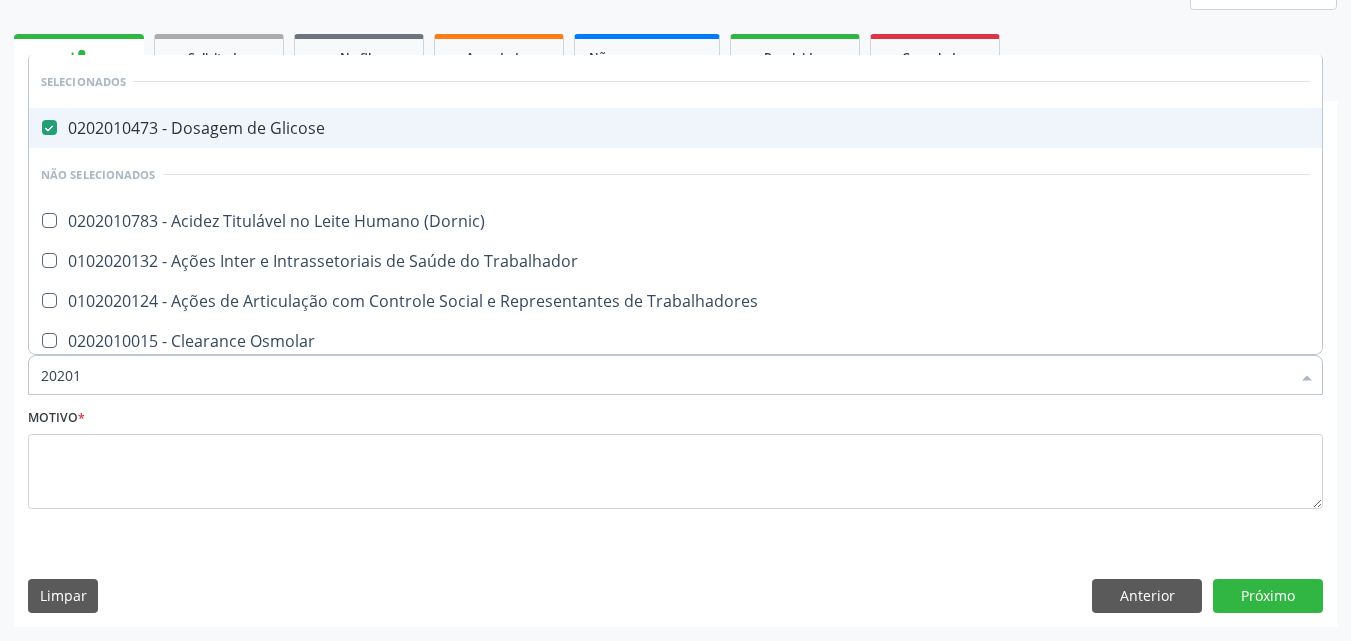 type on "2020" 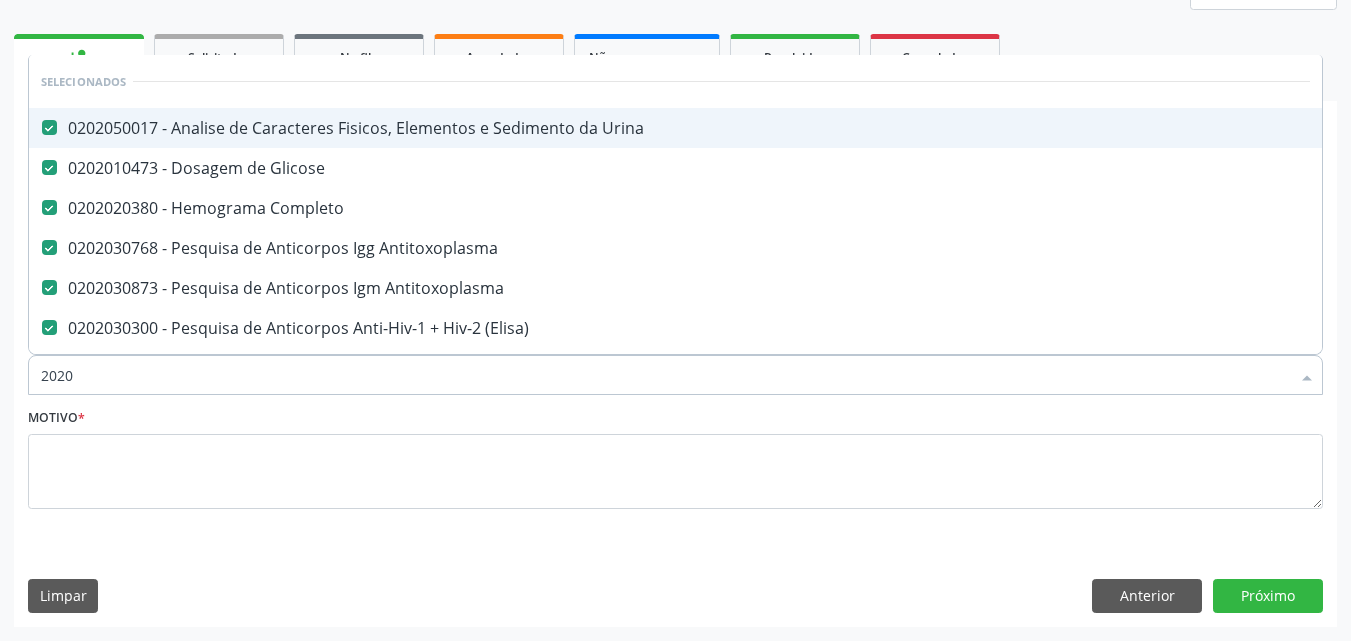 type on "20203" 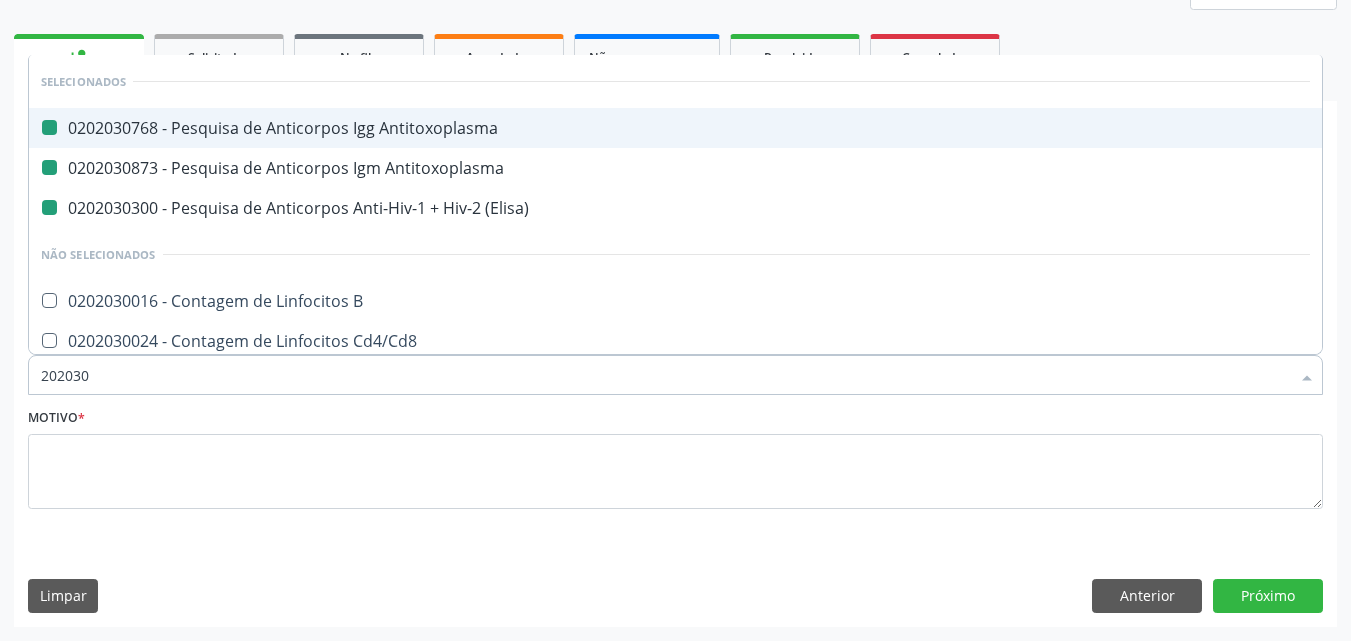 type on "2020309" 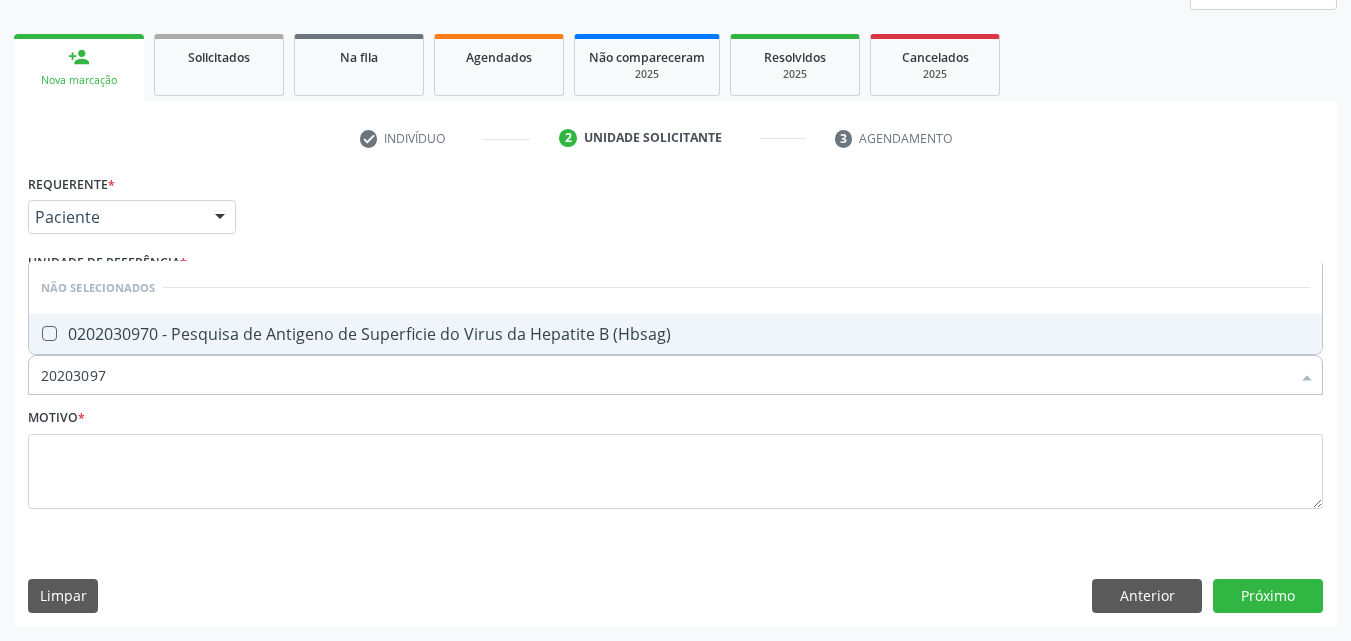 type on "202030970" 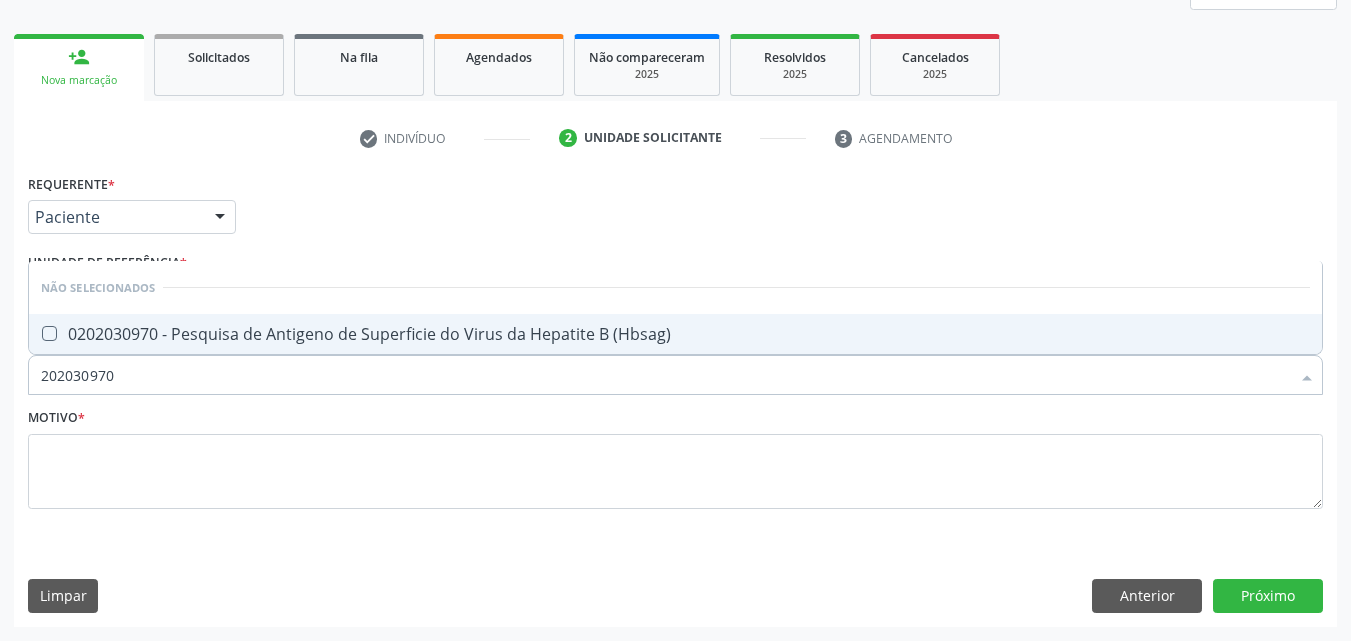 click on "0202030970 - Pesquisa de Antigeno de Superficie do Virus da Hepatite B (Hbsag)" at bounding box center (675, 334) 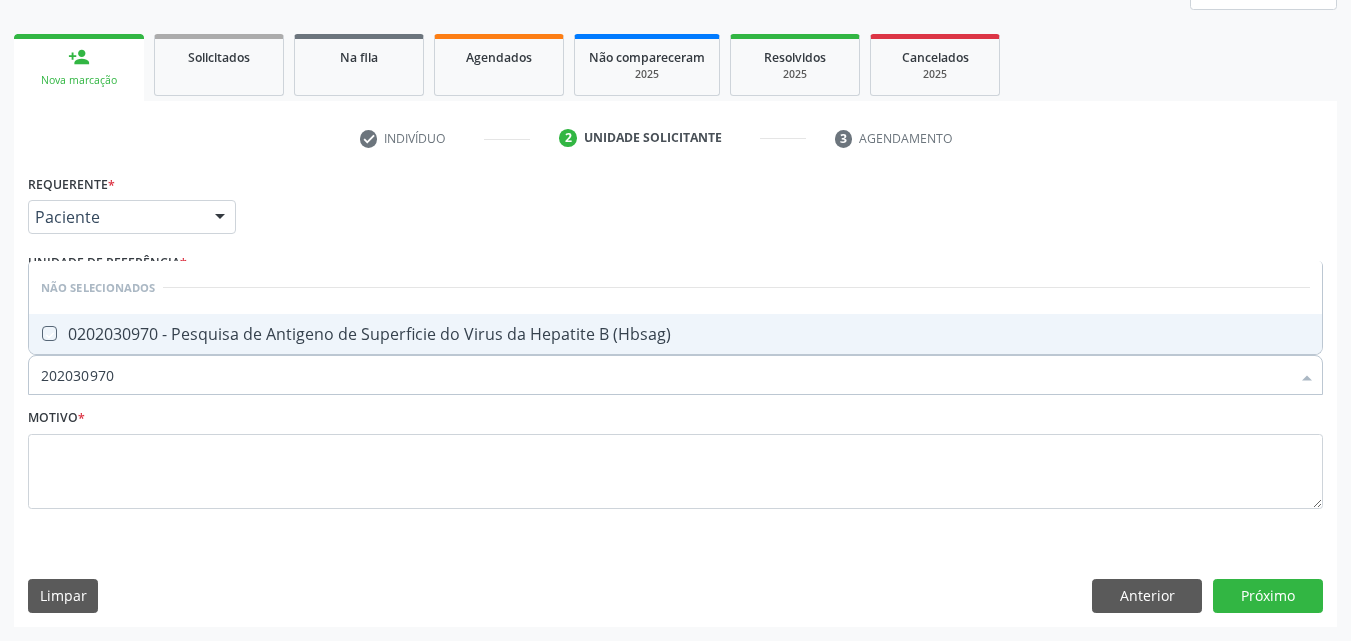 checkbox on "true" 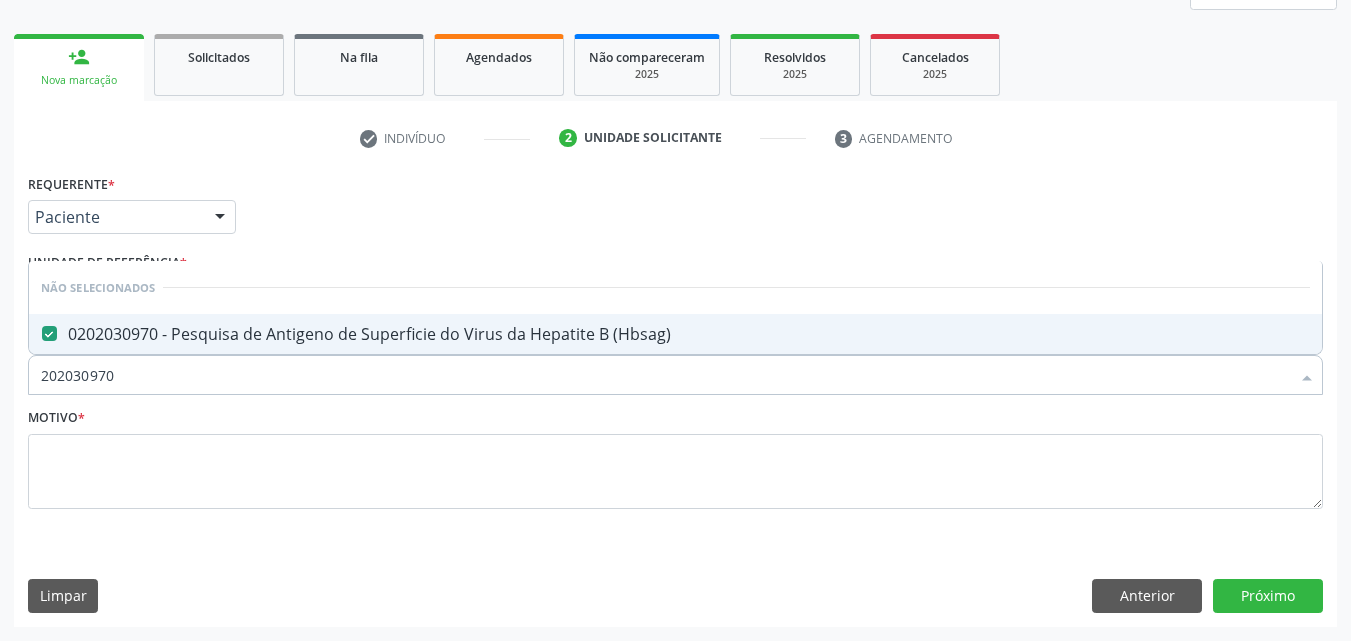 click on "202030970" at bounding box center (665, 375) 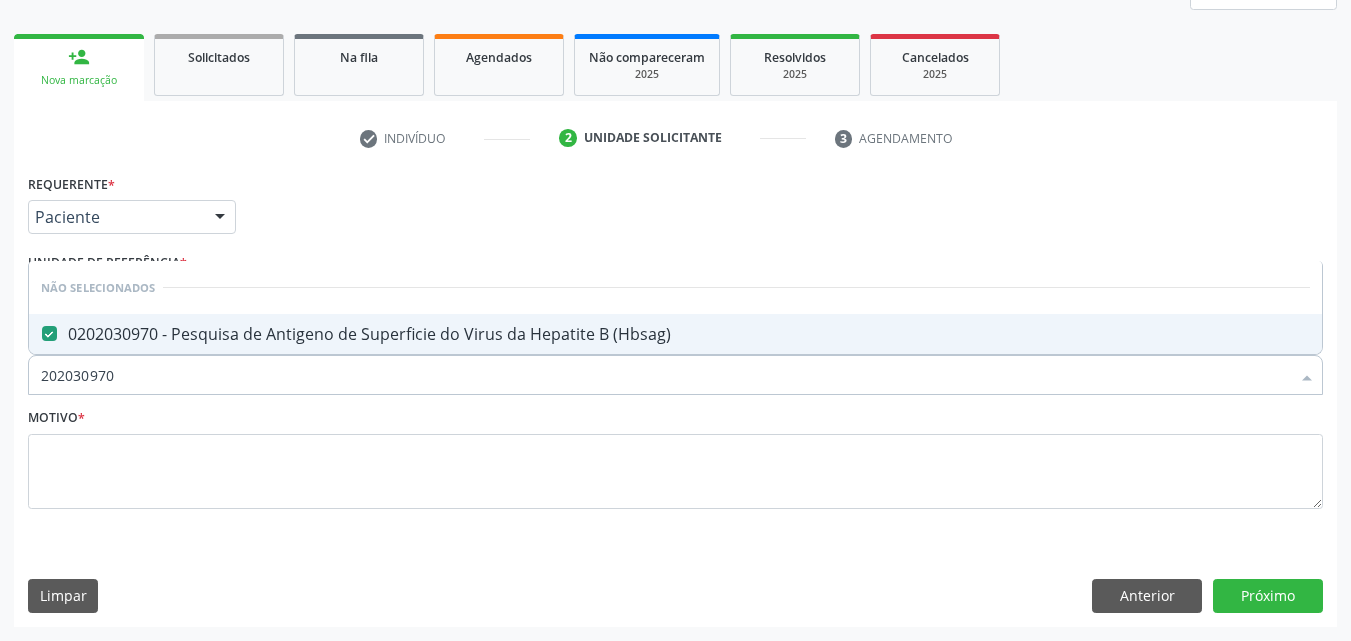 click on "202030970" at bounding box center (665, 375) 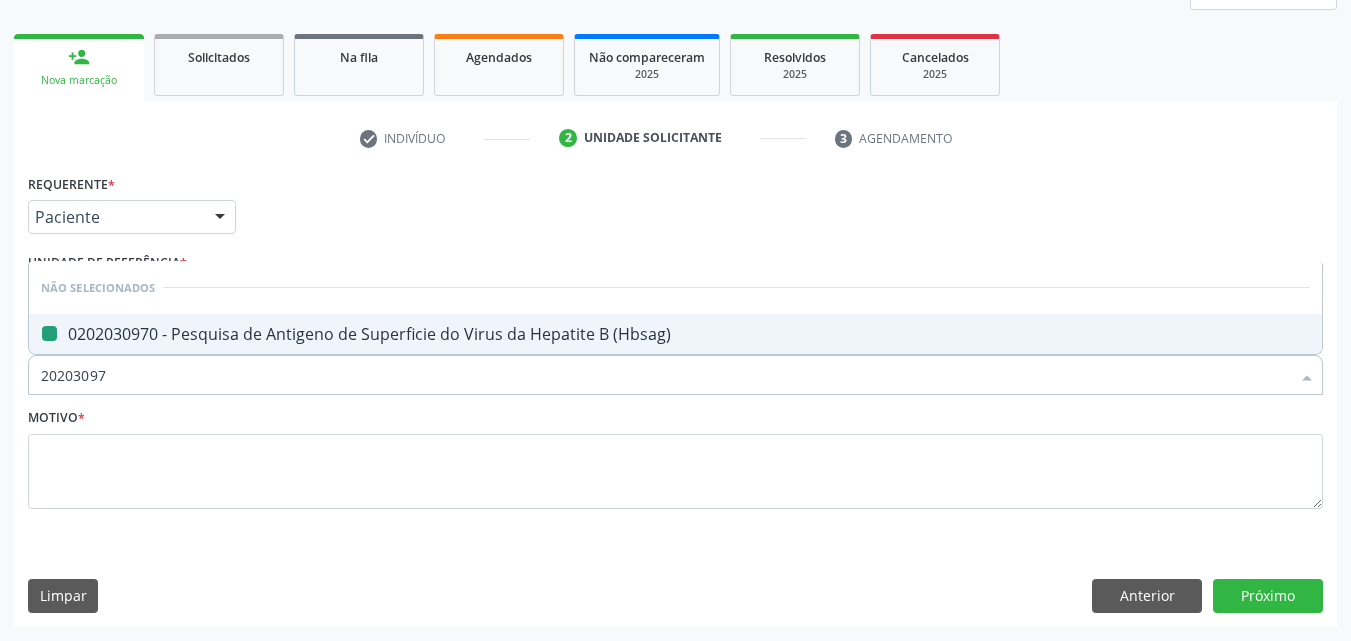 type on "2020309" 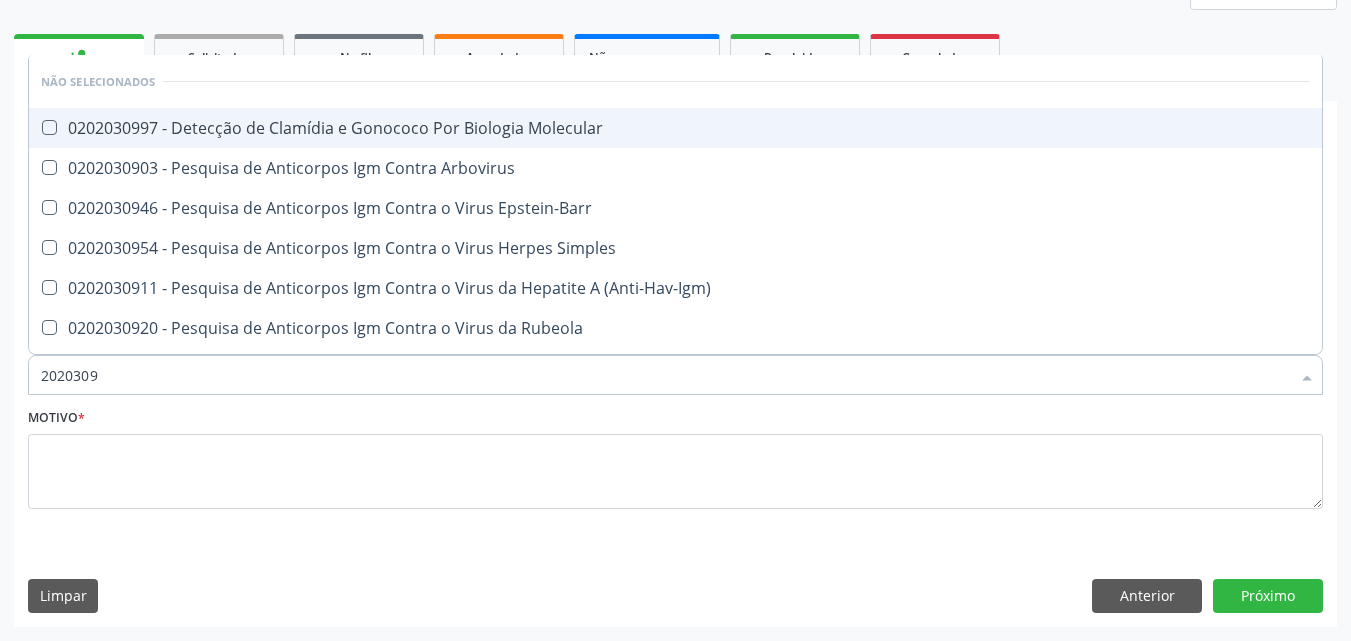 type on "202030" 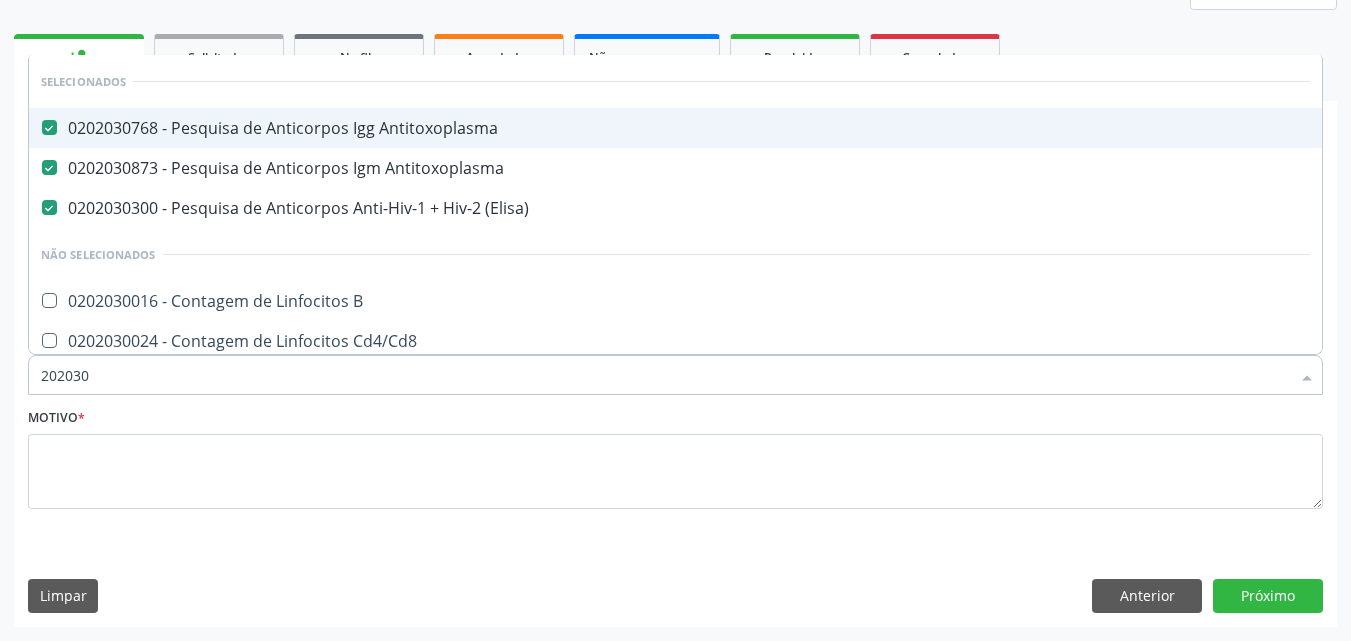 click on "202030" at bounding box center (665, 375) 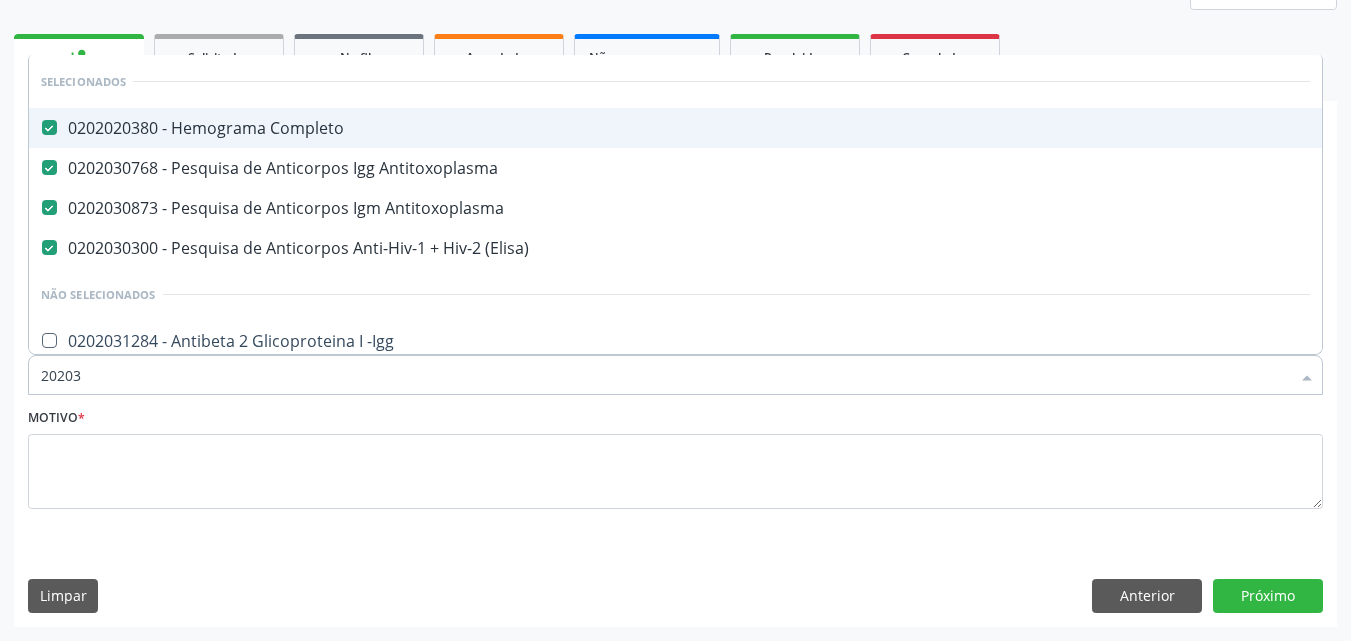type on "2020" 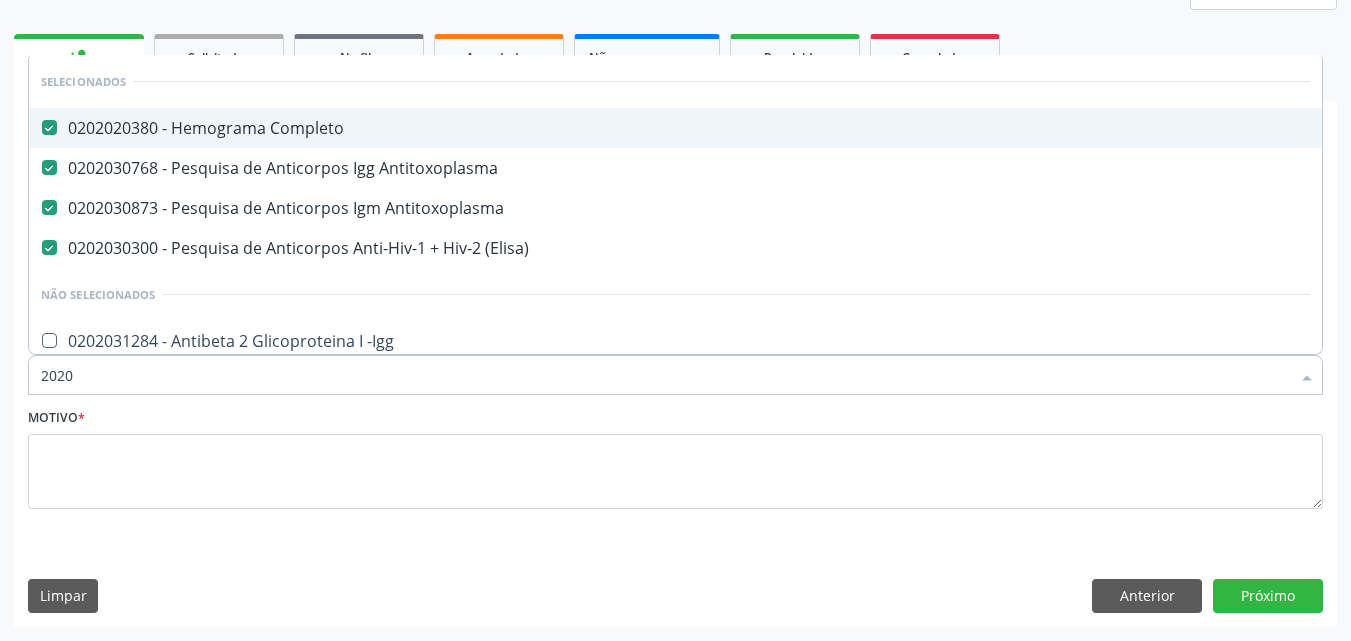 checkbox on "true" 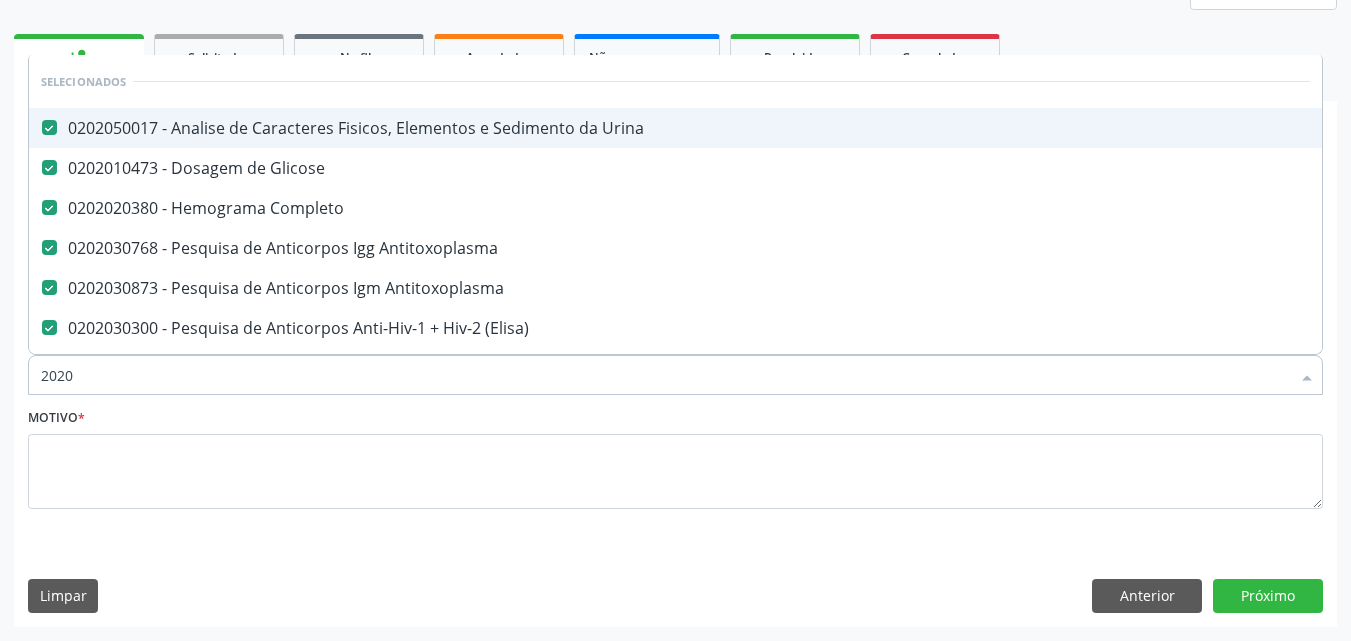 type on "202" 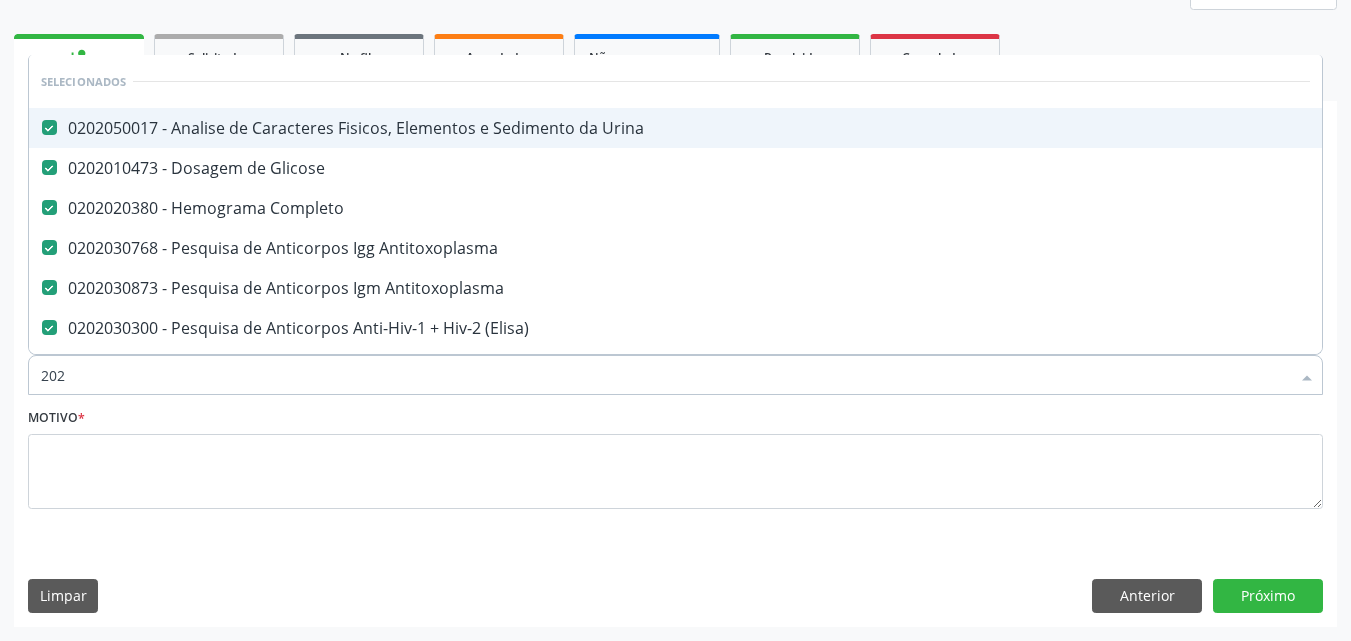 checkbox on "true" 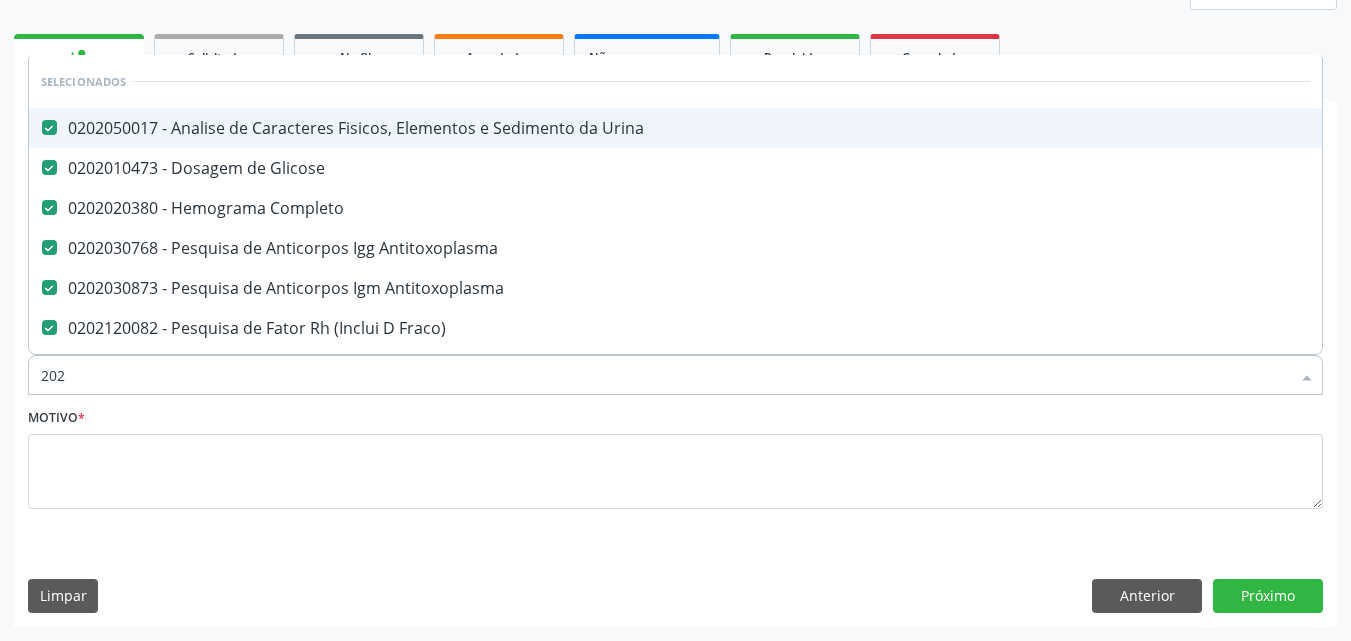 type on "20" 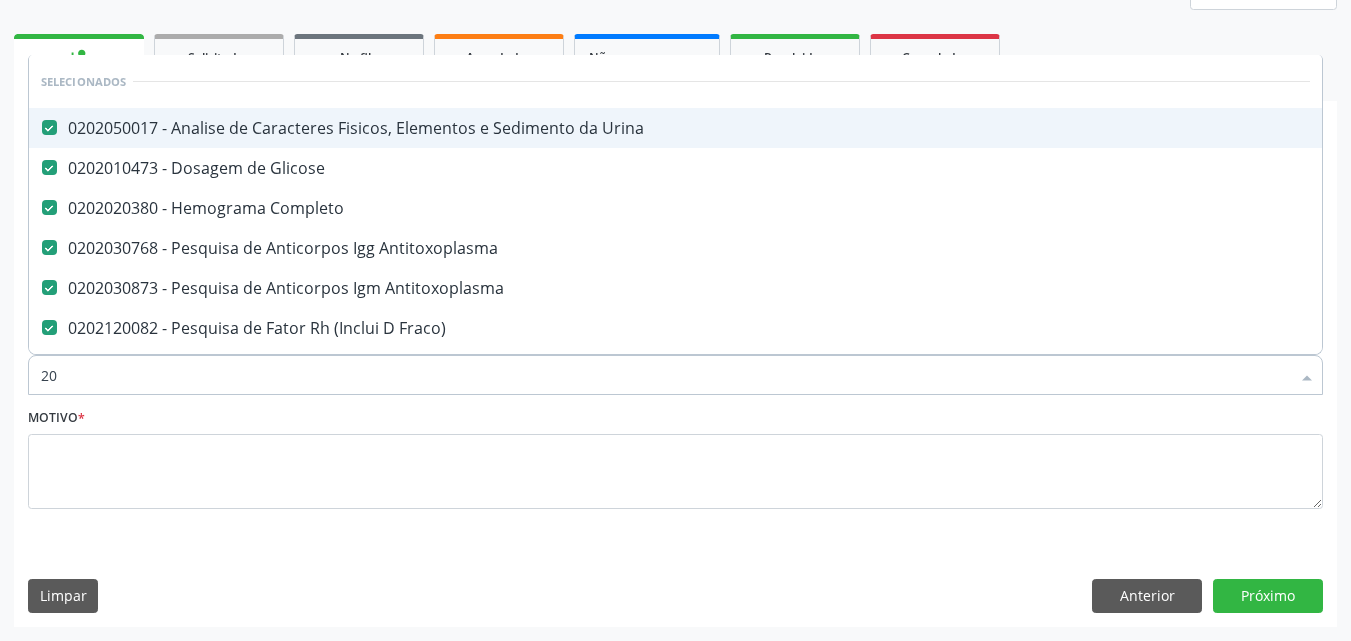 checkbox on "false" 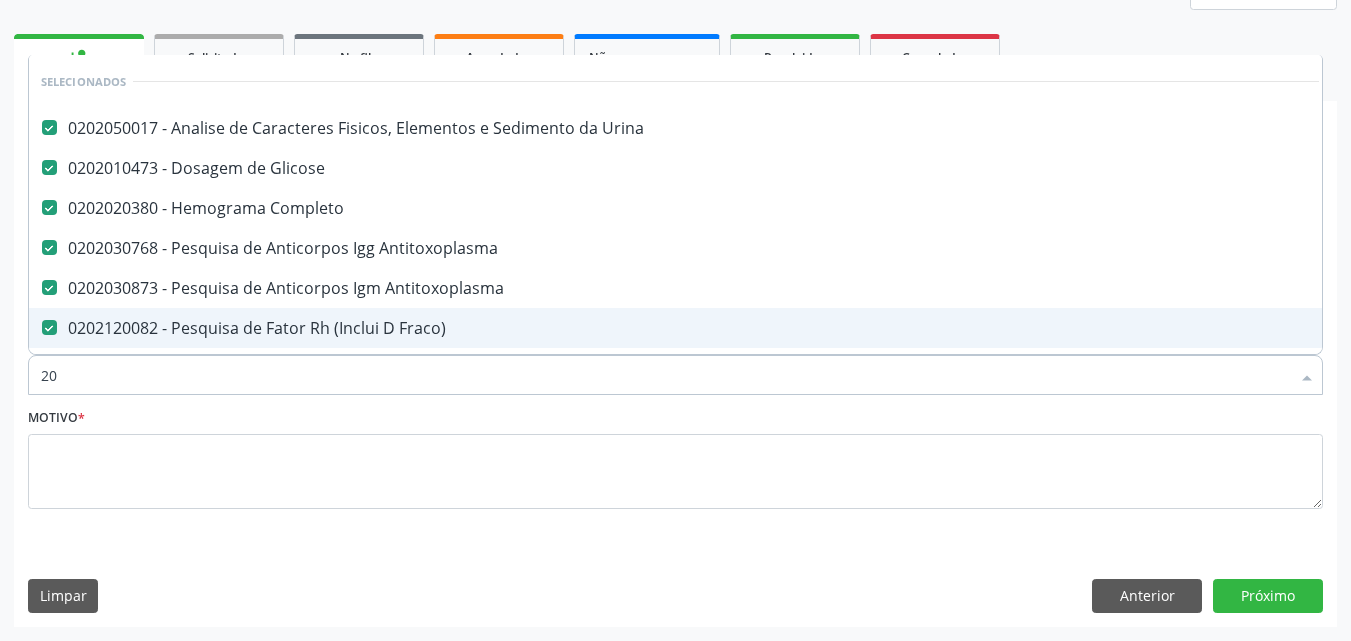 click on "20" at bounding box center (665, 375) 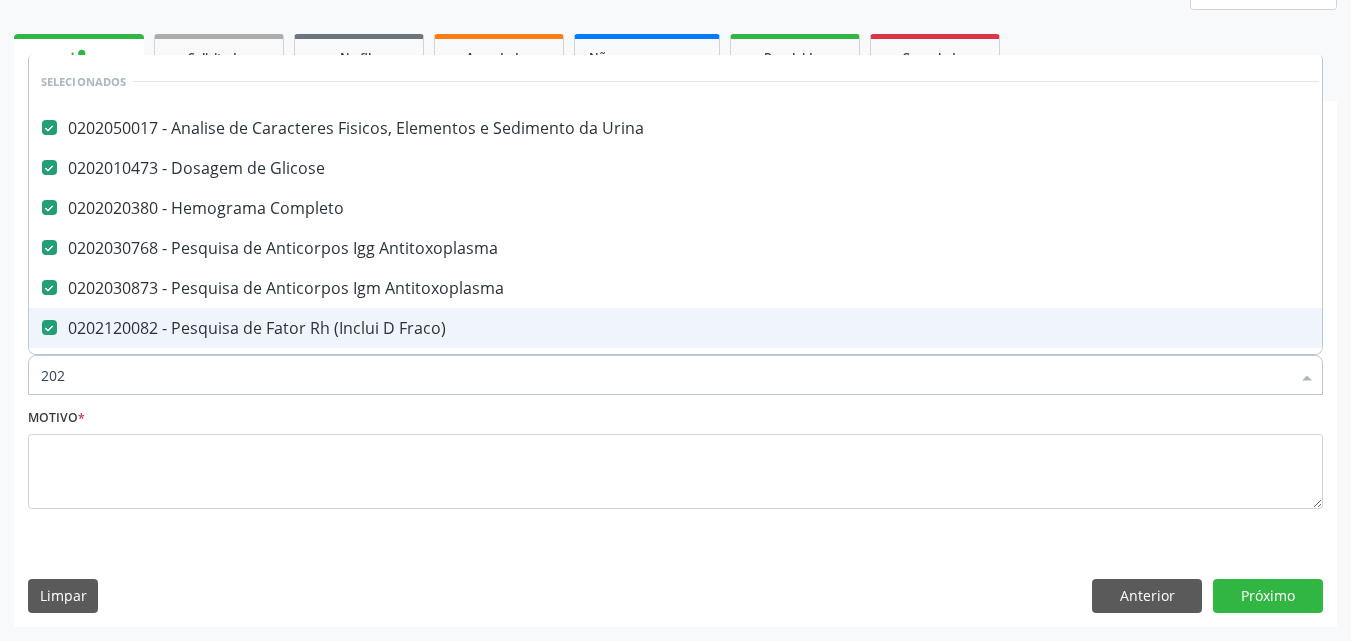 checkbox on "true" 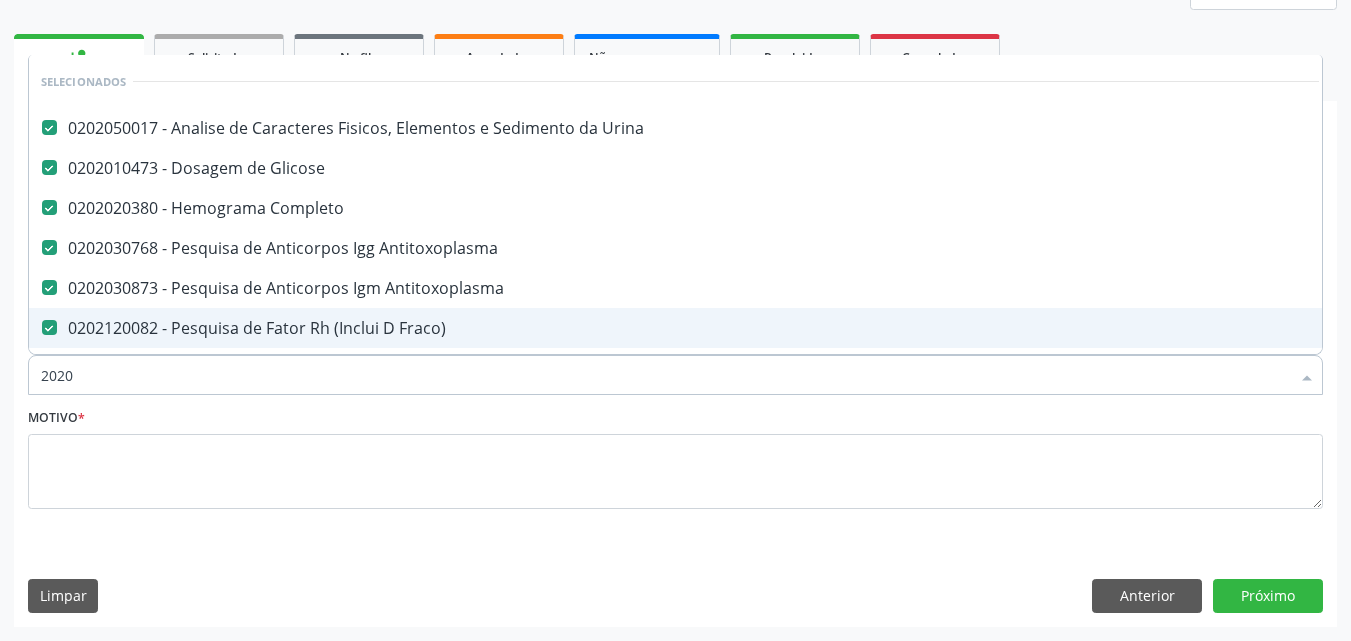 checkbox on "false" 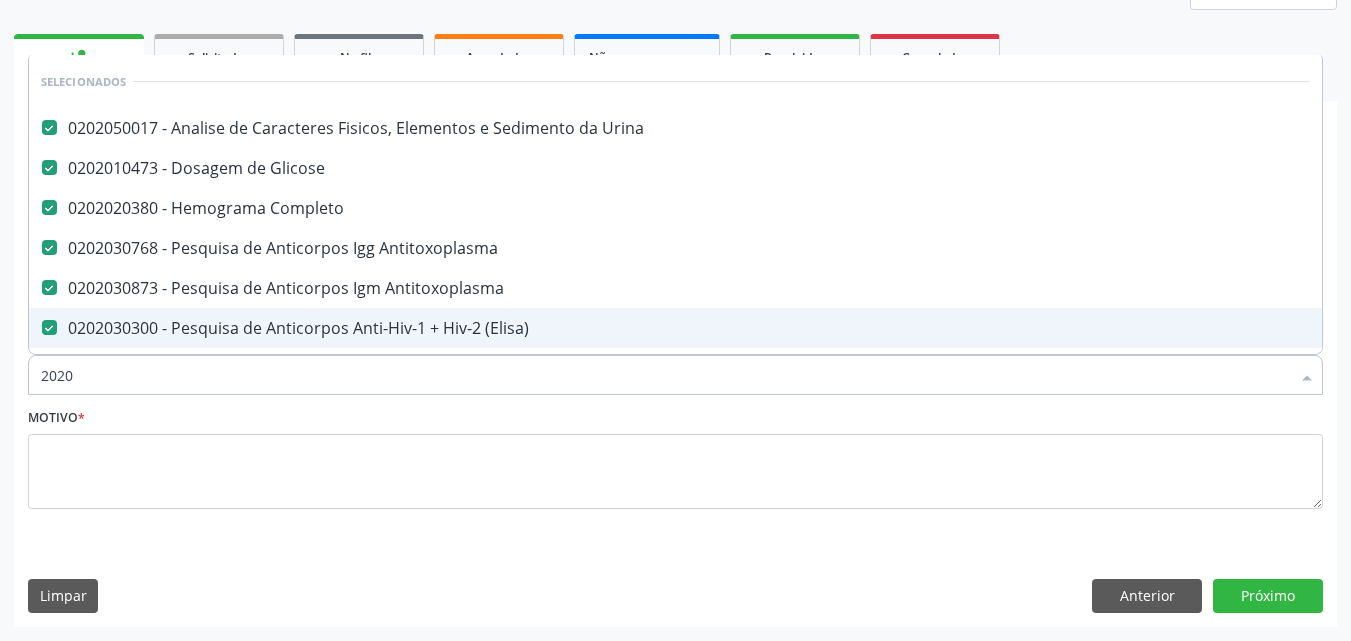 click on "2020" at bounding box center [665, 375] 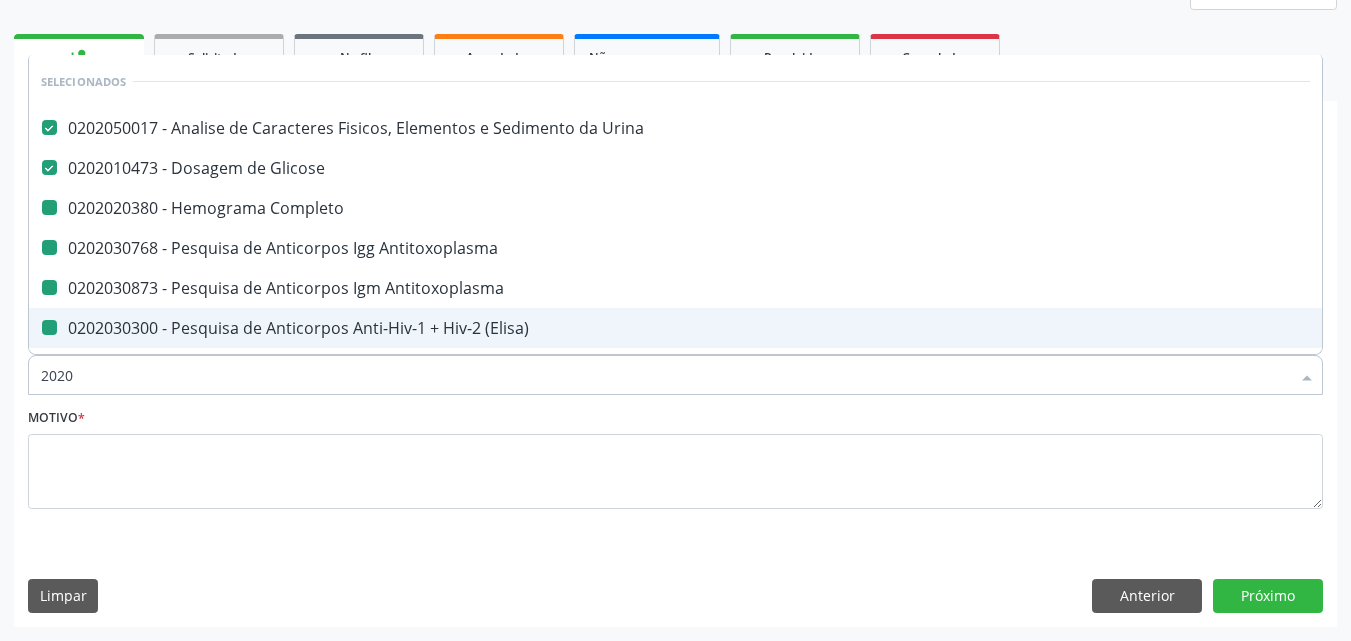 type on "20205" 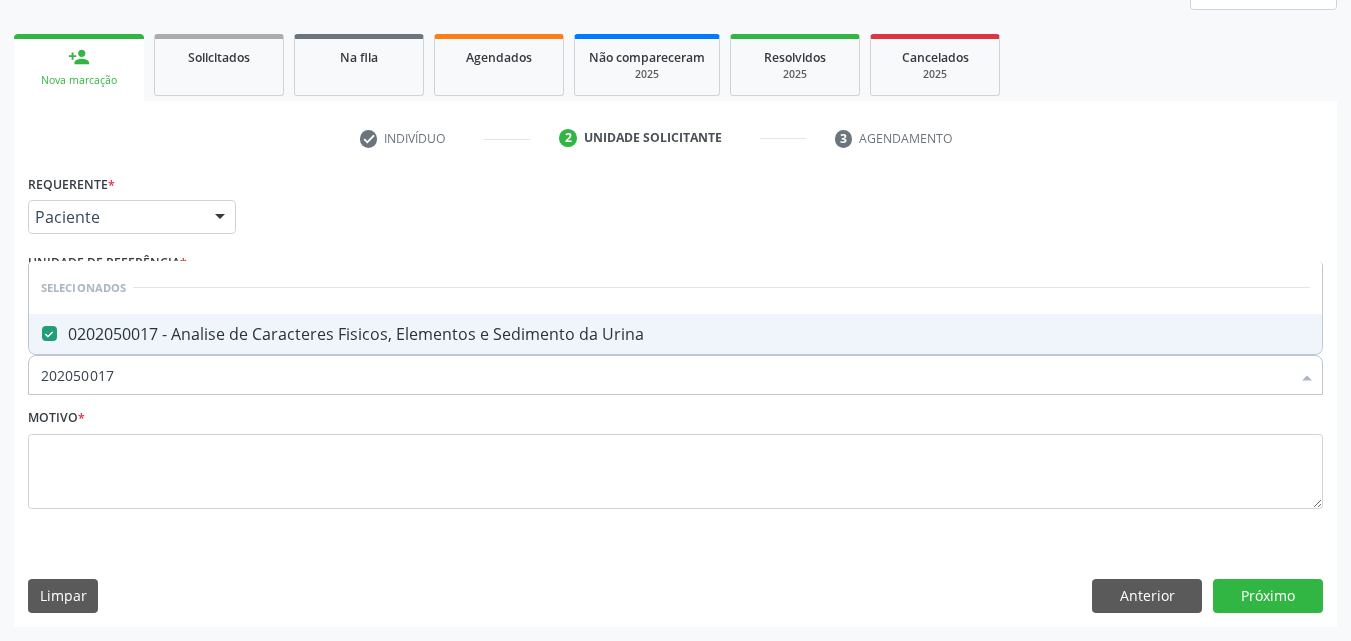 click on "202050017" at bounding box center (665, 375) 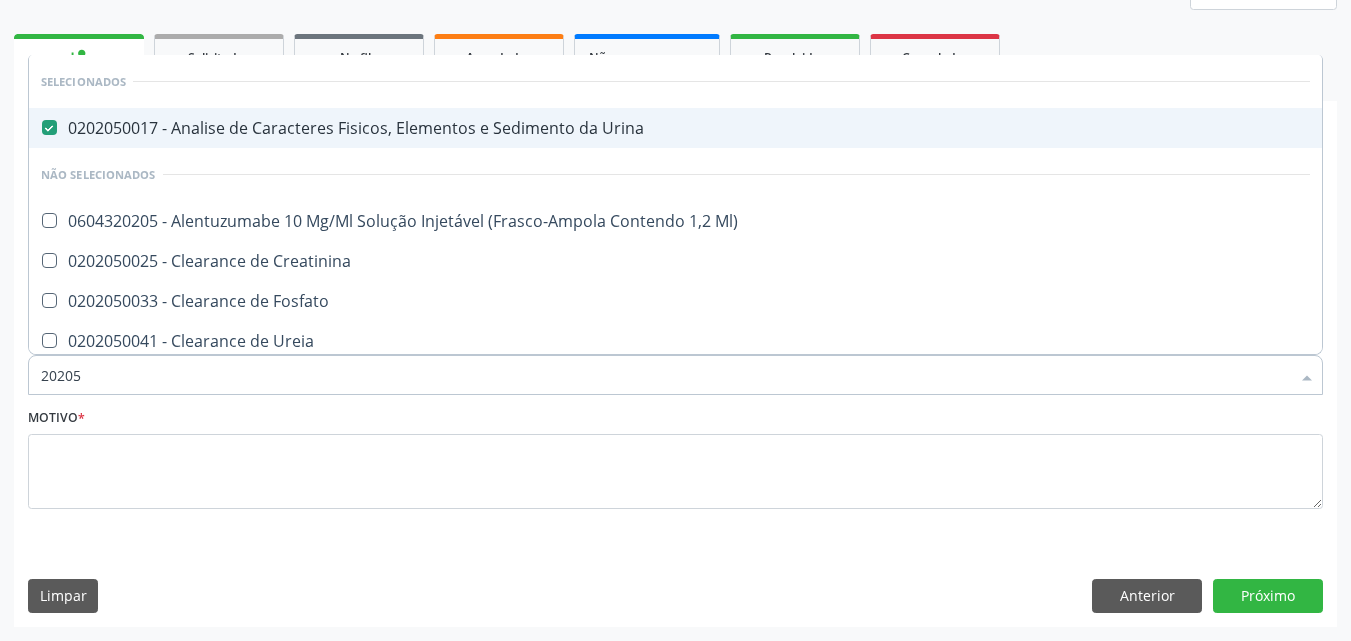 type on "2020" 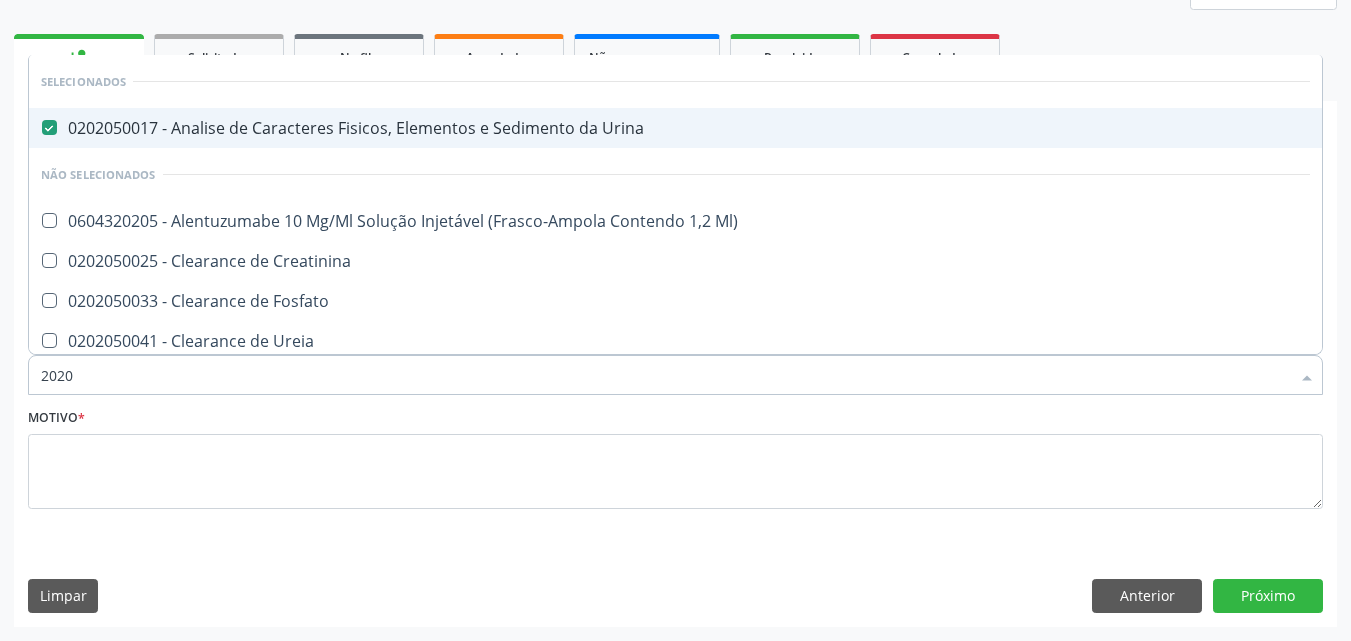 checkbox on "true" 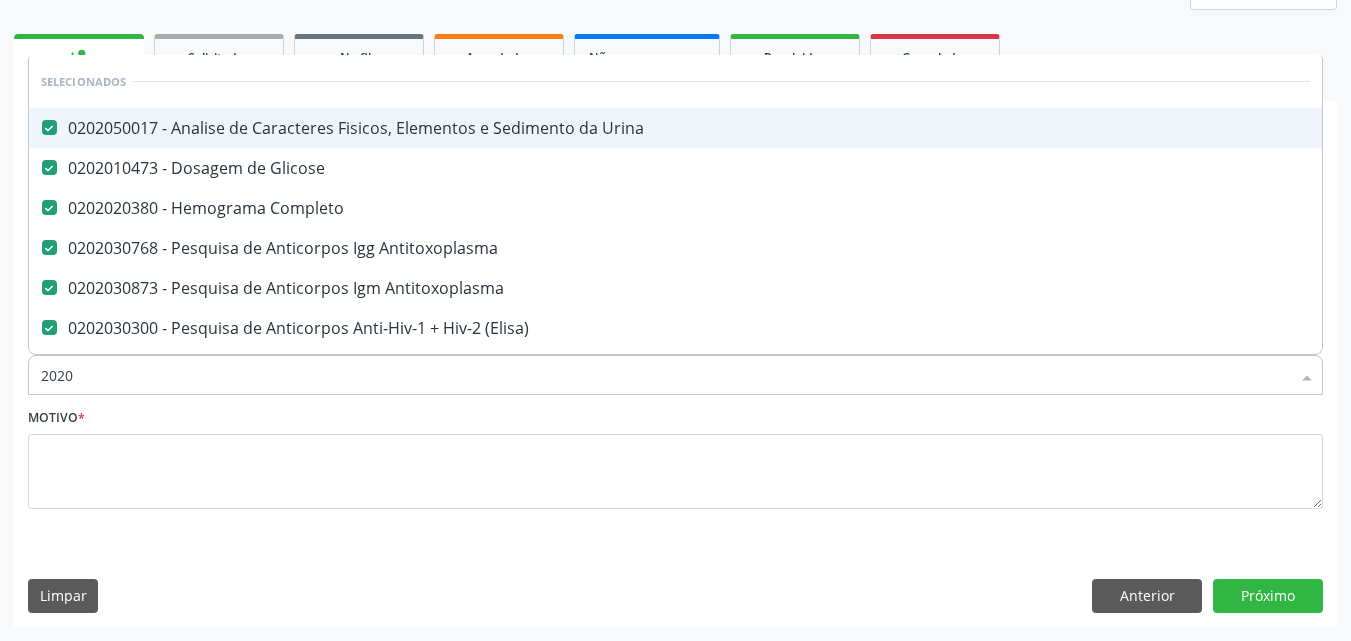 type on "202" 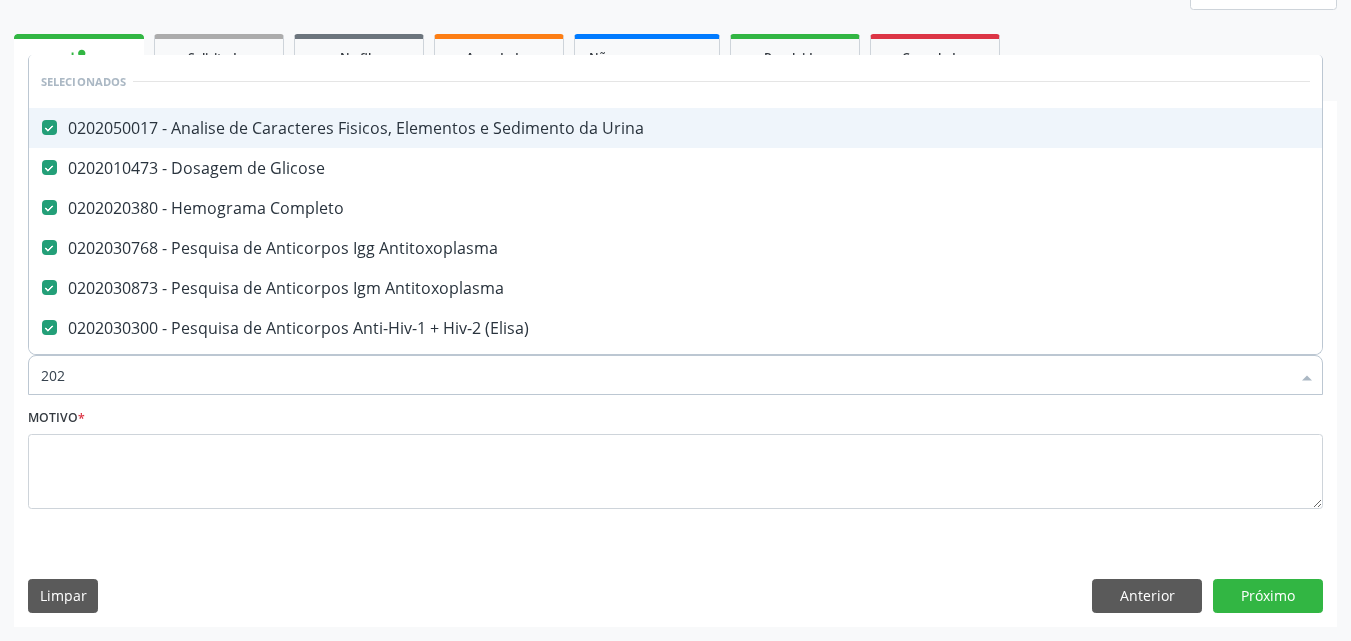 checkbox on "true" 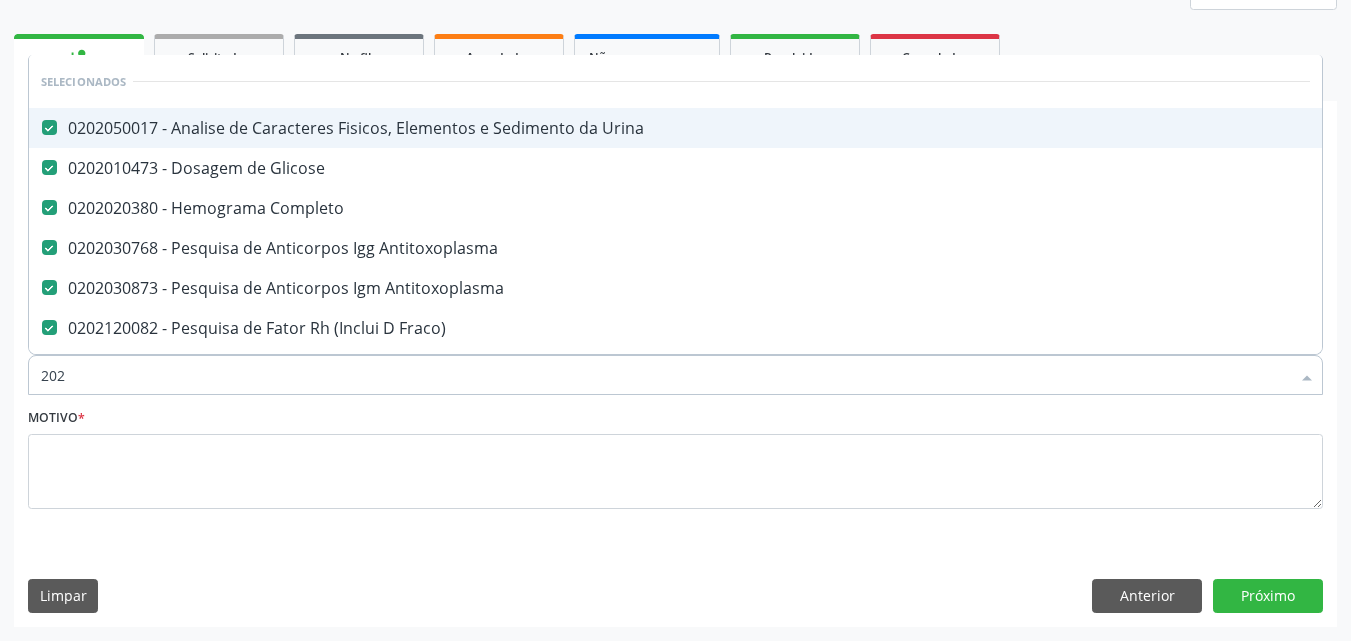 type on "20" 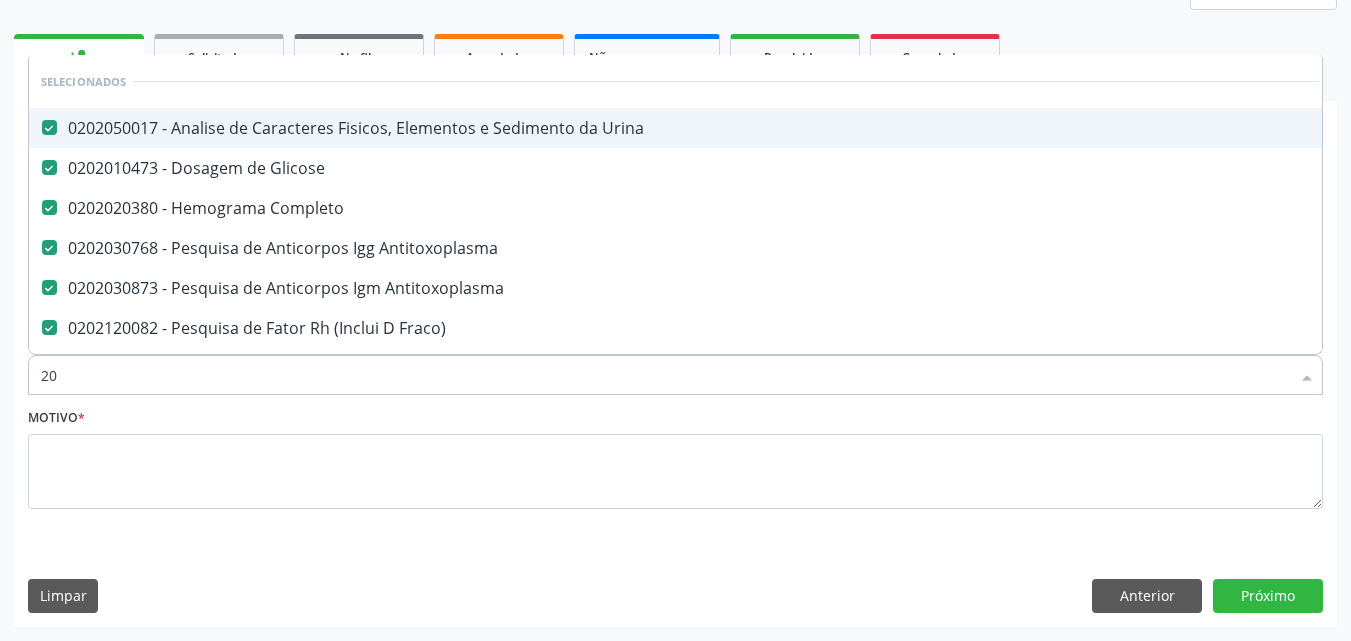 checkbox on "false" 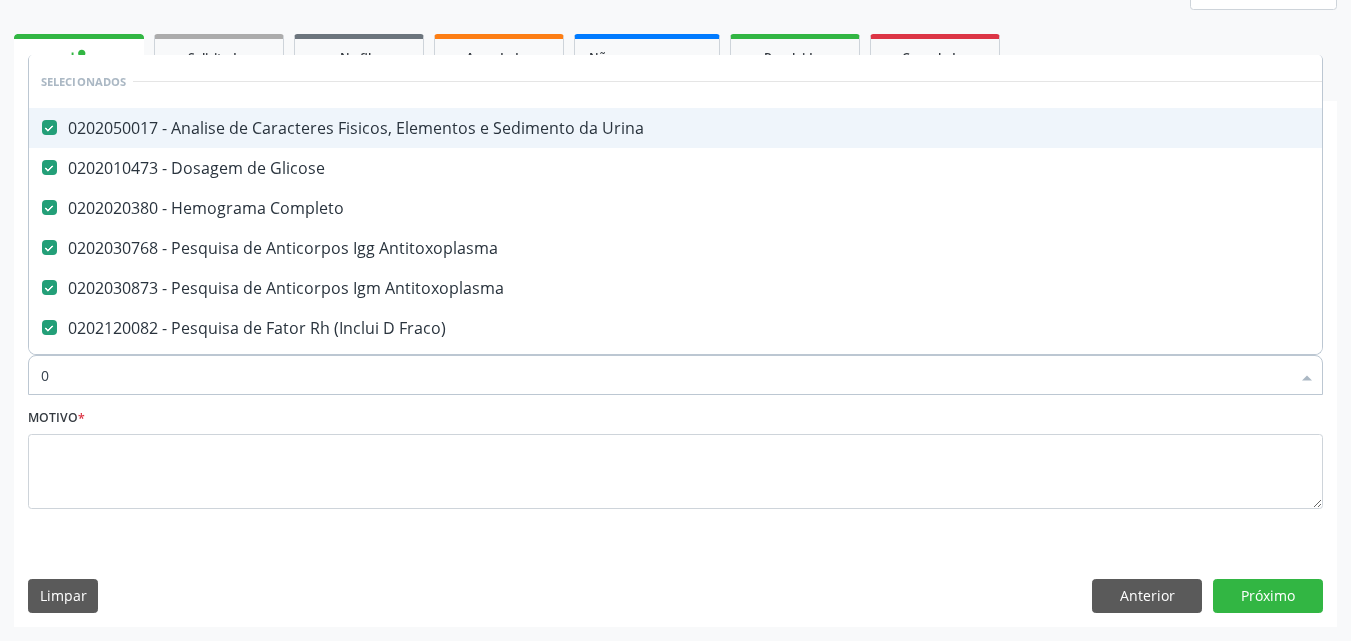type on "02" 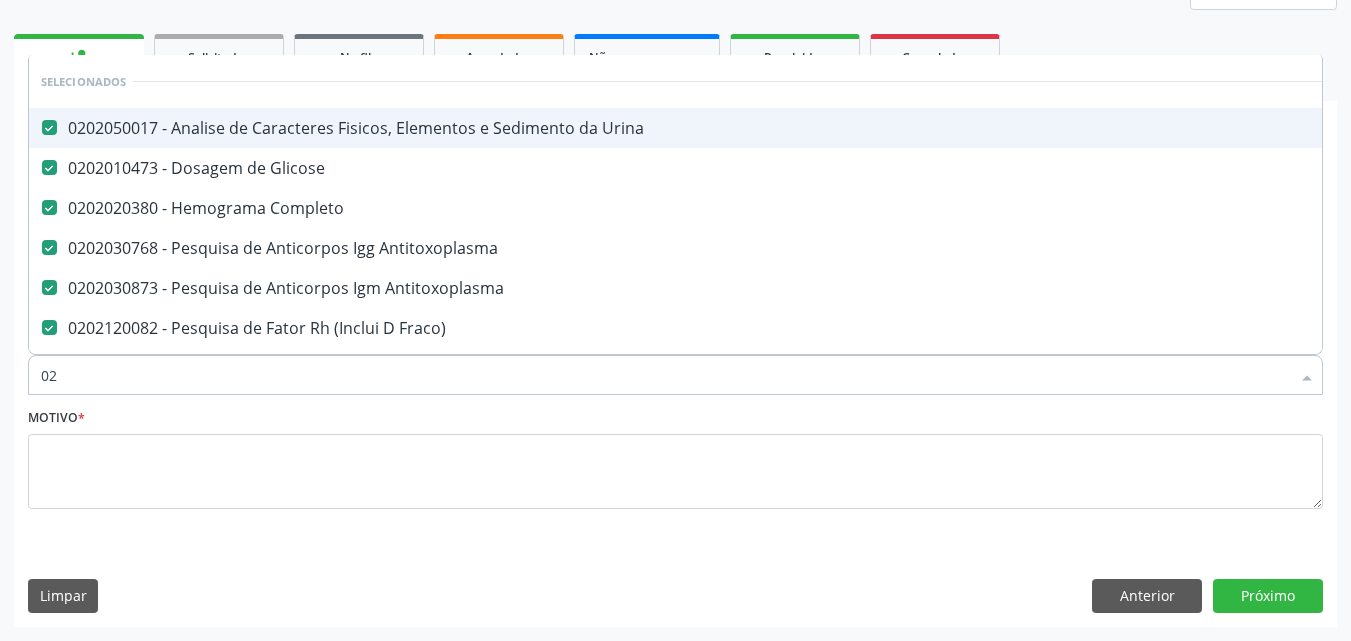 checkbox on "true" 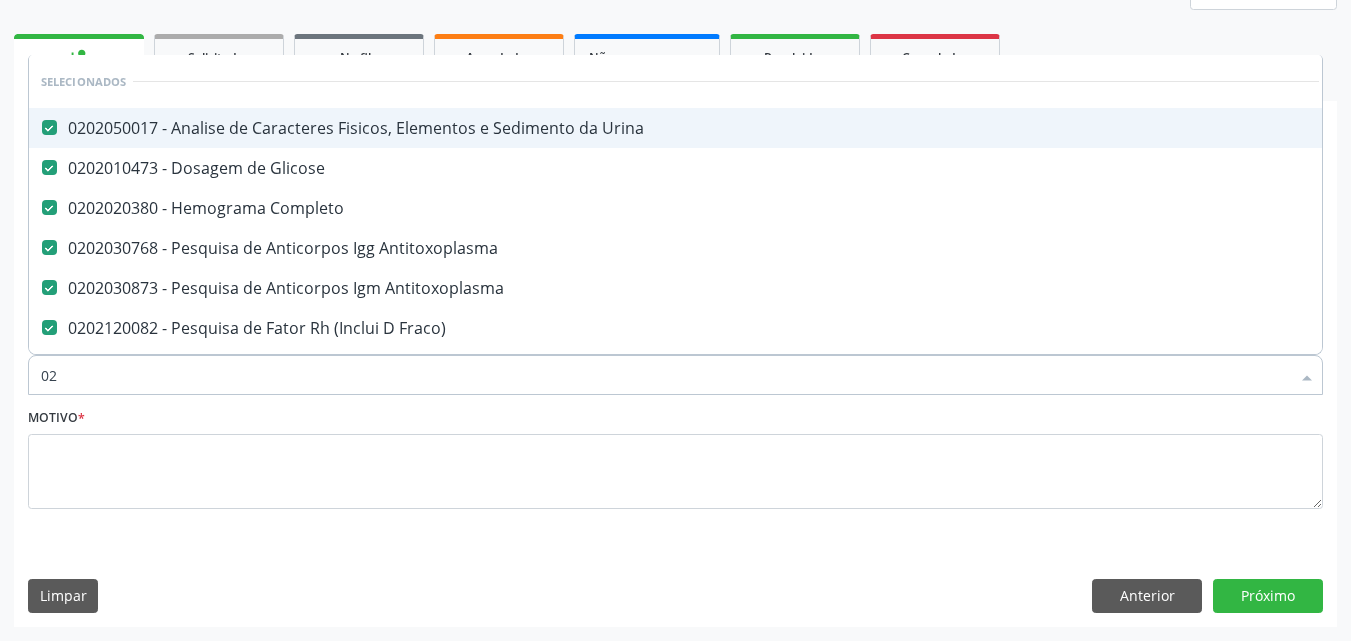 type on "020" 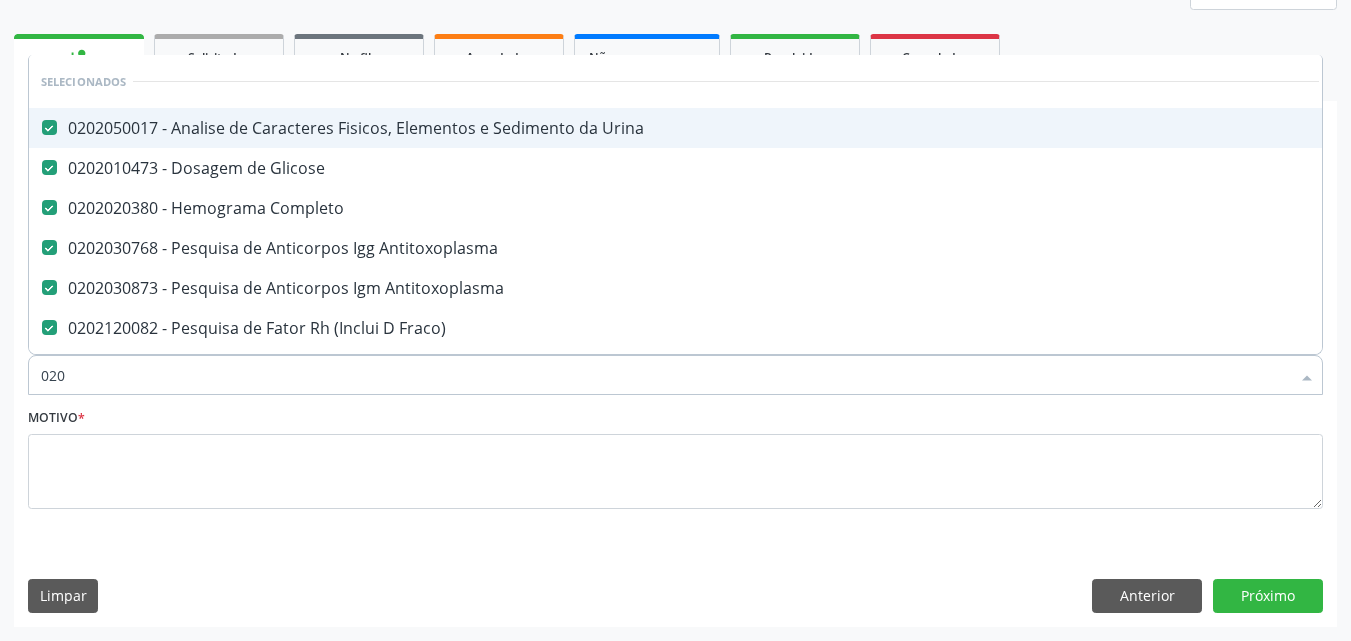 checkbox on "true" 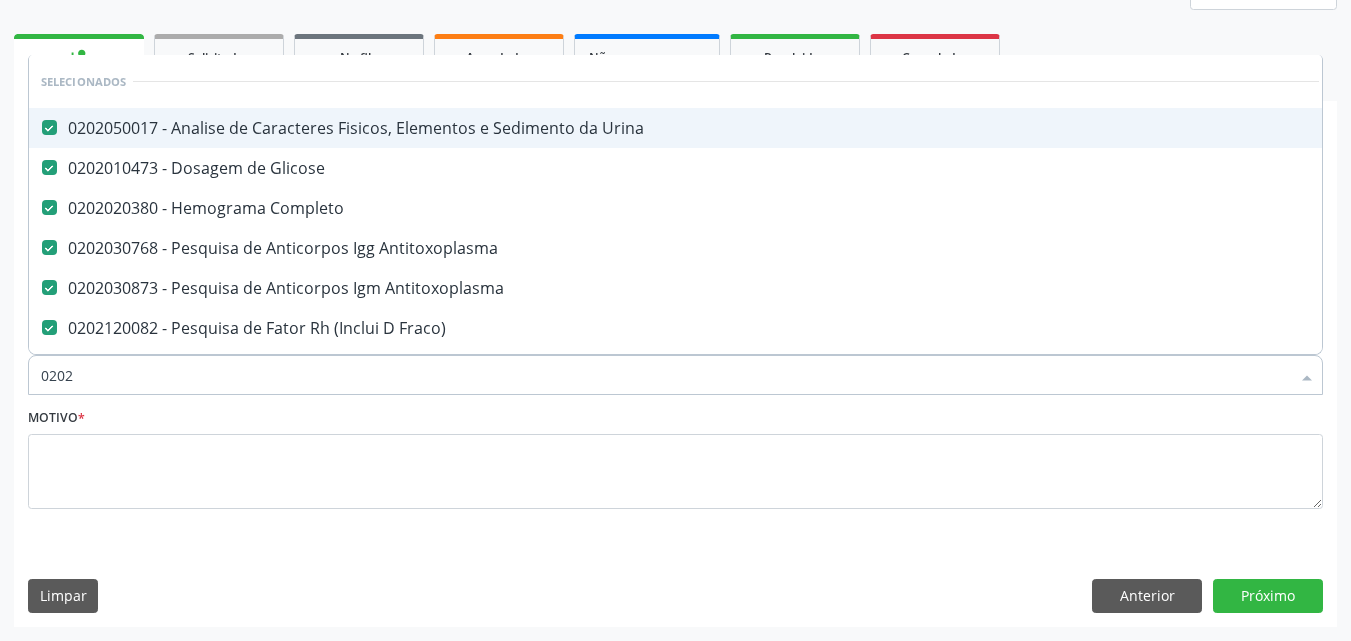 checkbox on "true" 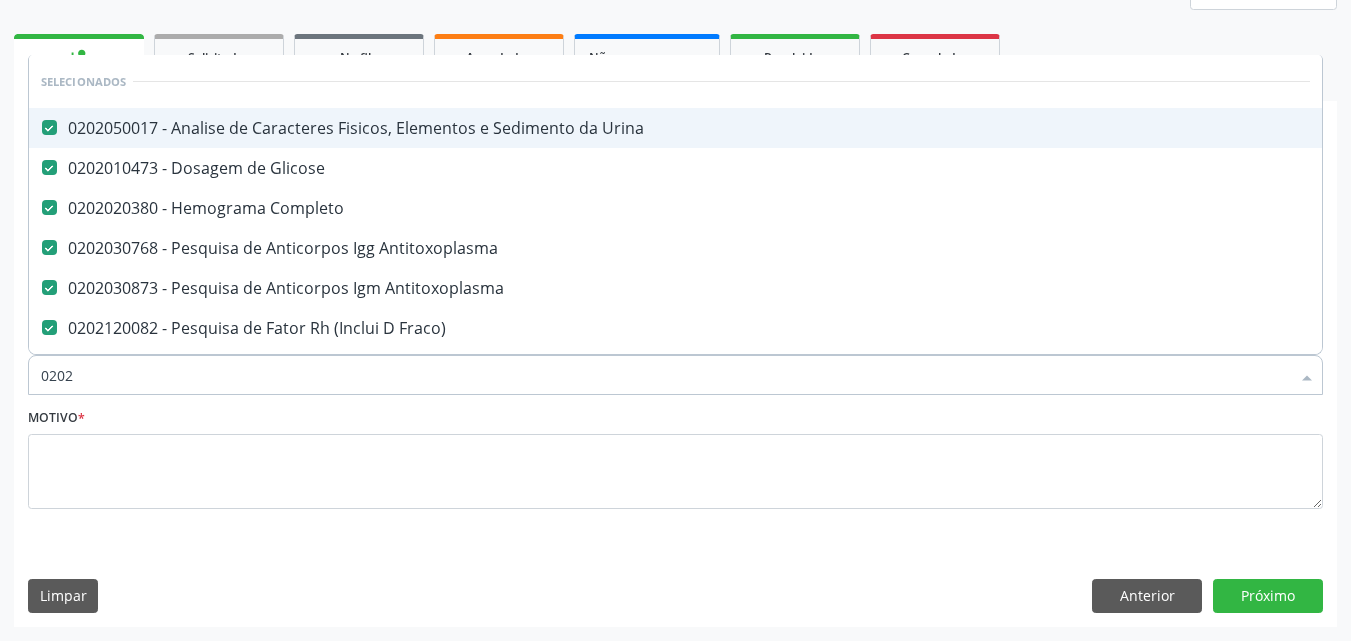 type on "02020" 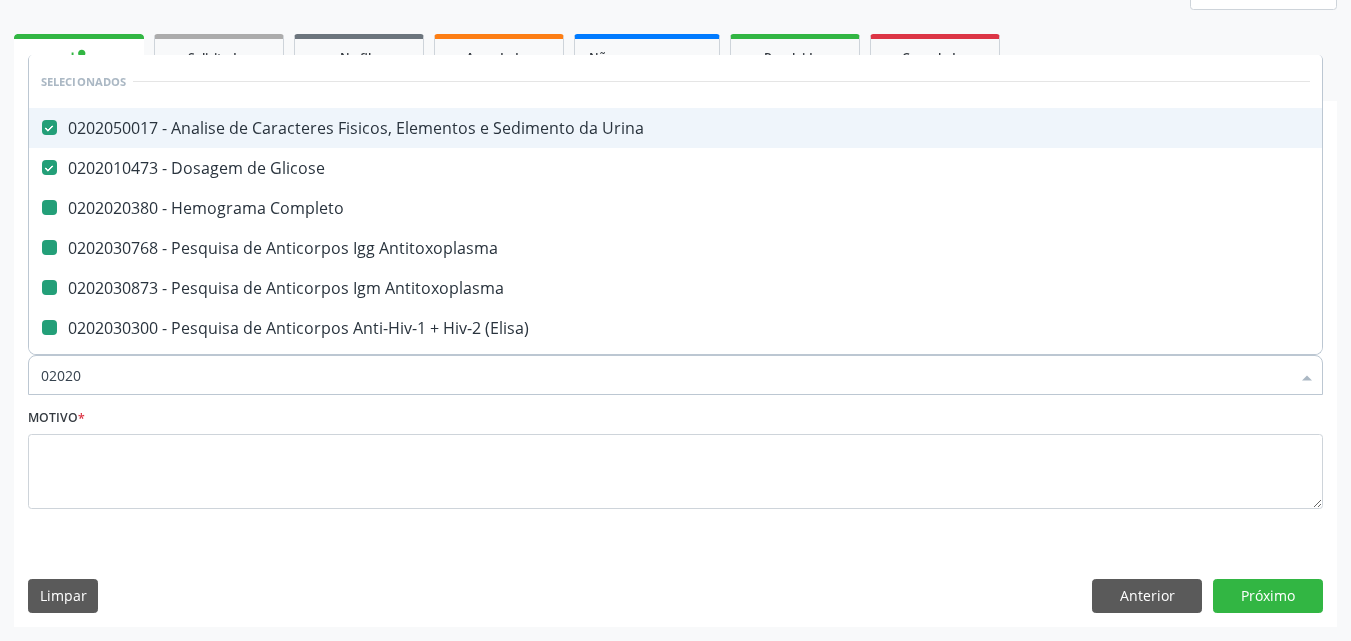 type on "020201" 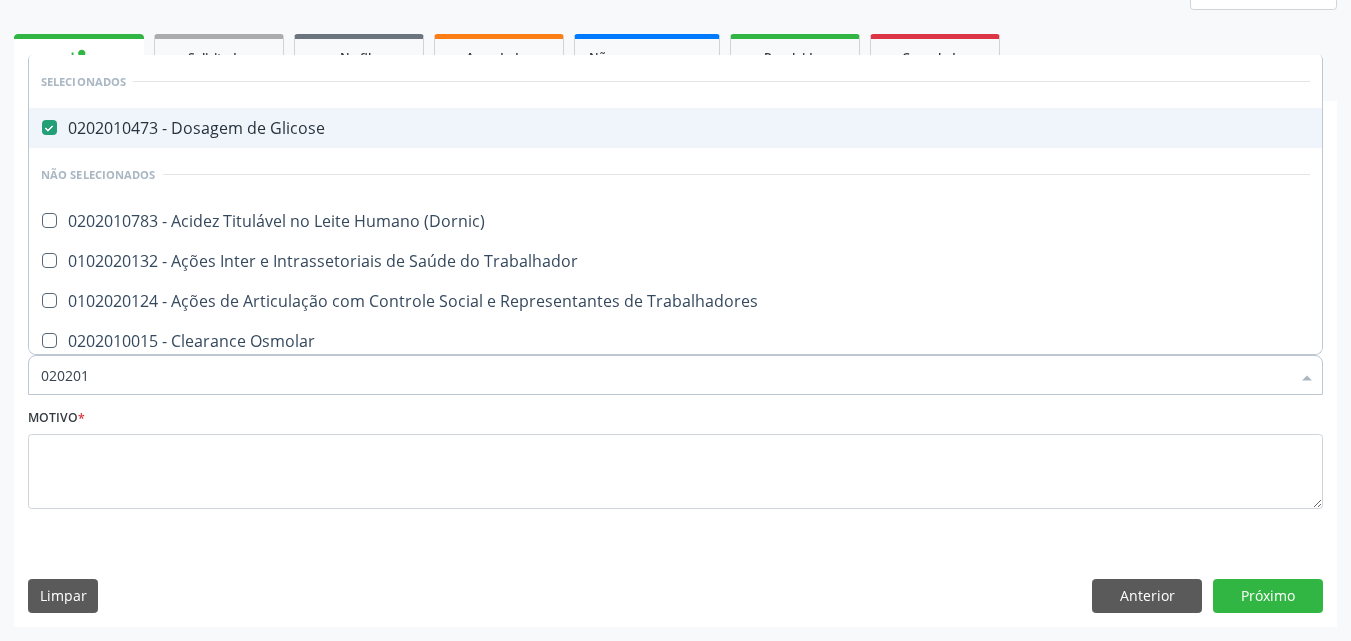 type on "0202010" 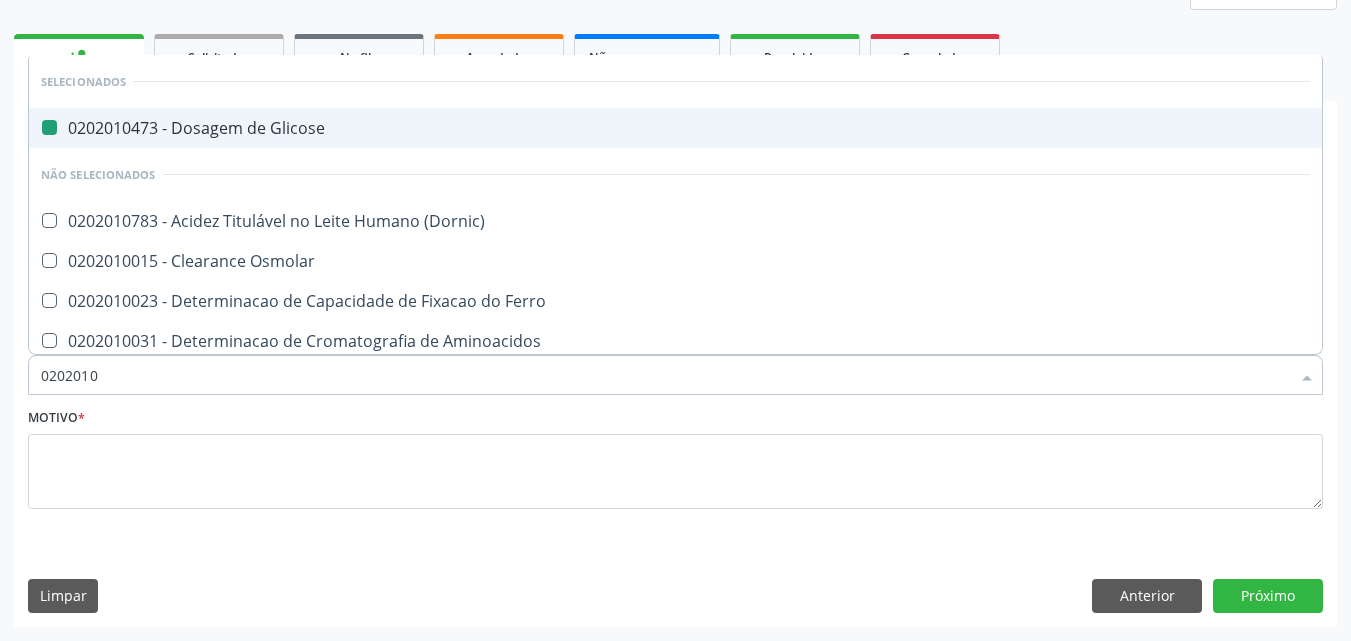 type on "02020106" 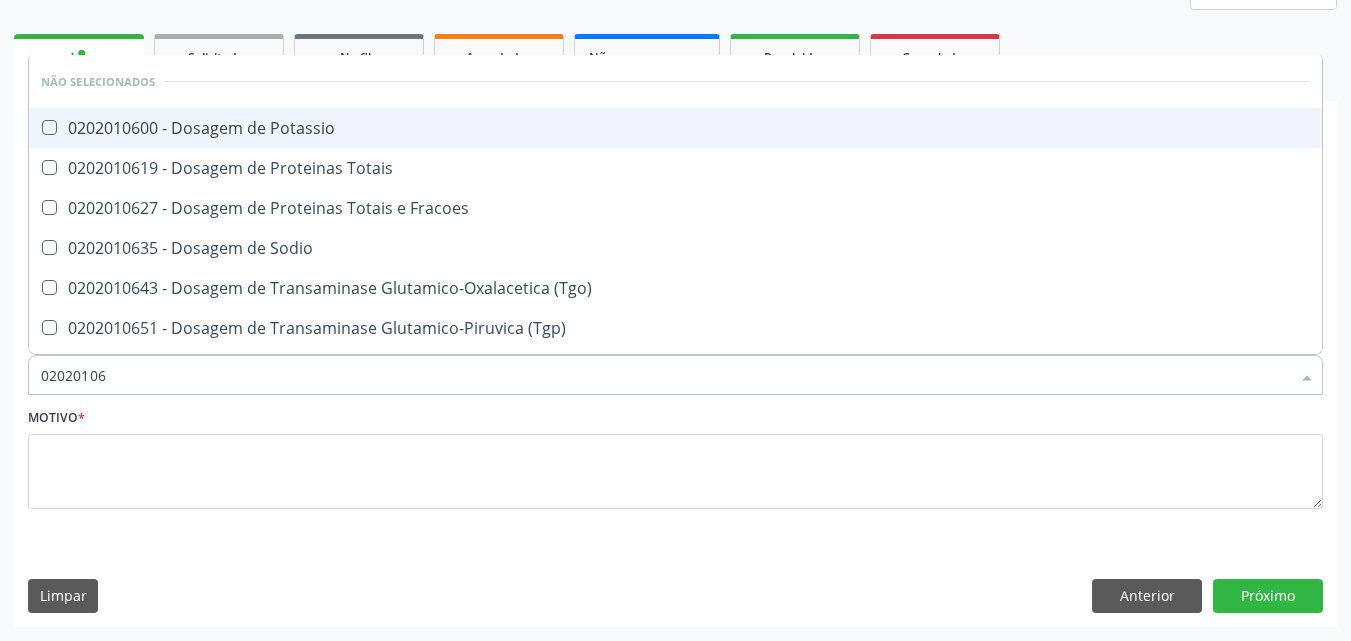 type on "020201069" 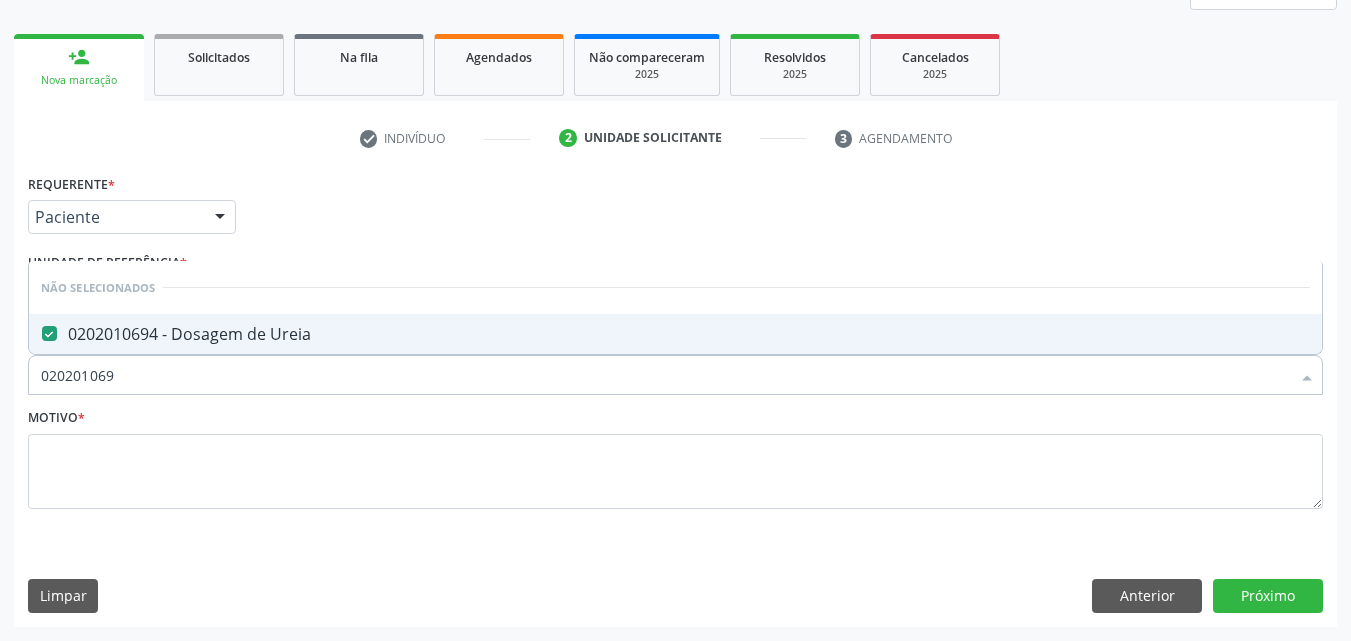 type on "02020106" 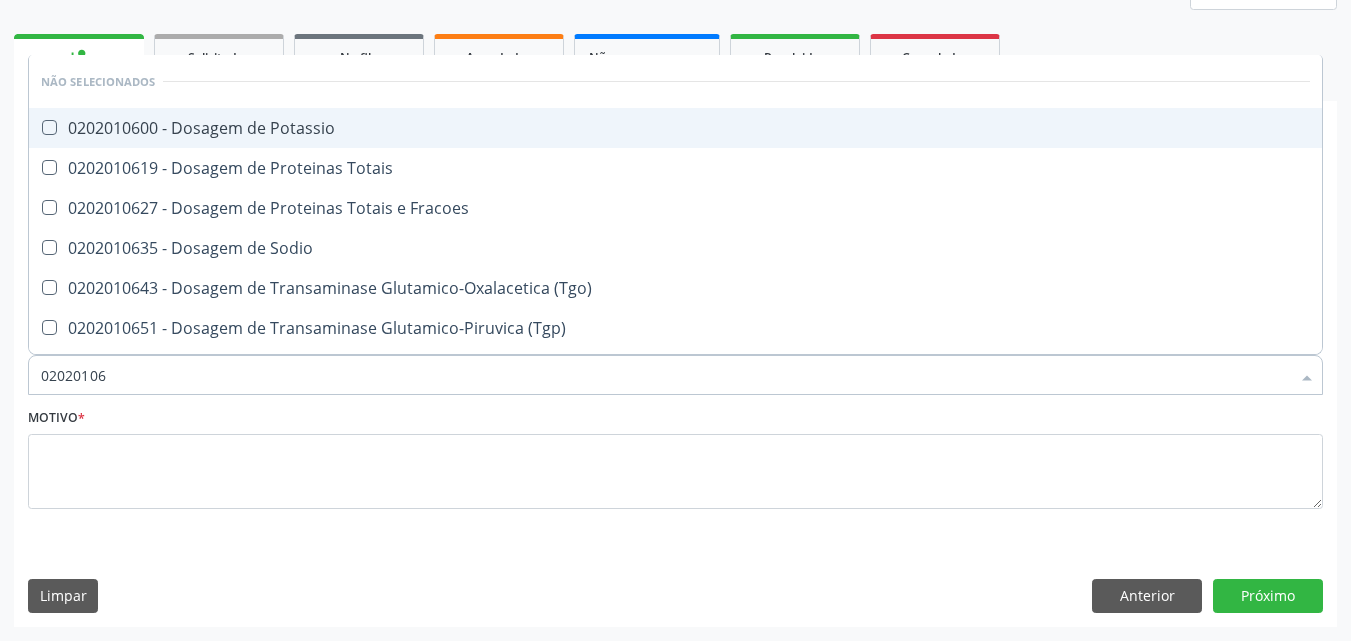 type on "0202010" 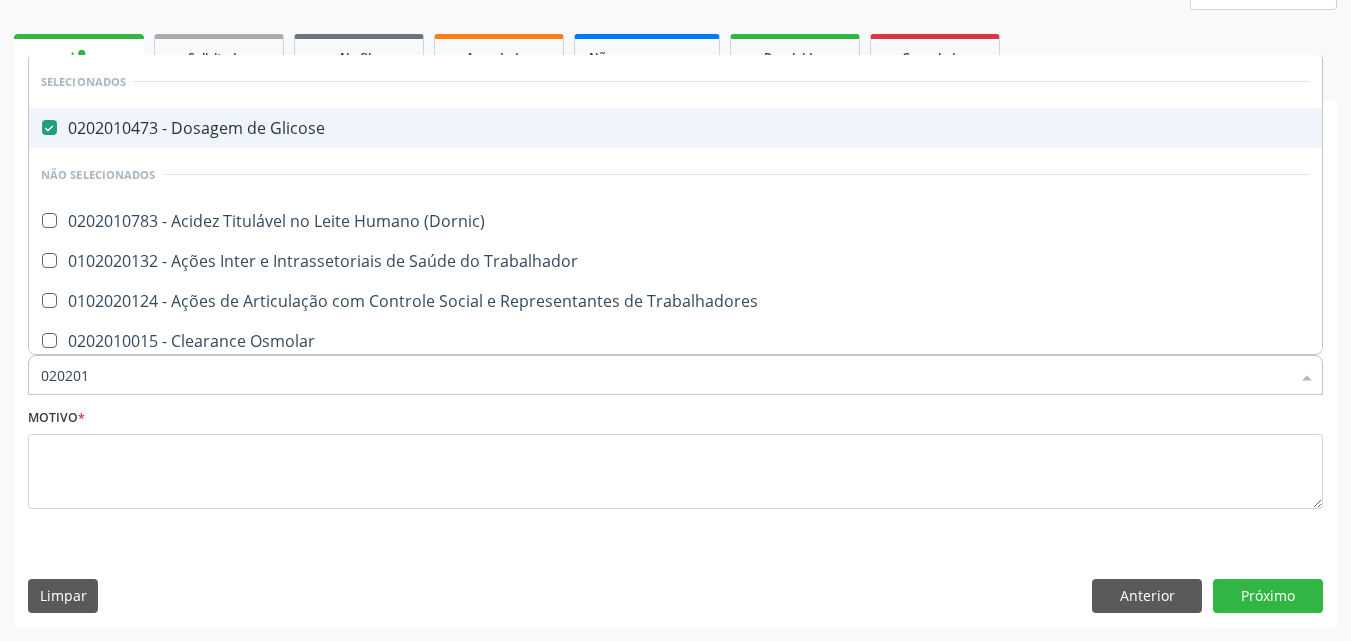 type on "02020" 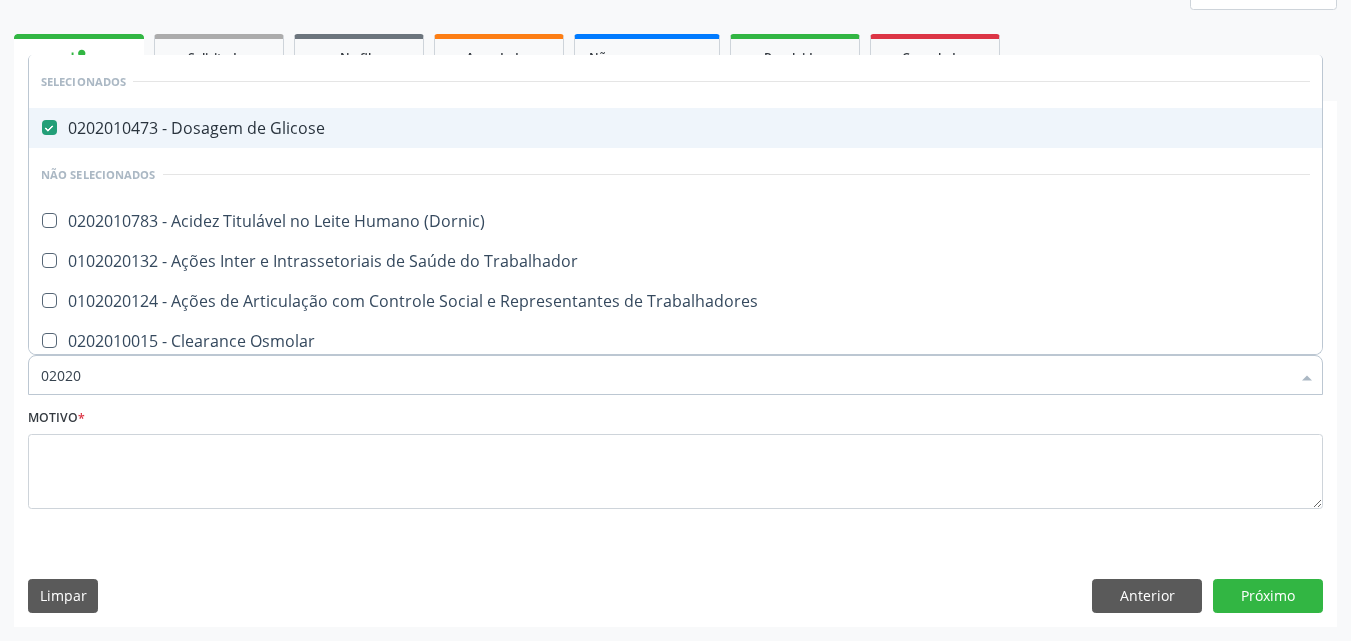checkbox on "true" 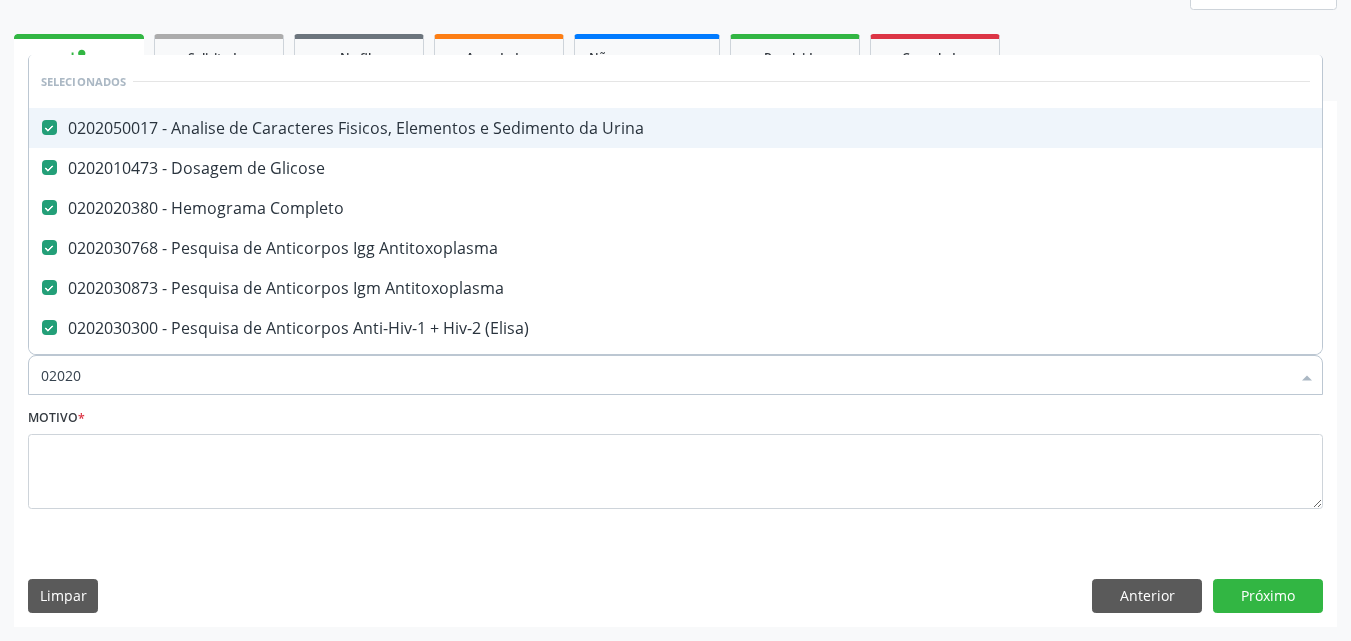 type on "0202" 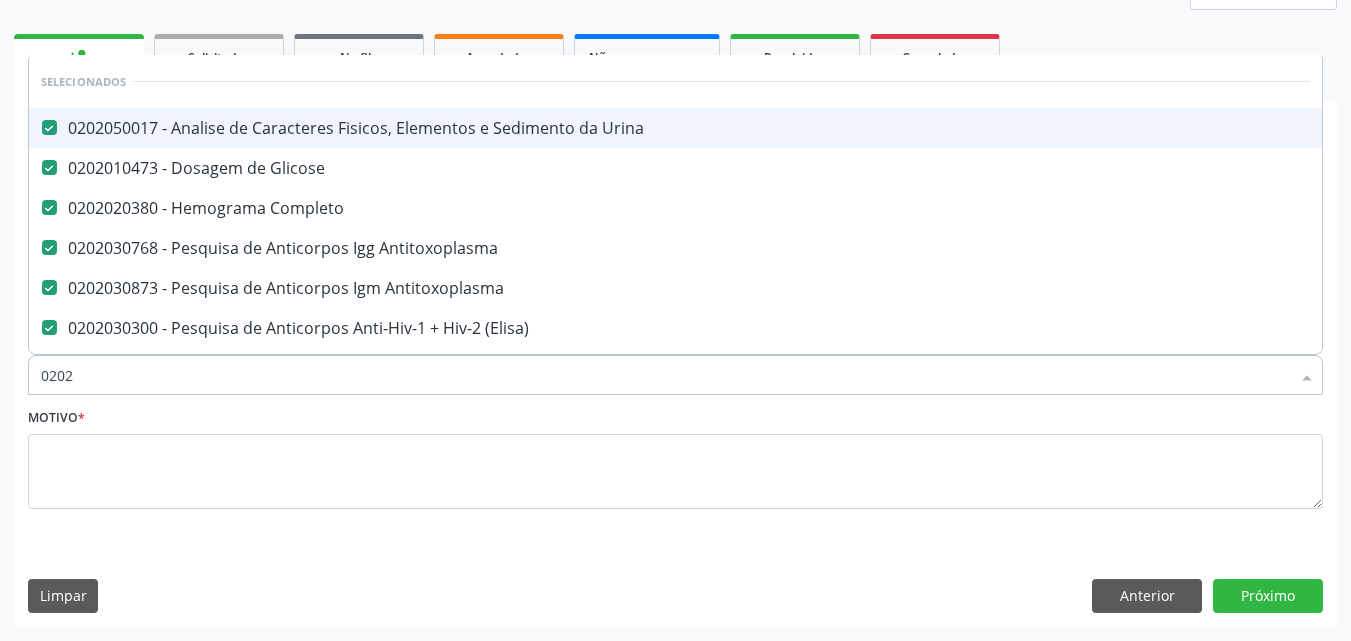 checkbox on "true" 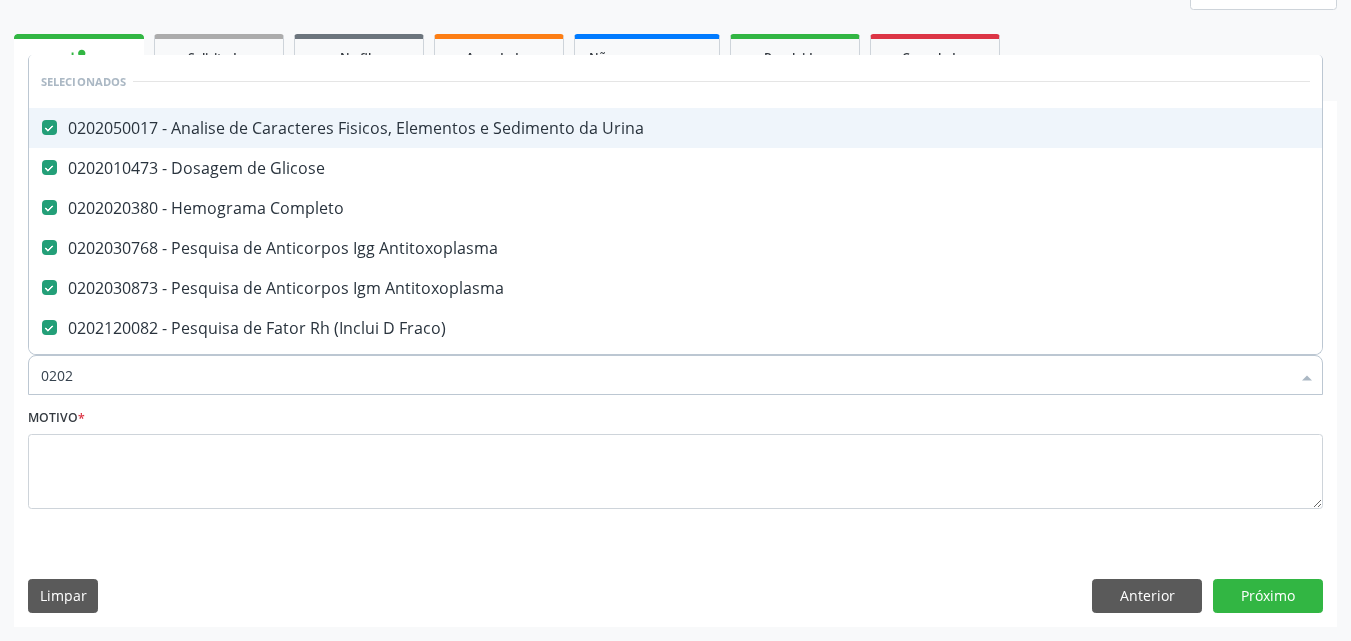 type on "020" 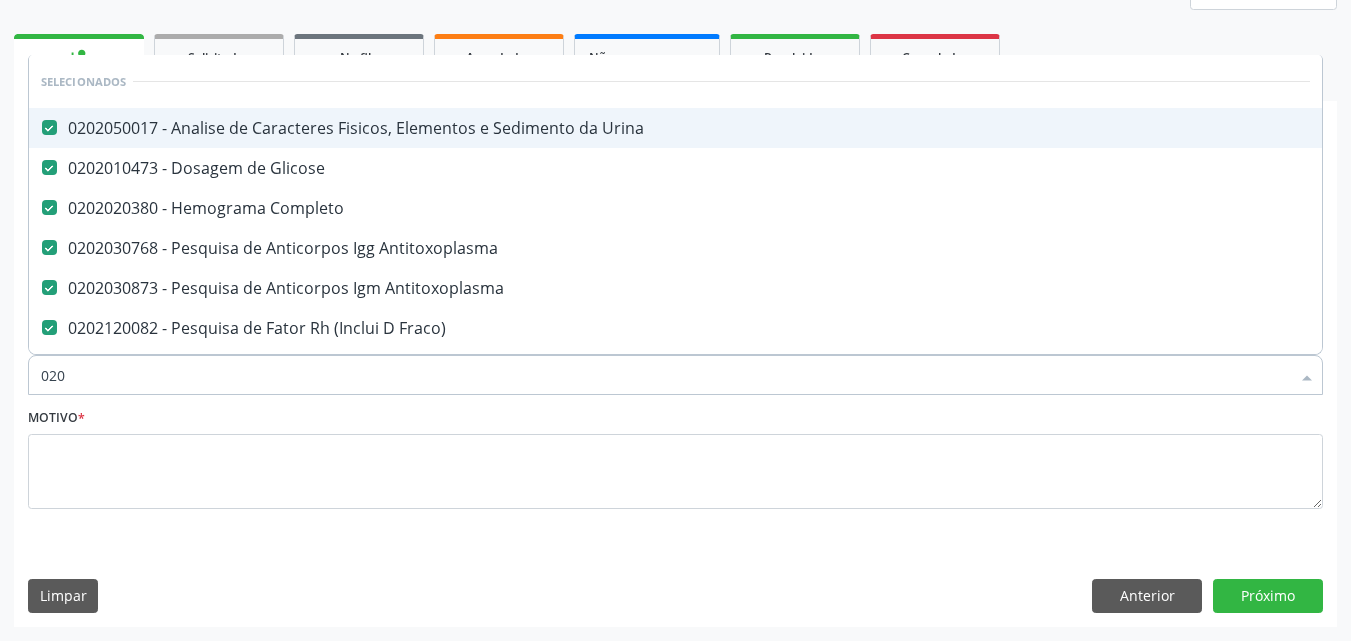 checkbox on "false" 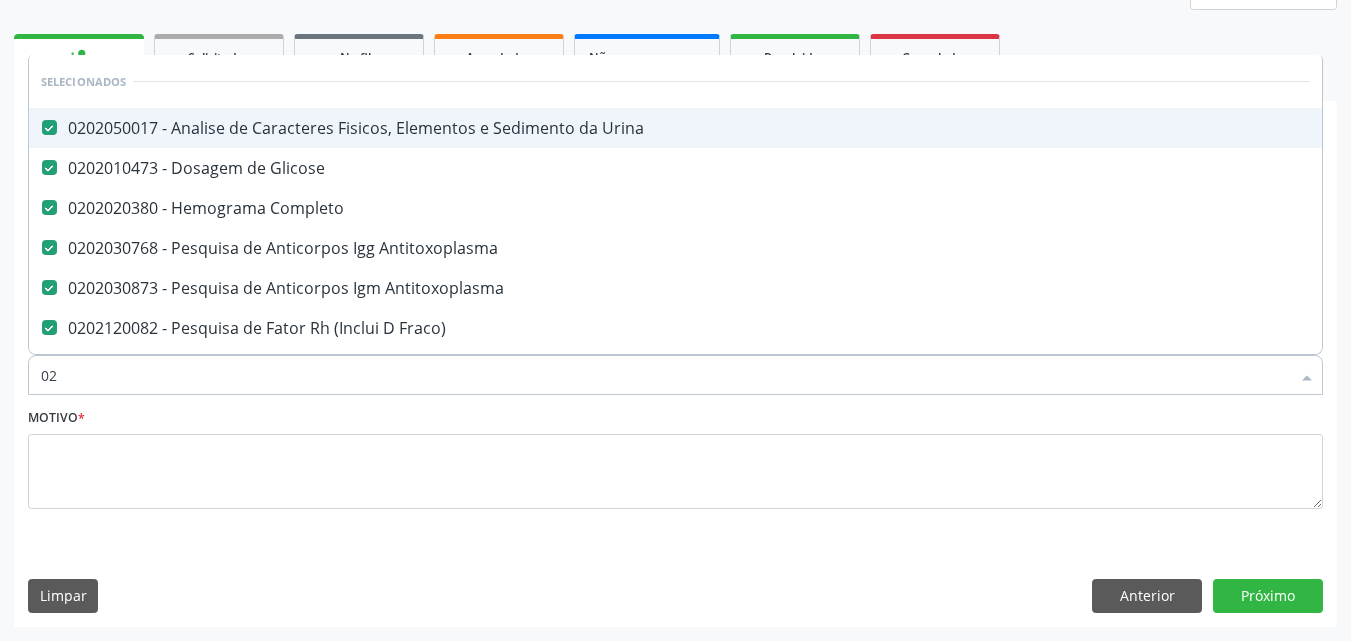 type on "0" 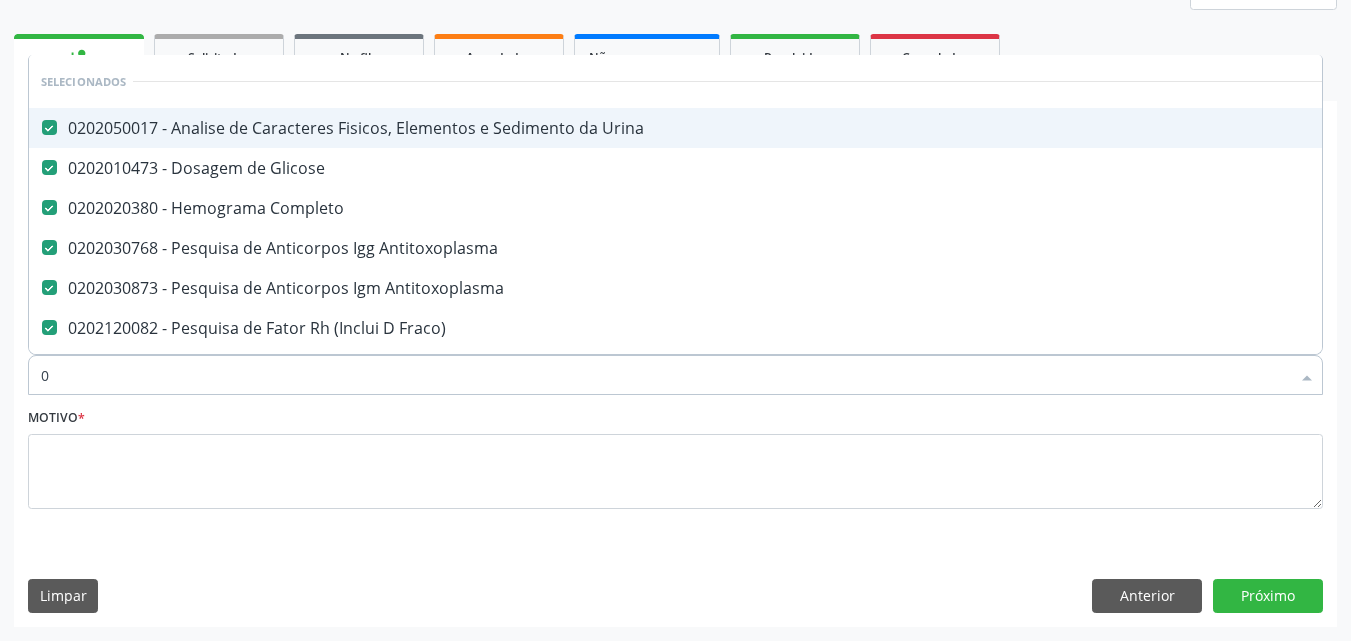 type on "02" 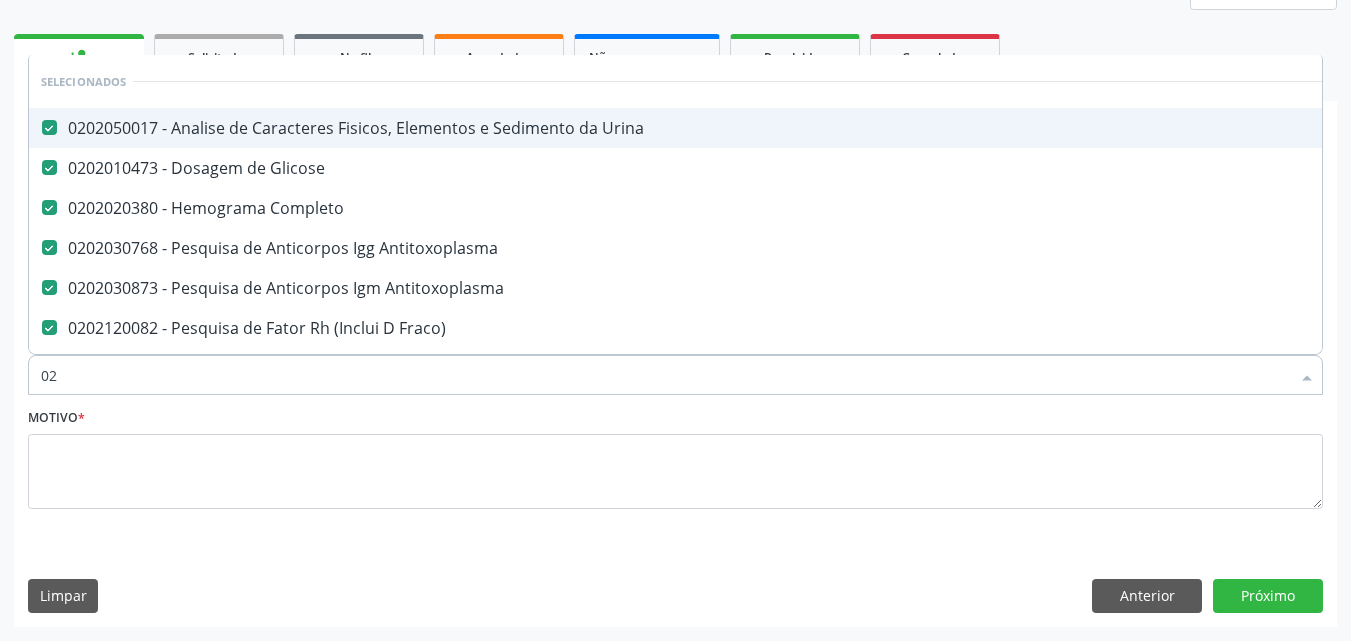 checkbox on "true" 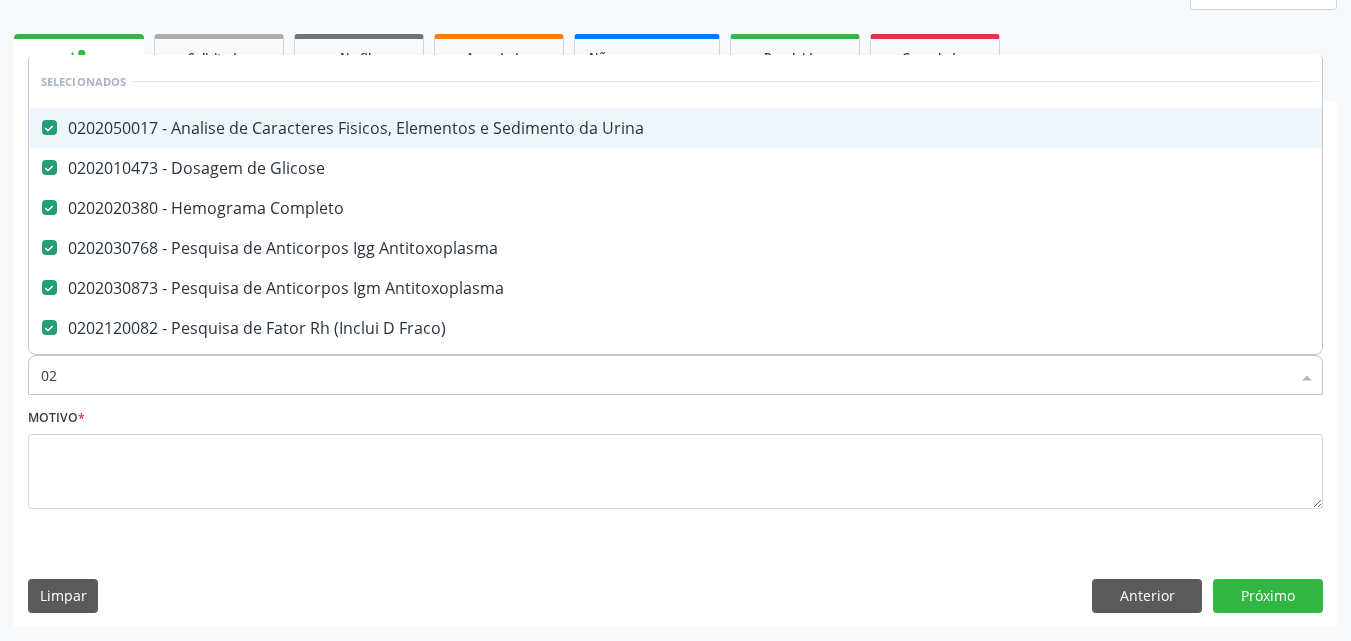 type on "020" 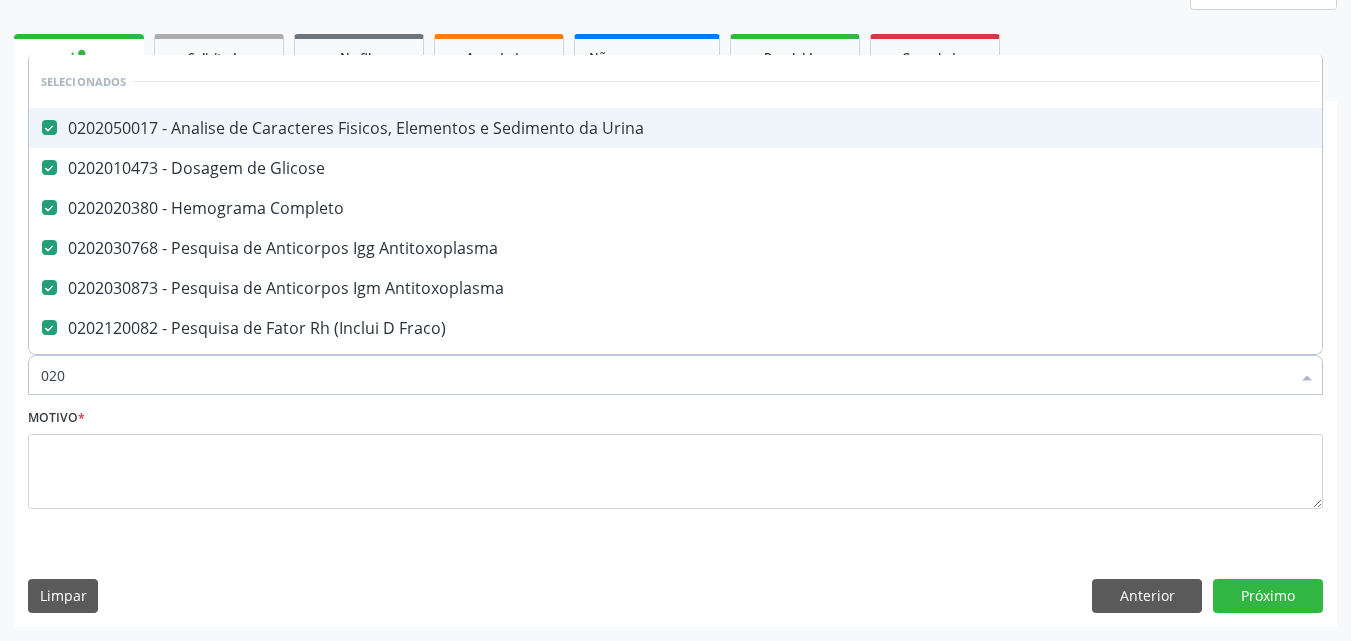 checkbox on "true" 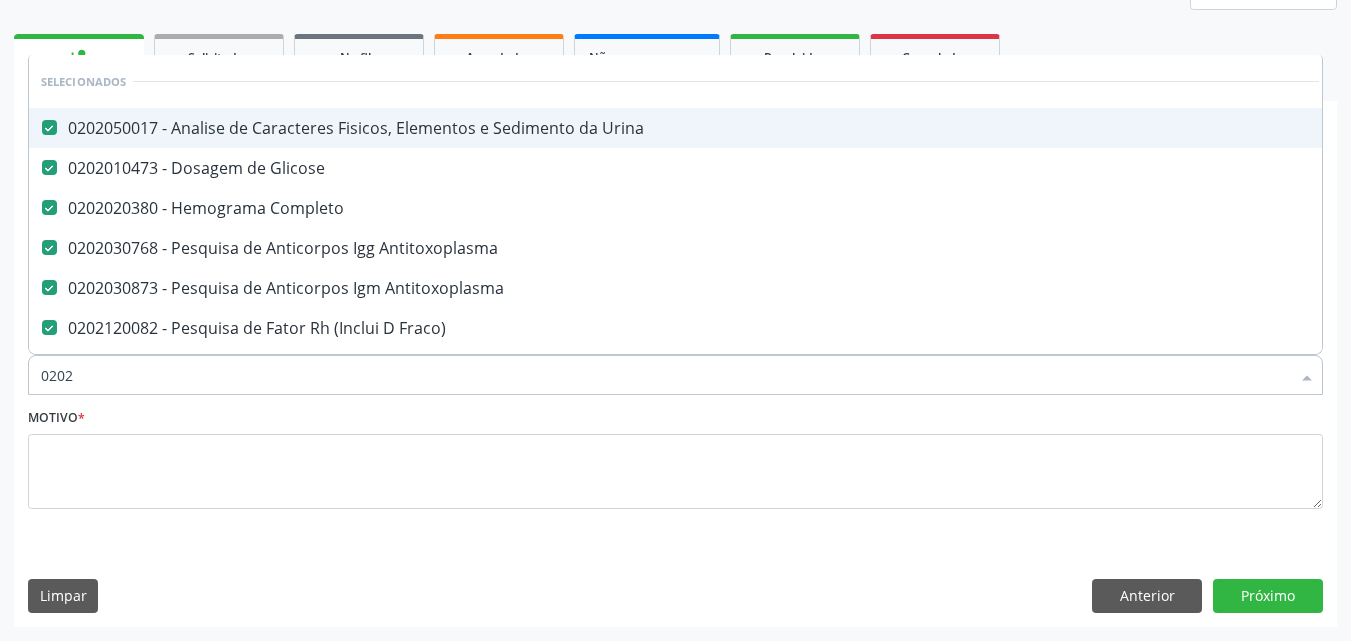 type 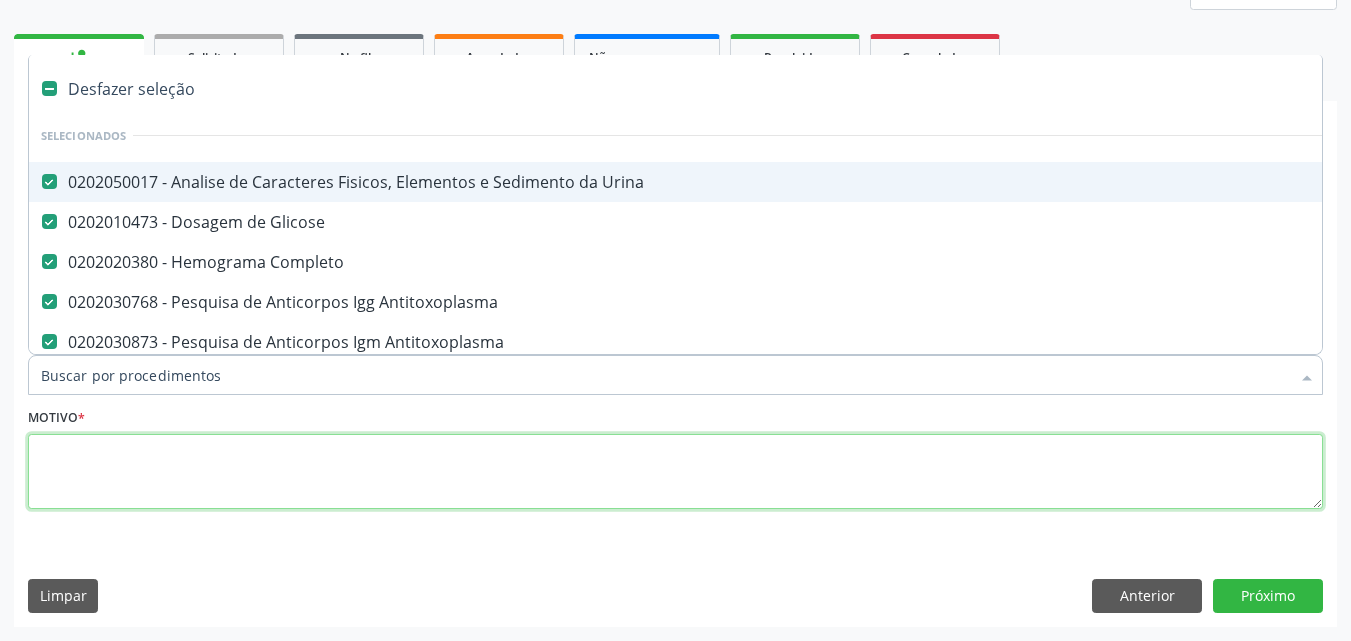 click at bounding box center [675, 472] 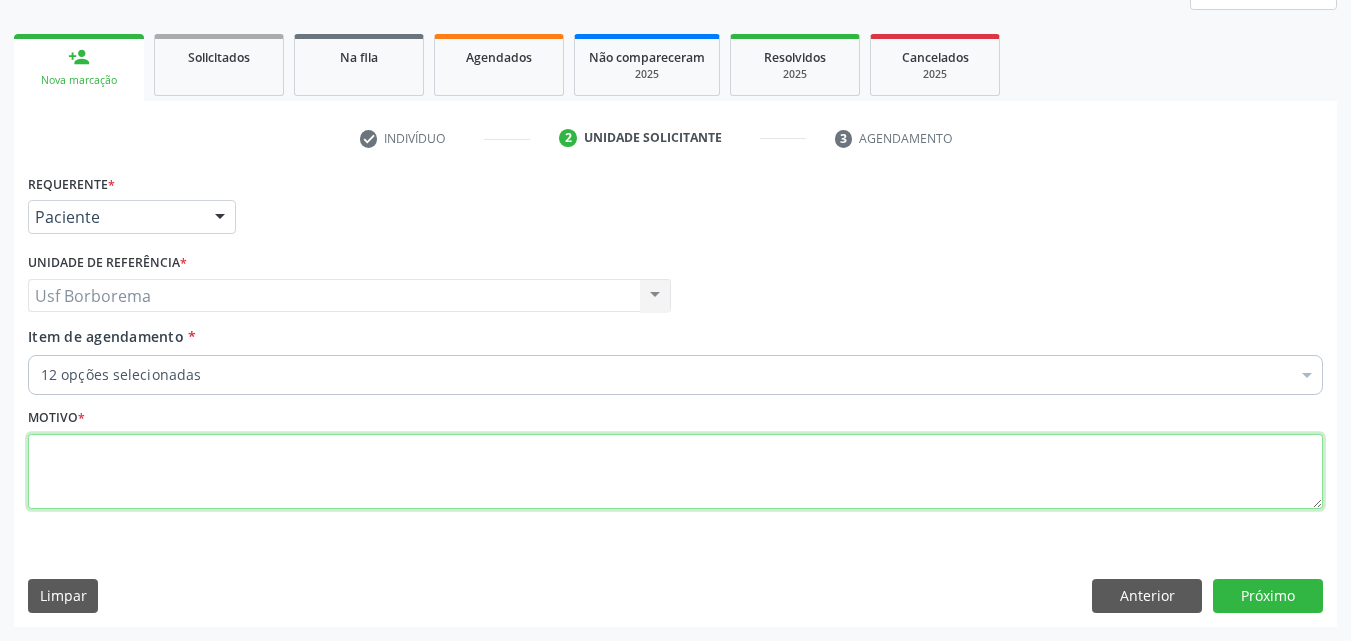 click at bounding box center [675, 472] 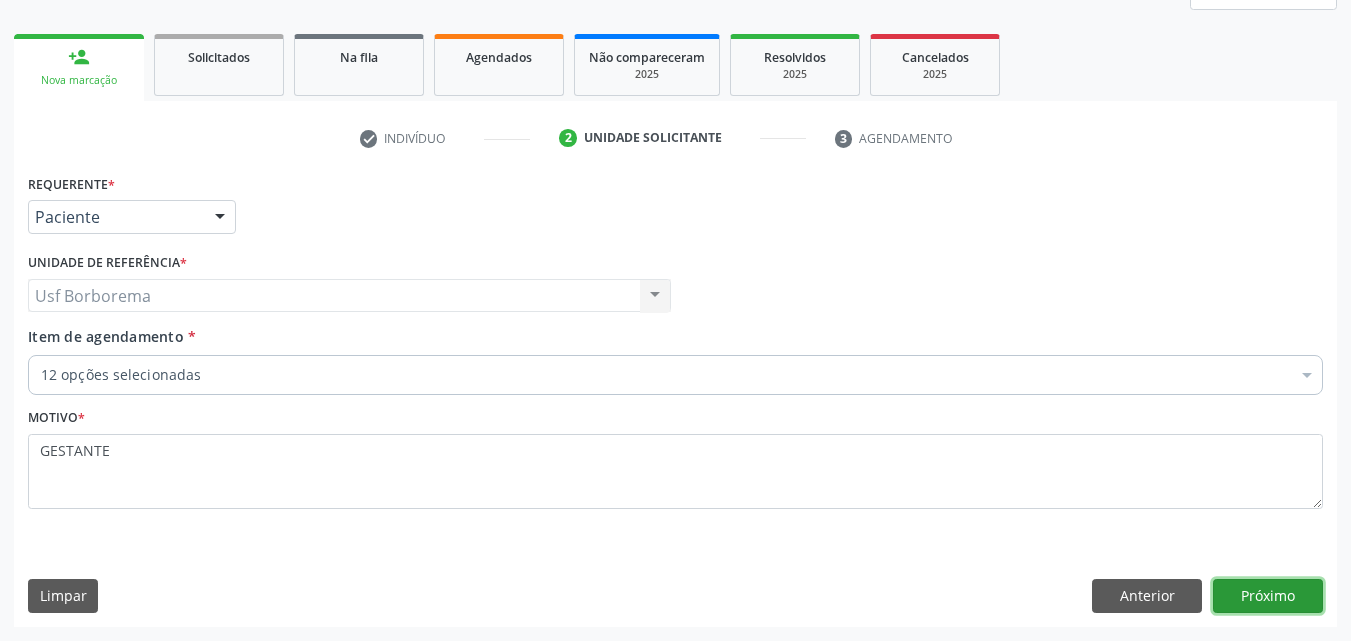 click on "Próximo" at bounding box center [1268, 596] 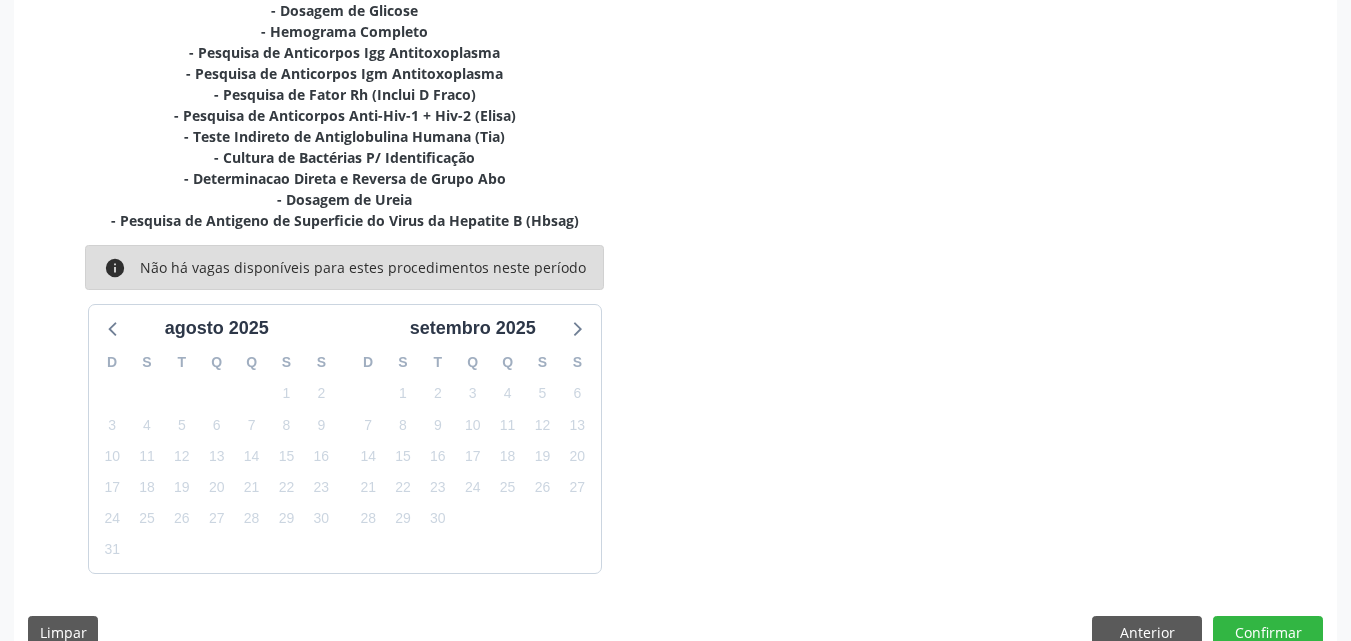 scroll, scrollTop: 519, scrollLeft: 0, axis: vertical 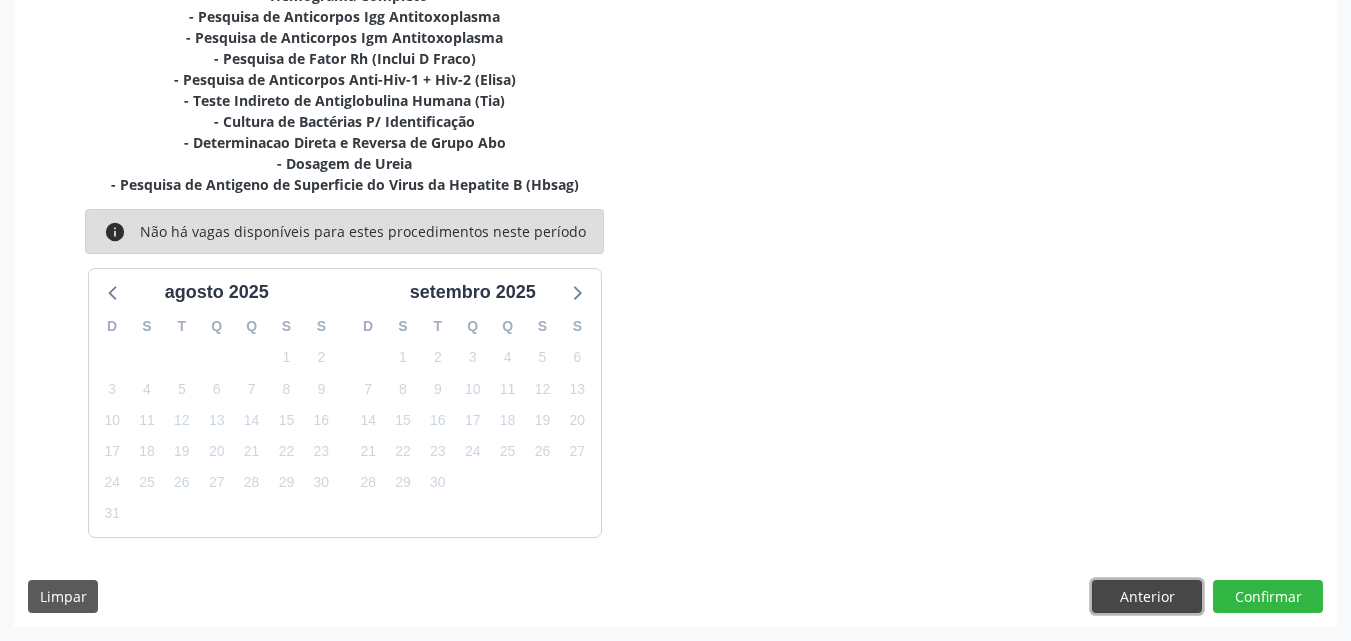 click on "Anterior" at bounding box center [1147, 597] 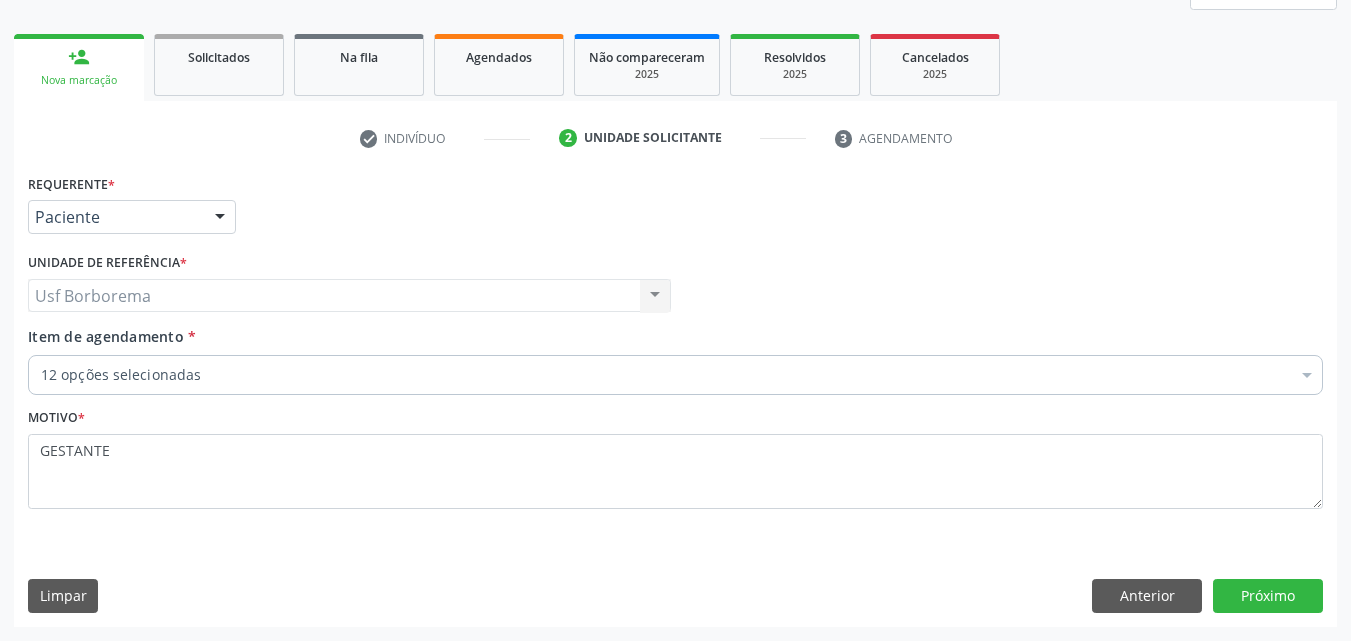 scroll, scrollTop: 265, scrollLeft: 0, axis: vertical 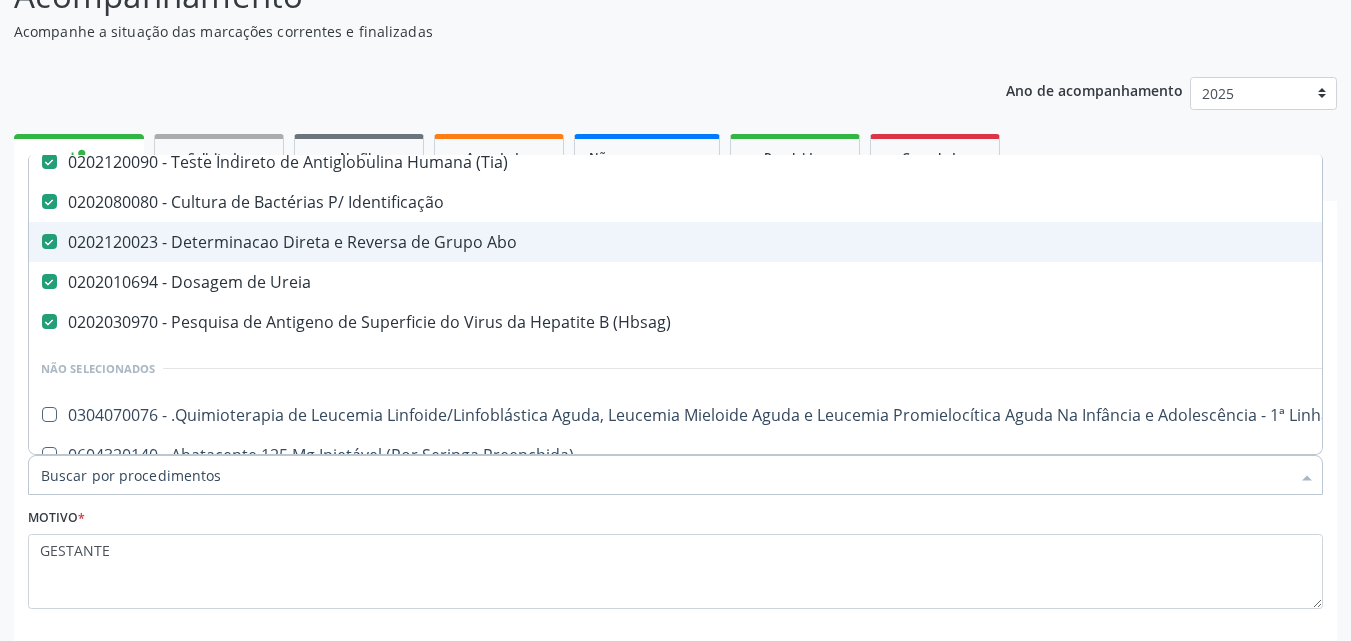 click on "0202120023 - Determinacao Direta e Reversa de Grupo Abo" at bounding box center (819, 242) 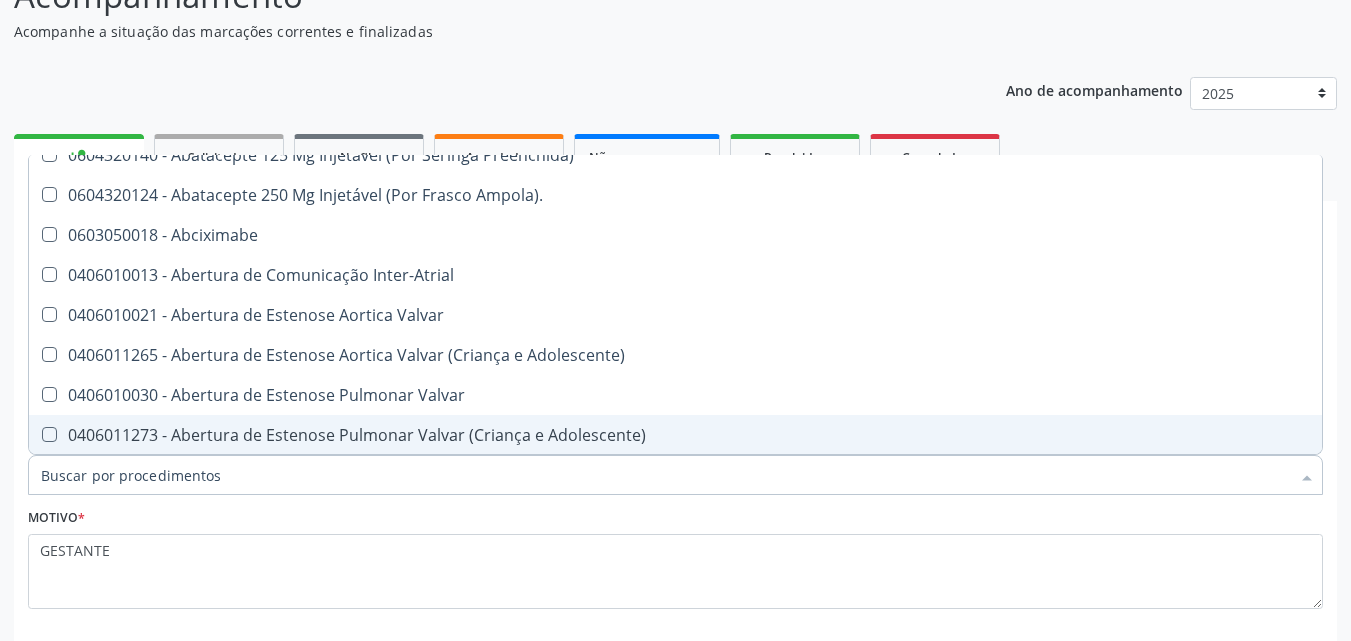scroll, scrollTop: 1000, scrollLeft: 0, axis: vertical 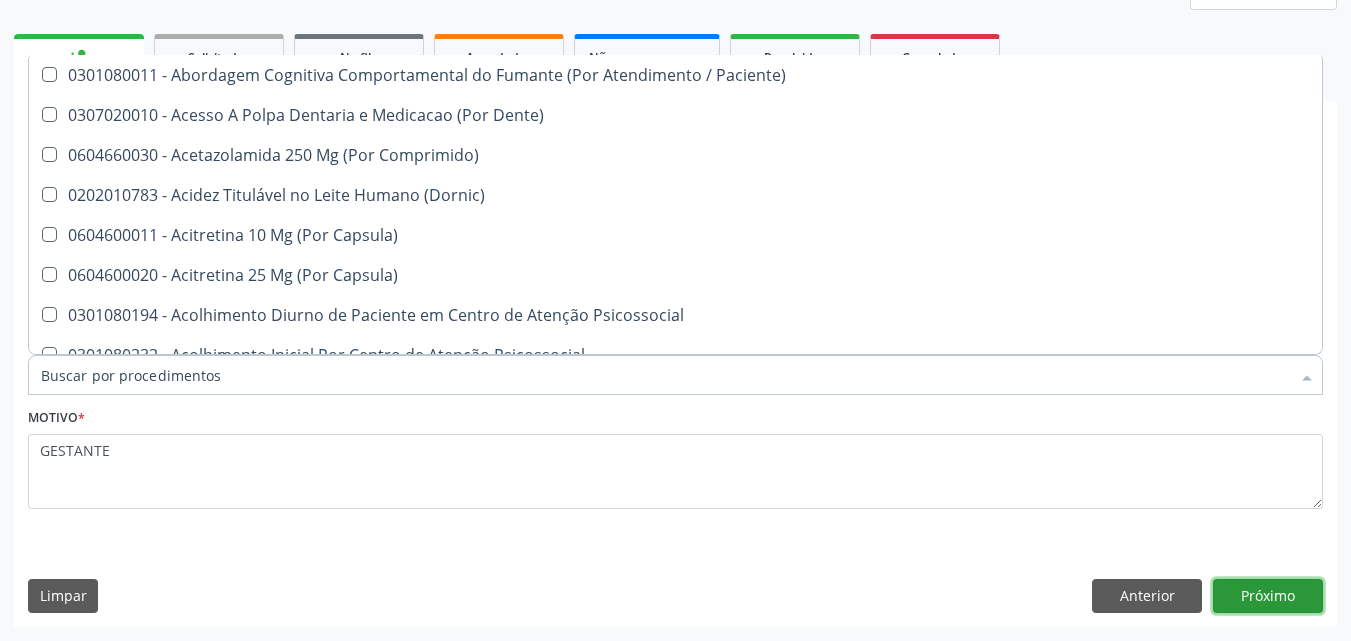 click on "Próximo" at bounding box center (1268, 596) 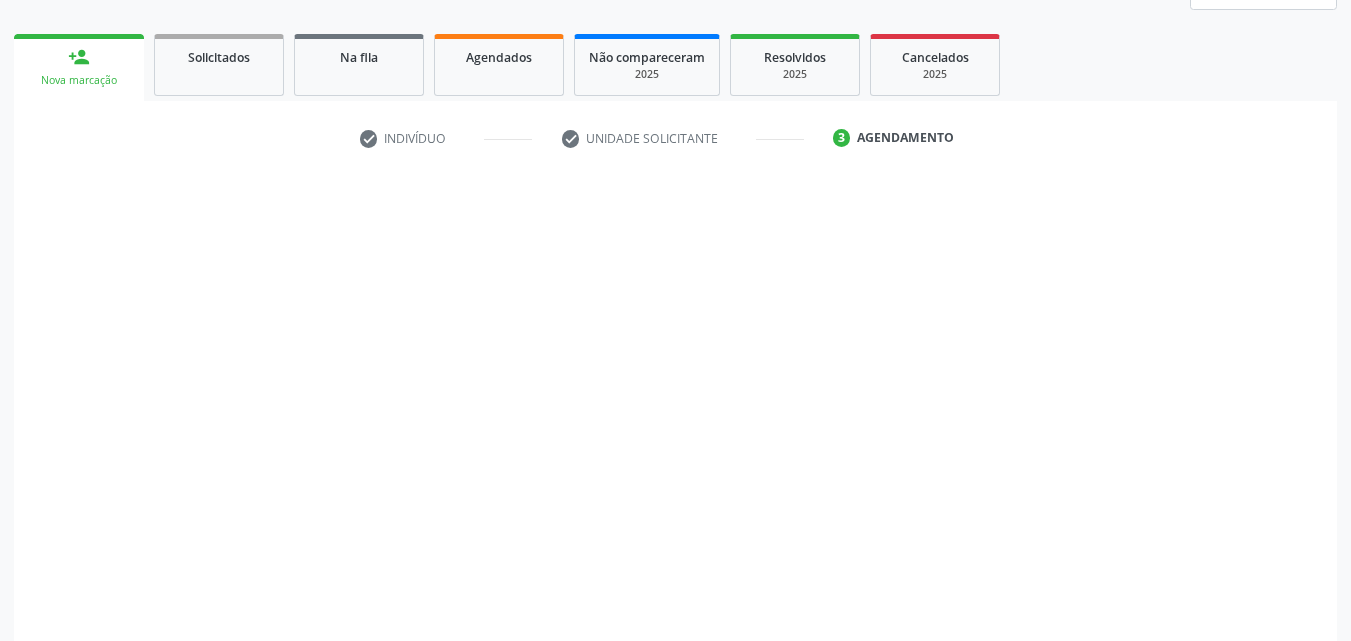 scroll, scrollTop: 0, scrollLeft: 0, axis: both 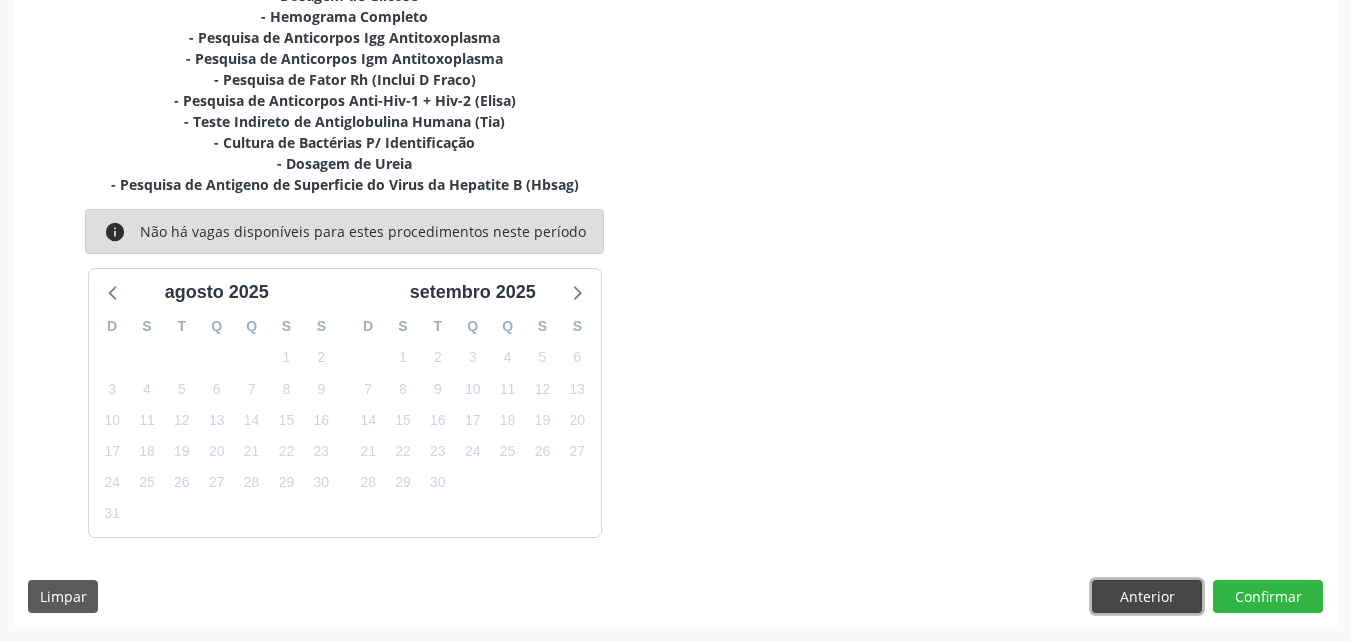 click on "Anterior" at bounding box center (1147, 597) 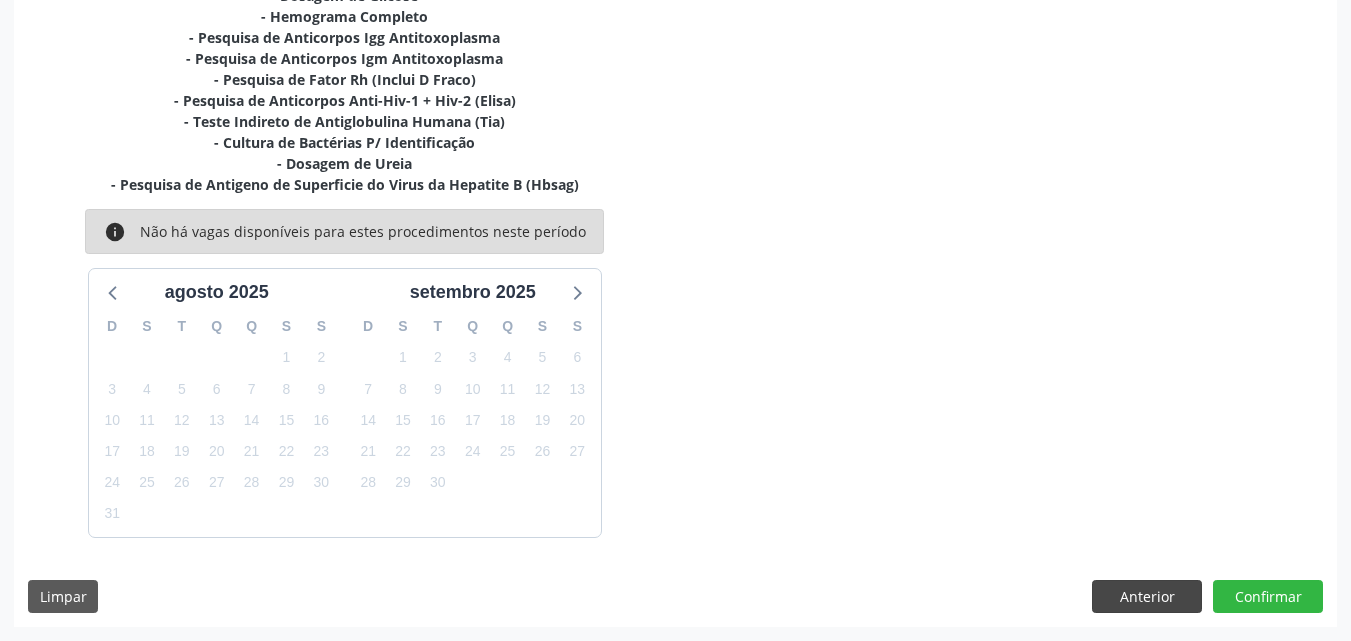 scroll, scrollTop: 265, scrollLeft: 0, axis: vertical 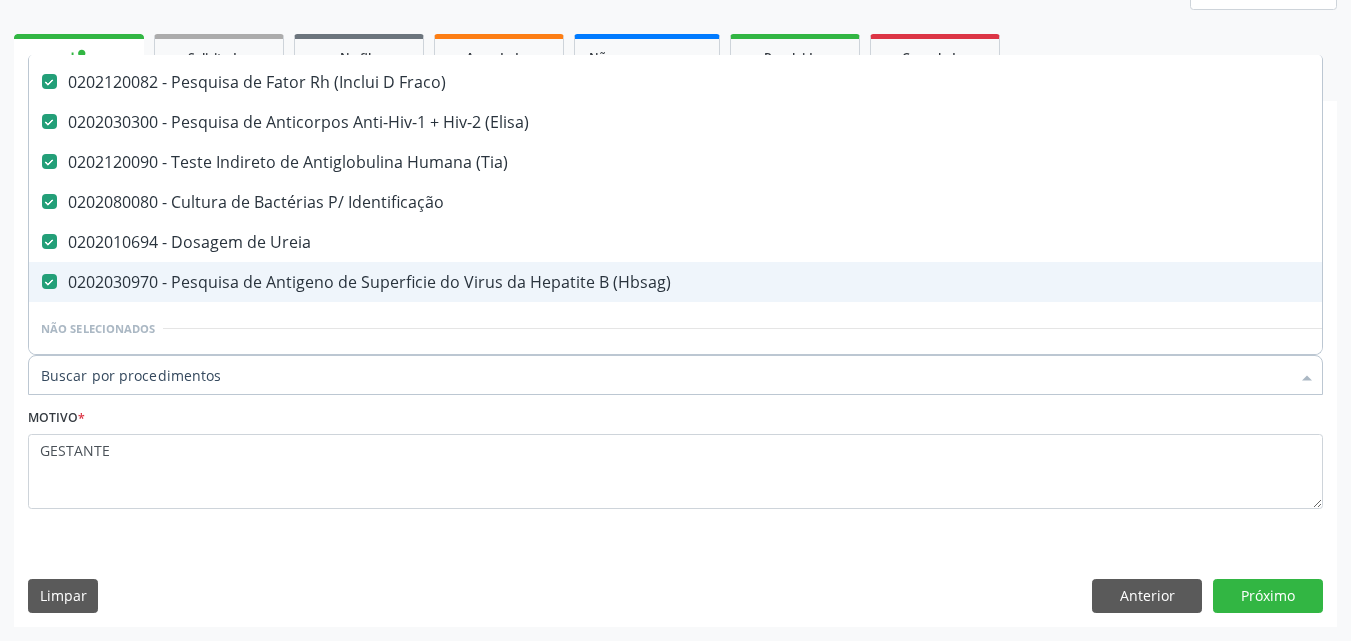 click on "0202030970 - Pesquisa de Antigeno de Superficie do Virus da Hepatite B (Hbsag)" at bounding box center [819, 282] 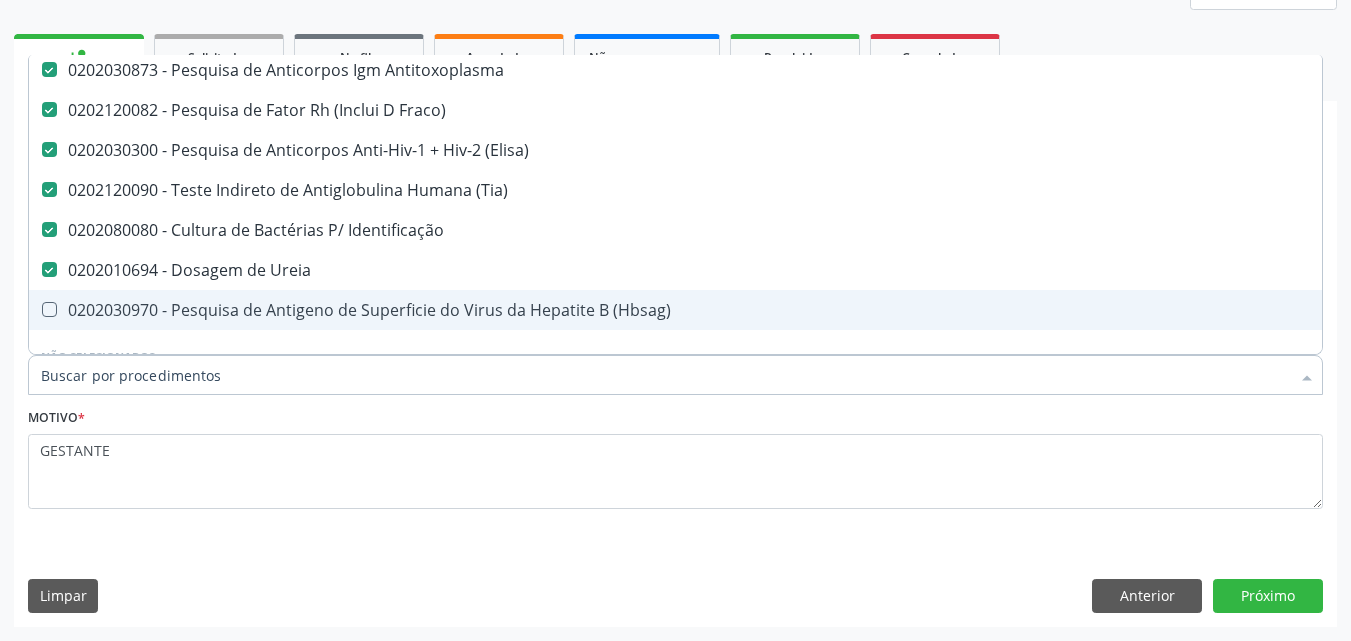 scroll, scrollTop: 300, scrollLeft: 0, axis: vertical 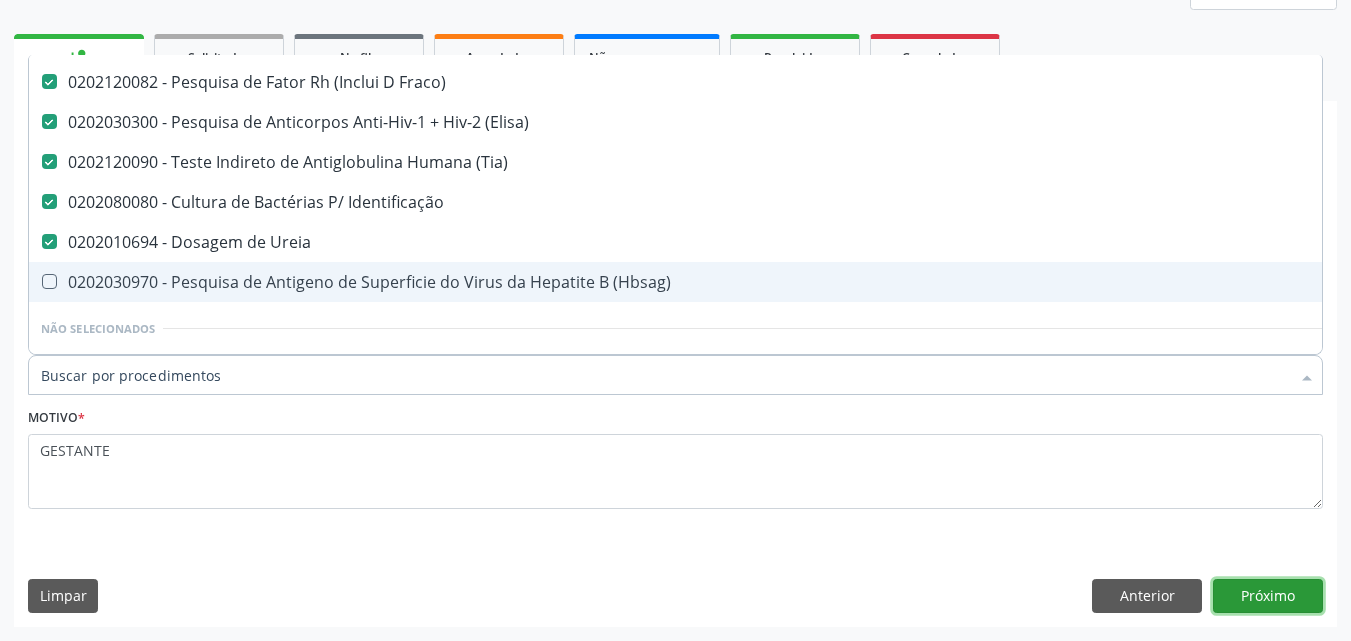 click on "Próximo" at bounding box center (1268, 596) 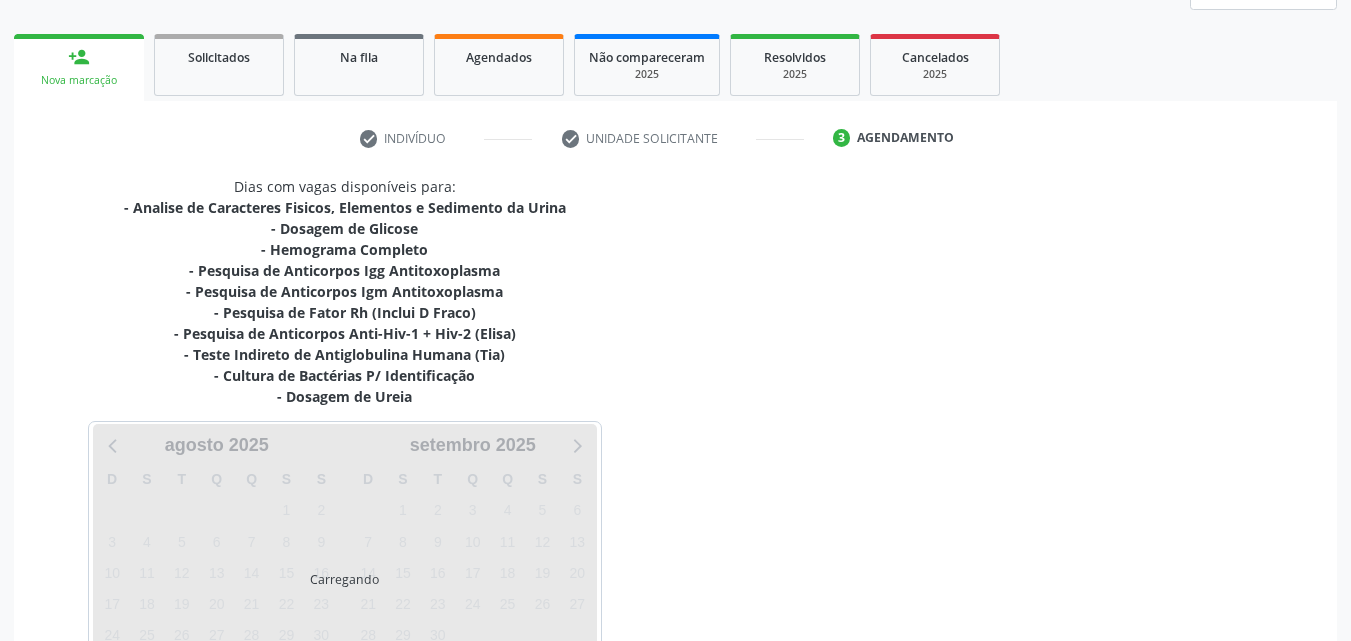 scroll, scrollTop: 0, scrollLeft: 0, axis: both 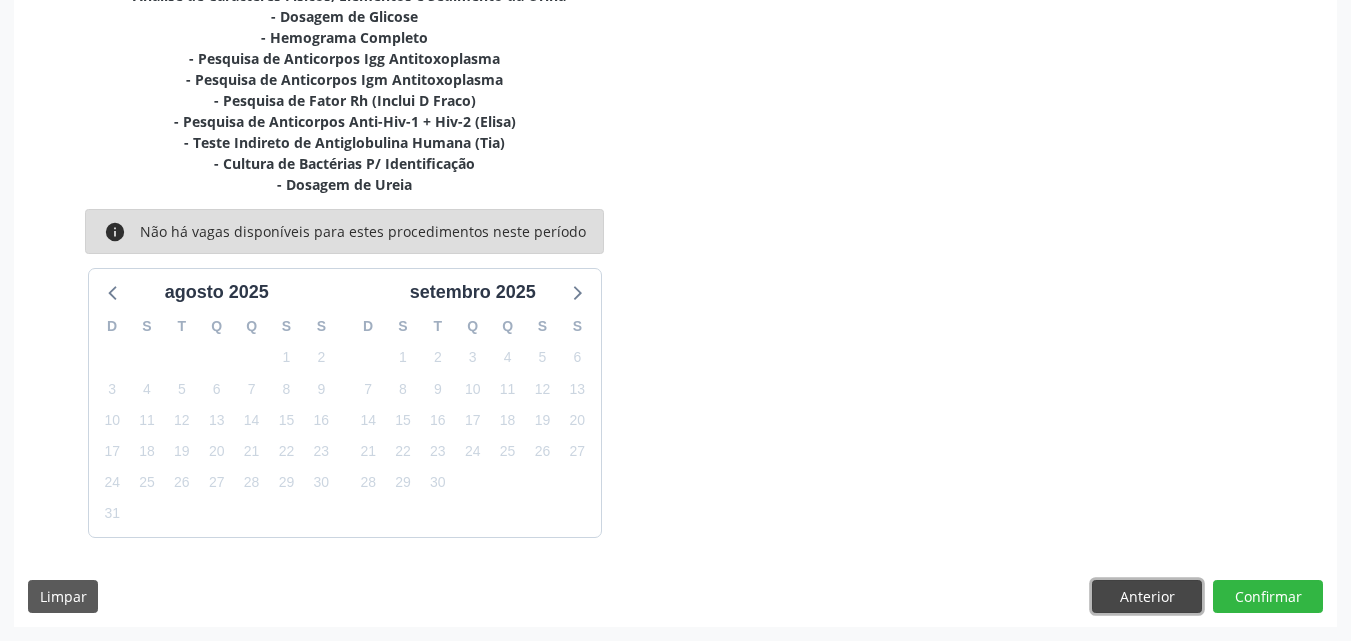 click on "Anterior" at bounding box center (1147, 597) 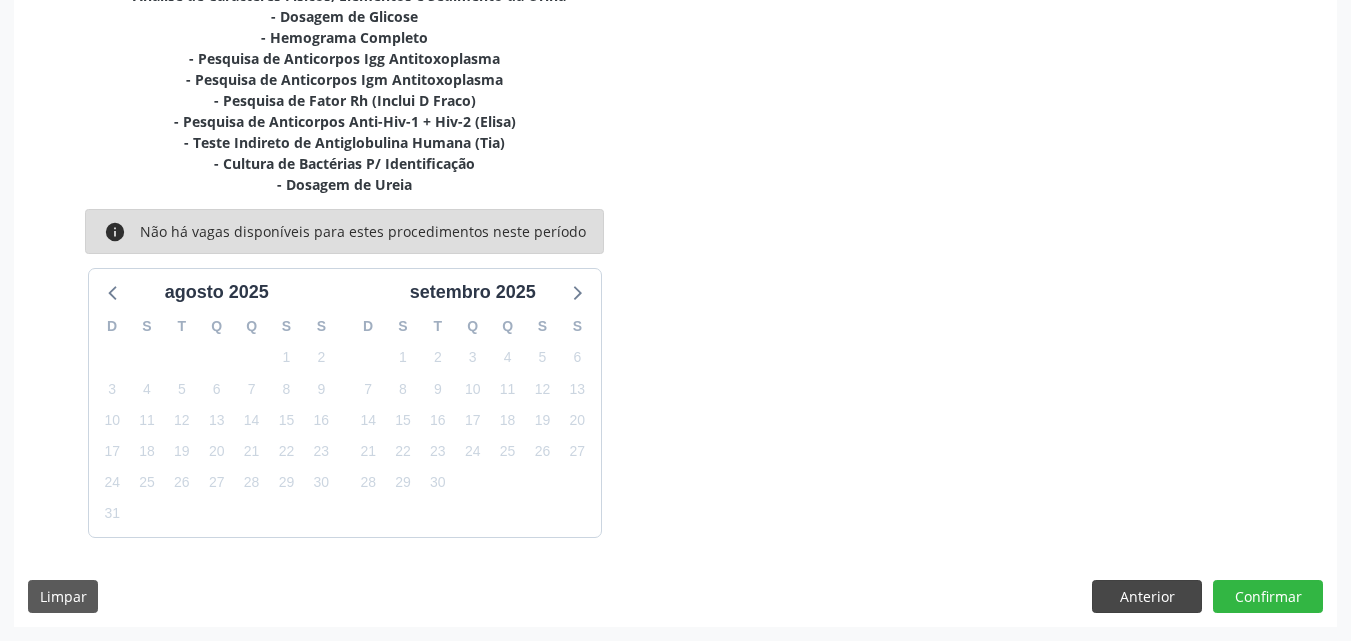 scroll, scrollTop: 265, scrollLeft: 0, axis: vertical 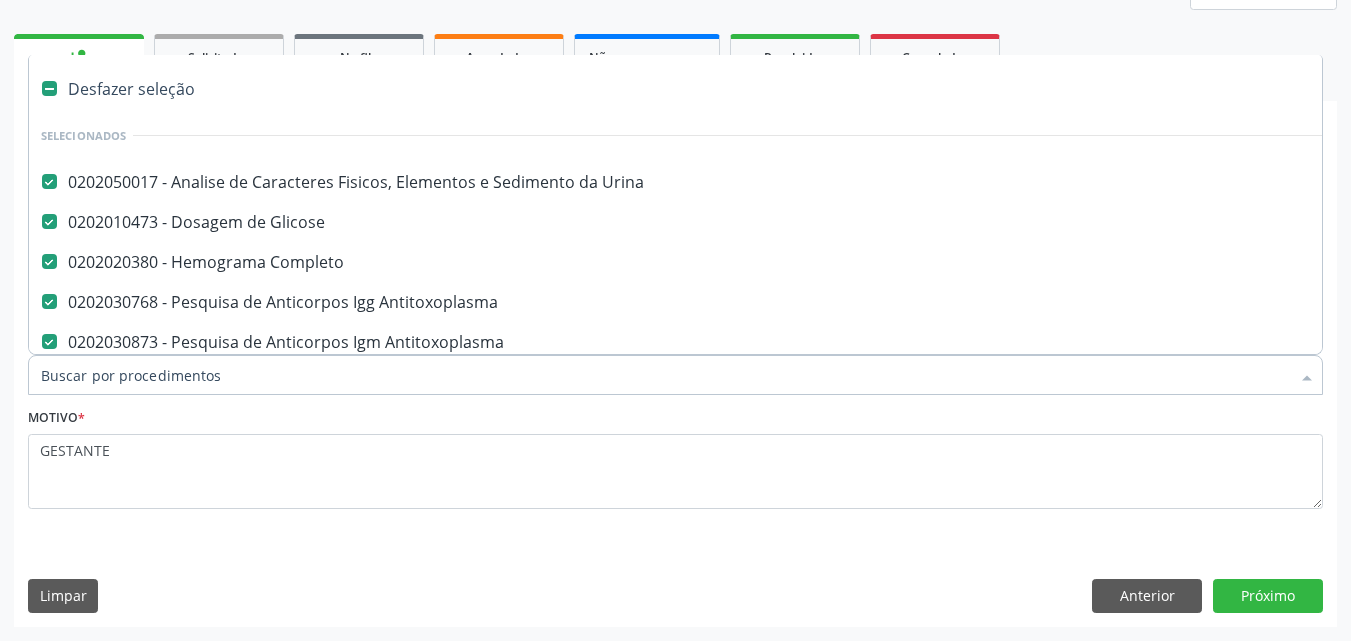 click at bounding box center (675, 375) 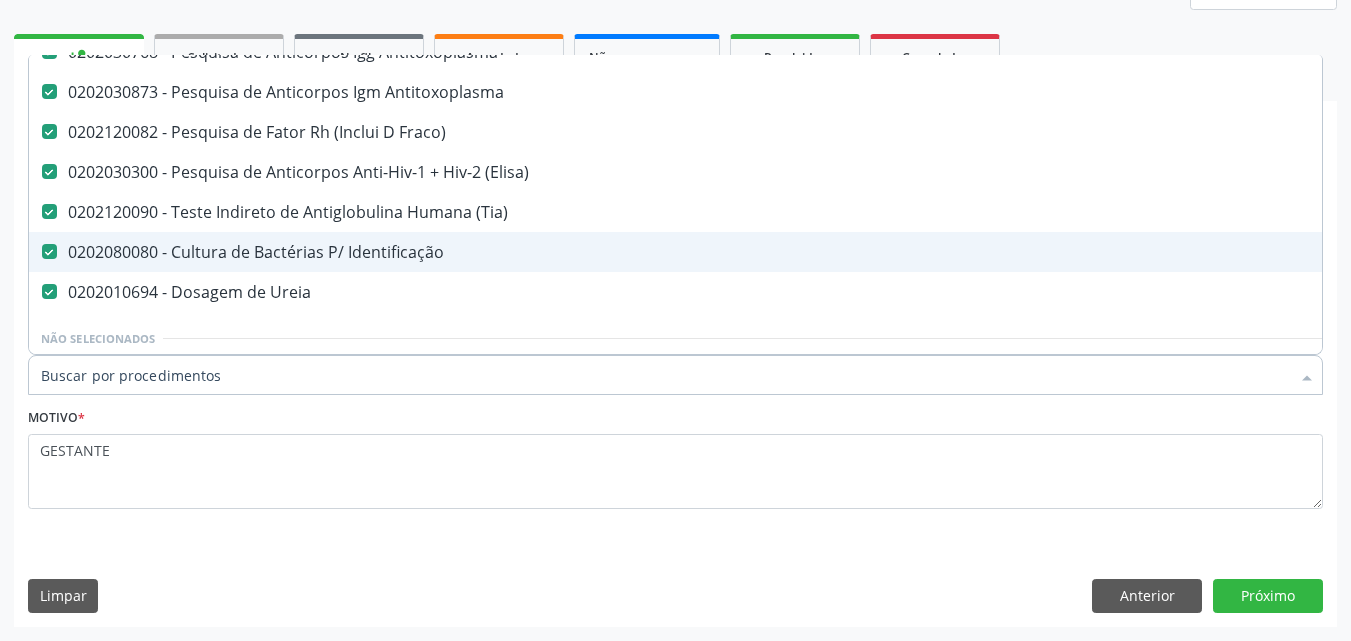 scroll, scrollTop: 220, scrollLeft: 0, axis: vertical 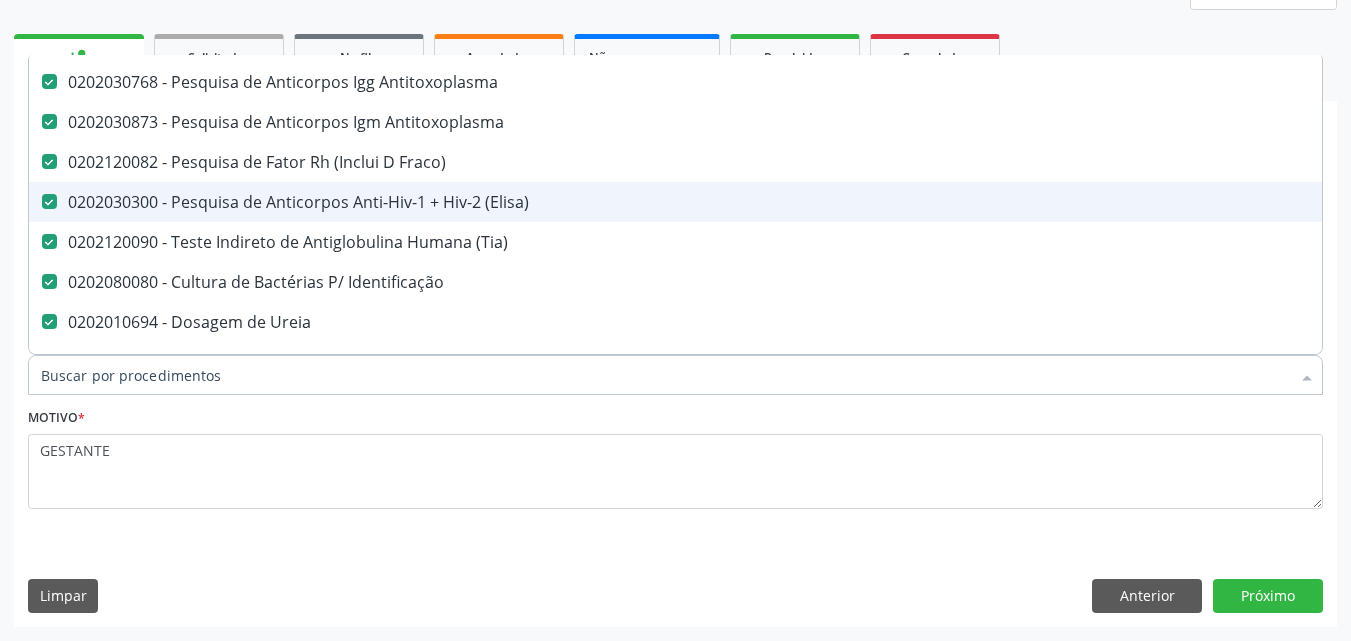 click on "0202030300 - Pesquisa de Anticorpos Anti-Hiv-1 + Hiv-2 (Elisa)" at bounding box center (819, 202) 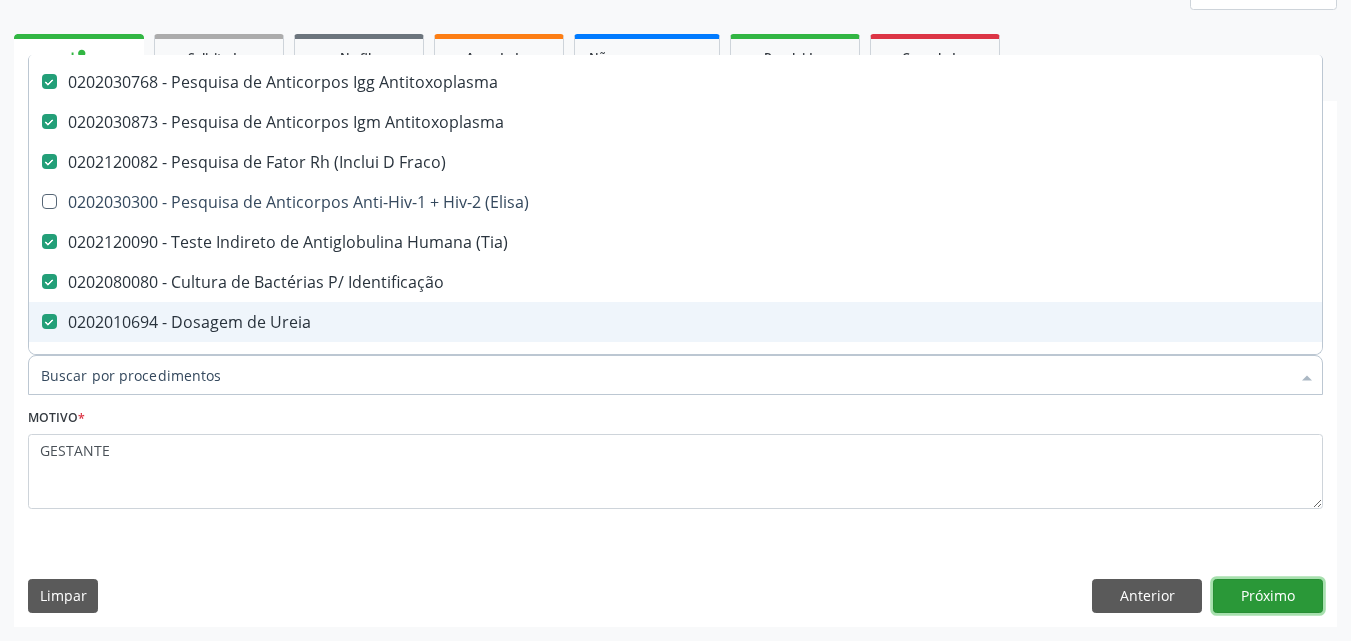 click on "Próximo" at bounding box center [1268, 596] 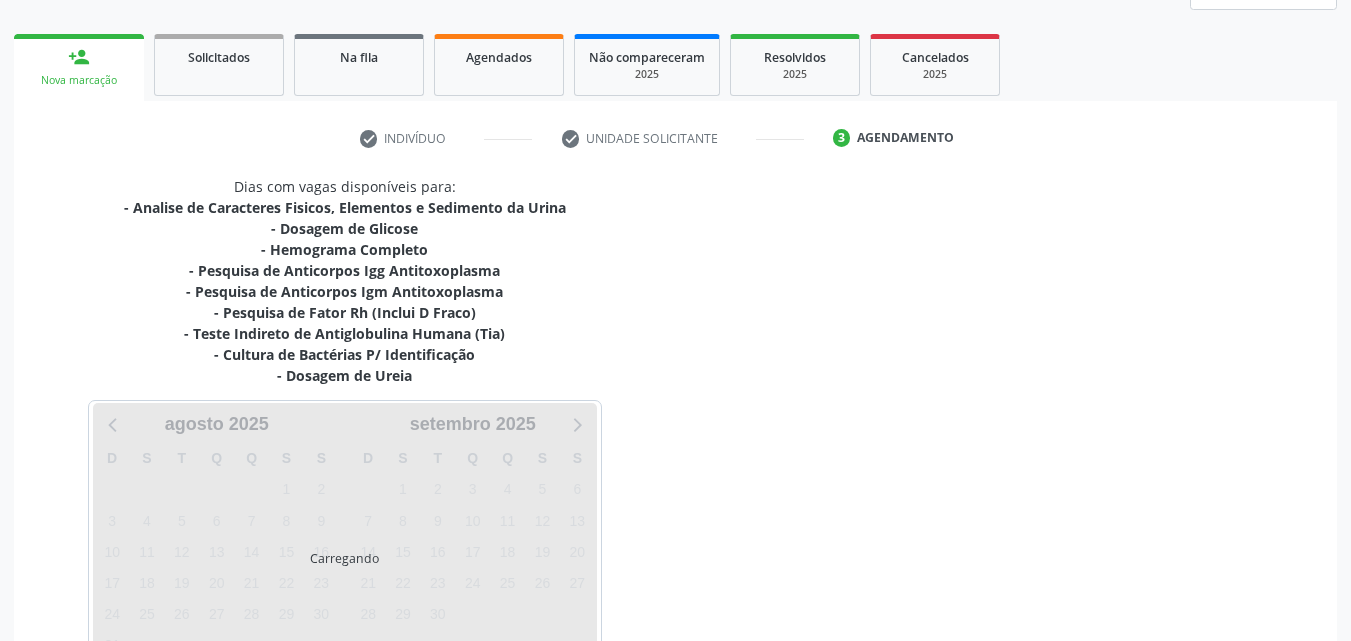 scroll, scrollTop: 0, scrollLeft: 0, axis: both 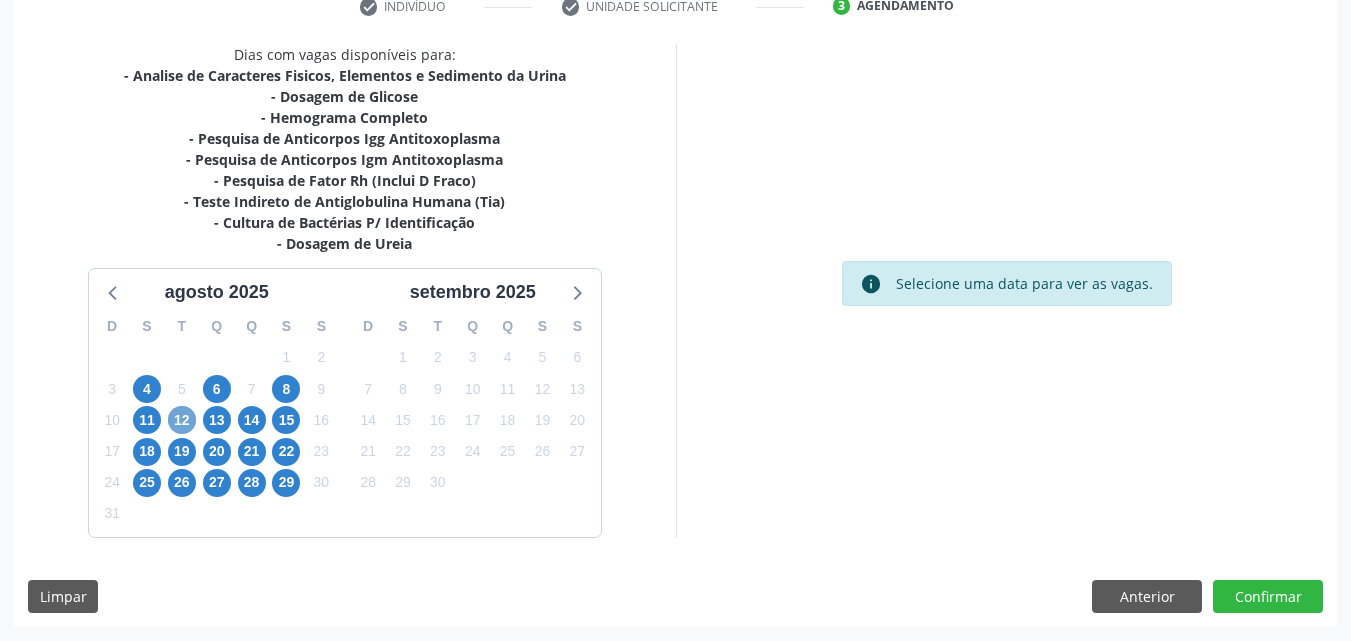 click on "12" at bounding box center (182, 420) 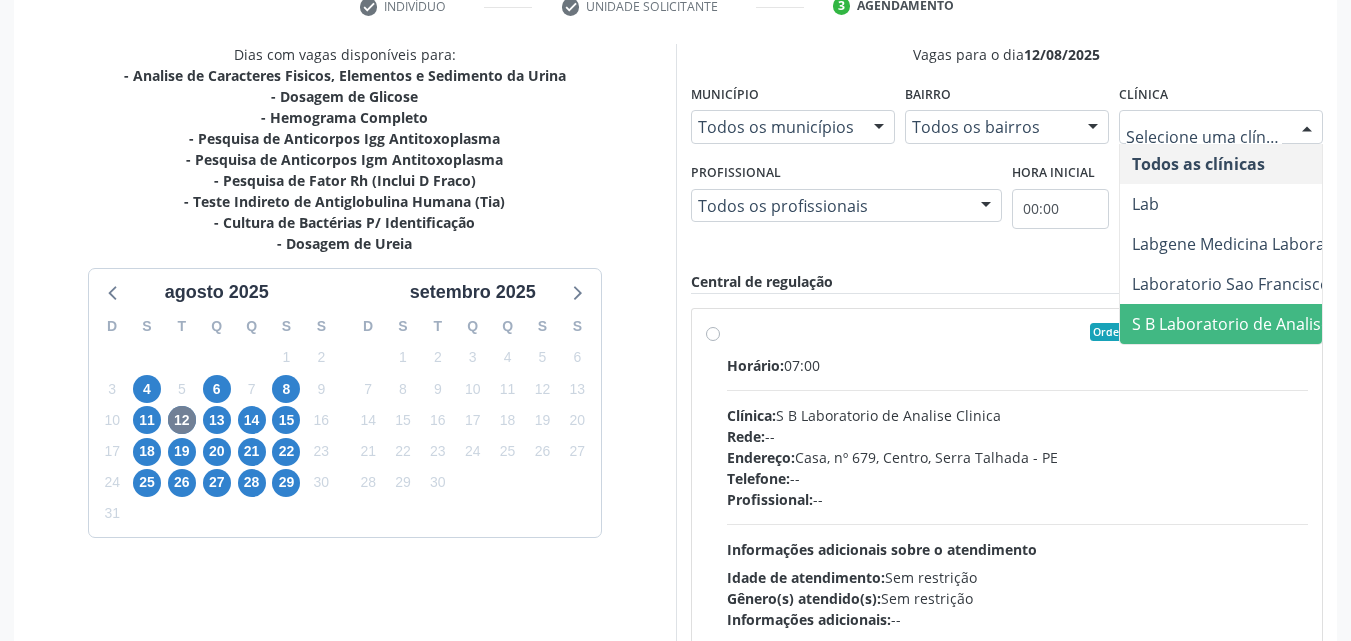 click on "S B Laboratorio de Analise Clinica" at bounding box center [1257, 324] 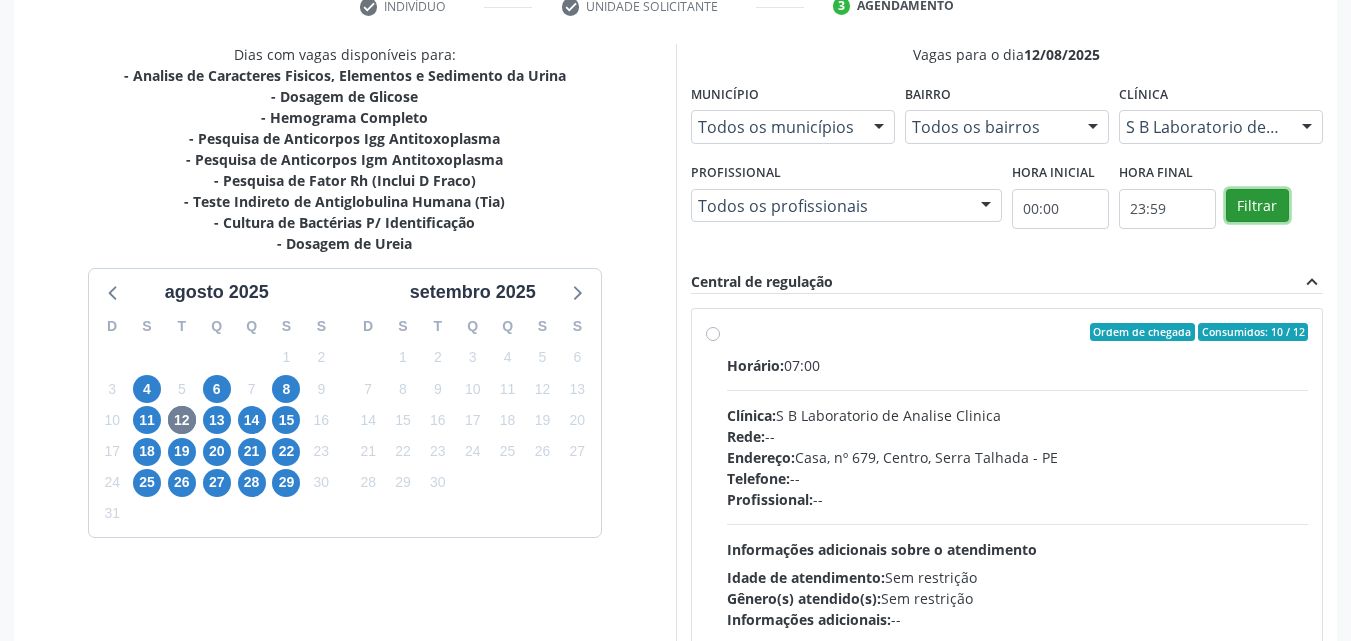 click on "Filtrar" at bounding box center [1257, 206] 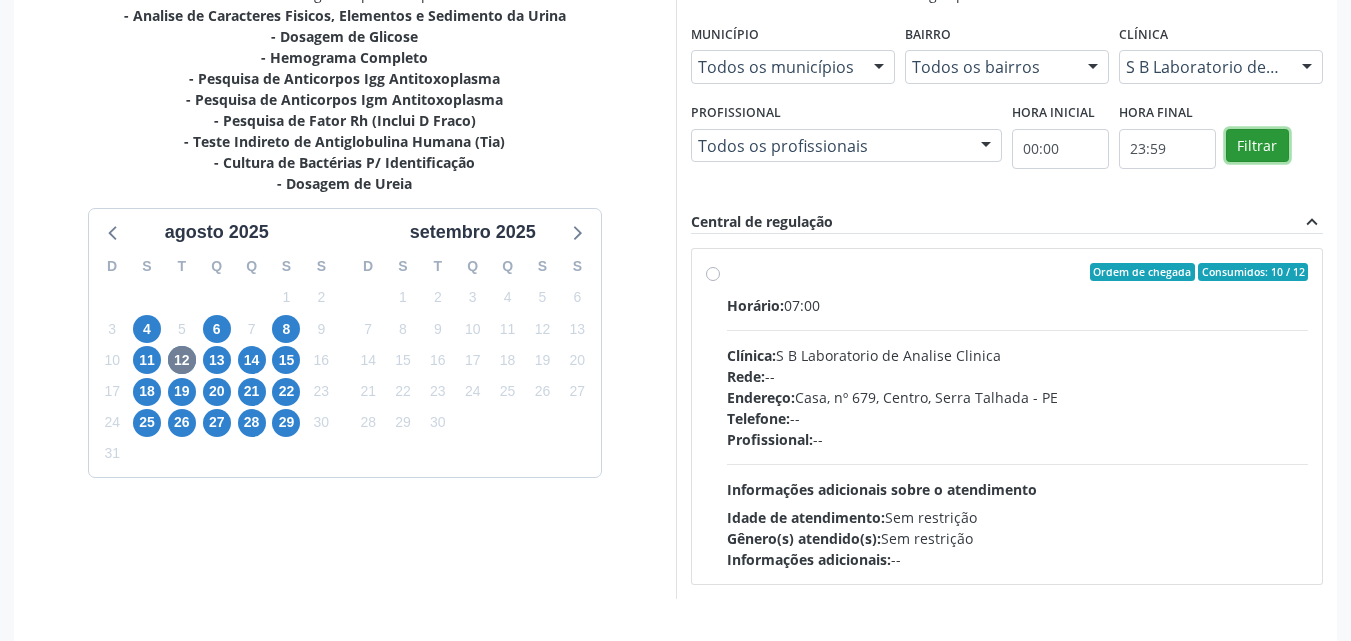 scroll, scrollTop: 518, scrollLeft: 0, axis: vertical 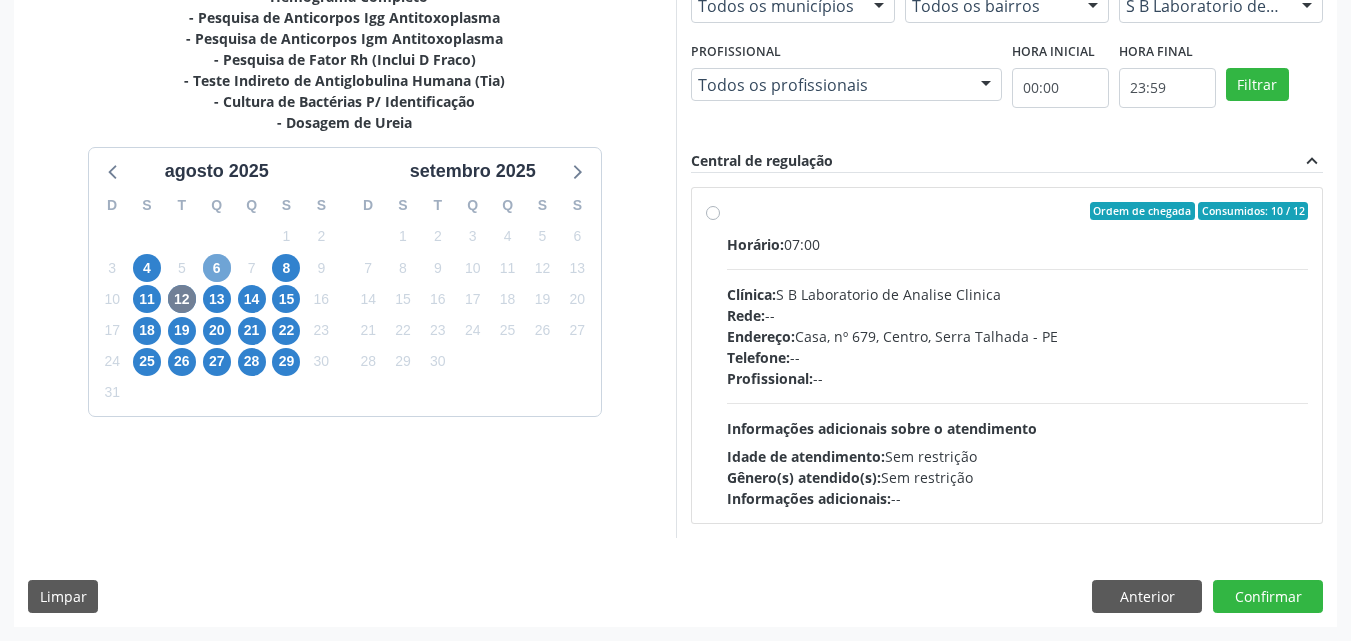 click on "6" at bounding box center [217, 268] 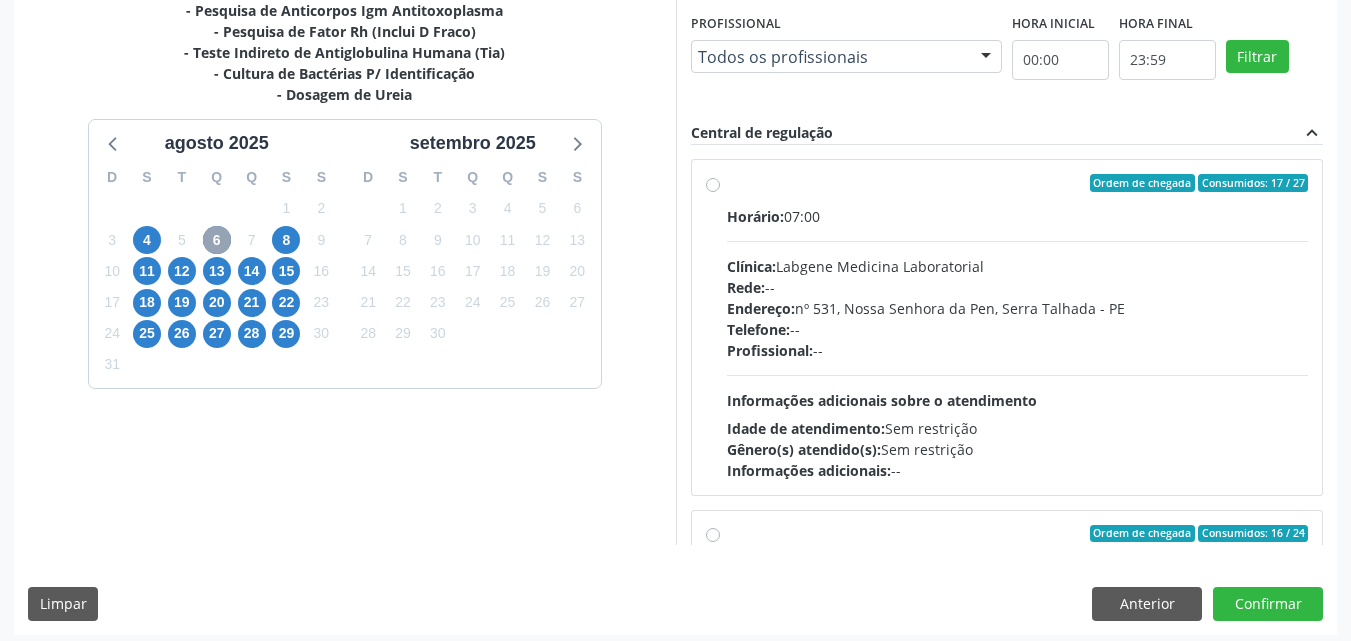 scroll, scrollTop: 554, scrollLeft: 0, axis: vertical 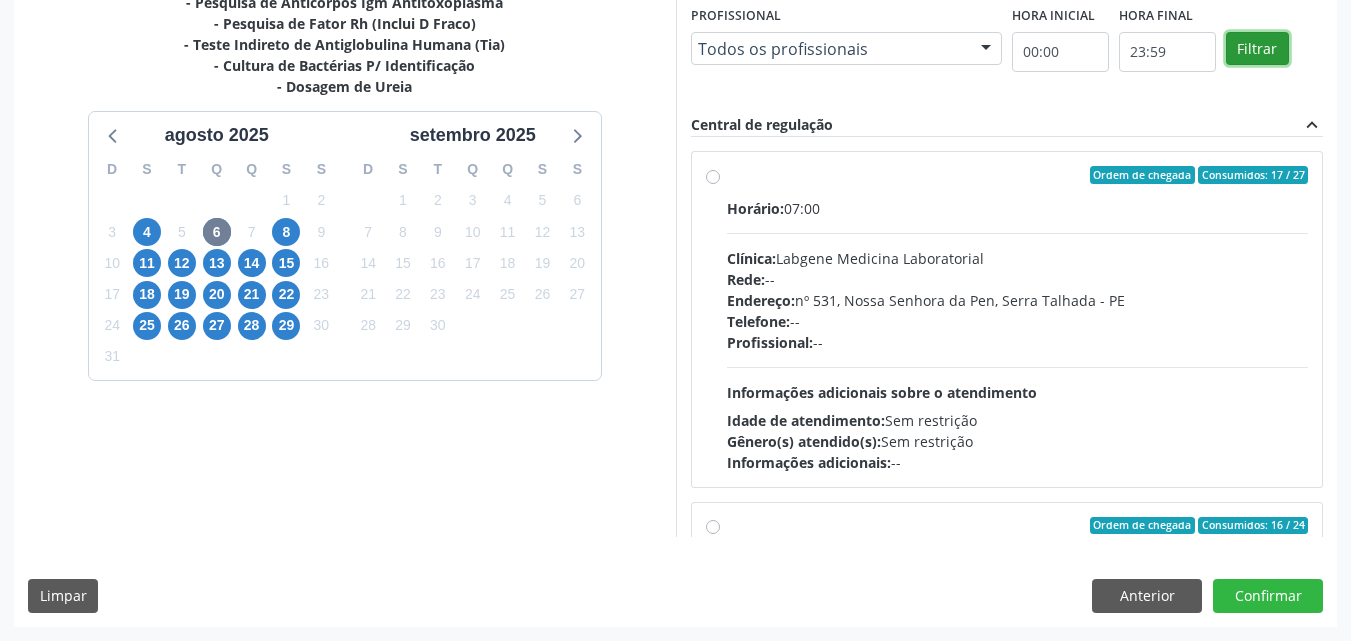 click on "Filtrar" at bounding box center [1257, 49] 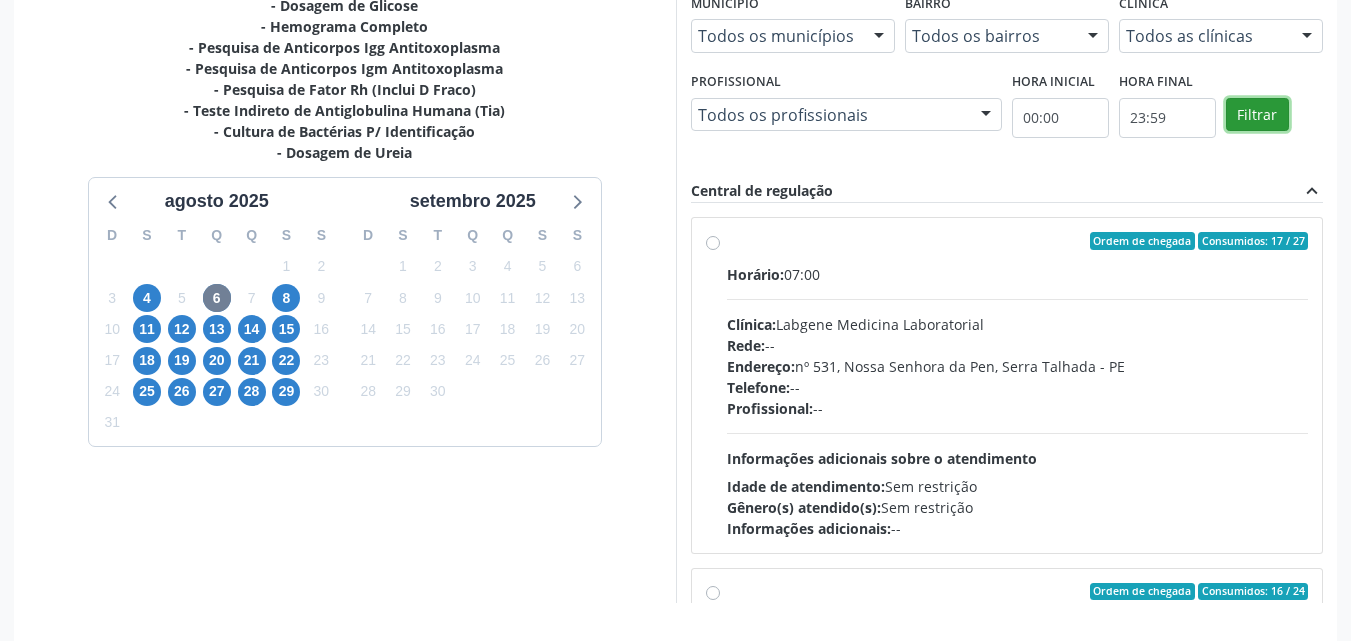 scroll, scrollTop: 454, scrollLeft: 0, axis: vertical 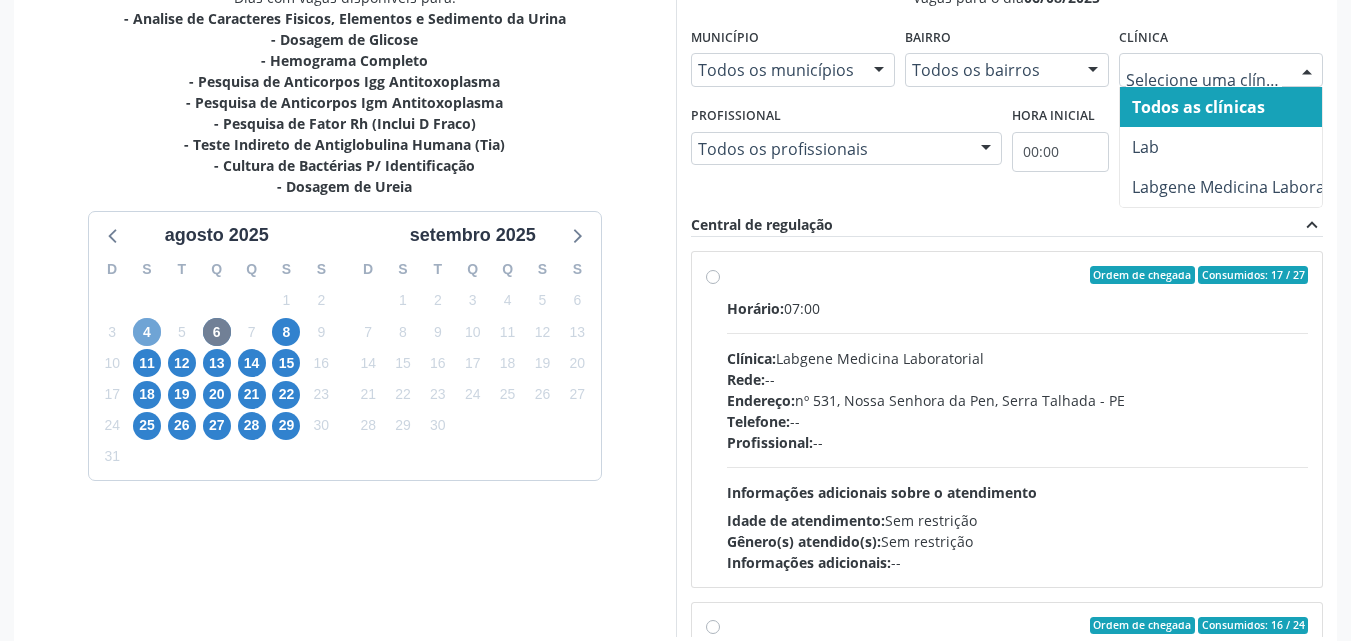 click on "4" at bounding box center [147, 332] 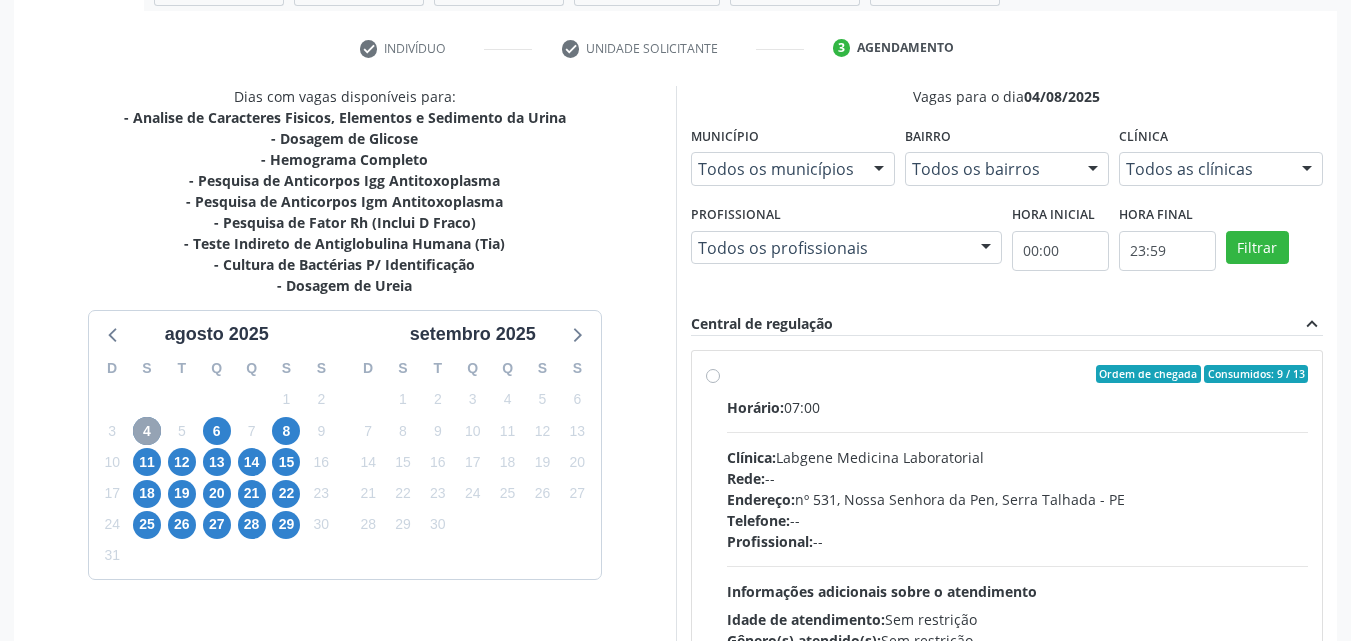 scroll, scrollTop: 354, scrollLeft: 0, axis: vertical 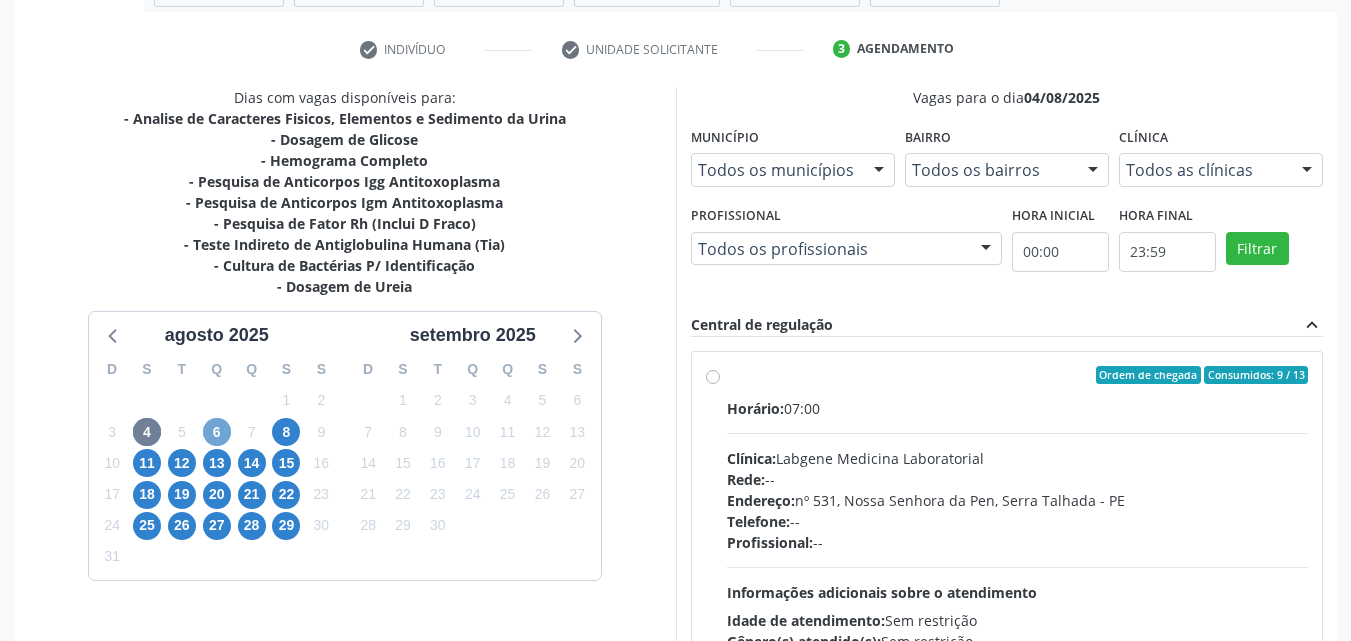 click on "6" at bounding box center (217, 432) 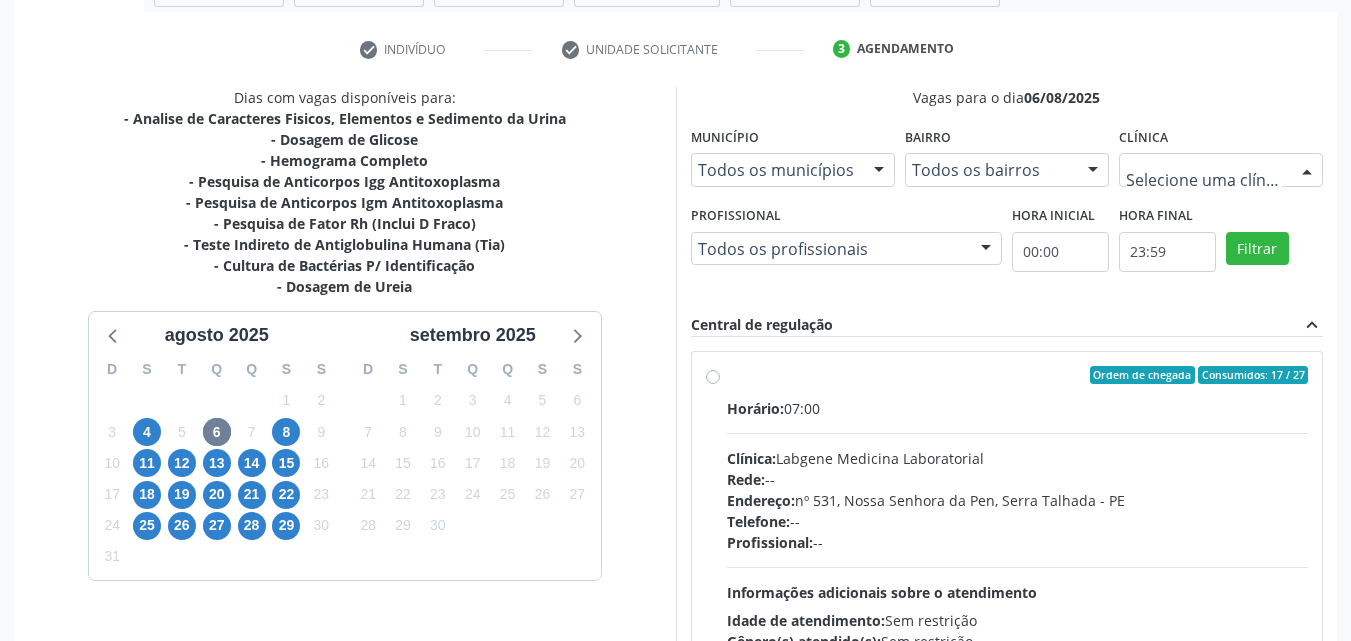 click at bounding box center [1221, 170] 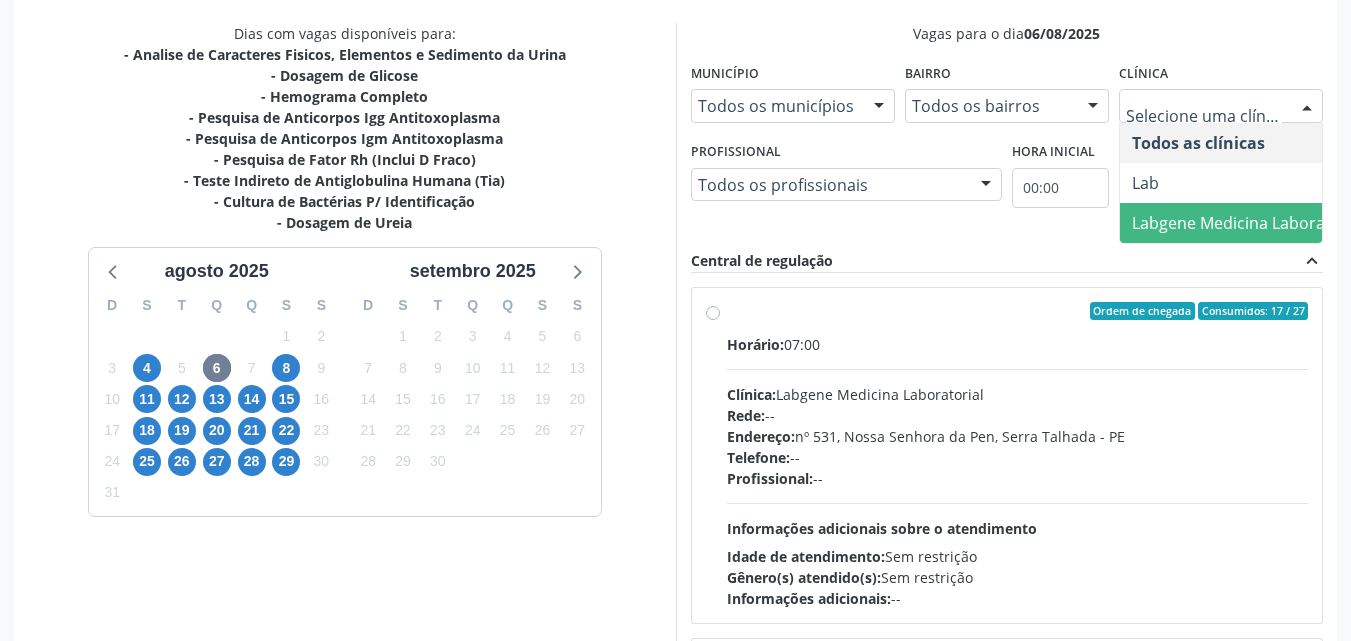 scroll, scrollTop: 454, scrollLeft: 0, axis: vertical 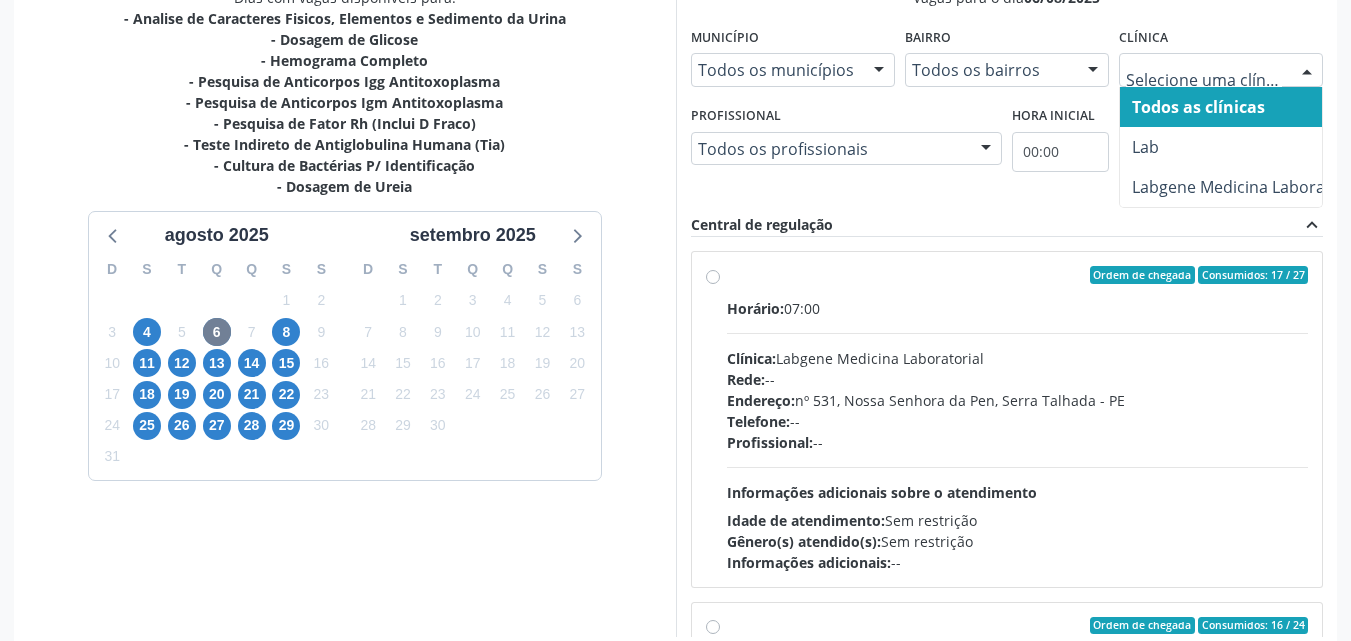 click at bounding box center (1204, 80) 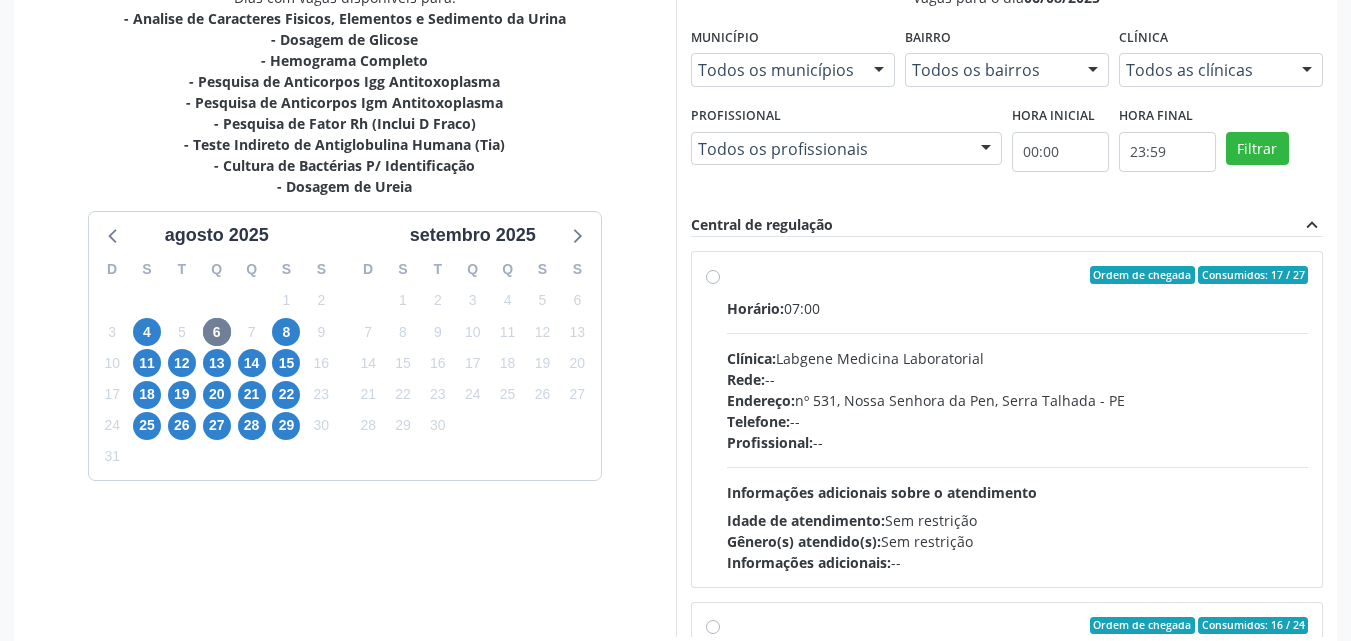 click on "Vagas para o dia
06/08/2025
Município
Todos os municípios         Todos os municípios   Serra Talhada - PE
Nenhum resultado encontrado para: "   "
Não há nenhuma opção para ser exibida.
Bairro
Todos os bairros         Todos os bairros   N S da Penha   Nossa Senhora da Pen
Nenhum resultado encontrado para: "   "
Não há nenhuma opção para ser exibida.
Clínica
Todos as clínicas         Todos as clínicas   Lab   Labgene Medicina Laboratorial
Nenhum resultado encontrado para: "   "
Não há nenhuma opção para ser exibida.
Profissional
Todos os profissionais         Todos os profissionais
Nenhum resultado encontrado para: "   "
Não há nenhuma opção para ser exibida.
Hora inicial
00:00
Hora final
23:59
Filtrar" at bounding box center [1007, 312] 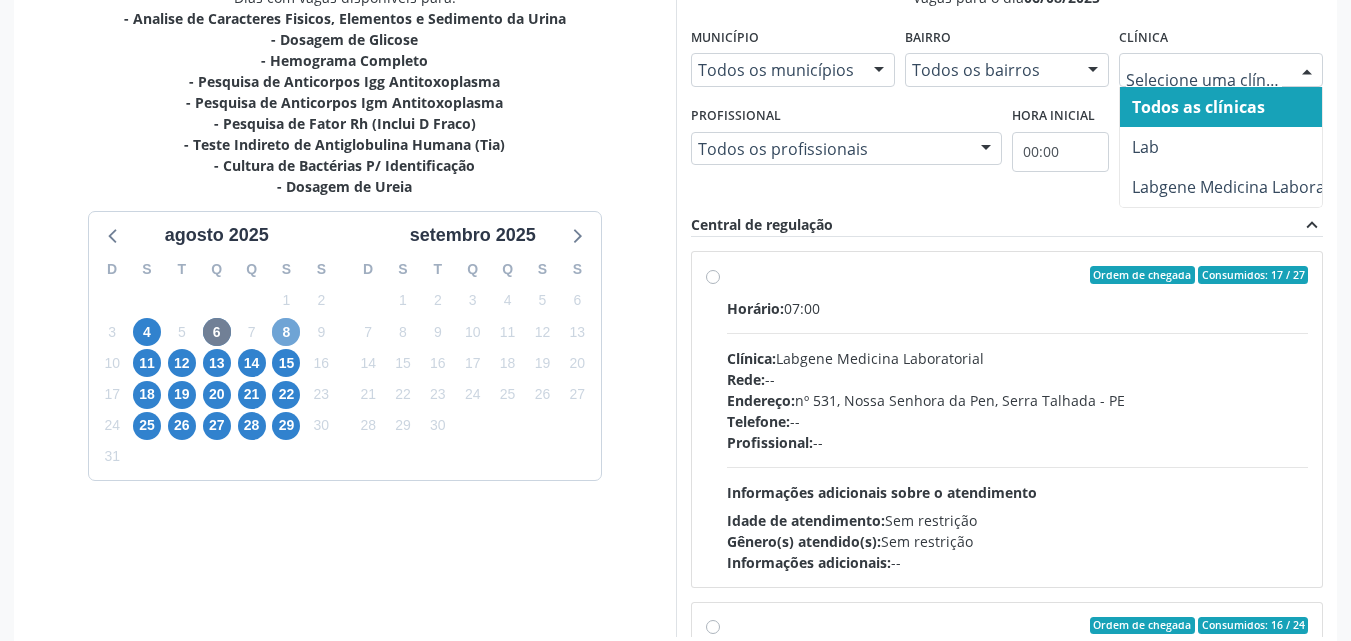click on "8" at bounding box center [286, 332] 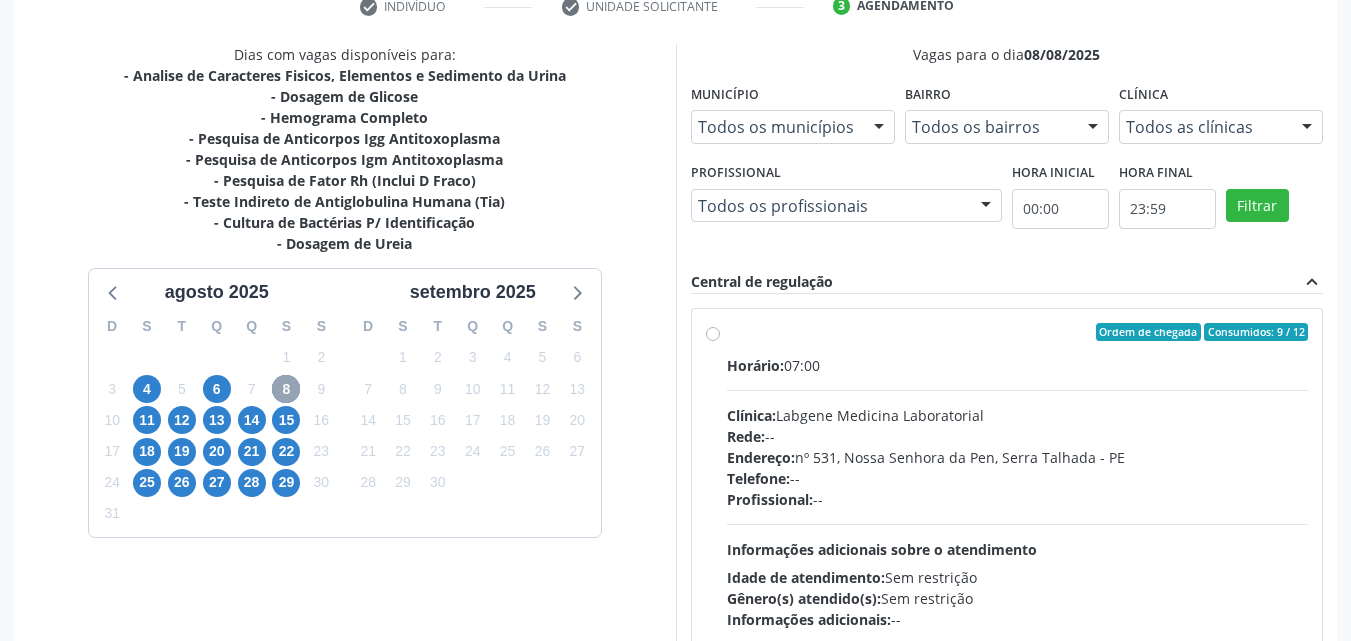 scroll, scrollTop: 454, scrollLeft: 0, axis: vertical 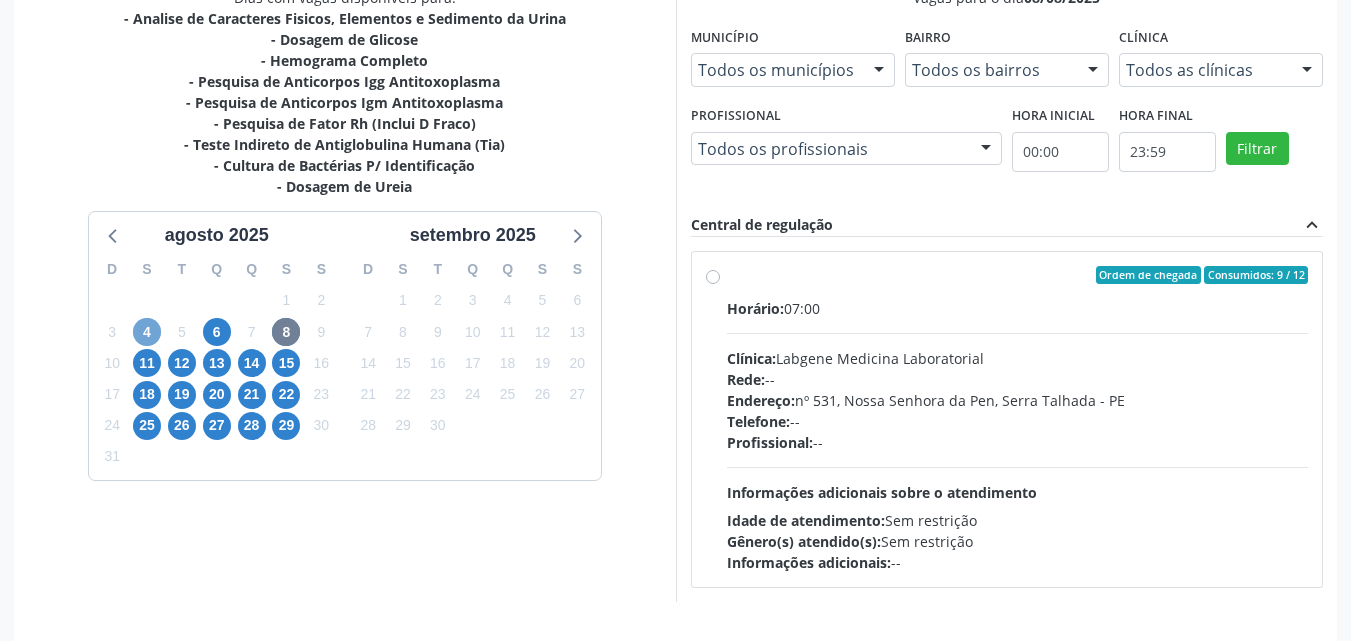 click on "4" at bounding box center (147, 332) 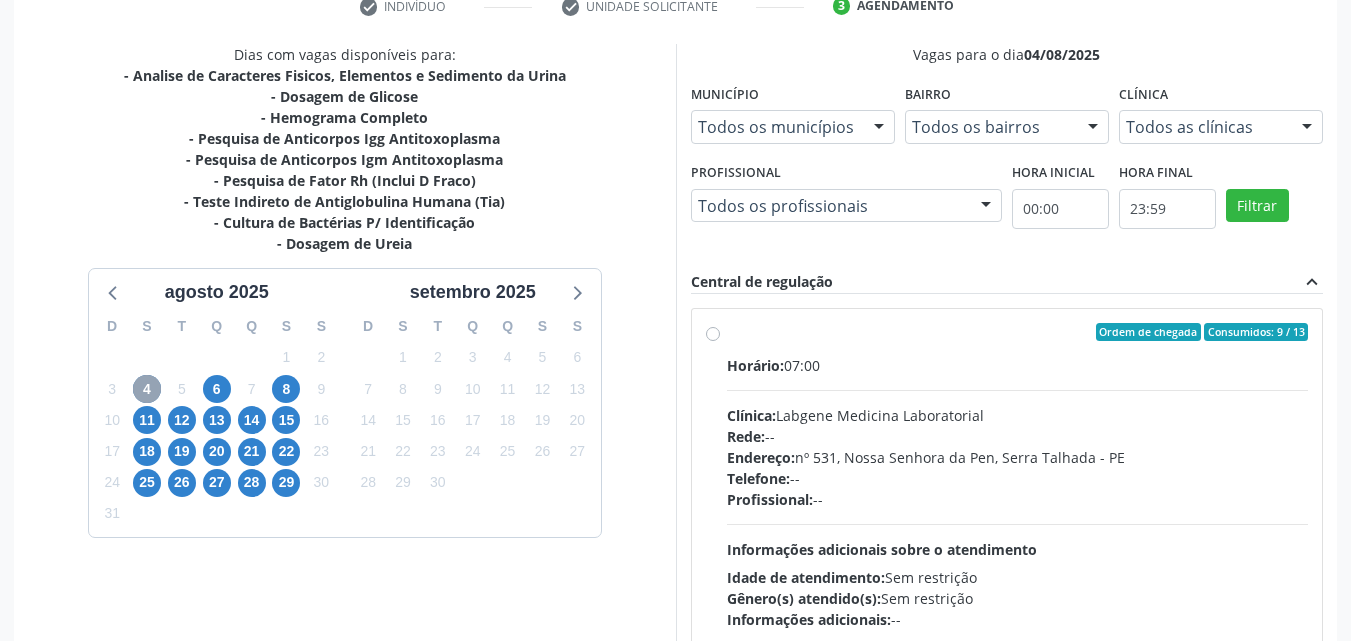 scroll, scrollTop: 454, scrollLeft: 0, axis: vertical 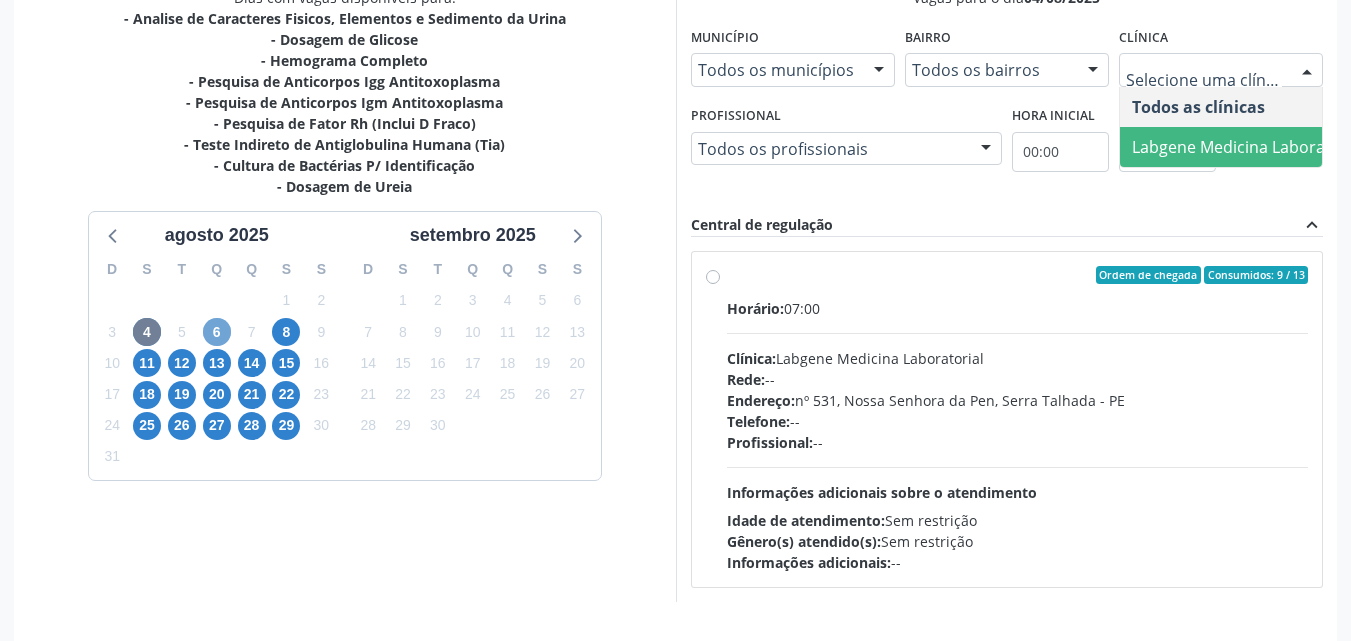 click on "6" at bounding box center (217, 332) 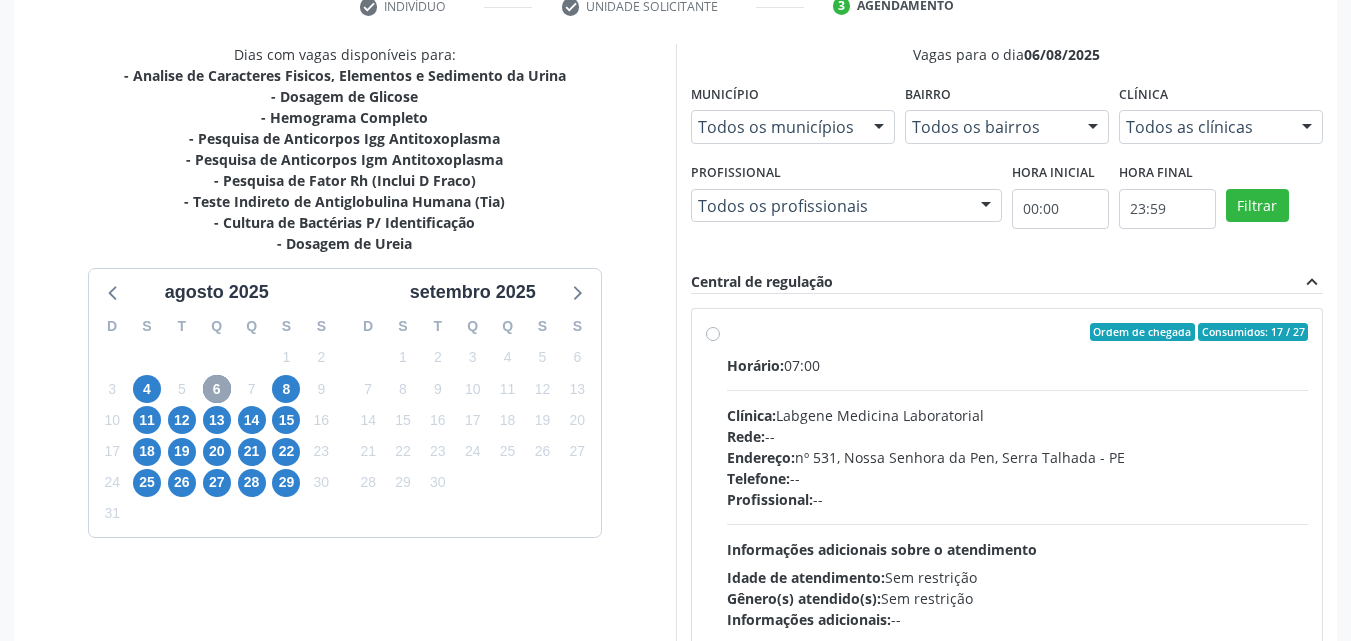 scroll, scrollTop: 454, scrollLeft: 0, axis: vertical 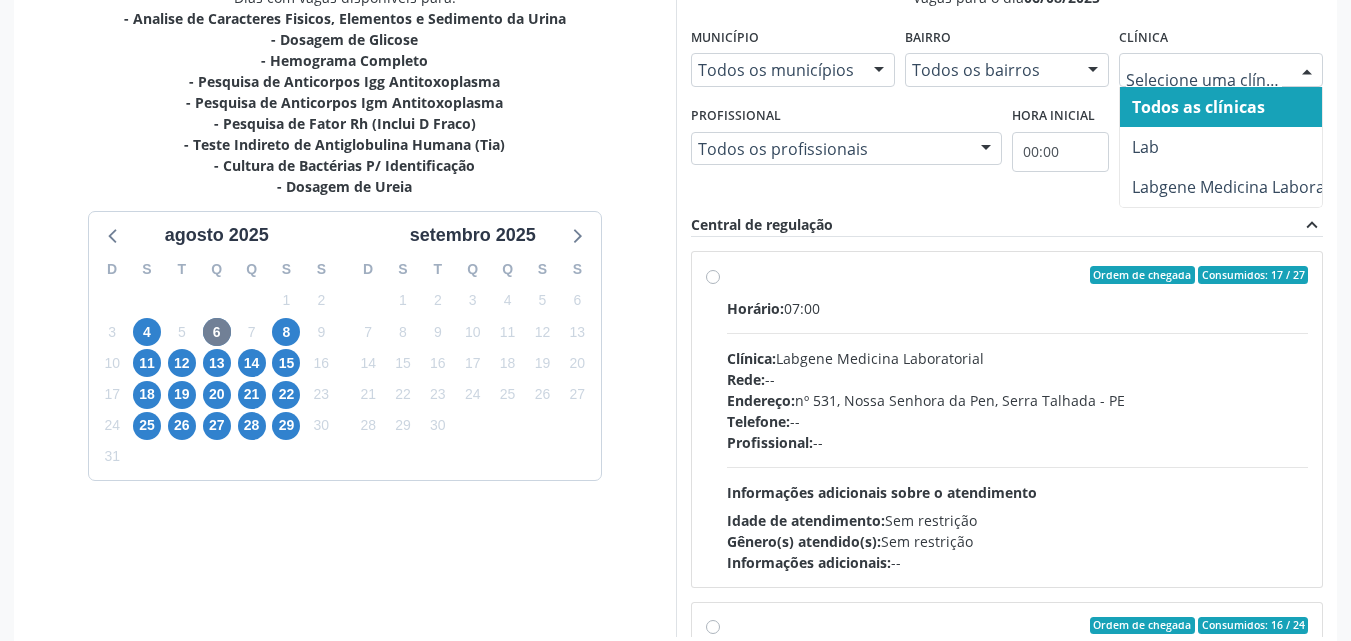click at bounding box center (1204, 80) 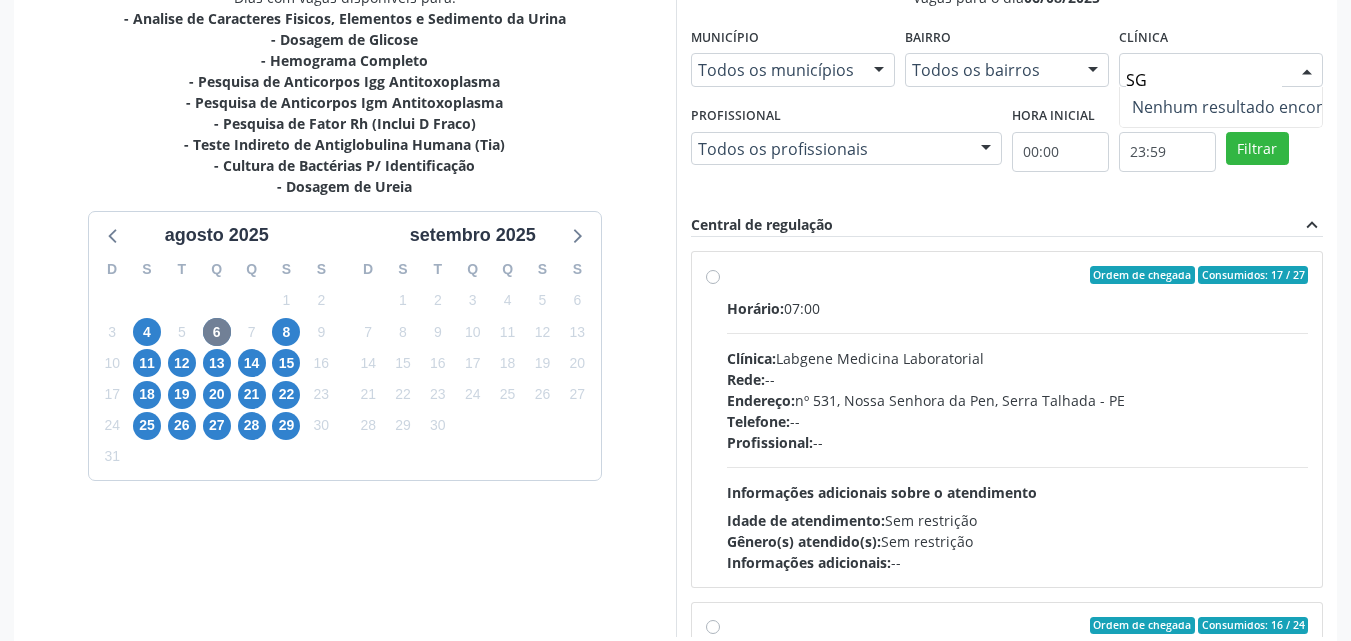 drag, startPoint x: 1190, startPoint y: 71, endPoint x: 1213, endPoint y: 53, distance: 29.206163 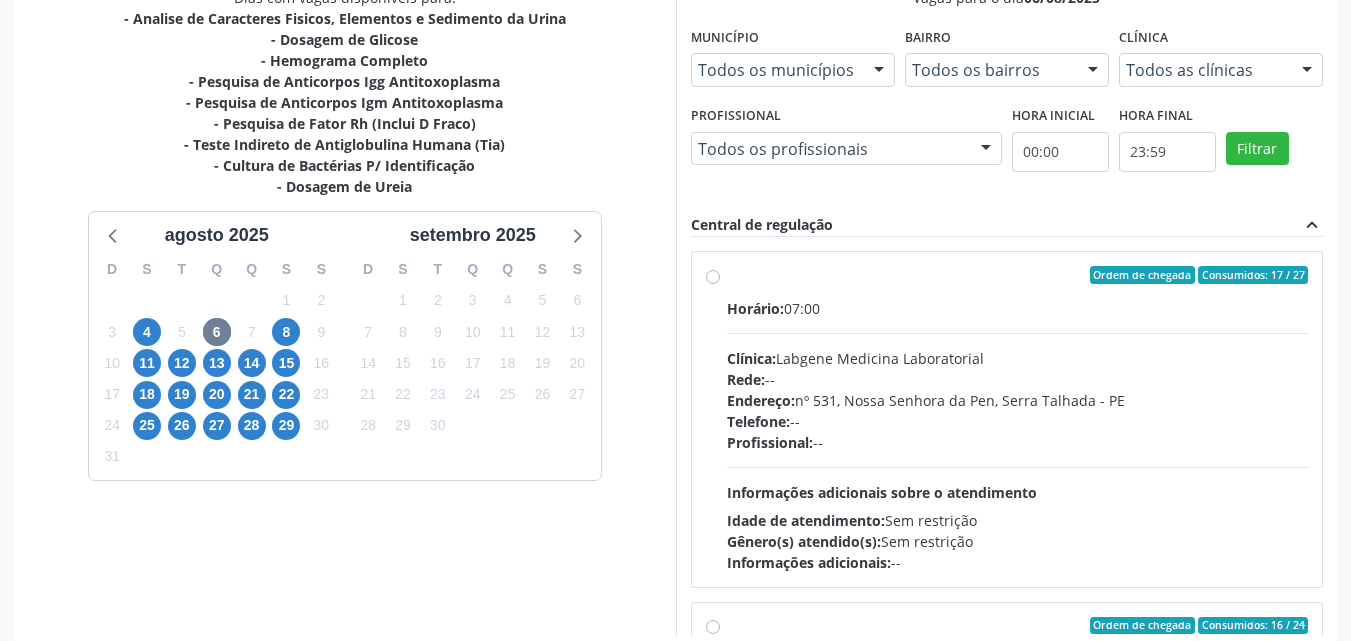 click at bounding box center [1307, 71] 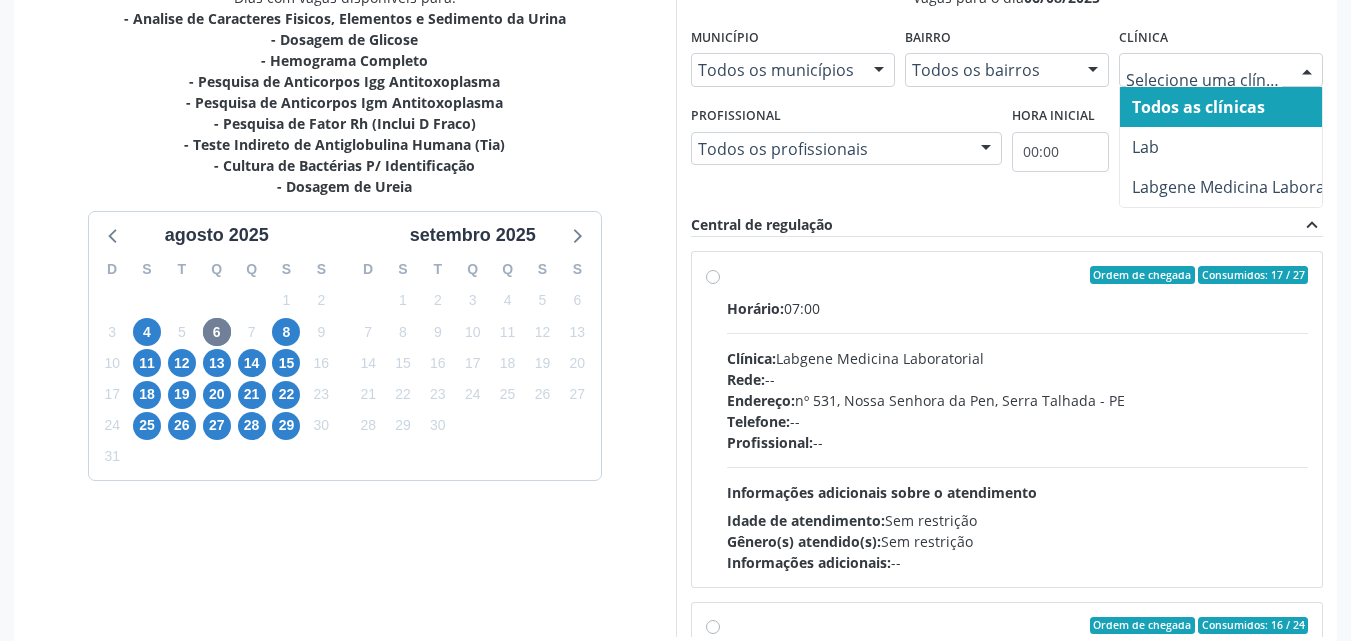 click on "Central de Marcação
notifications
Gabriele de Souza Silva
Recepcionista da UBS

Configurações
Sair
apps
Acompanhamento
Acompanhamento
Acompanhe a situação das marcações correntes e finalizadas
Relatórios
Ano de acompanhamento
2025 2024
person_add
Nova marcação
Solicitados   Na fila   Agendados   Não compareceram
2025
Resolvidos
2025
Cancelados
2025
check
Indivíduo
check
Unidade solicitante
3
Agendamento
CNS
898 0037 0845 5101       done
Nome
*
Rikaely Nathiely da Silva Santos
Rikaely Nathiely da Silva Santos
CNS:
898 0037 0845 5101
CPF:
137.949.354-46
Nascimento:
05/08/2009" at bounding box center (675, -134) 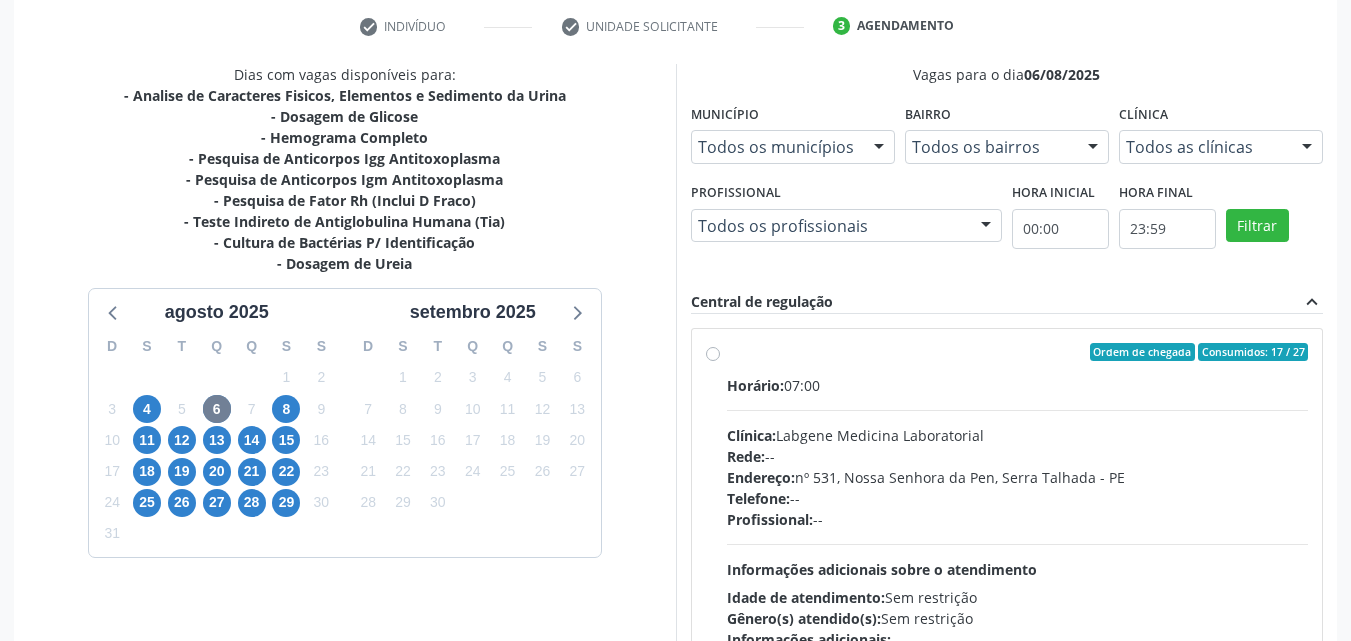 scroll, scrollTop: 354, scrollLeft: 0, axis: vertical 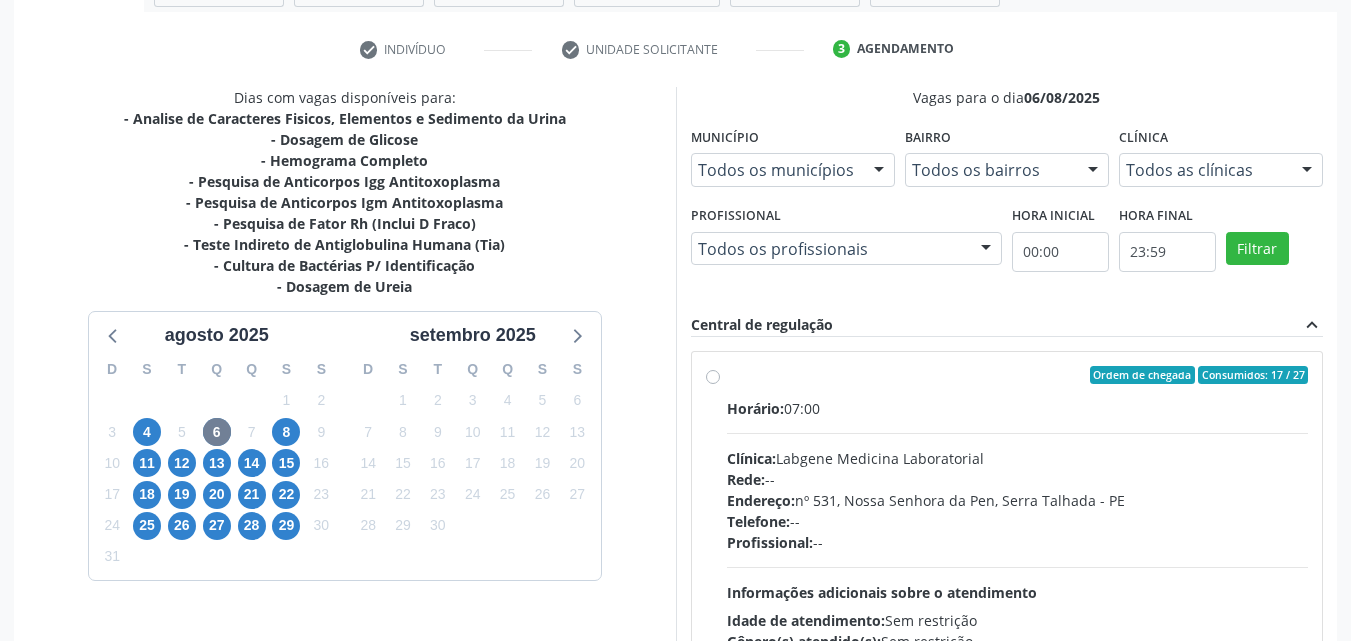 drag, startPoint x: 1267, startPoint y: 173, endPoint x: 1255, endPoint y: 174, distance: 12.0415945 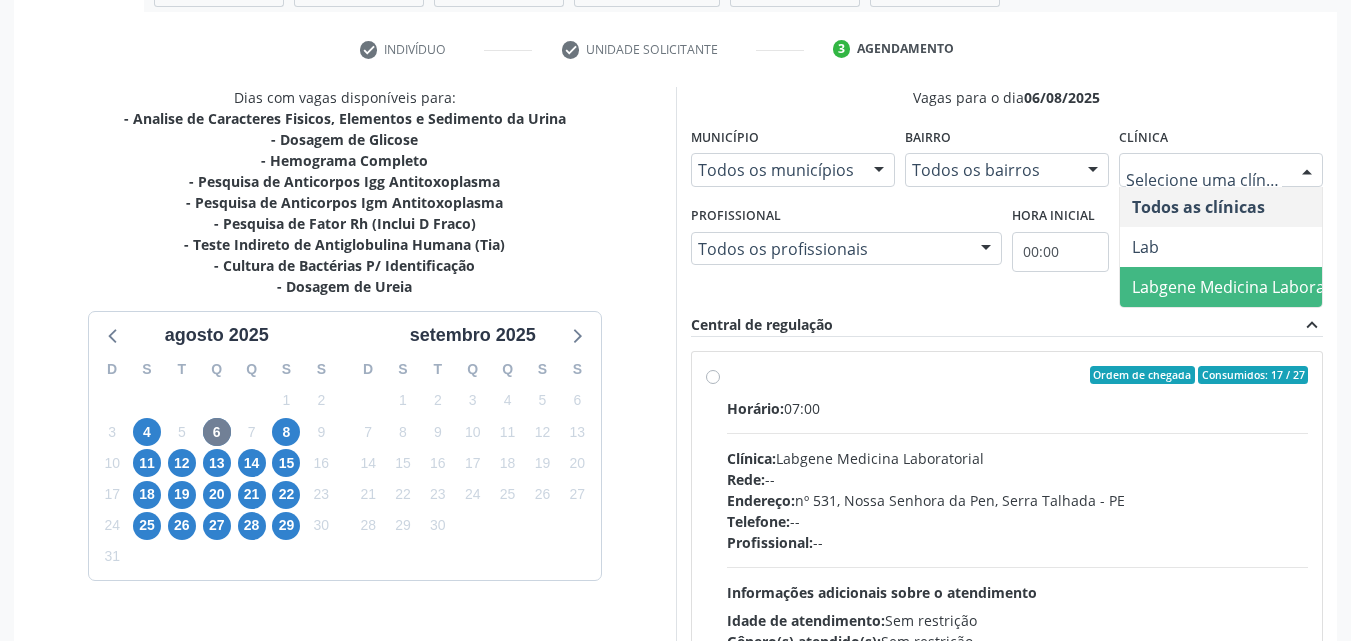 click on "Labgene Medicina Laboratorial" at bounding box center (1248, 287) 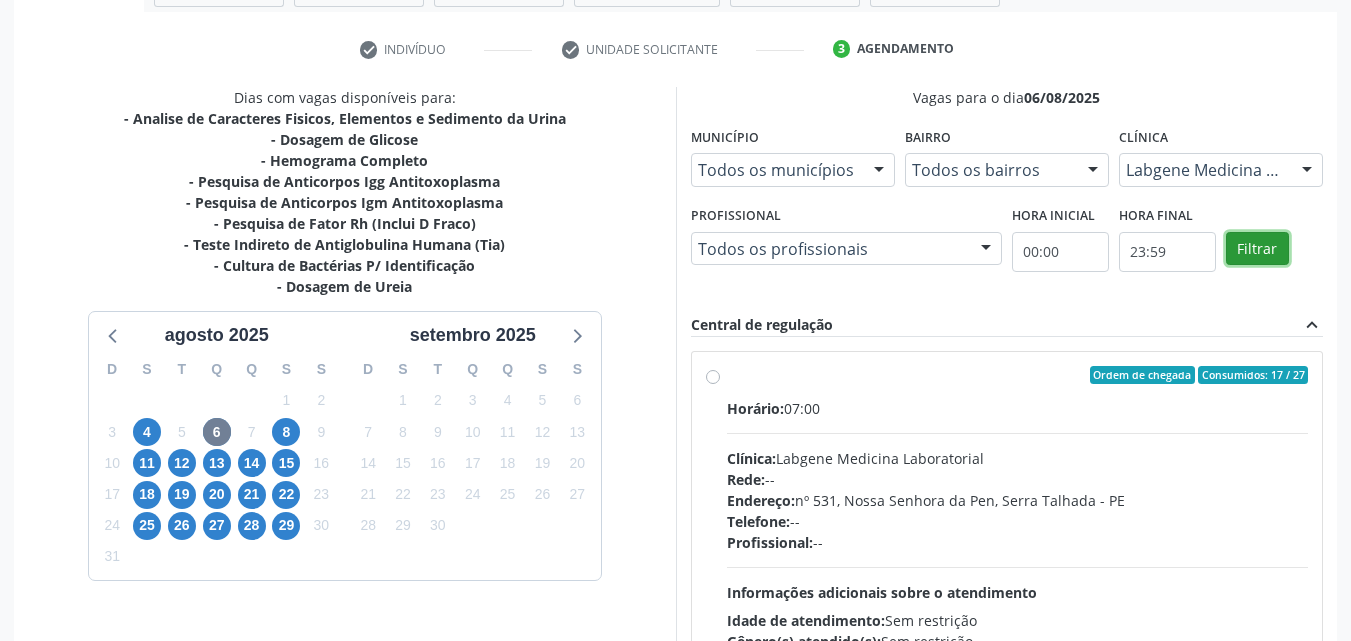 click on "Filtrar" at bounding box center [1257, 249] 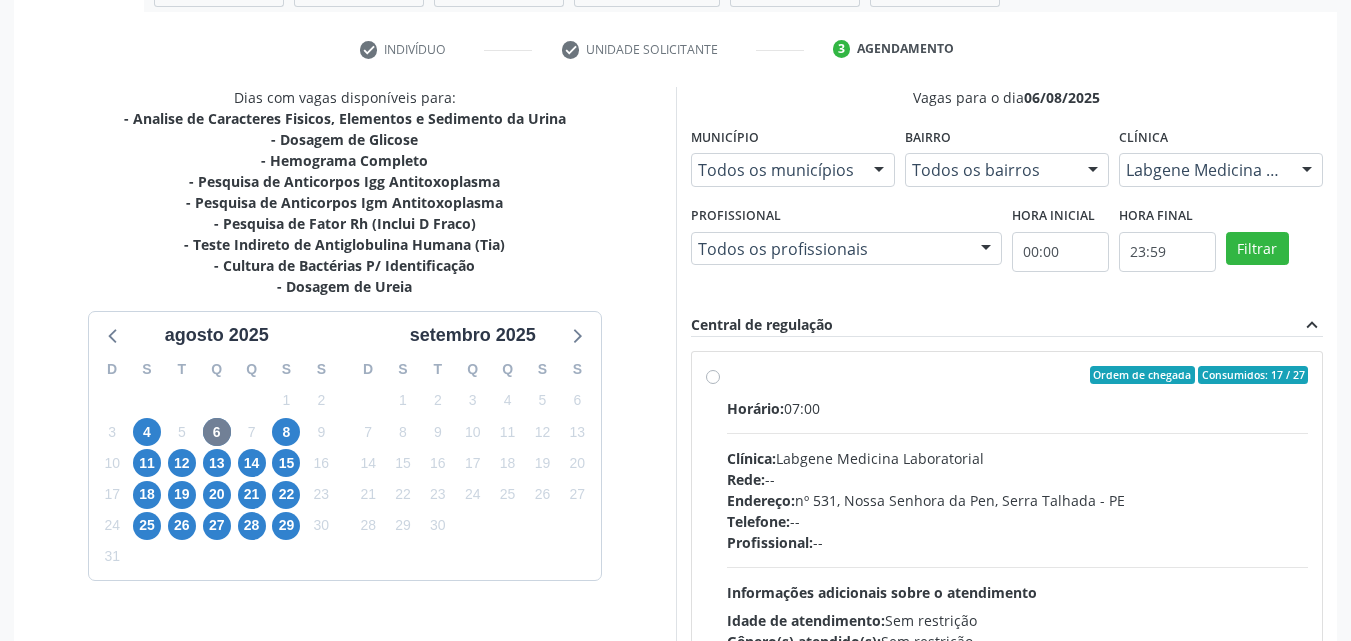 click on "Ordem de chegada
Consumidos: 17 / 27
Horário:   07:00
Clínica:  Labgene Medicina Laboratorial
Rede:
--
Endereço:   nº 531, Nossa Senhora da Pen, Serra Talhada - PE
Telefone:   --
Profissional:
--
Informações adicionais sobre o atendimento
Idade de atendimento:
Sem restrição
Gênero(s) atendido(s):
Sem restrição
Informações adicionais:
--" at bounding box center (1018, 519) 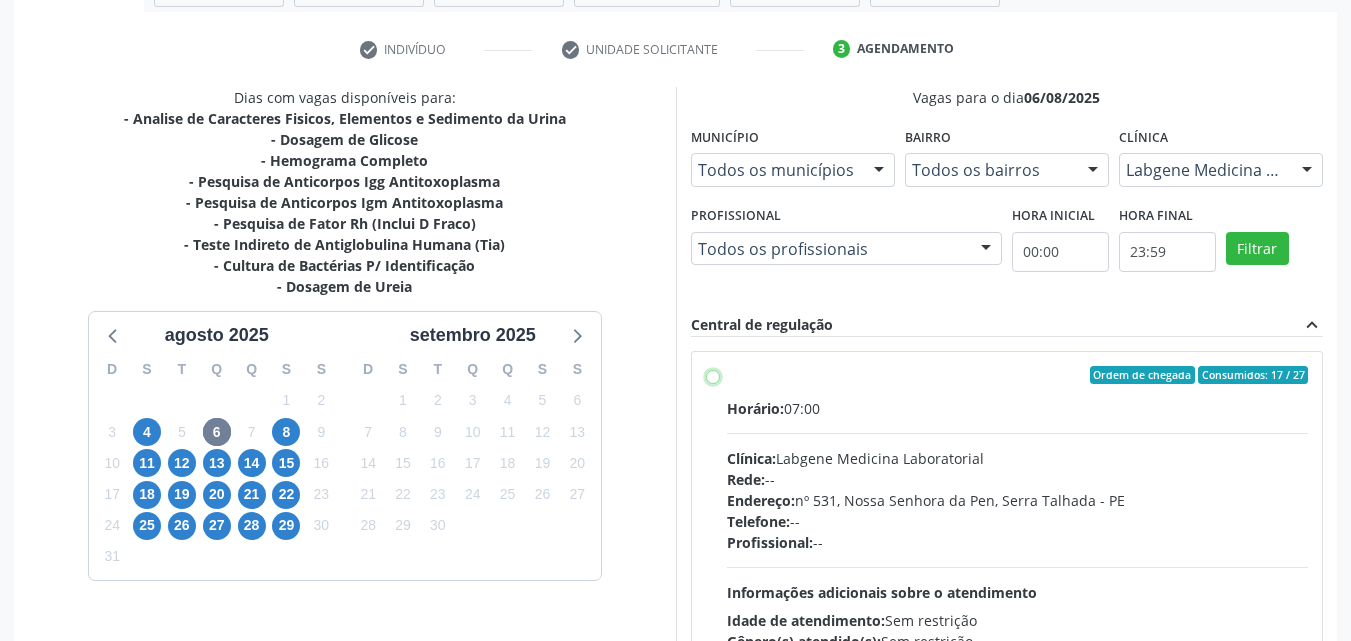 click on "Ordem de chegada
Consumidos: 17 / 27
Horário:   07:00
Clínica:  Labgene Medicina Laboratorial
Rede:
--
Endereço:   nº 531, Nossa Senhora da Pen, Serra Talhada - PE
Telefone:   --
Profissional:
--
Informações adicionais sobre o atendimento
Idade de atendimento:
Sem restrição
Gênero(s) atendido(s):
Sem restrição
Informações adicionais:
--" at bounding box center (713, 375) 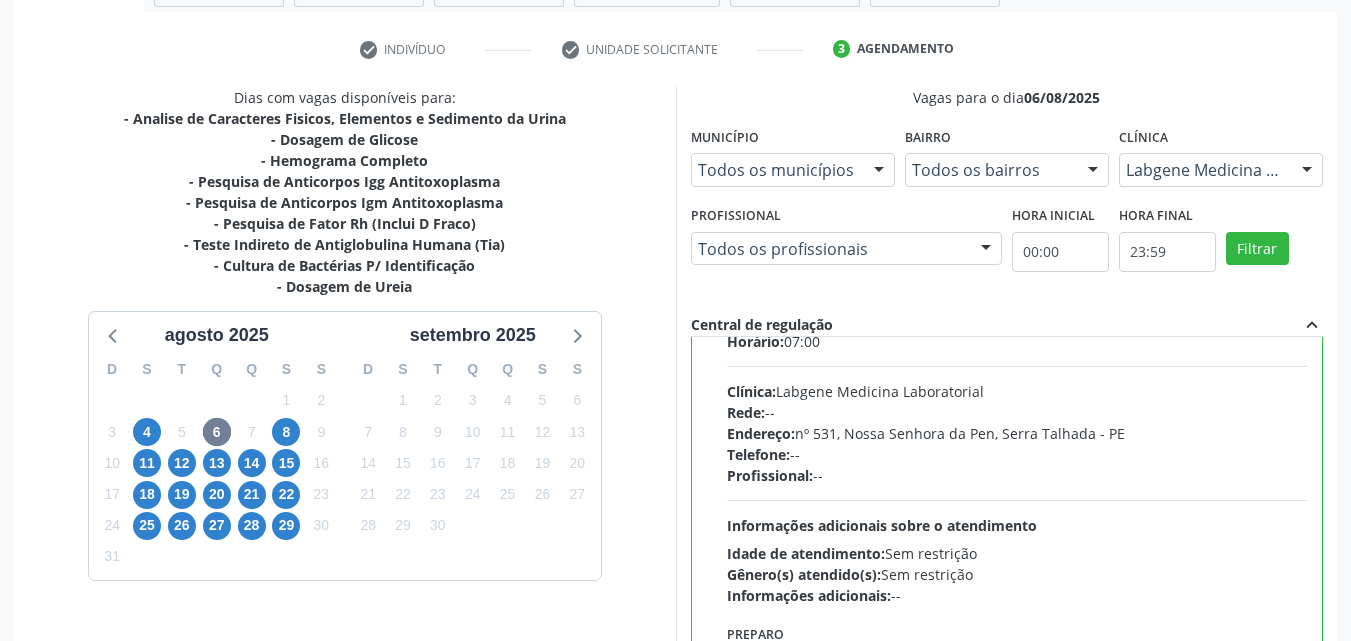 scroll, scrollTop: 99, scrollLeft: 0, axis: vertical 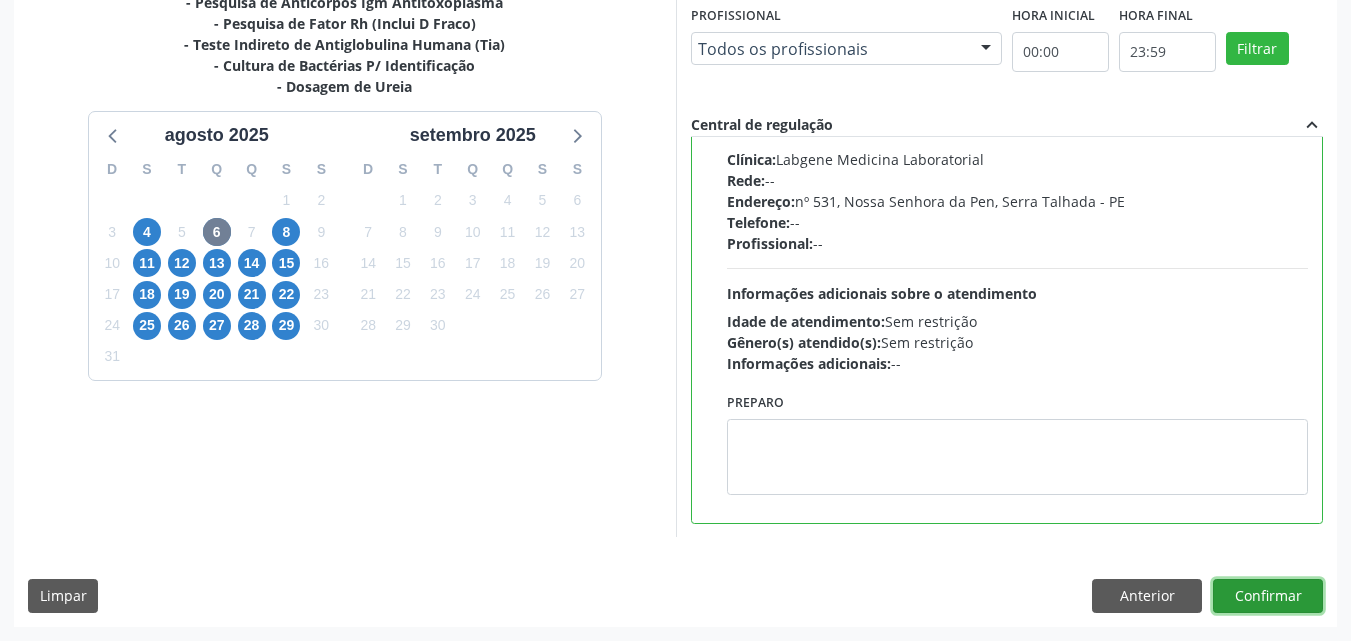 click on "Confirmar" at bounding box center [1268, 596] 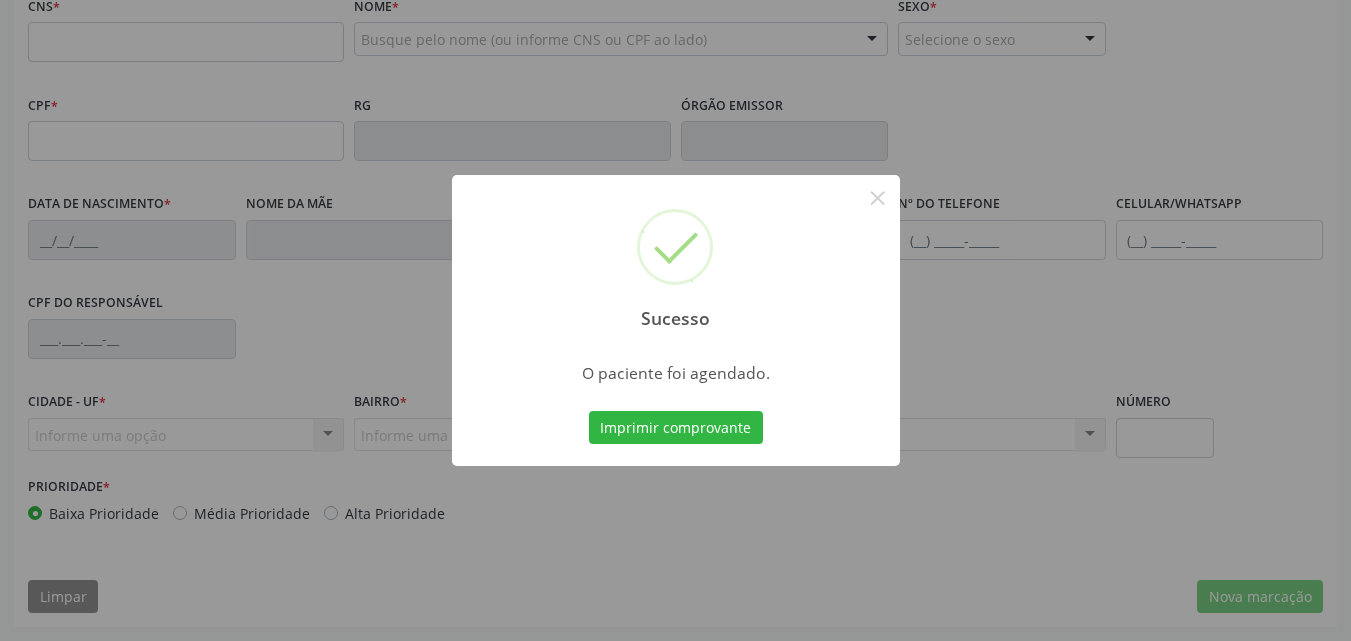 scroll, scrollTop: 443, scrollLeft: 0, axis: vertical 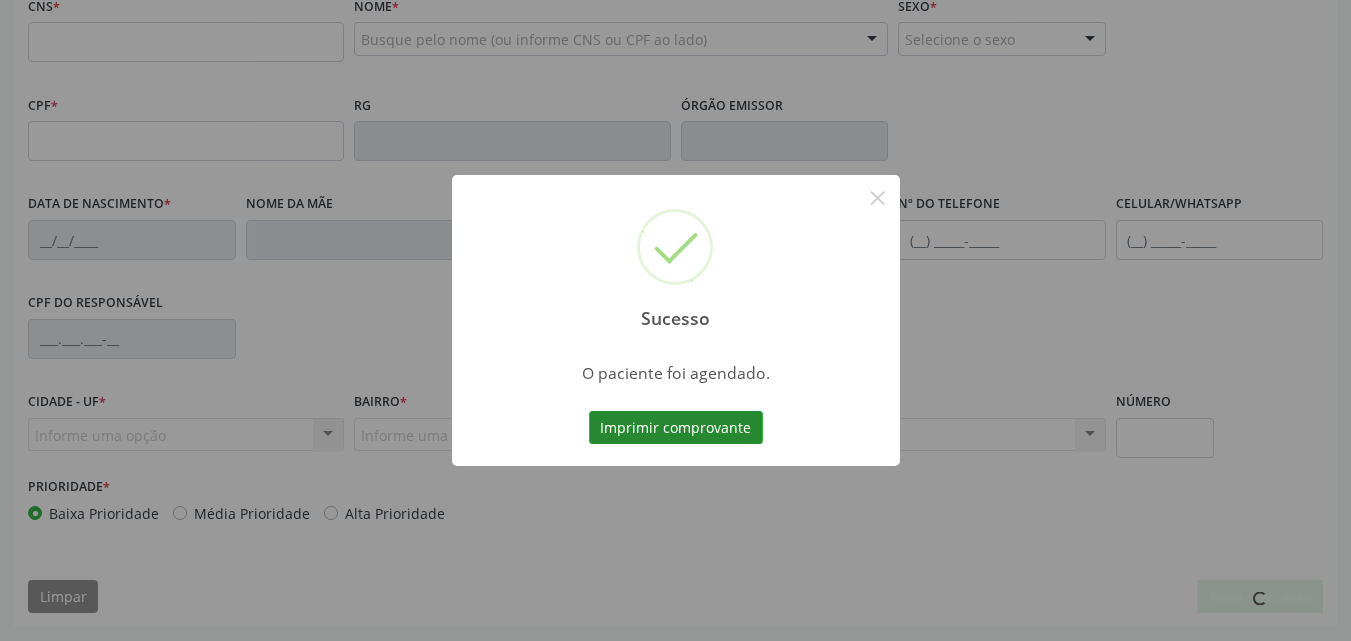 click on "Imprimir comprovante" at bounding box center (676, 428) 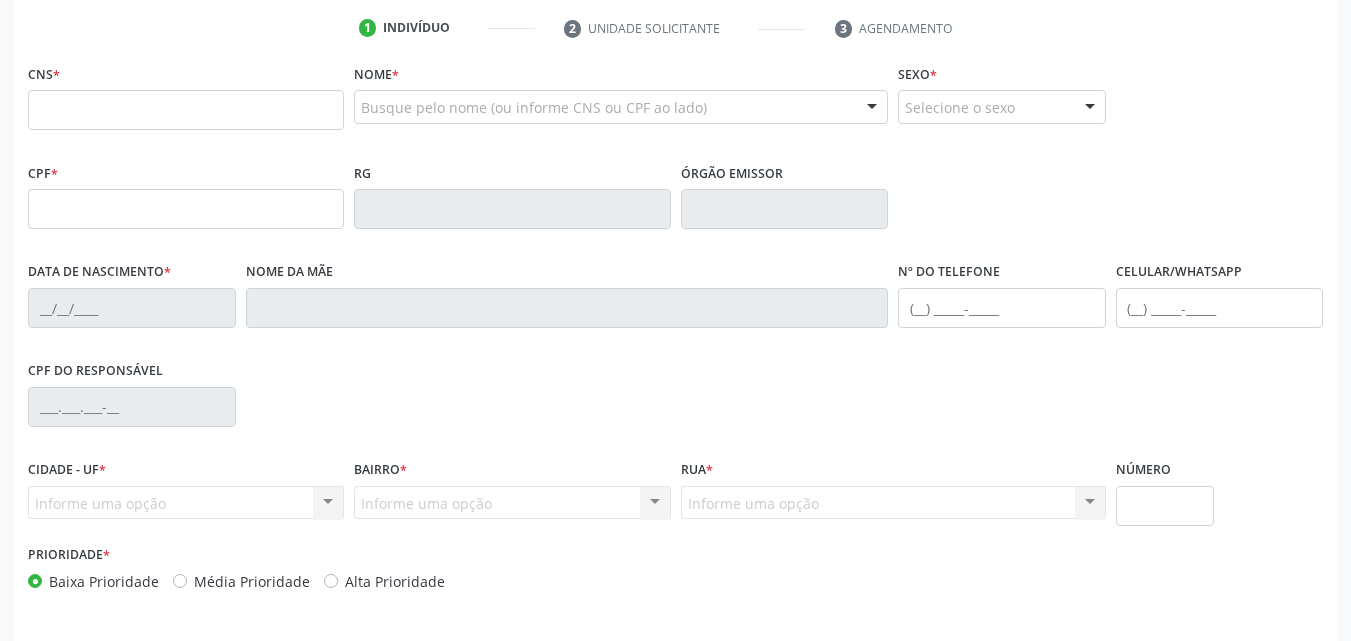 scroll, scrollTop: 343, scrollLeft: 0, axis: vertical 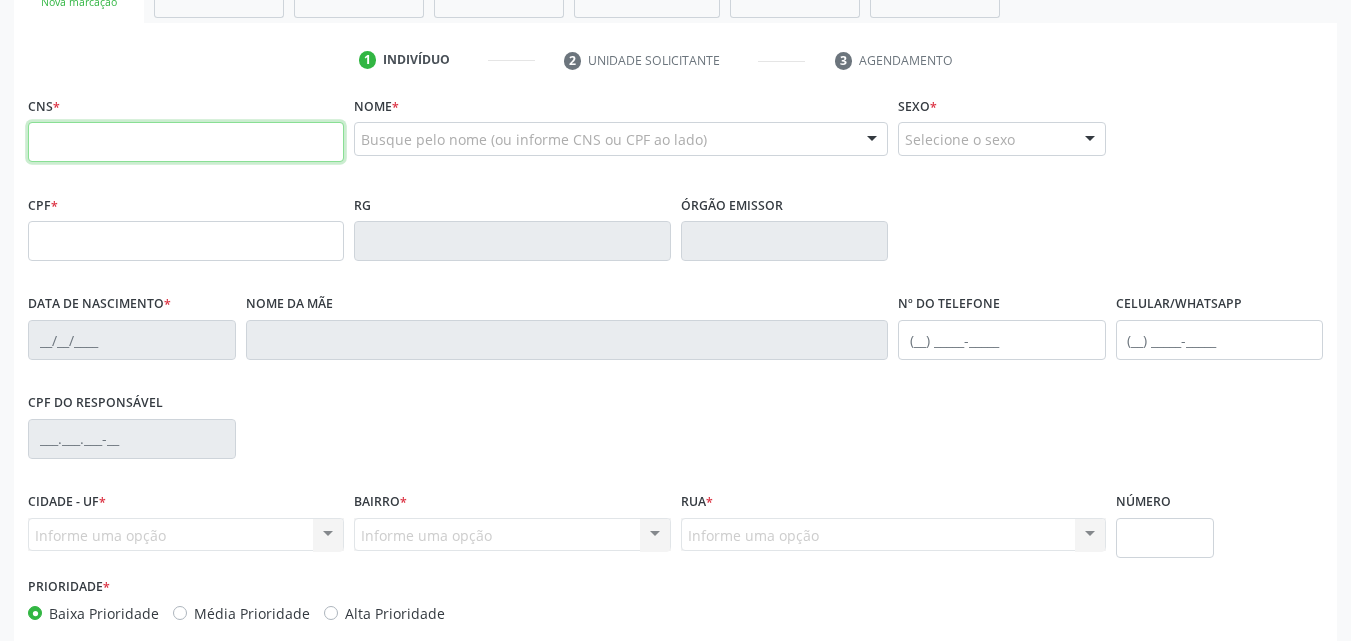 click at bounding box center [186, 142] 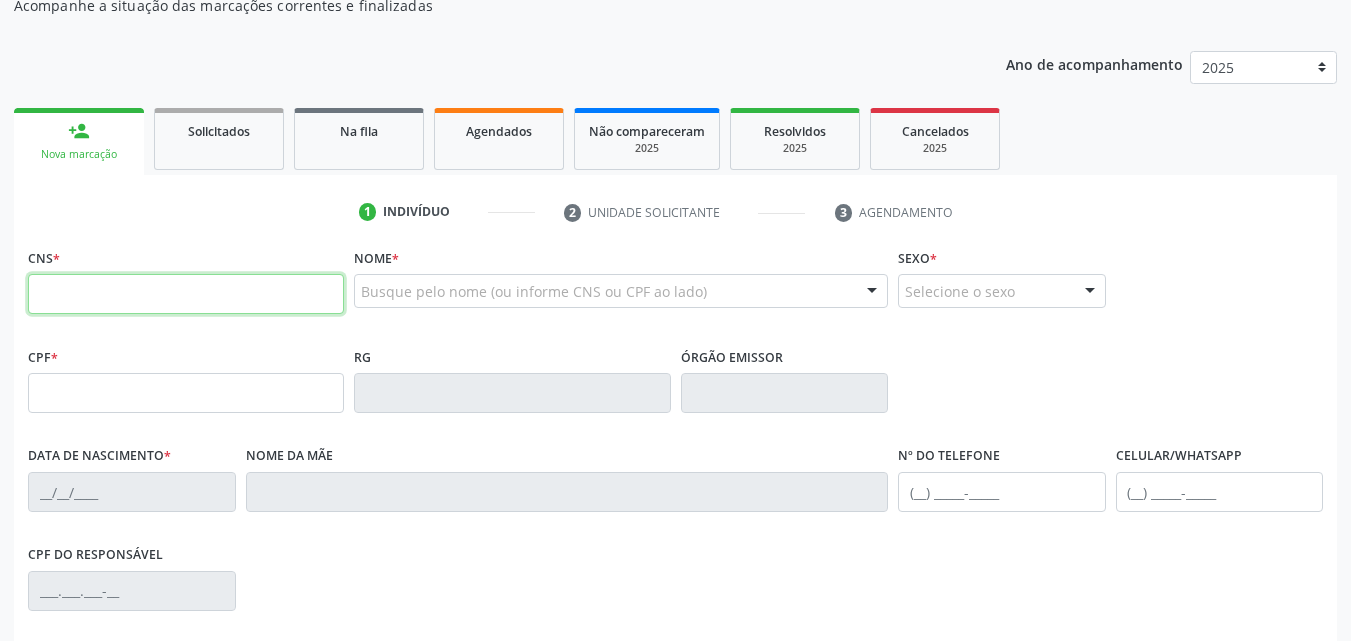 scroll, scrollTop: 200, scrollLeft: 0, axis: vertical 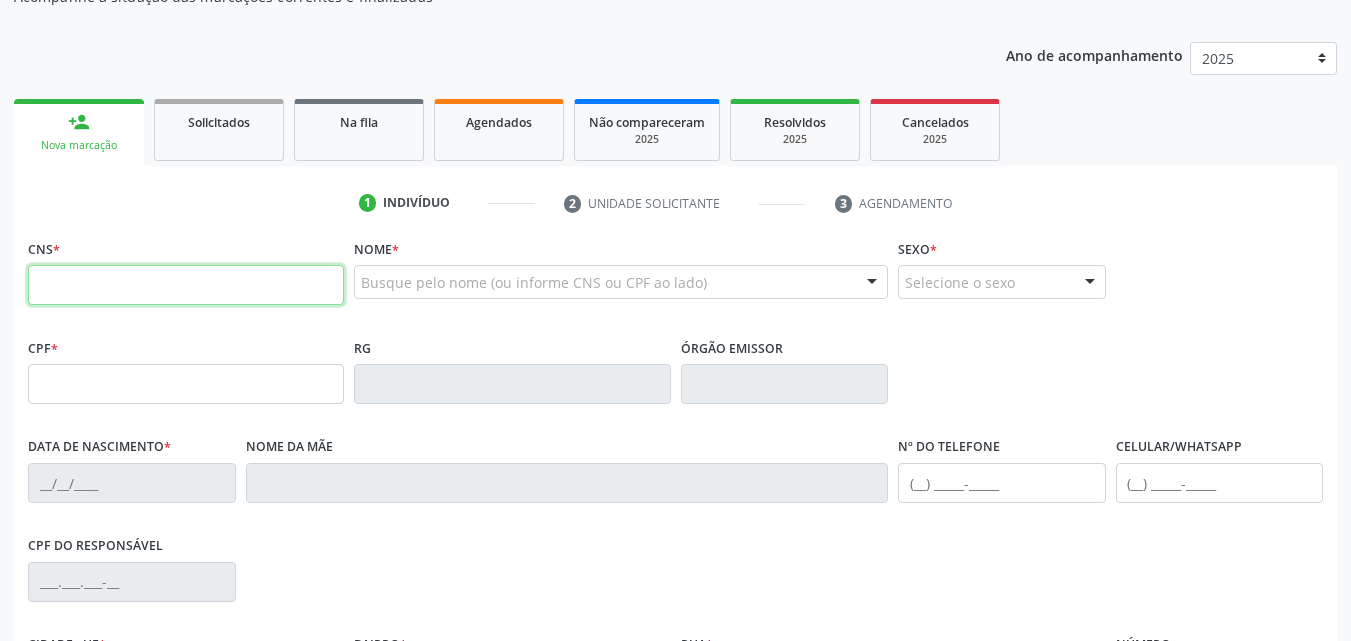 click at bounding box center (186, 285) 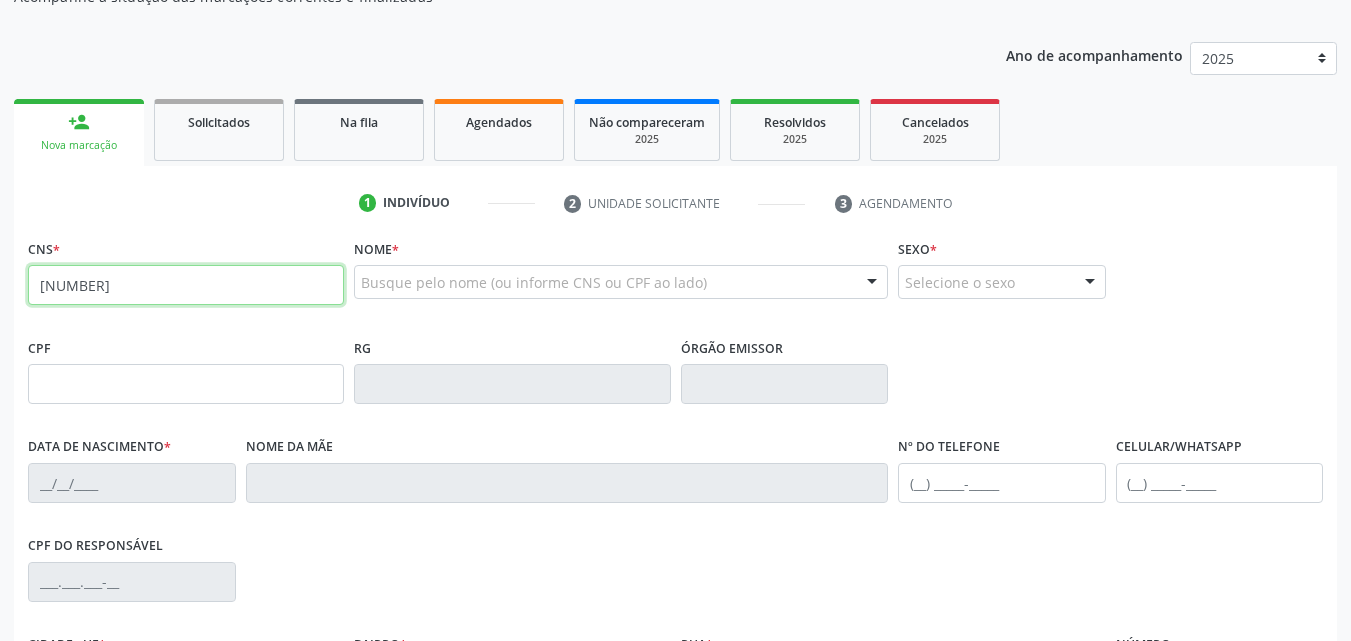 type on "[NUMBER]" 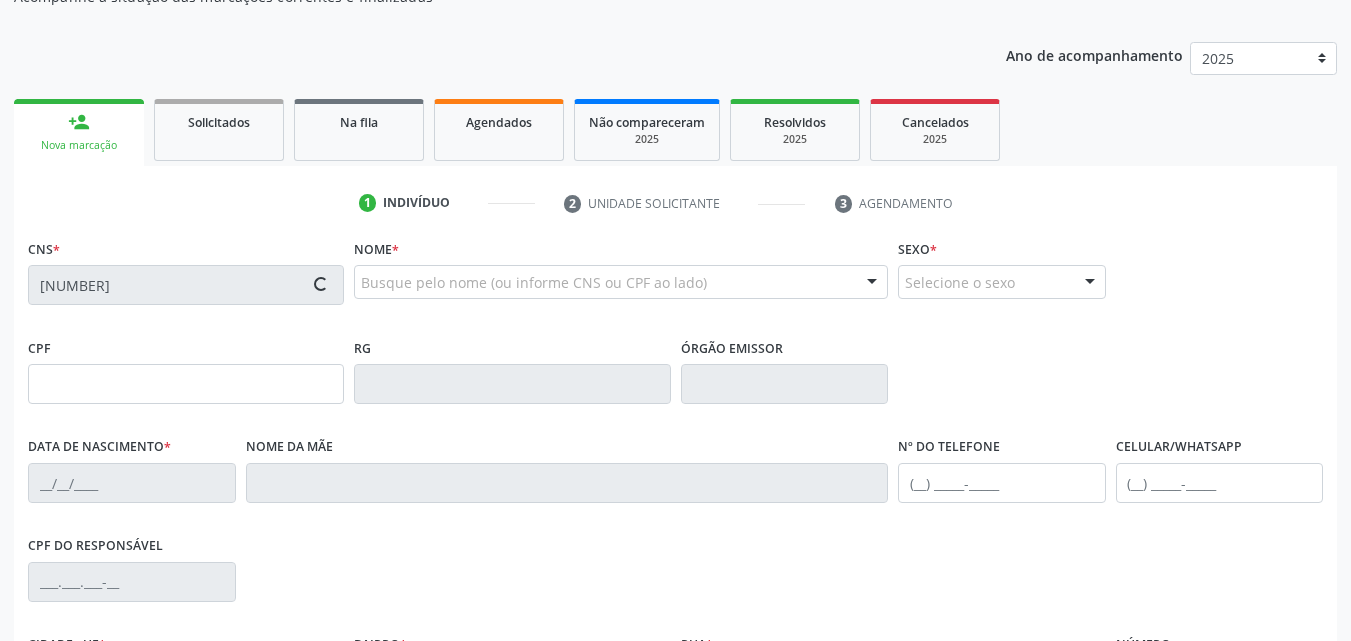 type on "[SSN]" 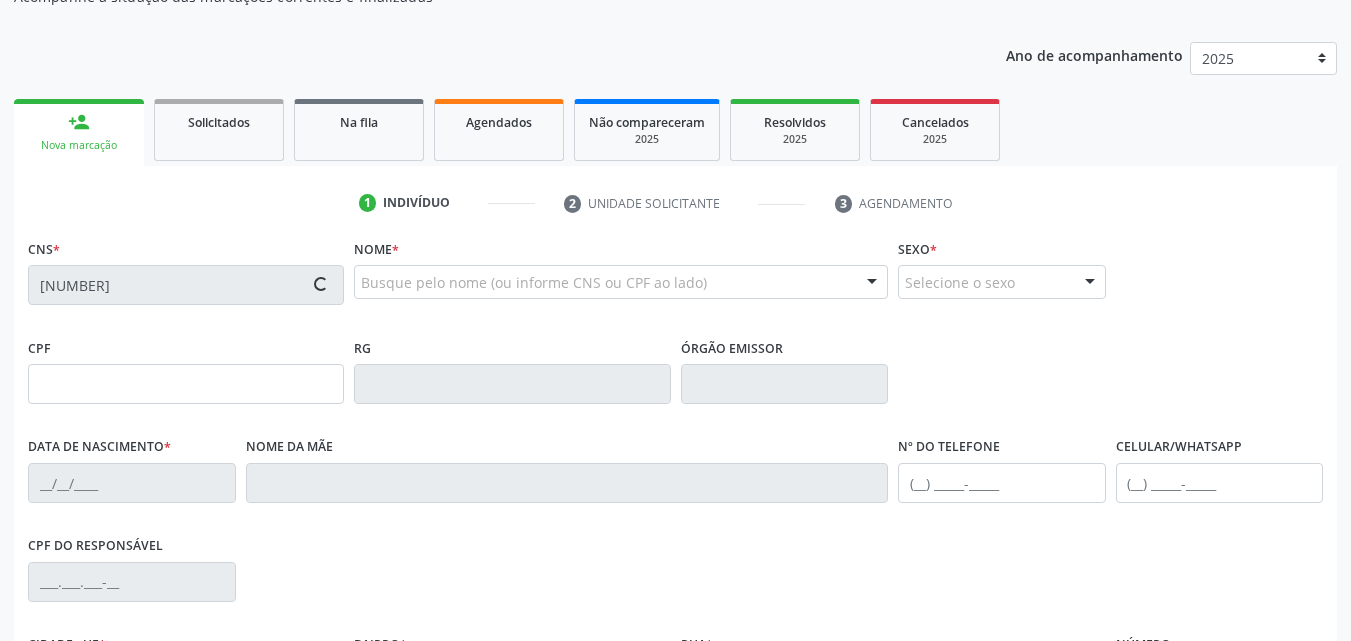 type on "[DATE]" 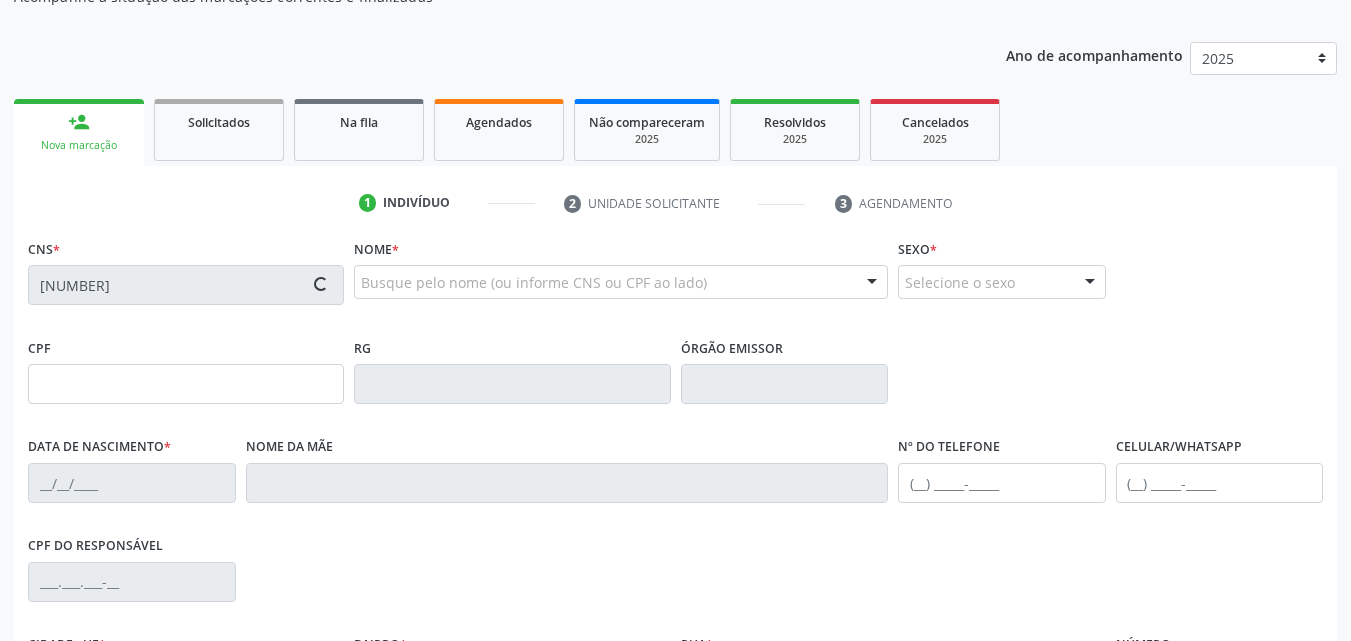 type on "[FIRST] [MIDDLE] [LAST]" 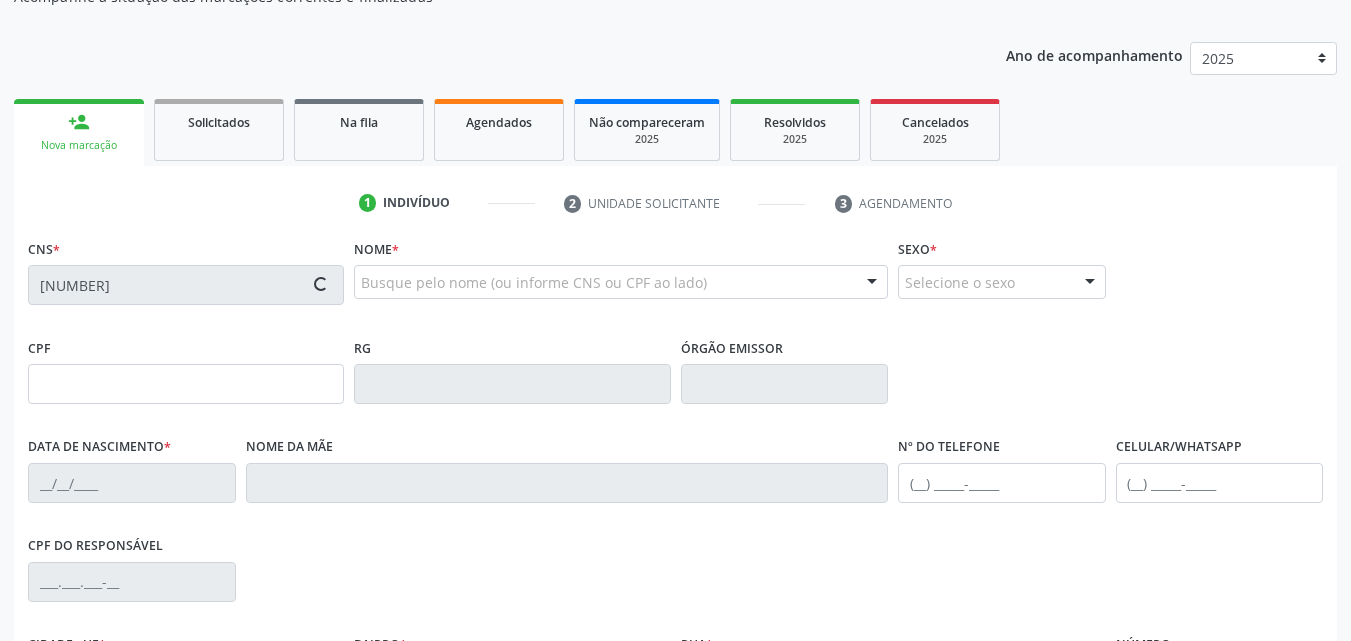 type on "631" 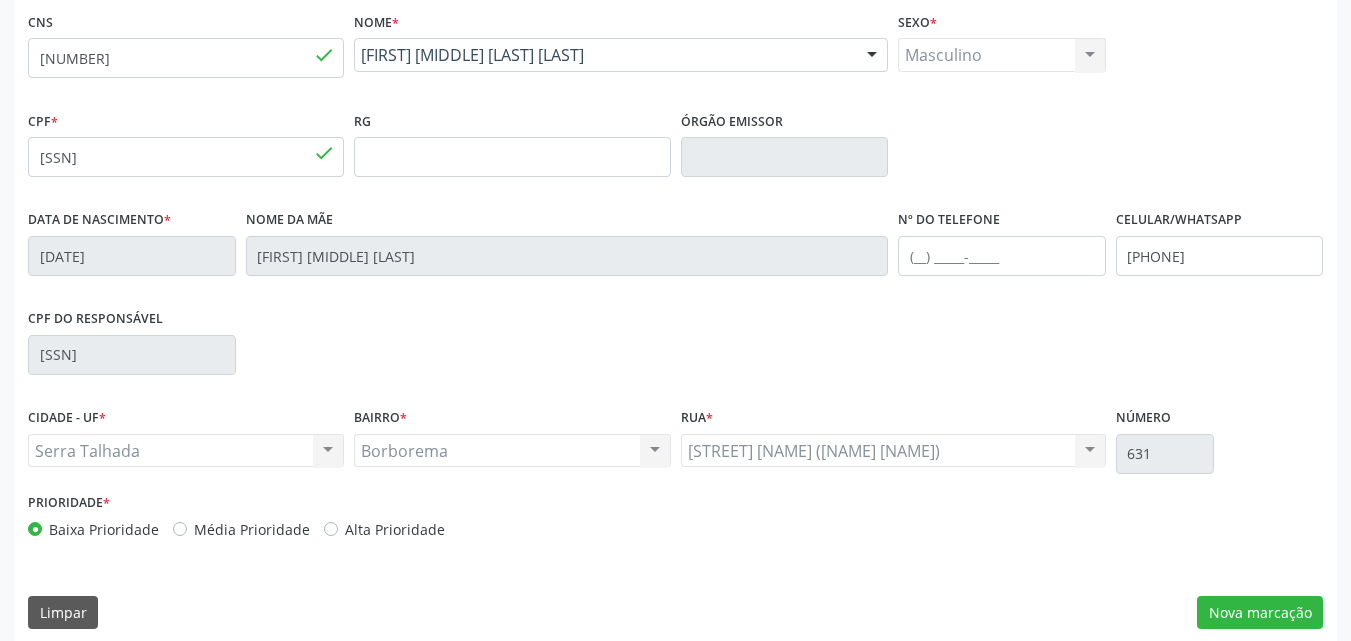 scroll, scrollTop: 443, scrollLeft: 0, axis: vertical 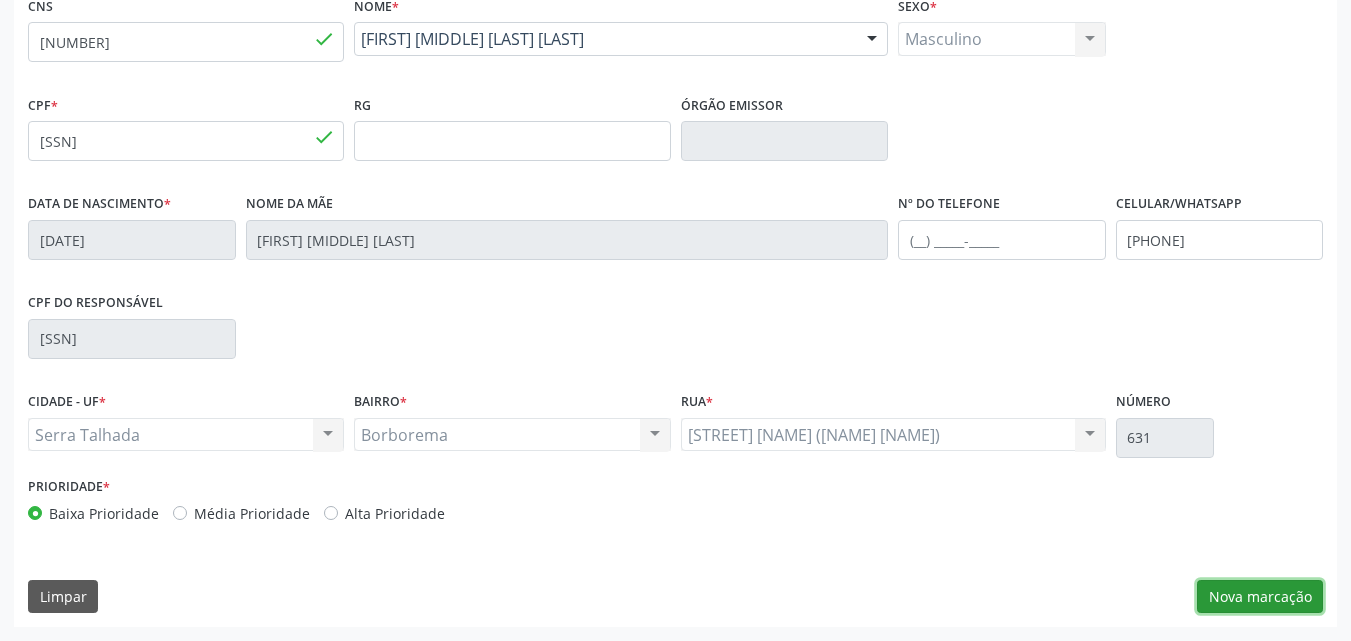 click on "Nova marcação" at bounding box center (1260, 597) 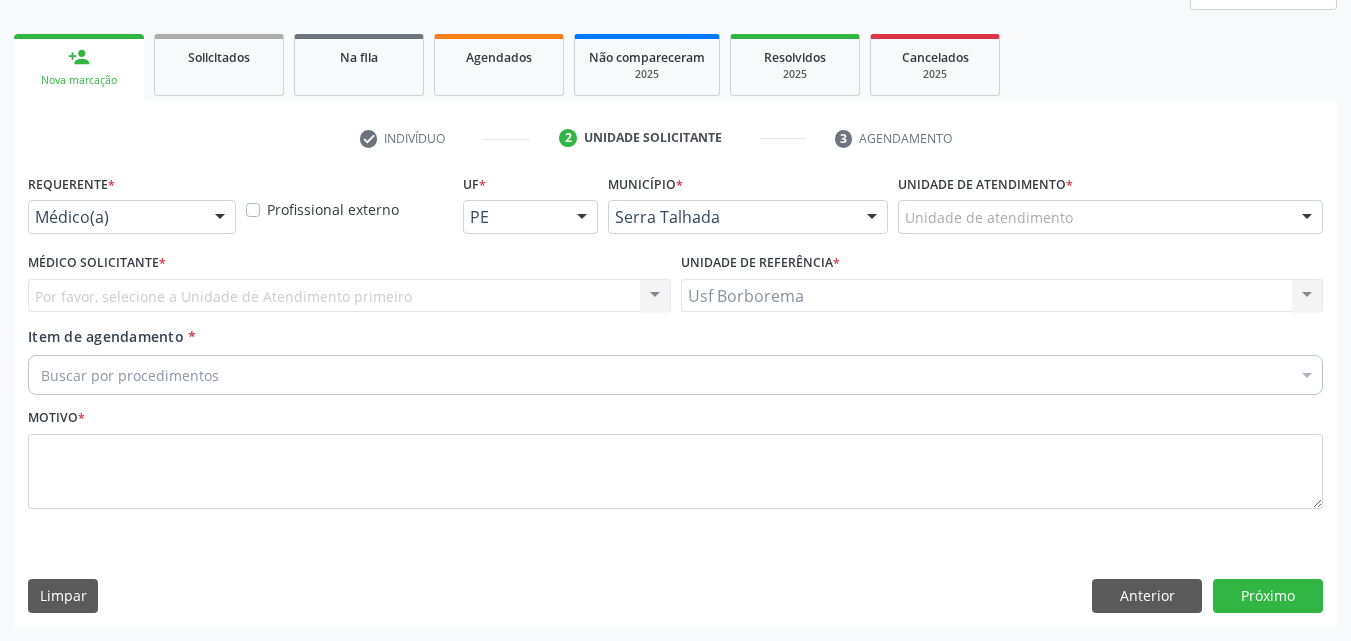 click on "Unidade de atendimento" at bounding box center [1110, 217] 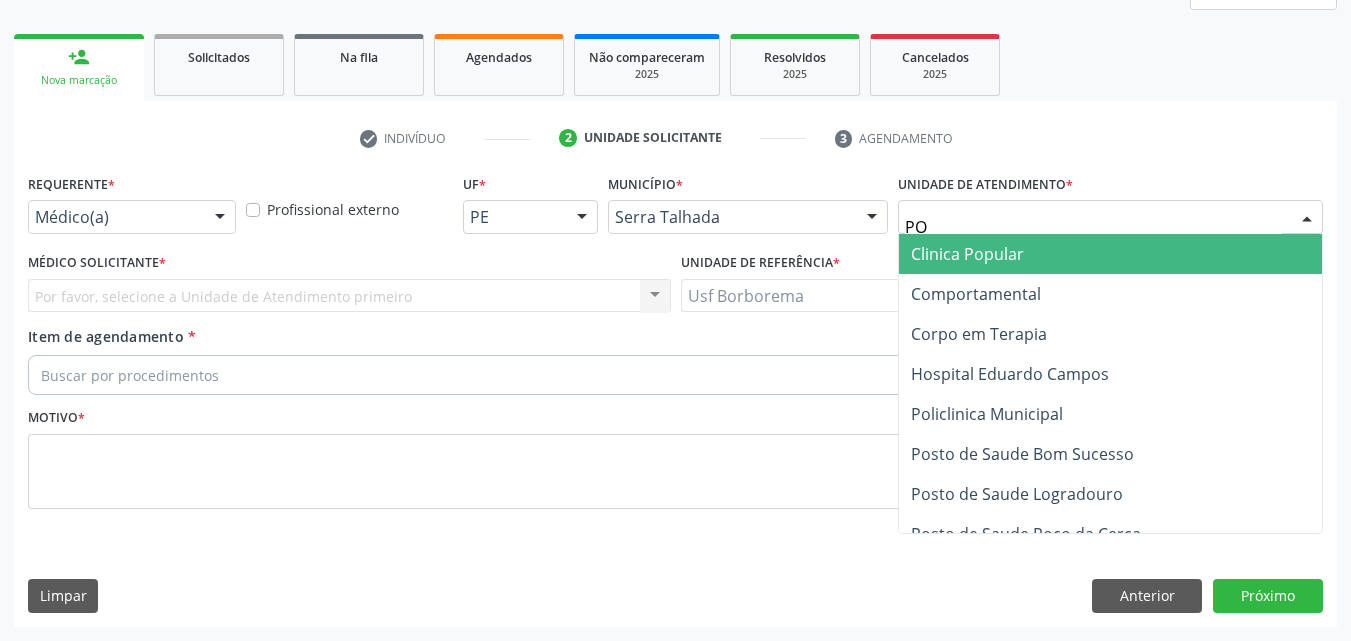 type on "P" 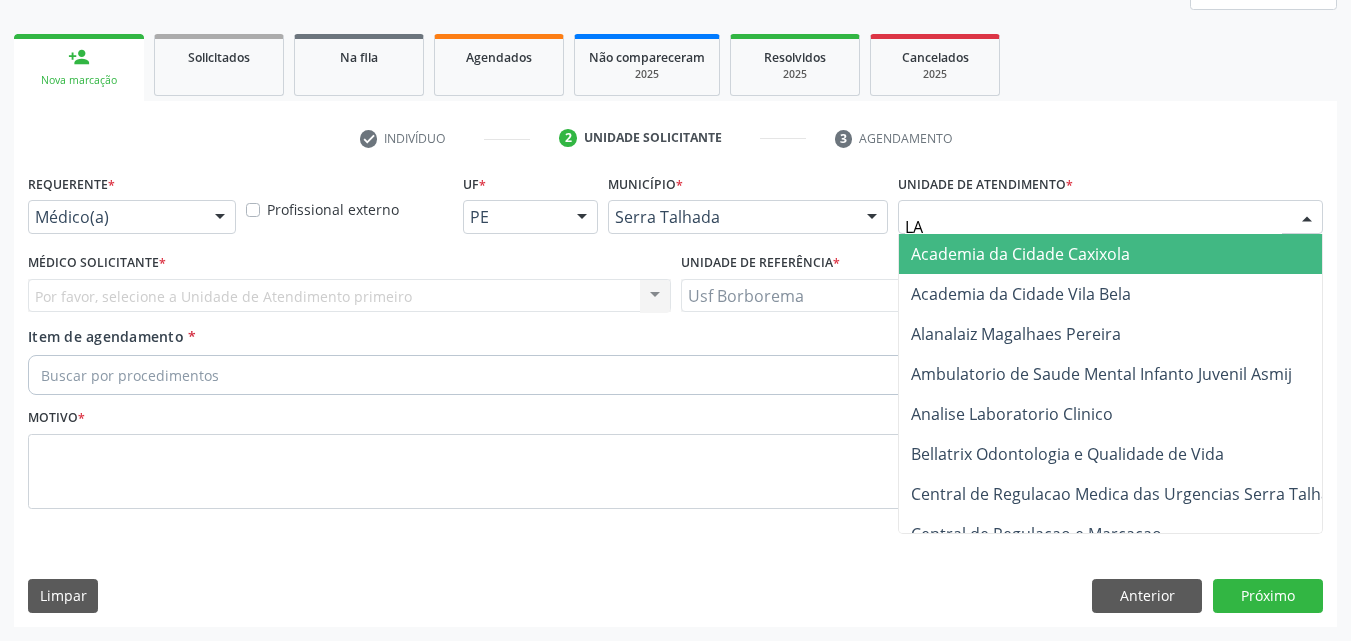 type on "L" 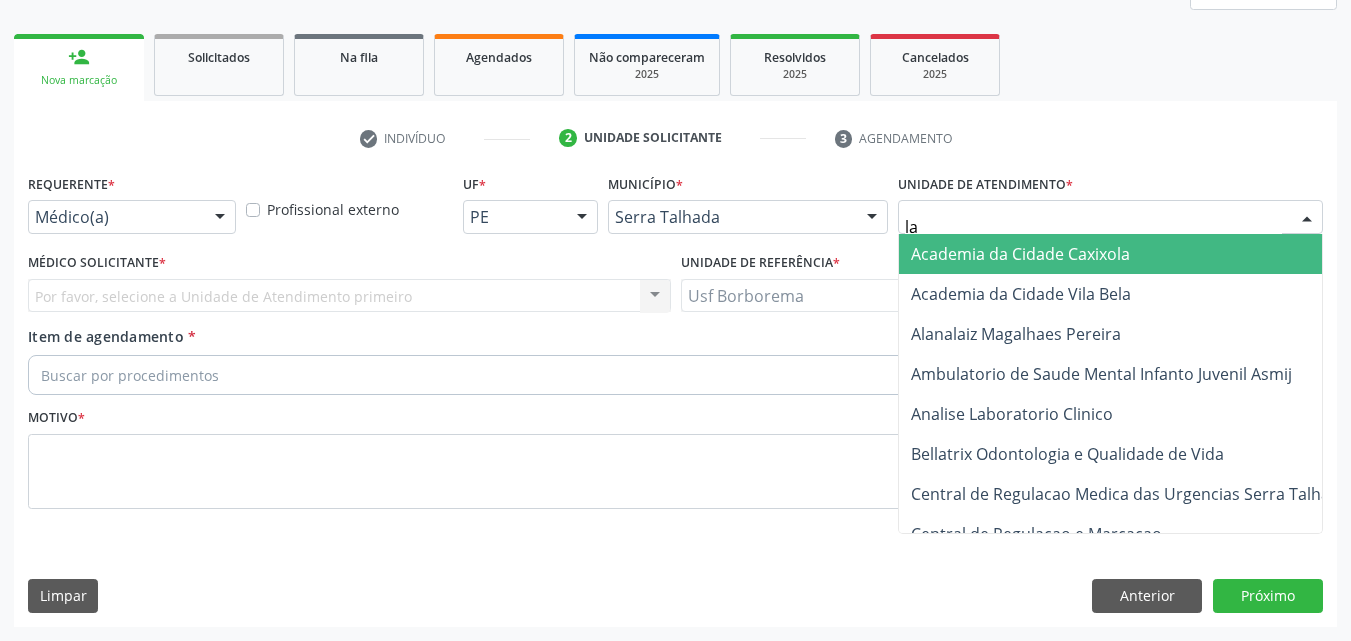 type on "labg" 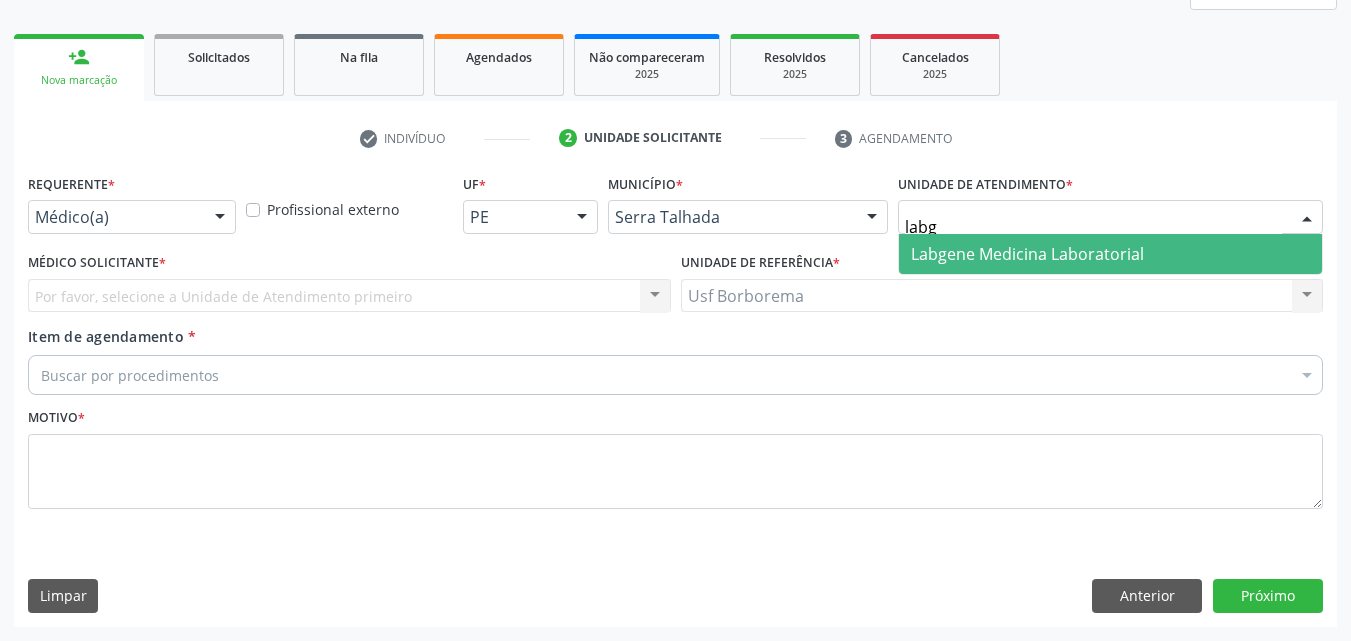 click on "Labgene Medicina Laboratorial" at bounding box center (1027, 254) 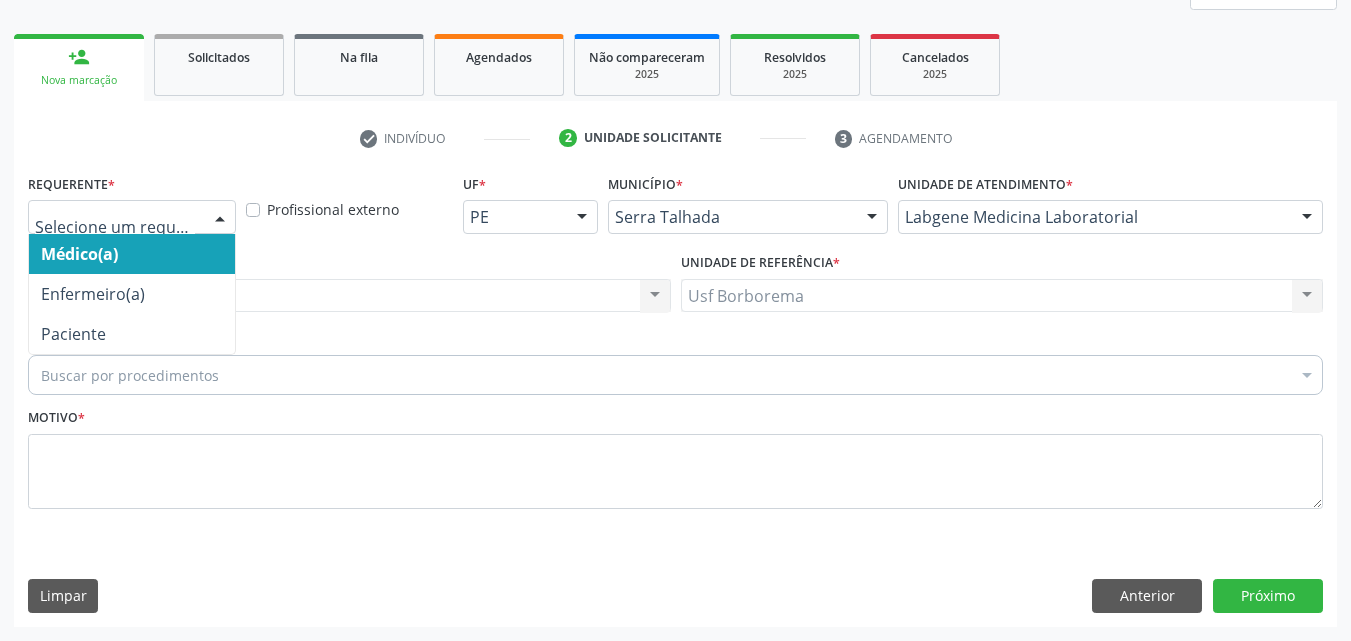 click at bounding box center (132, 217) 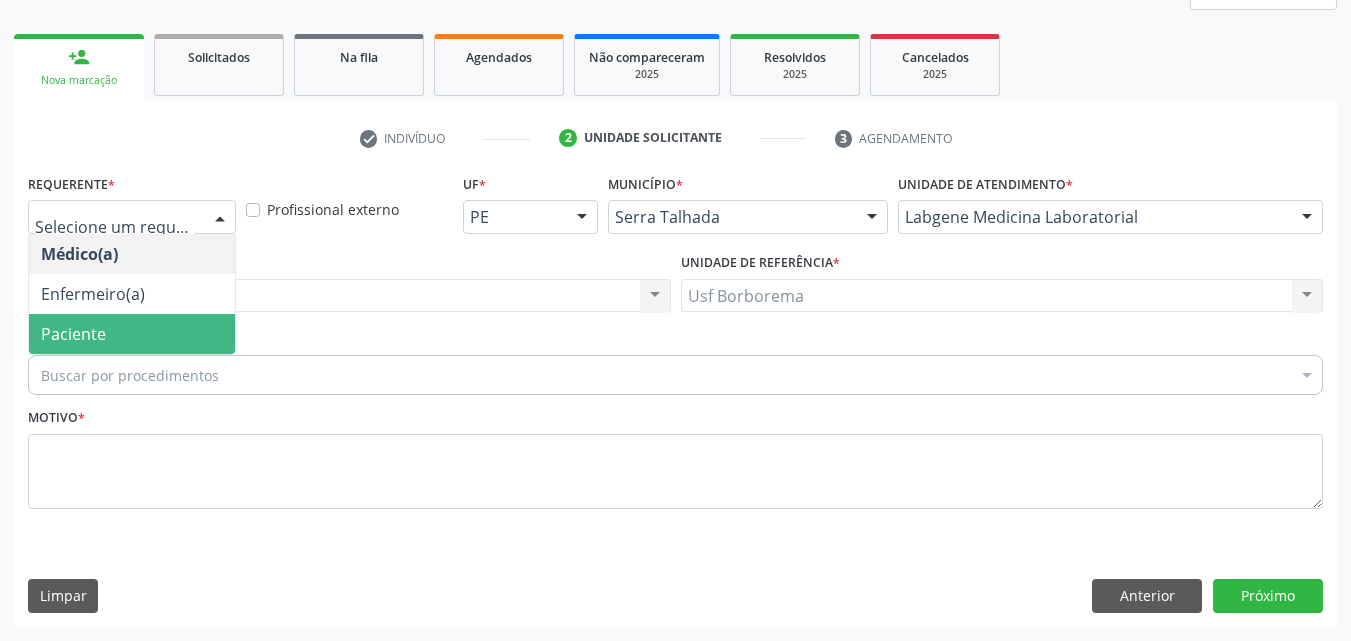 drag, startPoint x: 168, startPoint y: 322, endPoint x: 152, endPoint y: 322, distance: 16 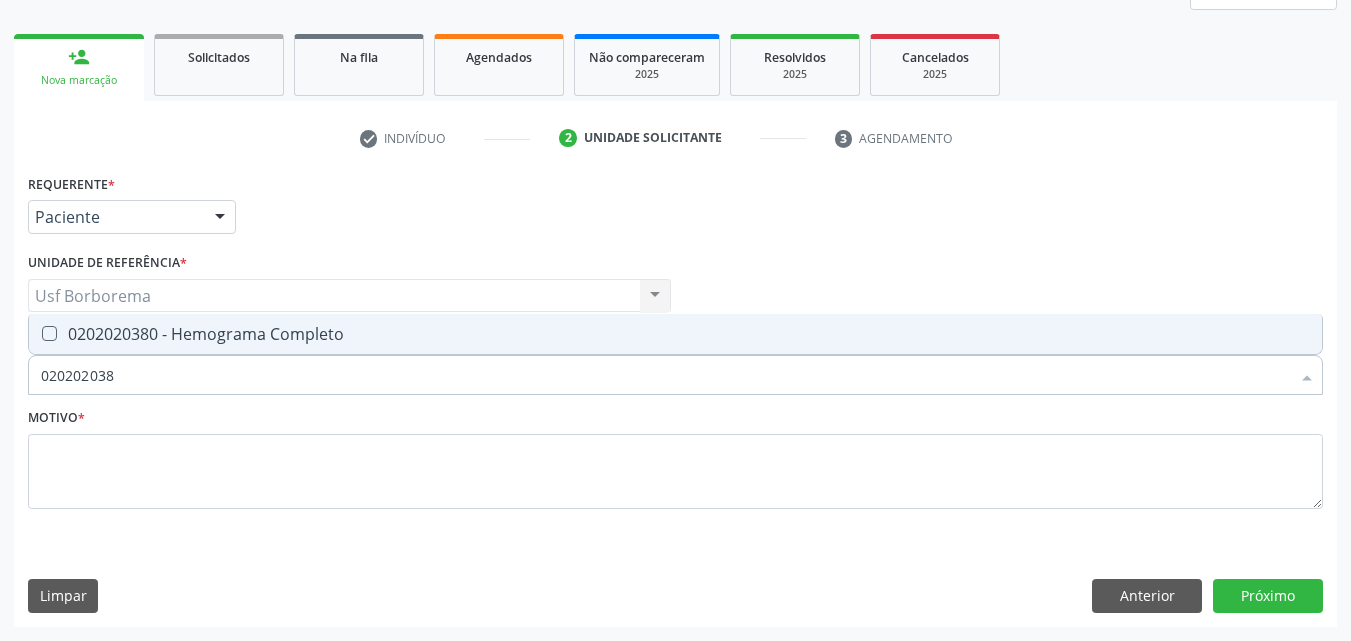 type on "0202020380" 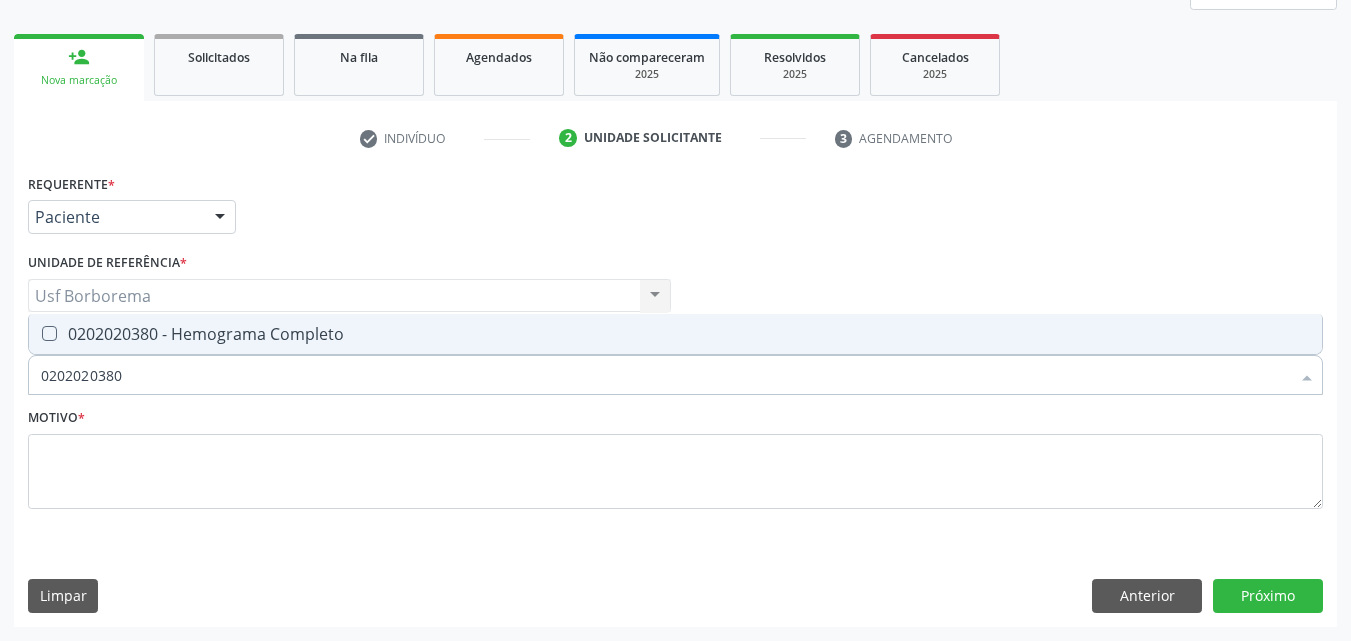 click on "0202020380 - Hemograma Completo" at bounding box center (675, 334) 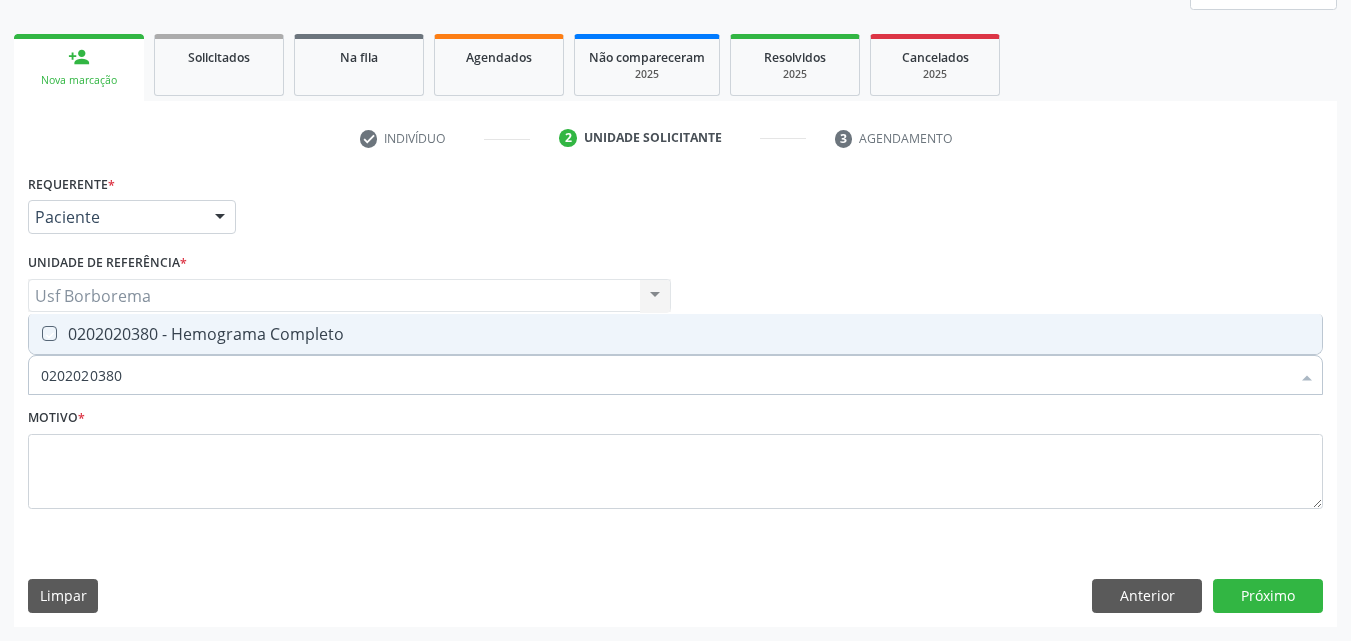 checkbox on "true" 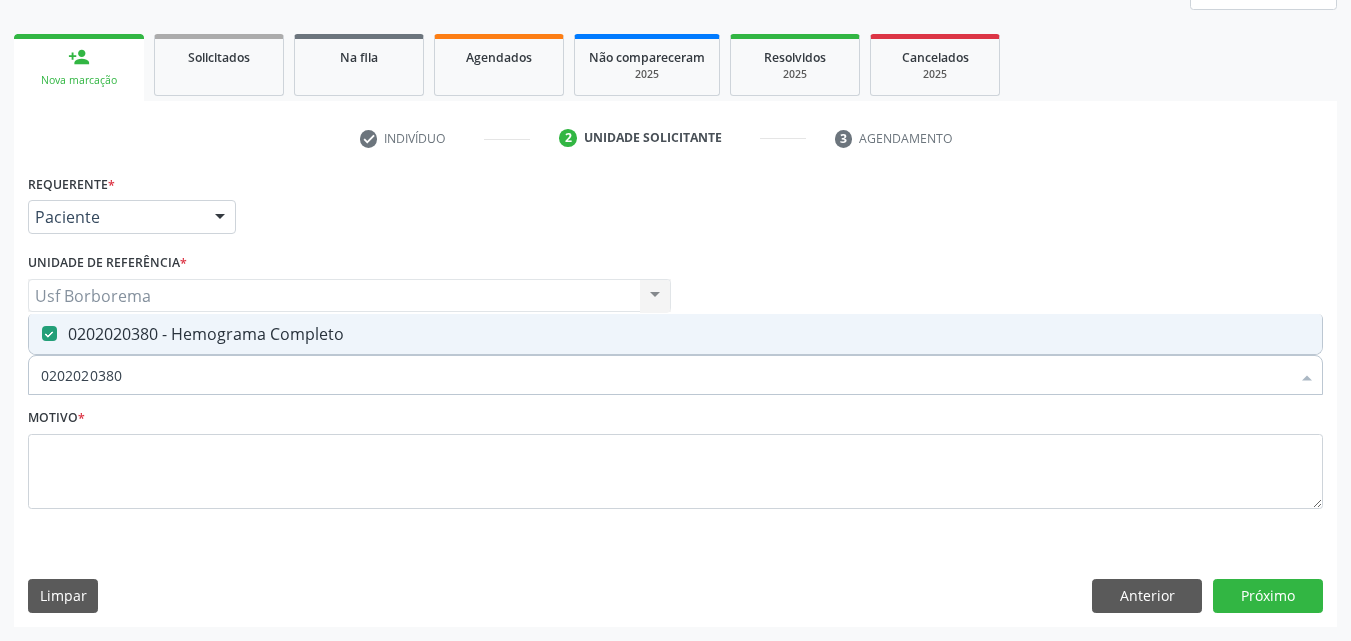 click on "0202020380" at bounding box center (665, 375) 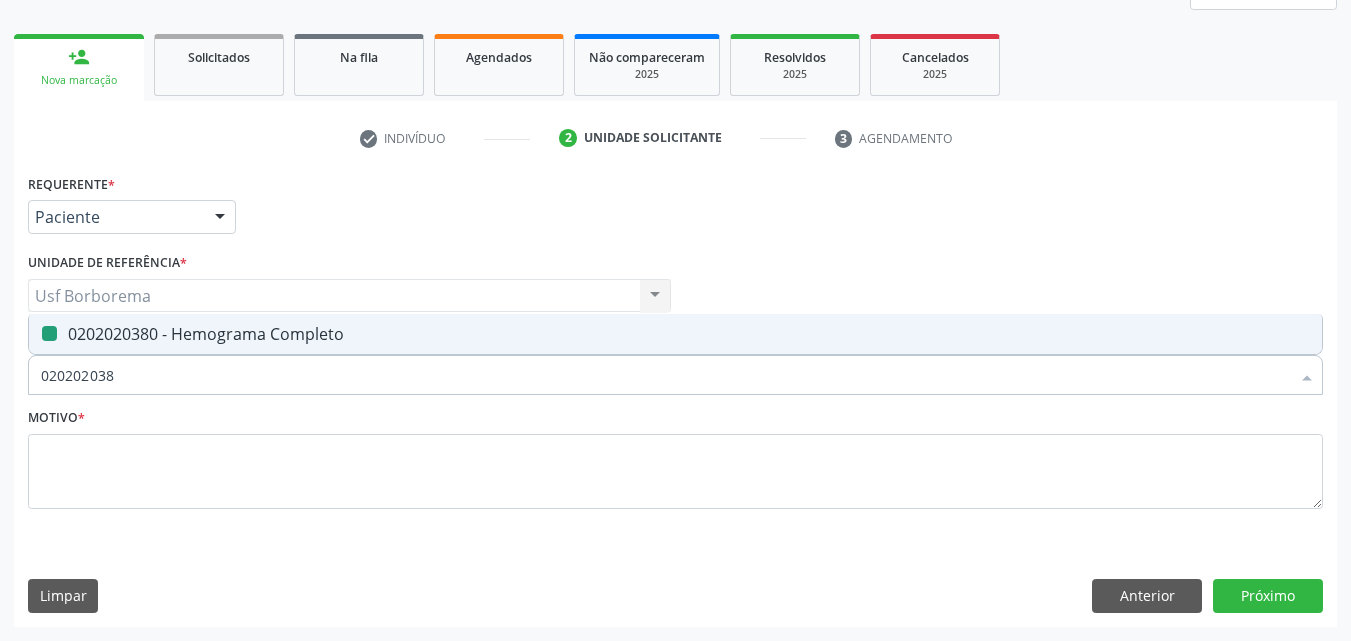 type on "02020203" 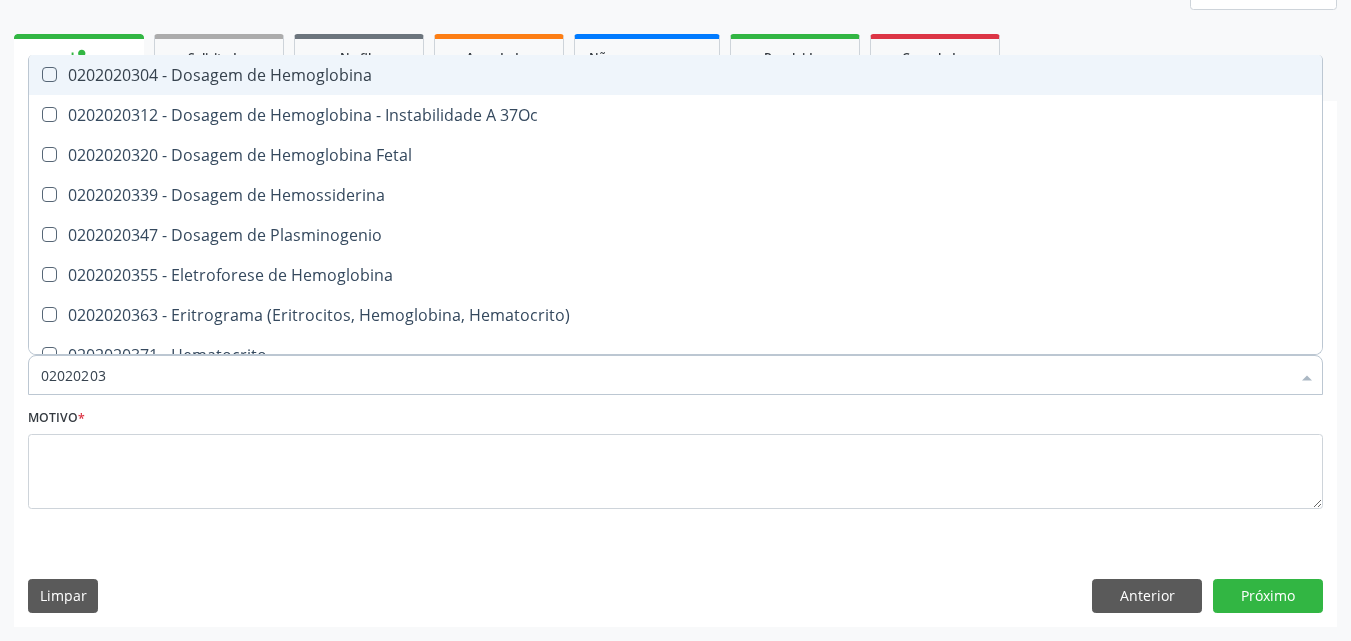 type on "0202020" 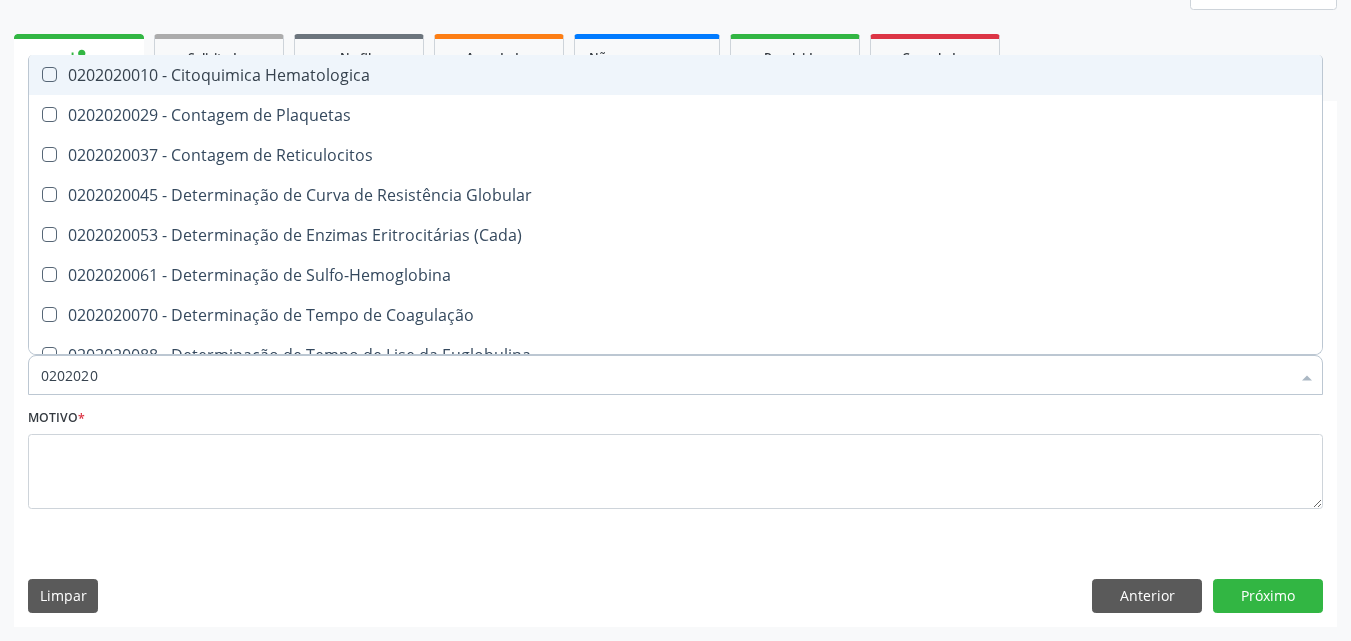 type on "020202" 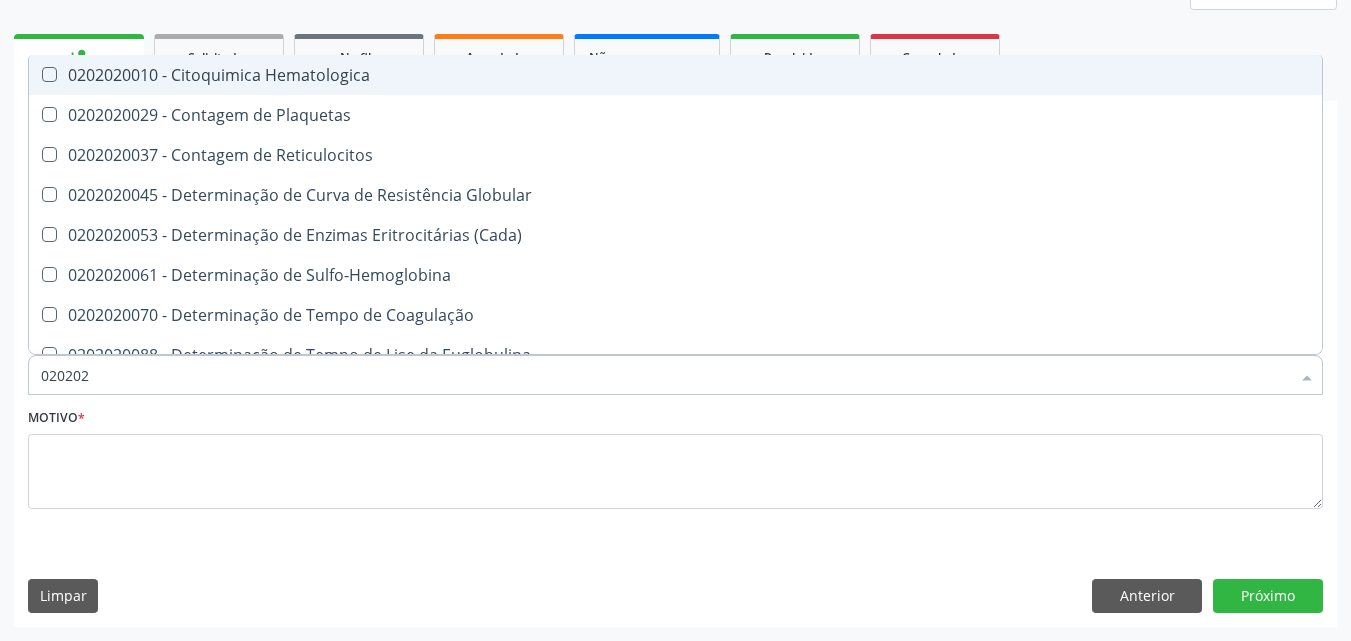 type on "02020" 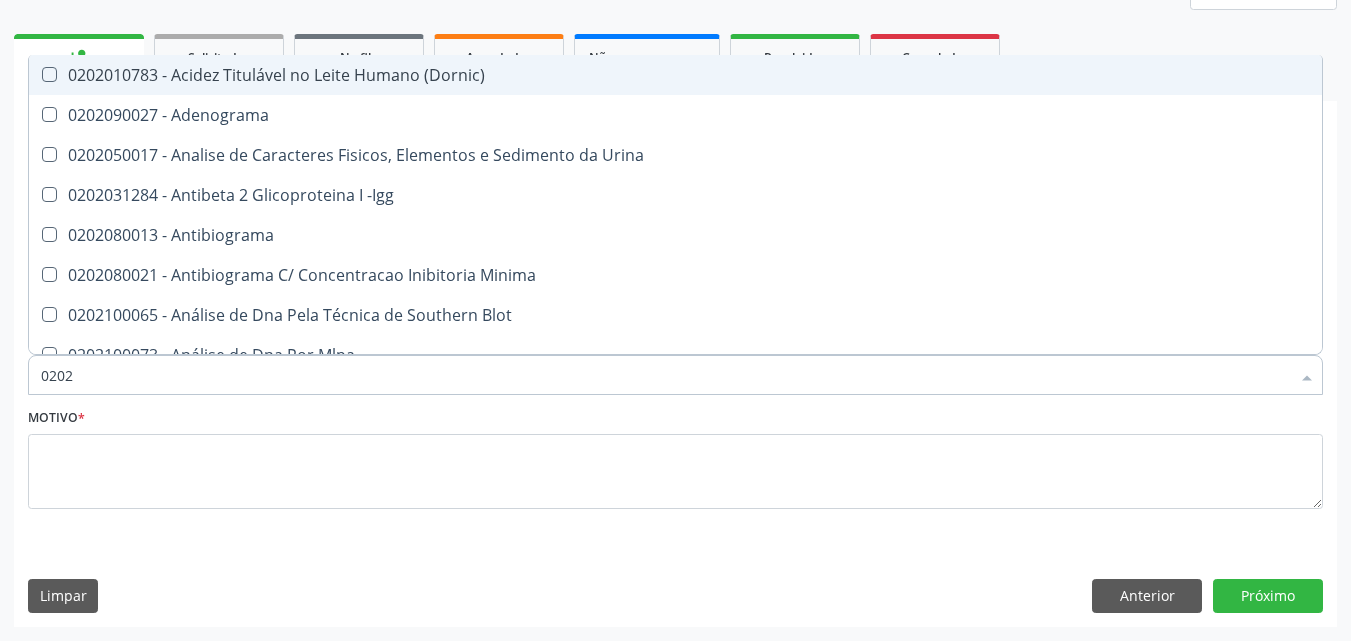 type on "020" 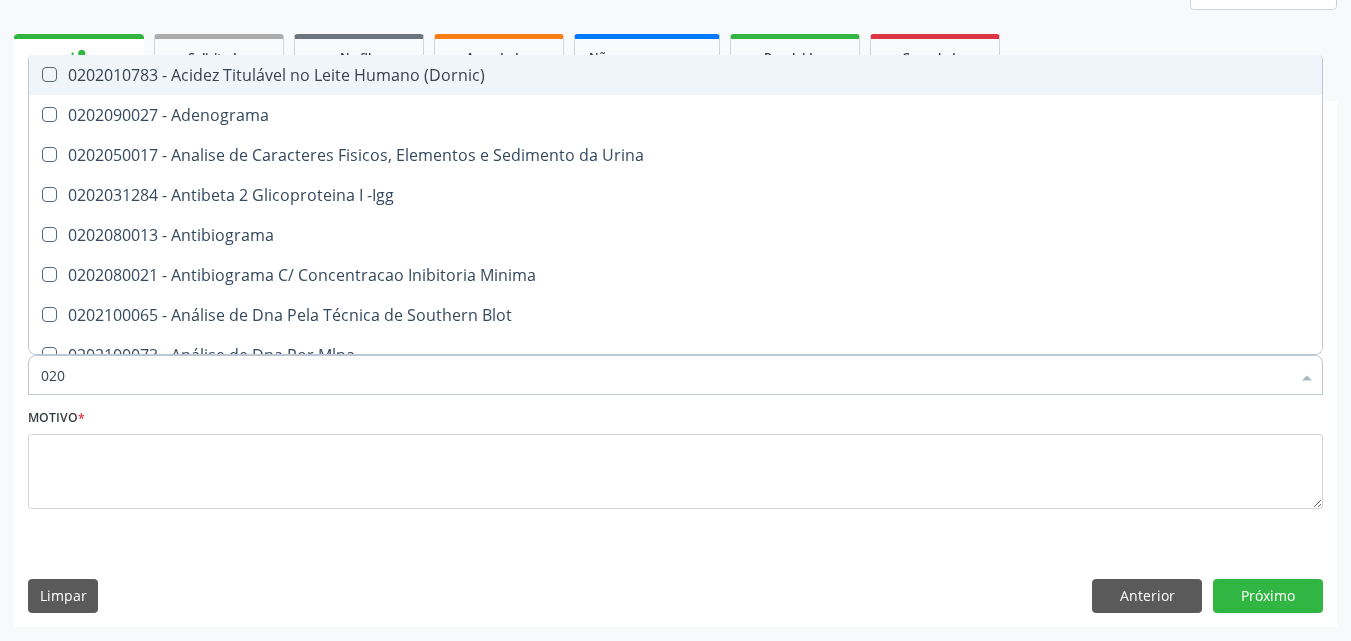 checkbox on "false" 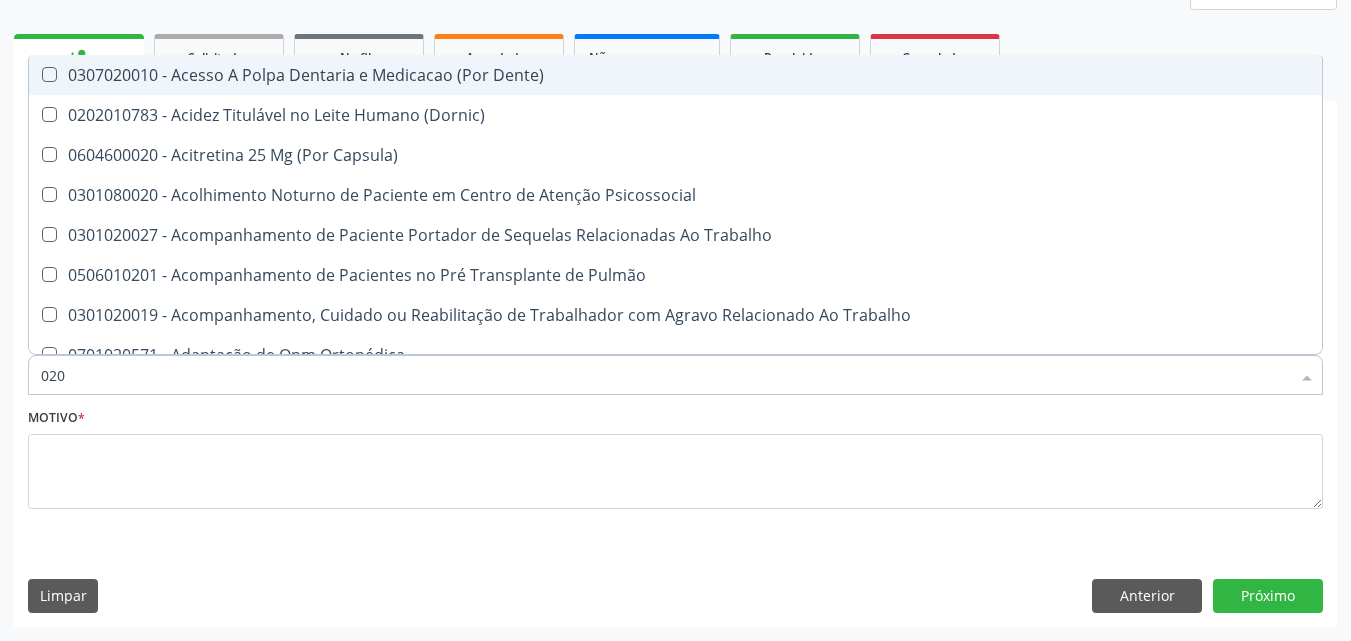 type on "0202" 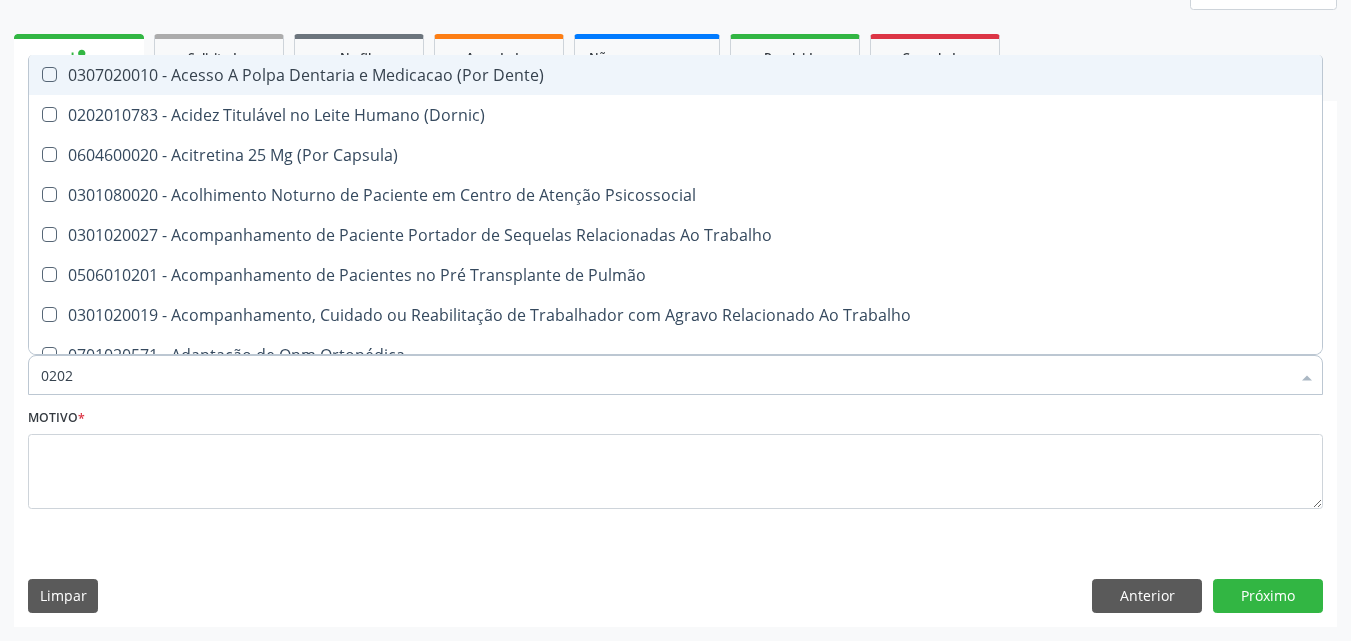 checkbox on "true" 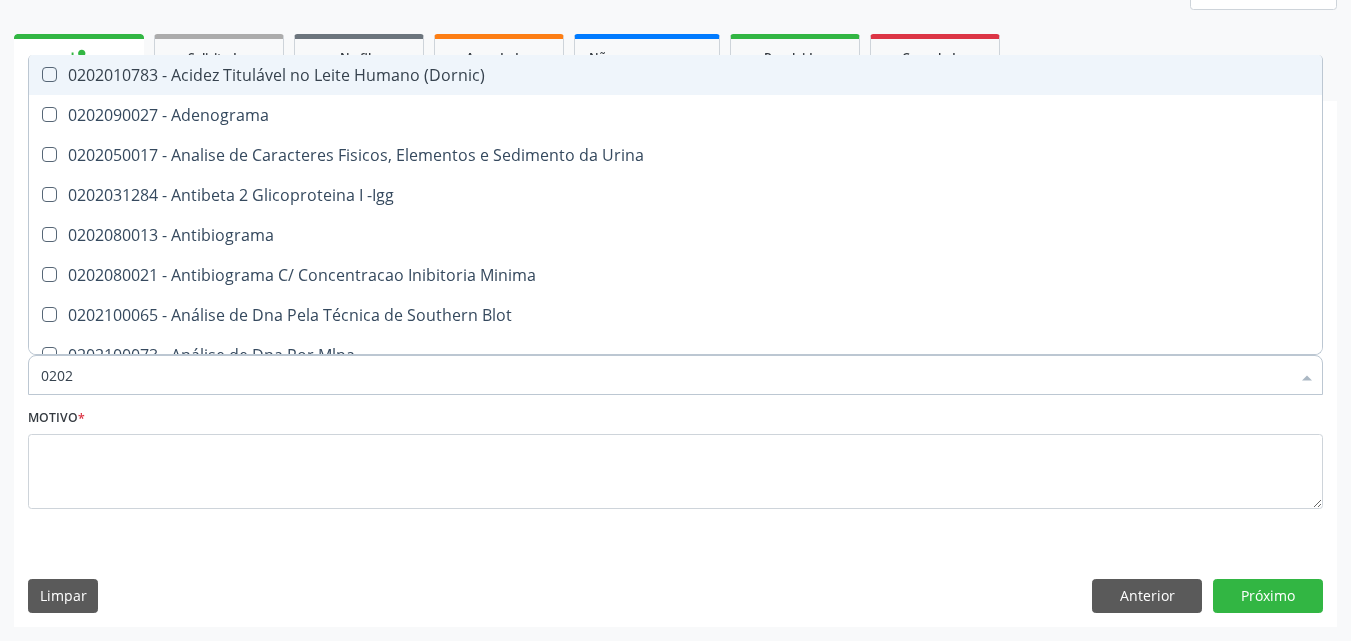 type on "02020" 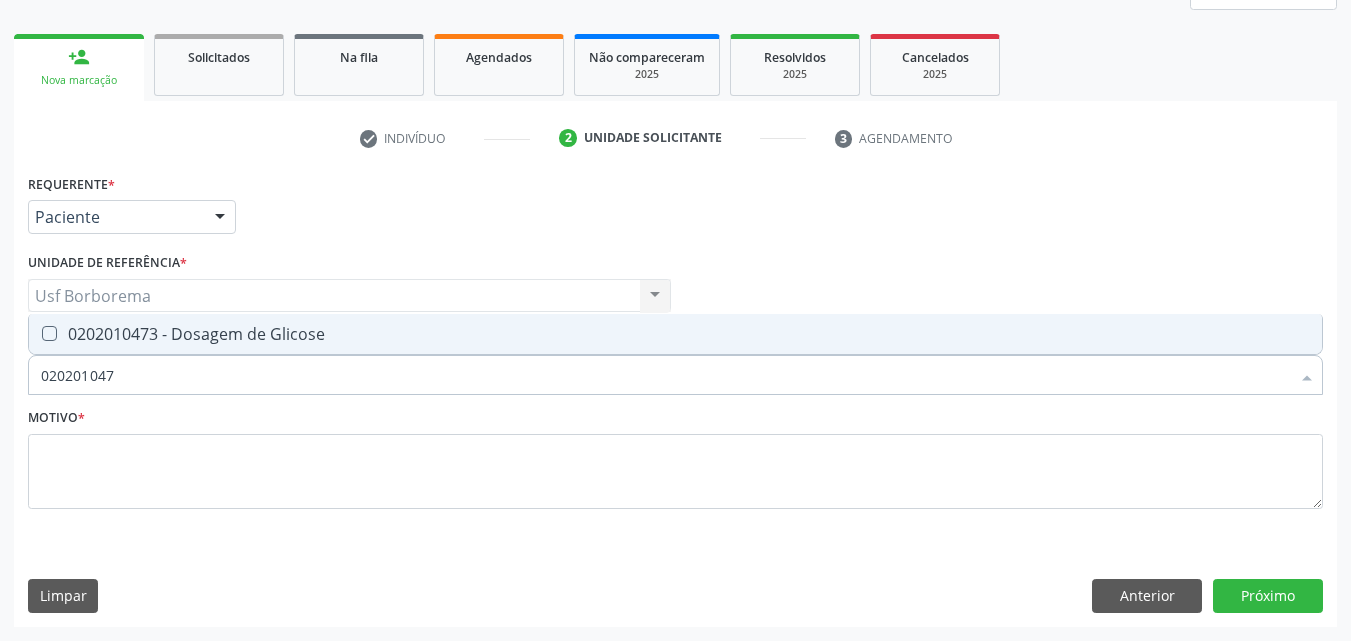 type on "0202010473" 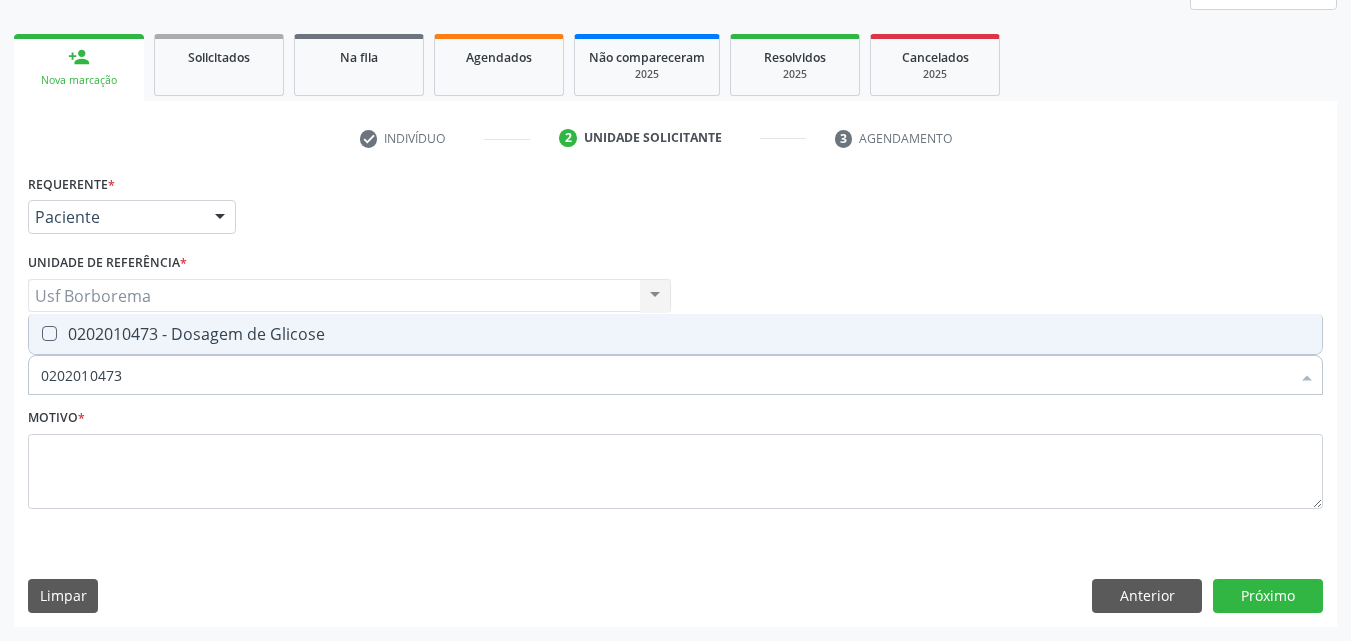 click on "0202010473 - Dosagem de Glicose" at bounding box center [675, 334] 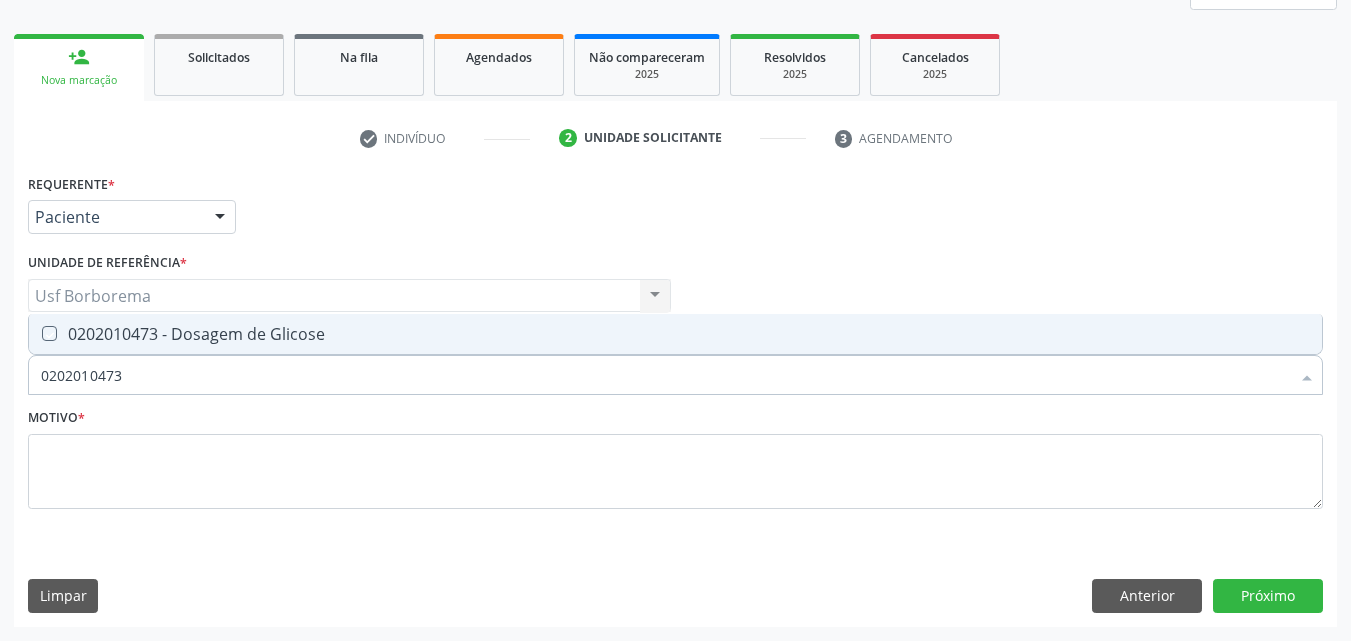 checkbox on "true" 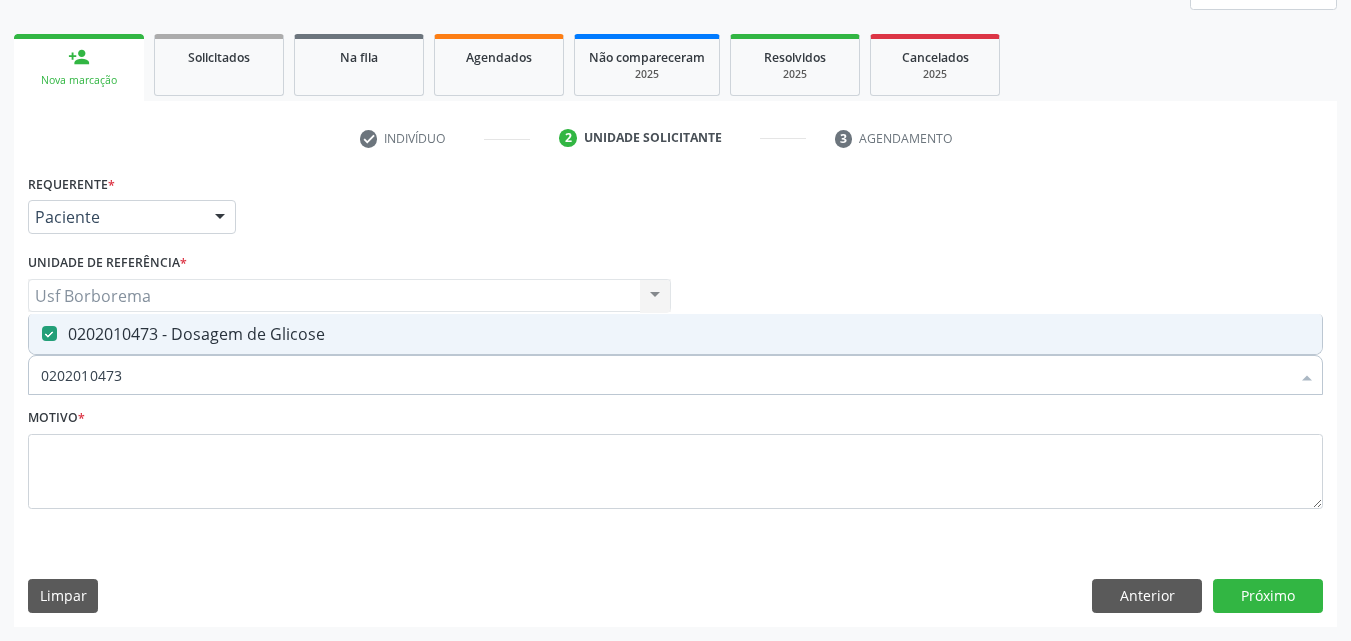 click on "0202010473" at bounding box center (665, 375) 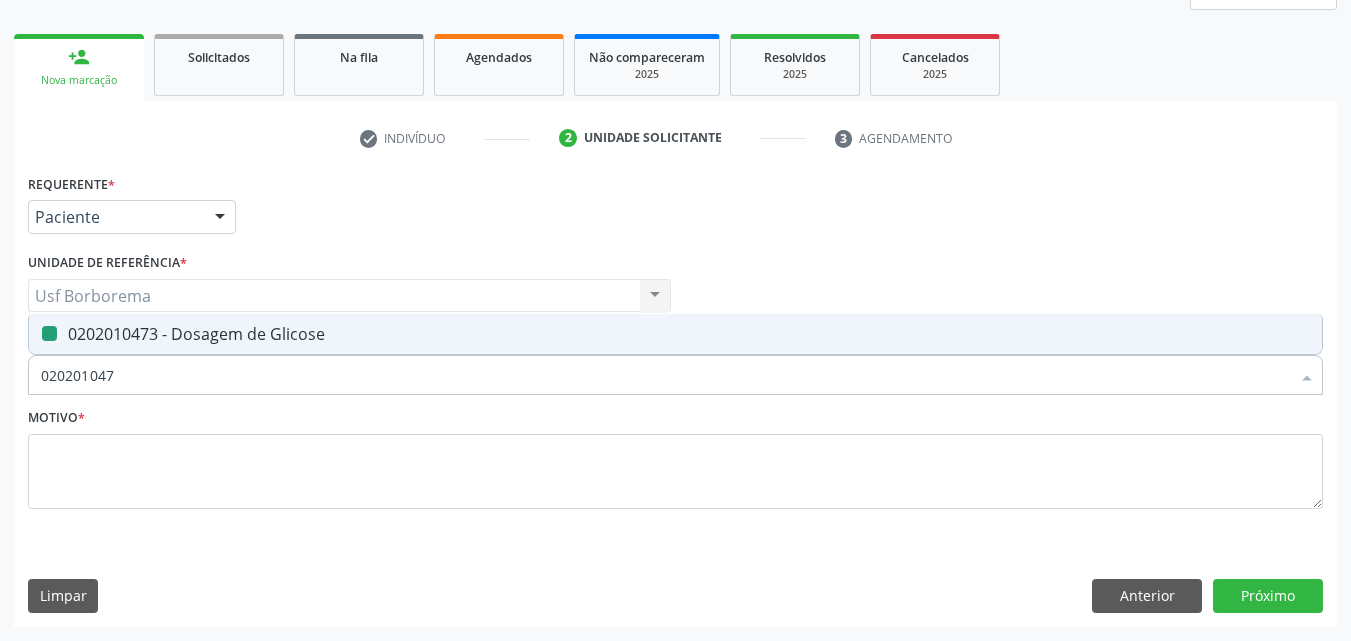 type on "02020104" 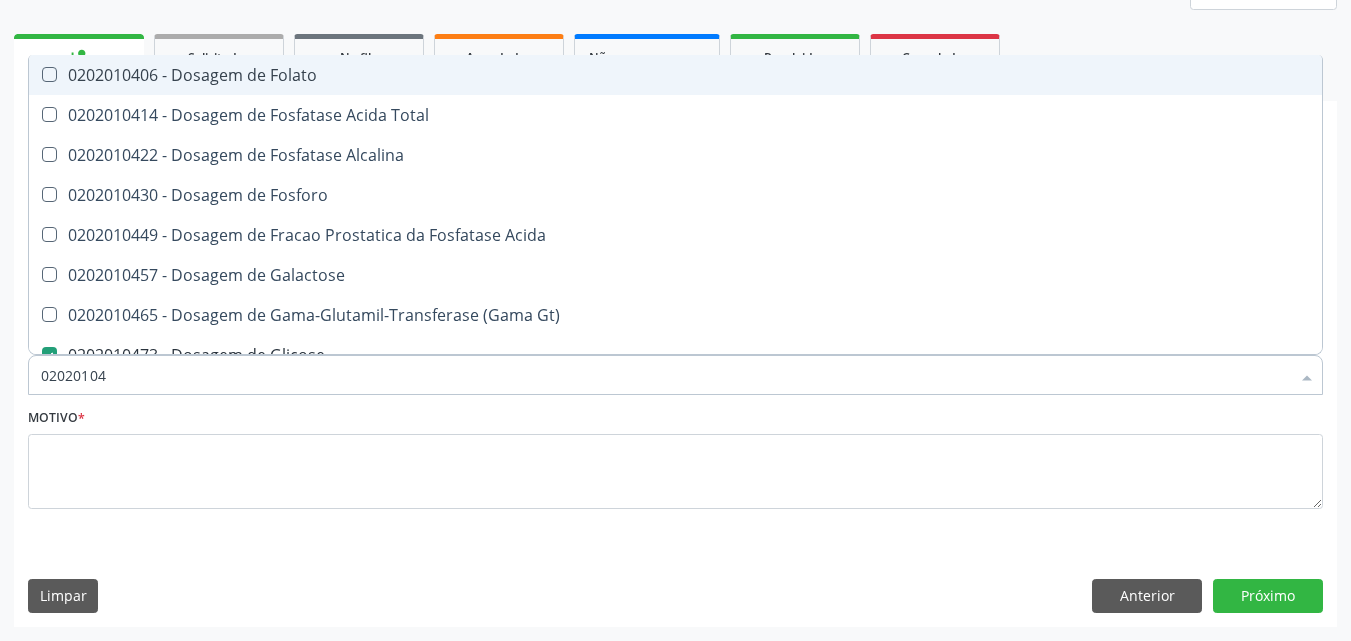 type on "0202010" 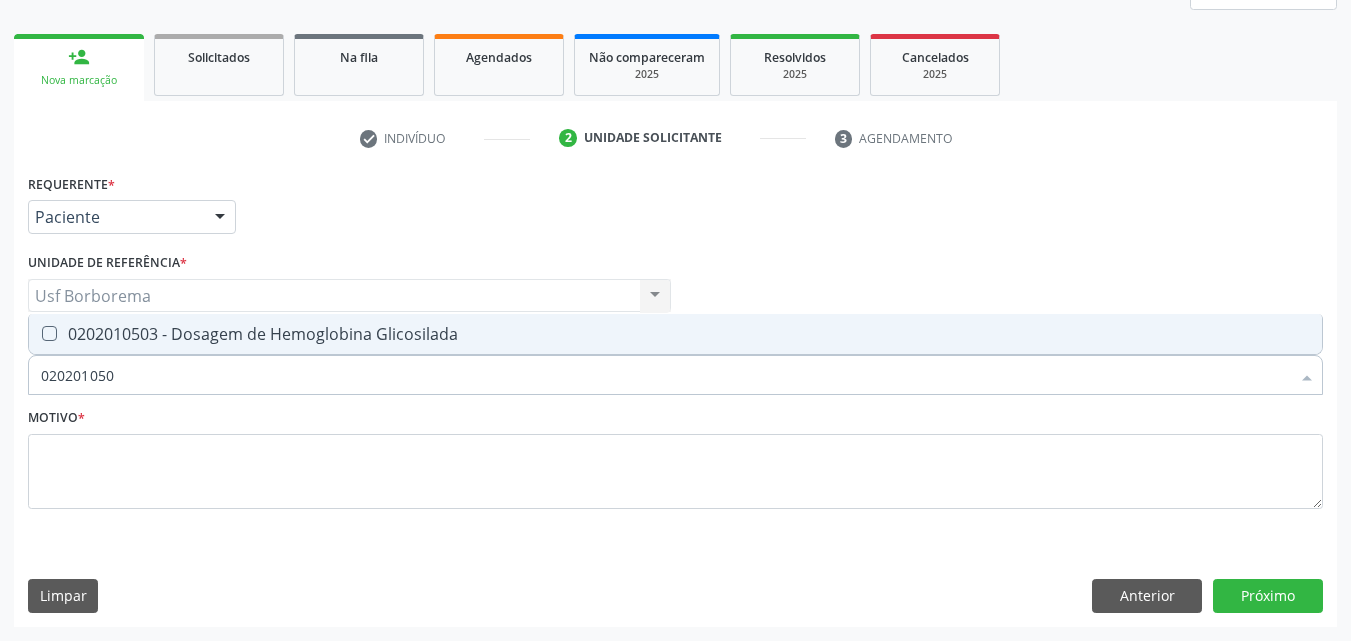 type on "0202010503" 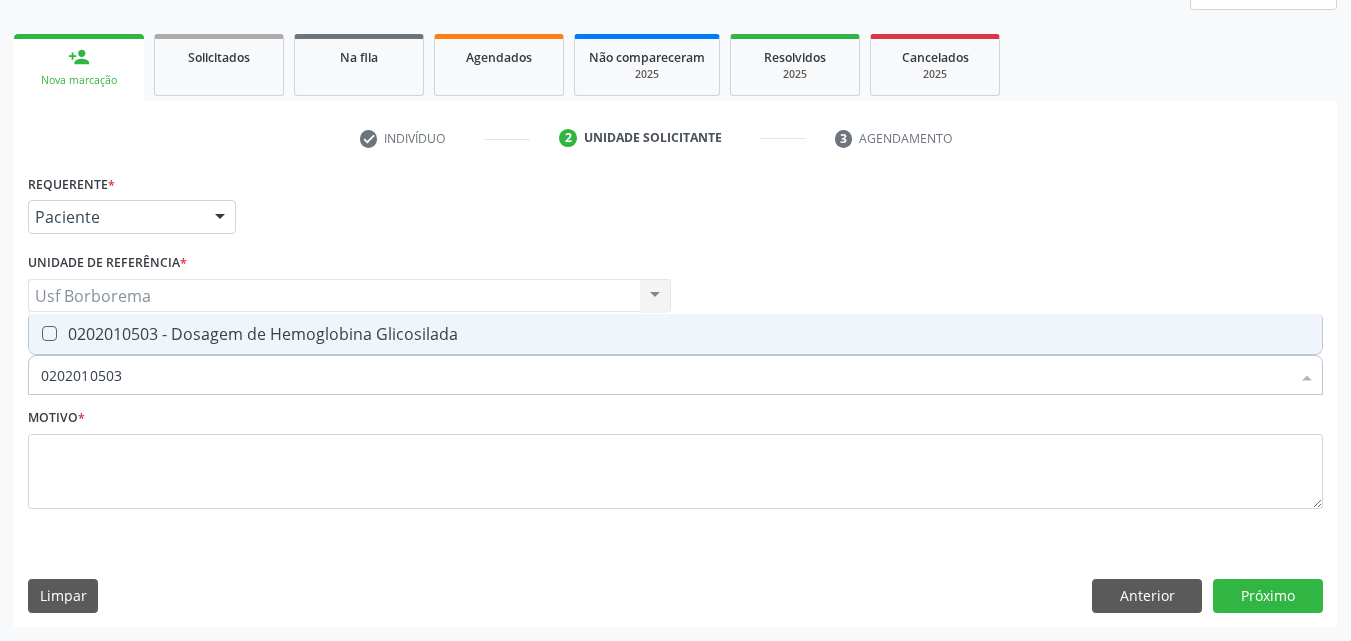 drag, startPoint x: 261, startPoint y: 323, endPoint x: 274, endPoint y: 368, distance: 46.840153 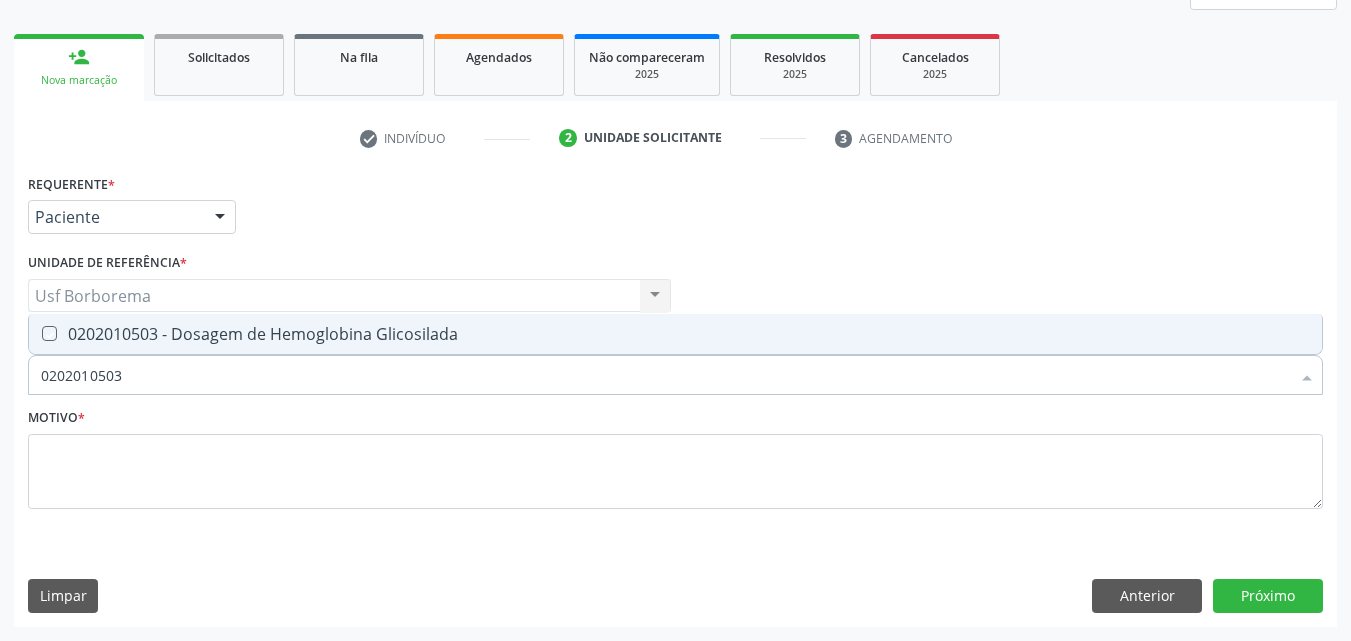 checkbox on "true" 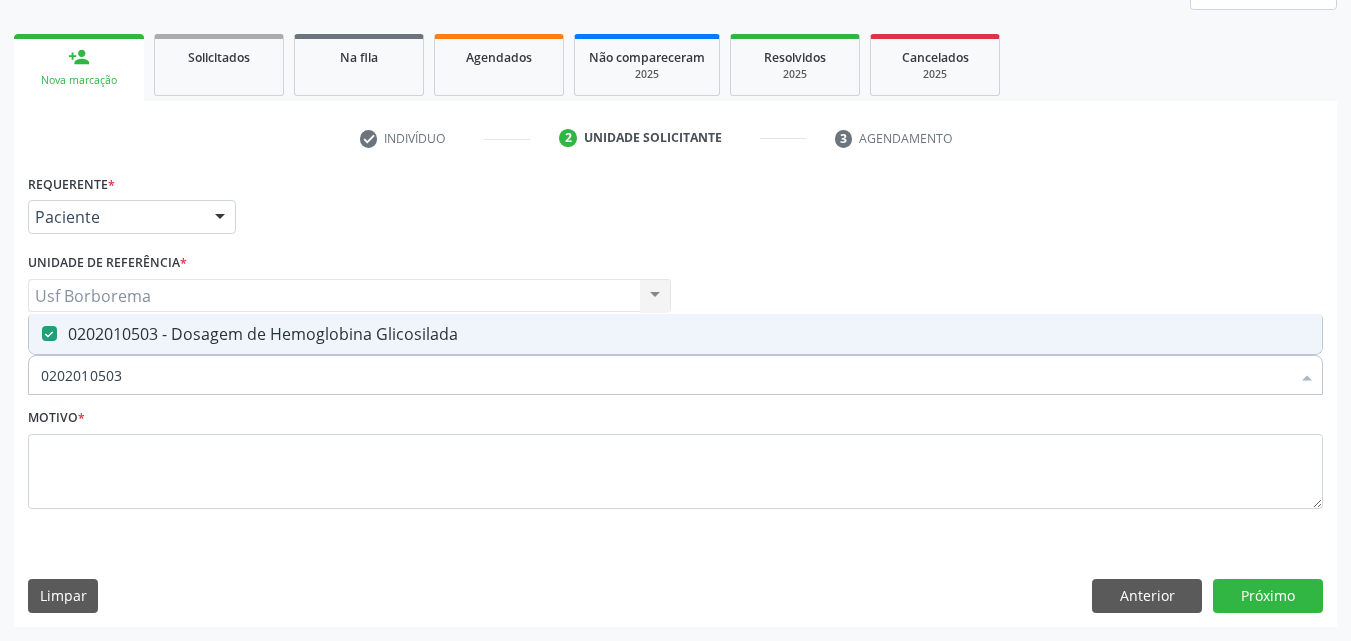 click on "0202010503" at bounding box center (665, 375) 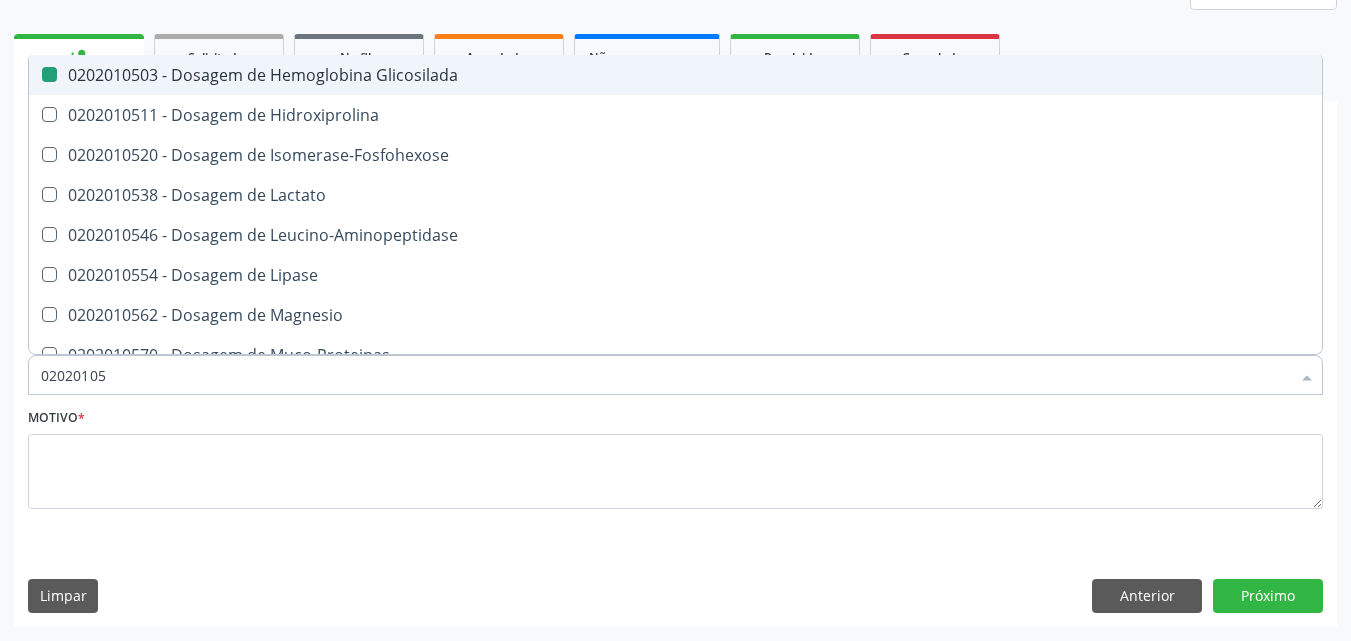 type on "0202010" 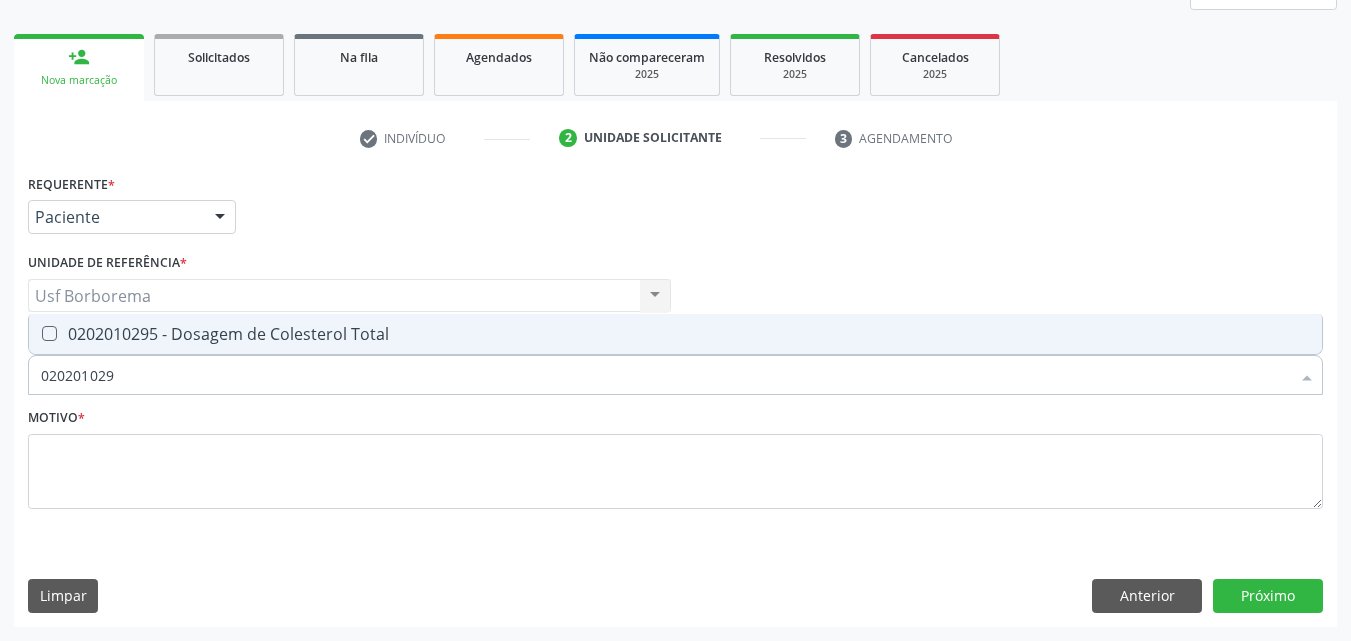 type on "[NUMBER]" 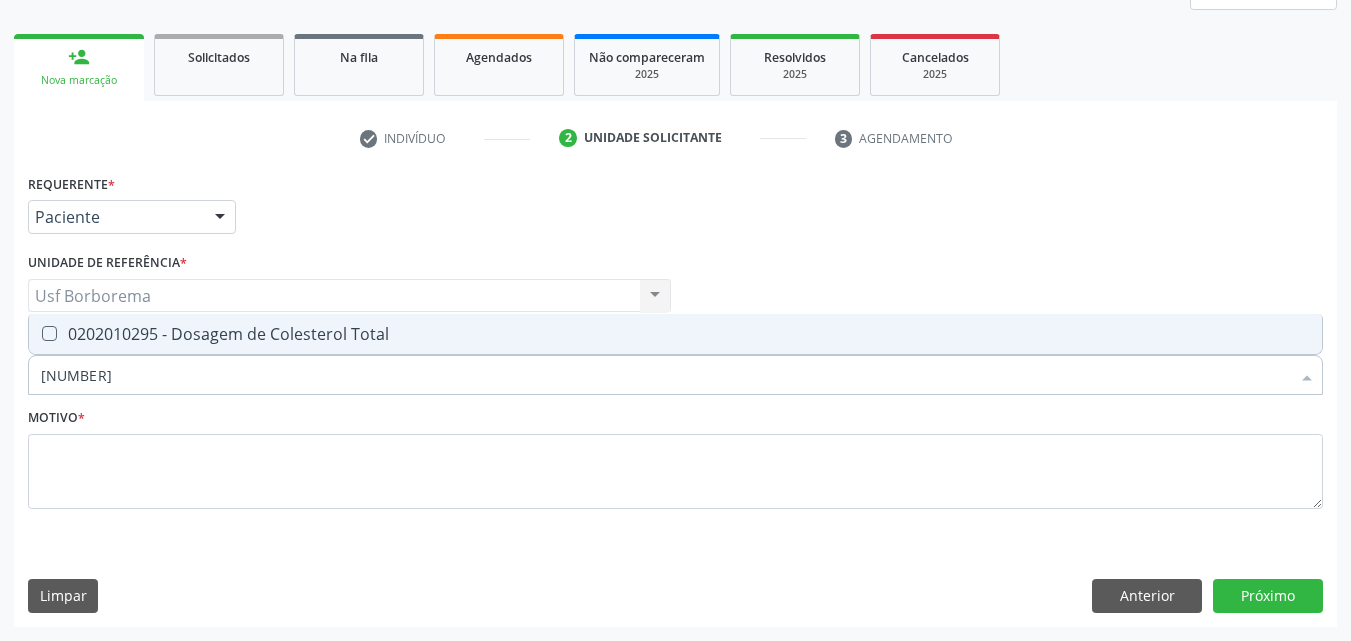 click on "0202010295 - Dosagem de Colesterol Total" at bounding box center (675, 334) 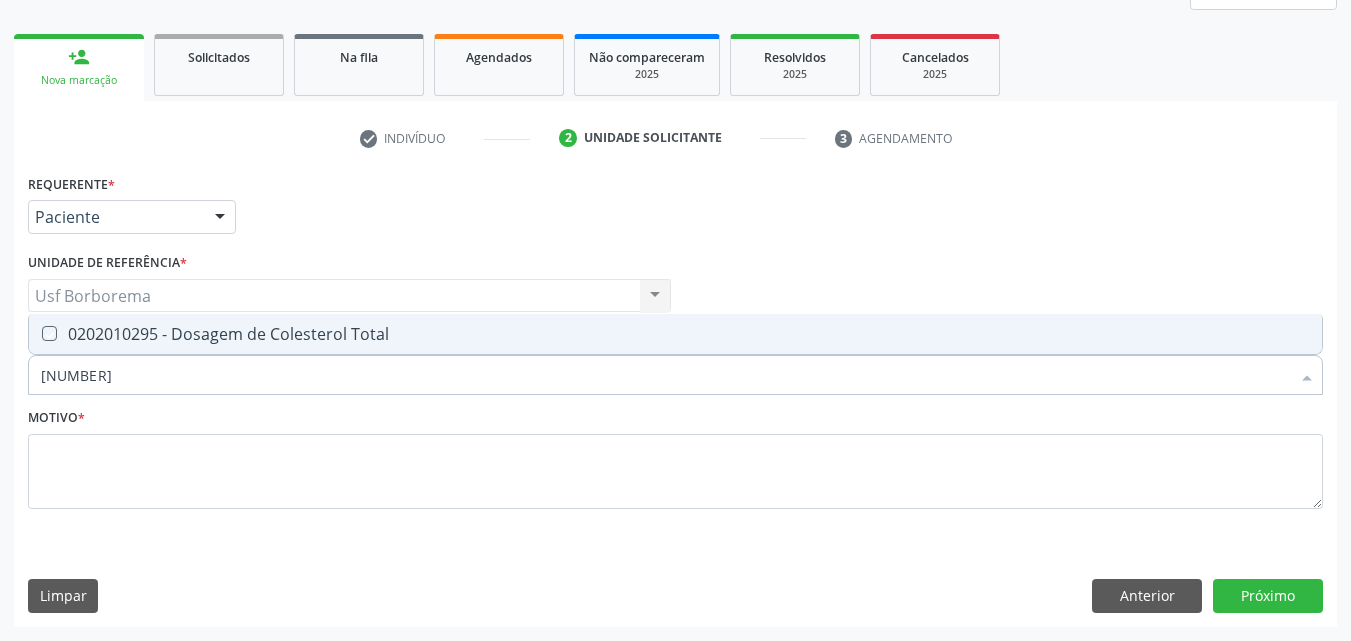 checkbox on "true" 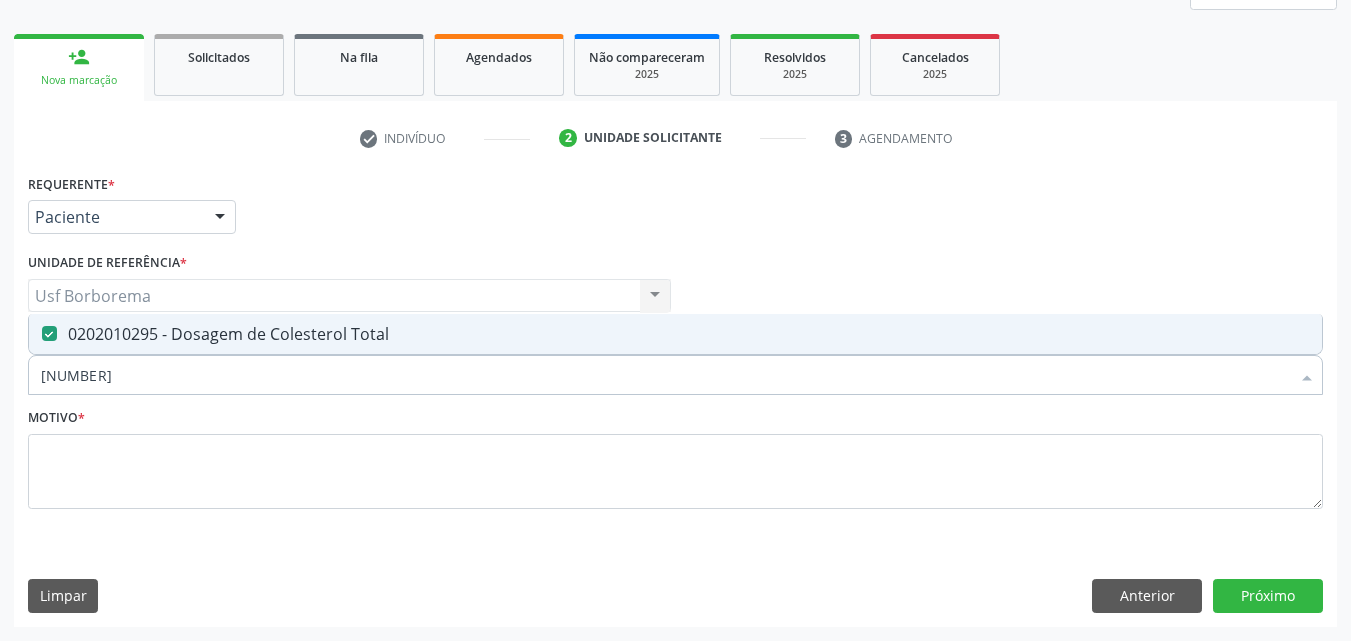 click on "[NUMBER]" at bounding box center [665, 375] 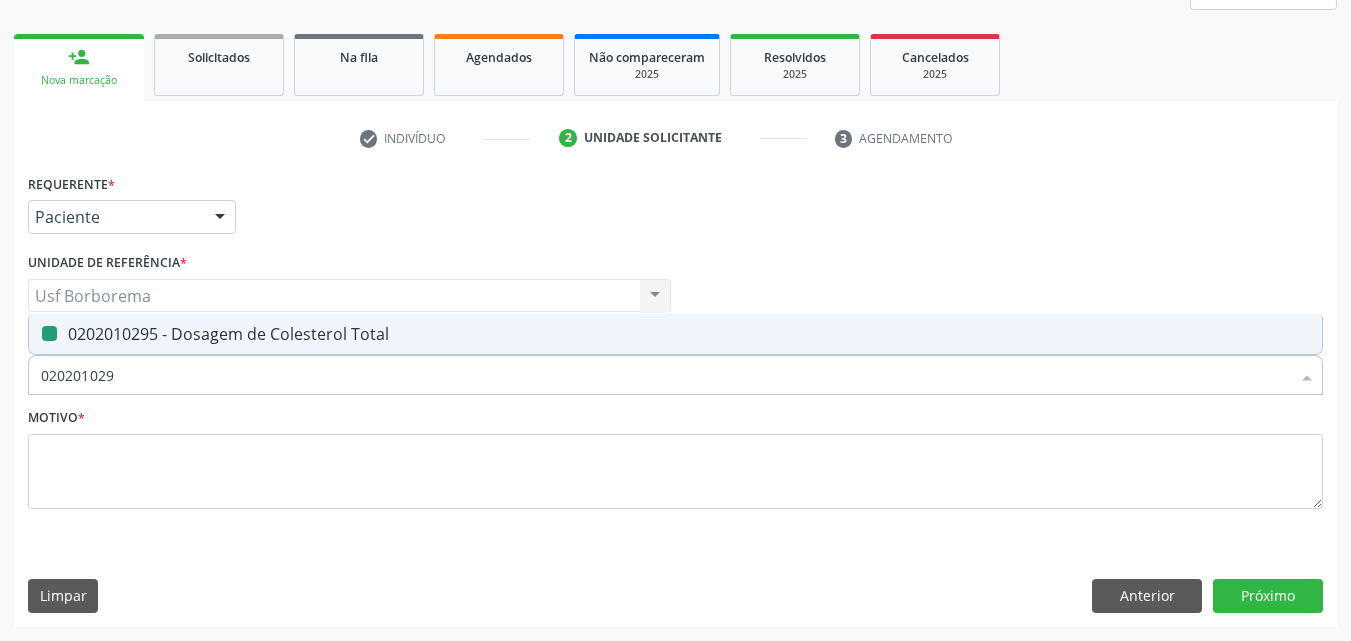 type on "02020102" 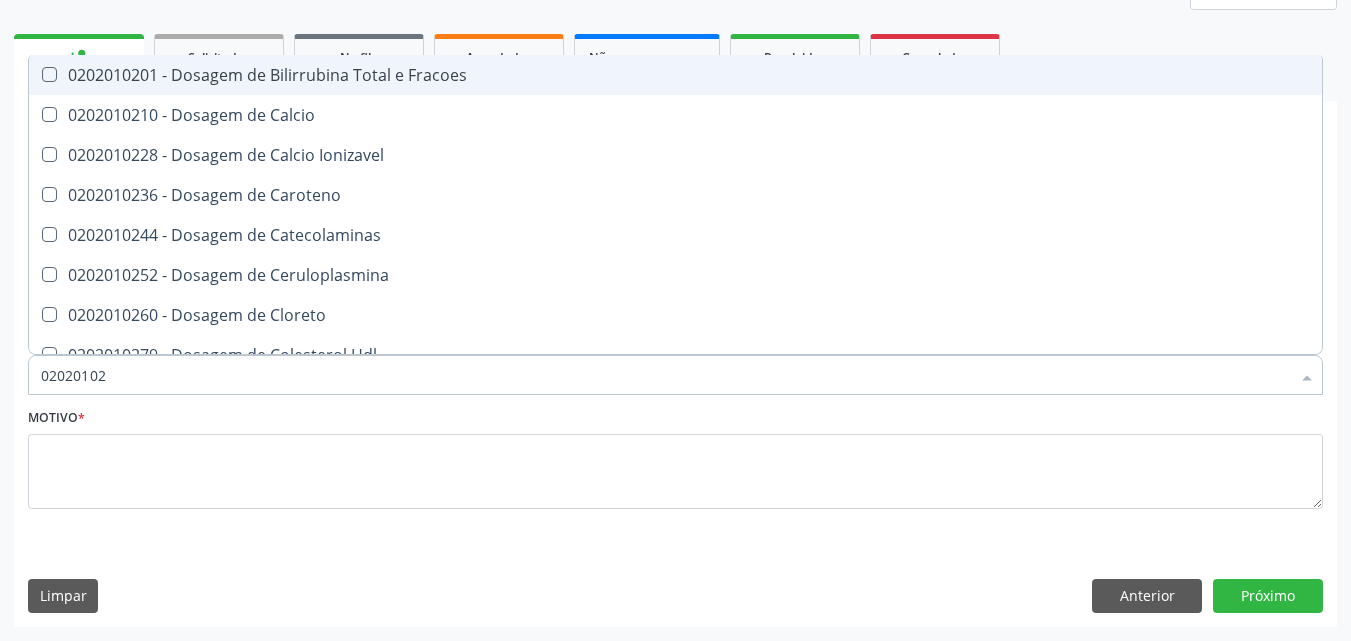 type on "0202010" 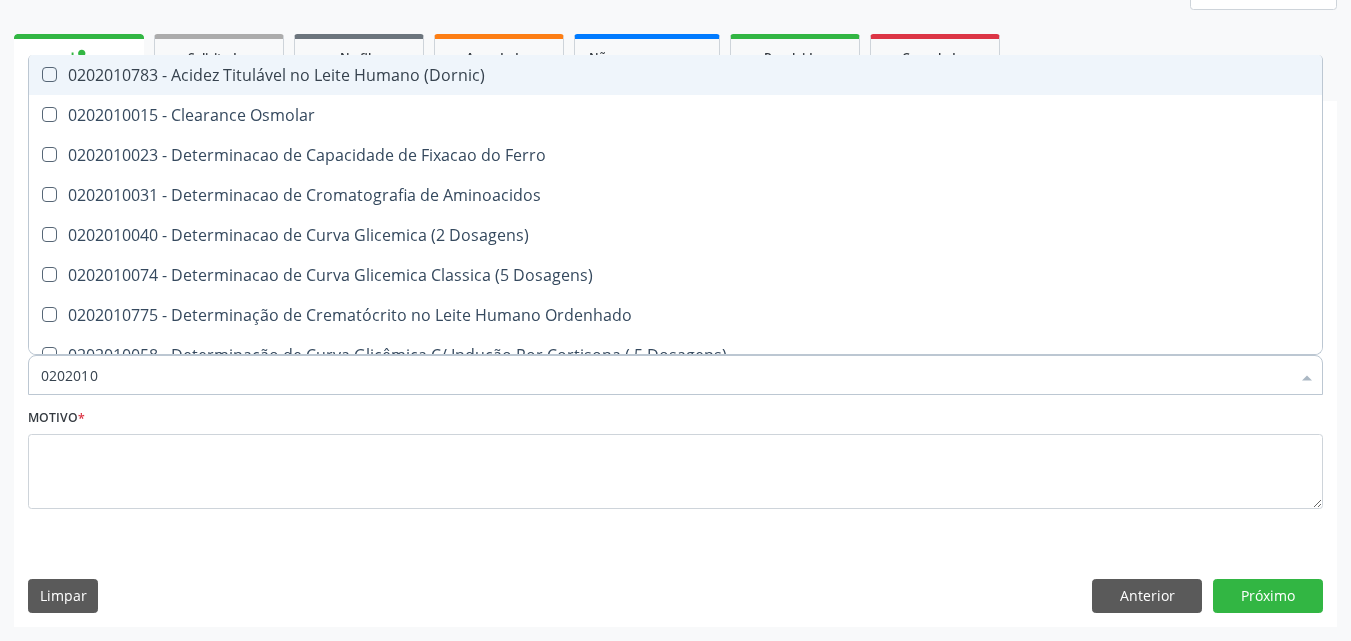 type on "02020102" 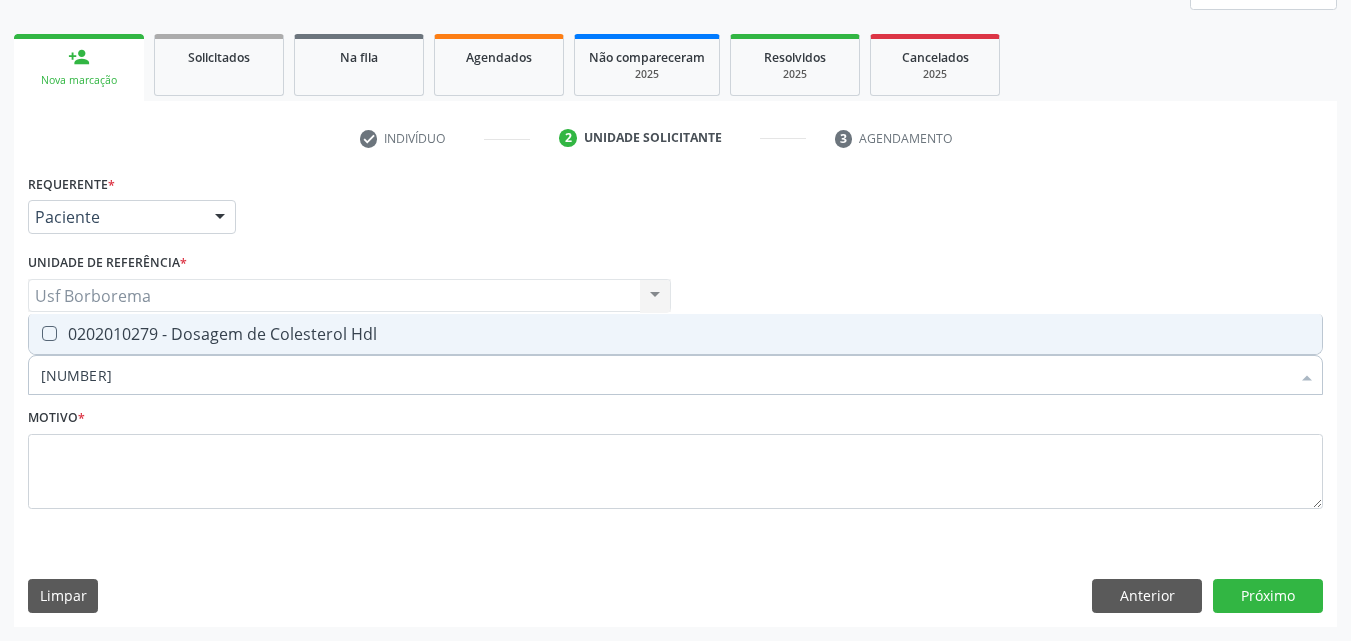 type on "[NUMBER]" 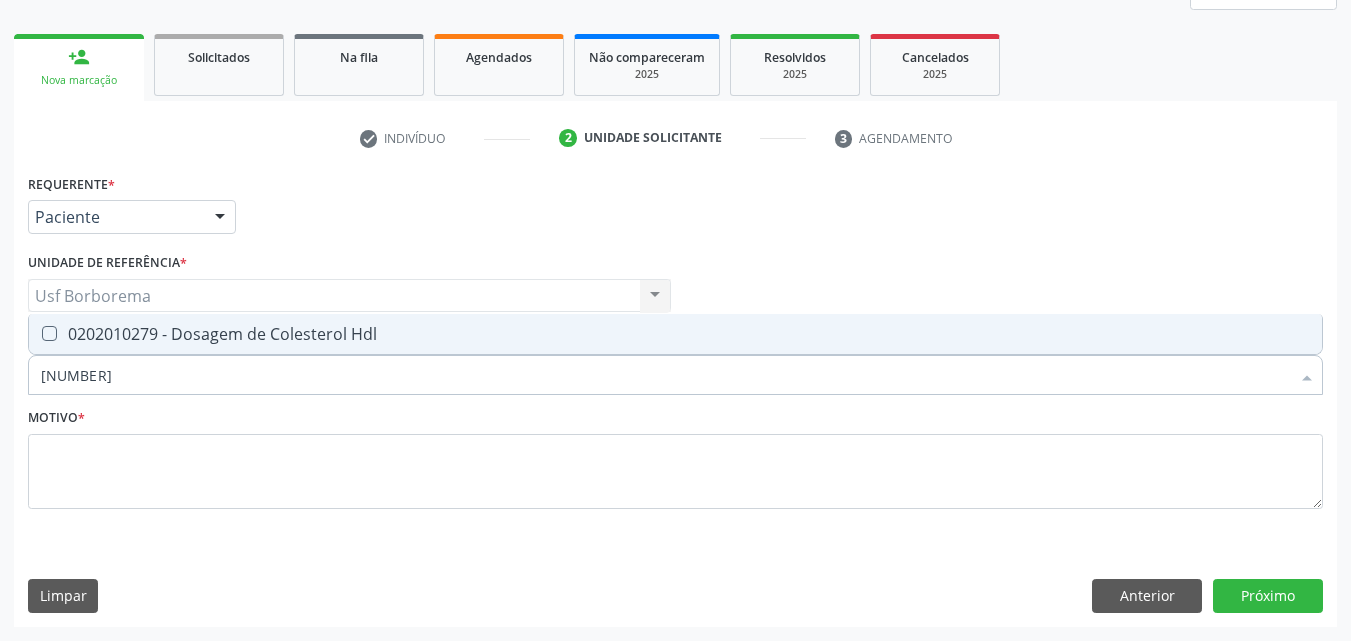 click on "0202010279 - Dosagem de Colesterol Hdl" at bounding box center [675, 334] 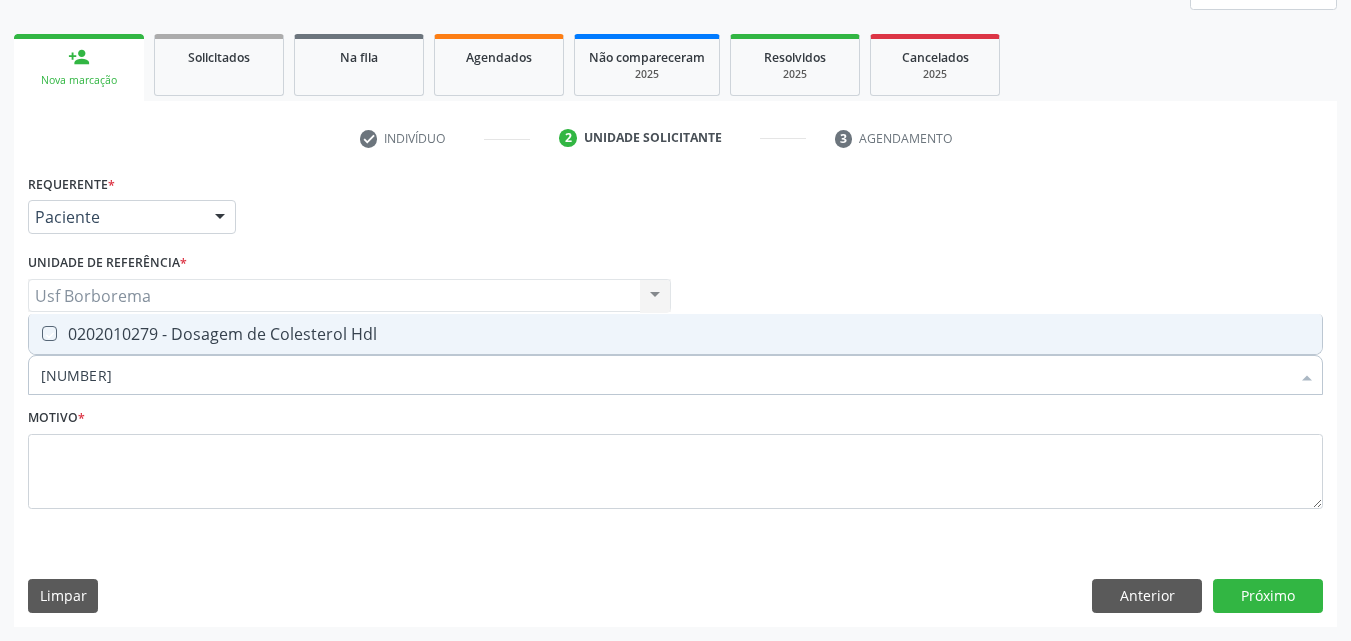 checkbox on "true" 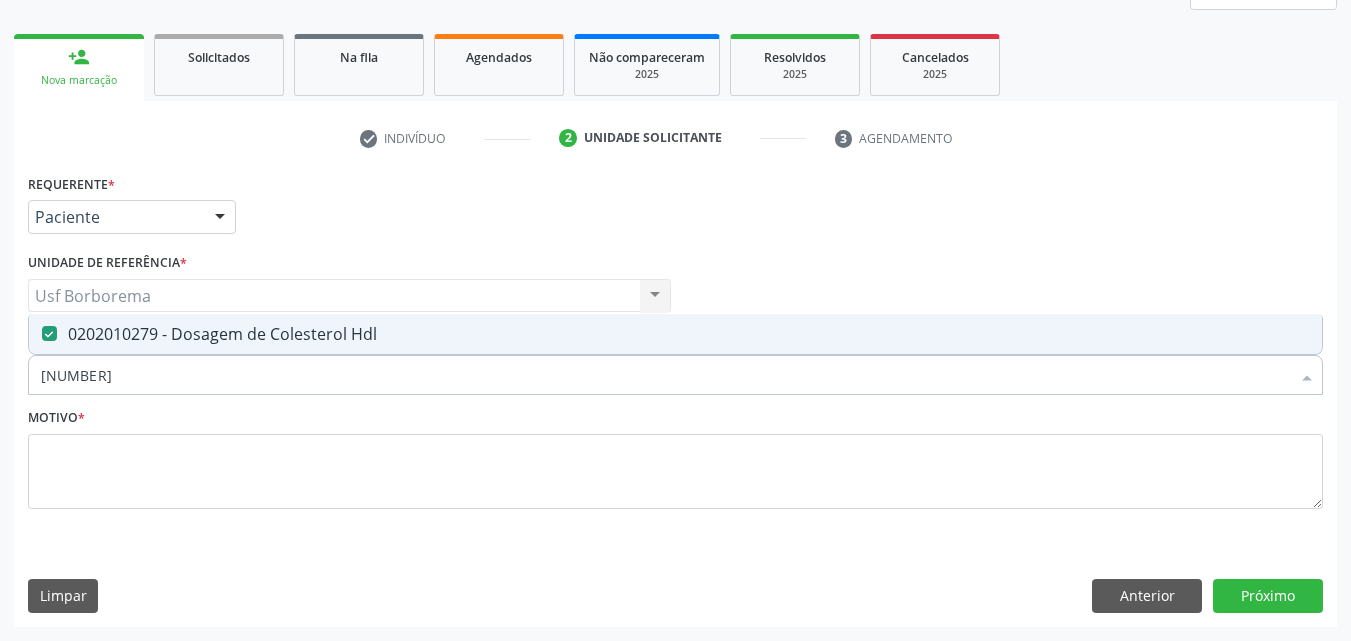 click on "[NUMBER]" at bounding box center [665, 375] 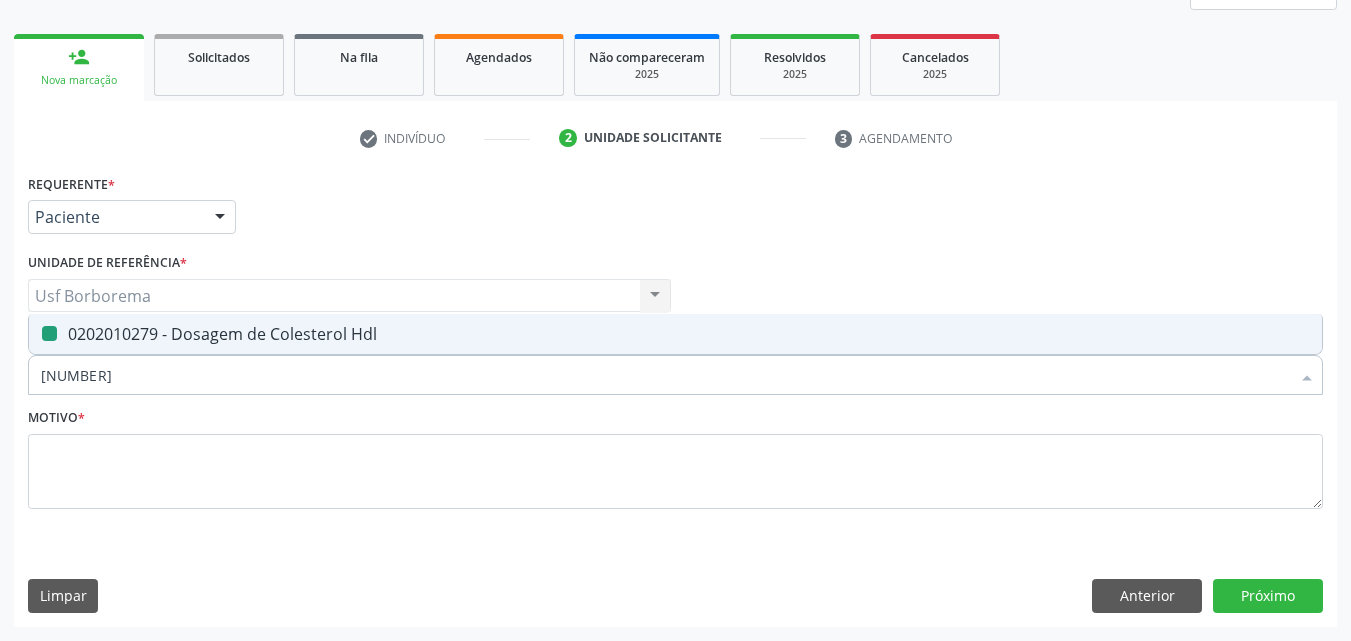 type on "02020102" 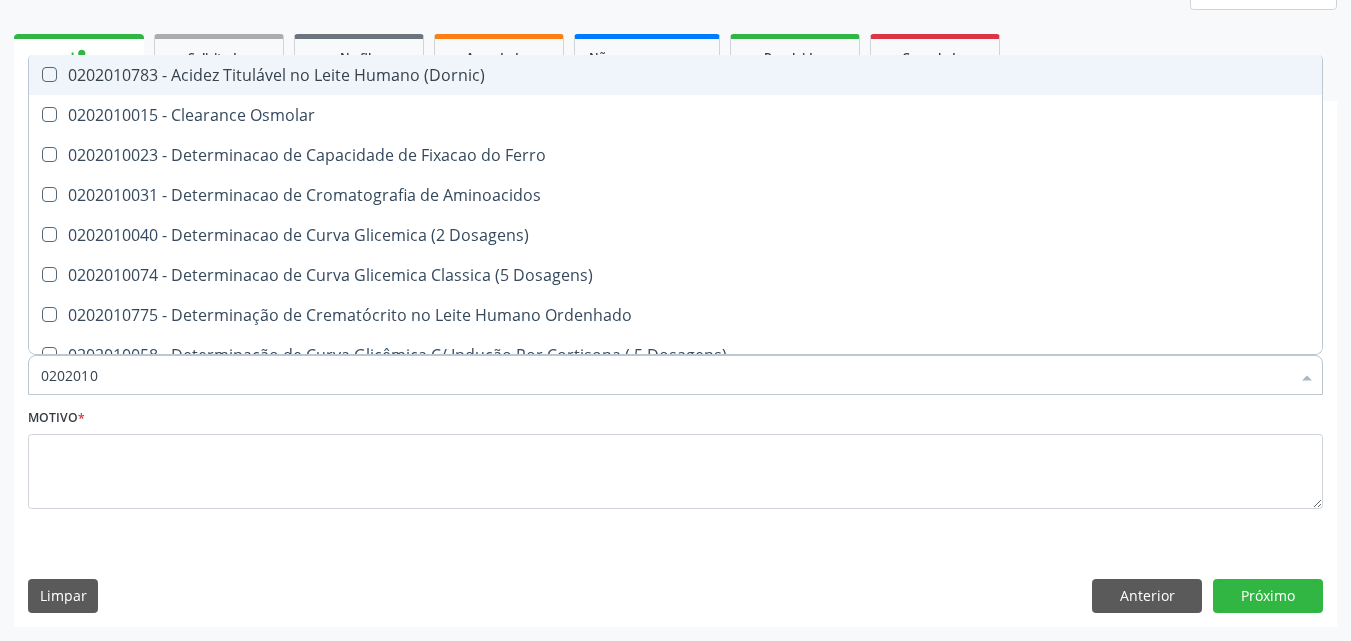 type on "02020102" 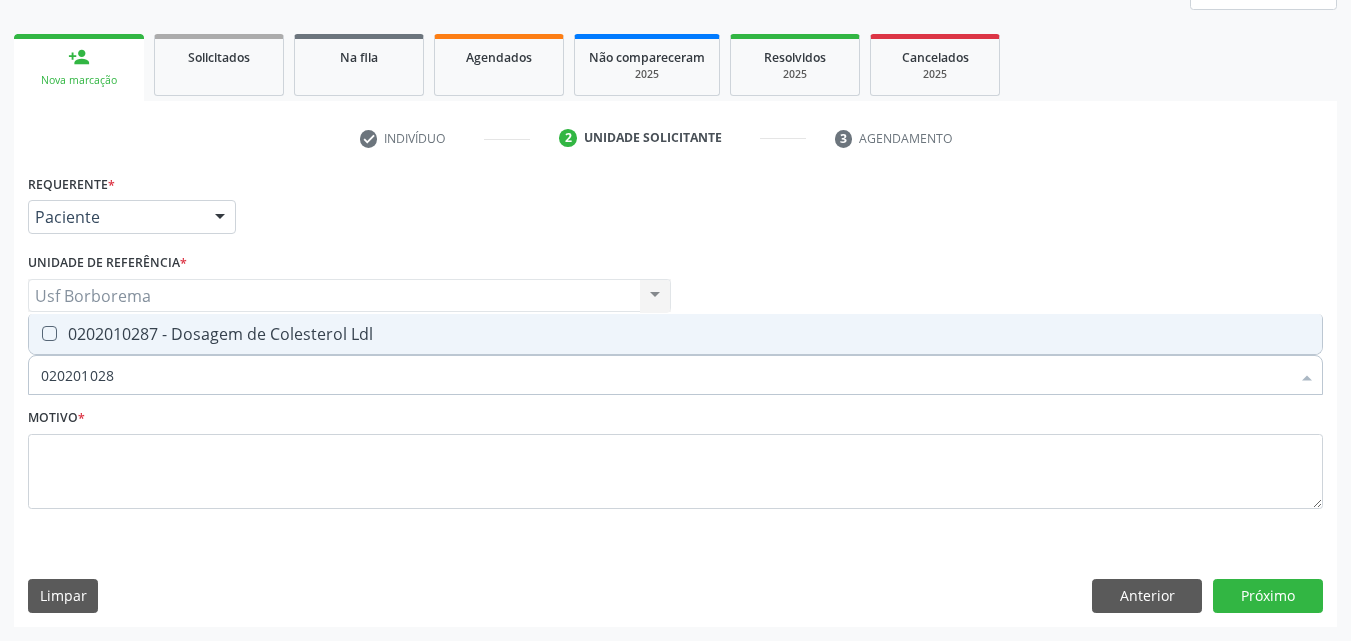 type on "[NUMBER]" 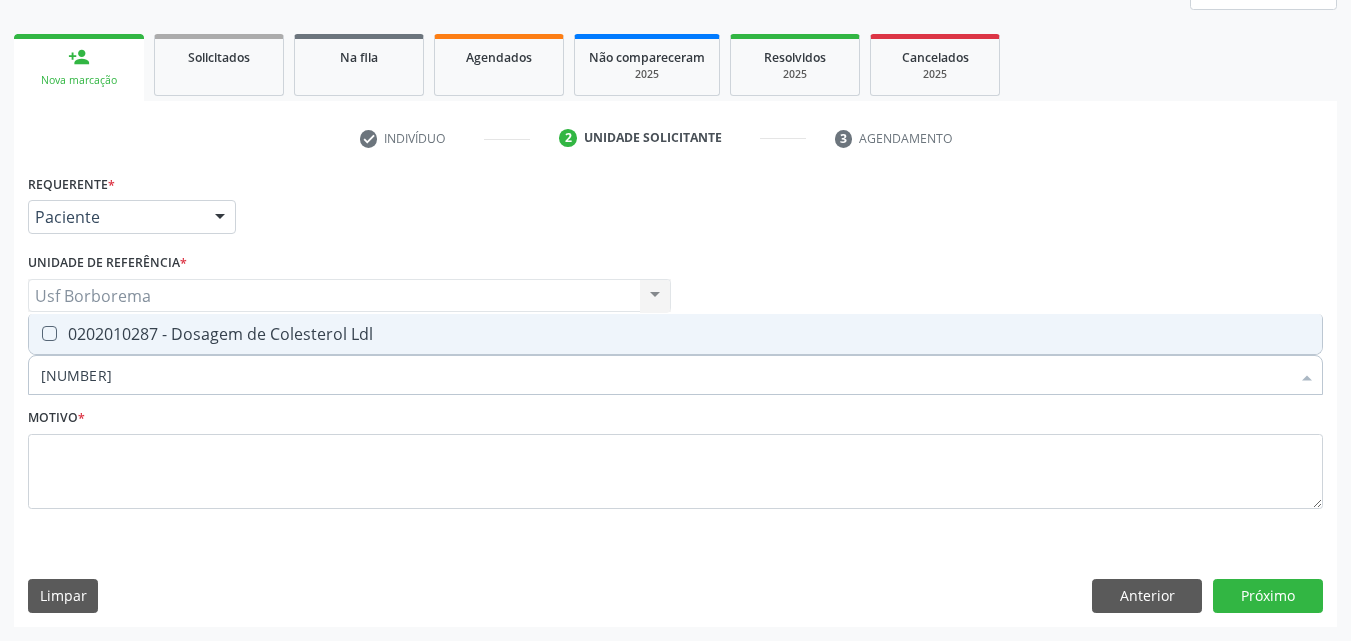 drag, startPoint x: 335, startPoint y: 321, endPoint x: 329, endPoint y: 342, distance: 21.84033 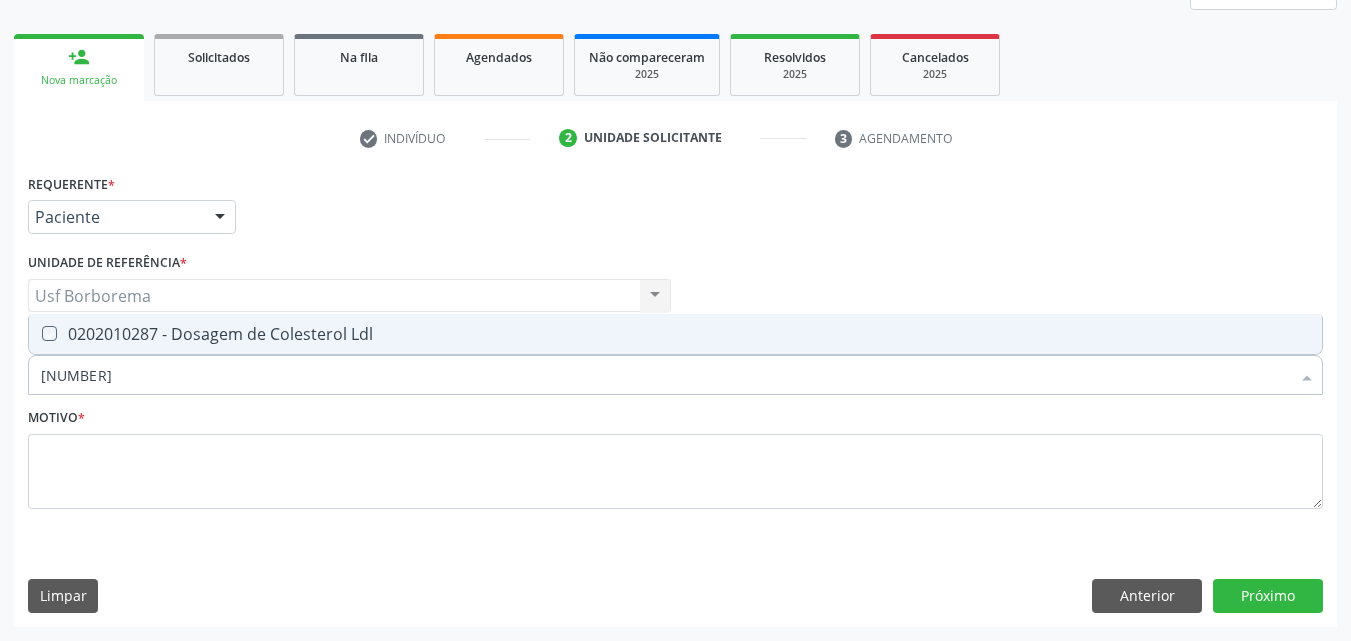 checkbox on "true" 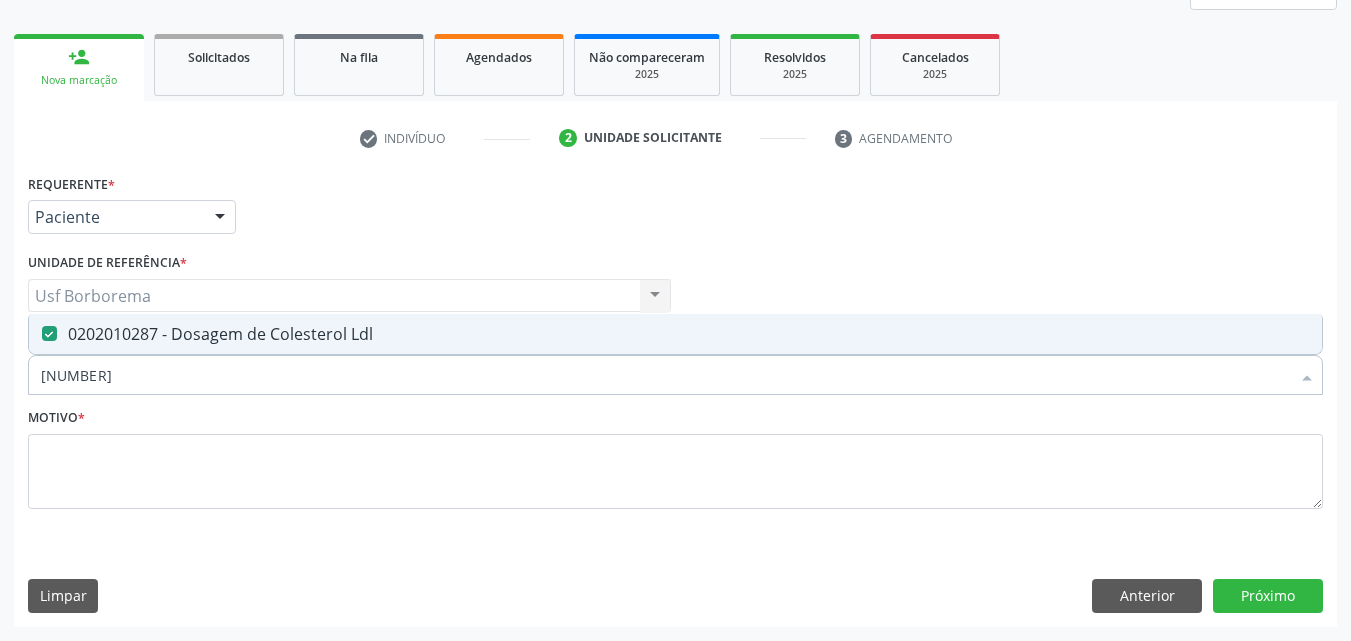 click on "[PHONE]" at bounding box center (665, 375) 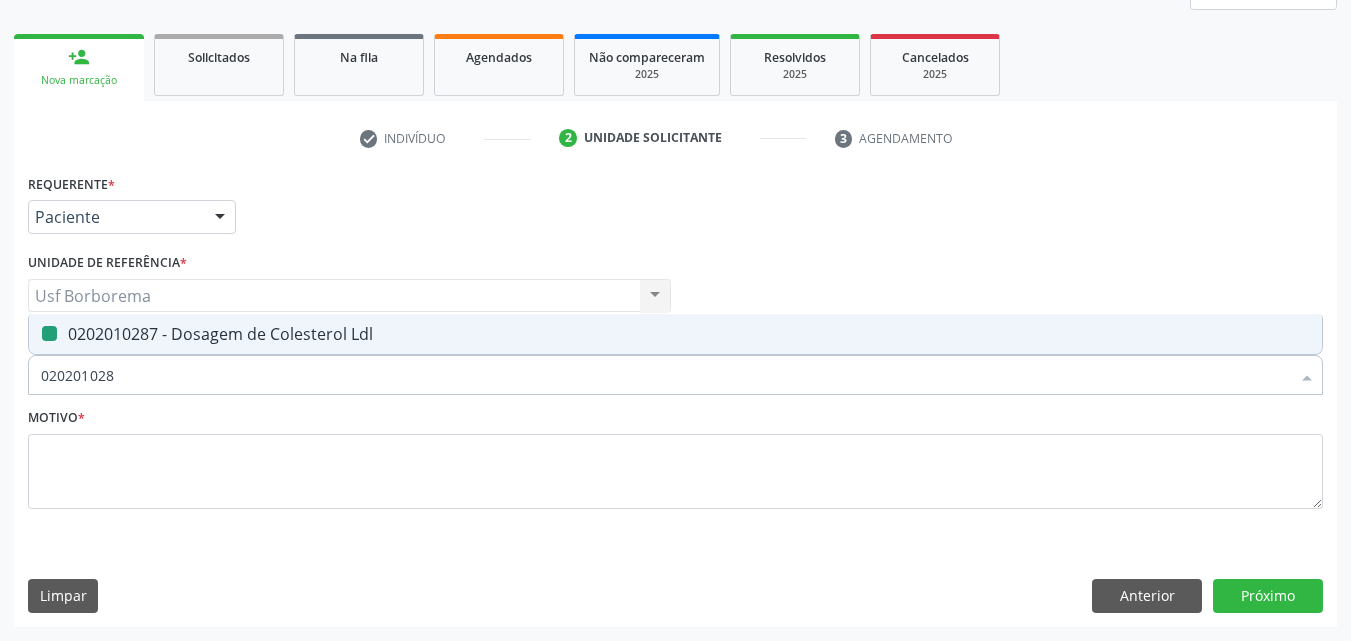type on "02020102" 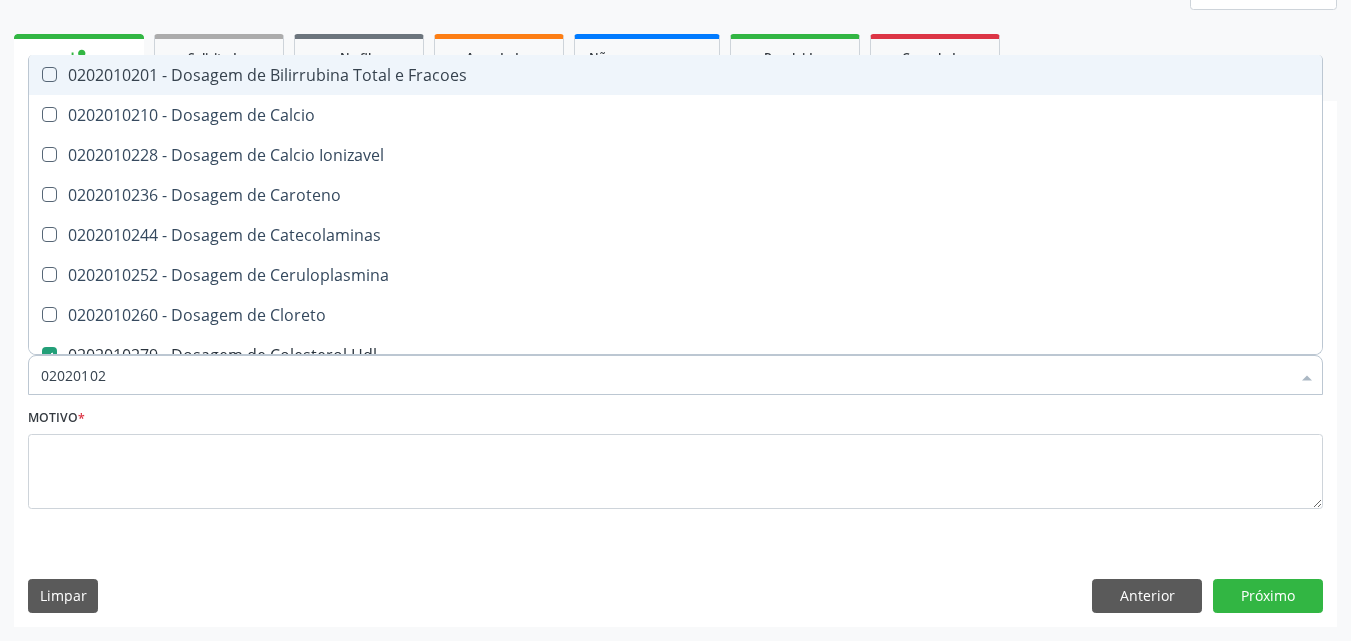 type on "0202010" 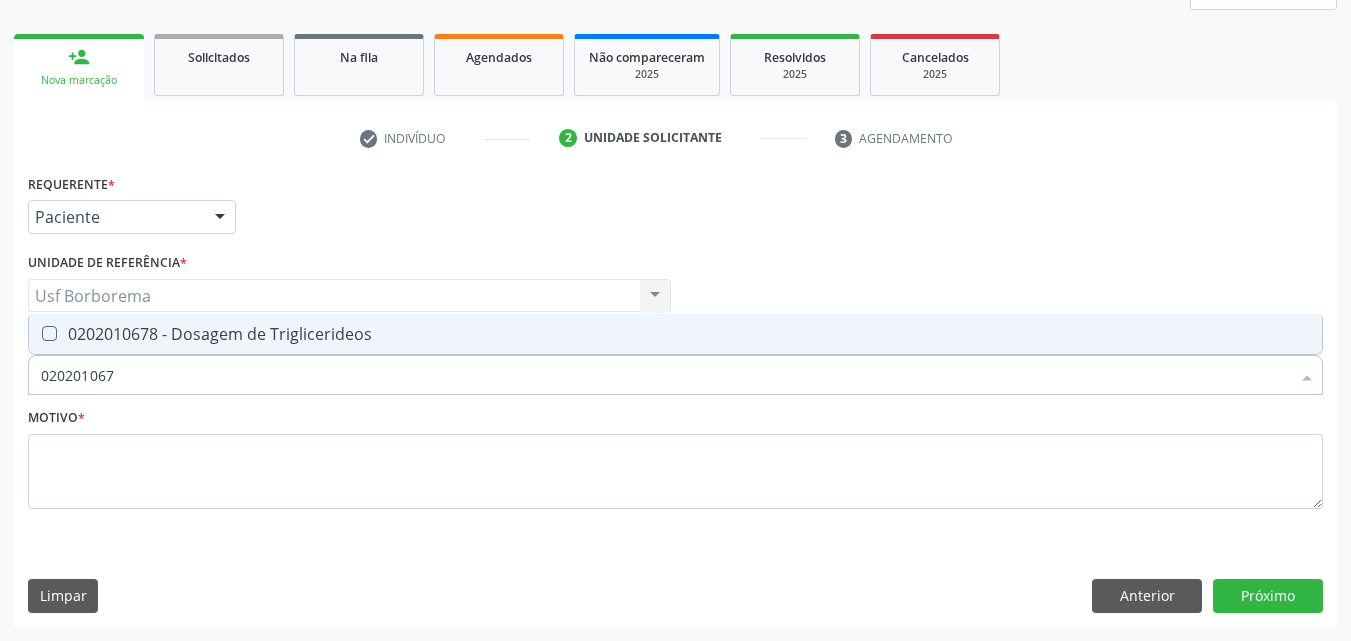 type on "0202010678" 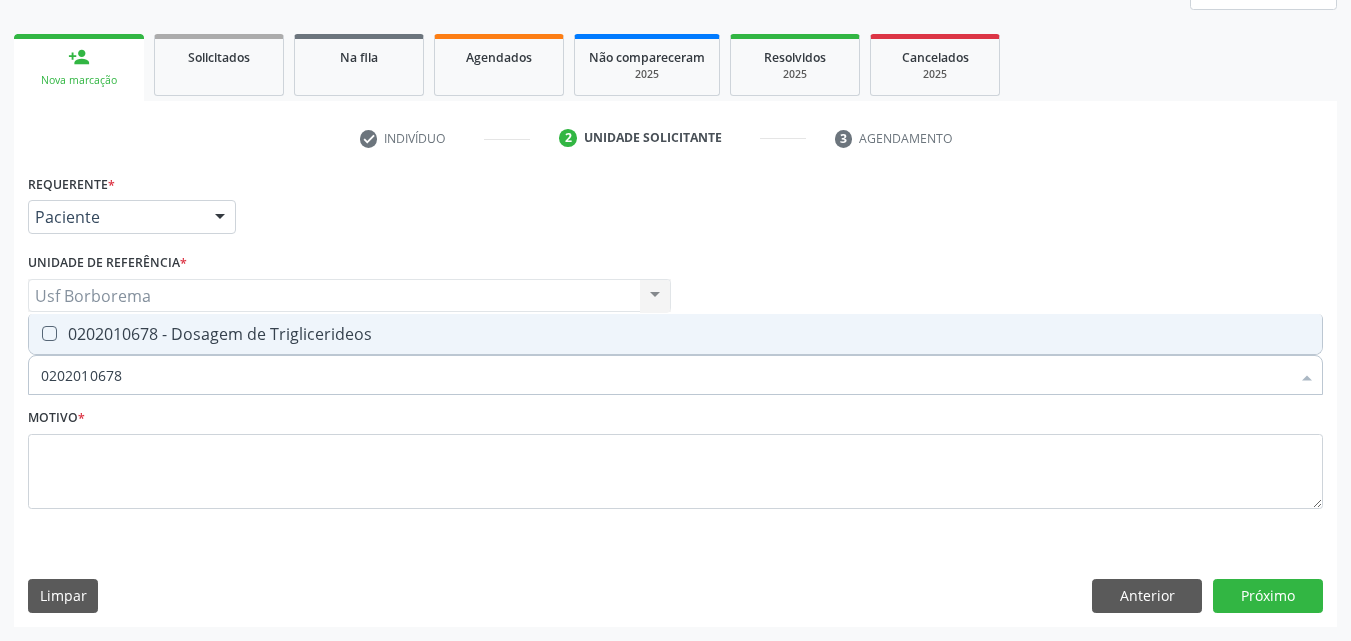click on "0202010678 - Dosagem de Triglicerideos" at bounding box center [675, 334] 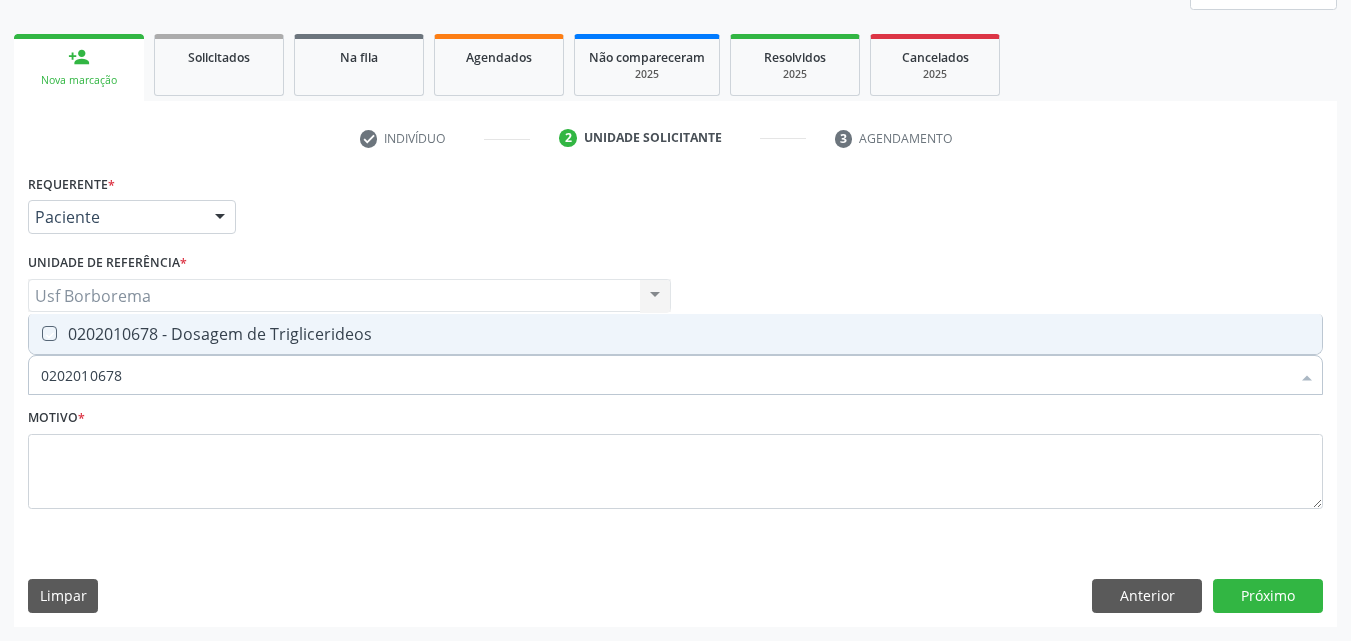 checkbox on "true" 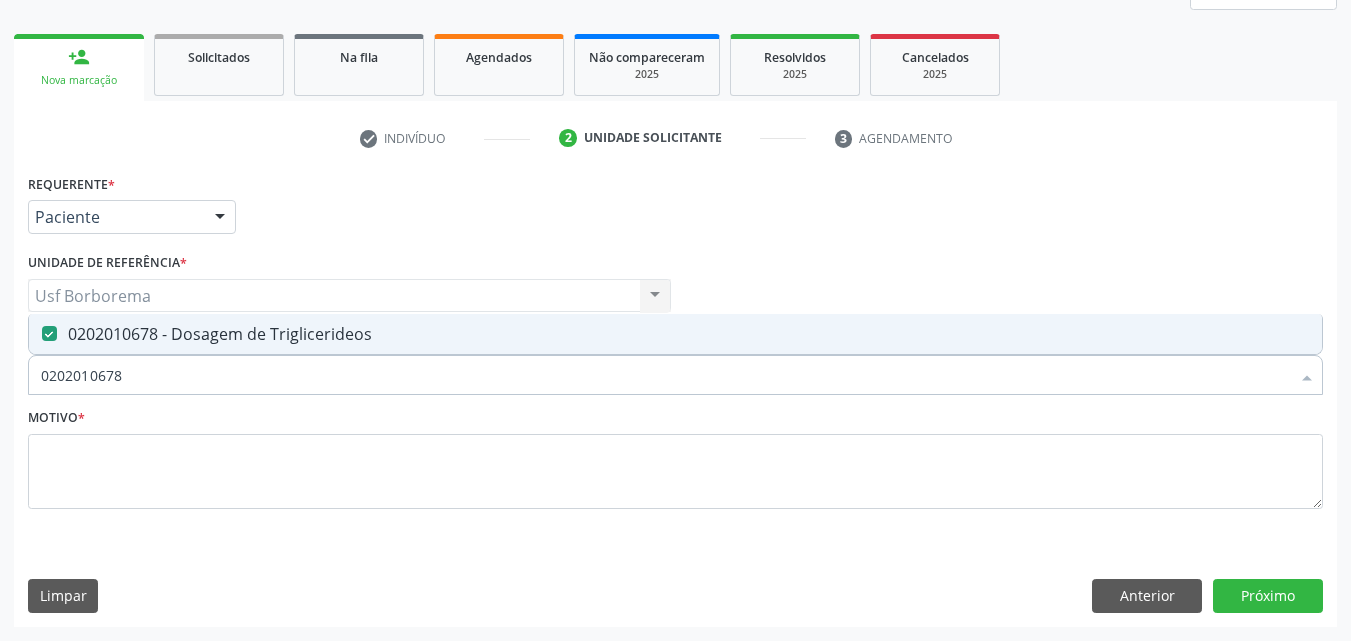 click on "0202010678" at bounding box center (665, 375) 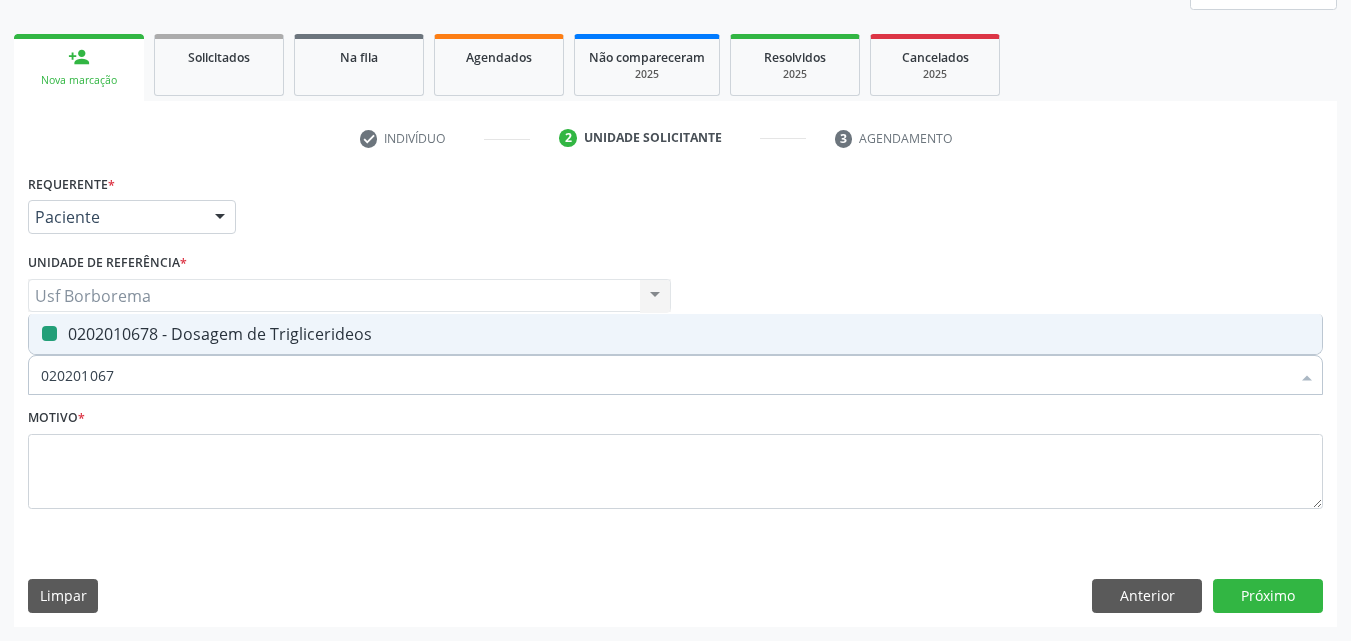 type on "02020106" 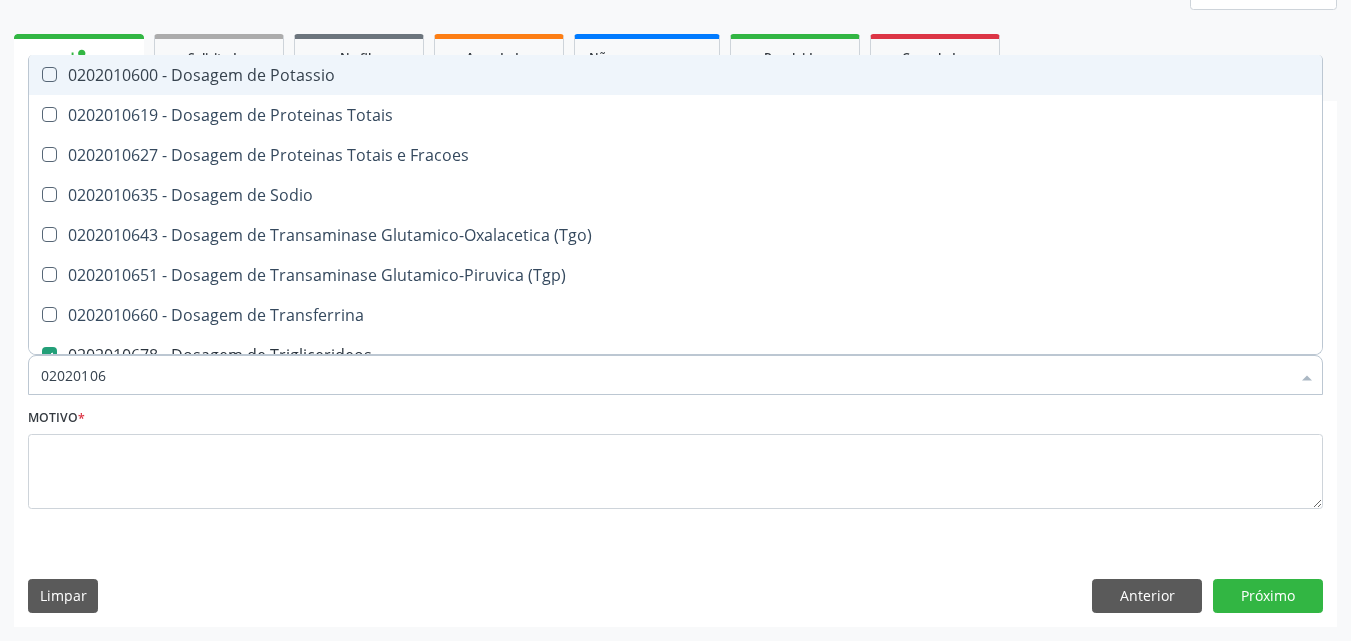 type on "0202010" 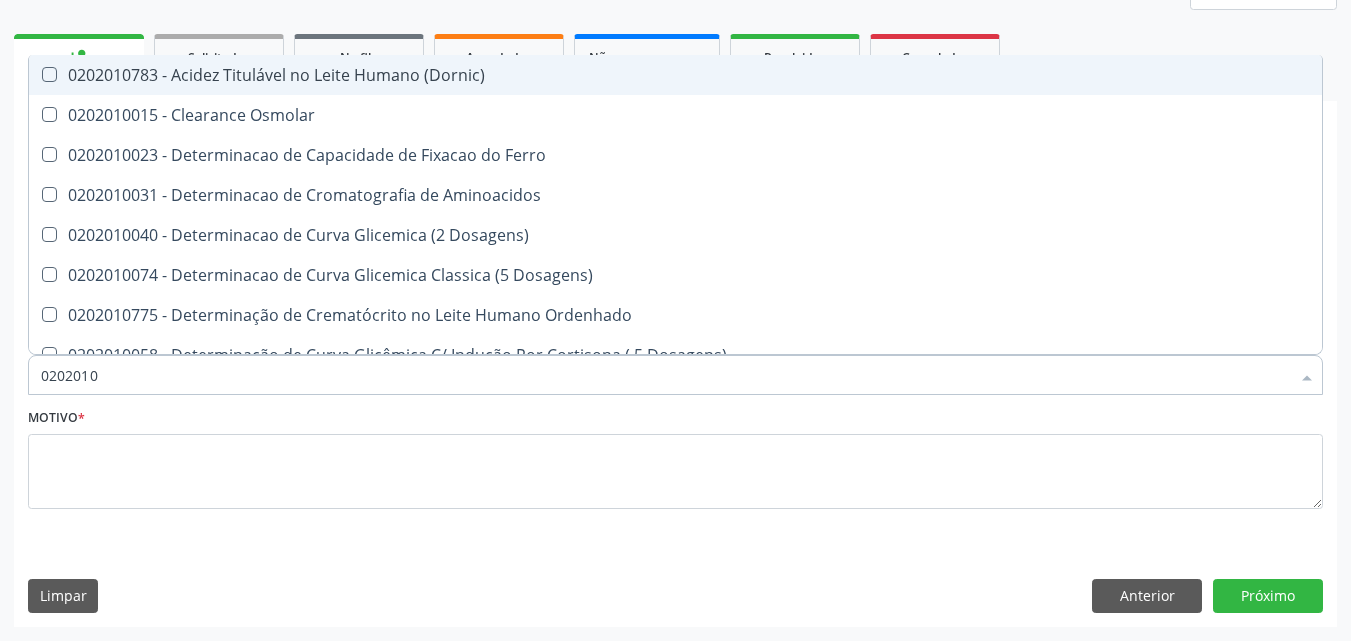 type on "02020106" 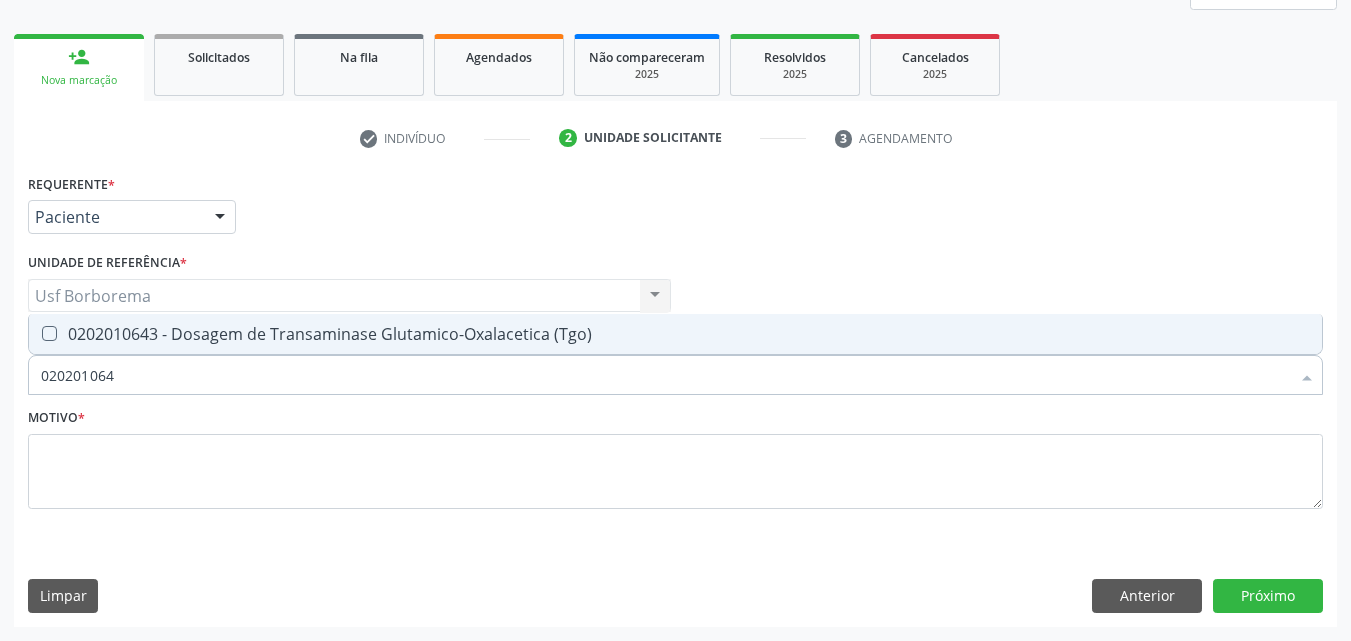 type on "[PHONE]" 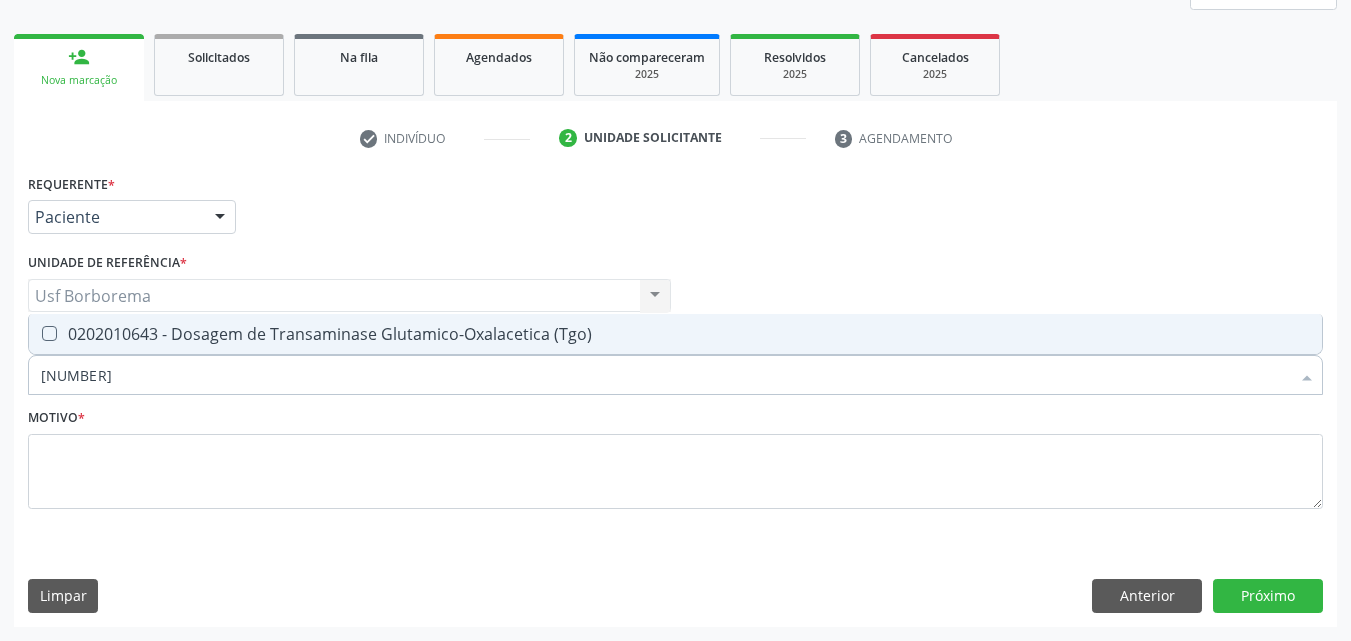 click on "0202010643 - Dosagem de Transaminase Glutamico-Oxalacetica (Tgo)" at bounding box center [675, 334] 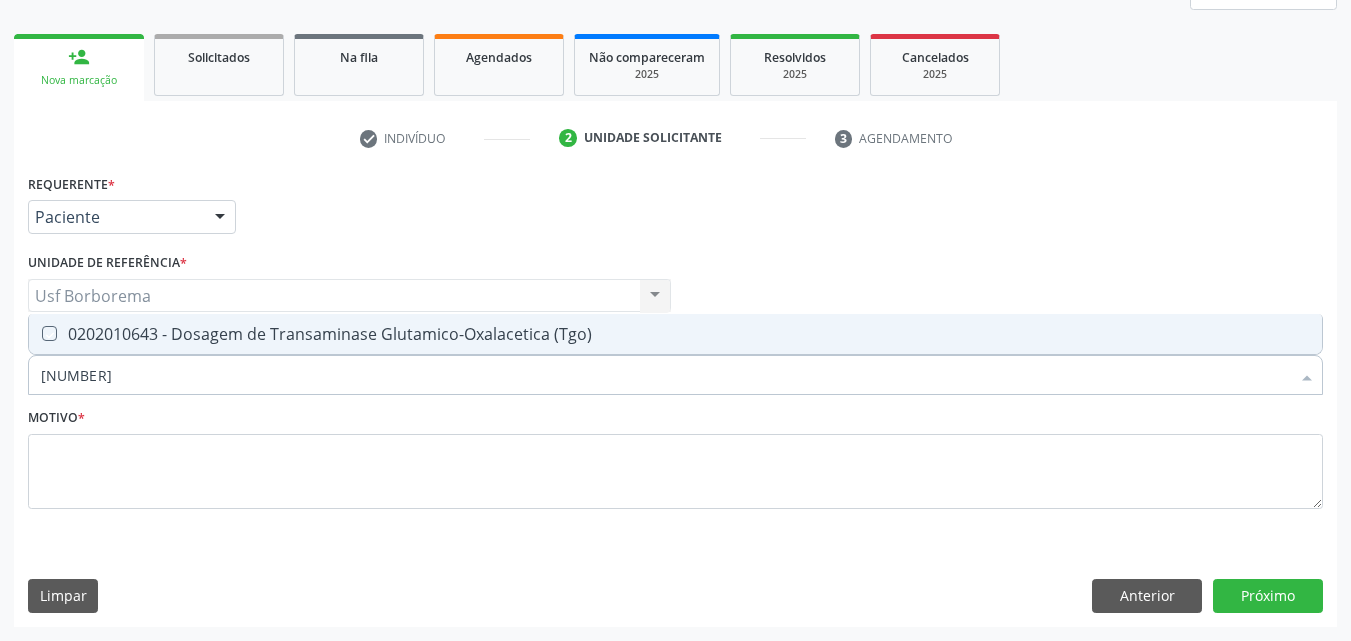 checkbox on "true" 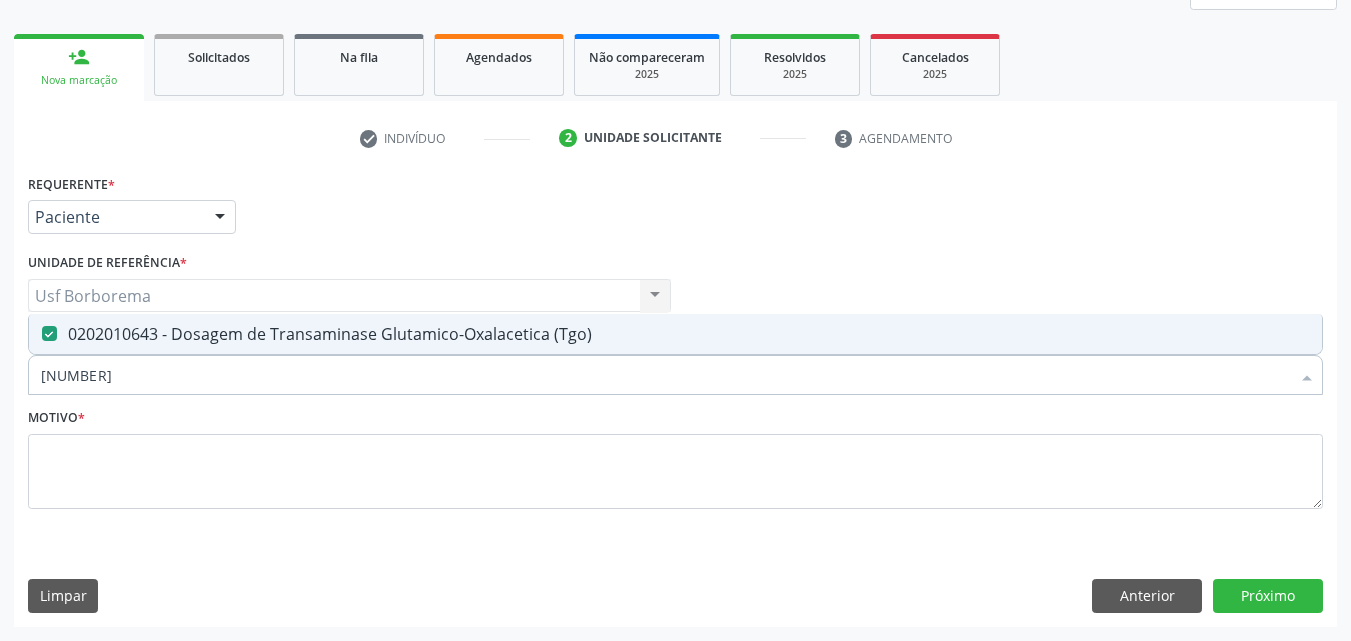 click on "[PHONE]" at bounding box center [665, 375] 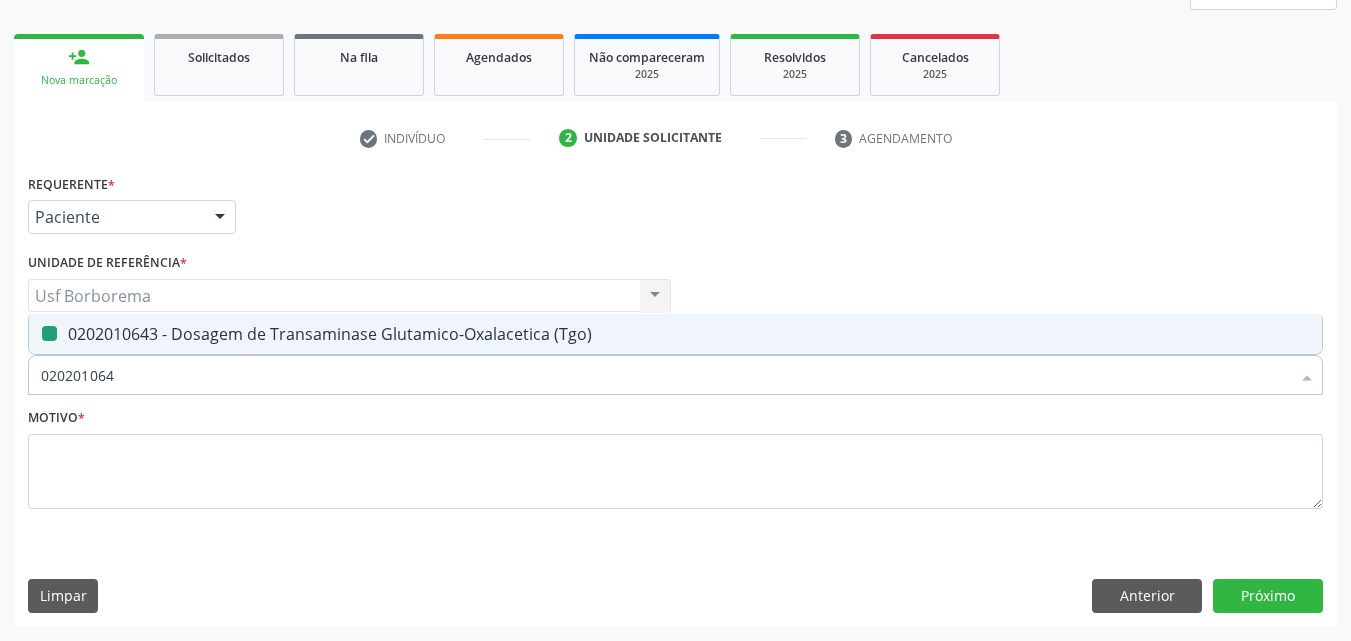 type on "02020106" 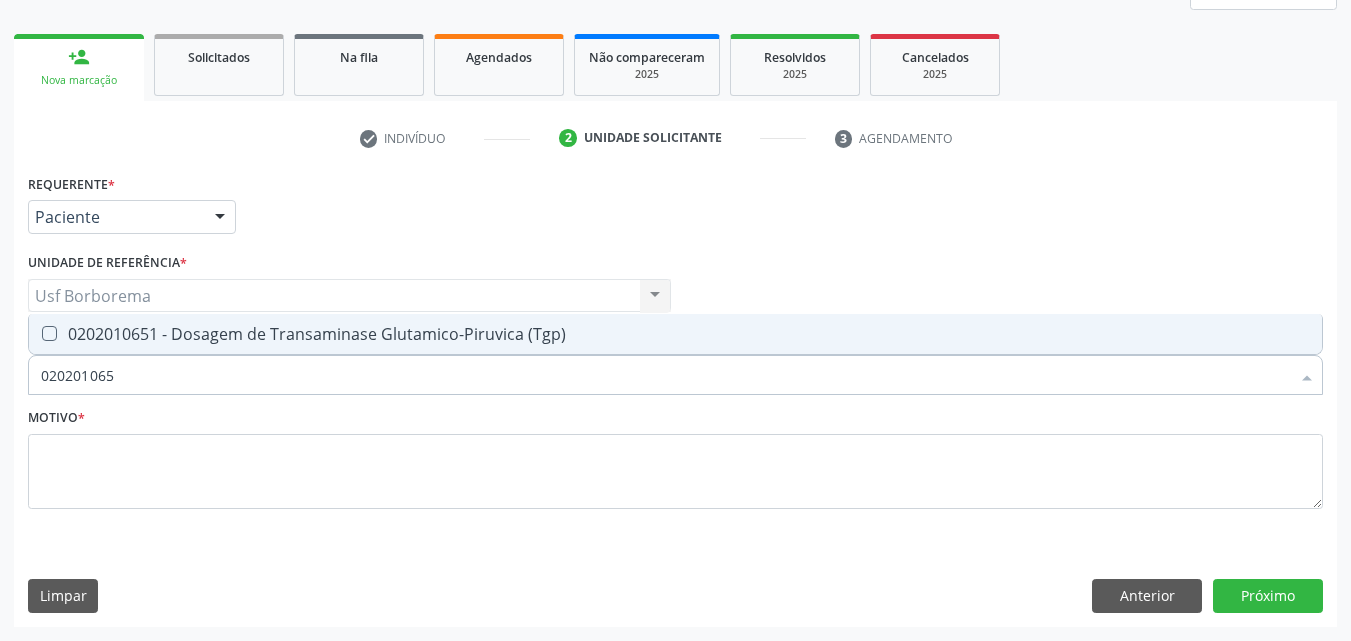 type on "[PHONE]" 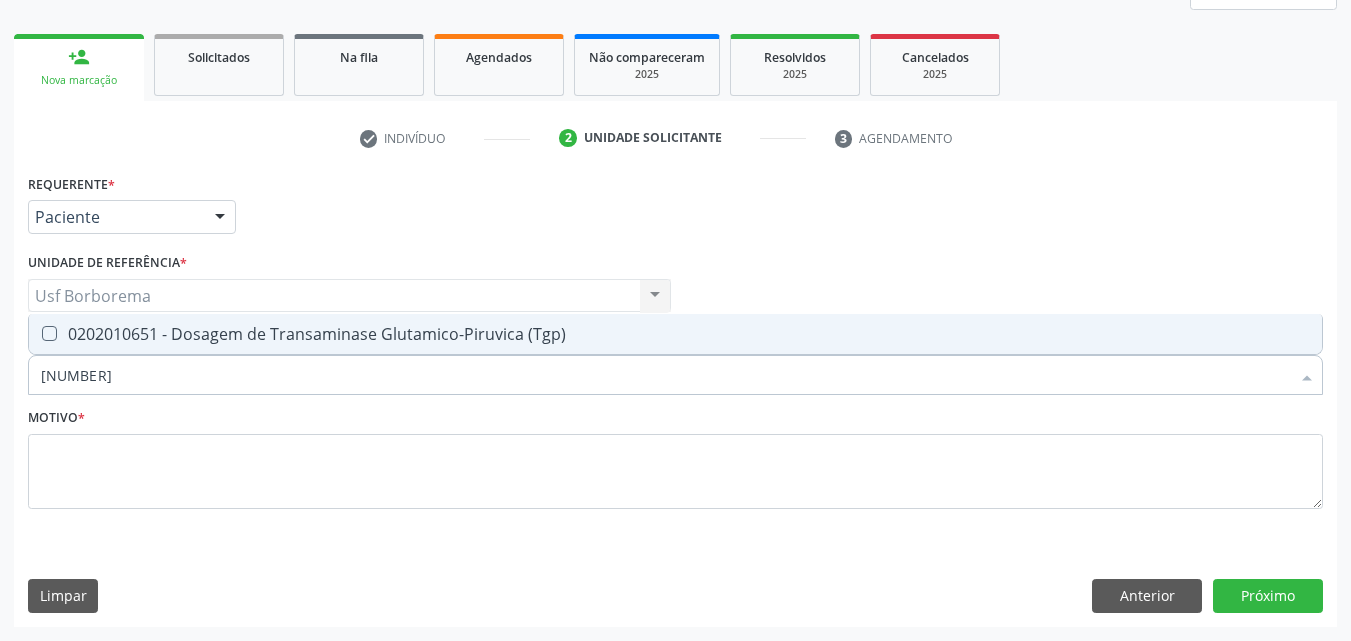 click on "0202010651 - Dosagem de Transaminase Glutamico-Piruvica (Tgp)" at bounding box center [675, 334] 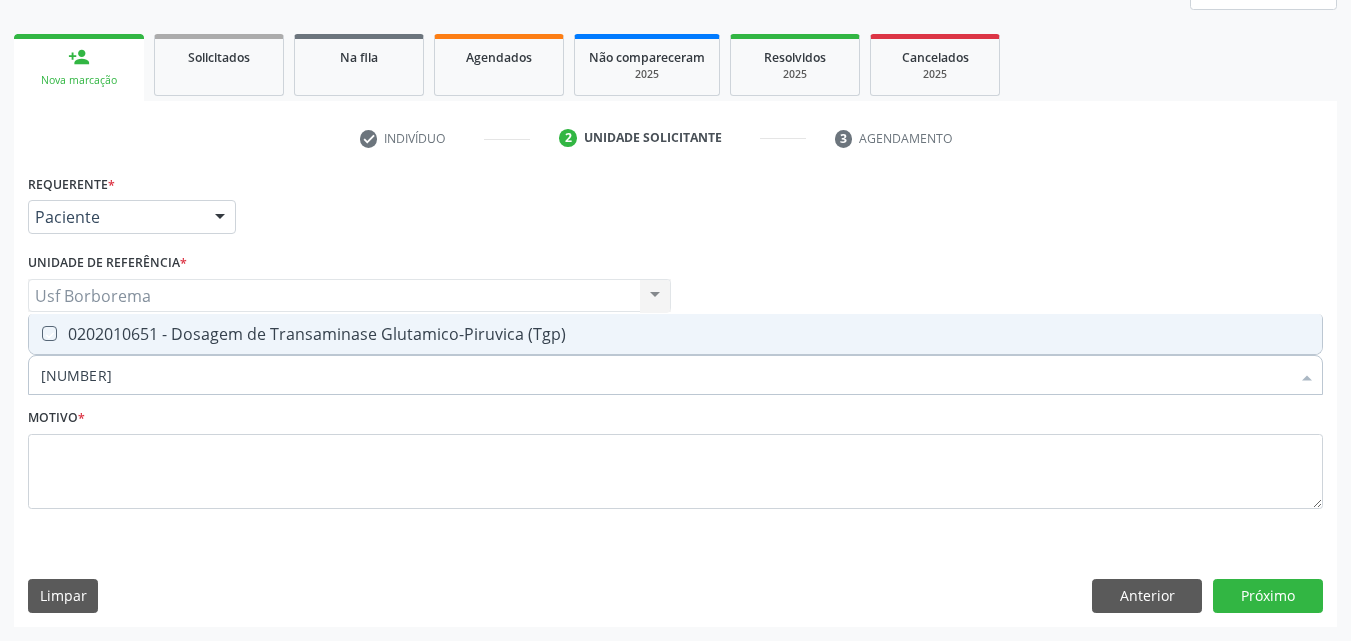 checkbox on "true" 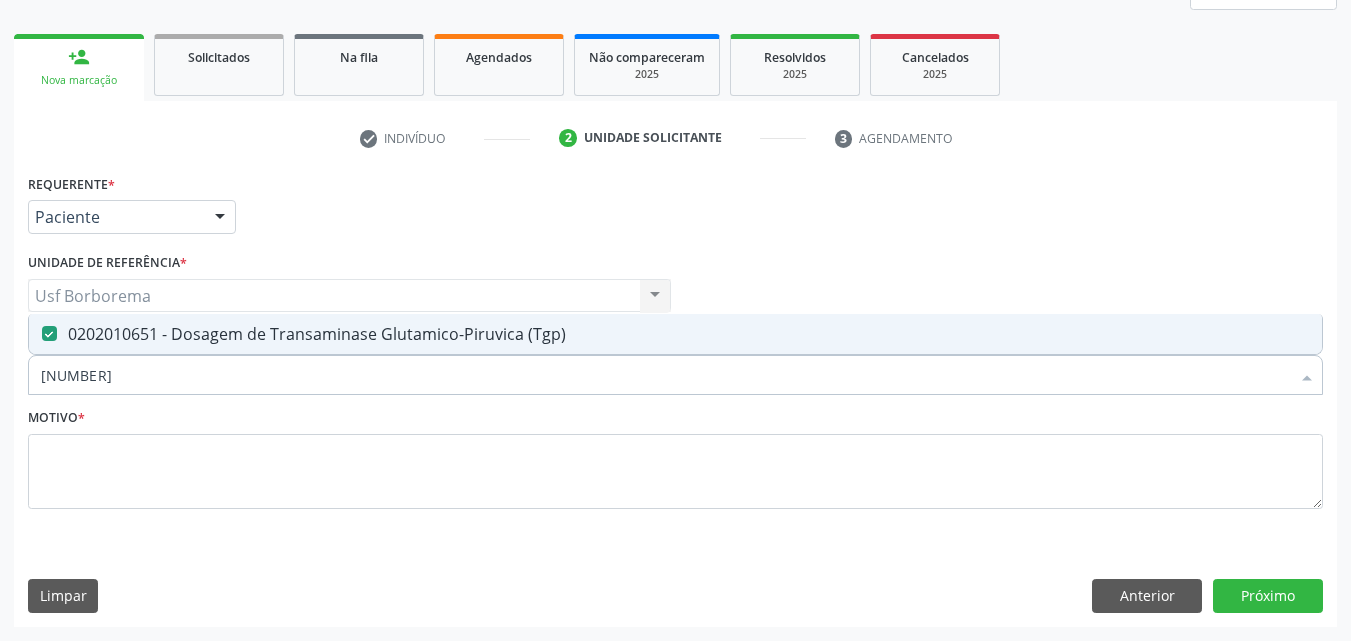 click on "[PHONE]" at bounding box center (665, 375) 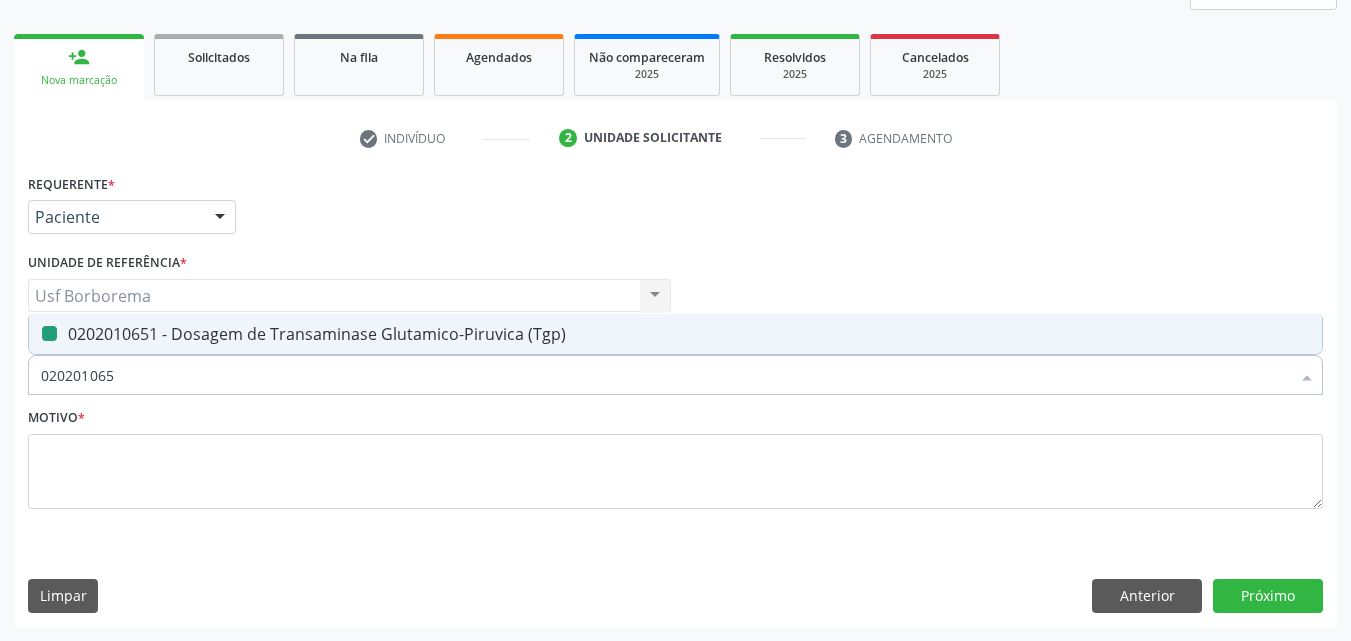 type on "02020106" 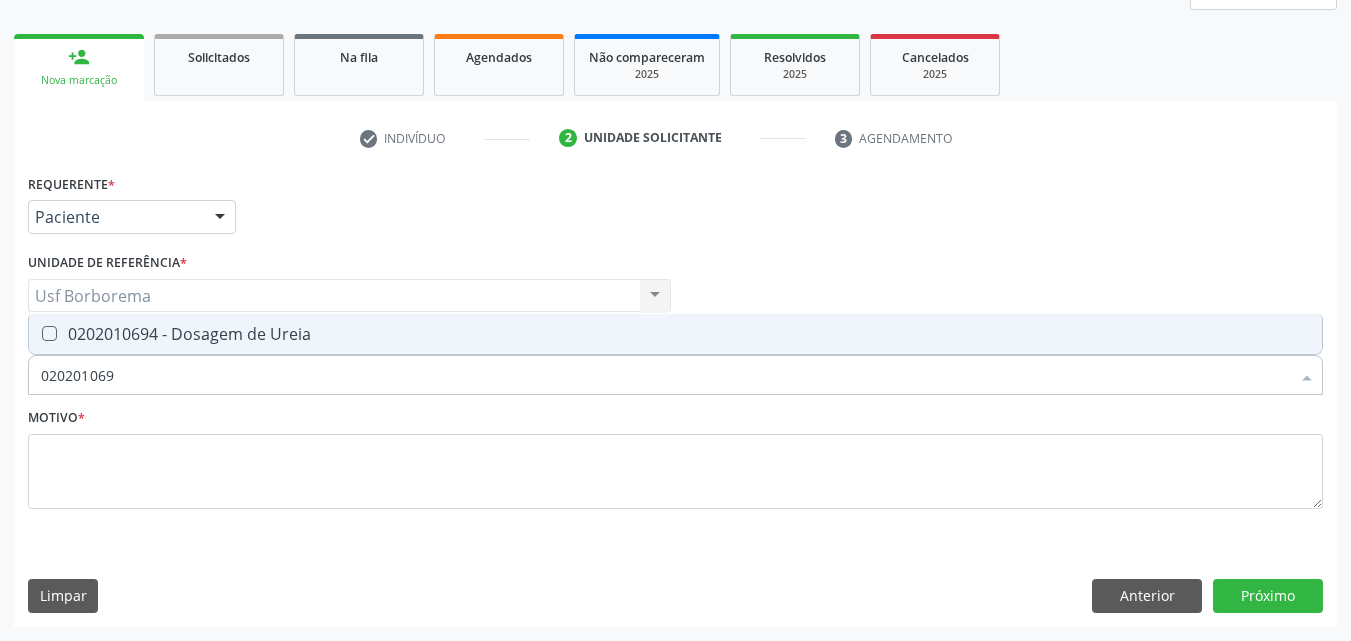 type on "0202010694" 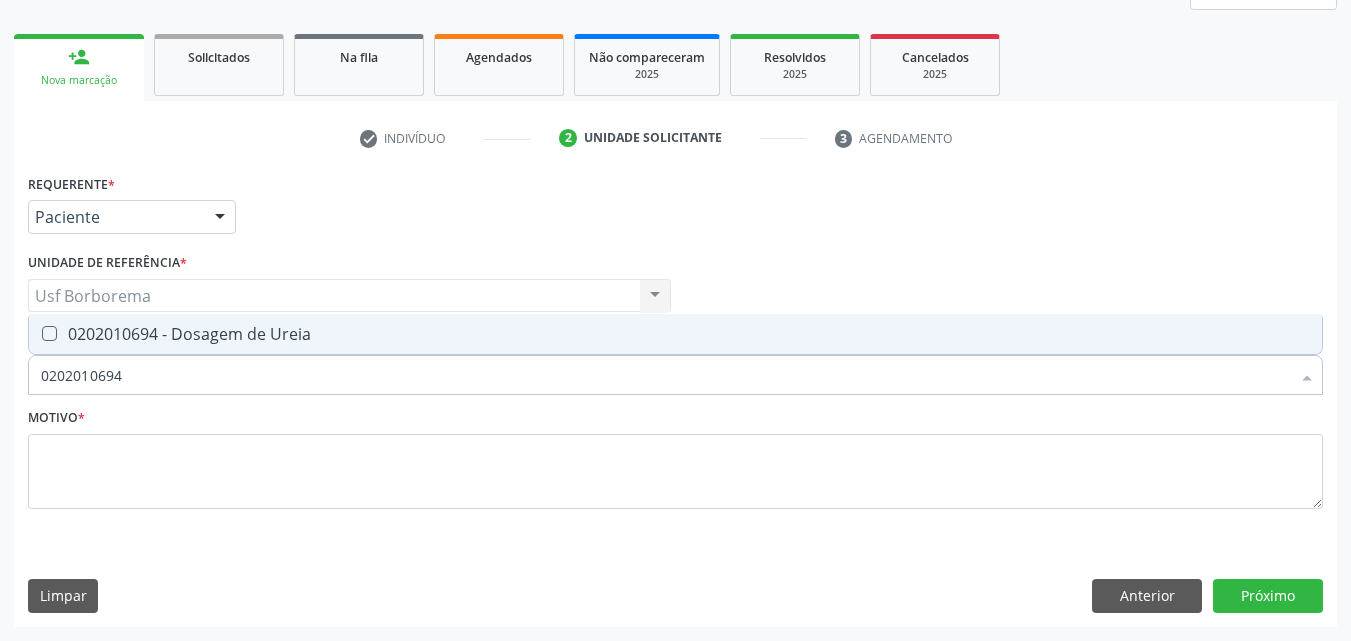 click on "0202010694 - Dosagem de Ureia" at bounding box center (675, 334) 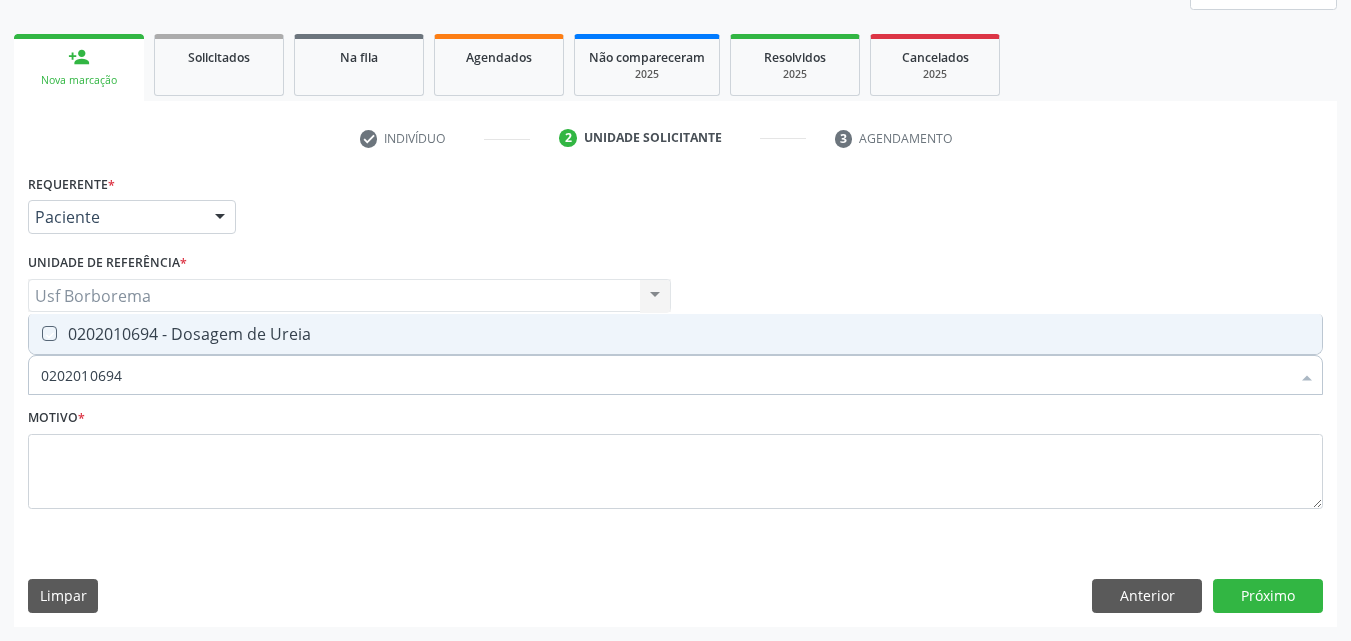 checkbox on "true" 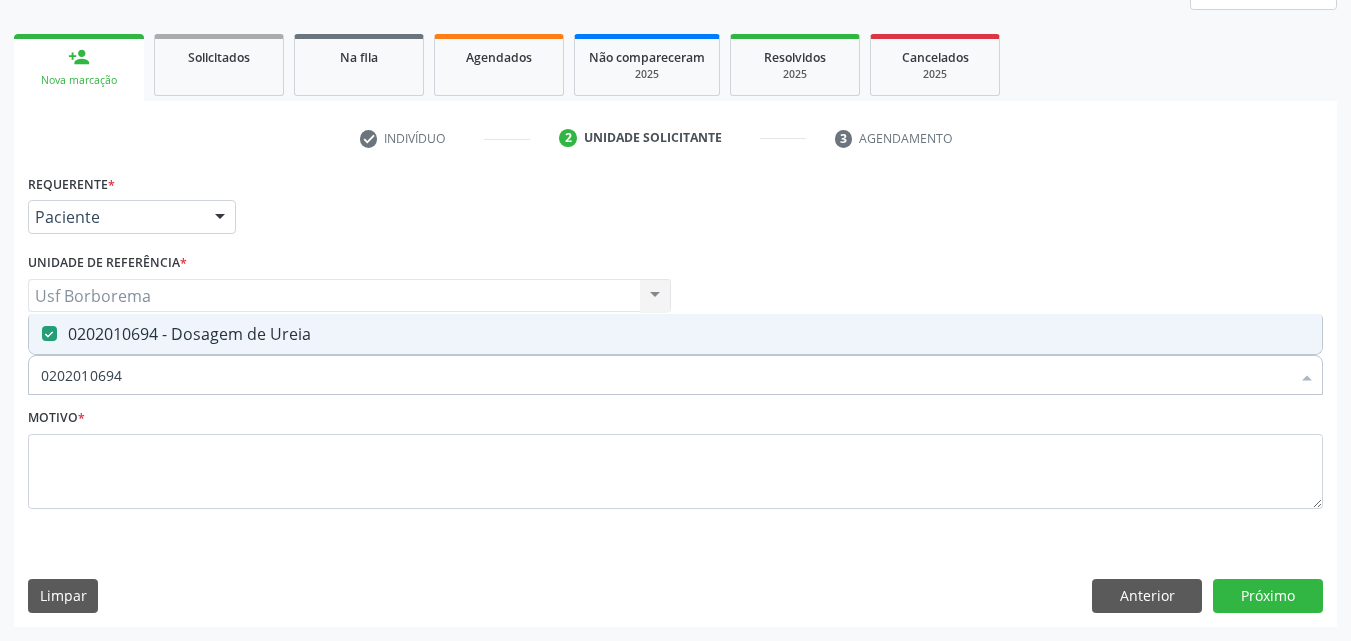 click on "0202010694" at bounding box center (665, 375) 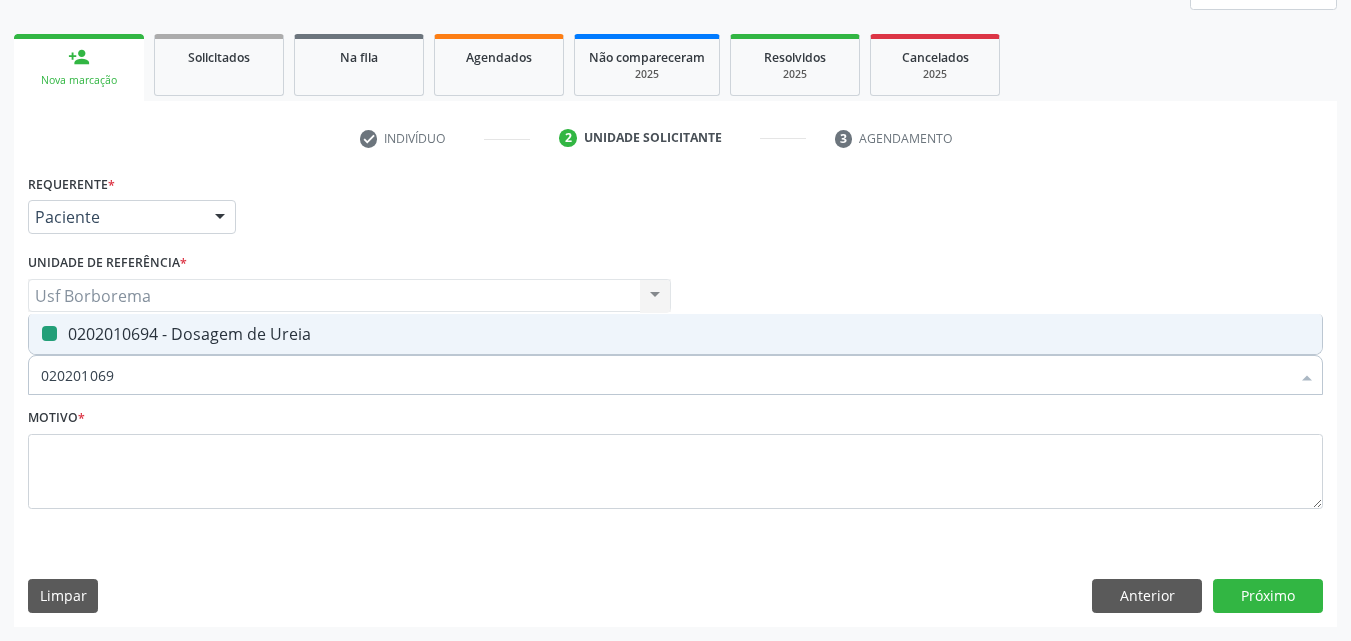 type on "02020106" 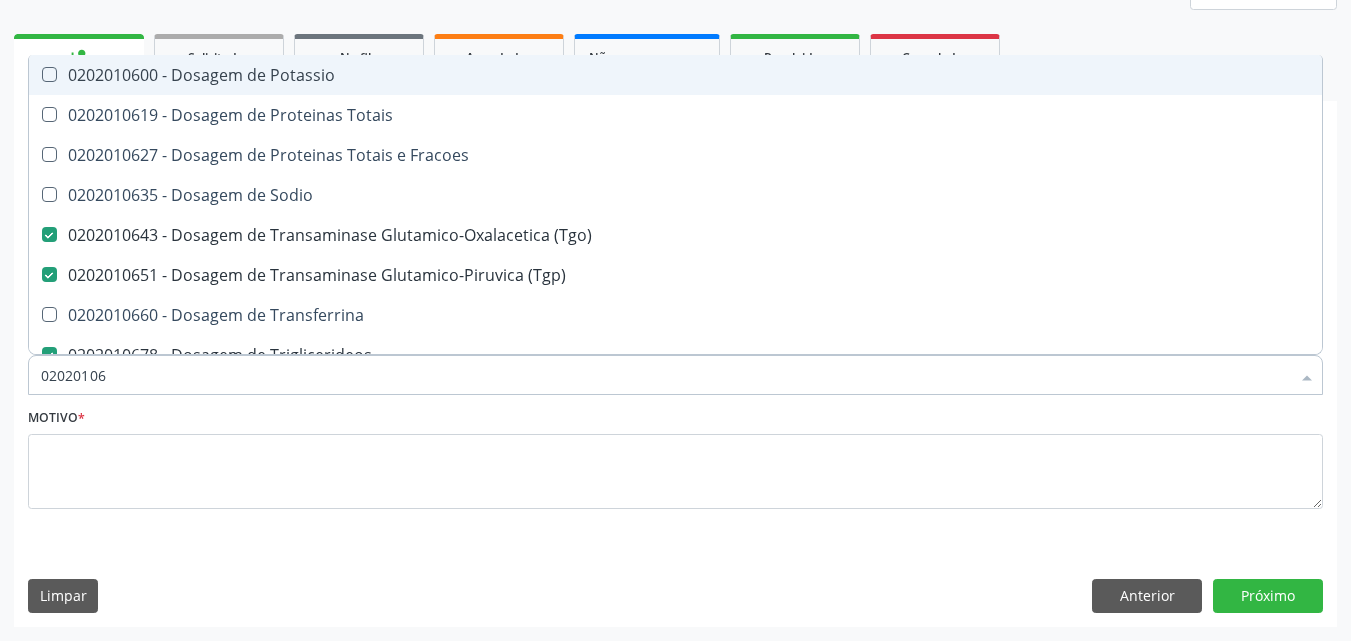 type on "0202010" 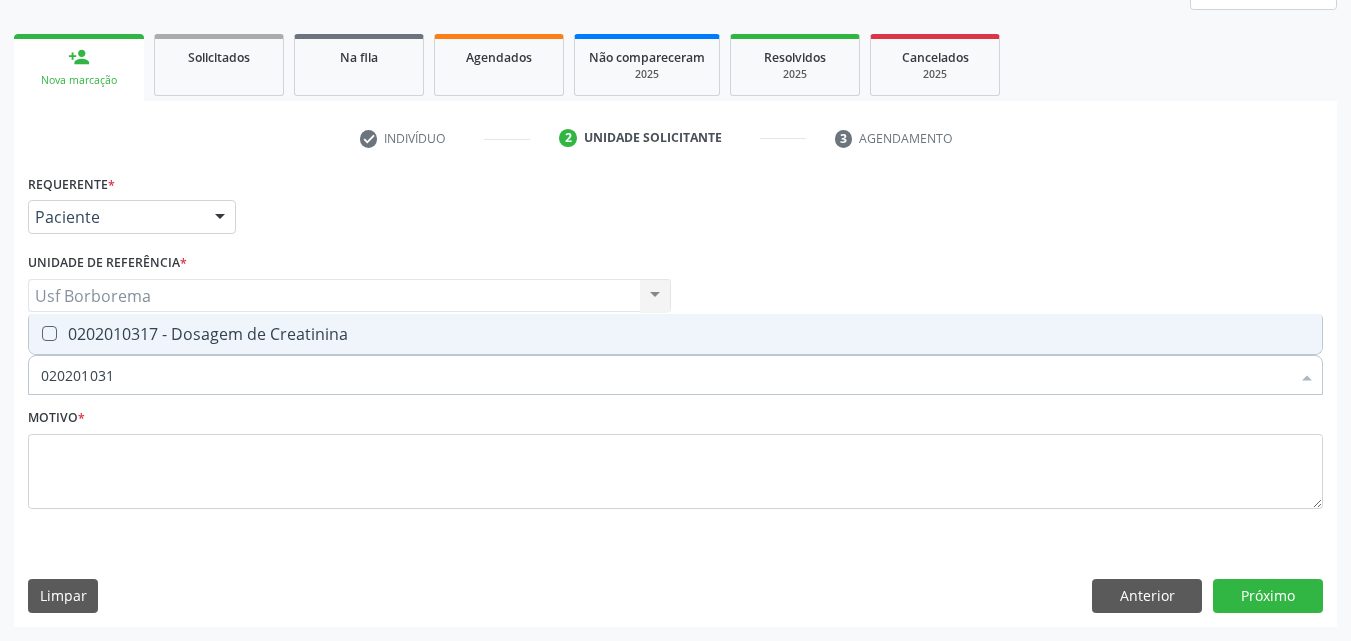 type on "0202010317" 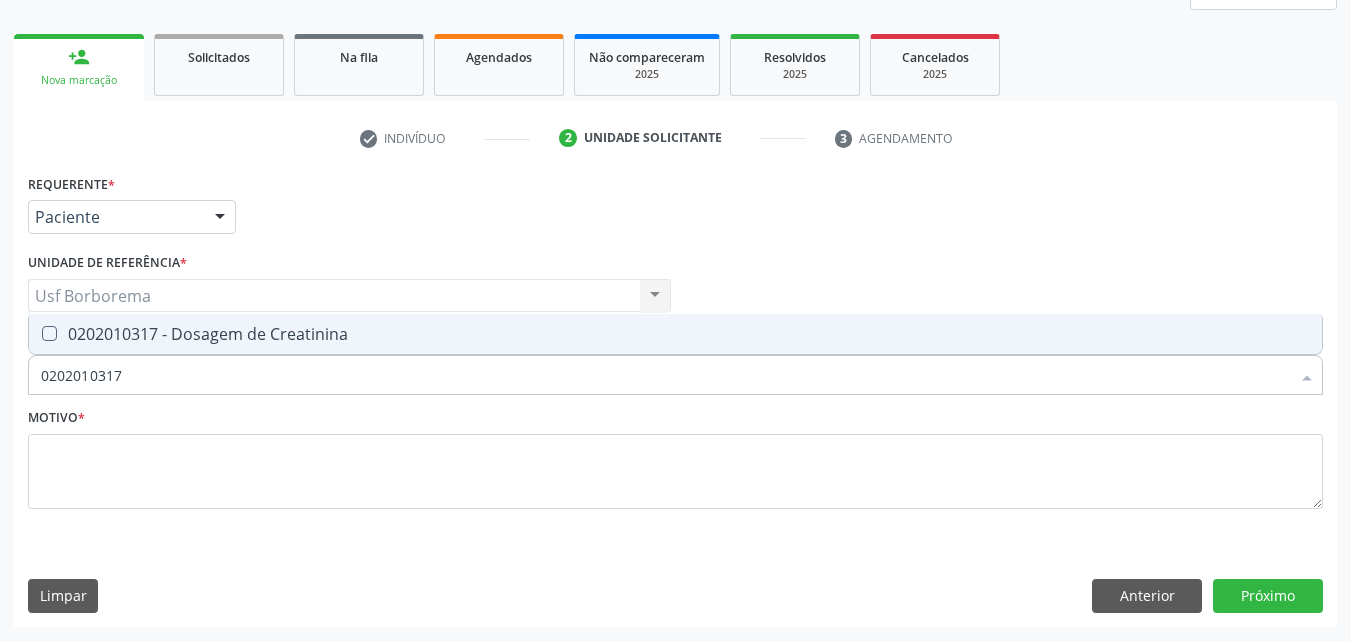 drag, startPoint x: 284, startPoint y: 327, endPoint x: 264, endPoint y: 359, distance: 37.735924 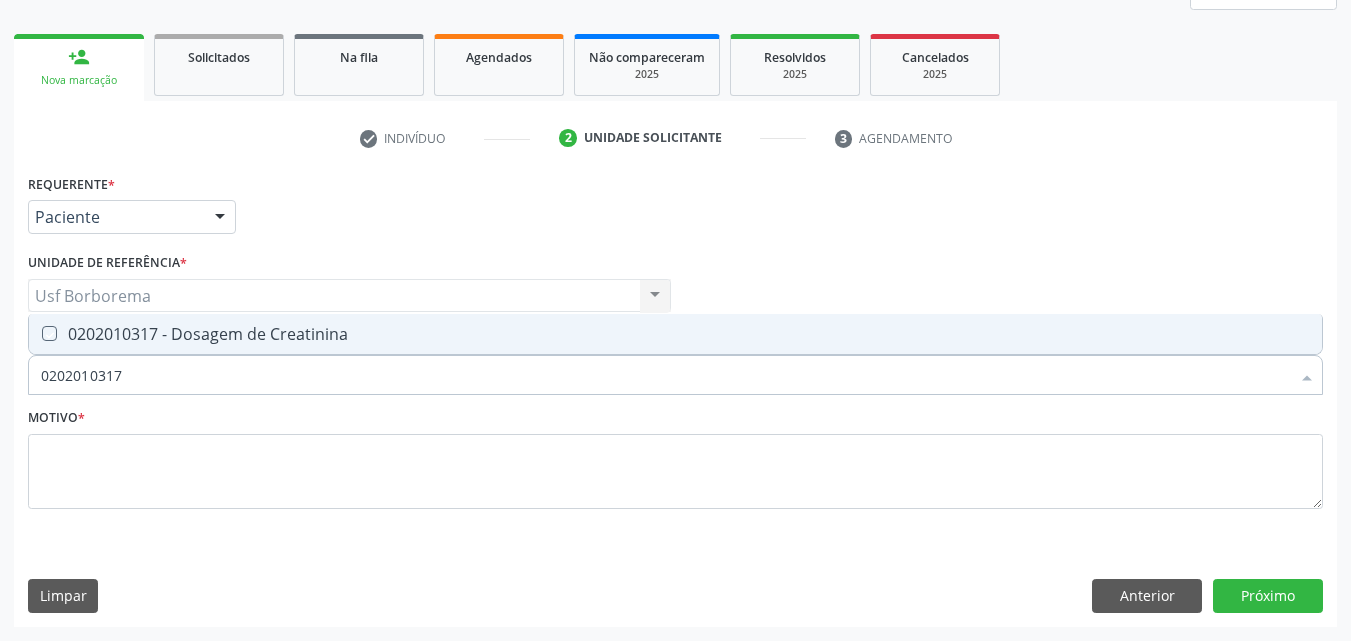 checkbox on "true" 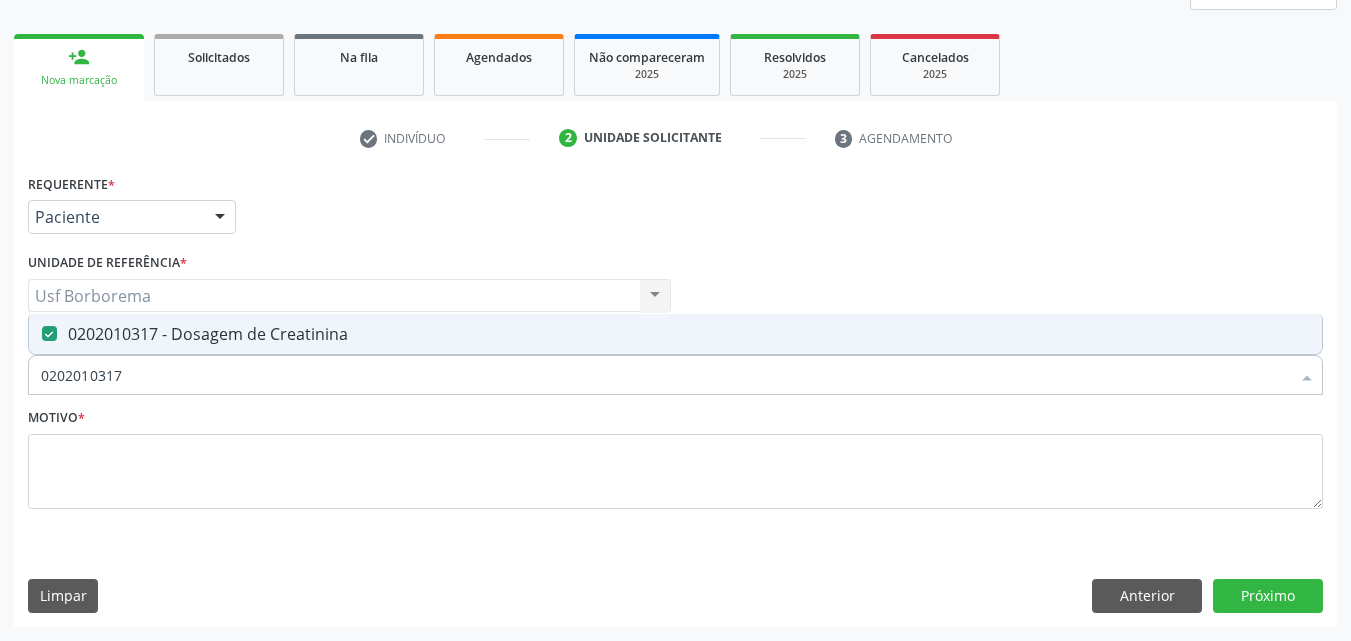 click on "0202010317" at bounding box center (665, 375) 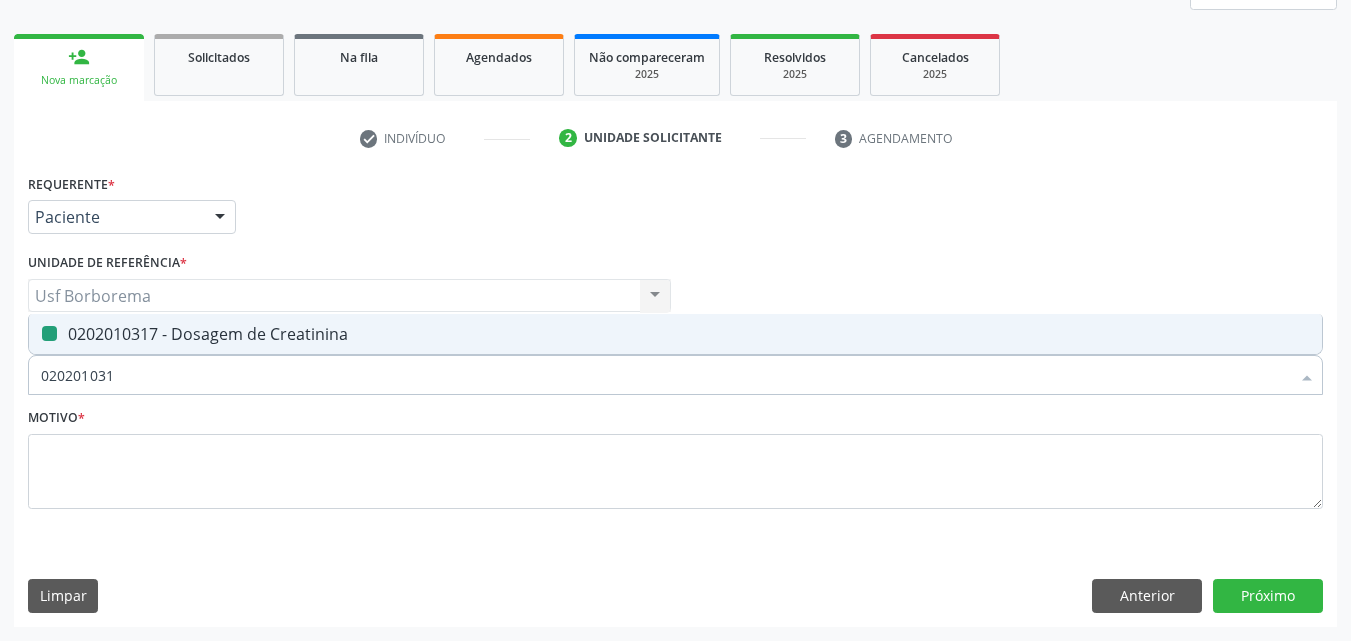 type on "02020103" 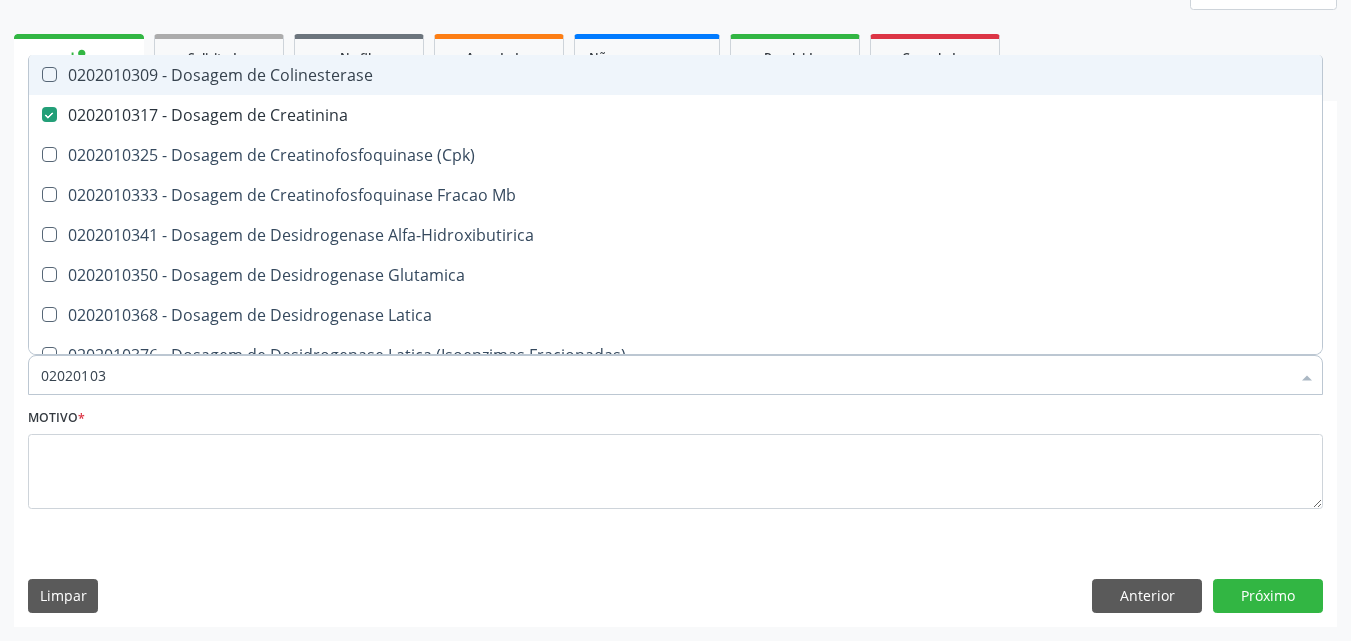 type on "0202010" 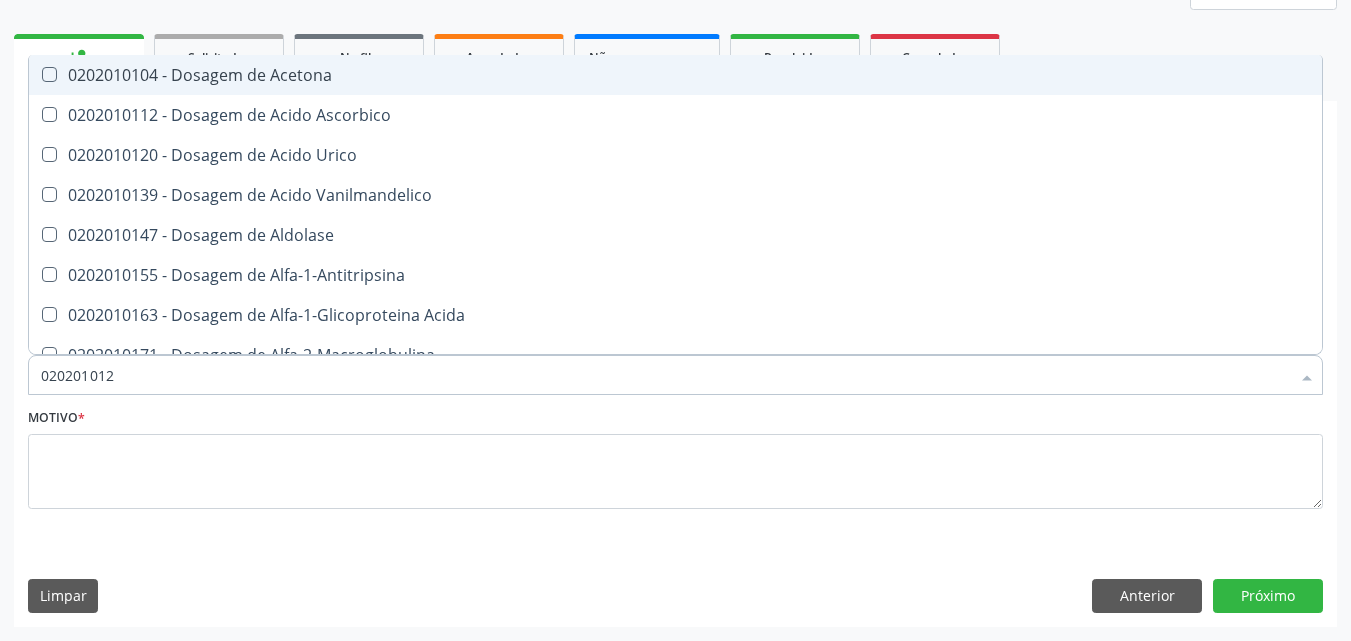 type on "0202010120" 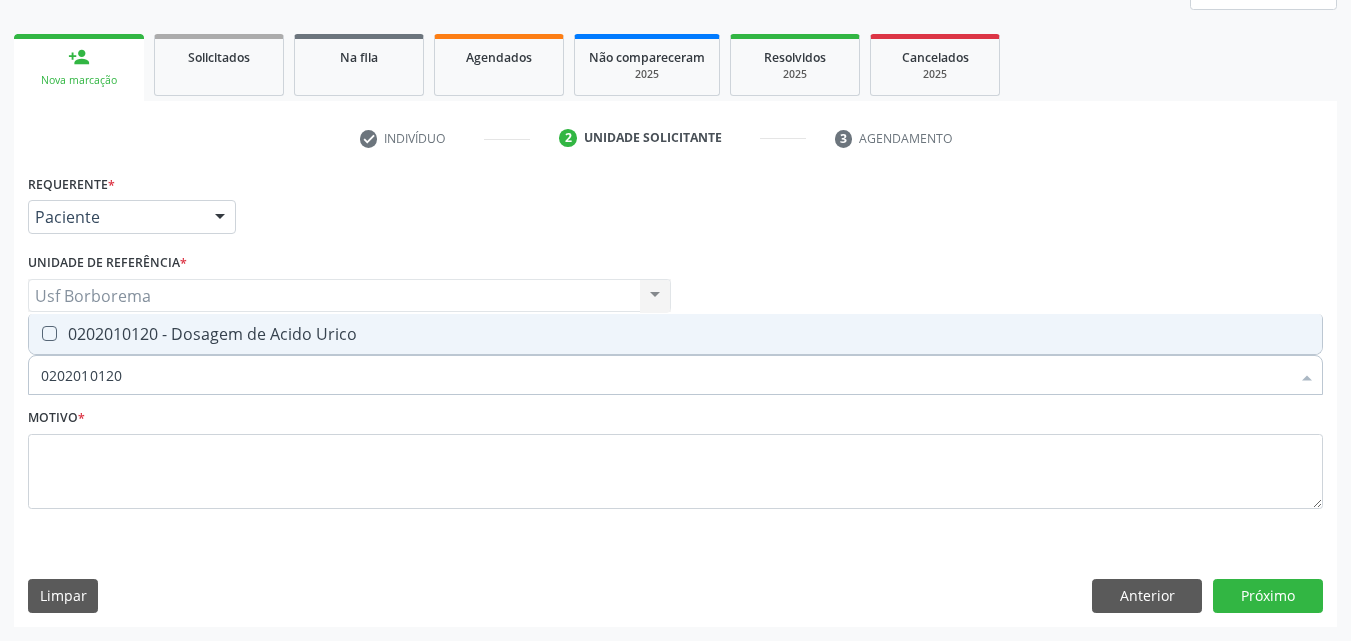 click on "0202010120 - Dosagem de Acido Urico" at bounding box center [675, 334] 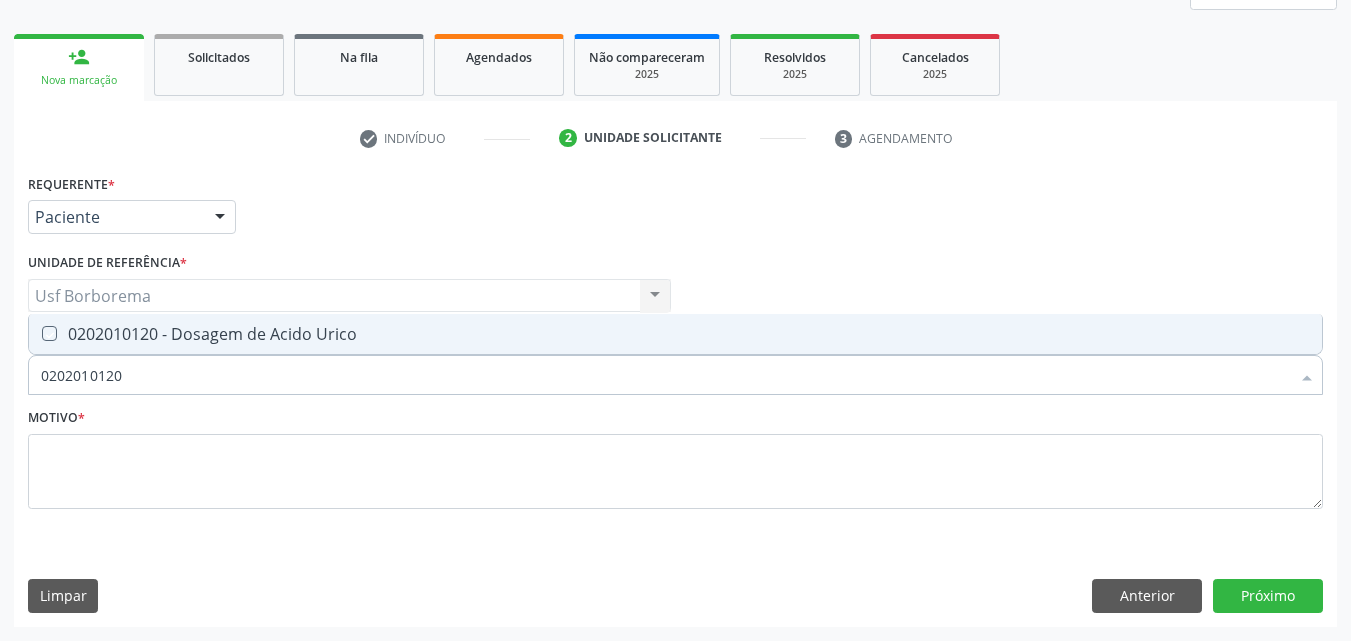 checkbox on "true" 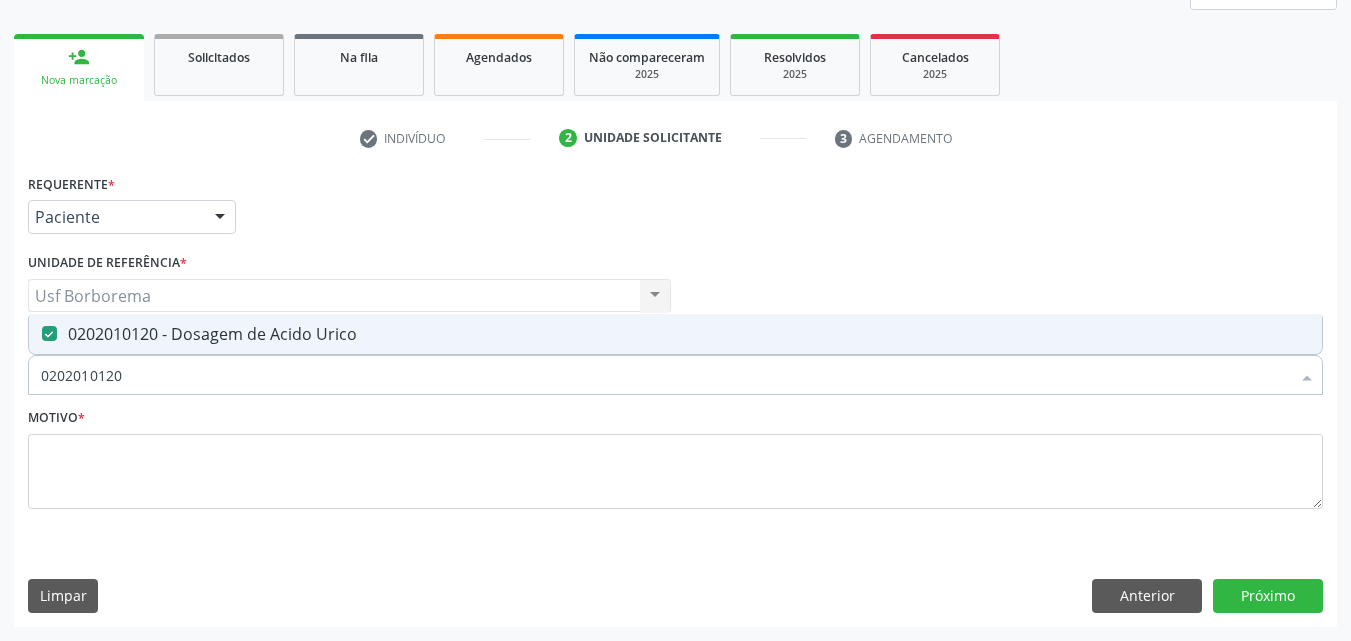 drag, startPoint x: 281, startPoint y: 381, endPoint x: 293, endPoint y: 353, distance: 30.463093 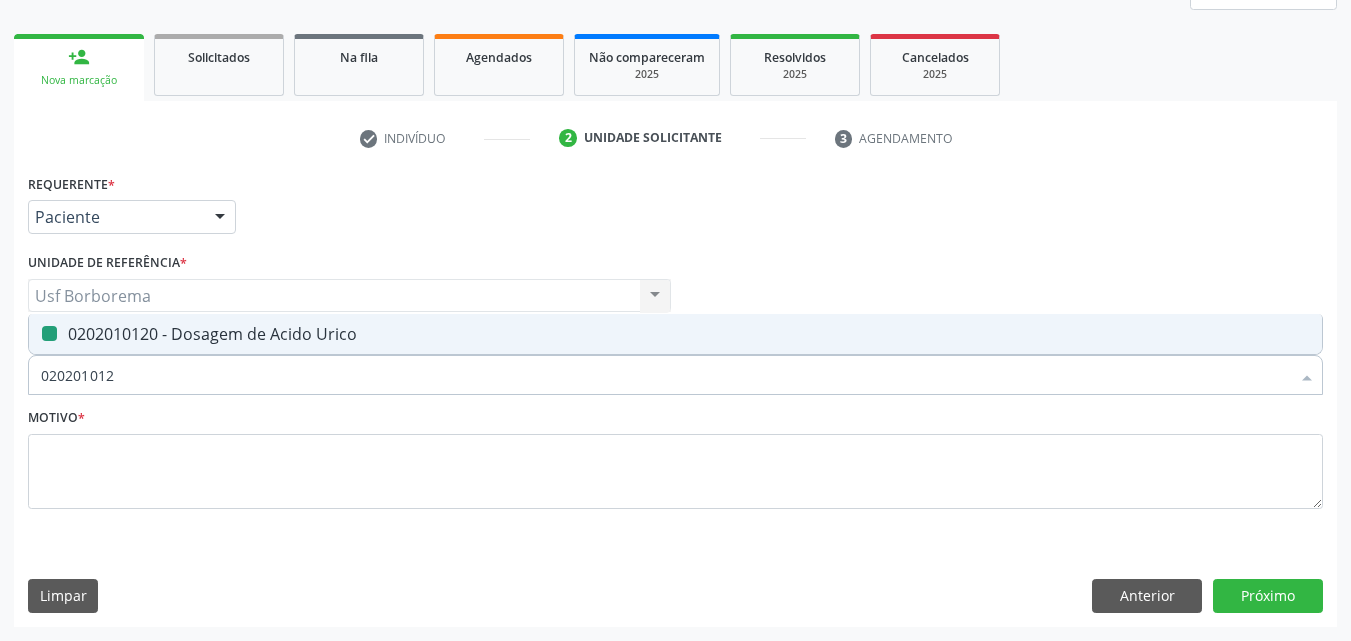 type on "02020101" 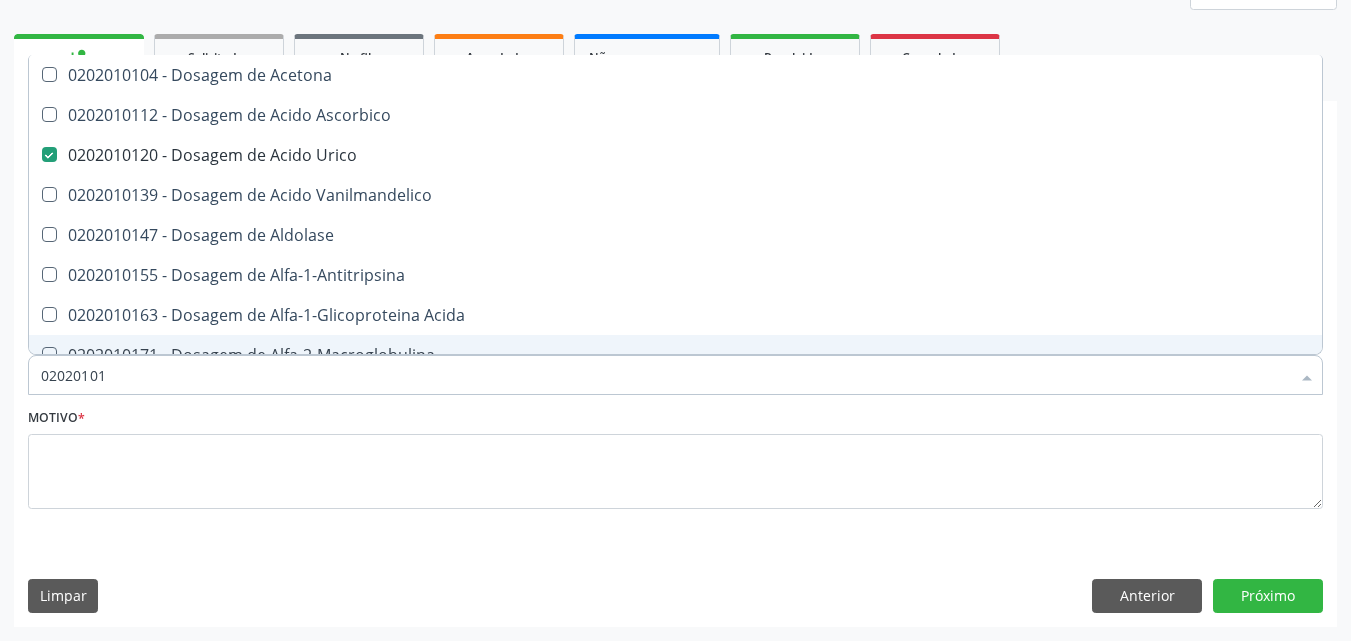 type on "0202010" 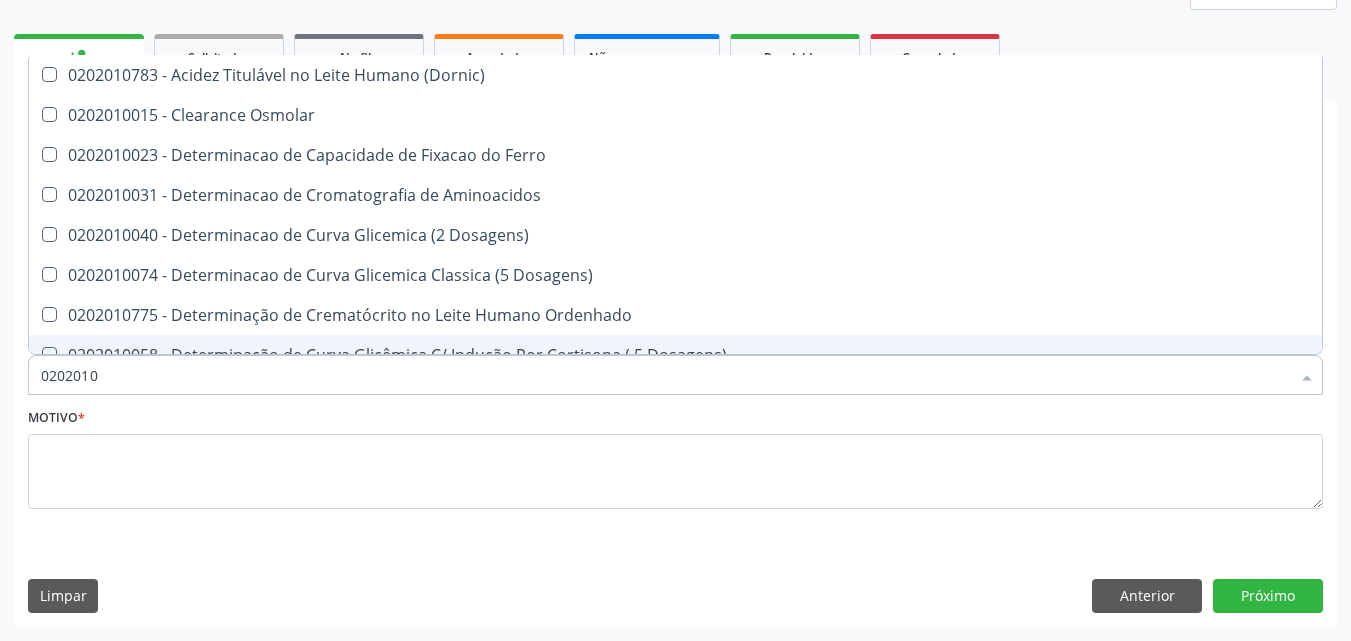 type on "020201" 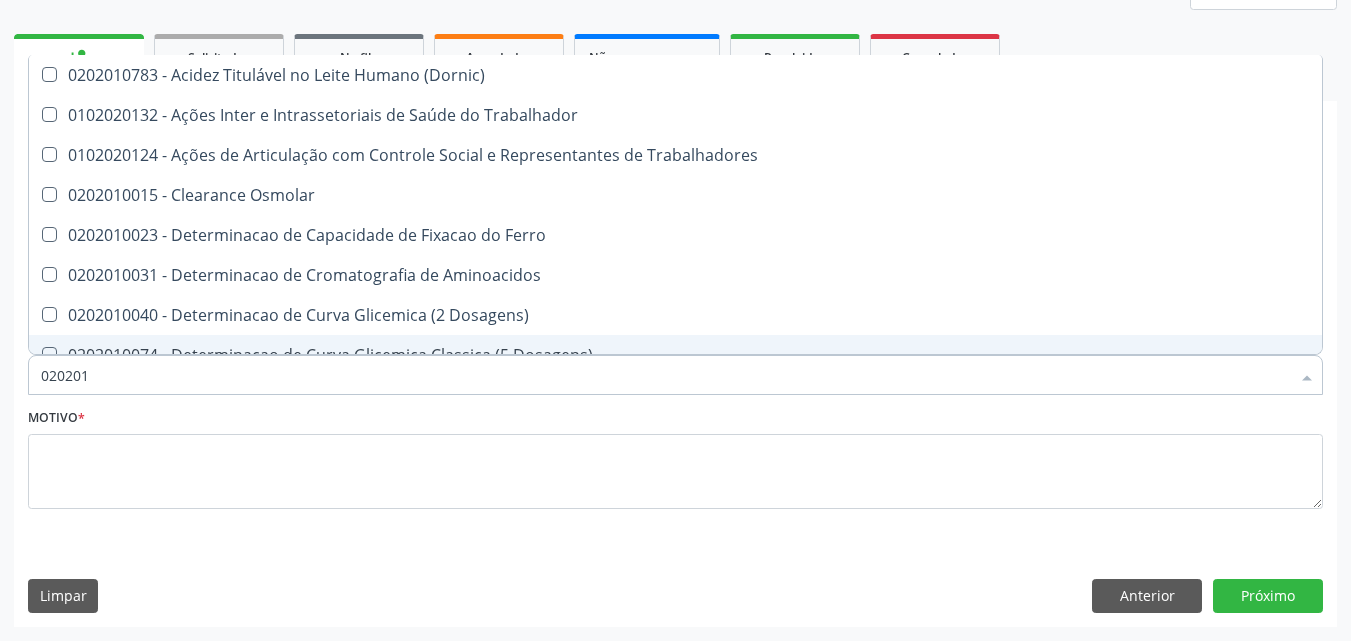 type on "02020" 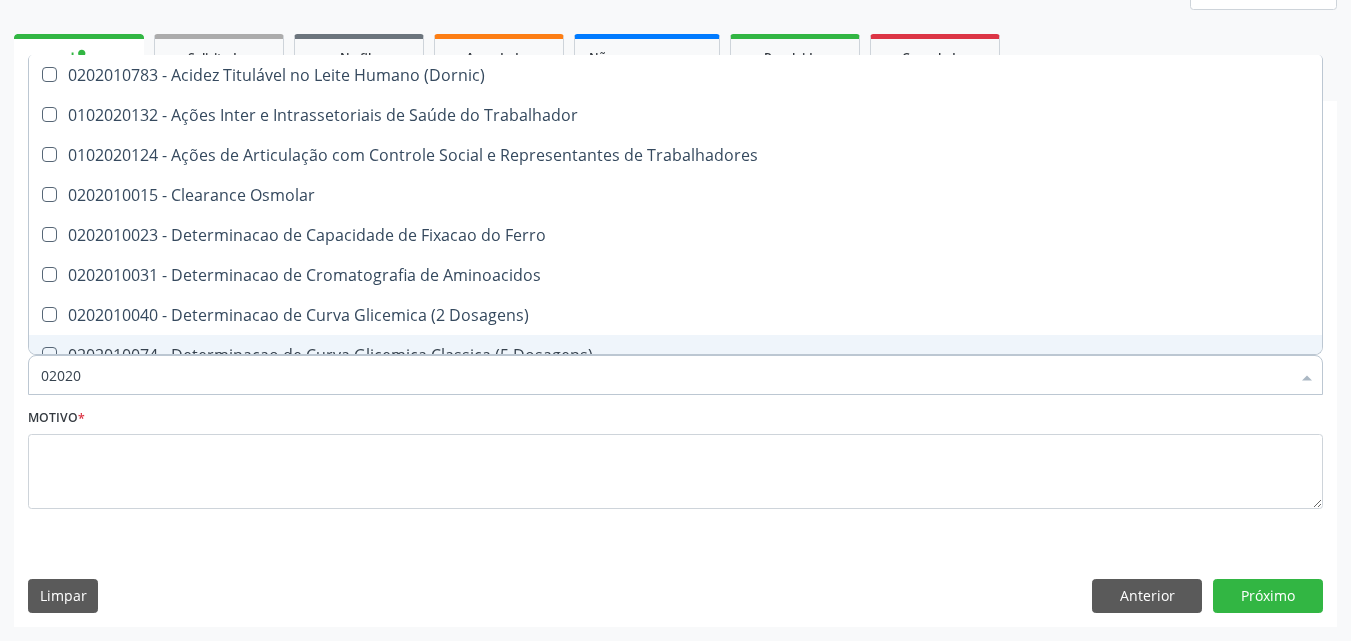 checkbox on "false" 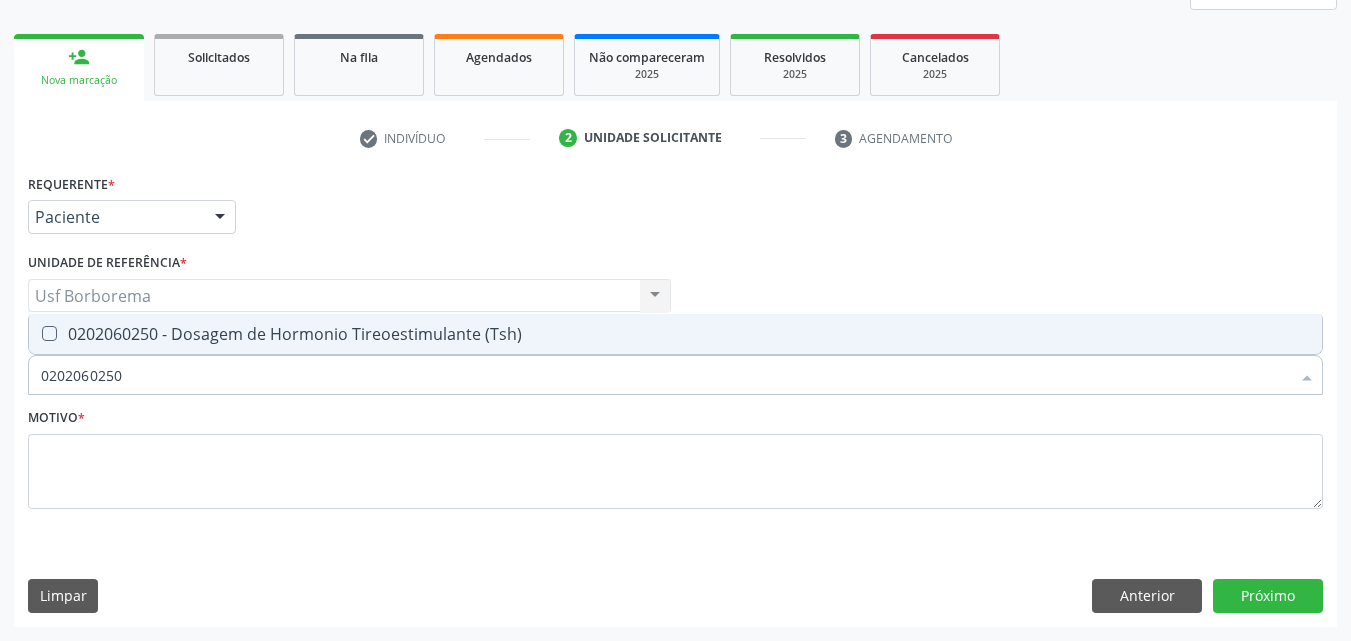 type on "0202060250" 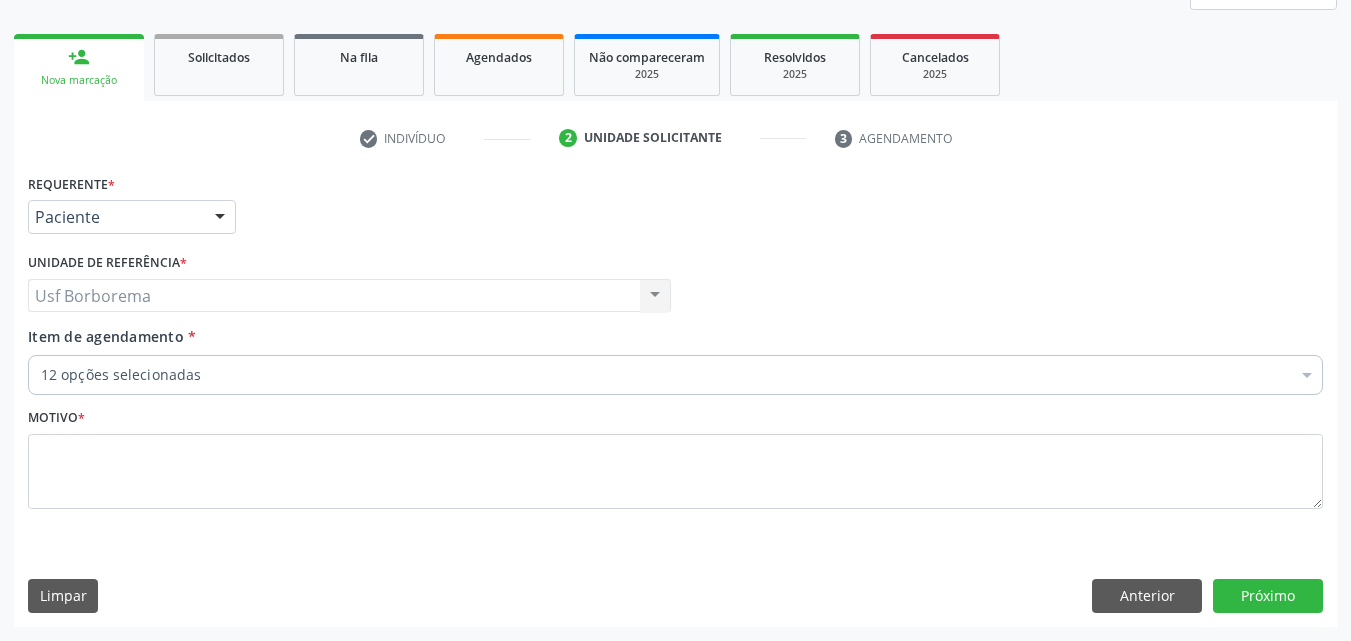 click on "Item de agendamento
*
12 opções selecionadas
Desfazer seleção
Selecionados
0202020380 - Hemograma Completo
0202010473 - Dosagem de Glicose
0202010503 - Dosagem de Hemoglobina Glicosilada
0202010295 - Dosagem de Colesterol Total
0202010279 - Dosagem de Colesterol Hdl
0202010287 - Dosagem de Colesterol Ldl
0202010678 - Dosagem de Triglicerideos
0202010643 - Dosagem de Transaminase Glutamico-Oxalacetica (Tgo)
0202010651 - Dosagem de Transaminase Glutamico-Piruvica (Tgp)
0202010694 - Dosagem de Ureia
0202010317 - Dosagem de Creatinina
0202010120 - Dosagem de Acido Urico
Não selecionados
0304070076 - .Quimioterapia de Leucemia Linfoide/Linfoblástica Aguda, Leucemia Mieloide Aguda e Leucemia Promielocítica Aguda Na Infância e Adolescência - 1ª Linha - Fase de Manutenção" at bounding box center (675, 357) 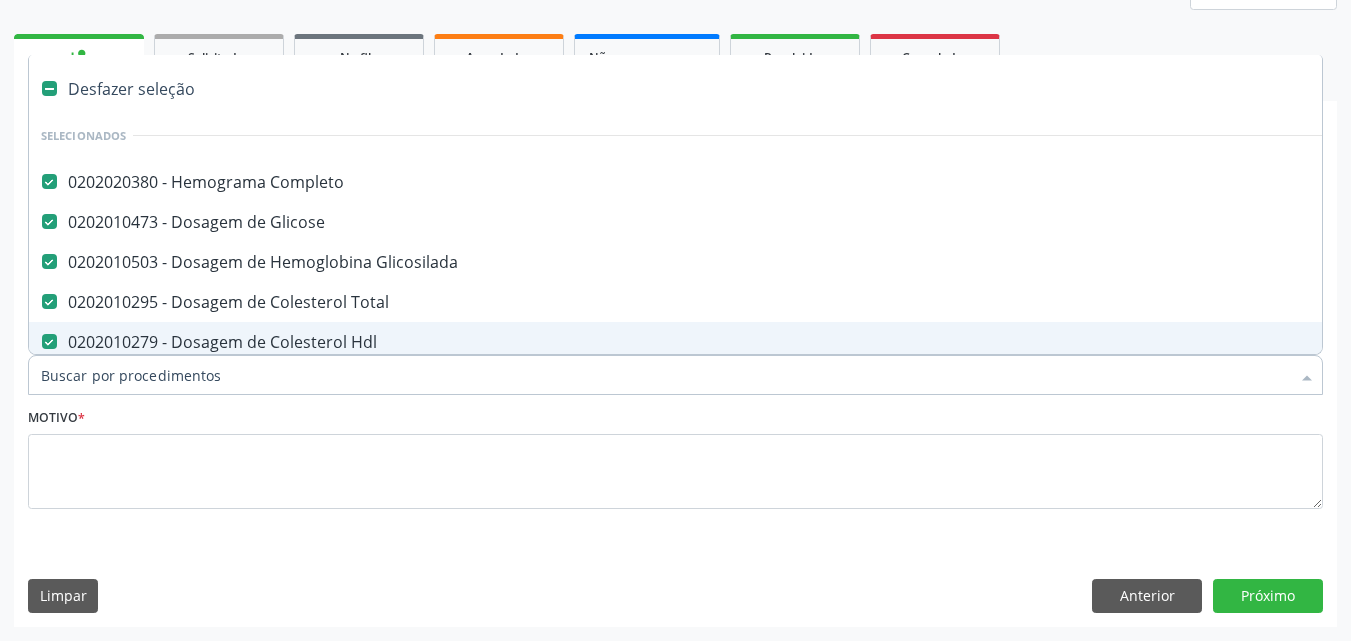 click on "Item de agendamento
*" at bounding box center [665, 375] 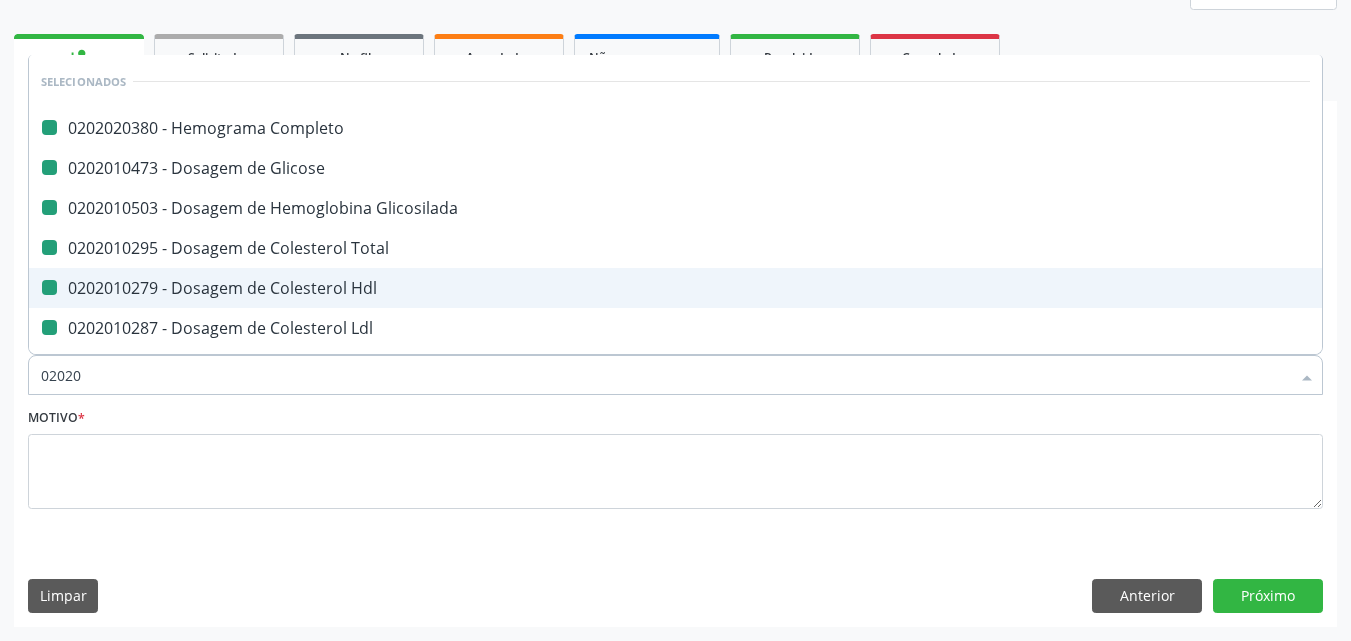 type on "020206" 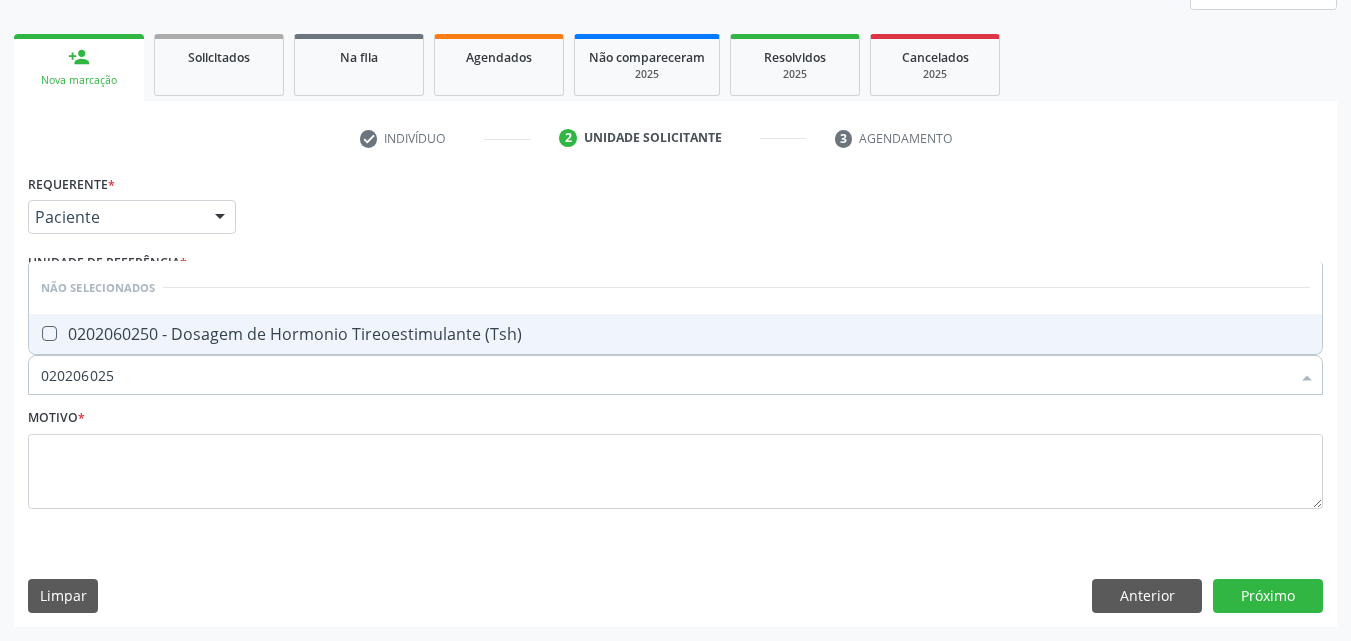 type on "0202060250" 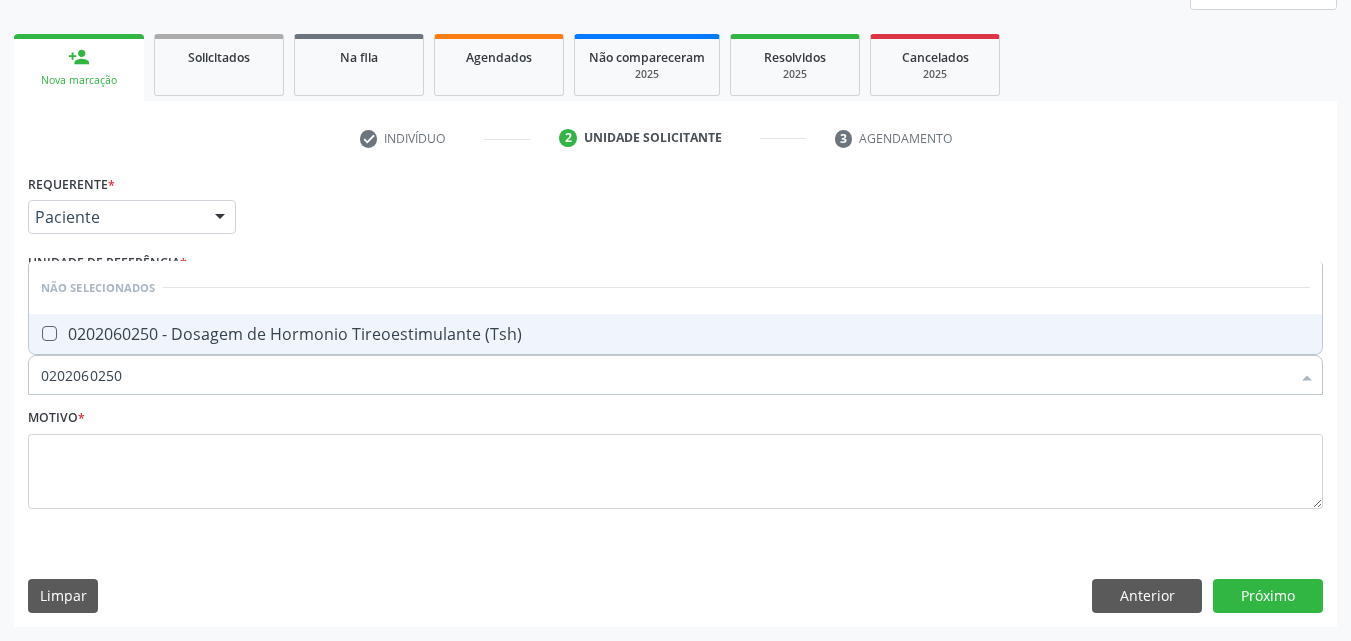 click on "0202060250 - Dosagem de Hormonio Tireoestimulante (Tsh)" at bounding box center (675, 334) 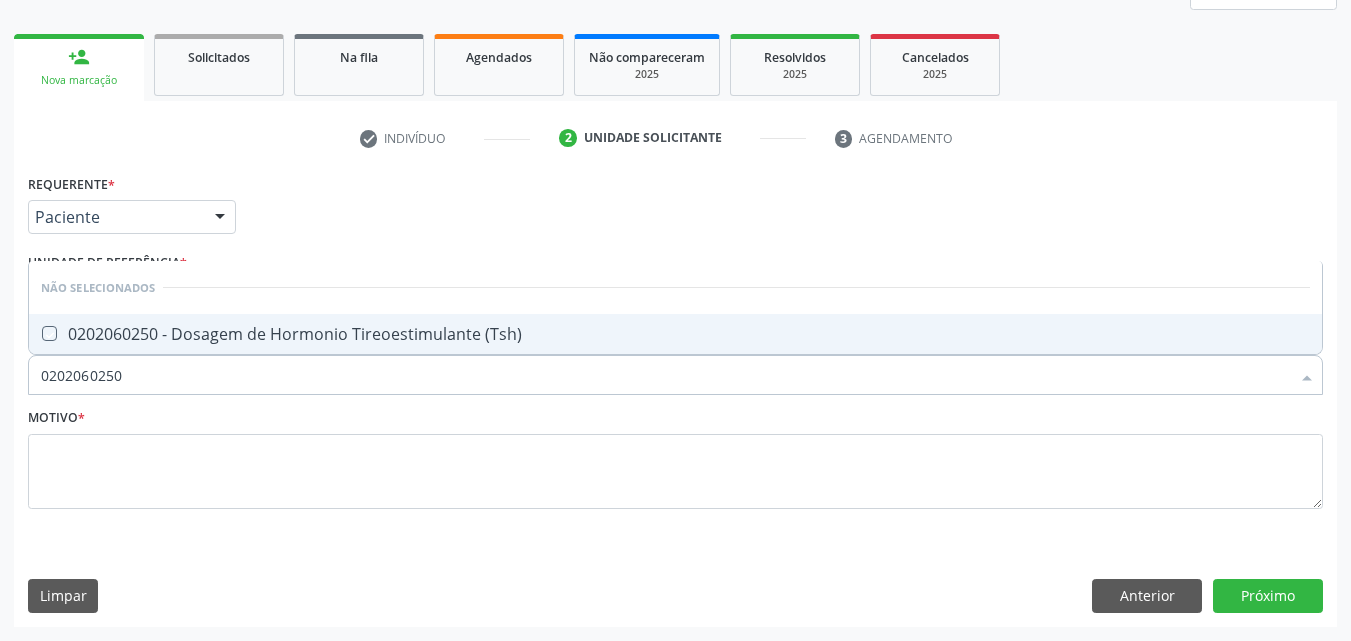 checkbox on "true" 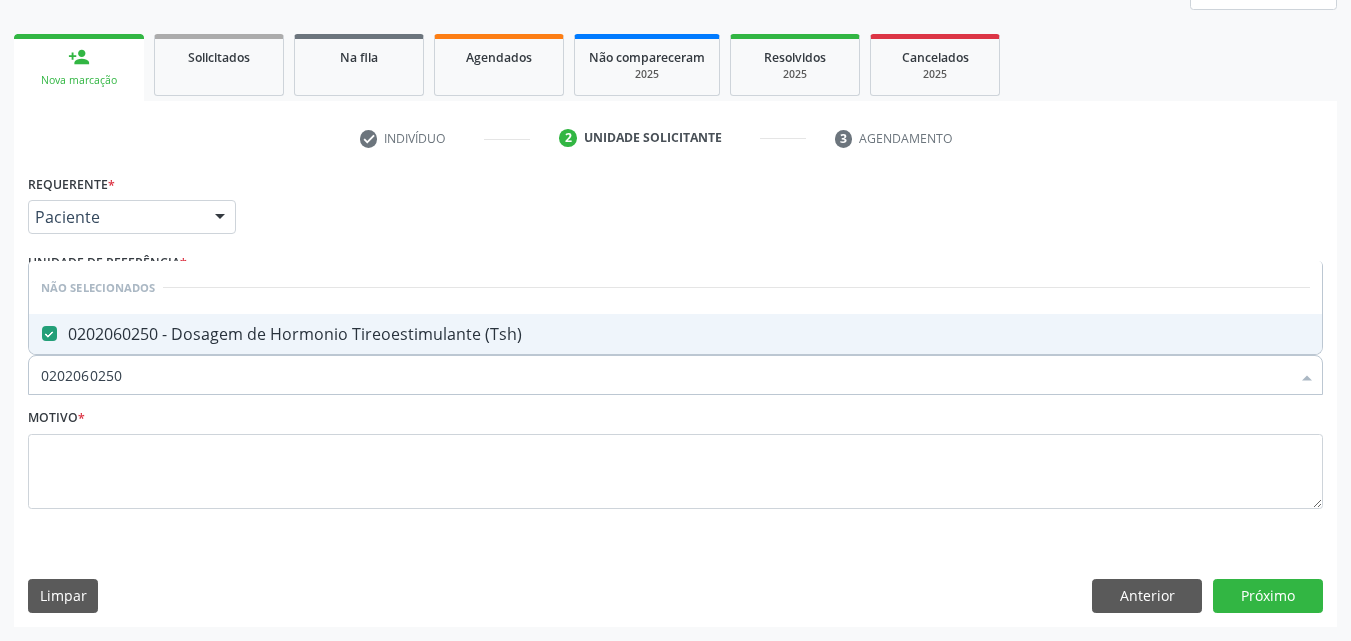click on "0202060250" at bounding box center [665, 375] 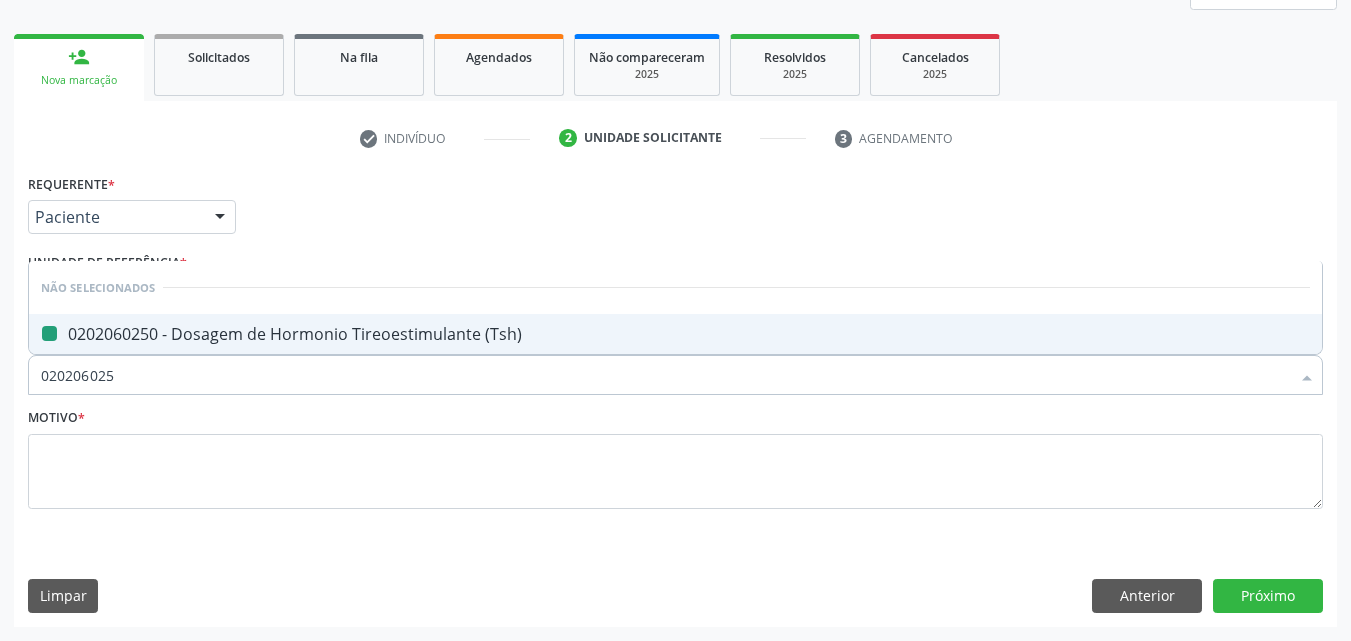 type on "02020602" 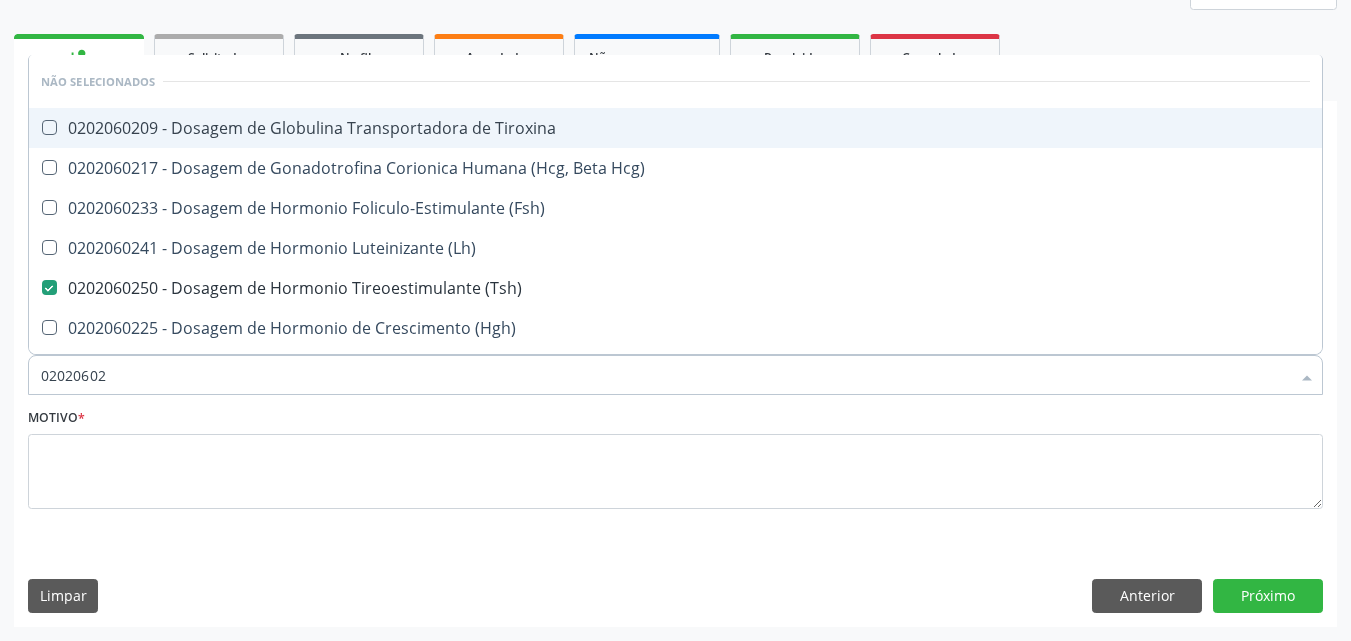 type on "0202060" 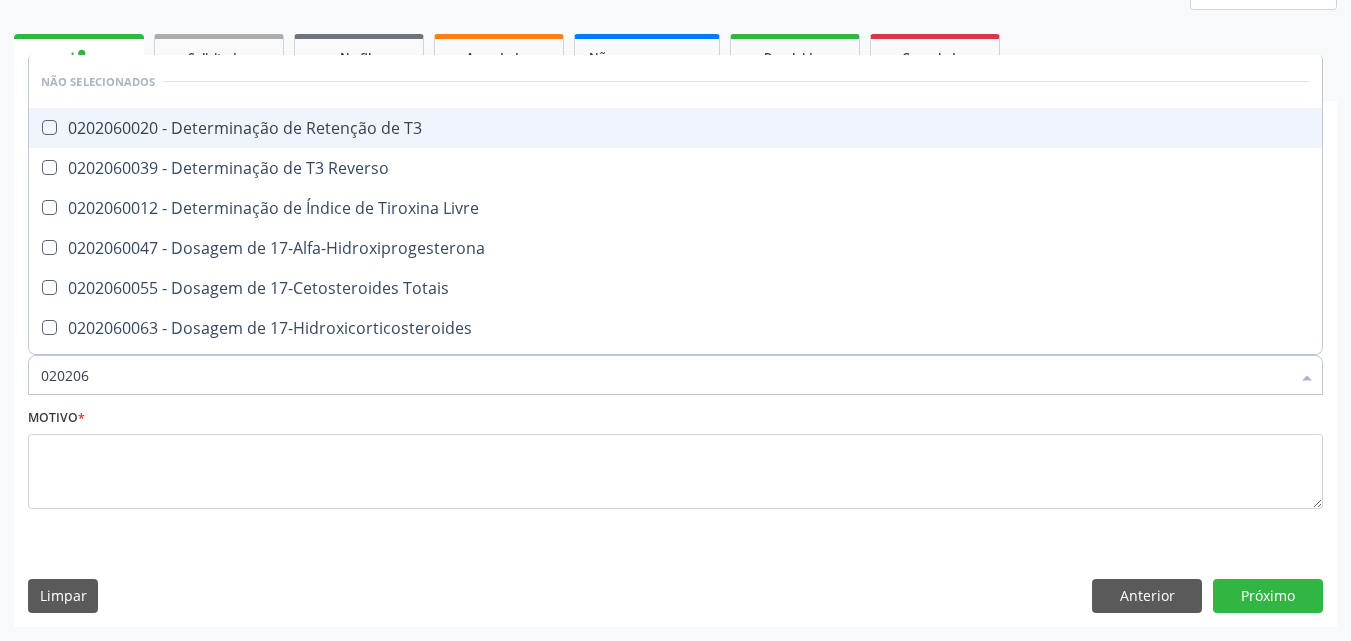 type on "02020" 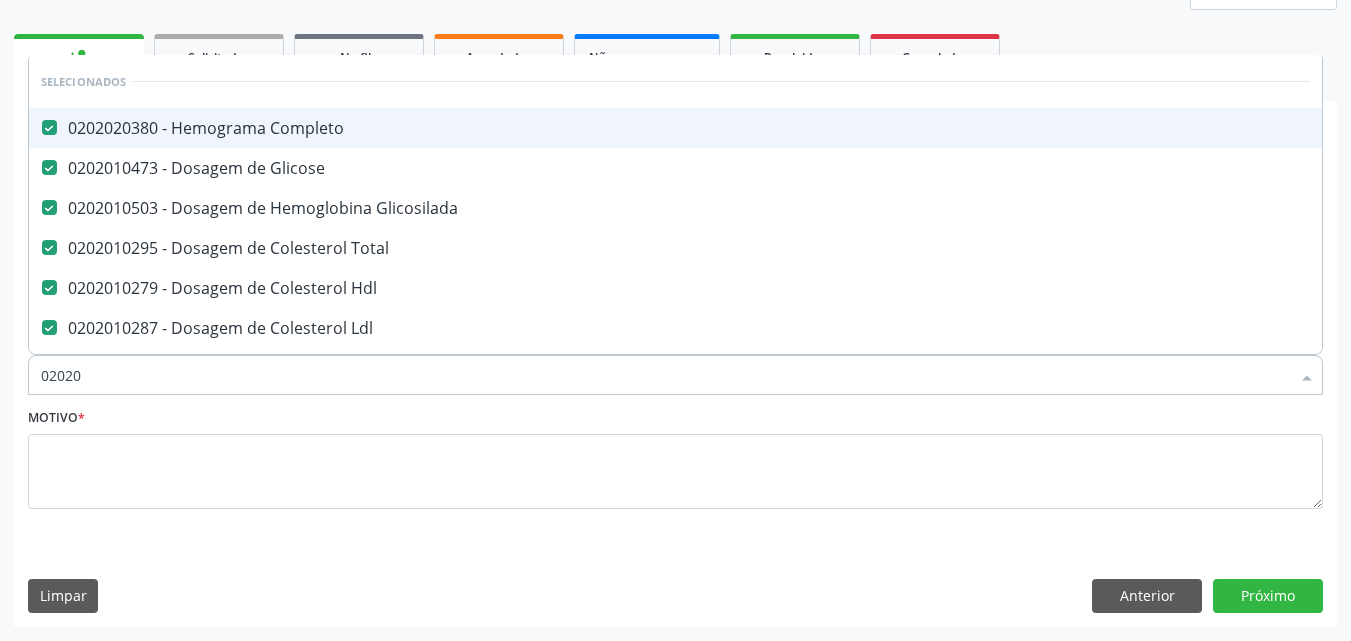 type on "020203" 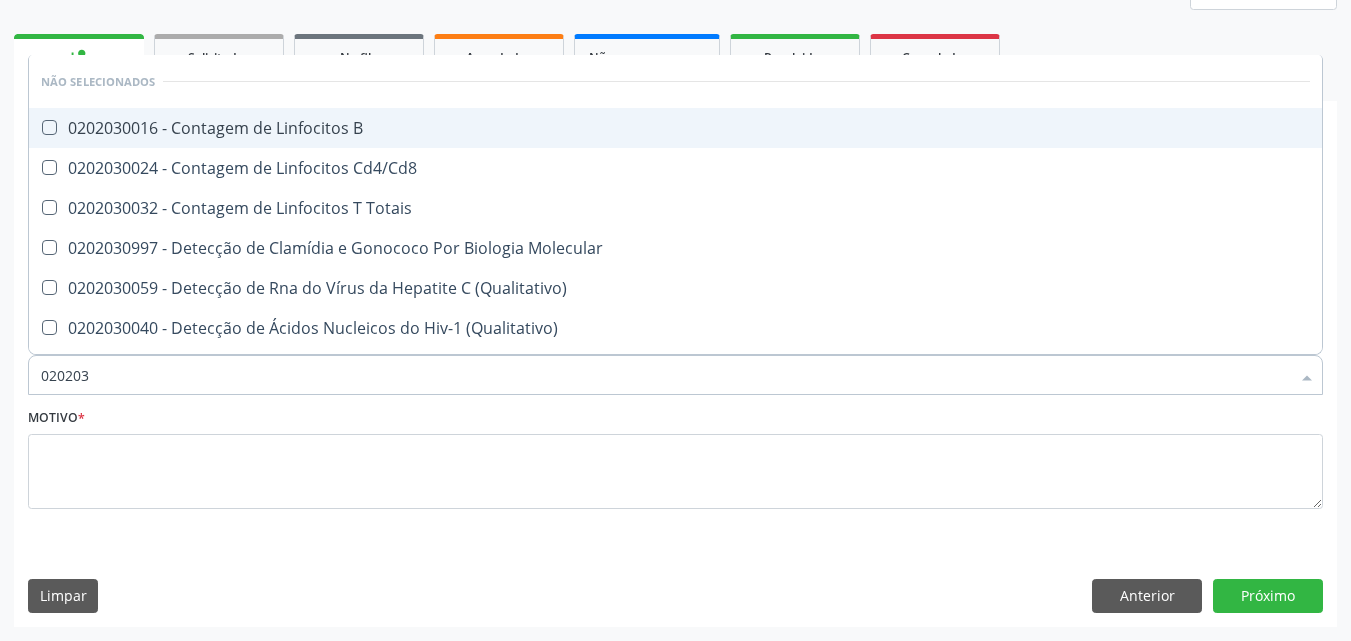 type on "0202030" 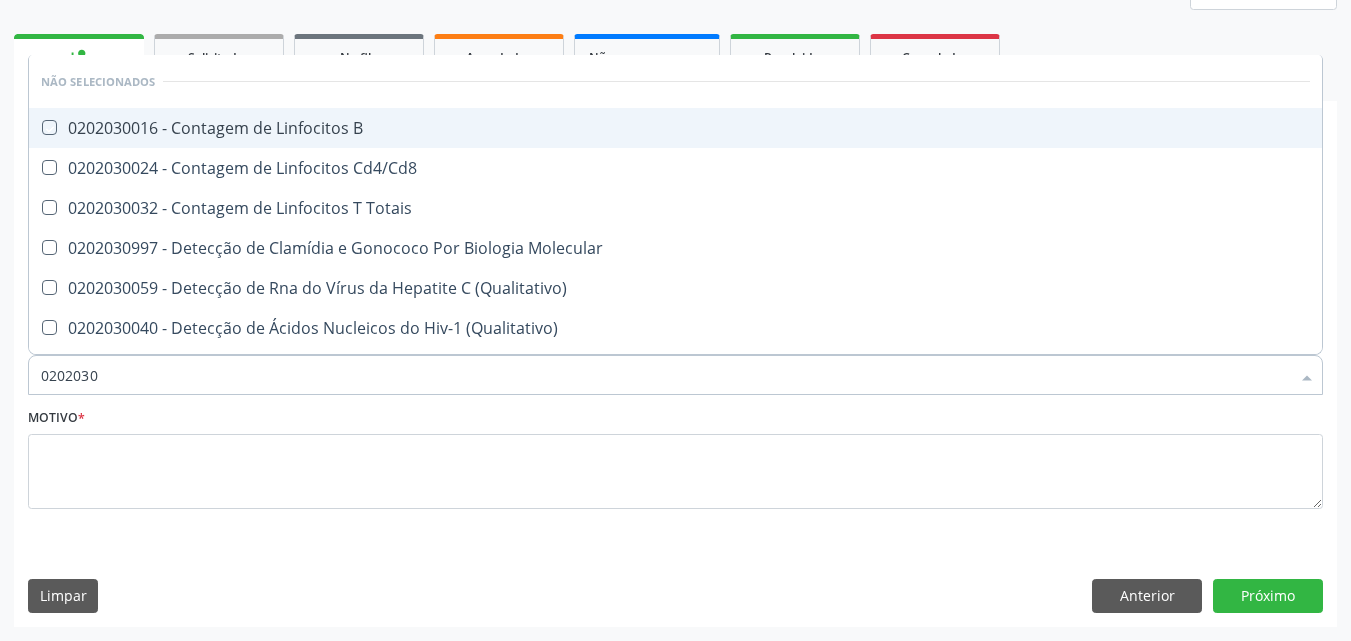 type on "020203" 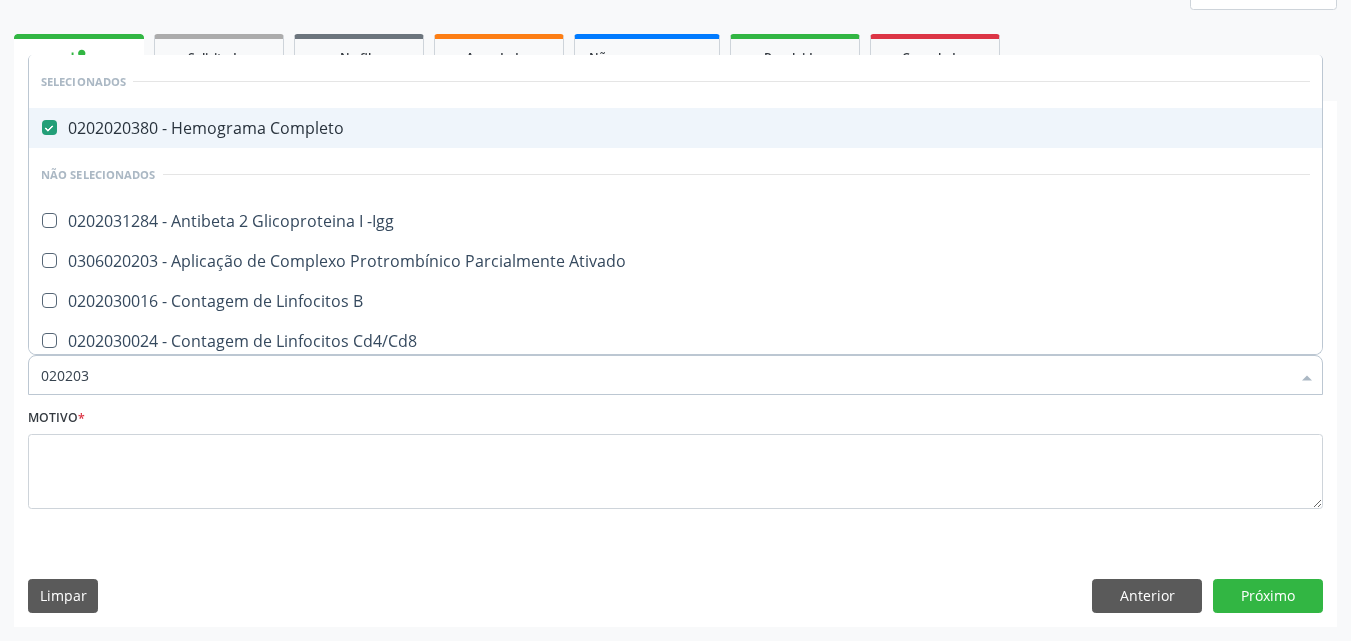 type on "02020" 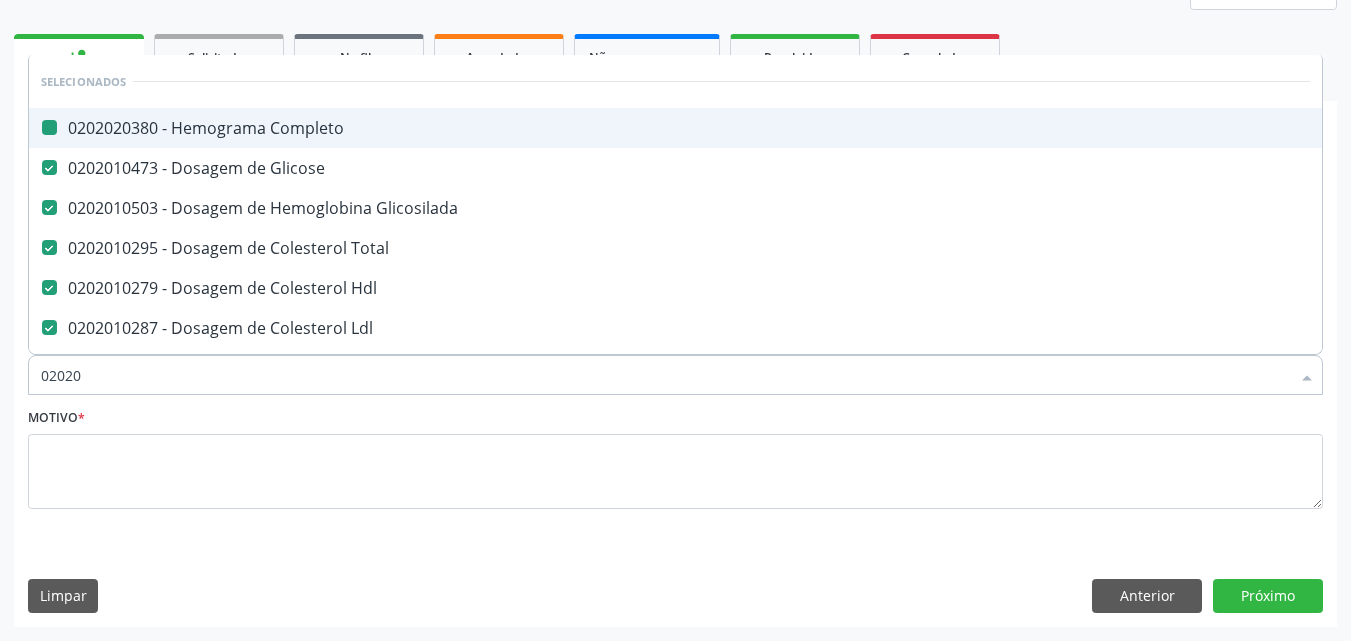 type on "020206" 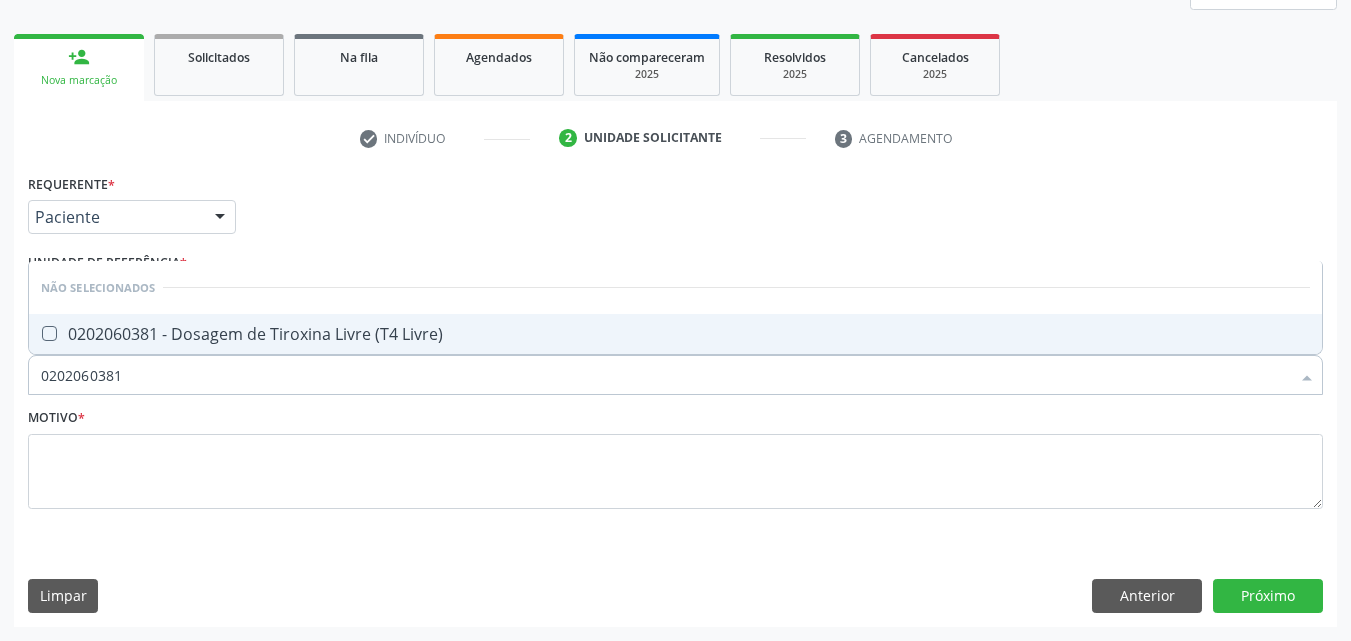 click on "0202060381 - Dosagem de Tiroxina Livre (T4 Livre)" at bounding box center (675, 334) 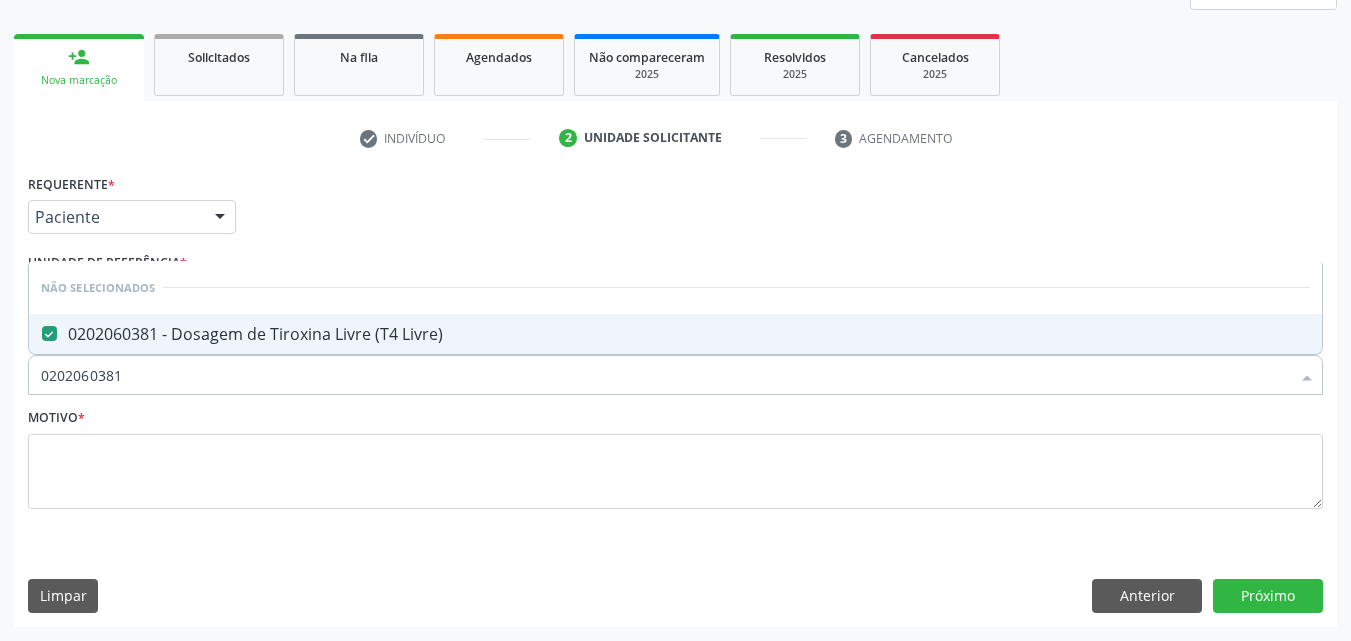 drag, startPoint x: 238, startPoint y: 366, endPoint x: 240, endPoint y: 378, distance: 12.165525 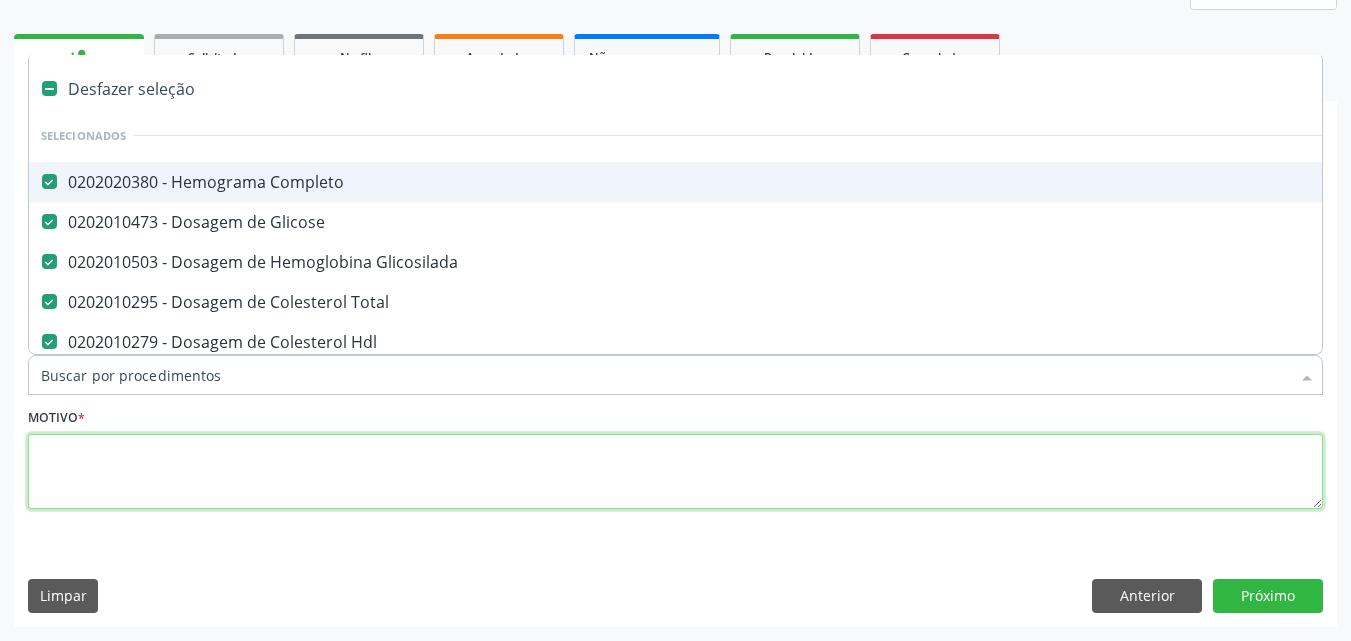 click at bounding box center (675, 472) 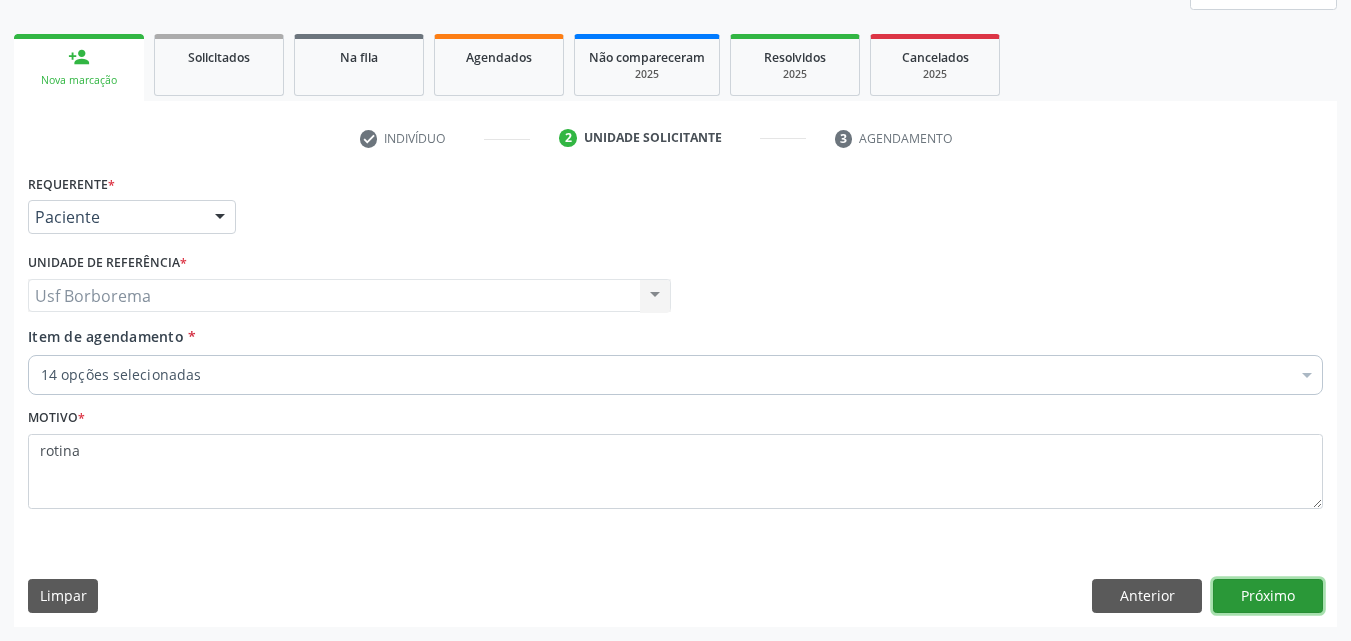 click on "Próximo" at bounding box center (1268, 596) 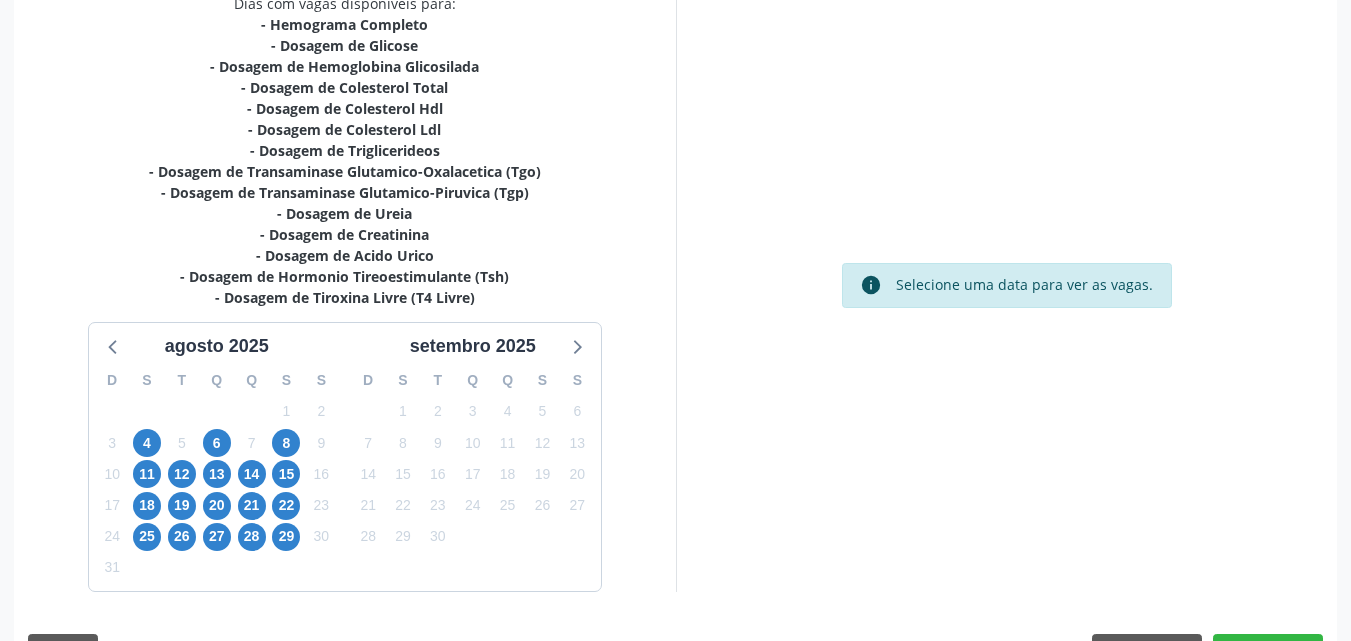 scroll, scrollTop: 465, scrollLeft: 0, axis: vertical 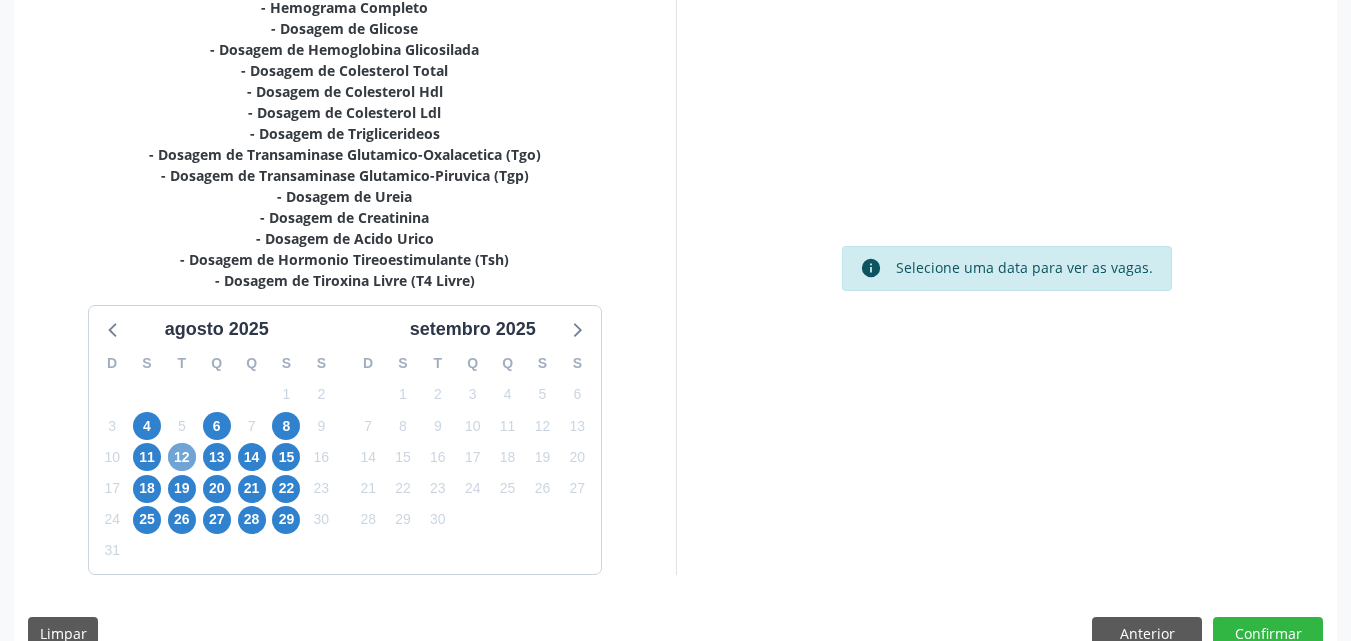 click on "12" at bounding box center [182, 457] 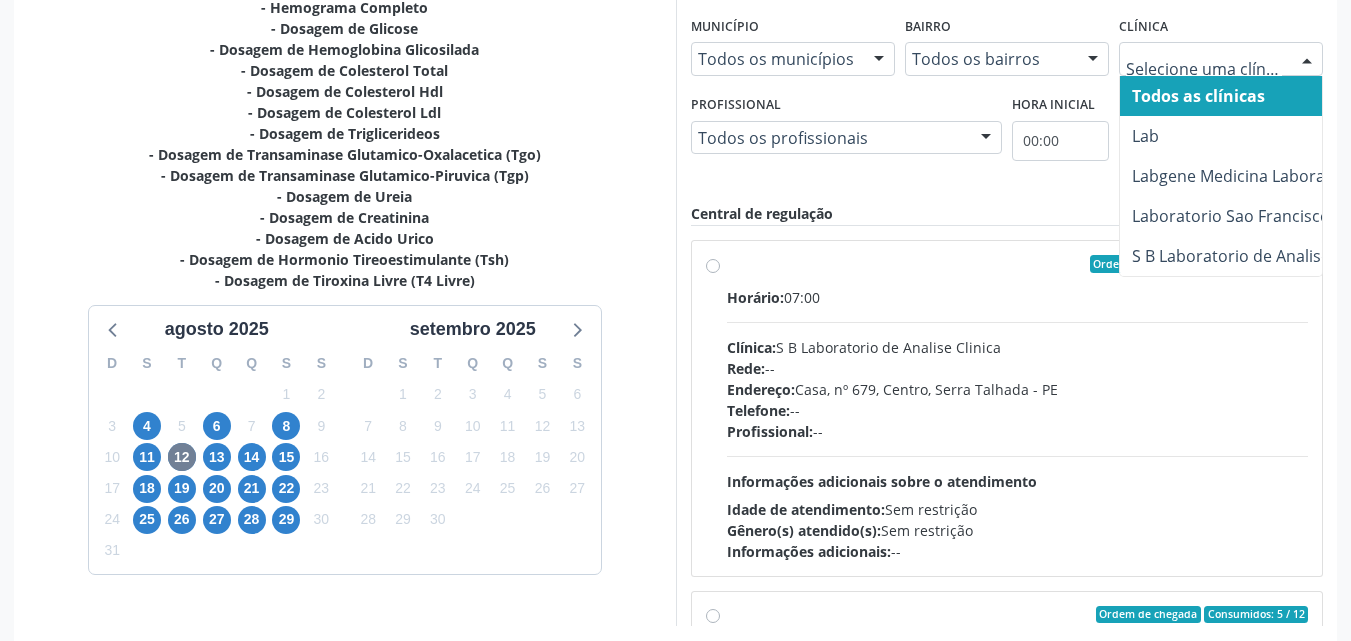 drag, startPoint x: 1279, startPoint y: 50, endPoint x: 1256, endPoint y: 41, distance: 24.698177 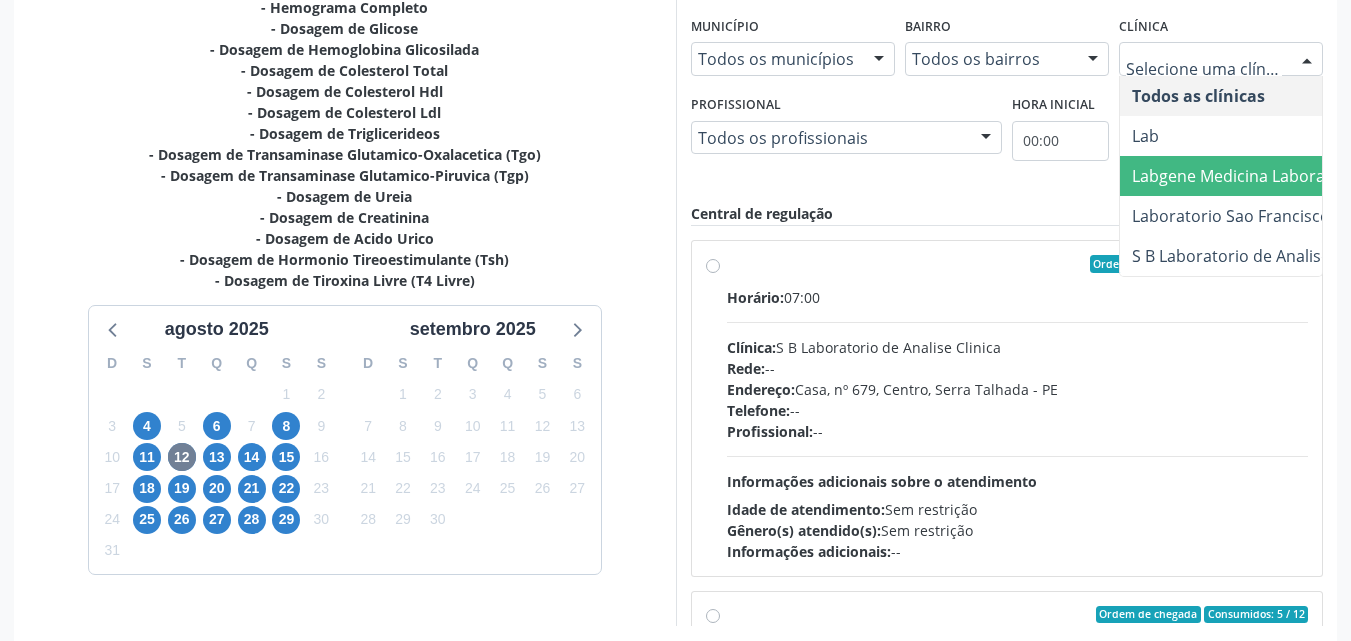 click on "Labgene Medicina Laboratorial" at bounding box center (1248, 176) 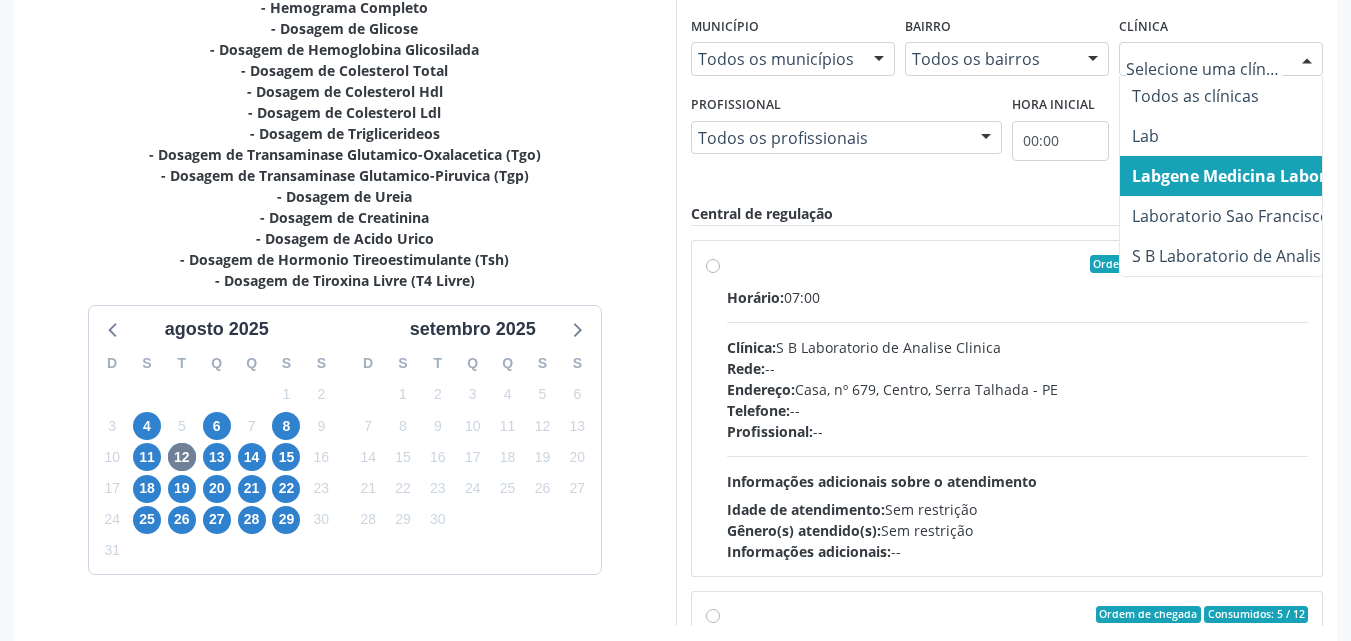click on "Labgene Medicina Laboratorial" at bounding box center [1256, 176] 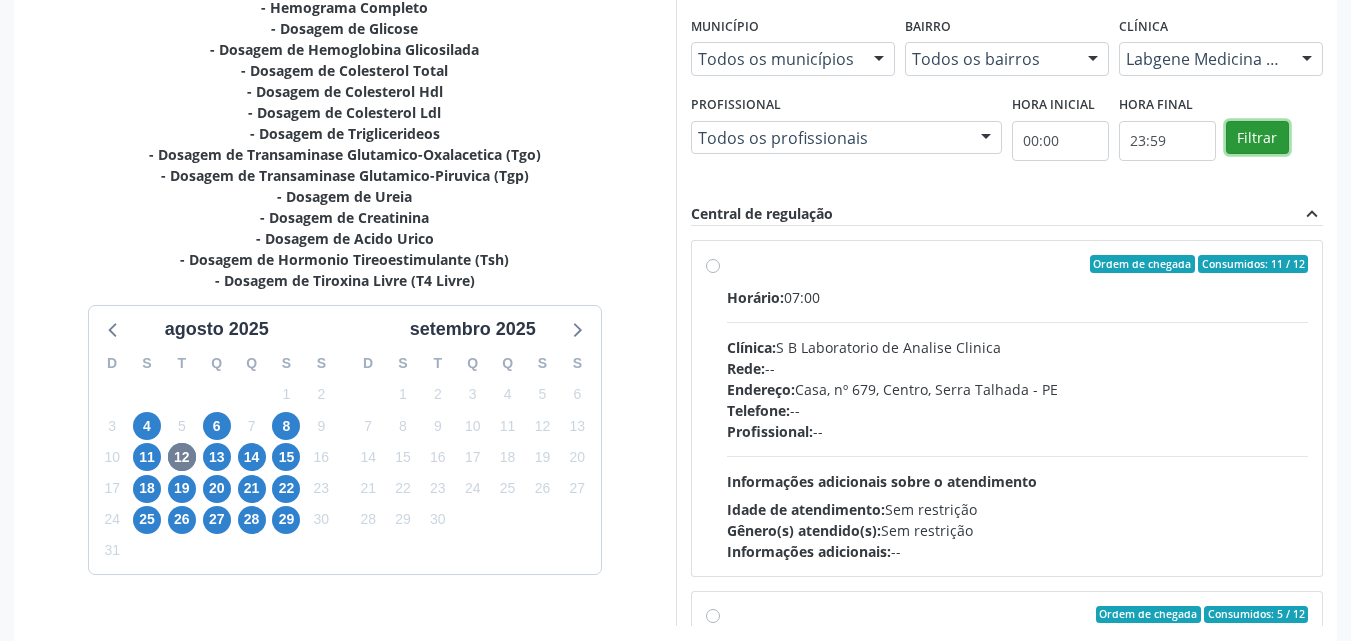 click on "Filtrar" at bounding box center (1257, 138) 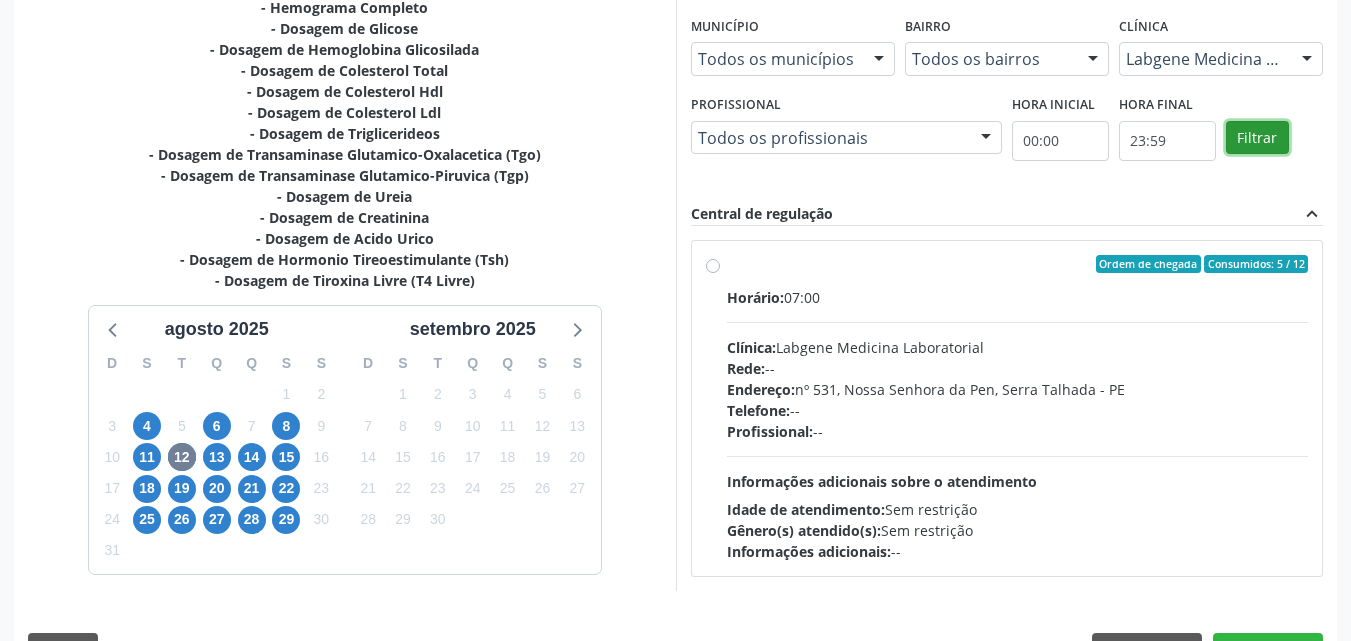 click on "Filtrar" at bounding box center (1257, 138) 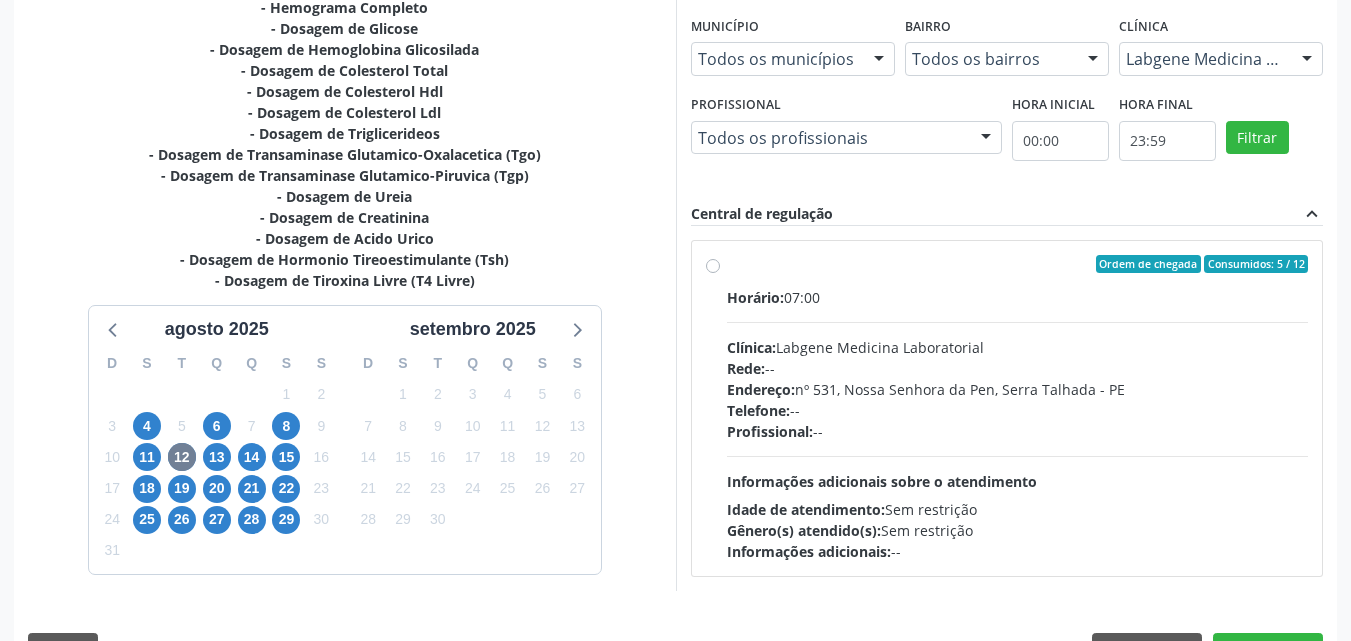 click on "Ordem de chegada
Consumidos: 5 / 12
Horário:   07:00
Clínica:  Labgene Medicina Laboratorial
Rede:
--
Endereço:   nº 531, Nossa Senhora da Pen, Serra Talhada - PE
Telefone:   --
Profissional:
--
Informações adicionais sobre o atendimento
Idade de atendimento:
Sem restrição
Gênero(s) atendido(s):
Sem restrição
Informações adicionais:
--" at bounding box center (1007, 408) 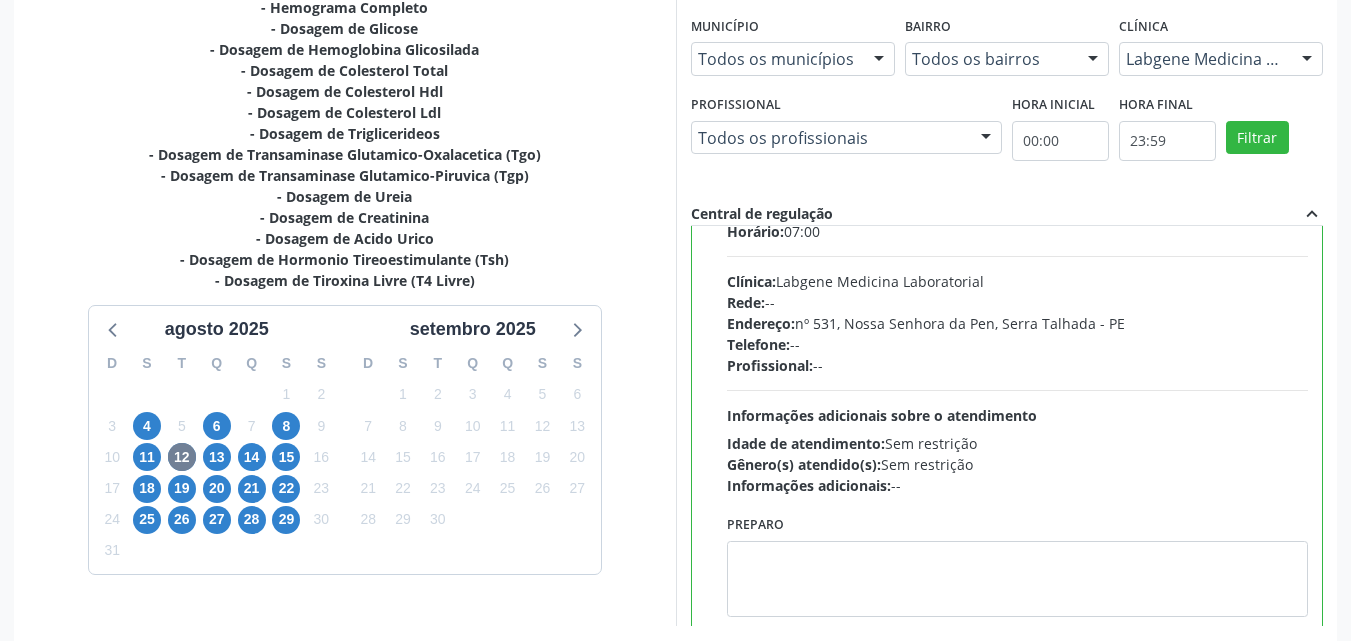 scroll, scrollTop: 99, scrollLeft: 0, axis: vertical 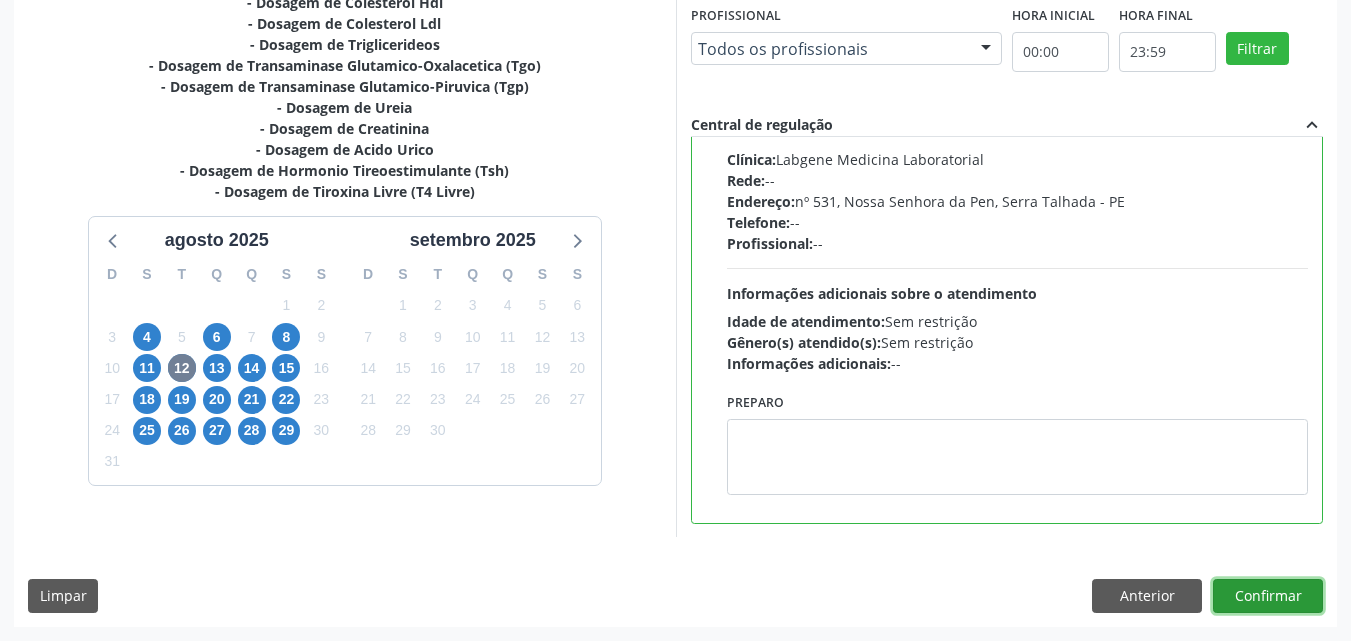 click on "Confirmar" at bounding box center [1268, 596] 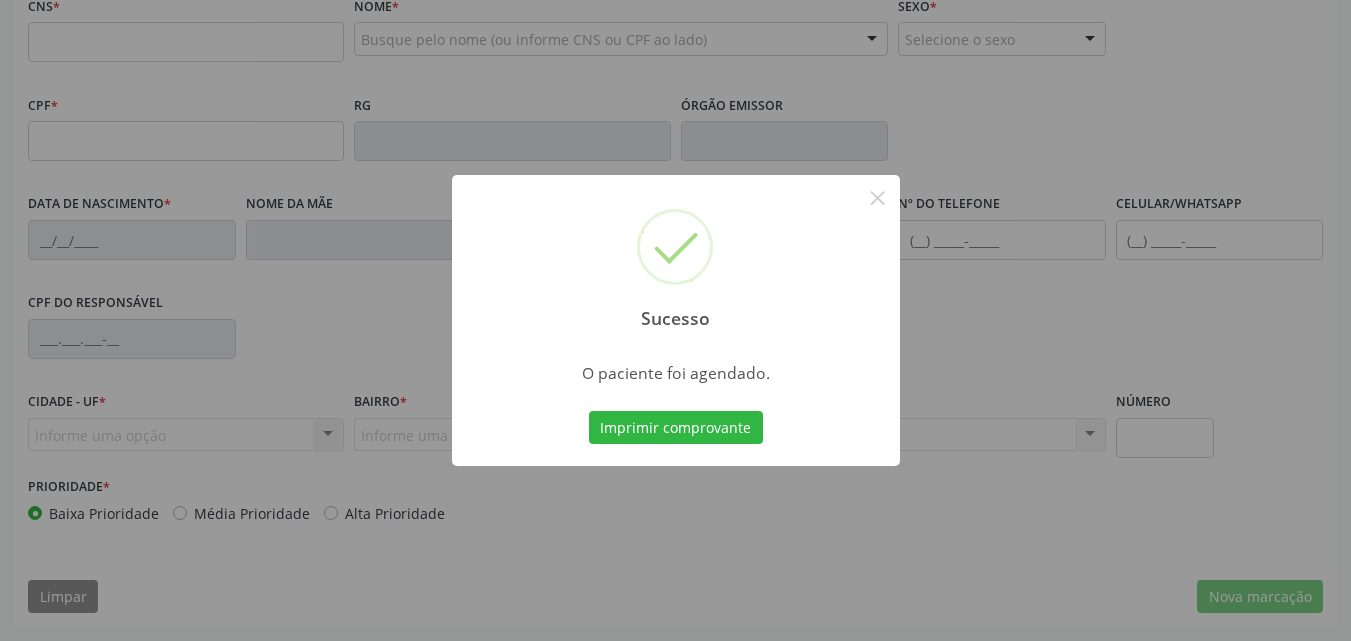 scroll, scrollTop: 443, scrollLeft: 0, axis: vertical 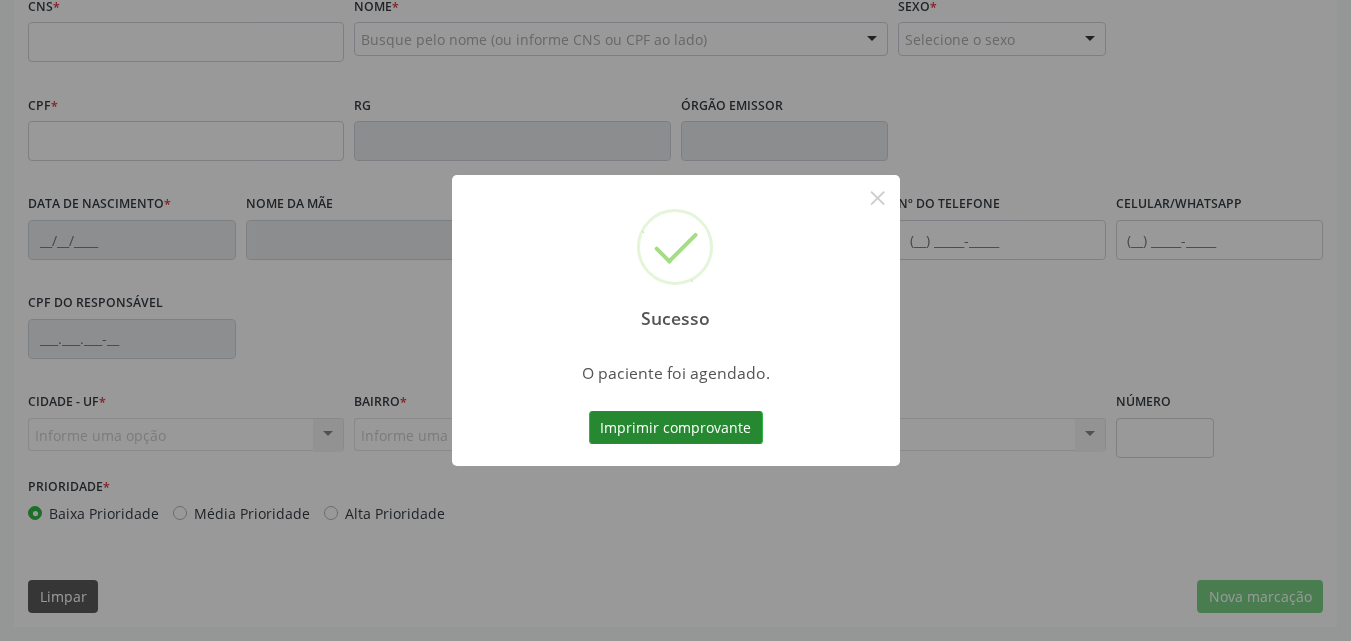 click on "Imprimir comprovante" at bounding box center [676, 428] 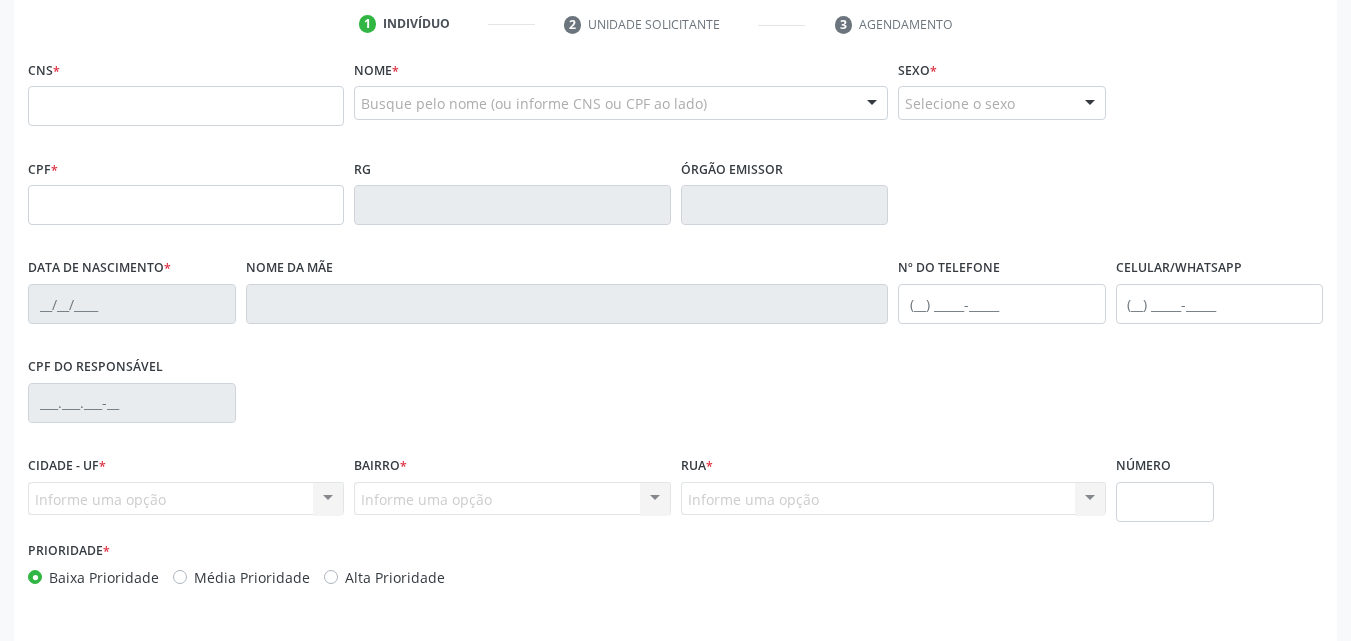 scroll, scrollTop: 343, scrollLeft: 0, axis: vertical 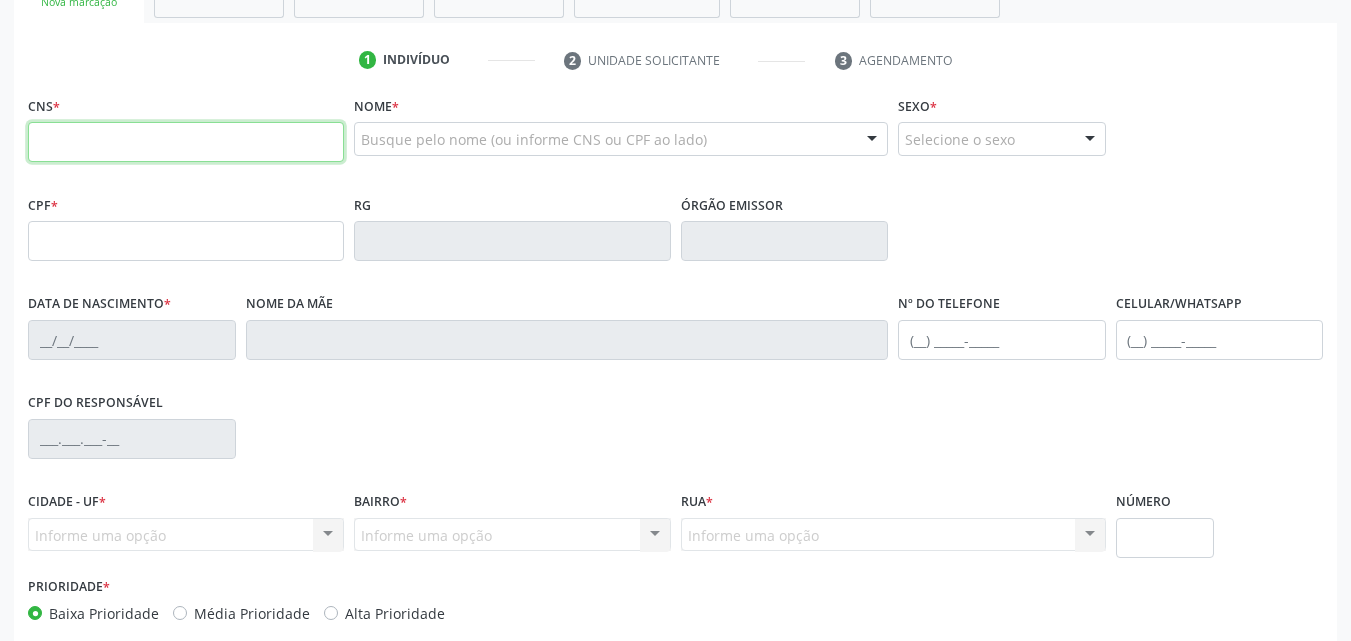 click at bounding box center (186, 142) 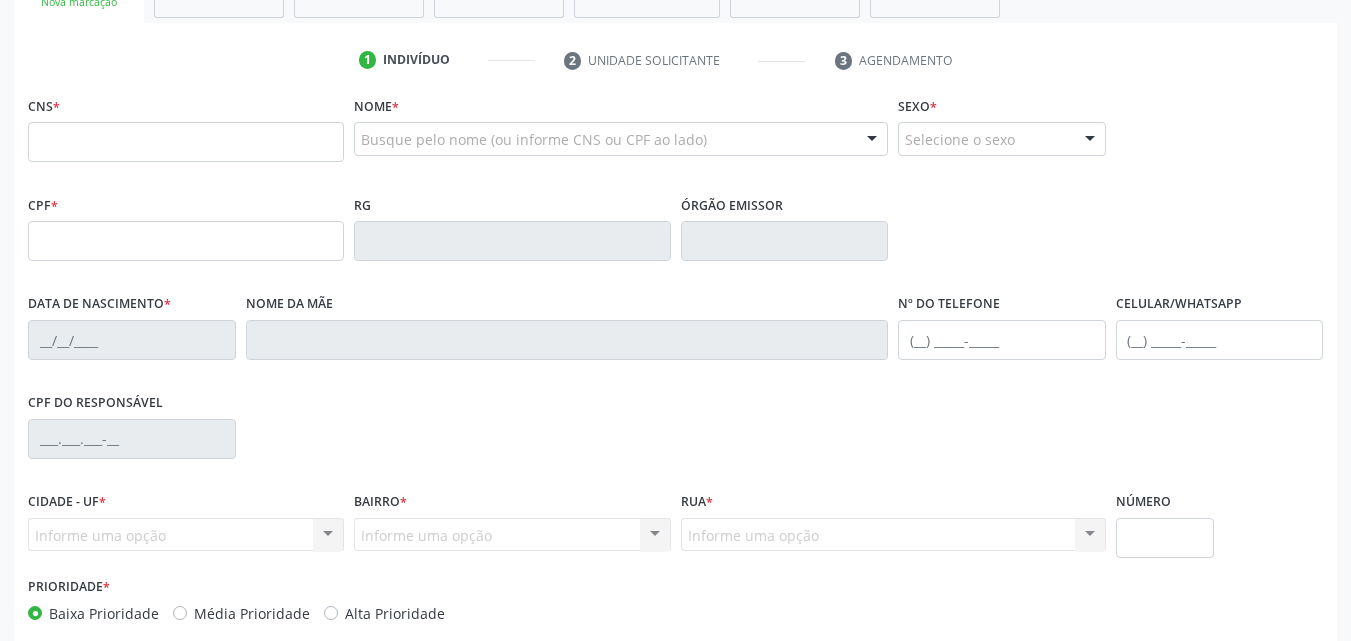 click on "Busque pelo nome (ou informe CNS ou CPF ao lado)" at bounding box center (621, 139) 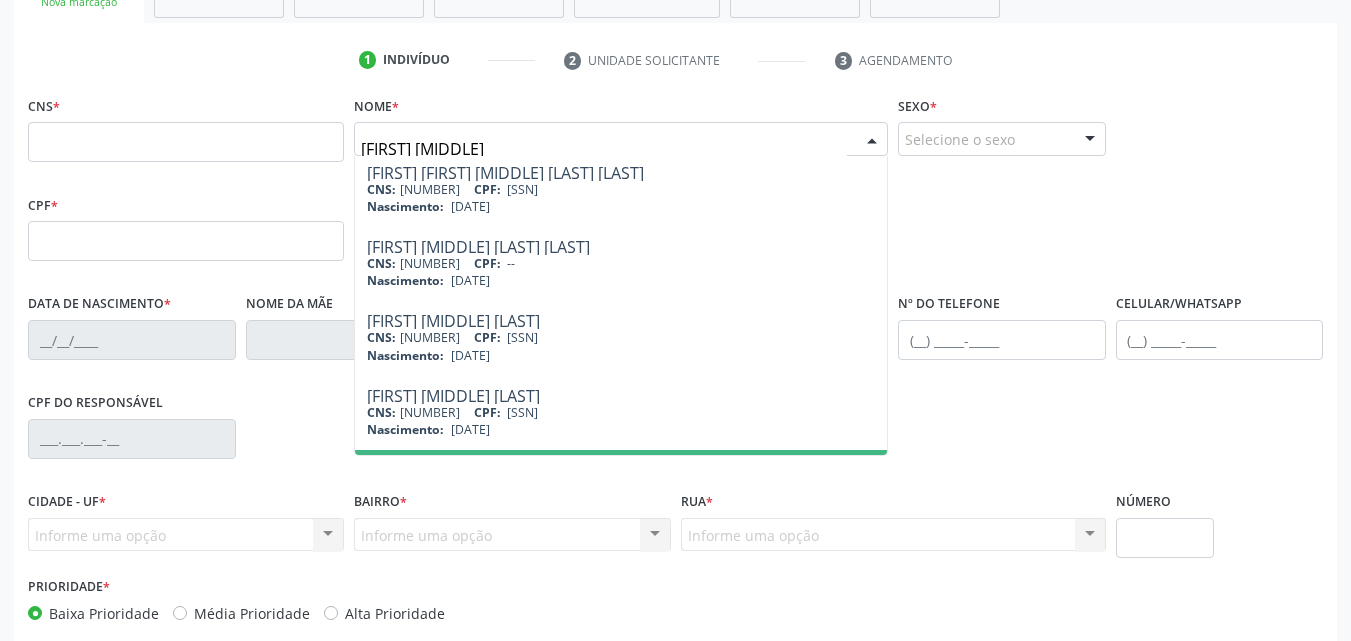 scroll, scrollTop: 0, scrollLeft: 0, axis: both 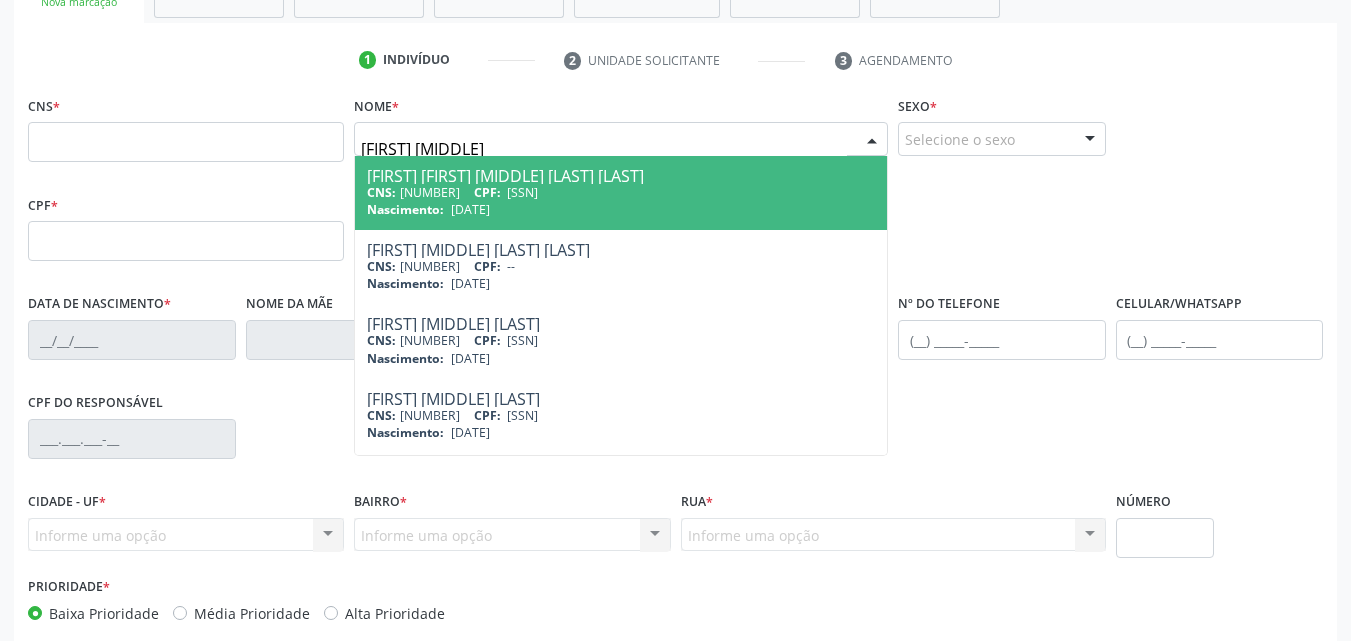 click on "maria aparecida" at bounding box center [604, 149] 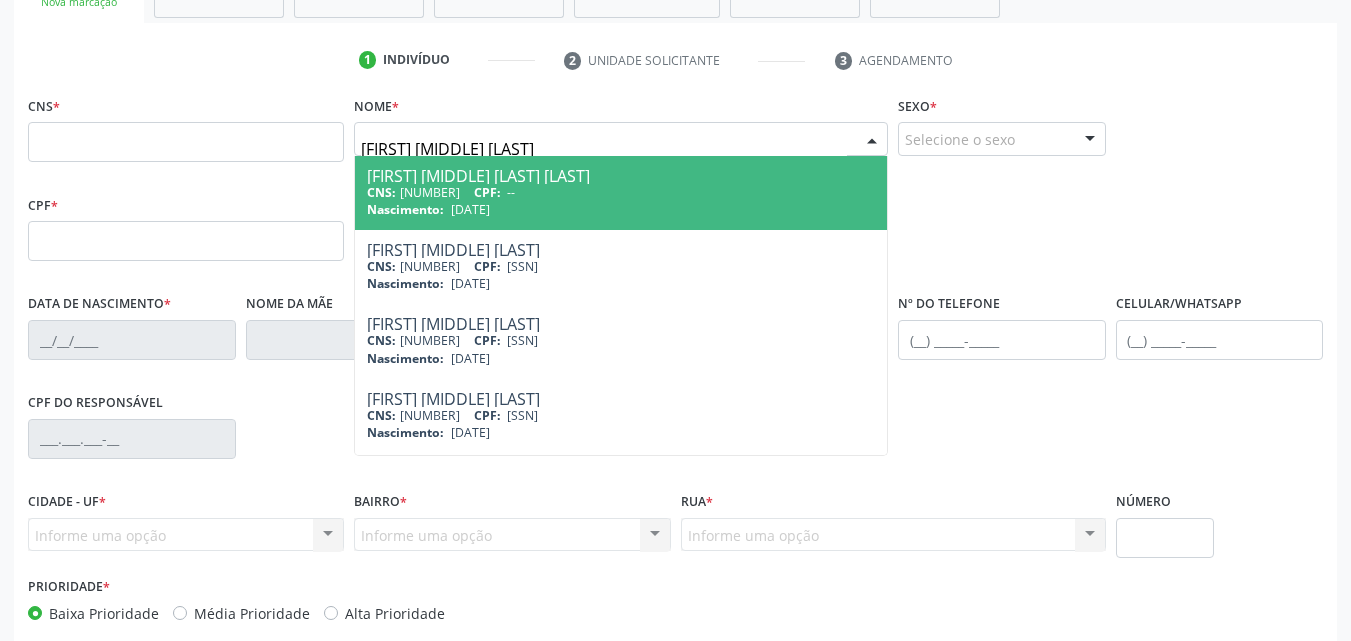 click on "maria aparecida da silva" at bounding box center (604, 149) 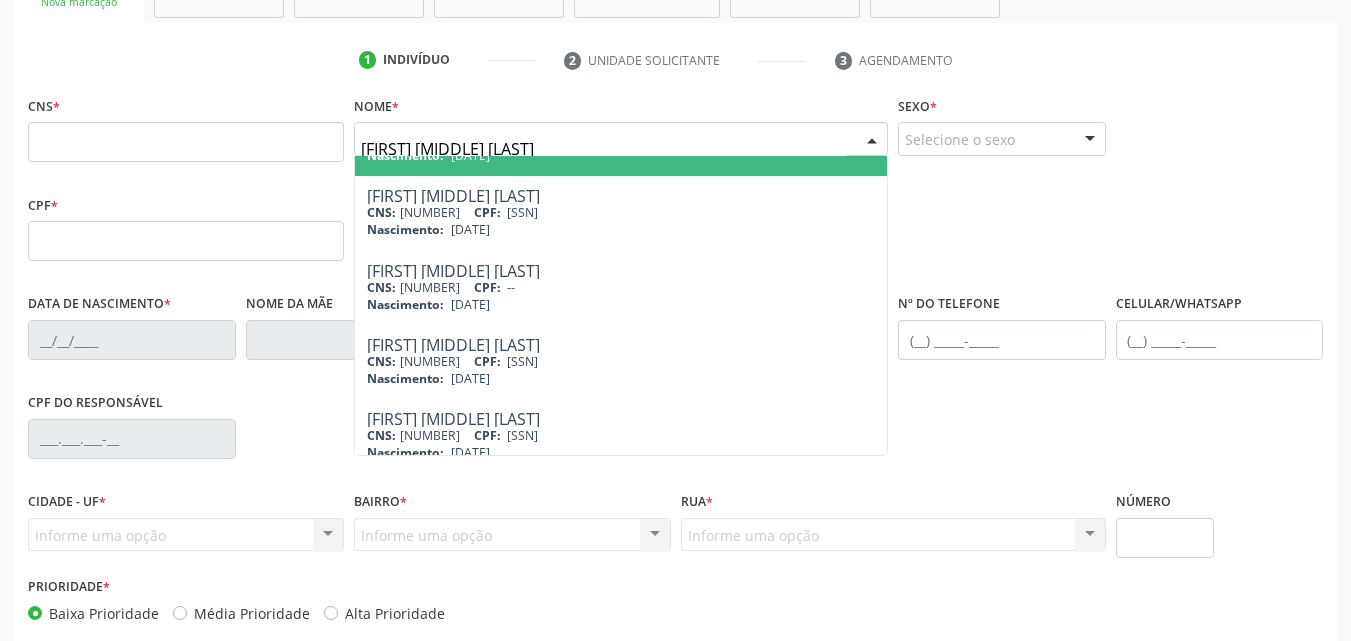 scroll, scrollTop: 815, scrollLeft: 0, axis: vertical 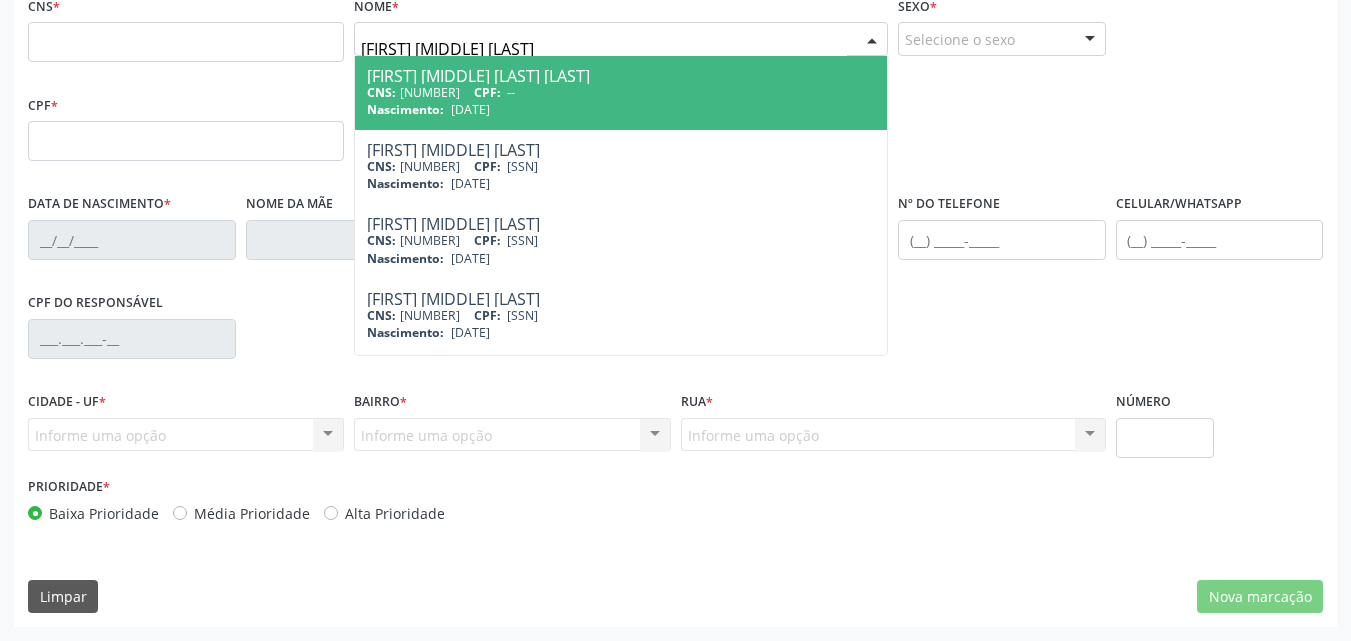 click on "maria aparecida da silva" at bounding box center (604, 49) 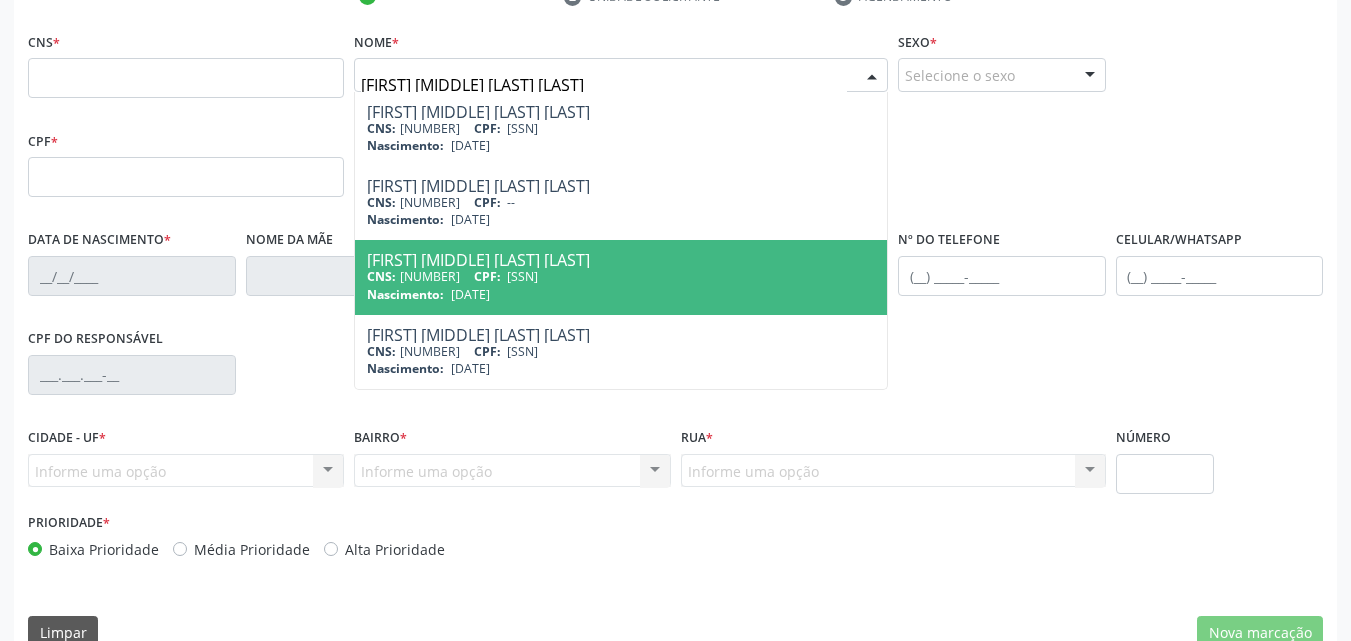 scroll, scrollTop: 443, scrollLeft: 0, axis: vertical 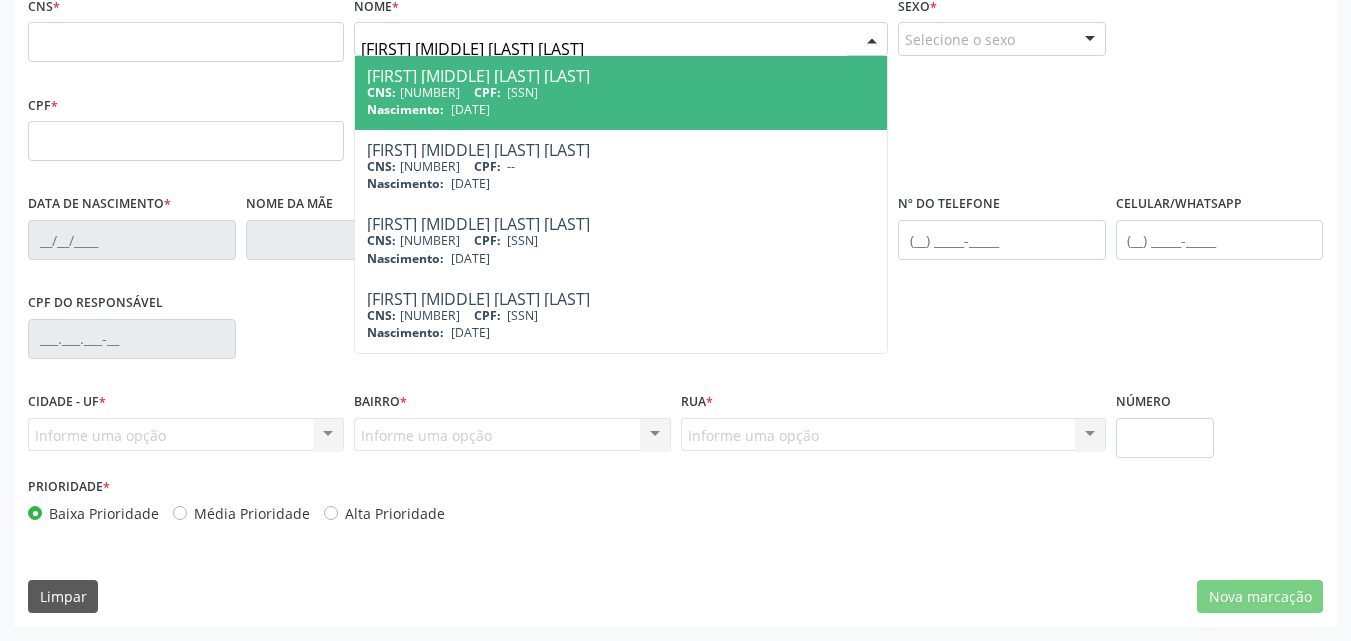 click on "maria aparecida da silva santos" at bounding box center (604, 49) 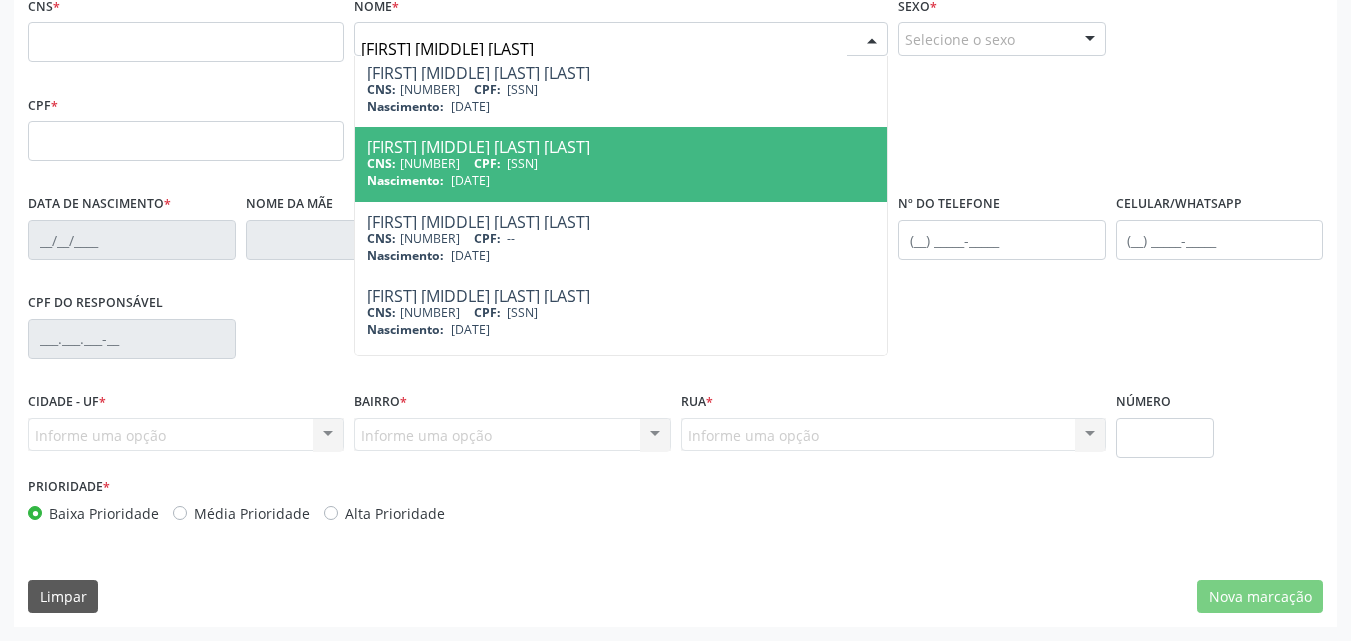 scroll, scrollTop: 370, scrollLeft: 0, axis: vertical 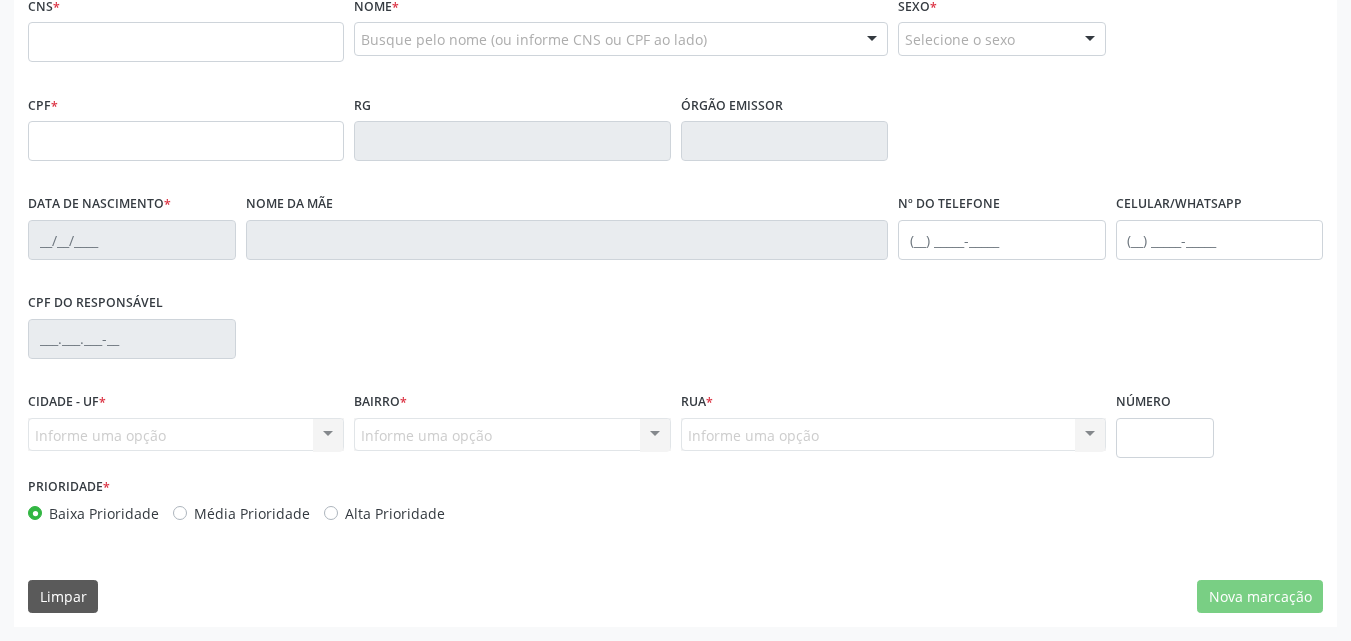 click on "CPF do responsável" at bounding box center (675, 337) 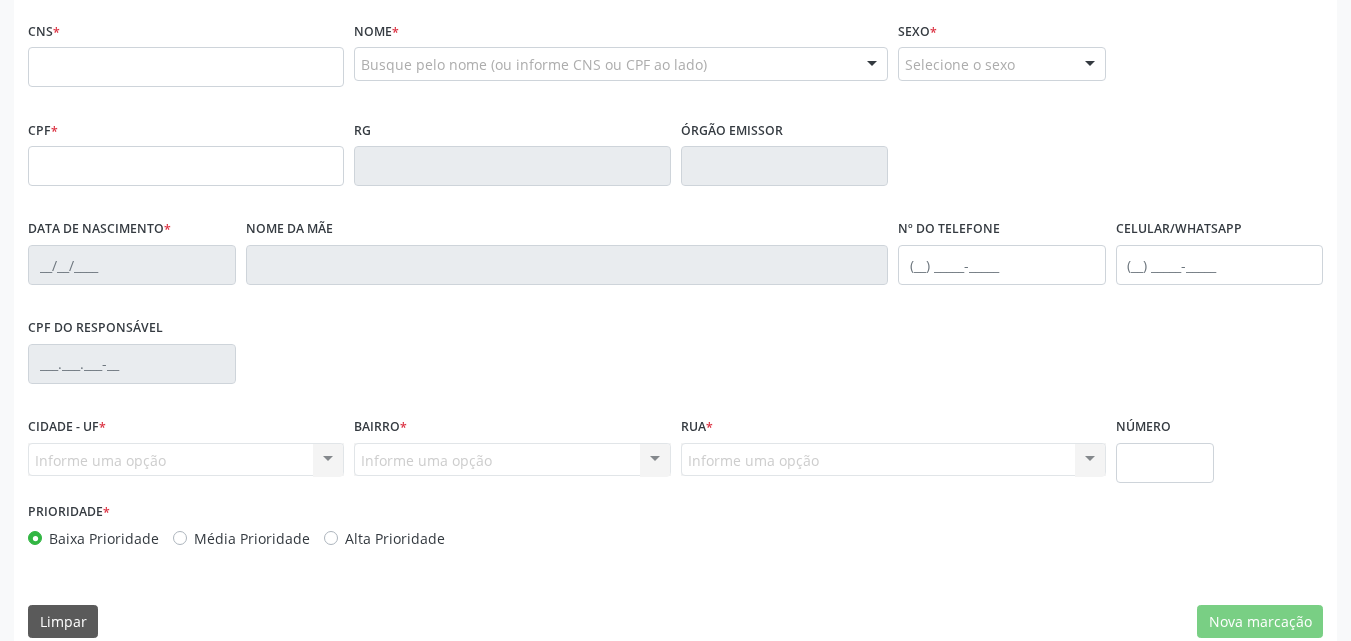 scroll, scrollTop: 343, scrollLeft: 0, axis: vertical 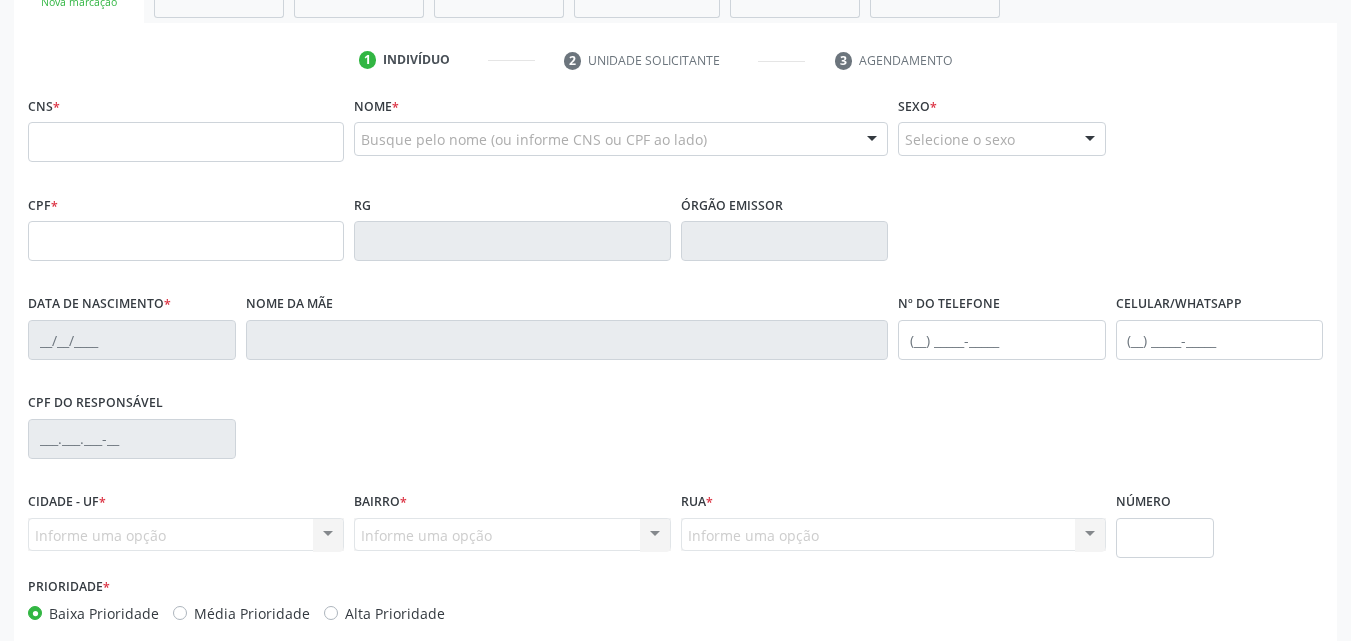 click on "Busque pelo nome (ou informe CNS ou CPF ao lado)" at bounding box center [621, 139] 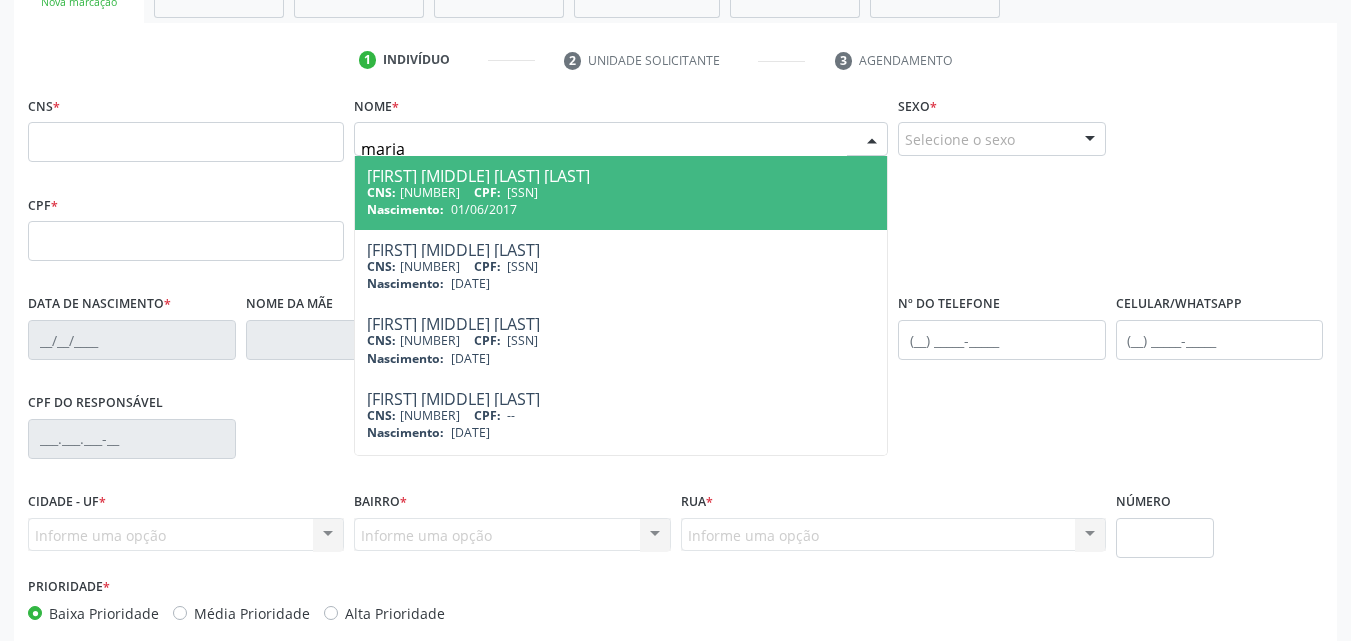 click on "maria" at bounding box center [604, 149] 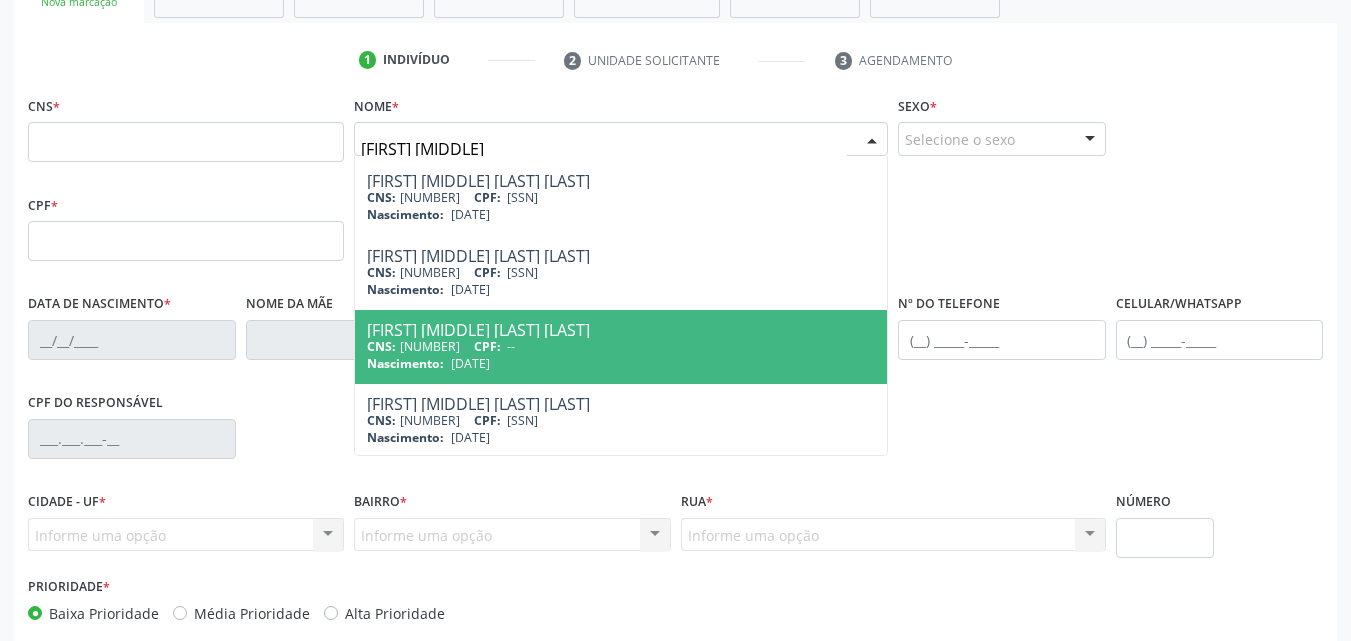 scroll, scrollTop: 815, scrollLeft: 0, axis: vertical 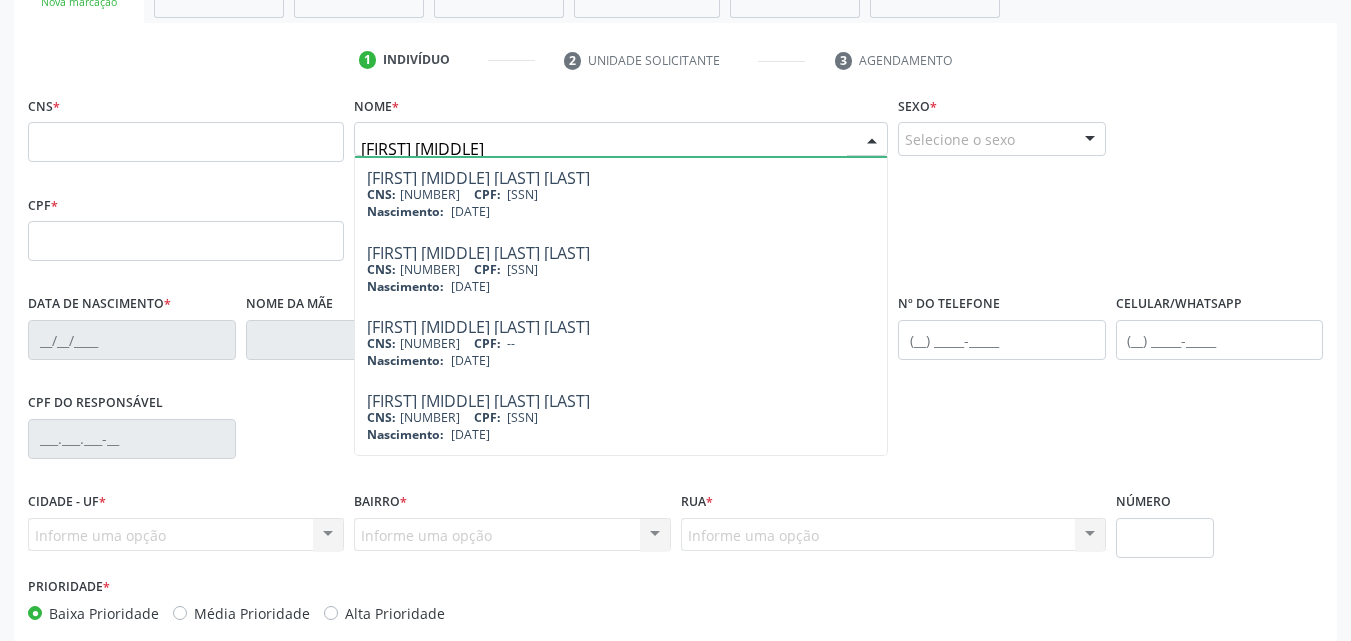 click on "maria aparecida" at bounding box center (604, 149) 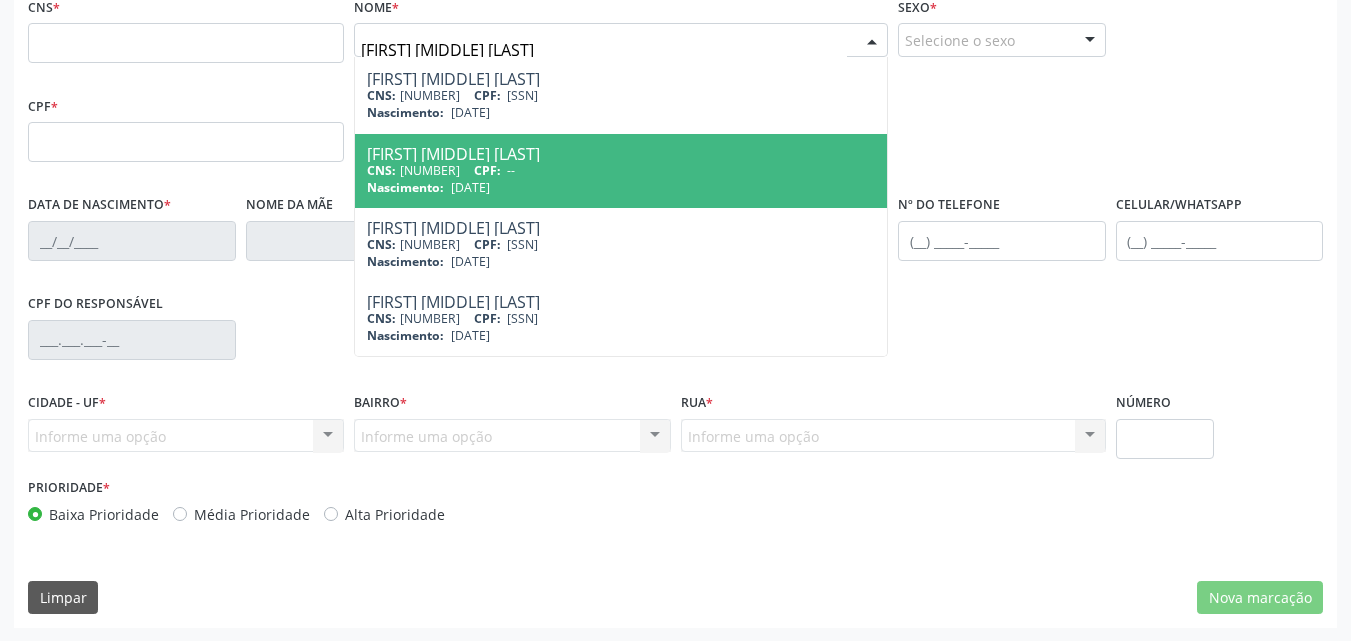 scroll, scrollTop: 443, scrollLeft: 0, axis: vertical 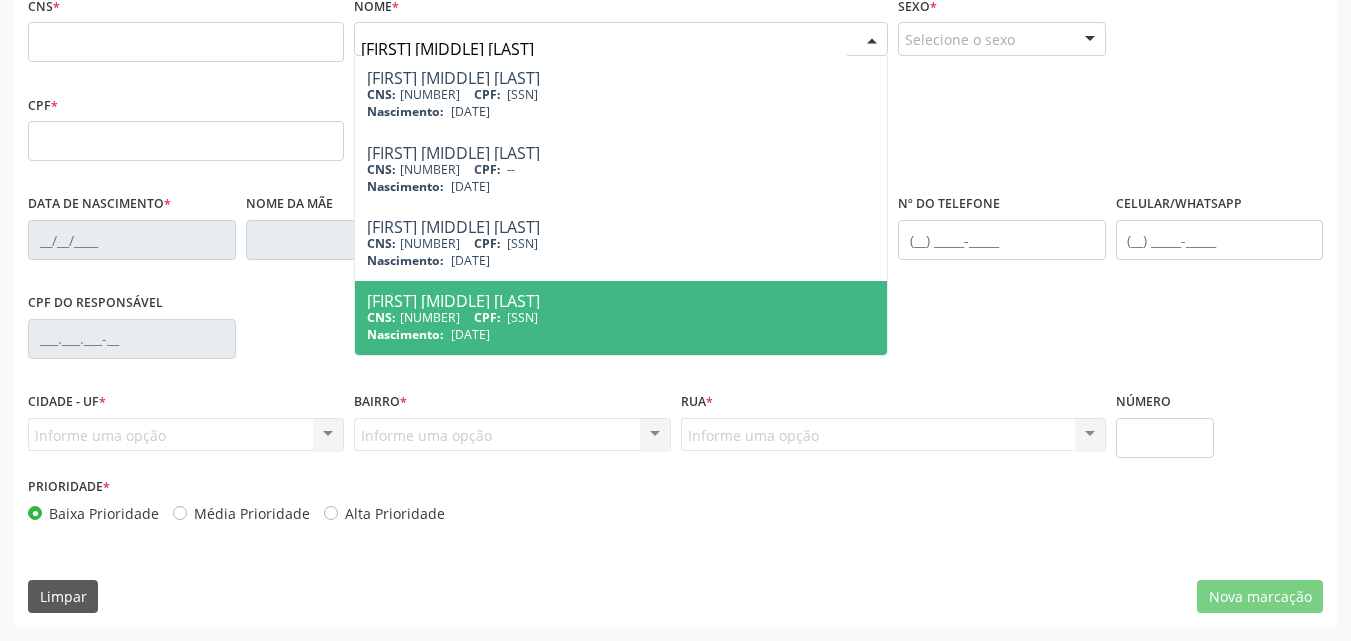 click on "CNS:
980 0160 0006 0292
CPF:
900.631.394-72" at bounding box center [621, 317] 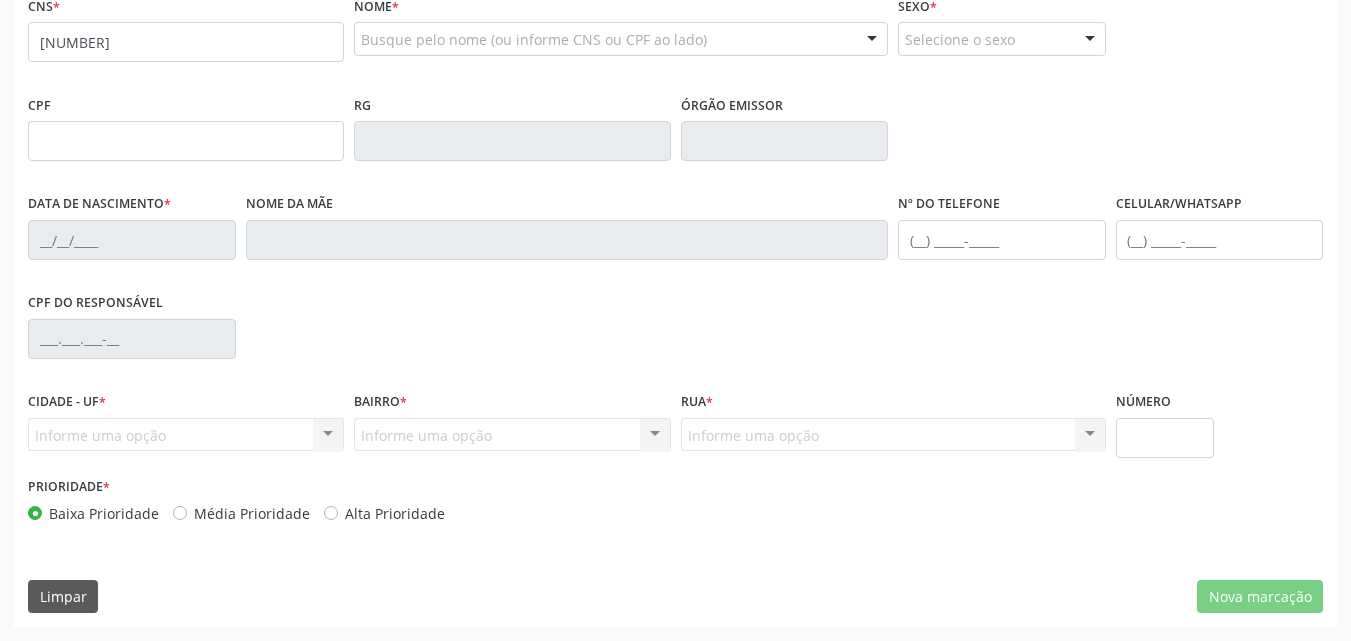 scroll, scrollTop: 0, scrollLeft: 0, axis: both 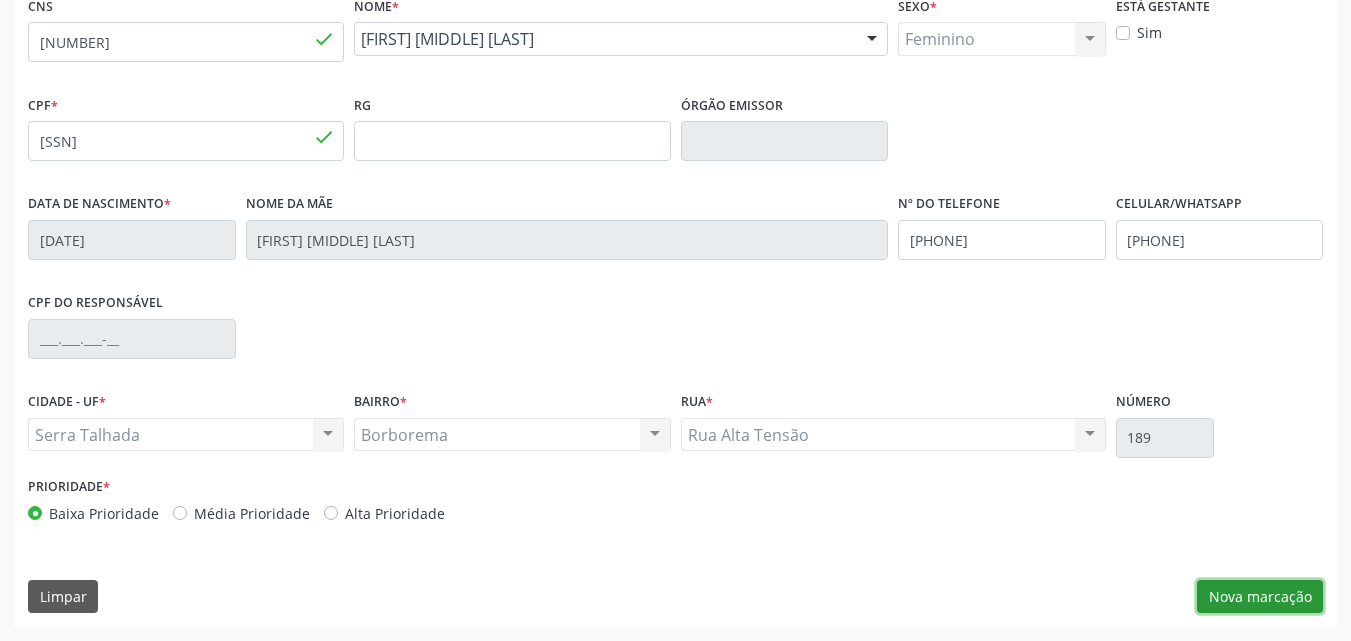 click on "Nova marcação" at bounding box center [1260, 597] 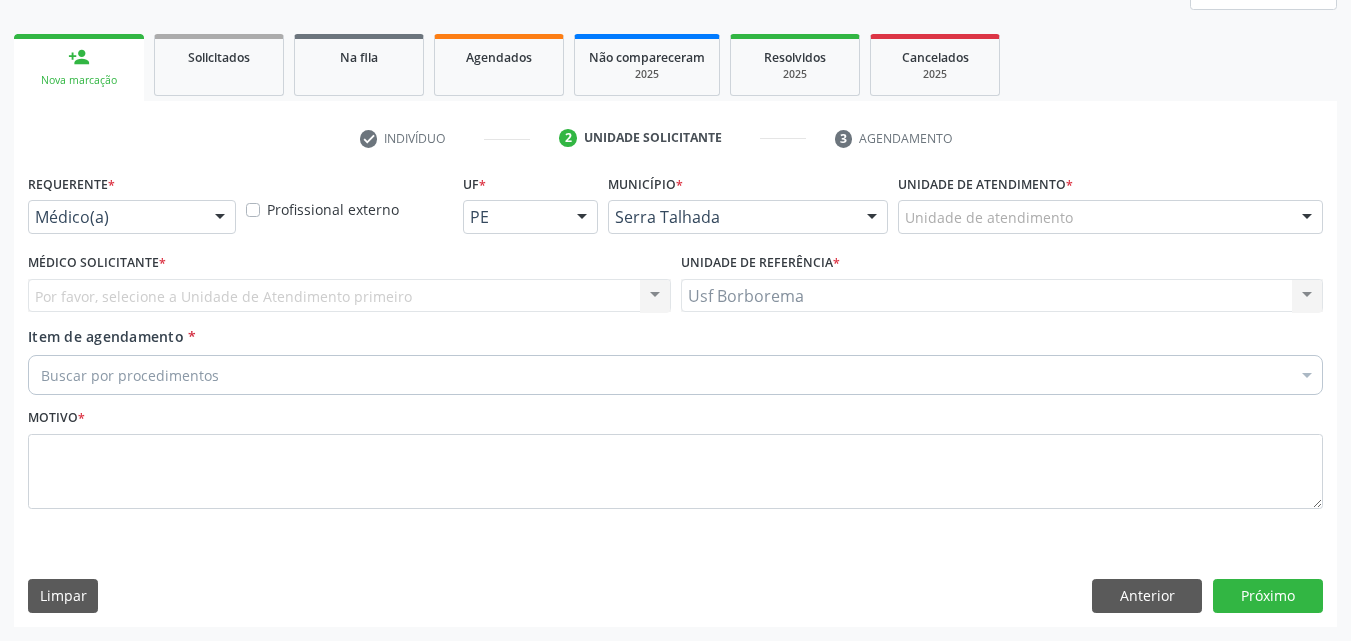scroll, scrollTop: 265, scrollLeft: 0, axis: vertical 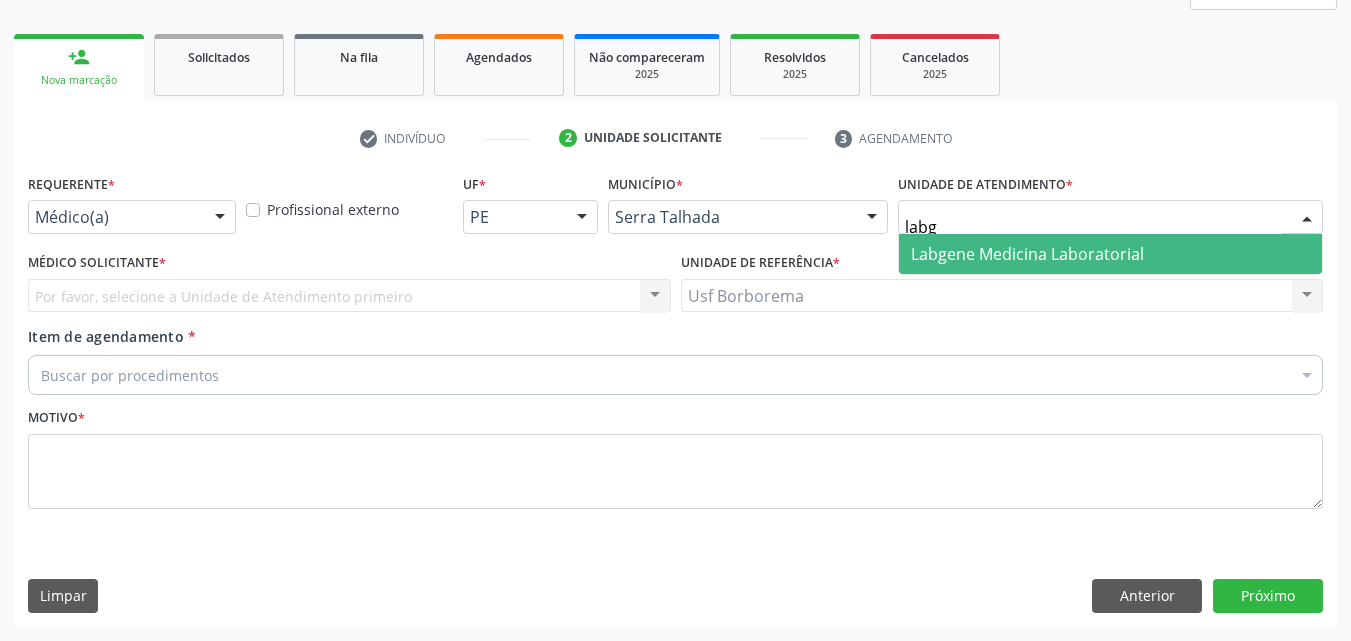 click on "Labgene Medicina Laboratorial" at bounding box center [1027, 254] 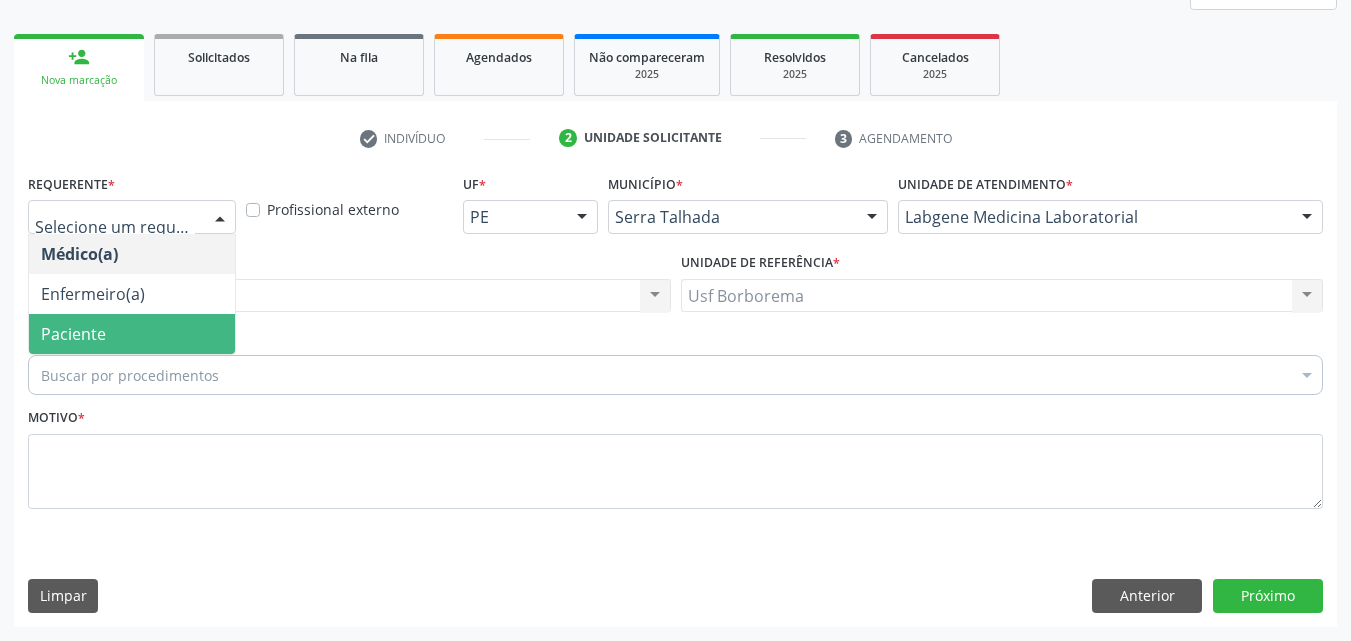 click on "Paciente" at bounding box center (132, 334) 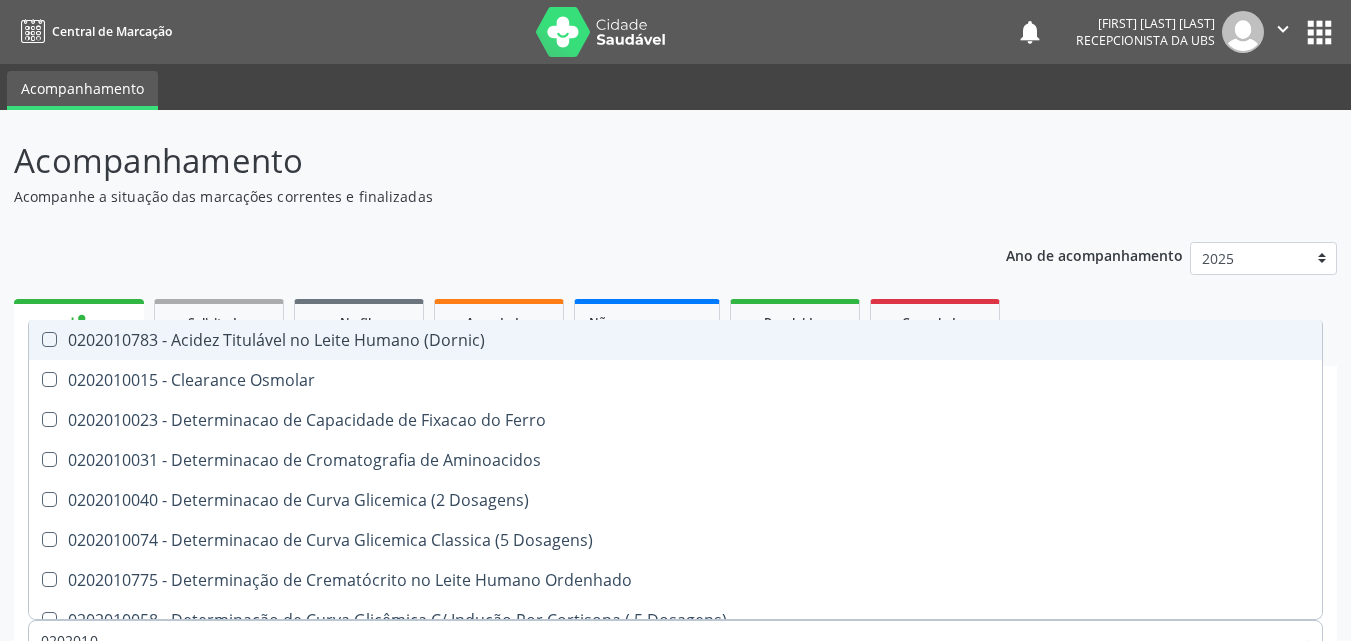 scroll, scrollTop: 265, scrollLeft: 0, axis: vertical 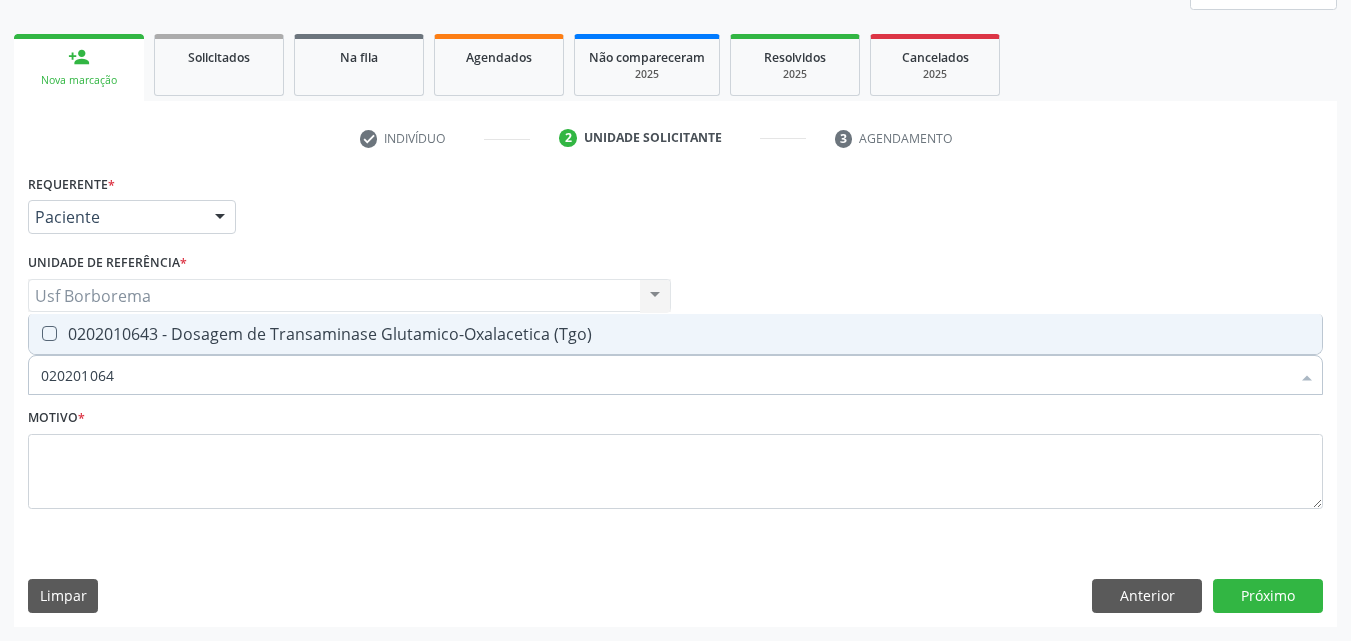 type on "[PHONE]" 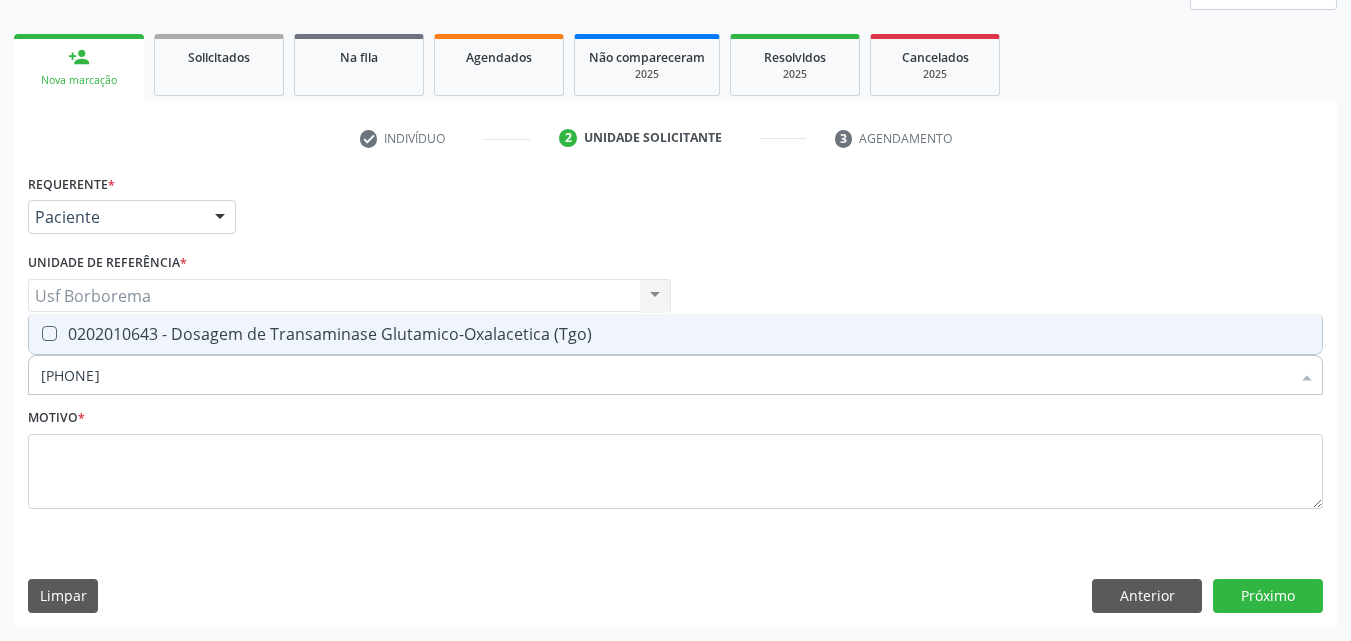 click on "0202010643 - Dosagem de Transaminase Glutamico-Oxalacetica (Tgo)" at bounding box center (675, 334) 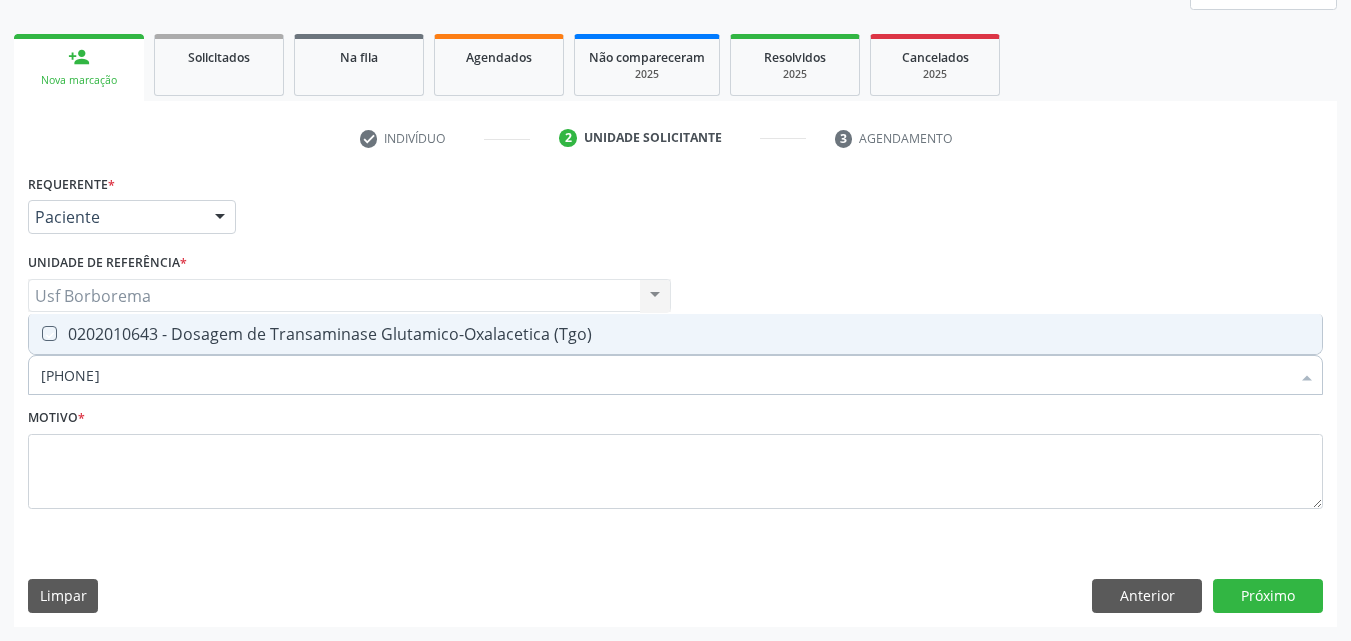 checkbox on "true" 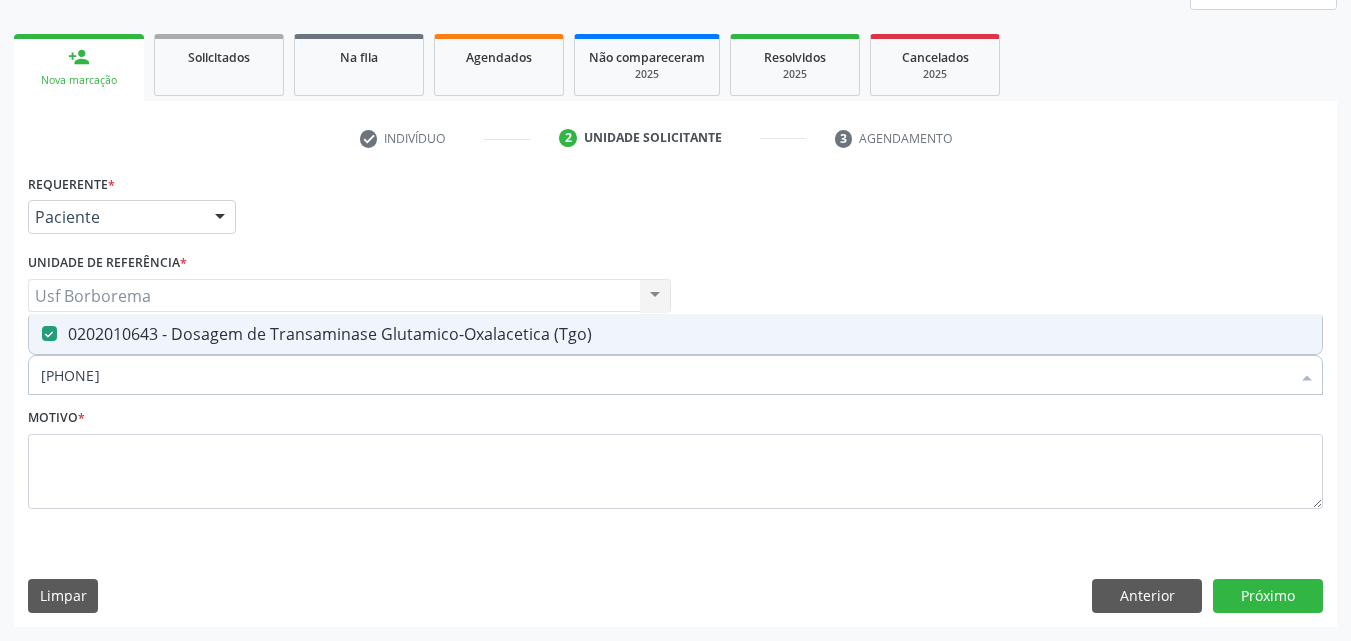 click on "[PHONE]" at bounding box center (665, 375) 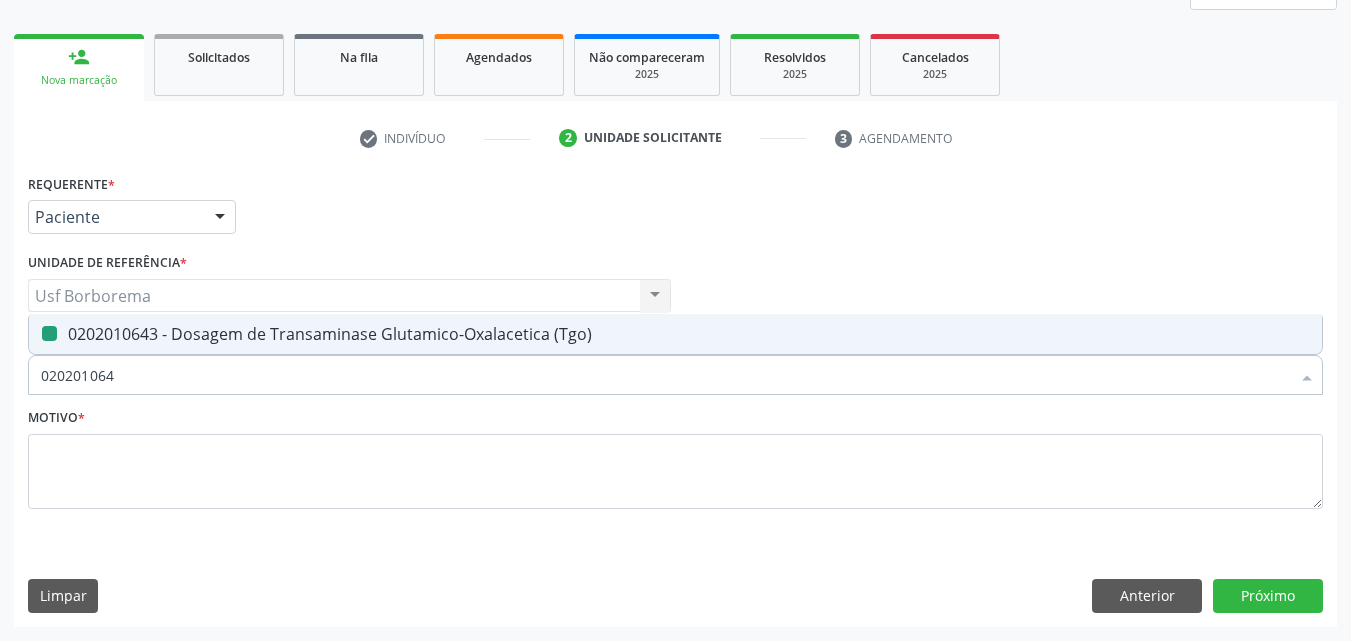 type on "02020106" 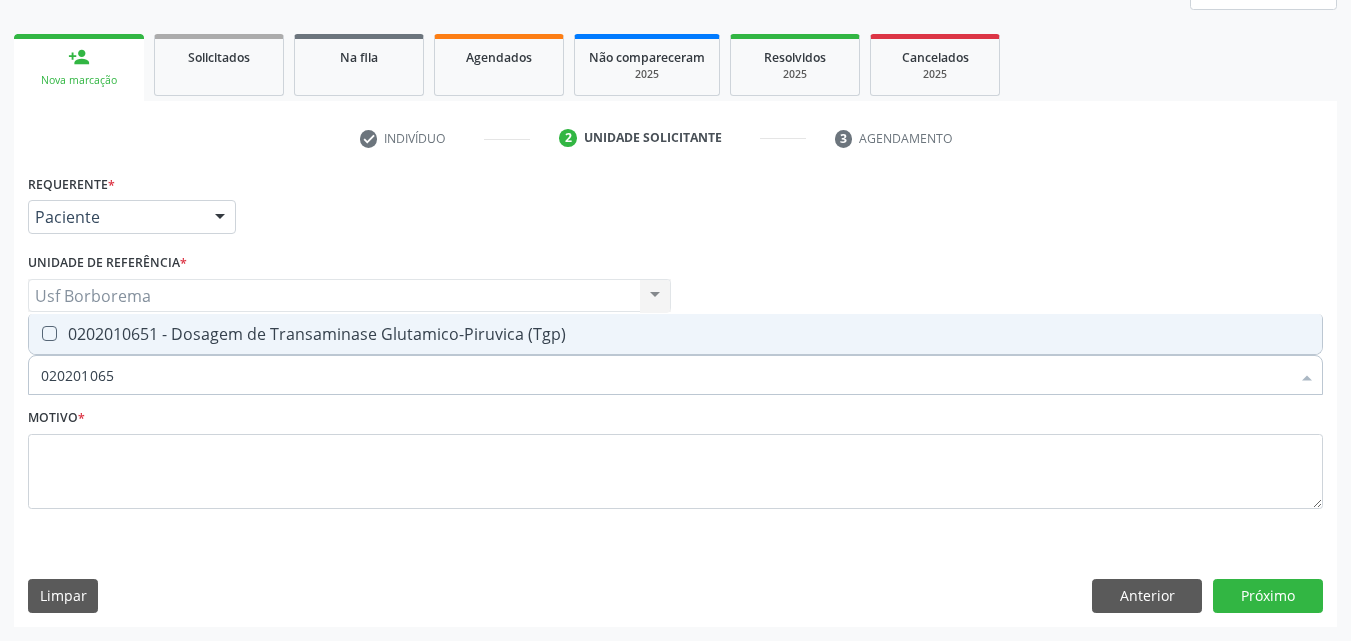 type on "[PHONE]" 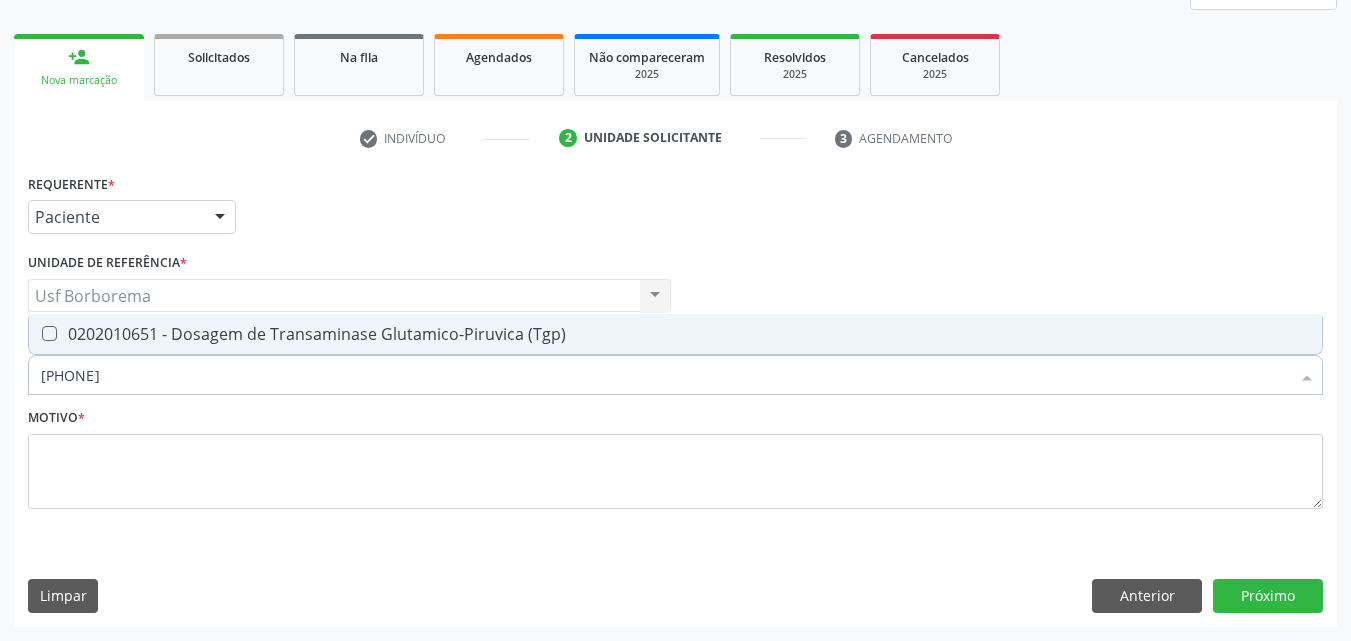 click on "0202010651 - Dosagem de Transaminase Glutamico-Piruvica (Tgp)" at bounding box center [675, 334] 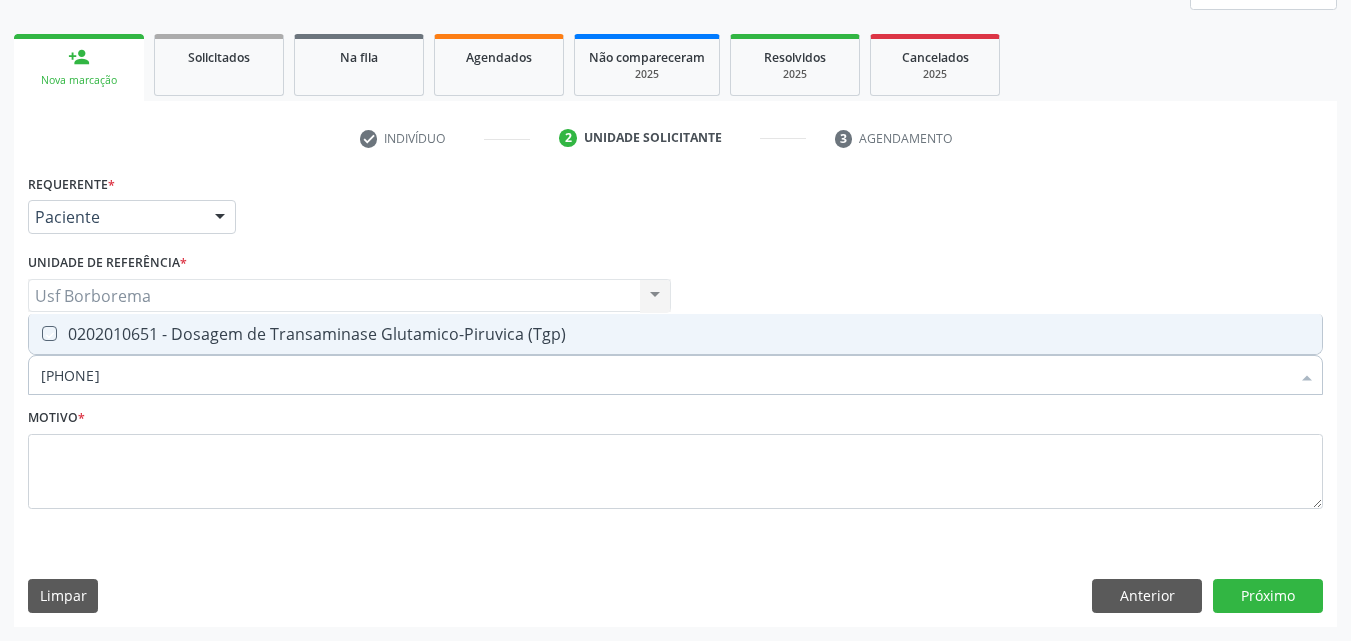 checkbox on "true" 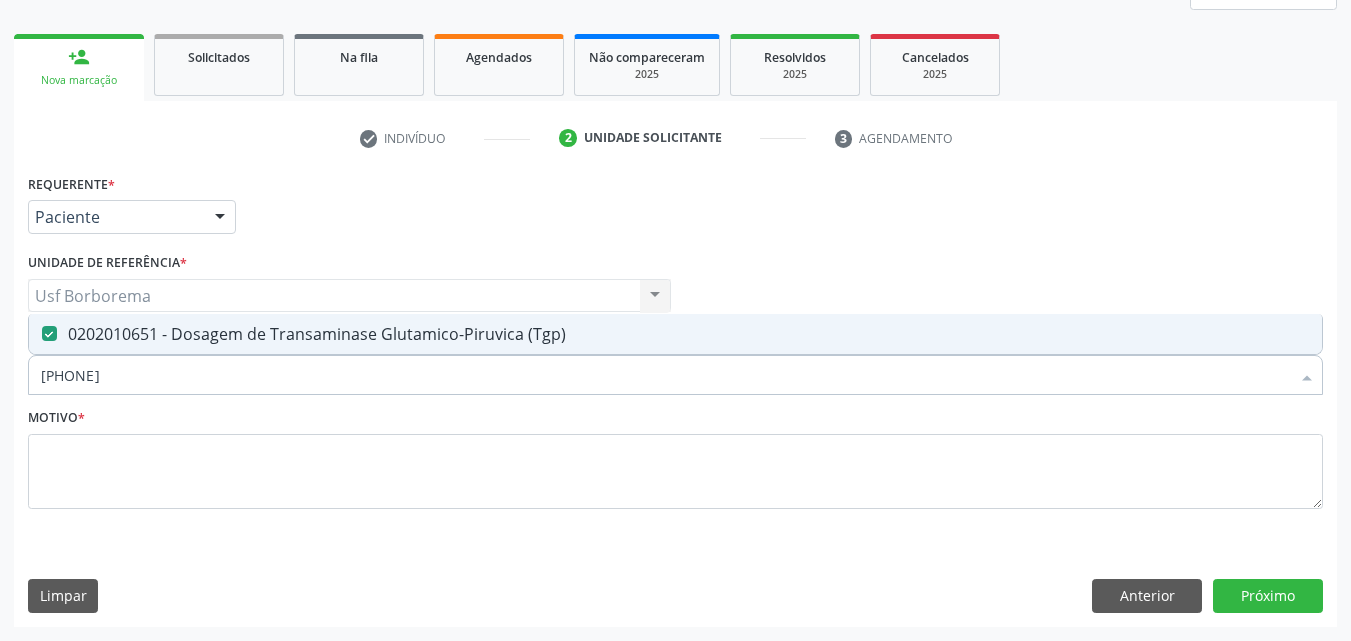 click on "[PHONE]" at bounding box center [665, 375] 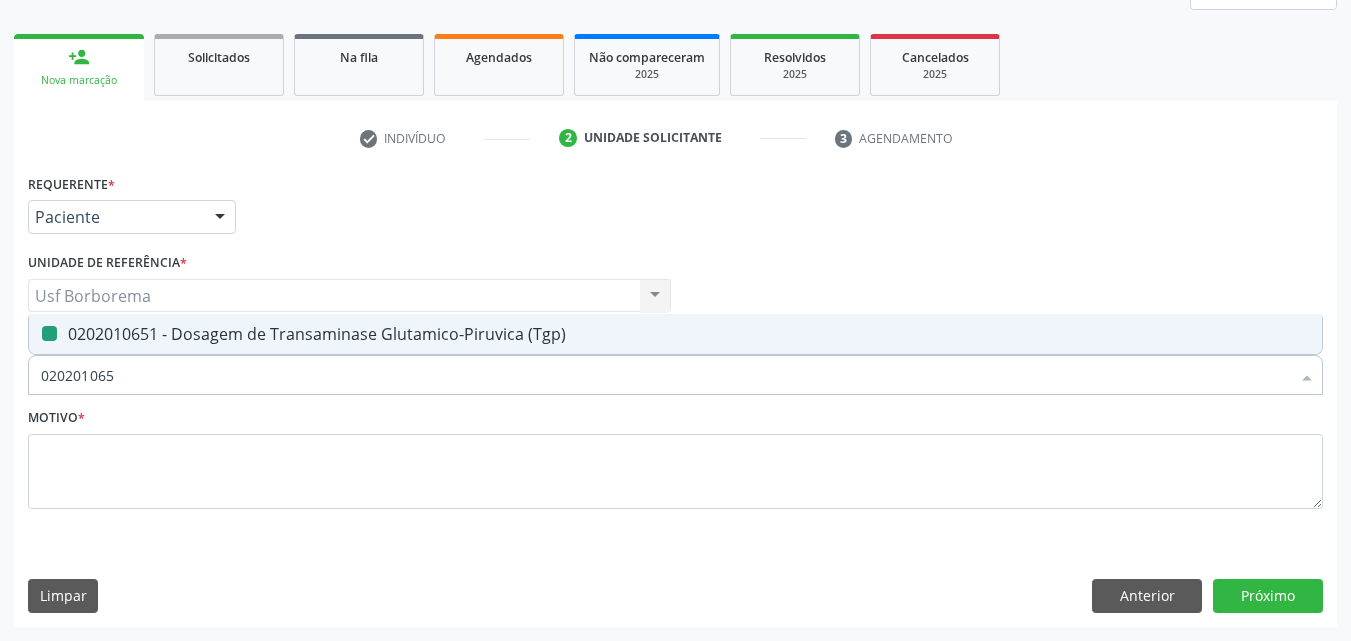 type on "02020106" 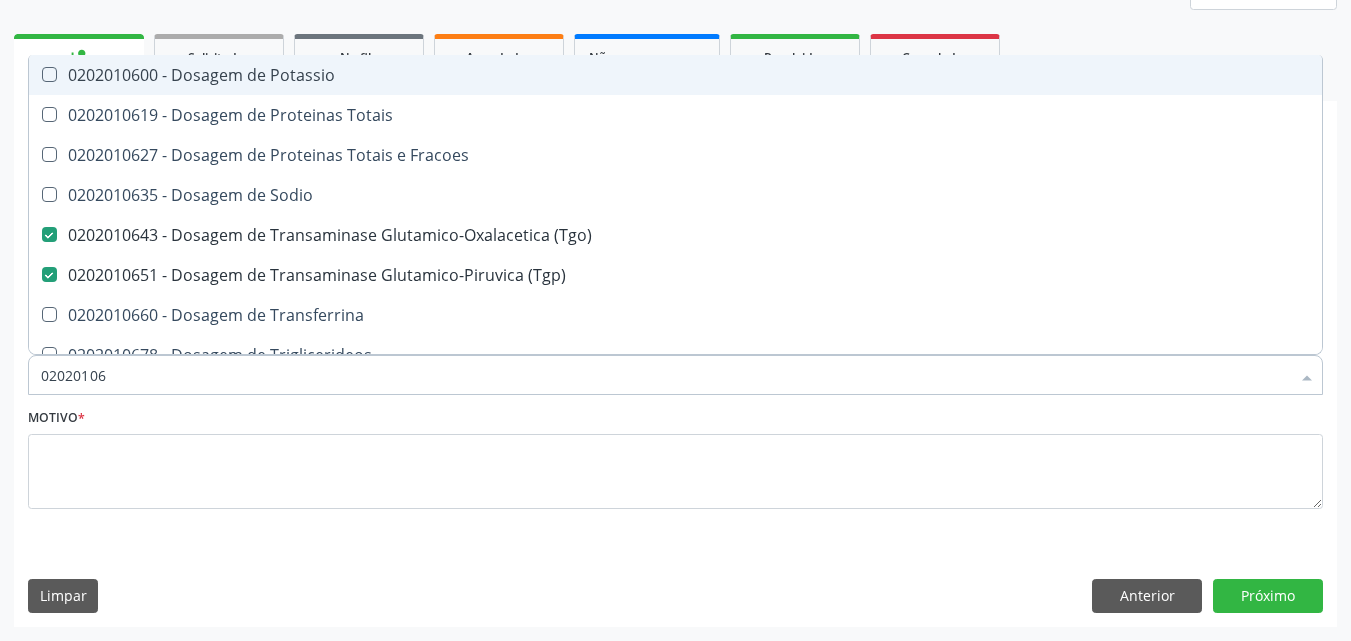 type on "0202010" 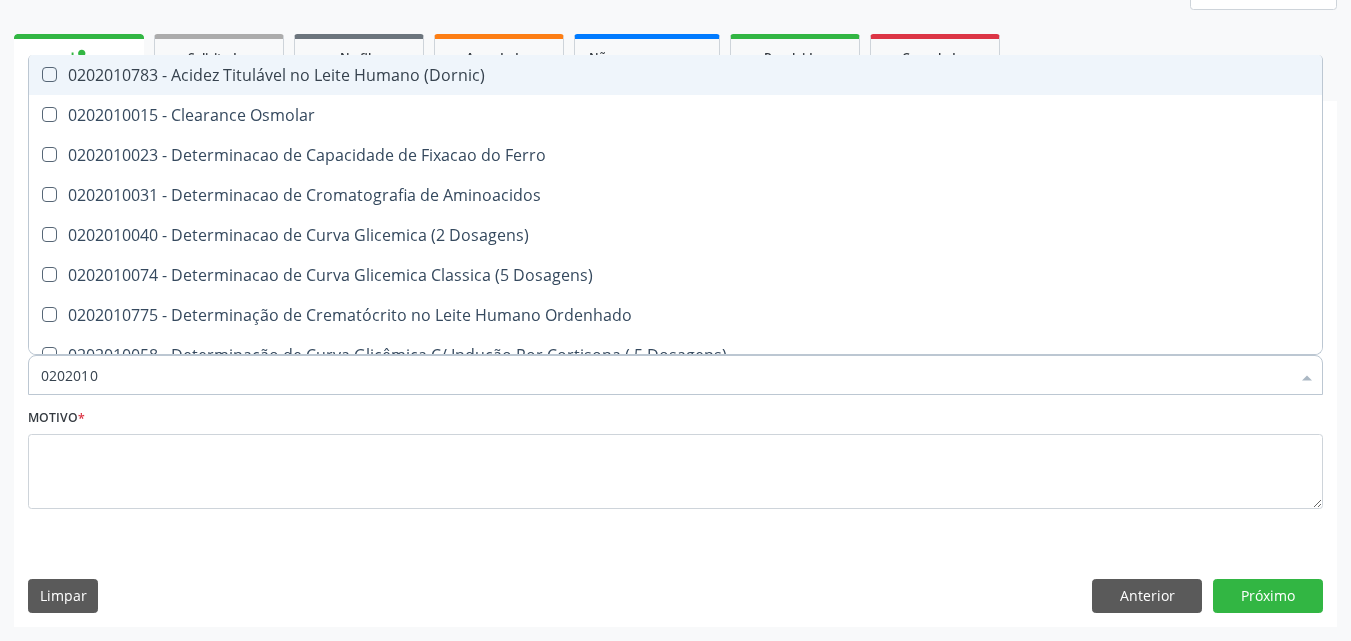 type on "020201" 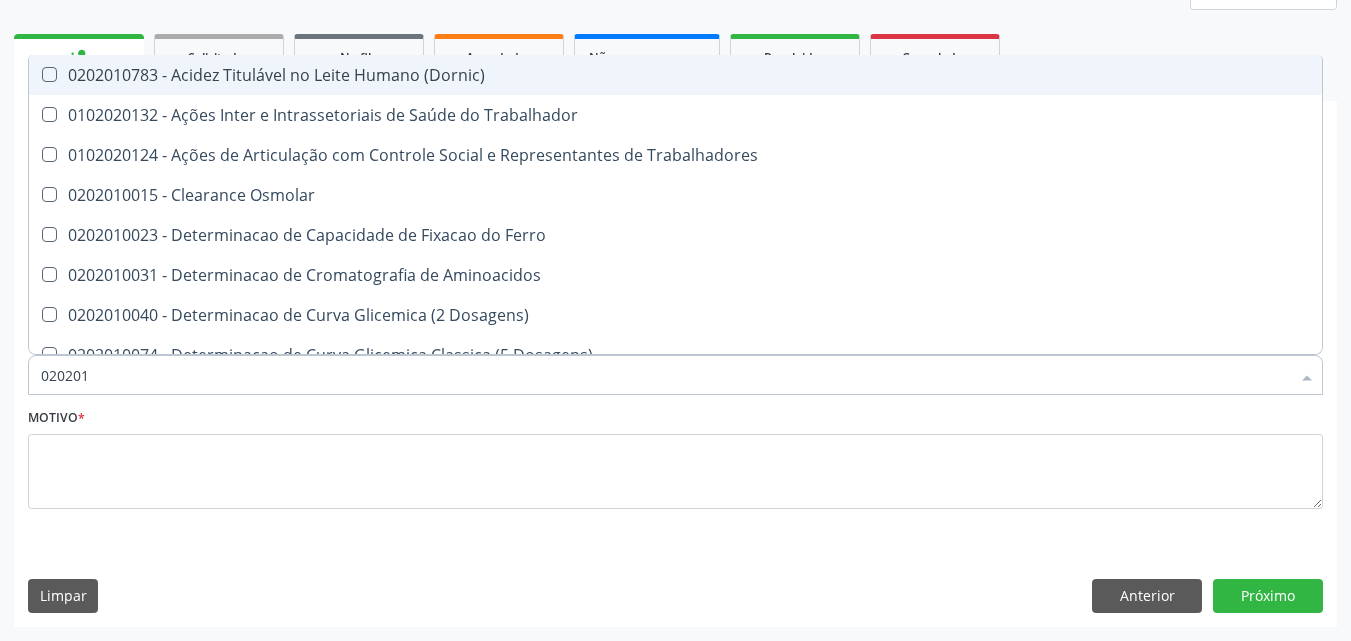 type on "02020" 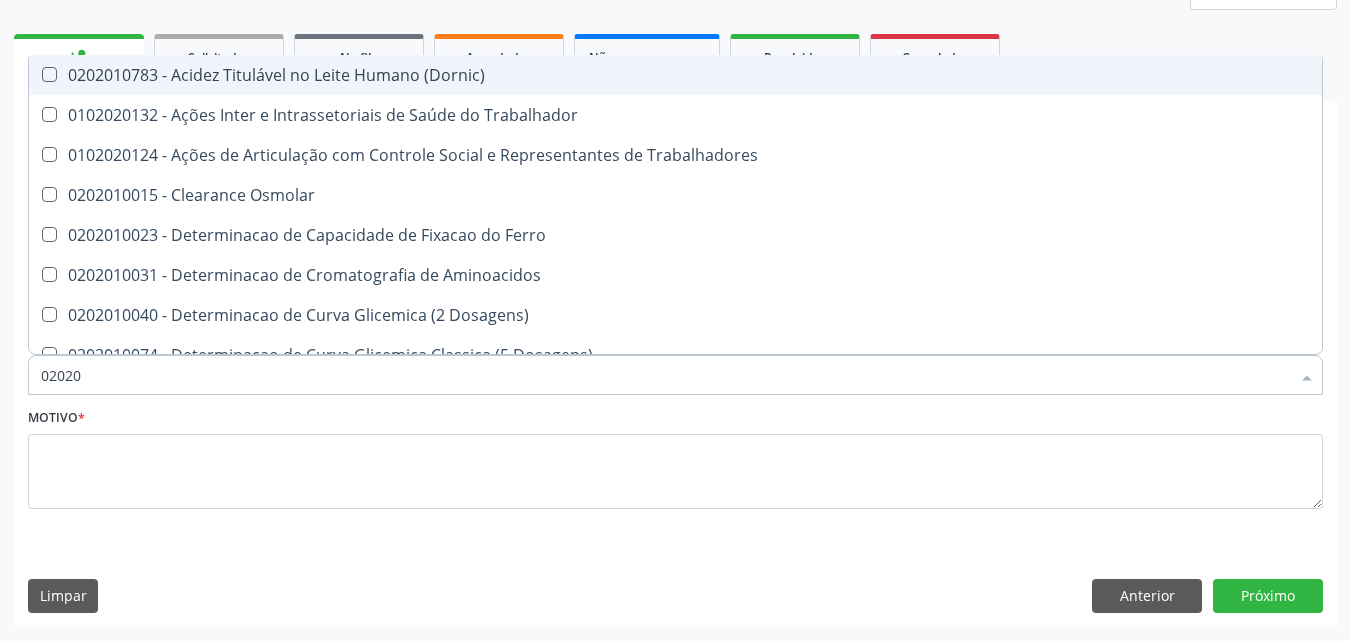 checkbox on "false" 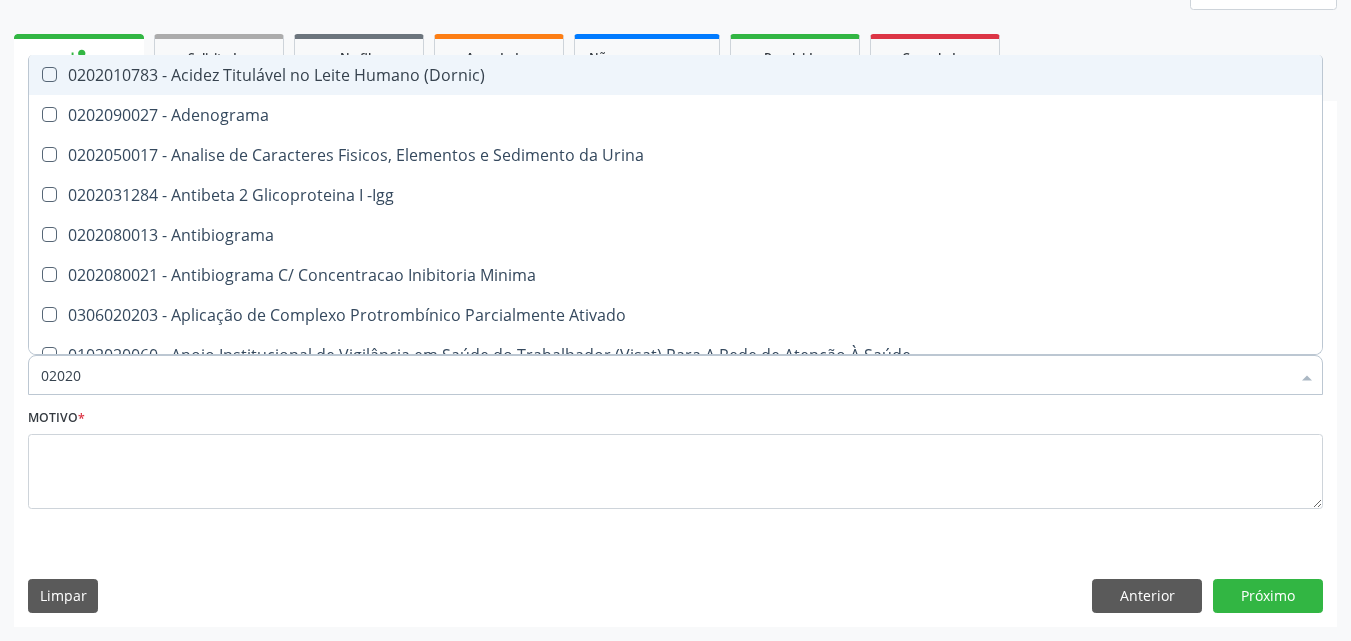 type on "020203" 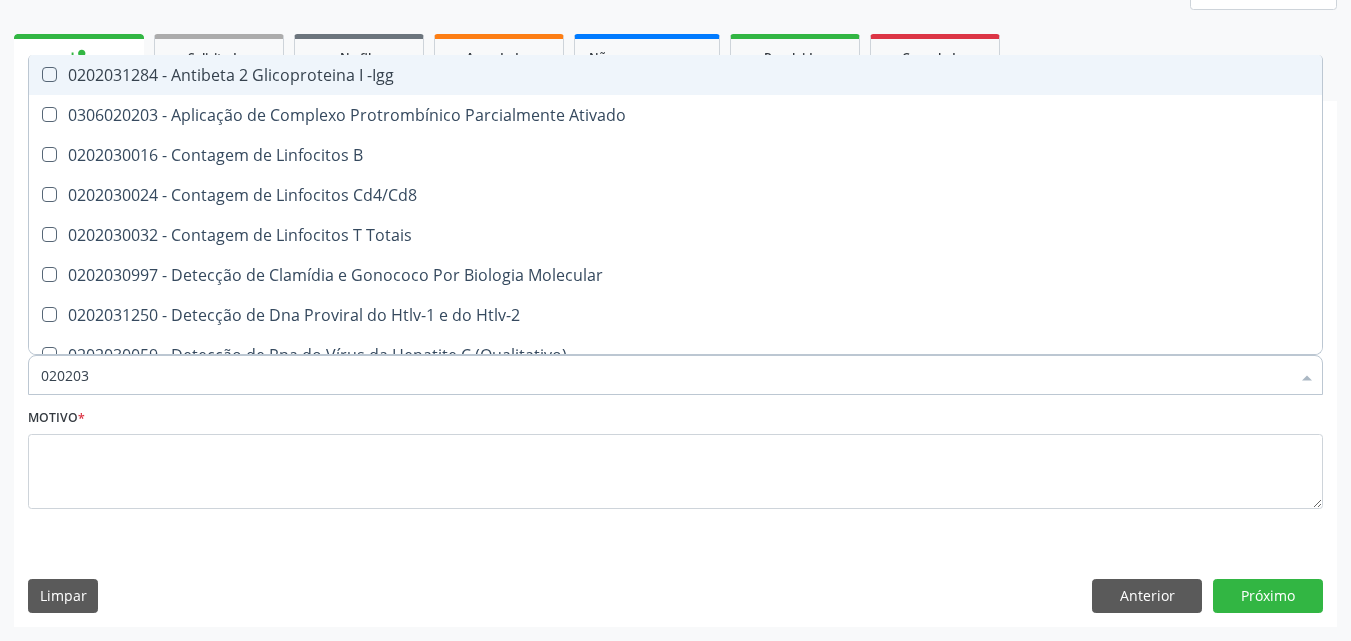 type on "0202030" 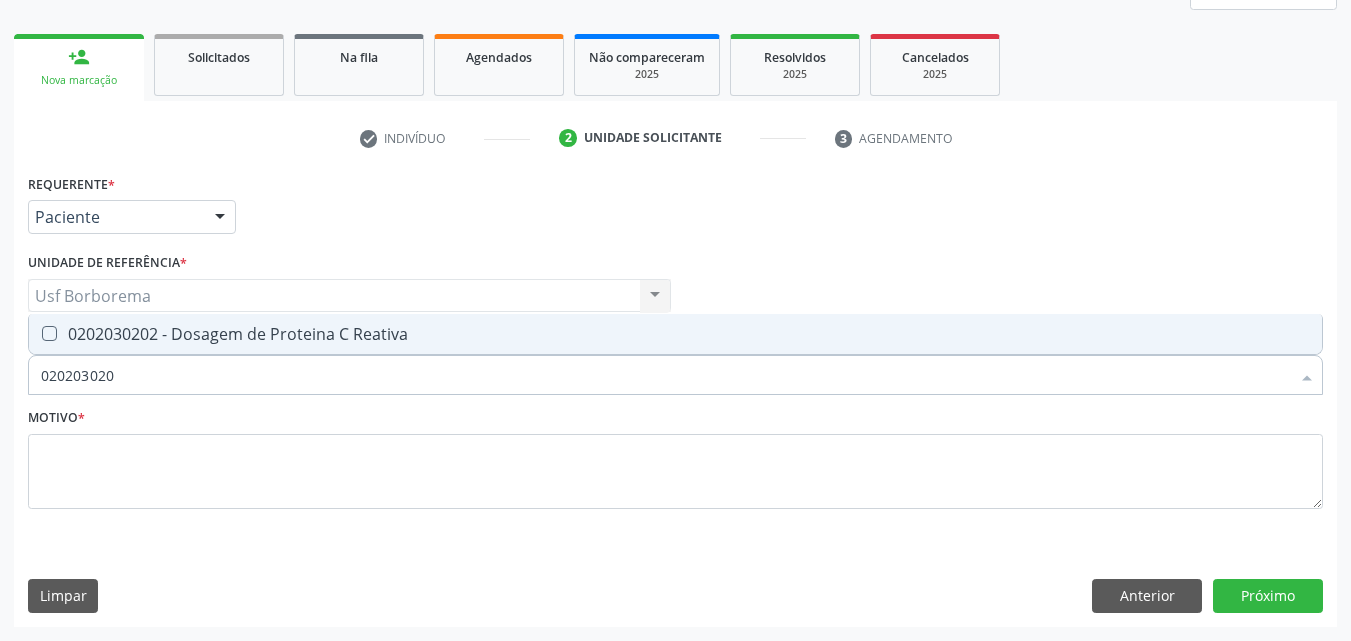 type on "0202030202" 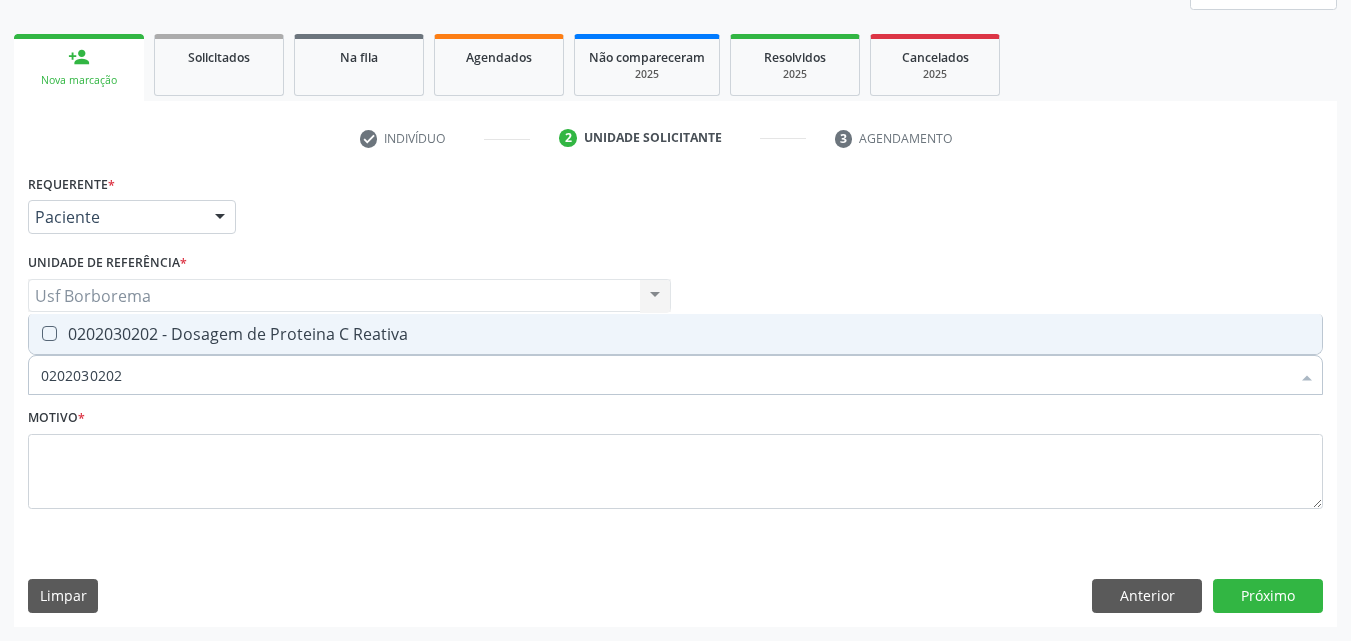 click on "0202030202 - Dosagem de Proteina C Reativa" at bounding box center [675, 334] 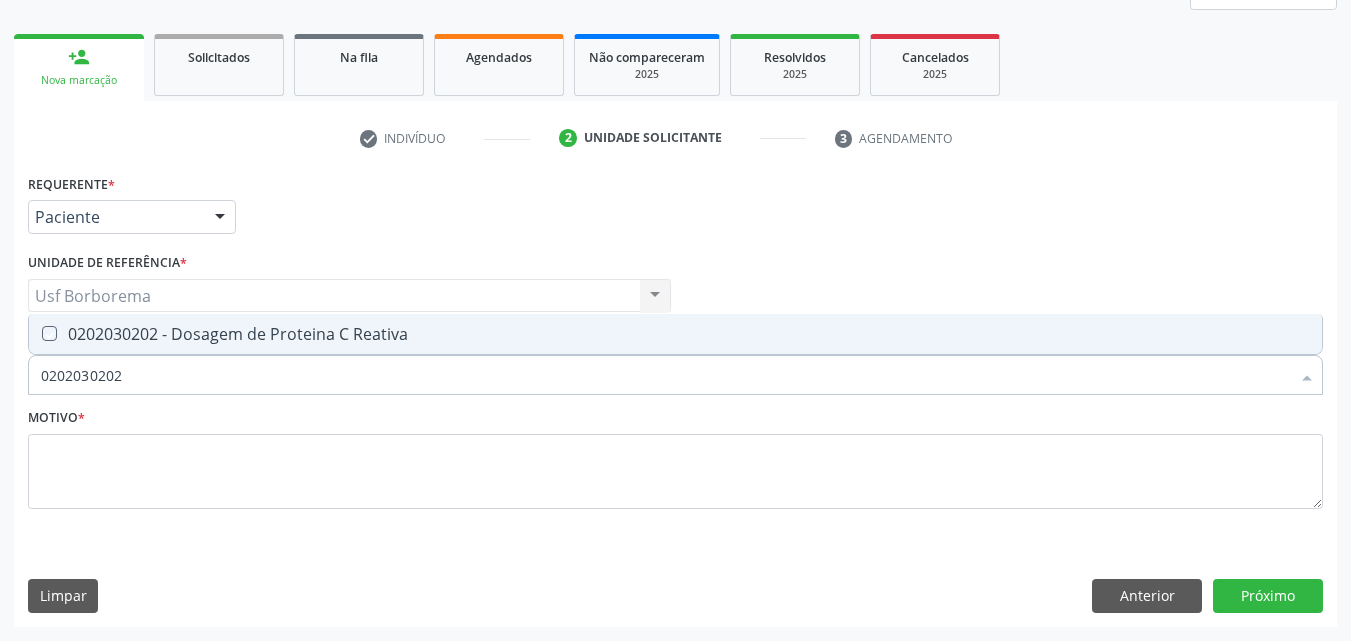 checkbox on "true" 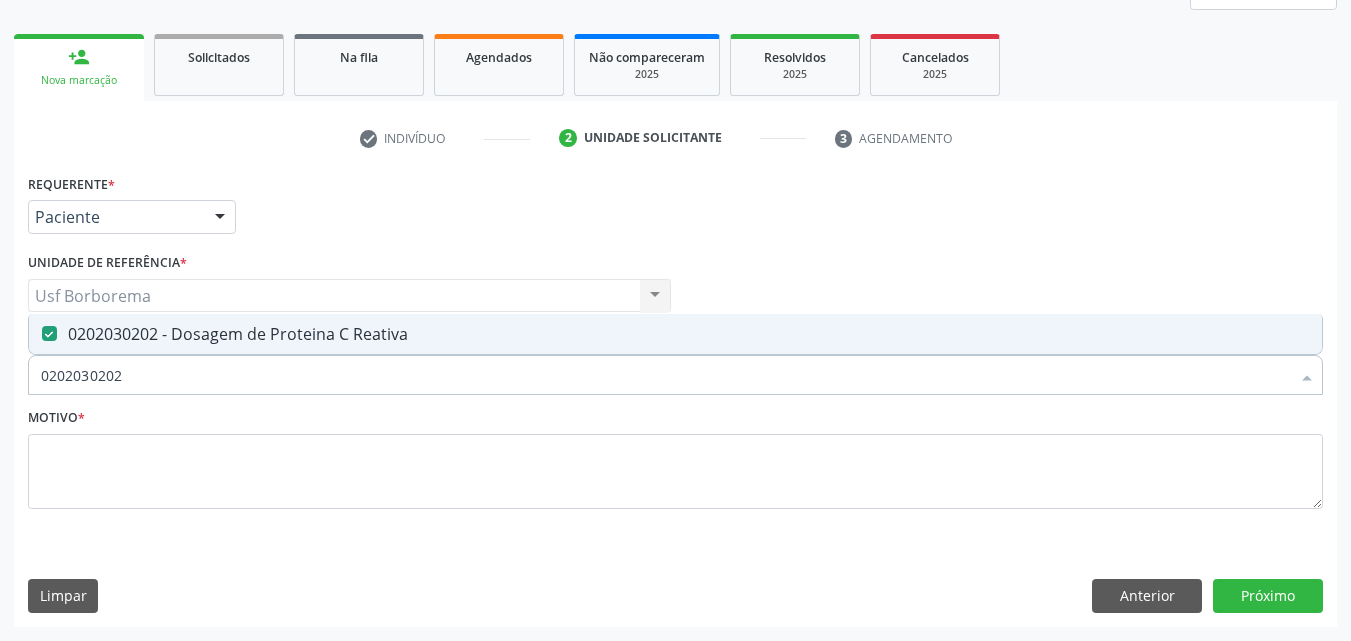click on "0202030202" at bounding box center [665, 375] 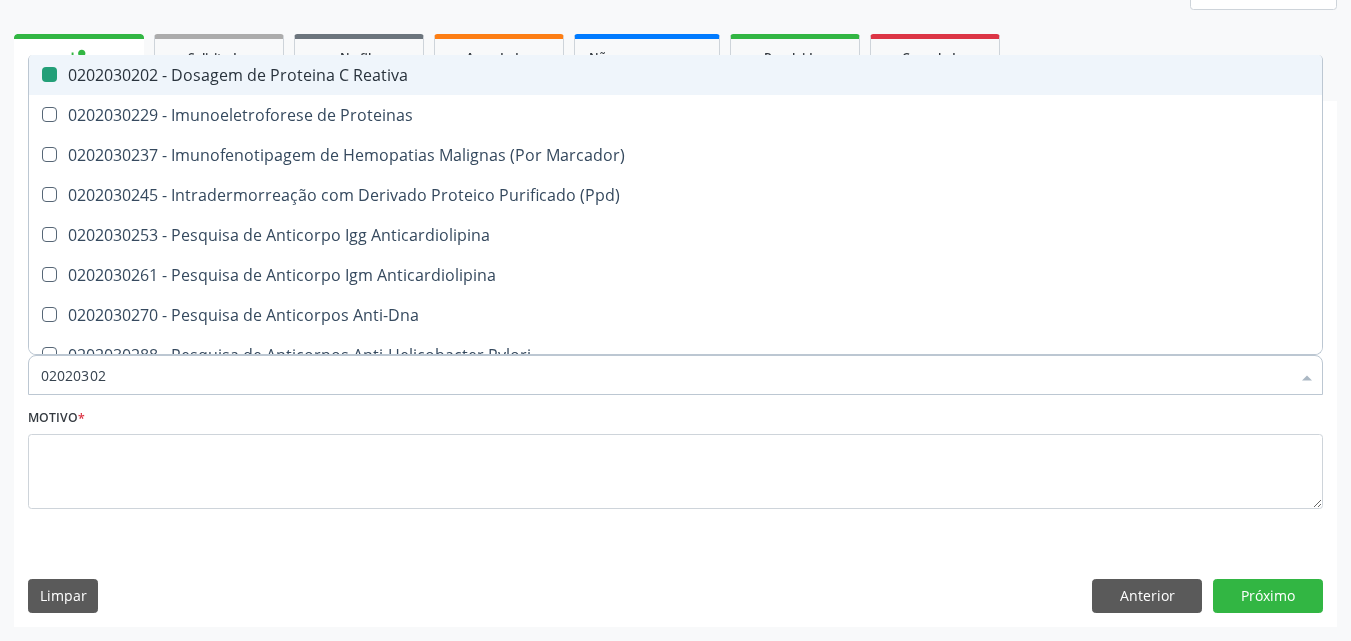 type on "0202030" 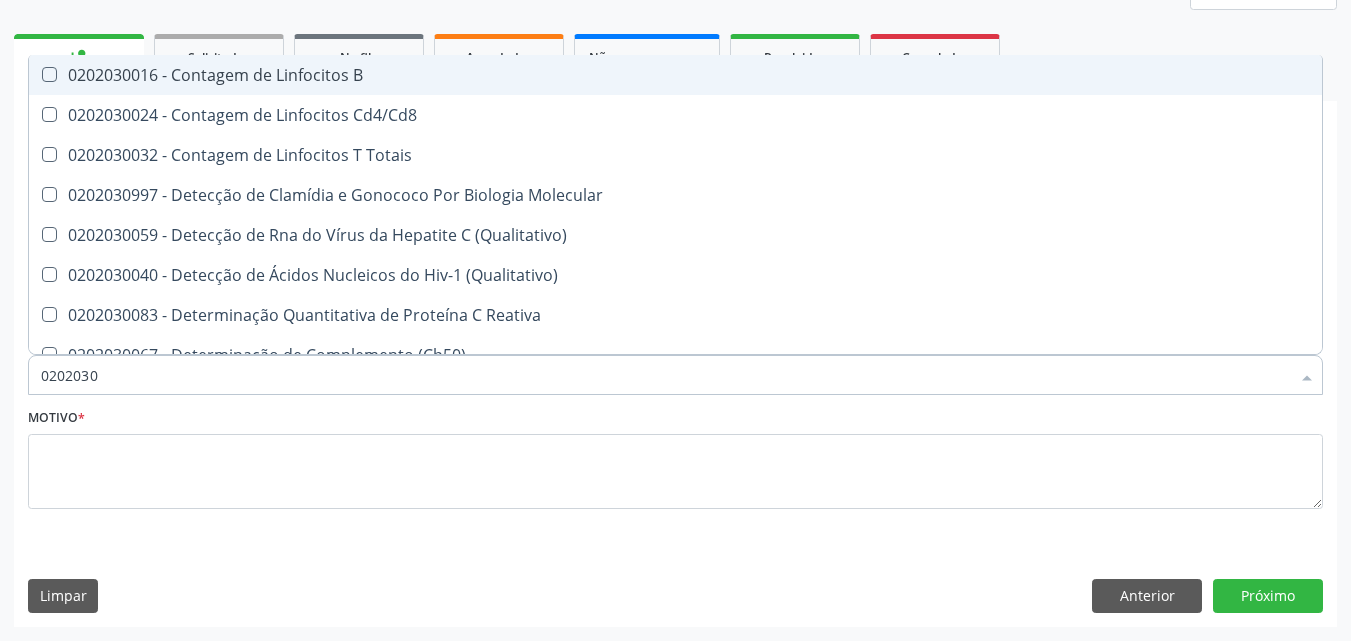 type on "020203" 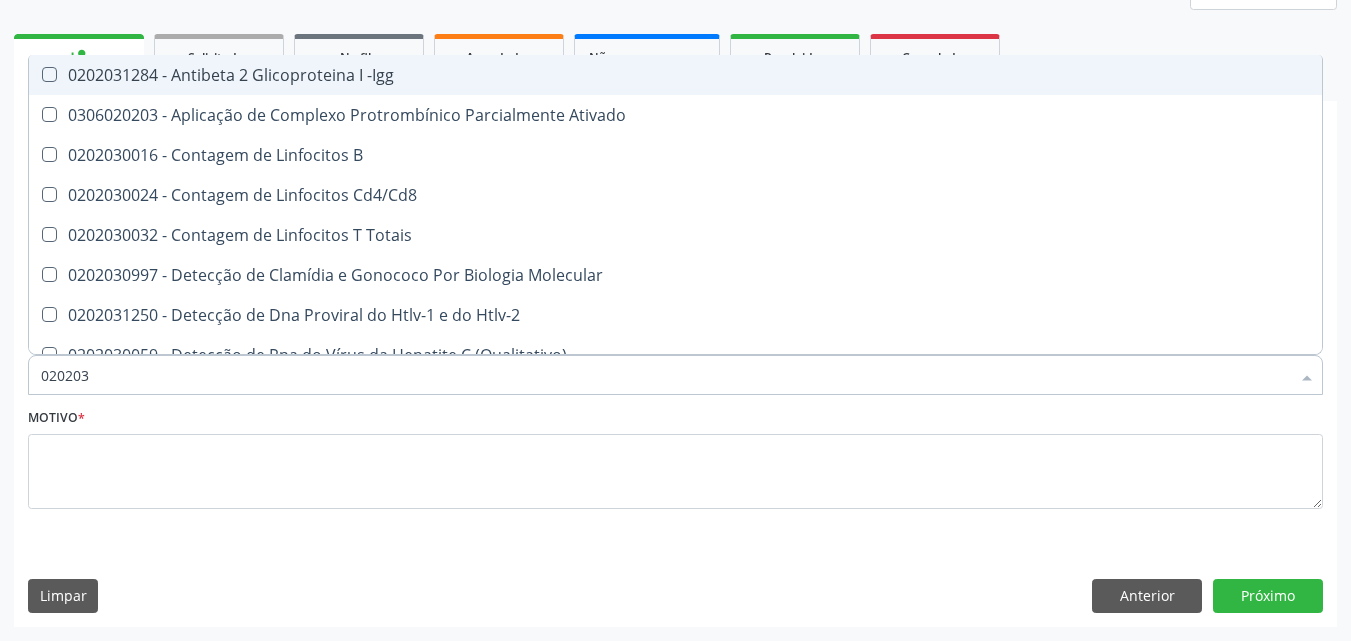 type on "02020" 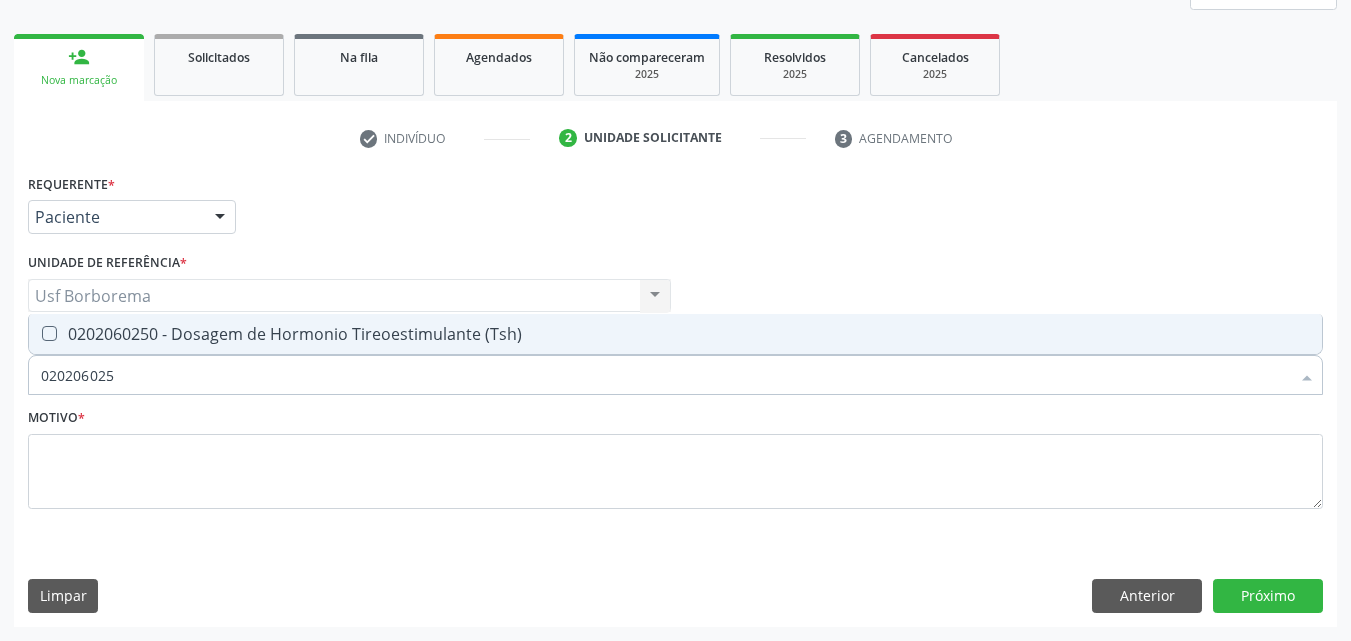 type on "0202060250" 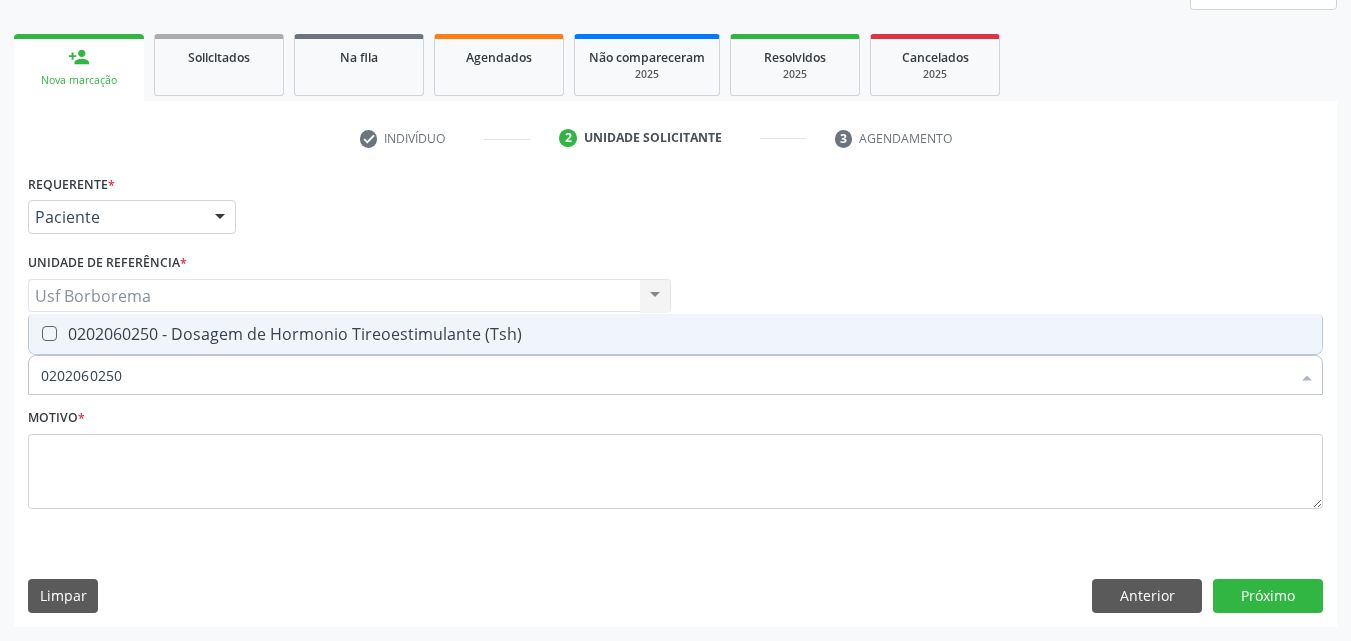 click on "0202060250 - Dosagem de Hormonio Tireoestimulante (Tsh)" at bounding box center [675, 334] 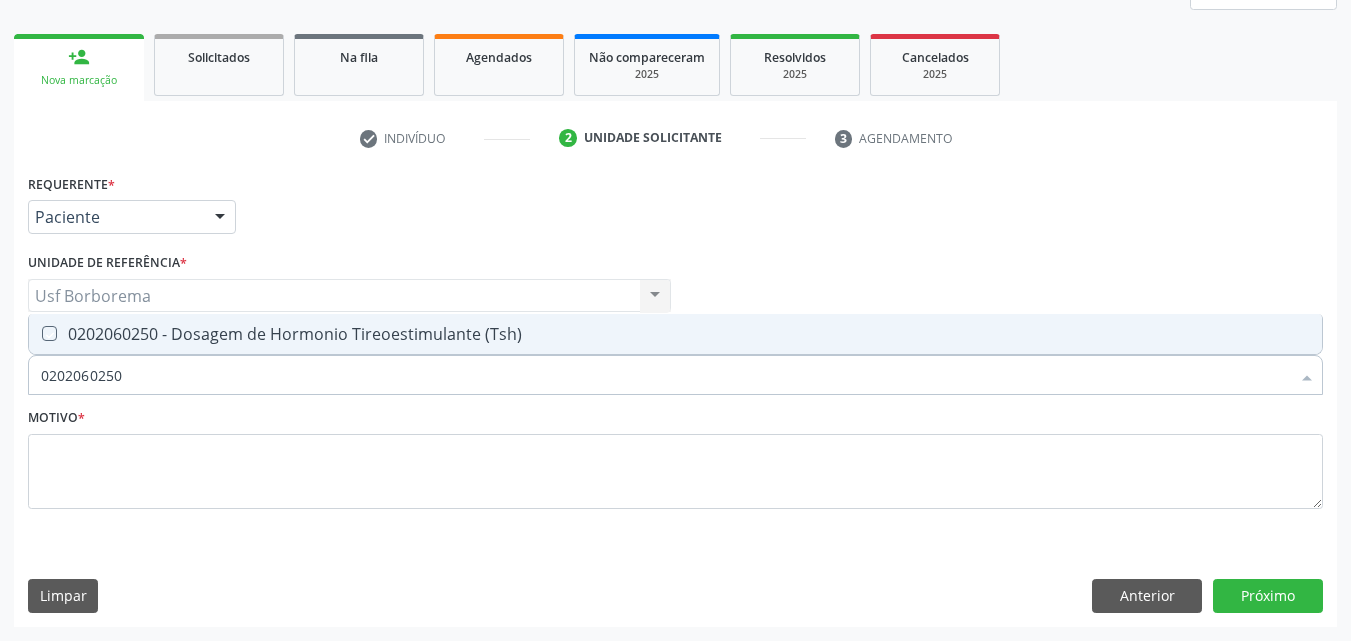 checkbox on "true" 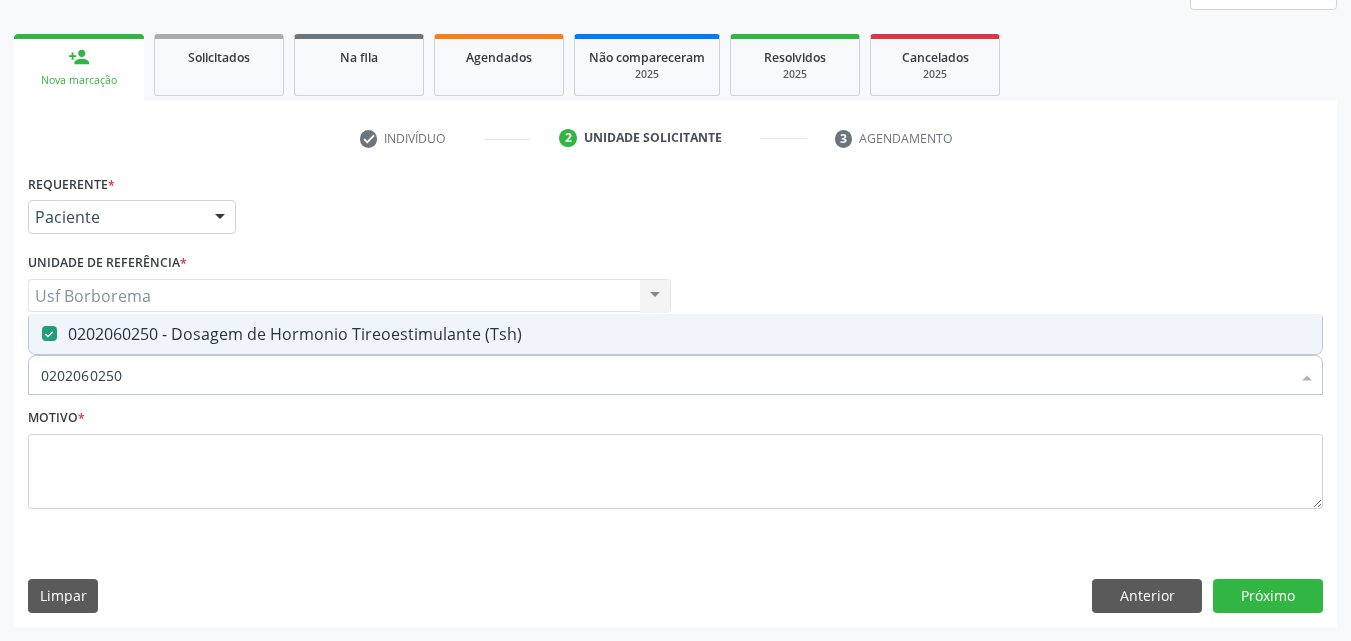 click on "0202060250" at bounding box center [665, 375] 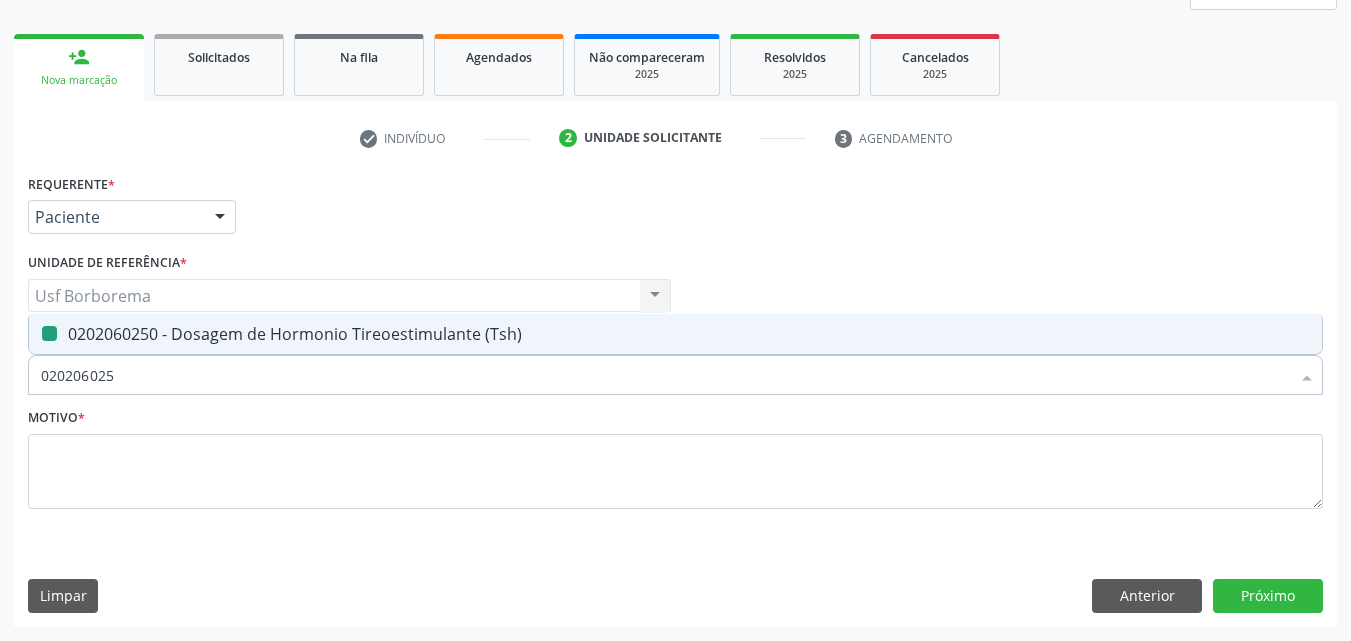 type on "02020602" 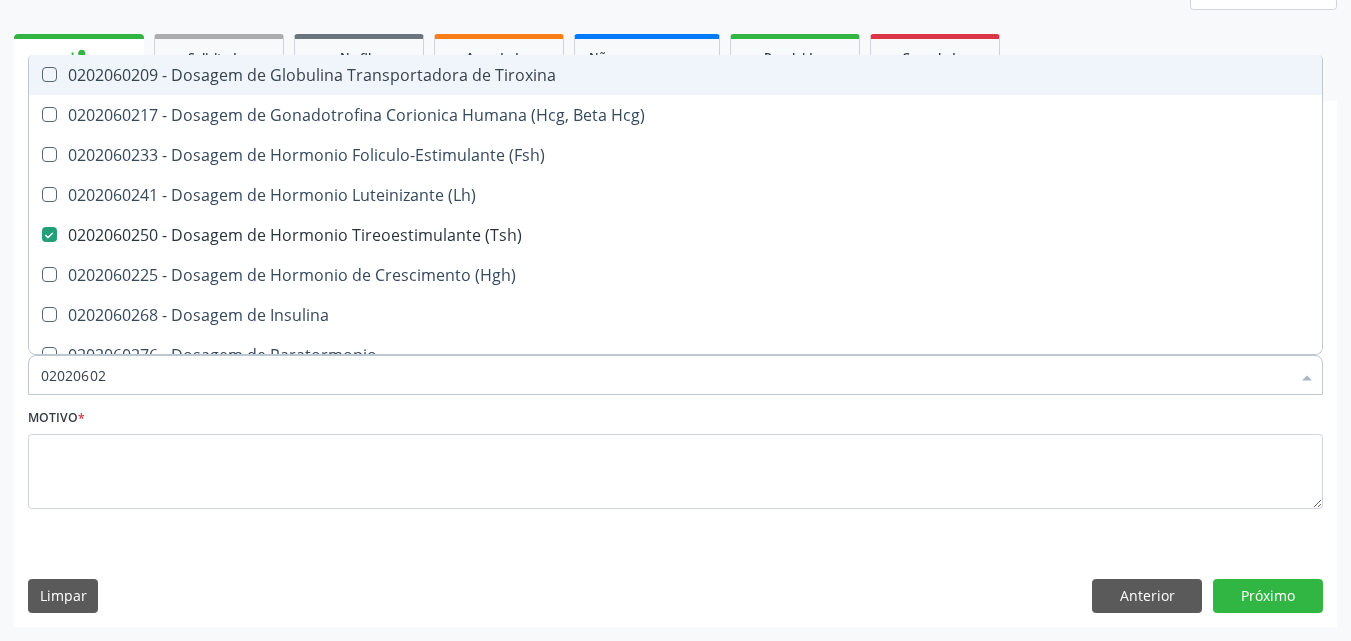 type on "0202060" 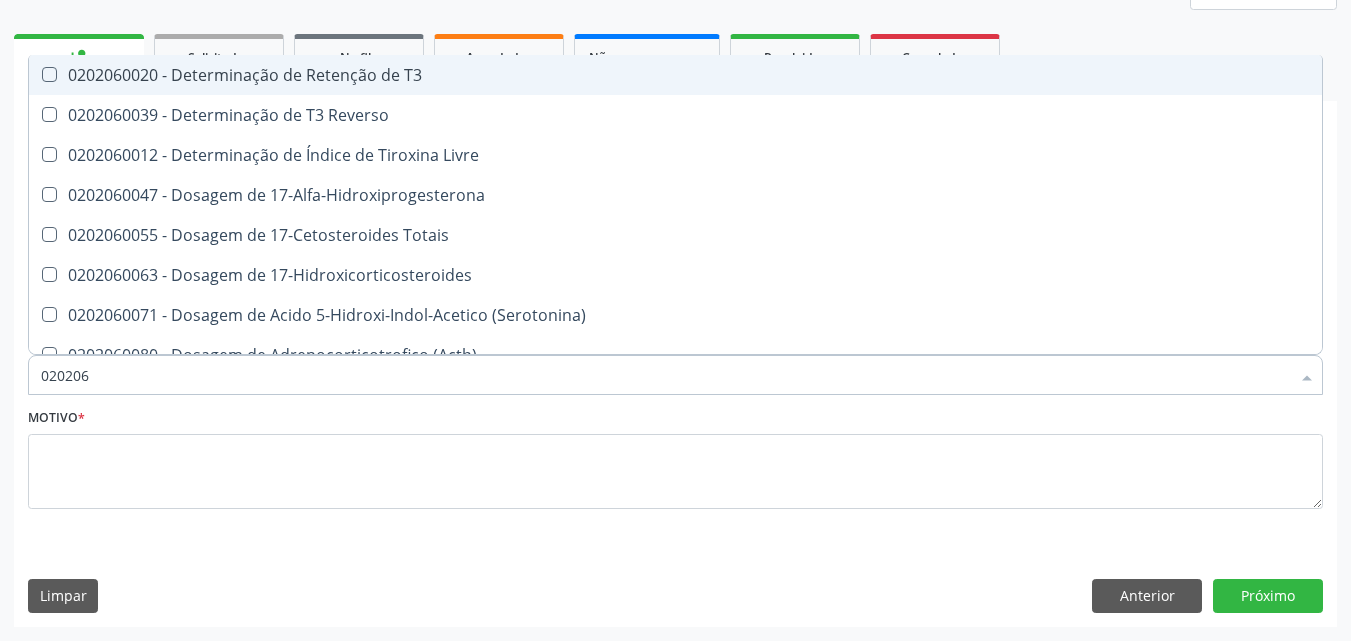 type on "02020" 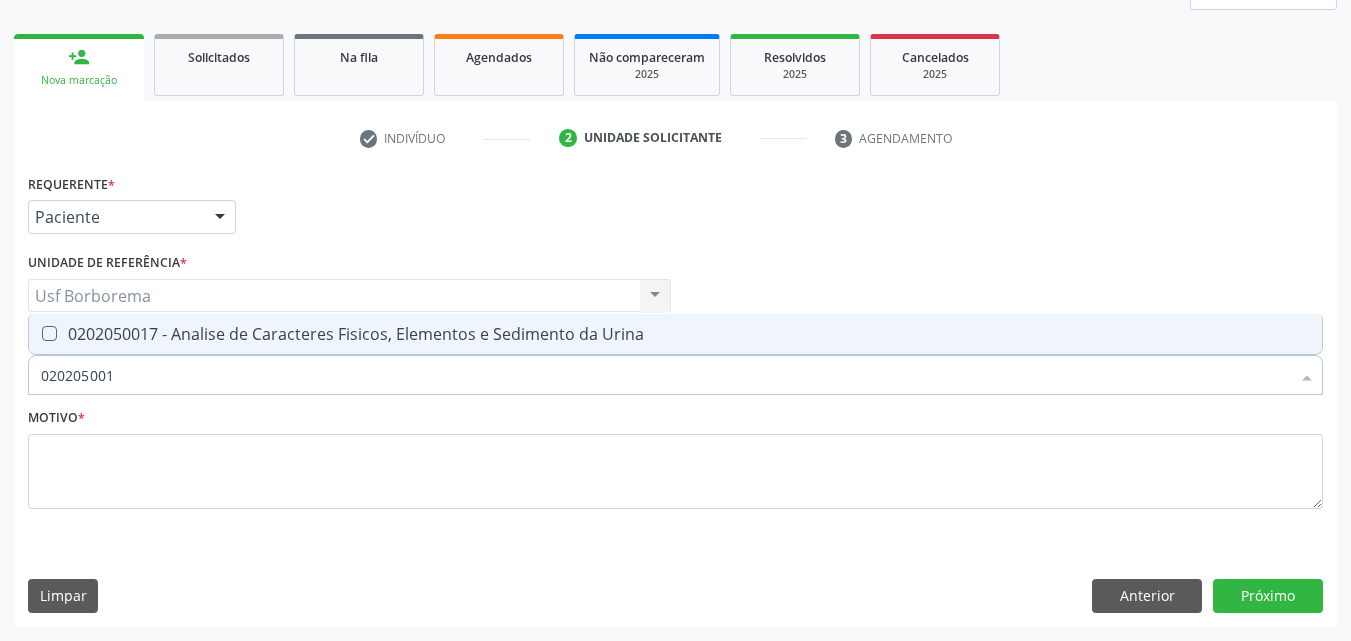 type on "0202050017" 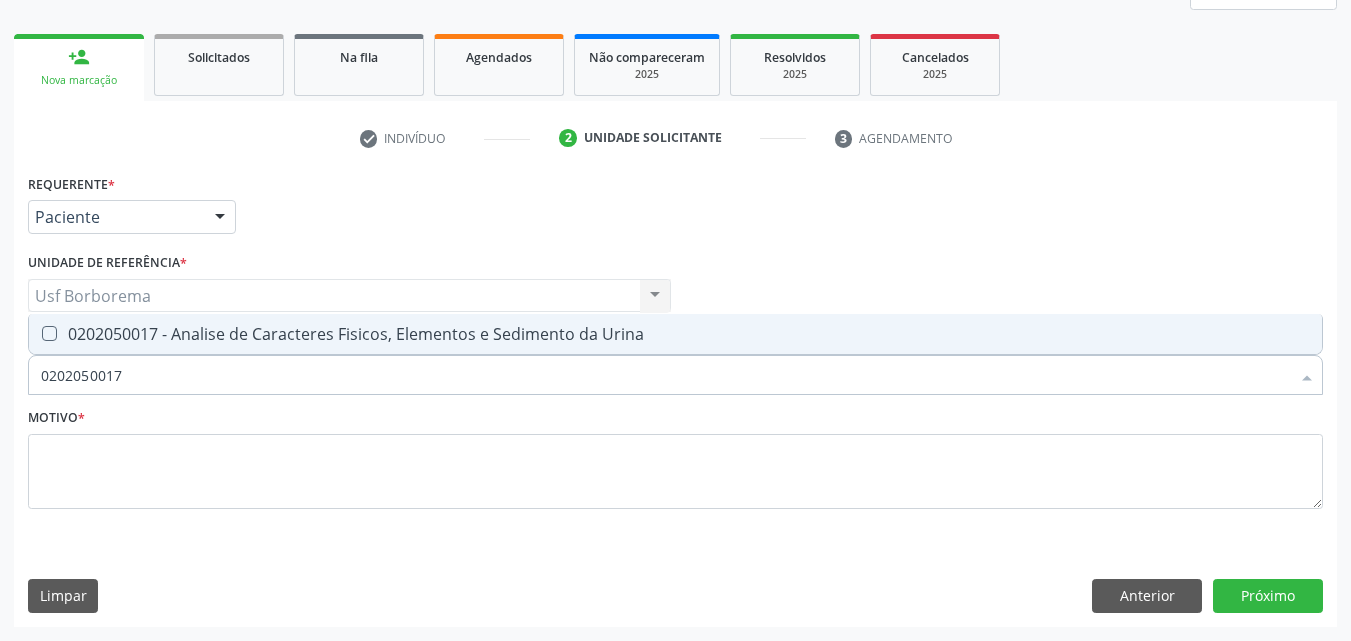 click on "0202050017 - Analise de Caracteres Fisicos, Elementos e Sedimento da Urina" at bounding box center (675, 334) 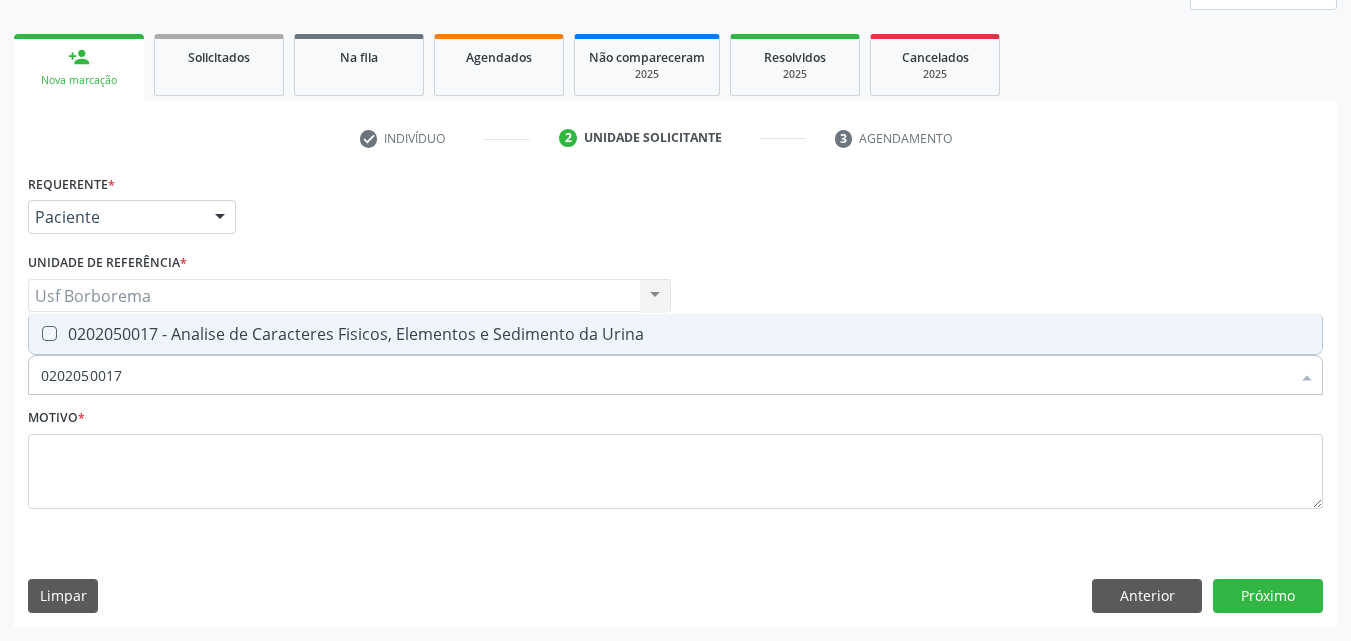checkbox on "true" 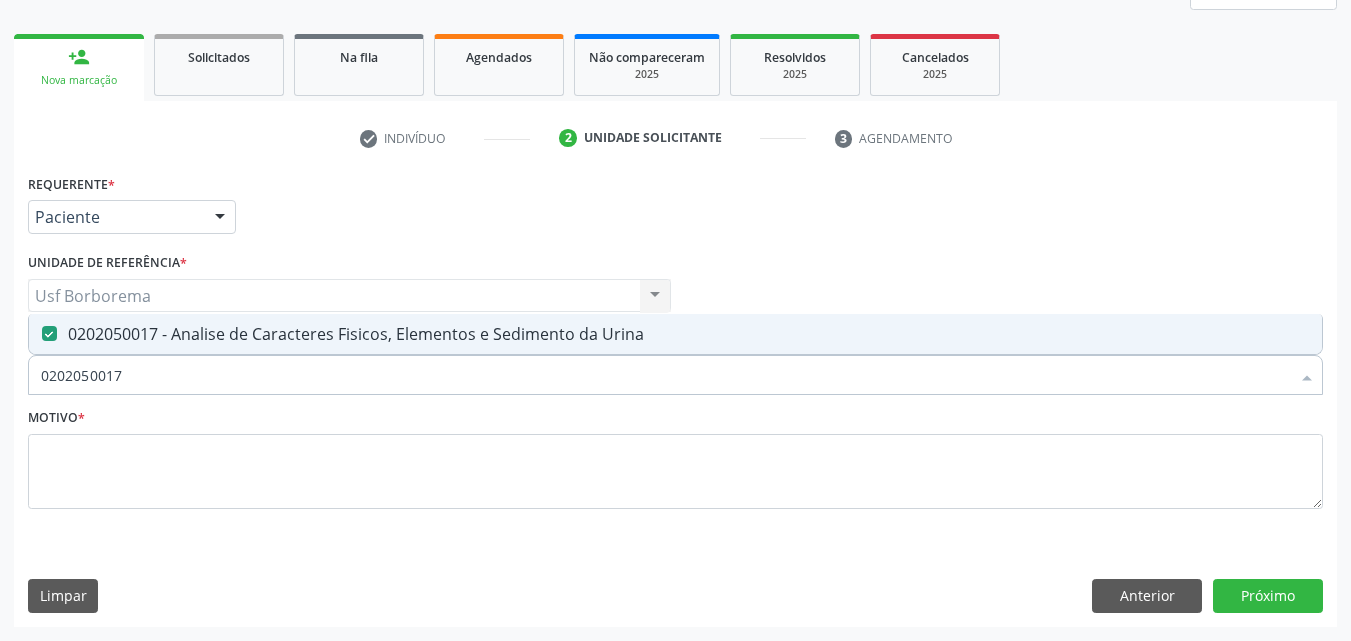 click on "0202050017" at bounding box center [665, 375] 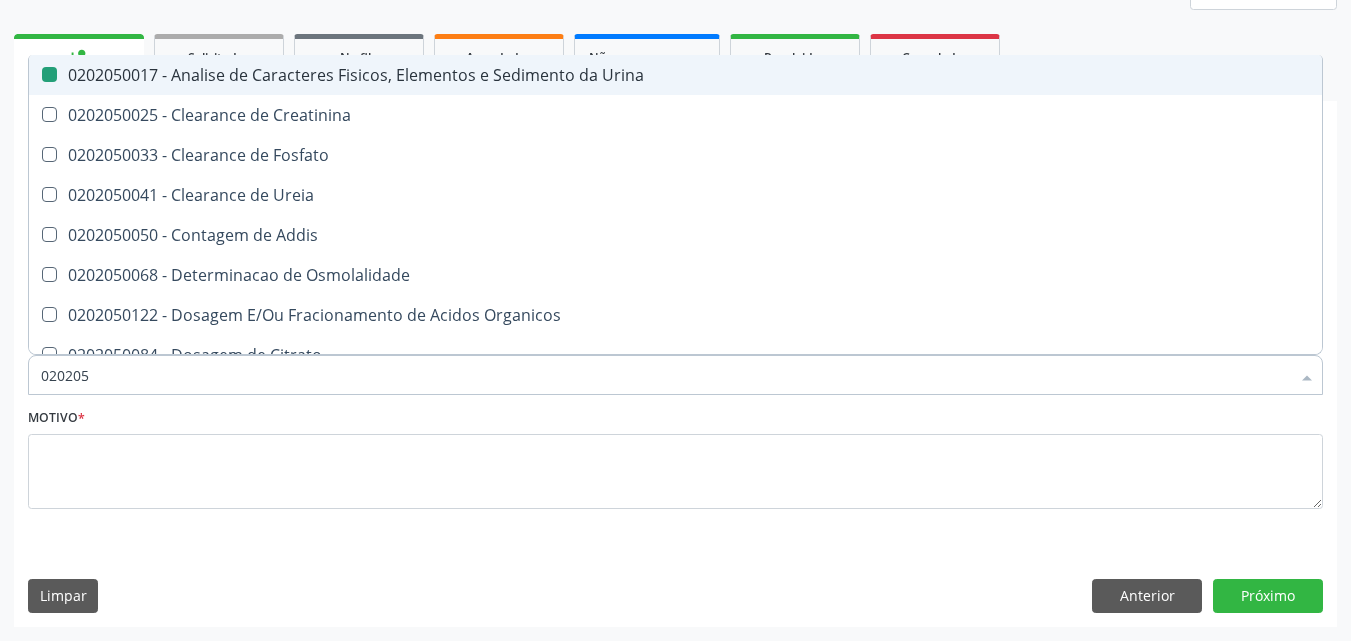 type on "02020" 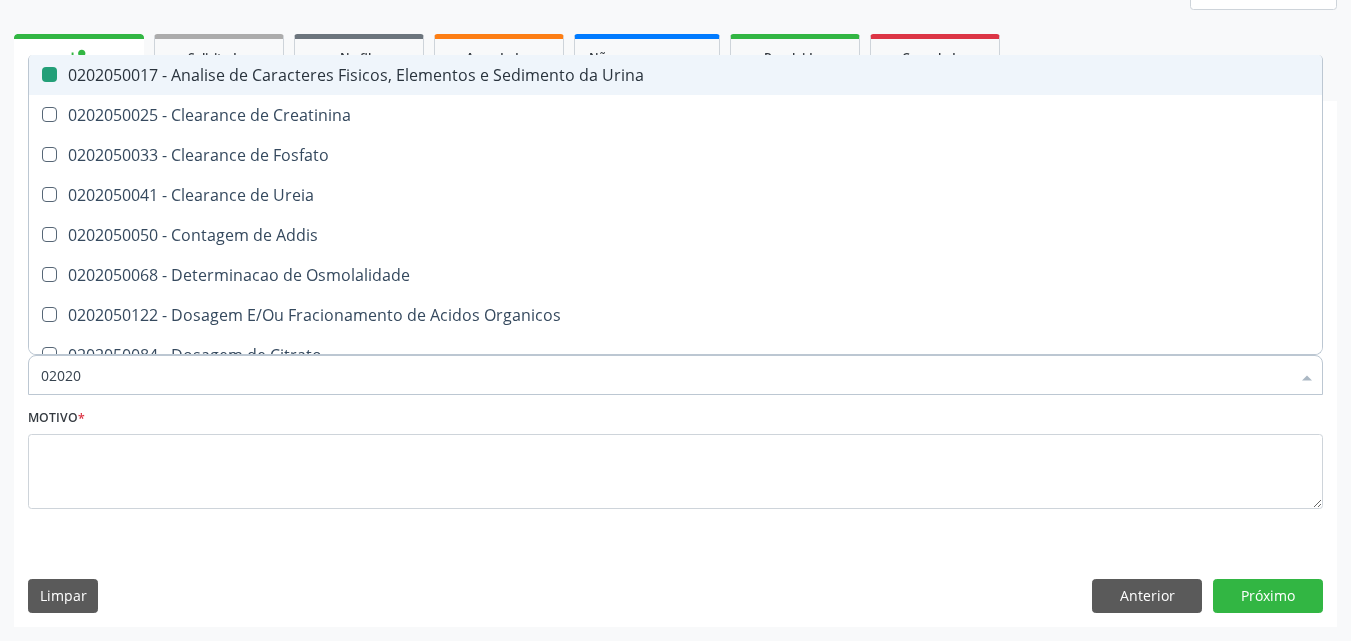 checkbox on "false" 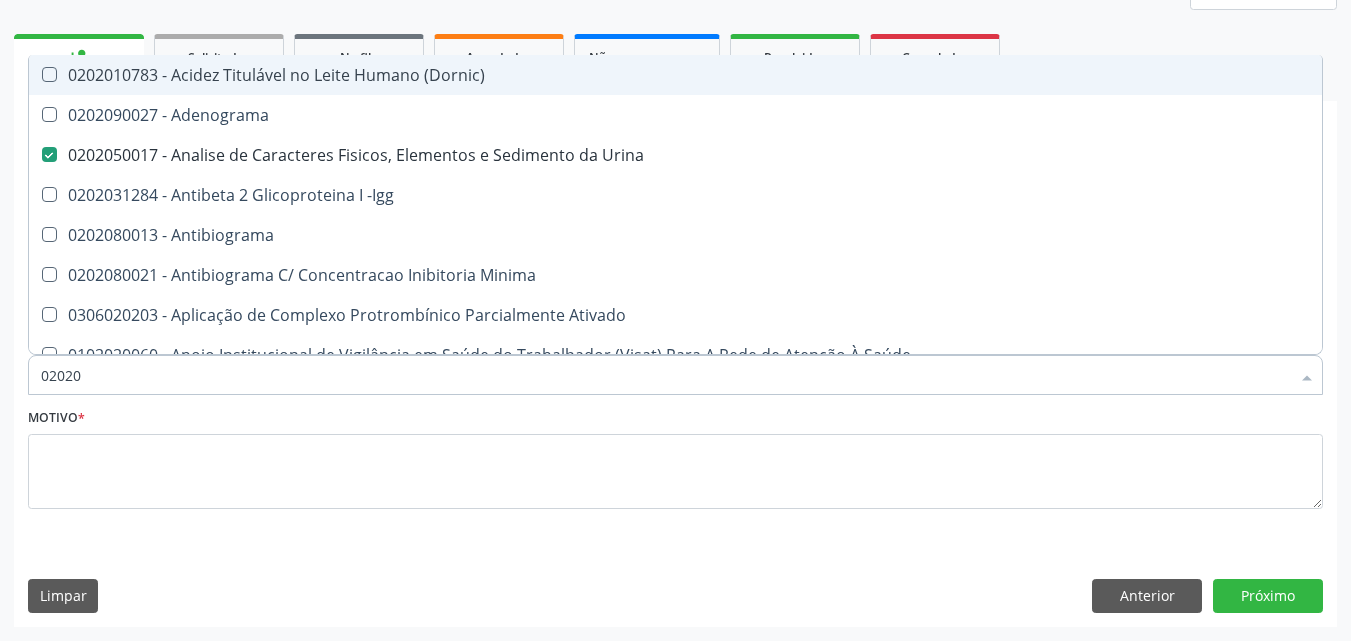 type on "020201" 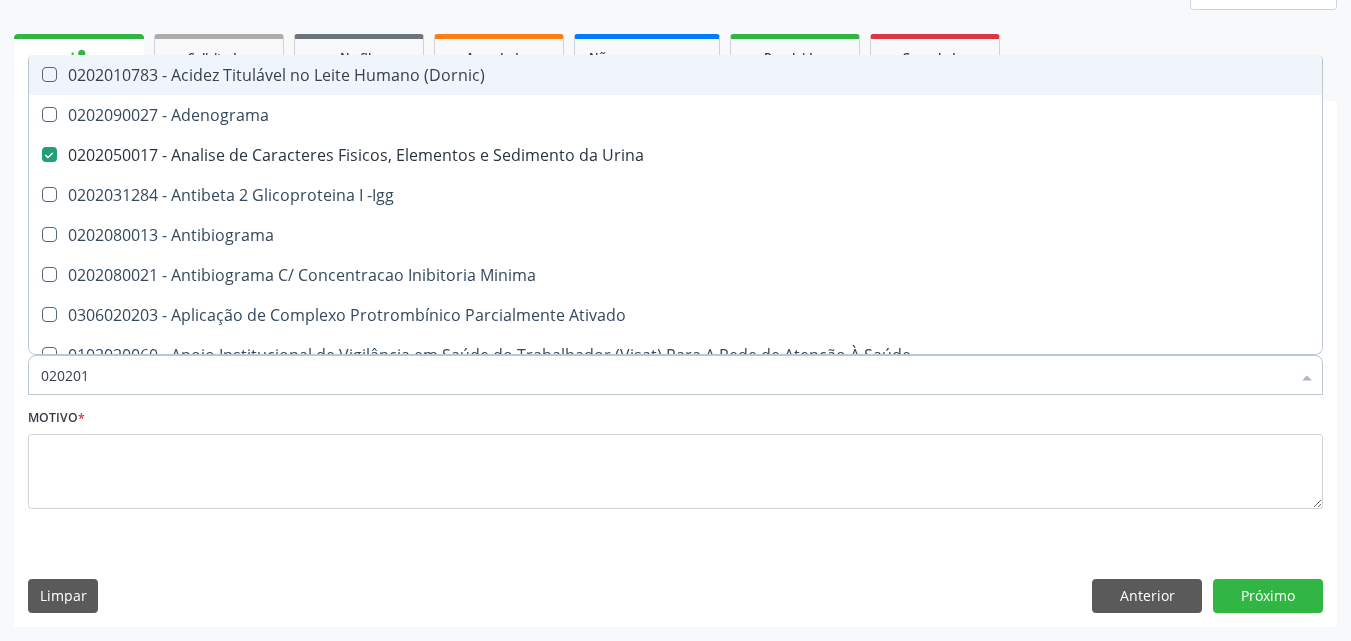 checkbox on "false" 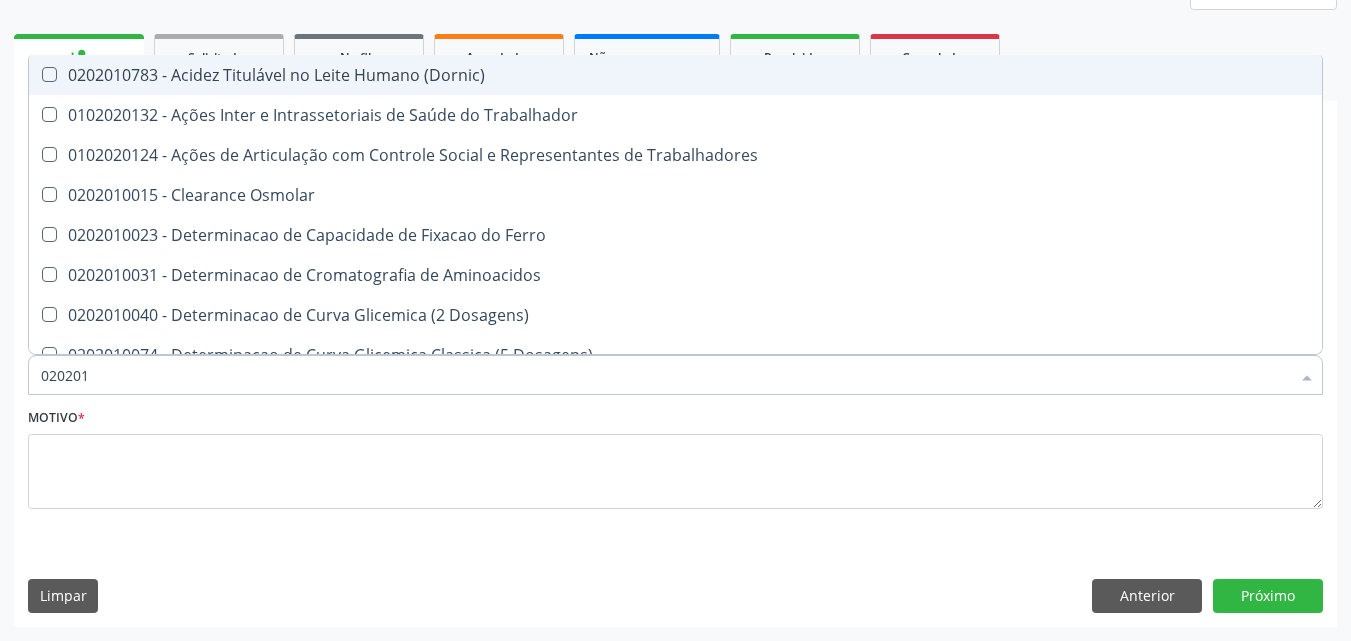 type on "0202010" 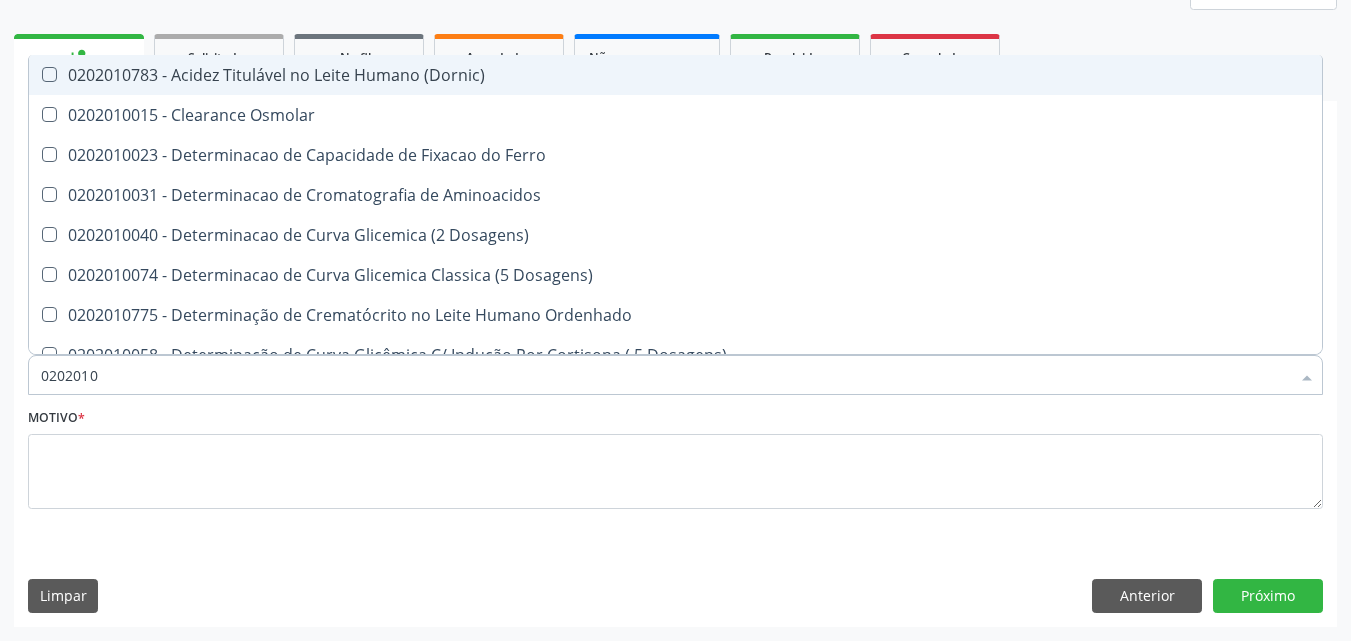 type on "02020106" 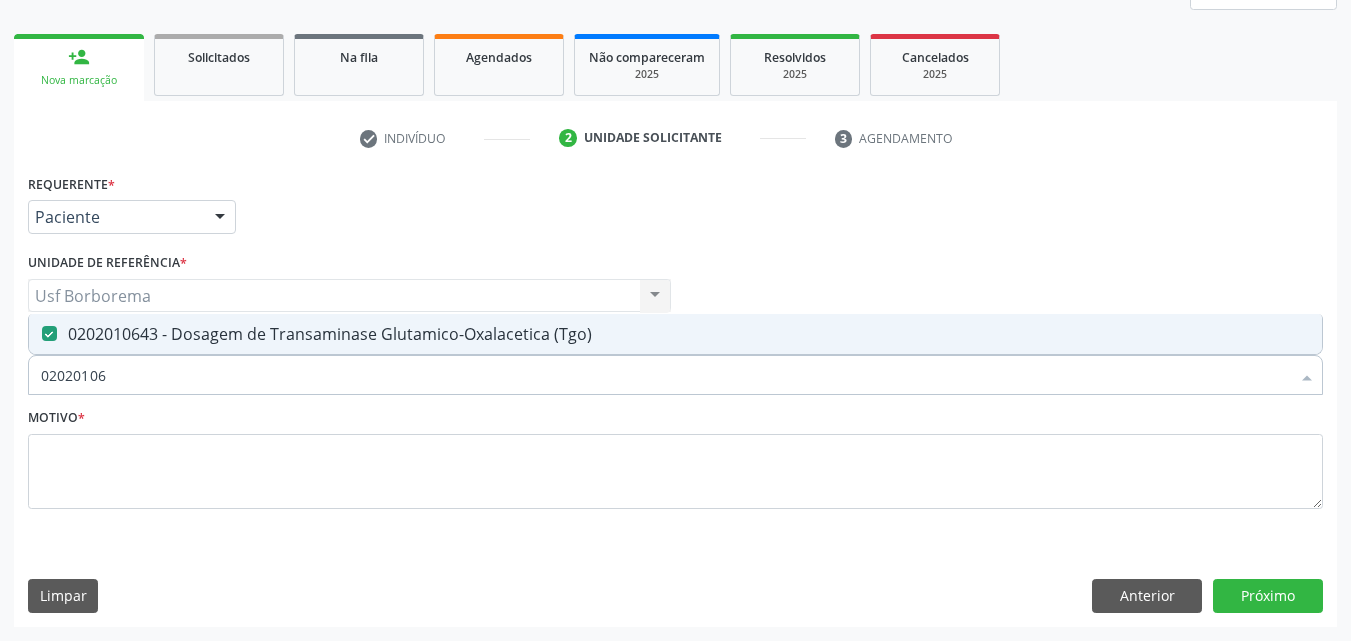type on "020201064" 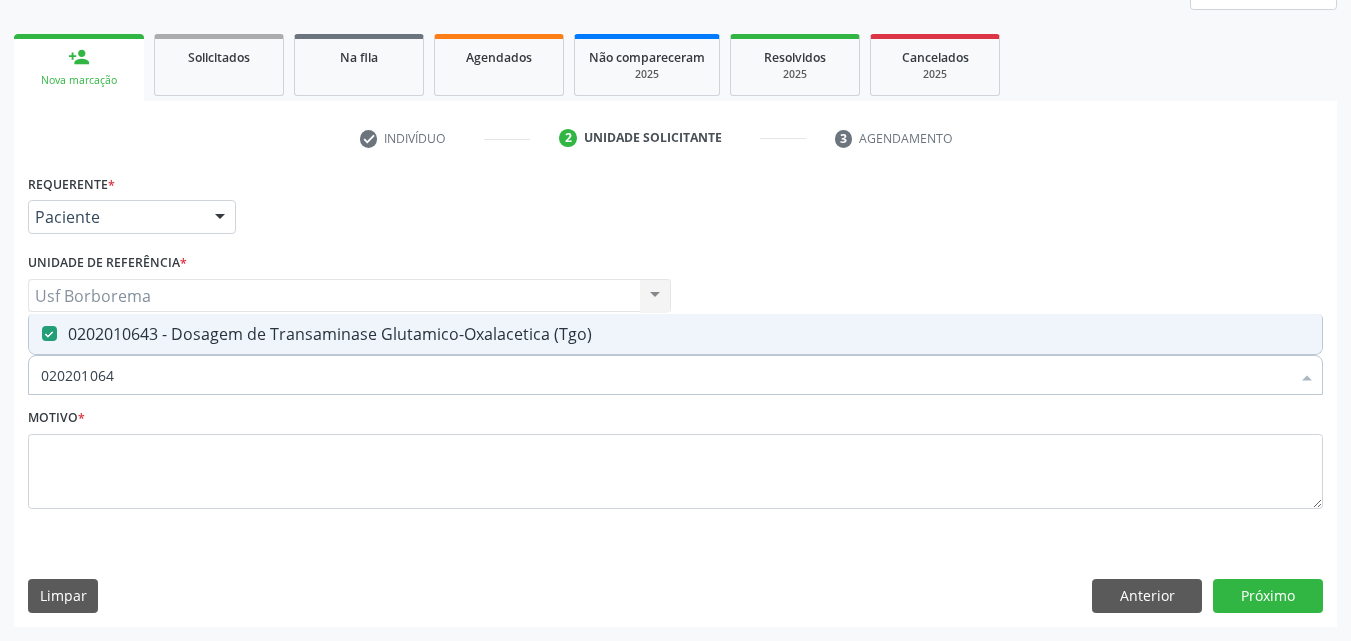 type on "02020106" 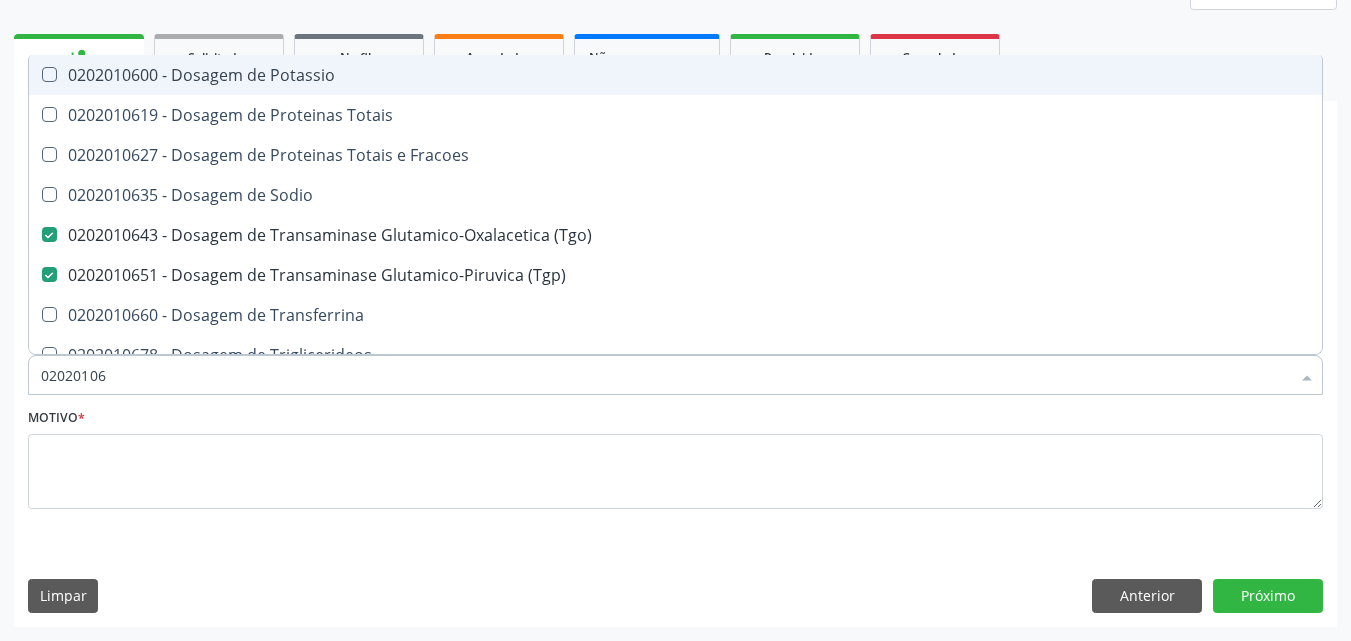 type on "0202010" 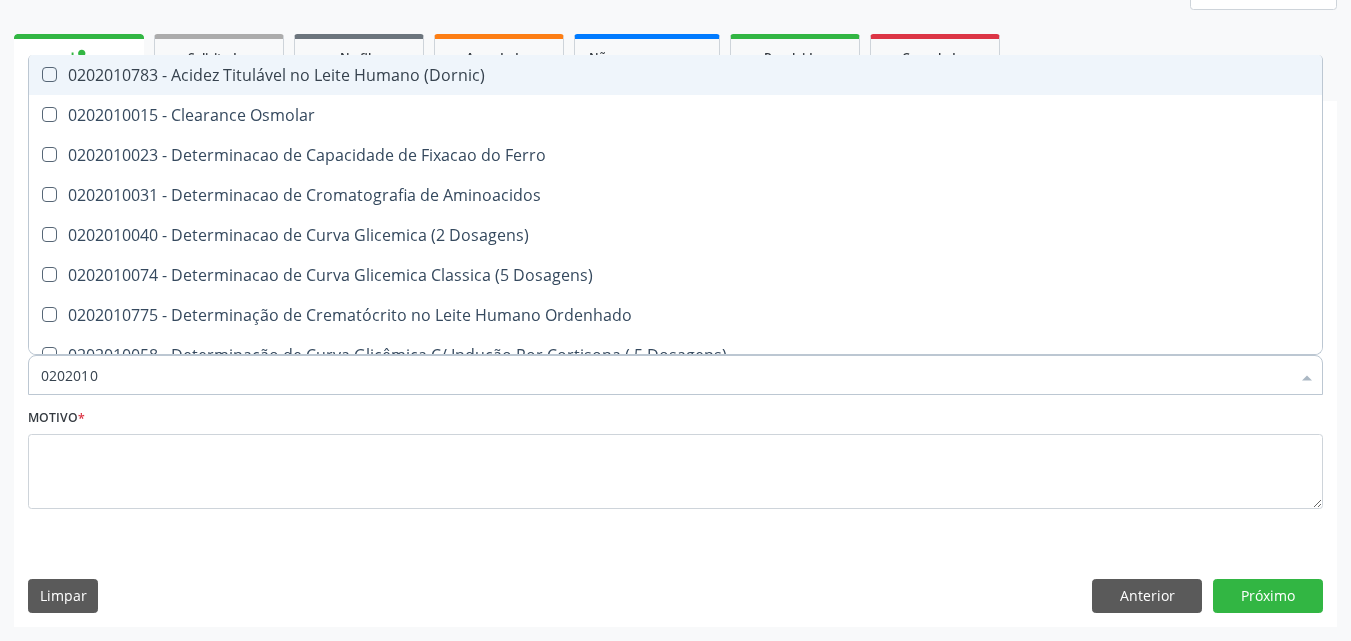type on "02020106" 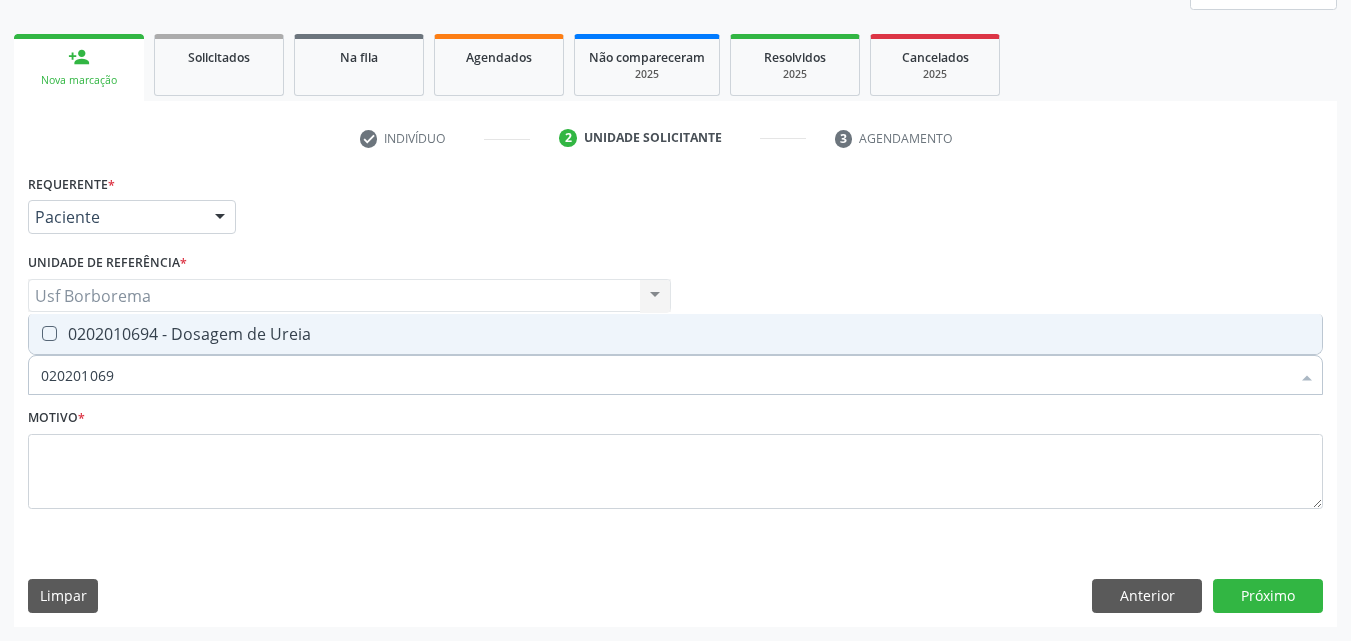 type on "0202010694" 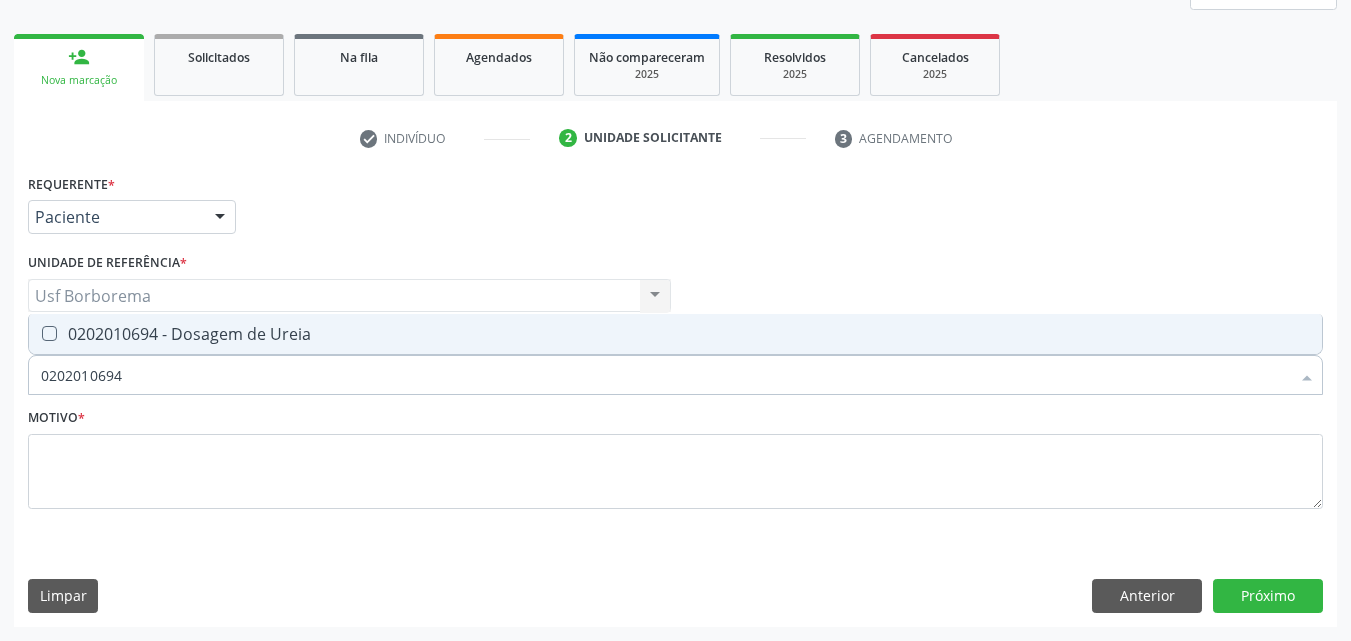 drag, startPoint x: 335, startPoint y: 337, endPoint x: 336, endPoint y: 350, distance: 13.038404 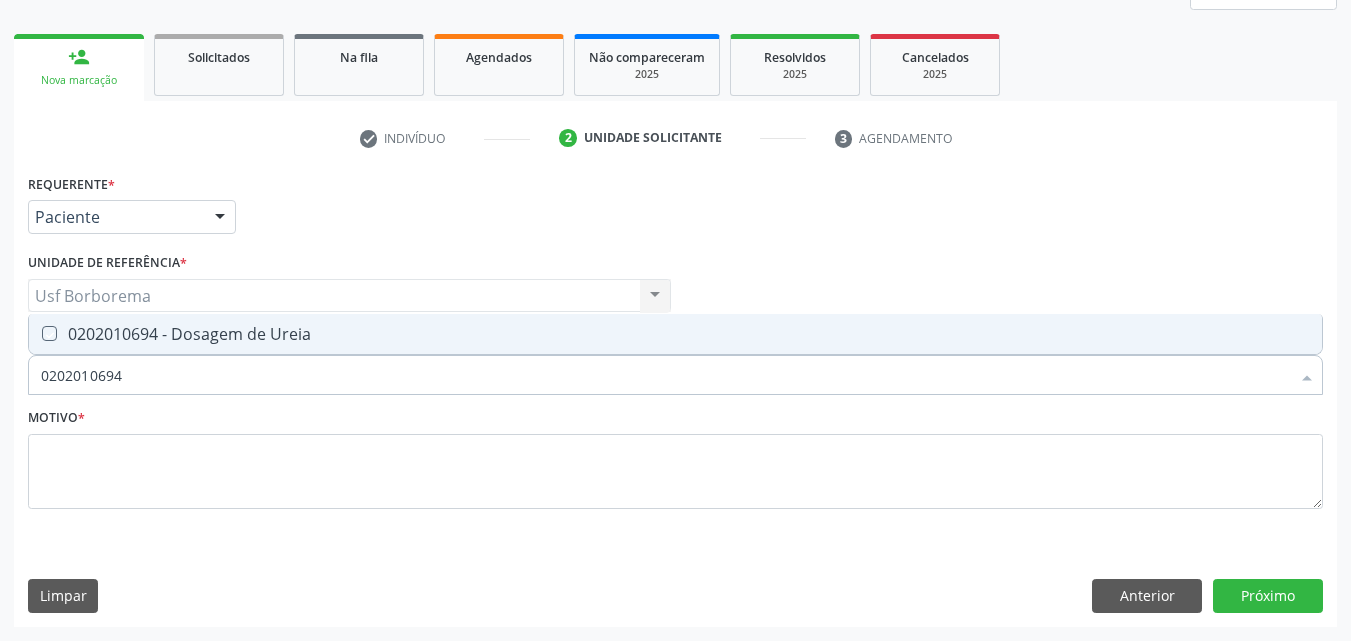 checkbox on "true" 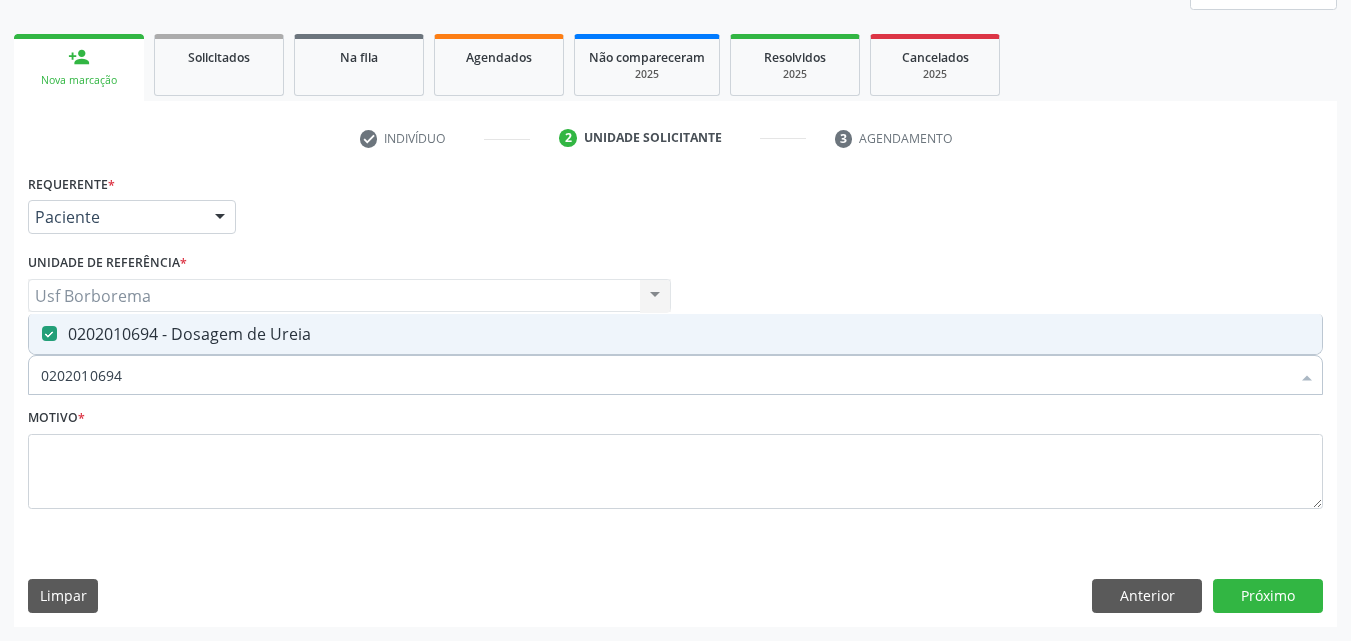 click on "0202010694" at bounding box center (665, 375) 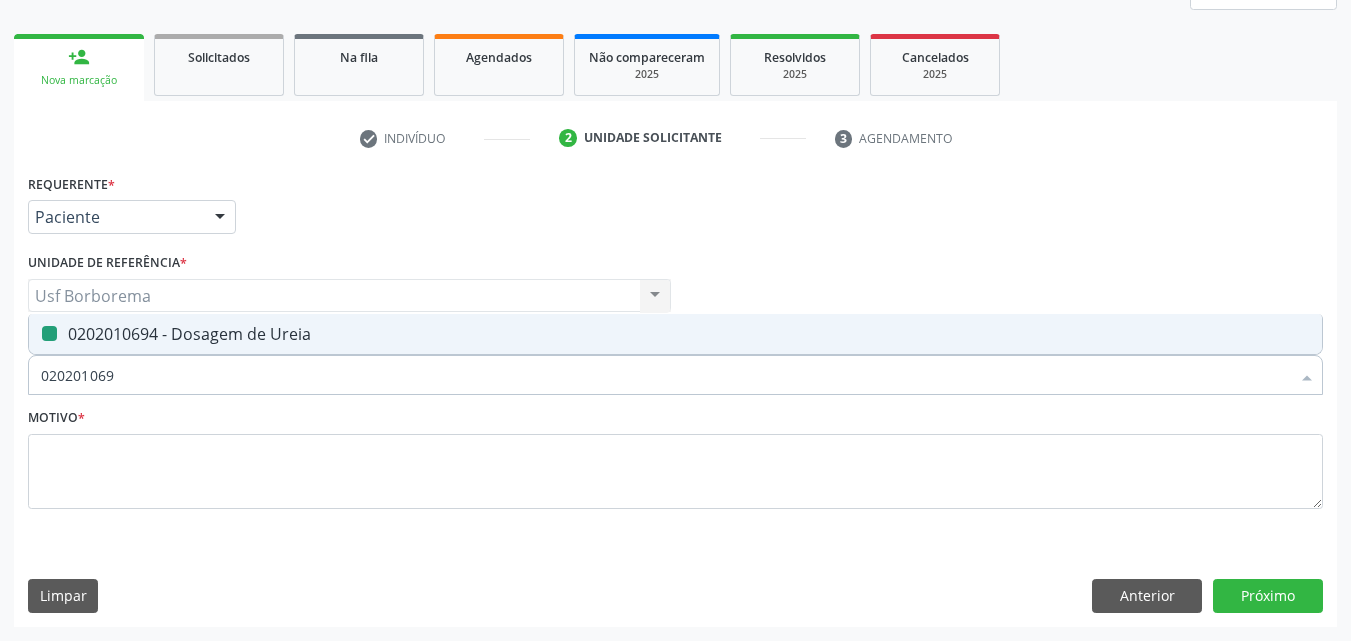 type on "02020106" 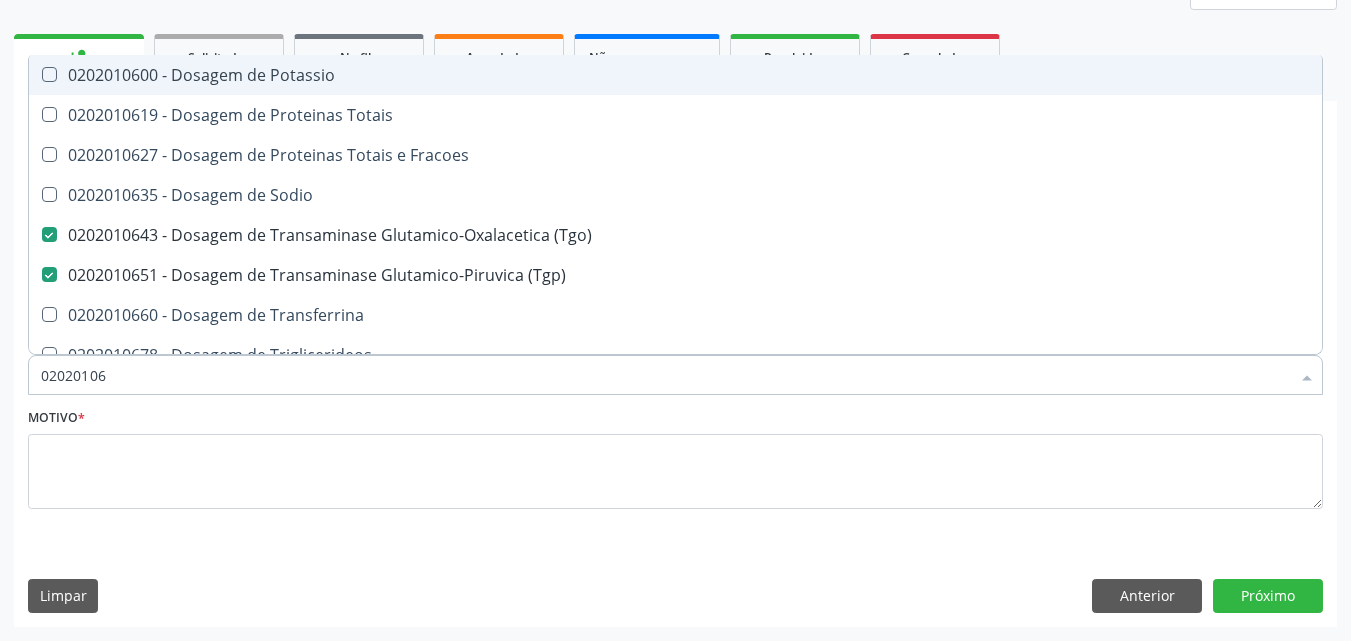type on "0202010" 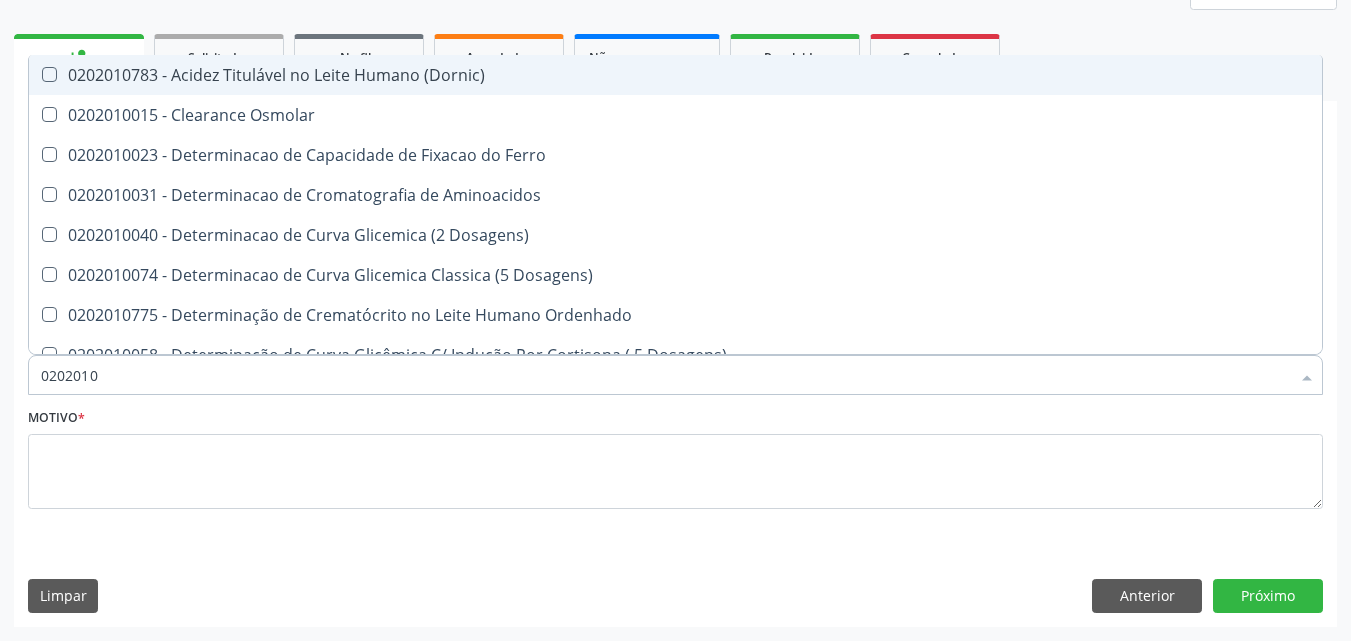 type on "02020104" 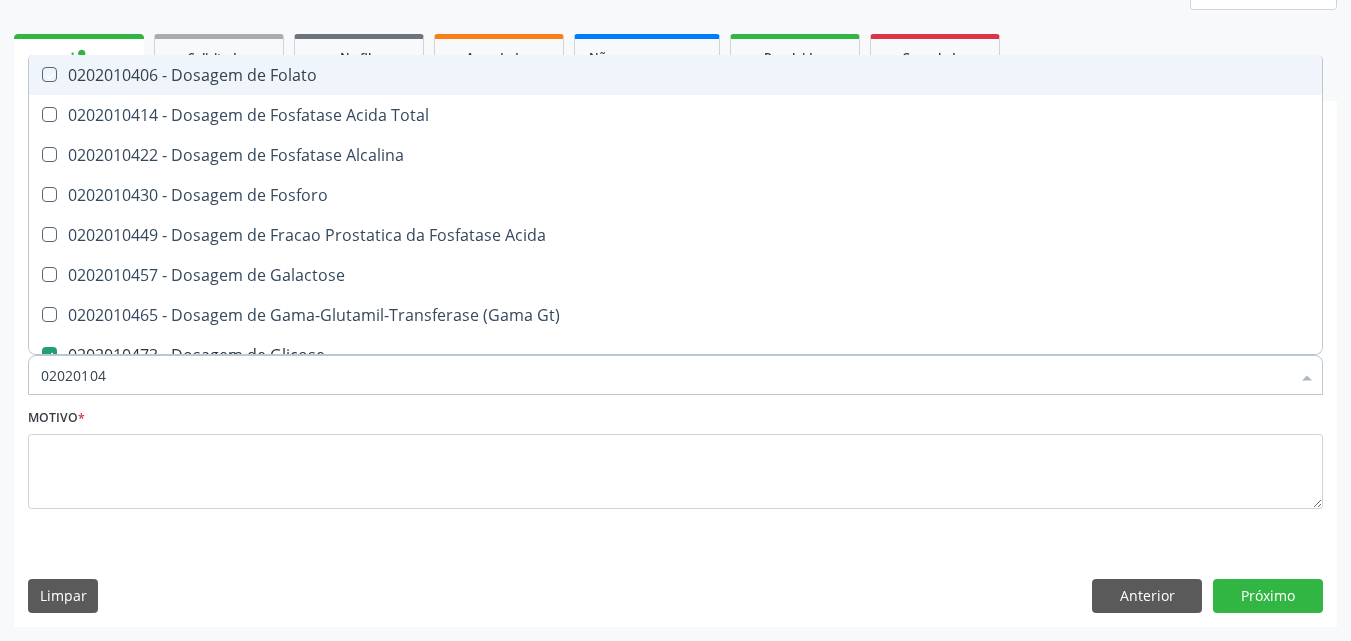 type on "020201047" 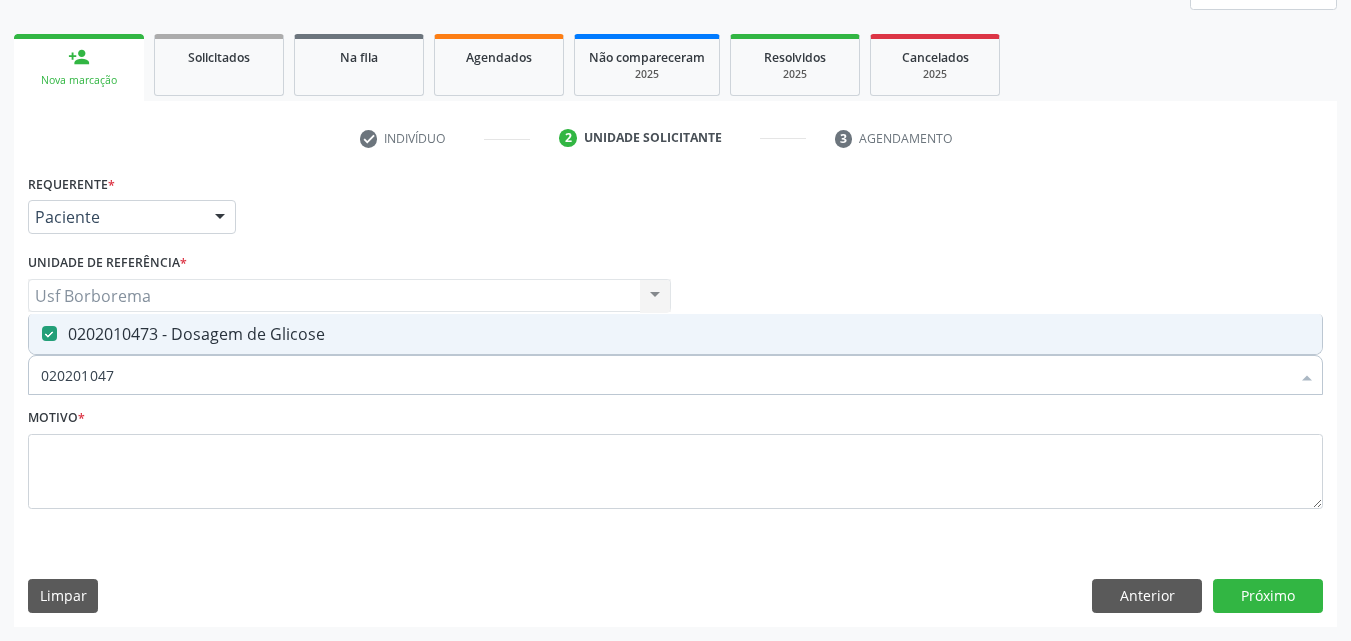type on "02020104" 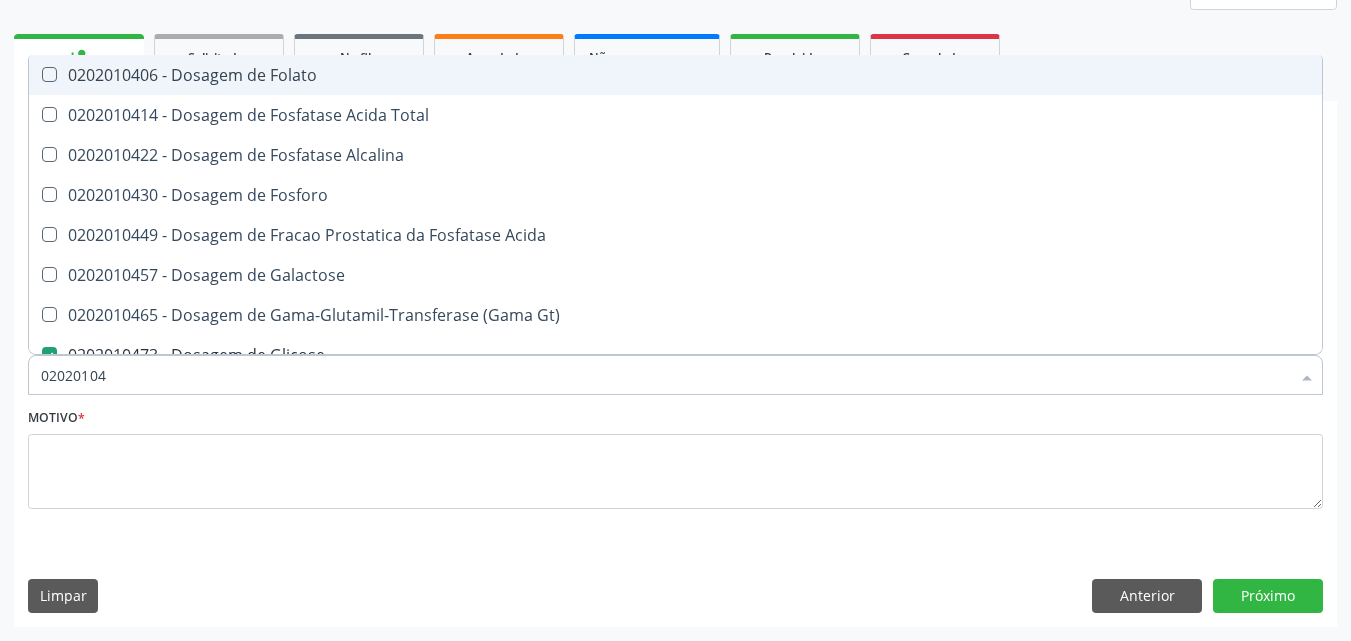 type on "0202010" 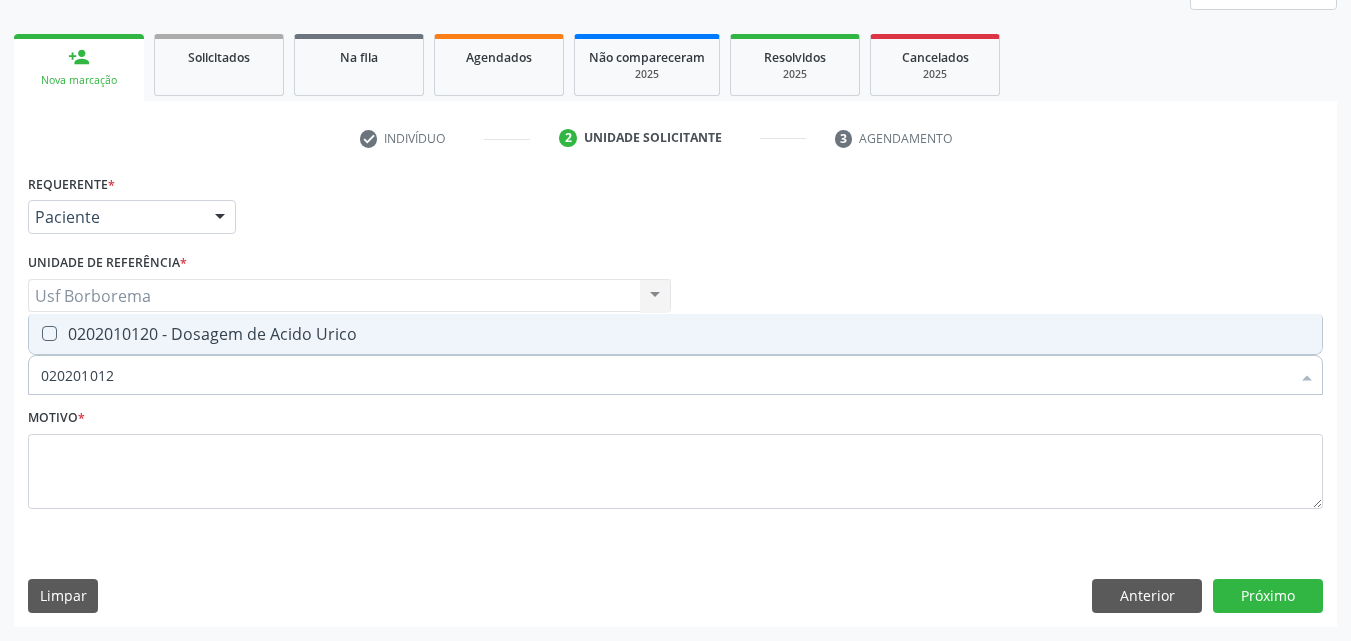 type on "0202010120" 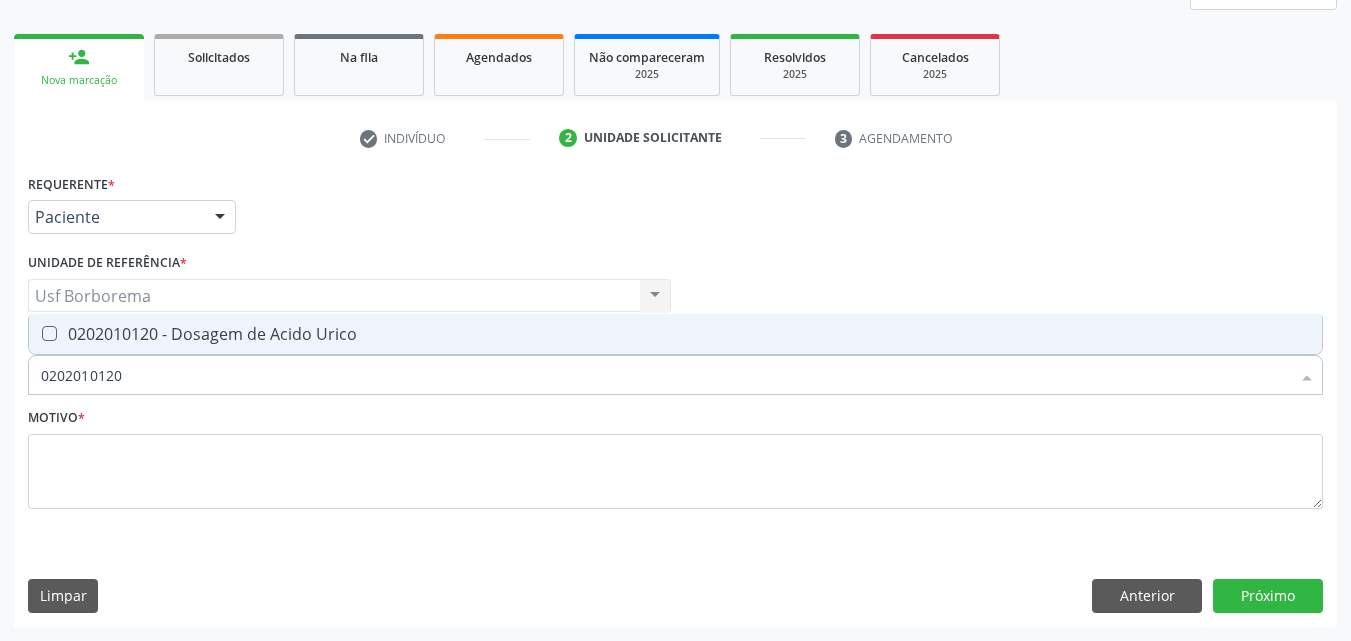 click on "0202010120 - Dosagem de Acido Urico" at bounding box center (675, 334) 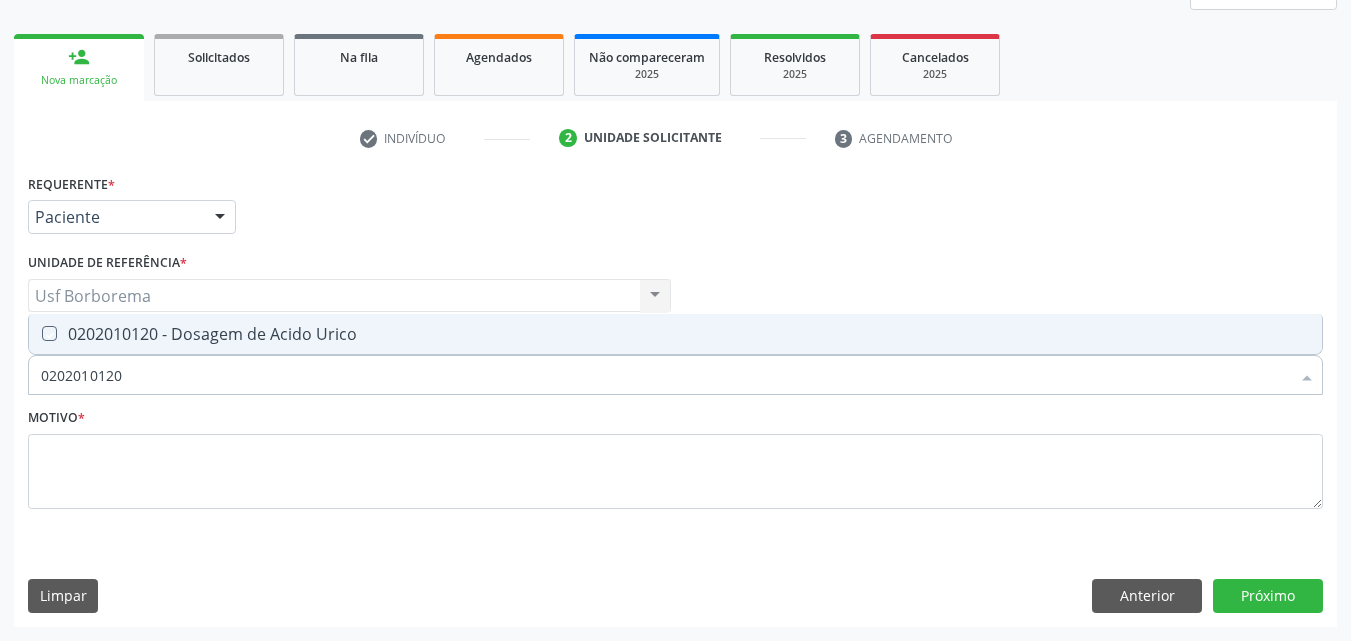 checkbox on "true" 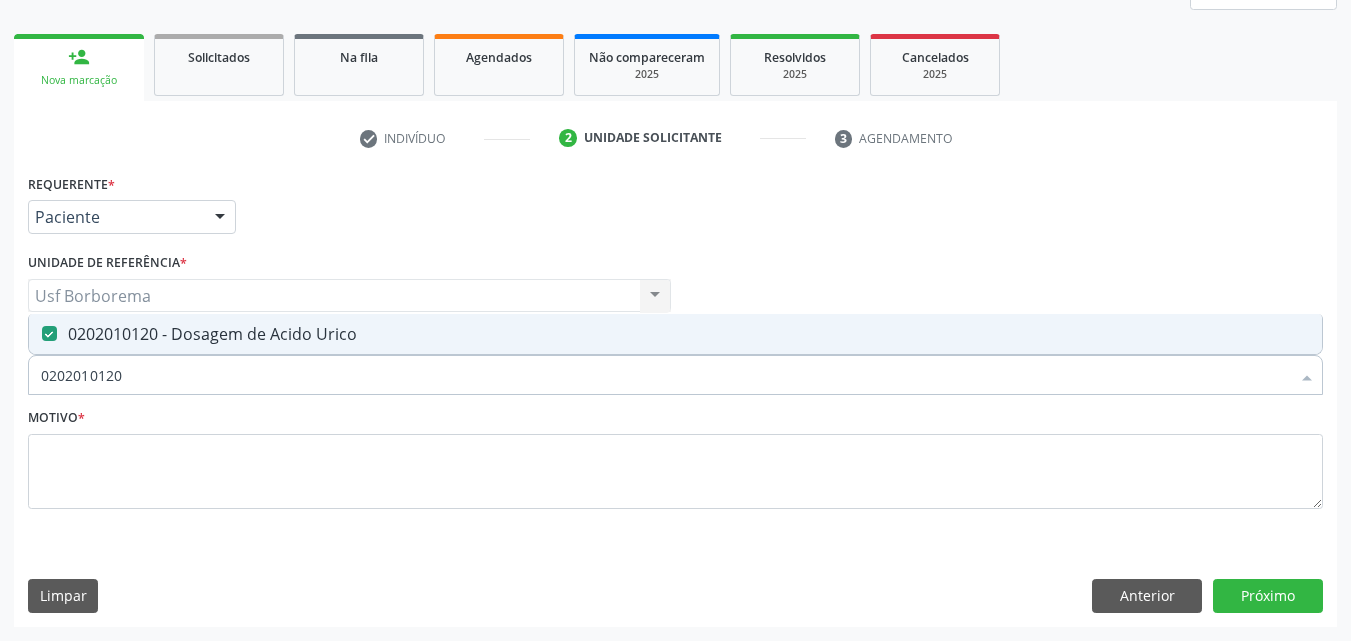 click on "0202010120" at bounding box center (665, 375) 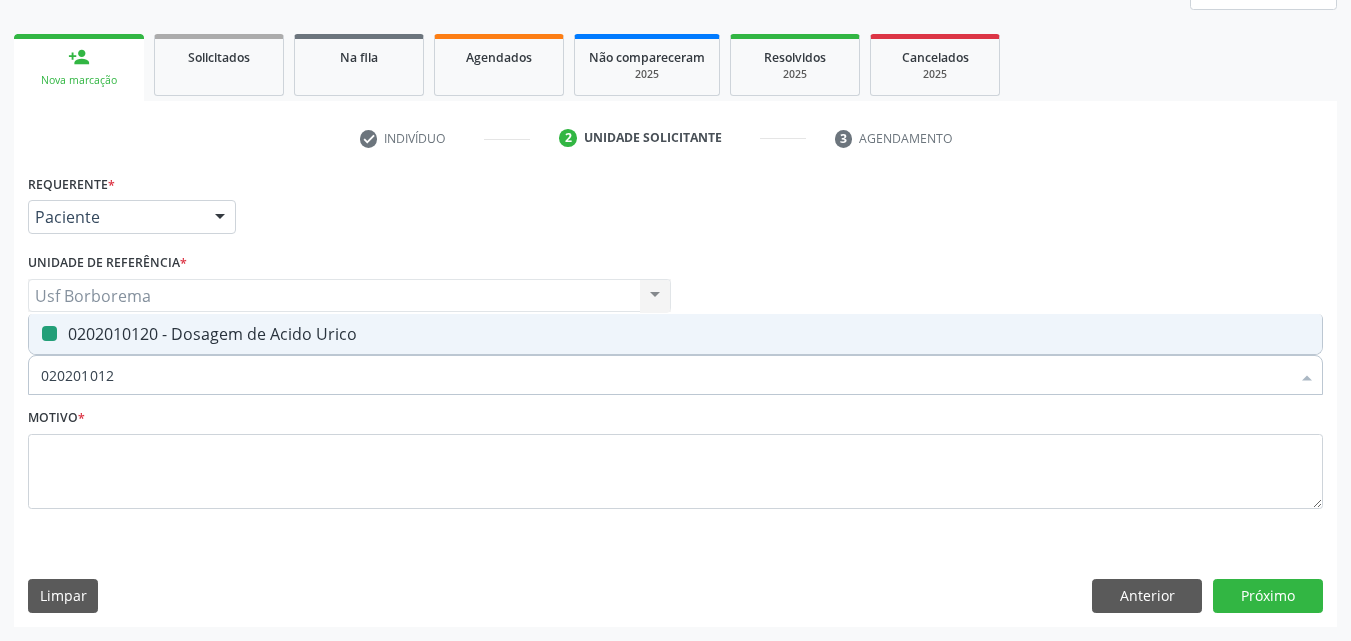 type on "02020101" 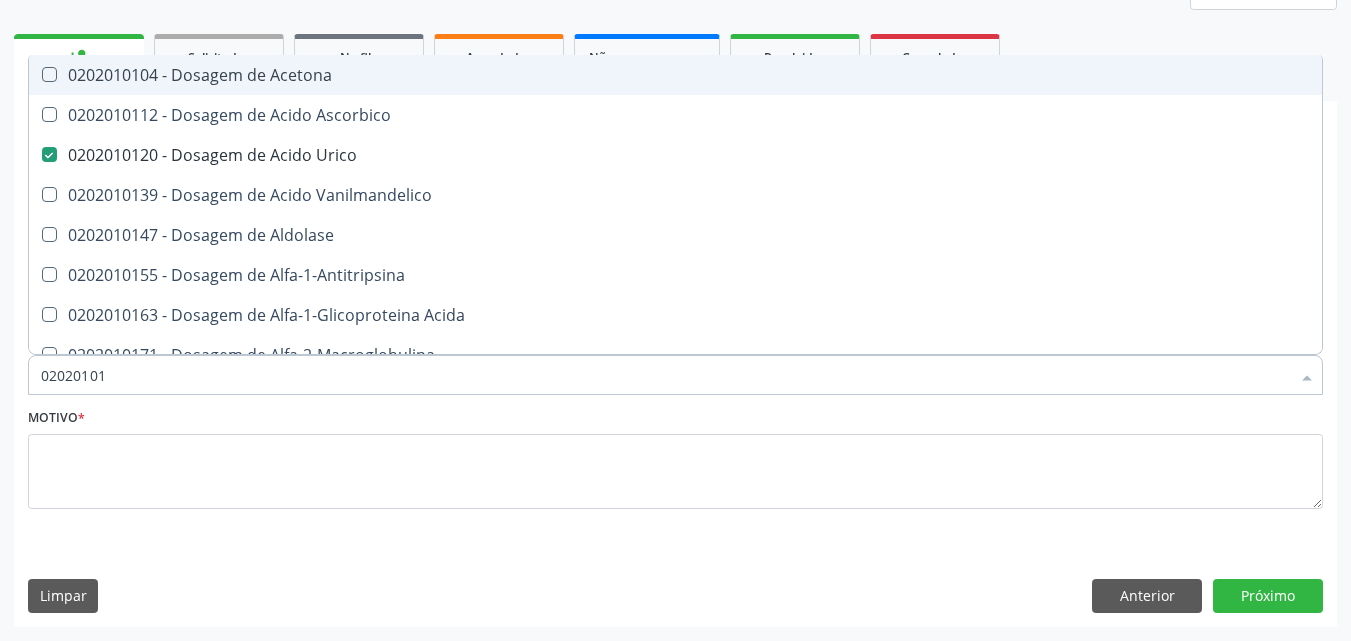 type on "0202010" 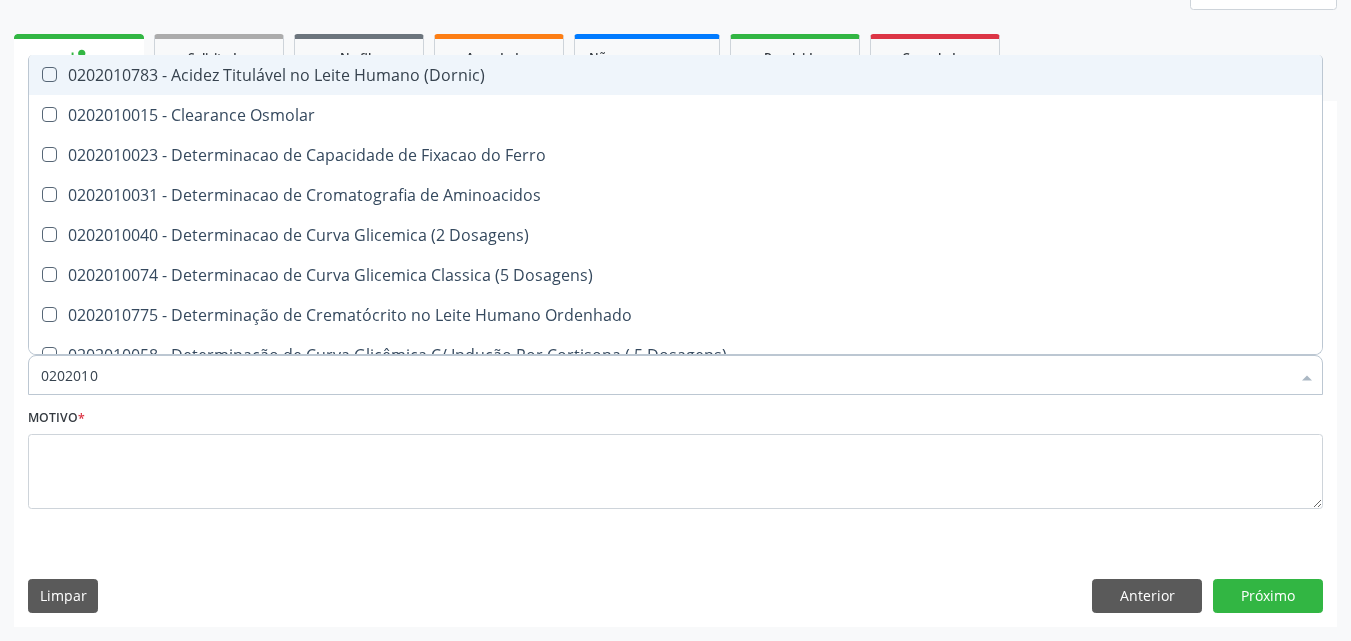 type on "02020106" 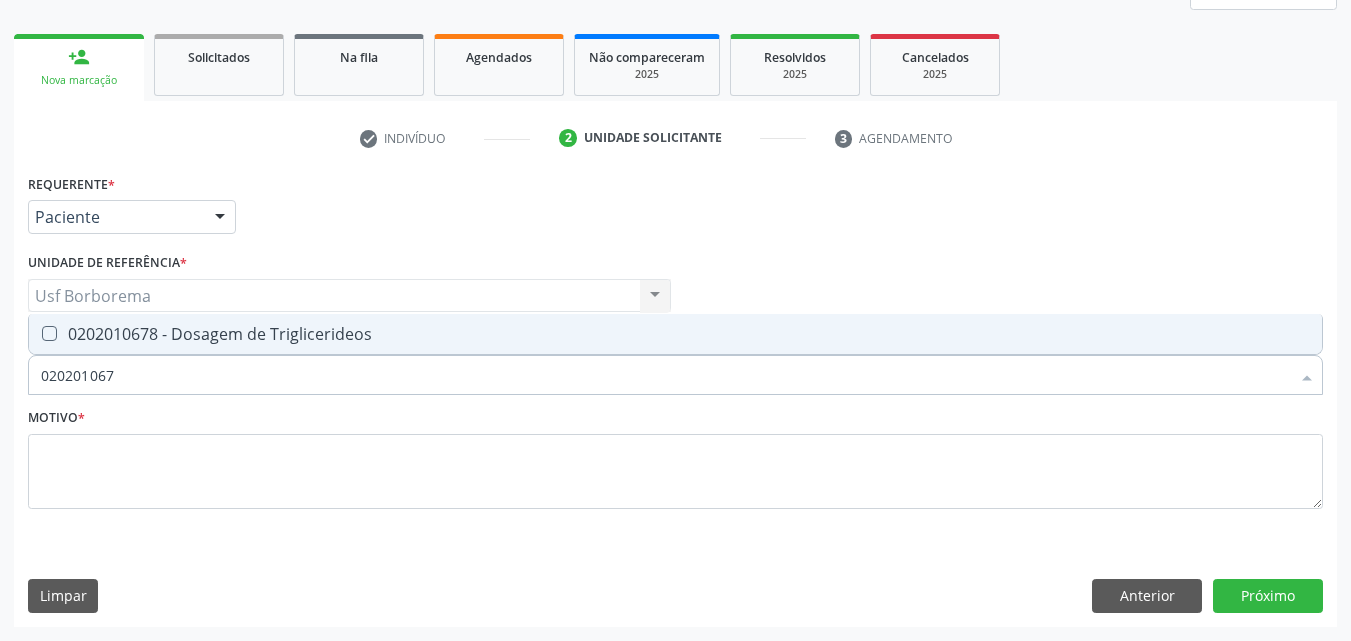 type on "0202010678" 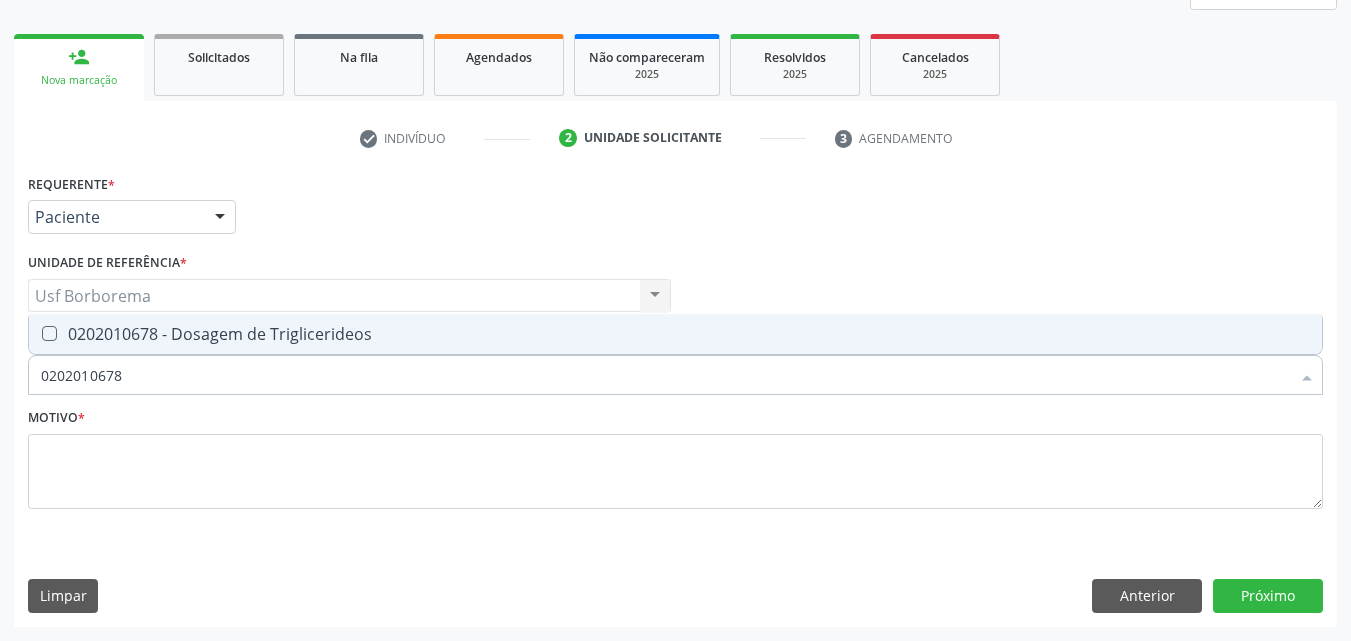 click on "0202010678 - Dosagem de Triglicerideos" at bounding box center [675, 334] 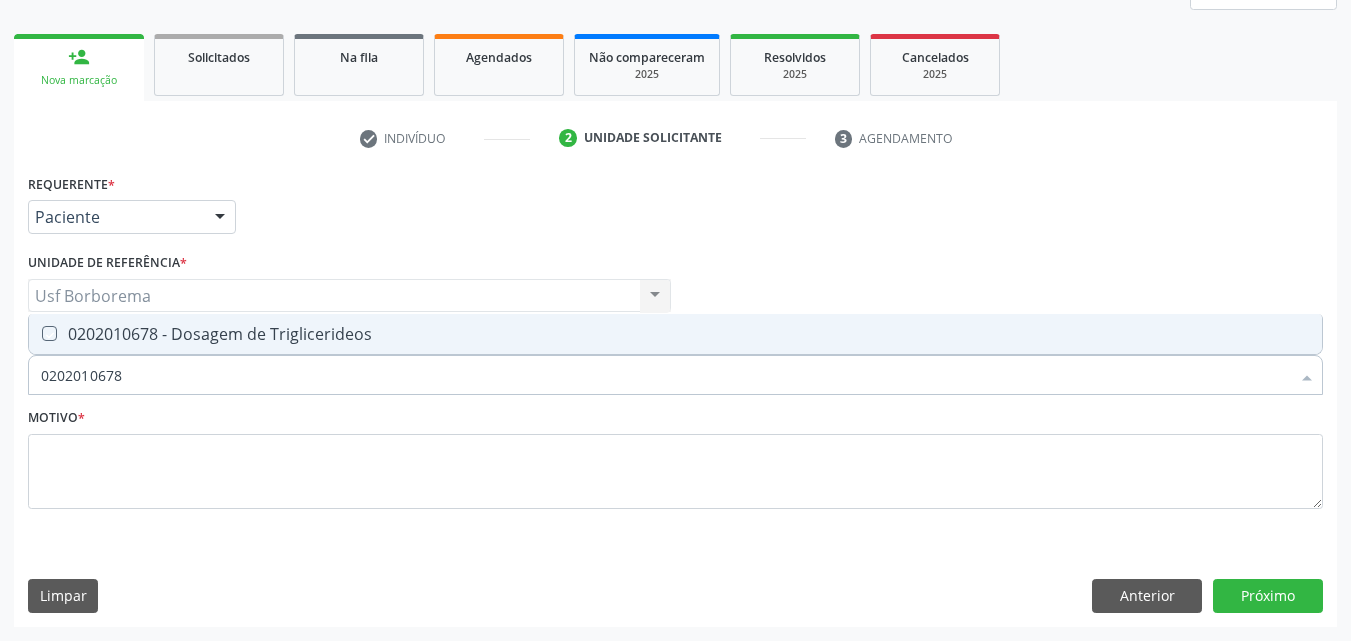 checkbox on "true" 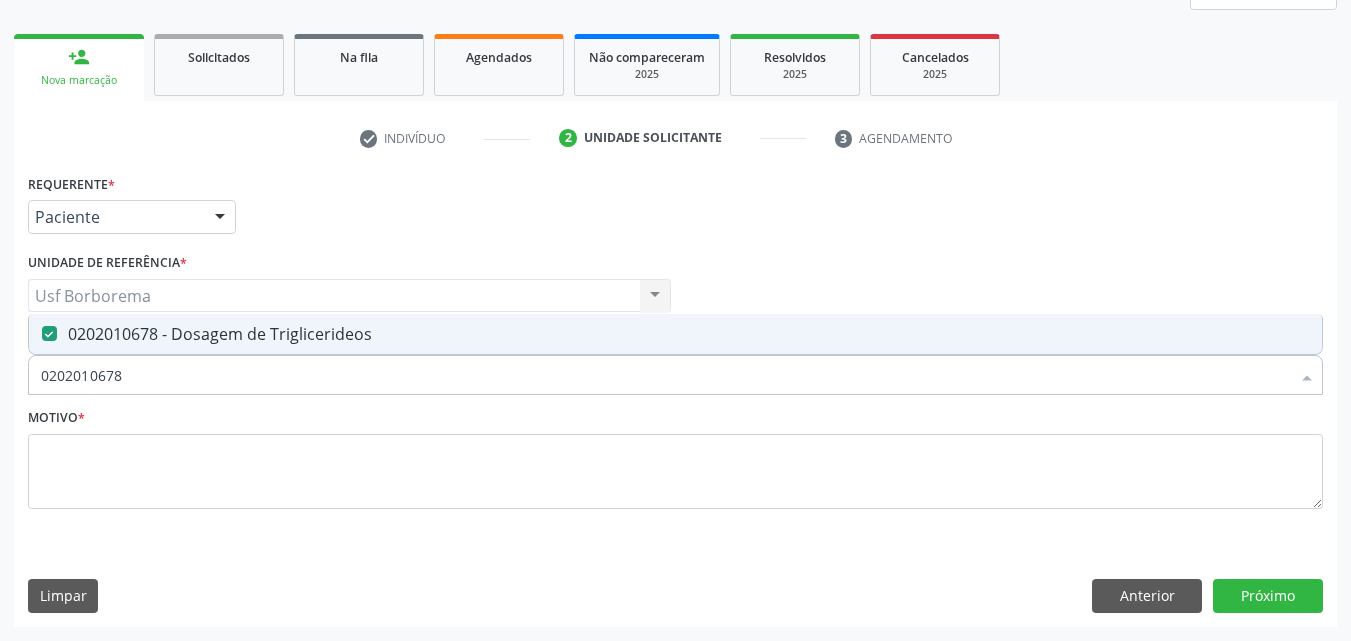 click on "0202010678" at bounding box center [665, 375] 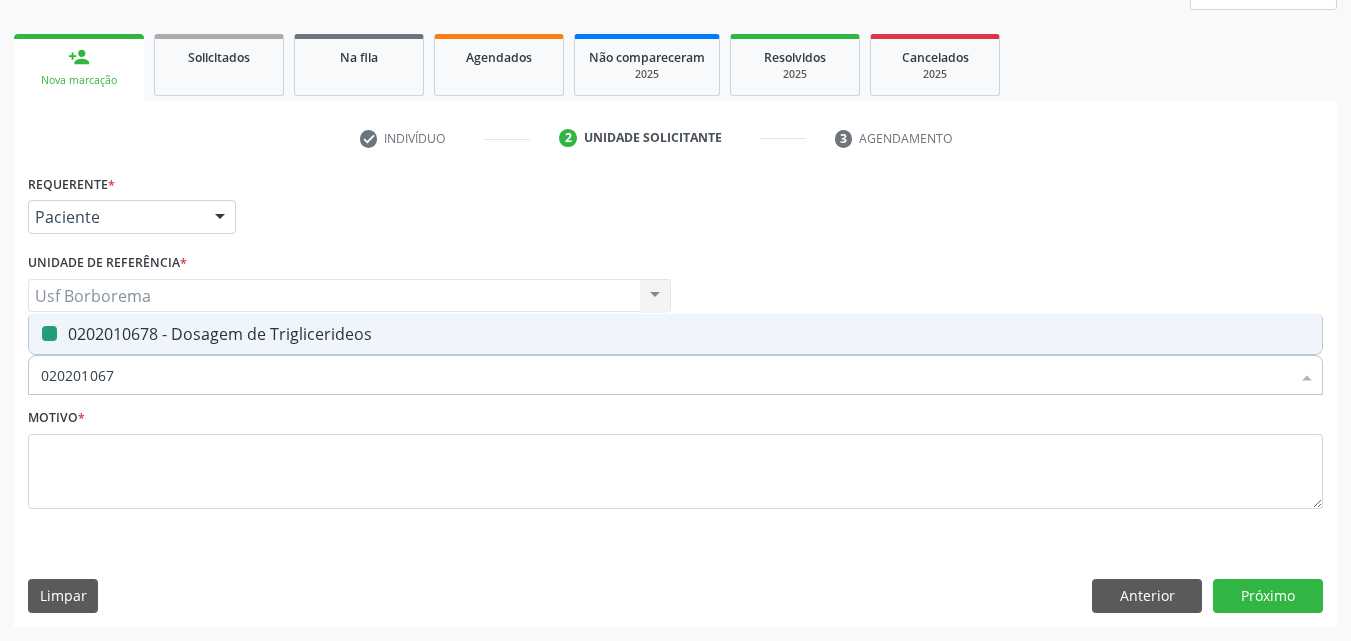 type on "02020106" 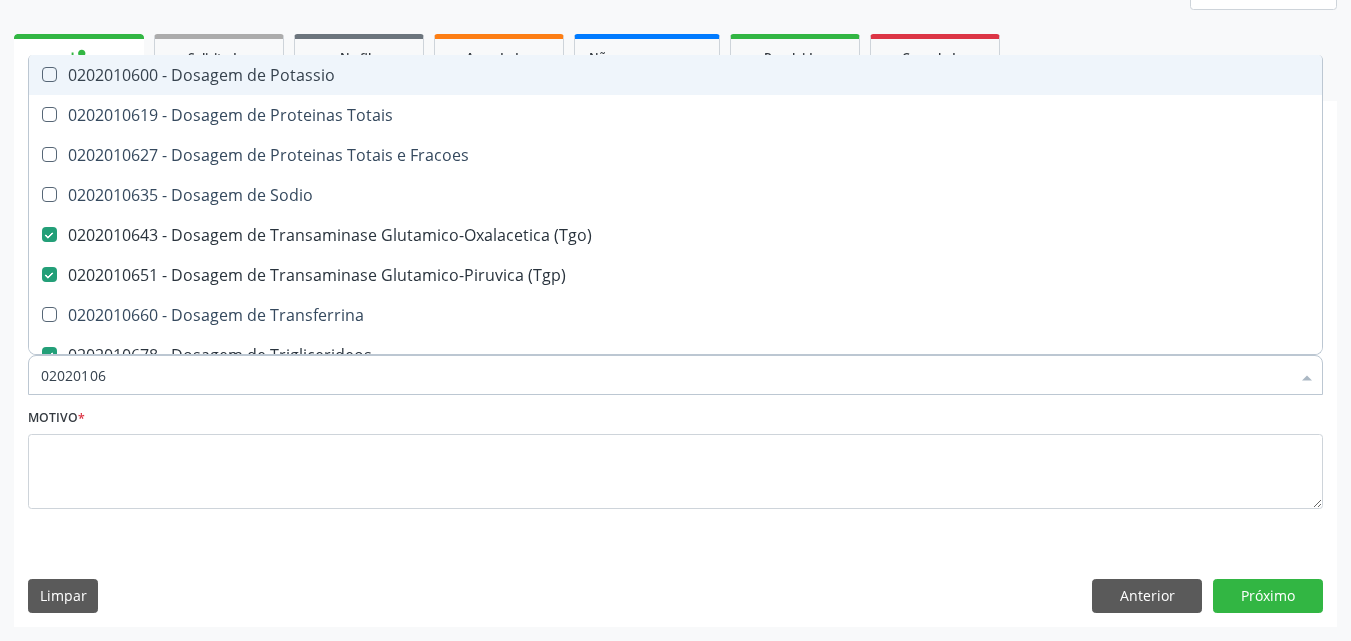 type on "0202010" 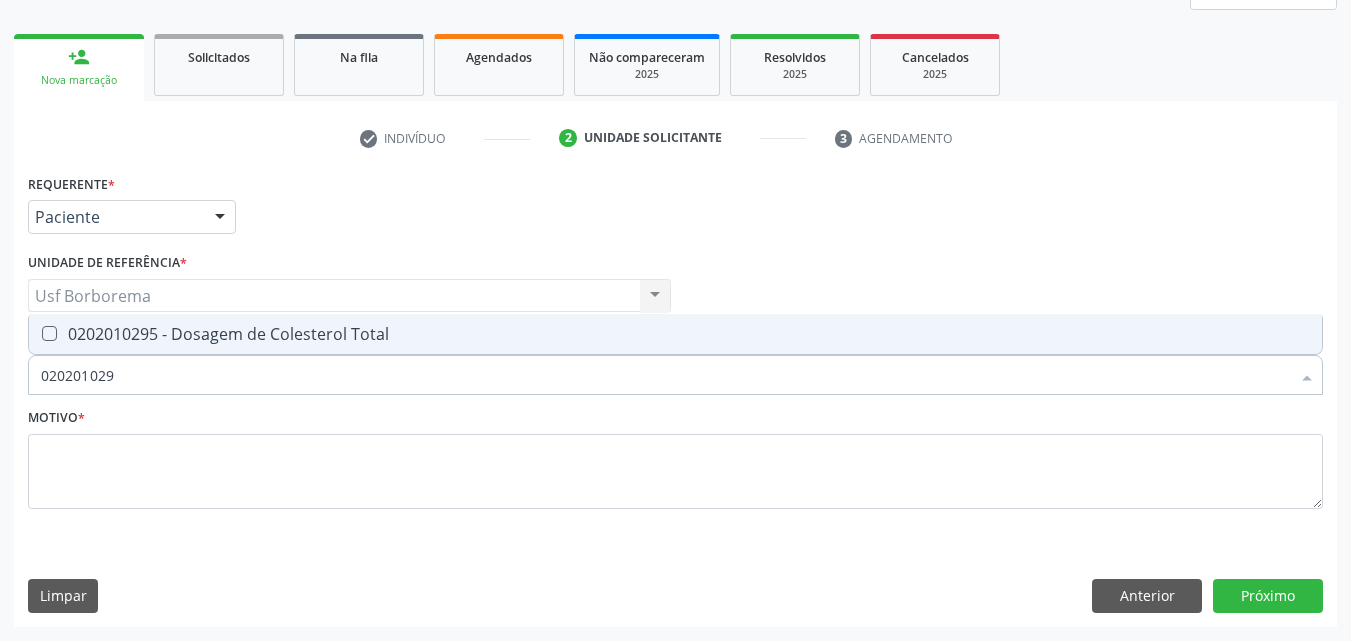 type on "[PHONE]" 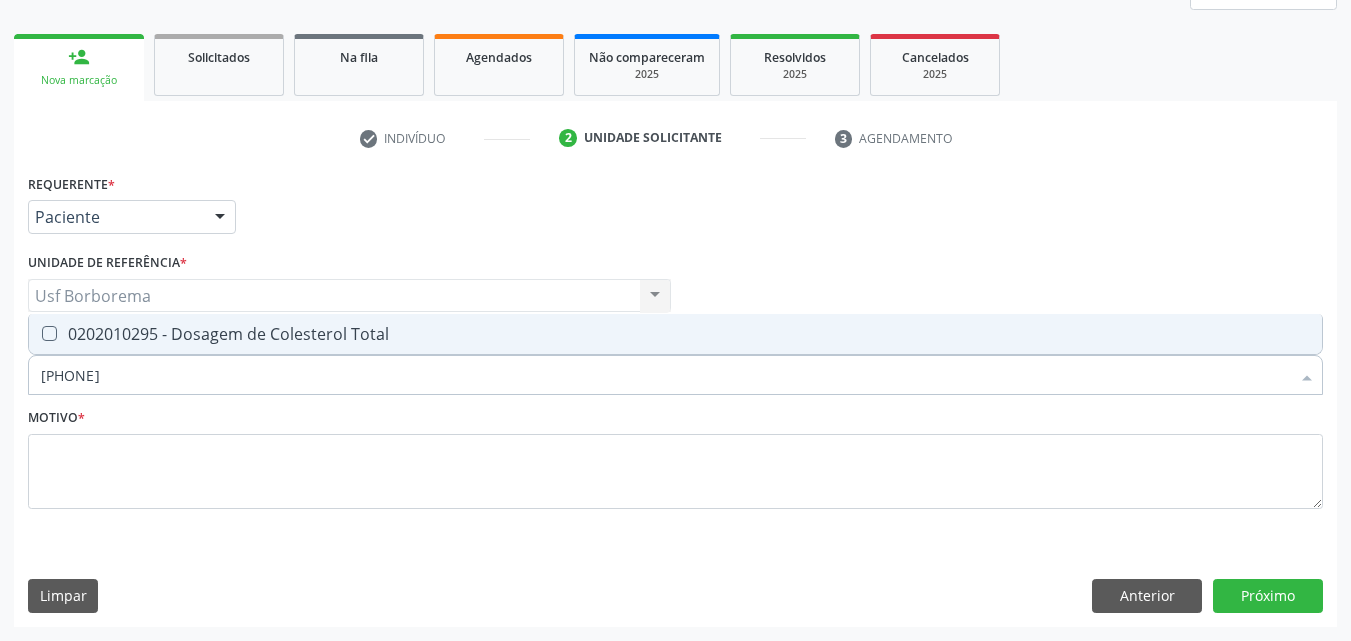 click on "0202010295 - Dosagem de Colesterol Total" at bounding box center (675, 334) 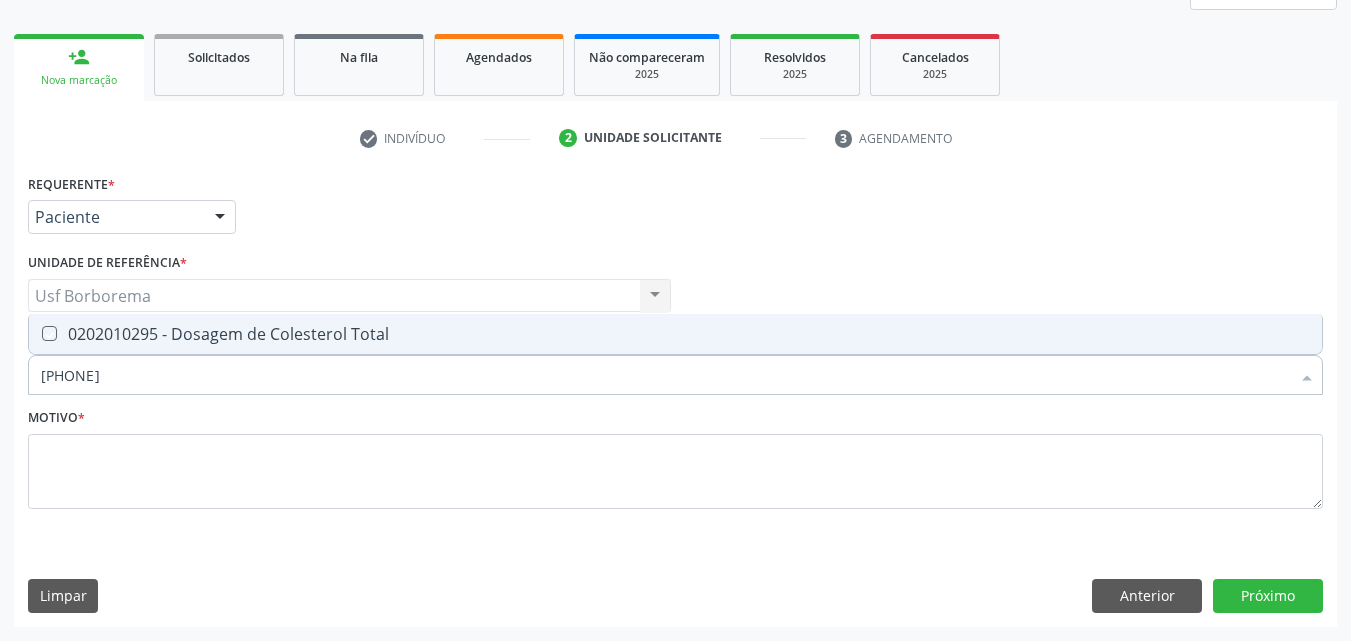 checkbox on "true" 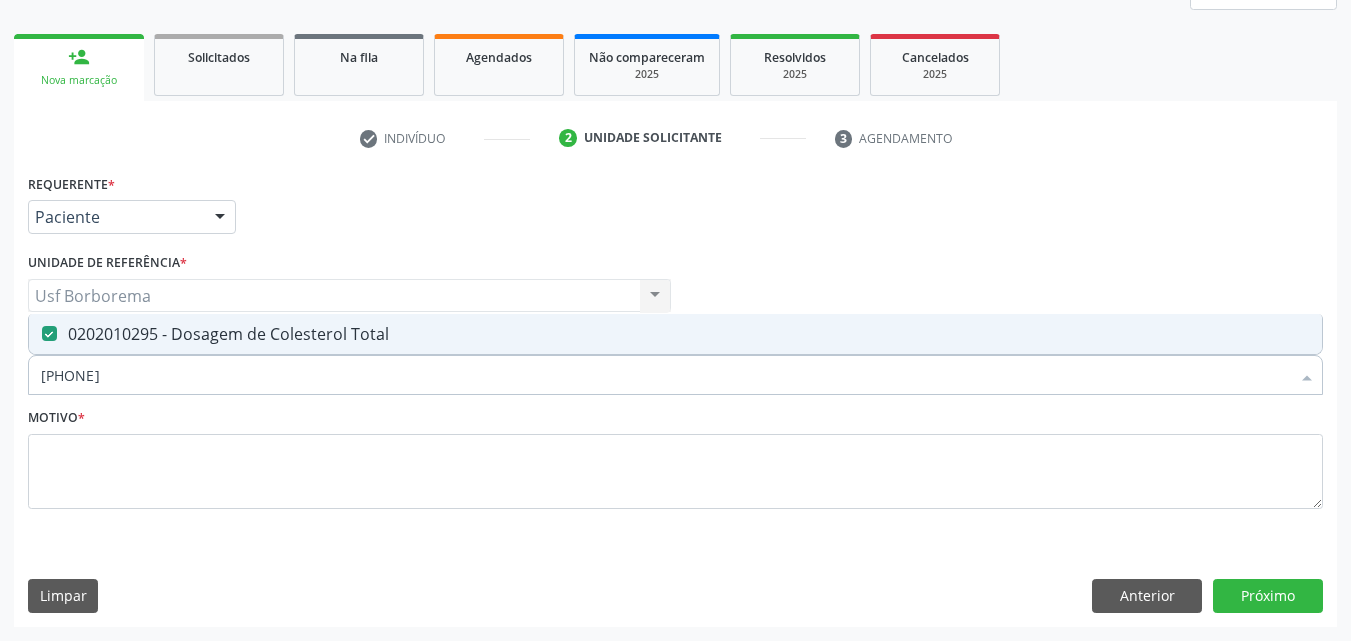 click on "[PHONE]" at bounding box center (665, 375) 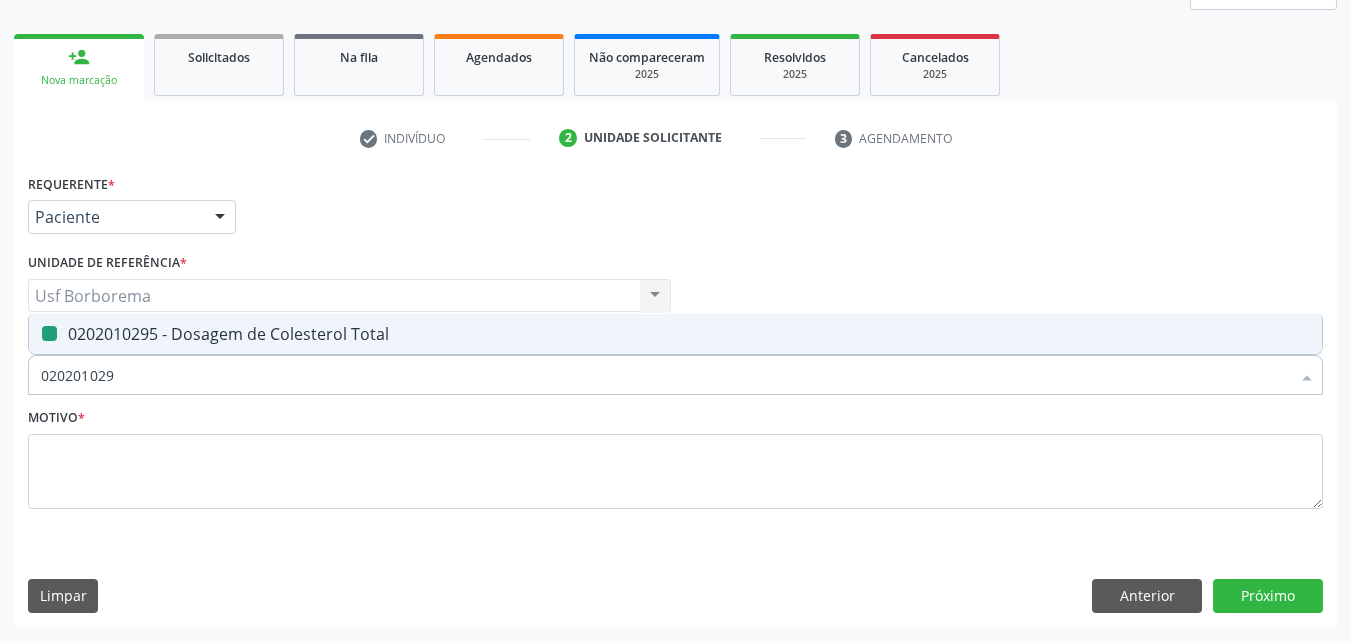 type on "02020102" 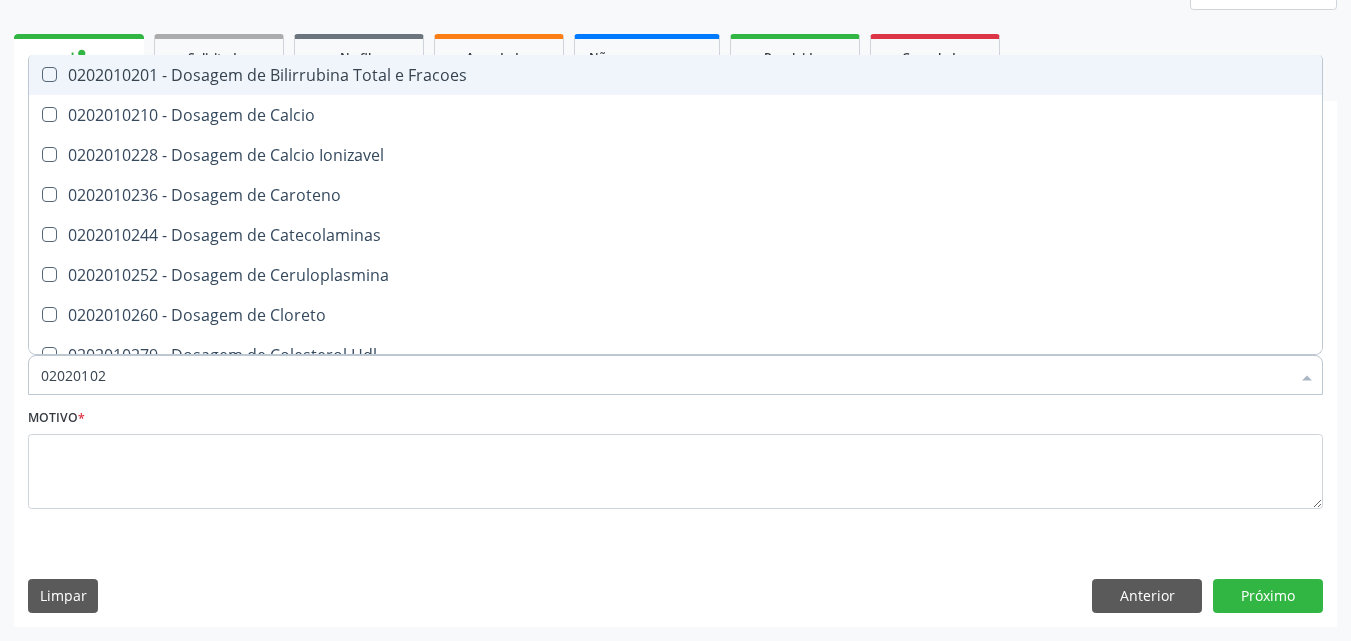 type on "0202010" 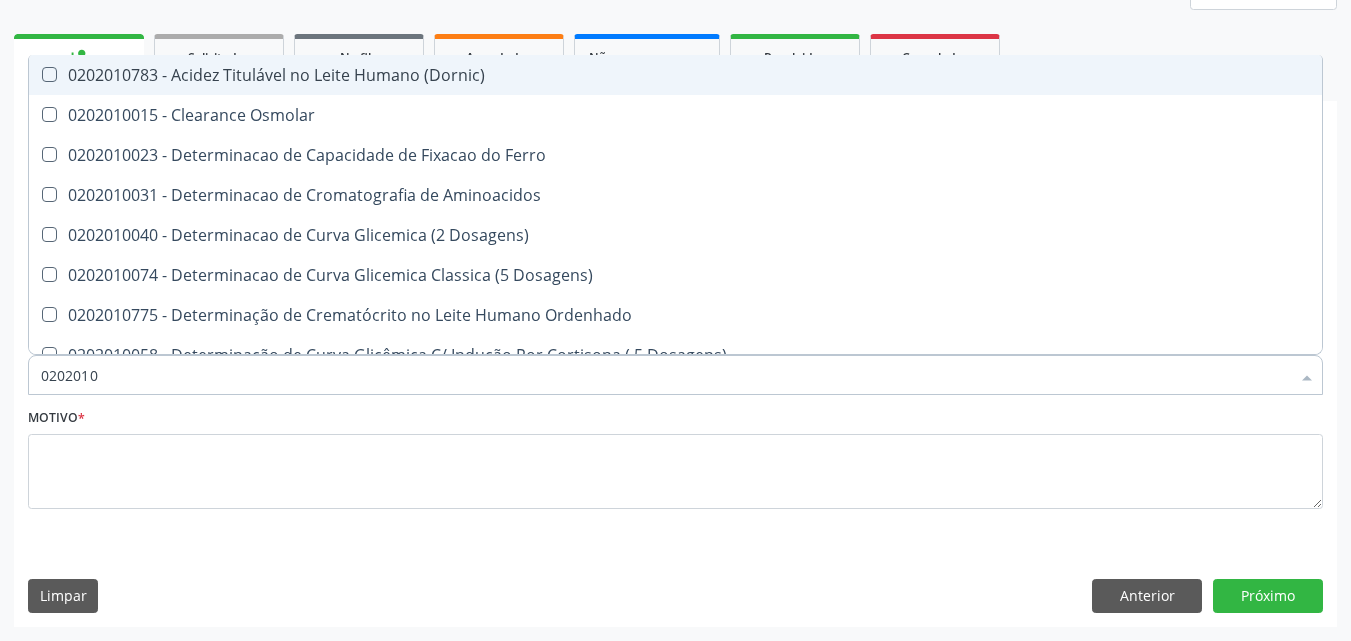 type on "02020102" 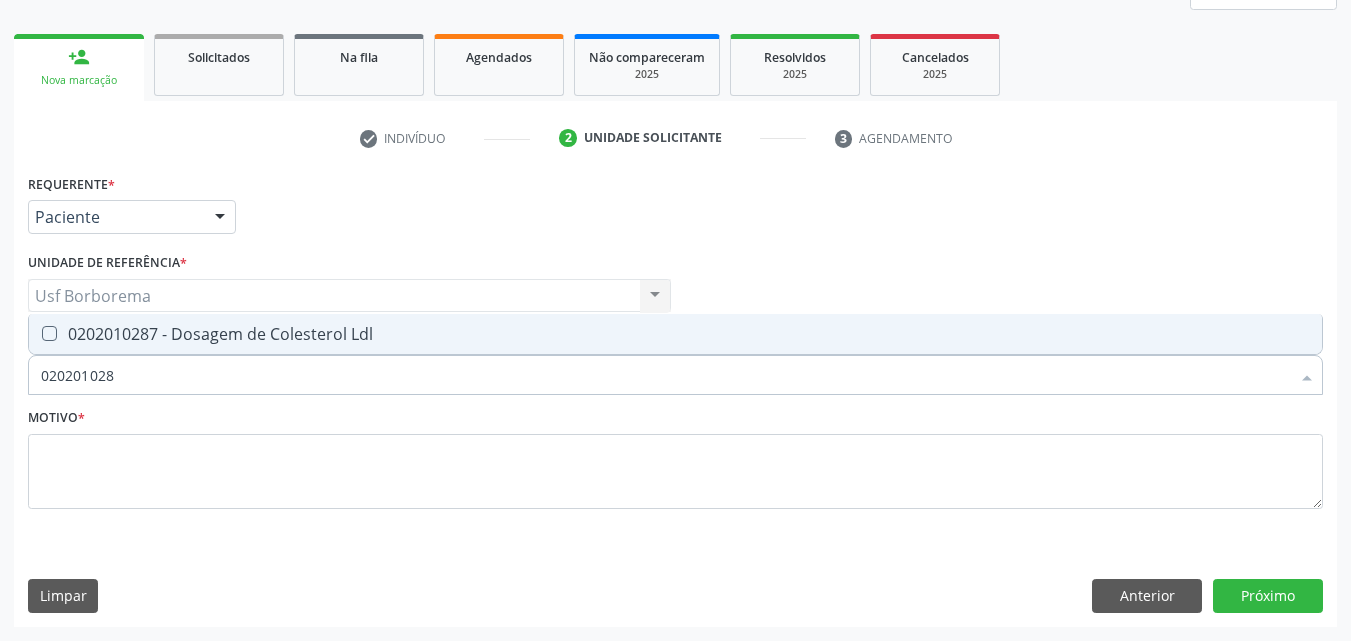 type on "[PHONE]" 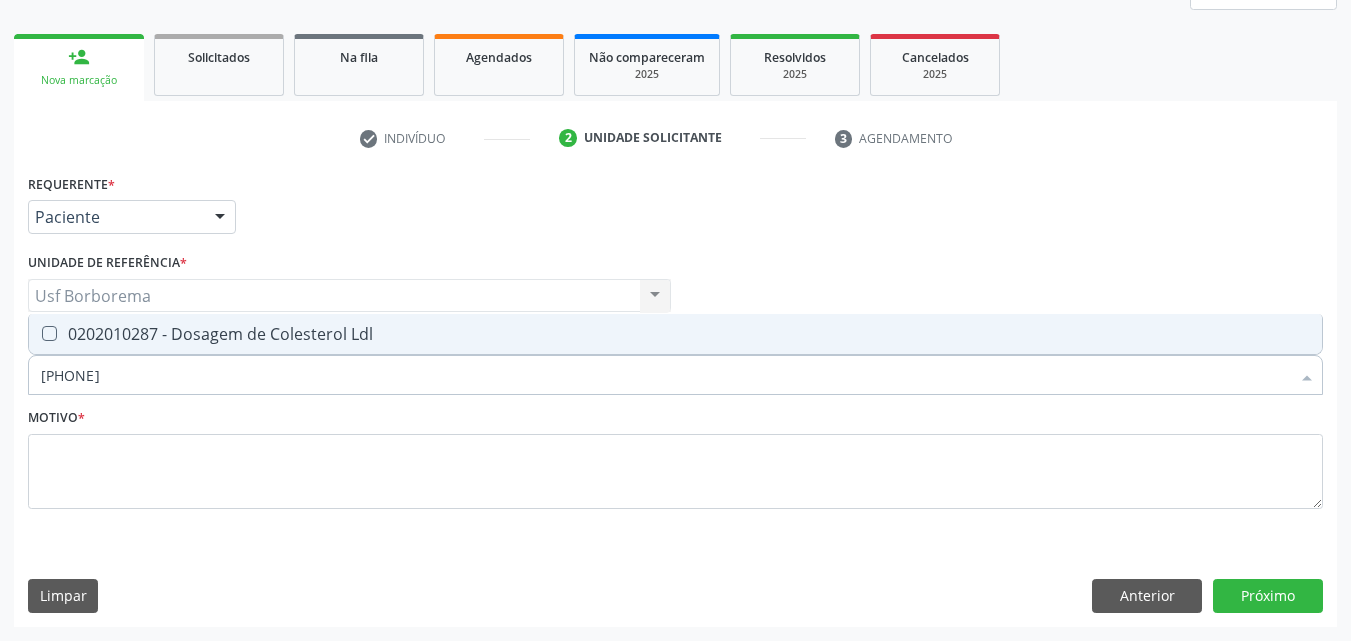 click on "0202010287 - Dosagem de Colesterol Ldl" at bounding box center (675, 334) 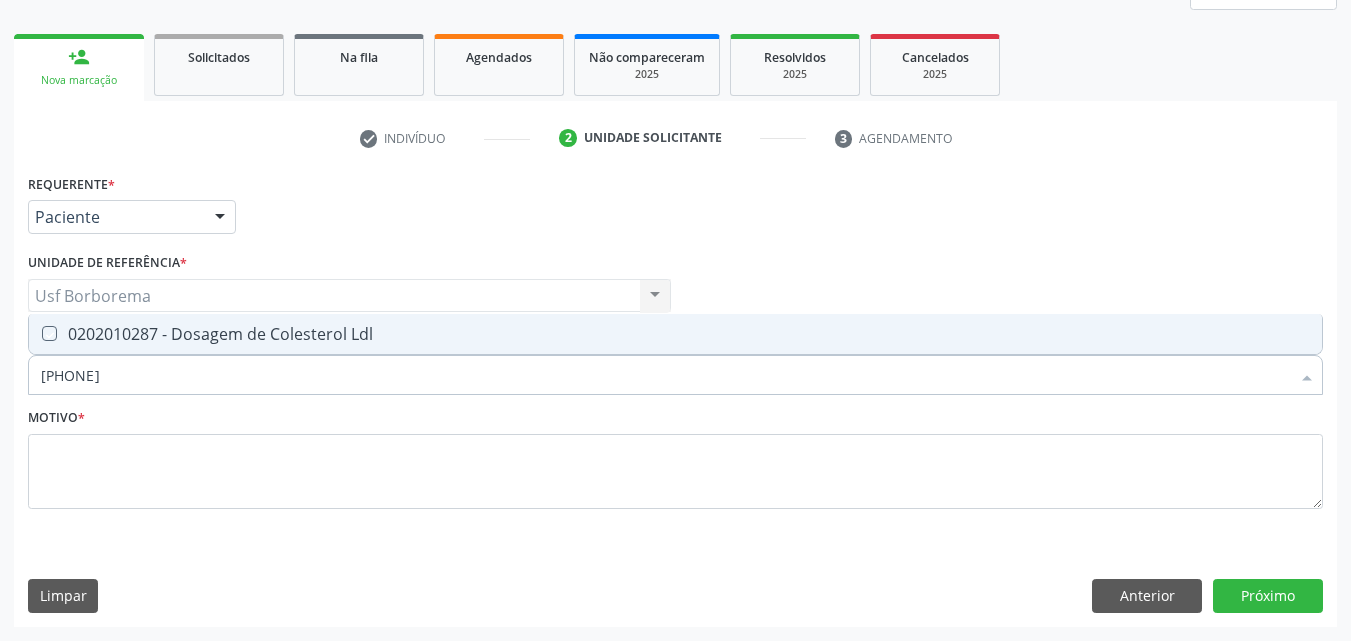 checkbox on "true" 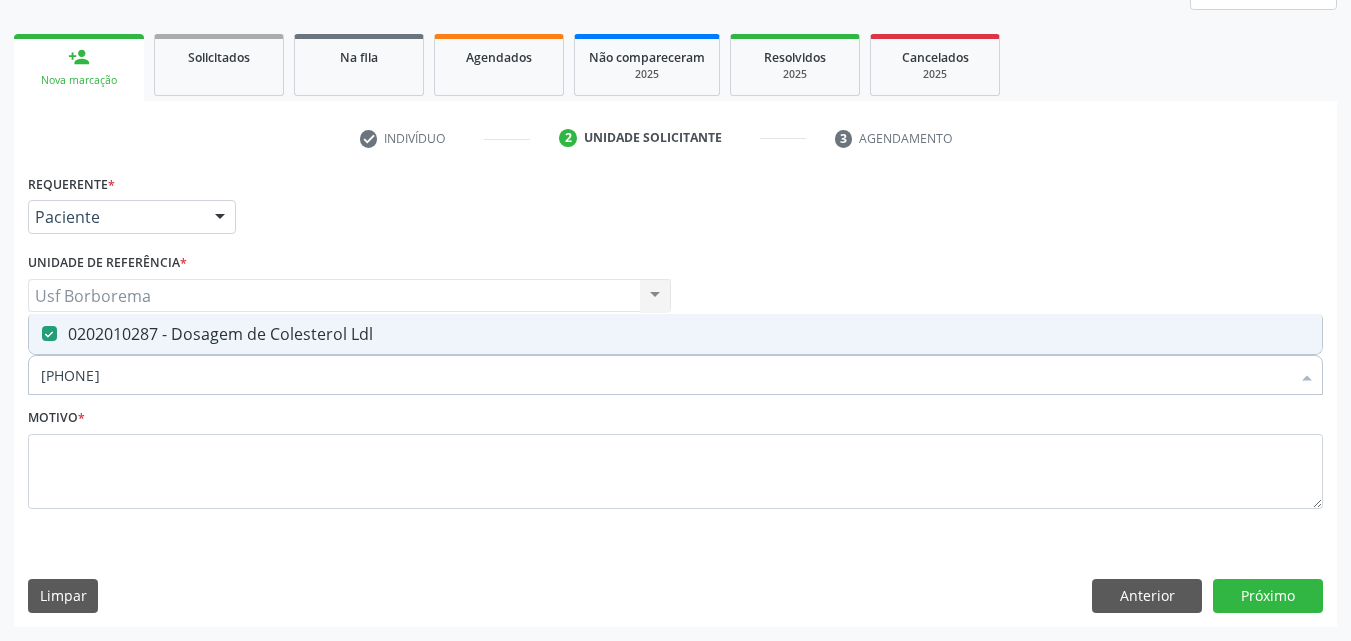 click on "[PHONE]" at bounding box center [665, 375] 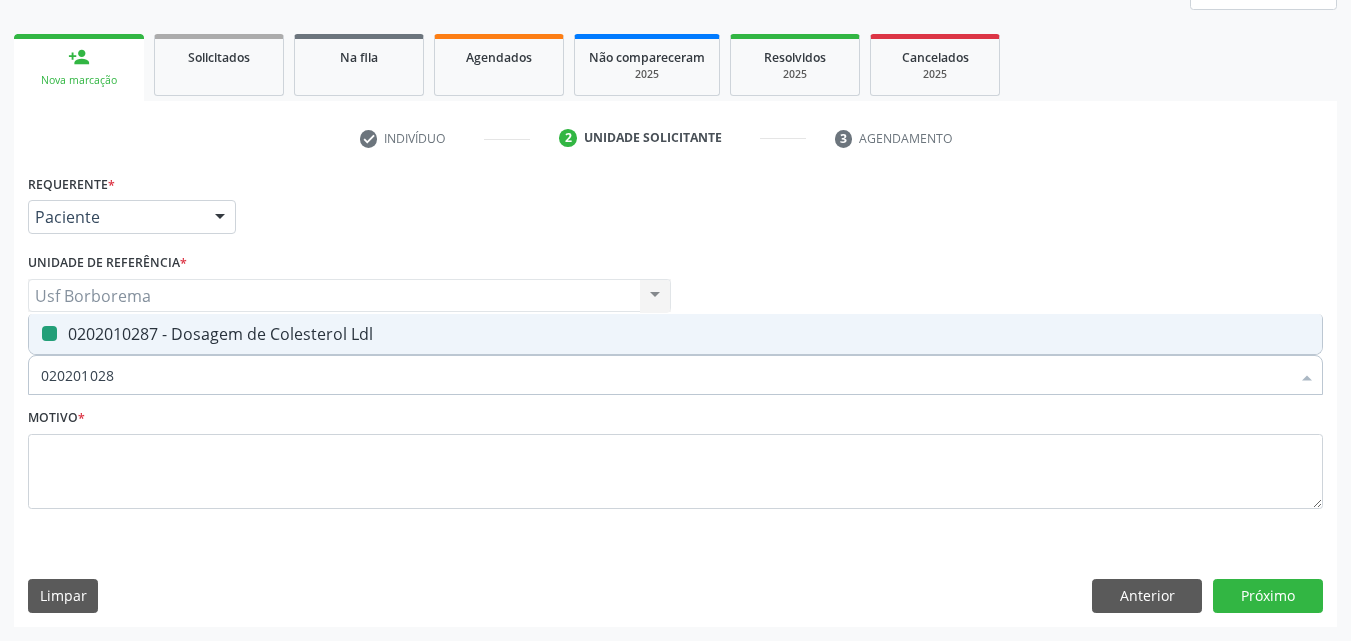 type on "02020102" 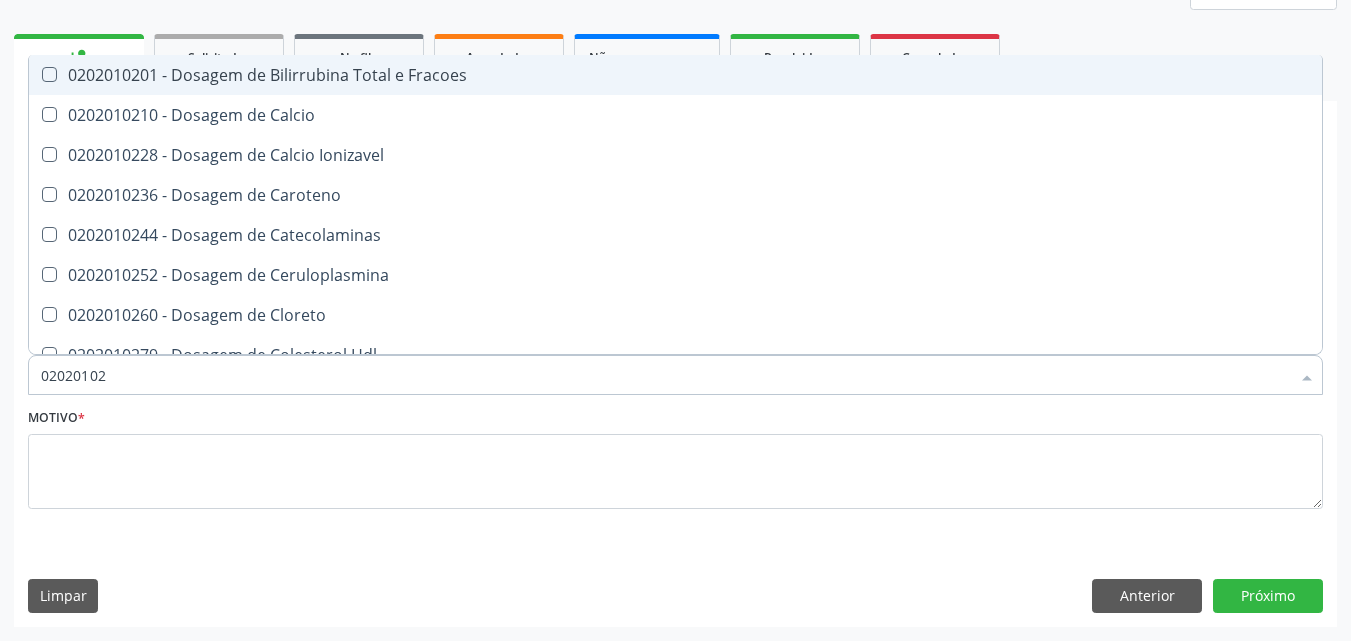 type on "0202010" 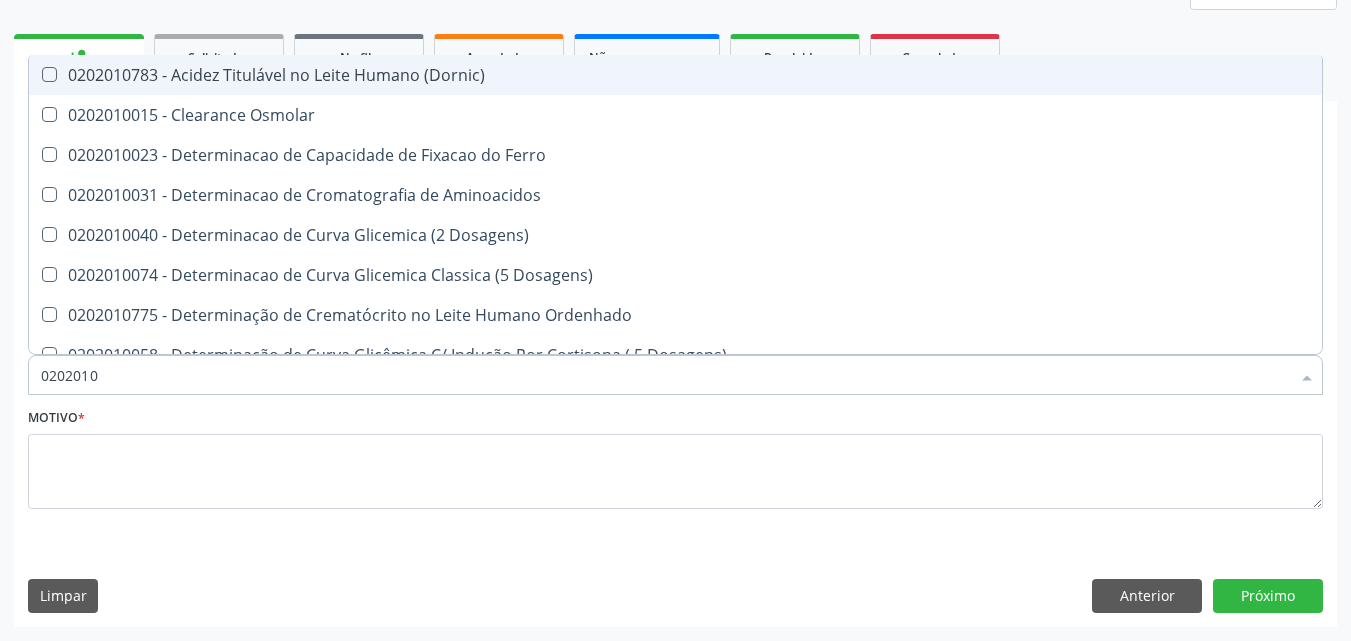 type on "020201" 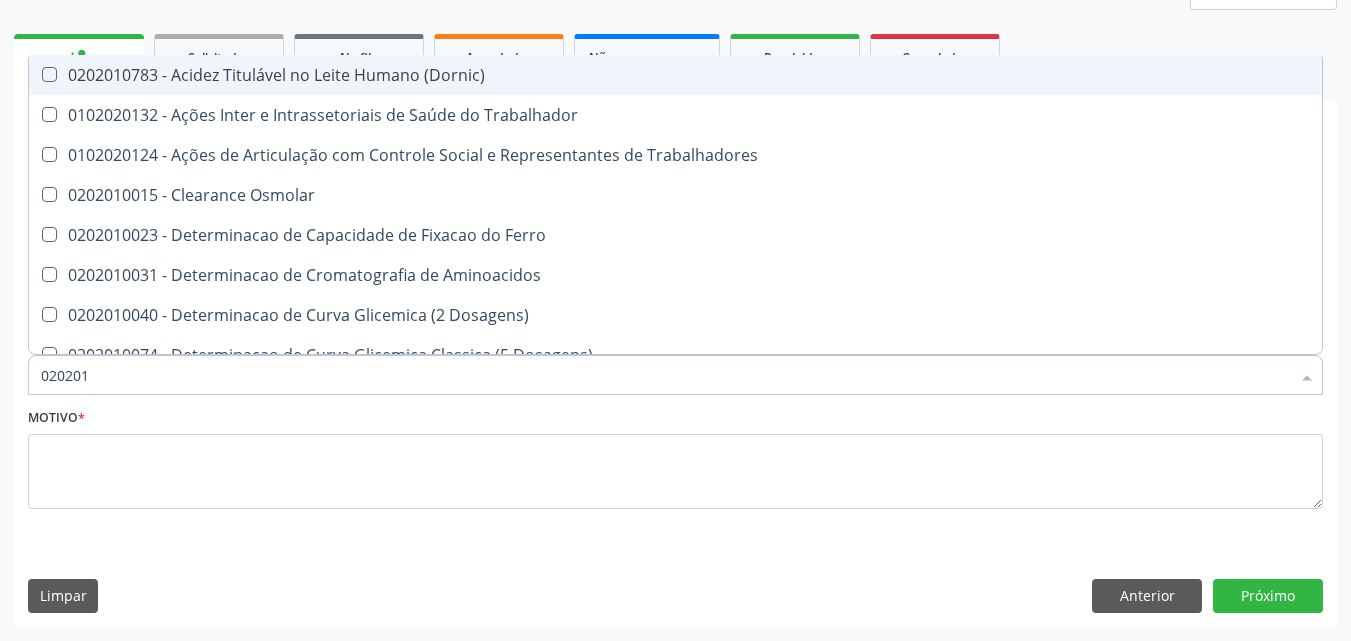 type on "02020" 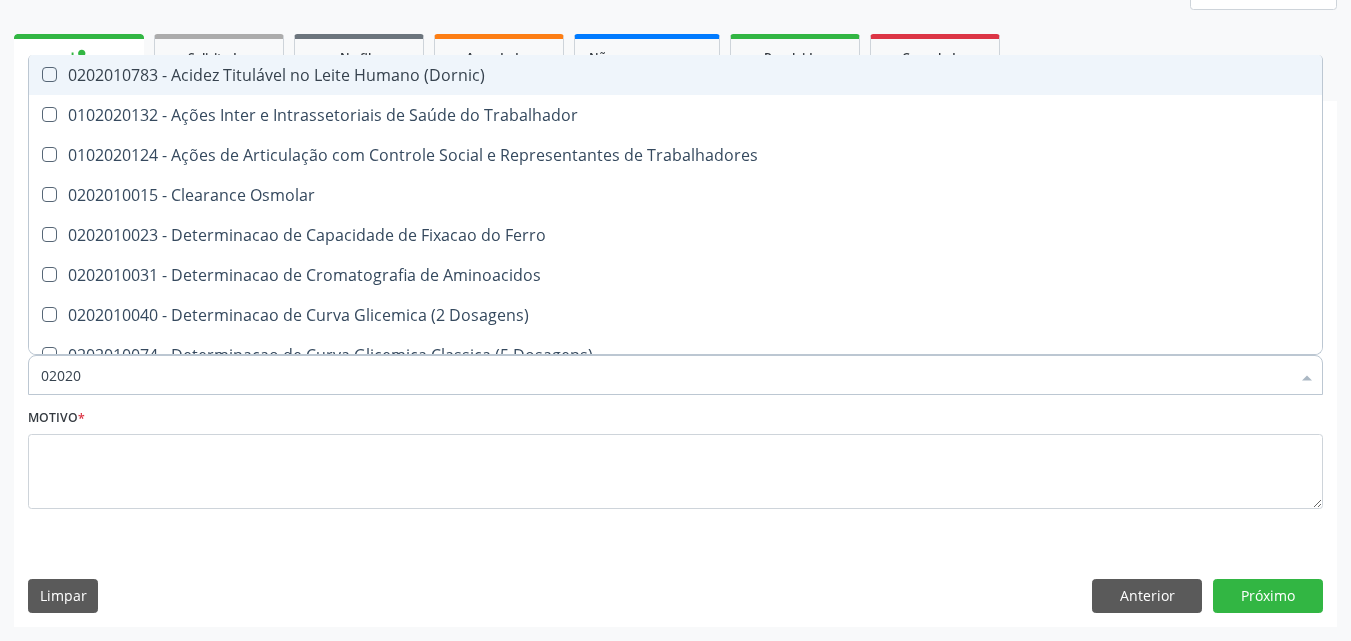 checkbox on "true" 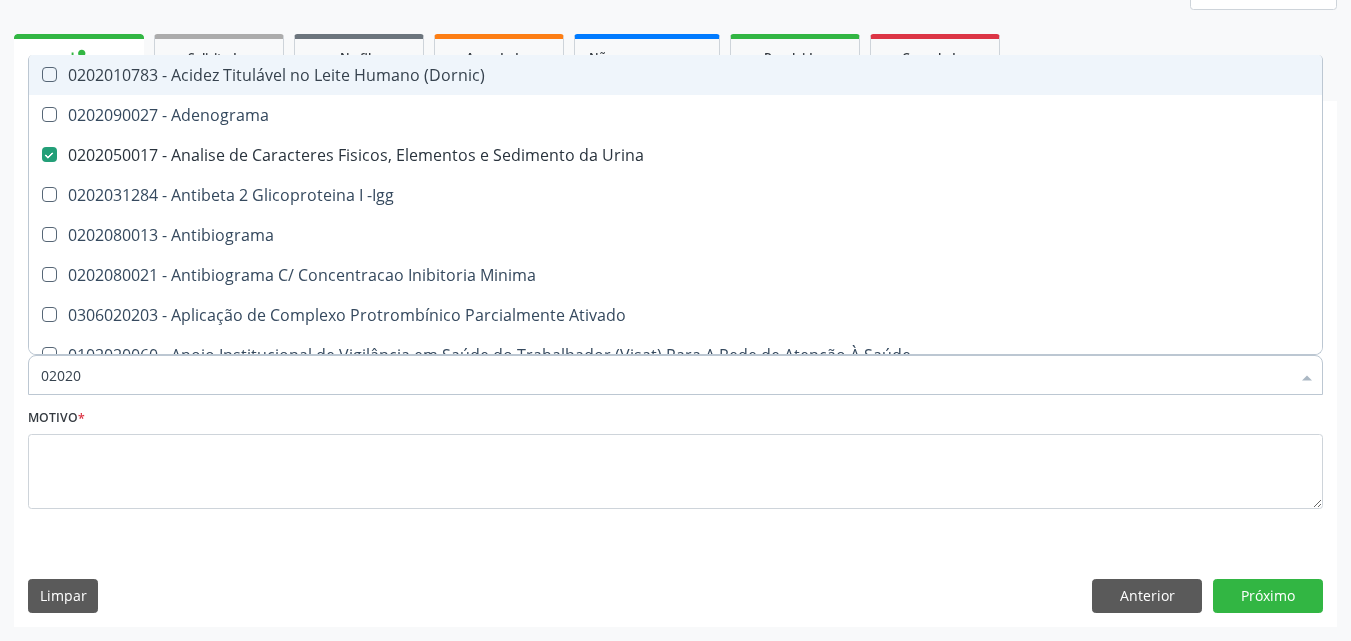 type on "020208" 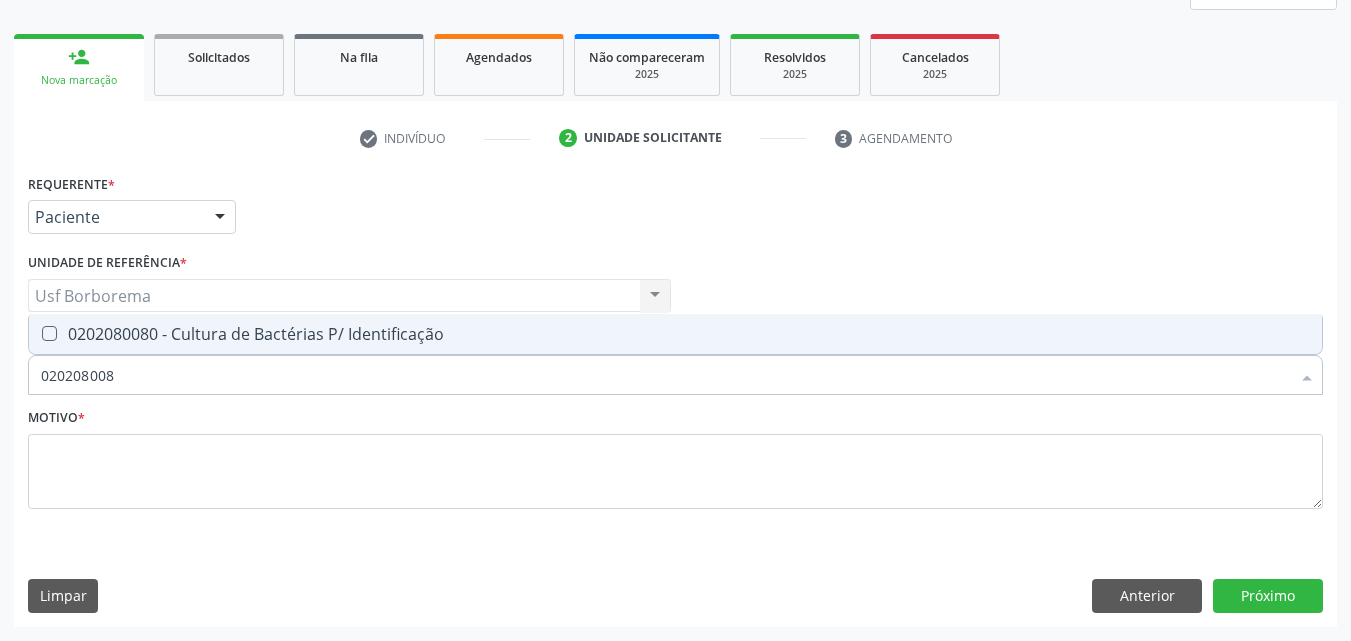 type on "0202080080" 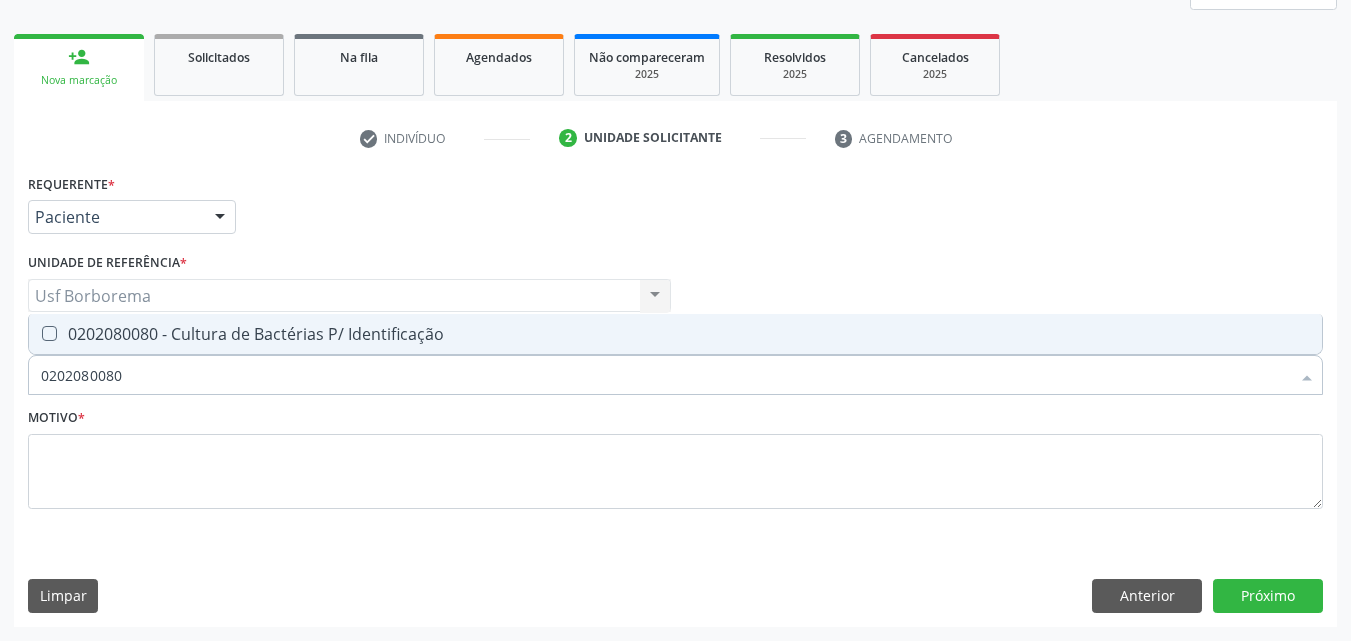 click on "0202080080 - Cultura de Bactérias P/ Identificação" at bounding box center [675, 334] 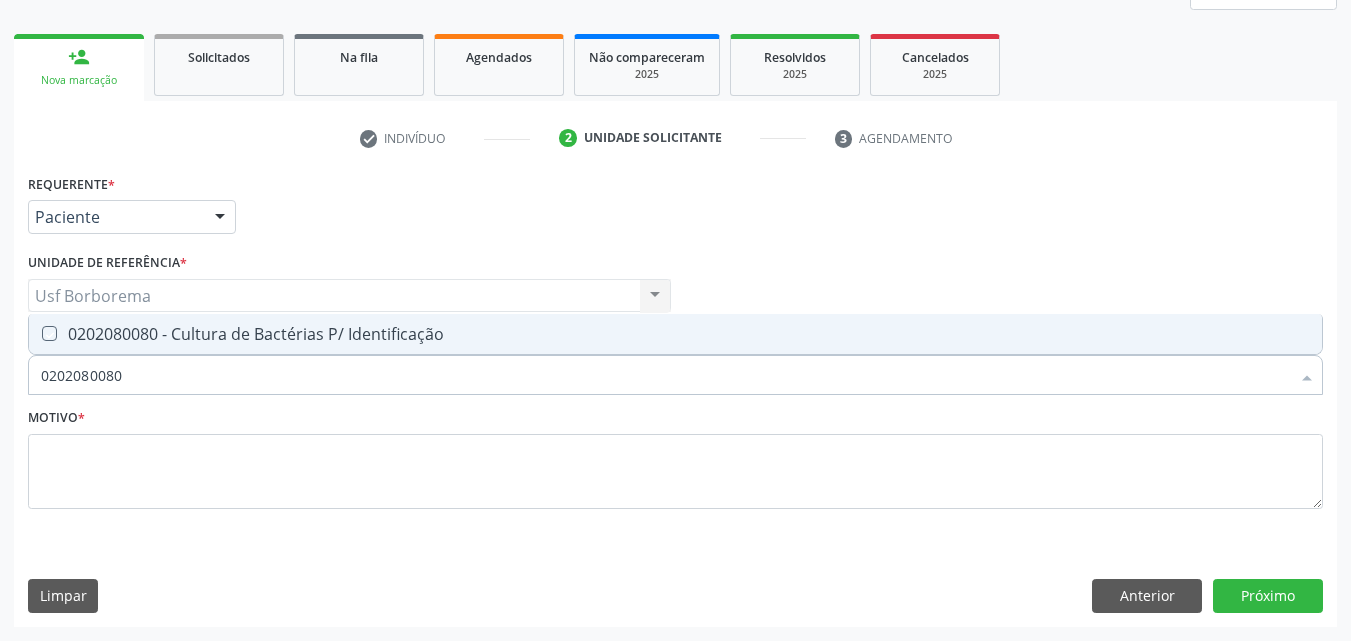 checkbox on "true" 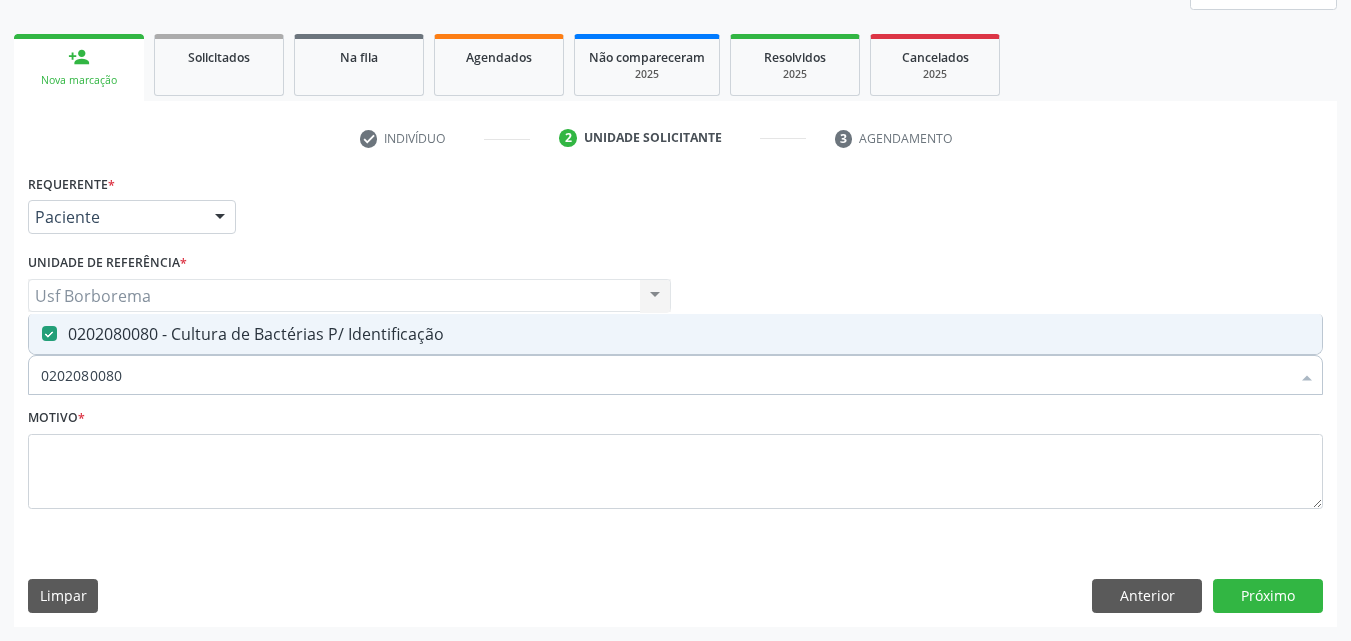 click on "0202080080" at bounding box center (665, 375) 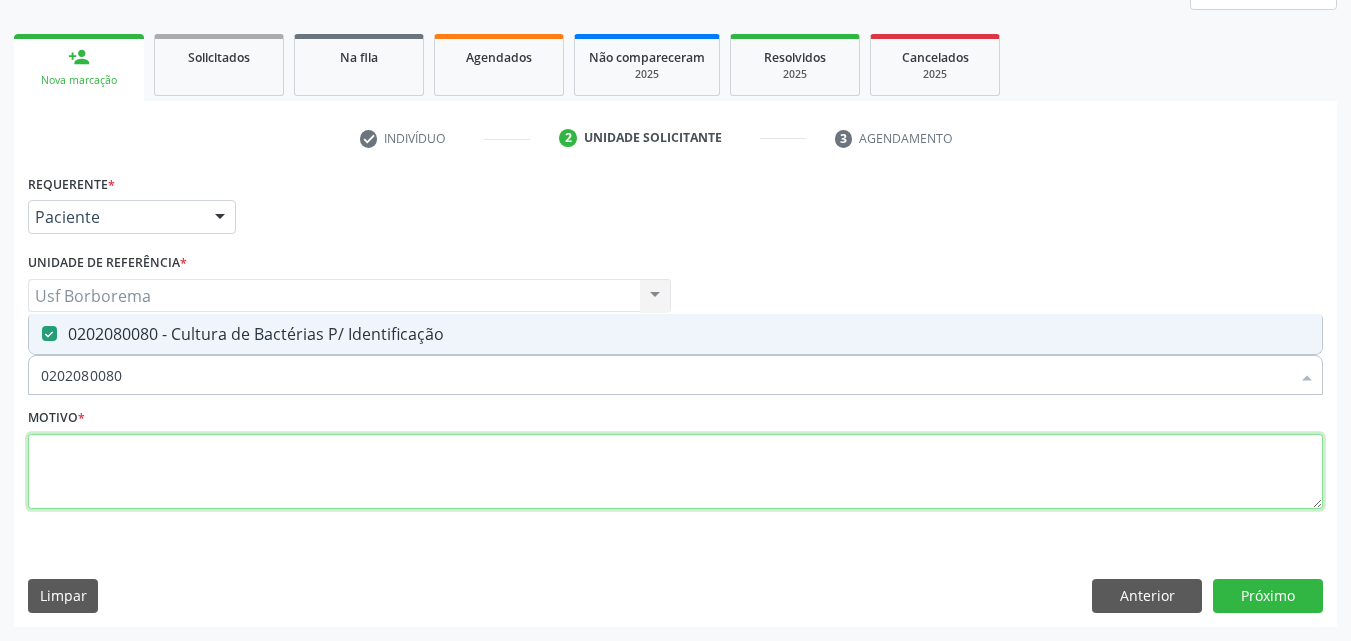 click at bounding box center (675, 472) 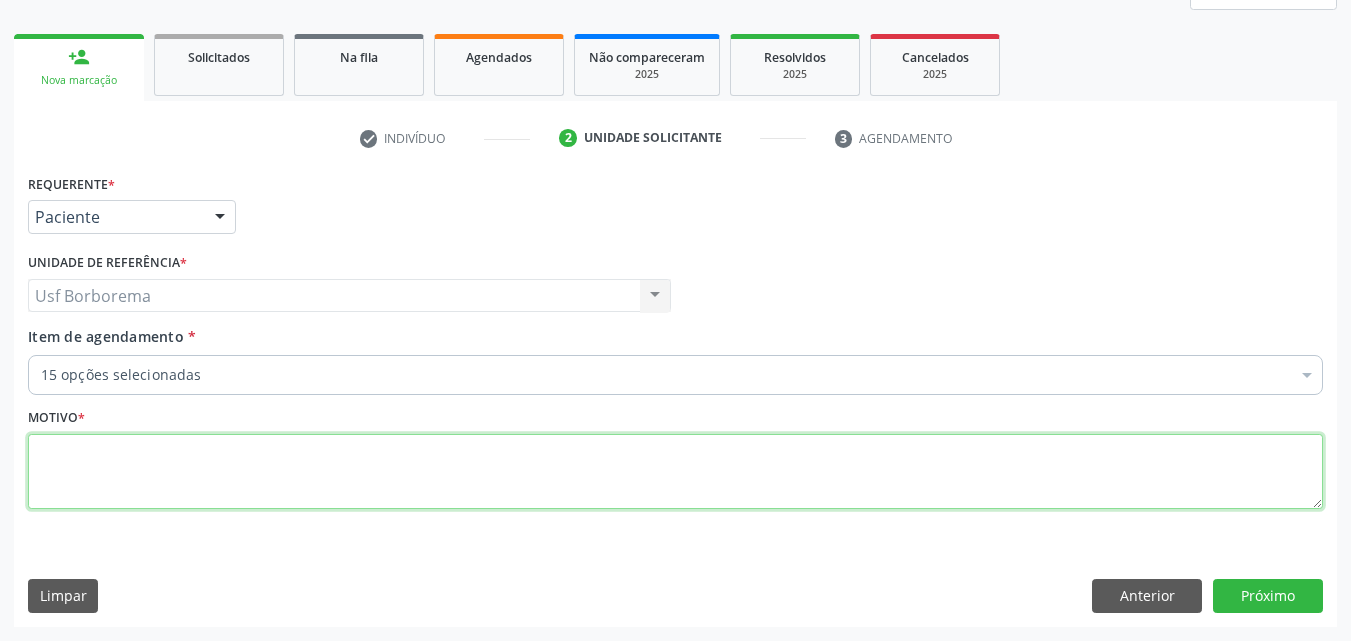 click at bounding box center [675, 472] 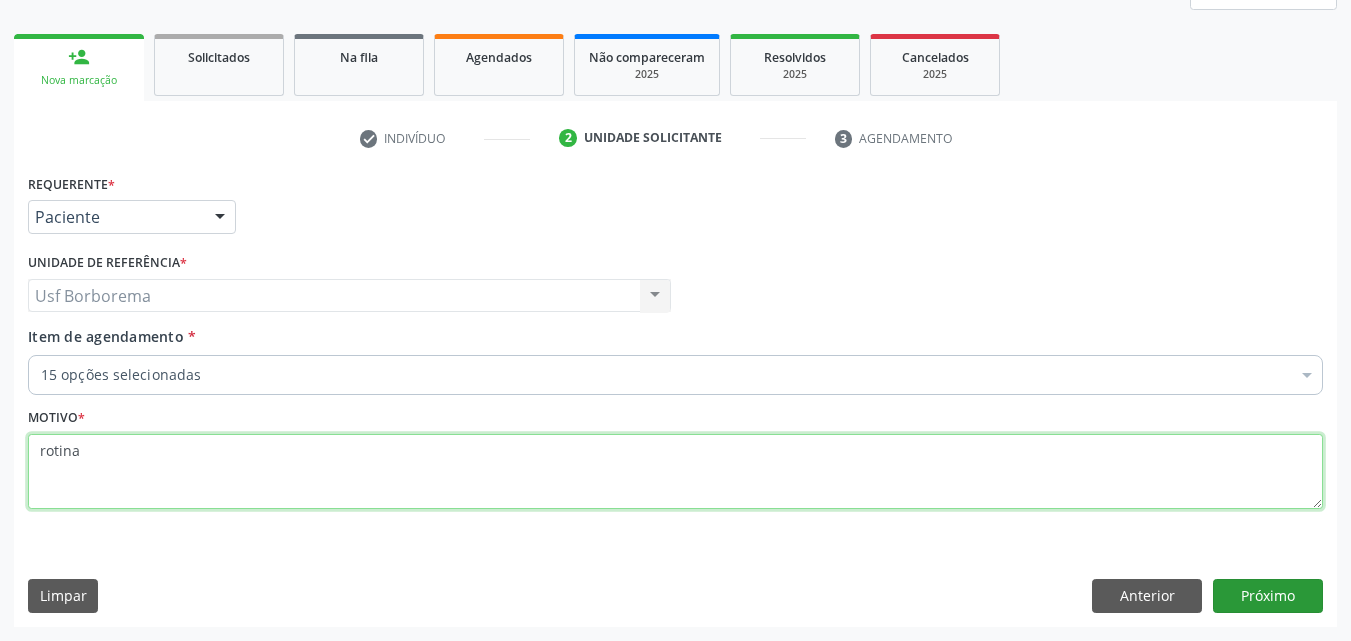 type on "rotina" 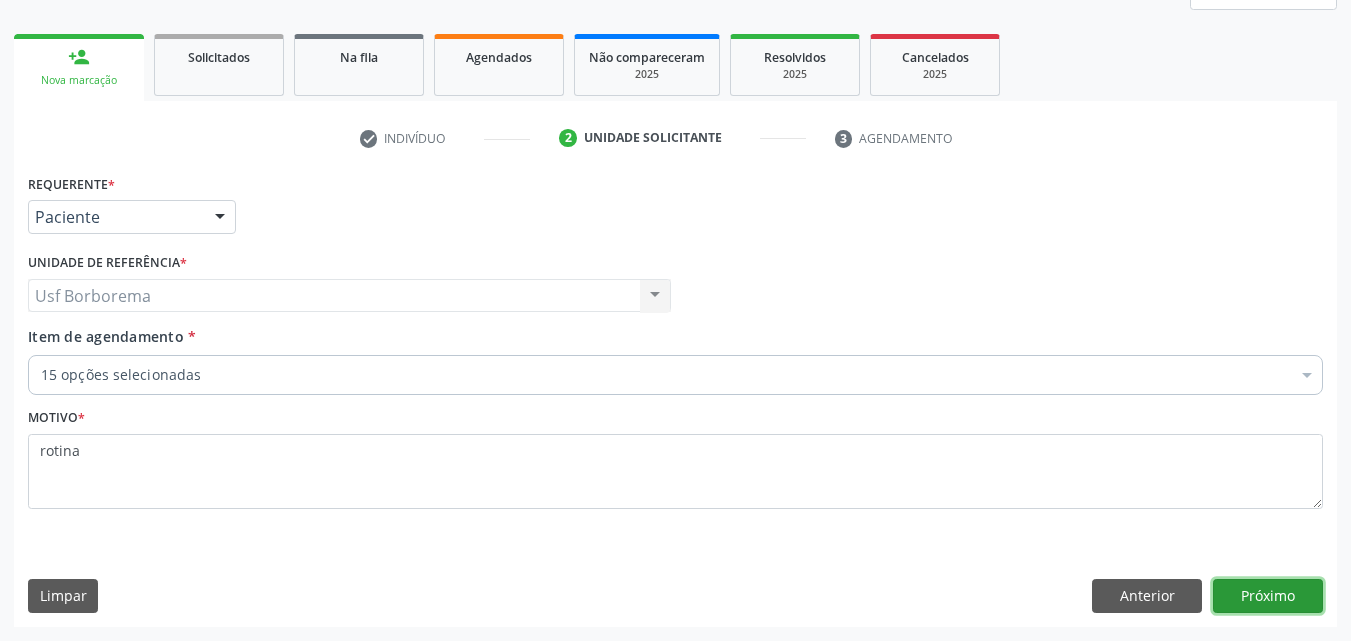 click on "Próximo" at bounding box center [1268, 596] 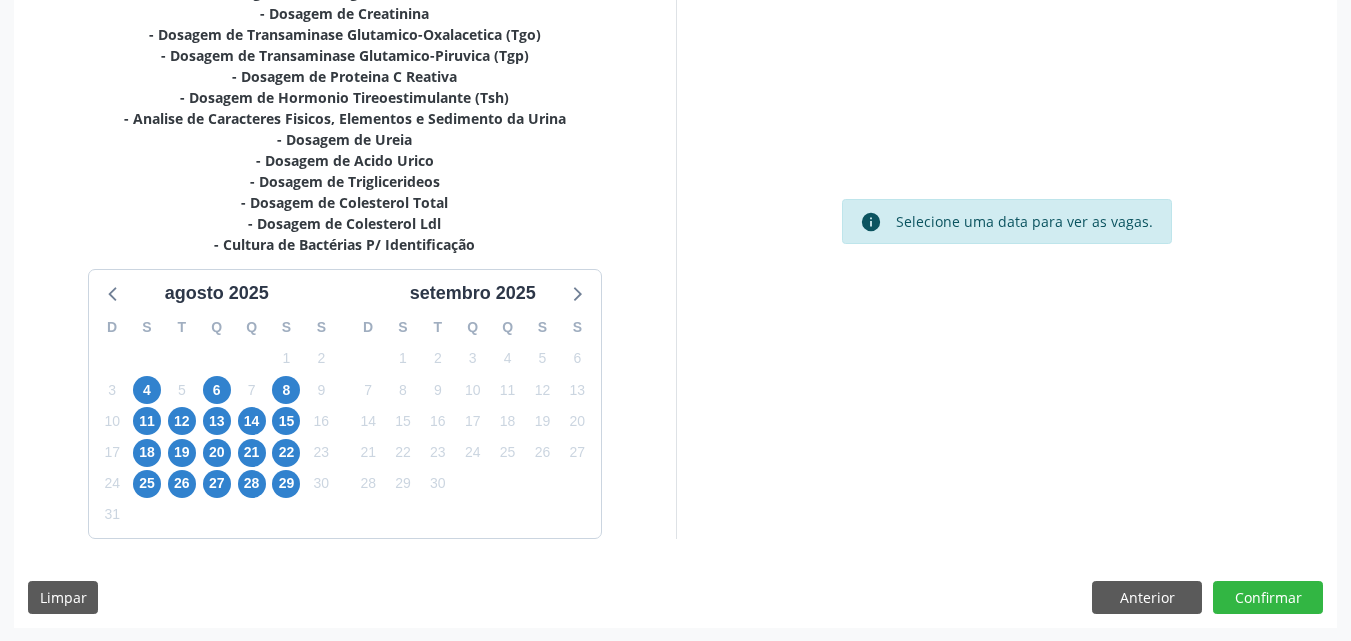 scroll, scrollTop: 523, scrollLeft: 0, axis: vertical 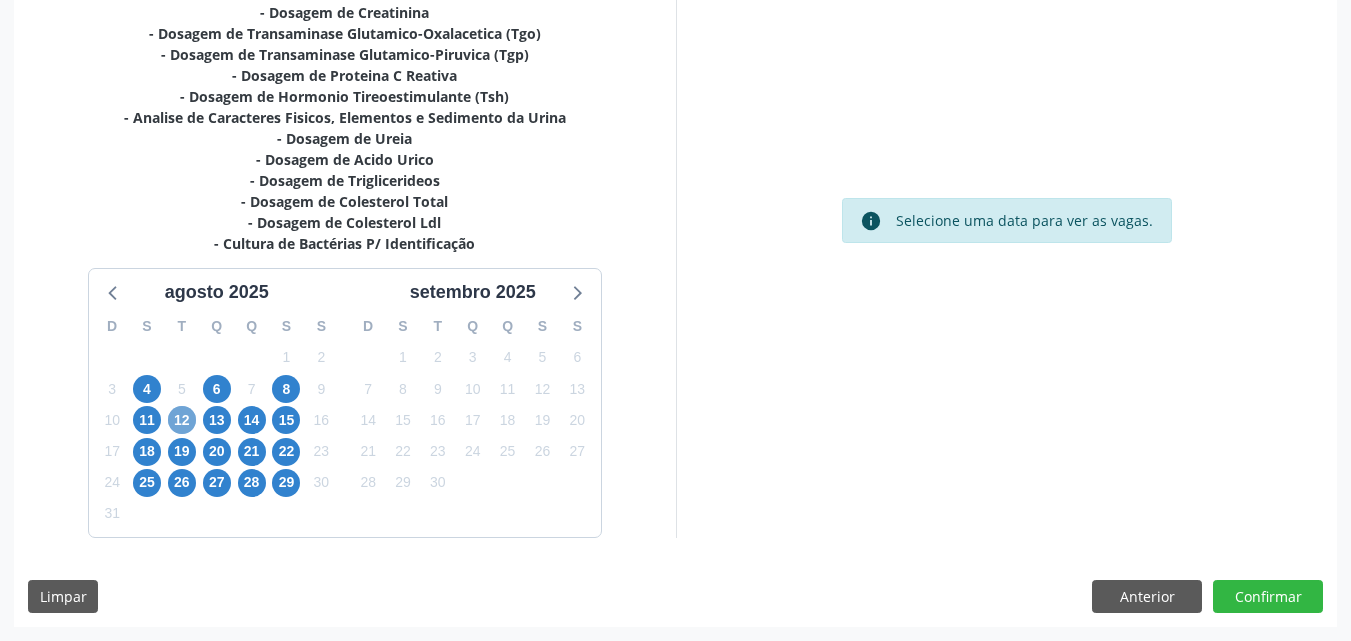 click on "12" at bounding box center (182, 420) 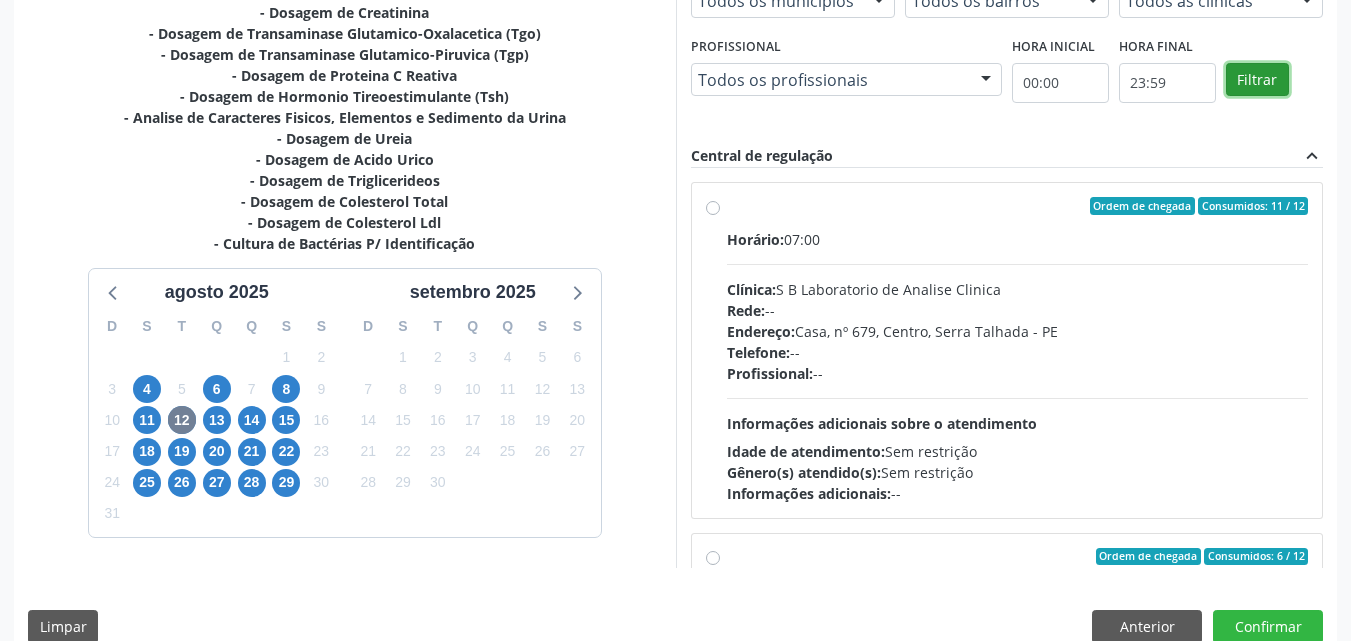 click on "Filtrar" at bounding box center [1257, 80] 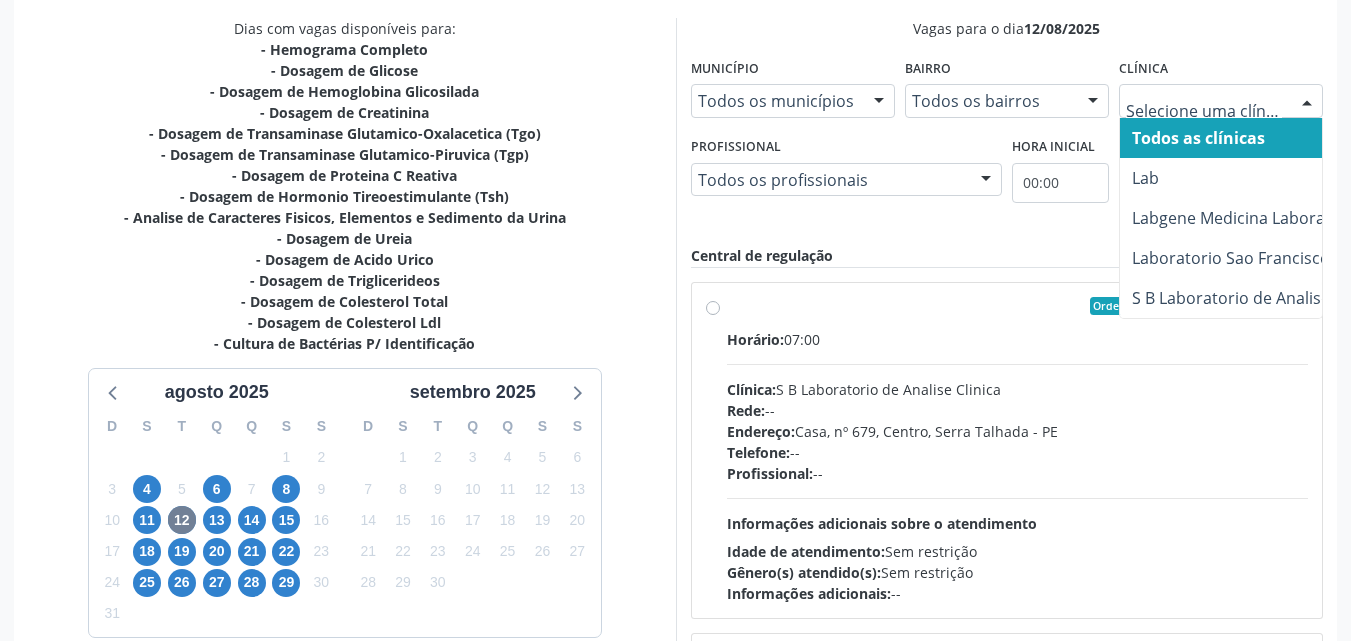 click at bounding box center [1221, 101] 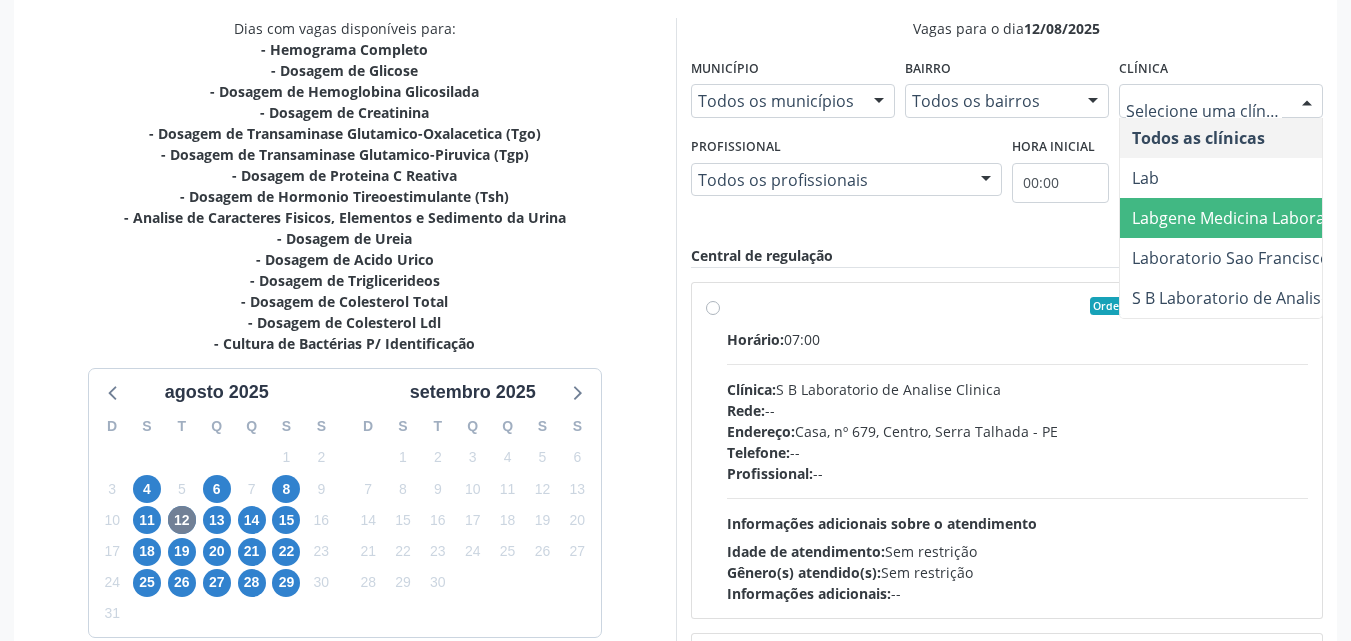 click on "Labgene Medicina Laboratorial" at bounding box center [1248, 218] 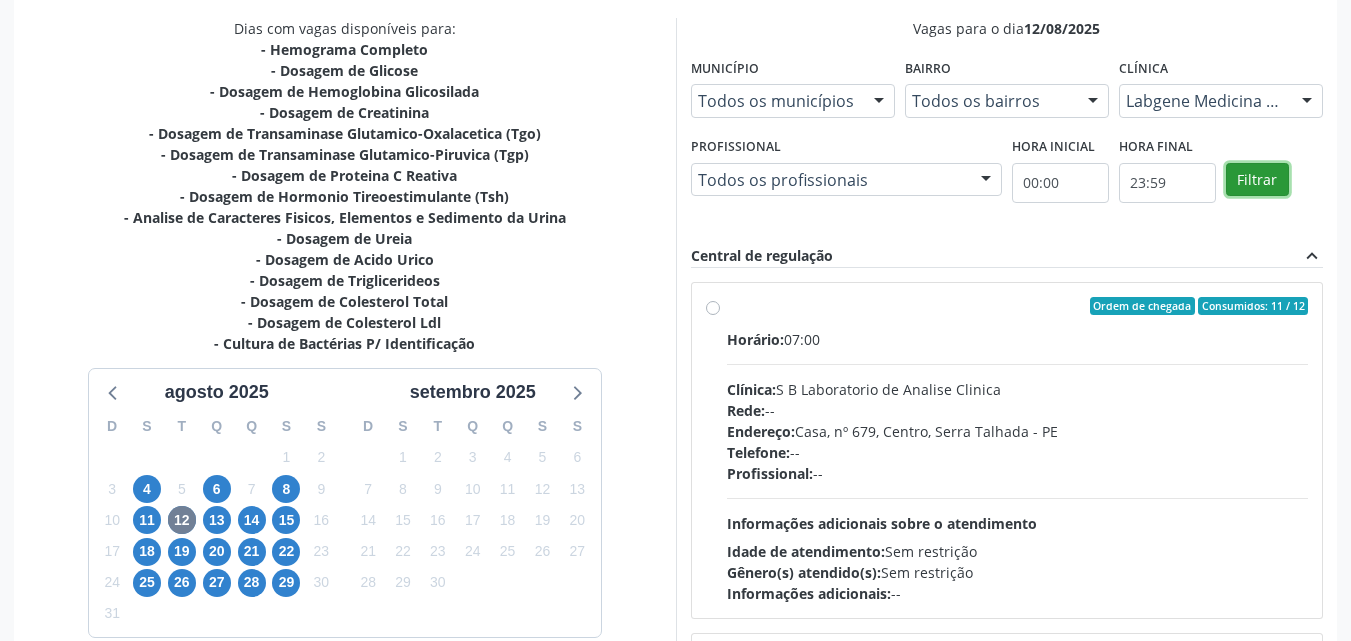 click on "Filtrar" at bounding box center [1257, 180] 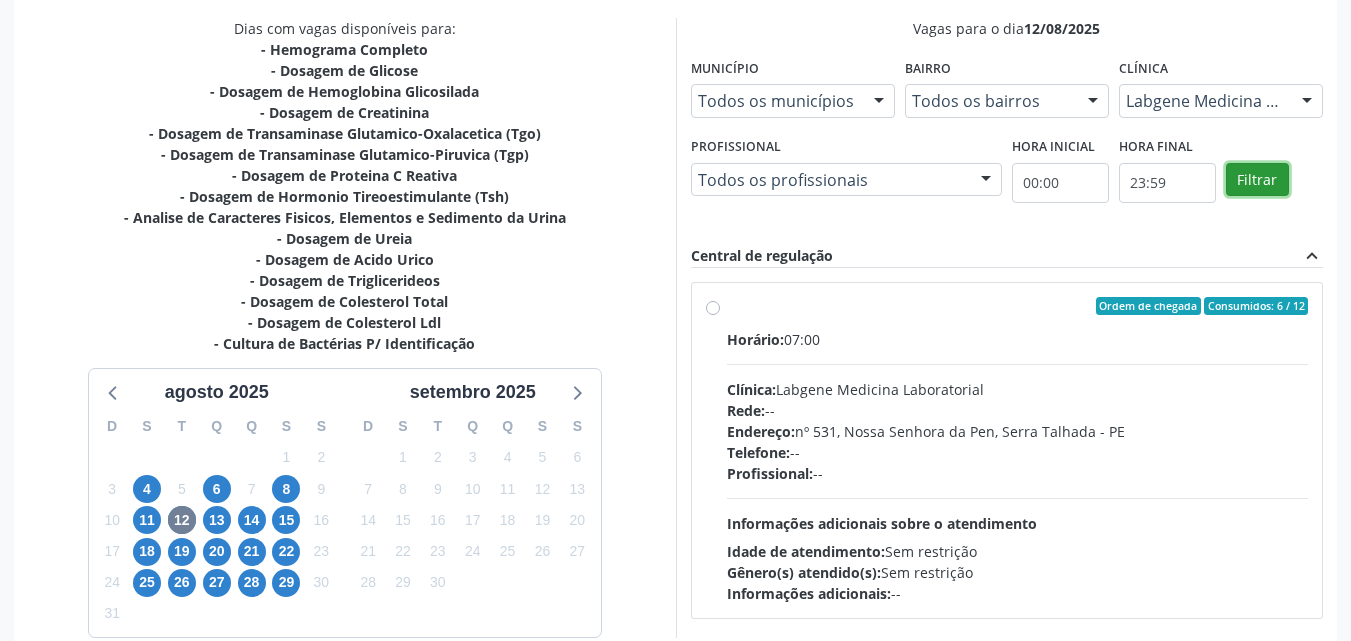 click on "Filtrar" at bounding box center [1257, 180] 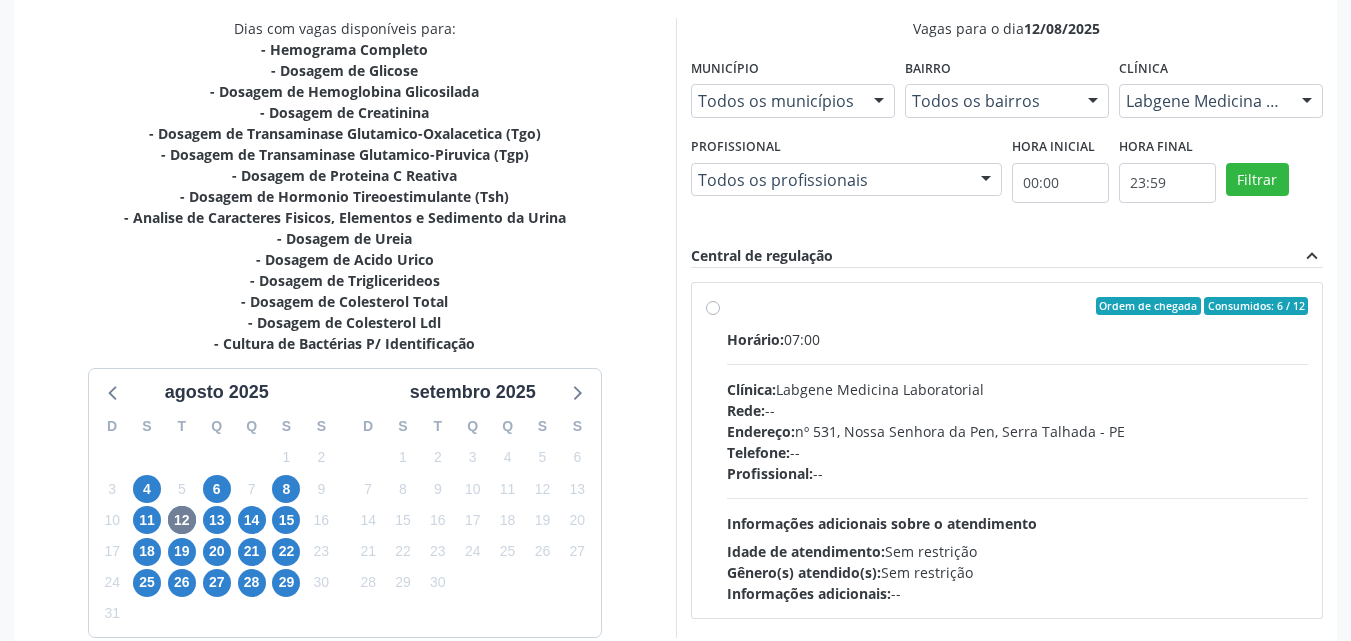 click on "Ordem de chegada
Consumidos: 6 / 12
Horário:   07:00
Clínica:  Labgene Medicina Laboratorial
Rede:
--
Endereço:   nº 531, Nossa Senhora da Pen, [CITY] - [STATE]
Telefone:   --
Profissional:
--
Informações adicionais sobre o atendimento
Idade de atendimento:
Sem restrição
Gênero(s) atendido(s):
Sem restrição
Informações adicionais:
--" at bounding box center (1018, 450) 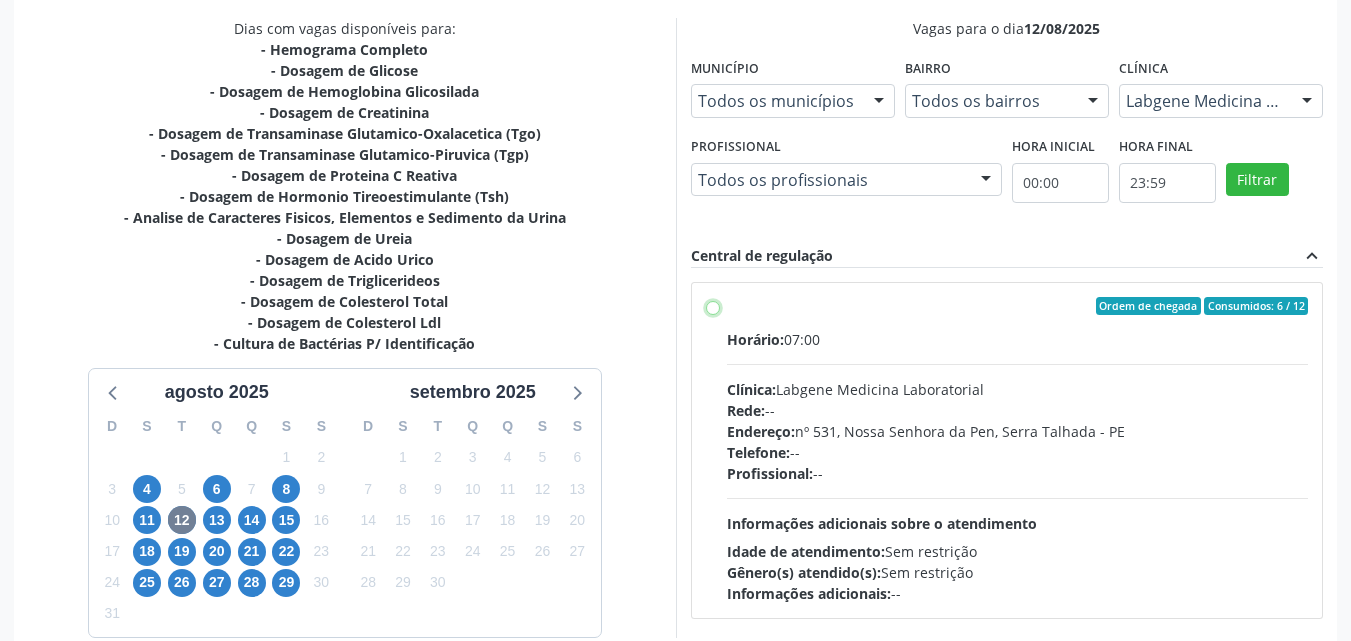 click on "Ordem de chegada
Consumidos: 6 / 12
Horário:   07:00
Clínica:  Labgene Medicina Laboratorial
Rede:
--
Endereço:   nº 531, Nossa Senhora da Pen, [CITY] - [STATE]
Telefone:   --
Profissional:
--
Informações adicionais sobre o atendimento
Idade de atendimento:
Sem restrição
Gênero(s) atendido(s):
Sem restrição
Informações adicionais:
--" at bounding box center [713, 306] 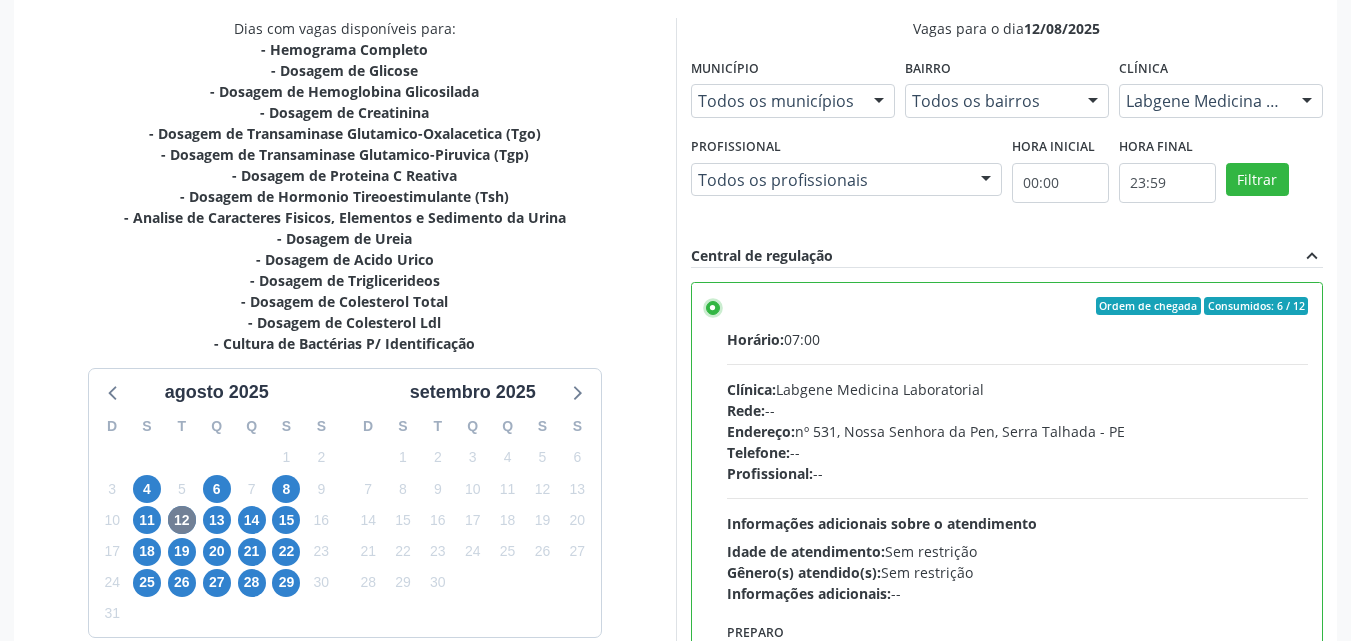 scroll, scrollTop: 99, scrollLeft: 0, axis: vertical 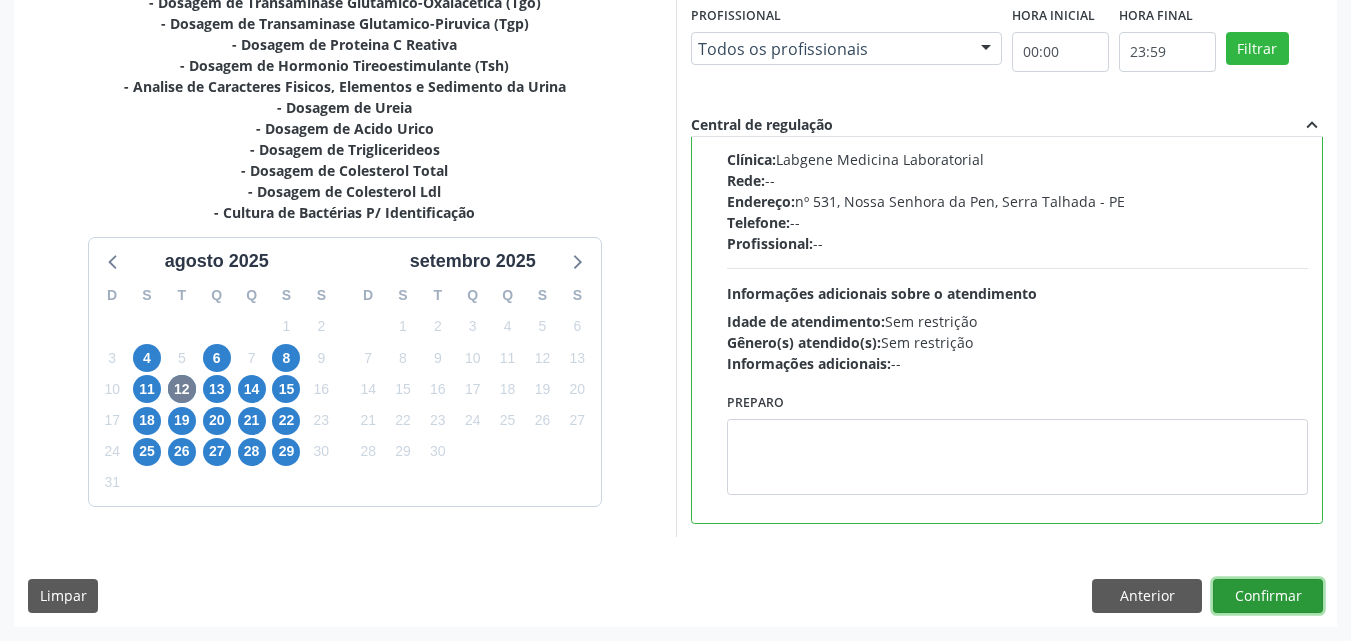 click on "Confirmar" at bounding box center (1268, 596) 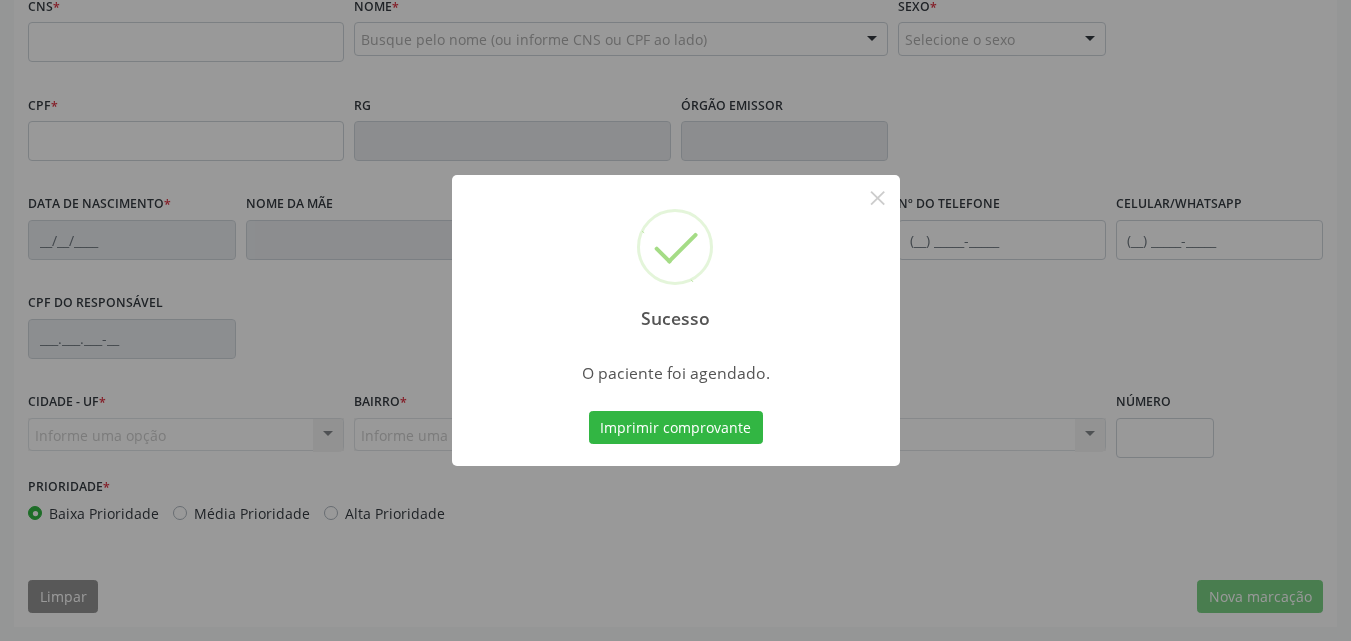 scroll, scrollTop: 443, scrollLeft: 0, axis: vertical 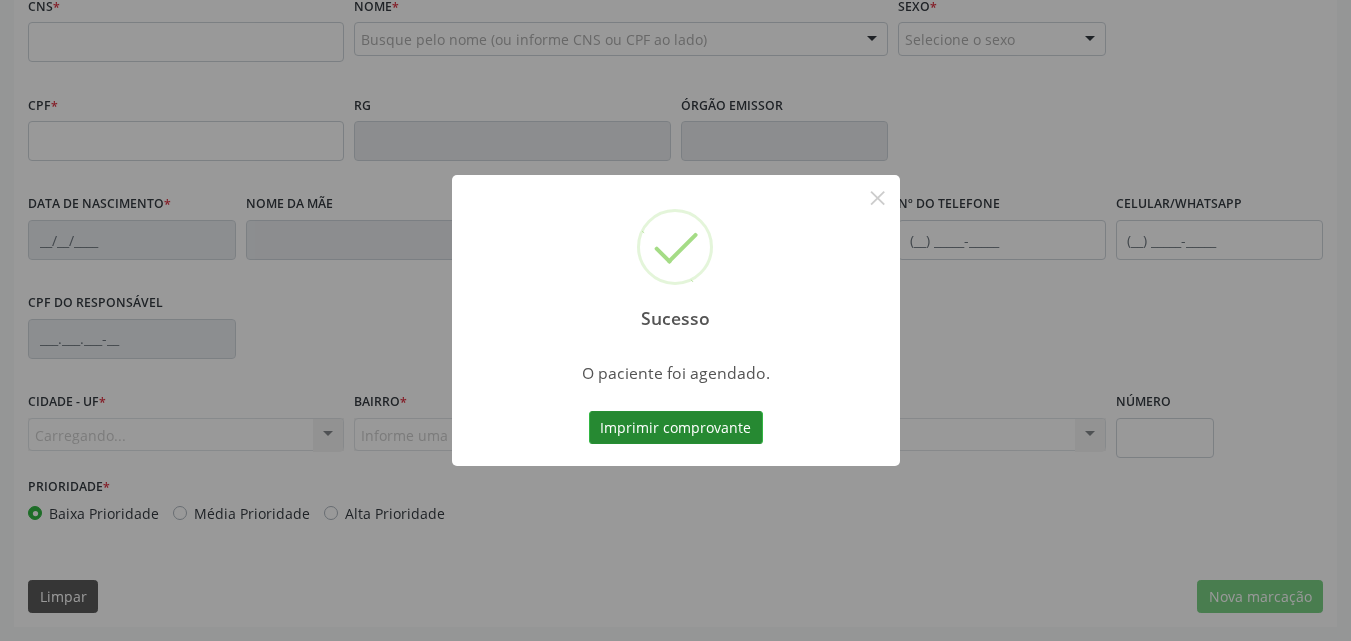 click on "Imprimir comprovante" at bounding box center (676, 428) 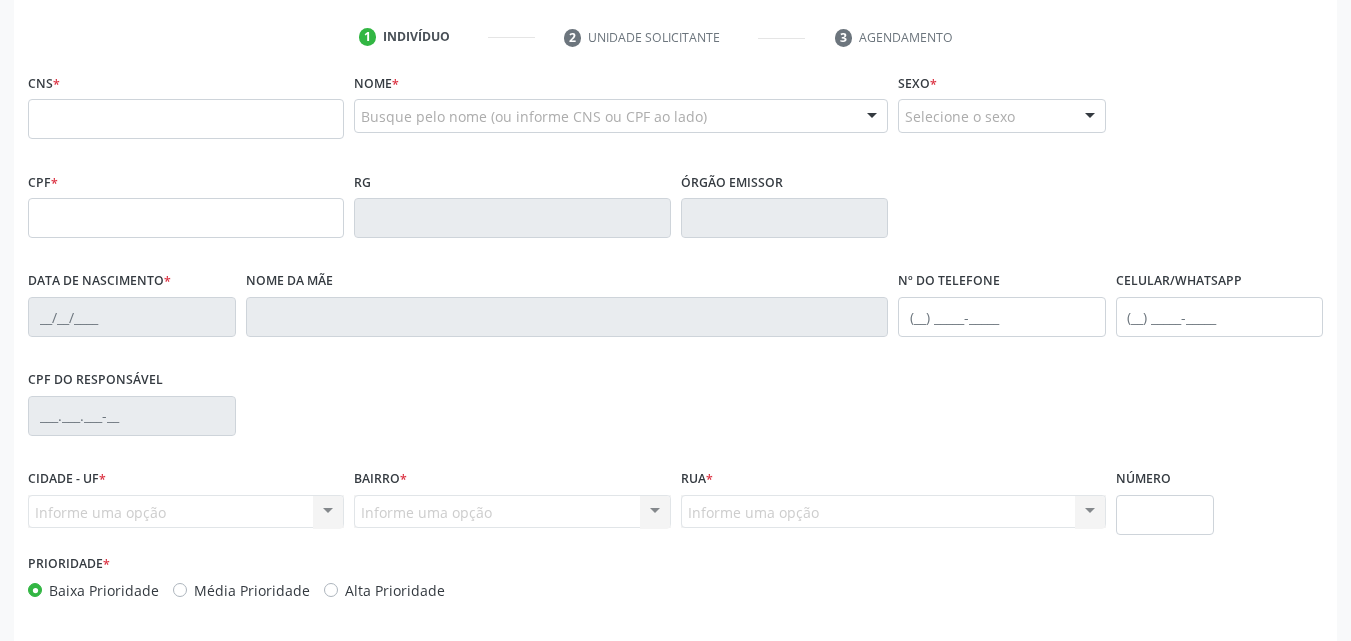 scroll, scrollTop: 343, scrollLeft: 0, axis: vertical 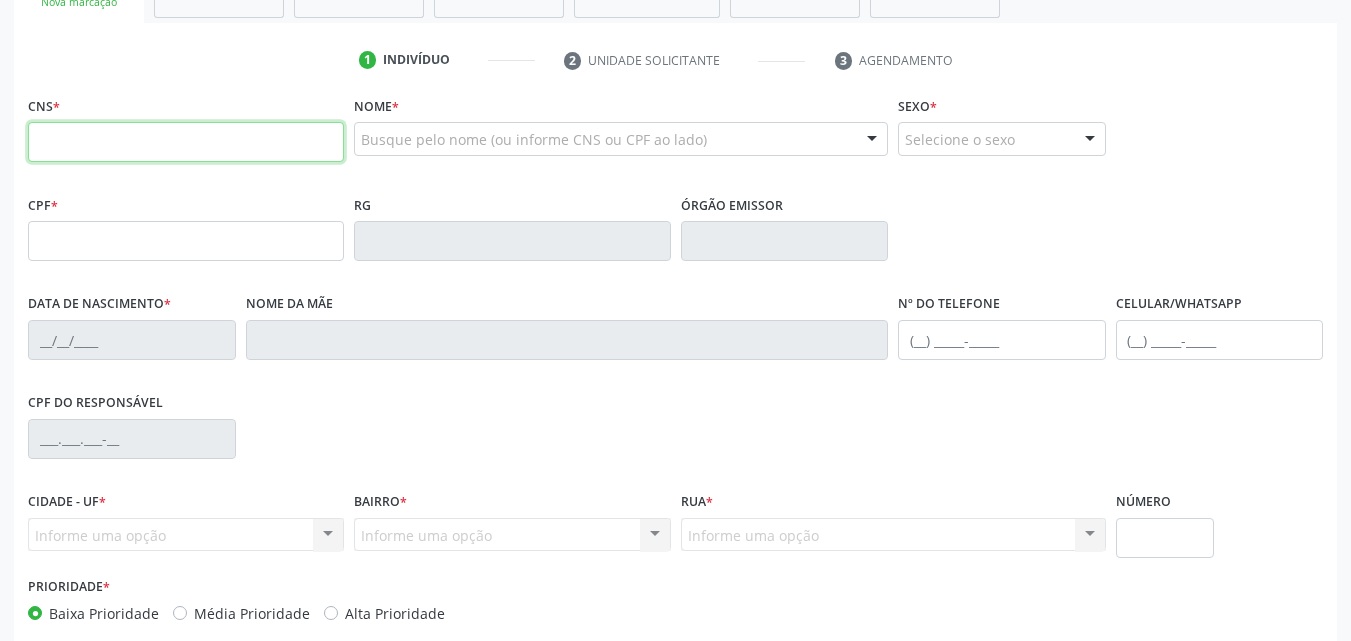 click at bounding box center (186, 142) 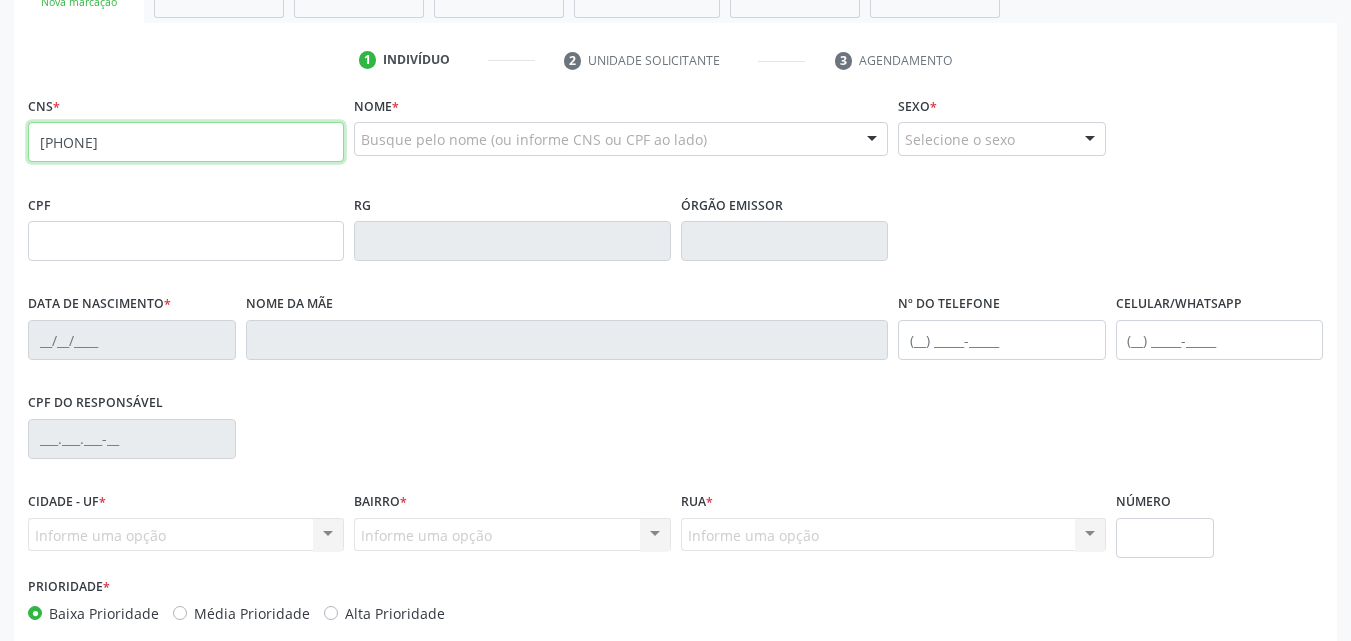type on "[PHONE]" 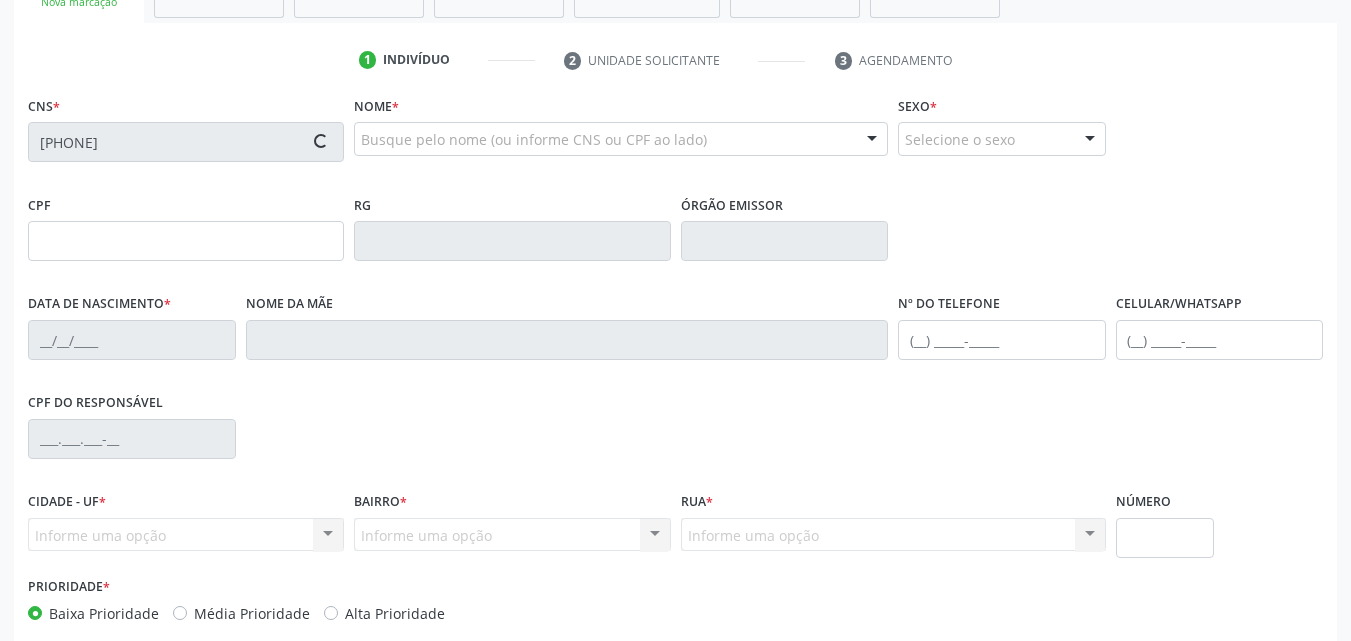 type on "[CPF]" 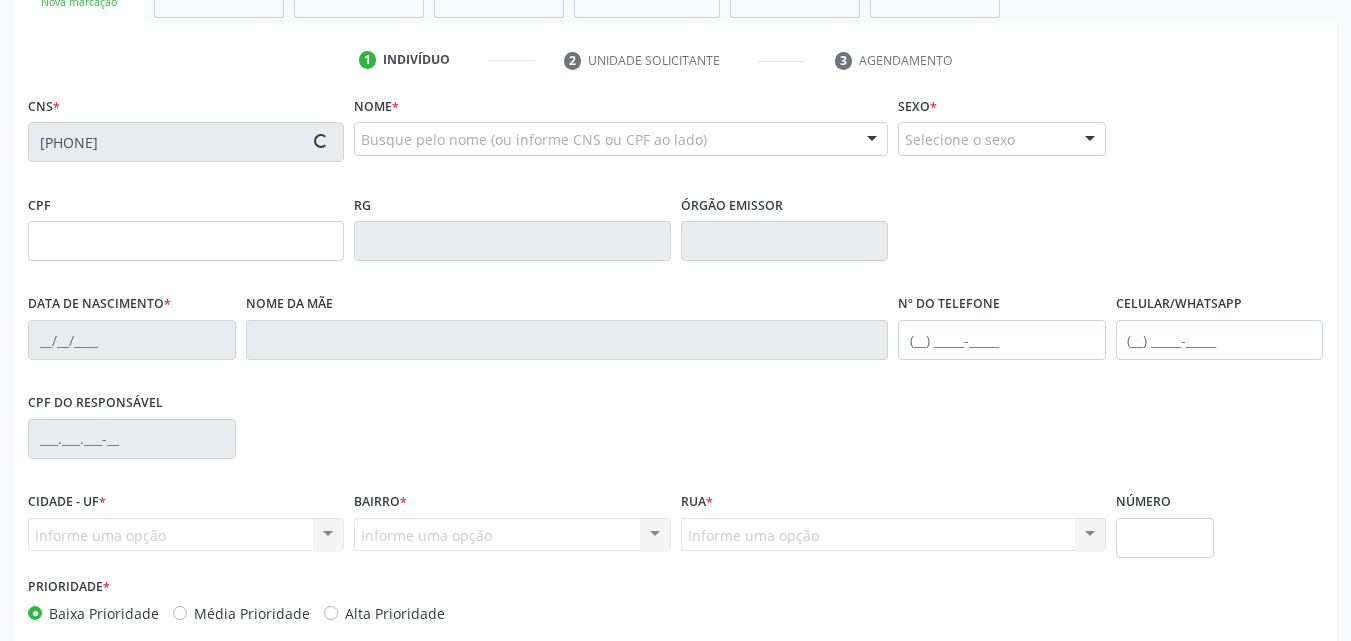 type on "[DATE]" 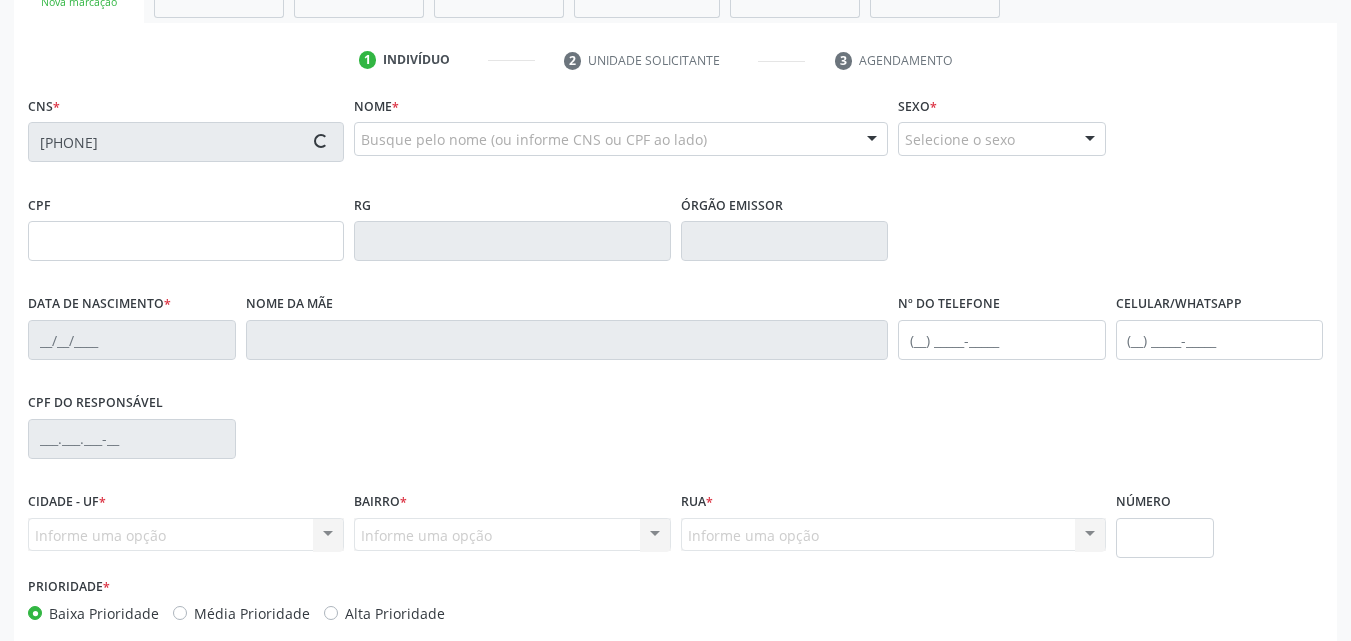 type on "[PHONE]" 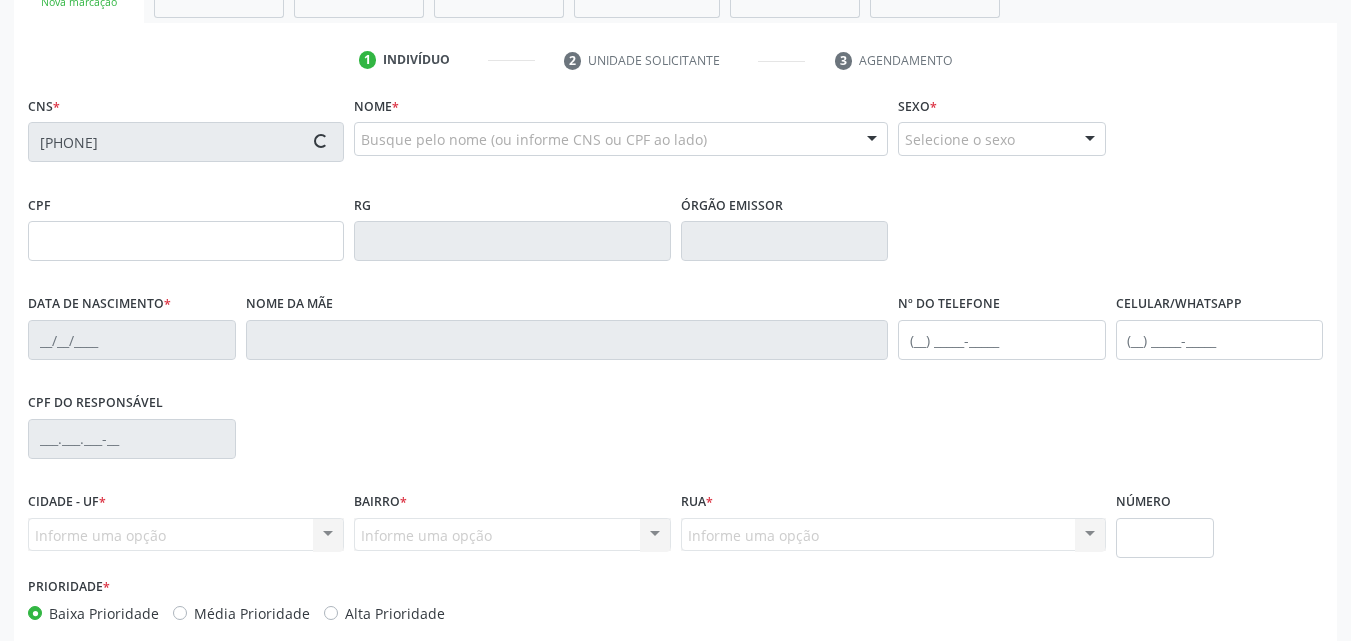 type on "631" 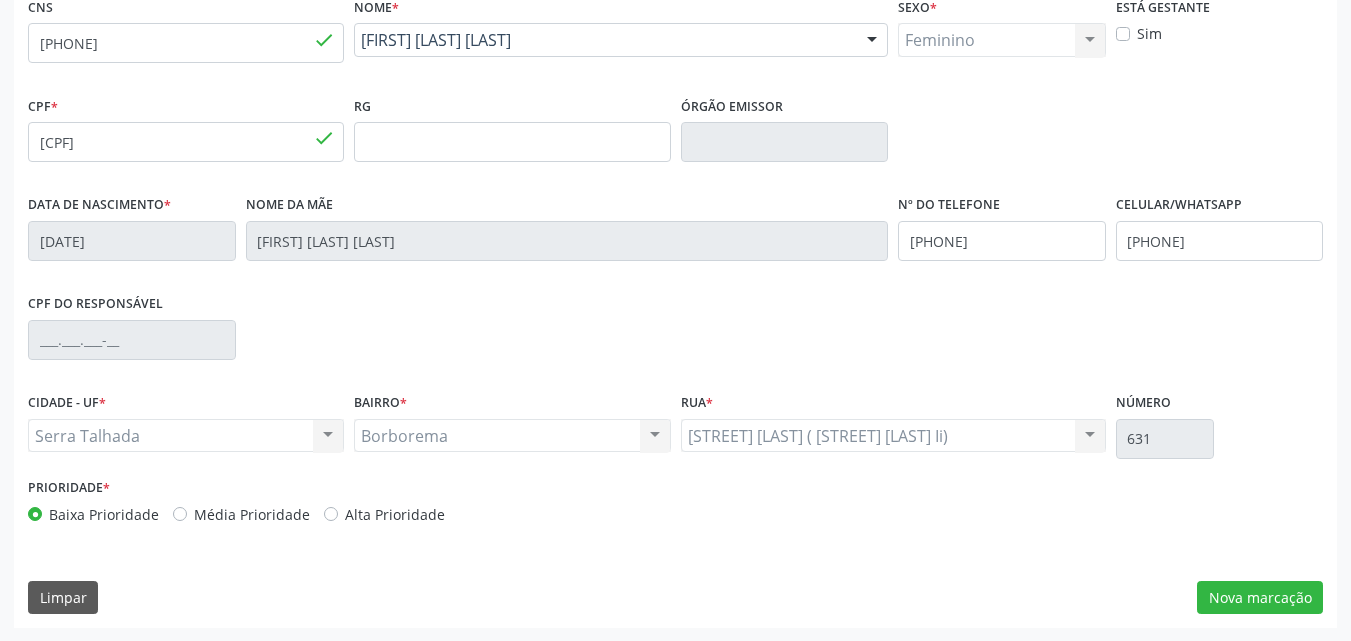 scroll, scrollTop: 443, scrollLeft: 0, axis: vertical 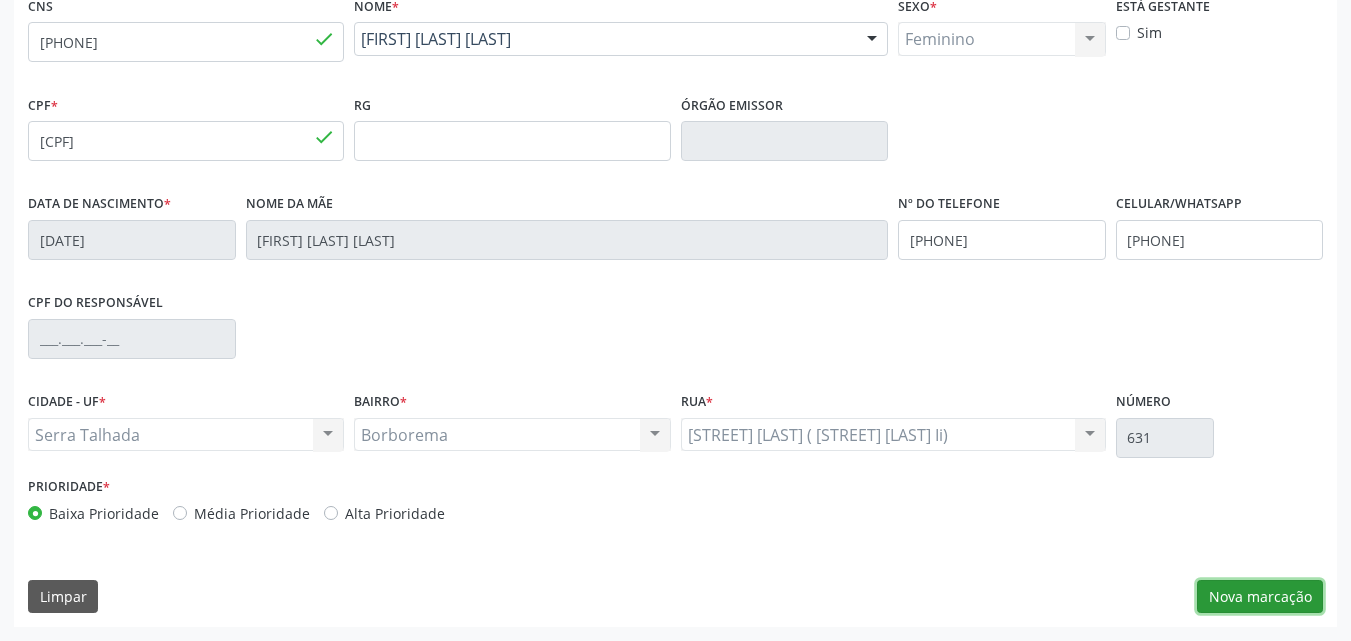 click on "Nova marcação" at bounding box center [1260, 597] 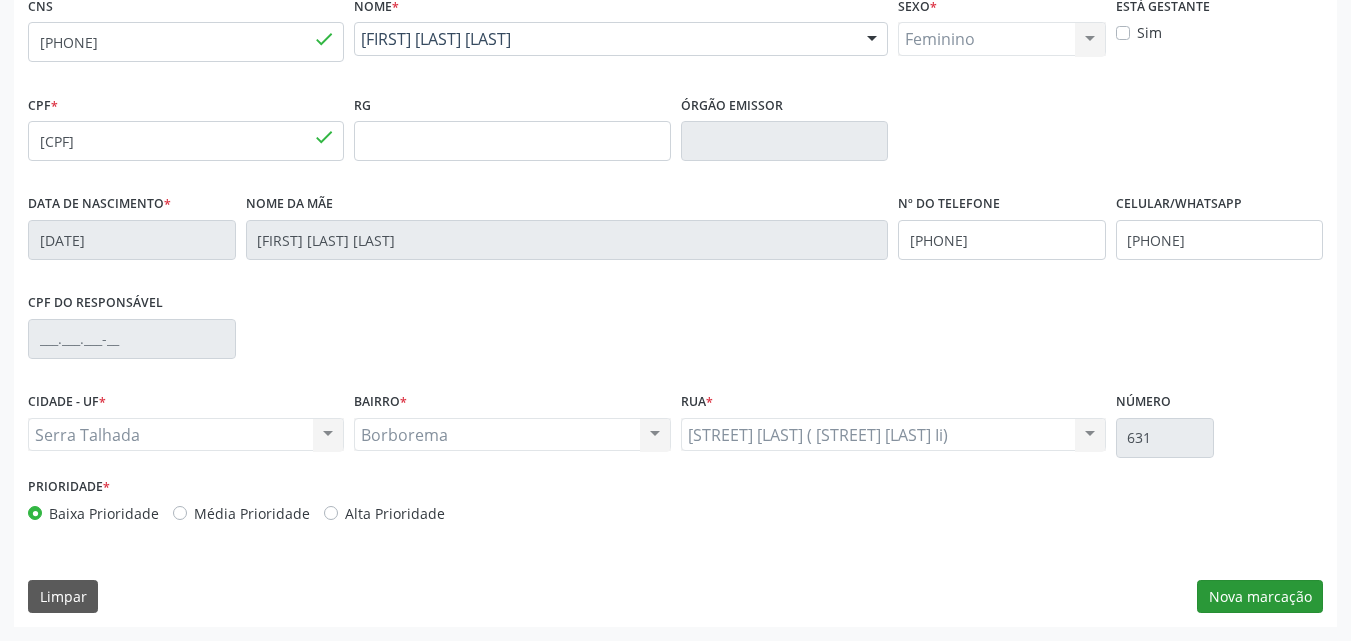 scroll, scrollTop: 265, scrollLeft: 0, axis: vertical 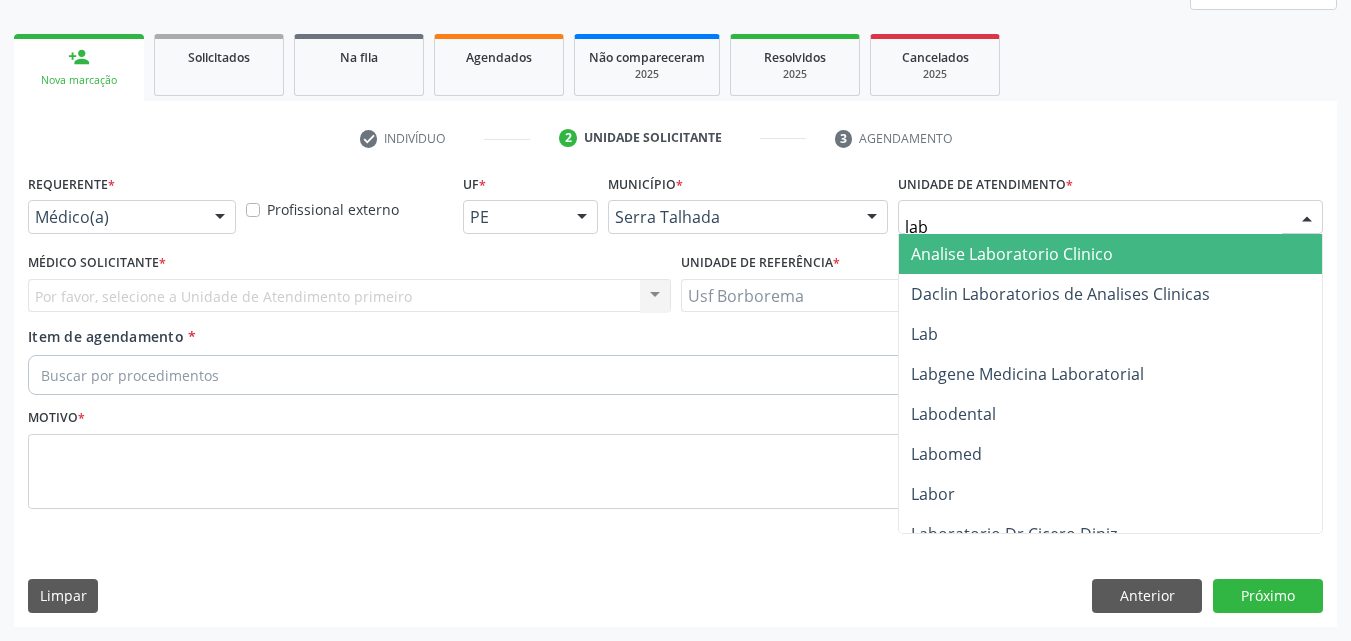 type on "labg" 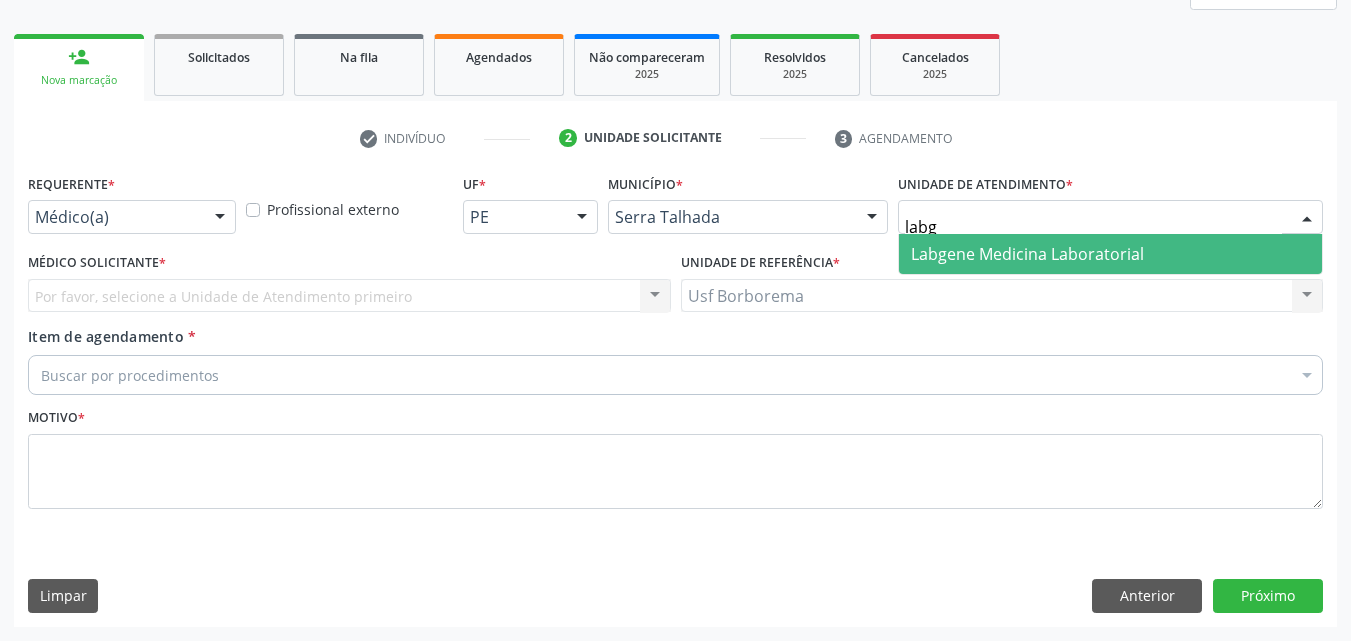 click on "Labgene Medicina Laboratorial" at bounding box center (1027, 254) 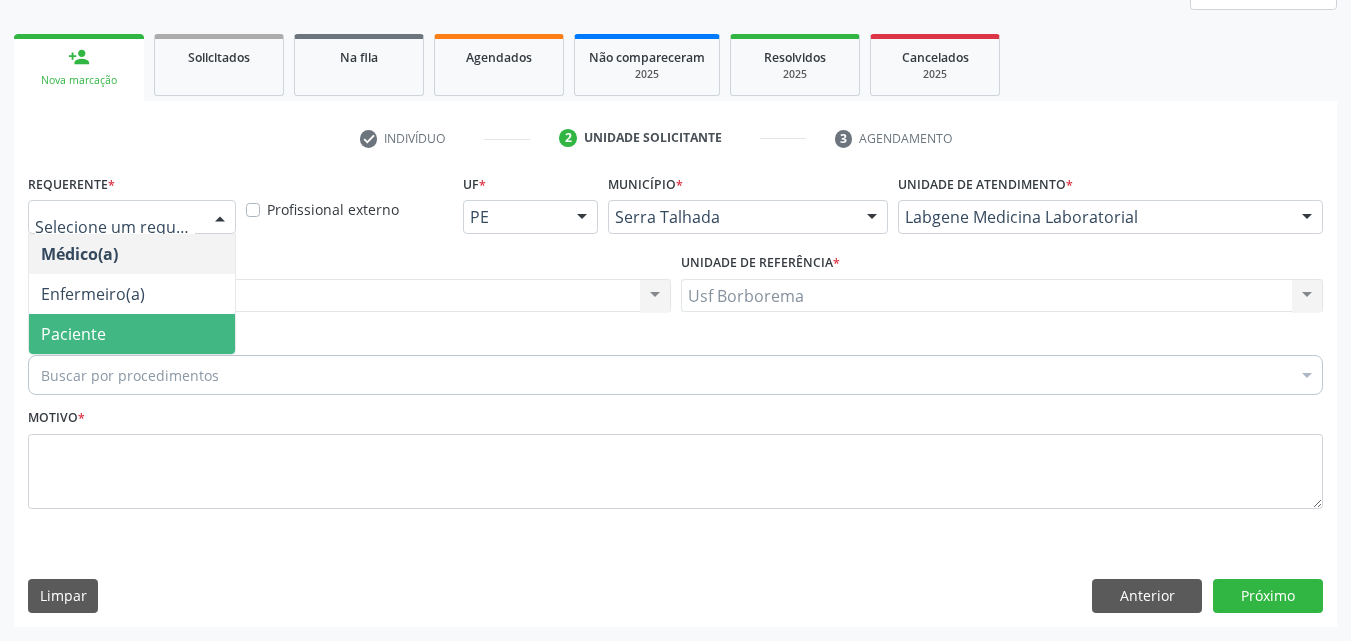 click on "Paciente" at bounding box center [132, 334] 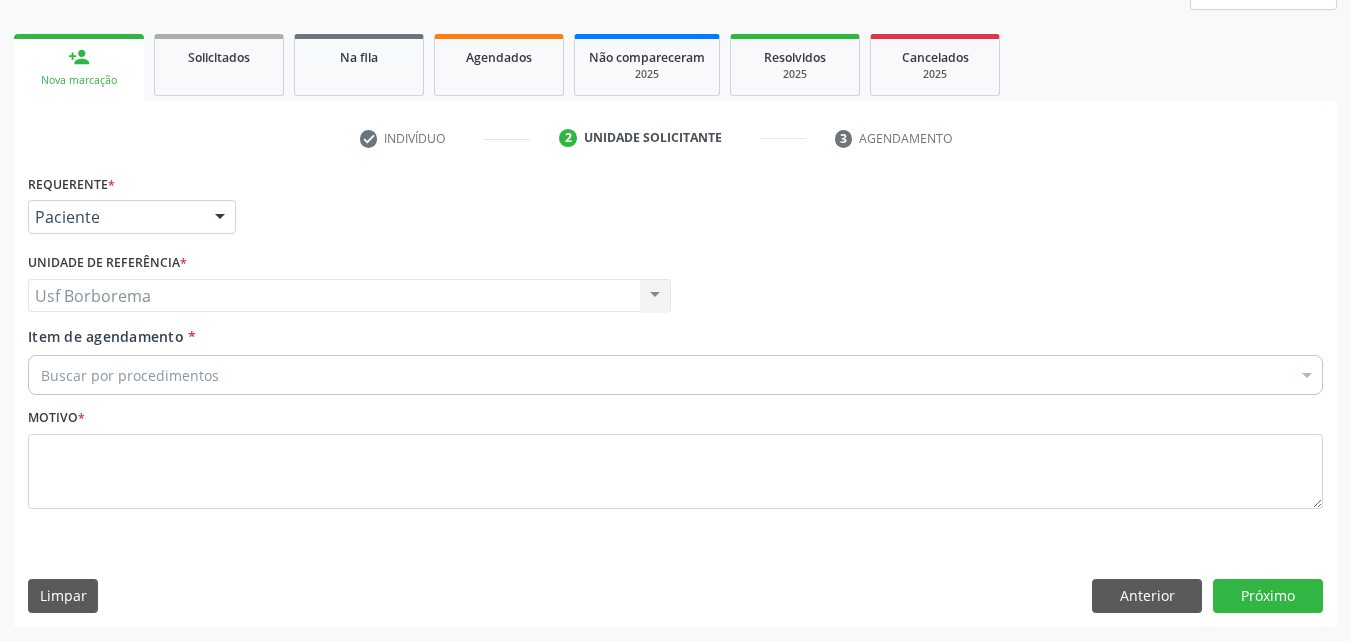 click on "Buscar por procedimentos" at bounding box center [675, 375] 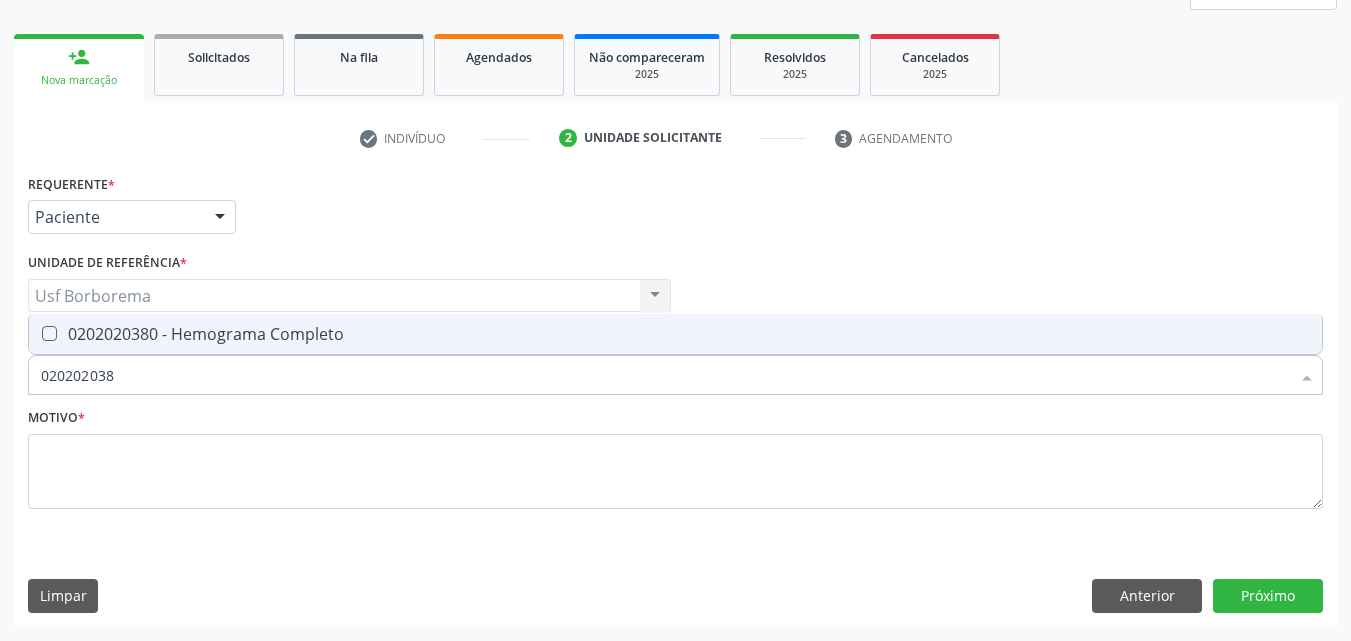 type on "0202020380" 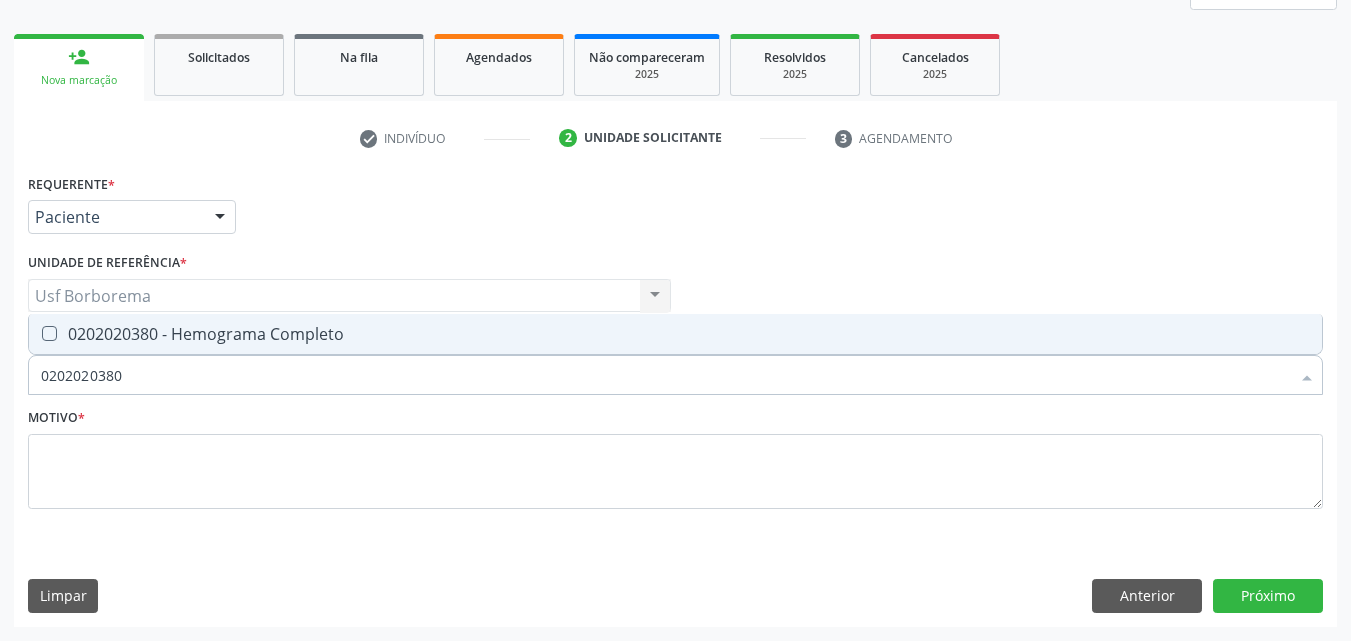 click on "0202020380 - Hemograma Completo" at bounding box center [675, 334] 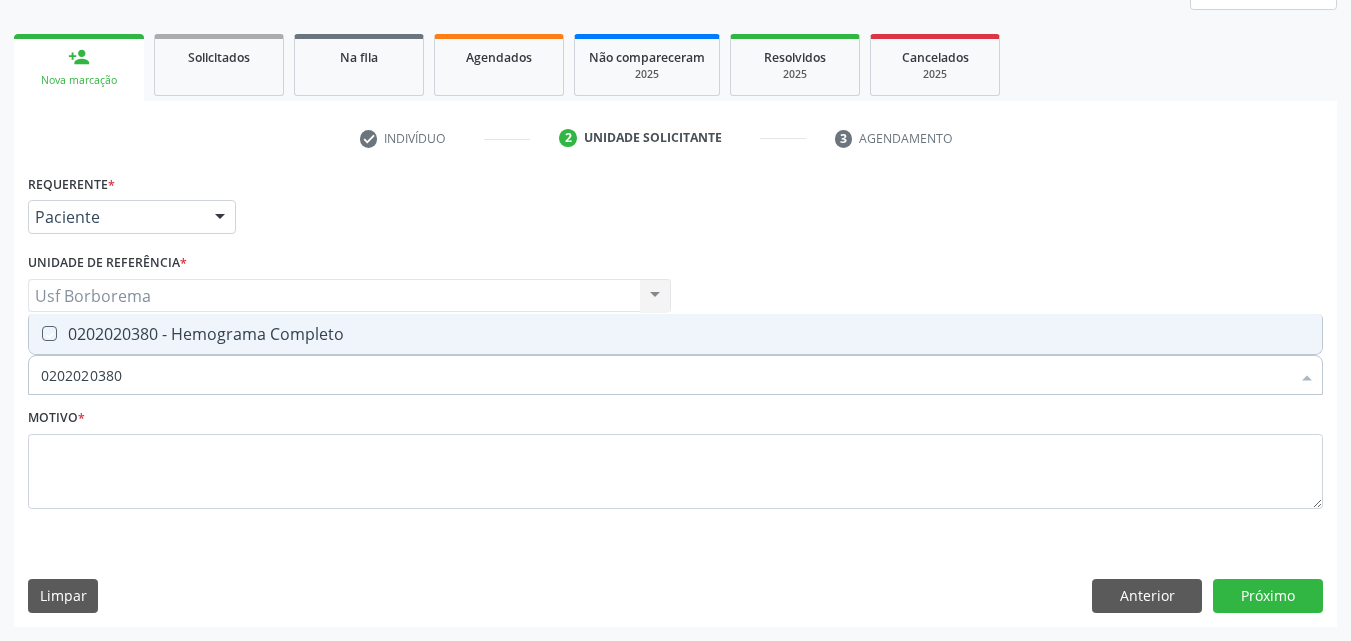 checkbox on "true" 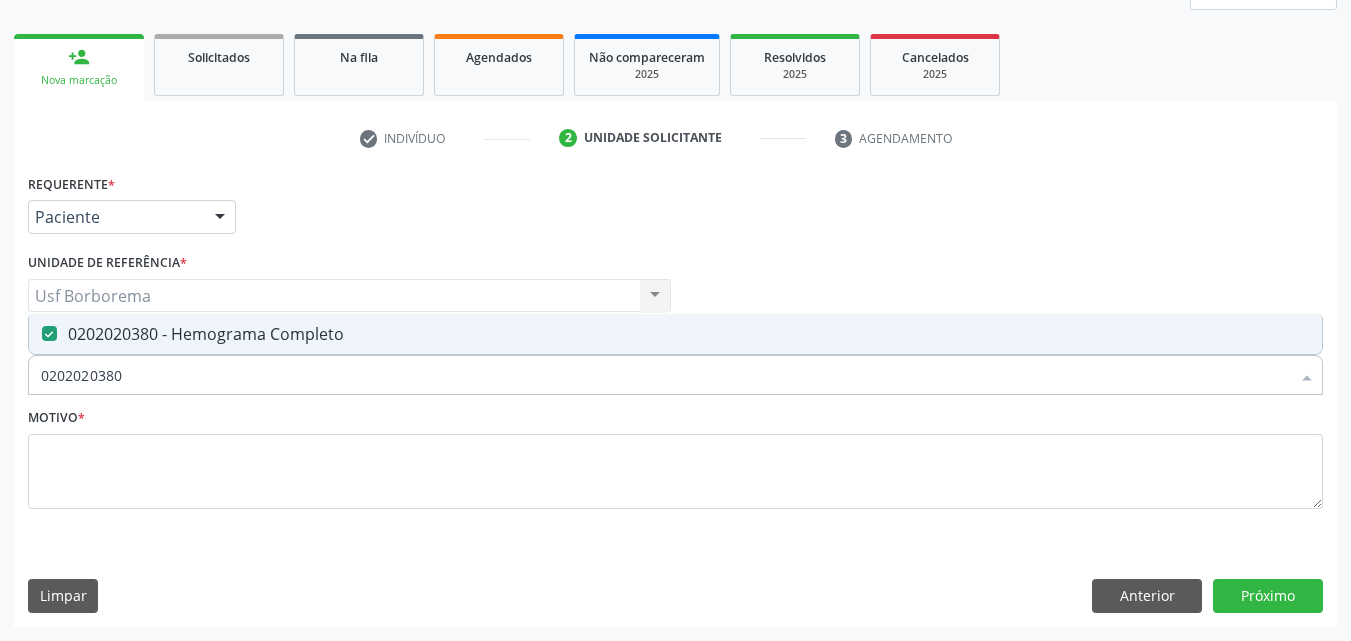 click on "0202020380" at bounding box center (665, 375) 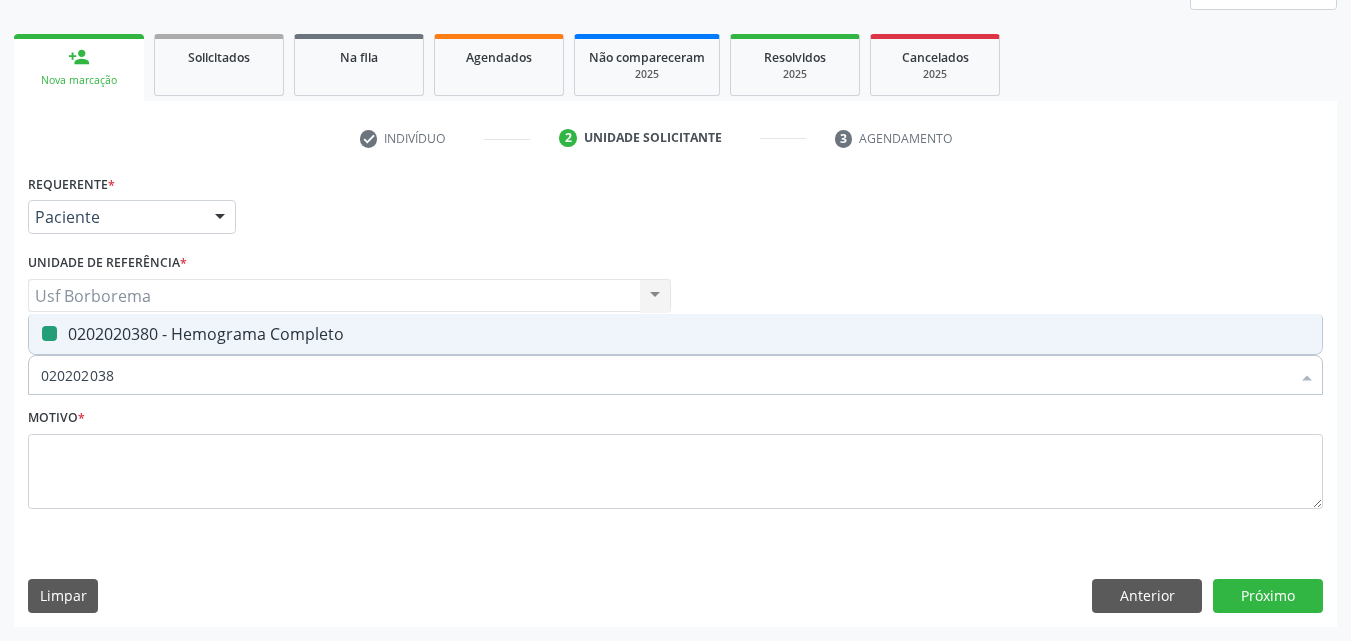 type on "02020203" 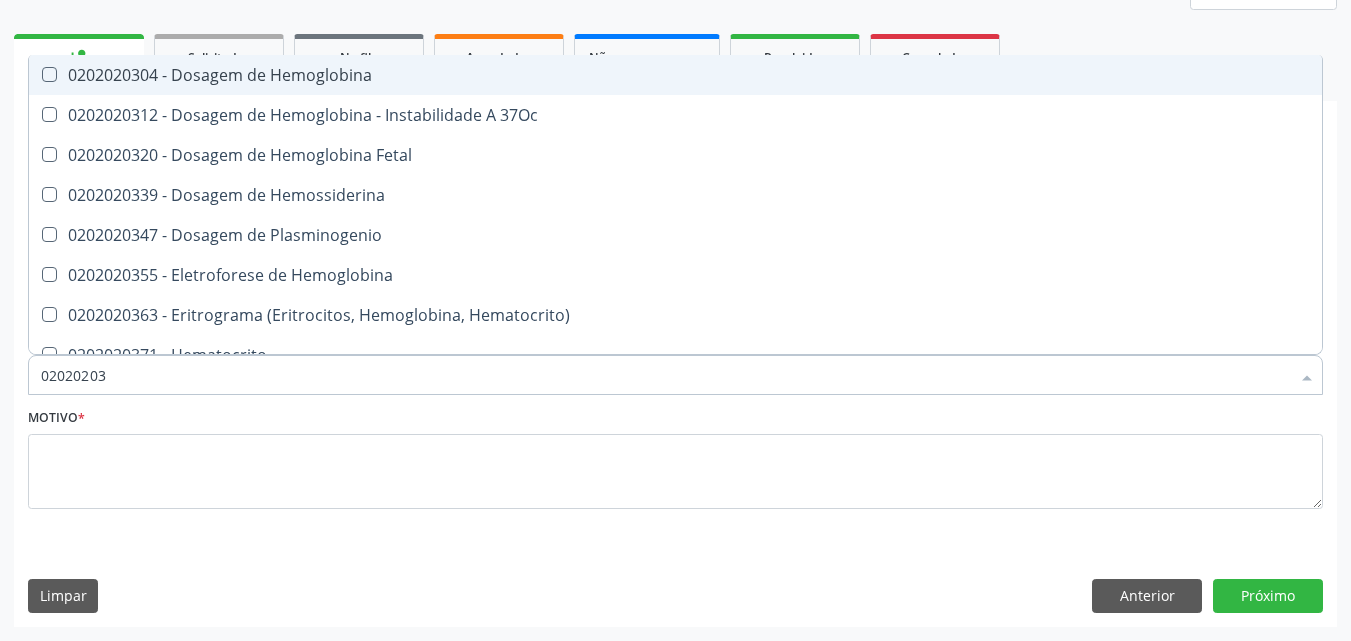 type on "0202020" 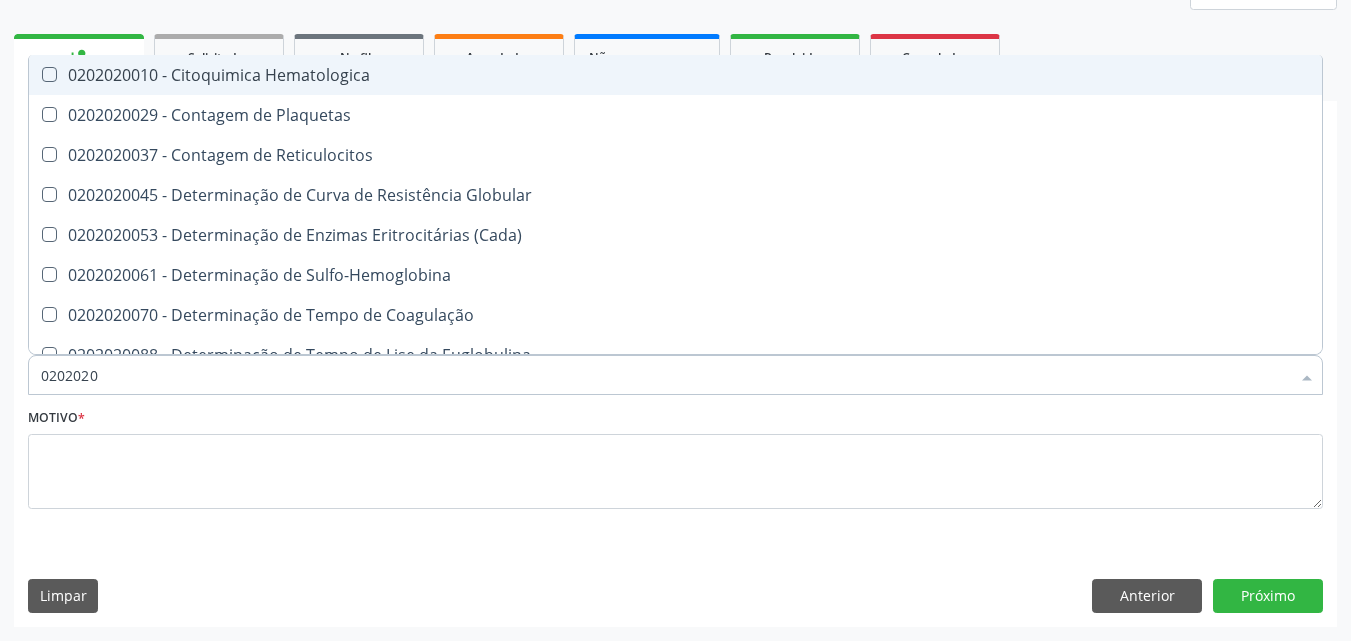 type on "020202" 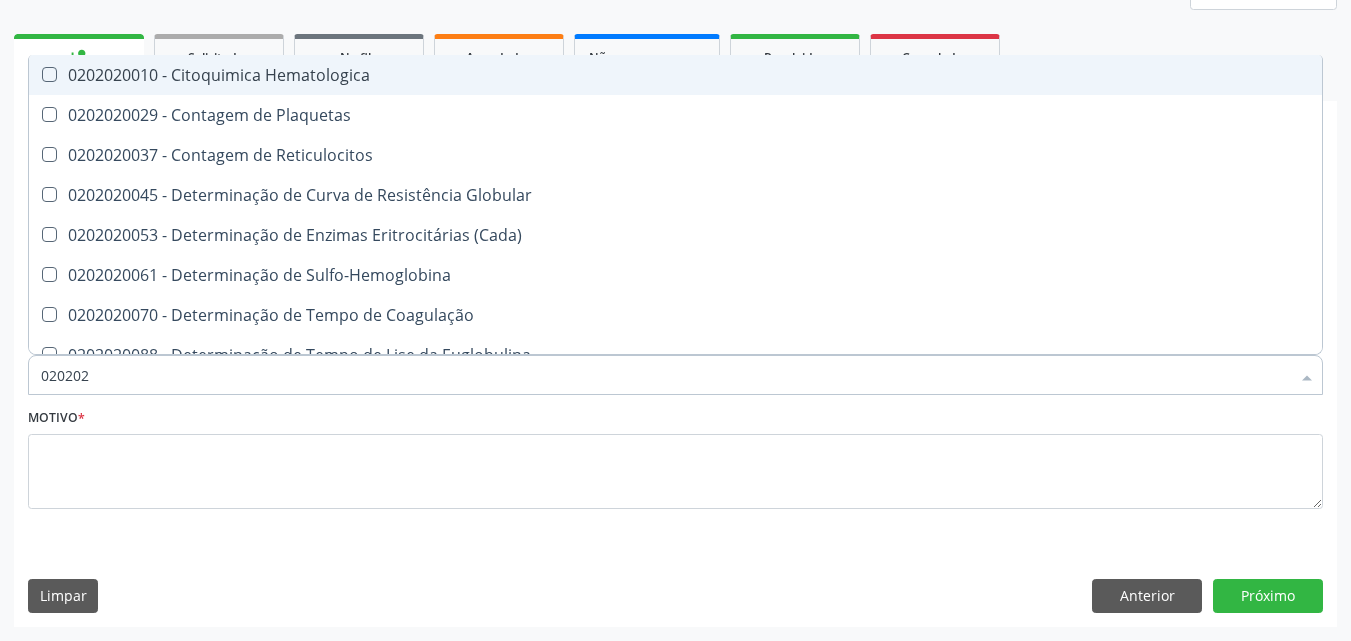 type on "02020" 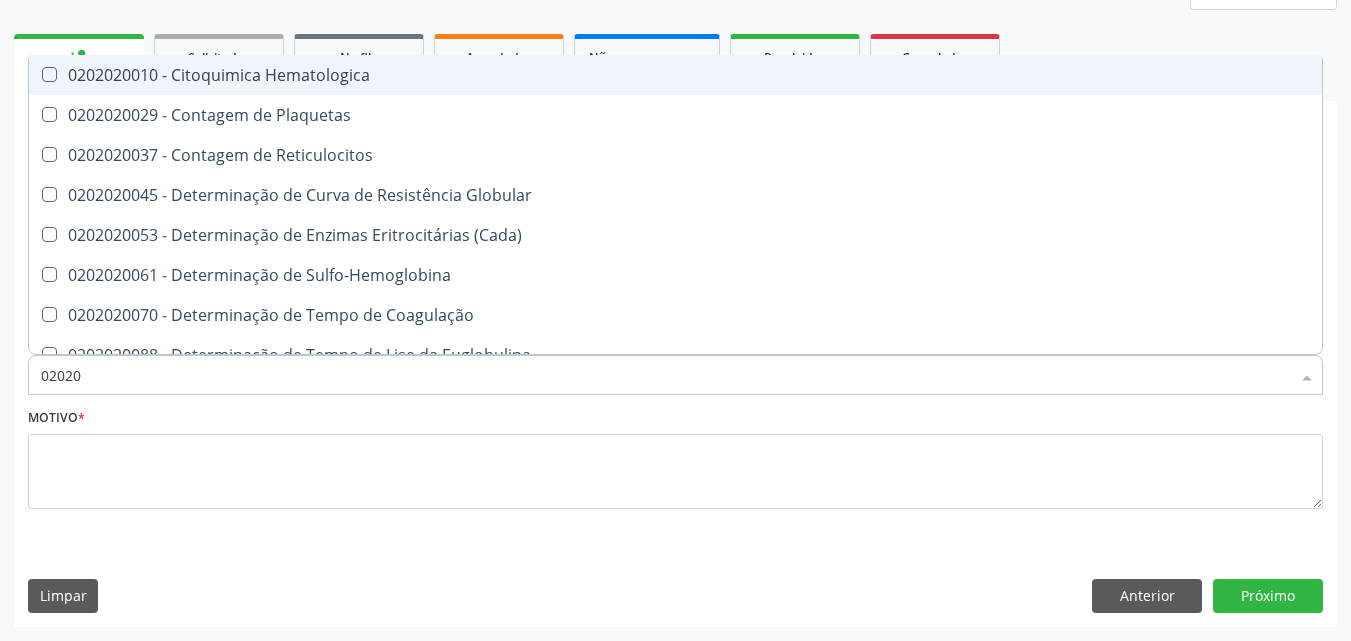 checkbox on "false" 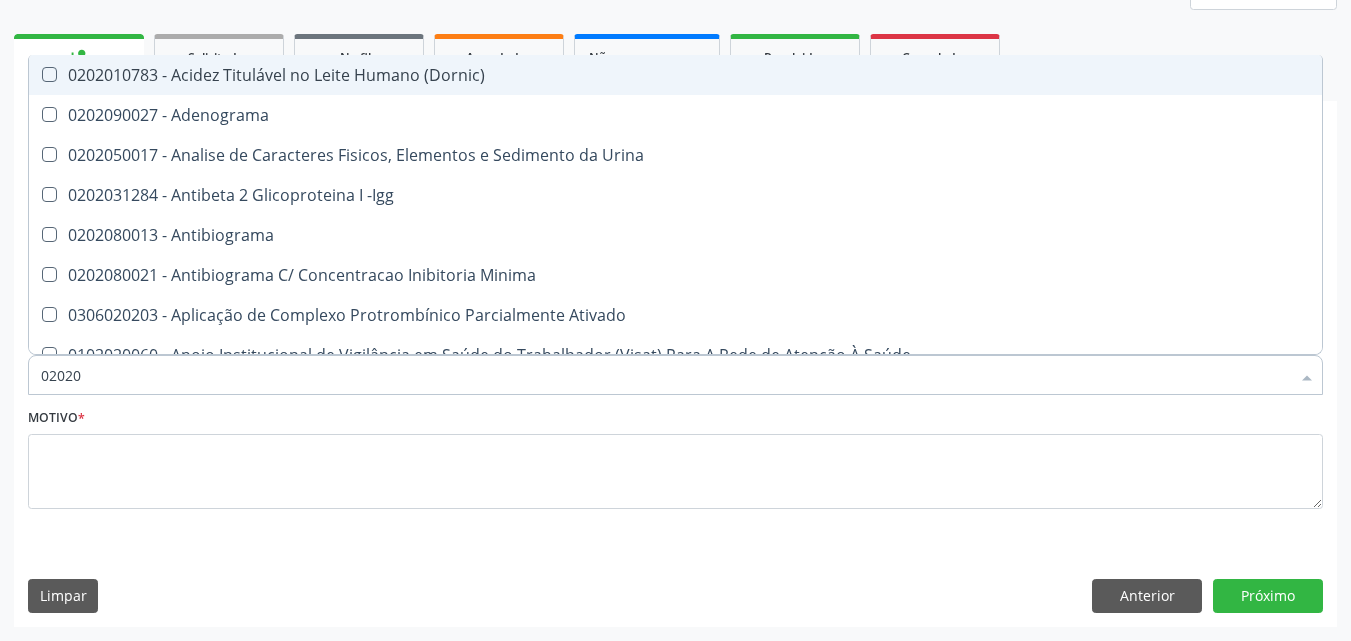 type on "0202" 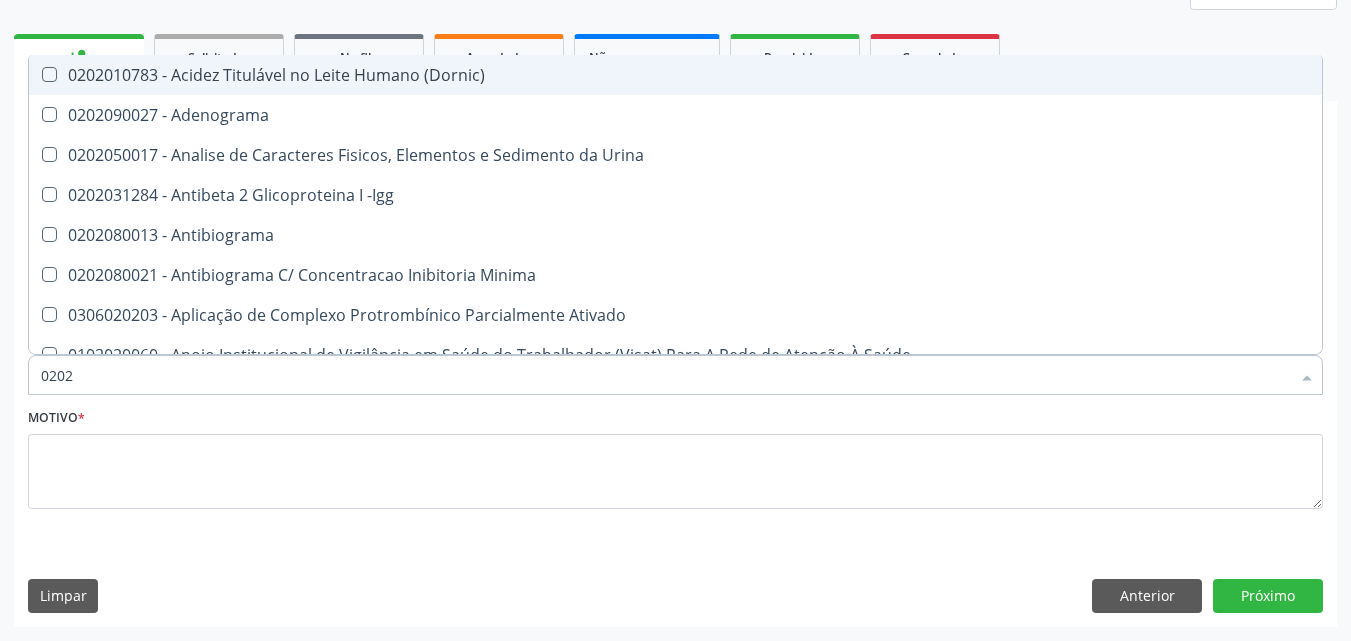 checkbox on "false" 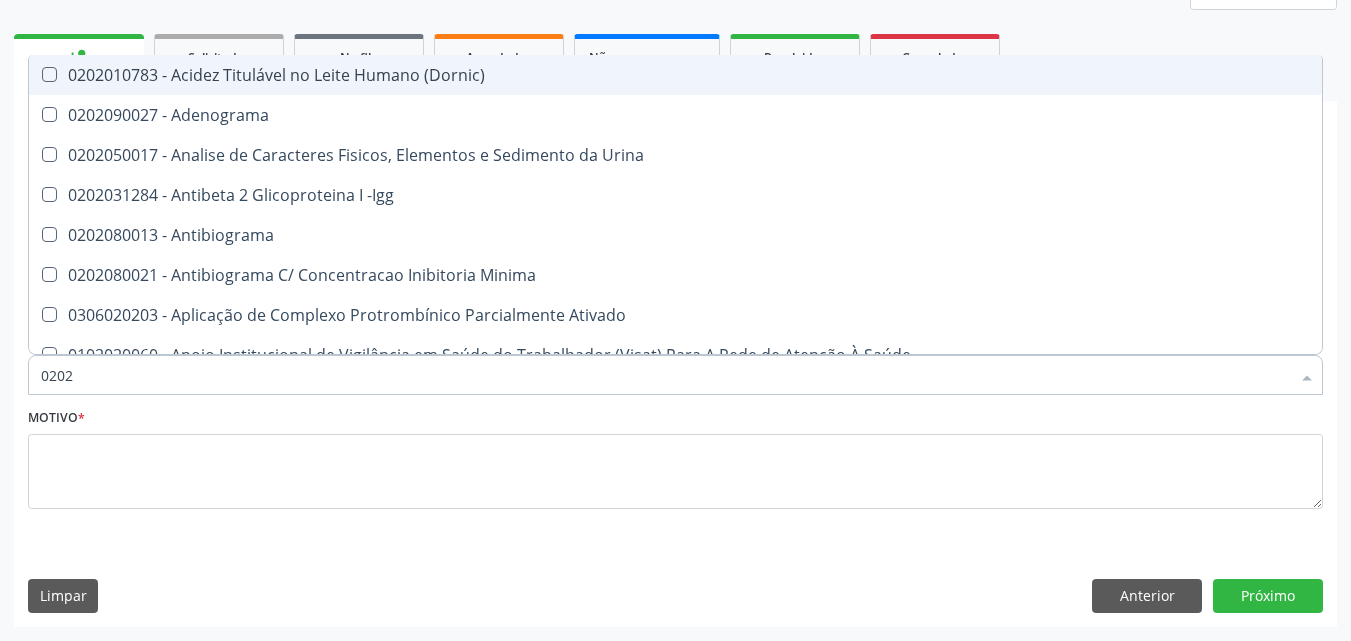 checkbox on "true" 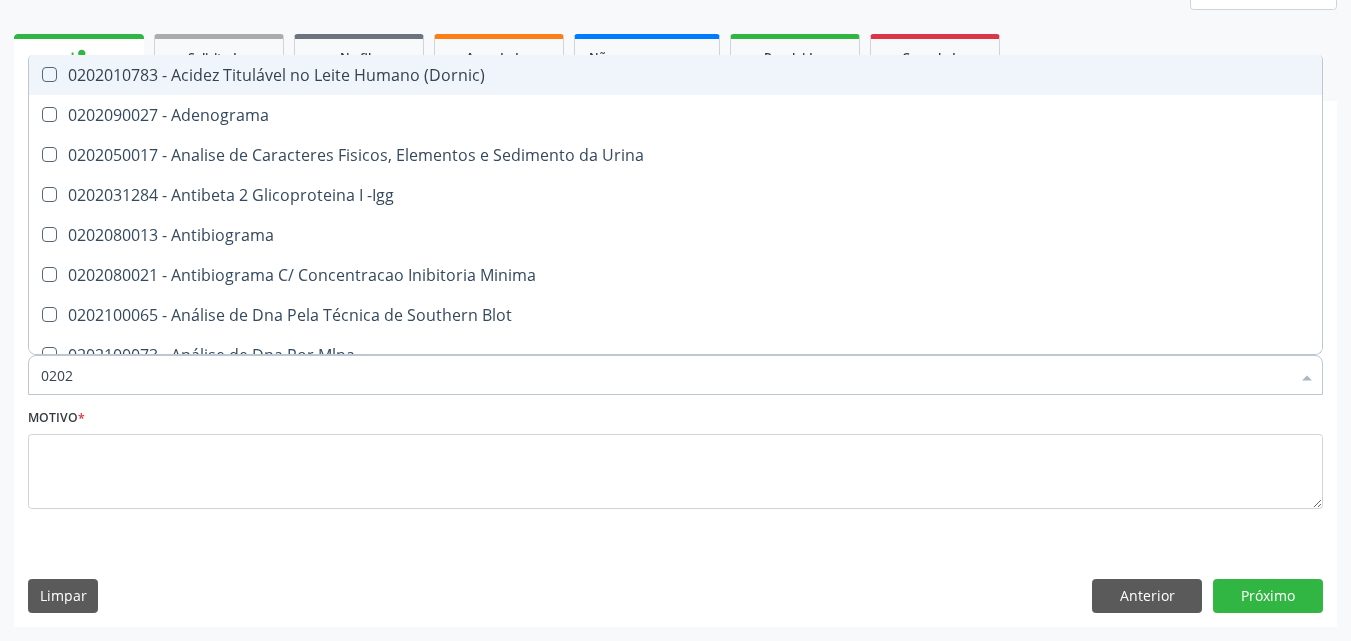 type on "02020" 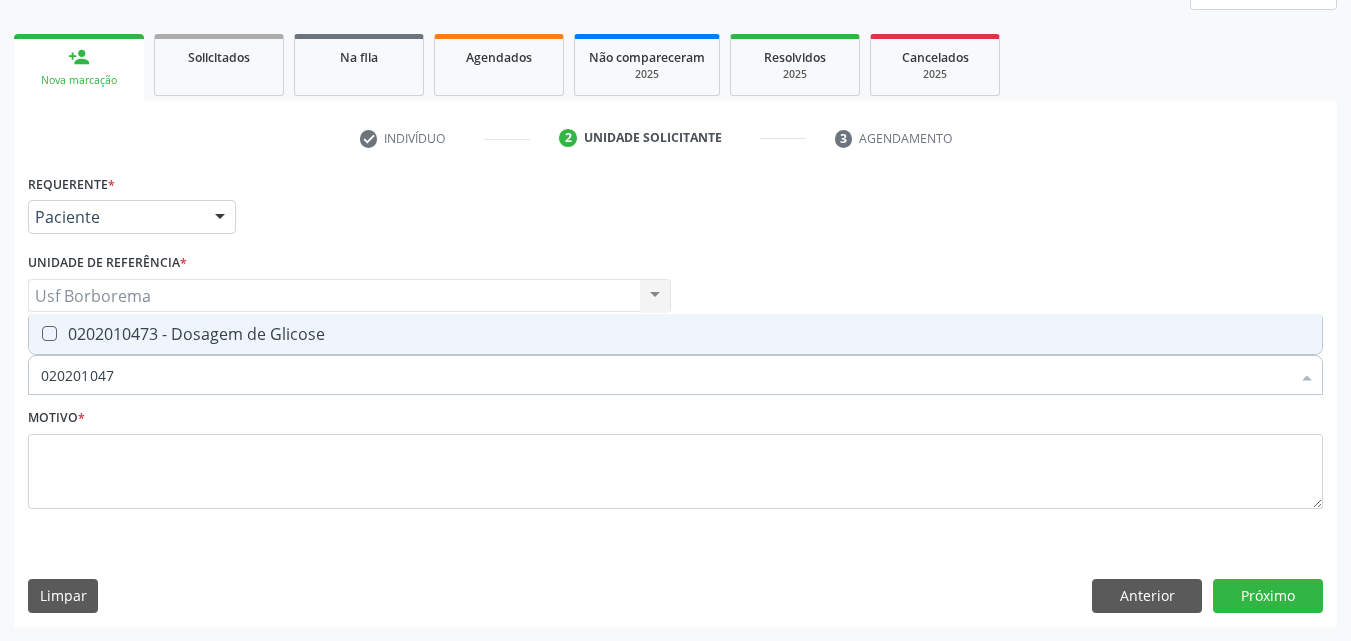 type 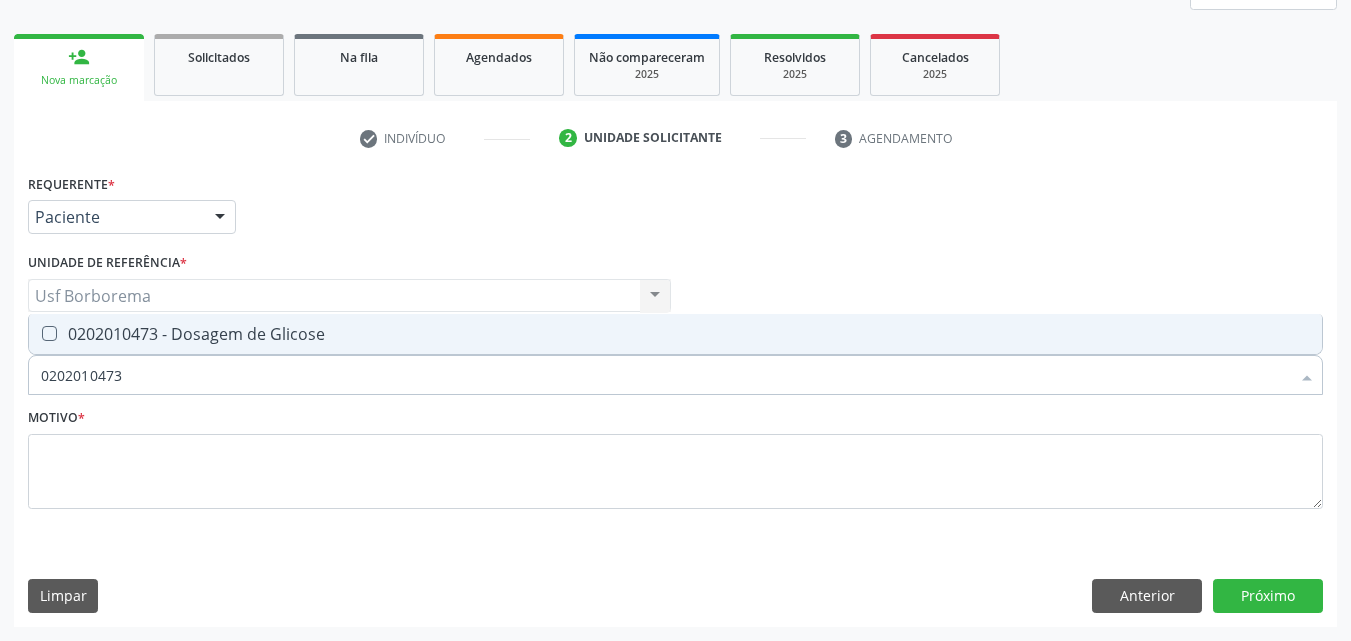 drag, startPoint x: 278, startPoint y: 325, endPoint x: 272, endPoint y: 339, distance: 15.231546 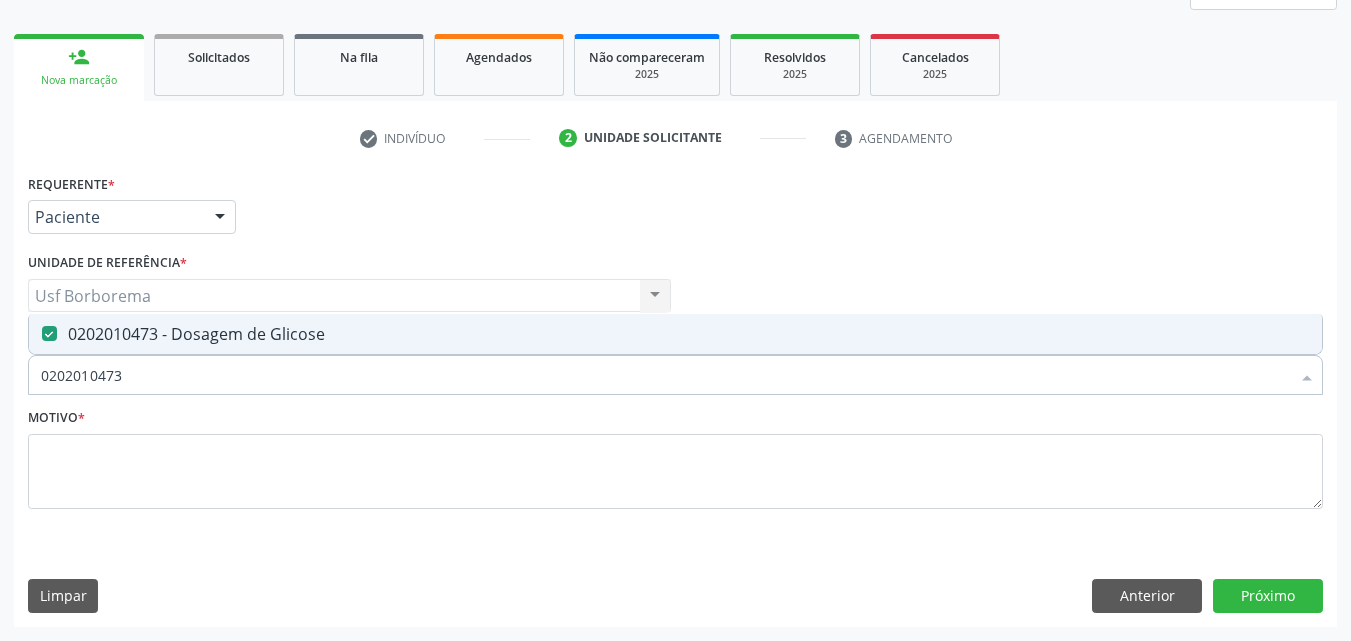 click on "0202010473" at bounding box center (665, 375) 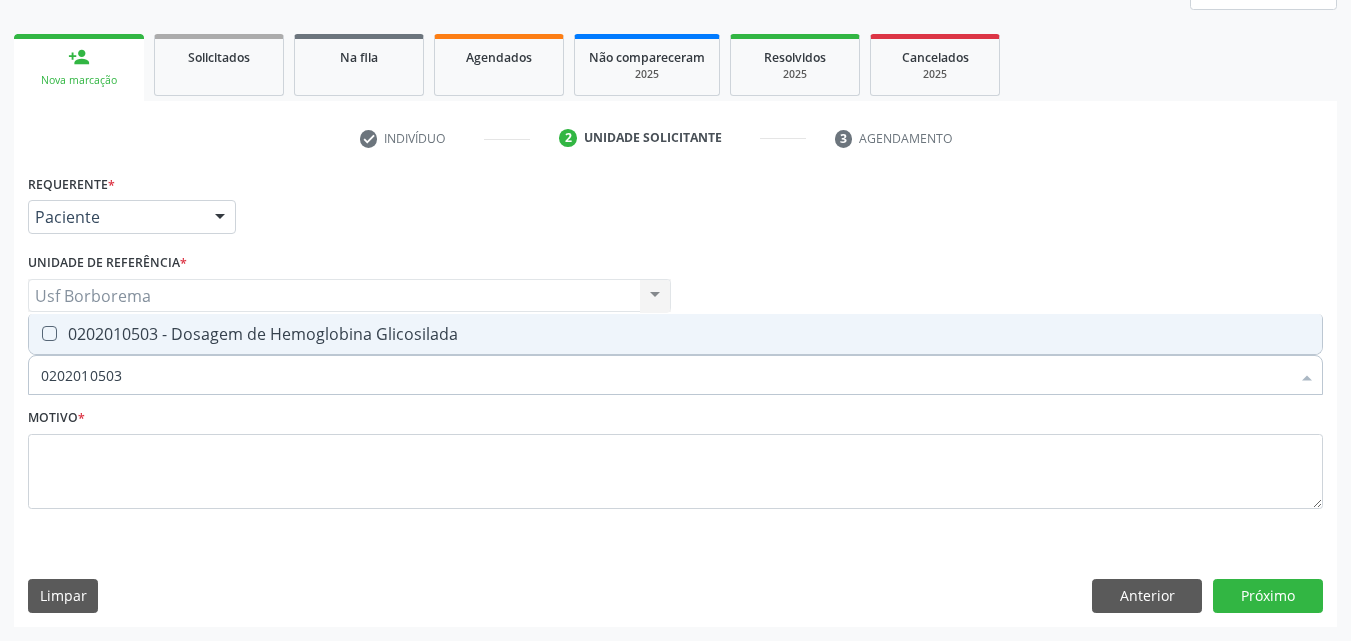 click on "0202010503 - Dosagem de Hemoglobina Glicosilada" at bounding box center (675, 334) 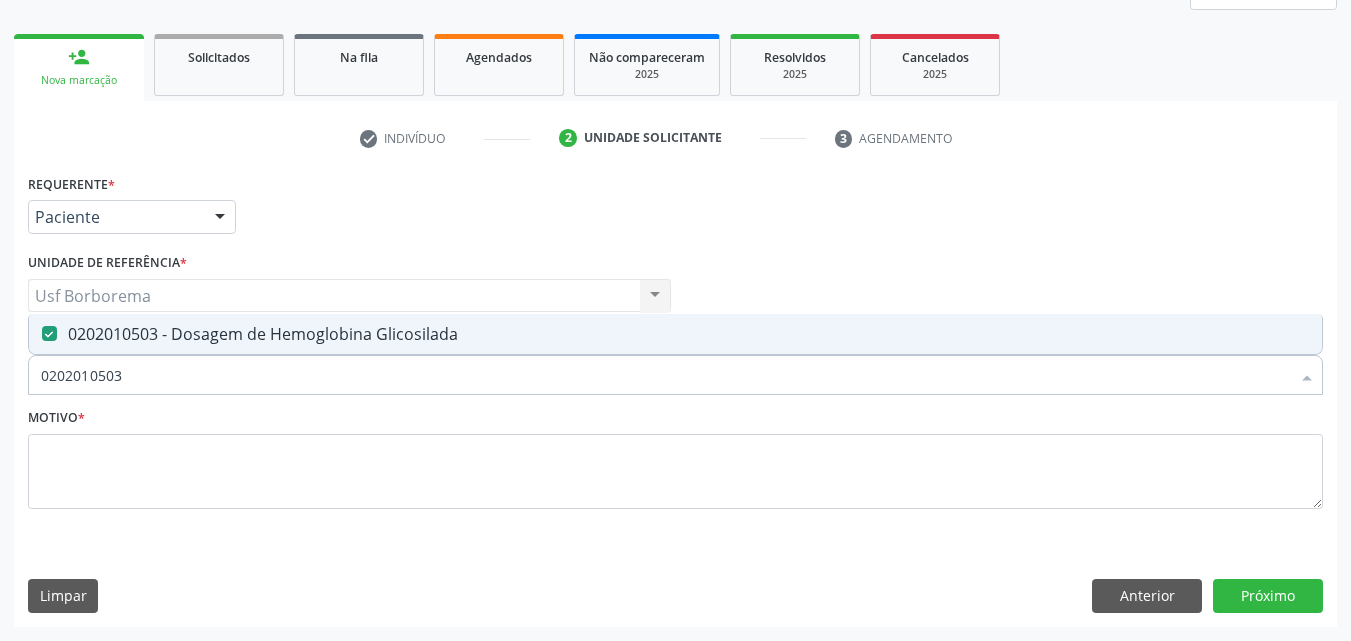 click on "0202010503" at bounding box center (665, 375) 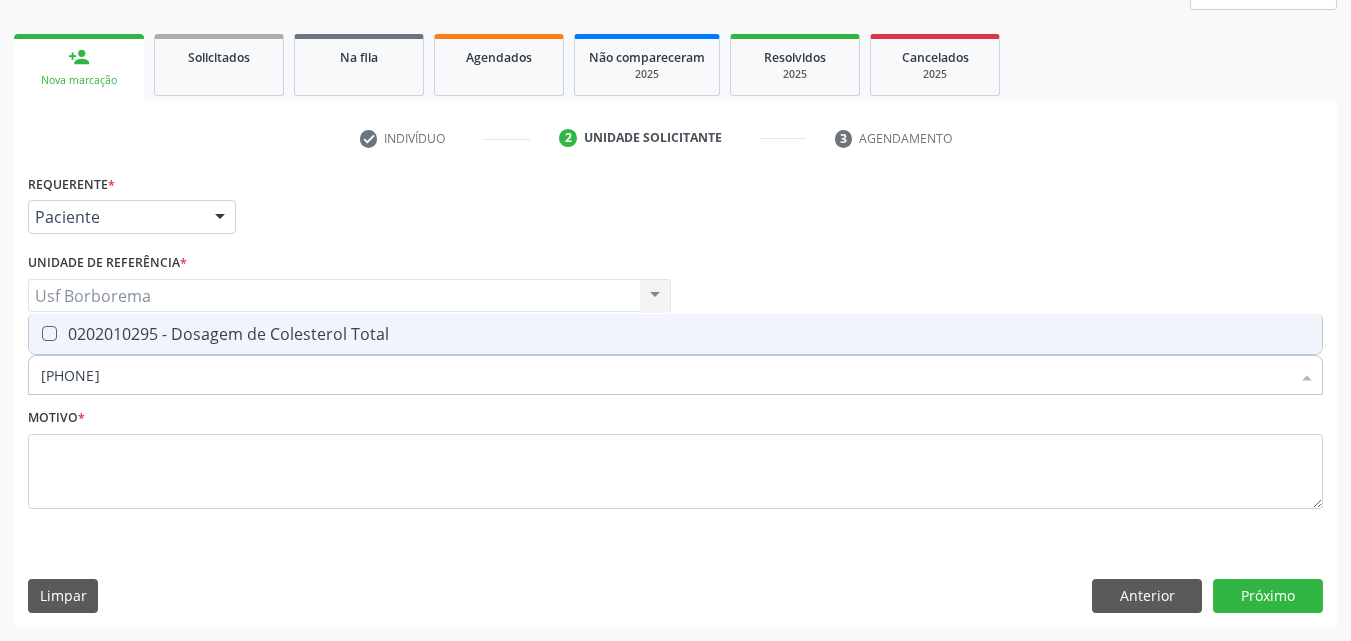 click on "0202010295 - Dosagem de Colesterol Total" at bounding box center (675, 334) 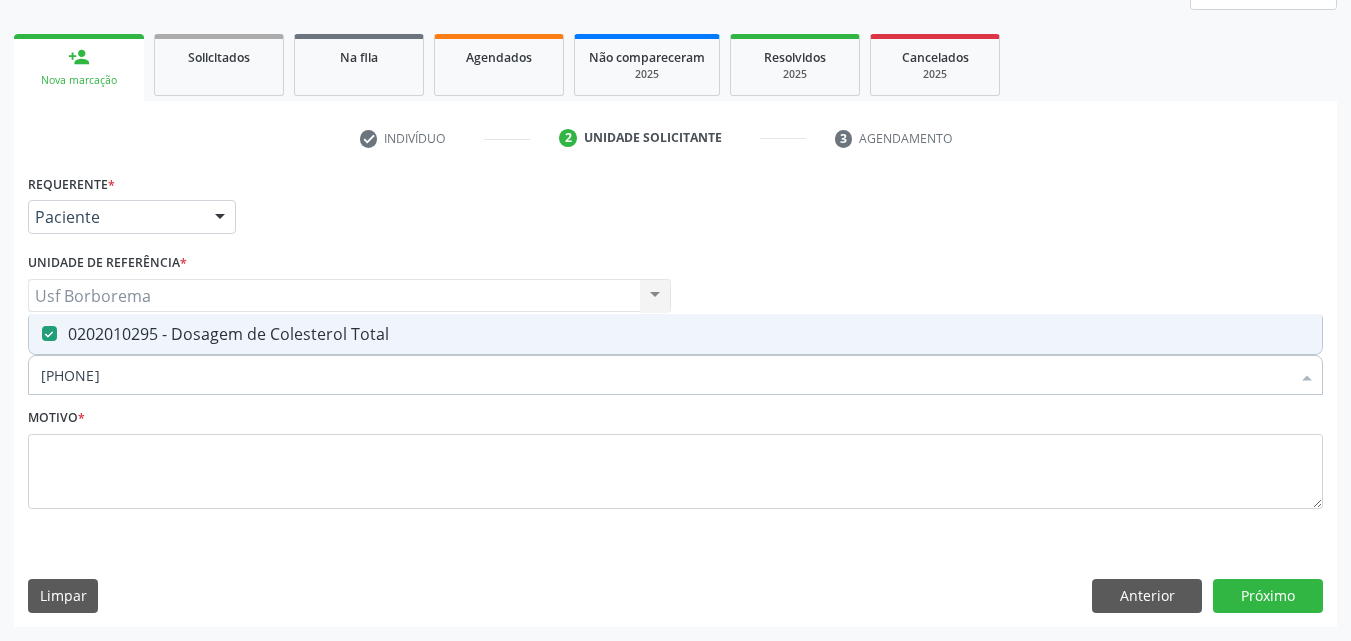 click on "[PHONE]" at bounding box center [665, 375] 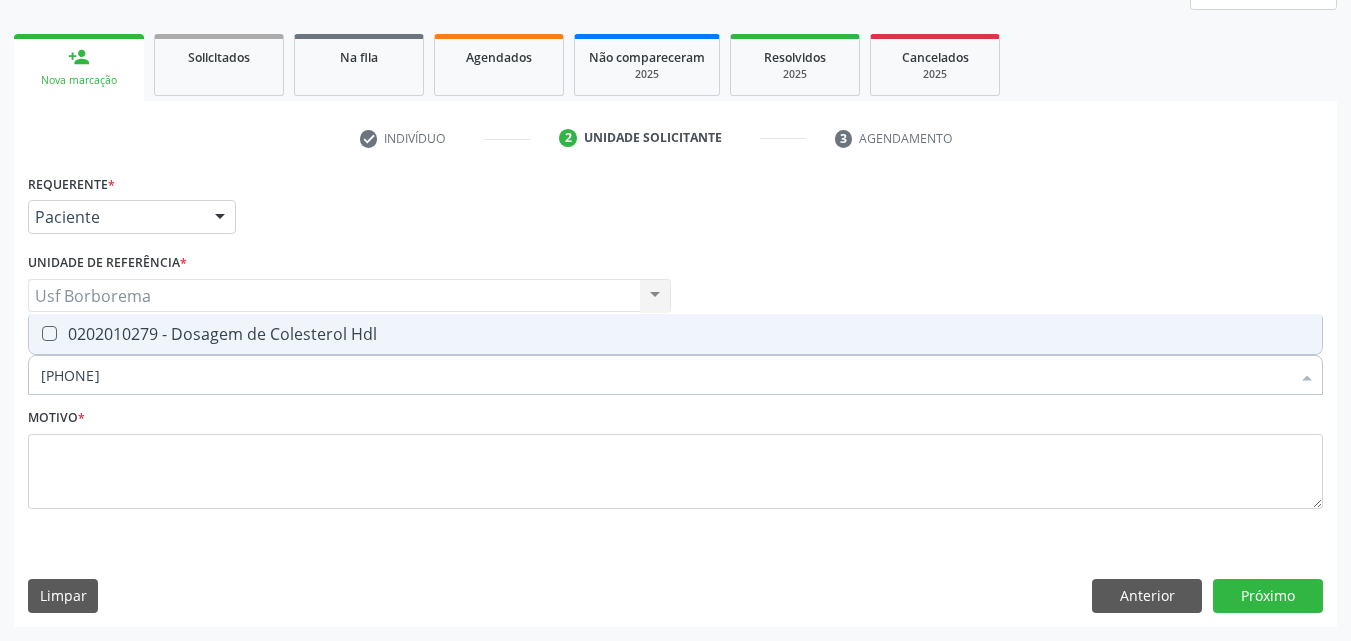 click on "0202010279 - Dosagem de Colesterol Hdl" at bounding box center (675, 334) 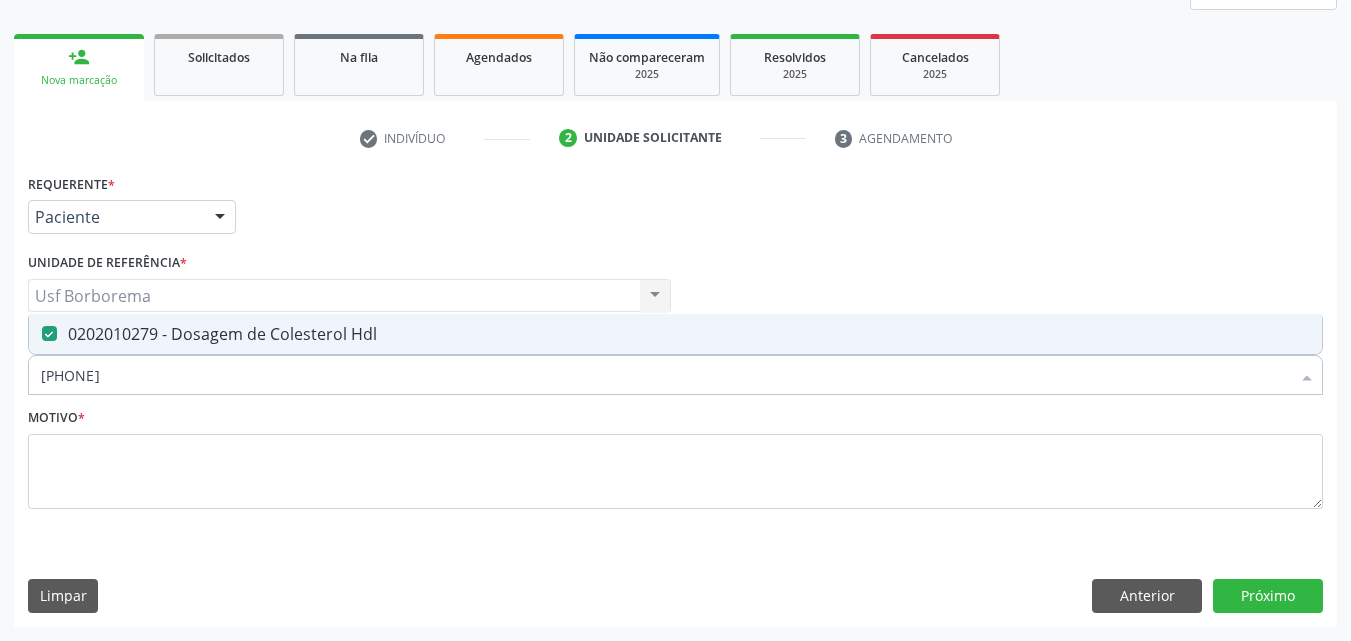 click on "[PHONE]" at bounding box center (665, 375) 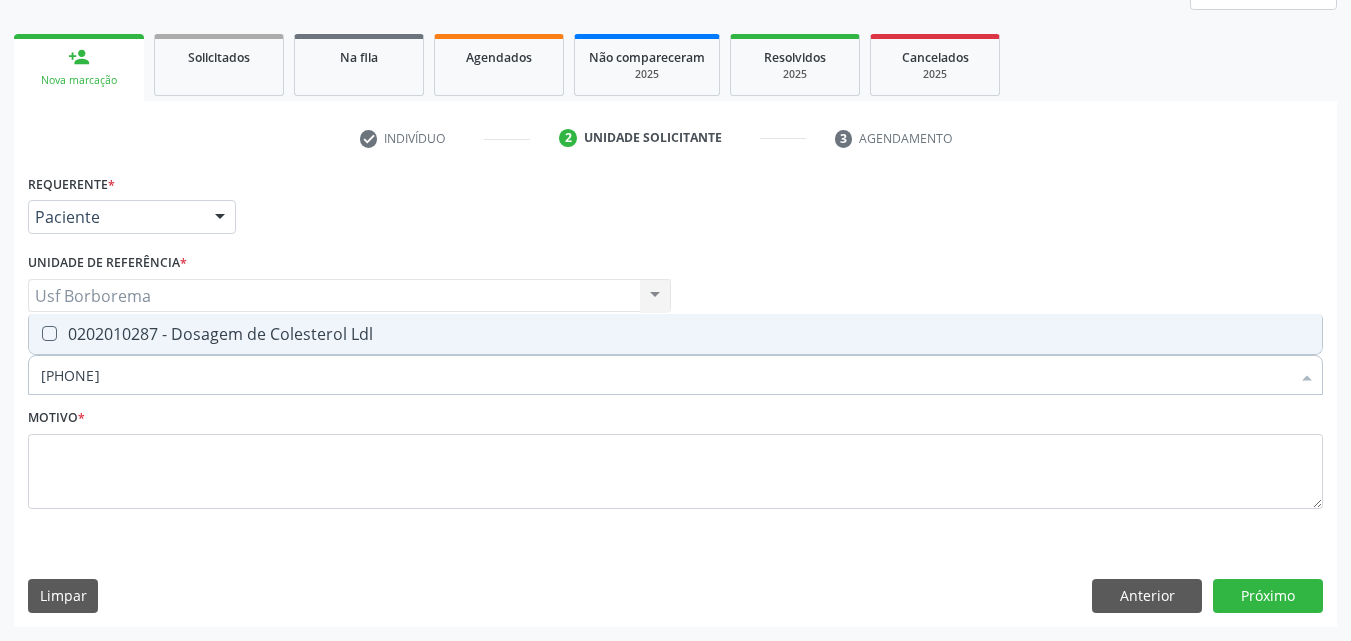 click on "0202010287 - Dosagem de Colesterol Ldl" at bounding box center (675, 334) 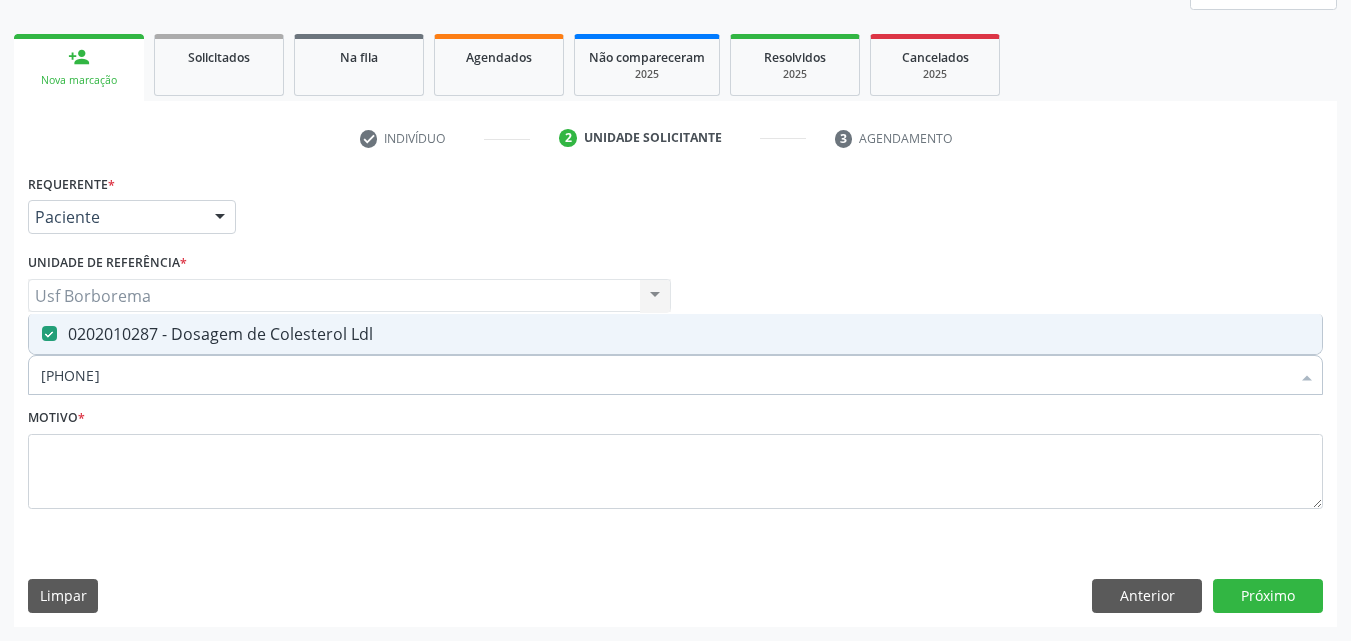 click on "[PHONE]" at bounding box center (665, 375) 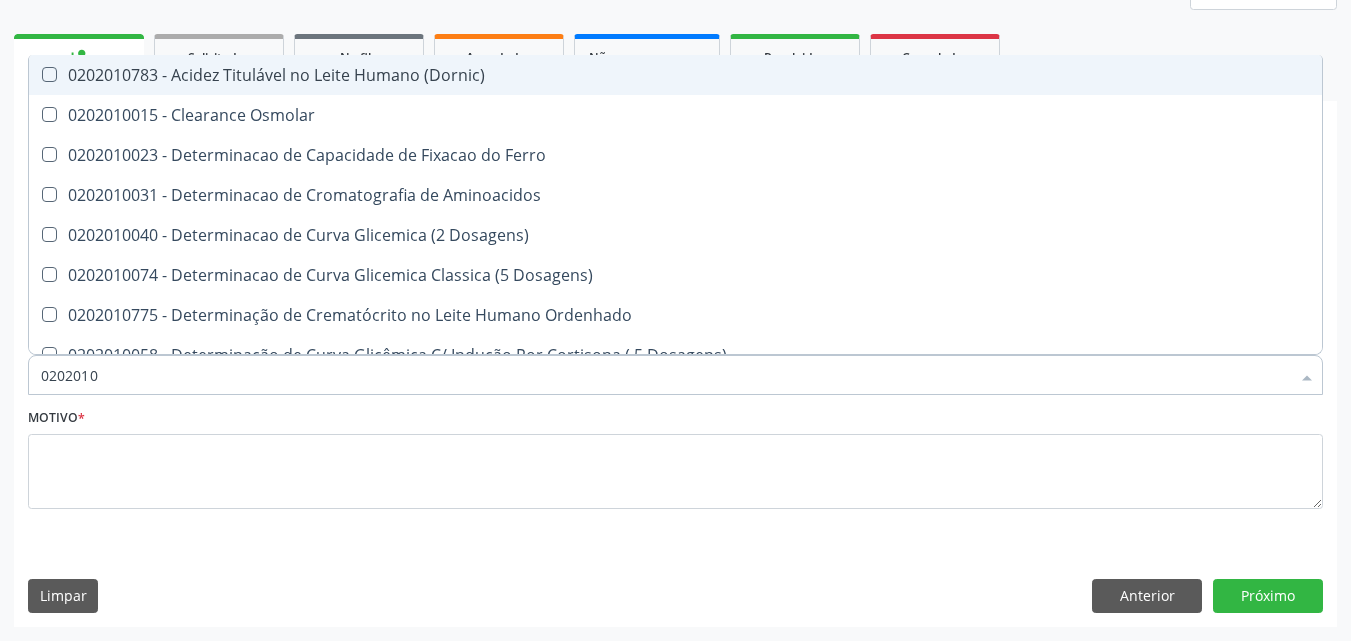click on "0202010" at bounding box center (665, 375) 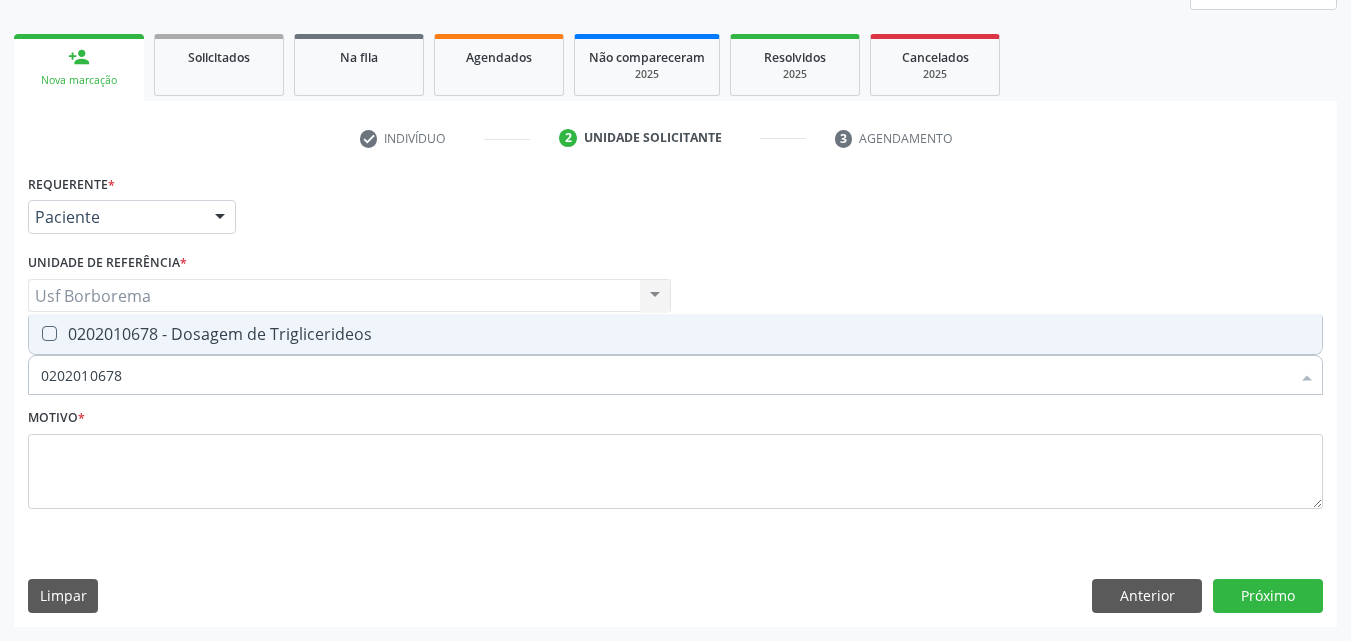 drag, startPoint x: 249, startPoint y: 326, endPoint x: 251, endPoint y: 391, distance: 65.03076 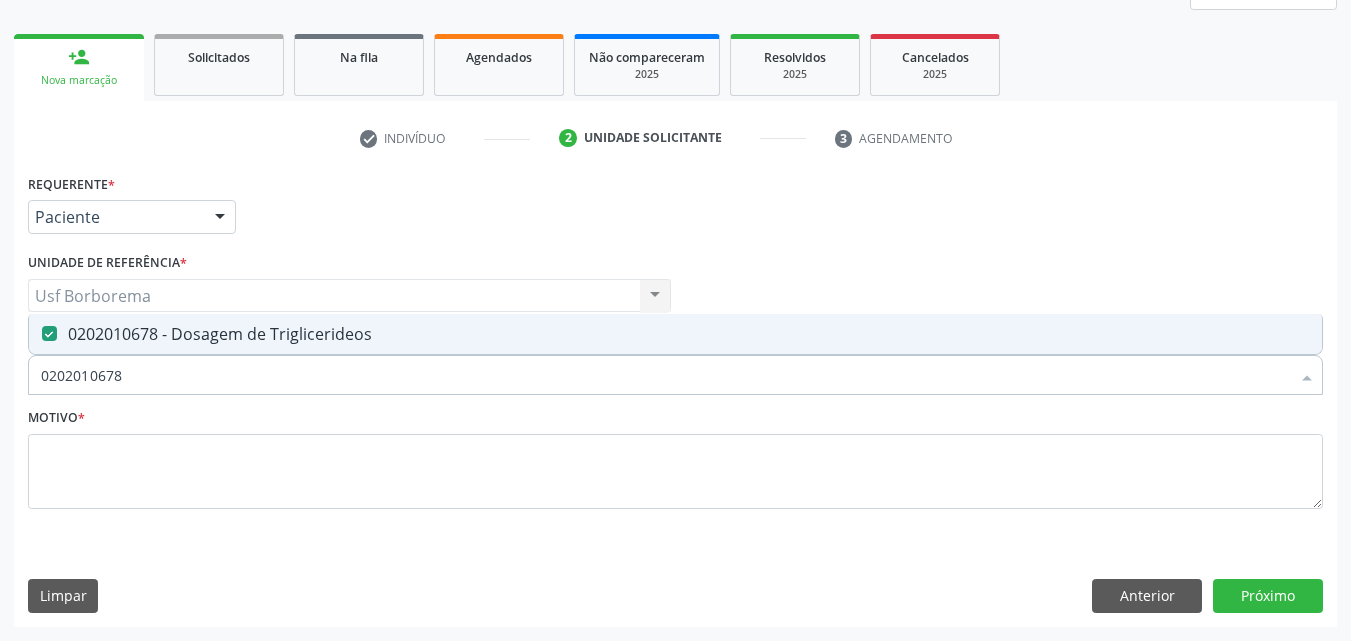 drag, startPoint x: 253, startPoint y: 381, endPoint x: 253, endPoint y: 356, distance: 25 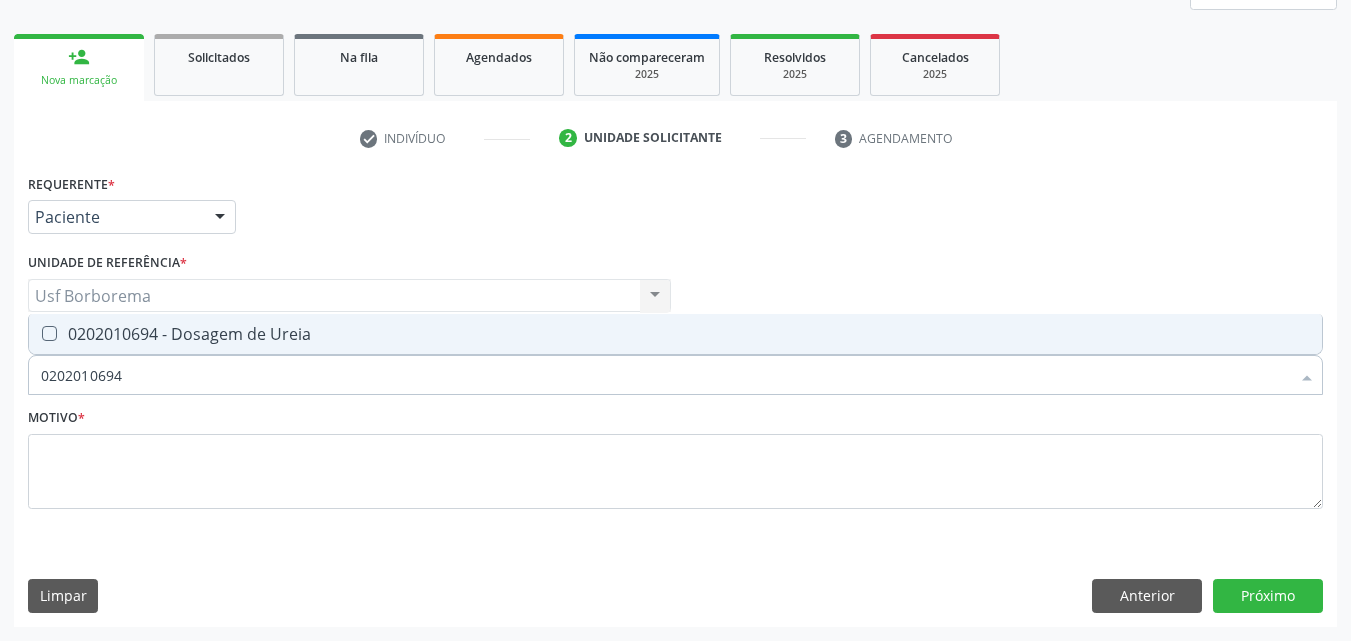click on "0202010694 - Dosagem de Ureia" at bounding box center (675, 334) 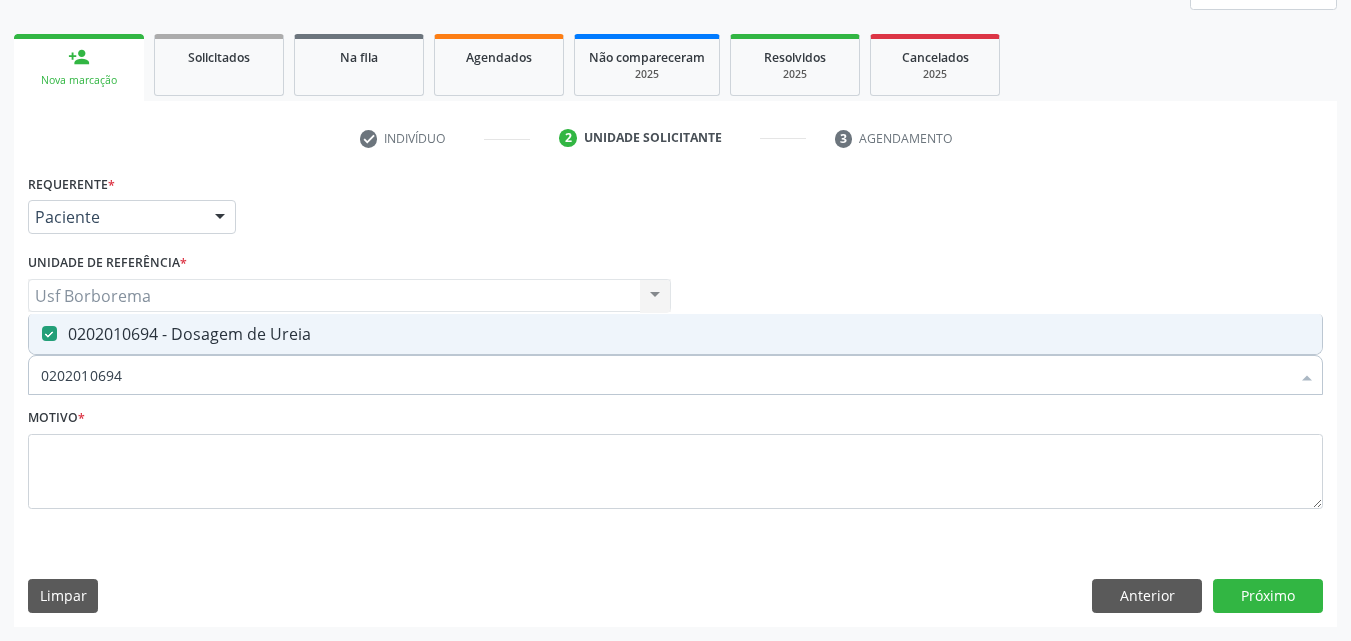 click on "0202010694" at bounding box center [665, 375] 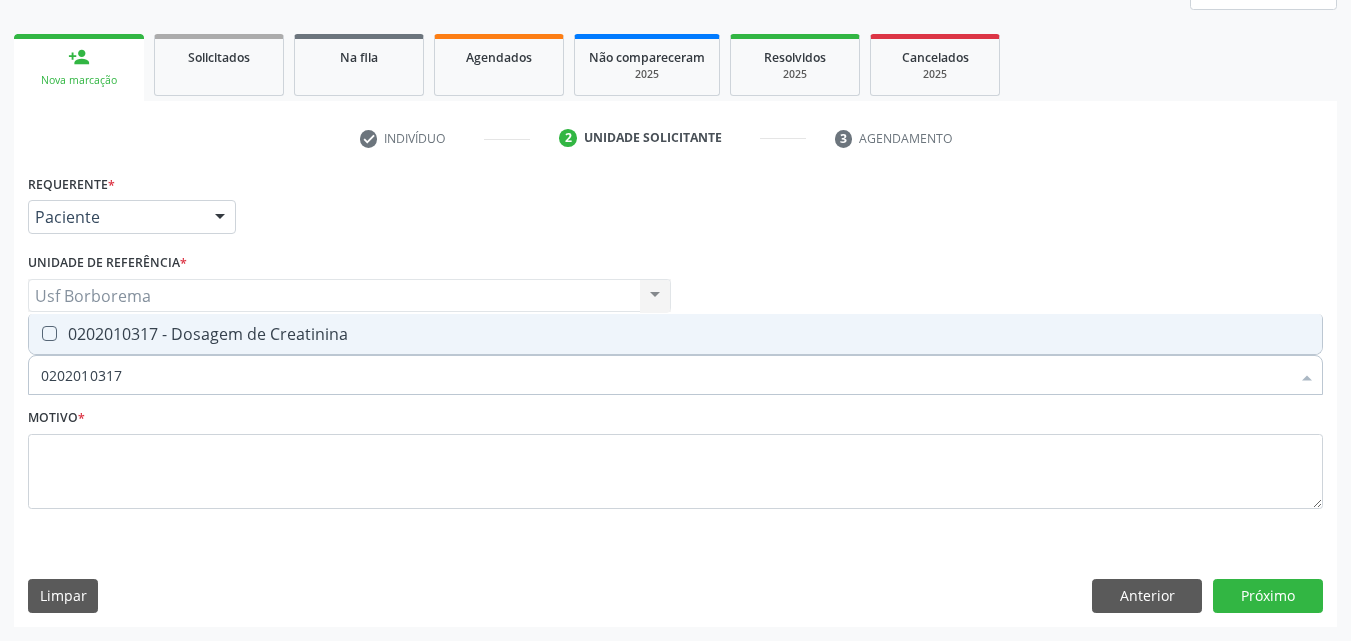 drag, startPoint x: 222, startPoint y: 319, endPoint x: 222, endPoint y: 357, distance: 38 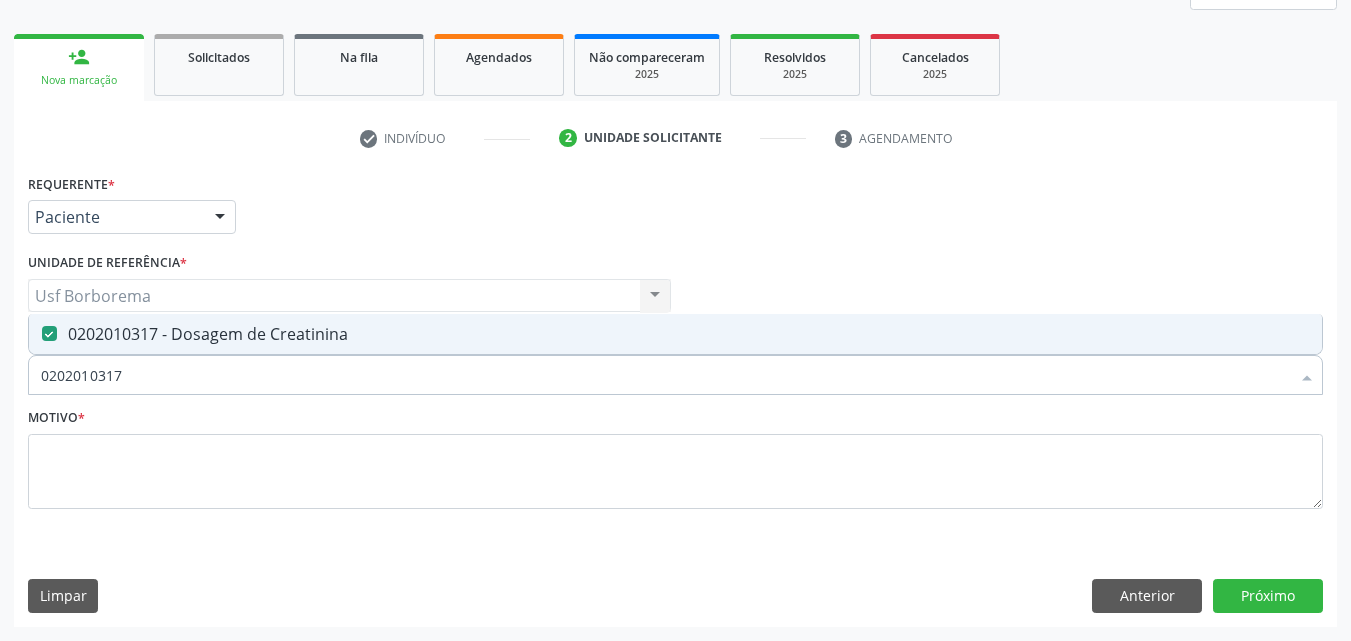 click on "0202010317" at bounding box center [665, 375] 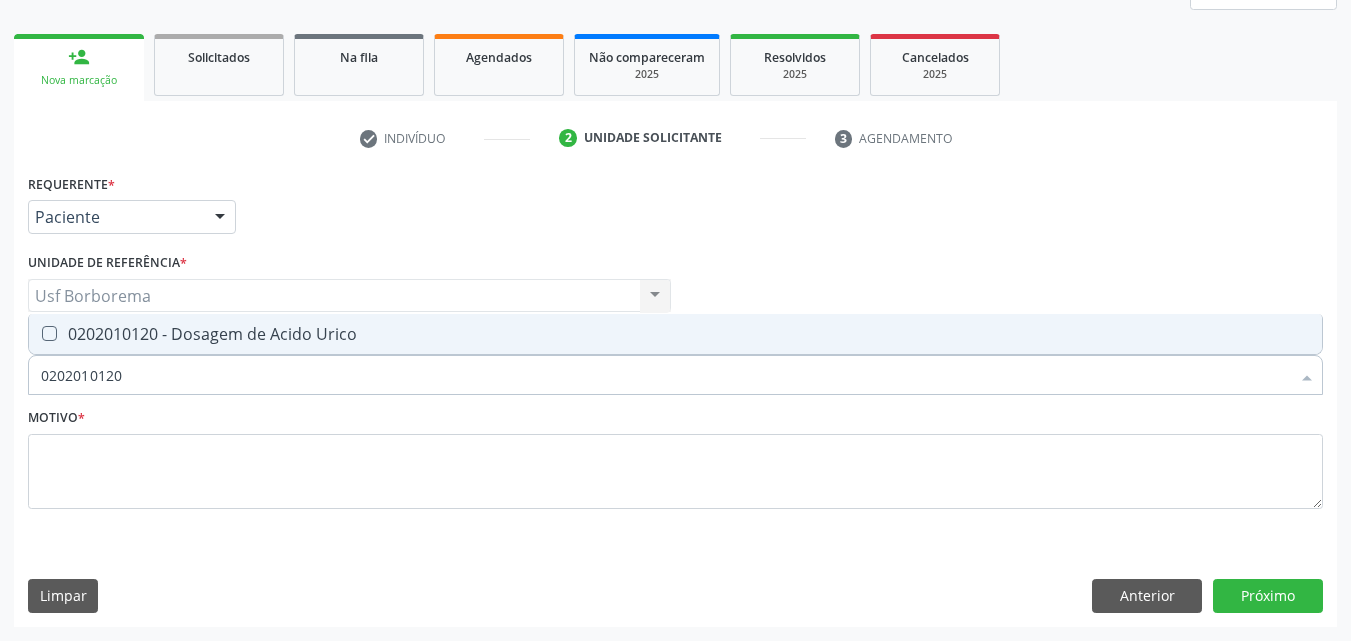 click on "0202010120 - Dosagem de Acido Urico" at bounding box center (675, 334) 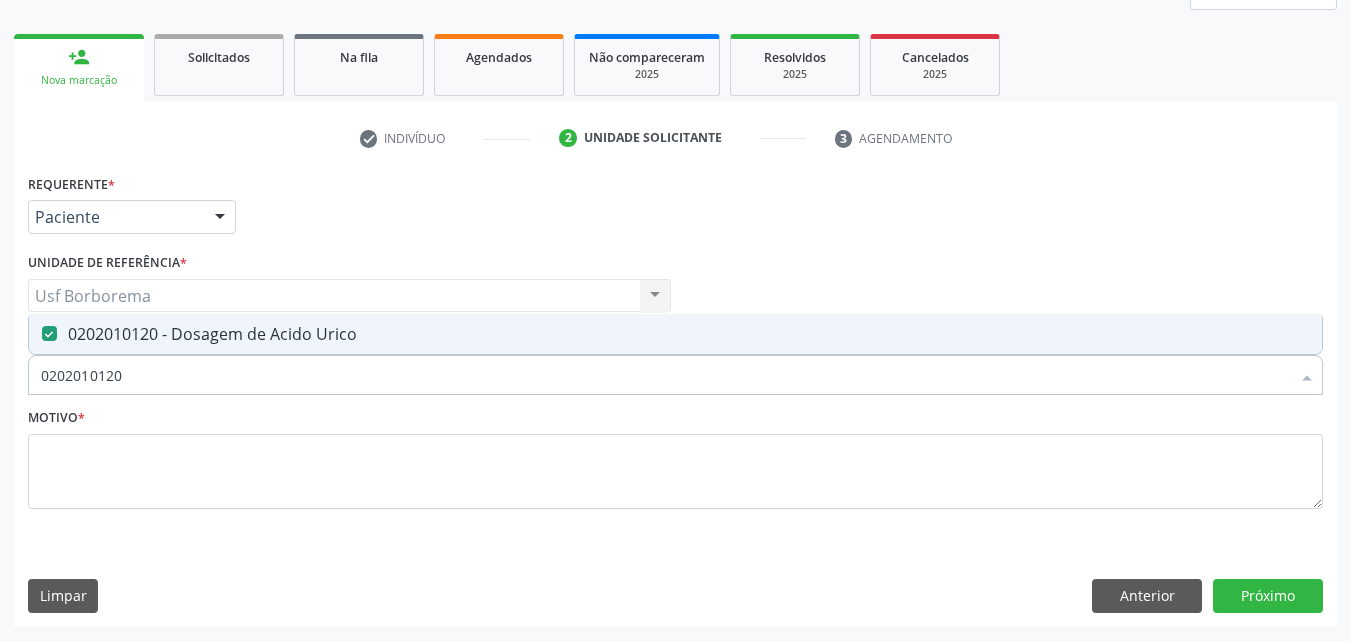 click on "0202010120" at bounding box center [665, 375] 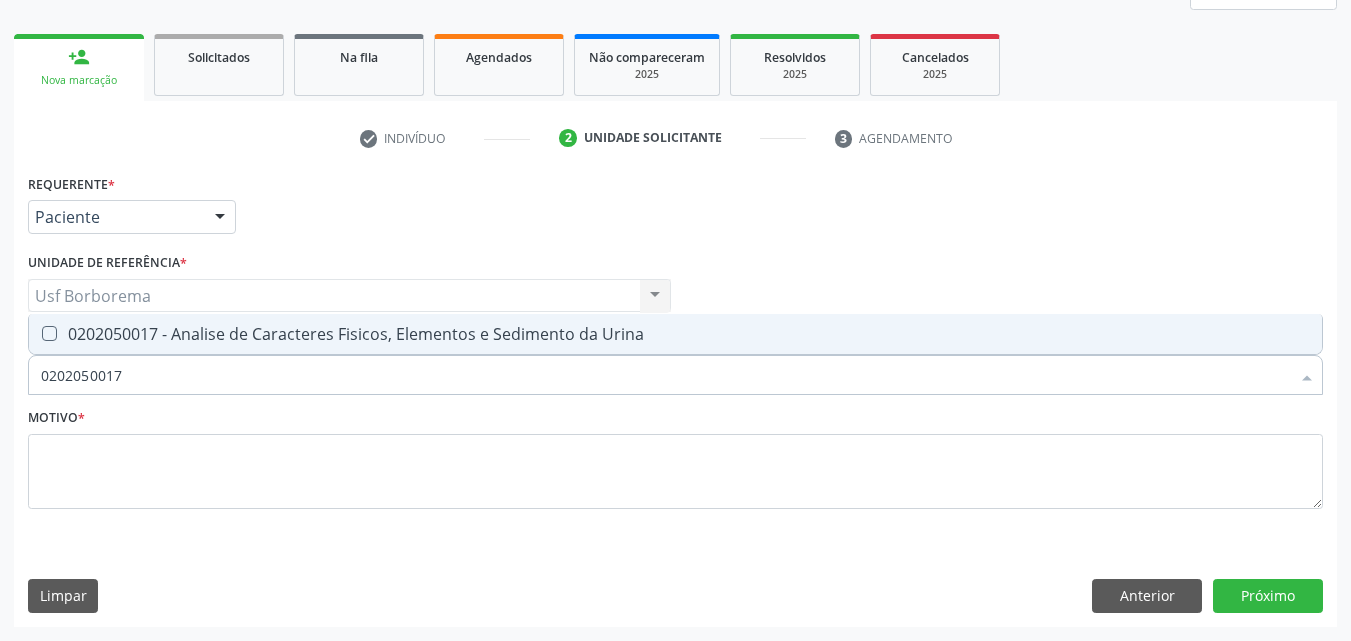 click on "0202050017 - Analise de Caracteres Fisicos, Elementos e Sedimento da Urina" at bounding box center [675, 334] 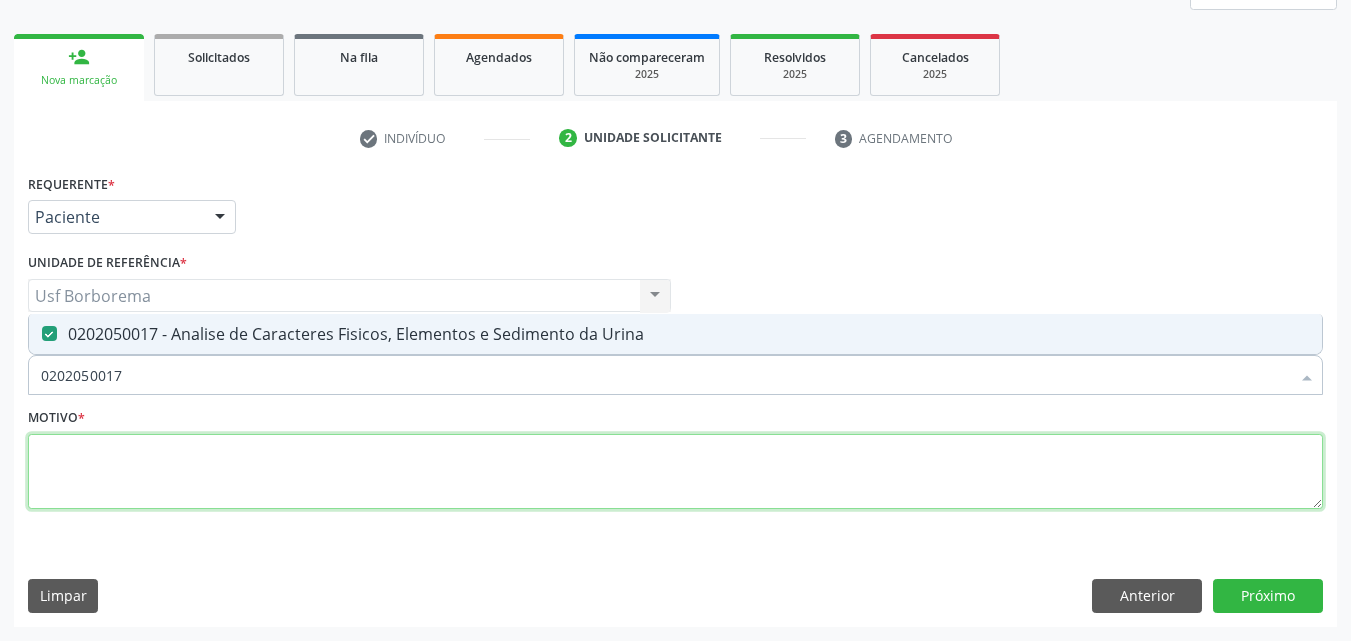 click at bounding box center (675, 472) 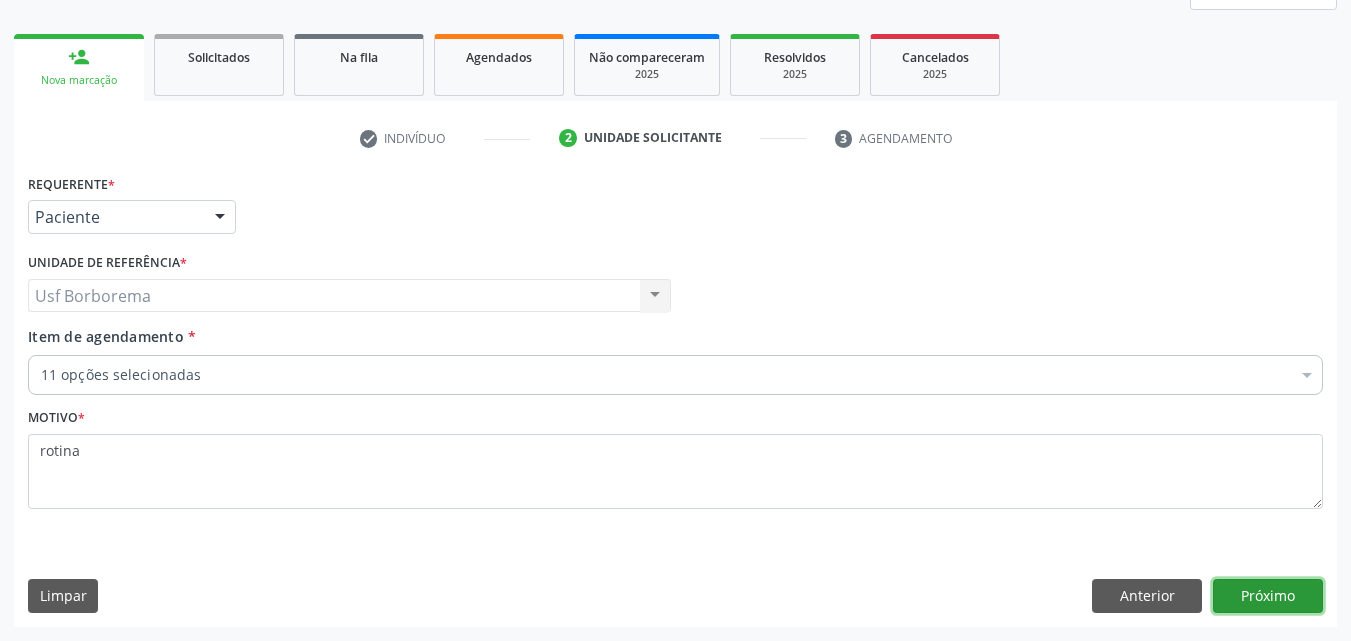 click on "Próximo" at bounding box center [1268, 596] 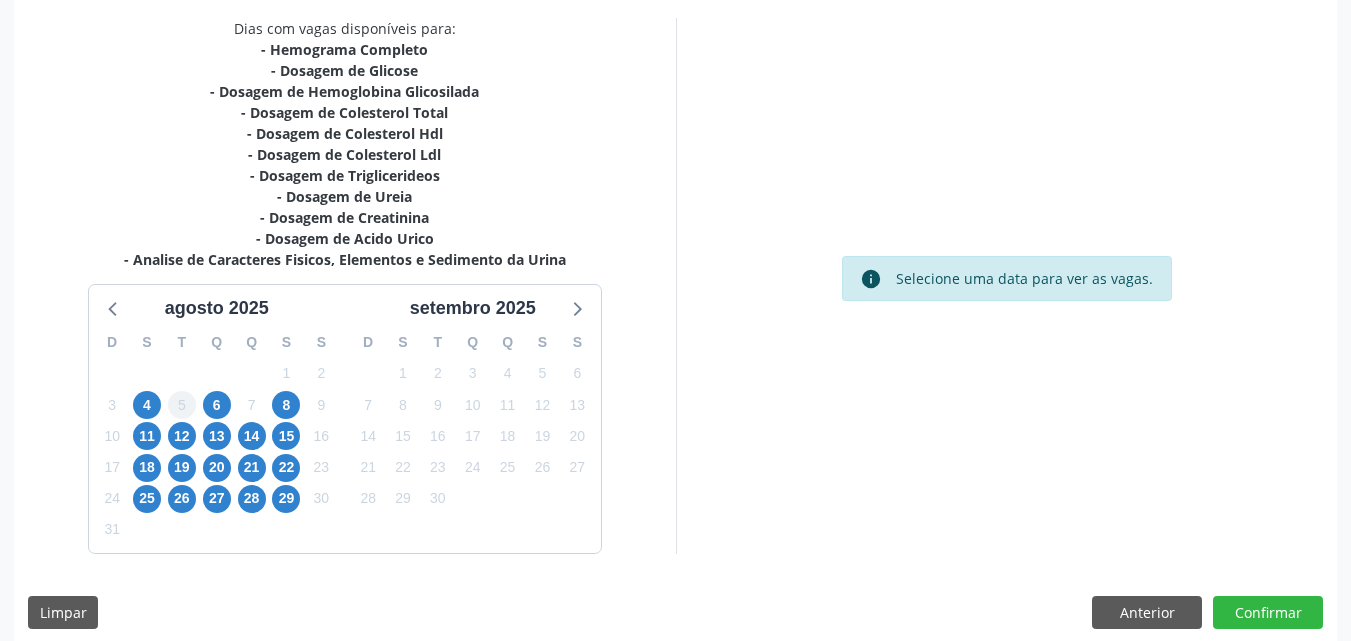 scroll, scrollTop: 439, scrollLeft: 0, axis: vertical 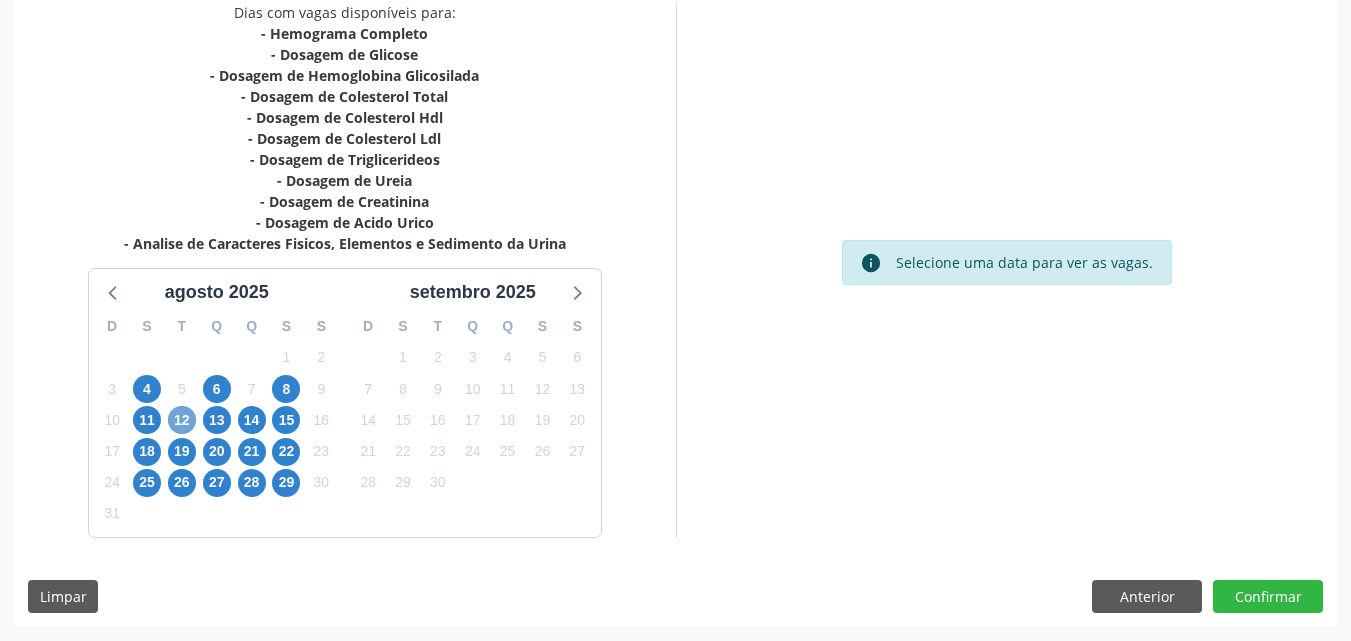 click on "12" at bounding box center [182, 420] 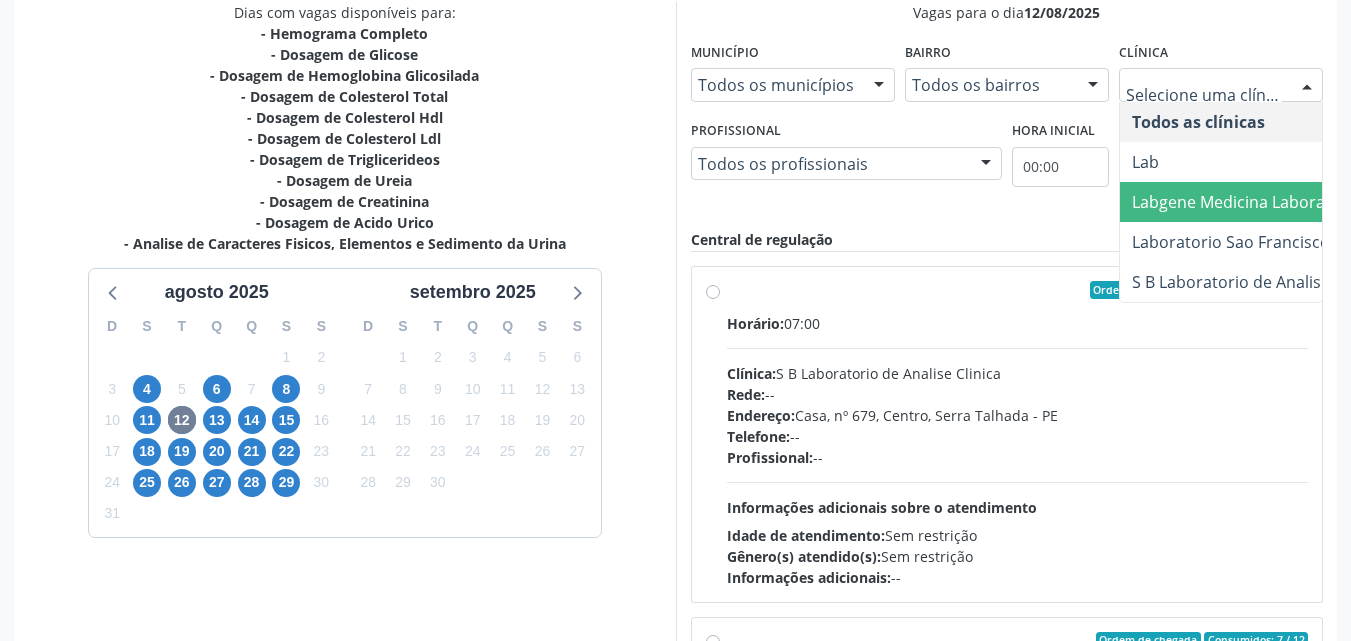 click on "Labgene Medicina Laboratorial" at bounding box center [1248, 202] 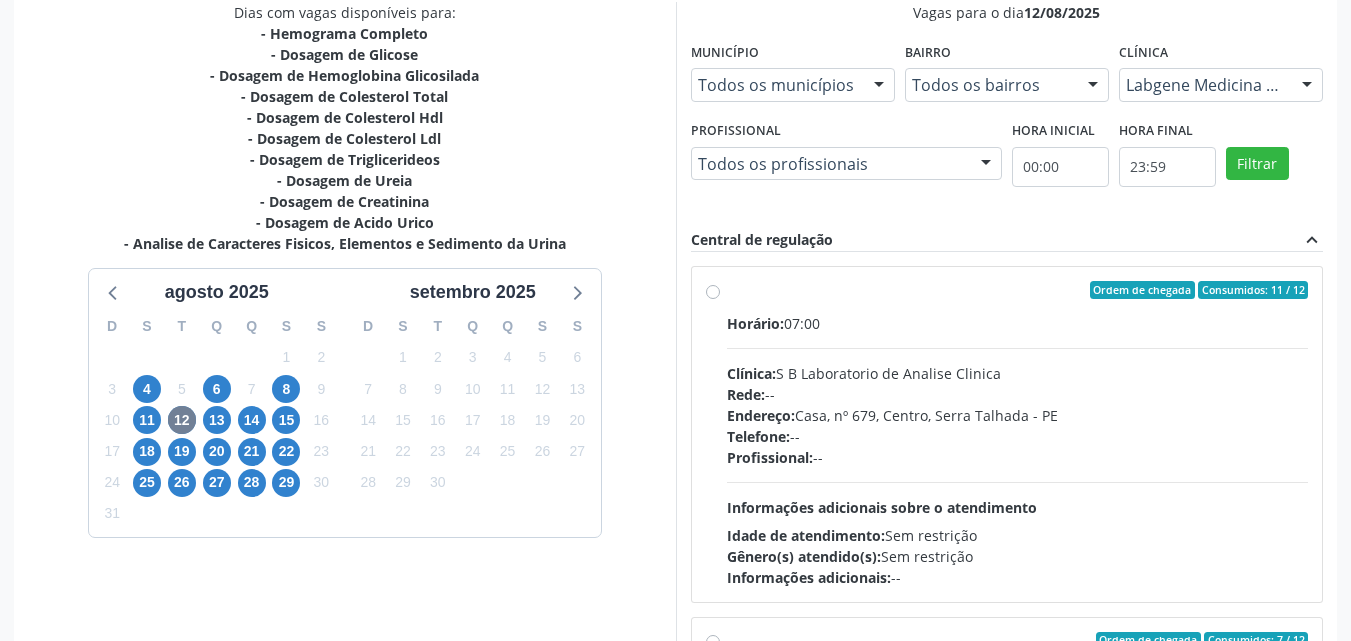 click on "Município
Todos os municípios         Todos os municípios   [CITY] - [STATE]
Nenhum resultado encontrado para: "   "
Não há nenhuma opção para ser exibida.
Bairro
Todos os bairros         Todos os bairros   Aabb   Centro   N S da Penha   Nossa Senhora da Pen
Nenhum resultado encontrado para: "   "
Não há nenhuma opção para ser exibida.
Clínica
Labgene Medicina Laboratorial         Todos as clínicas   Lab   Labgene Medicina Laboratorial   Laboratorio Sao Francisco   S B Laboratorio de Analise Clinica
Nenhum resultado encontrado para: "   "
Não há nenhuma opção para ser exibida.
Profissional
Todos os profissionais         Todos os profissionais
Nenhum resultado encontrado para: "   "
Não há nenhuma opção para ser exibida.
Hora inicial
00:00" at bounding box center [1007, 122] 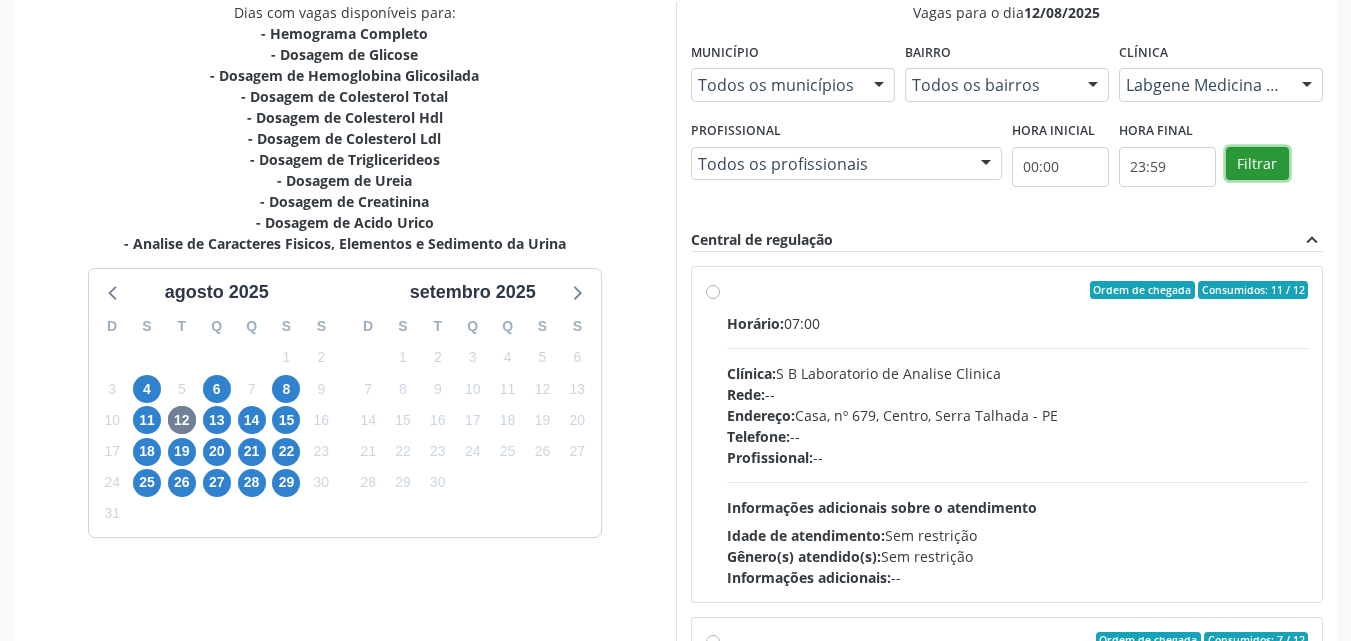 click on "Filtrar" at bounding box center (1257, 164) 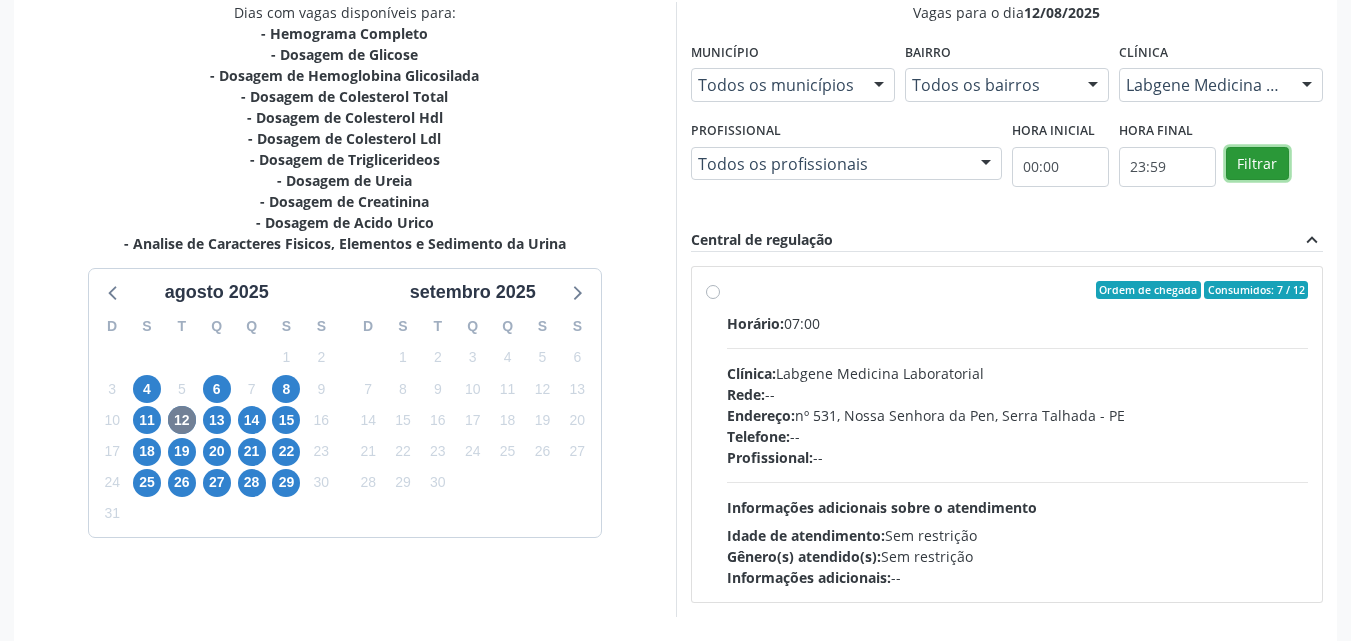 click on "Filtrar" at bounding box center (1257, 164) 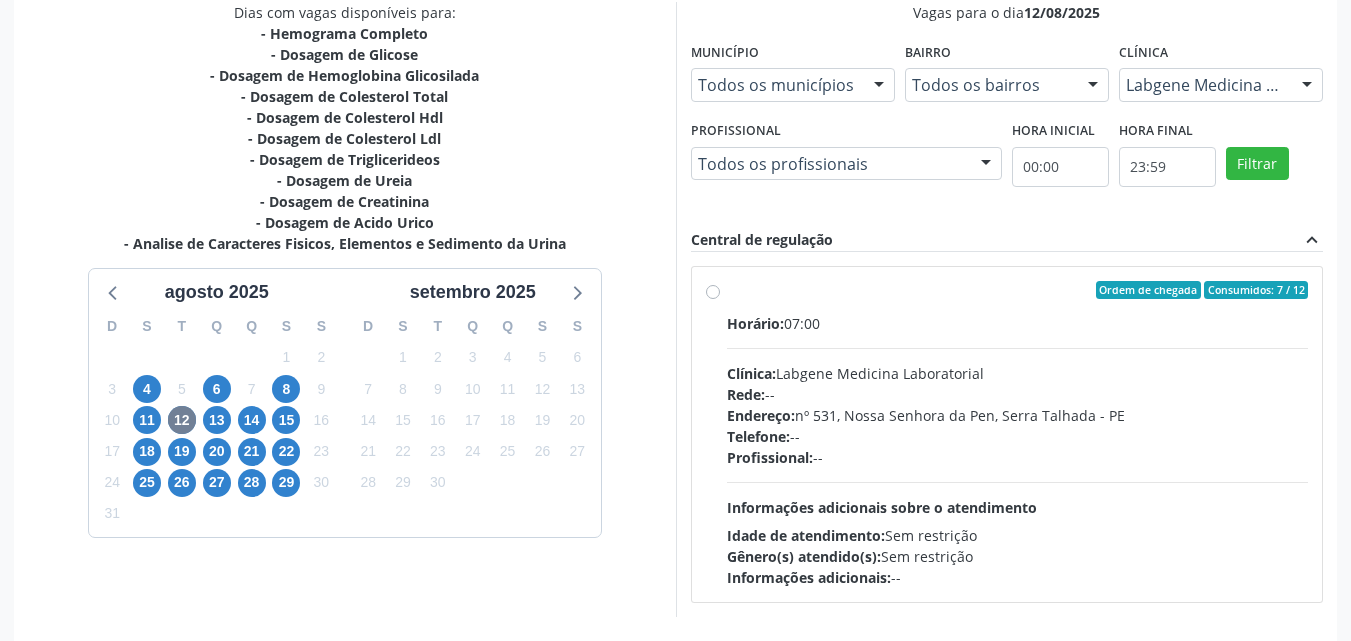 click on "Ordem de chegada
Consumidos: 7 / 12
Horário:   07:00
Clínica:  Labgene Medicina Laboratorial
Rede:
--
Endereço:   nº 531, Nossa Senhora da Pen, Serra Talhada - PE
Telefone:   --
Profissional:
--
Informações adicionais sobre o atendimento
Idade de atendimento:
Sem restrição
Gênero(s) atendido(s):
Sem restrição
Informações adicionais:
--" at bounding box center (1018, 434) 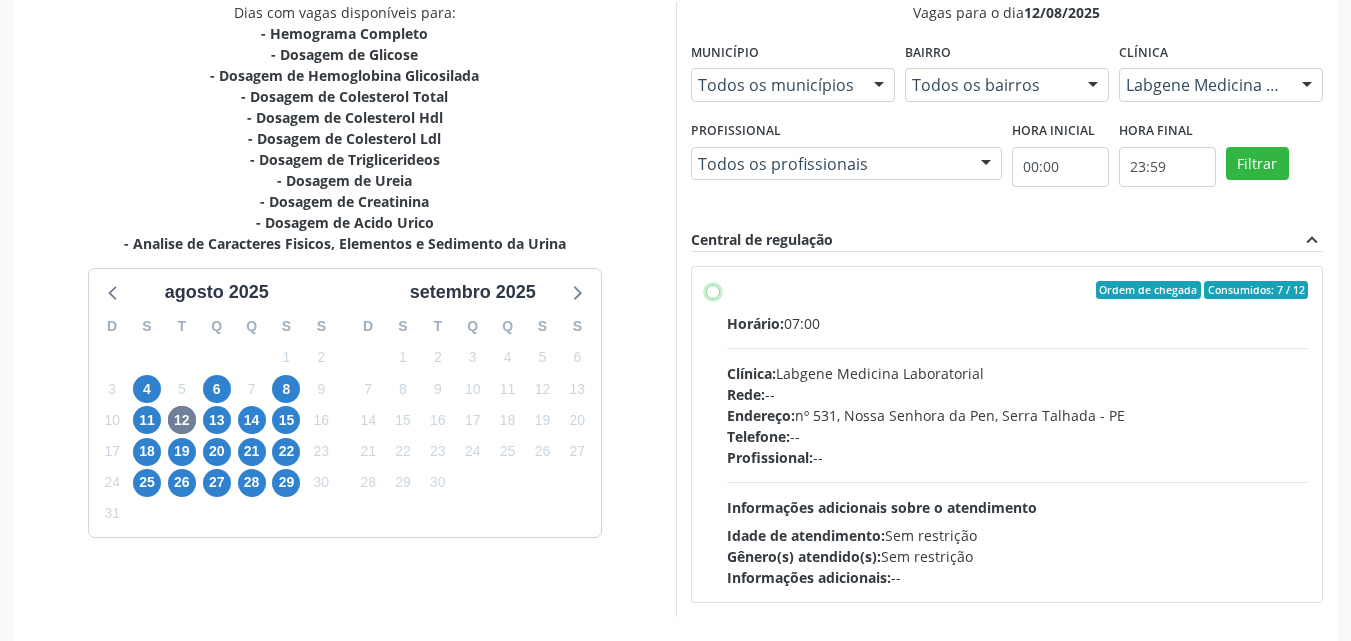 click on "Ordem de chegada
Consumidos: 7 / 12
Horário:   07:00
Clínica:  Labgene Medicina Laboratorial
Rede:
--
Endereço:   nº 531, Nossa Senhora da Pen, Serra Talhada - PE
Telefone:   --
Profissional:
--
Informações adicionais sobre o atendimento
Idade de atendimento:
Sem restrição
Gênero(s) atendido(s):
Sem restrição
Informações adicionais:
--" at bounding box center [713, 290] 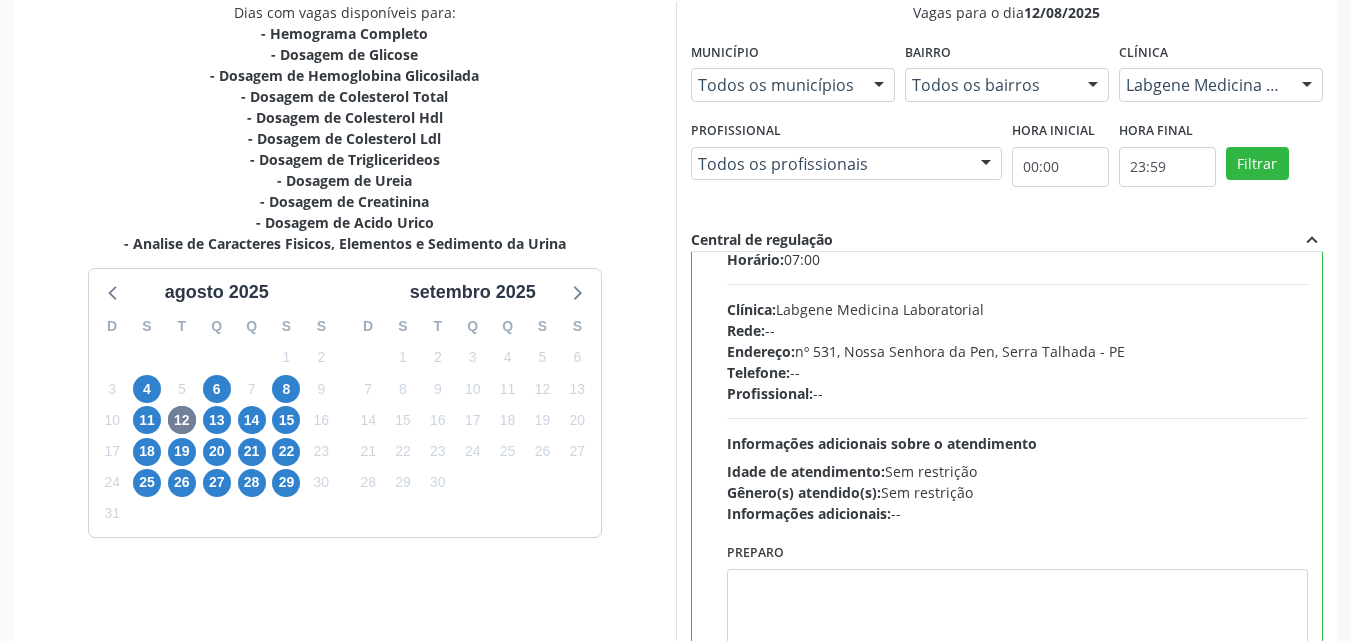 scroll, scrollTop: 99, scrollLeft: 0, axis: vertical 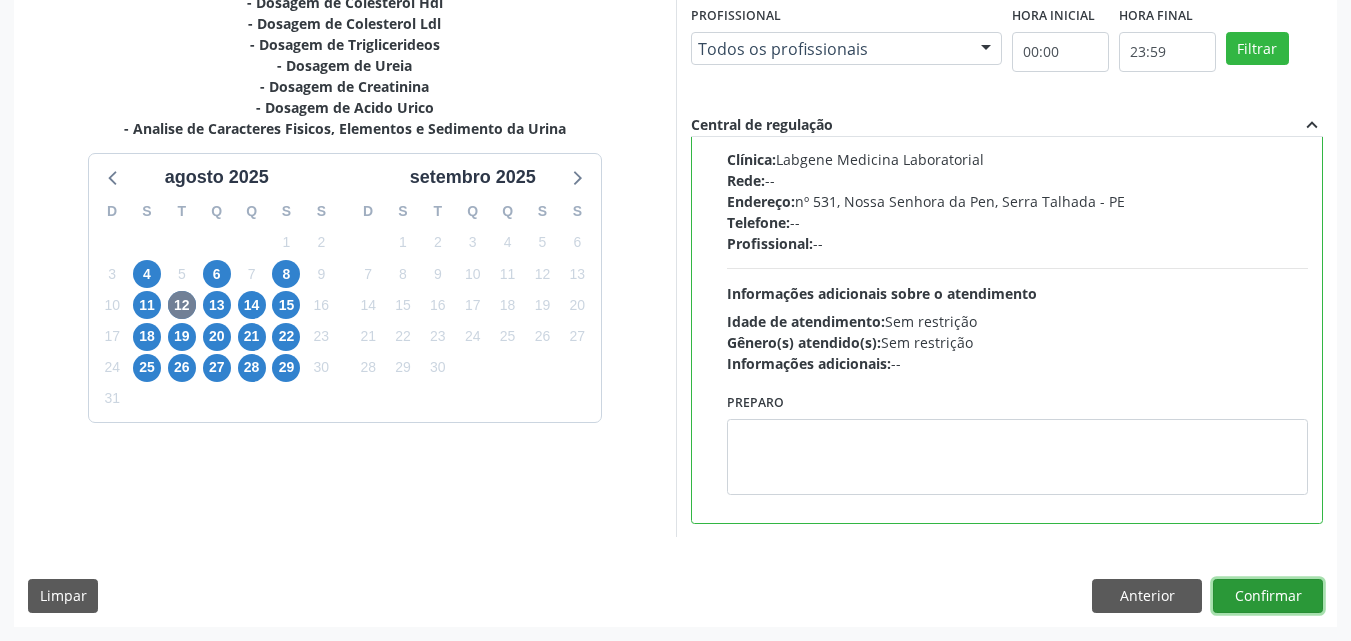 click on "Confirmar" at bounding box center [1268, 596] 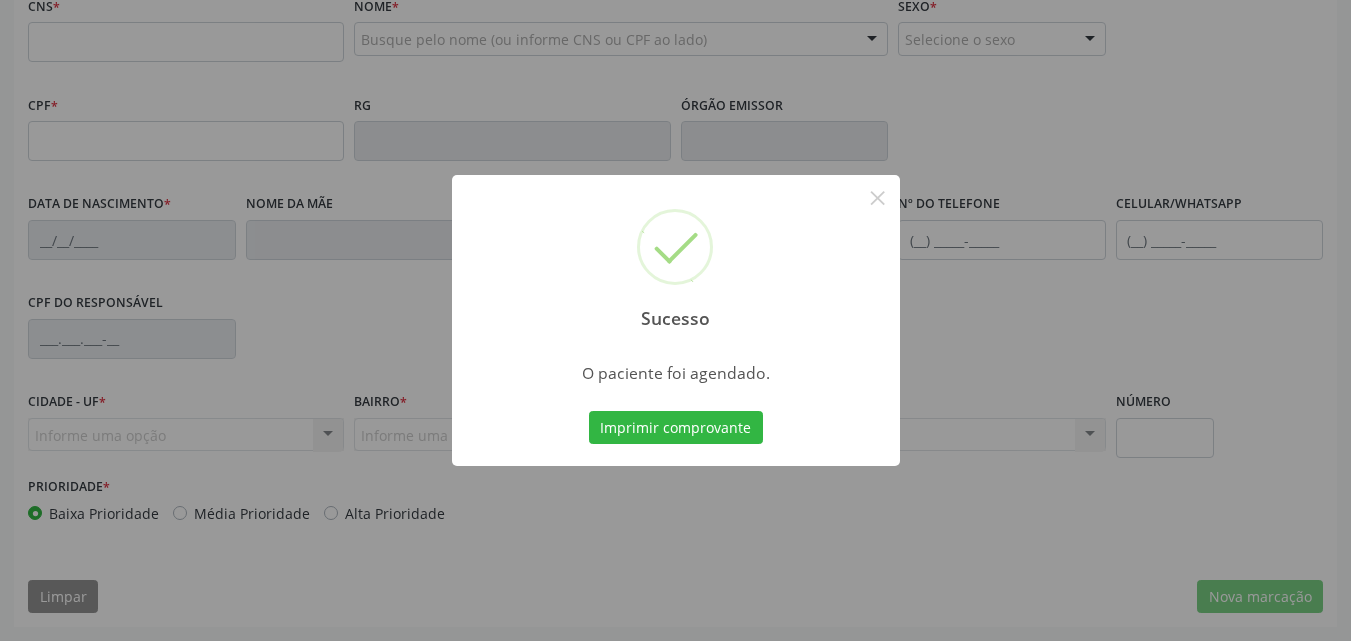 scroll, scrollTop: 443, scrollLeft: 0, axis: vertical 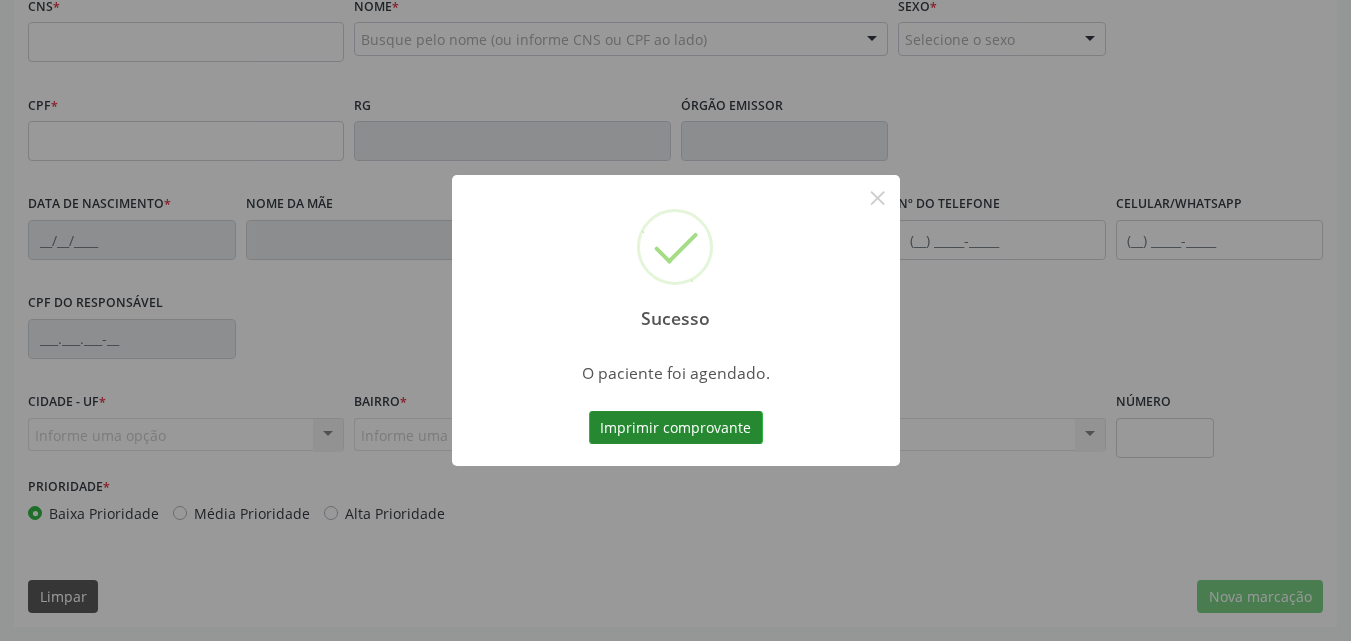 click on "Imprimir comprovante" at bounding box center [676, 428] 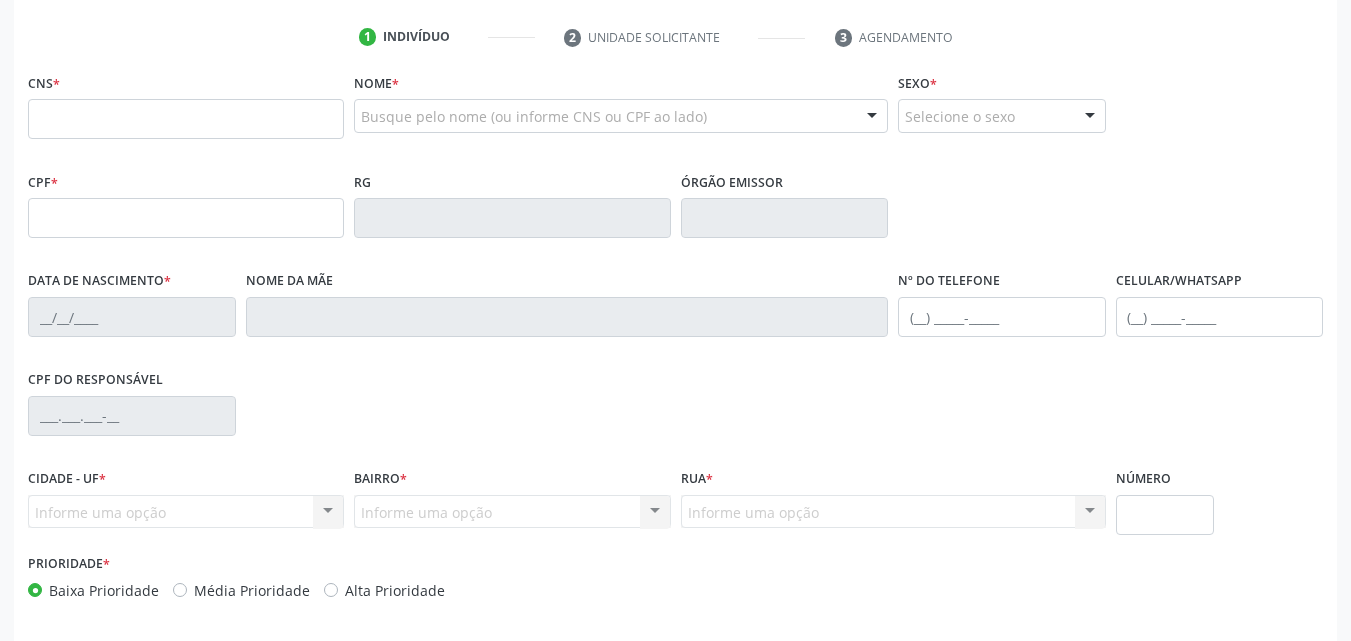 scroll, scrollTop: 343, scrollLeft: 0, axis: vertical 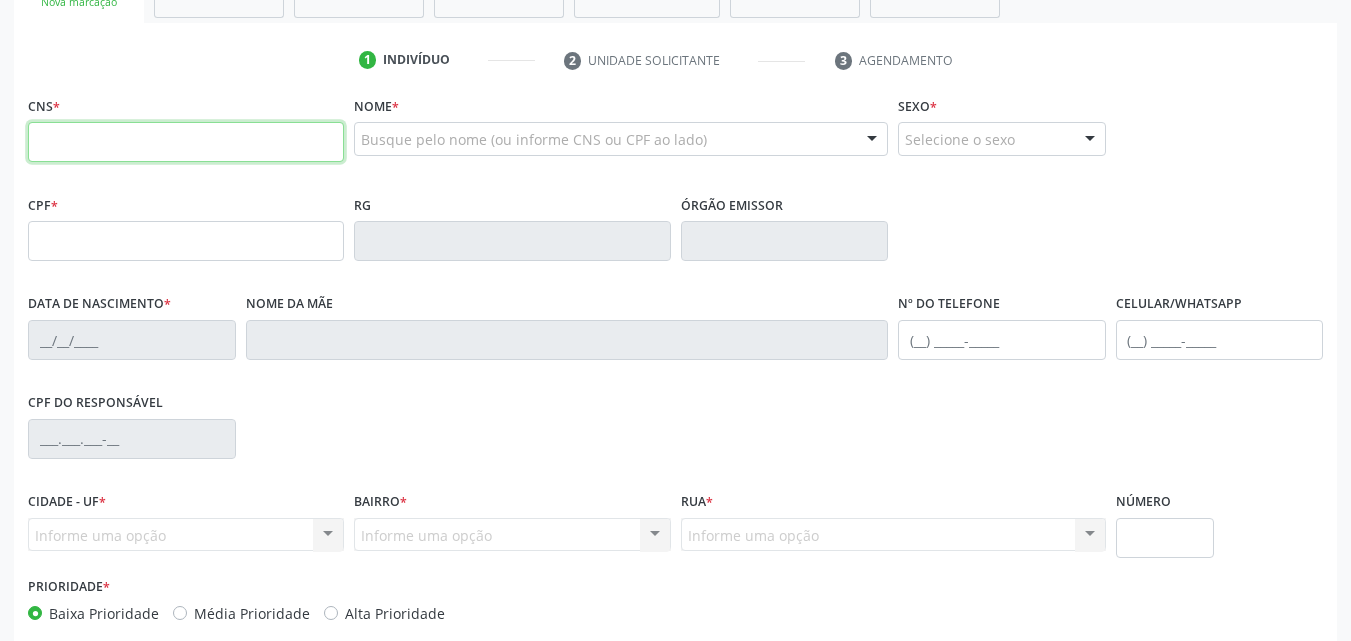 click at bounding box center [186, 142] 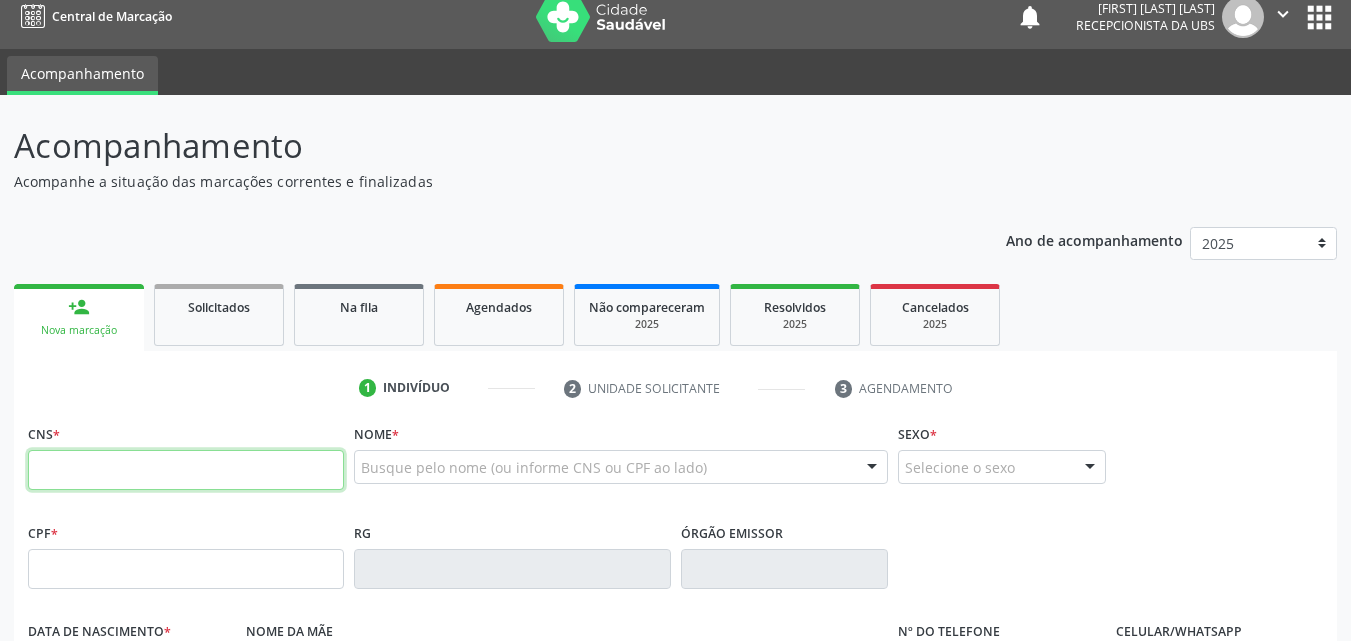 scroll, scrollTop: 0, scrollLeft: 0, axis: both 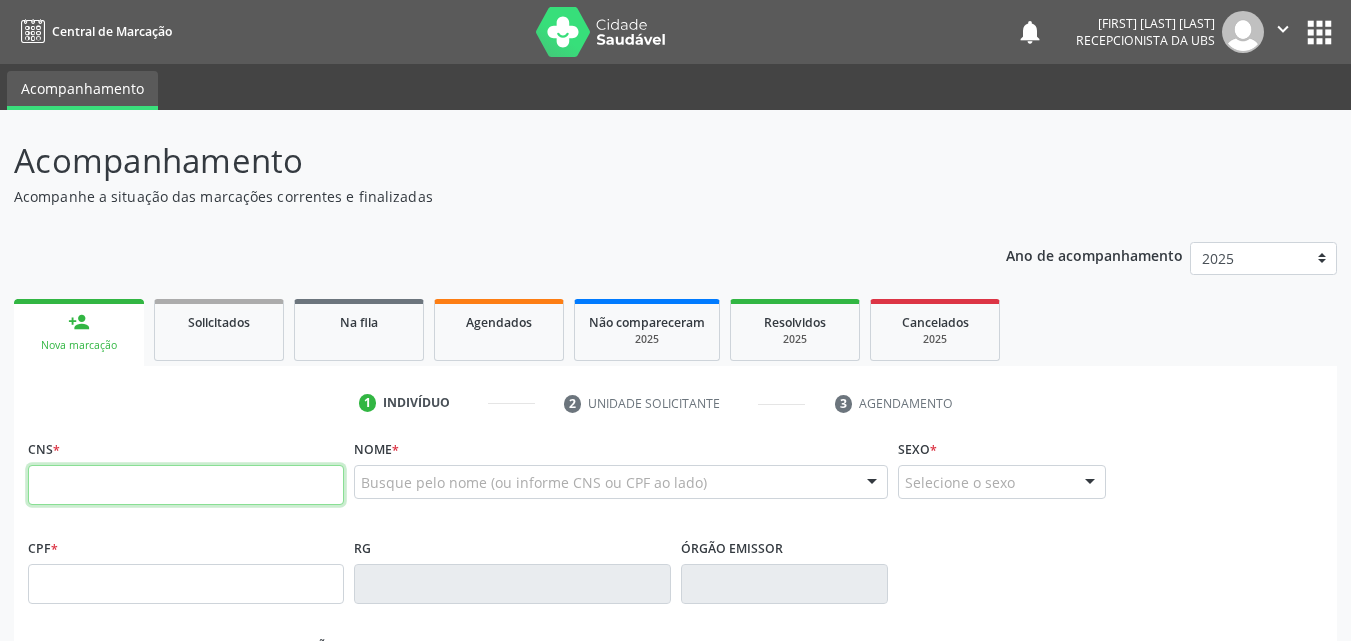 click at bounding box center (186, 485) 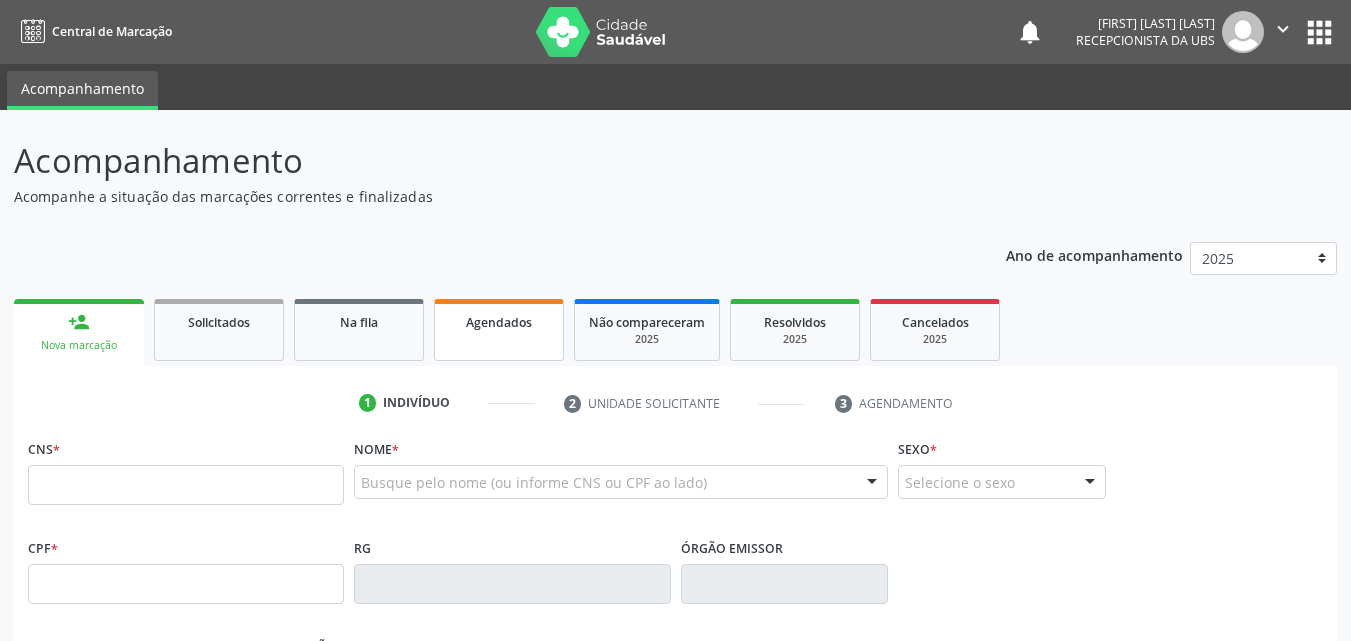 click on "Agendados" at bounding box center (499, 322) 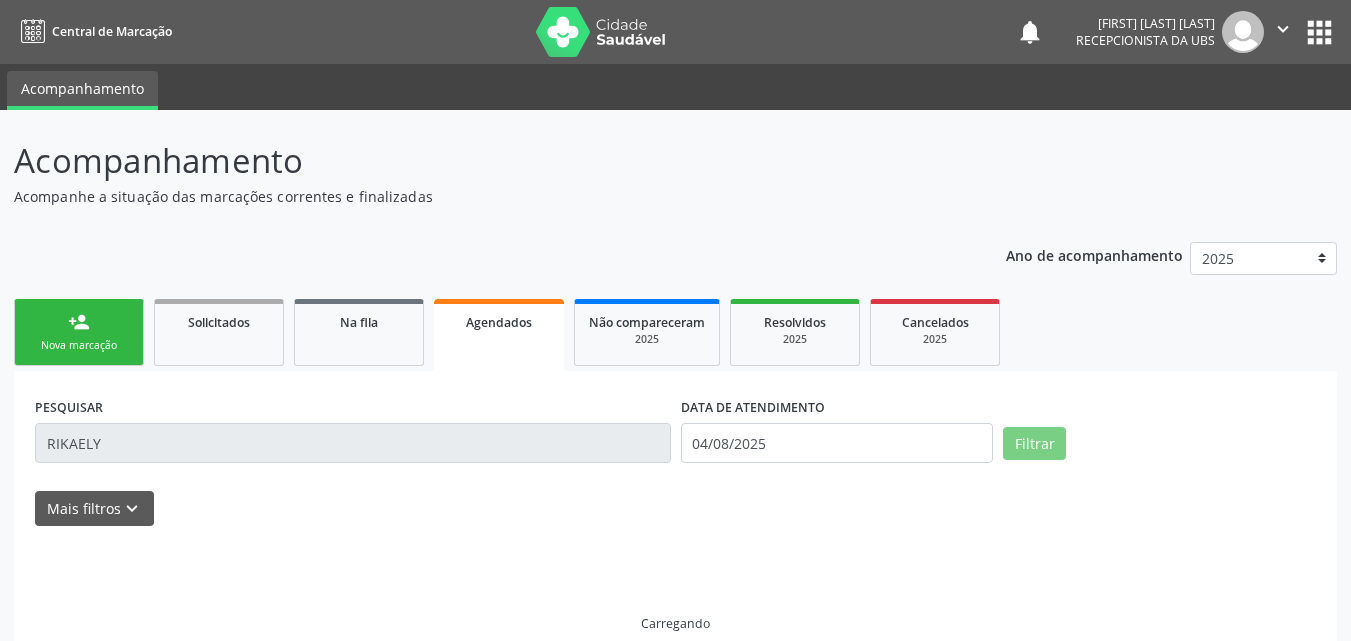 click on "Agendados" at bounding box center (499, 322) 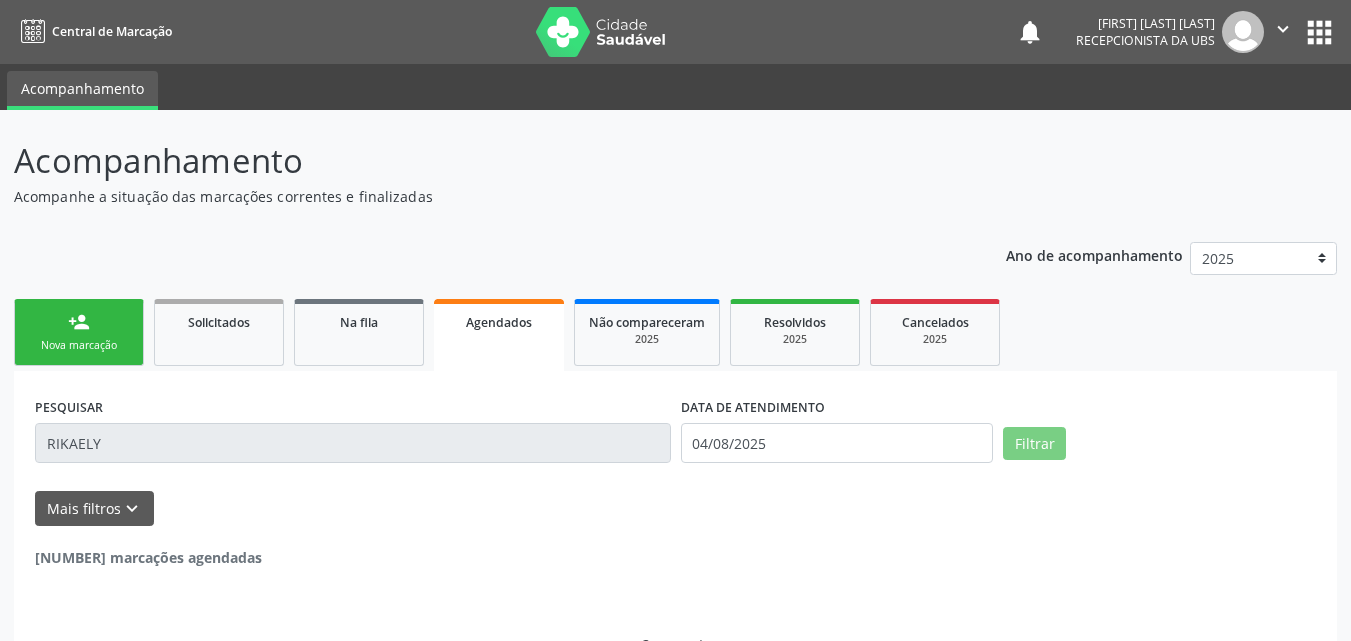 click on "Agendados" at bounding box center [499, 322] 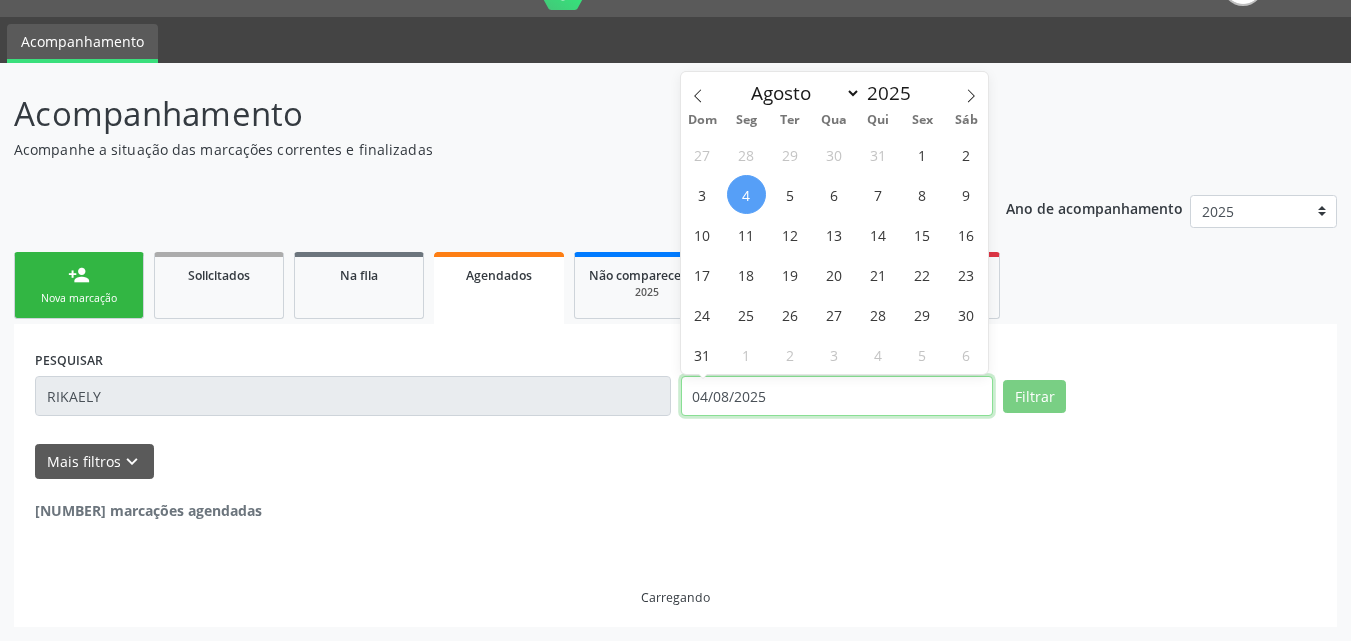 click on "04/08/2025" at bounding box center [837, 396] 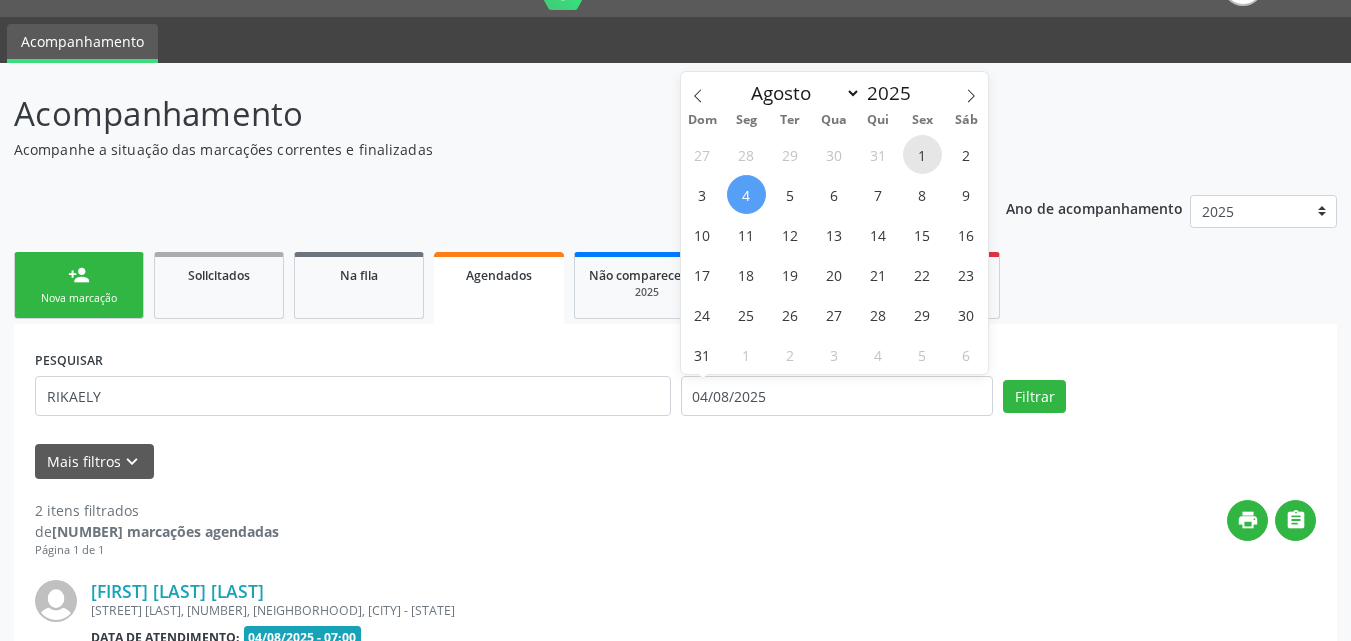 click on "1" at bounding box center [922, 154] 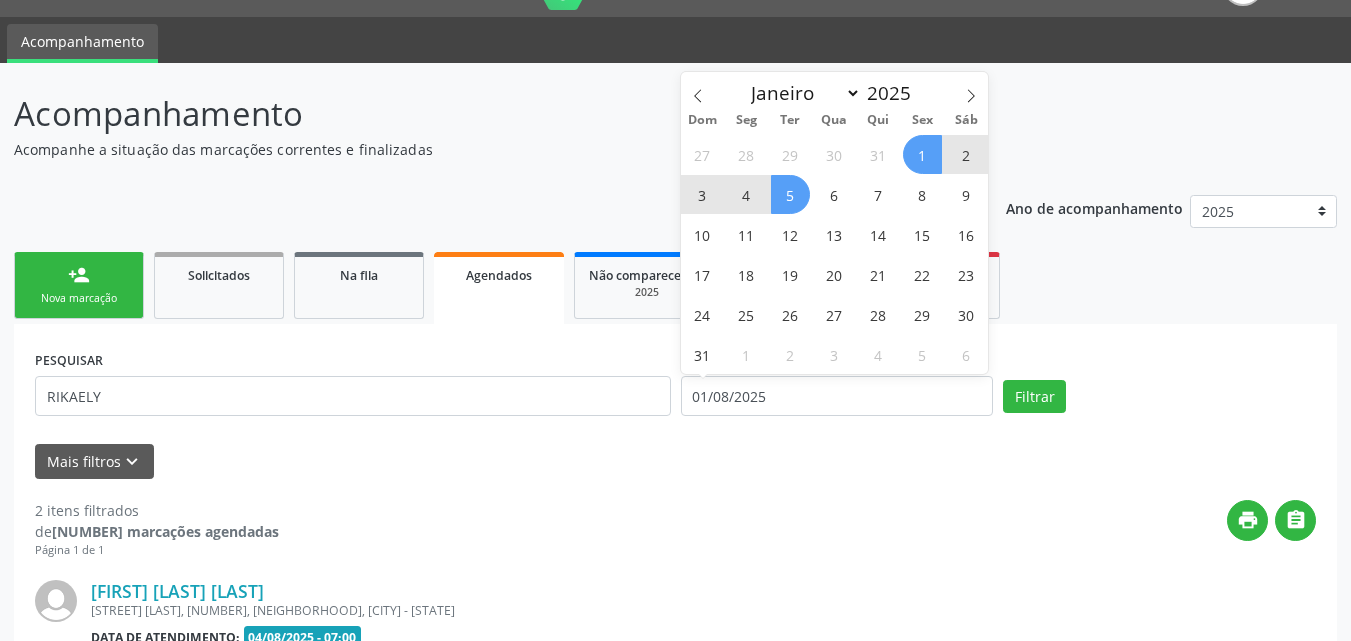 click on "5" at bounding box center [790, 194] 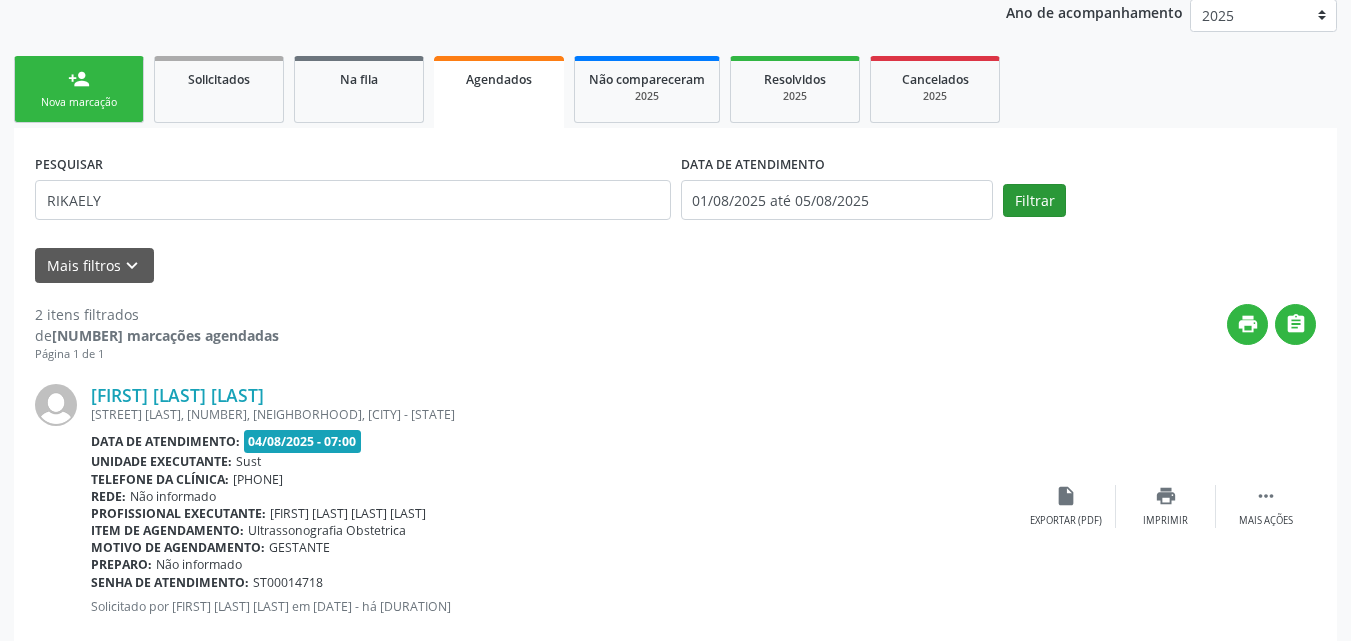 scroll, scrollTop: 247, scrollLeft: 0, axis: vertical 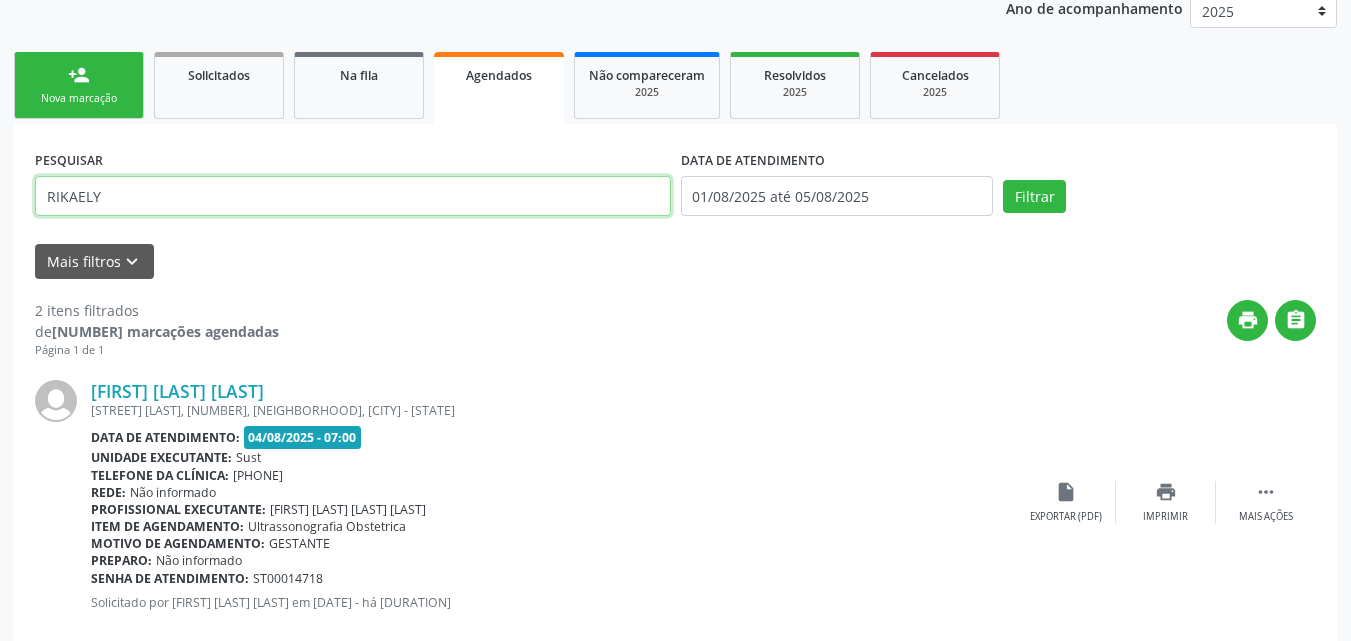 click on "RIKAELY" at bounding box center [353, 196] 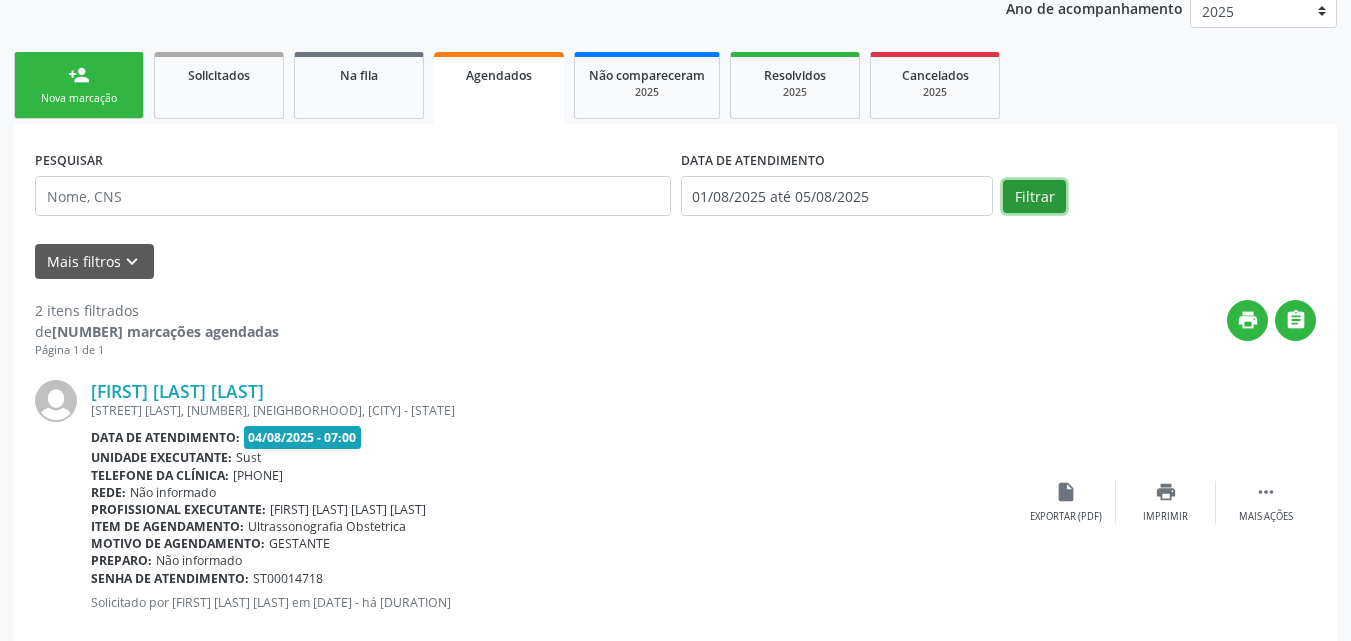 click on "Filtrar" at bounding box center (1034, 197) 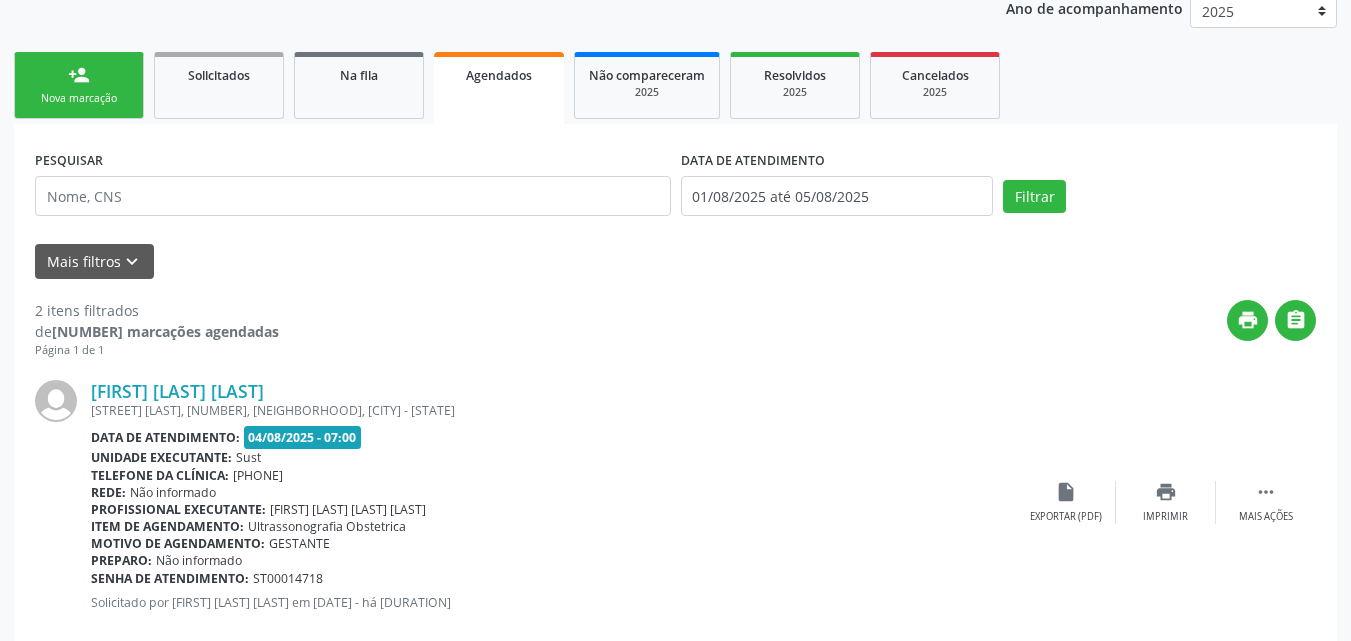 scroll, scrollTop: 47, scrollLeft: 0, axis: vertical 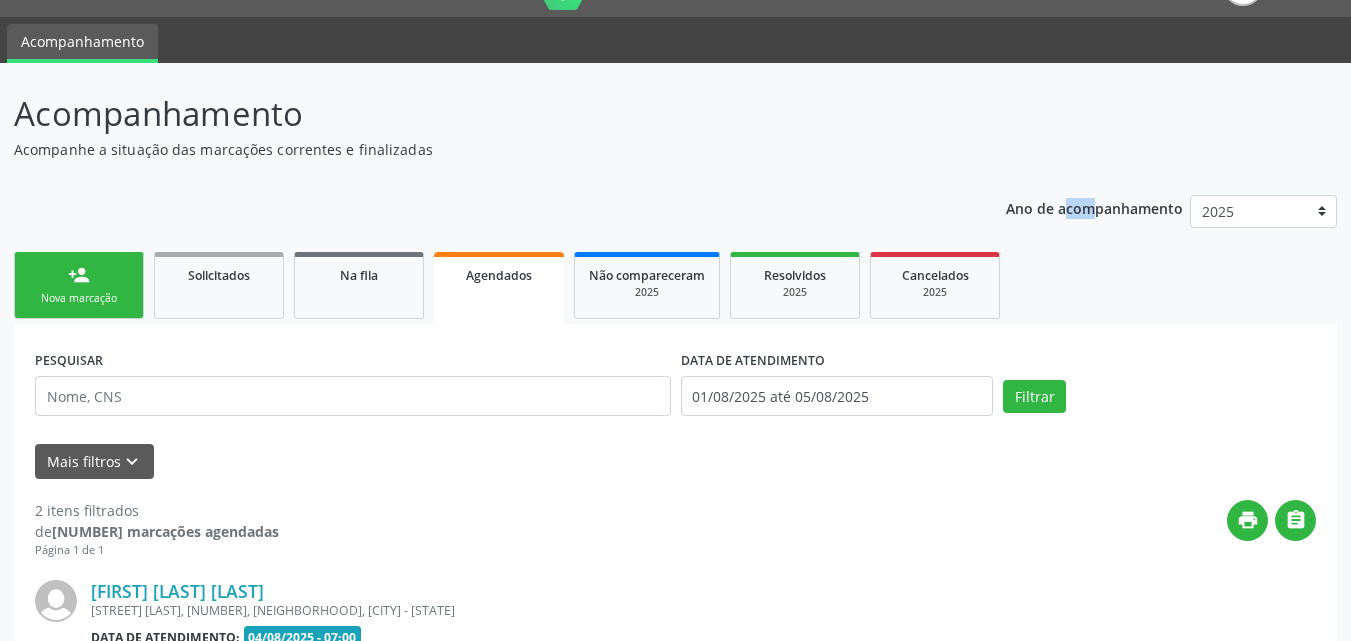 click on "Ano de acompanhamento" at bounding box center (1094, 207) 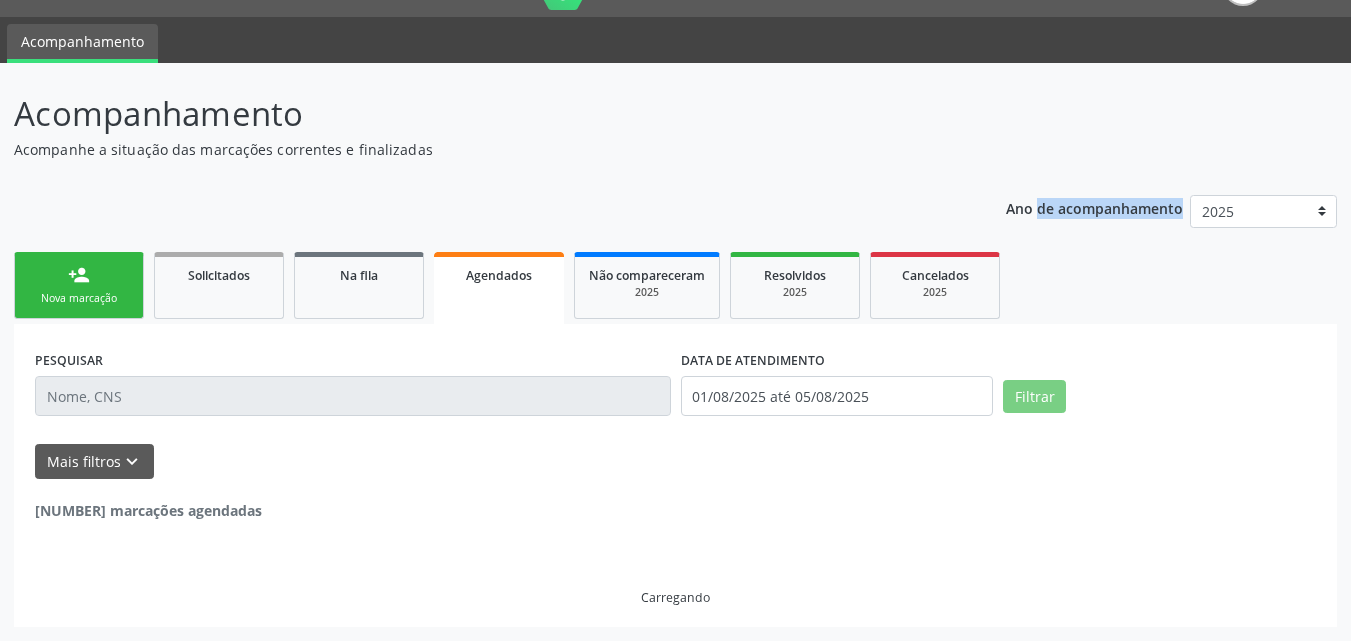 click on "Ano de acompanhamento" at bounding box center [1094, 207] 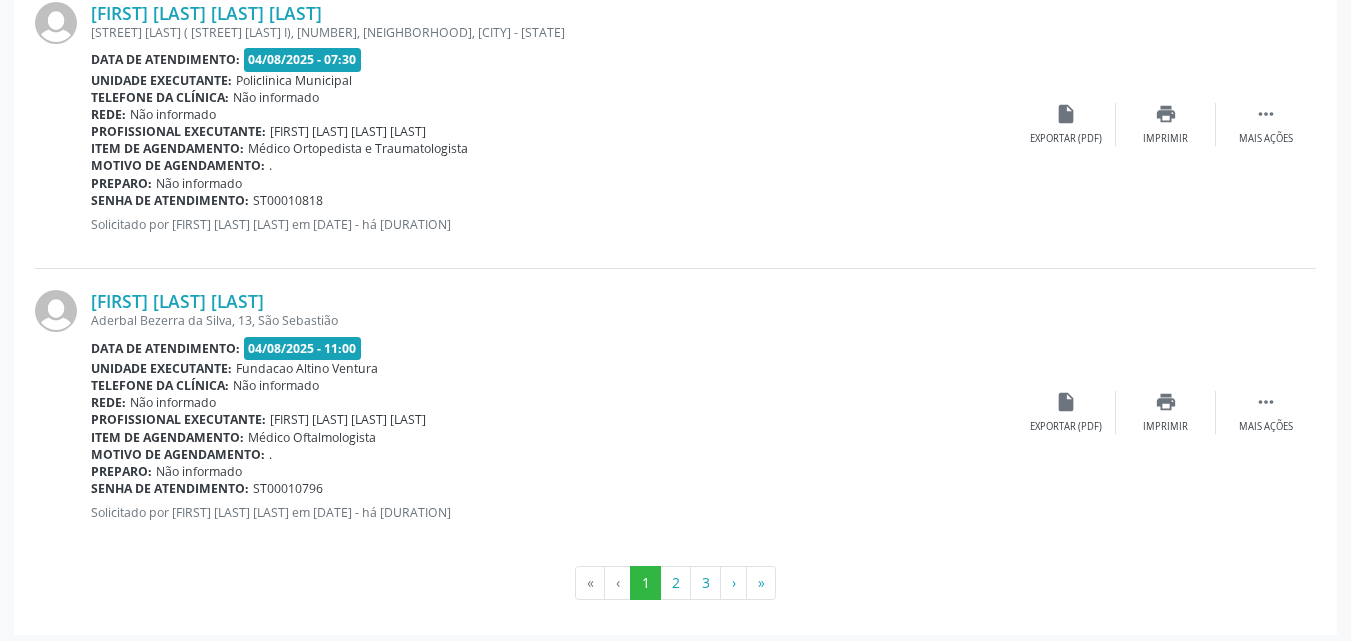 scroll, scrollTop: 4380, scrollLeft: 0, axis: vertical 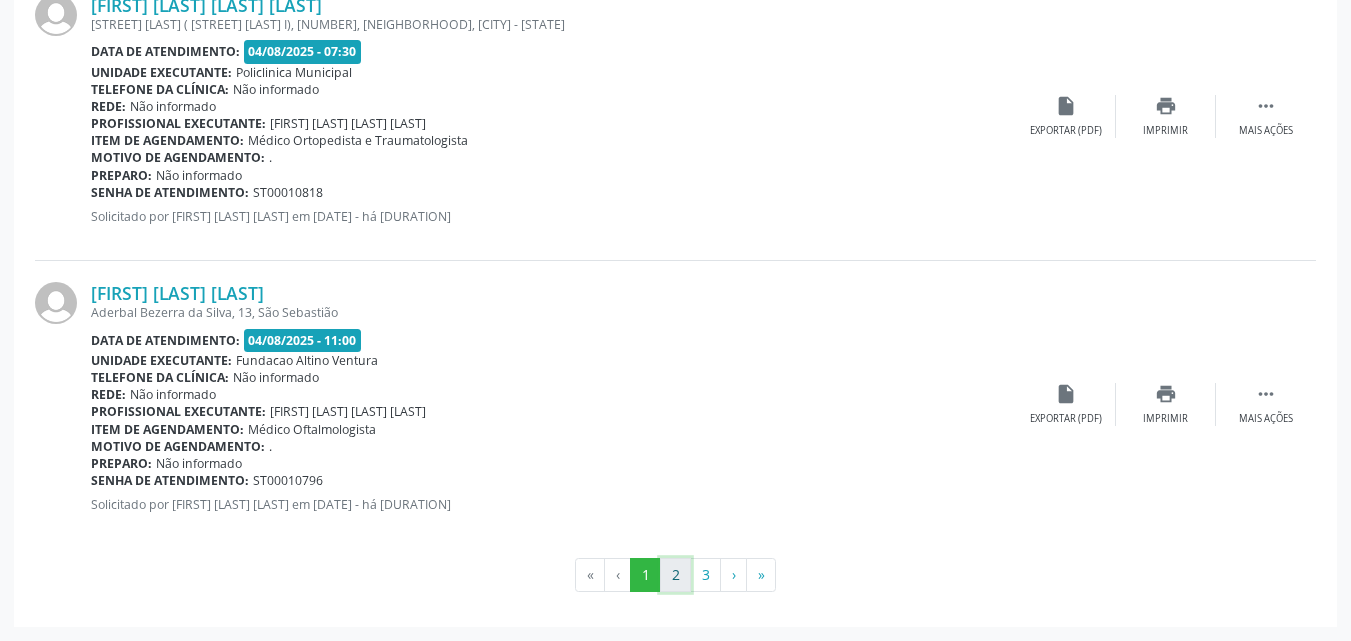 click on "2" at bounding box center [675, 575] 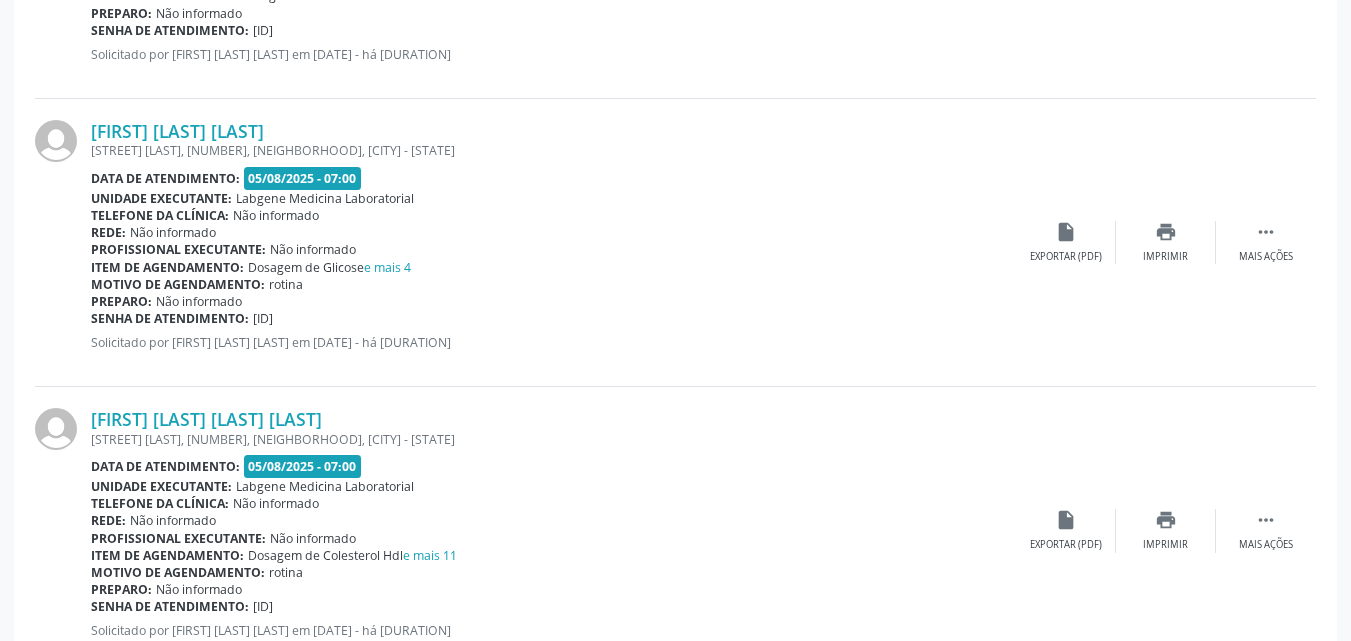 scroll, scrollTop: 3280, scrollLeft: 0, axis: vertical 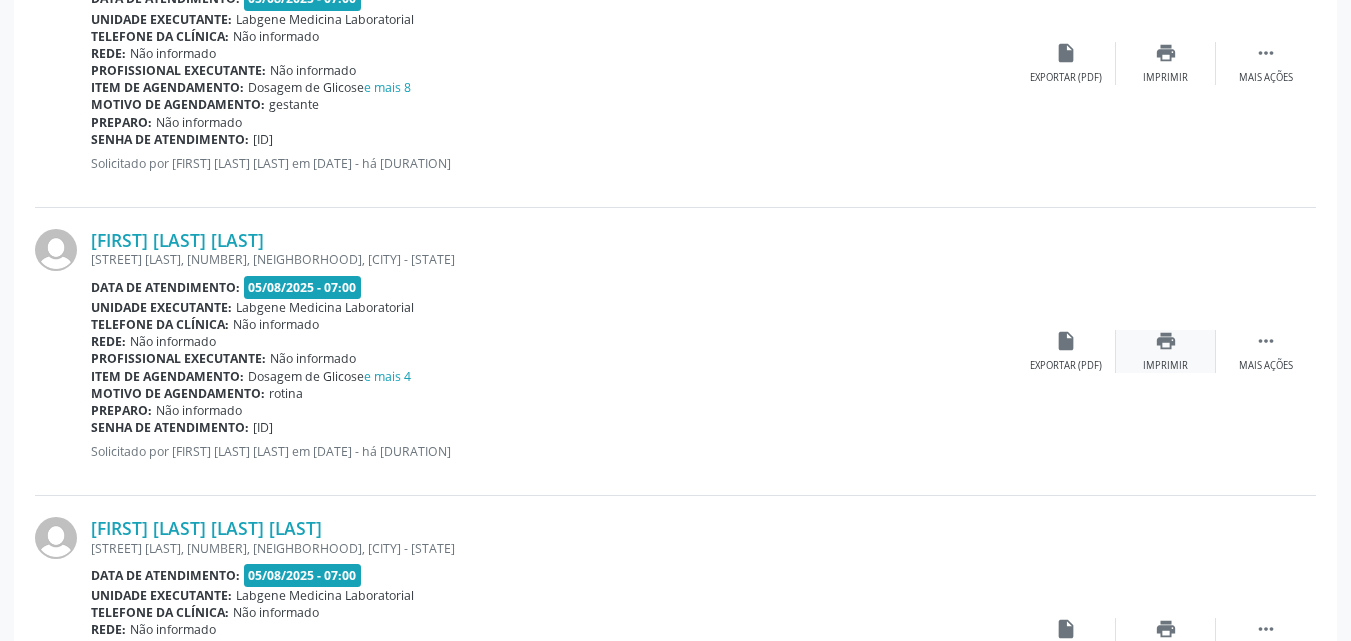 click on "print
Imprimir" at bounding box center (1166, 351) 